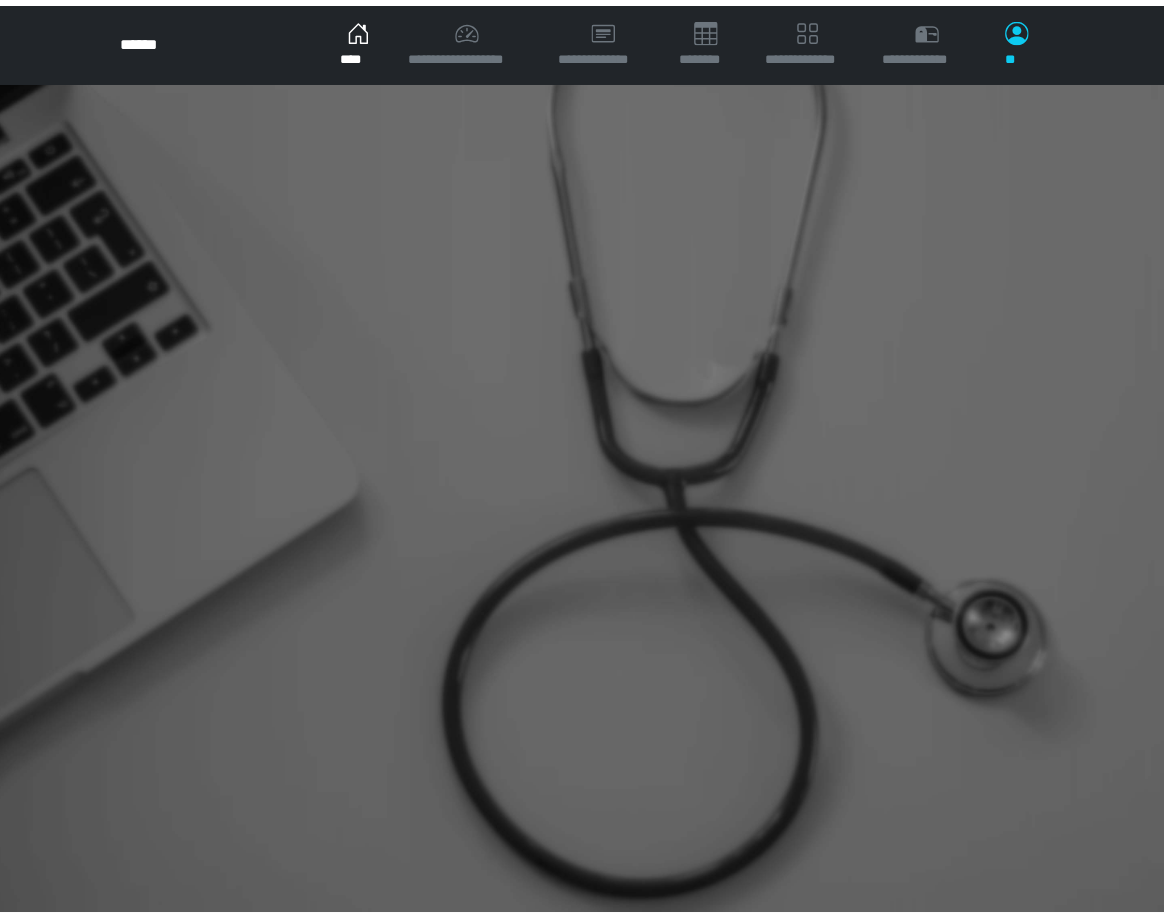 scroll, scrollTop: 0, scrollLeft: 0, axis: both 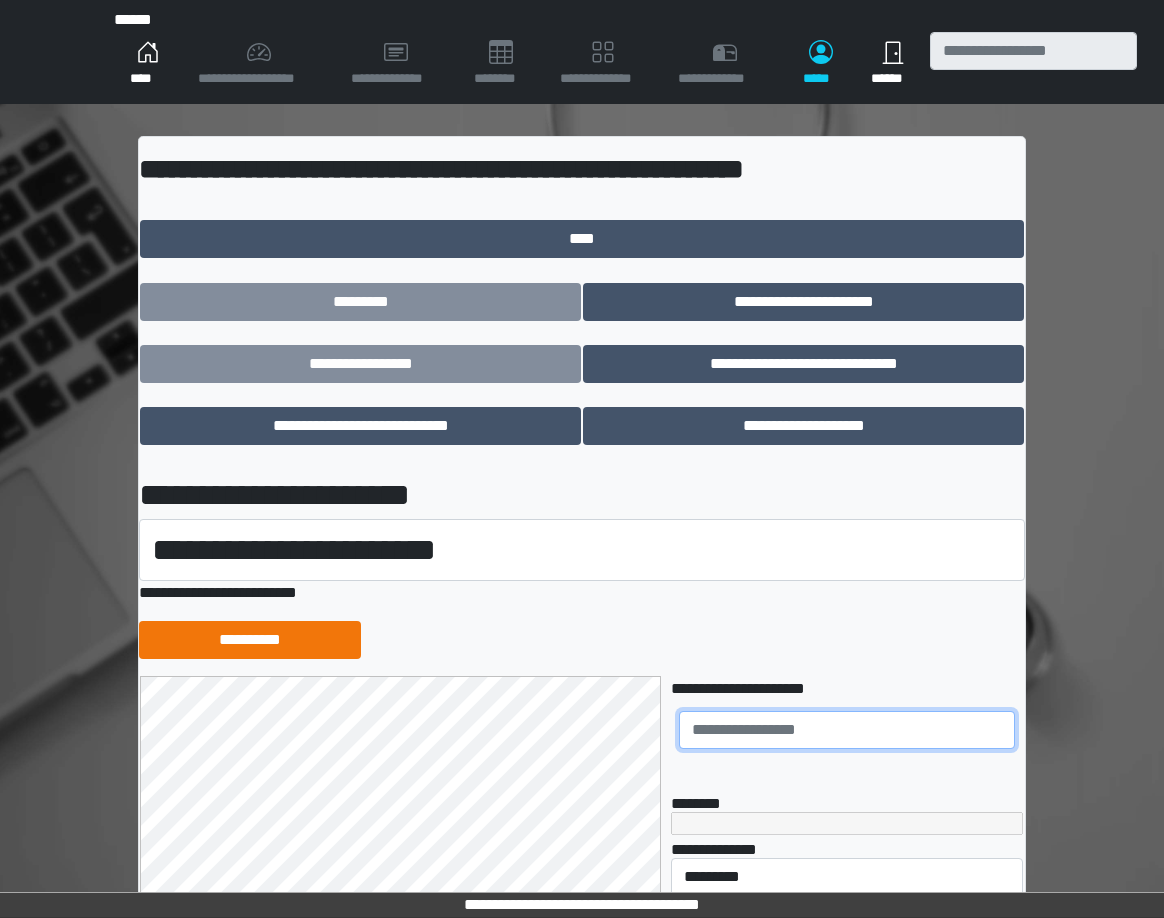 click at bounding box center [847, 730] 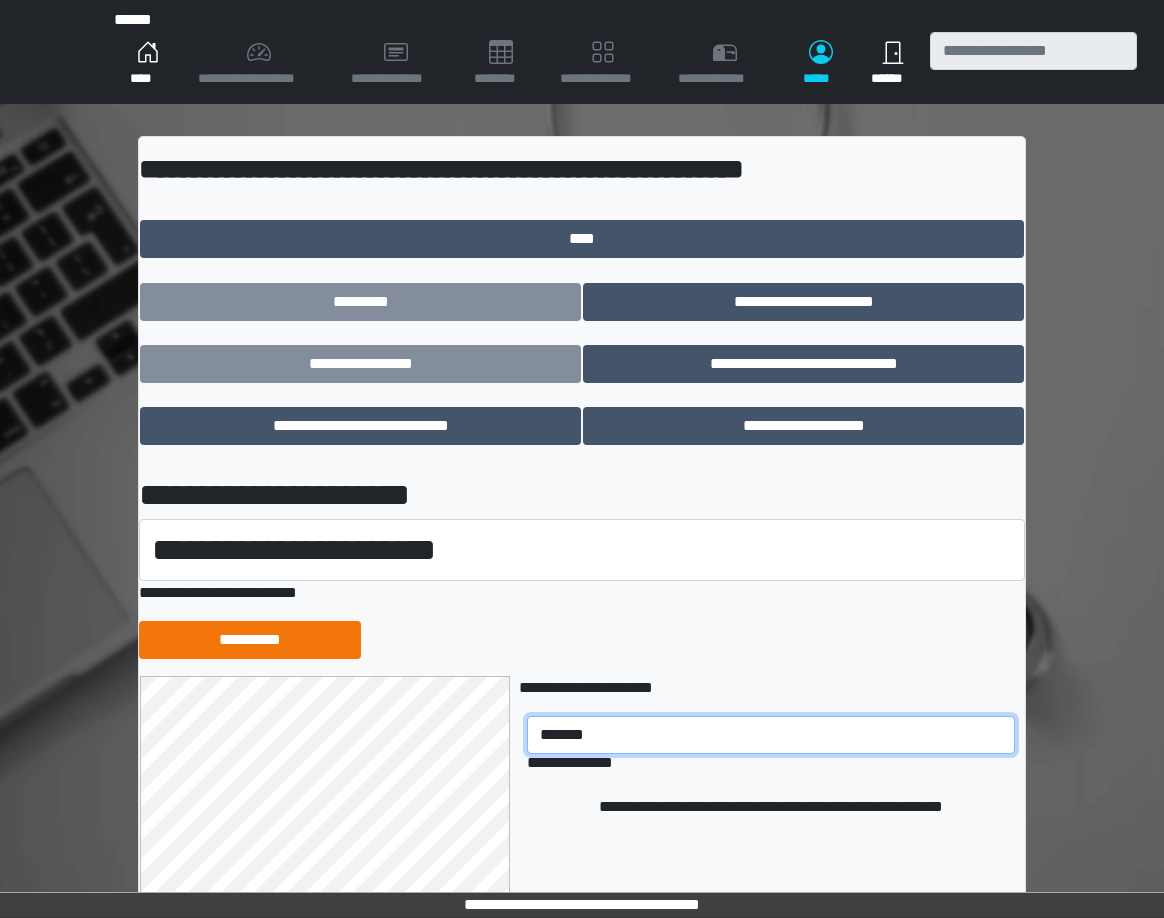 type on "*******" 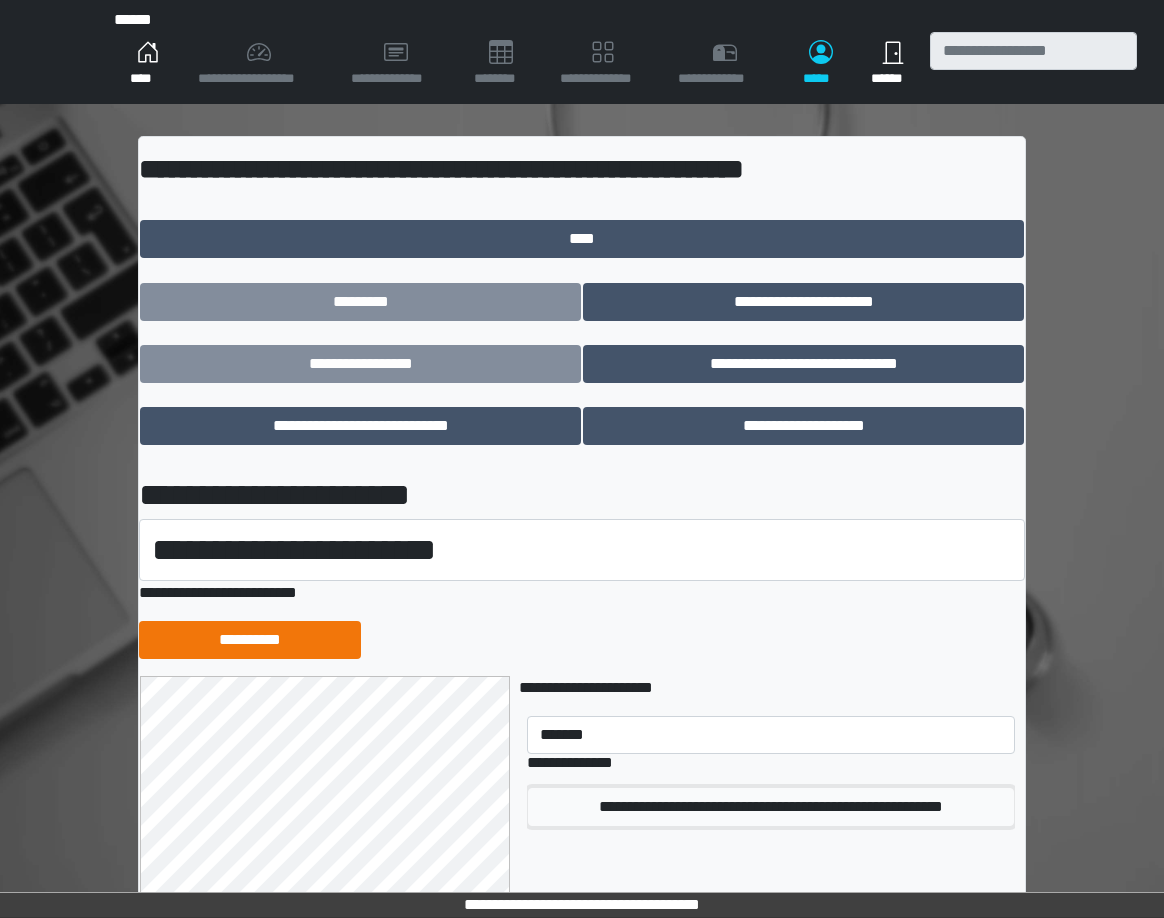 click on "**********" at bounding box center [771, 807] 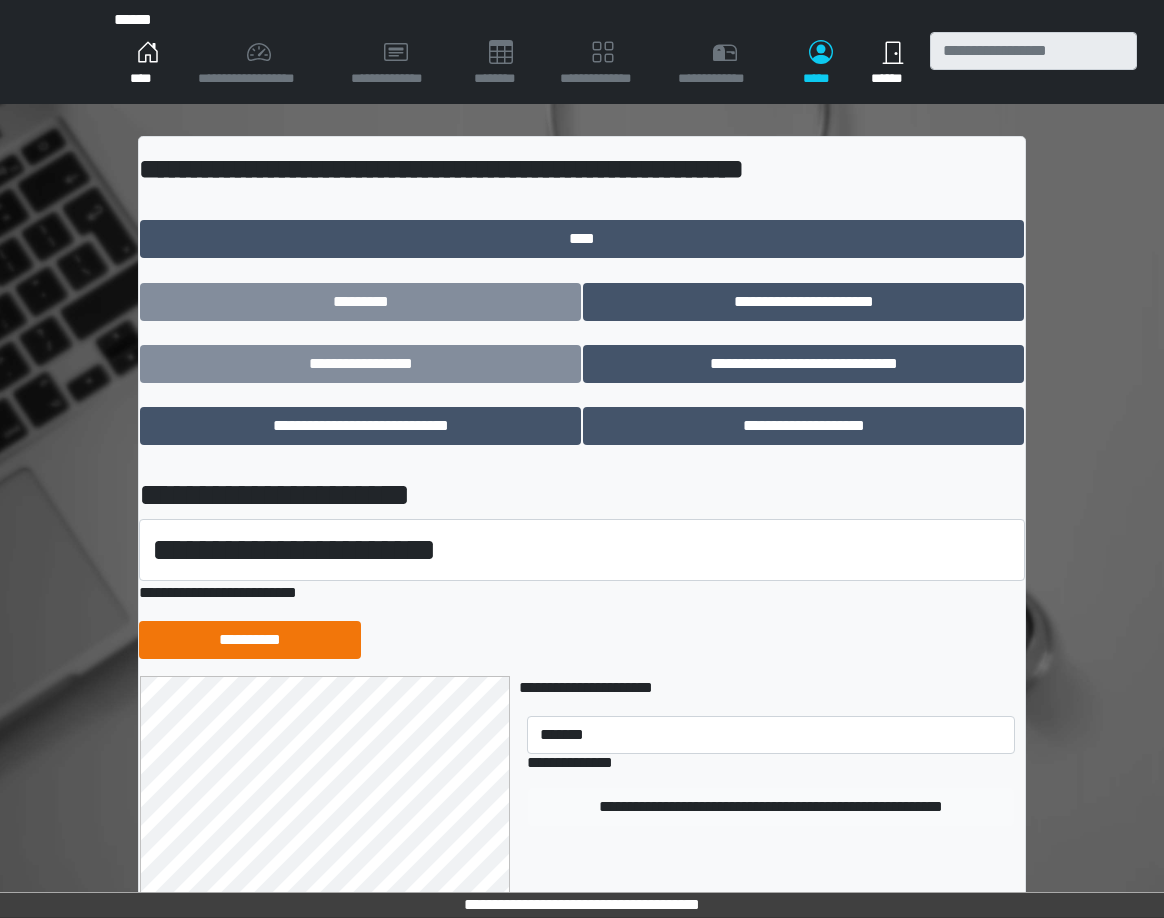 type 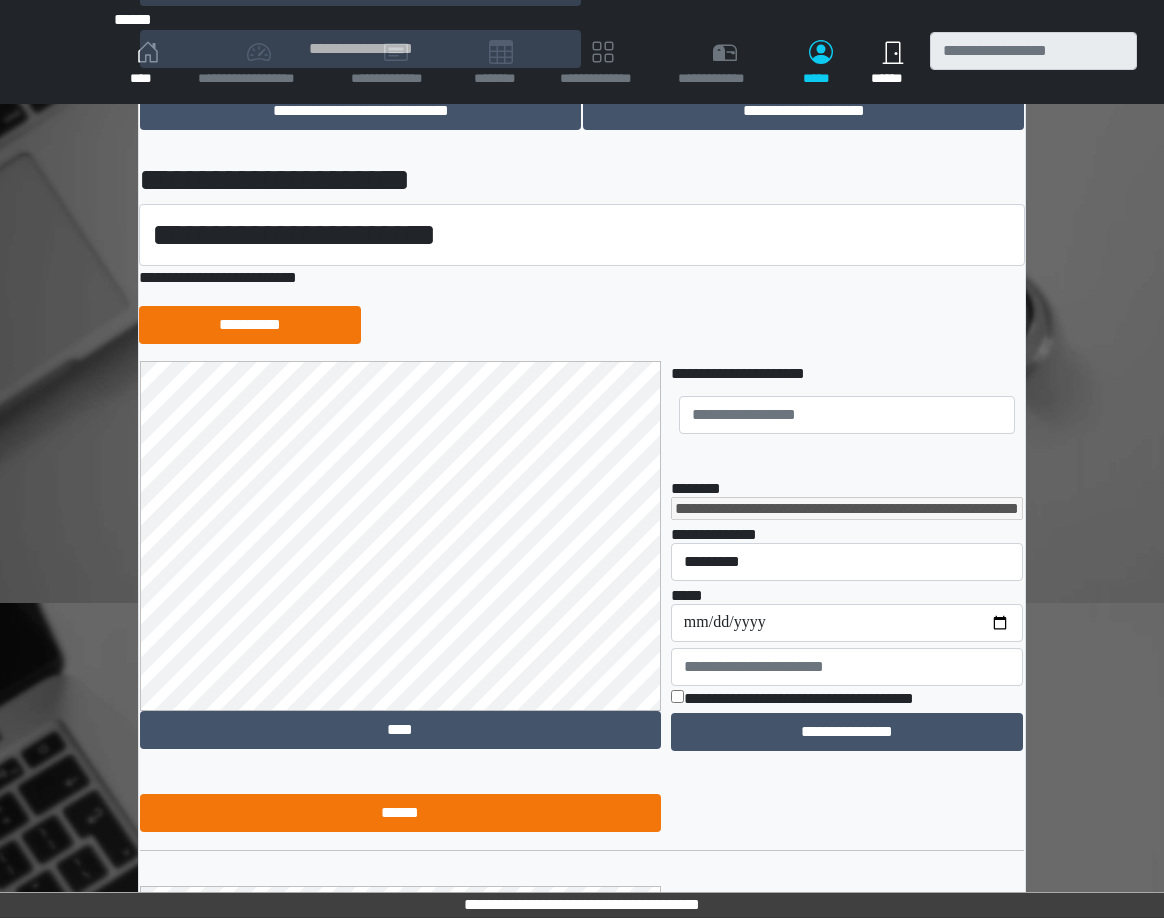 scroll, scrollTop: 437, scrollLeft: 0, axis: vertical 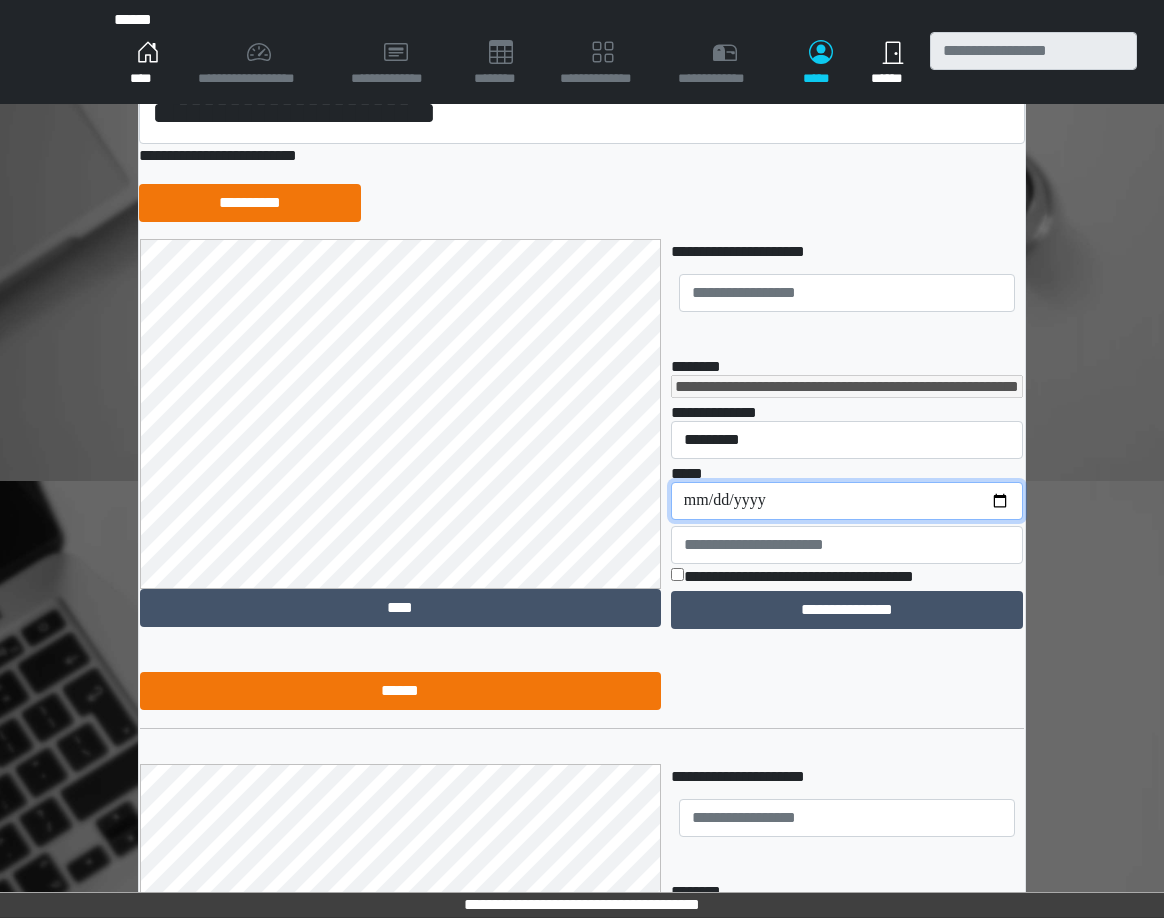 click on "**********" at bounding box center (847, 501) 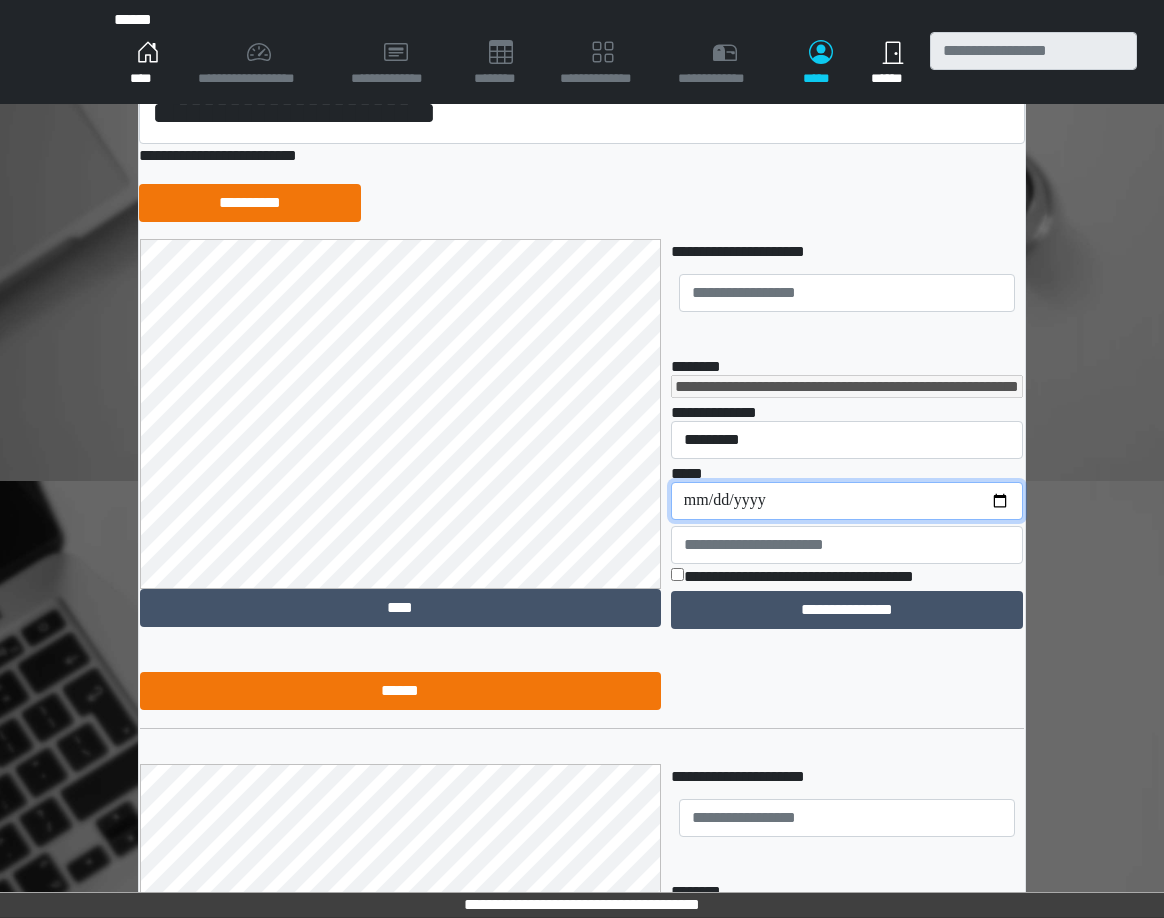 type on "**********" 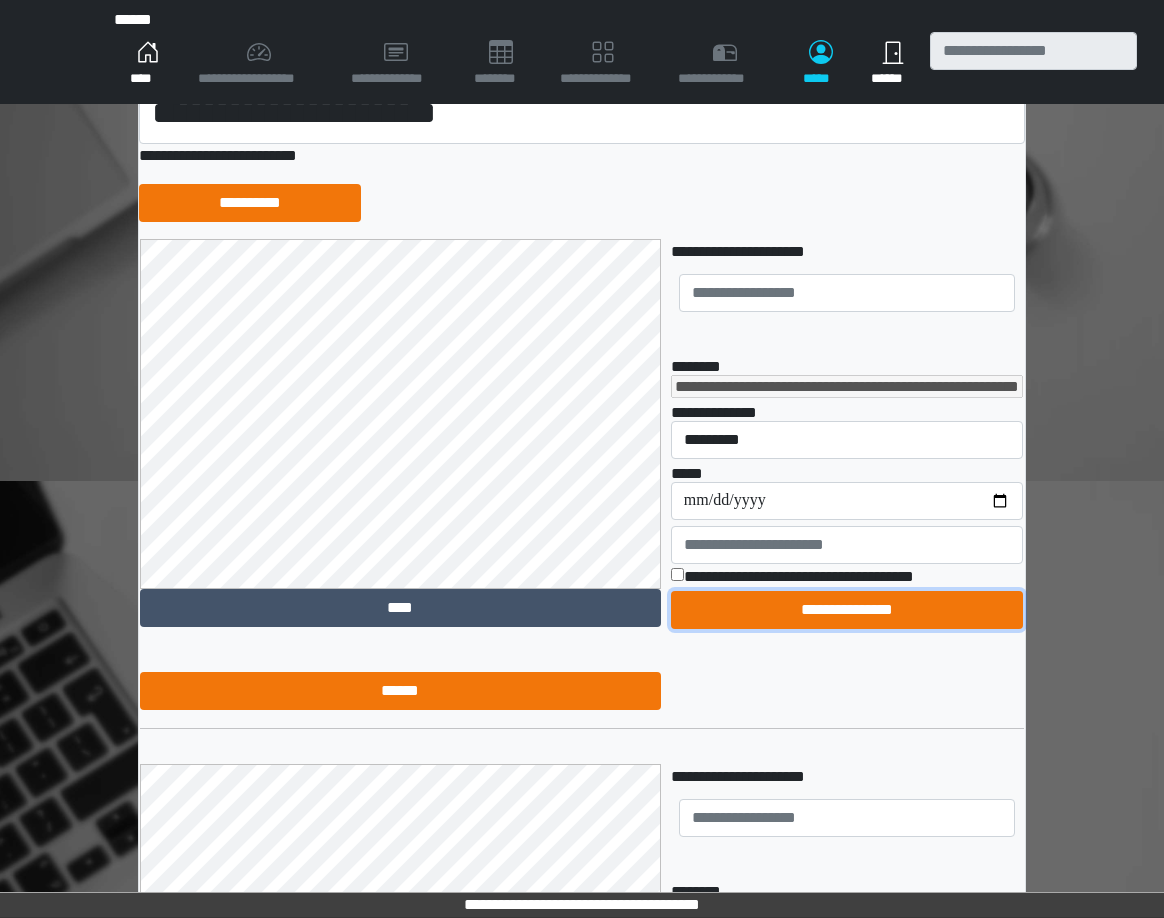 click on "**********" at bounding box center (847, 610) 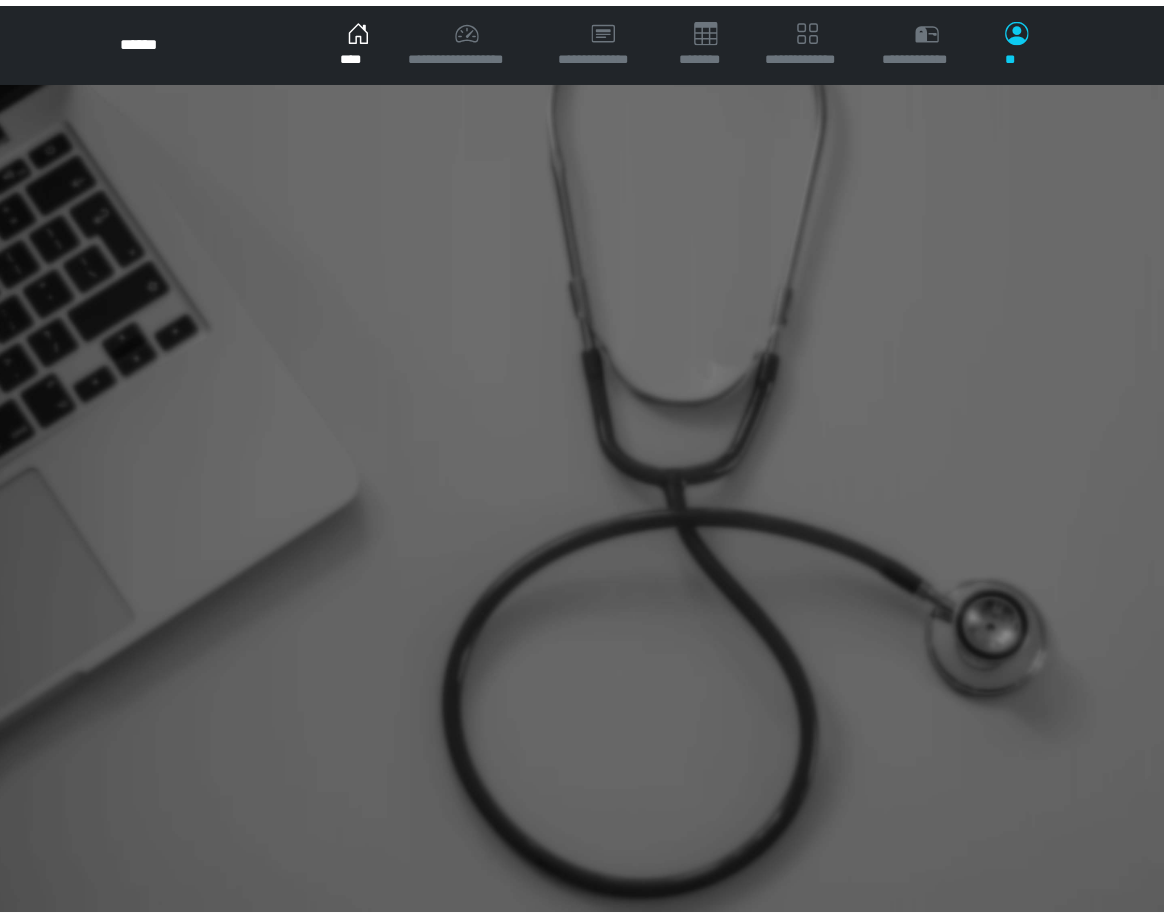 scroll, scrollTop: 0, scrollLeft: 0, axis: both 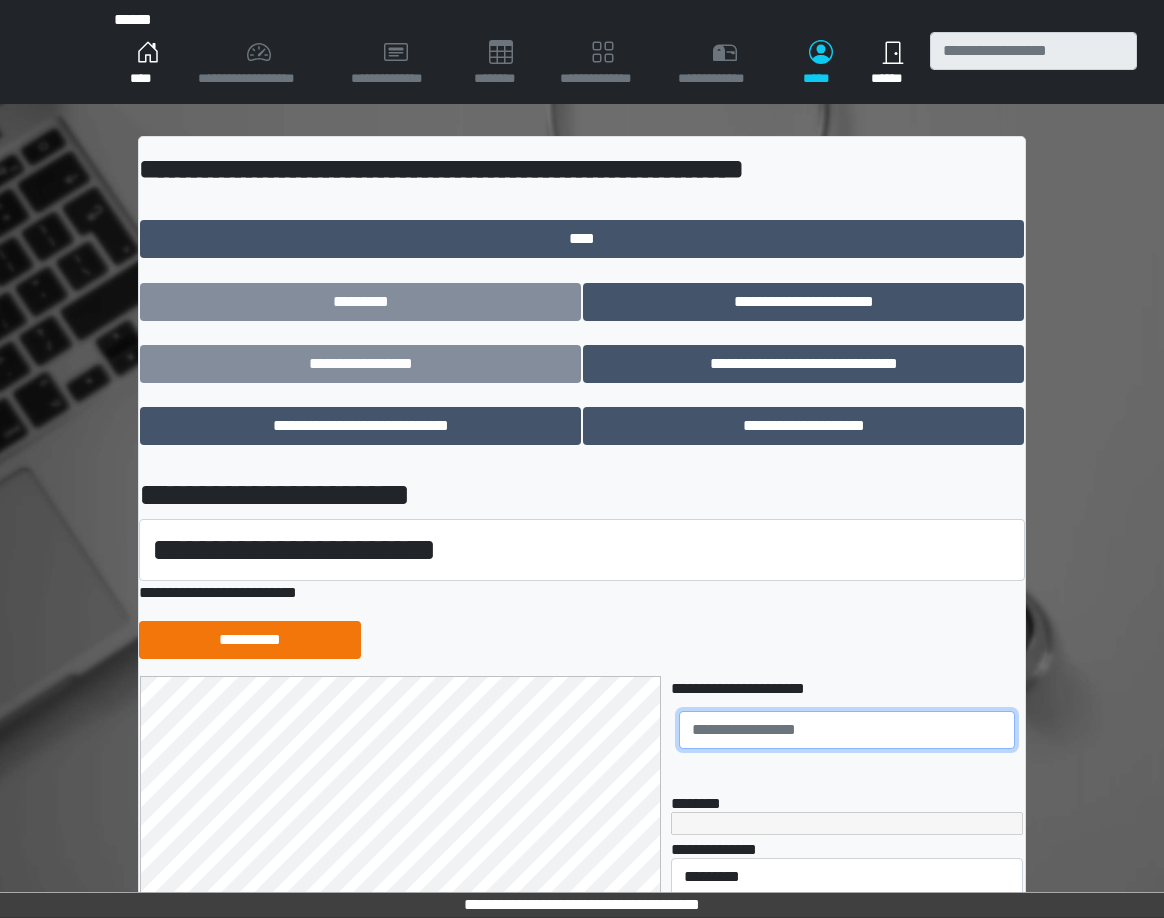 click at bounding box center (847, 730) 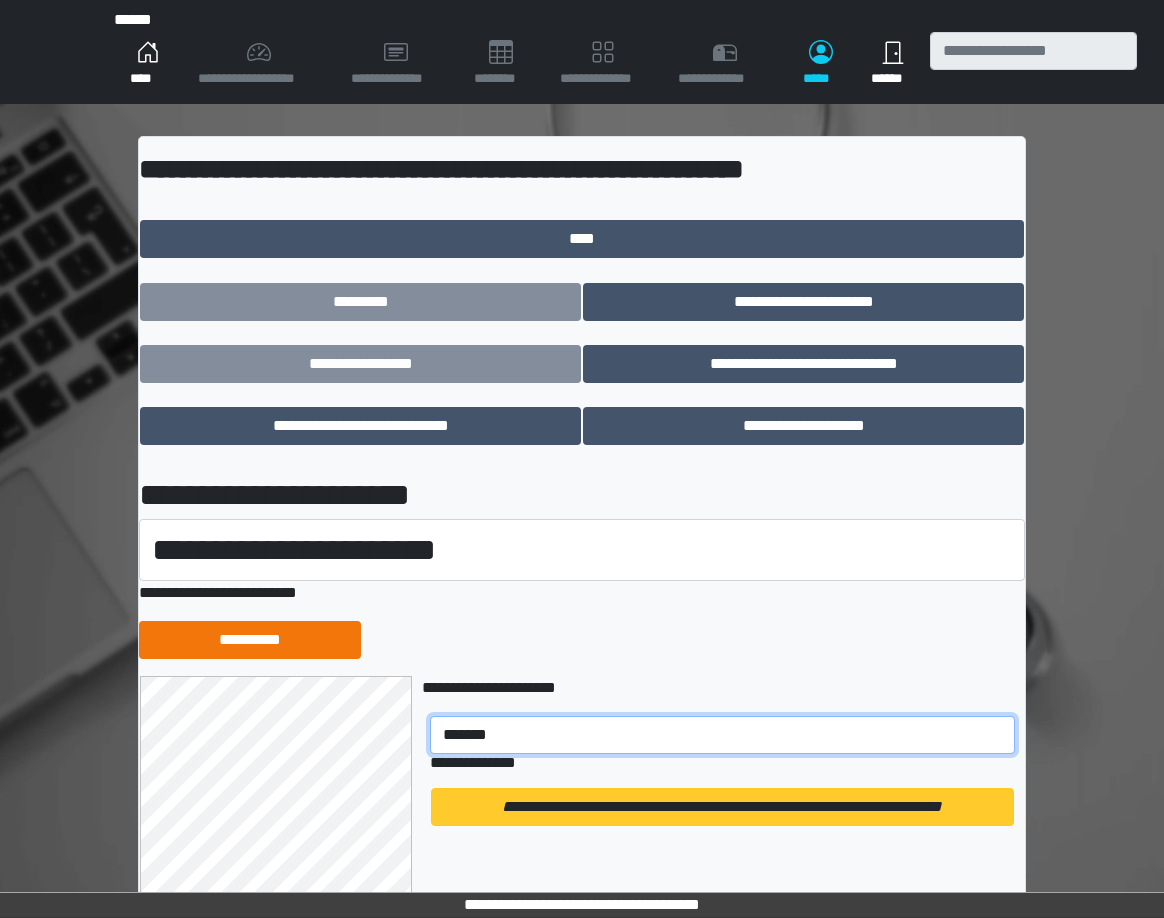 type on "*******" 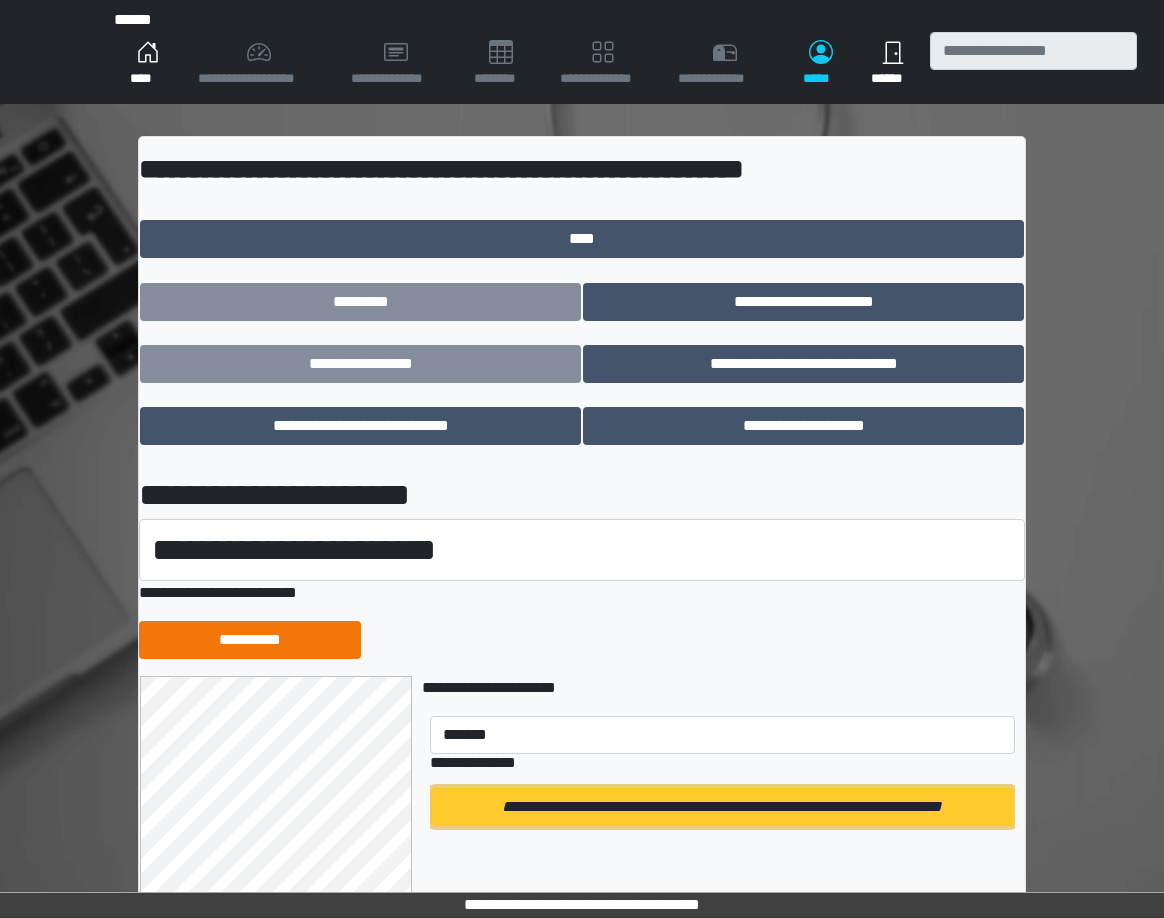 click on "**********" at bounding box center [722, 807] 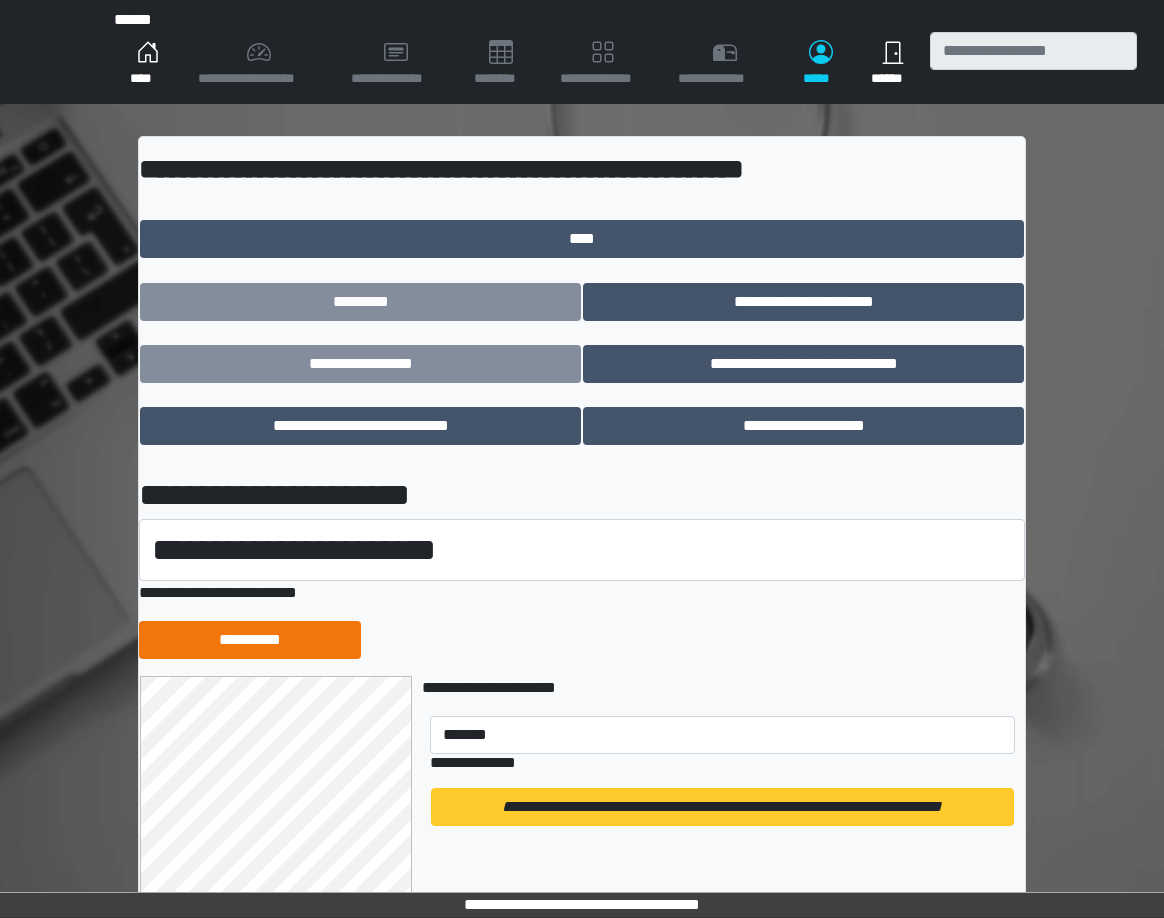 type 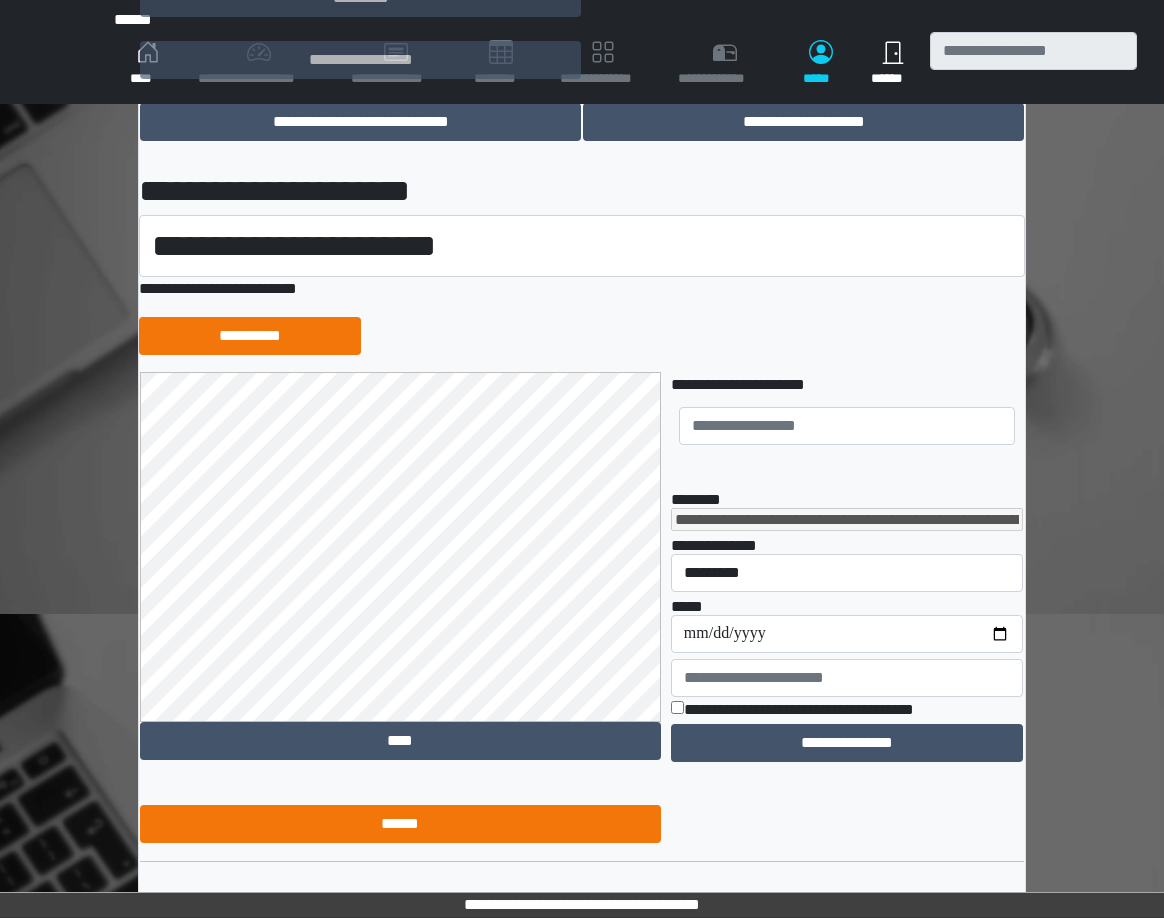 scroll, scrollTop: 338, scrollLeft: 0, axis: vertical 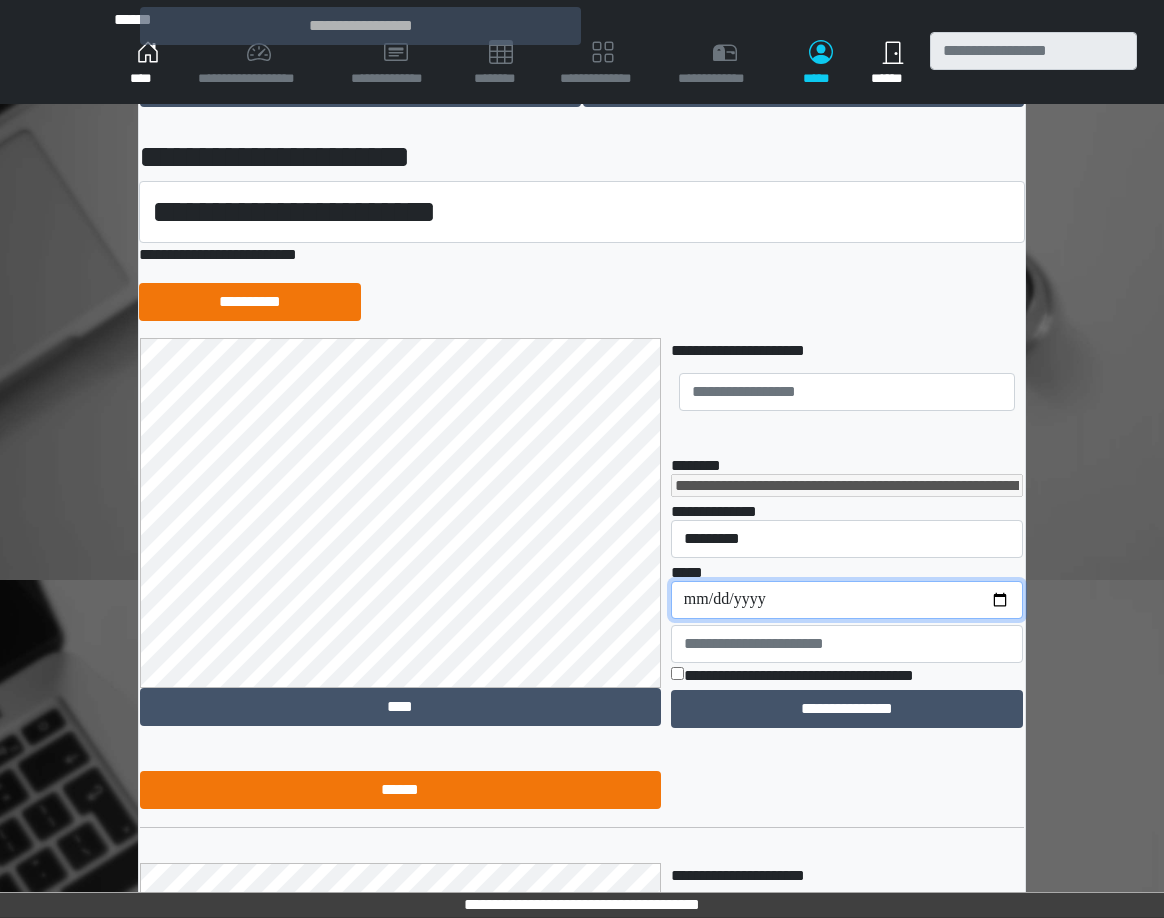 click on "**********" at bounding box center (847, 600) 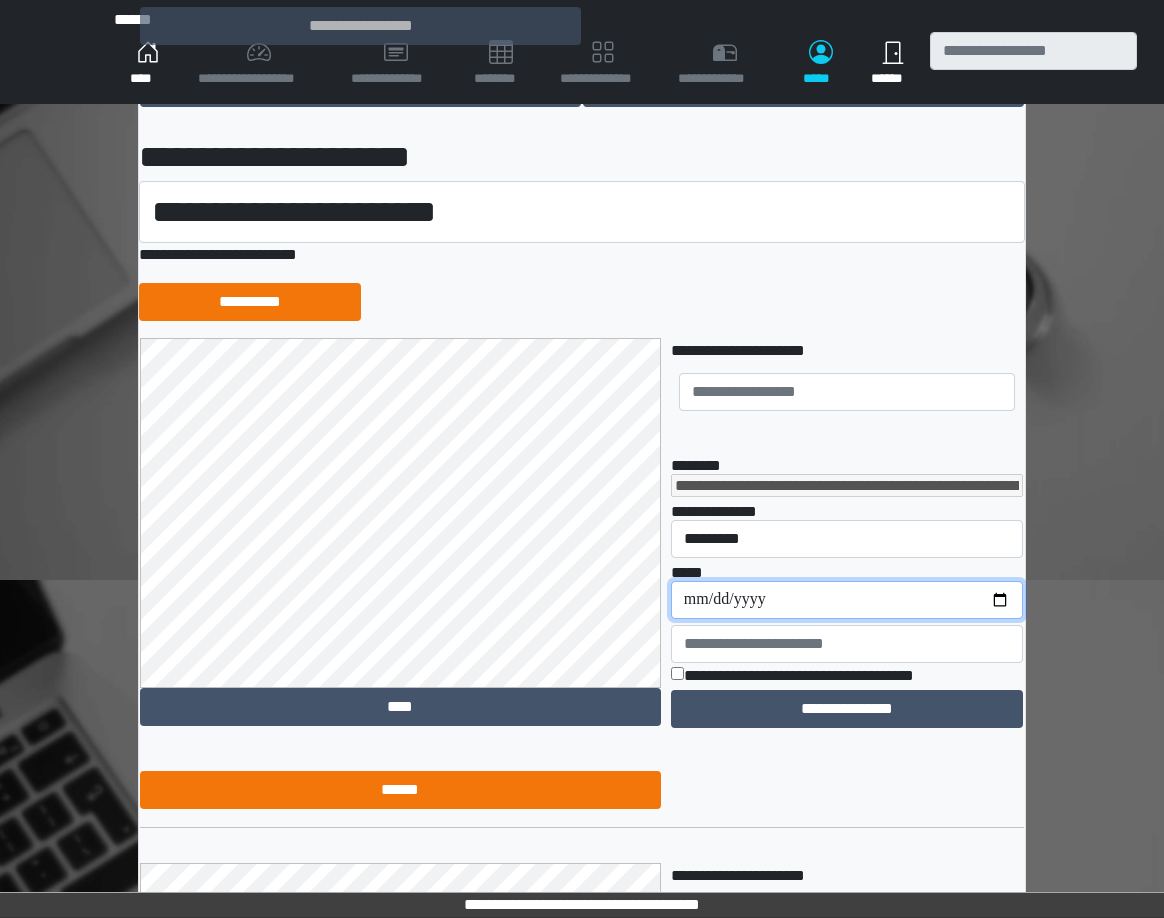 type on "**********" 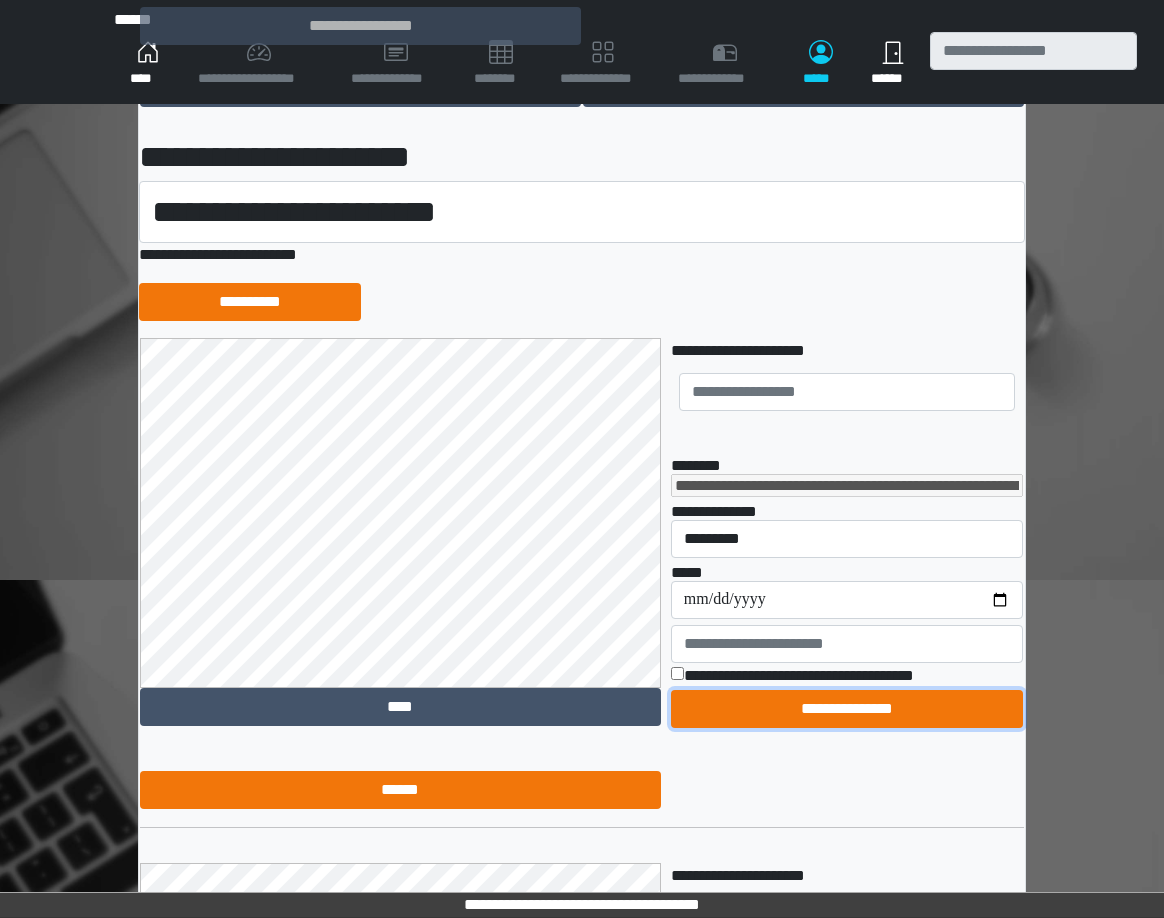 click on "**********" at bounding box center (847, 709) 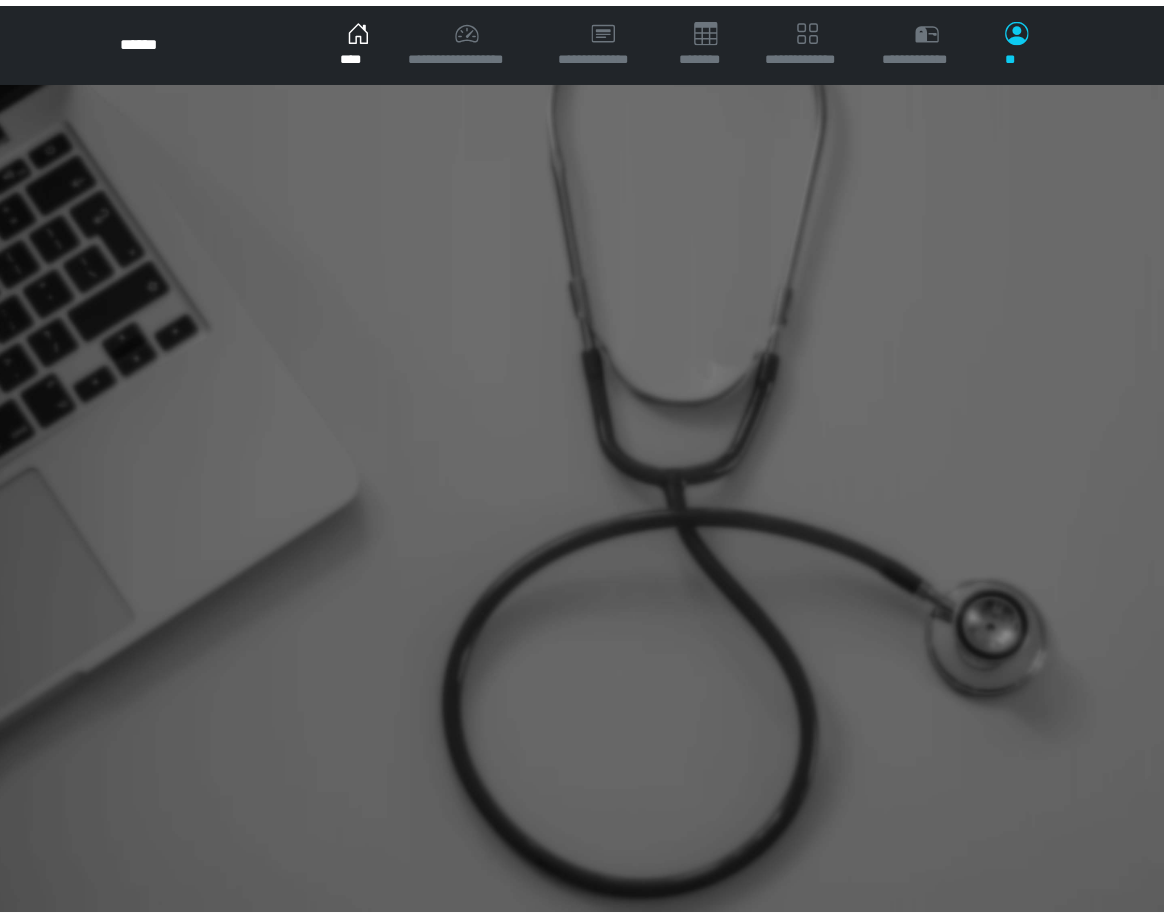 scroll, scrollTop: 0, scrollLeft: 0, axis: both 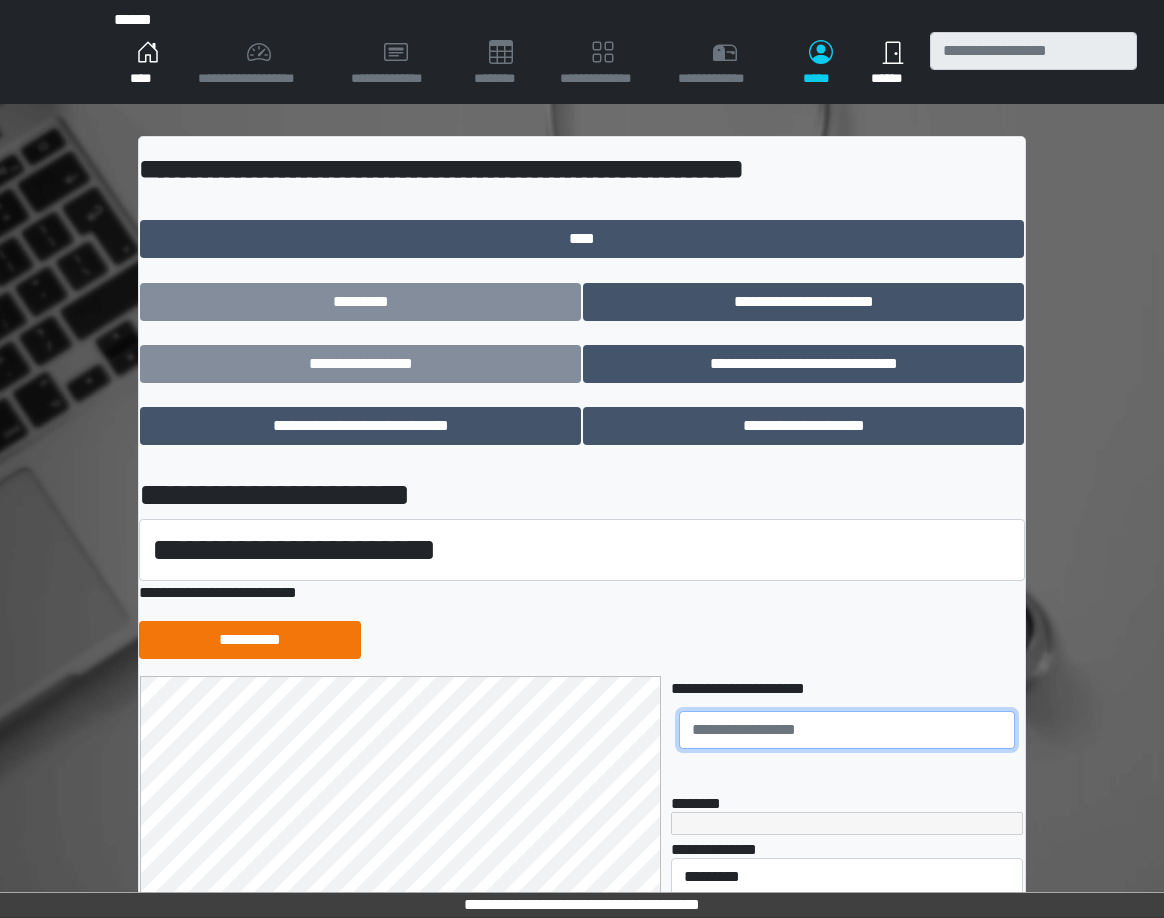 click at bounding box center (847, 730) 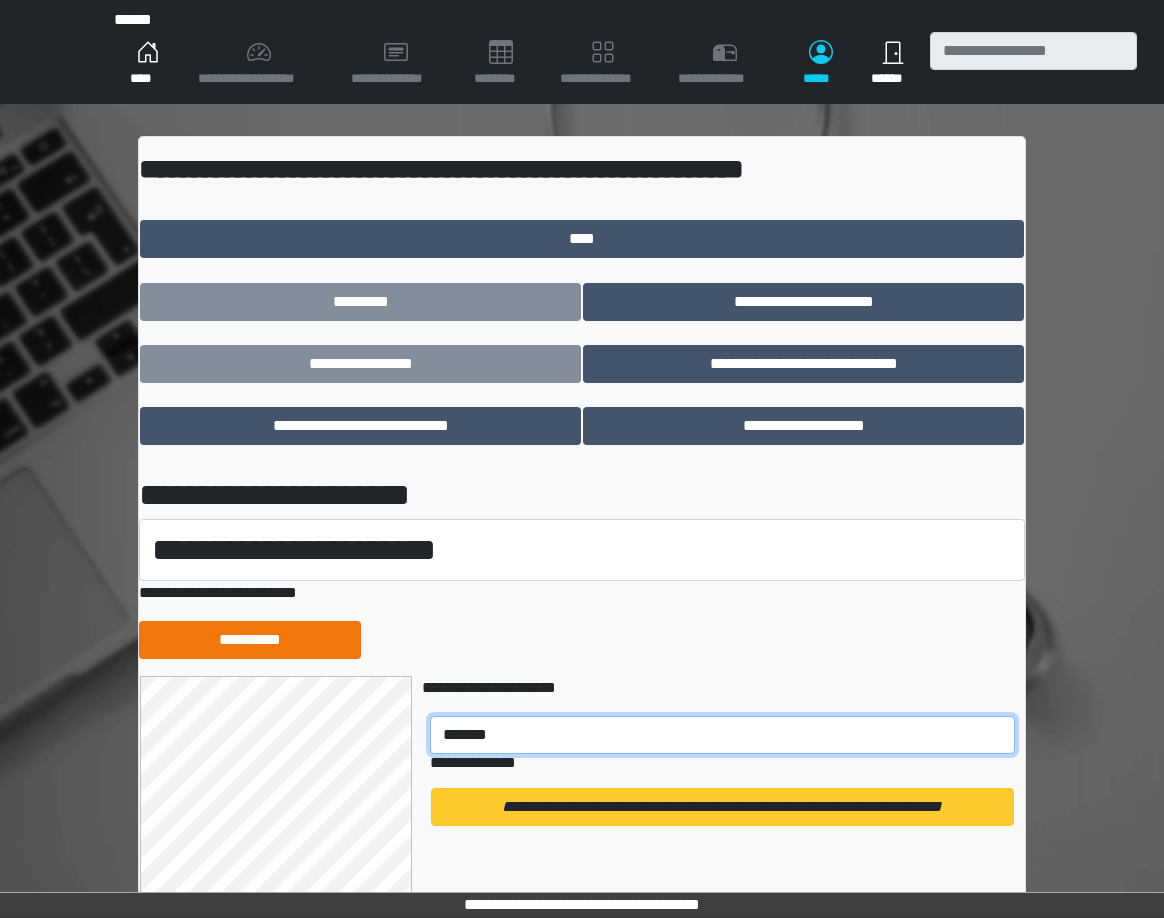 type on "*******" 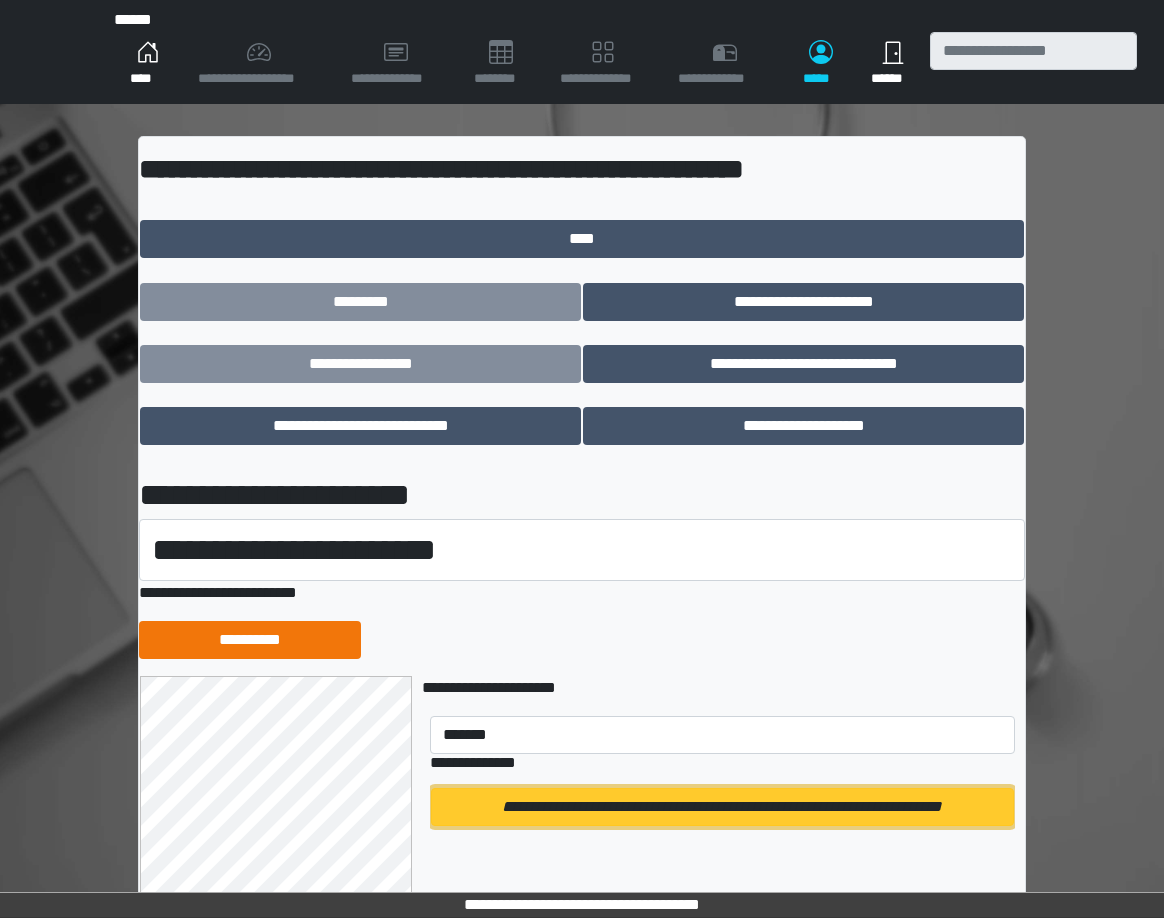 click on "**********" at bounding box center [722, 807] 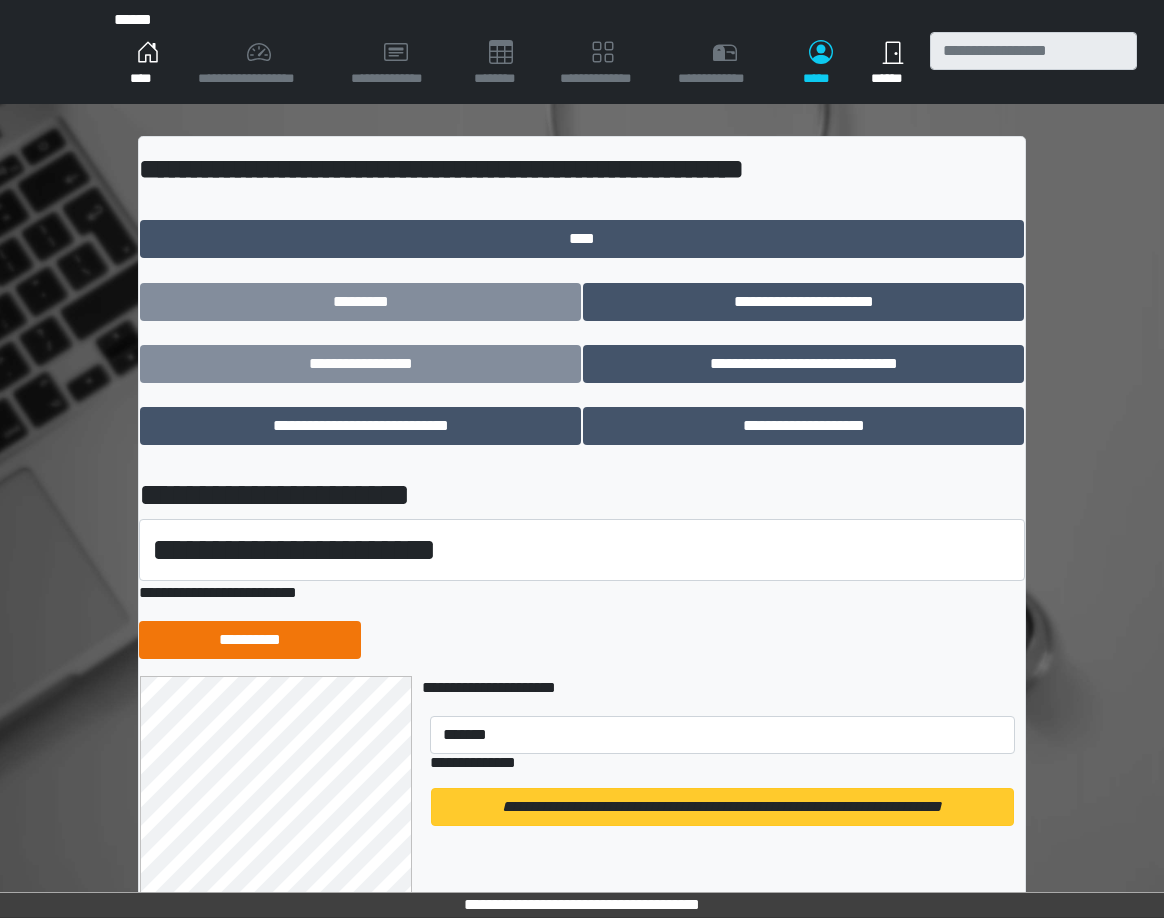 type 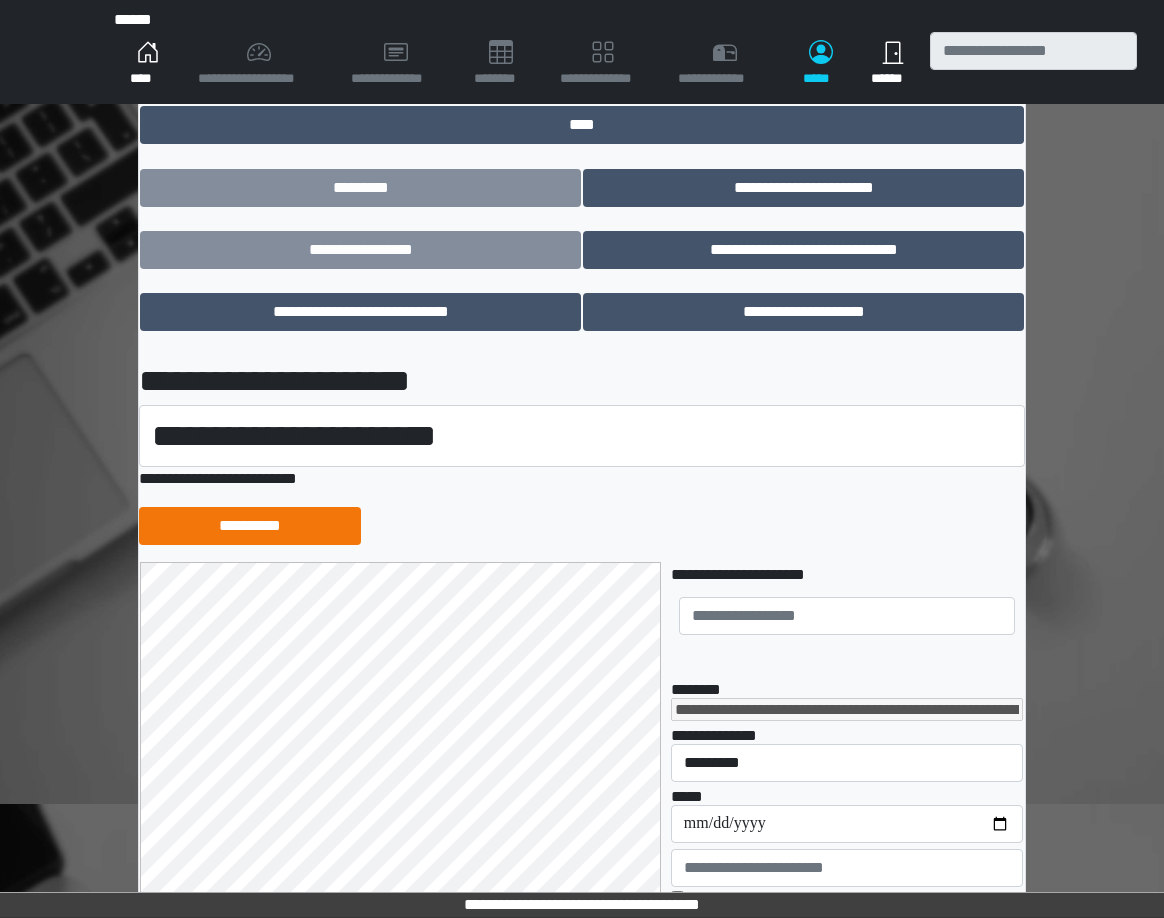 scroll, scrollTop: 179, scrollLeft: 0, axis: vertical 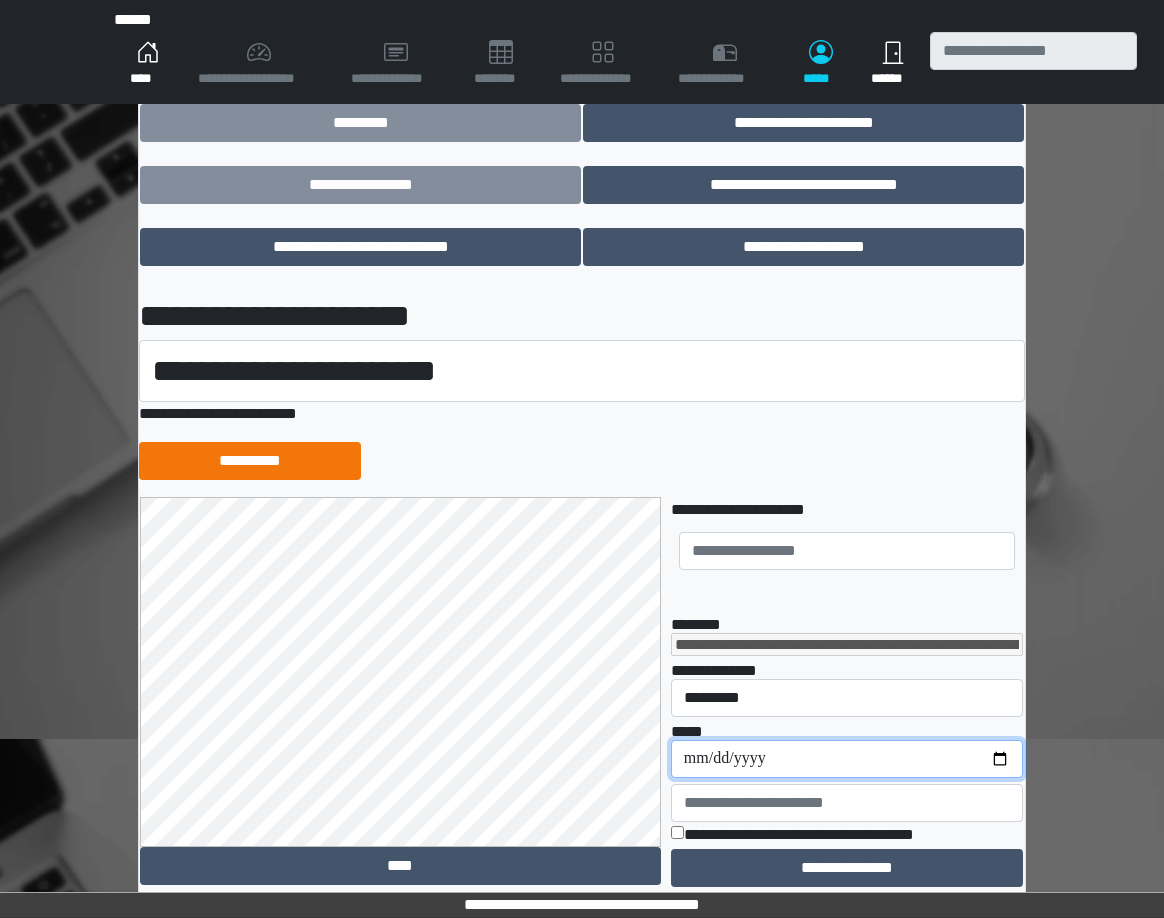 click on "**********" at bounding box center [847, 759] 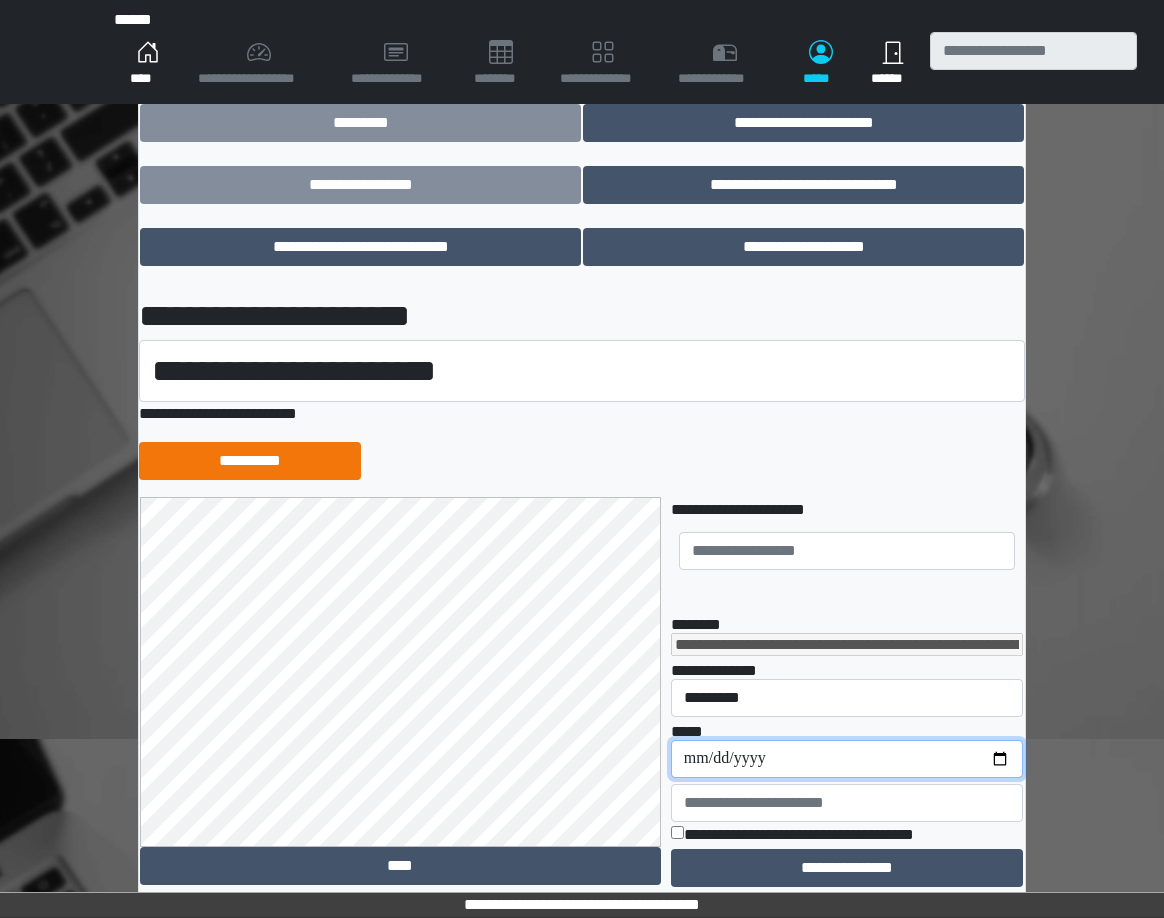 type on "**********" 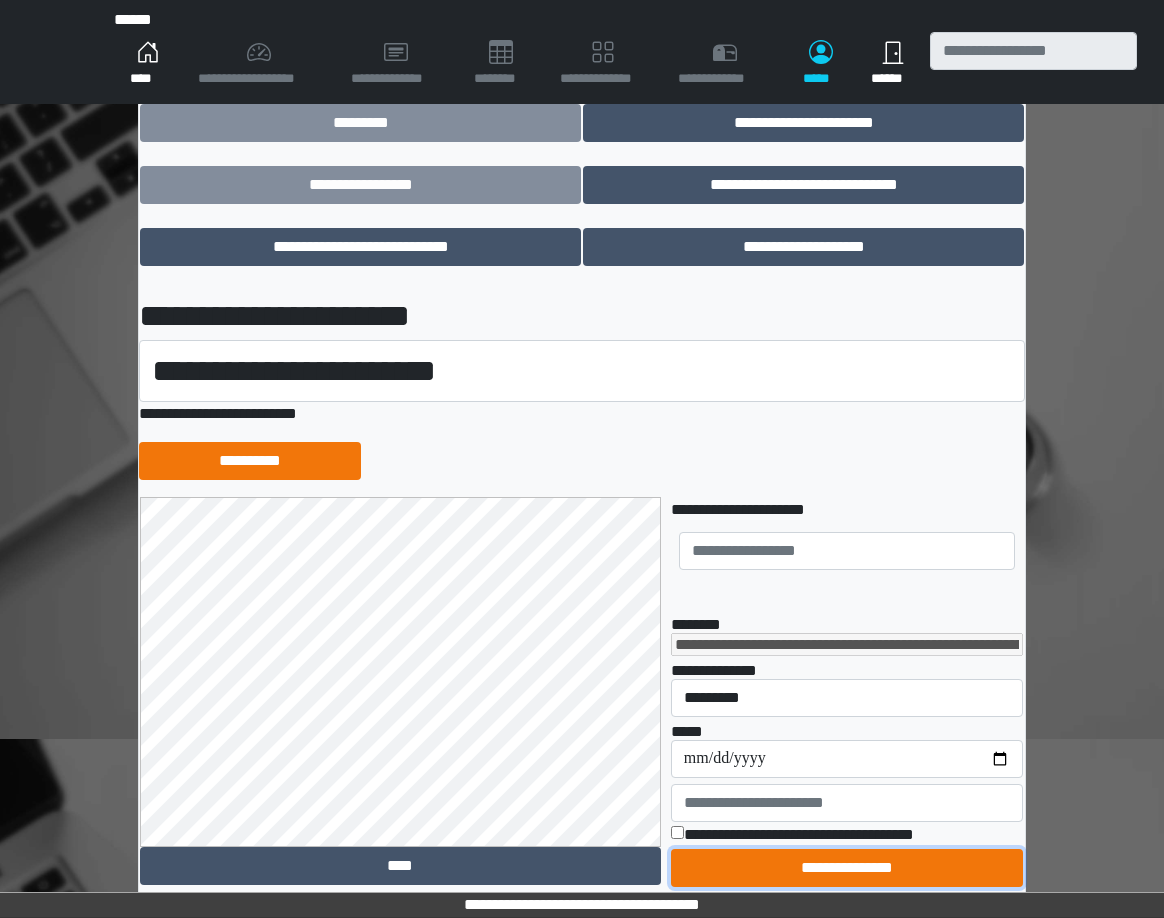 click on "**********" at bounding box center (847, 868) 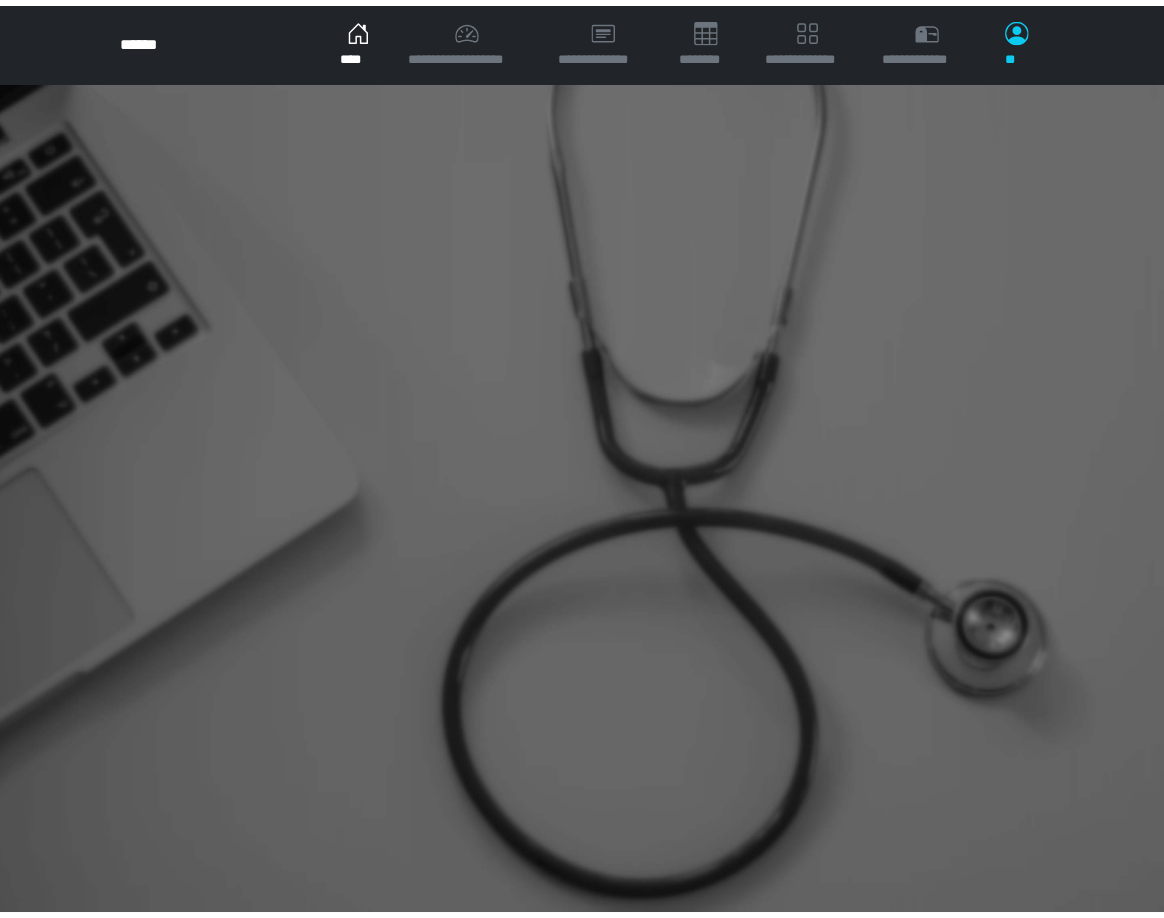 scroll, scrollTop: 0, scrollLeft: 0, axis: both 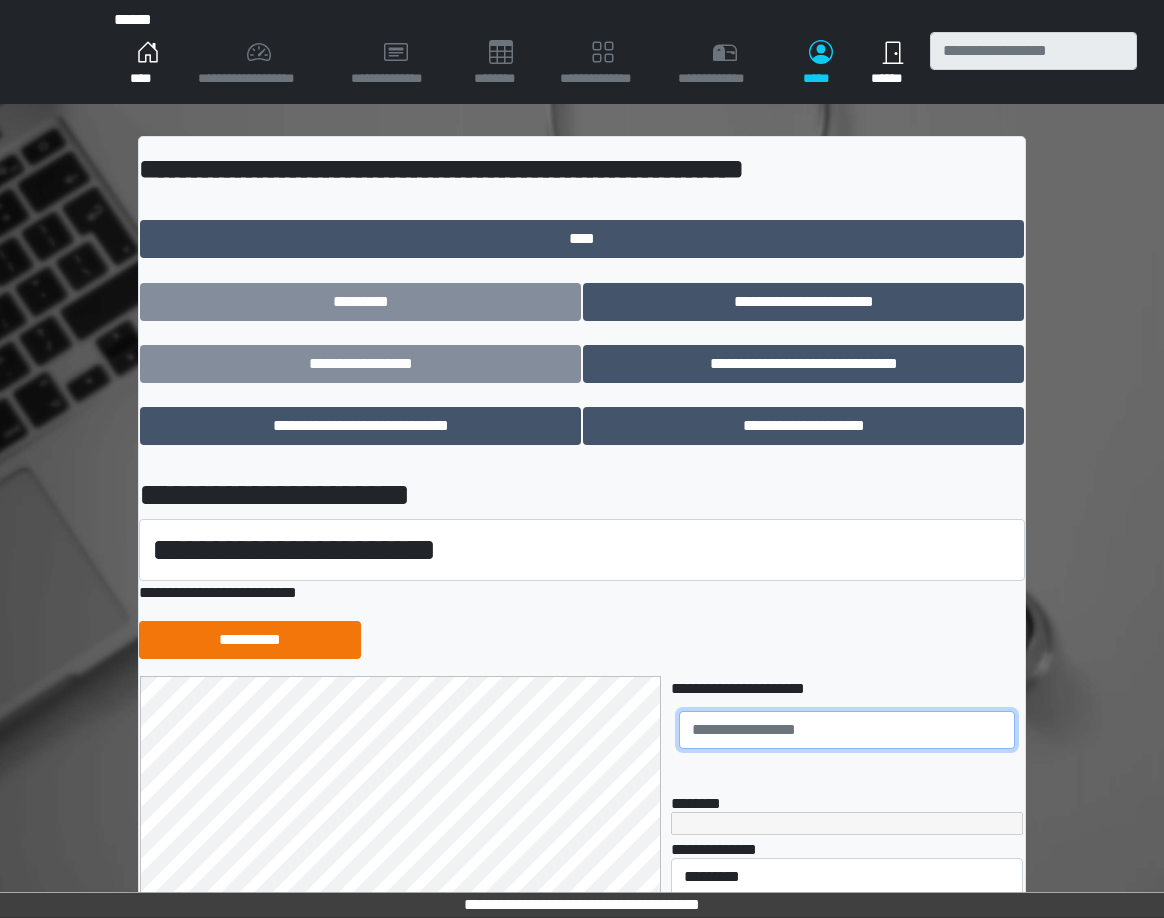 click at bounding box center (847, 730) 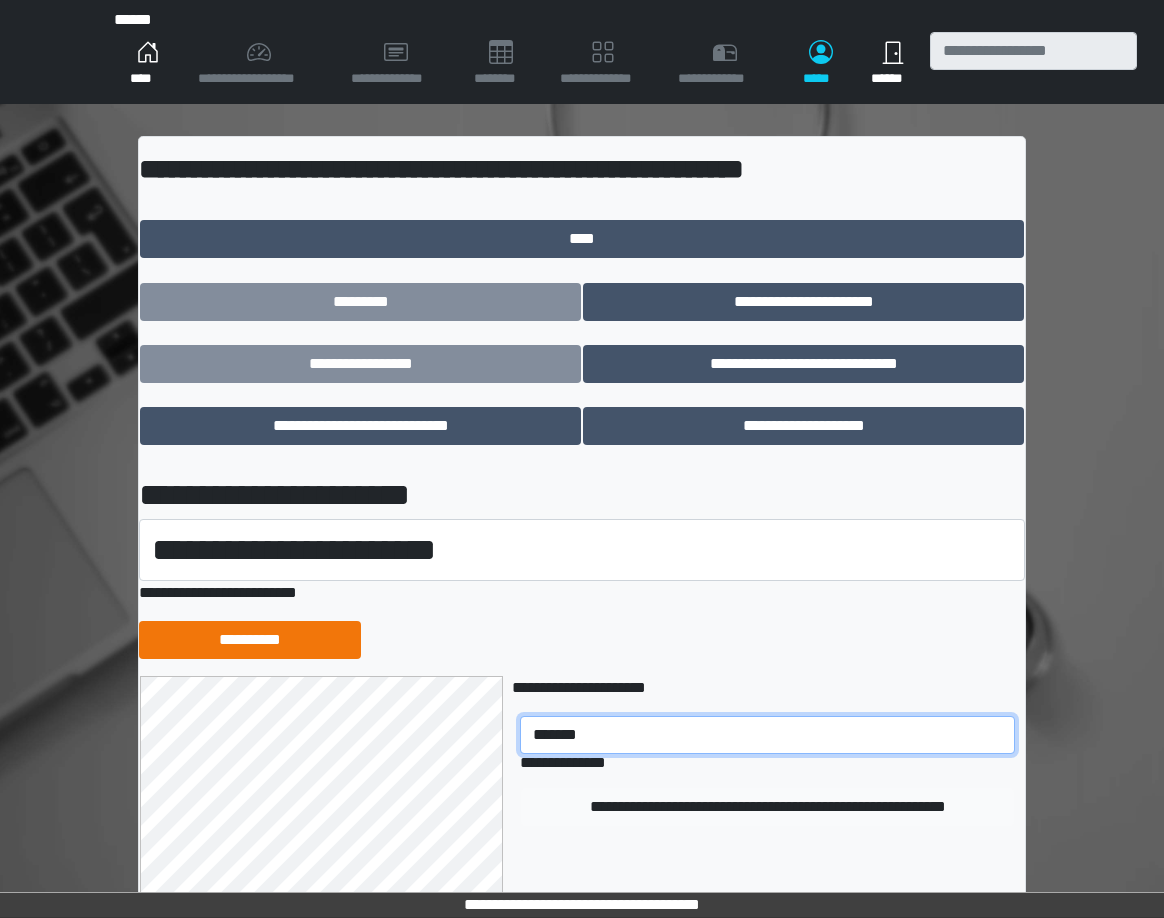 type on "*******" 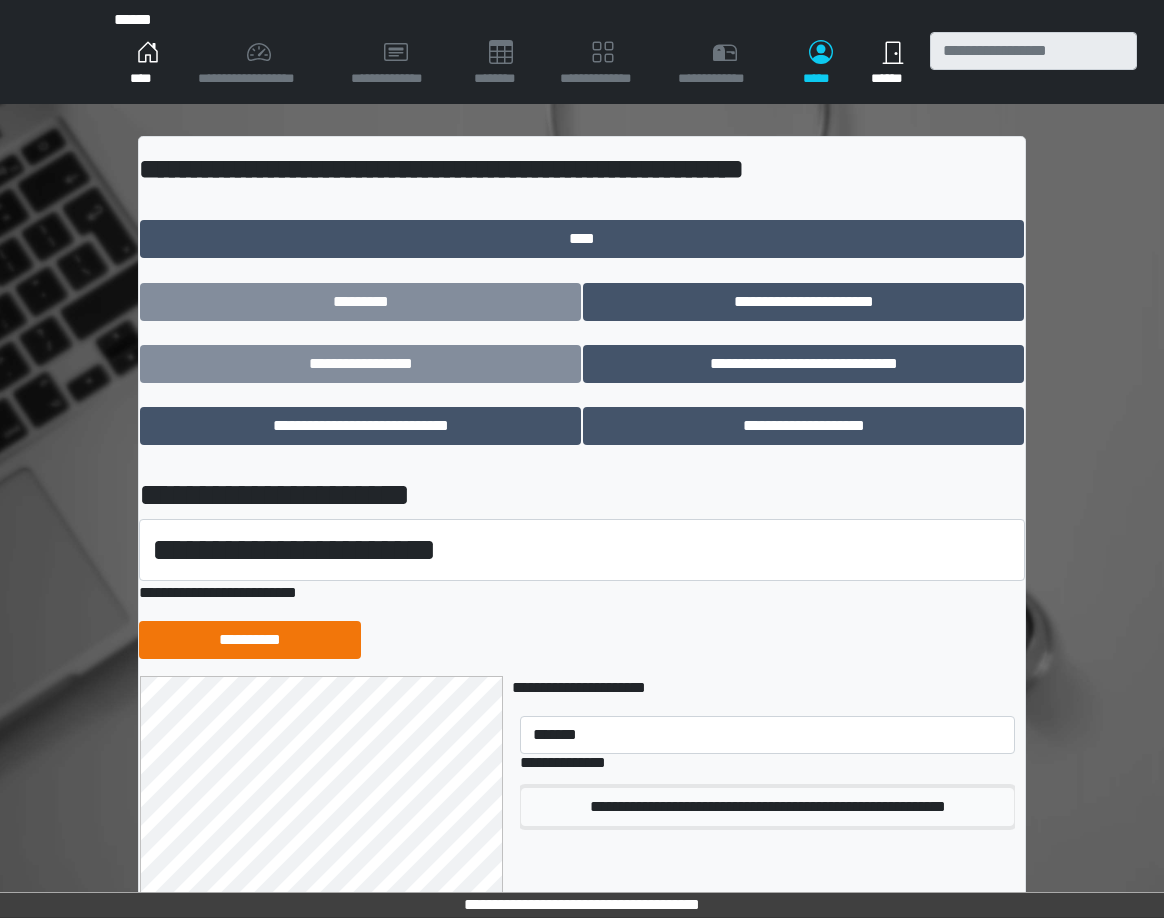 click on "**********" at bounding box center [767, 807] 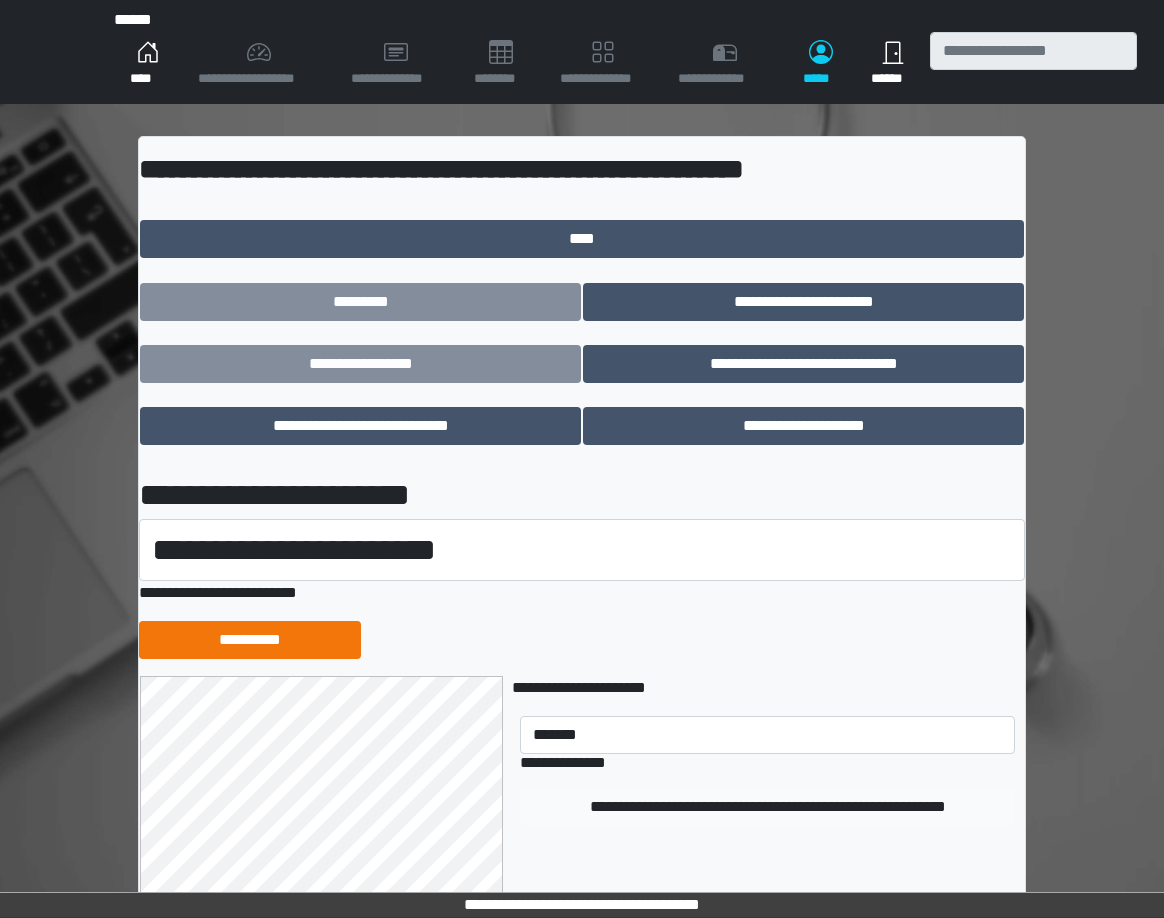 type 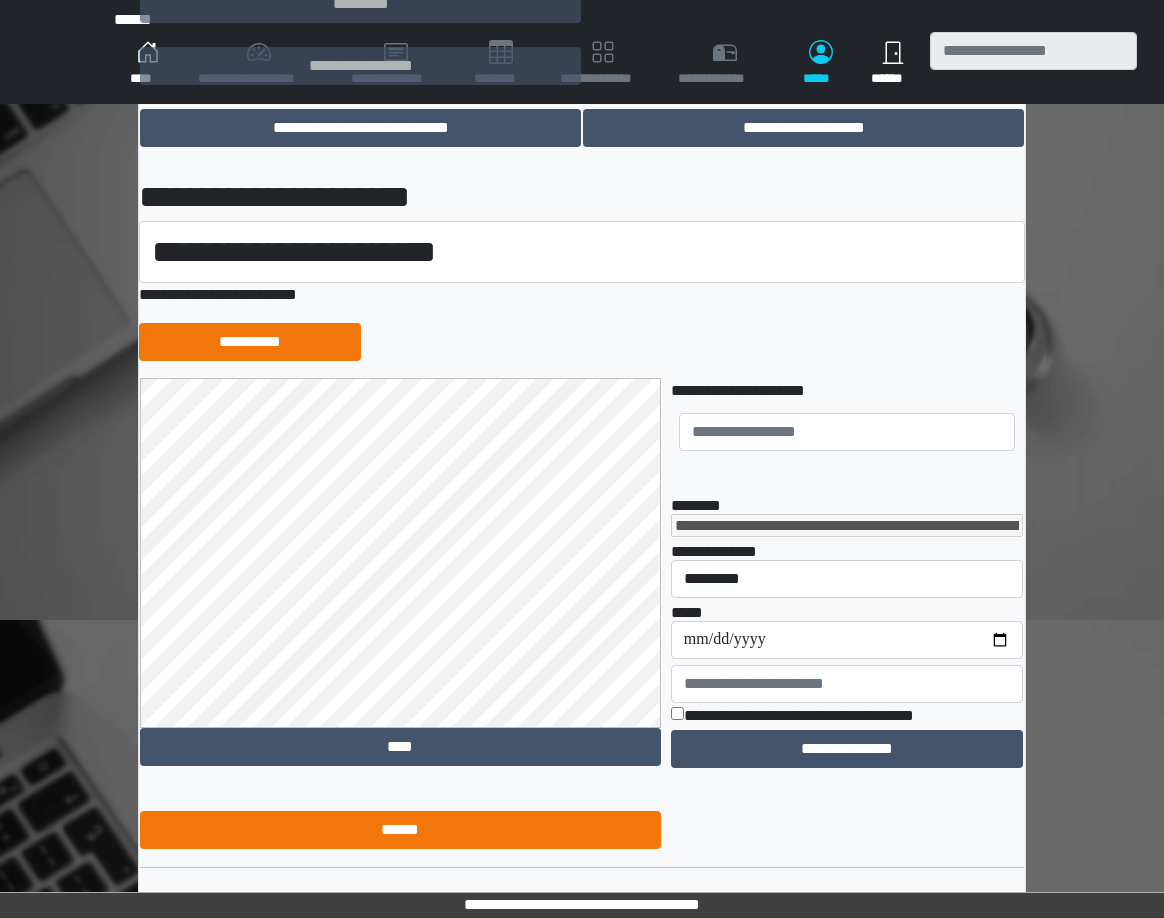 scroll, scrollTop: 330, scrollLeft: 0, axis: vertical 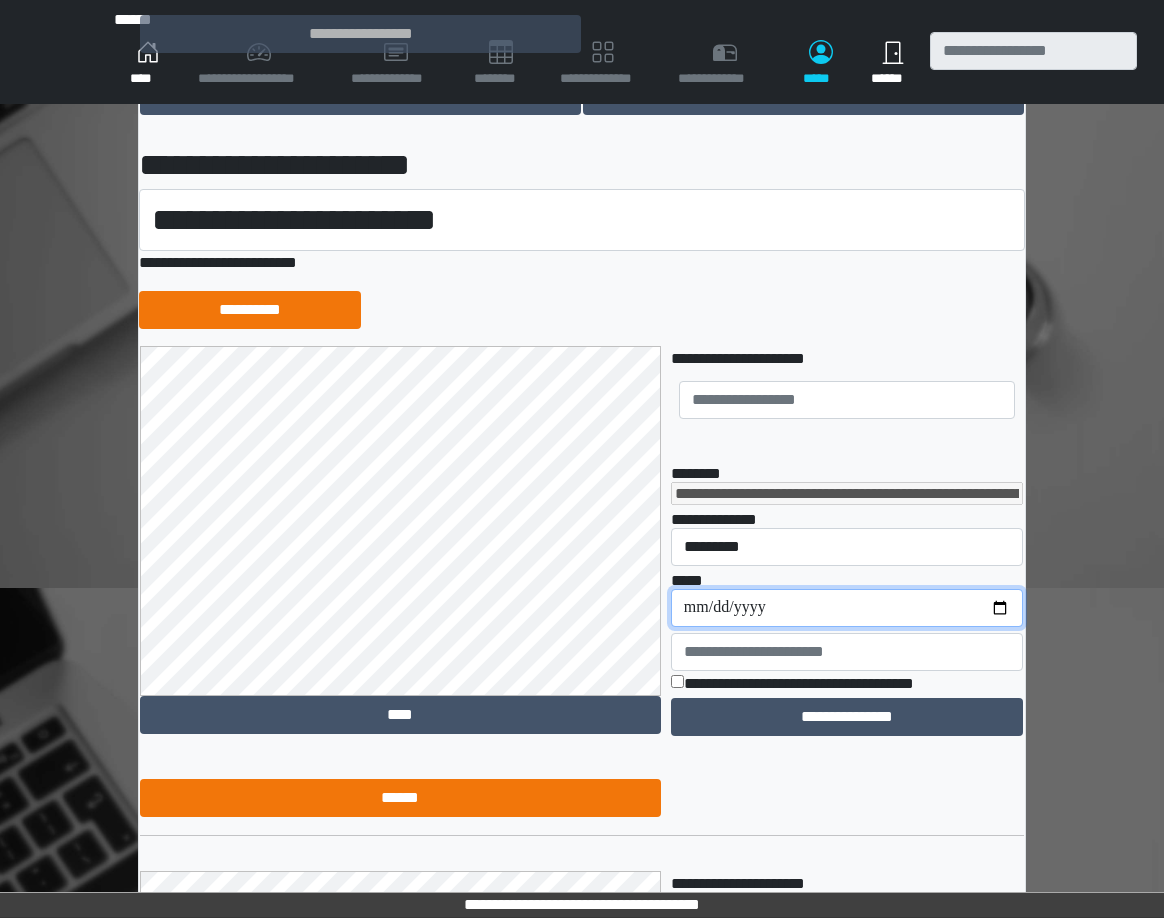 click on "**********" at bounding box center (847, 608) 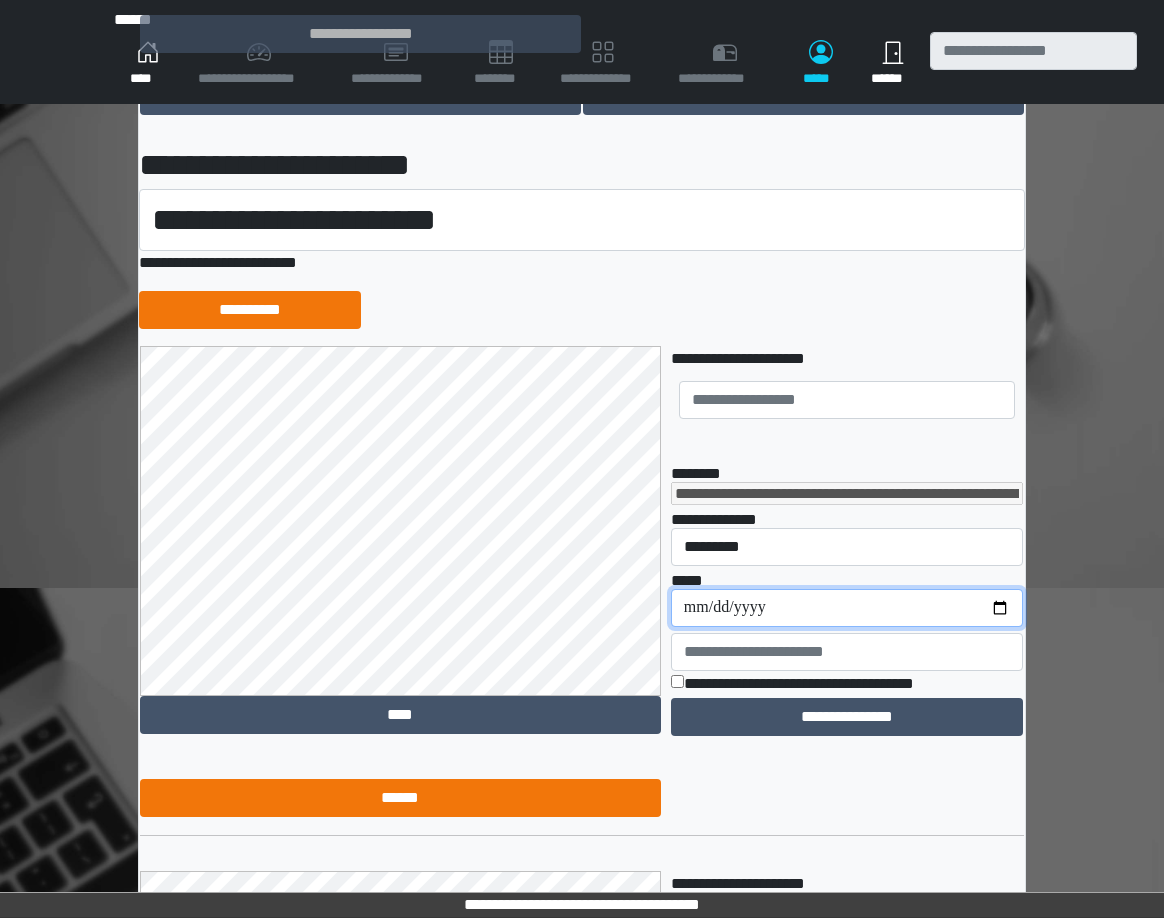 type on "**********" 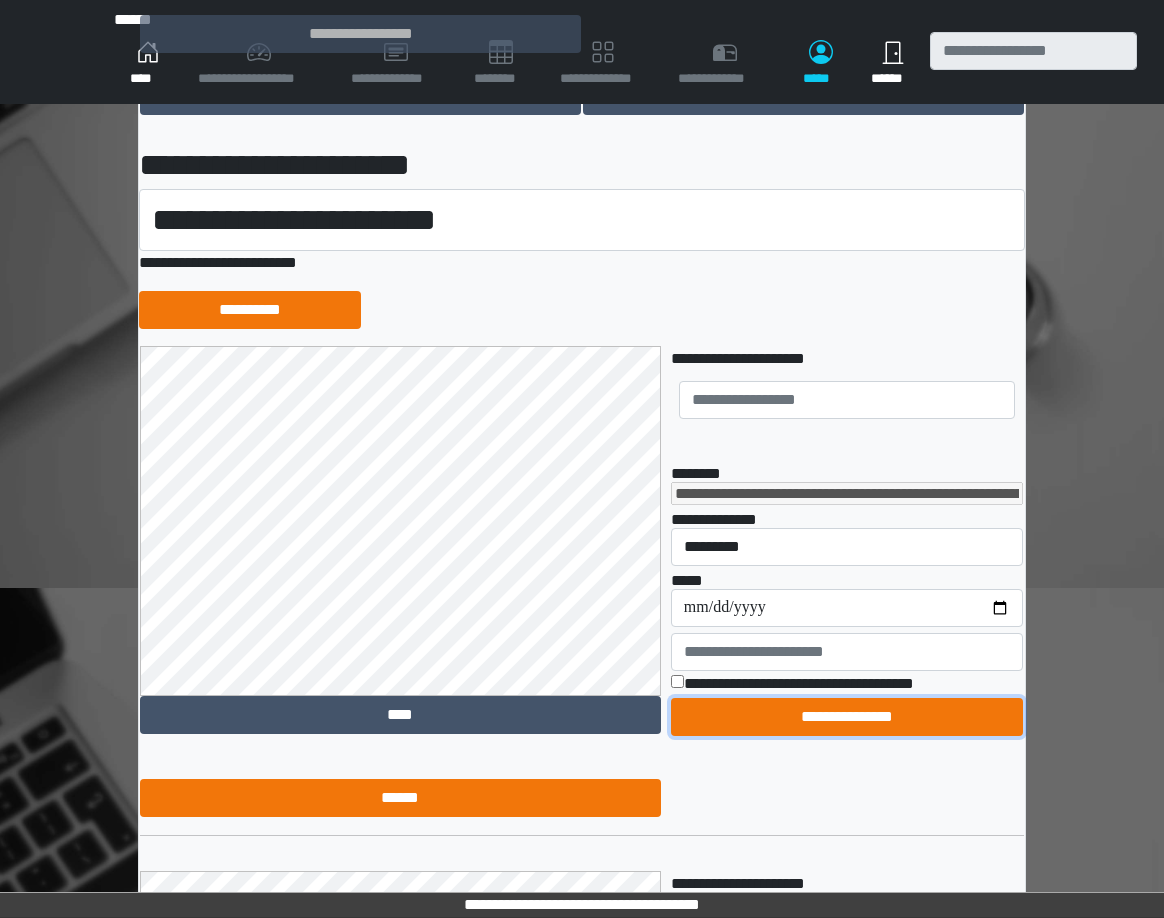 click on "**********" at bounding box center (847, 717) 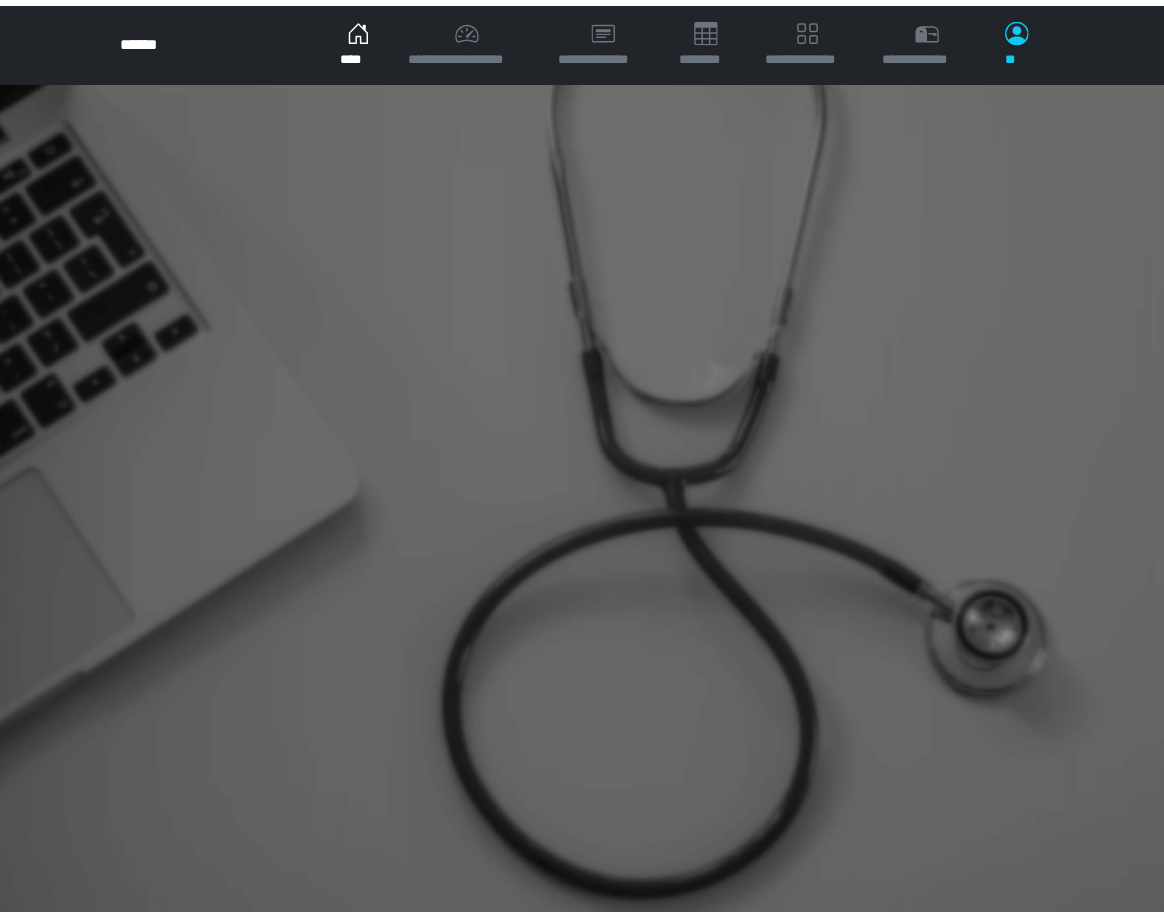 scroll, scrollTop: 0, scrollLeft: 0, axis: both 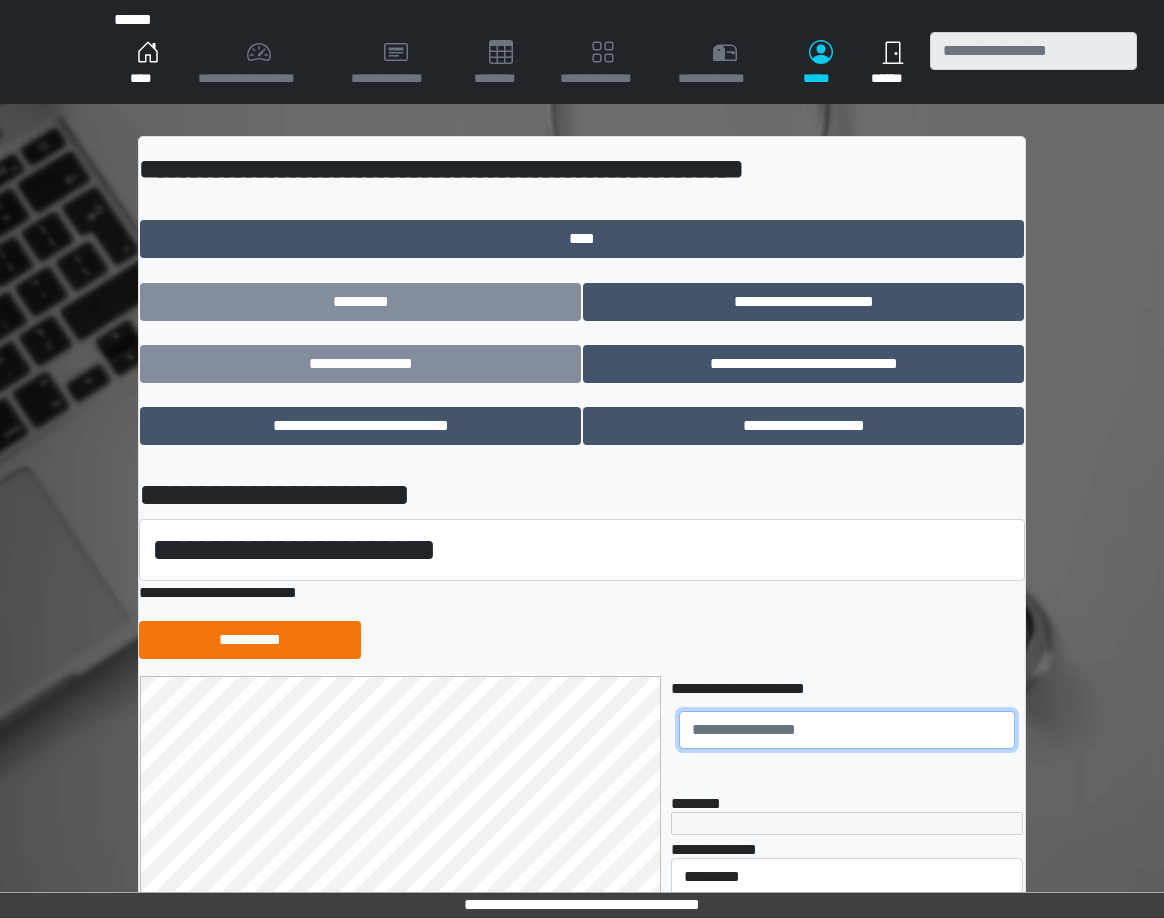 click at bounding box center [847, 730] 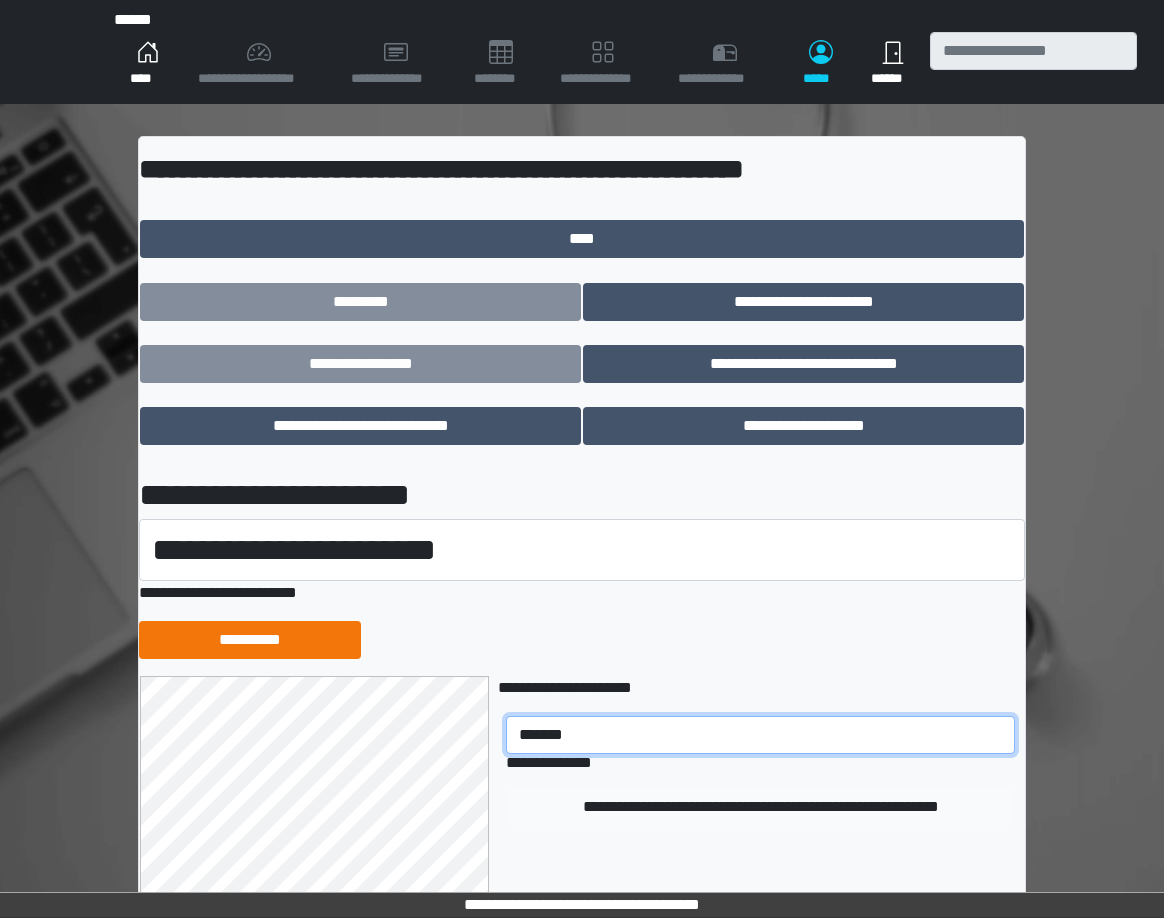 type on "*******" 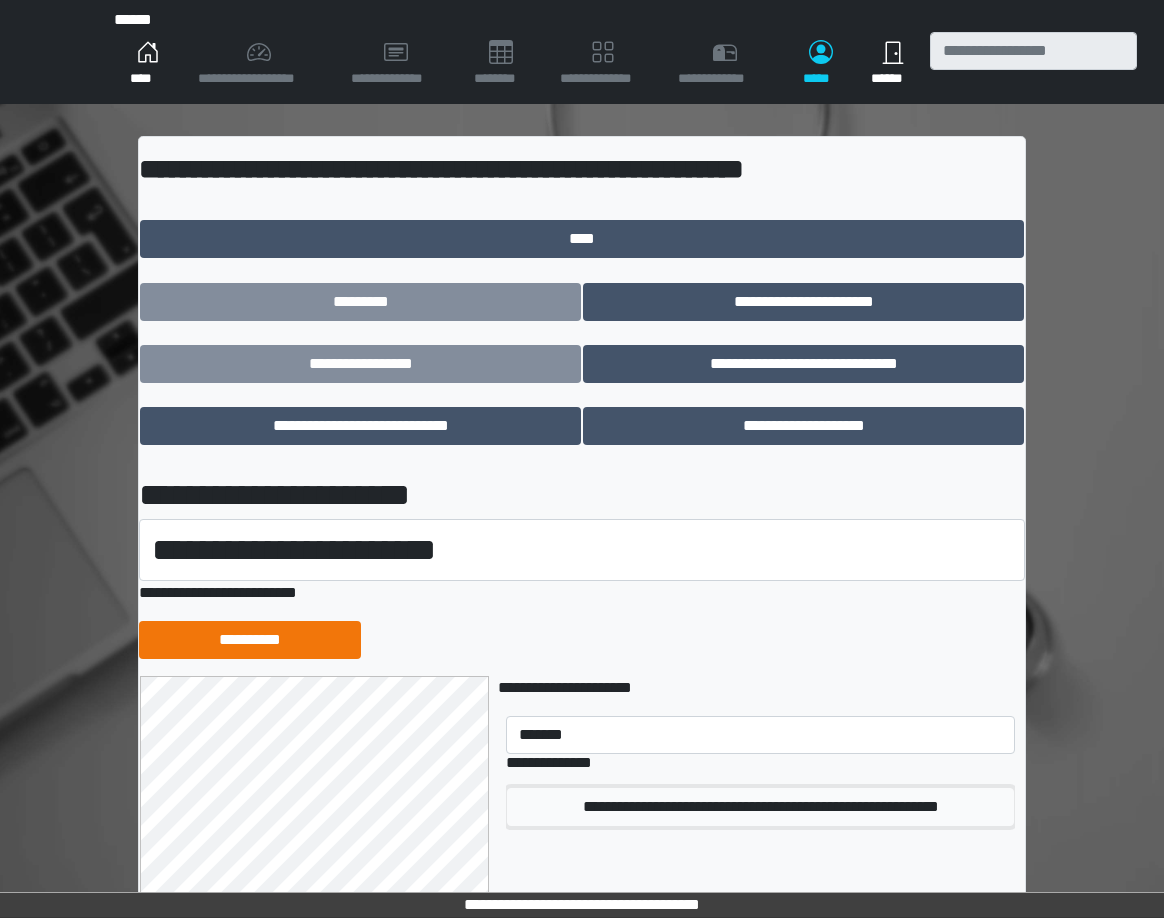 click on "**********" at bounding box center (760, 807) 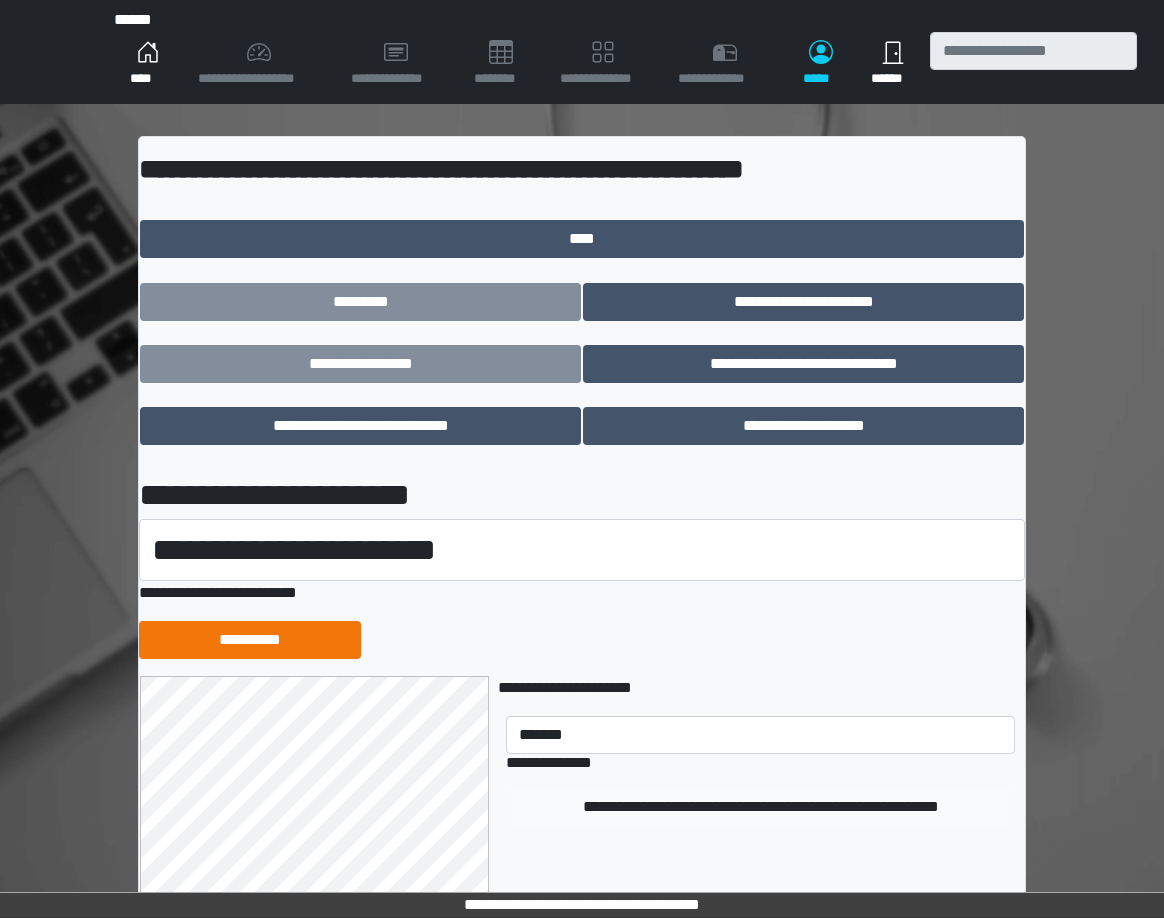 type 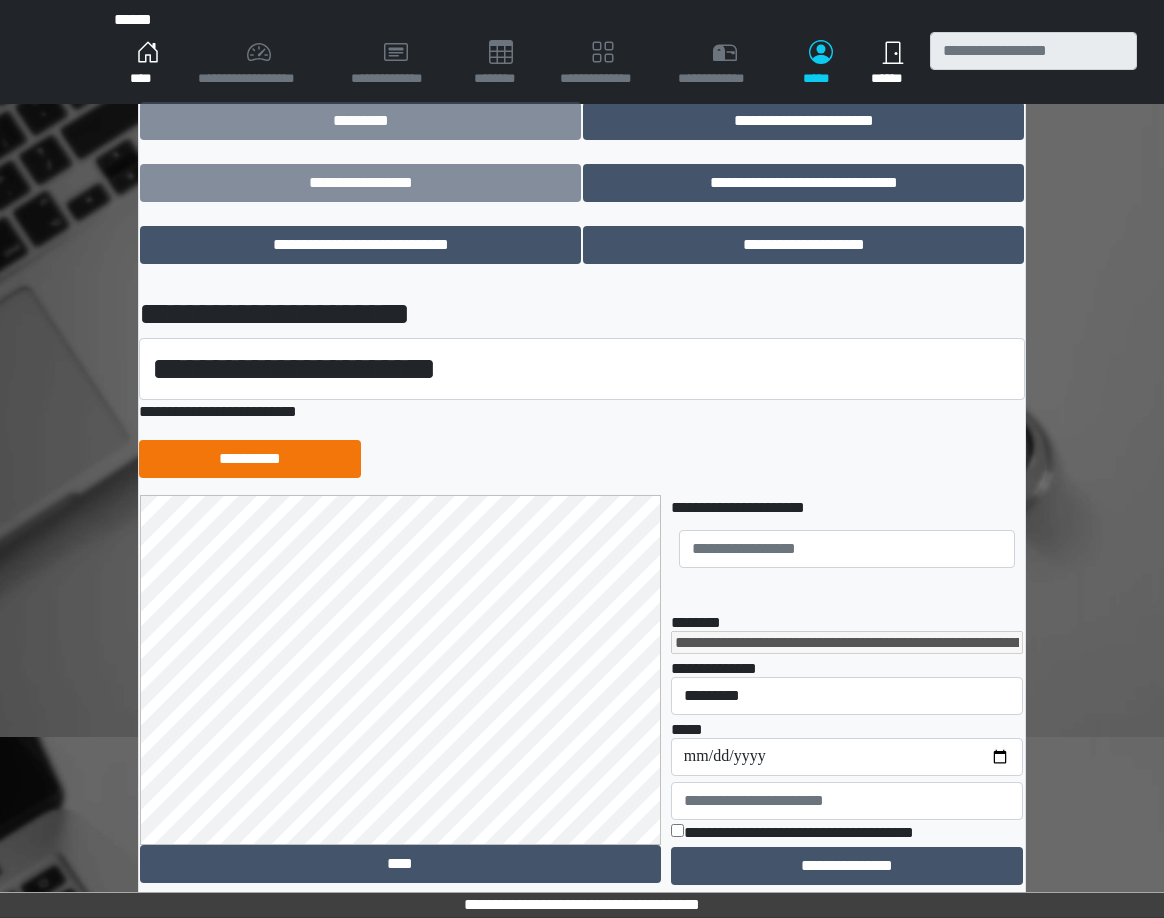 scroll, scrollTop: 212, scrollLeft: 0, axis: vertical 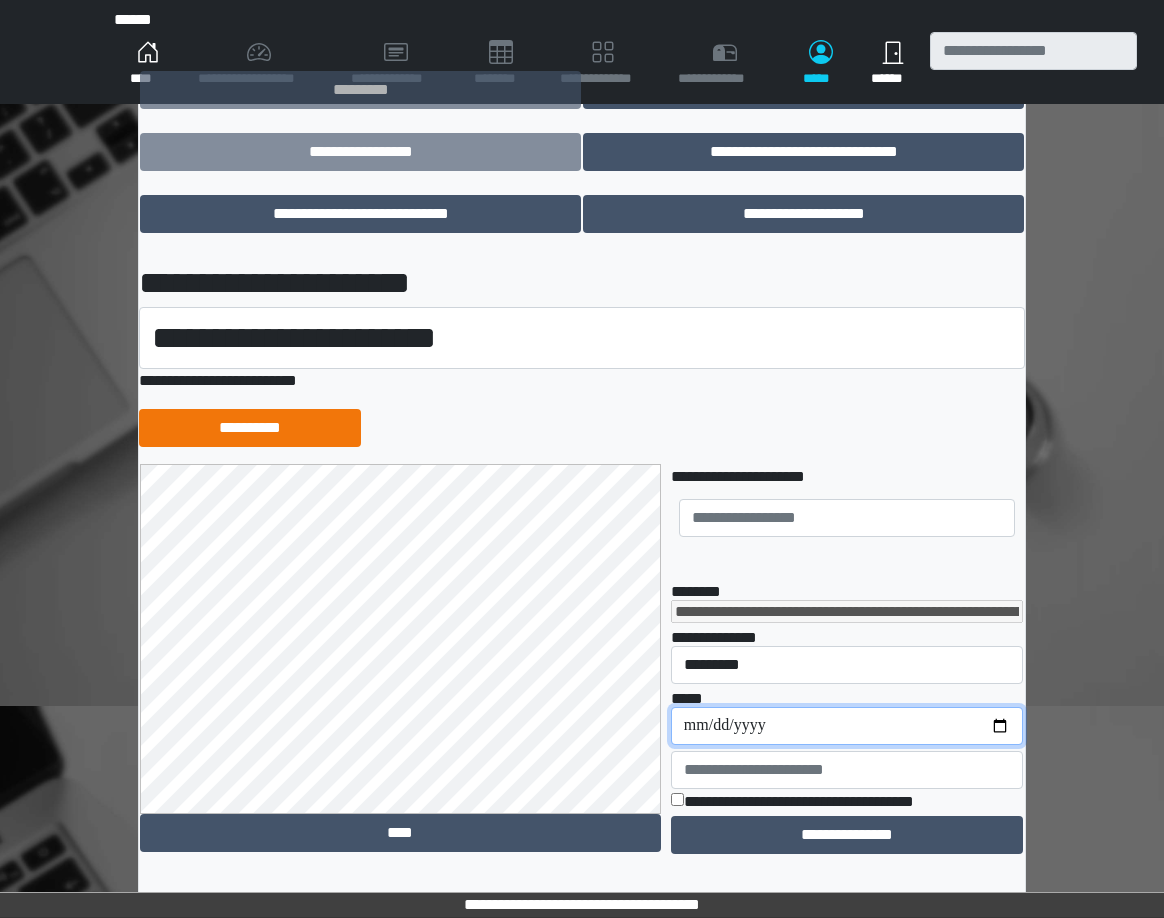 click on "**********" at bounding box center (847, 726) 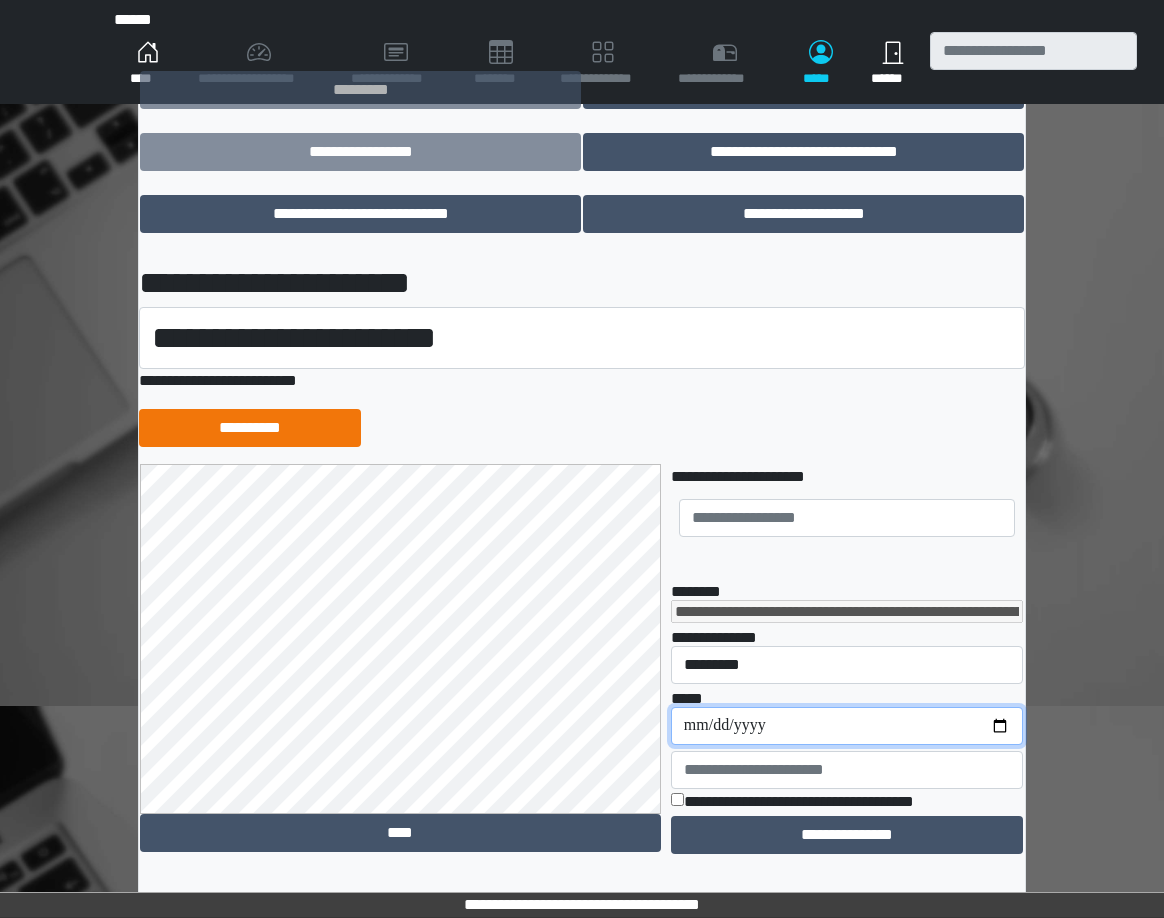 type on "**********" 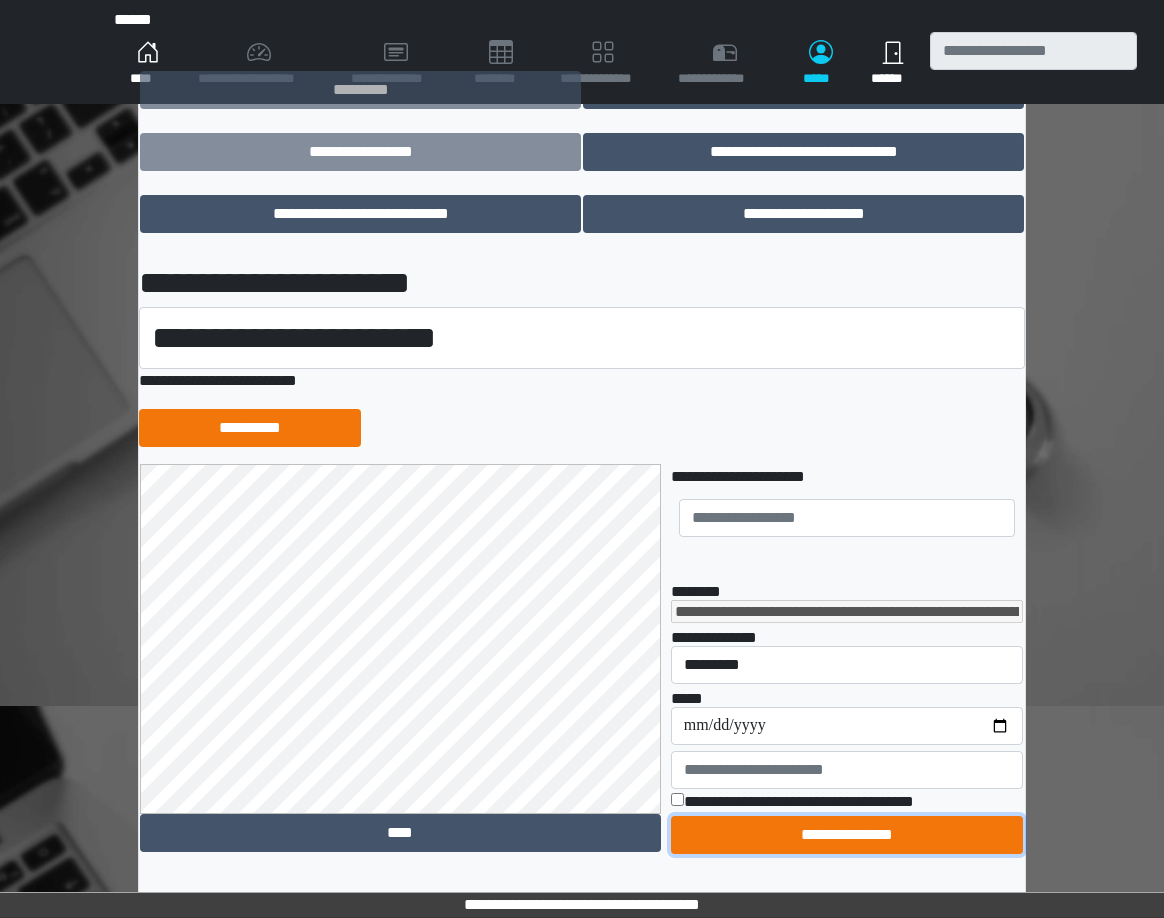 click on "**********" at bounding box center (847, 835) 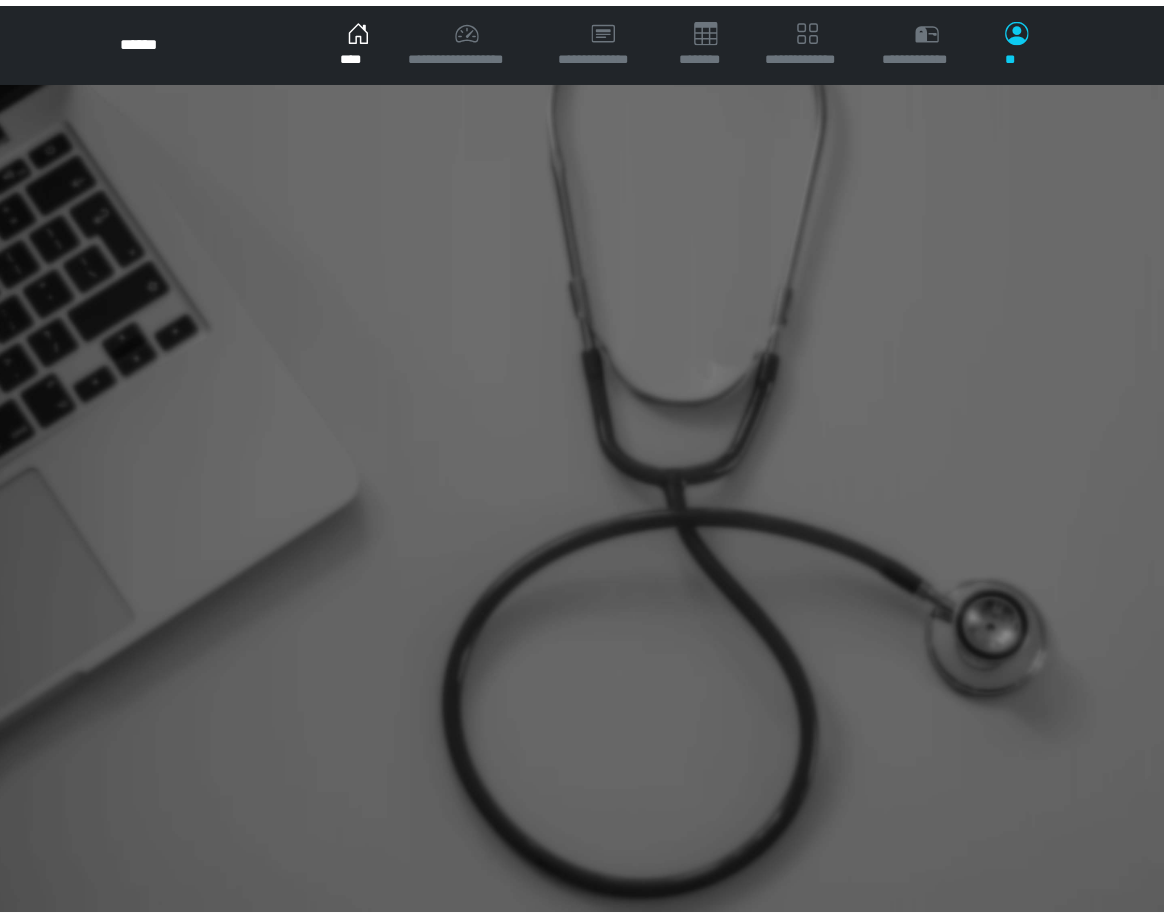 scroll, scrollTop: 0, scrollLeft: 0, axis: both 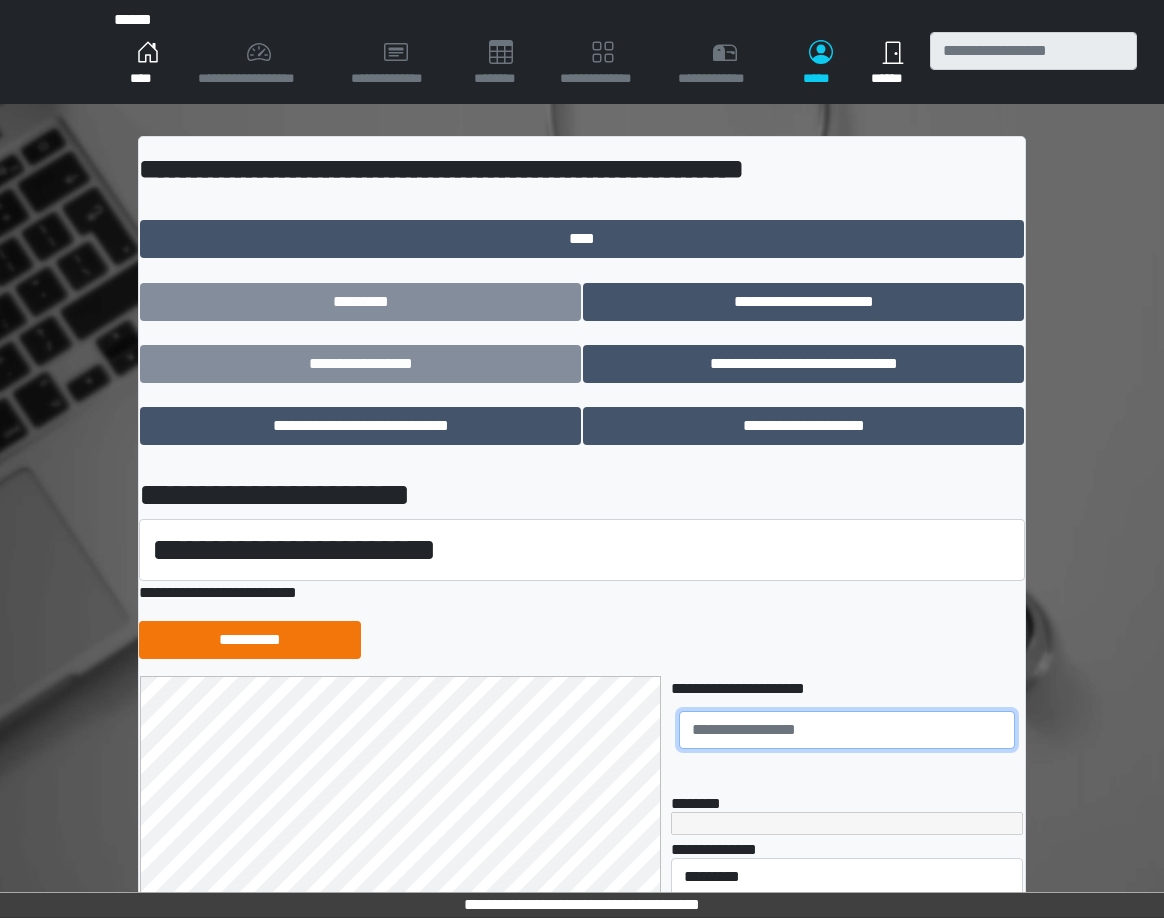 click at bounding box center (847, 730) 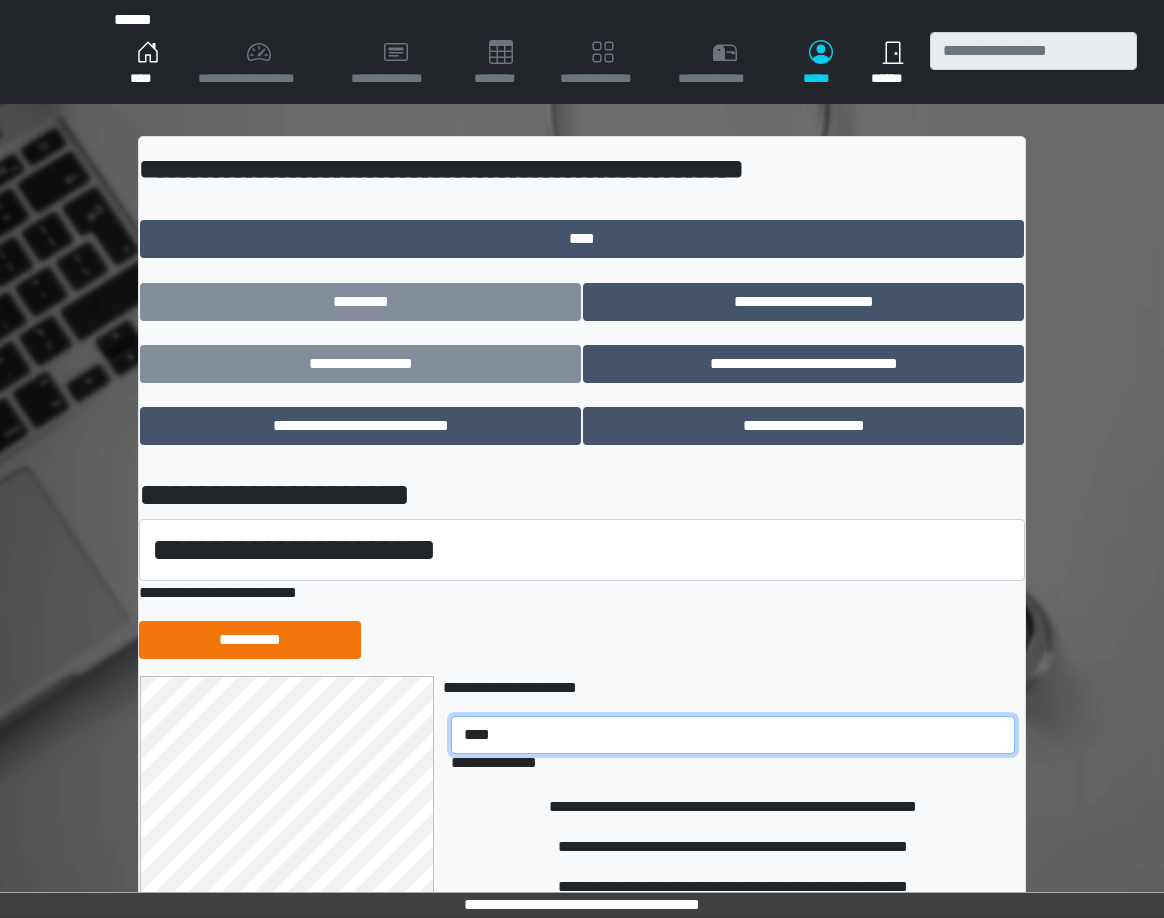 type on "****" 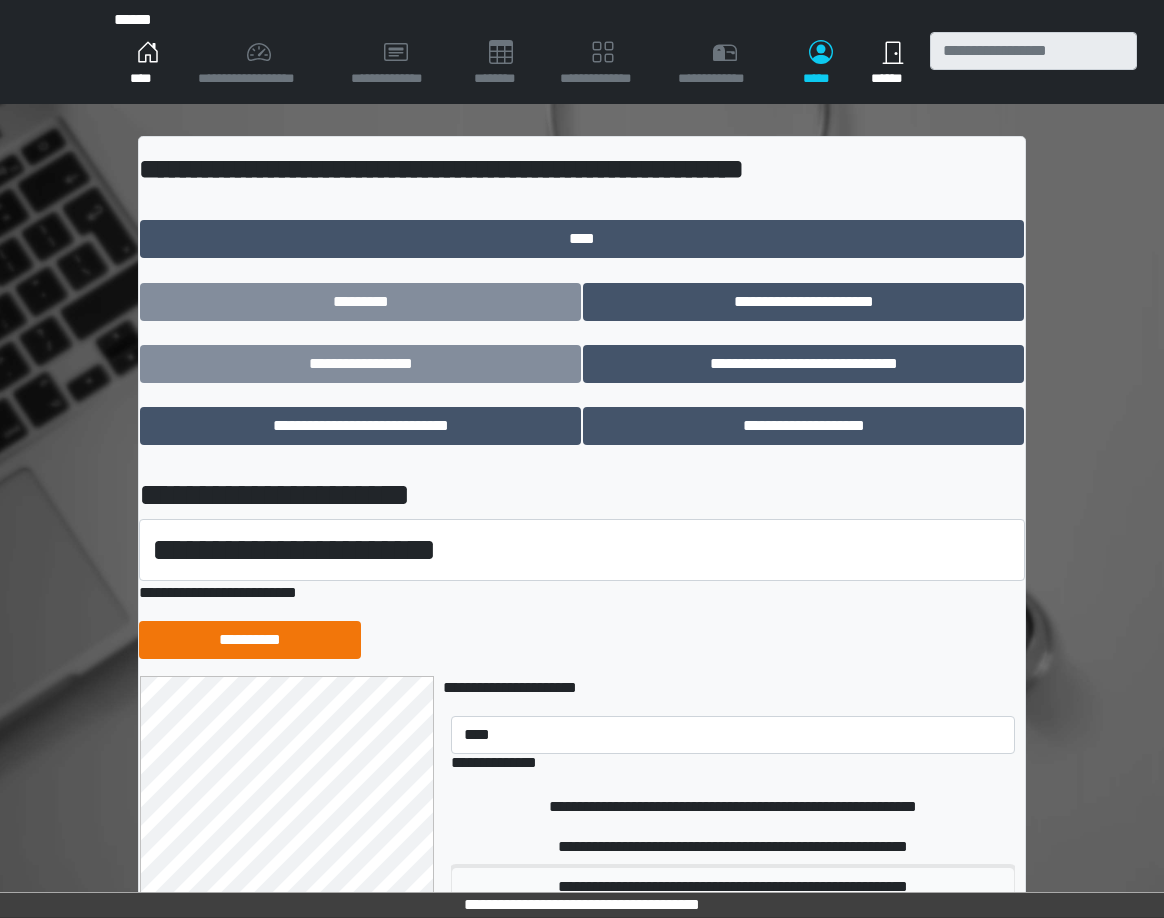 click on "**********" at bounding box center (733, 887) 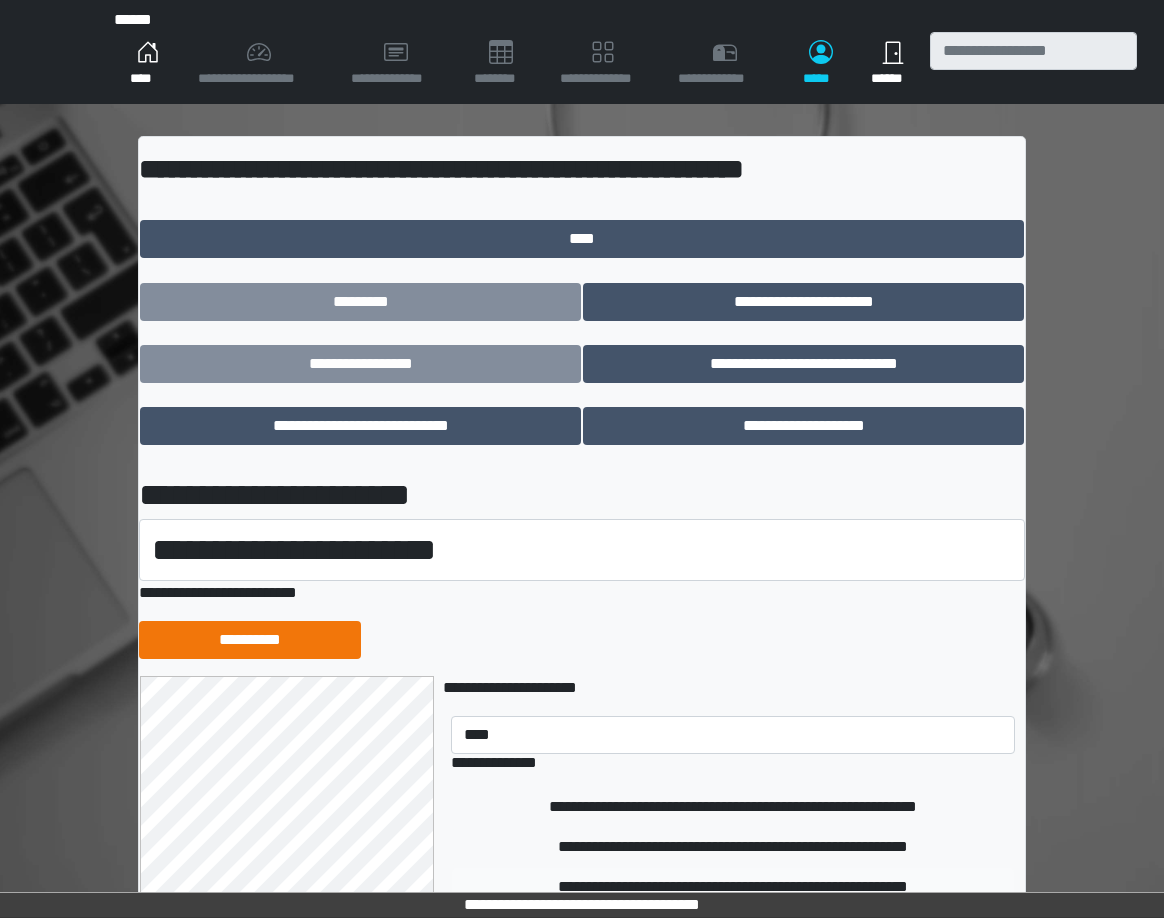 type 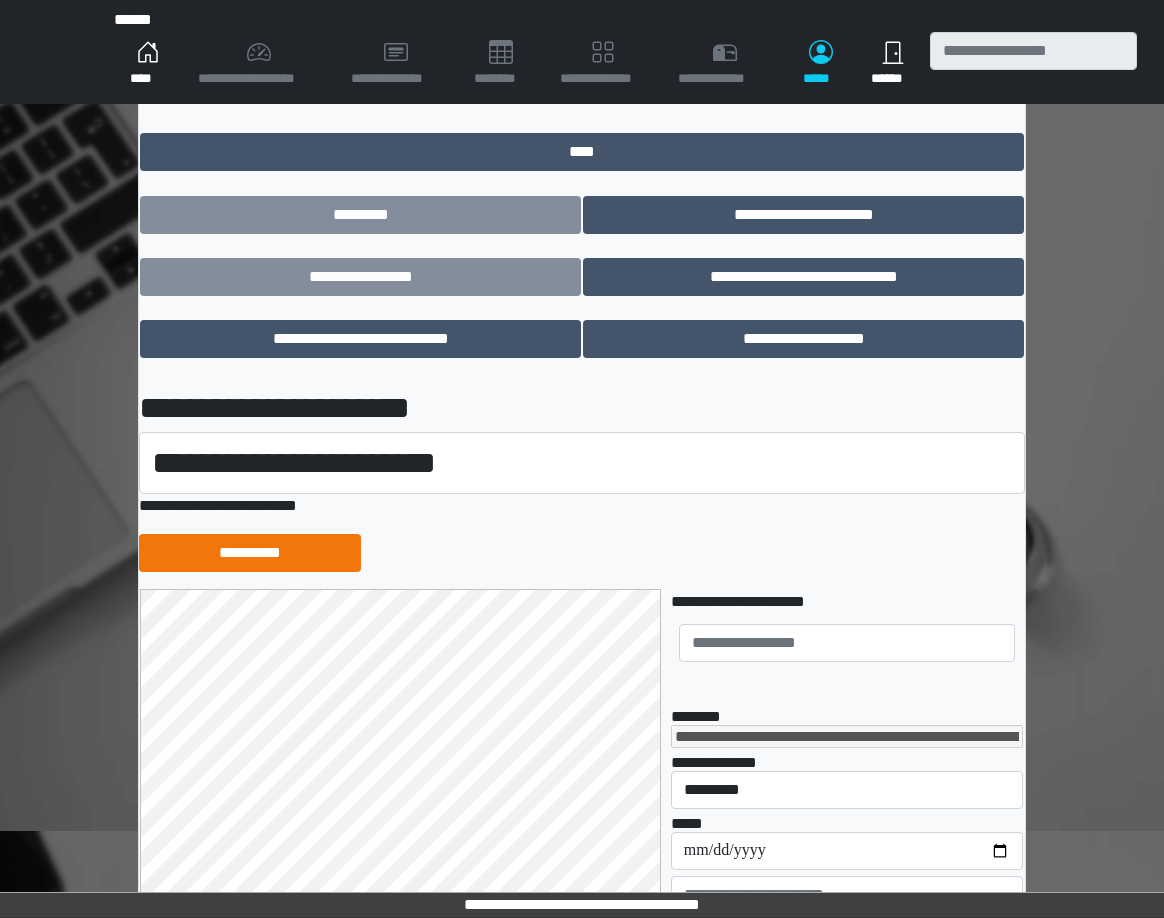 scroll, scrollTop: 174, scrollLeft: 0, axis: vertical 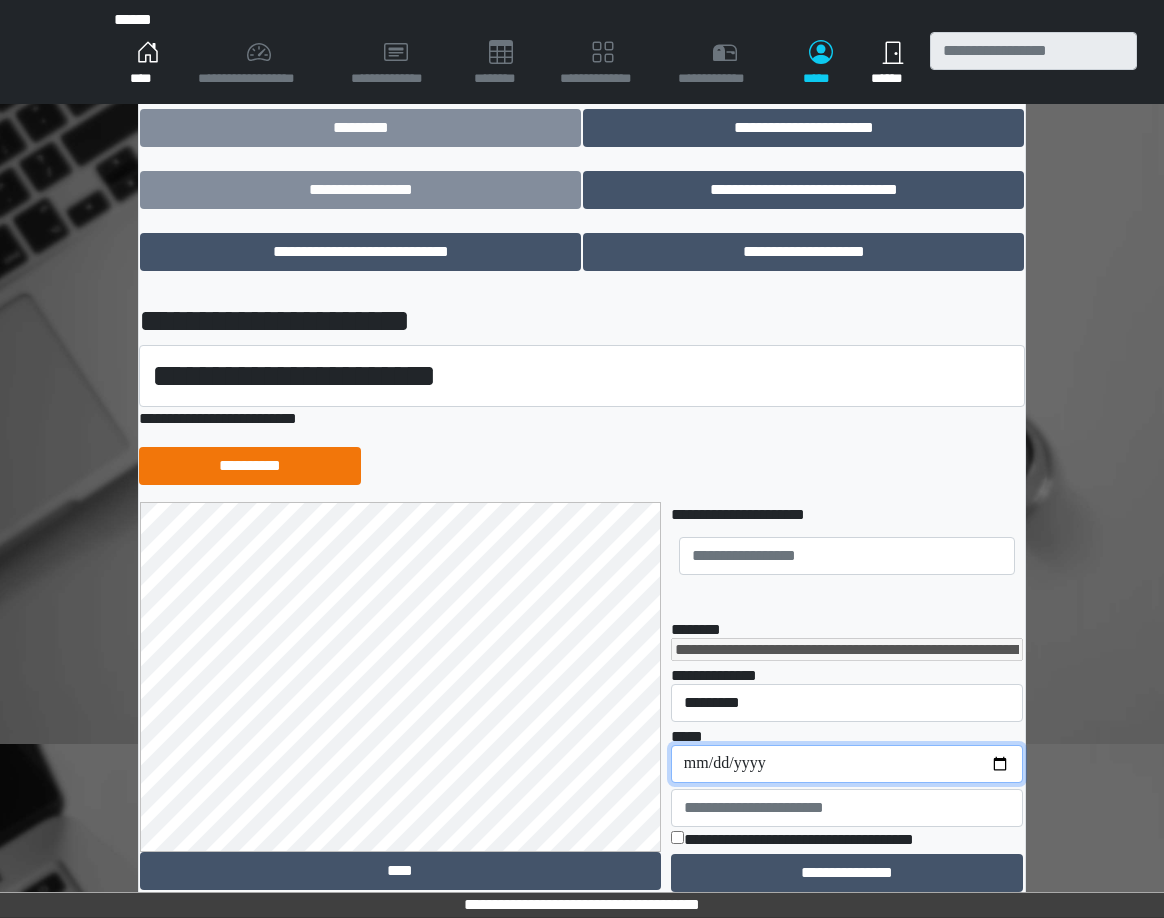 click on "**********" at bounding box center (847, 764) 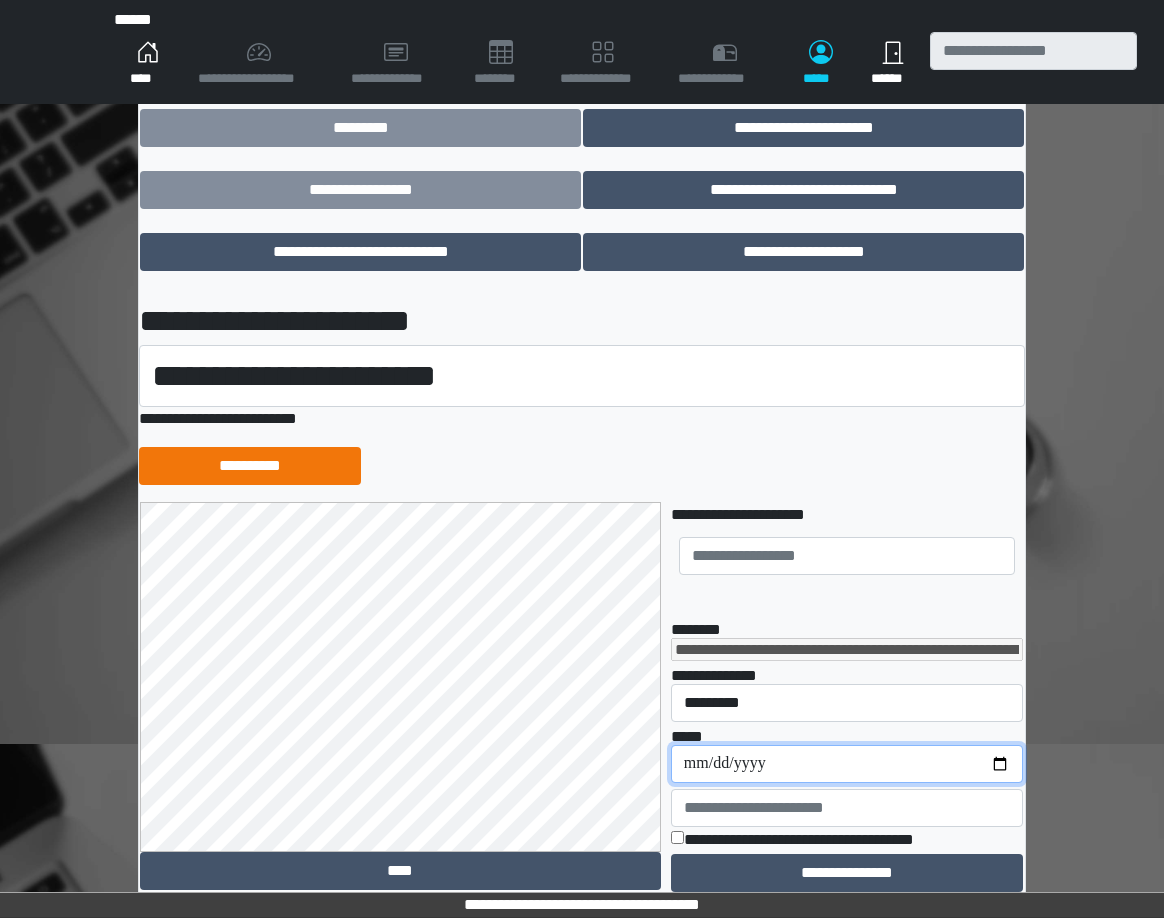 type on "**********" 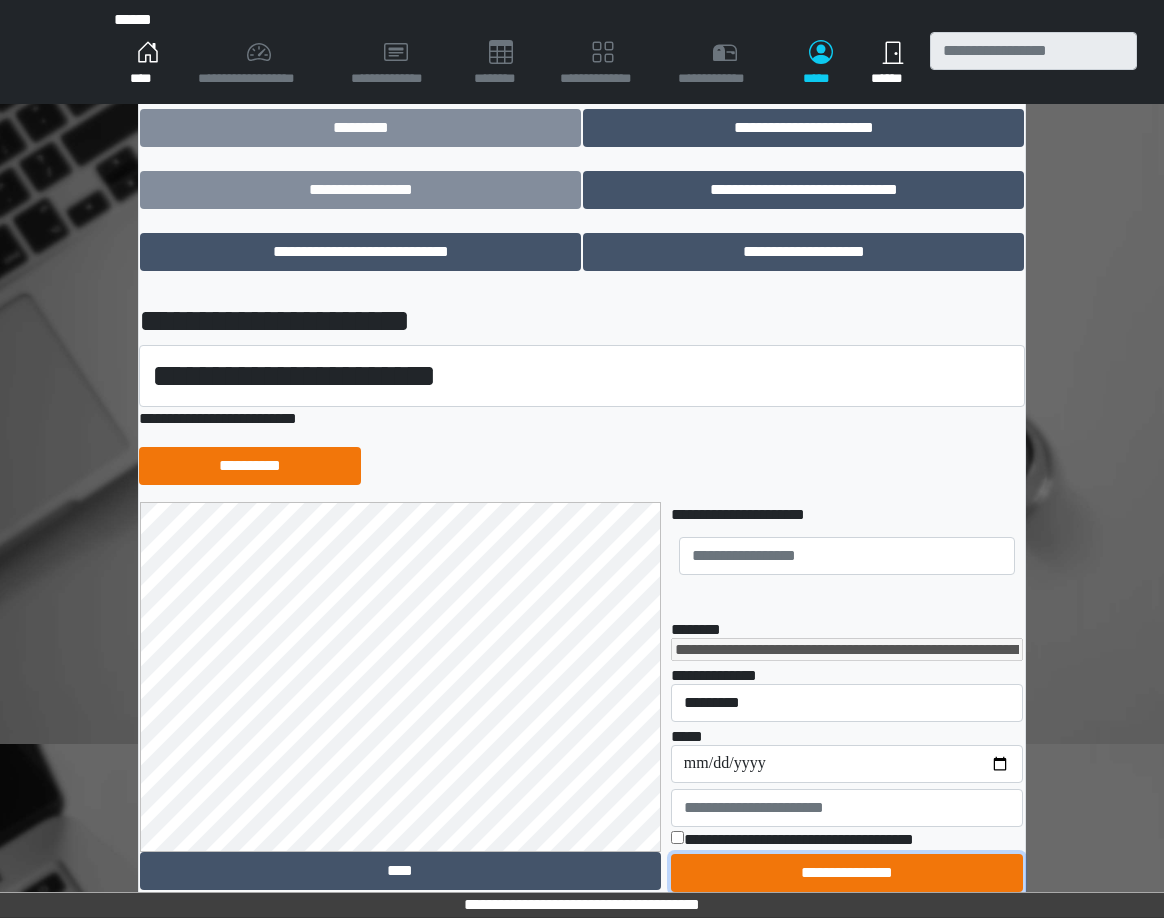 click on "**********" at bounding box center [847, 873] 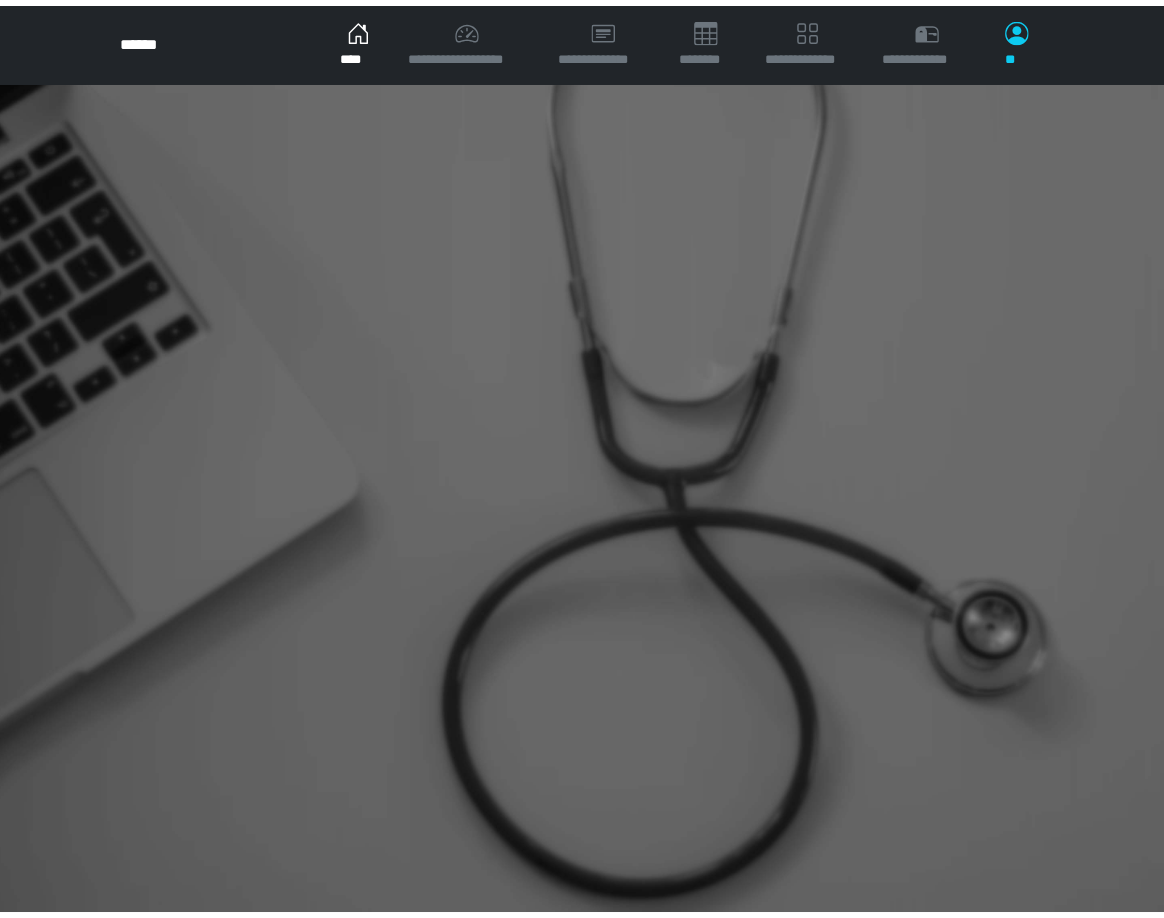 scroll, scrollTop: 0, scrollLeft: 0, axis: both 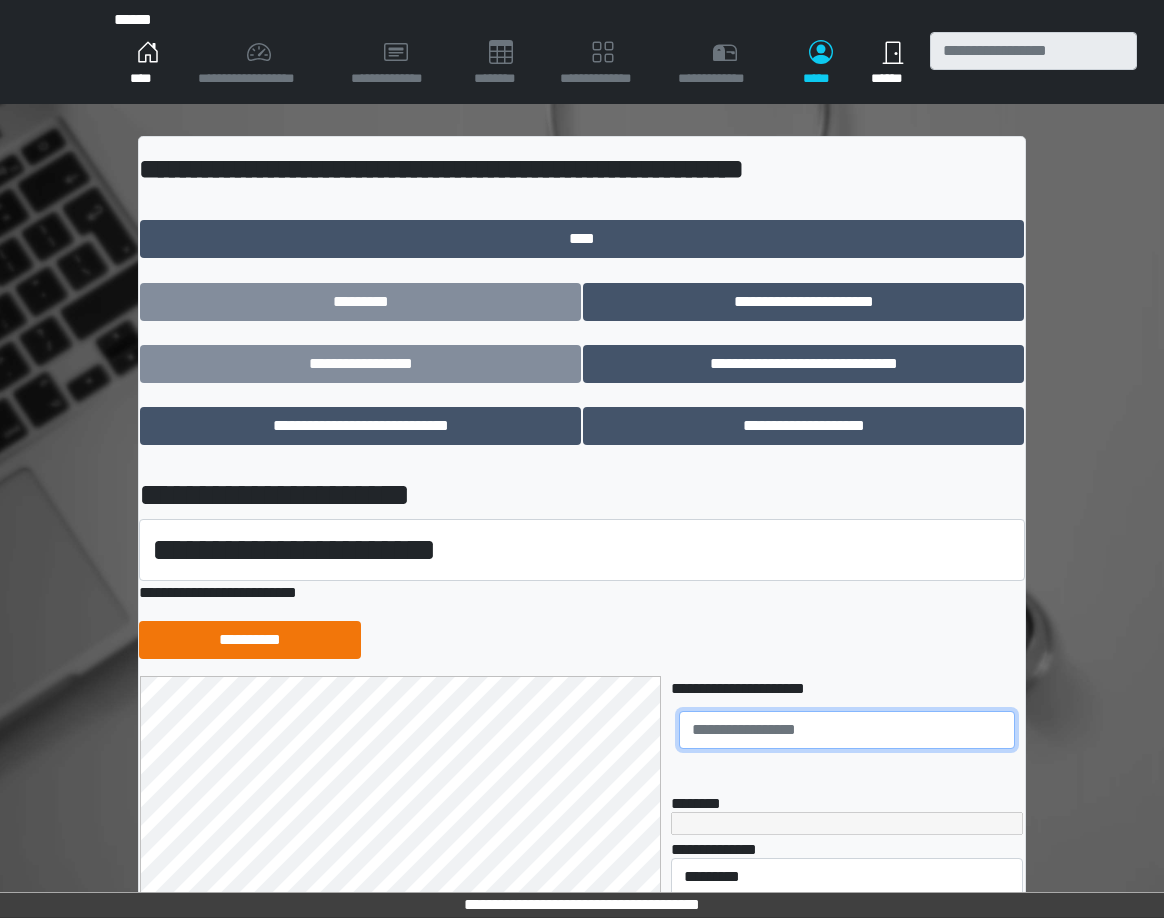 click at bounding box center (847, 730) 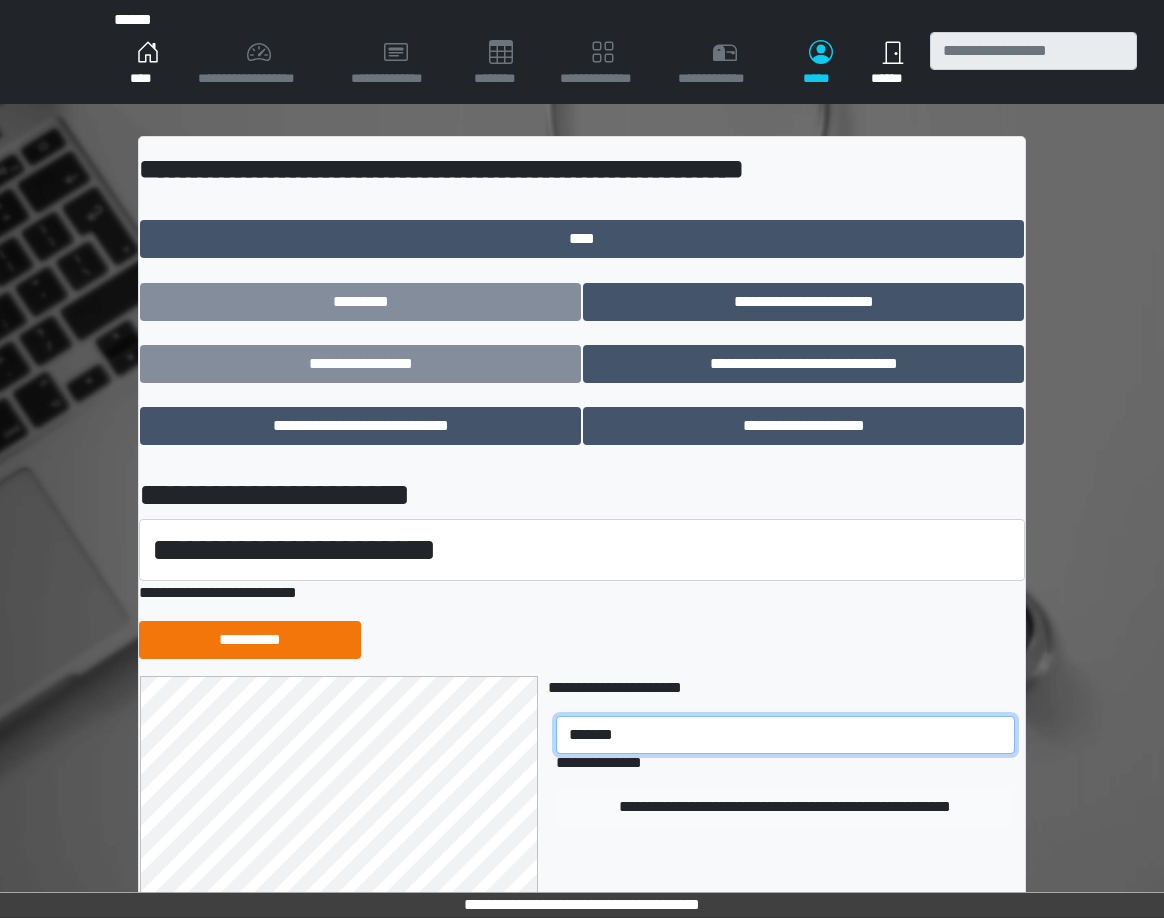 type on "*******" 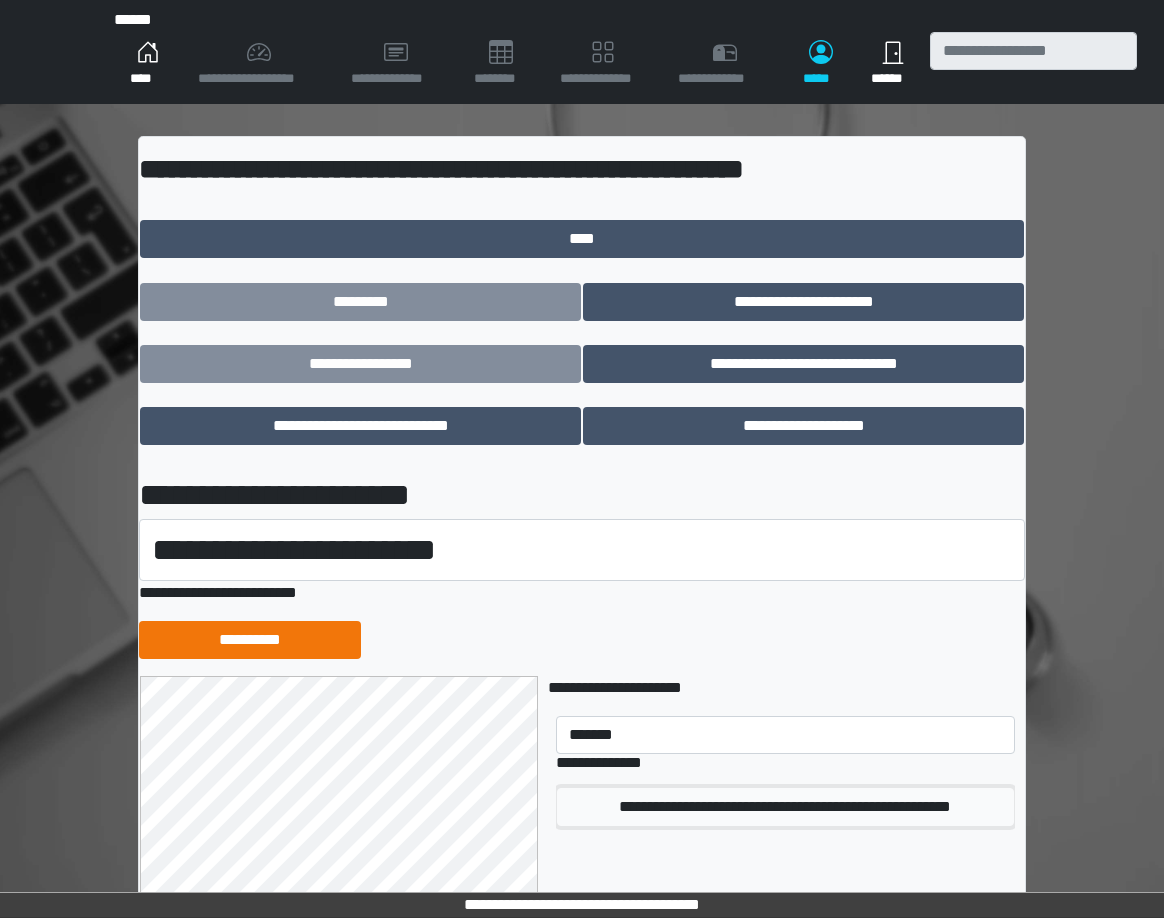 click on "**********" at bounding box center [785, 807] 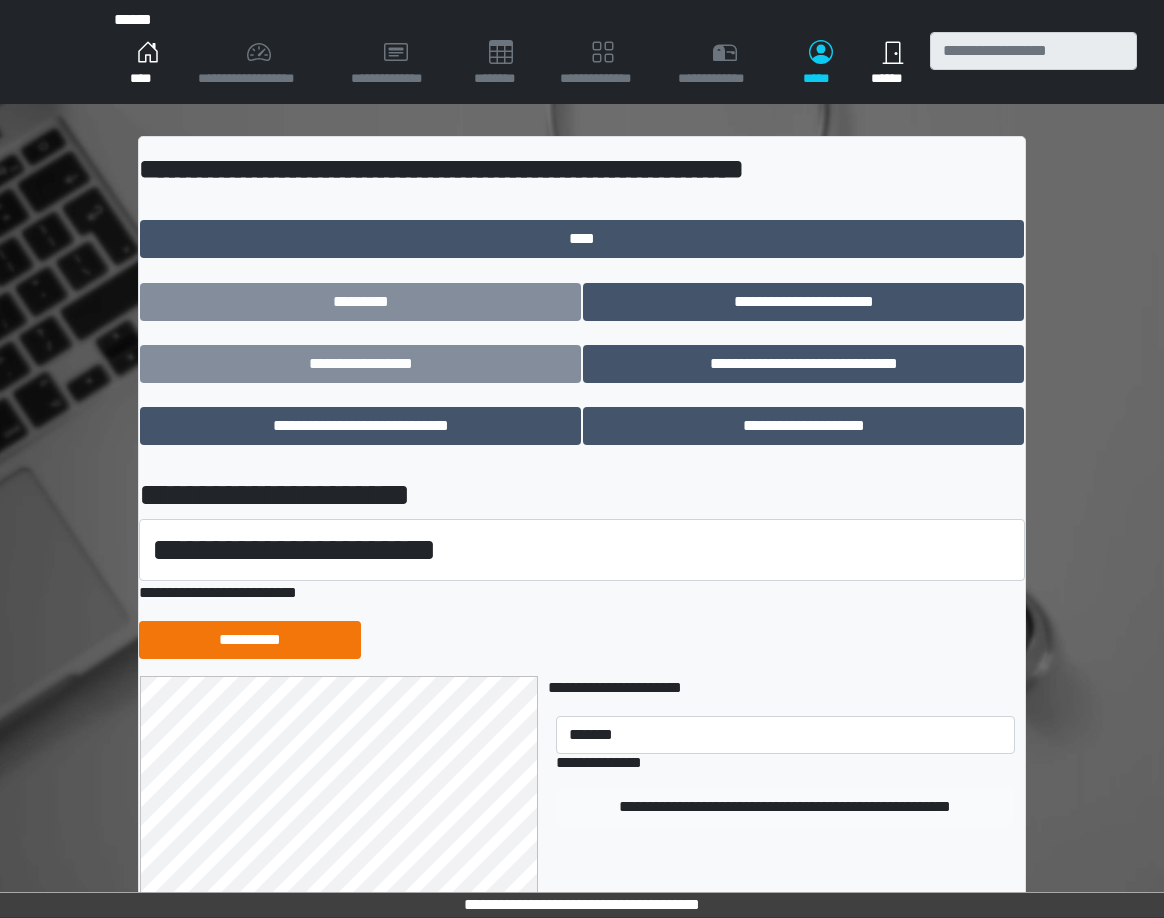 type 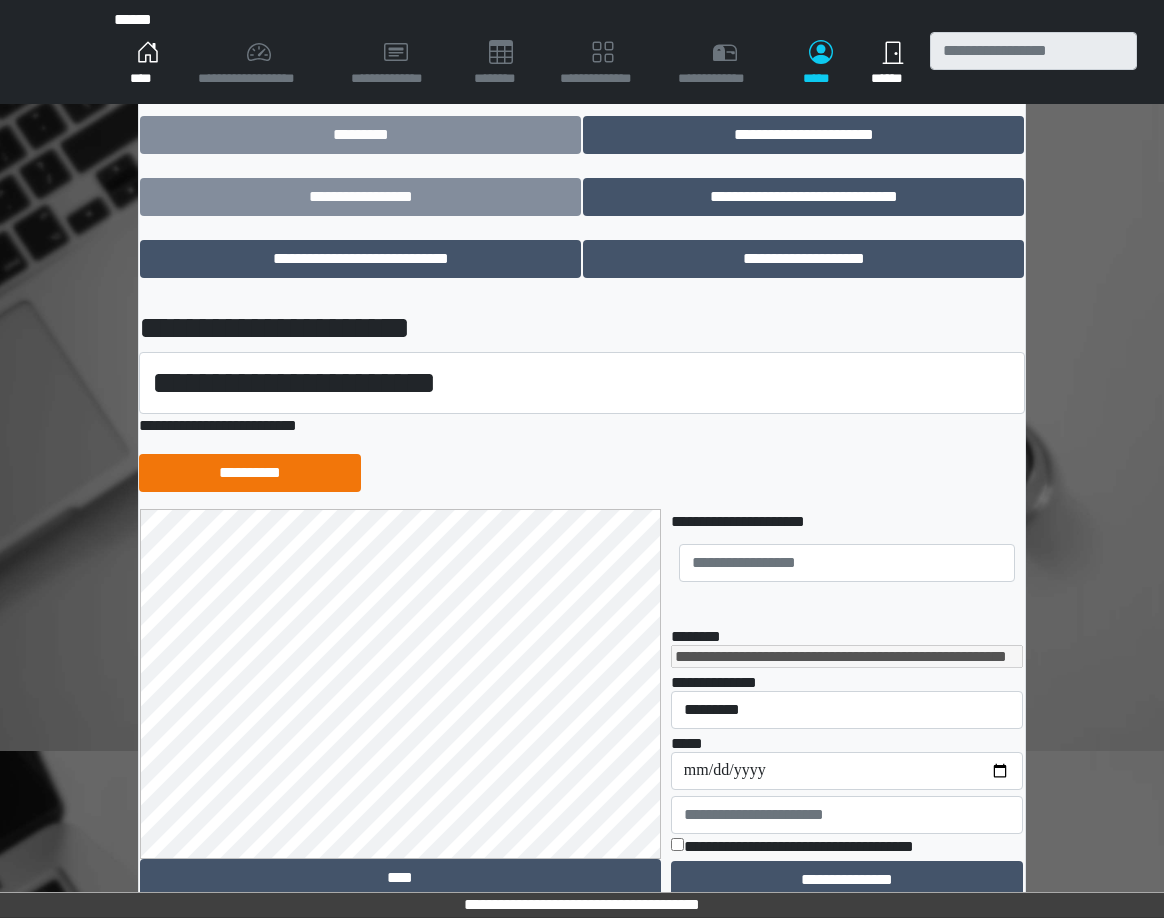 scroll, scrollTop: 223, scrollLeft: 0, axis: vertical 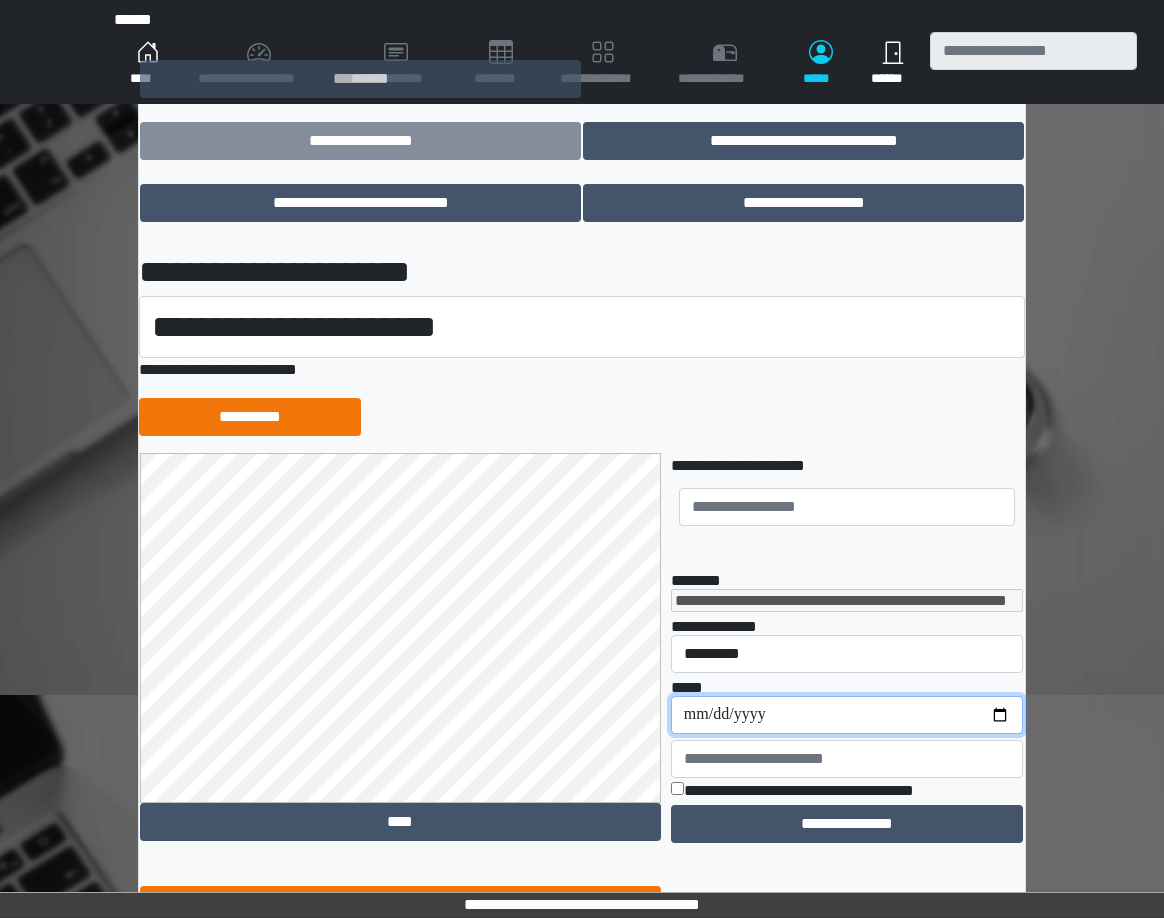 click on "**********" at bounding box center (847, 715) 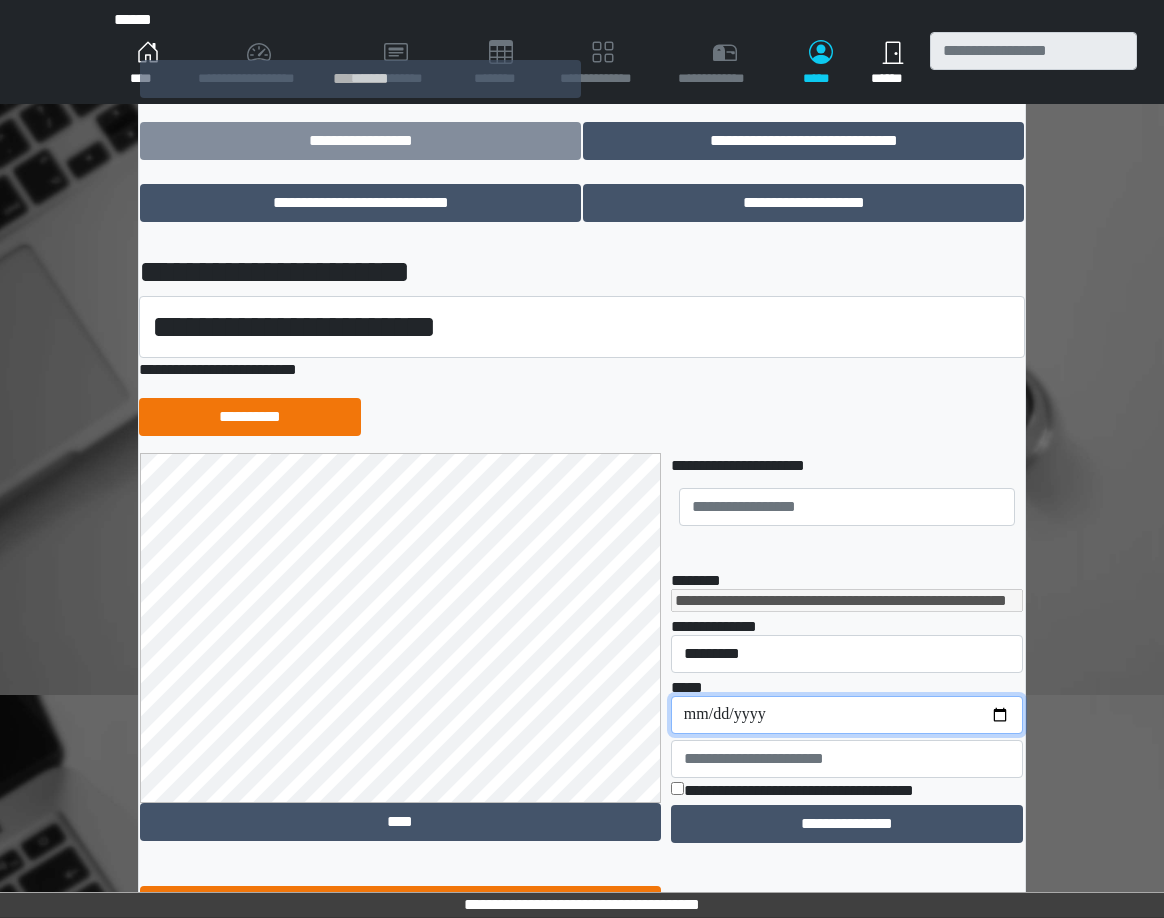 type on "**********" 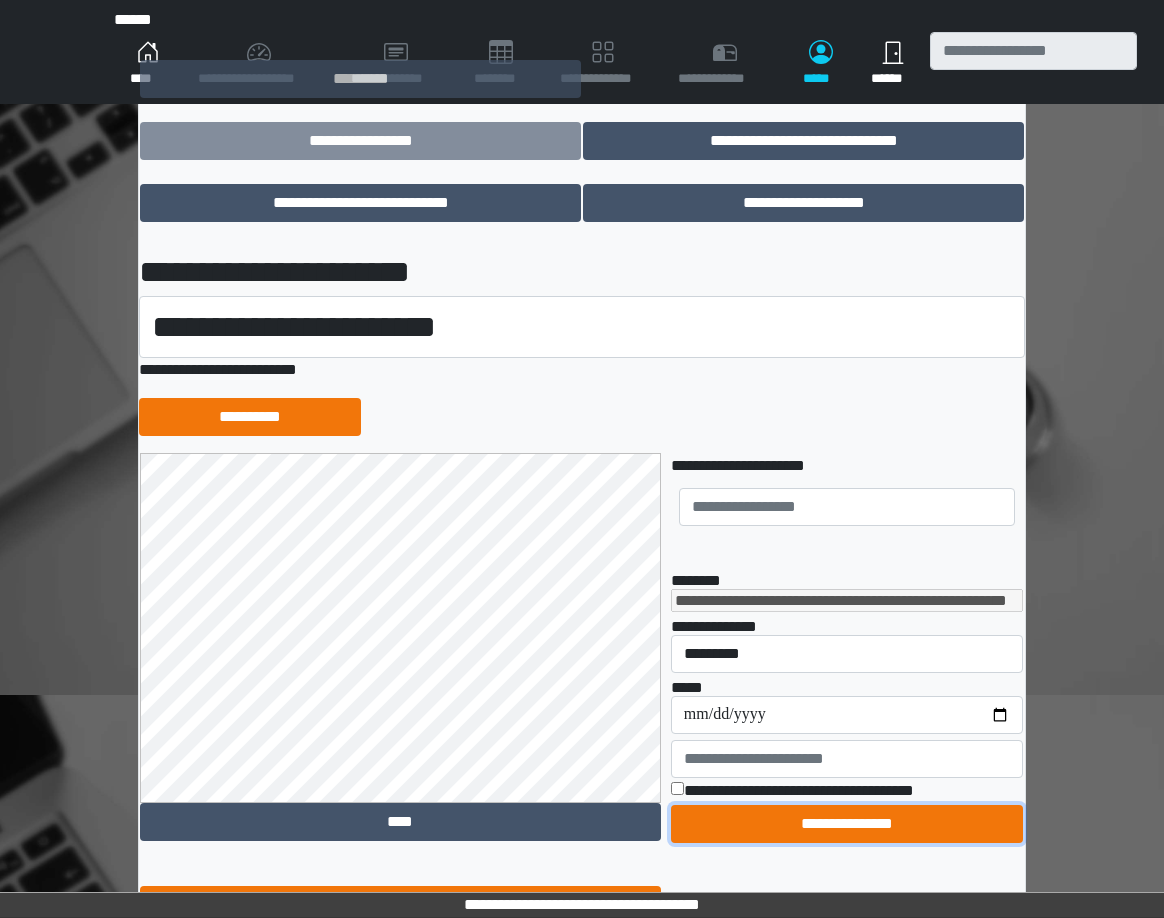 click on "**********" at bounding box center [847, 824] 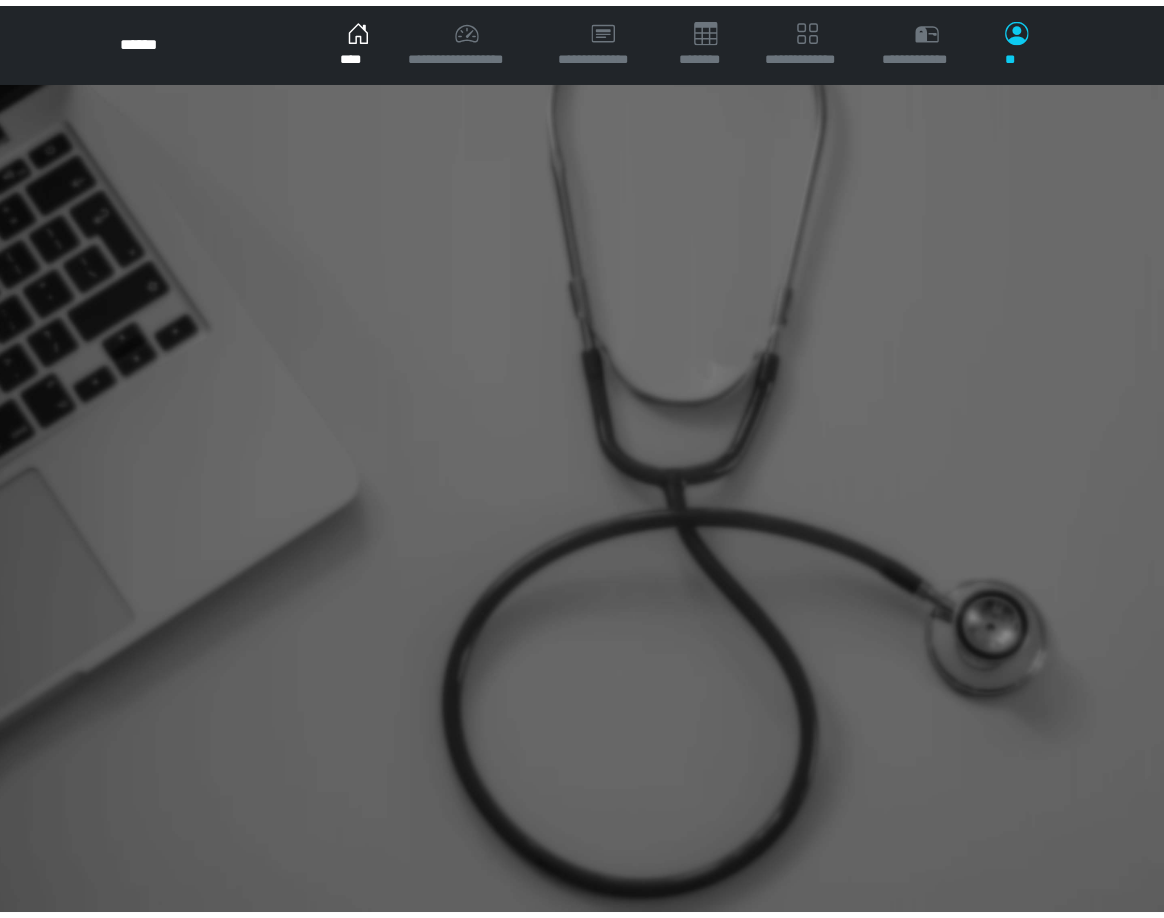scroll, scrollTop: 0, scrollLeft: 0, axis: both 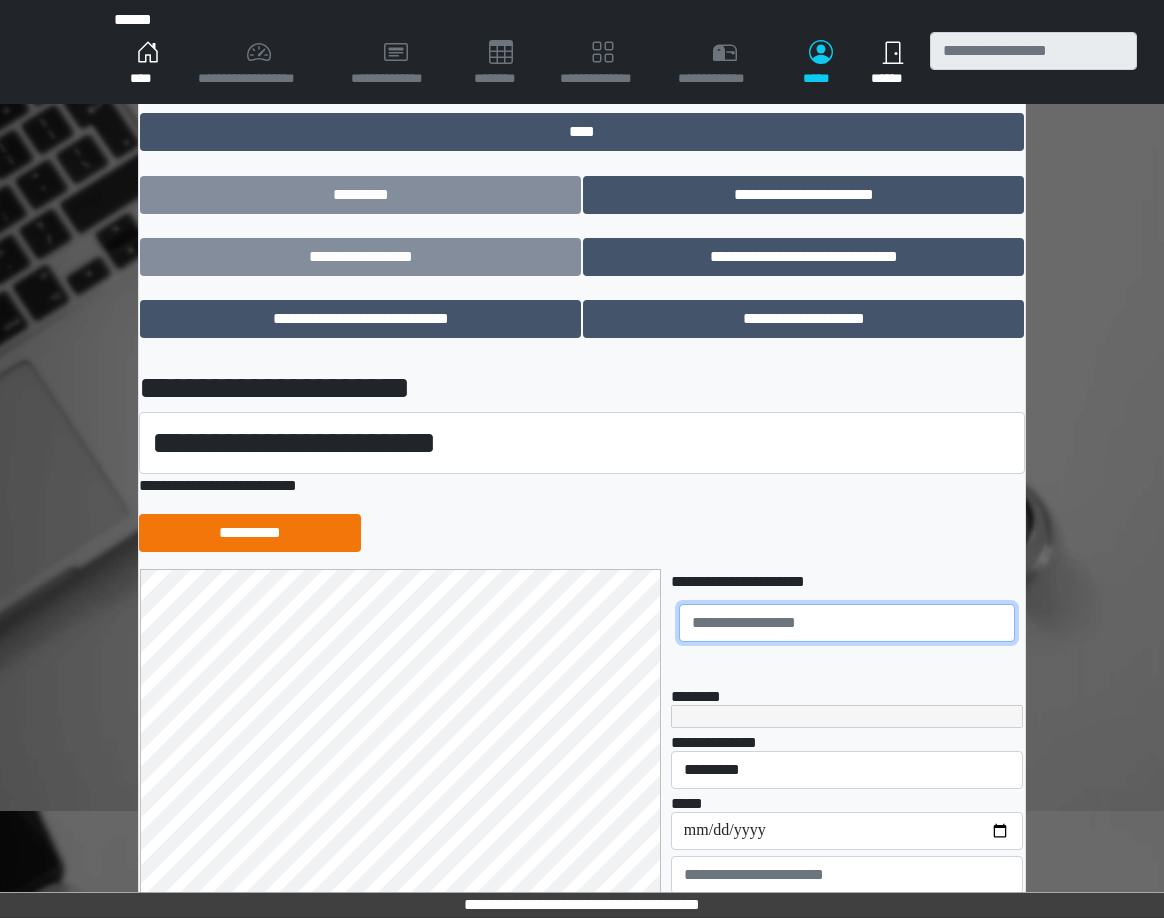 click at bounding box center (847, 623) 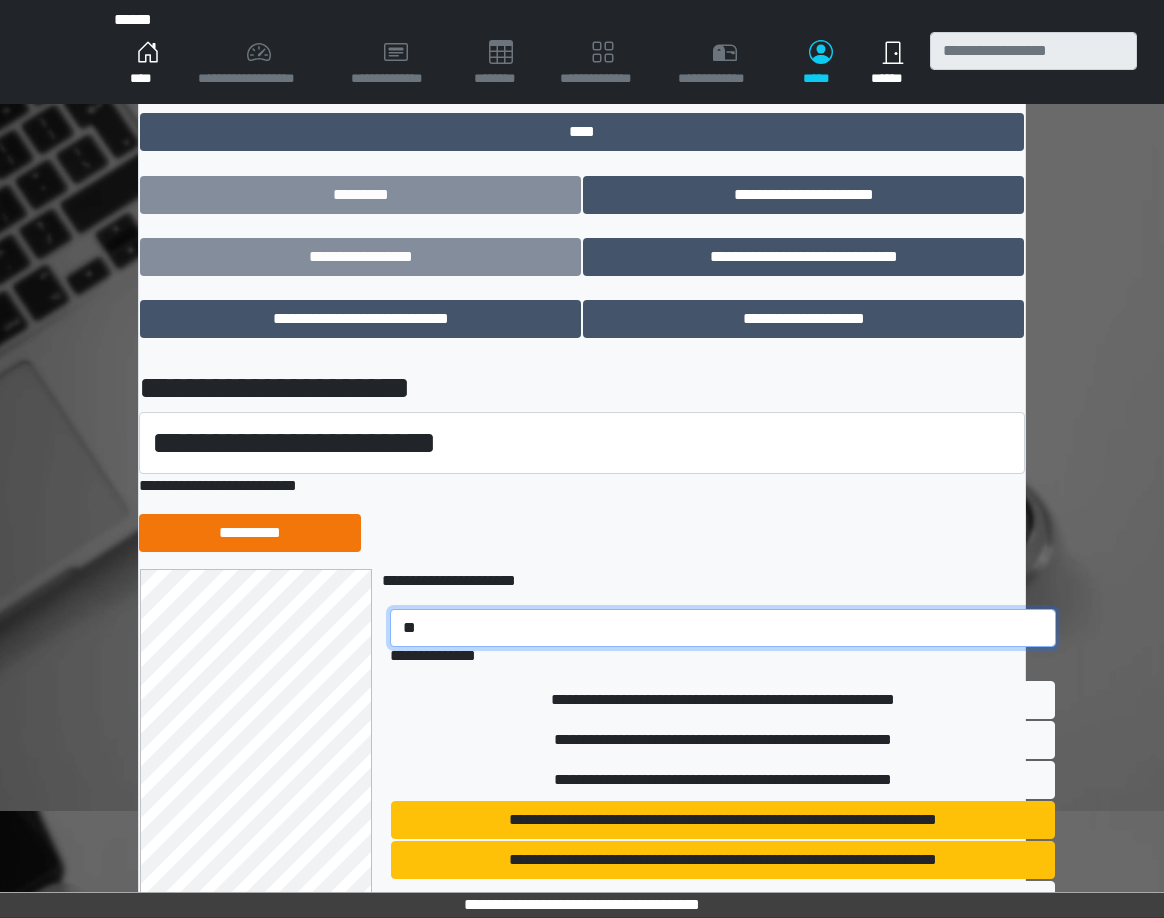 type on "*" 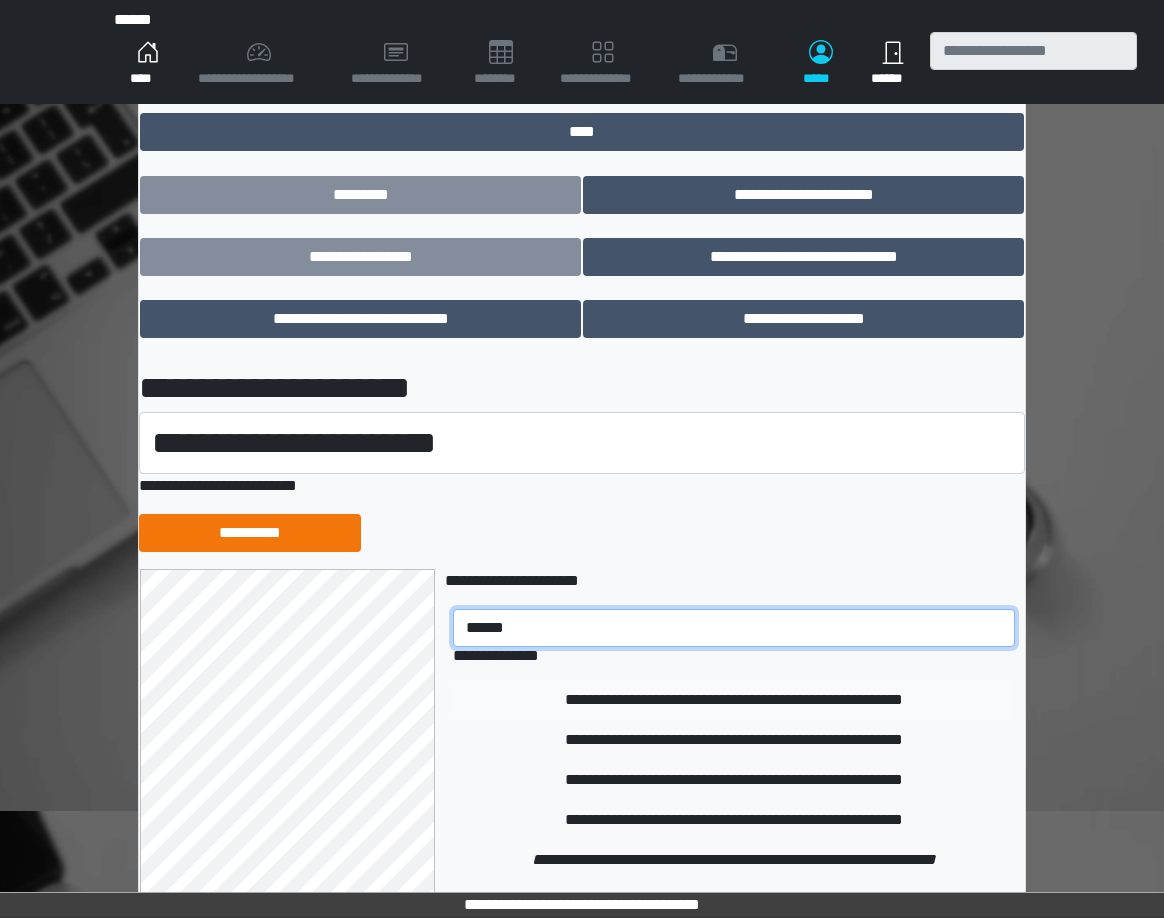 type on "******" 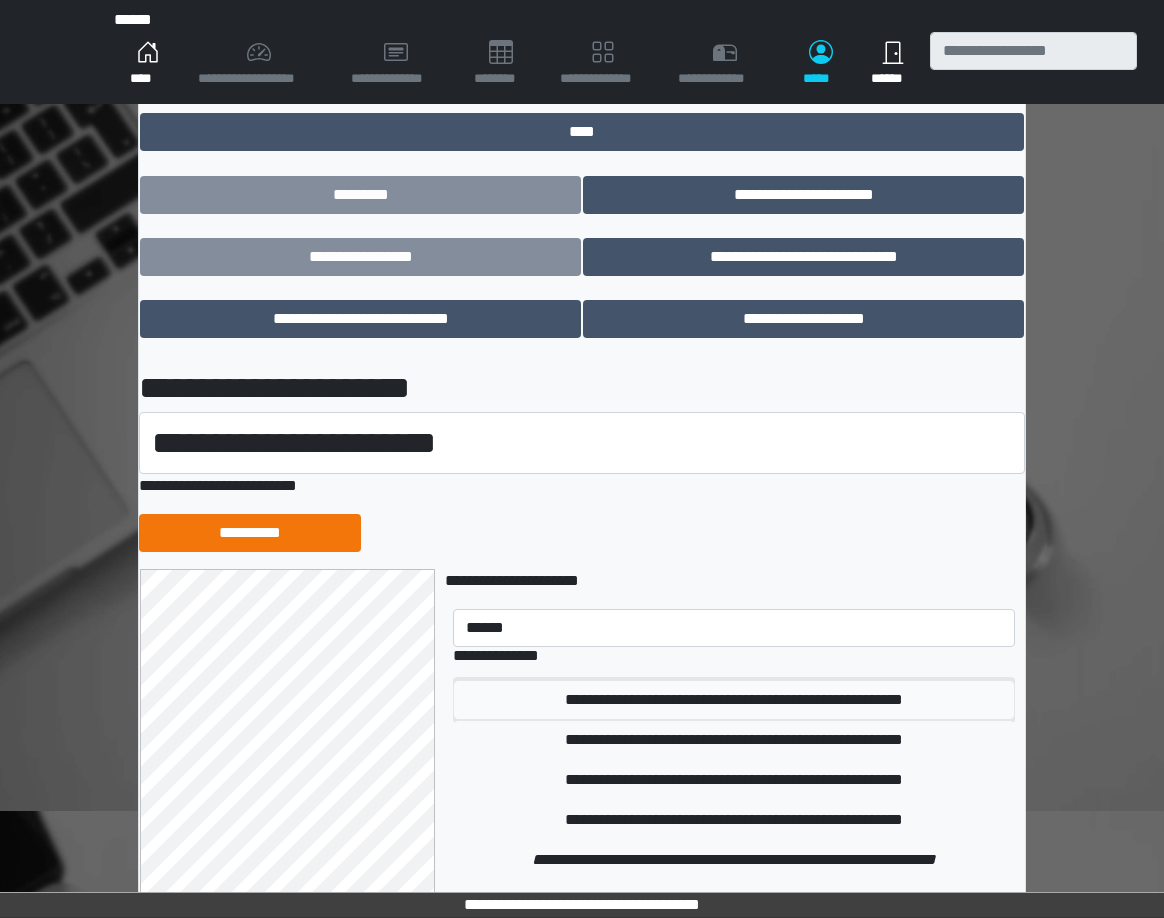 click on "**********" at bounding box center [734, 700] 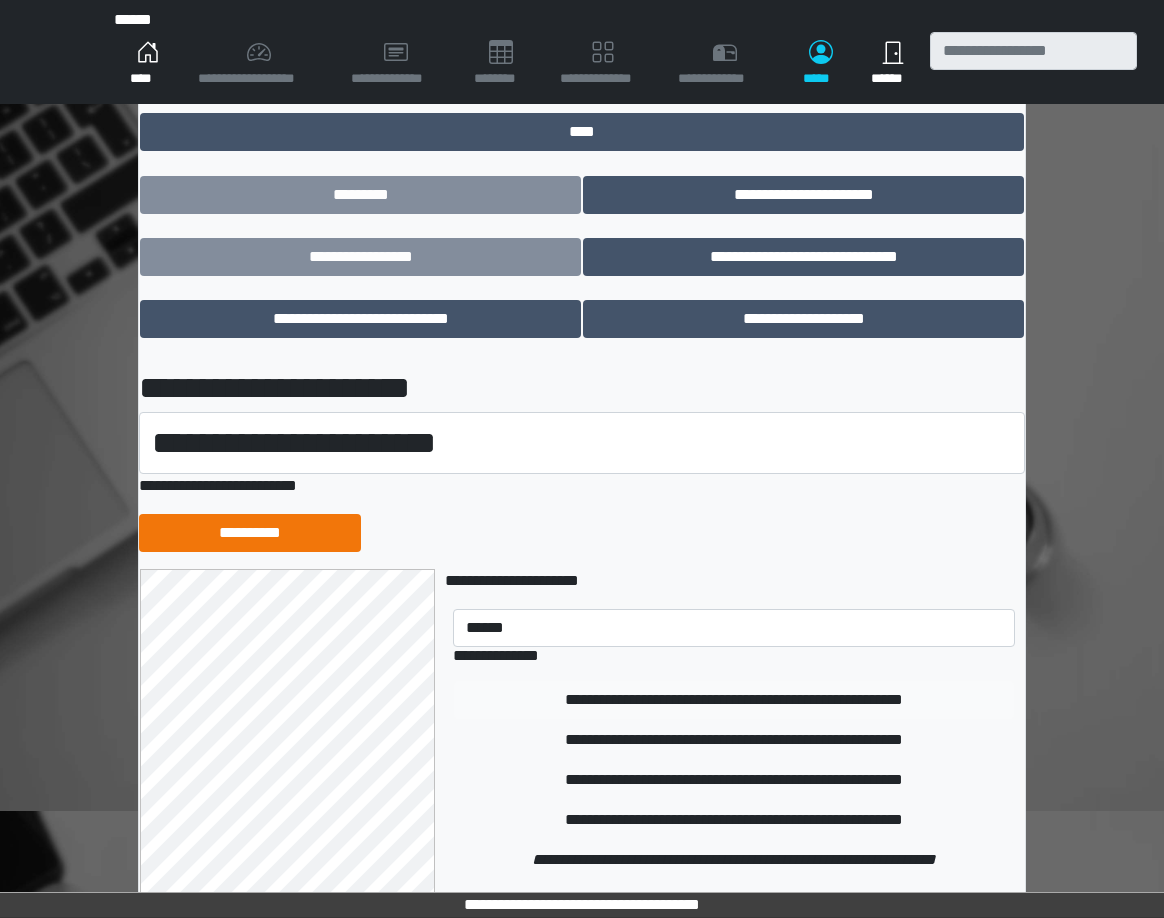 type 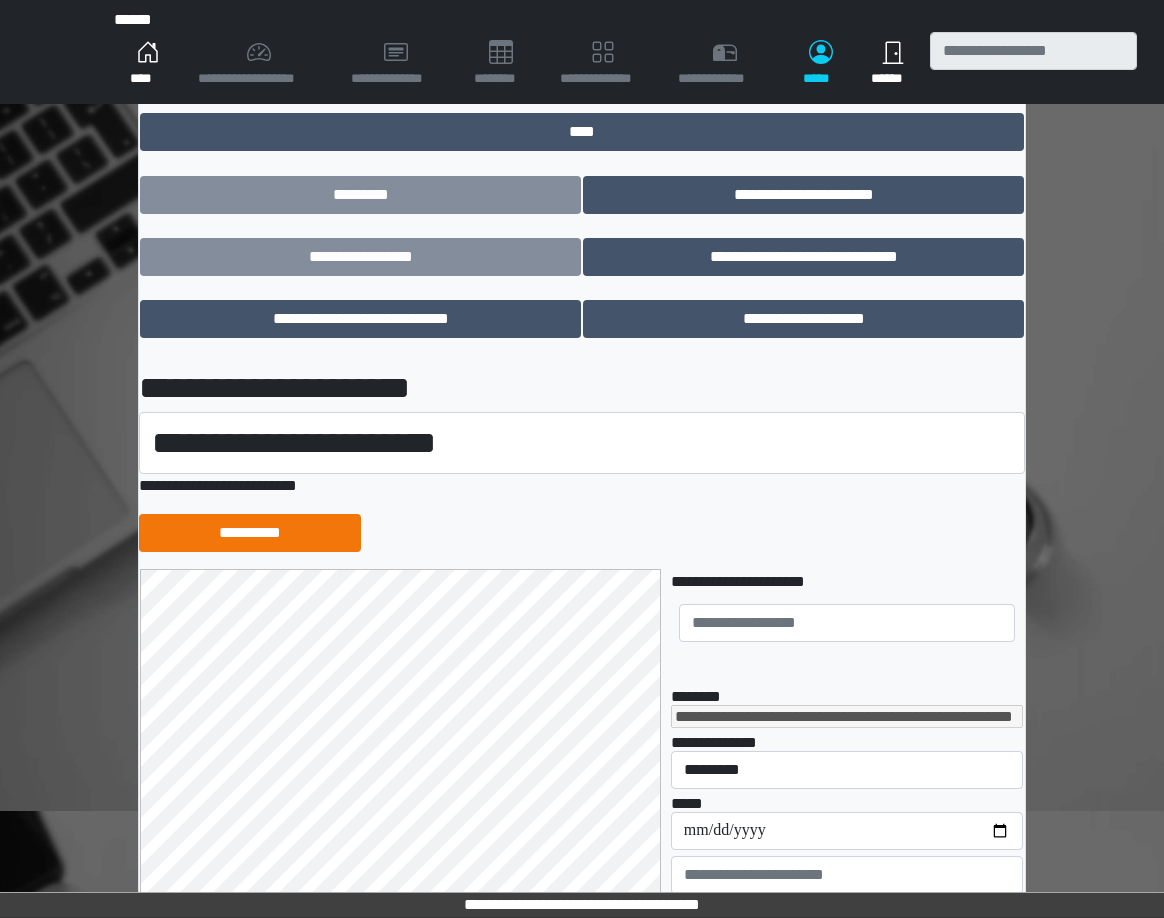 scroll, scrollTop: 400, scrollLeft: 0, axis: vertical 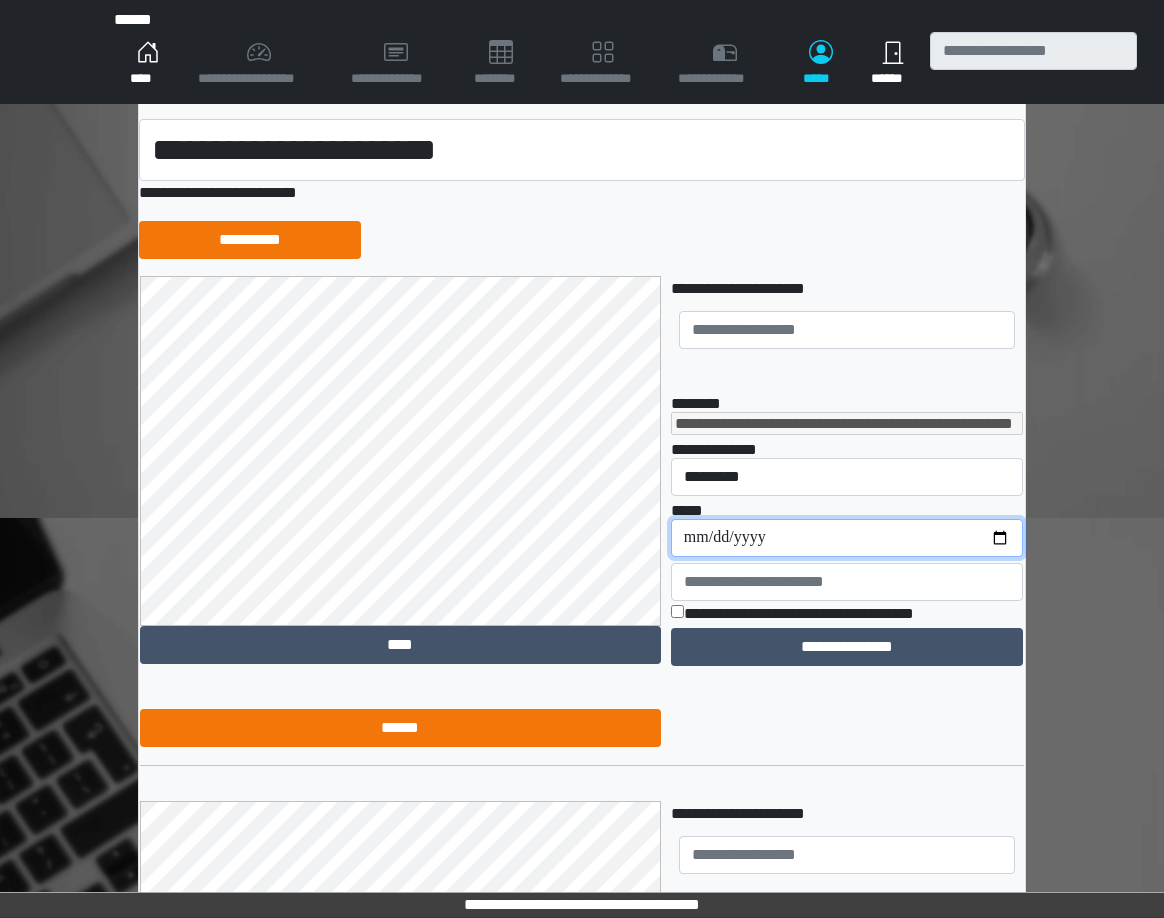 click on "**********" at bounding box center [847, 538] 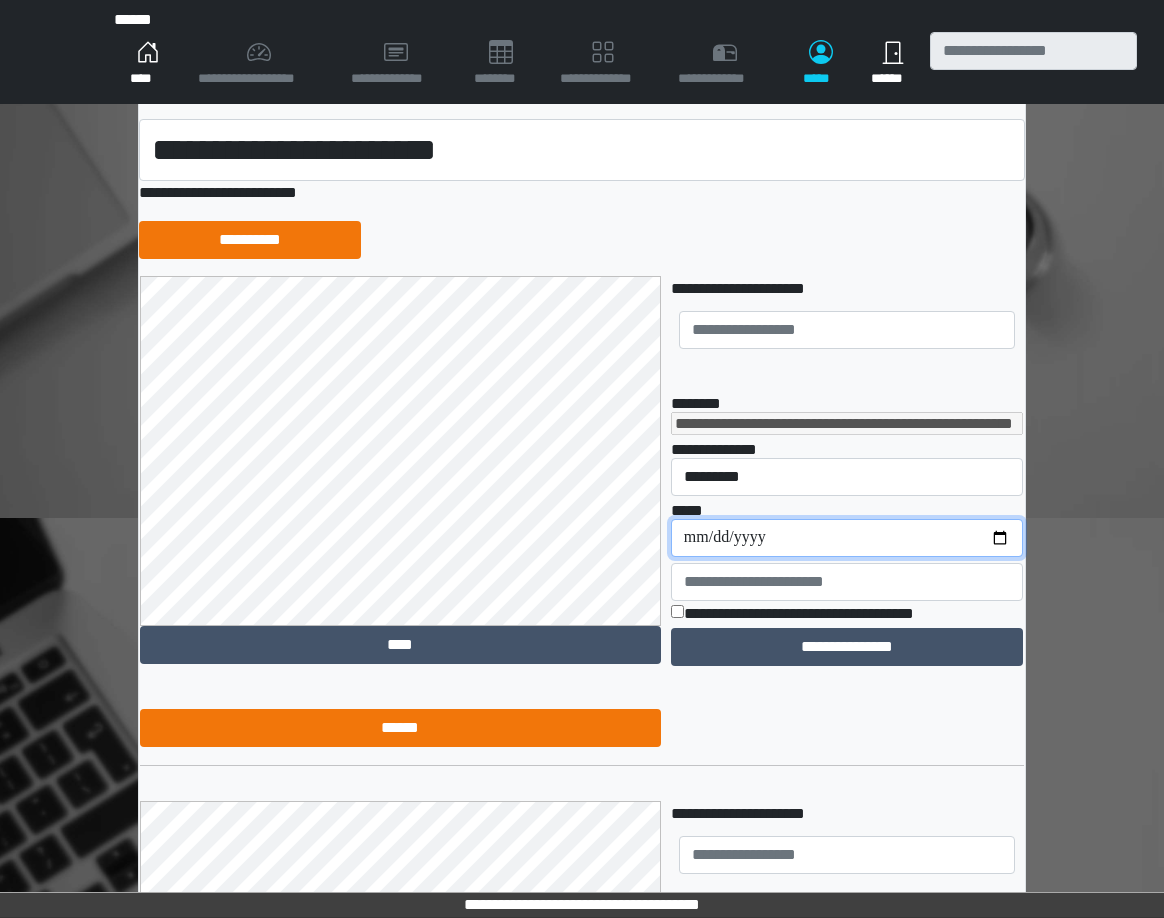 type on "**********" 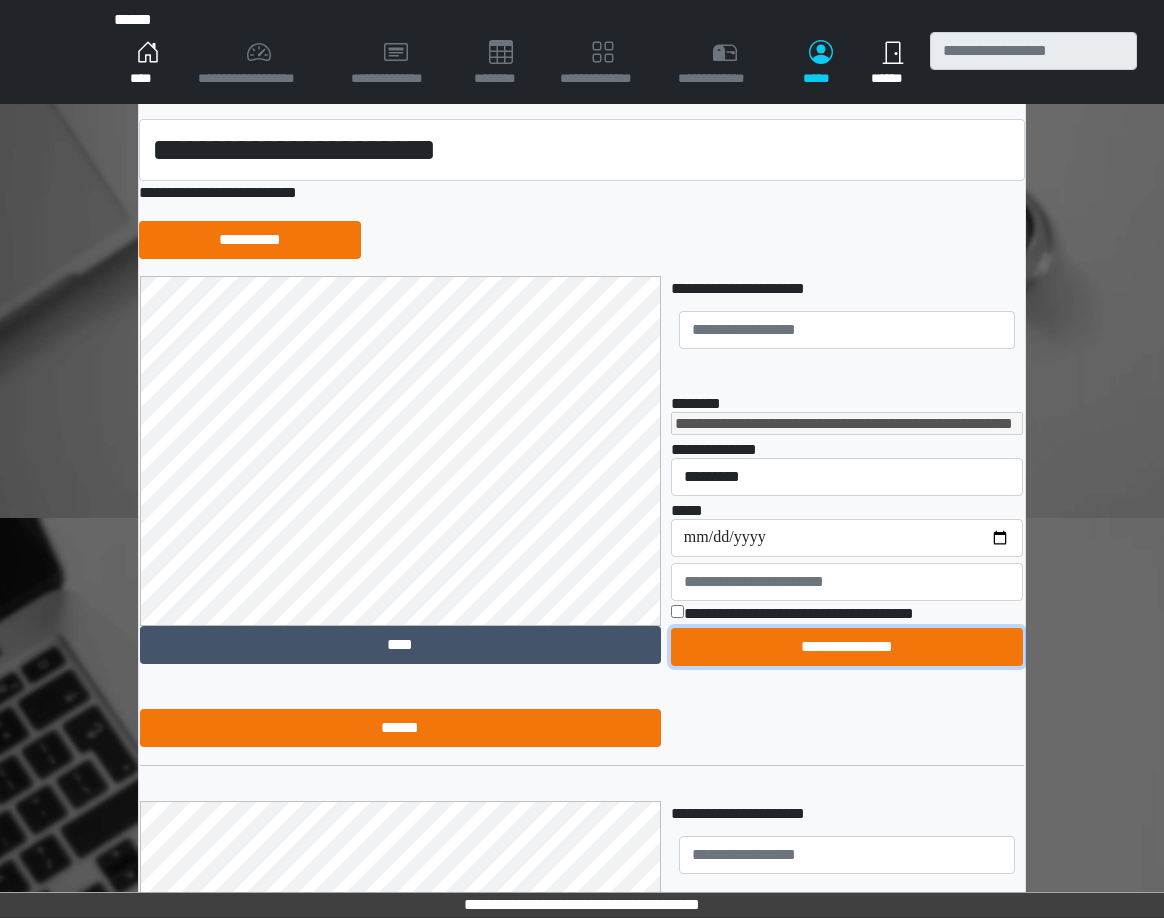 click on "**********" at bounding box center [847, 647] 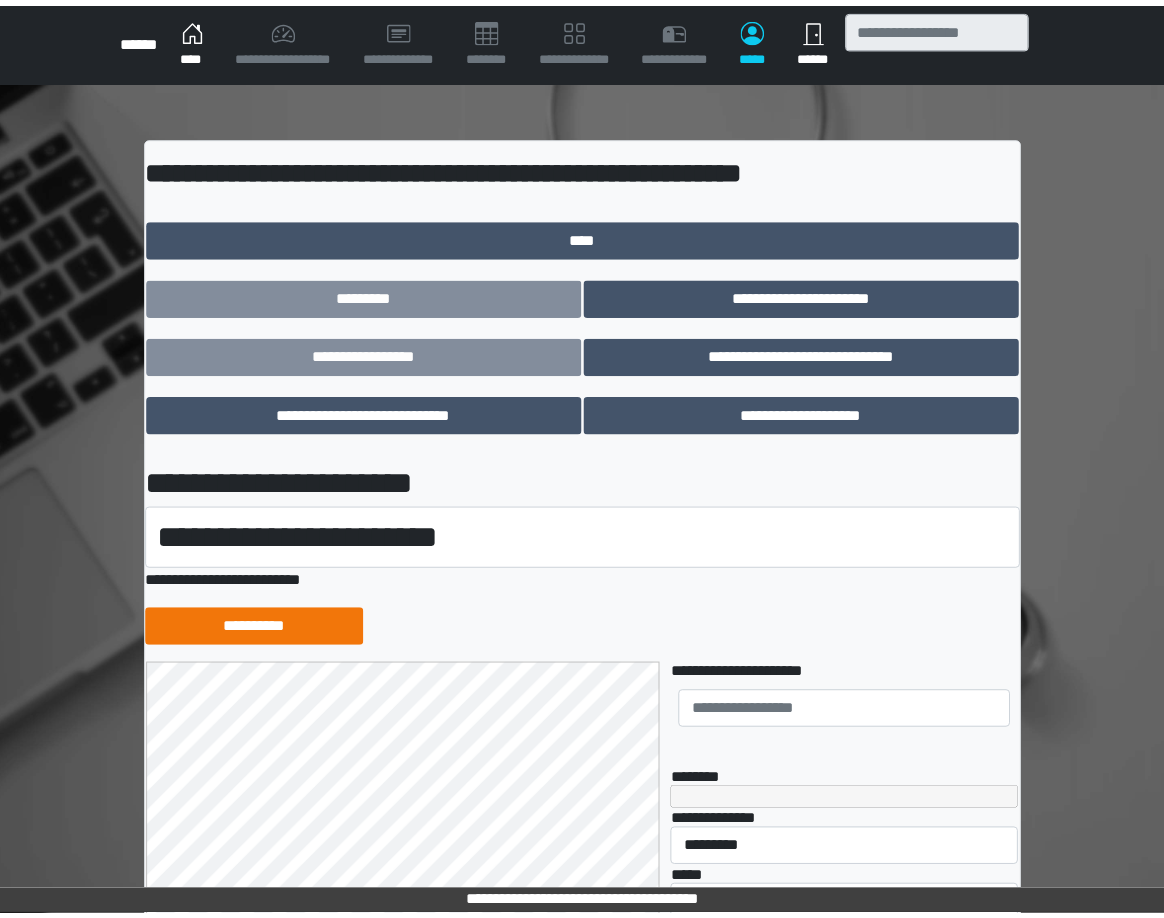 scroll, scrollTop: 0, scrollLeft: 0, axis: both 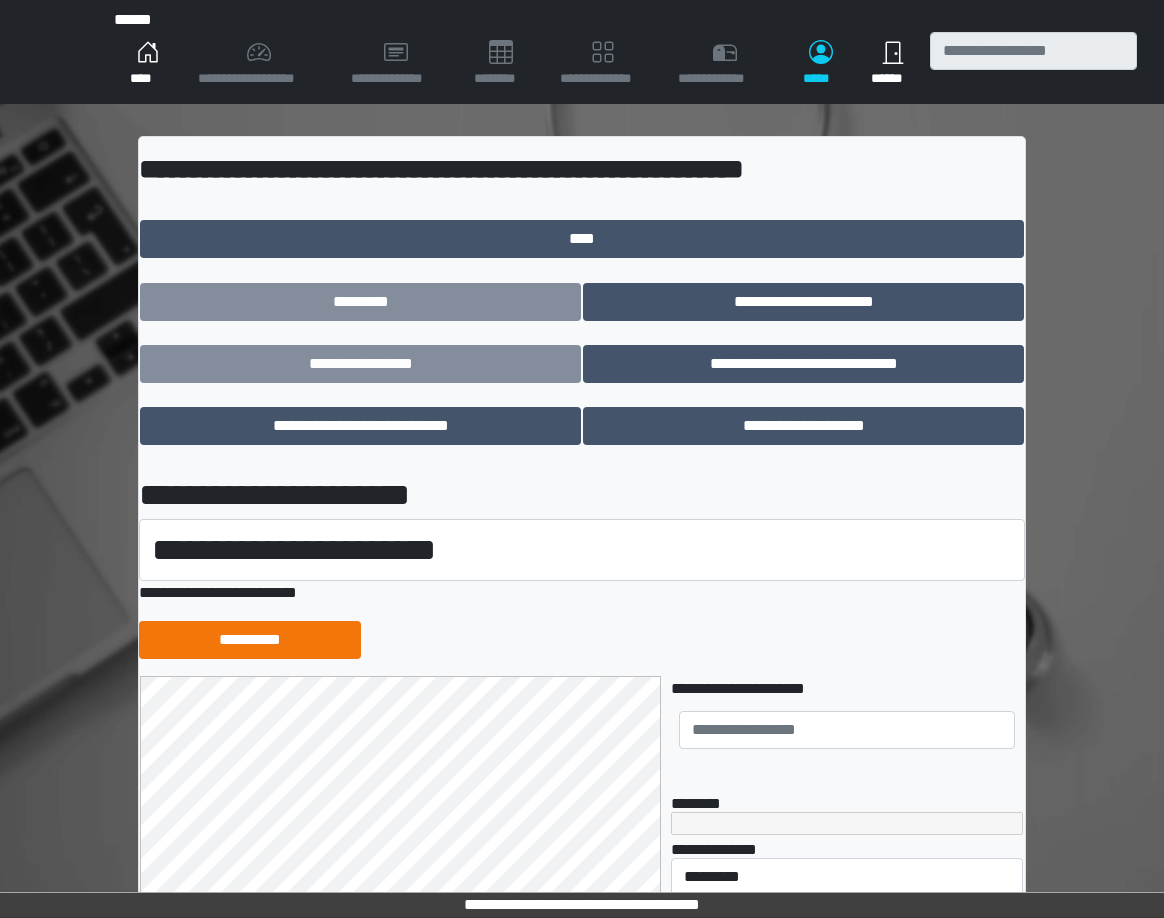 click at bounding box center [847, 730] 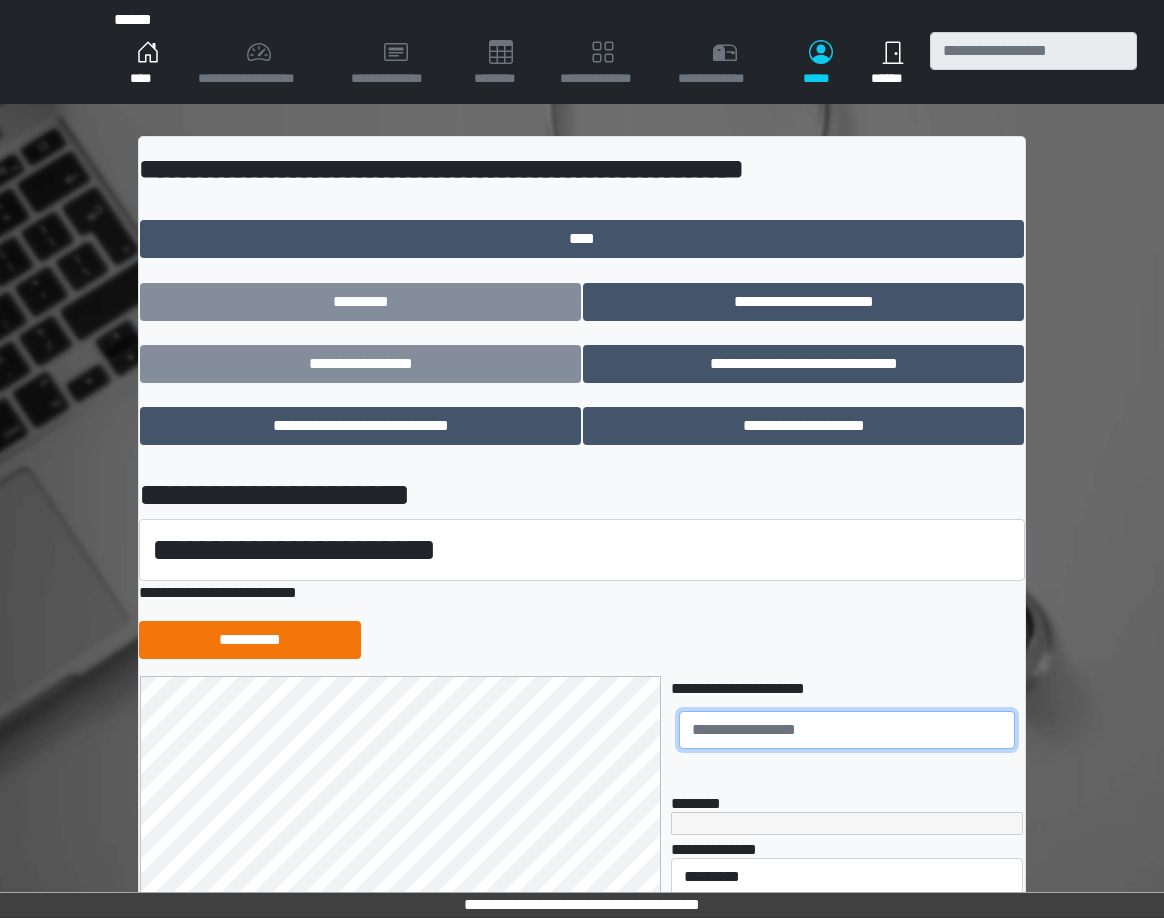 drag, startPoint x: 812, startPoint y: 719, endPoint x: 1174, endPoint y: 709, distance: 362.1381 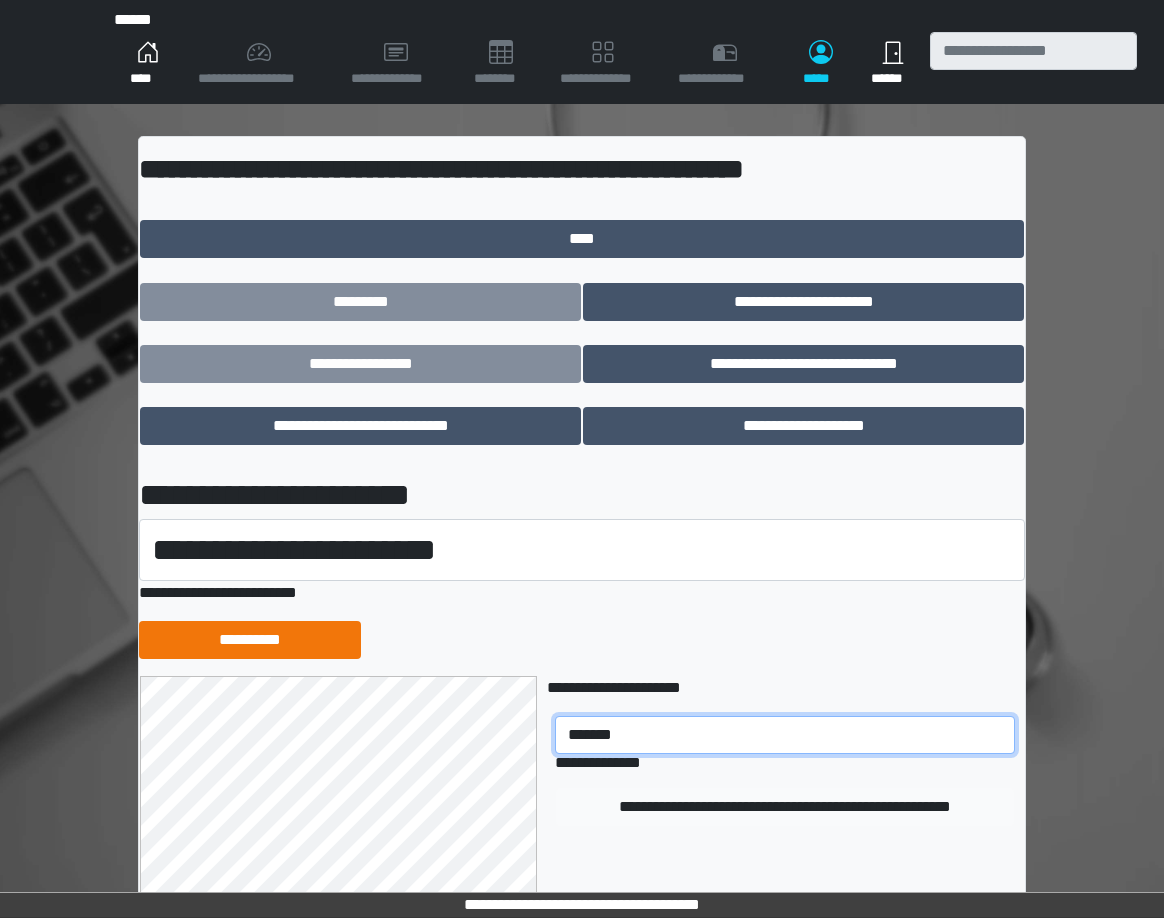 type on "*******" 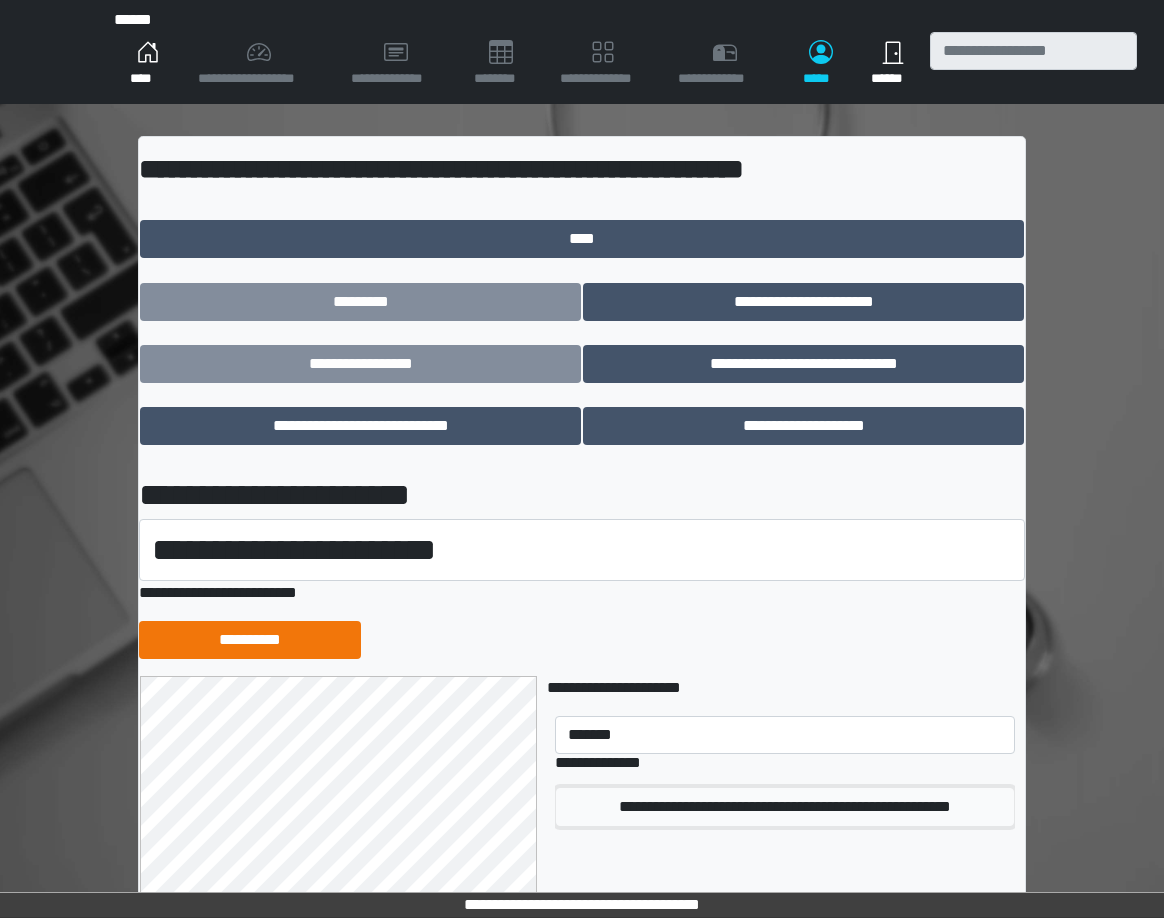 click on "**********" at bounding box center (785, 807) 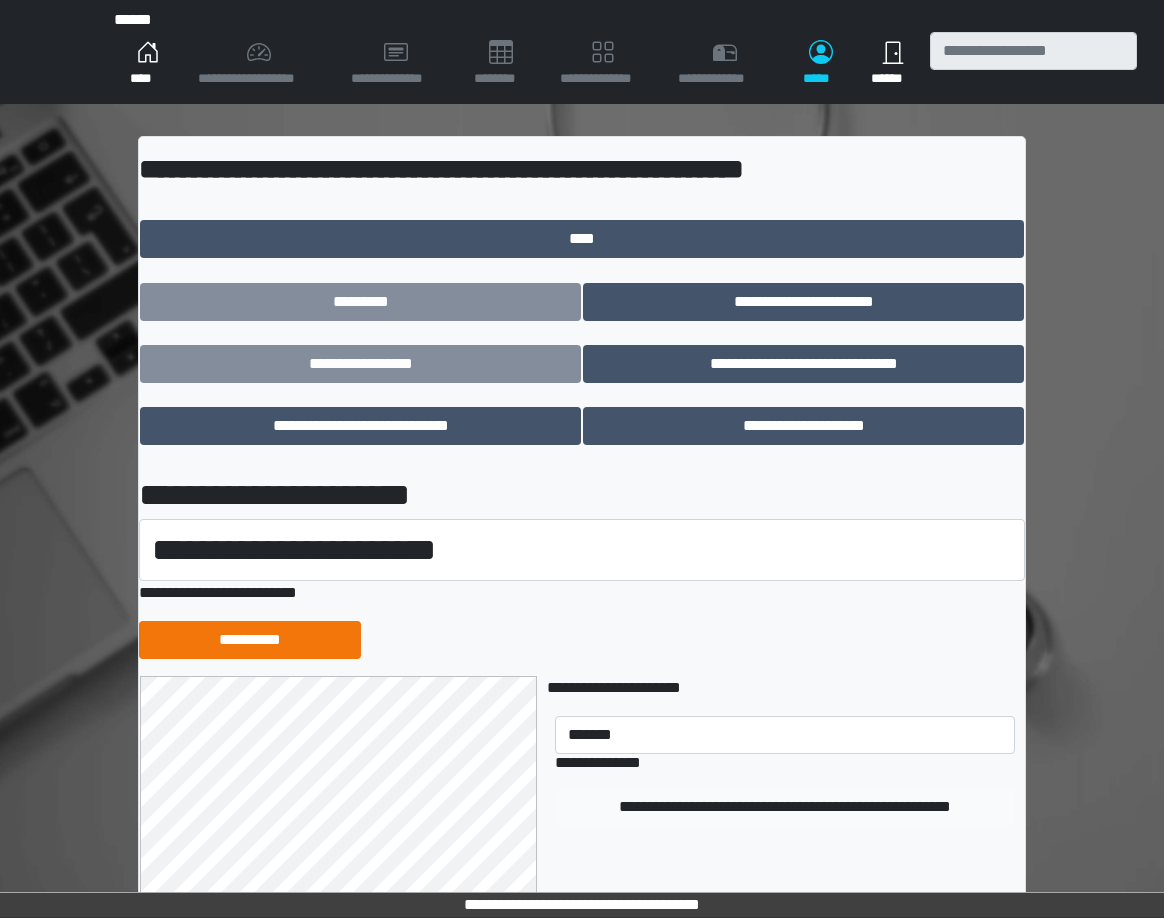 type 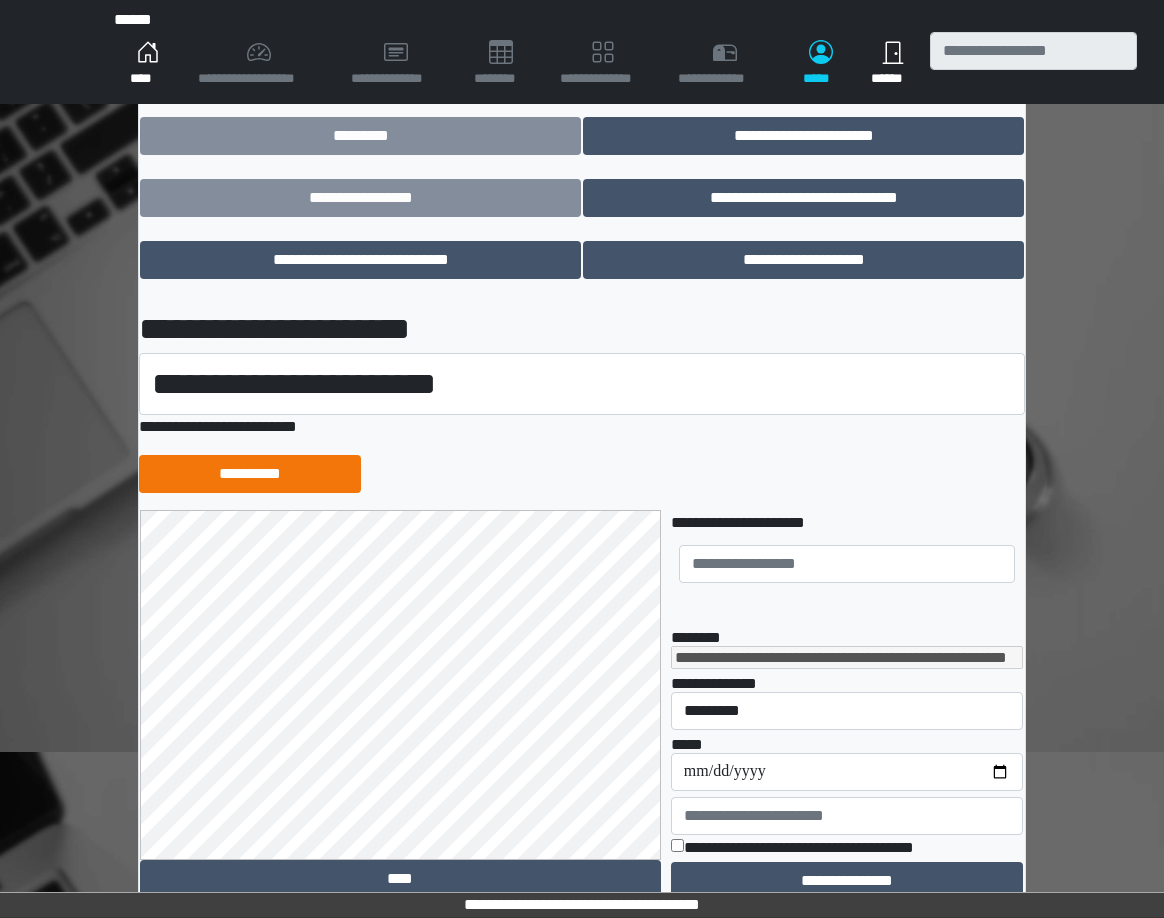 scroll, scrollTop: 331, scrollLeft: 0, axis: vertical 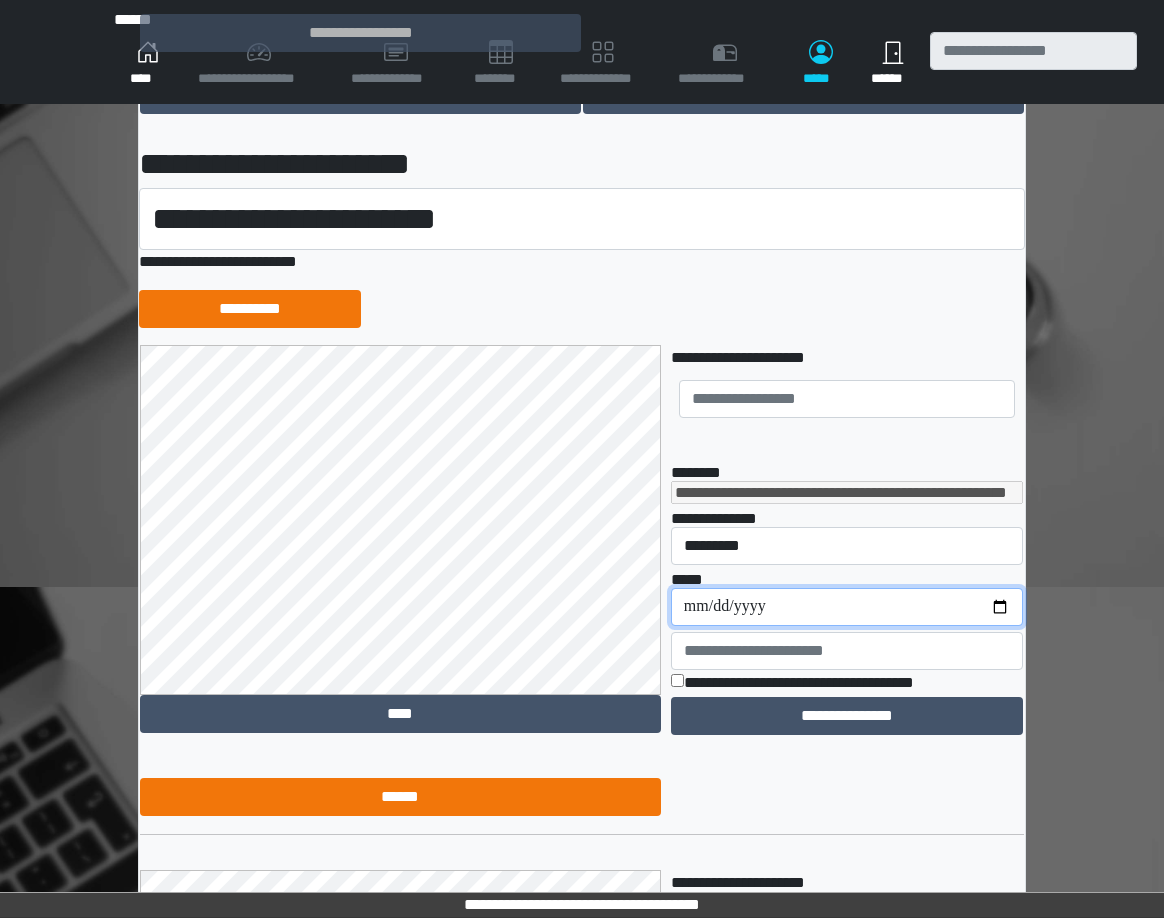 click on "**********" at bounding box center (847, 607) 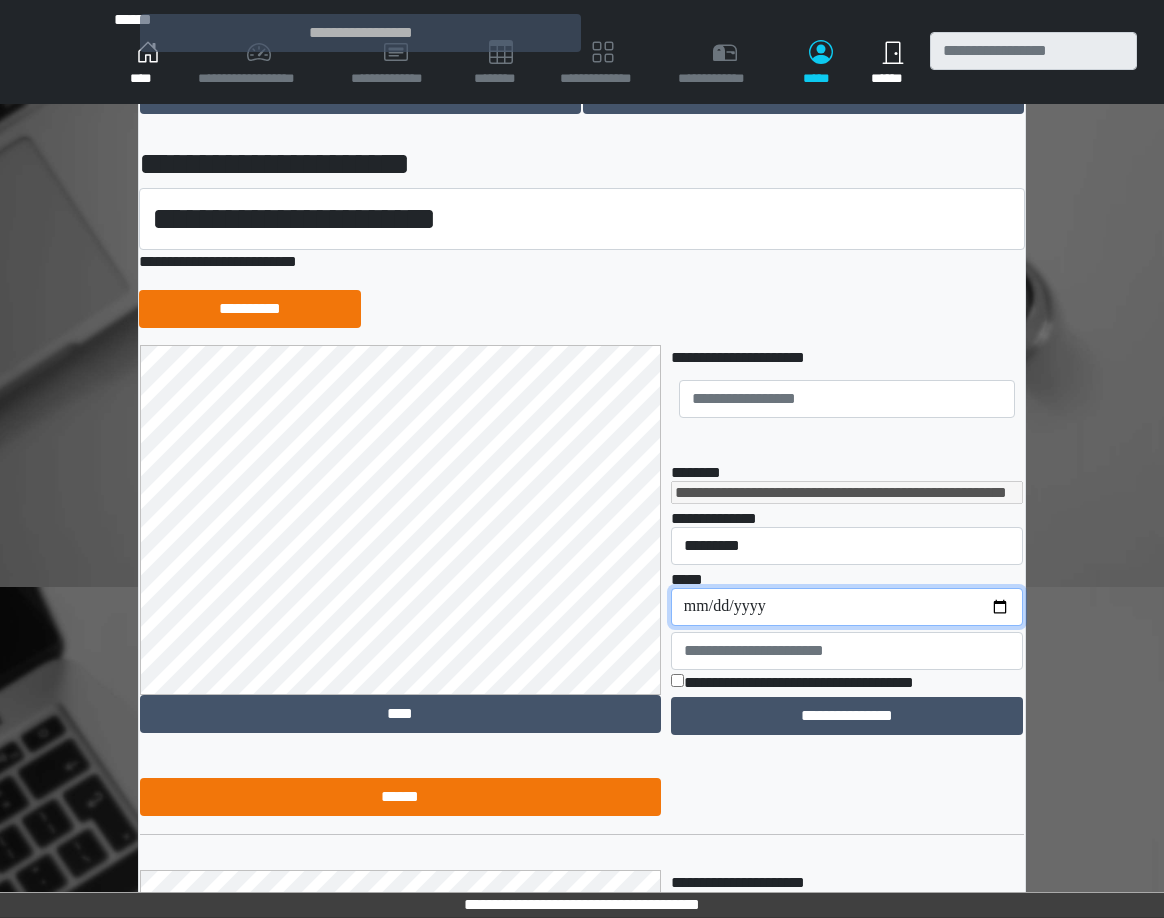type on "**********" 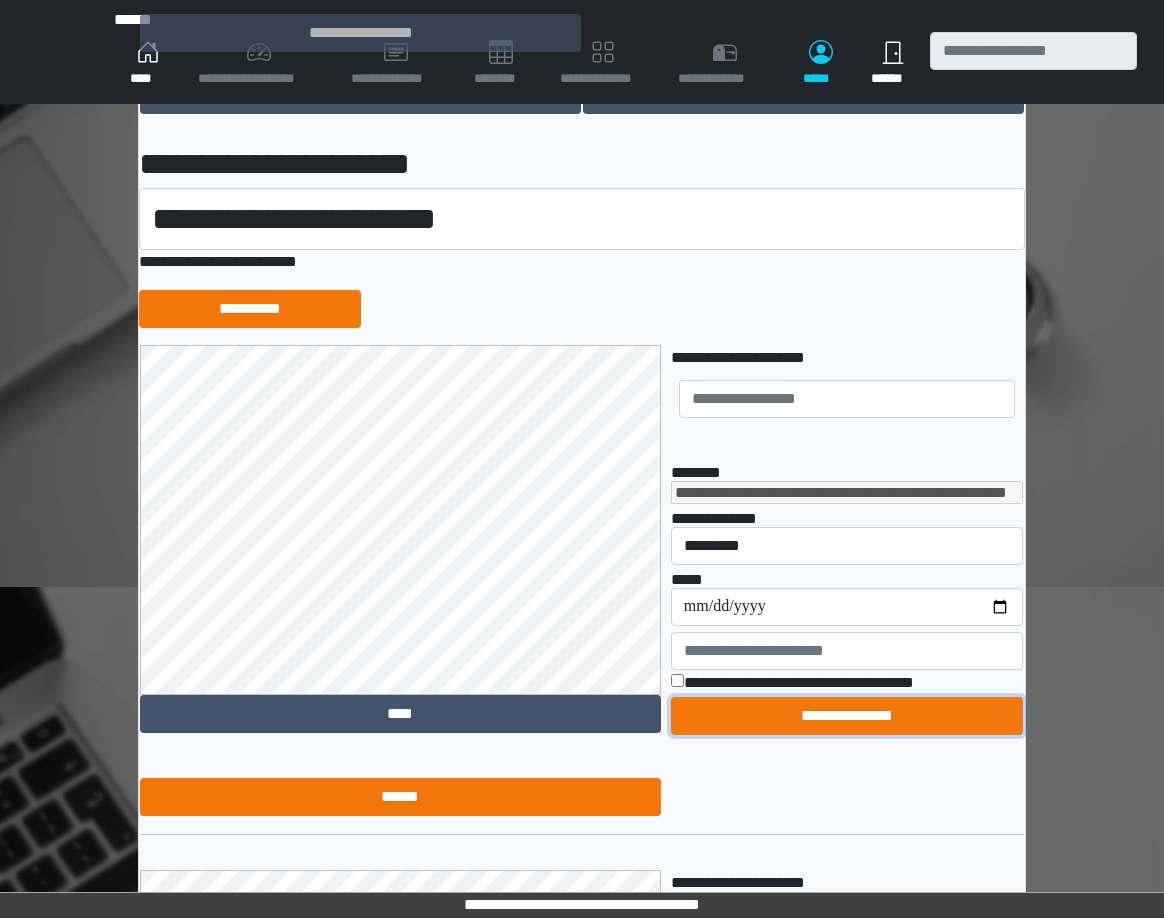 click on "**********" at bounding box center [847, 716] 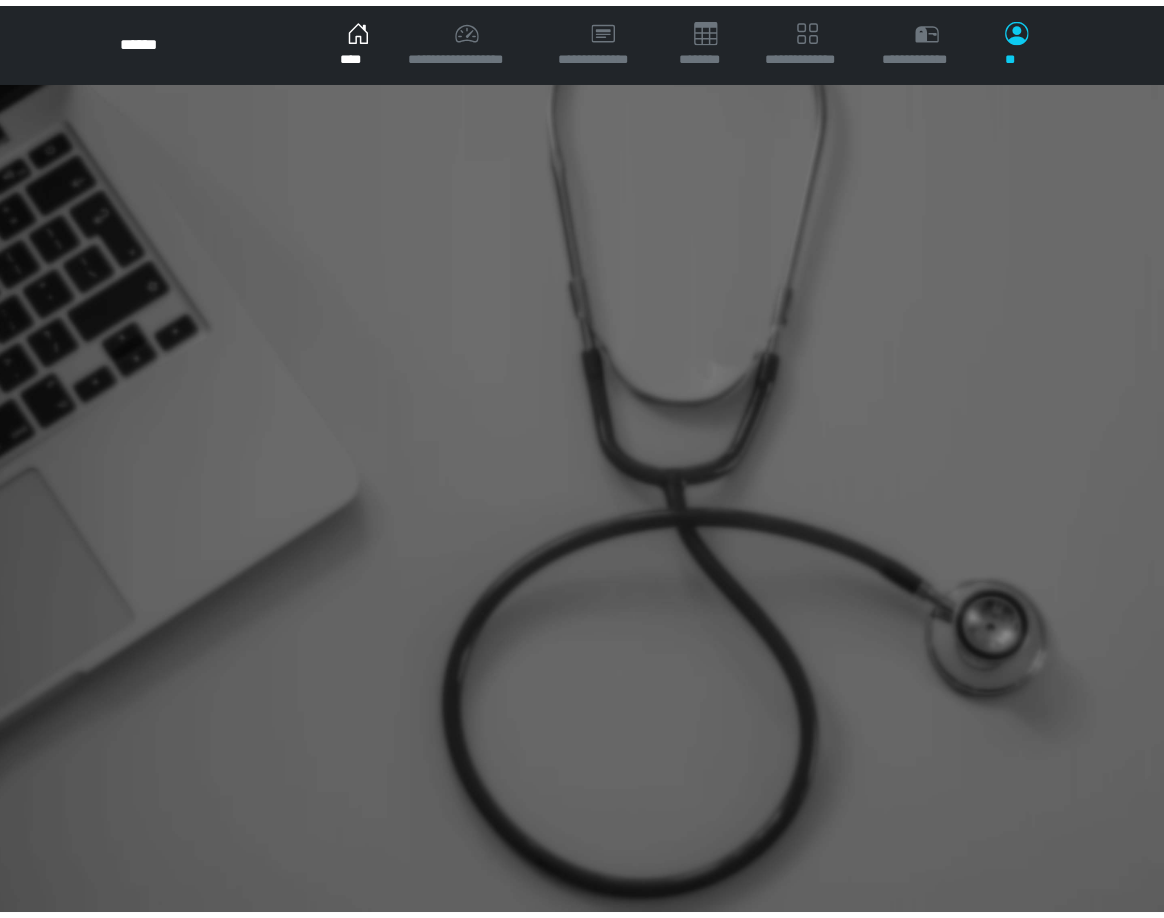 scroll, scrollTop: 0, scrollLeft: 0, axis: both 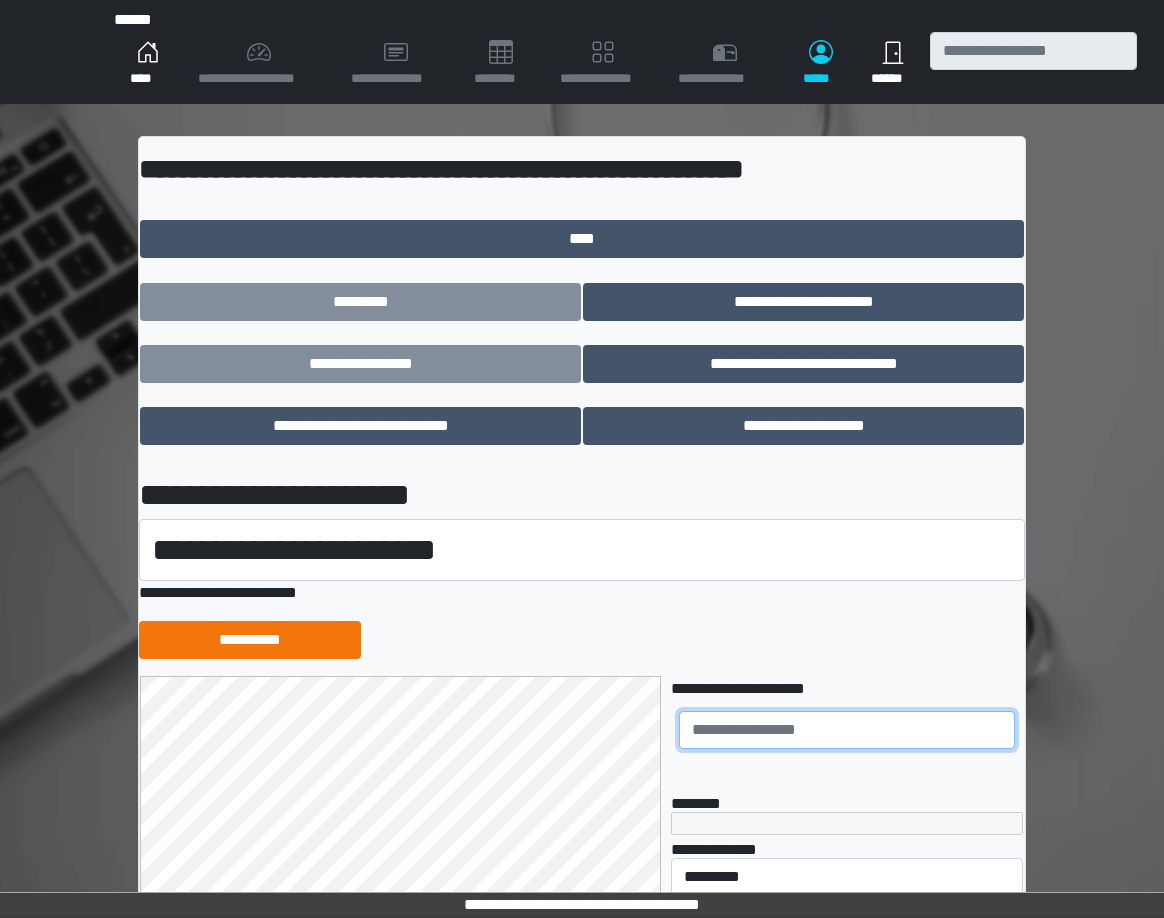 click at bounding box center [847, 730] 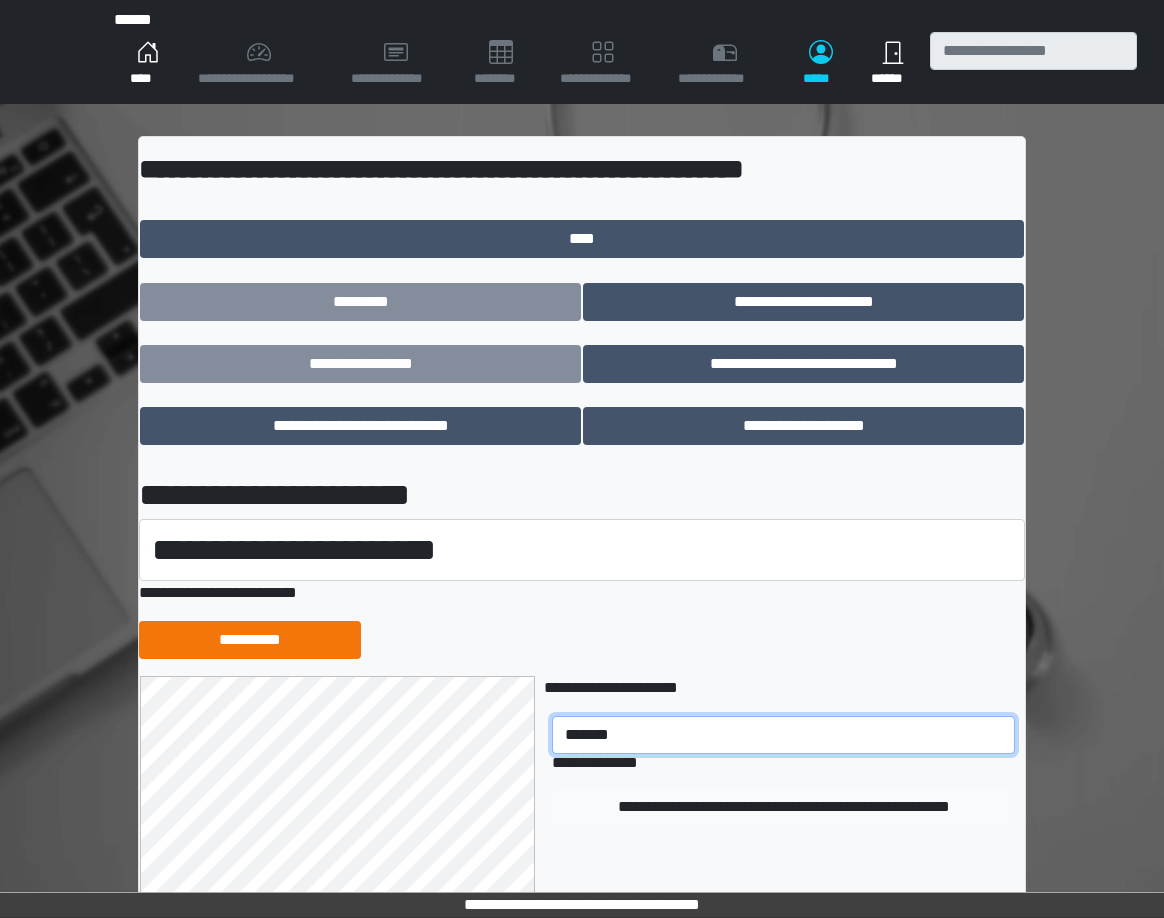 type on "*******" 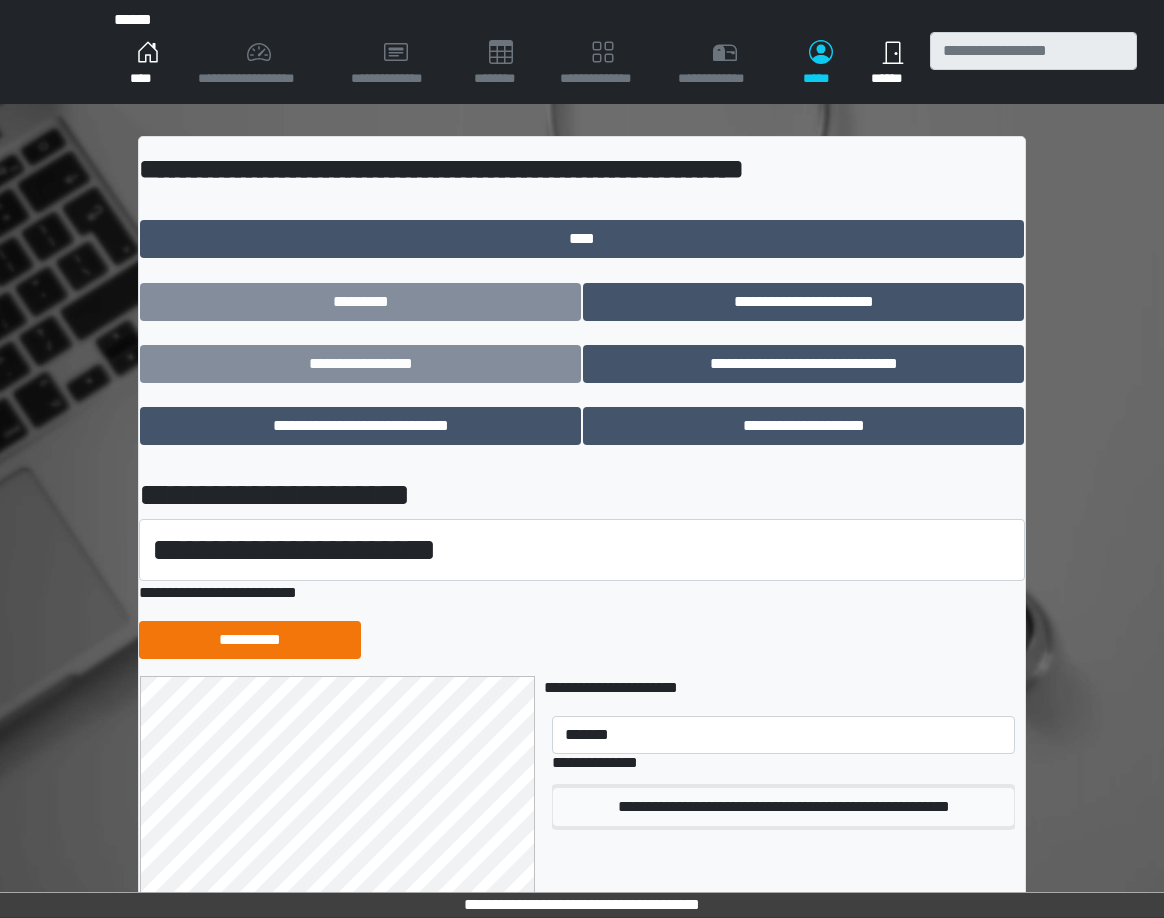 click on "**********" at bounding box center (783, 807) 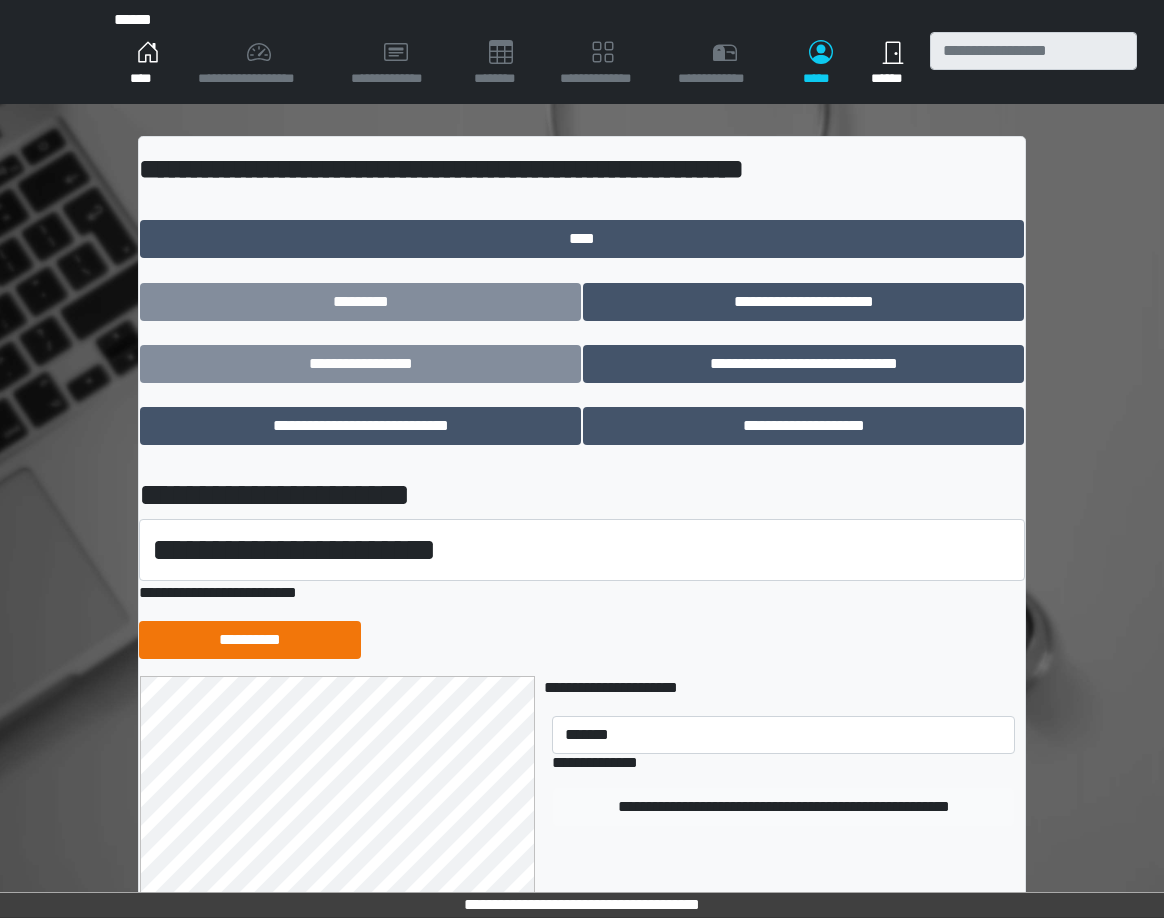 type 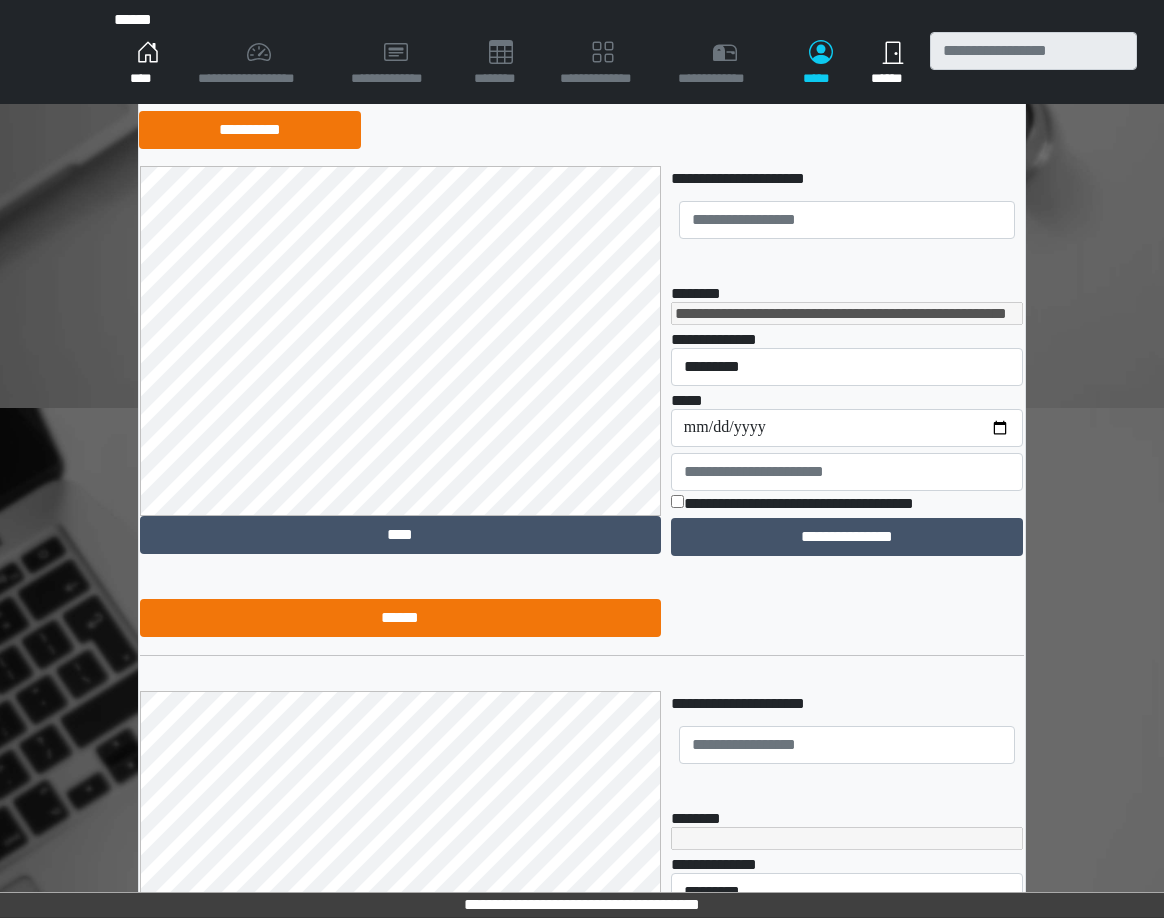 scroll, scrollTop: 522, scrollLeft: 0, axis: vertical 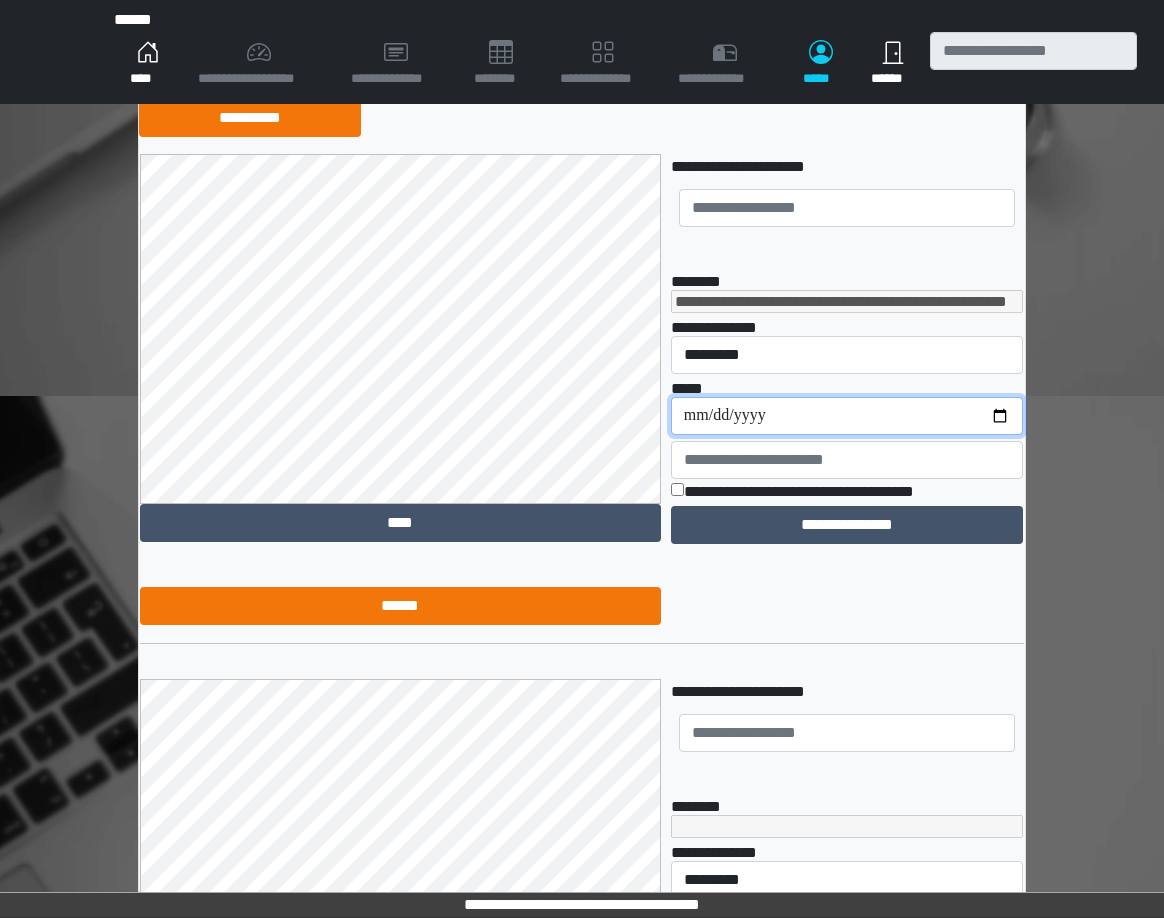 click on "**********" at bounding box center (847, 416) 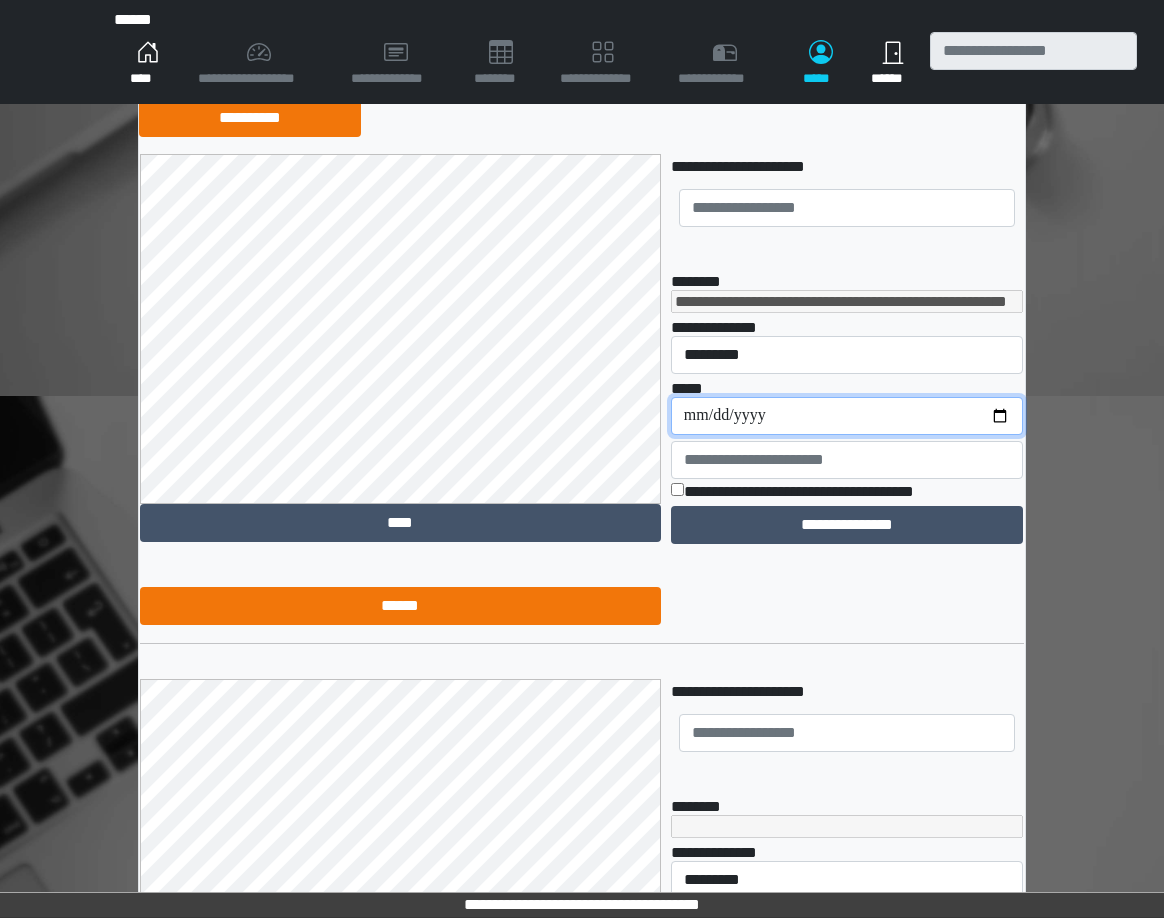 type on "**********" 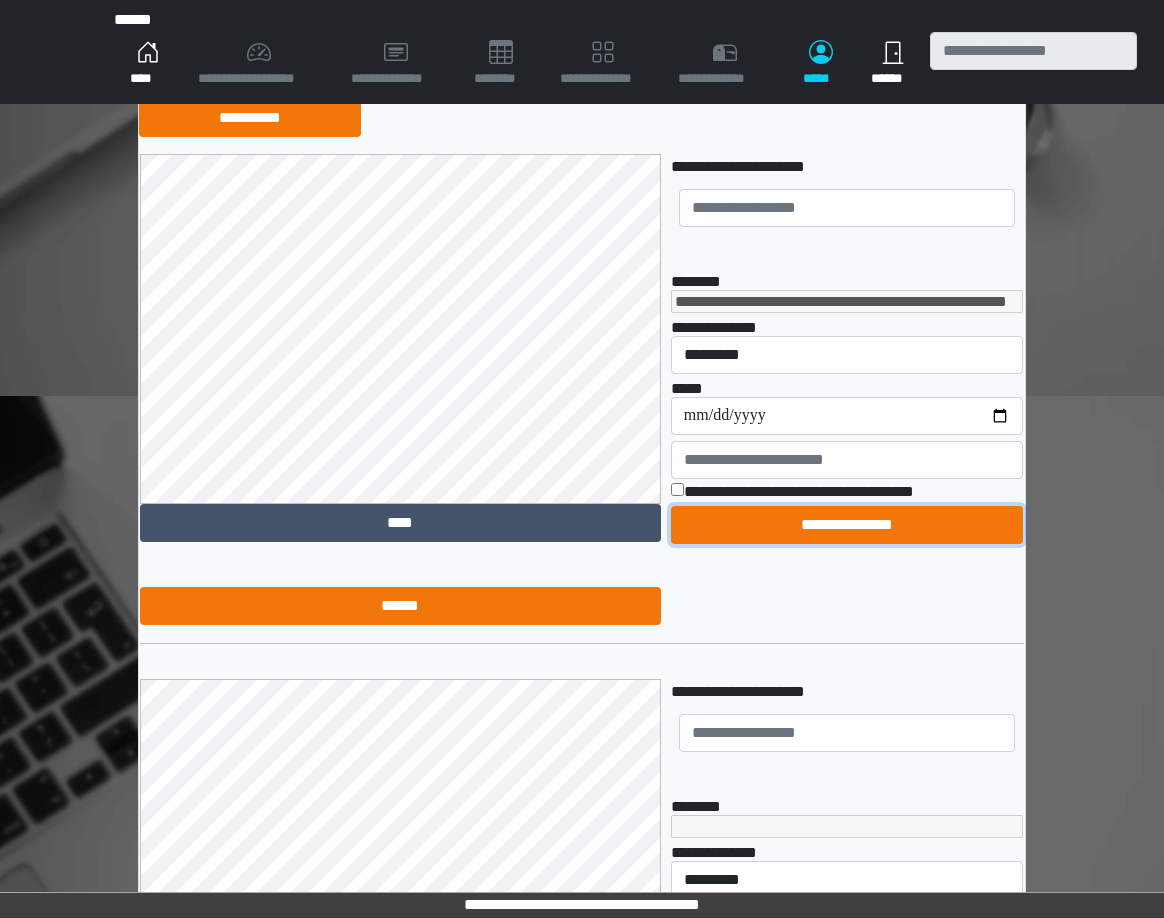 click on "**********" at bounding box center [847, 525] 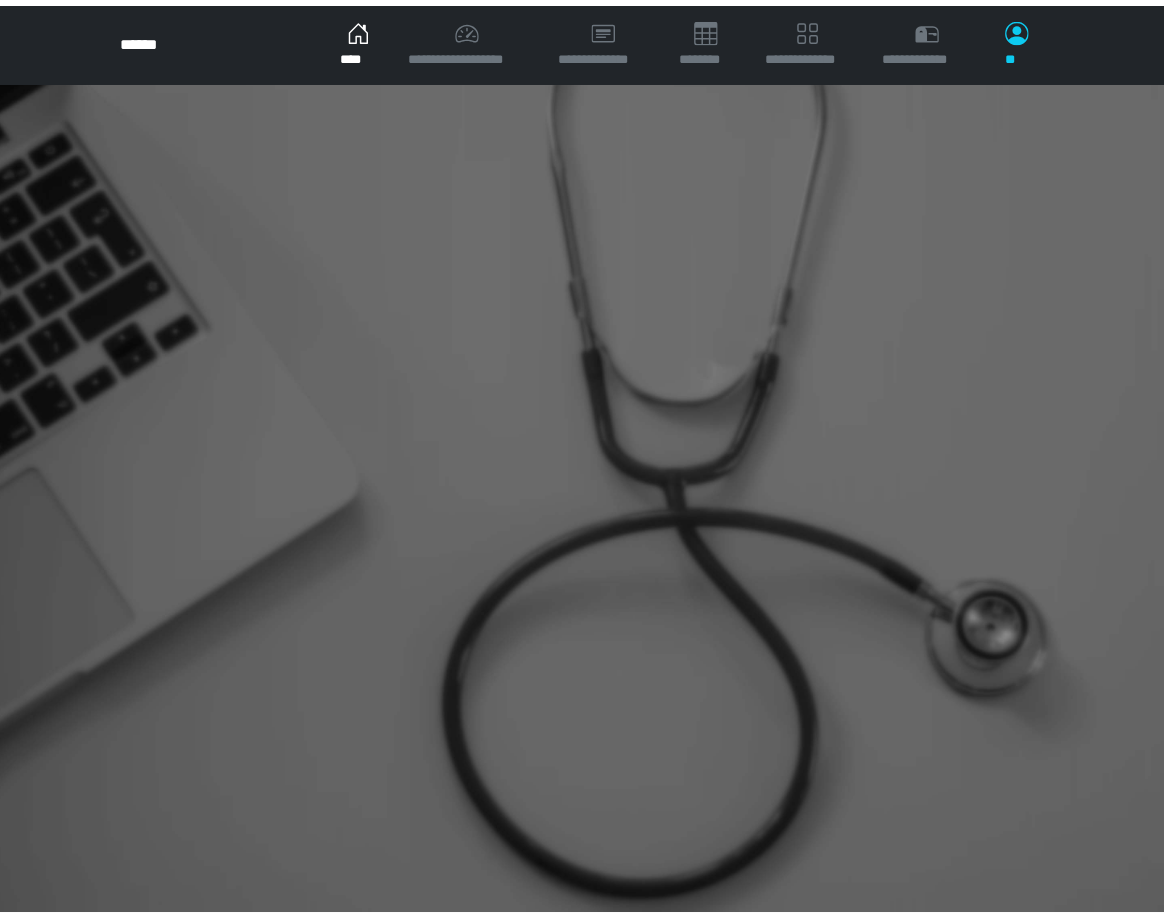 scroll, scrollTop: 0, scrollLeft: 0, axis: both 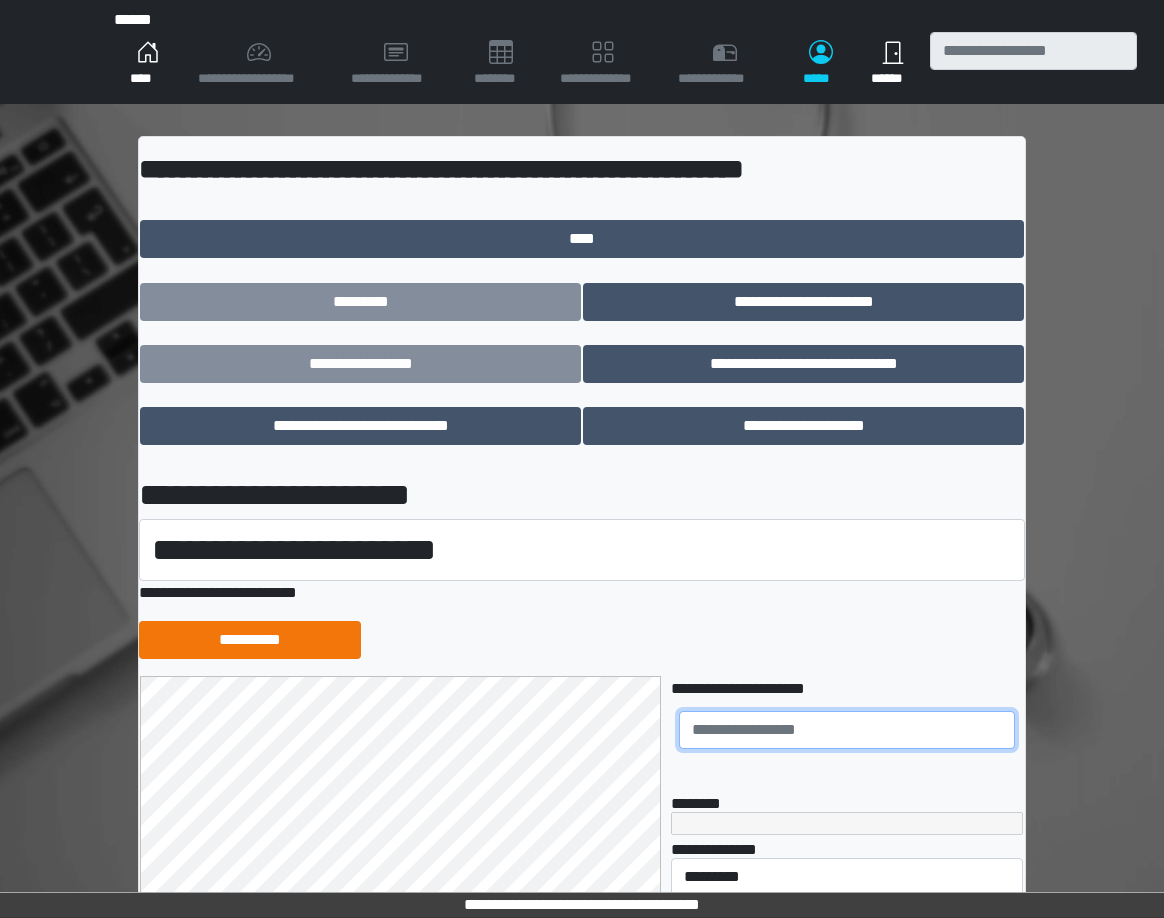 click at bounding box center (847, 730) 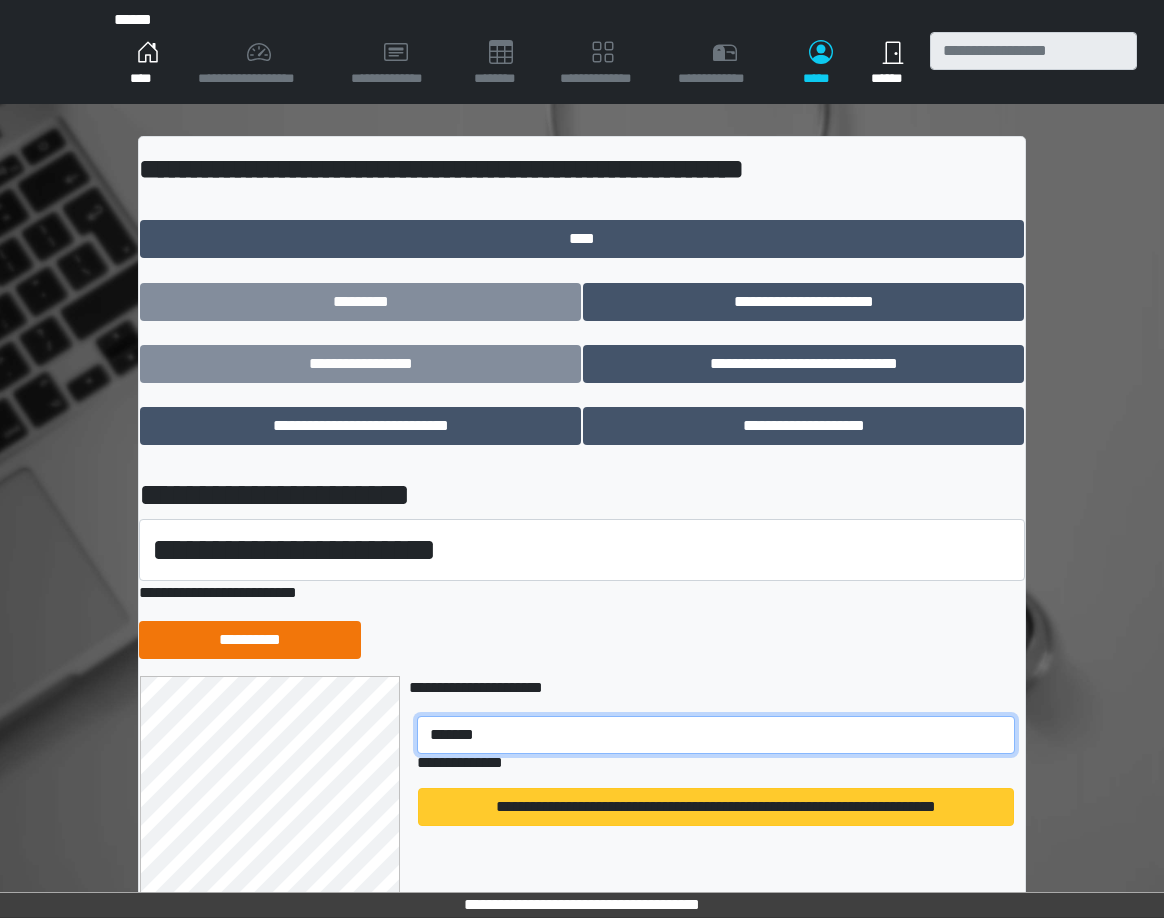 type on "*******" 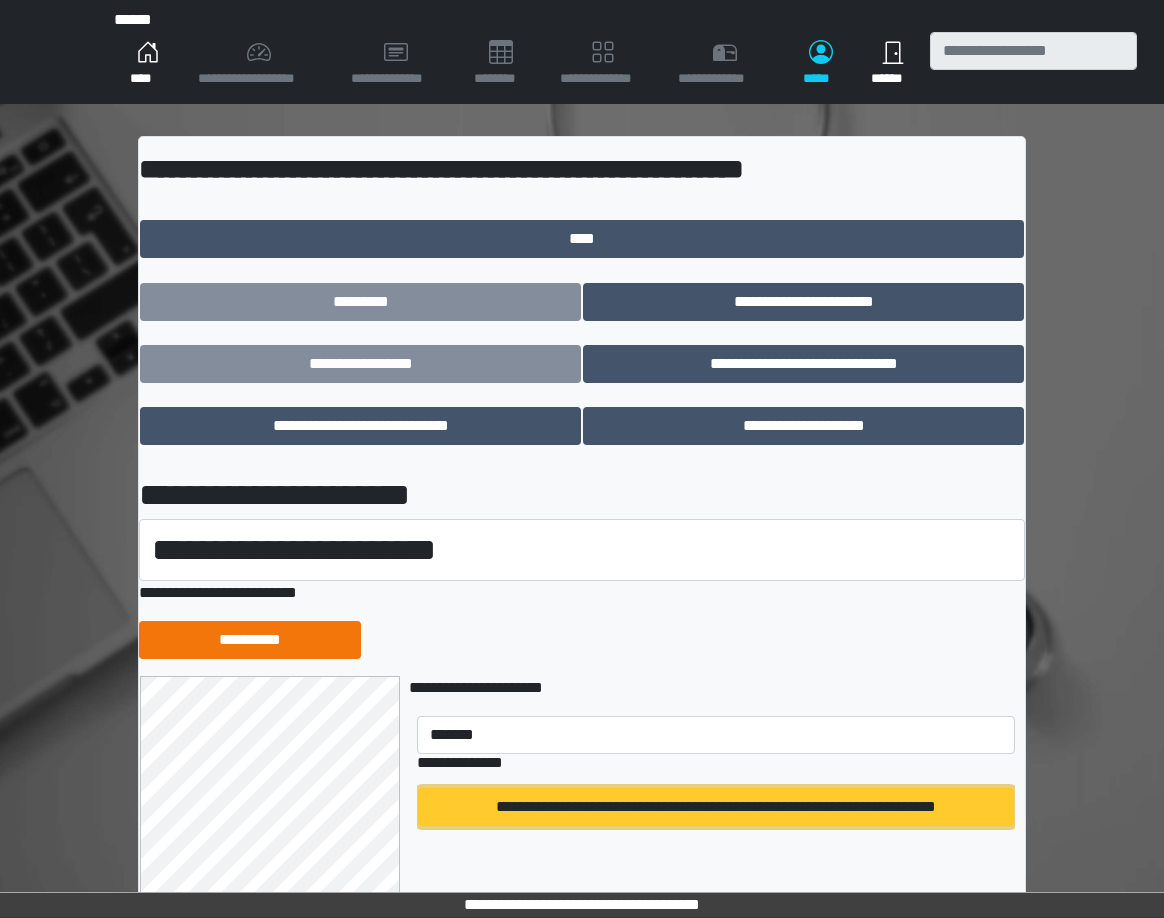 click on "**********" at bounding box center [716, 807] 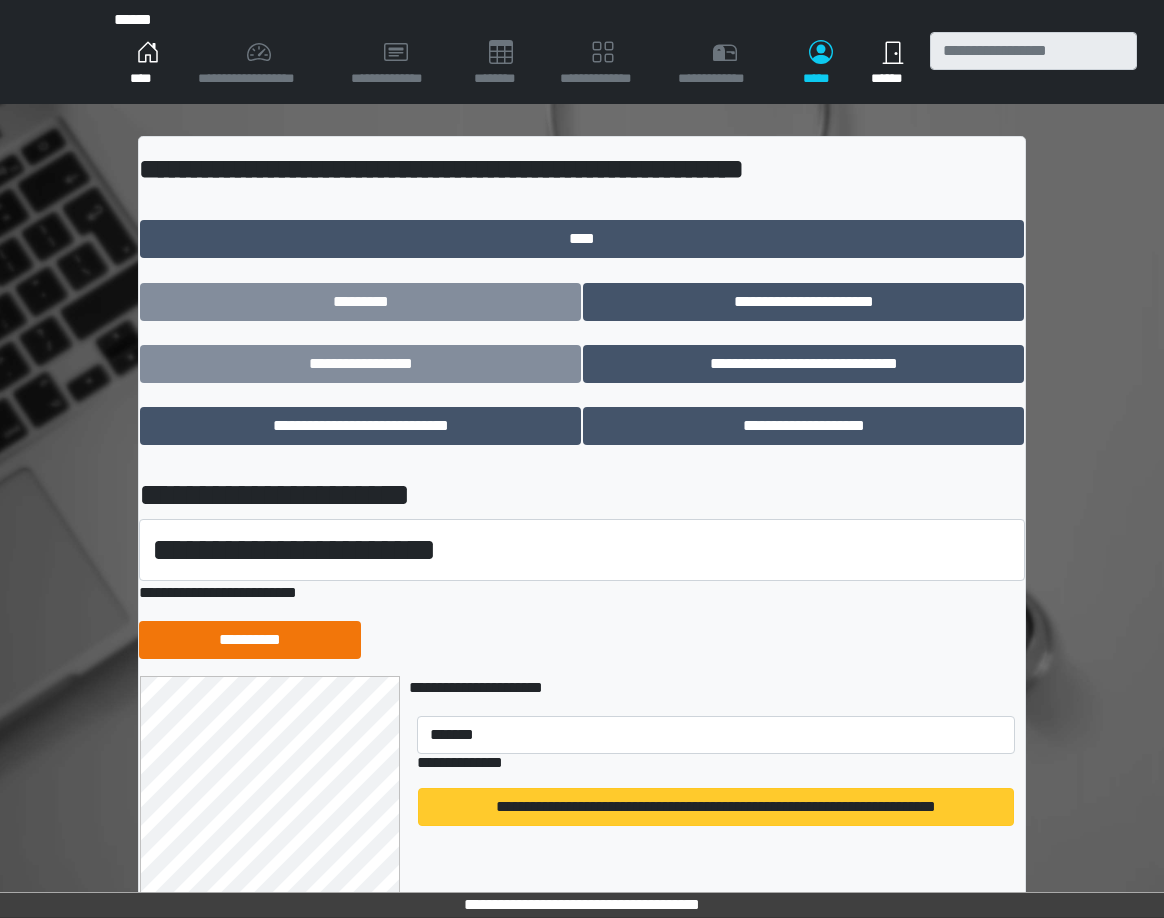 type 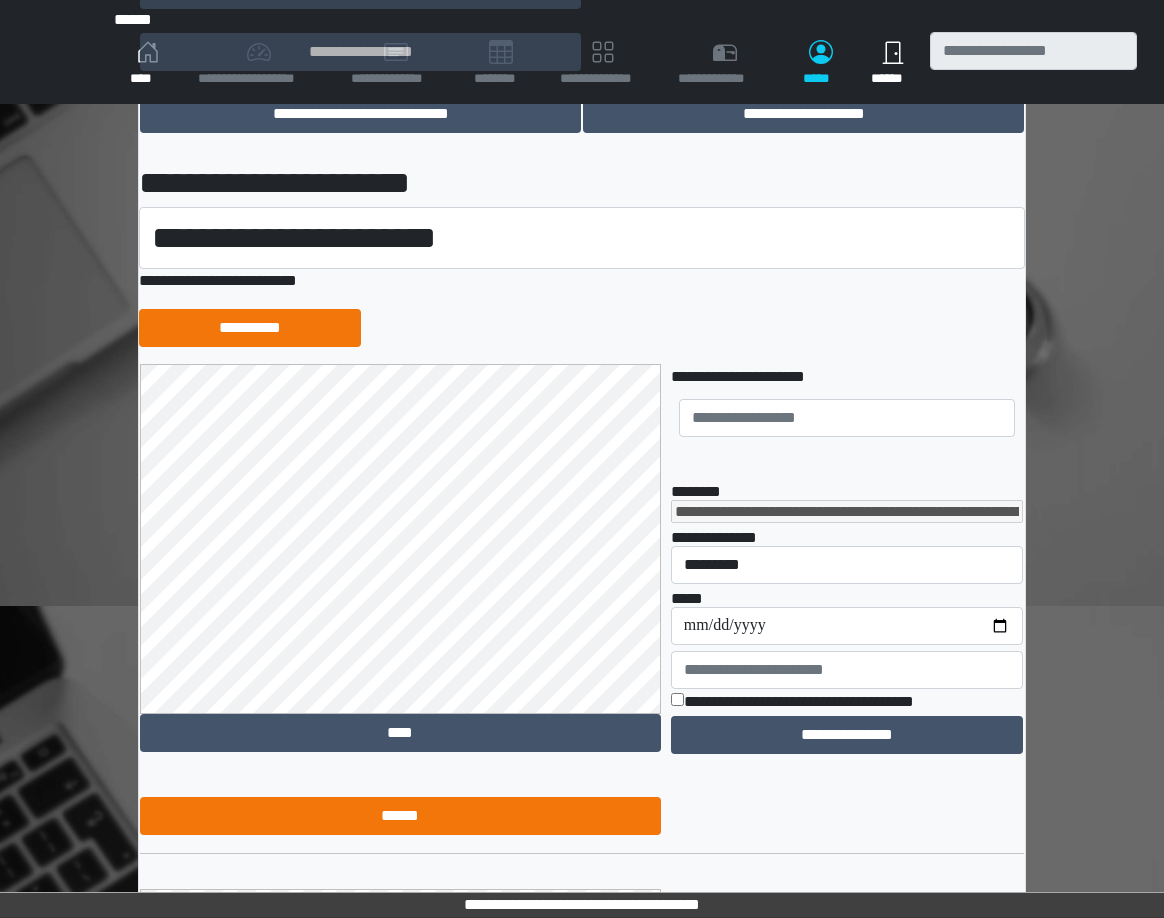 scroll, scrollTop: 393, scrollLeft: 0, axis: vertical 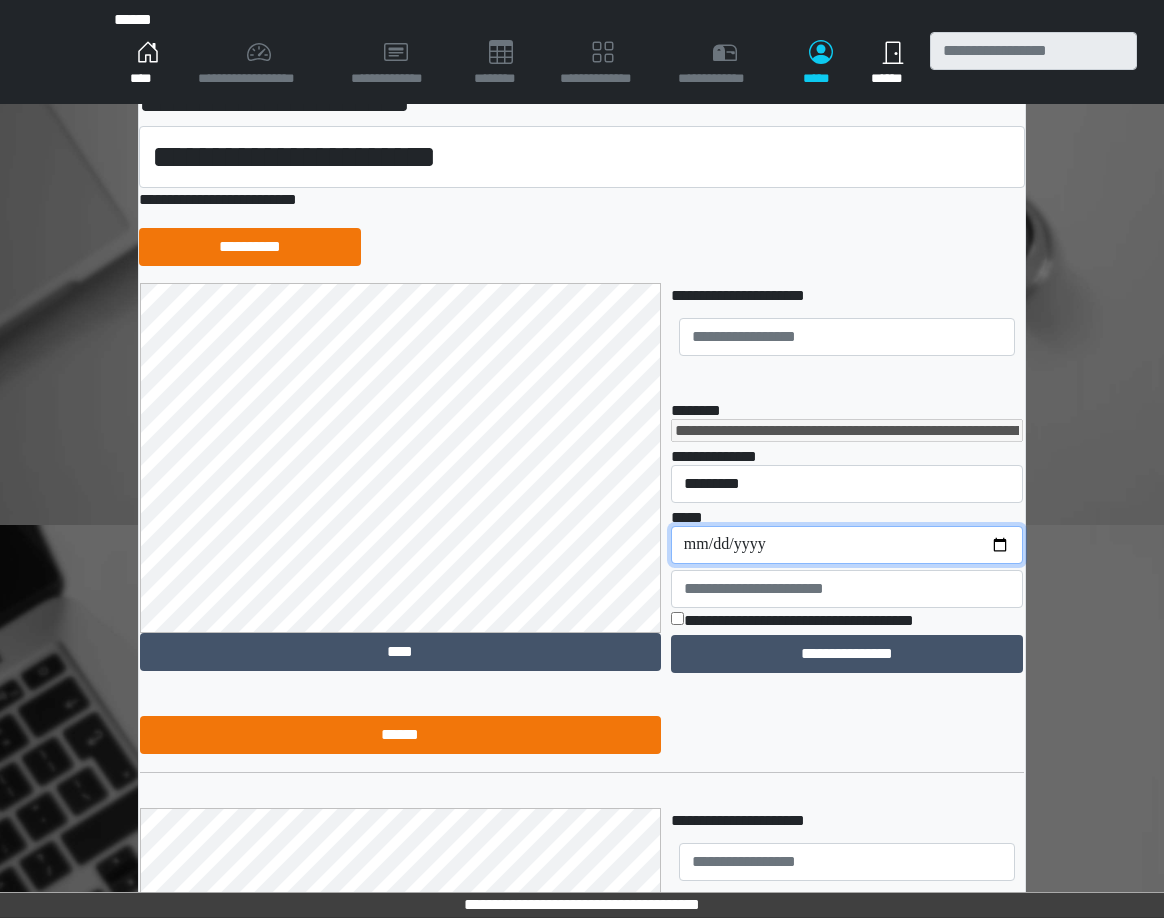 click on "**********" at bounding box center (847, 545) 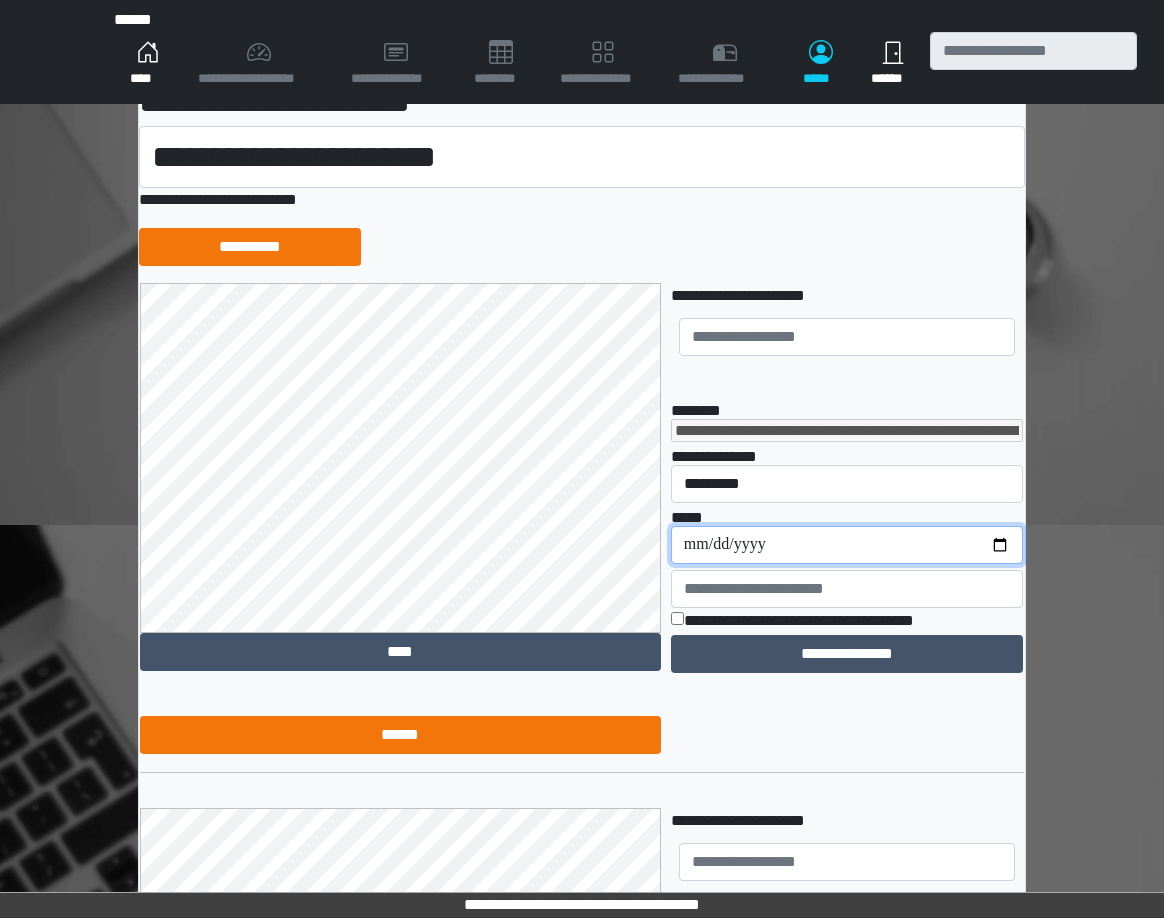 type on "**********" 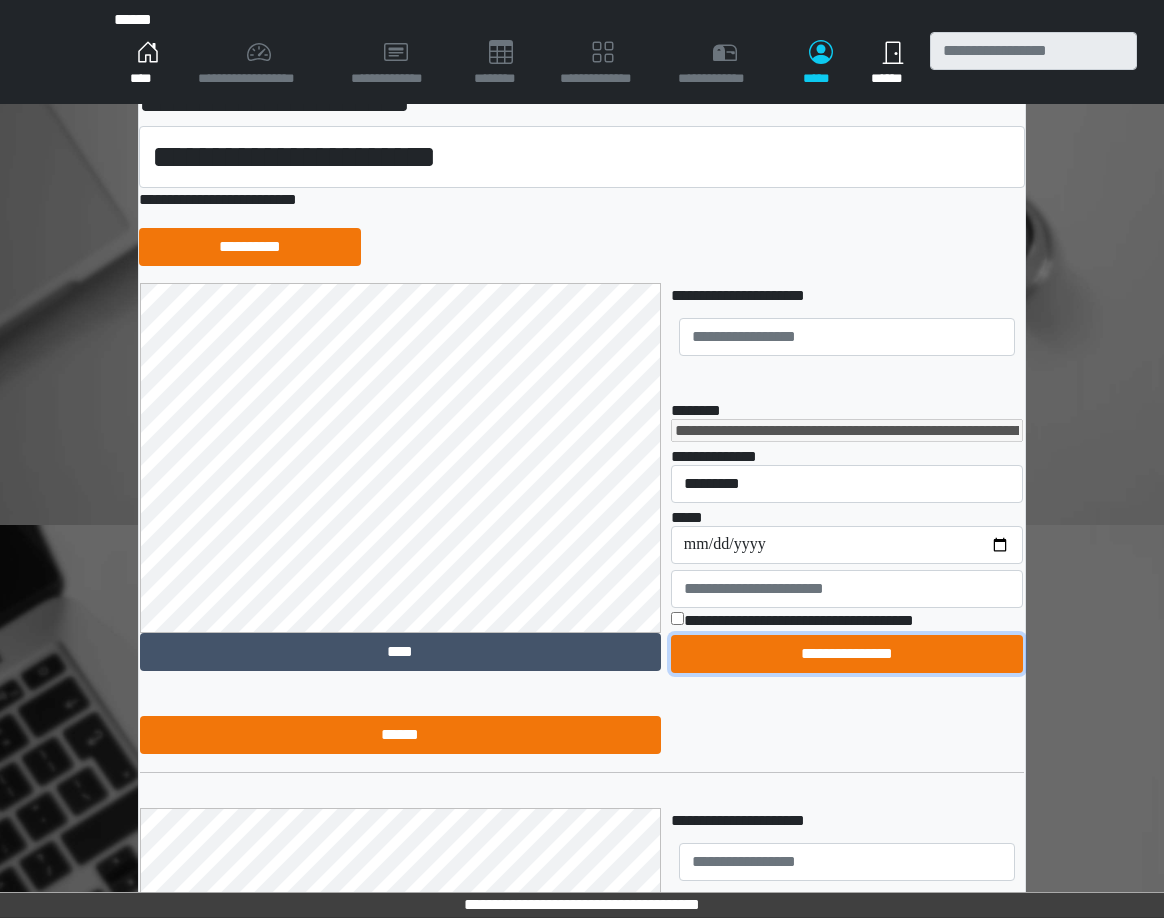 click on "**********" at bounding box center [847, 654] 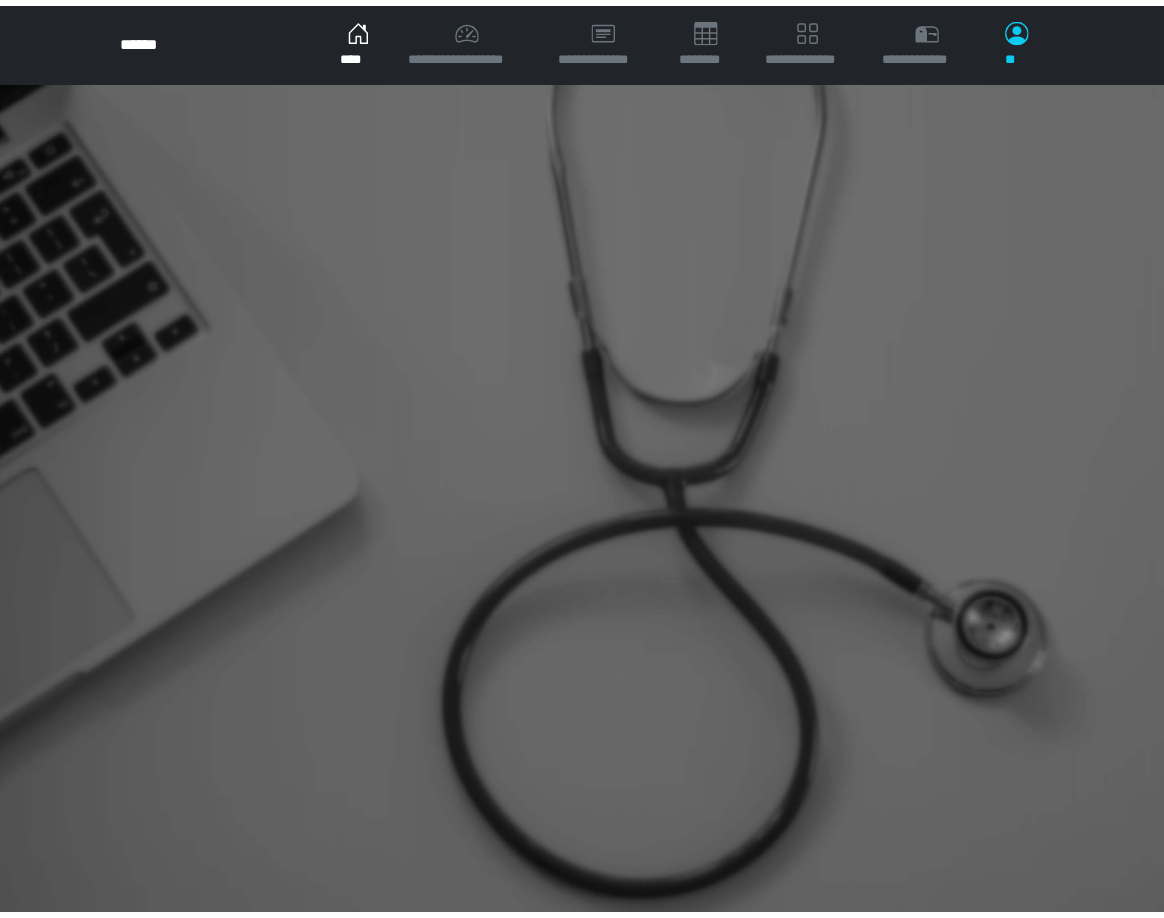 scroll, scrollTop: 0, scrollLeft: 0, axis: both 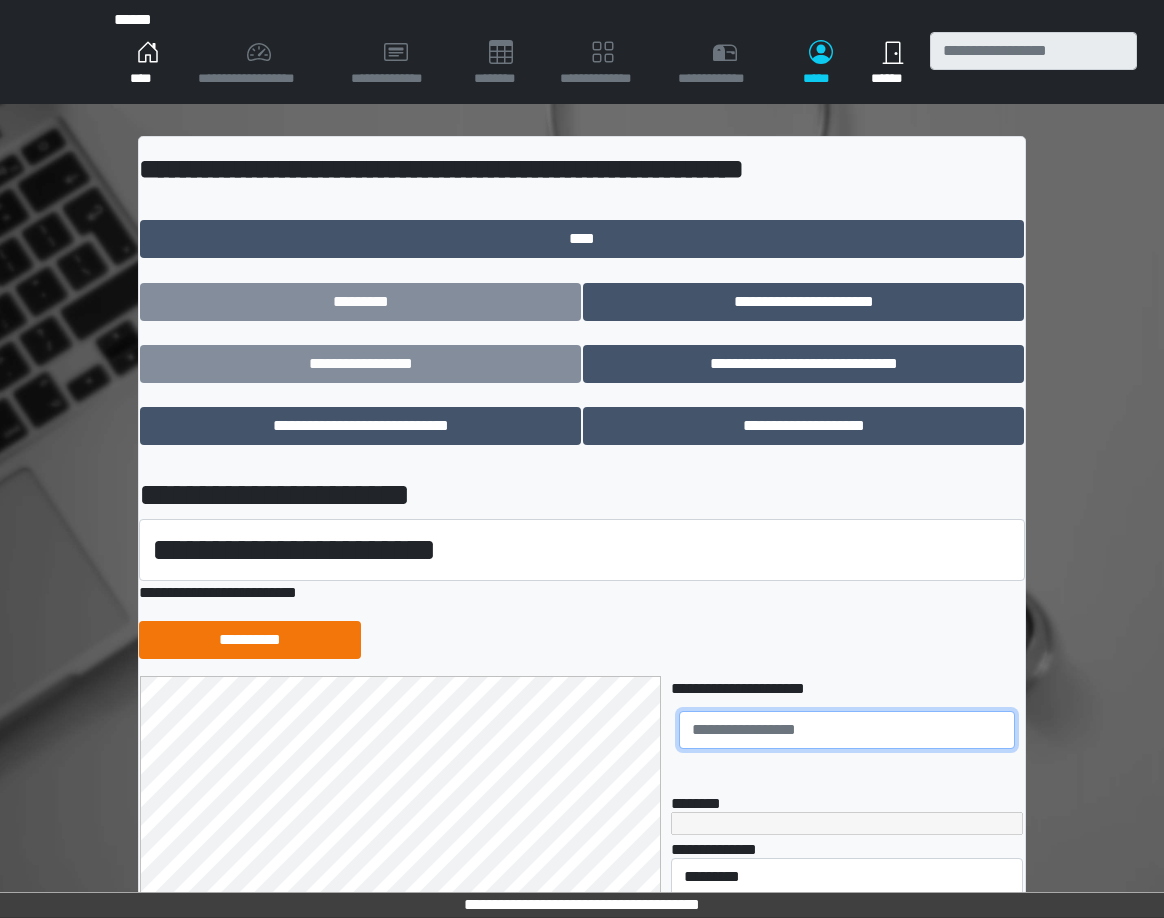 drag, startPoint x: 776, startPoint y: 723, endPoint x: 1175, endPoint y: 631, distance: 409.46918 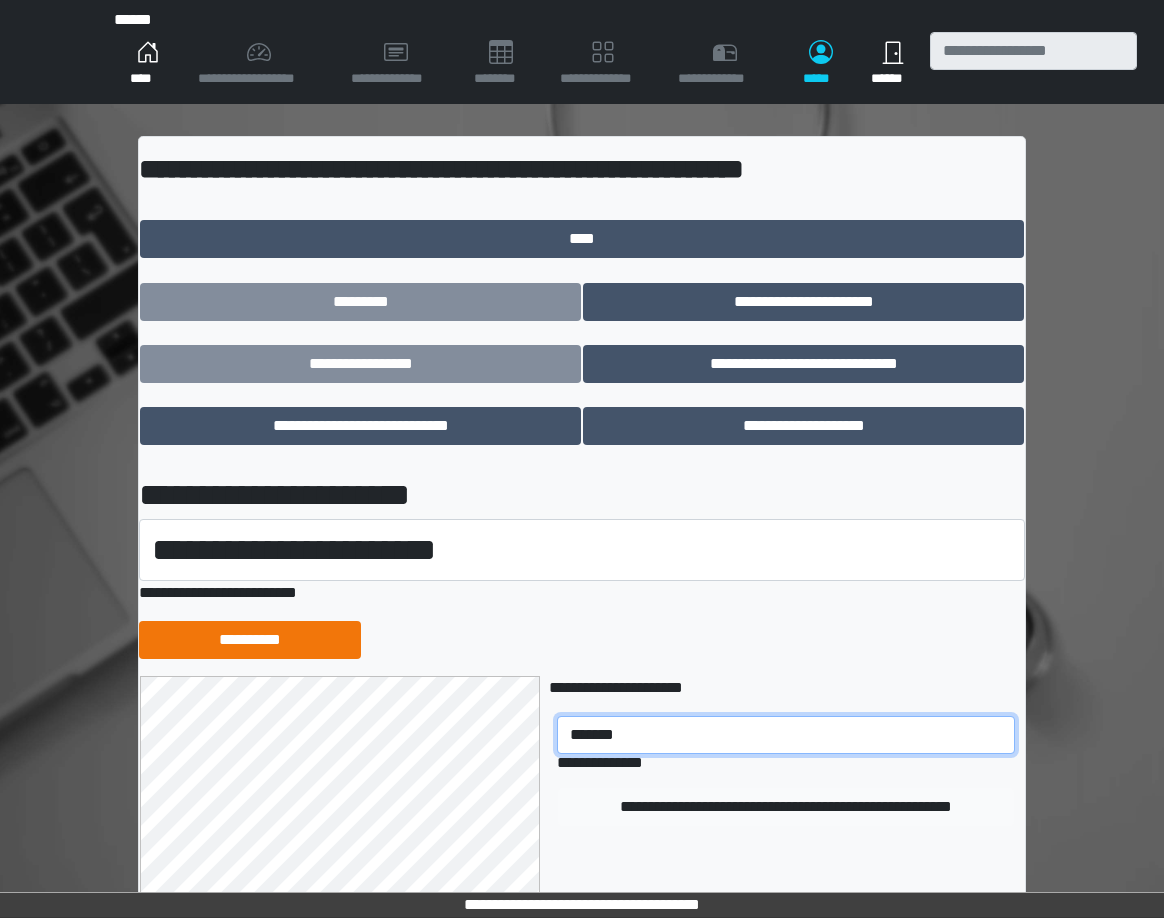 type on "*******" 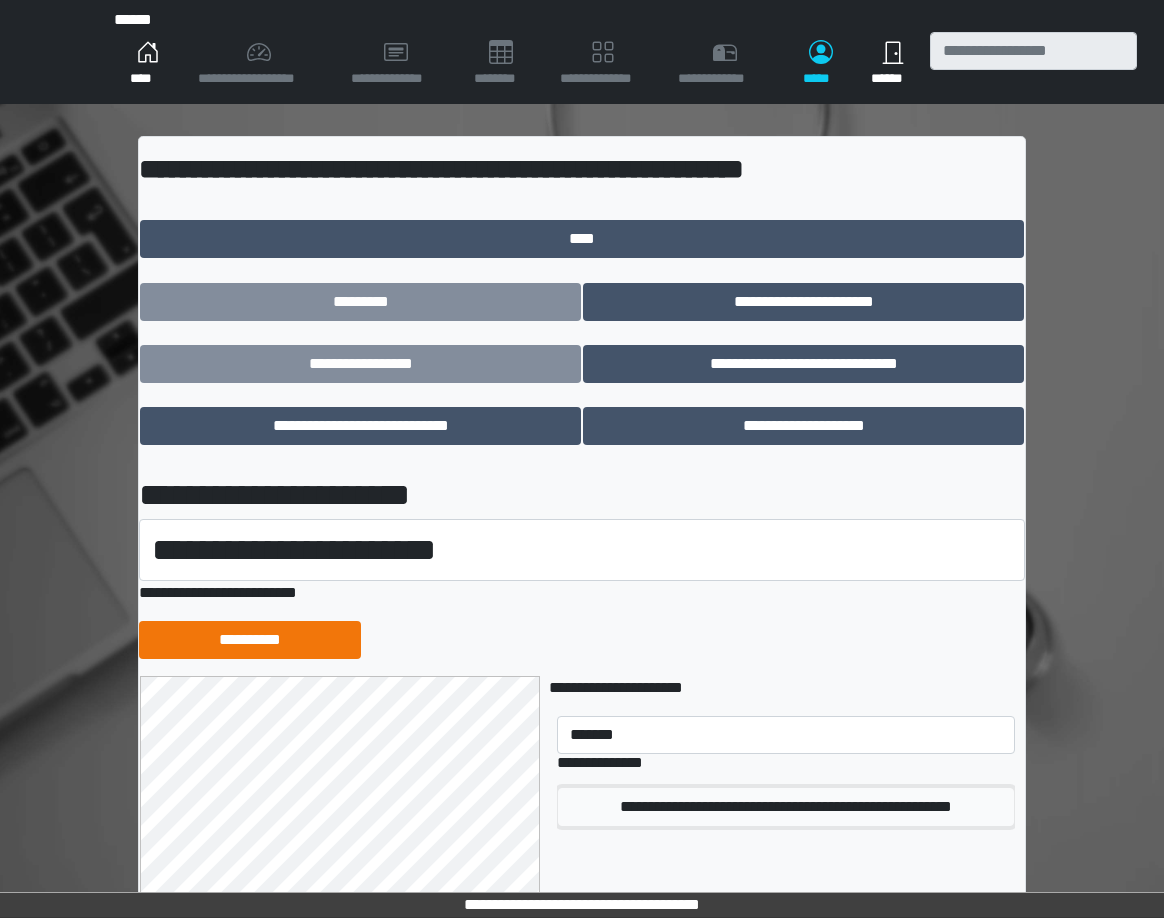 click on "**********" at bounding box center (786, 807) 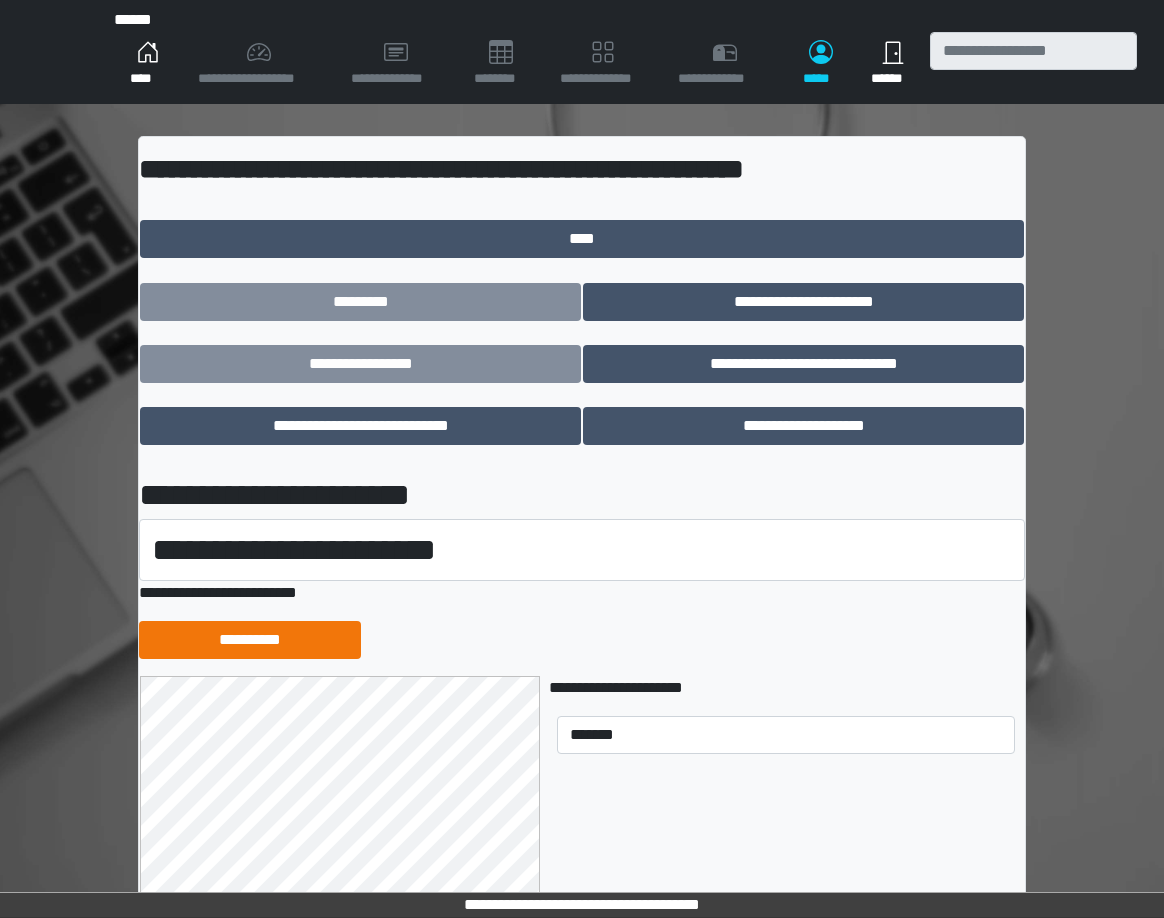 type 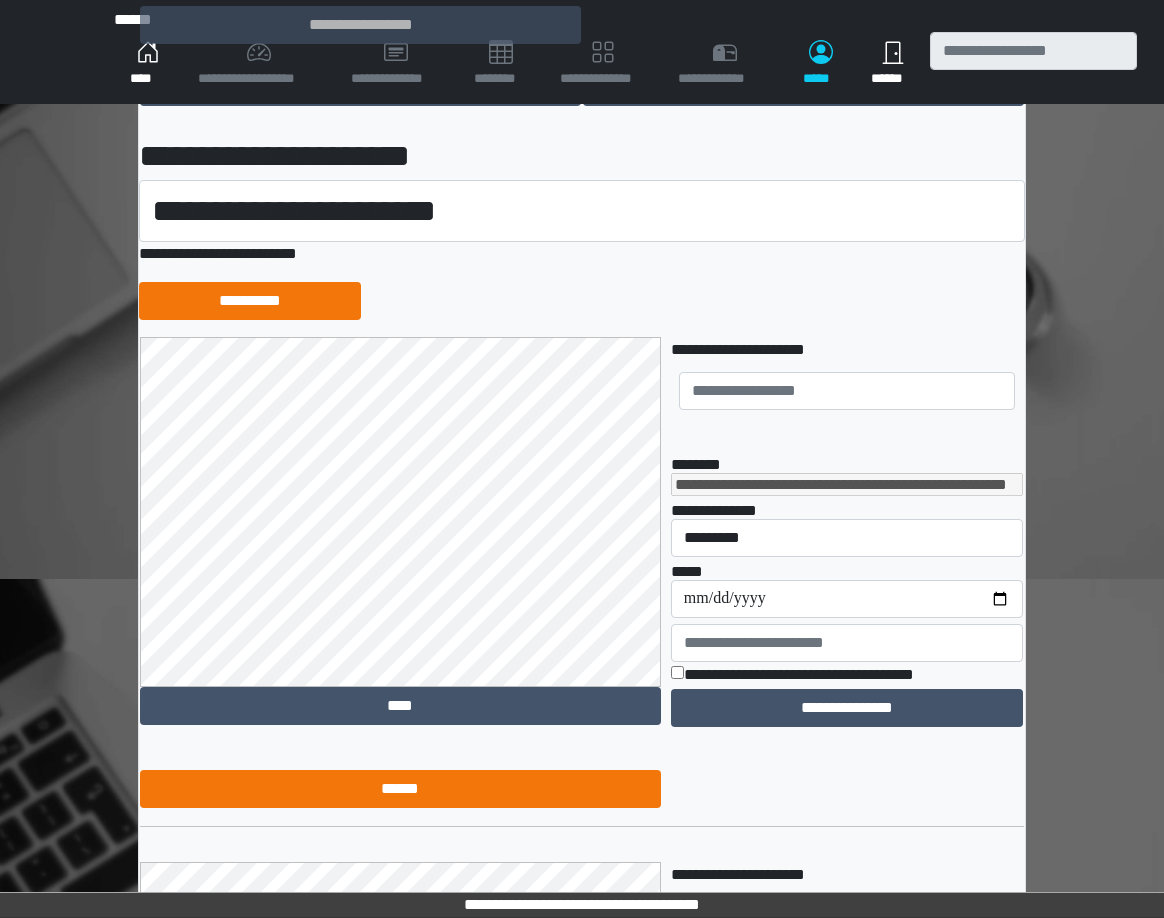 scroll, scrollTop: 438, scrollLeft: 0, axis: vertical 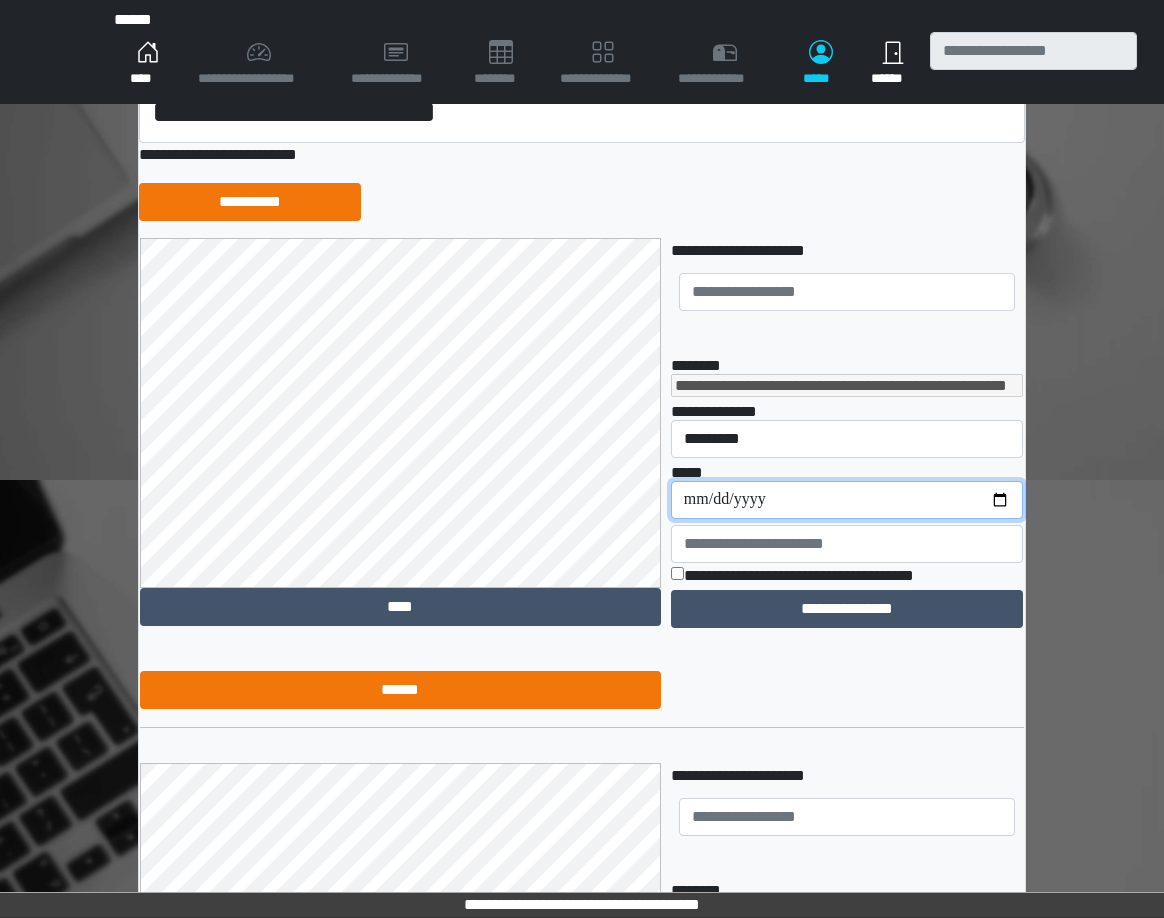 click on "**********" at bounding box center [847, 500] 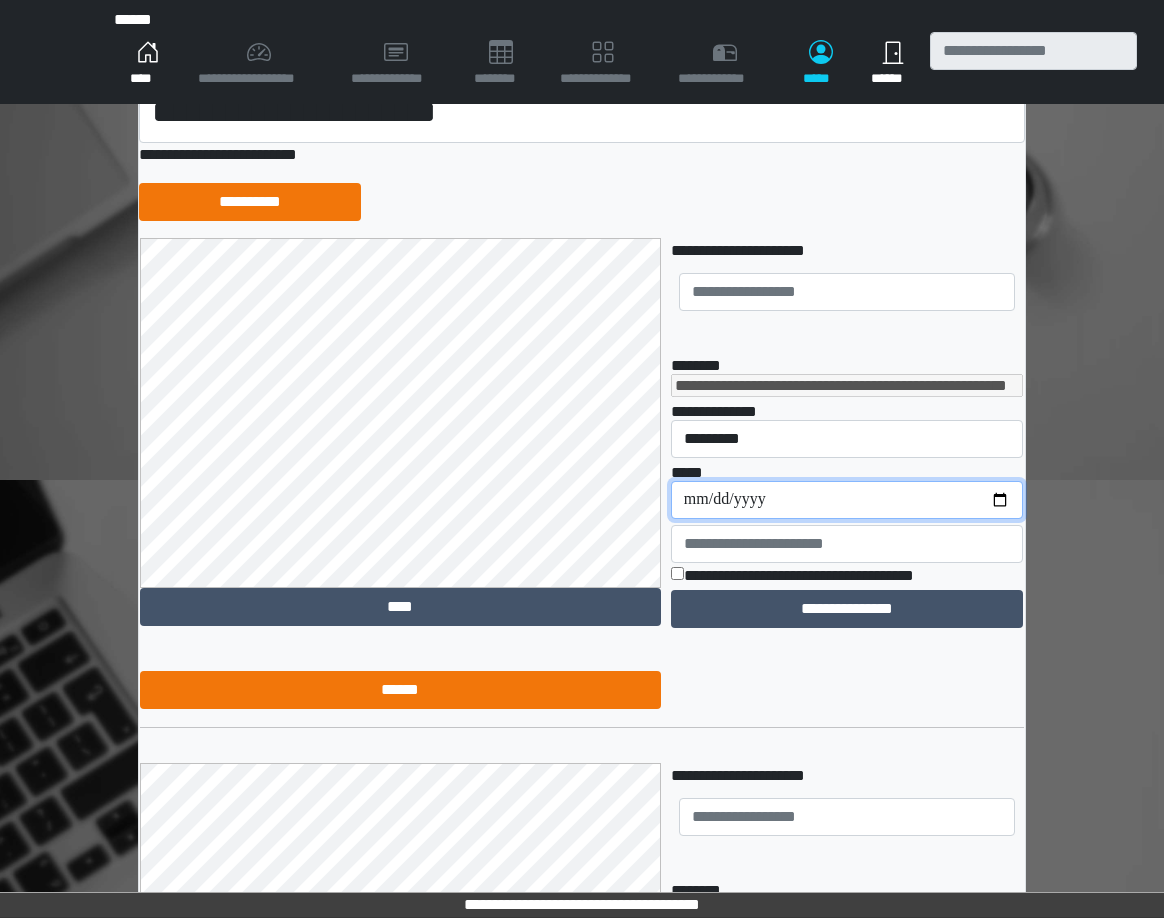 type on "**********" 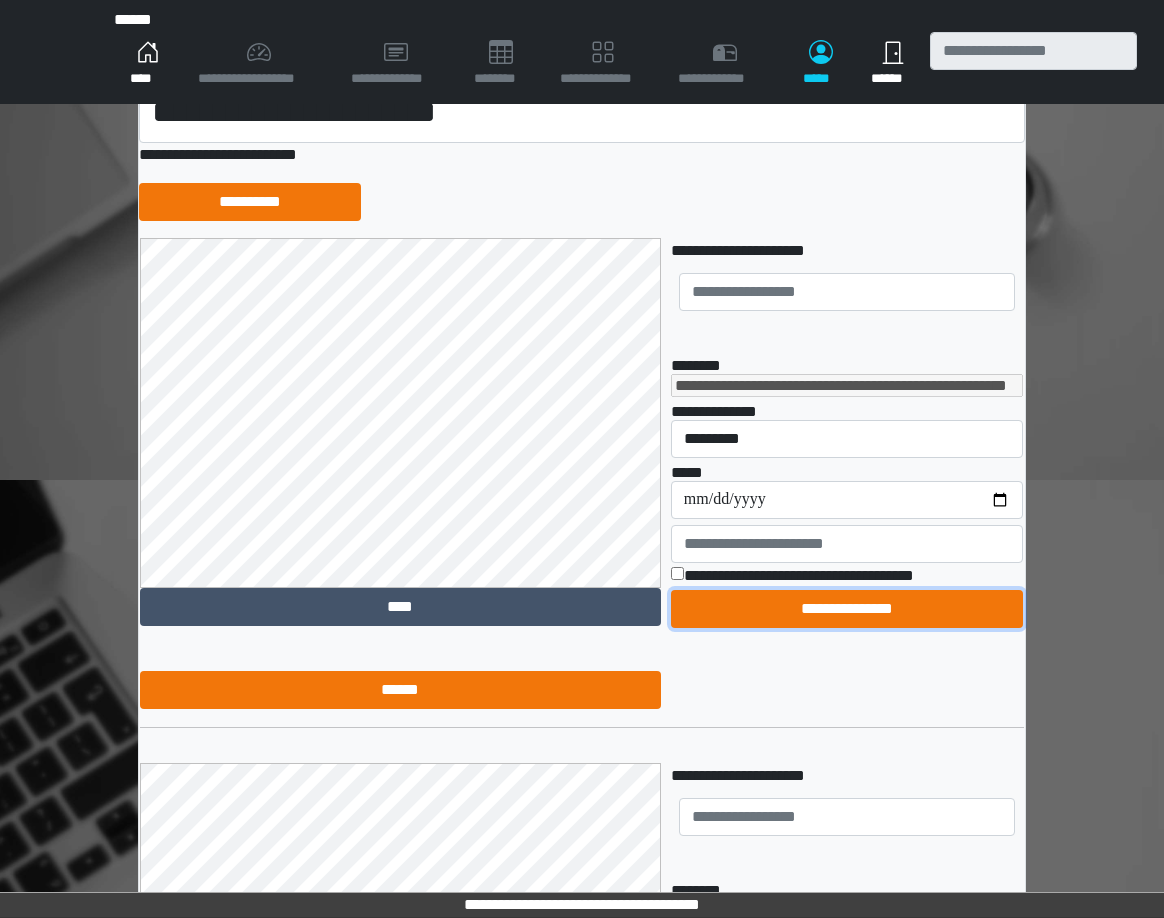click on "**********" at bounding box center [847, 609] 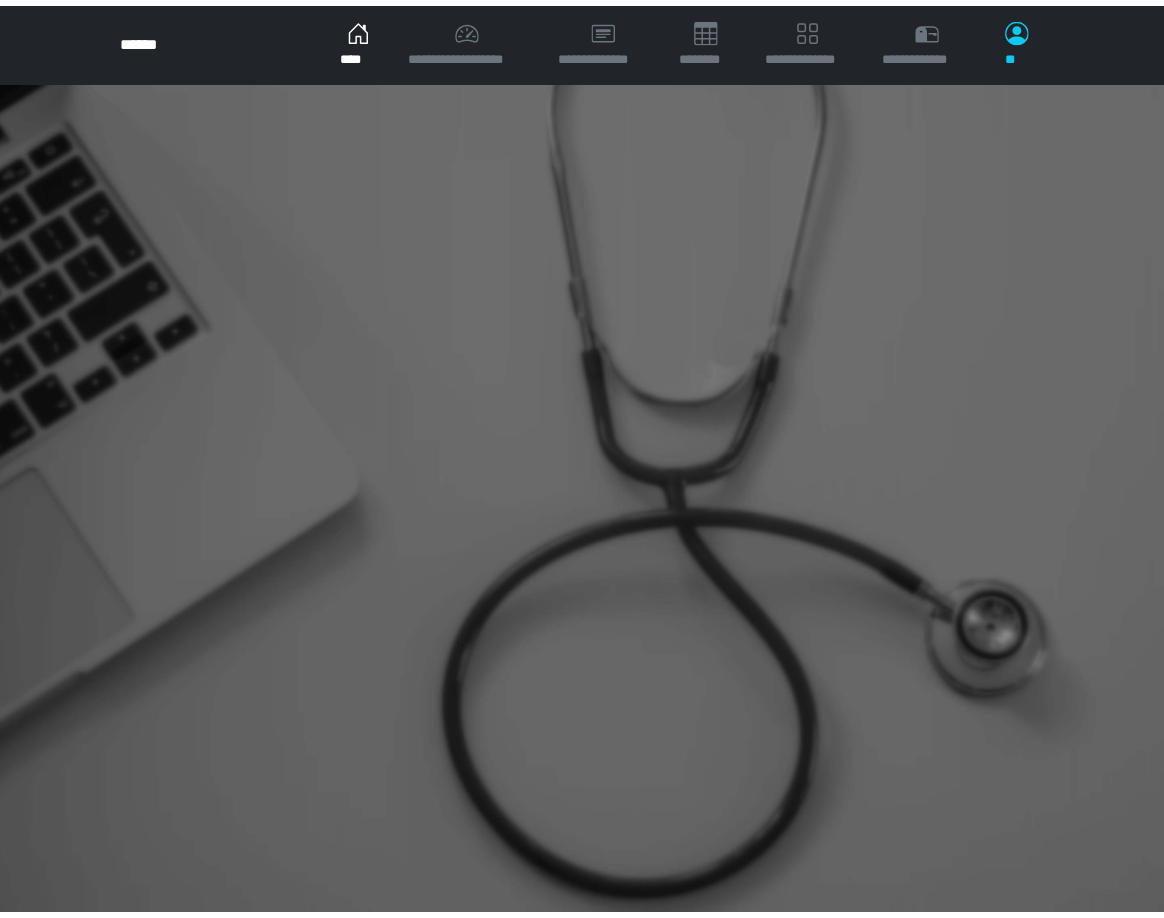 scroll, scrollTop: 0, scrollLeft: 0, axis: both 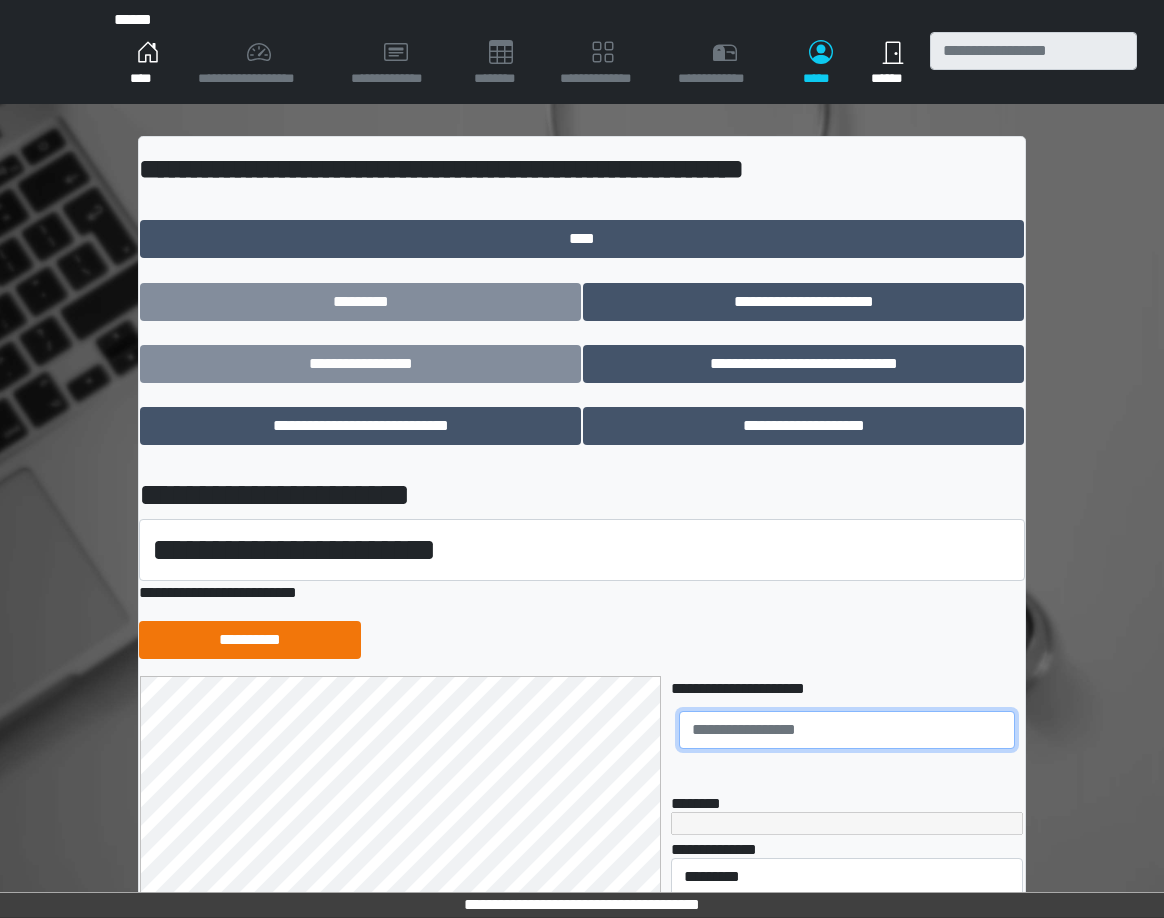 click at bounding box center [847, 730] 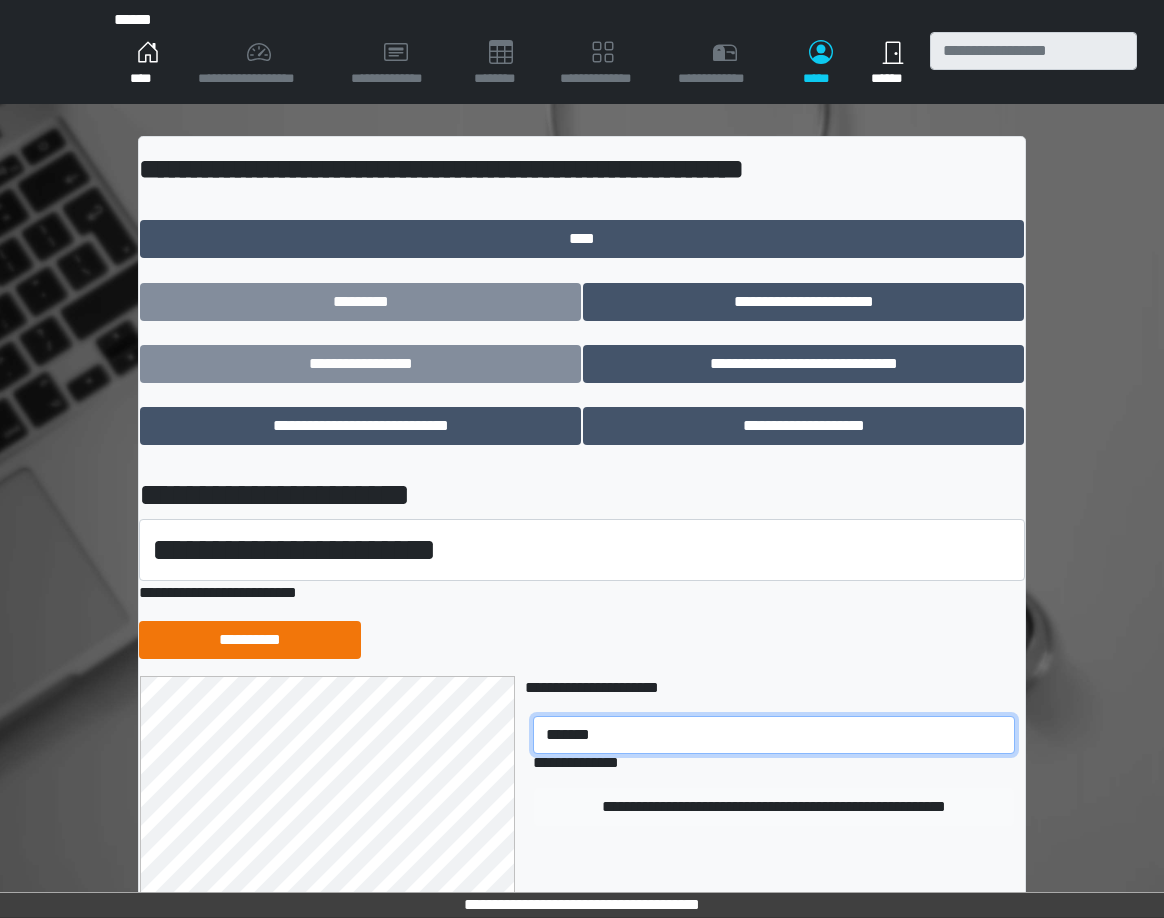 type on "*******" 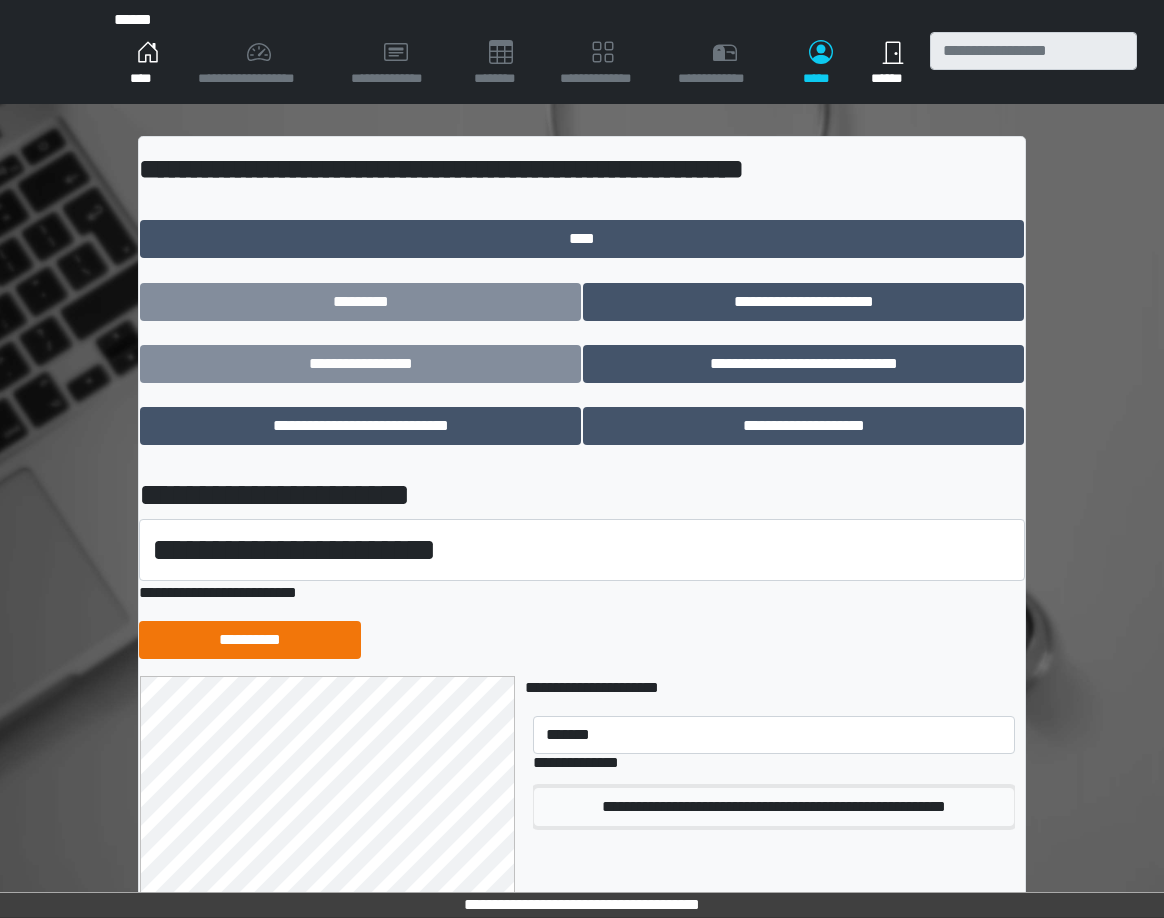 click on "**********" at bounding box center (774, 807) 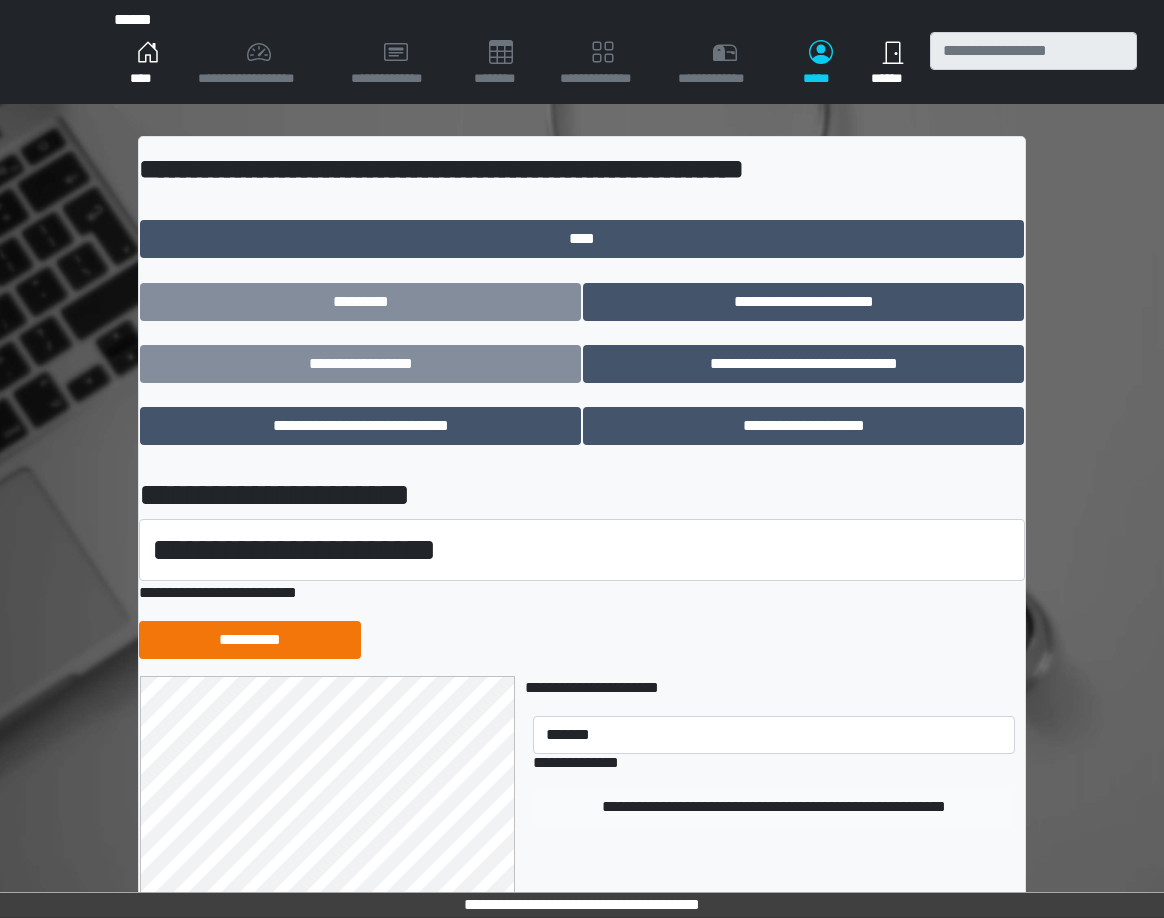 type 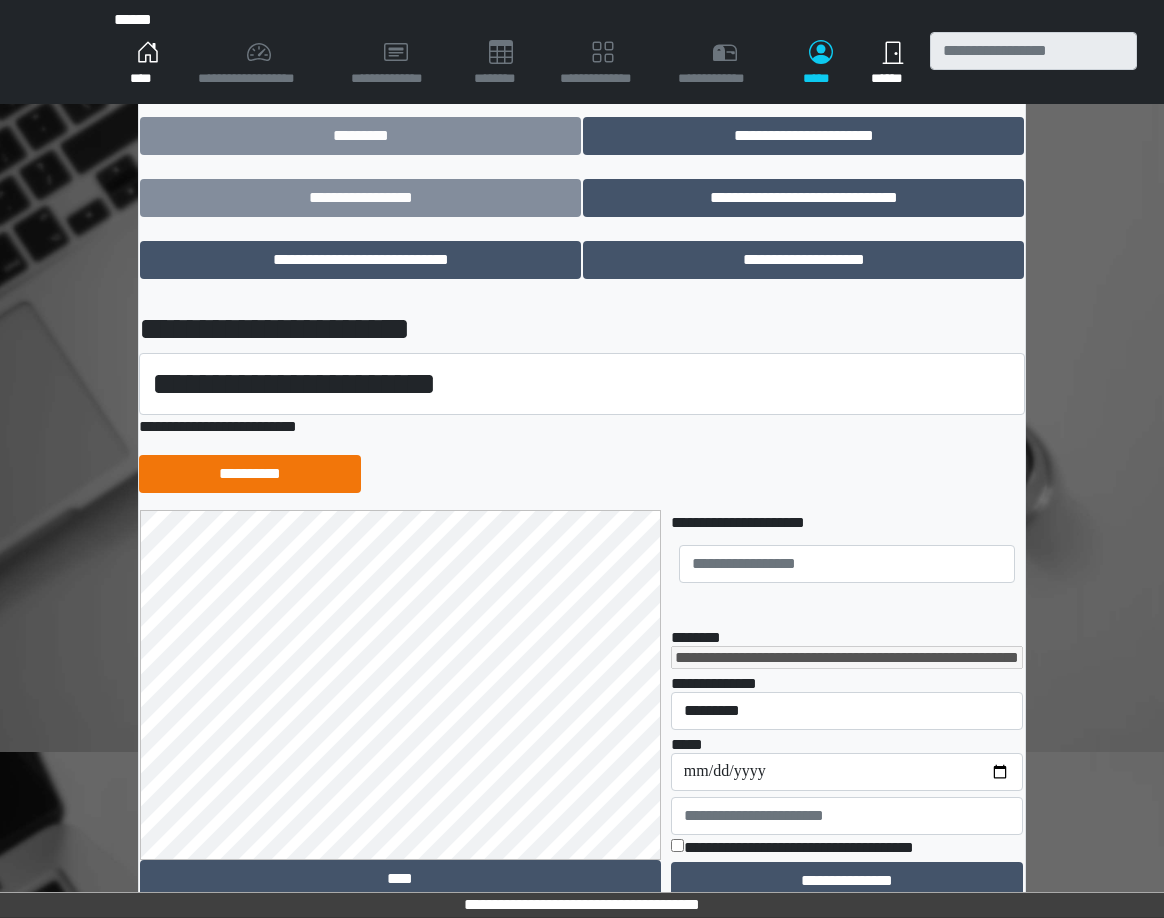 scroll, scrollTop: 259, scrollLeft: 0, axis: vertical 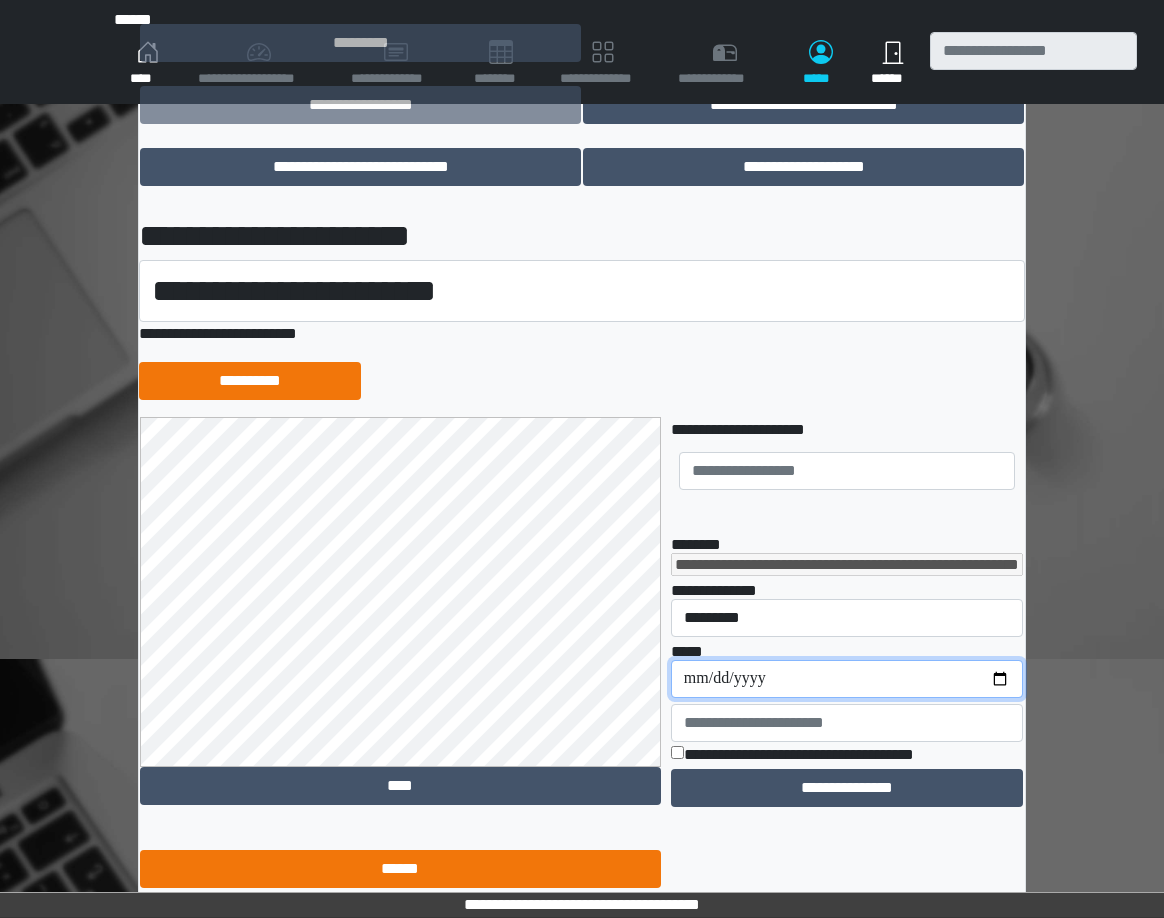click on "**********" at bounding box center (847, 679) 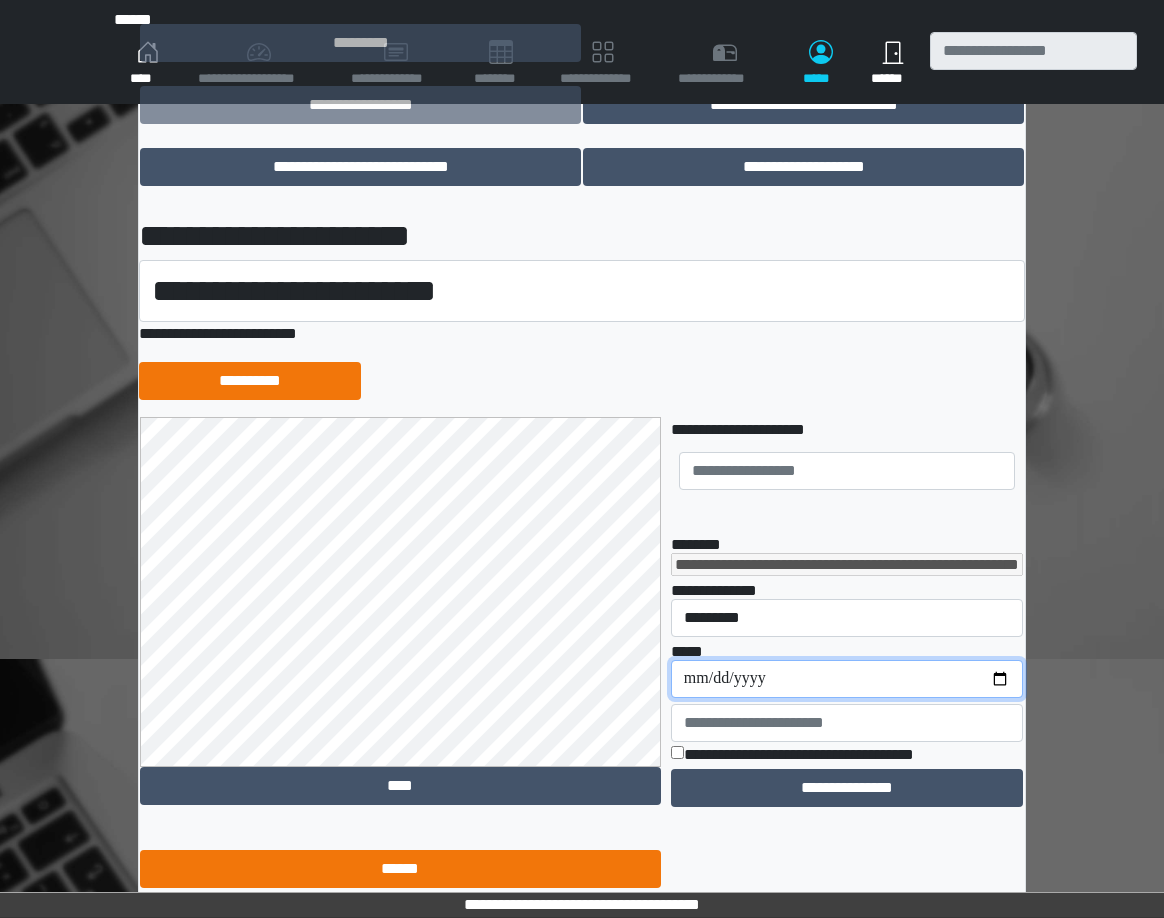 type on "**********" 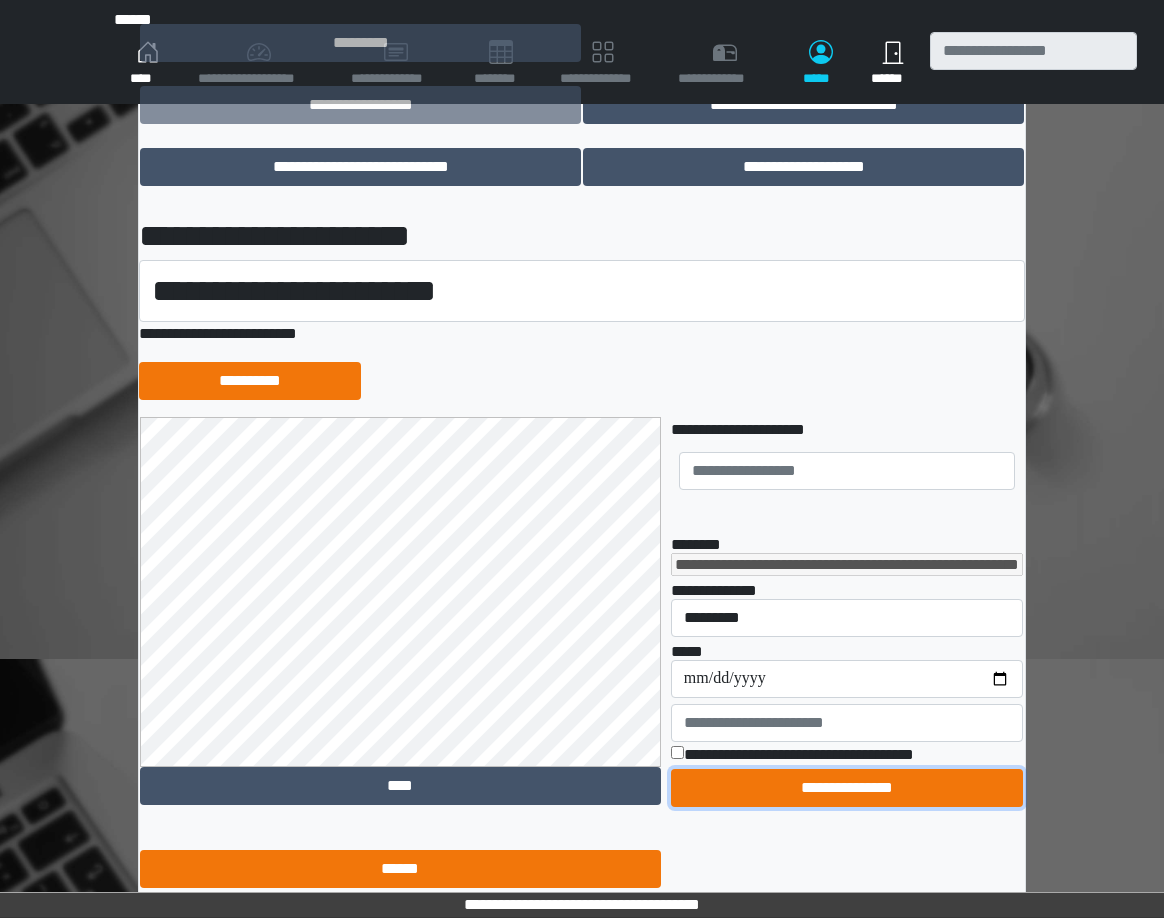 click on "**********" at bounding box center [847, 788] 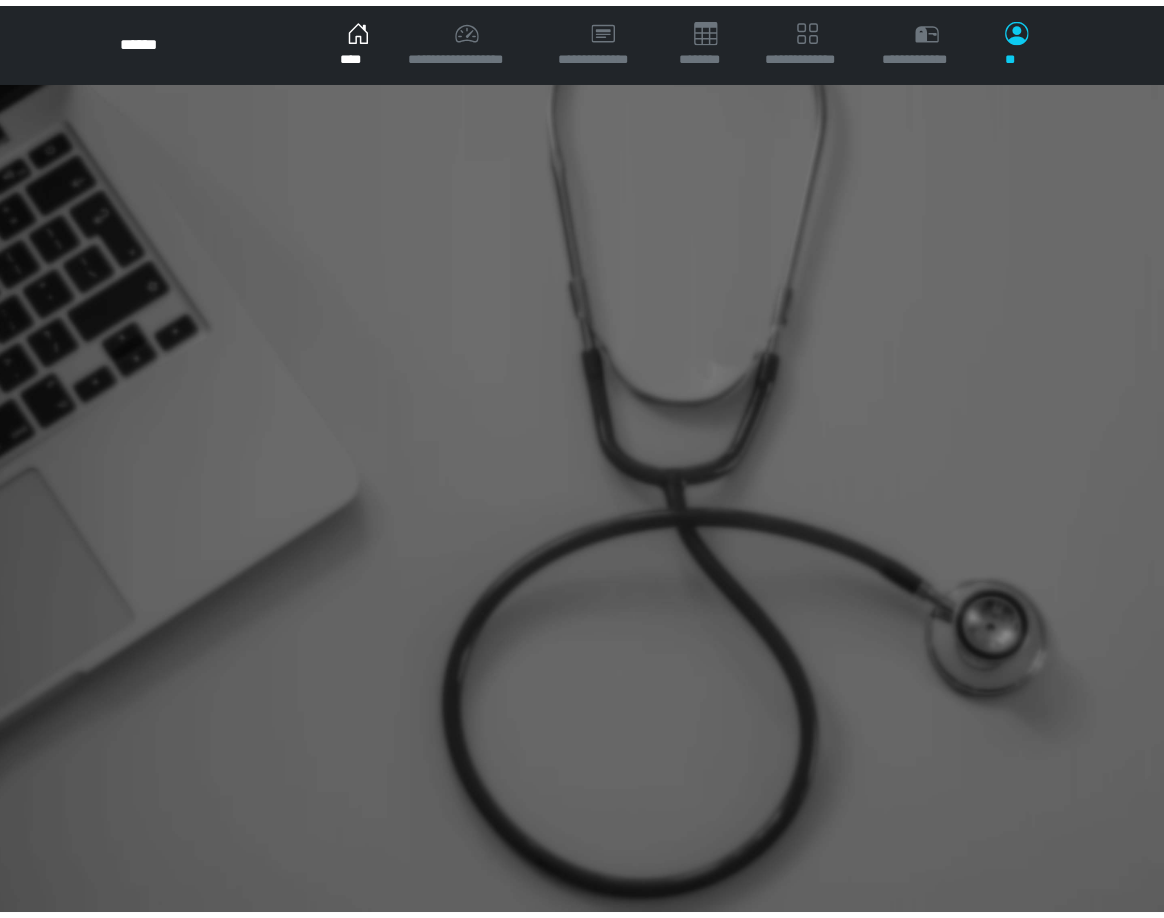 scroll, scrollTop: 0, scrollLeft: 0, axis: both 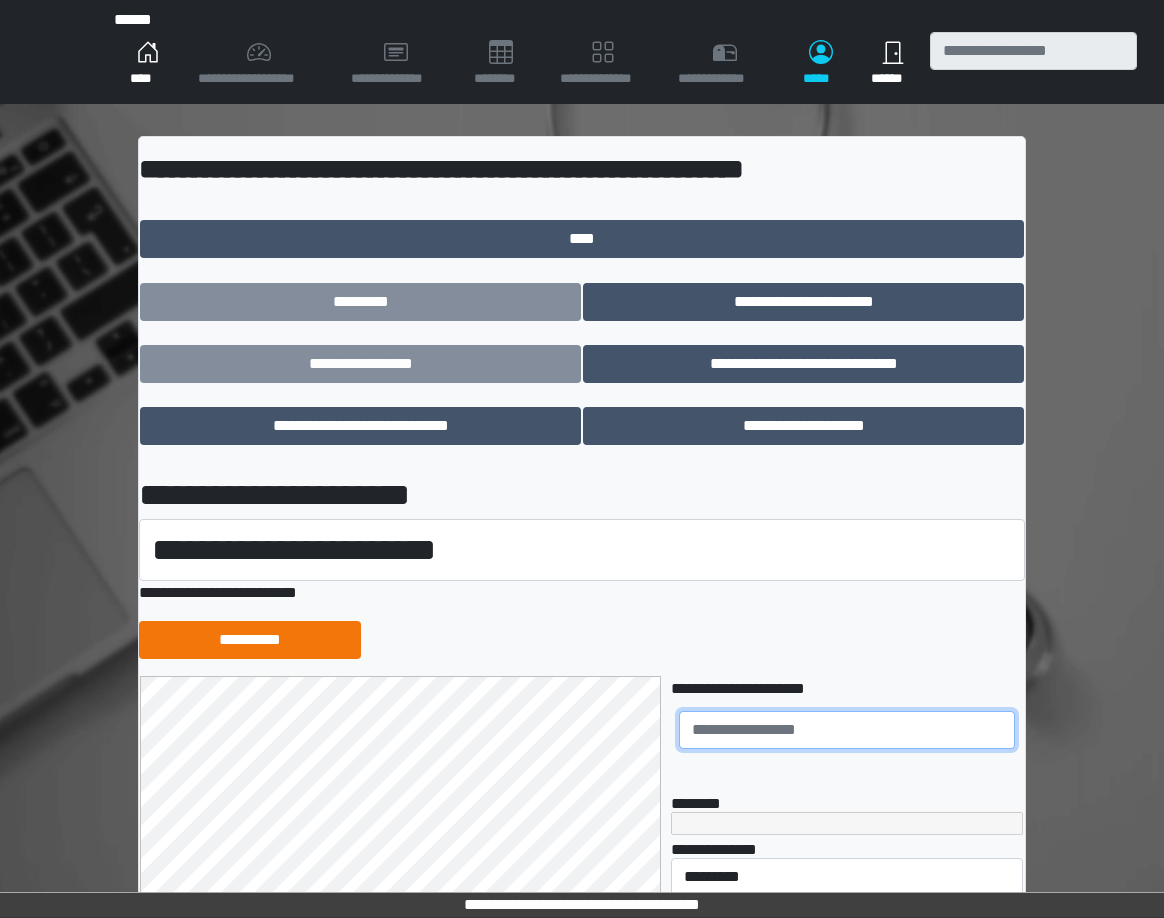 click at bounding box center (847, 730) 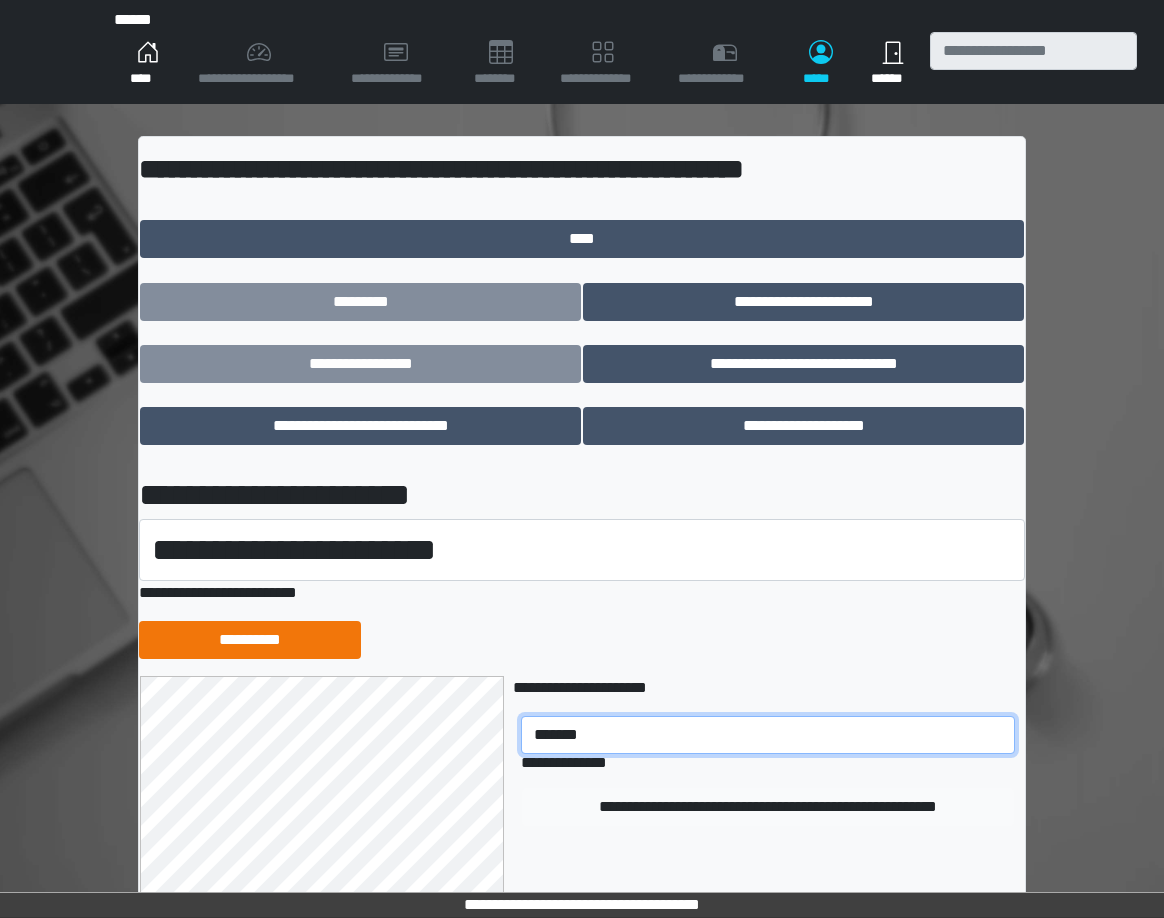 type on "*******" 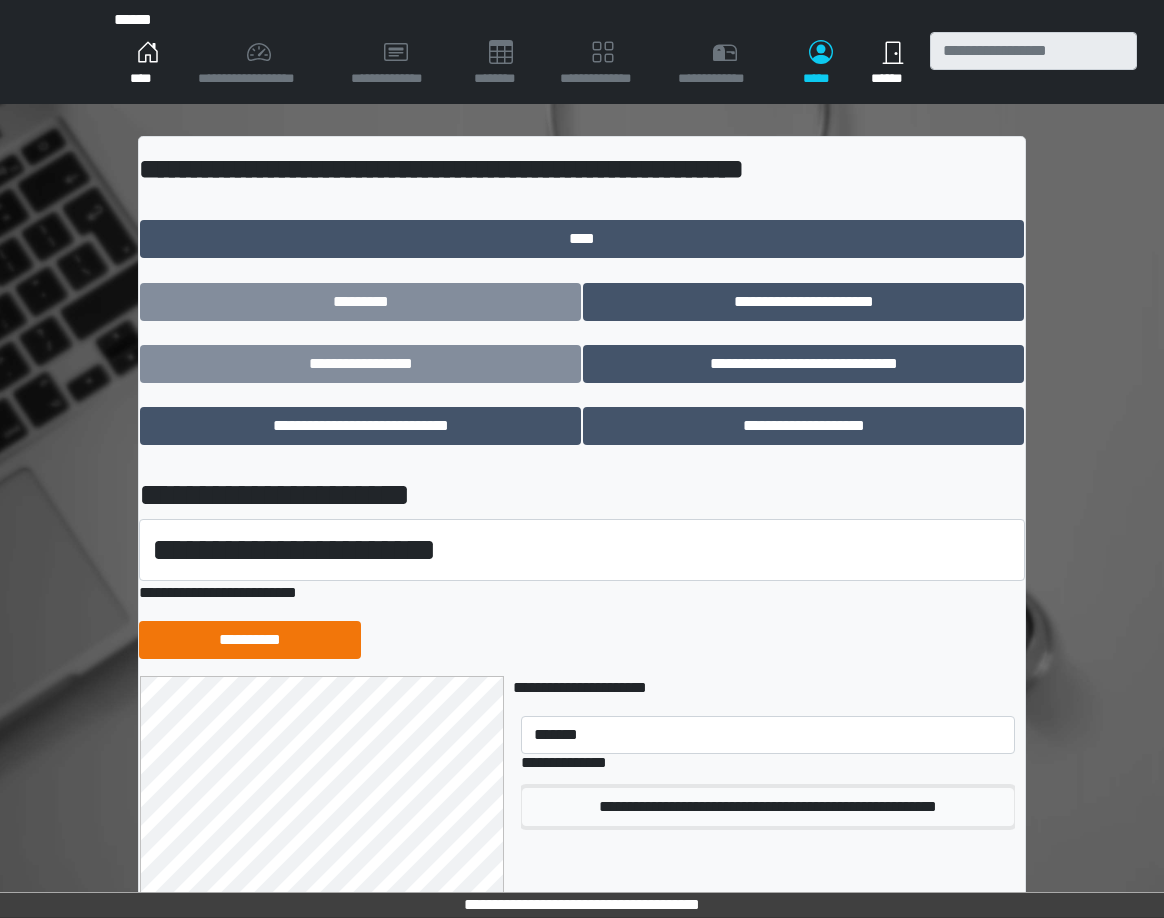 click on "**********" at bounding box center [768, 807] 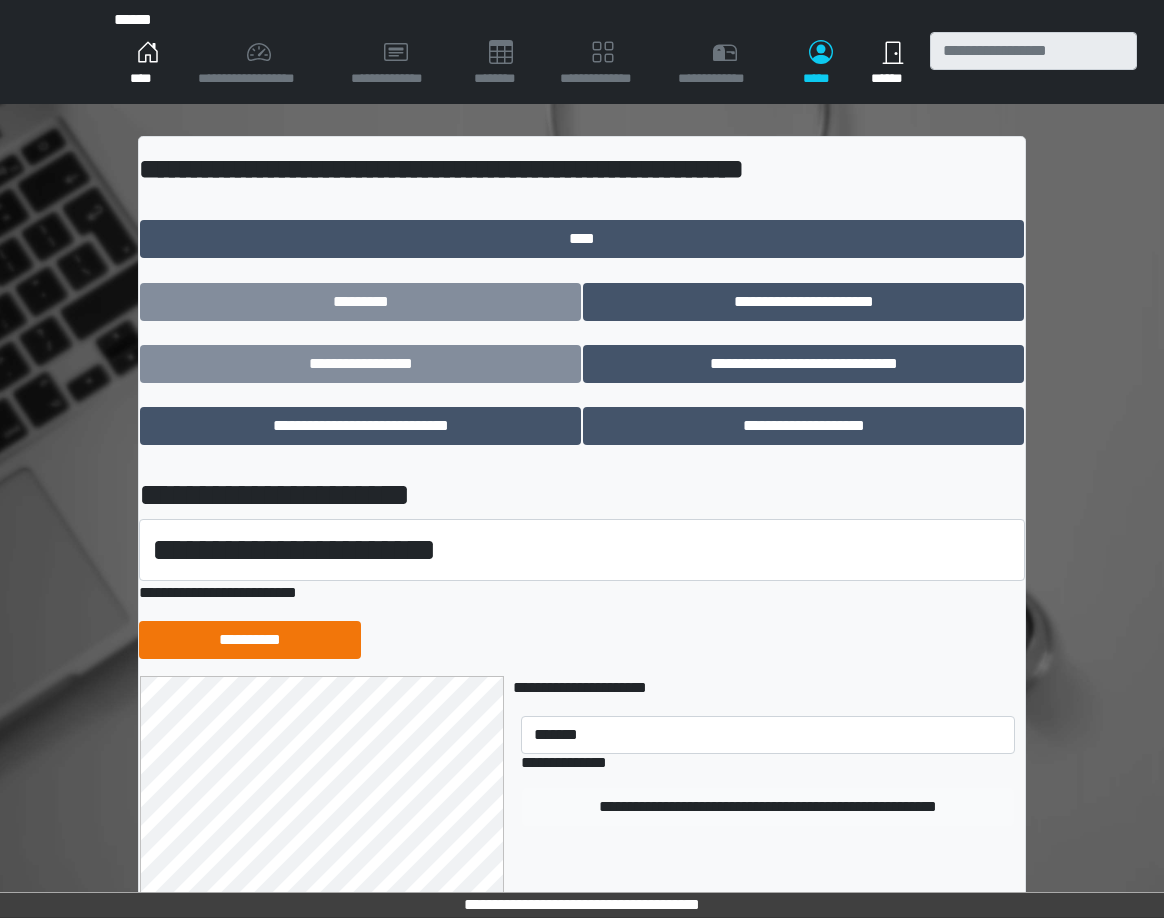 type 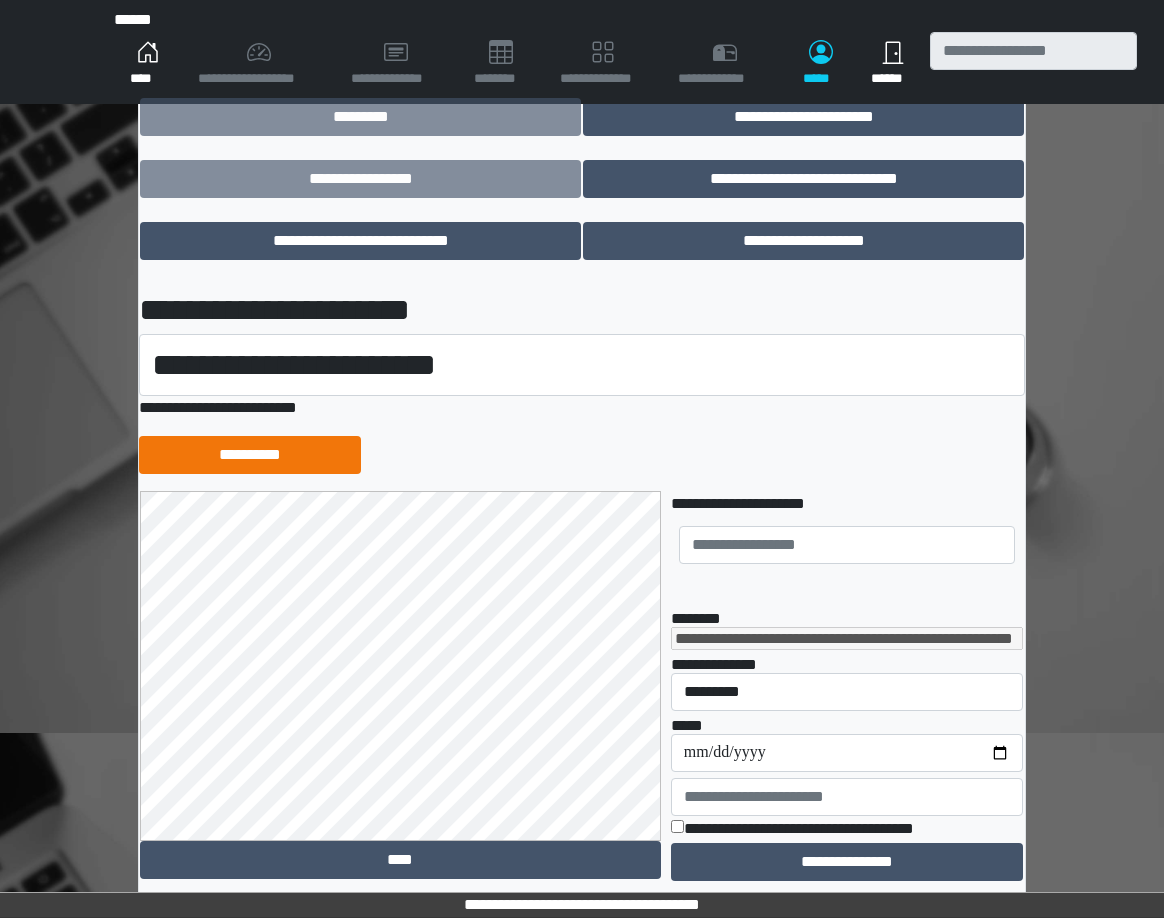 scroll, scrollTop: 215, scrollLeft: 0, axis: vertical 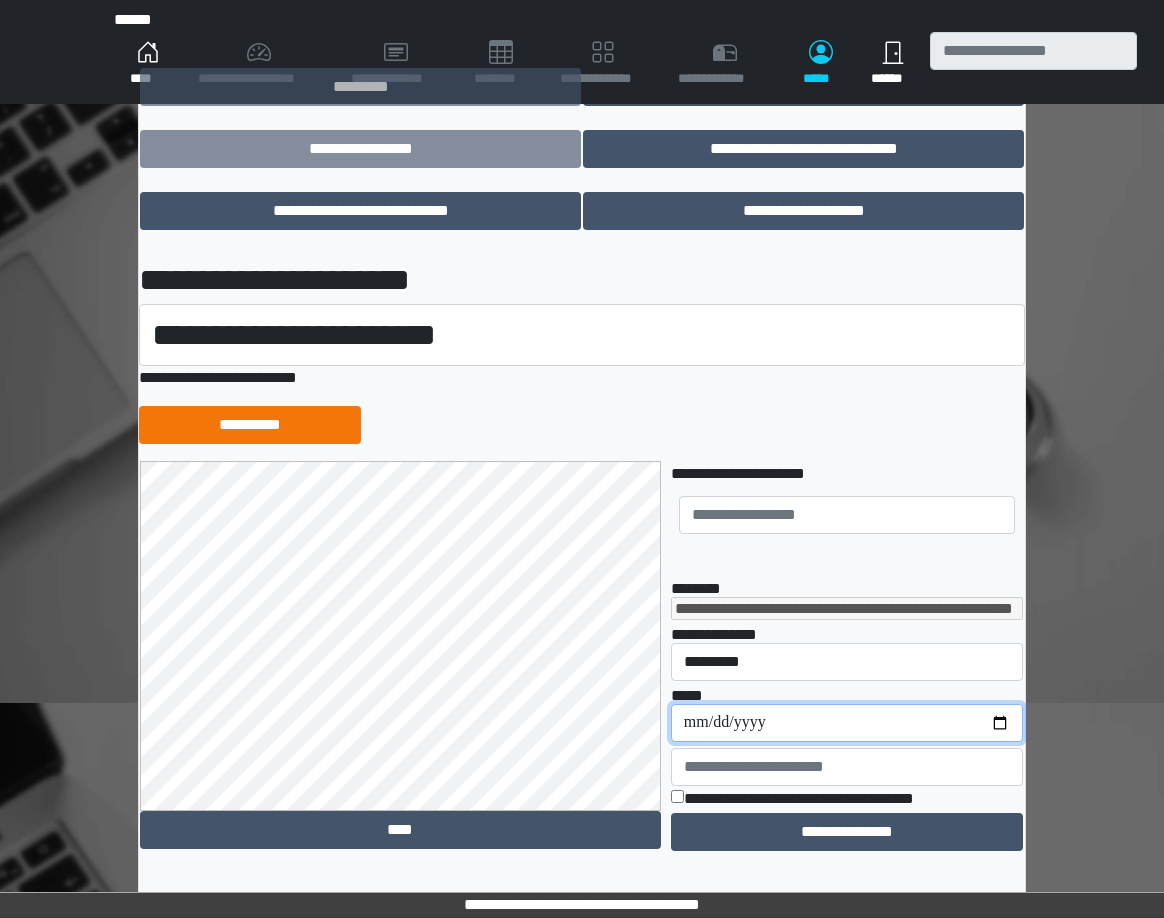 click on "**********" at bounding box center (847, 723) 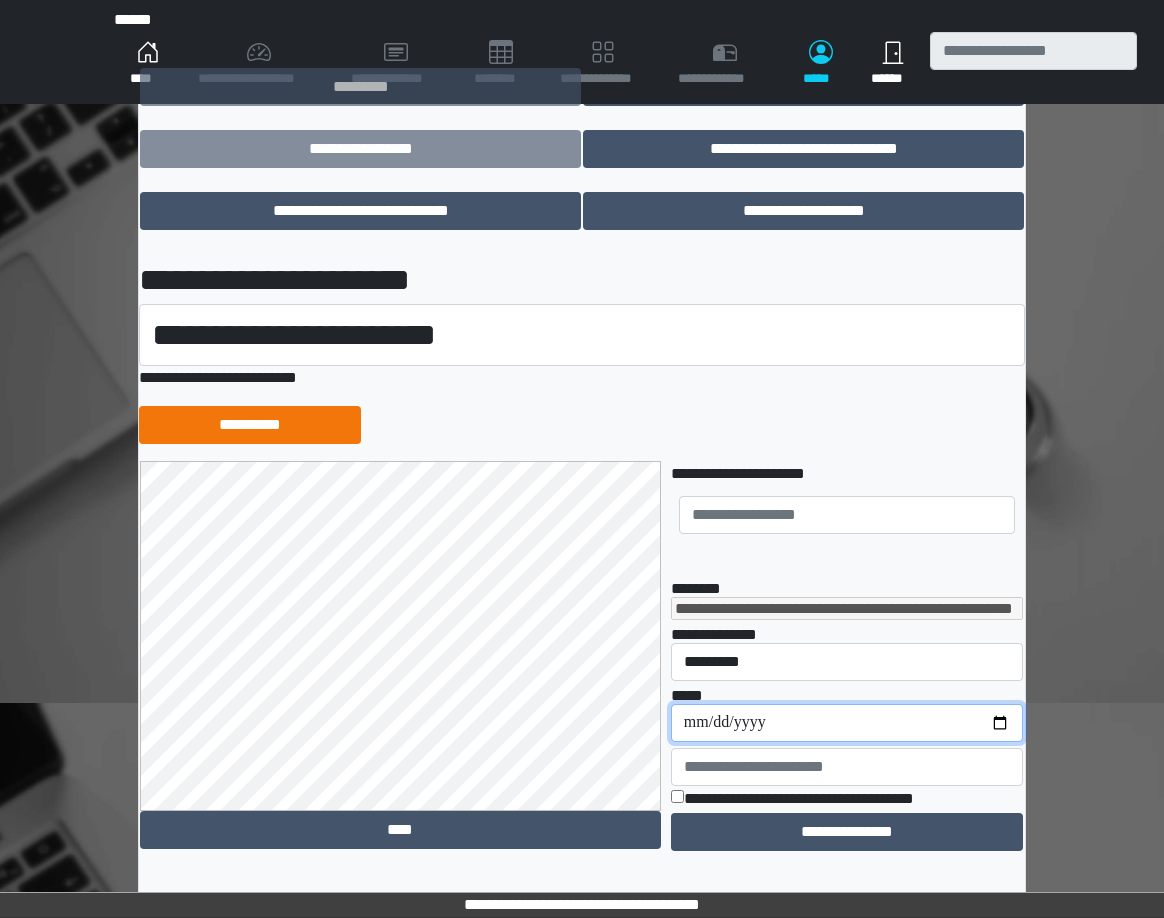 type on "**********" 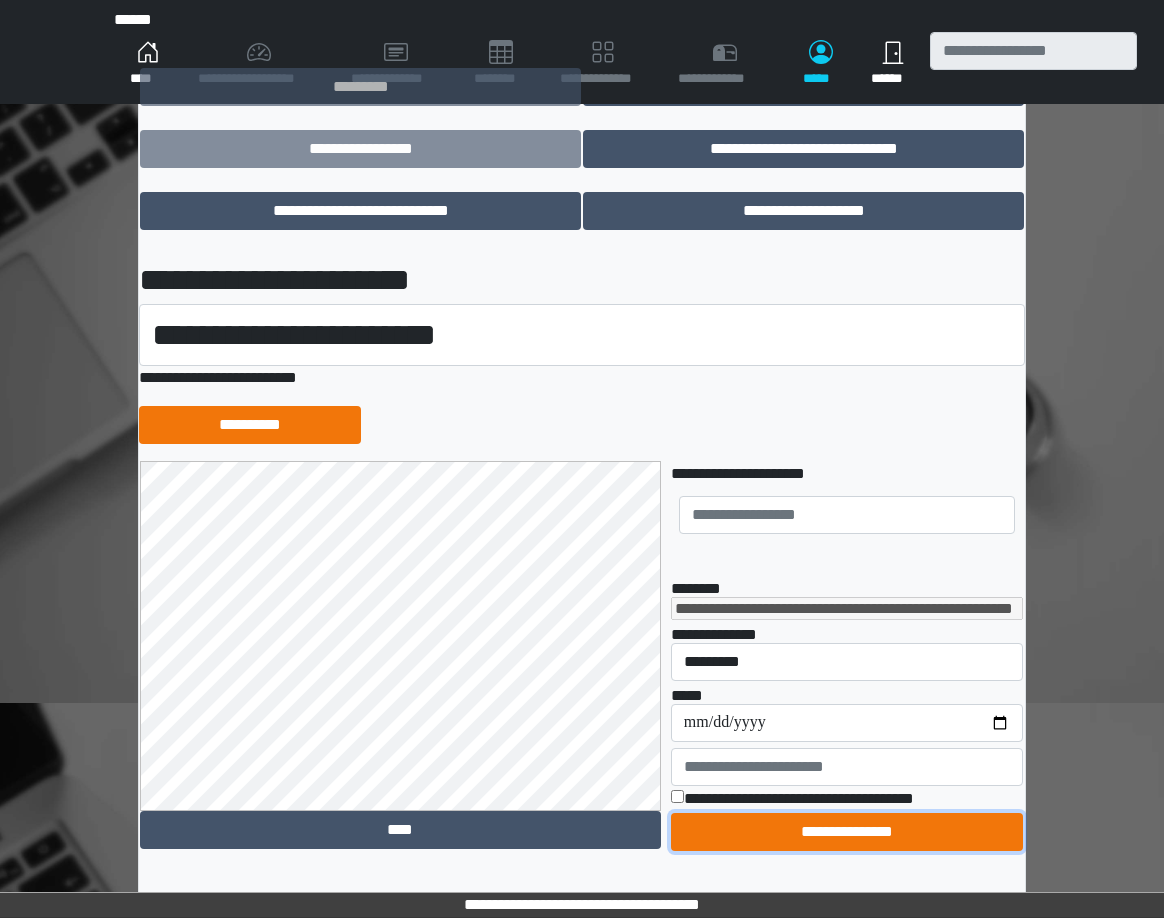 click on "**********" at bounding box center (847, 832) 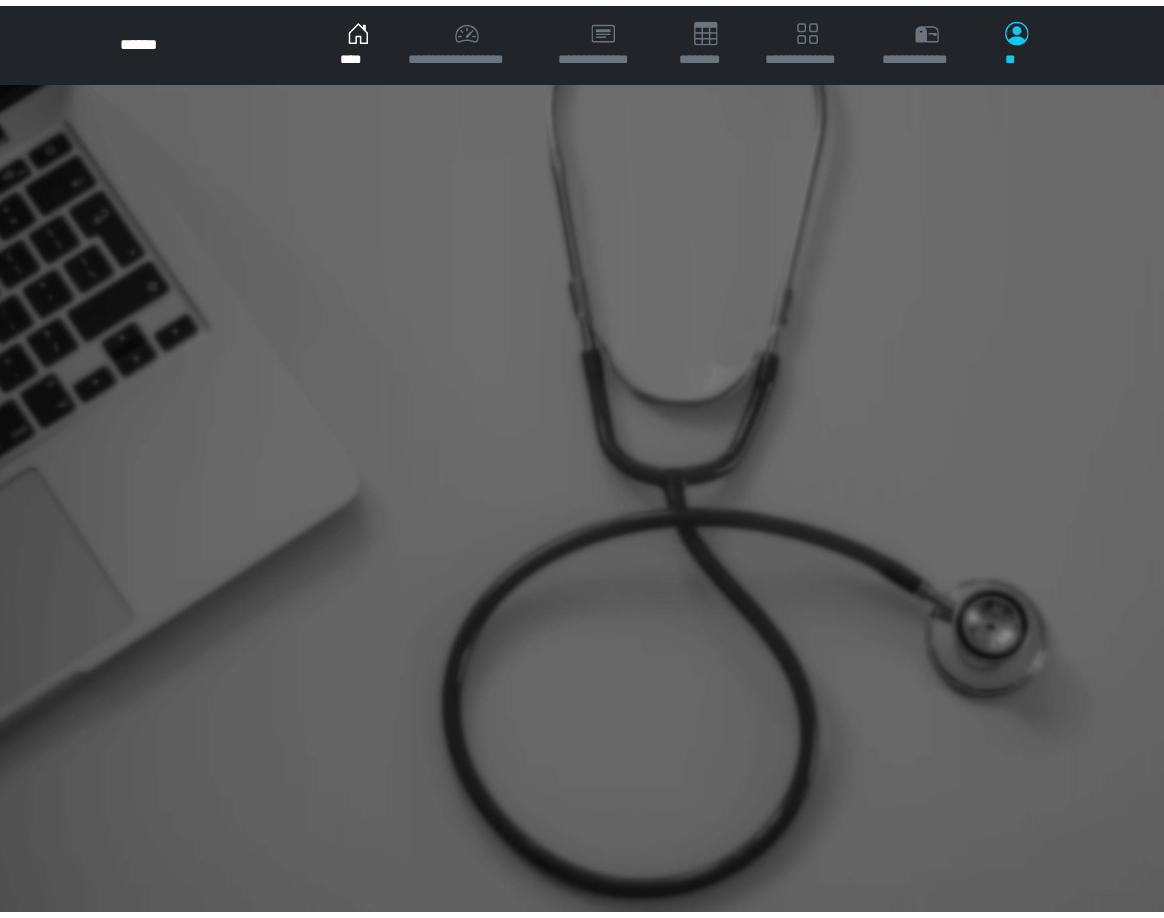 scroll, scrollTop: 0, scrollLeft: 0, axis: both 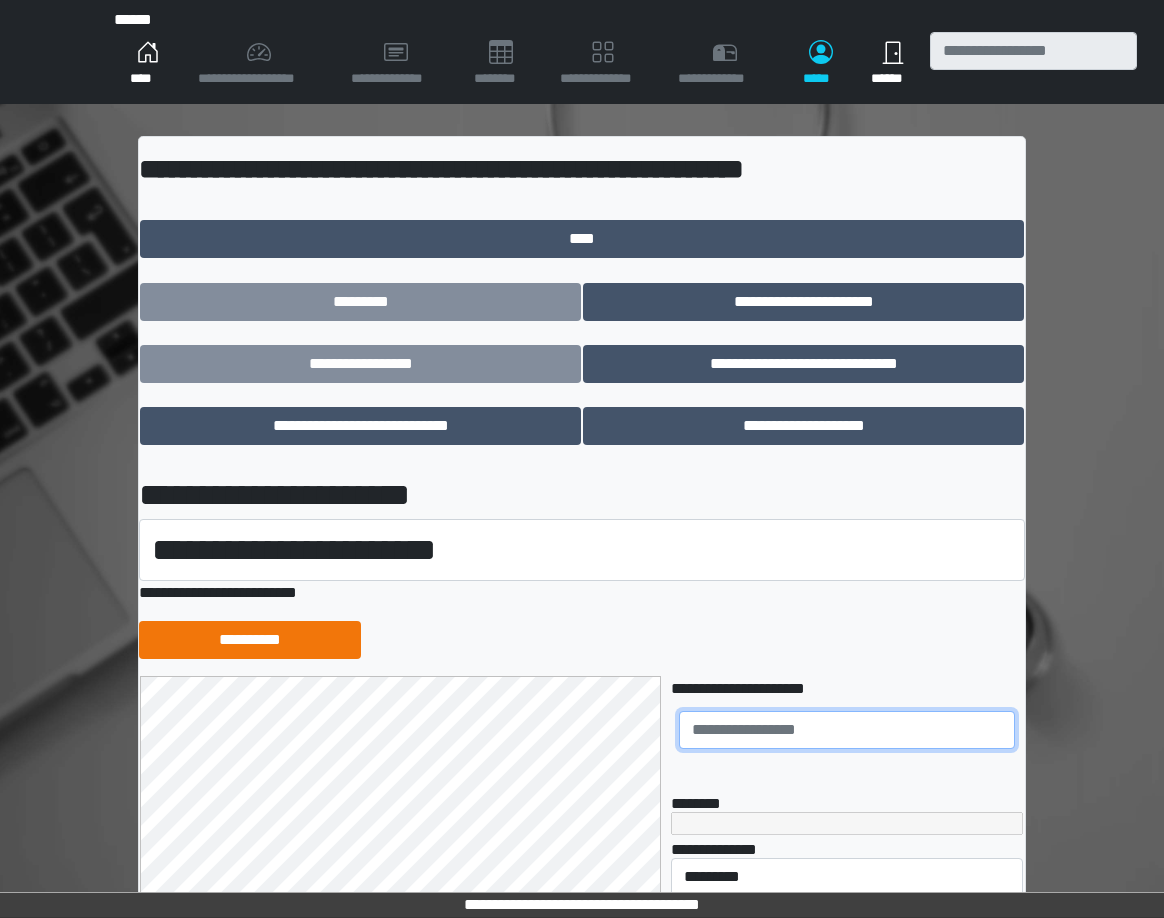 drag, startPoint x: 713, startPoint y: 731, endPoint x: 1146, endPoint y: 673, distance: 436.86725 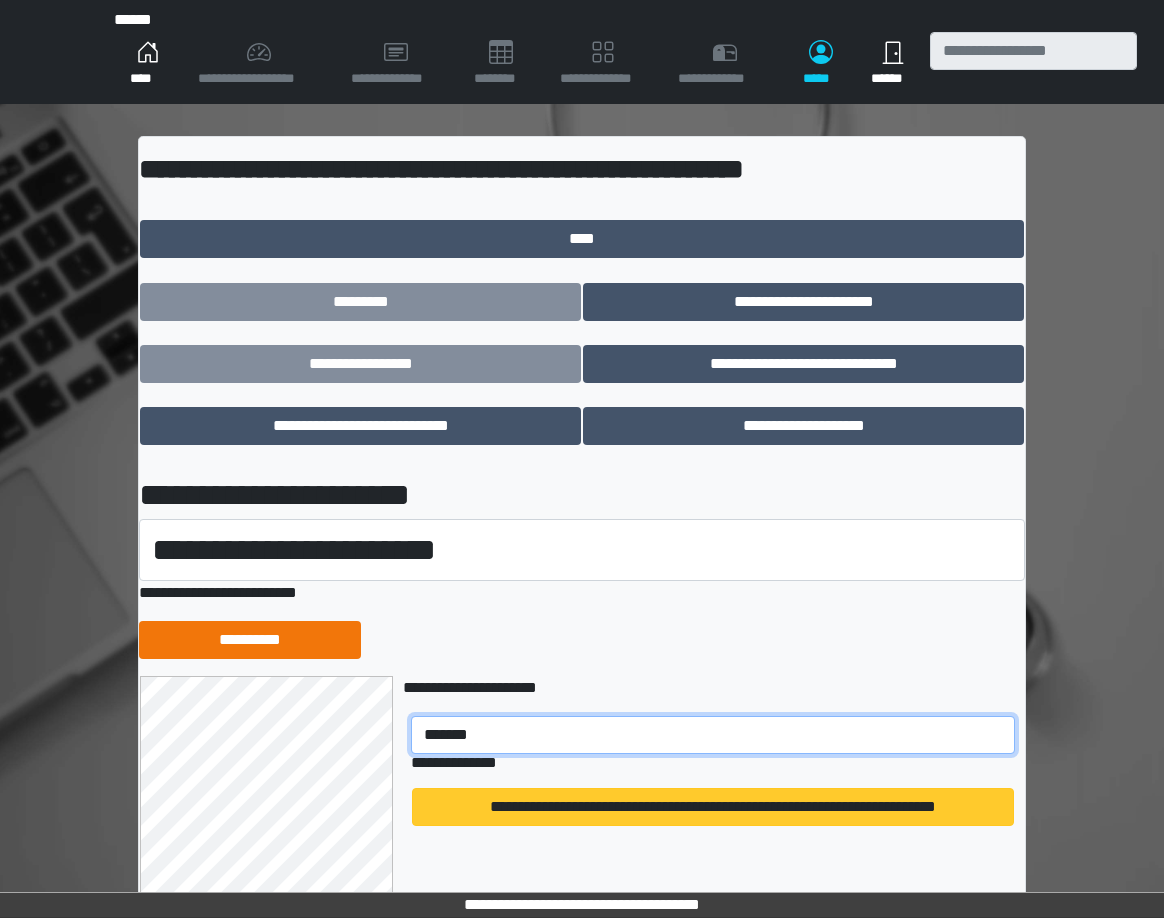 type on "*******" 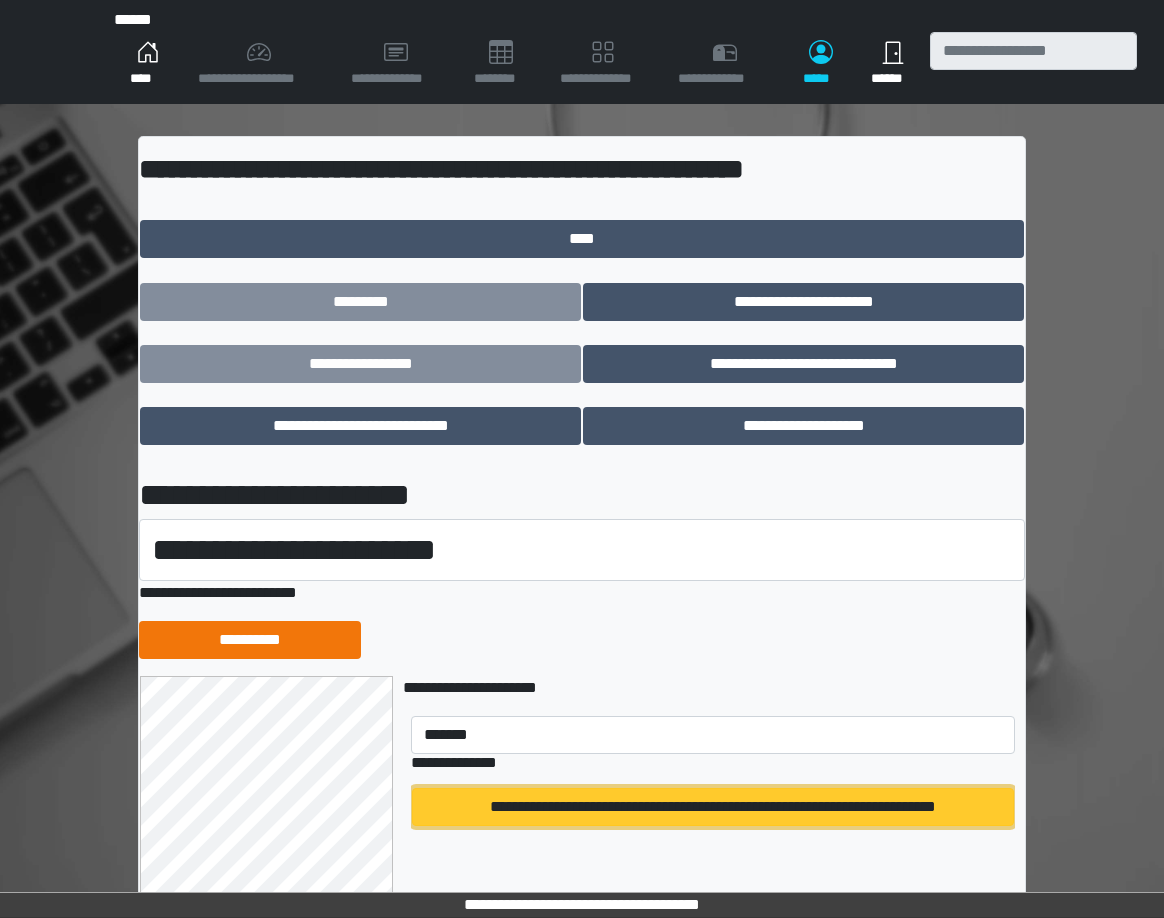 click on "**********" at bounding box center (713, 807) 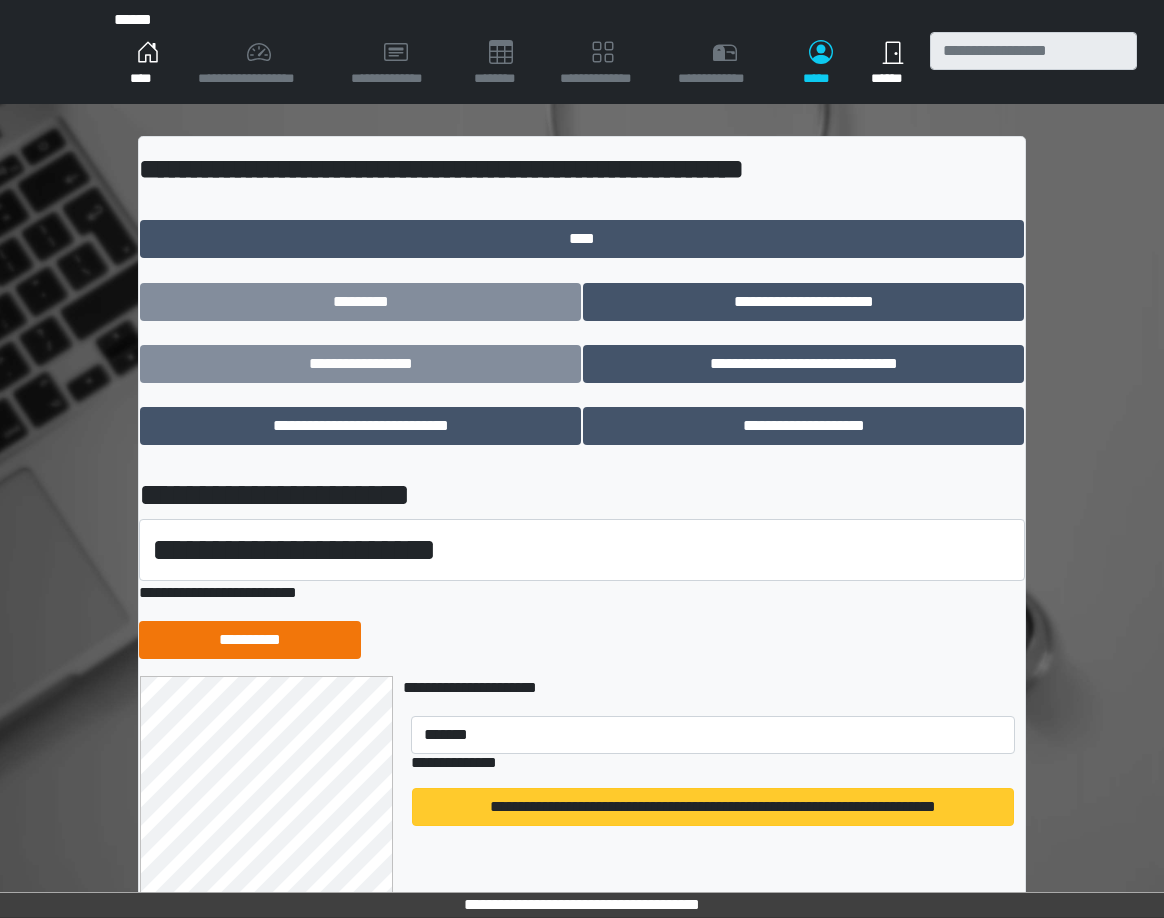 type 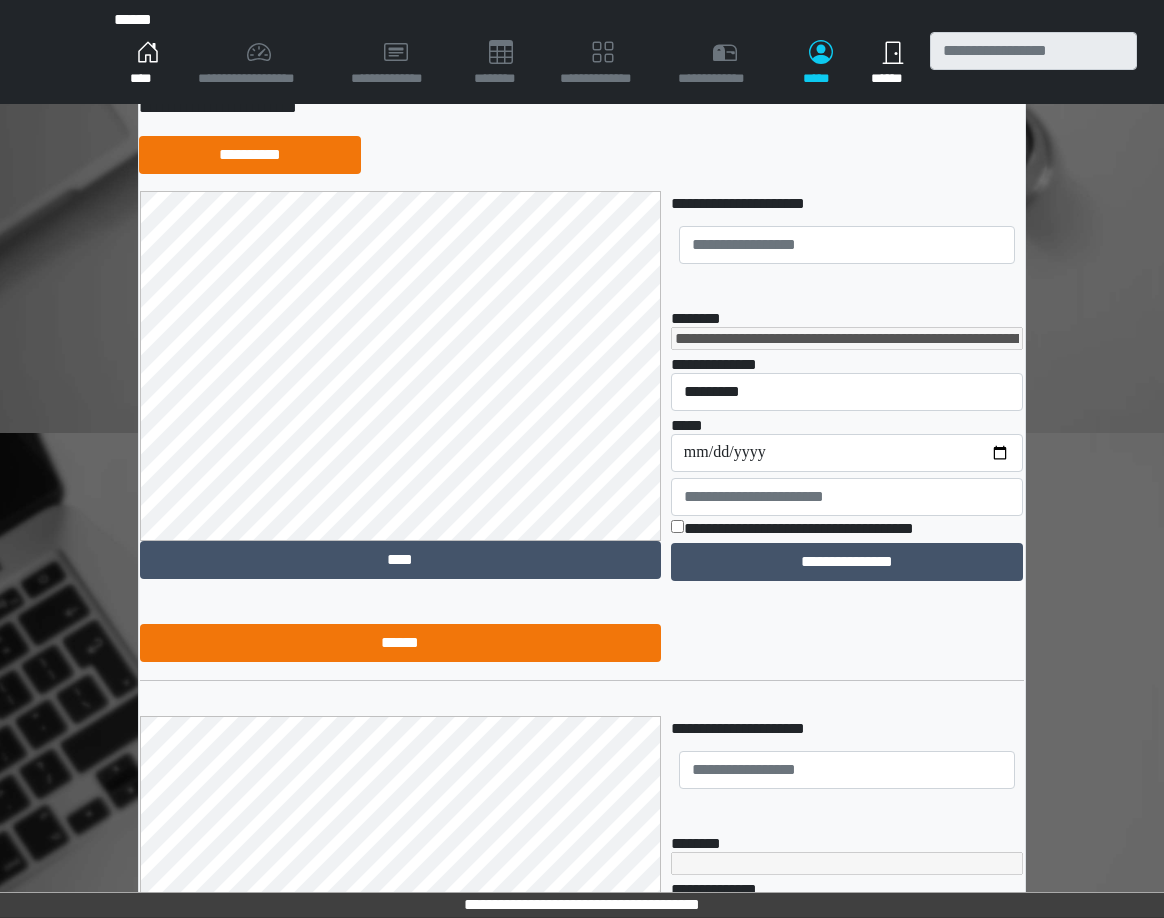 scroll, scrollTop: 550, scrollLeft: 0, axis: vertical 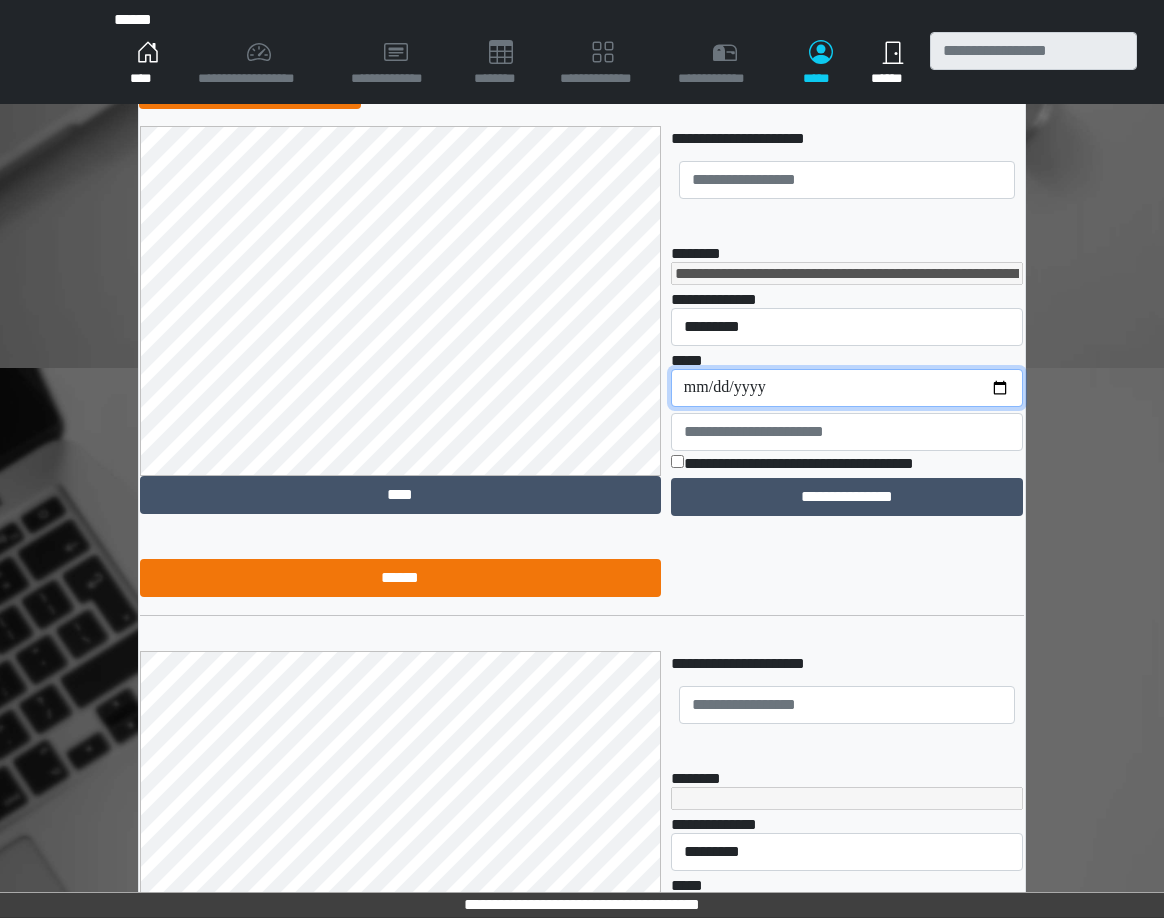 click on "**********" at bounding box center [847, 388] 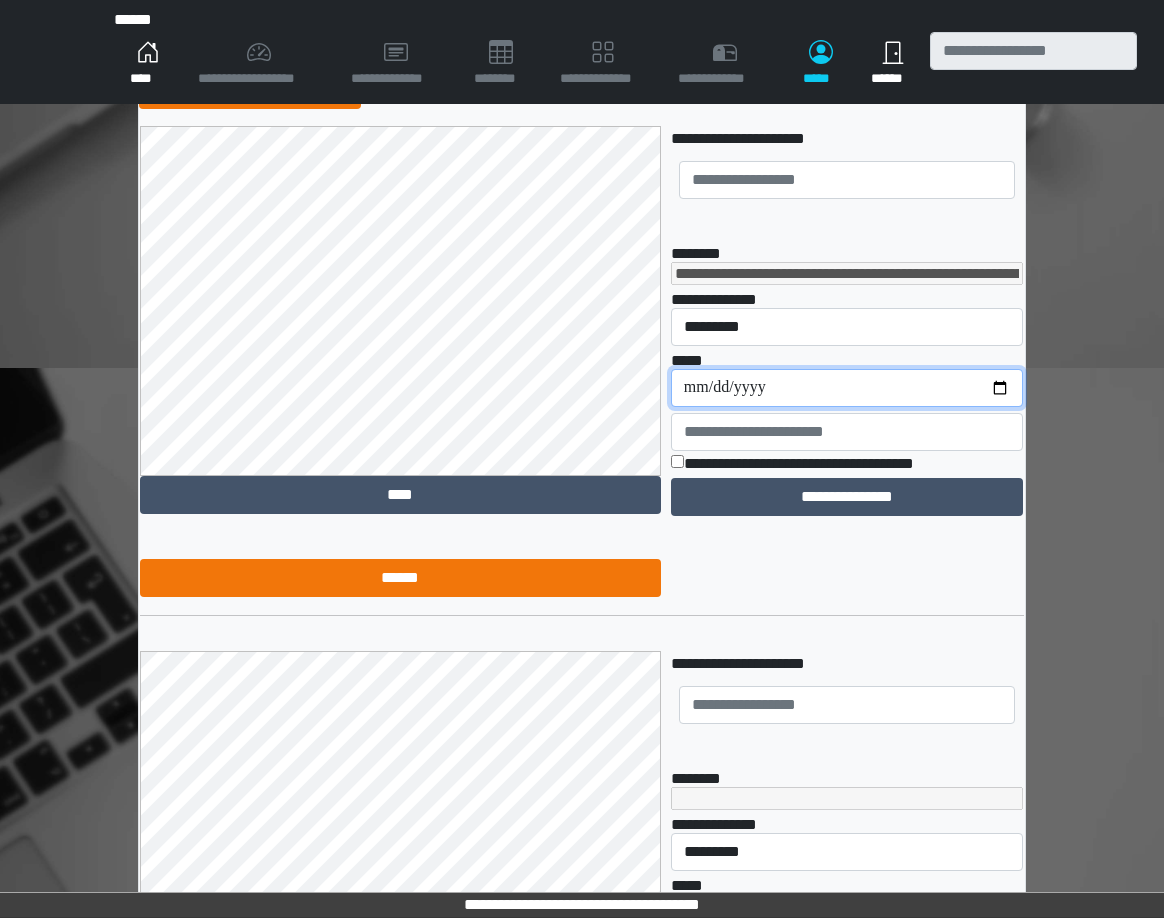 type on "**********" 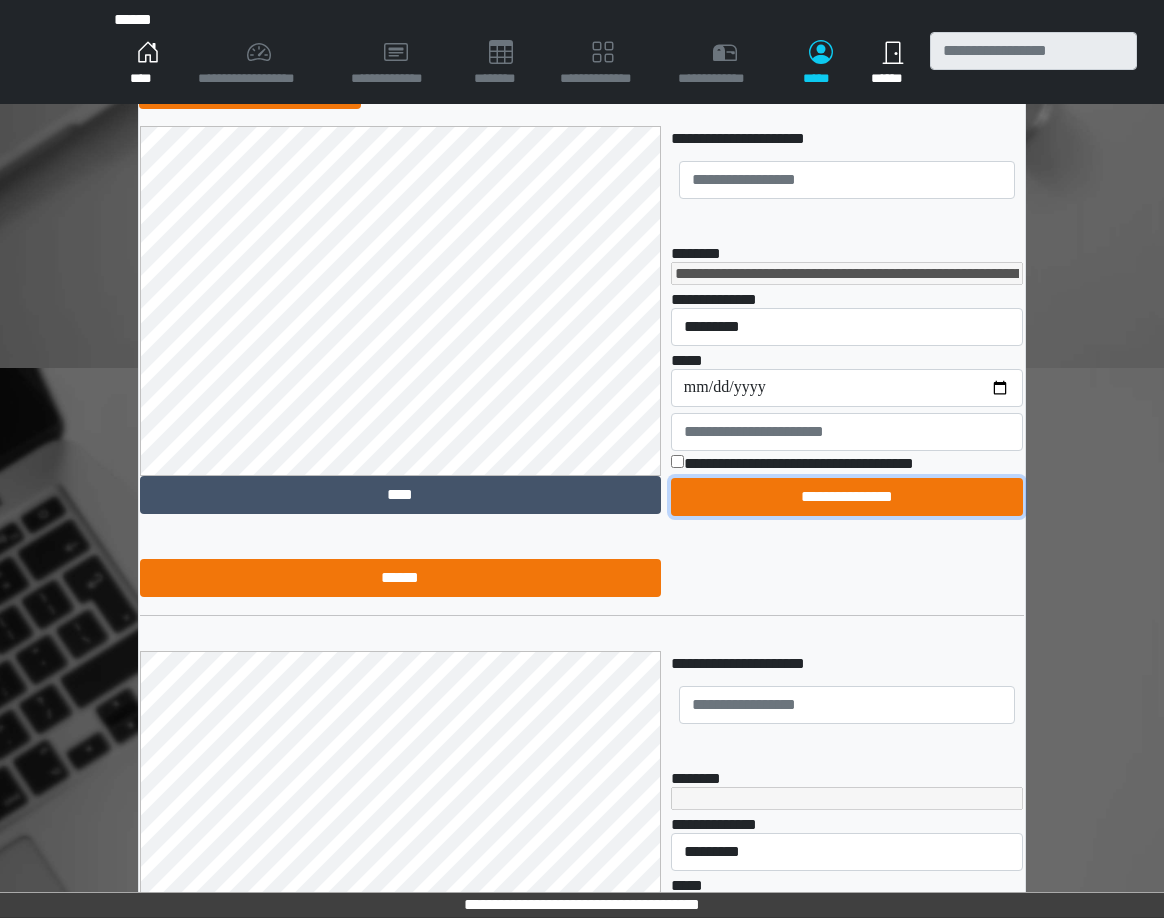 click on "**********" at bounding box center (847, 497) 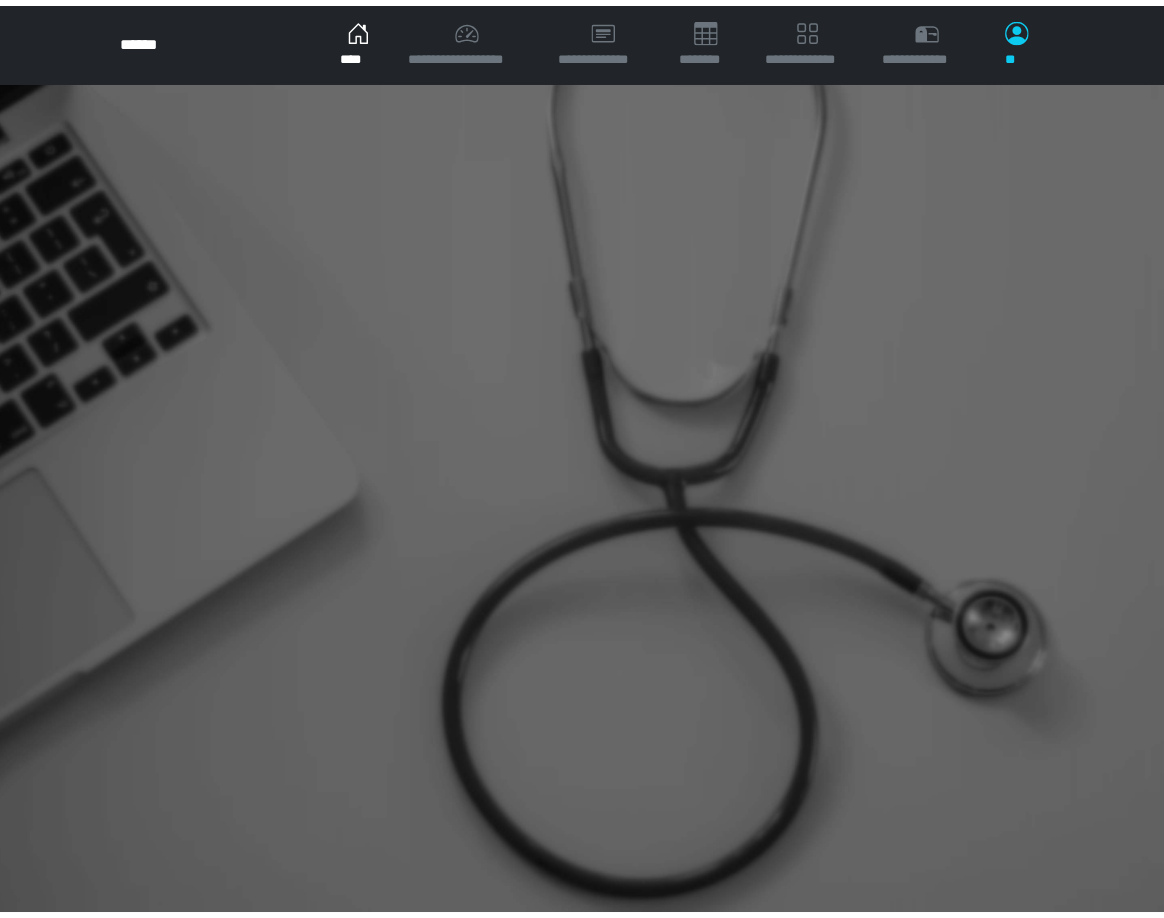 scroll, scrollTop: 0, scrollLeft: 0, axis: both 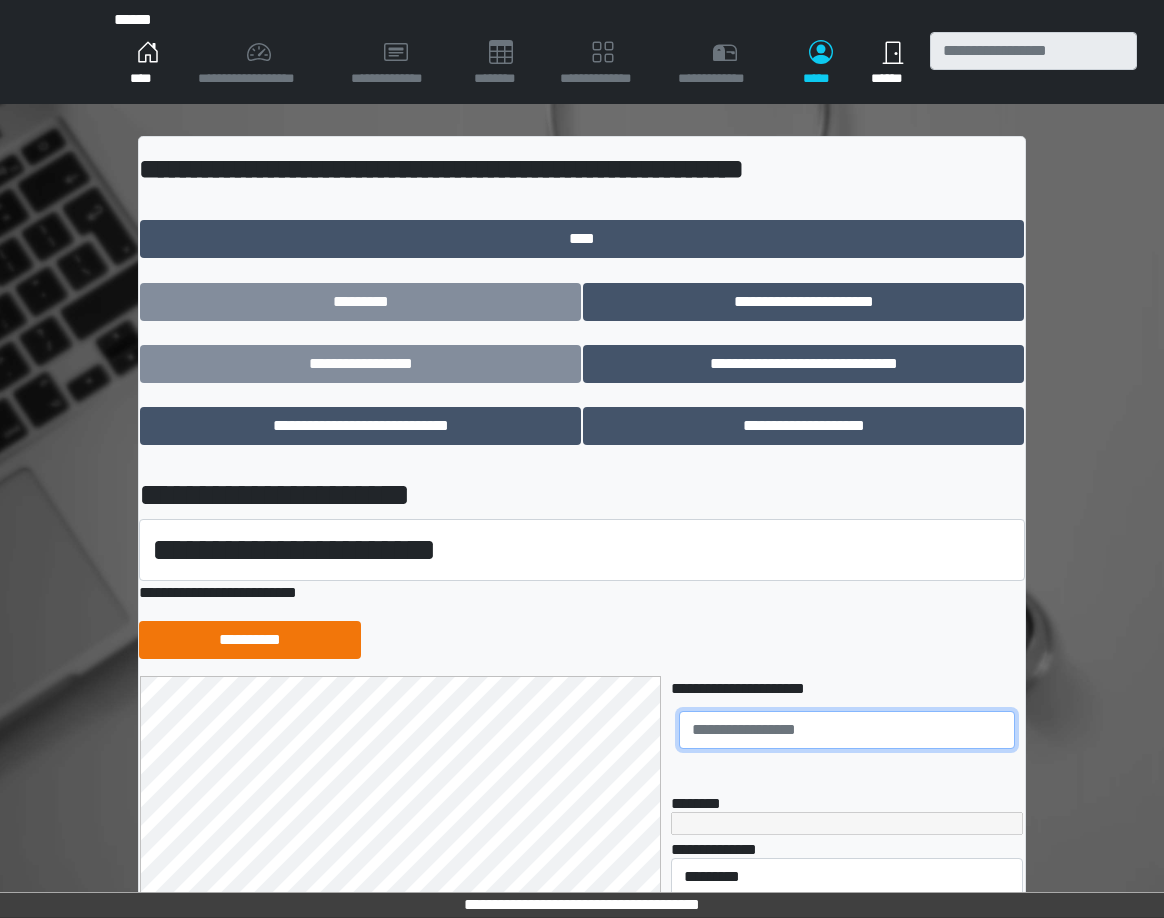 click at bounding box center [847, 730] 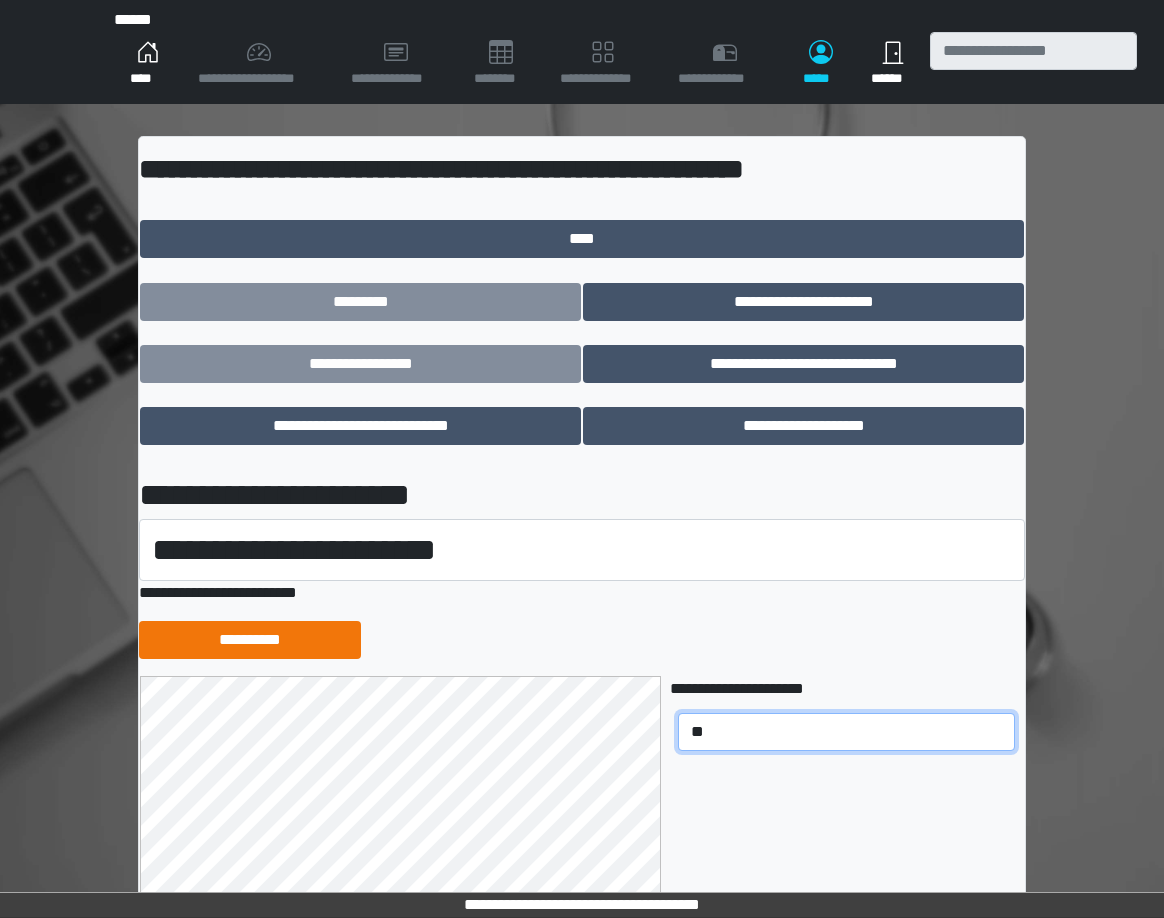 type on "*" 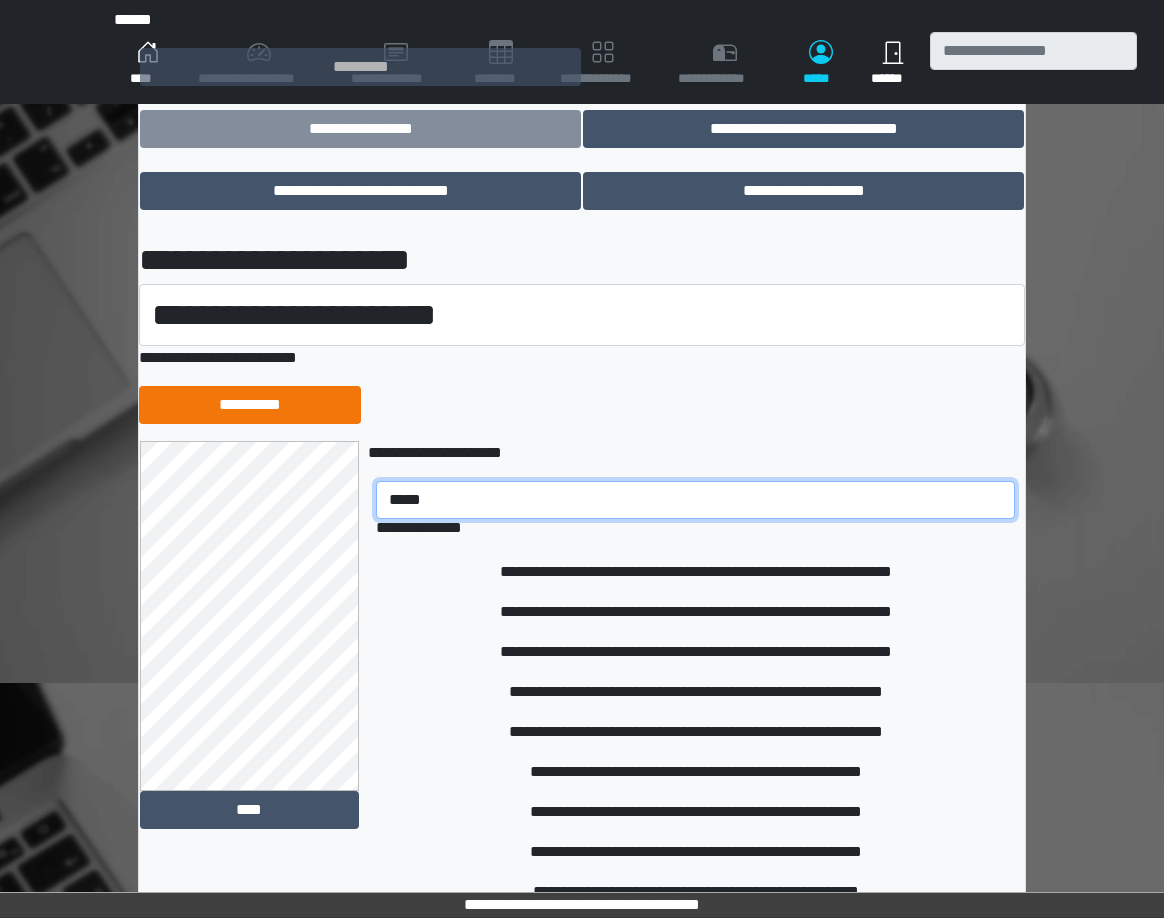 scroll, scrollTop: 244, scrollLeft: 0, axis: vertical 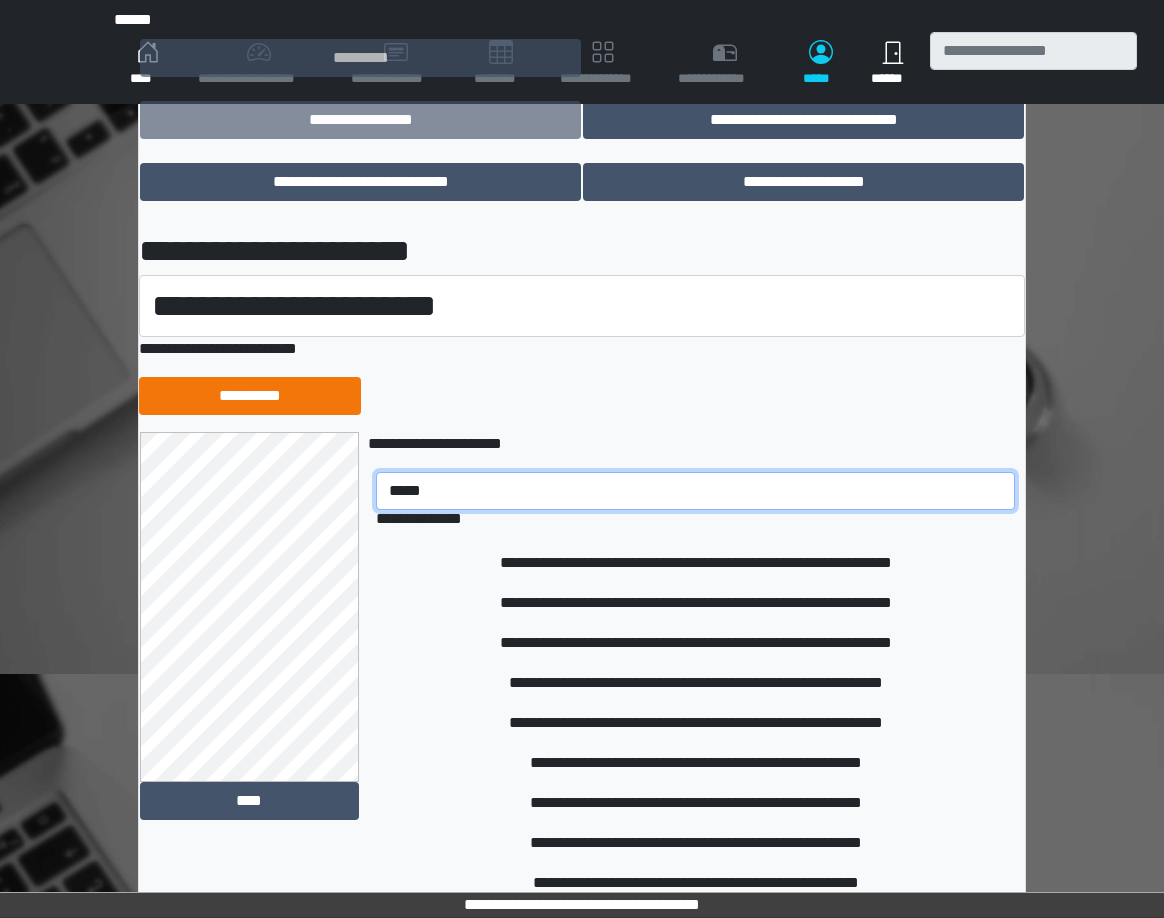 type on "*****" 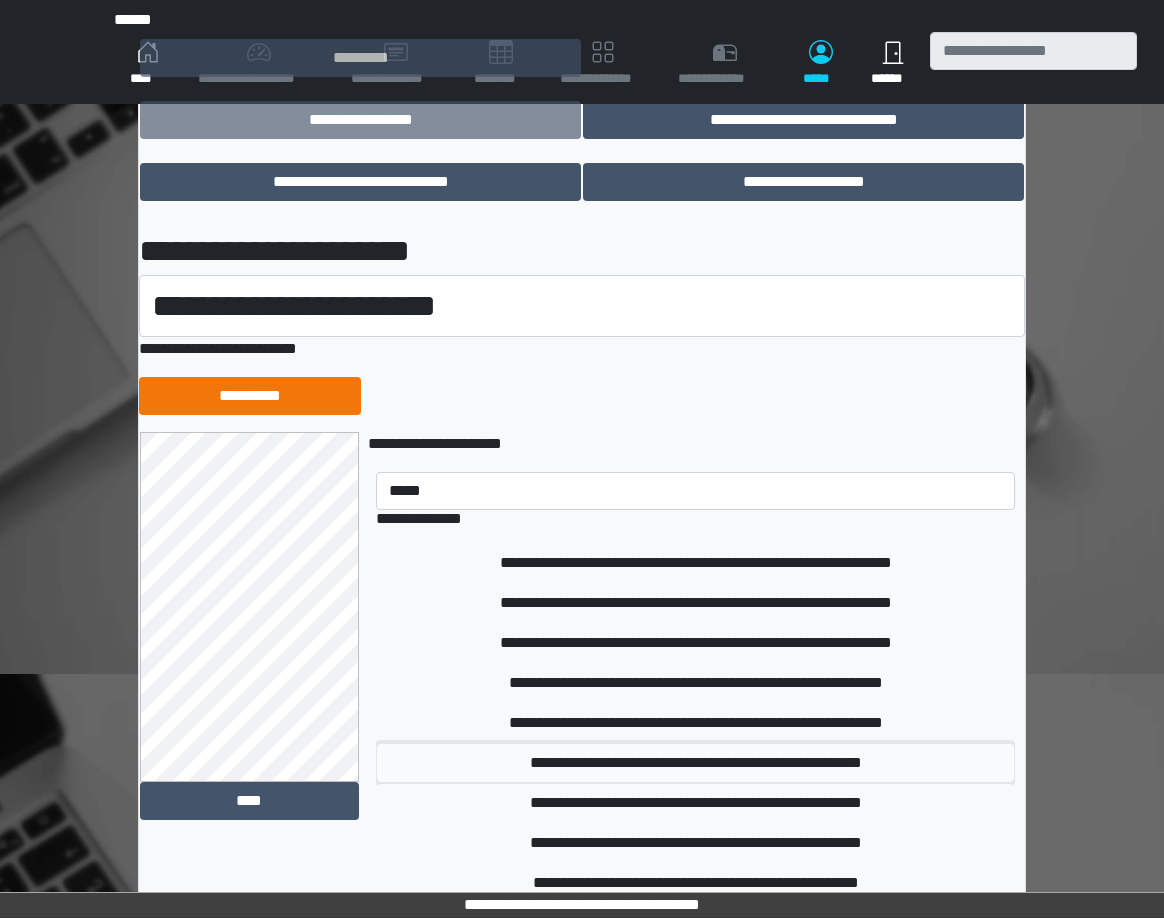 click on "**********" at bounding box center (695, 763) 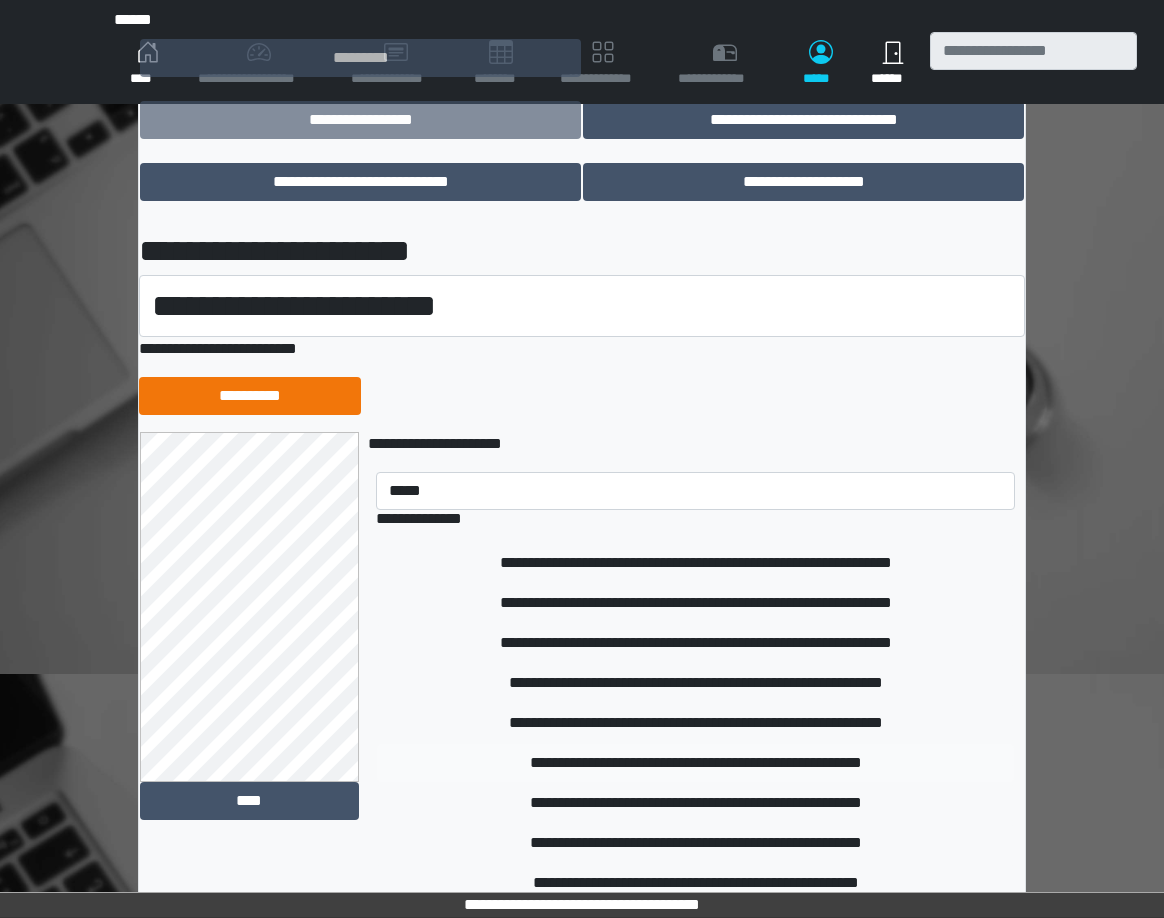 type 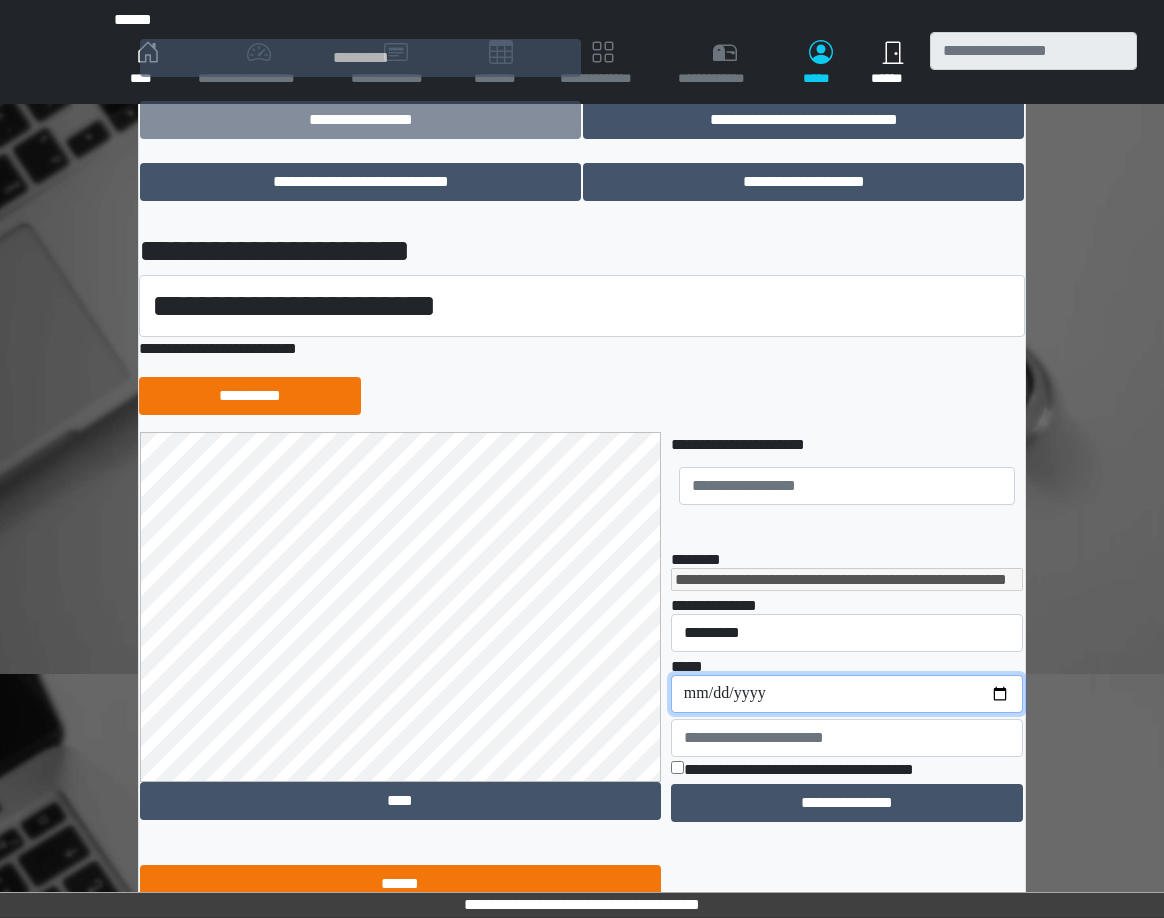 click on "**********" at bounding box center (847, 694) 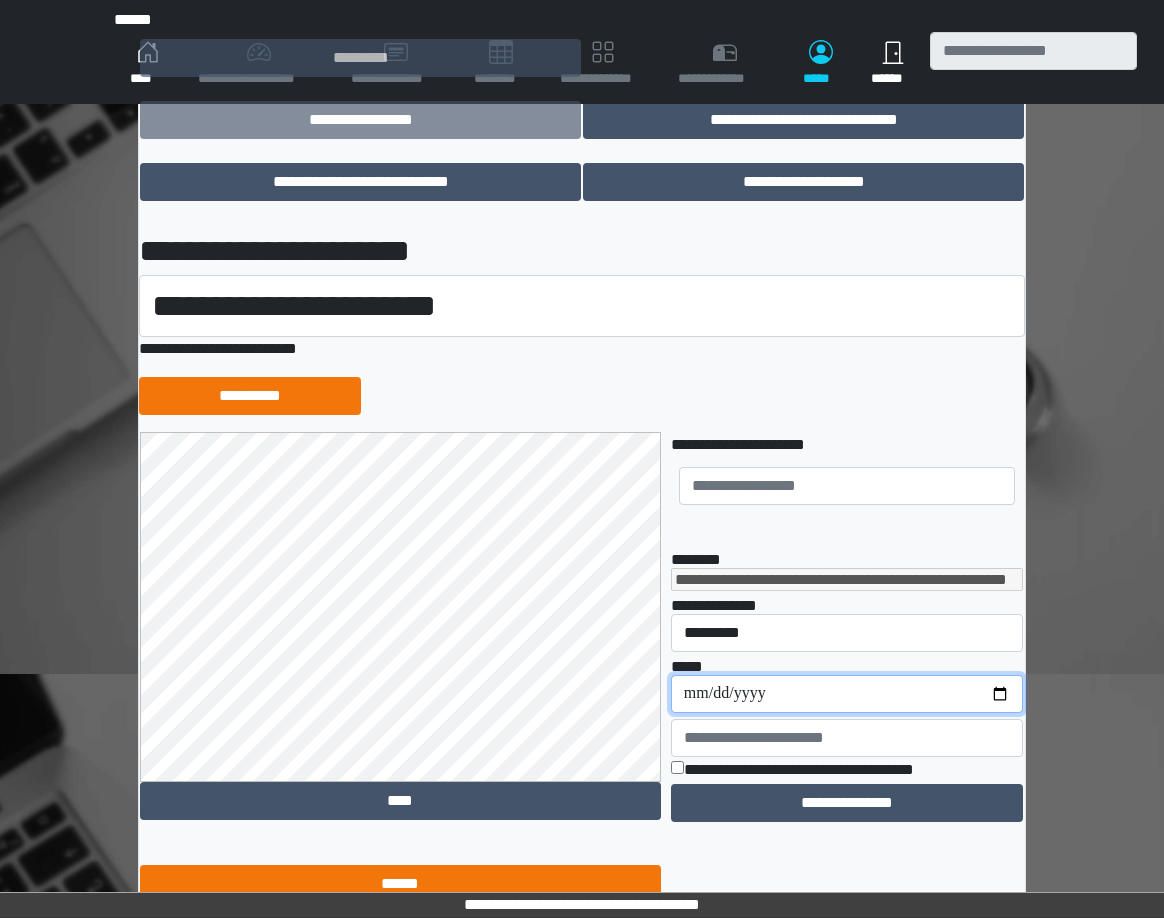 type on "**********" 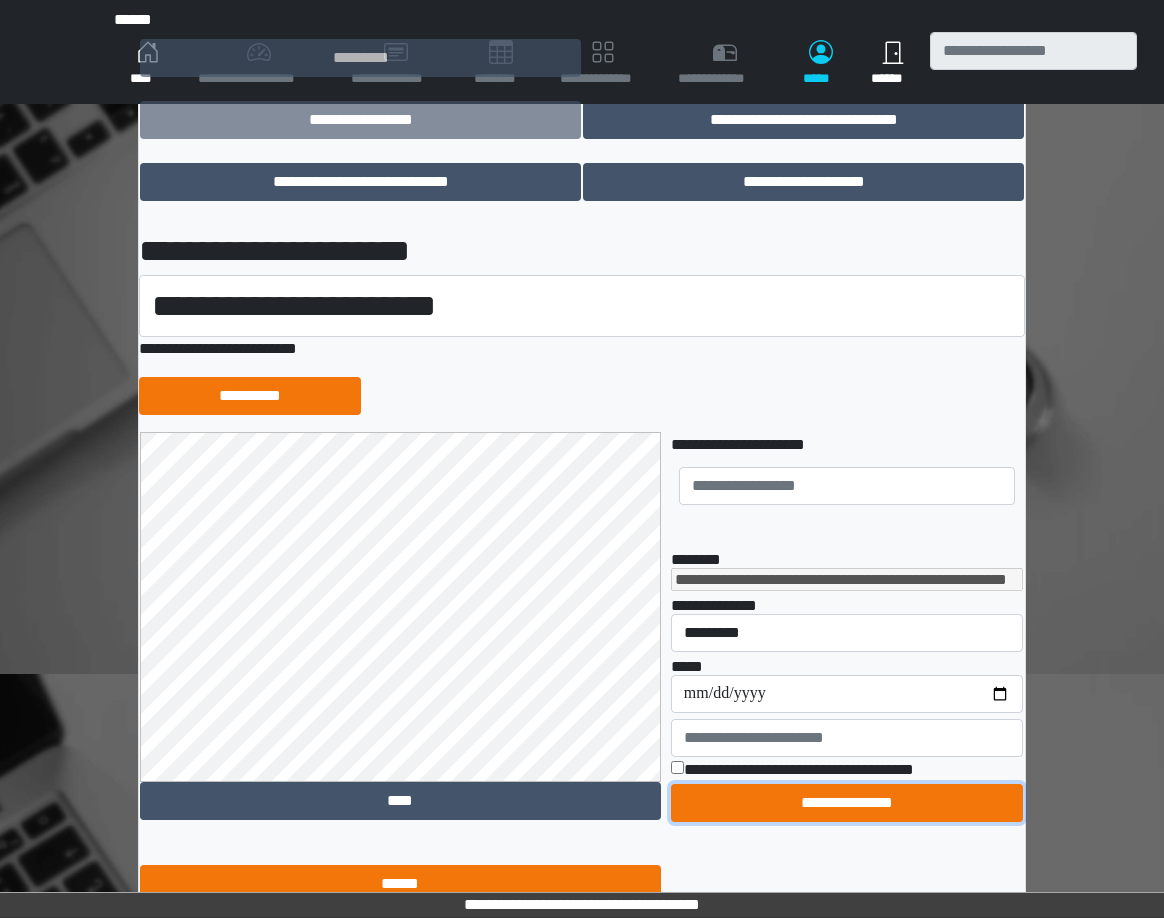 click on "**********" at bounding box center [847, 803] 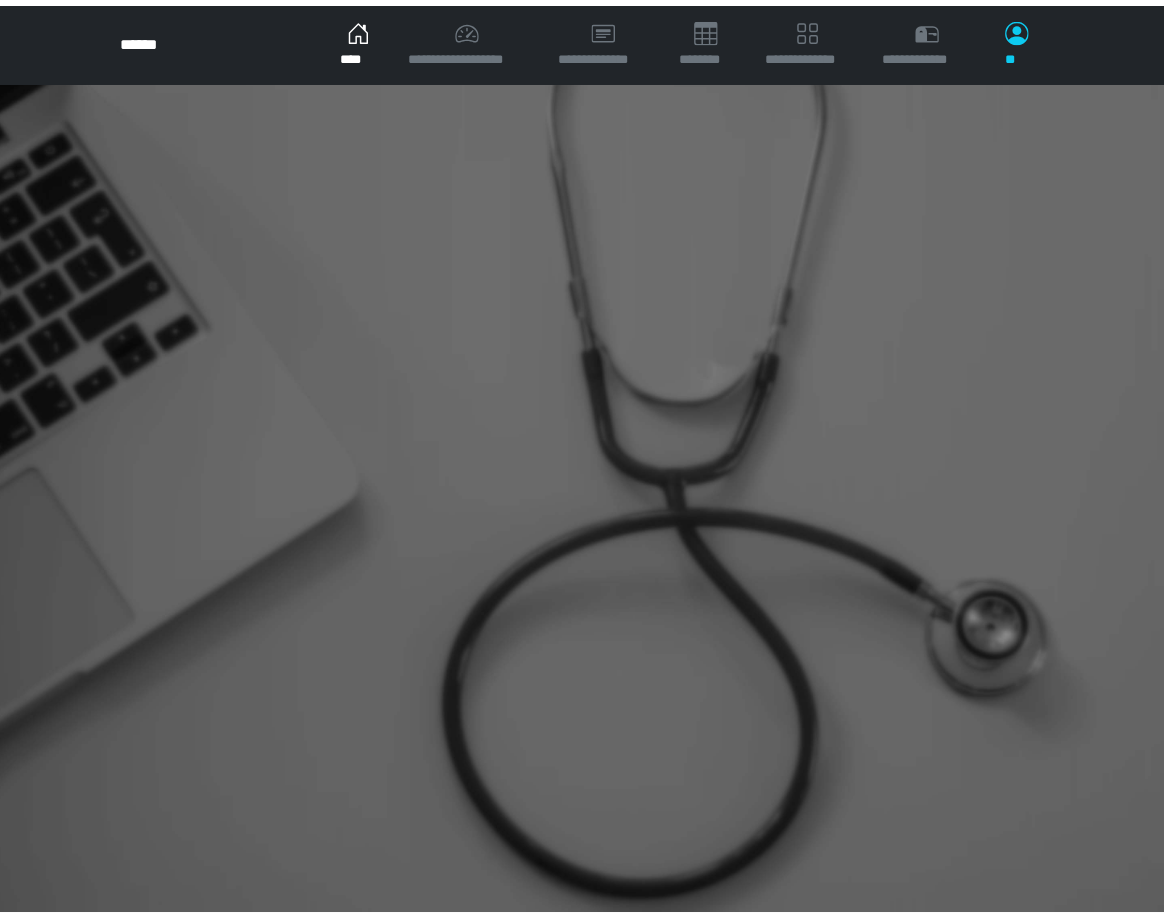 scroll, scrollTop: 0, scrollLeft: 0, axis: both 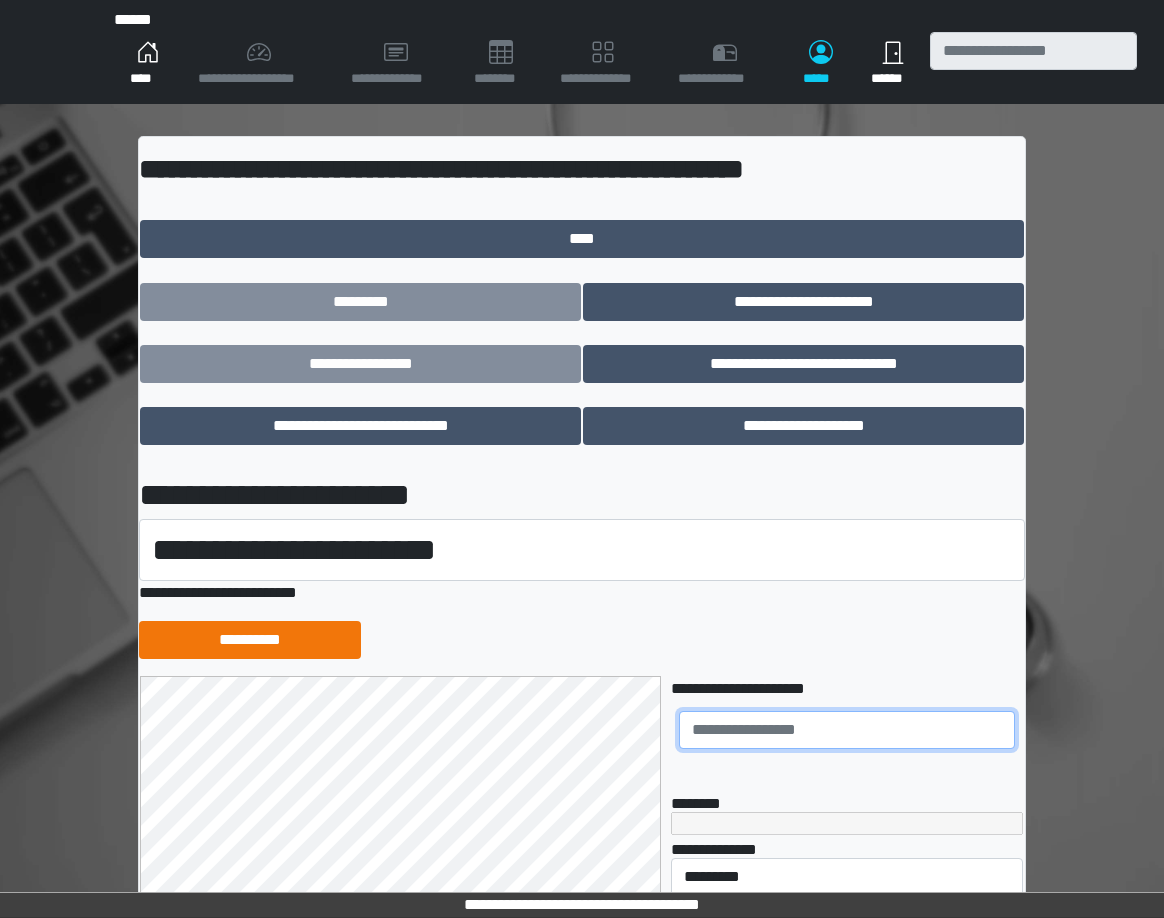 click at bounding box center [847, 730] 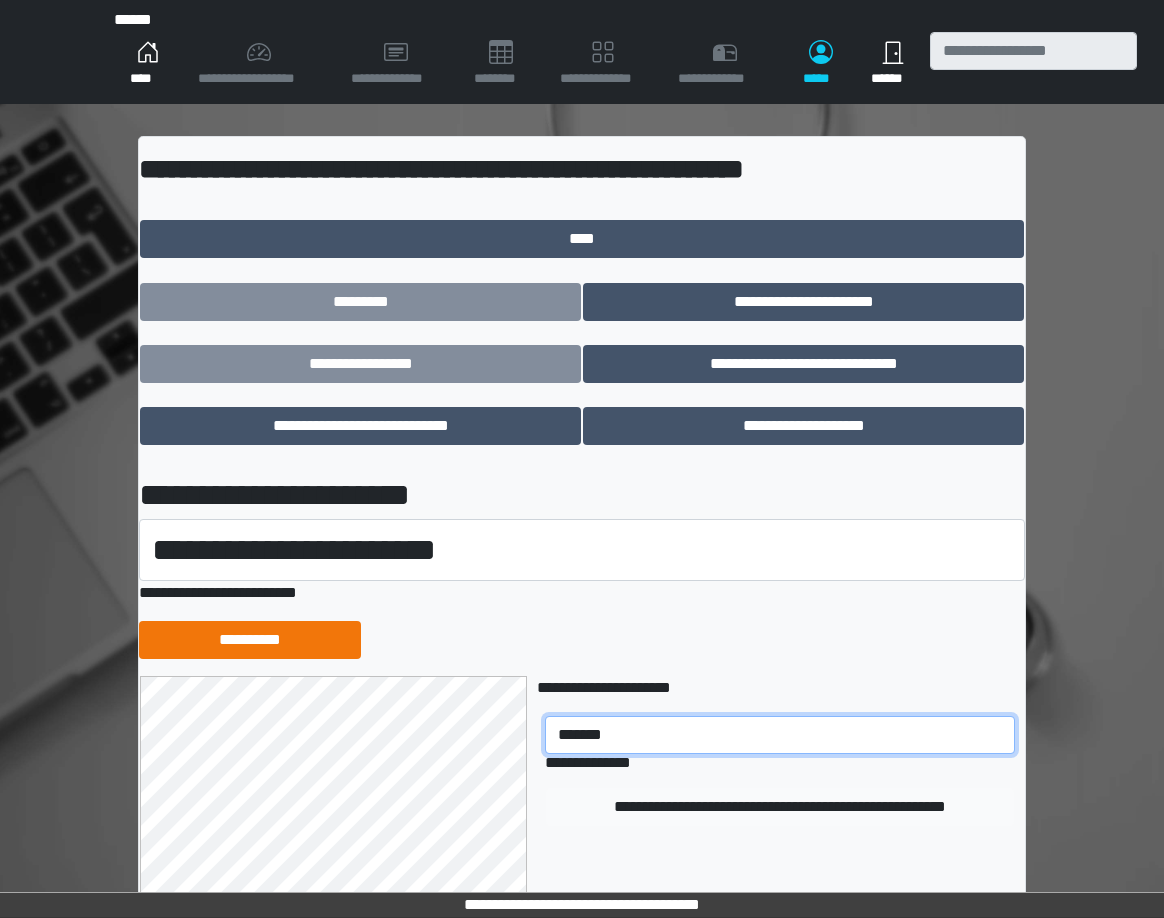 type on "*******" 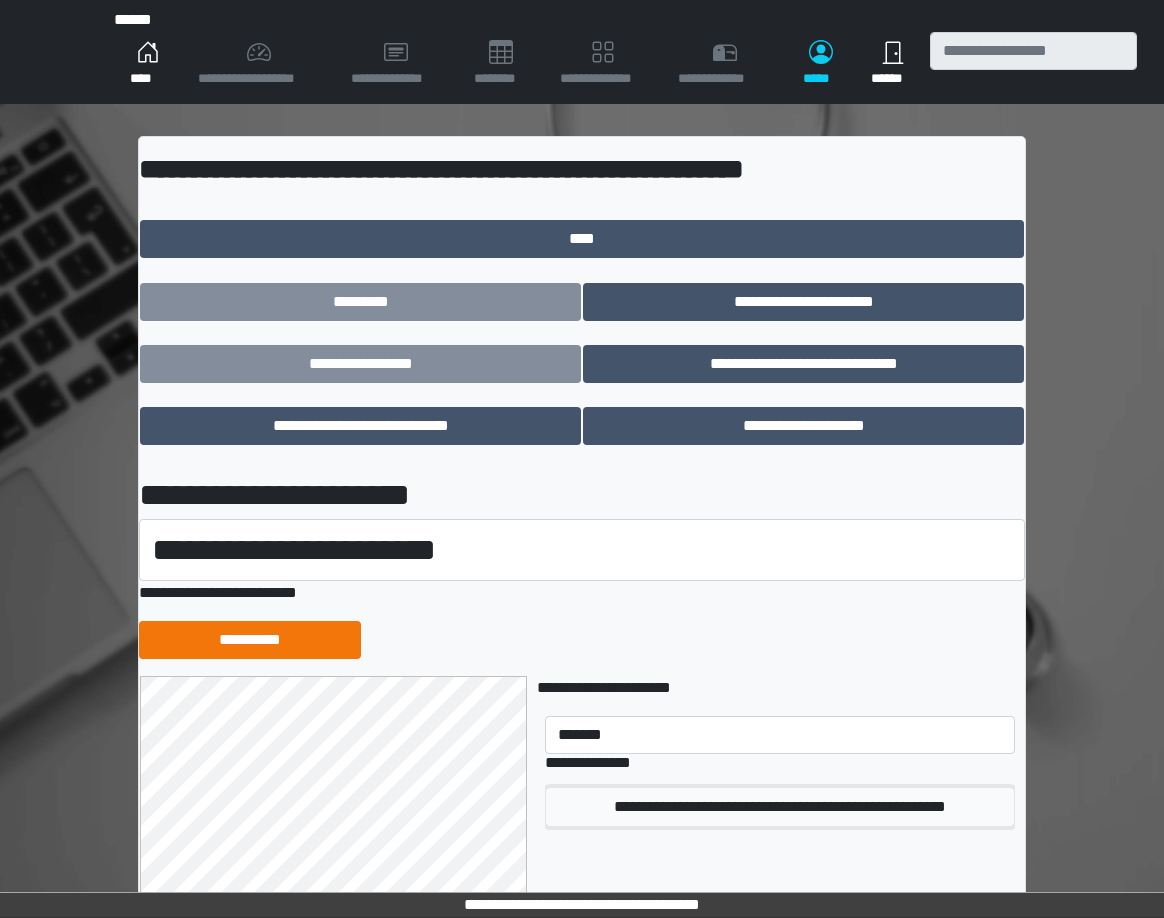 click on "**********" at bounding box center [780, 807] 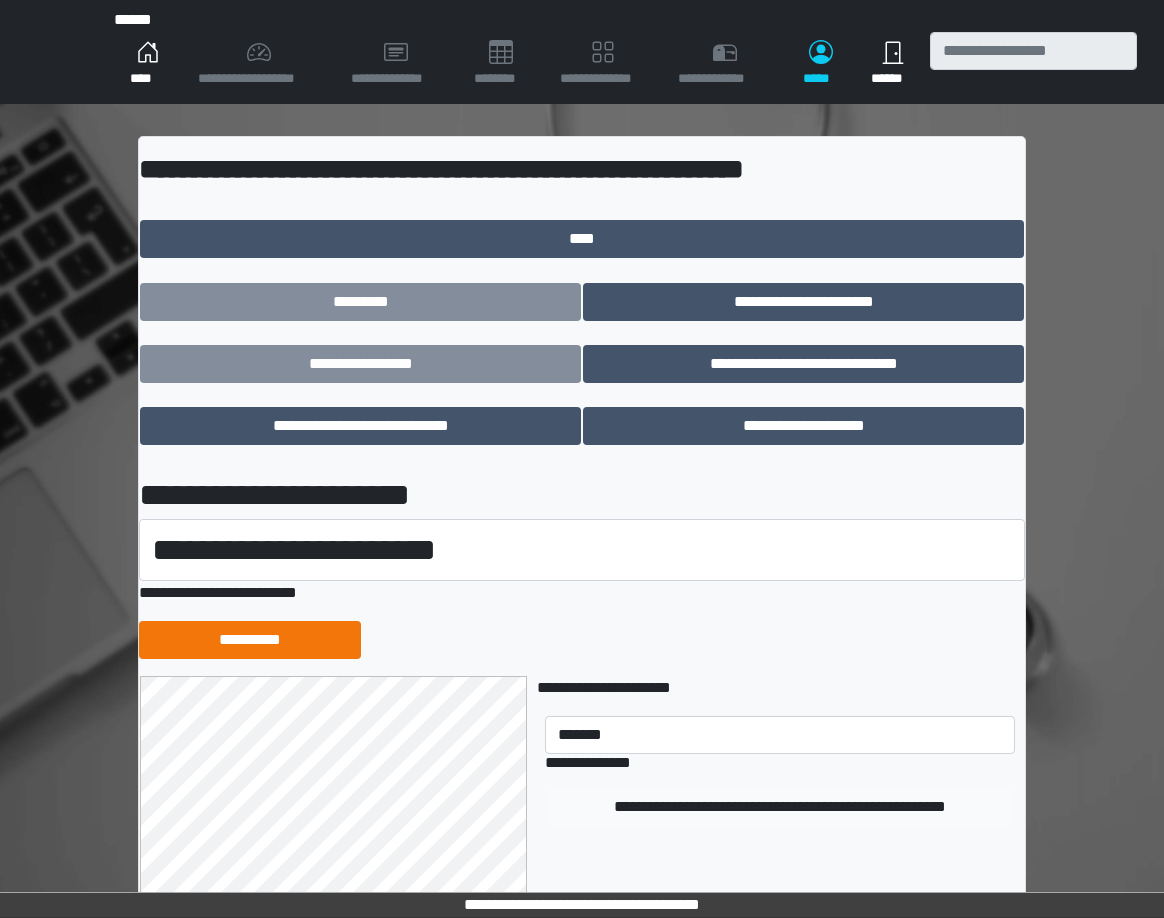 type 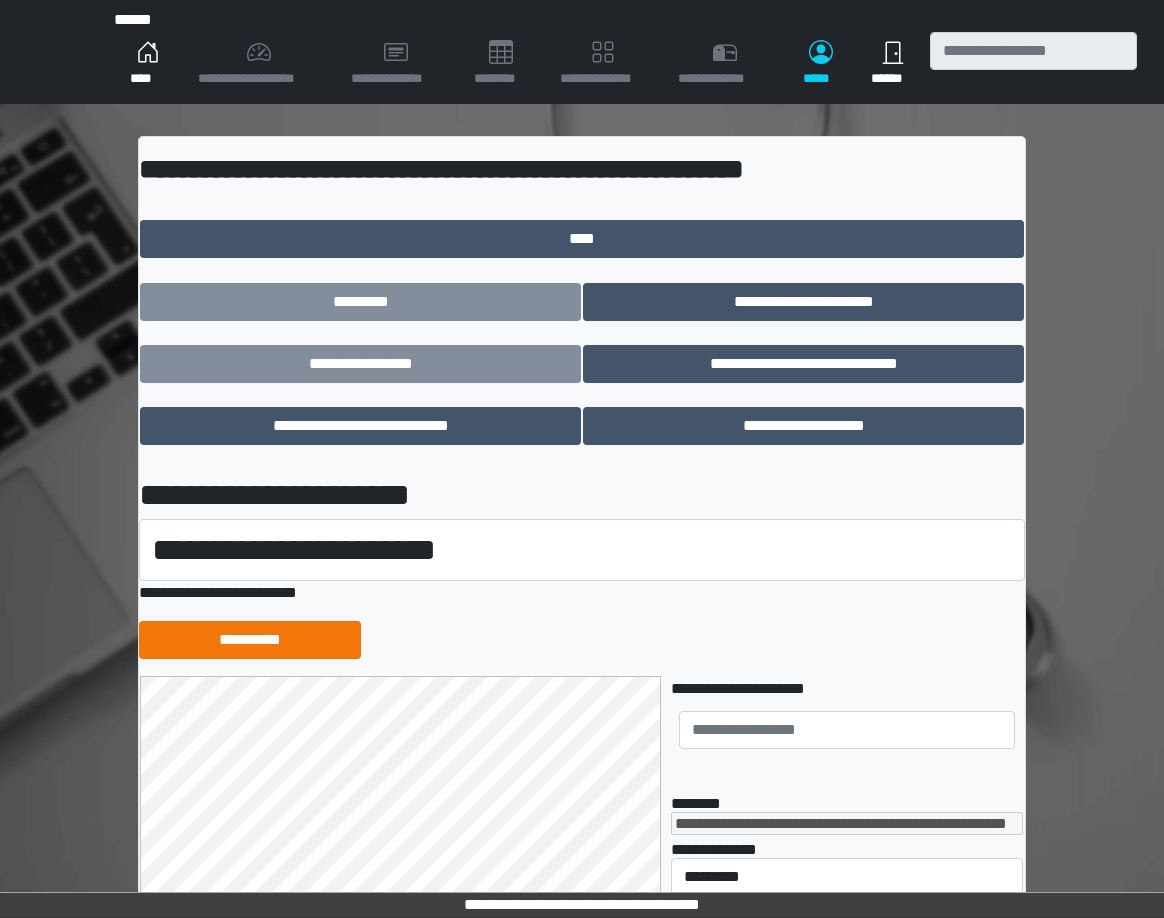 drag, startPoint x: 1148, startPoint y: 131, endPoint x: 1145, endPoint y: 146, distance: 15.297058 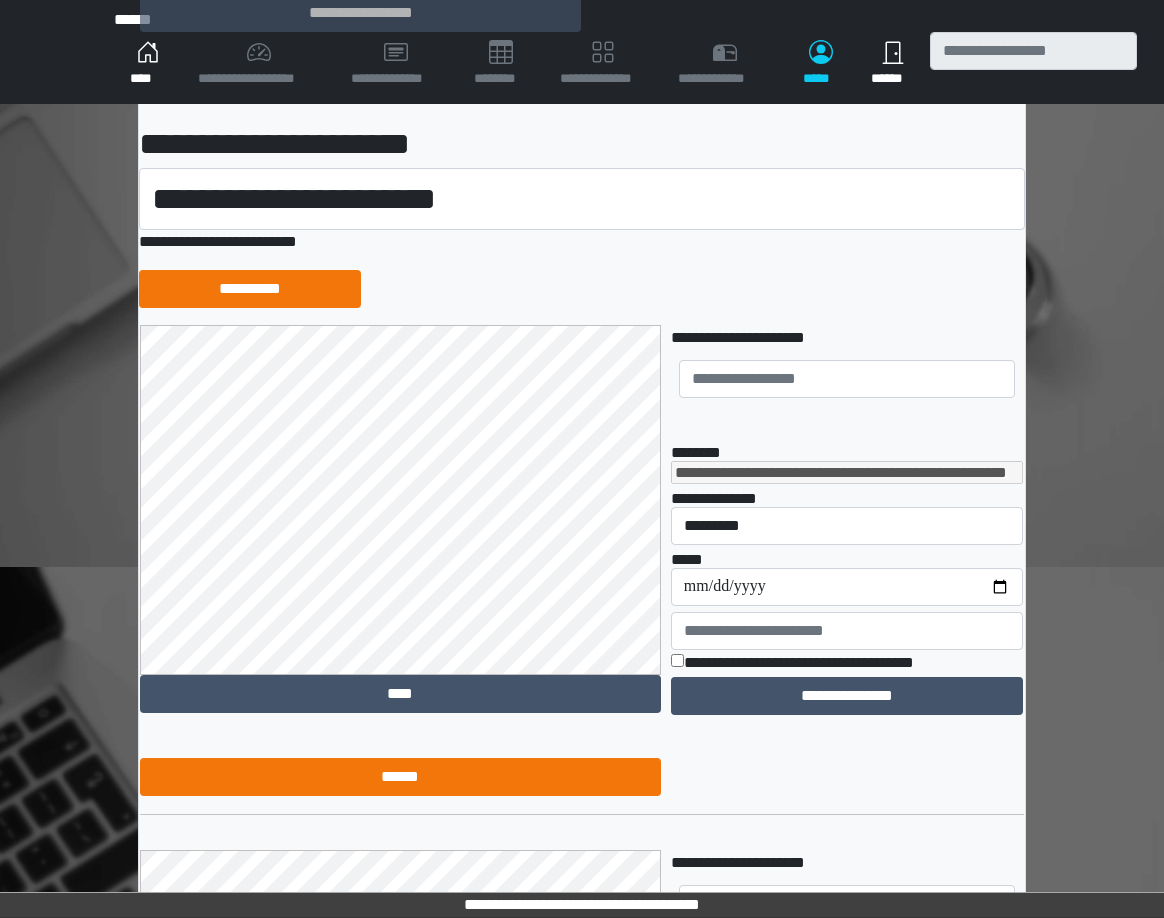 scroll, scrollTop: 414, scrollLeft: 0, axis: vertical 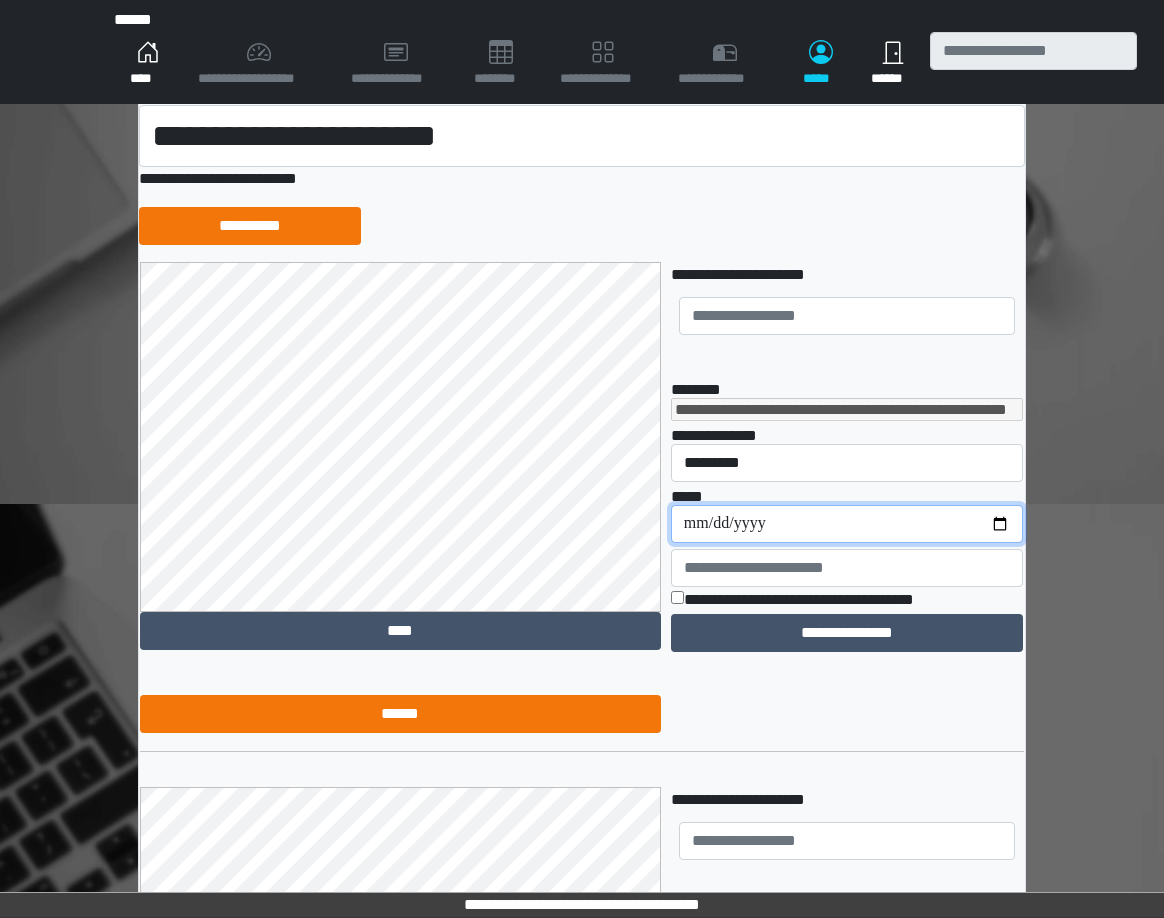 click on "**********" at bounding box center [847, 524] 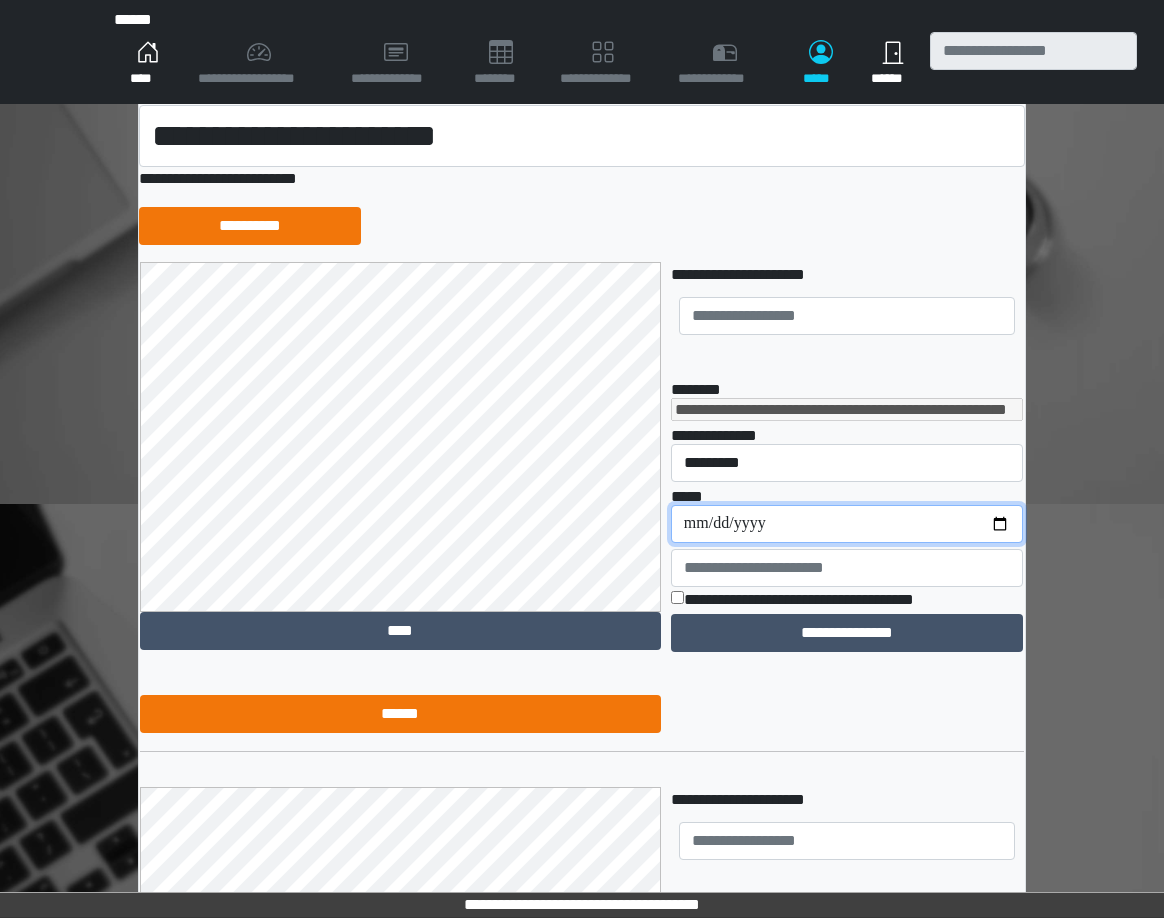 type on "**********" 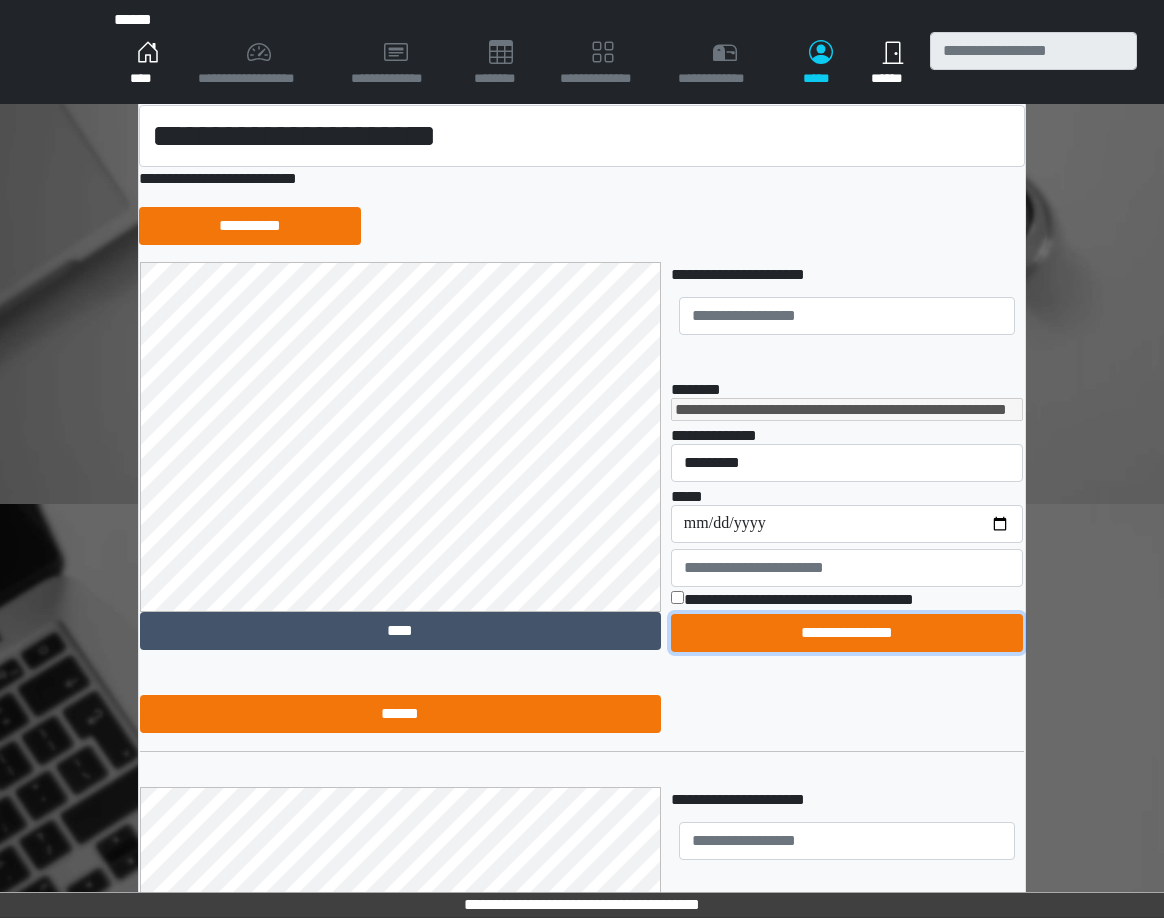 click on "**********" at bounding box center [847, 633] 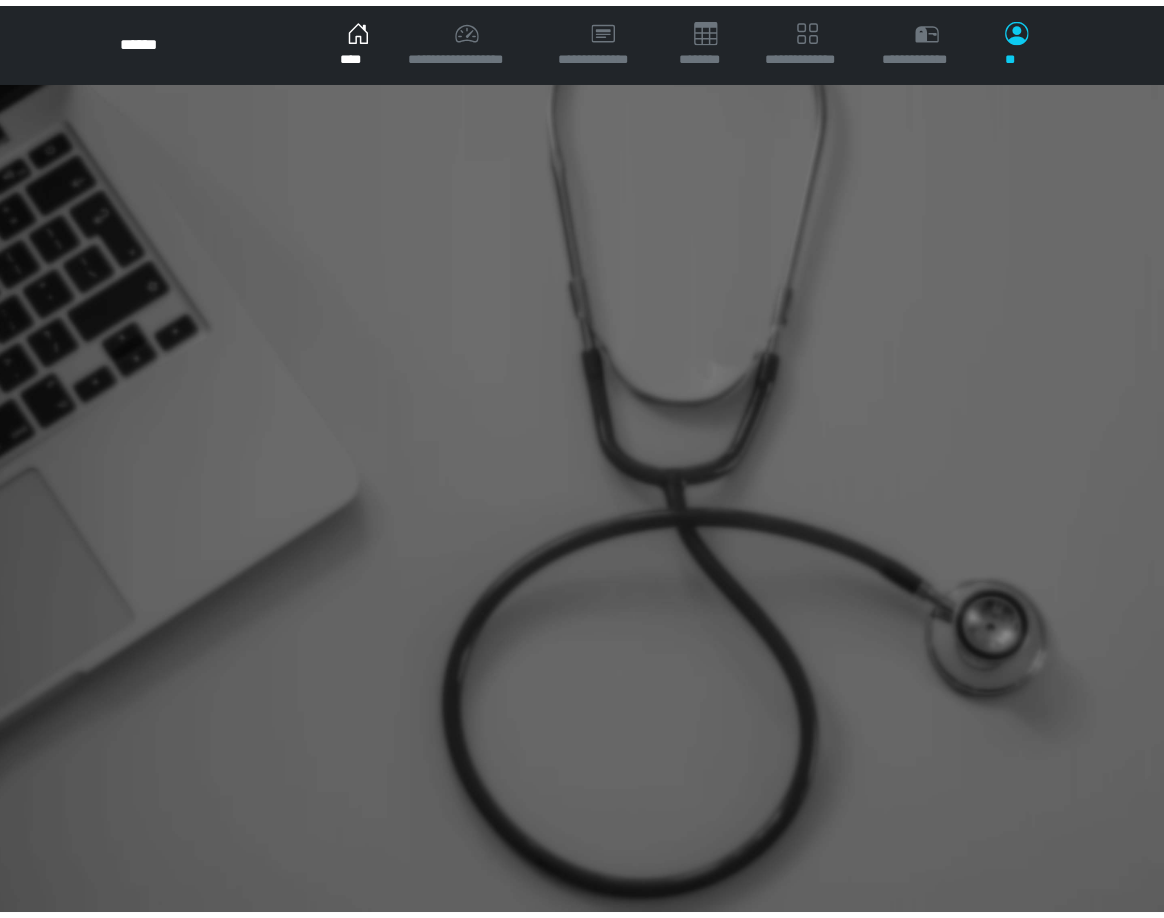 scroll, scrollTop: 0, scrollLeft: 0, axis: both 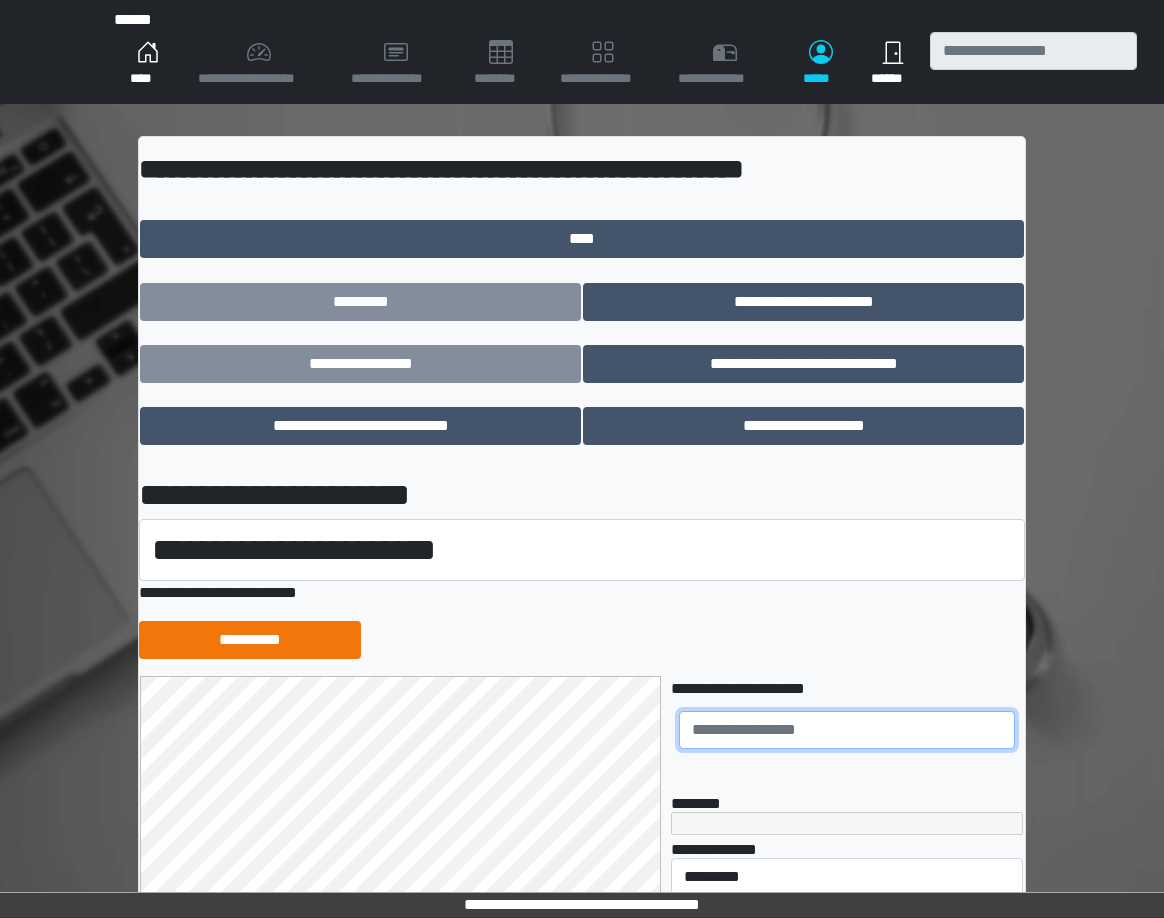 click at bounding box center [847, 730] 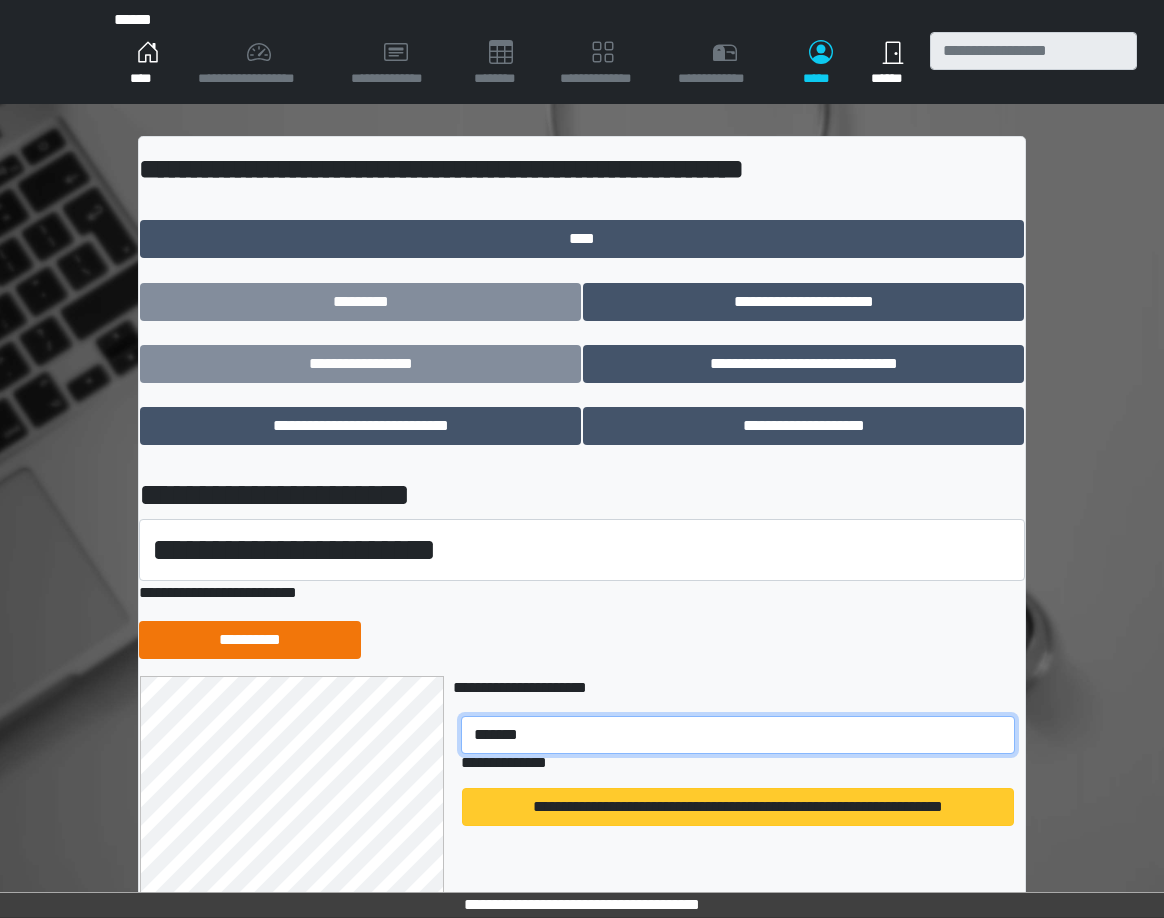 type on "*******" 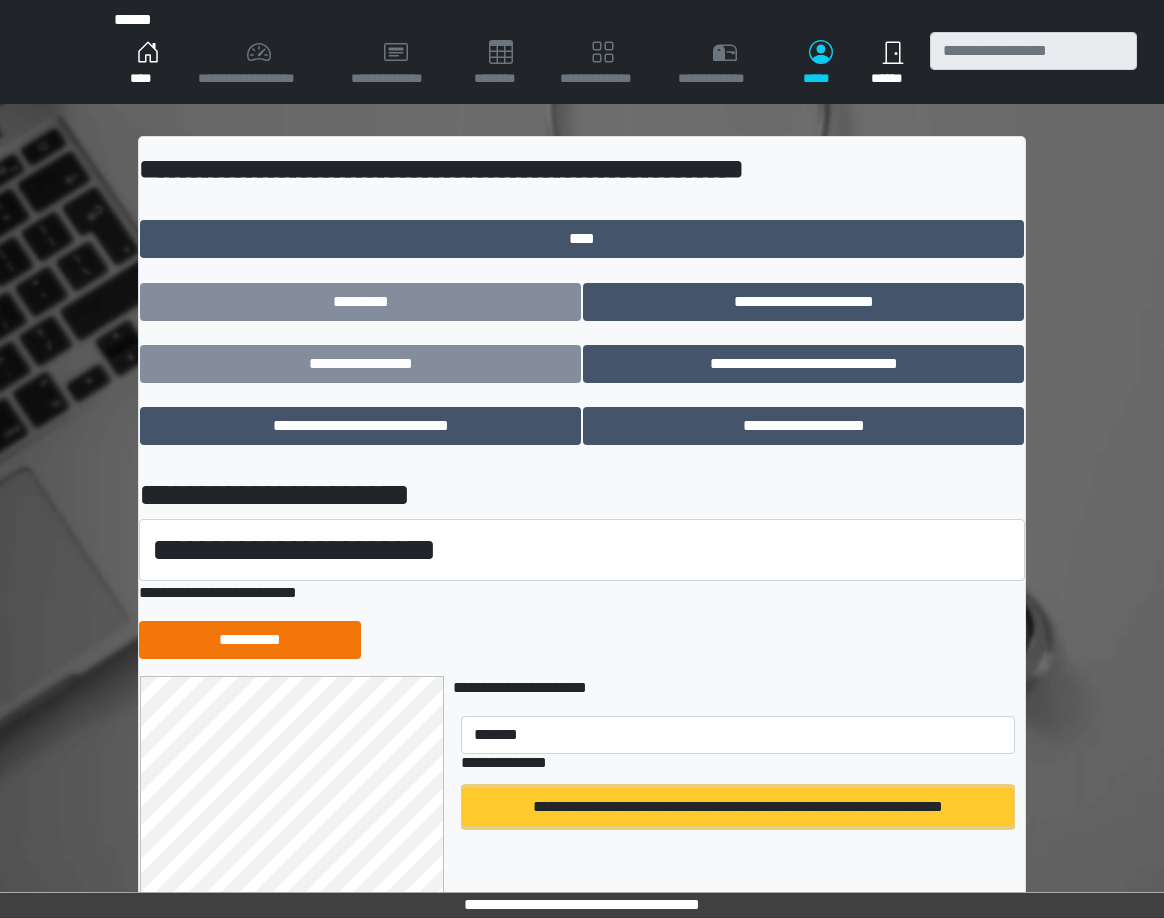 click on "**********" at bounding box center [738, 807] 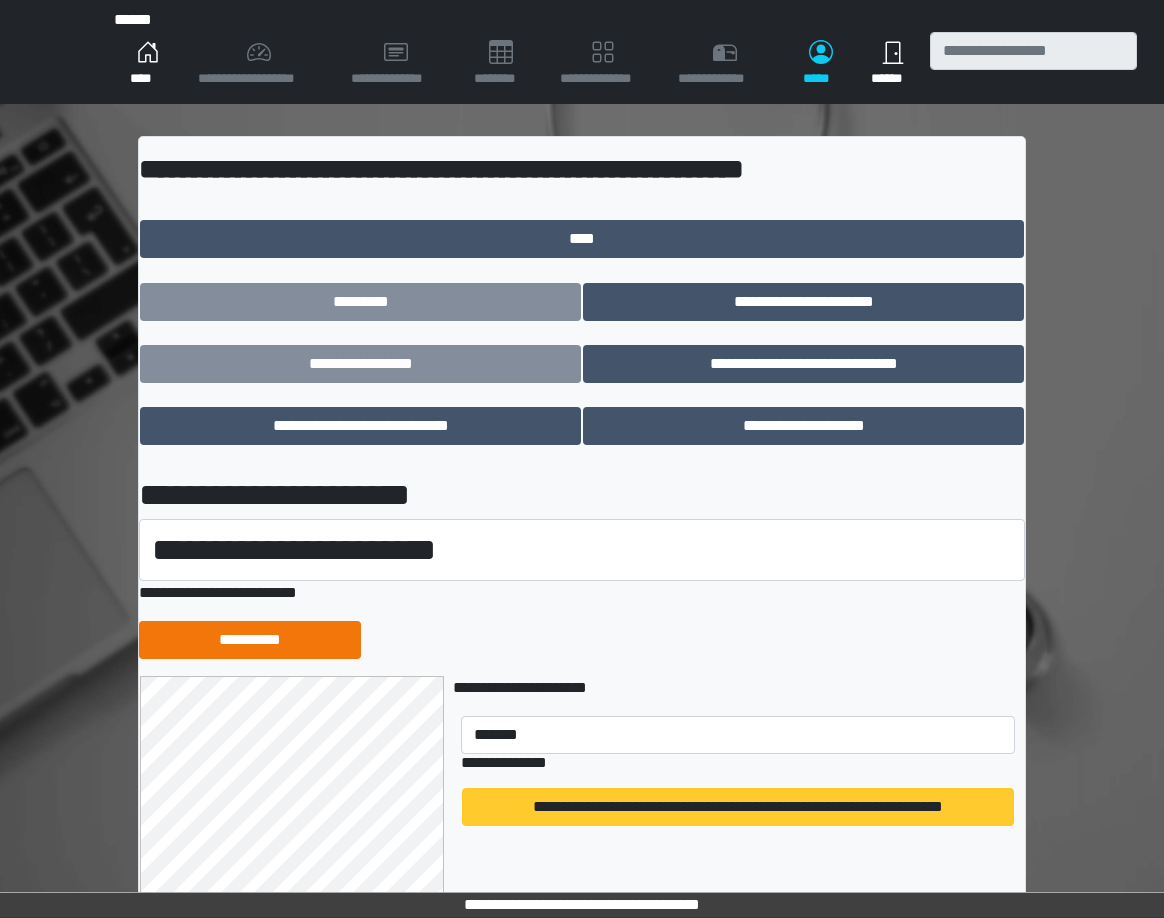 type 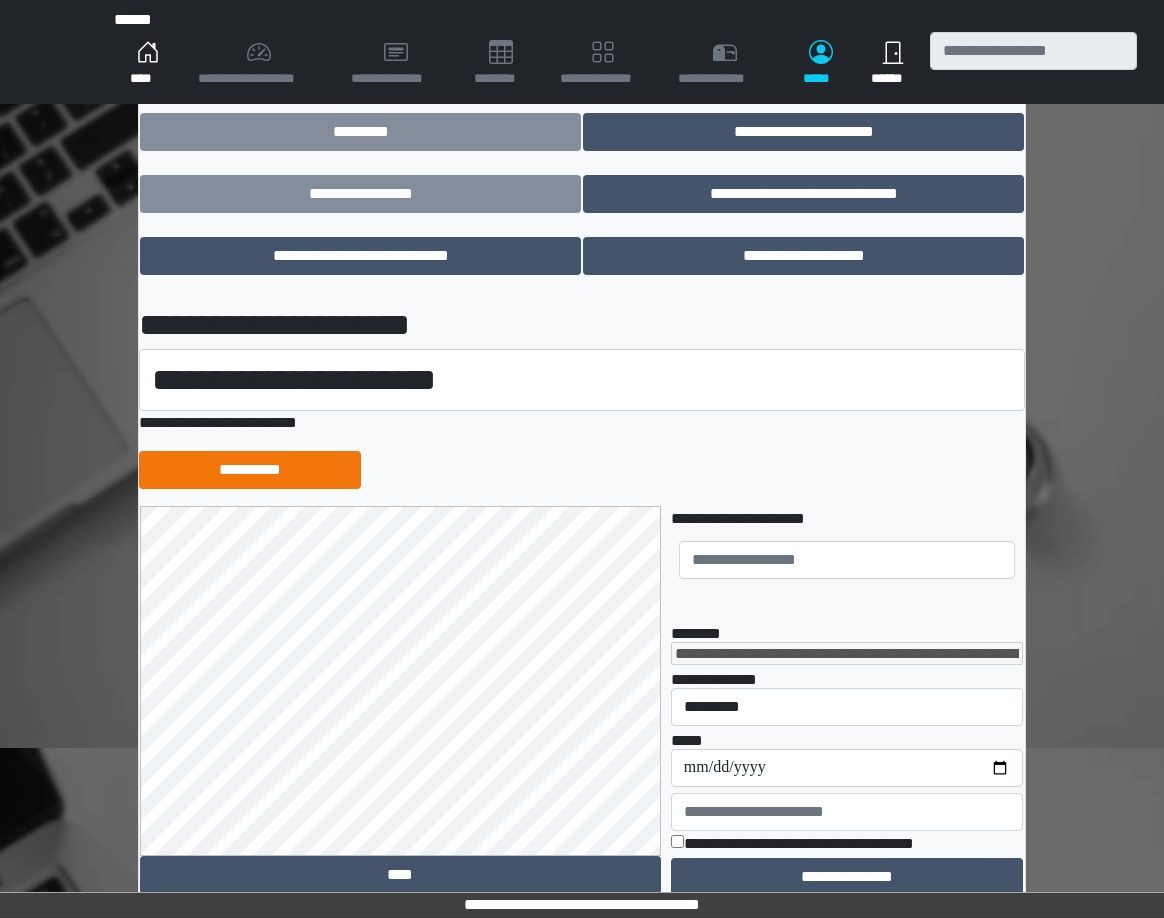 scroll, scrollTop: 317, scrollLeft: 0, axis: vertical 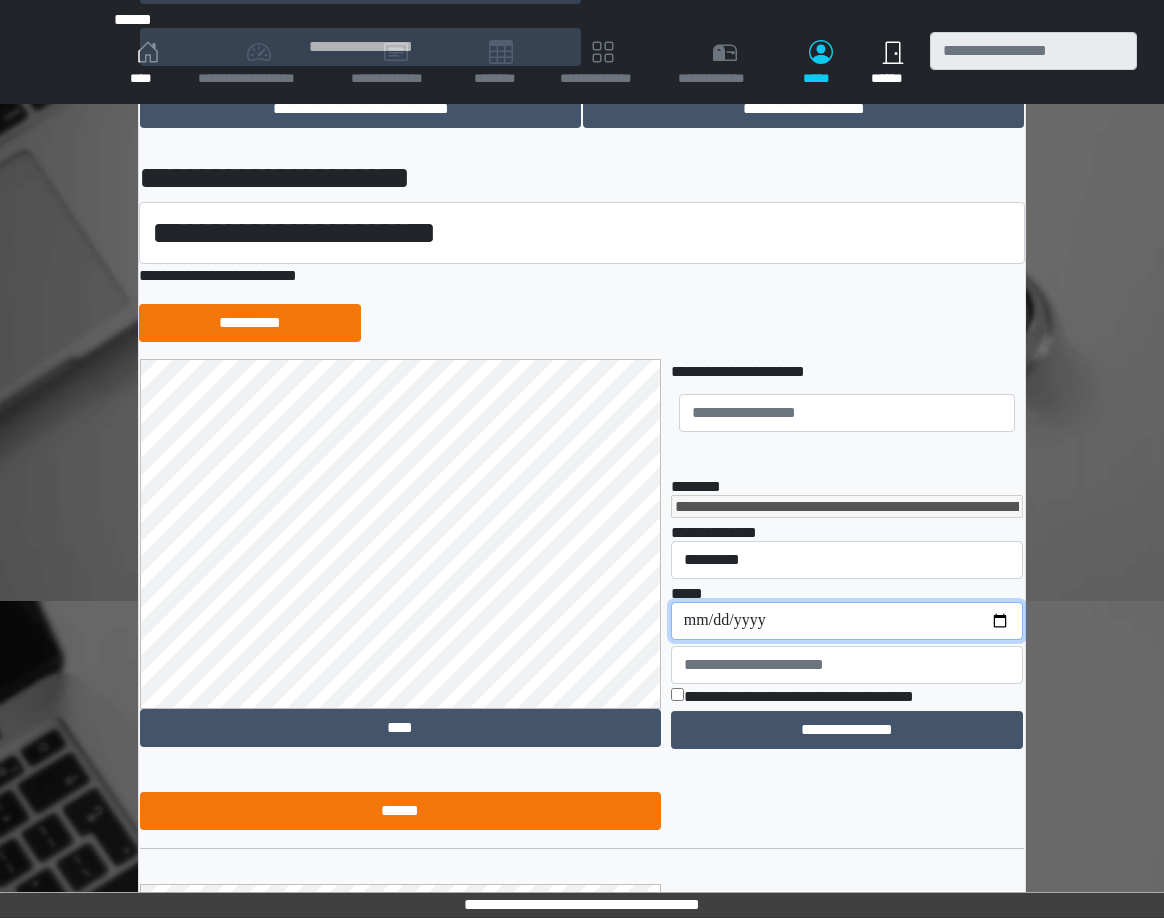click on "**********" at bounding box center (847, 621) 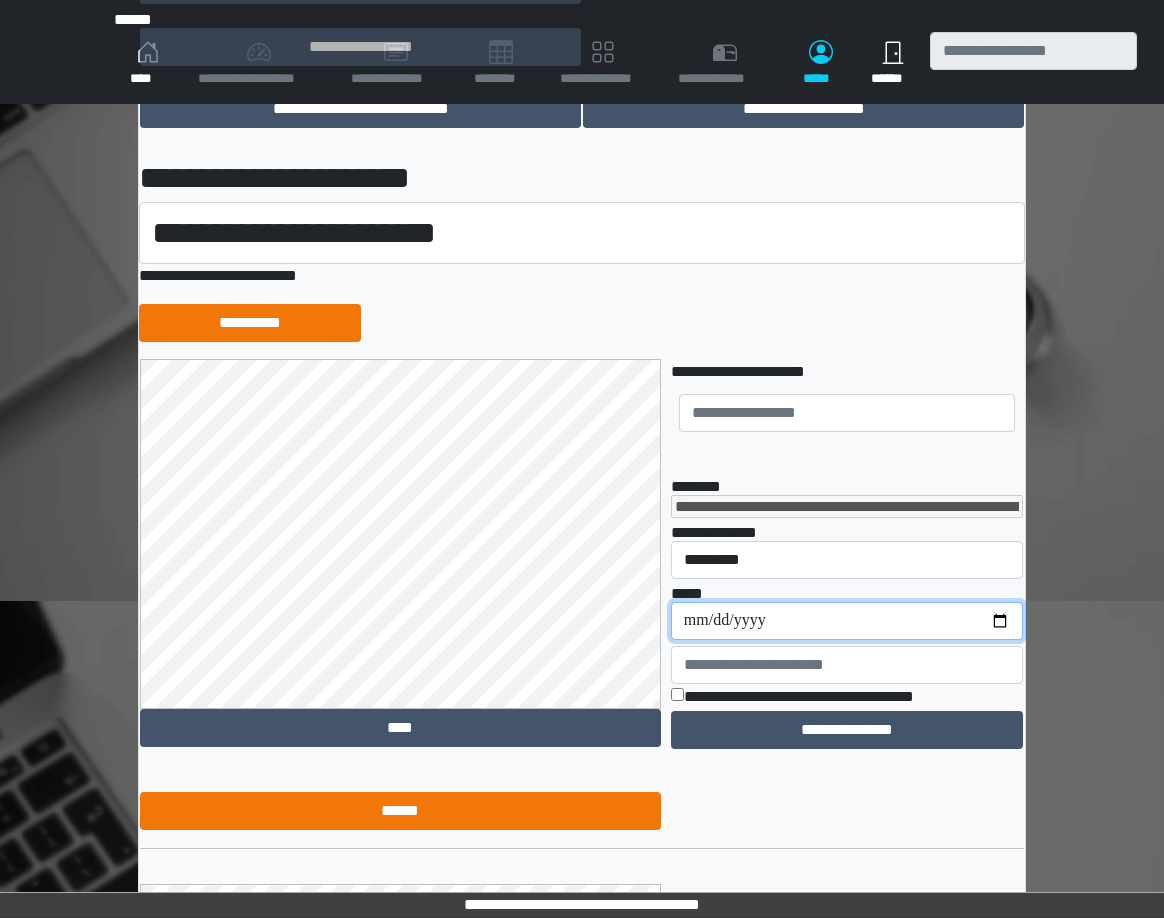type on "**********" 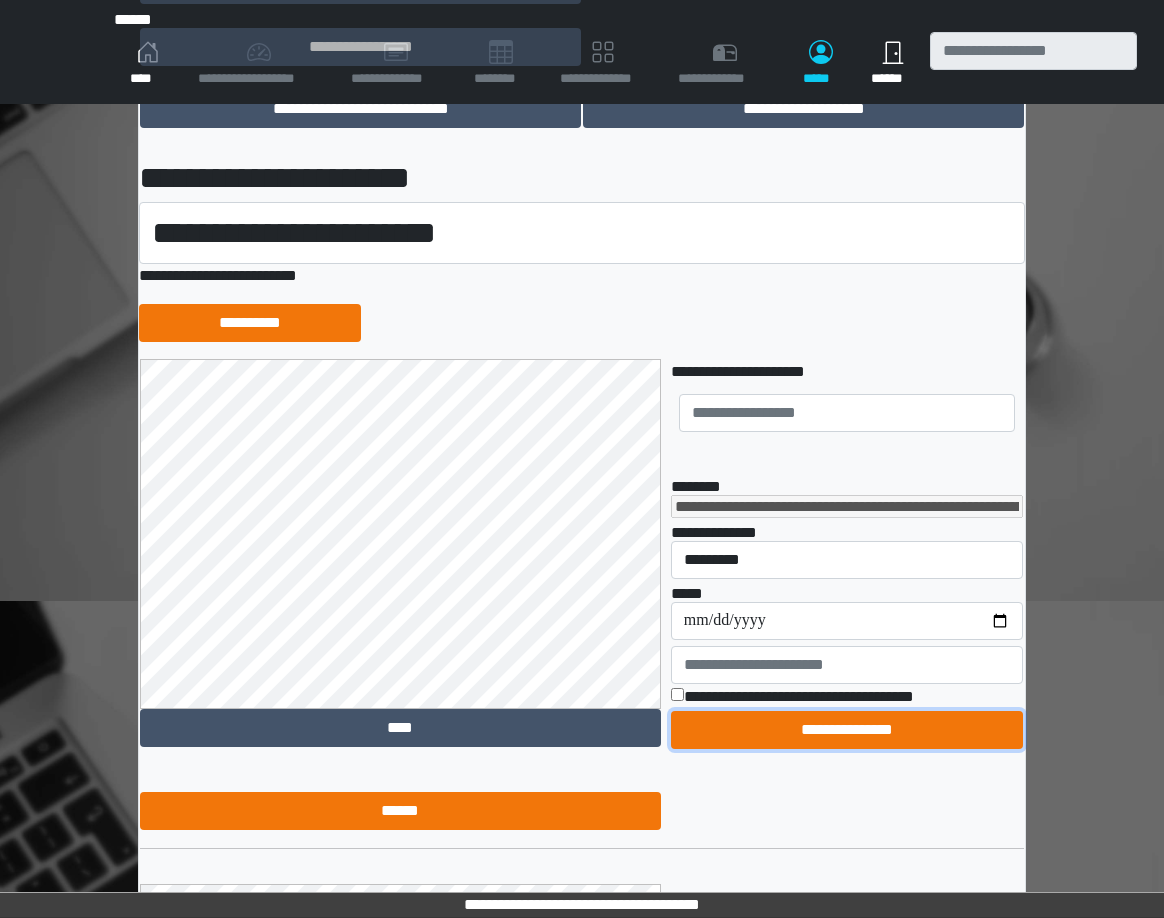 click on "**********" at bounding box center [847, 730] 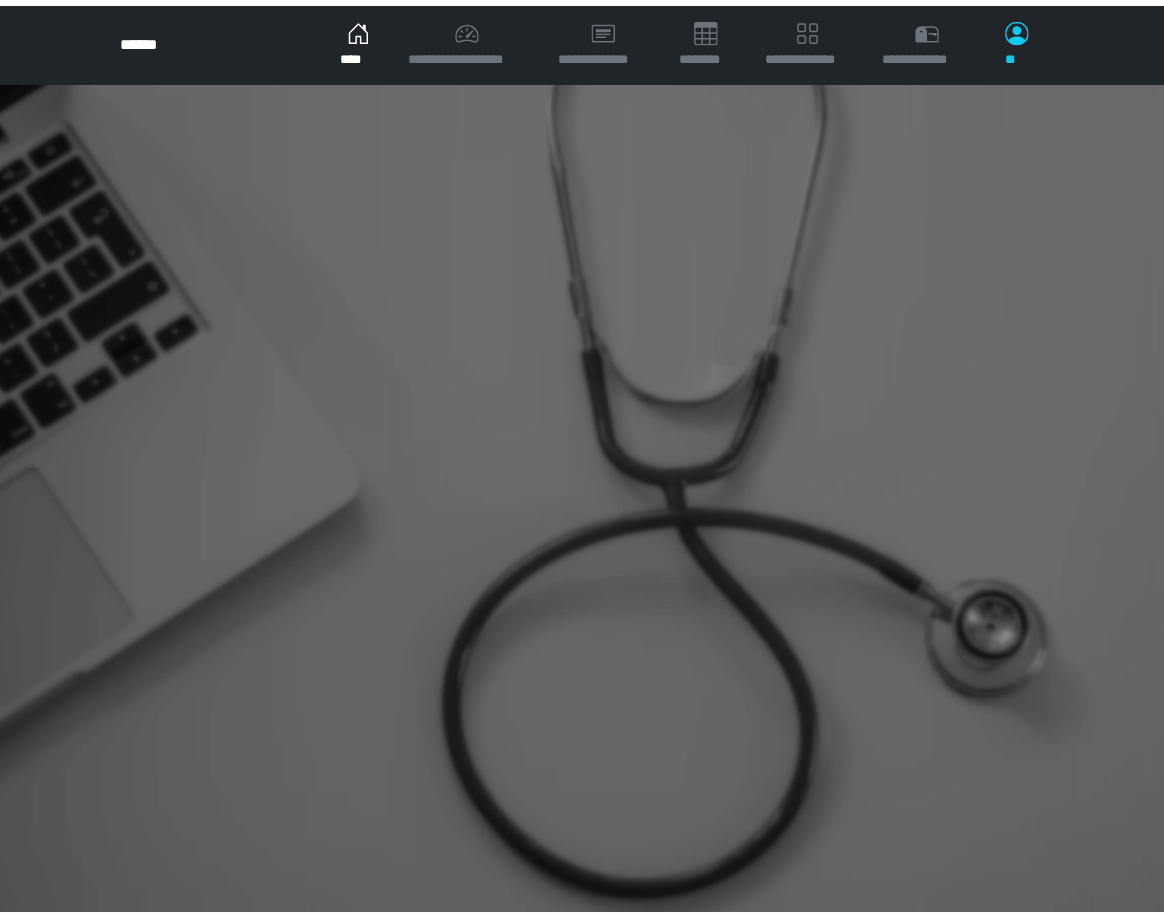 scroll, scrollTop: 0, scrollLeft: 0, axis: both 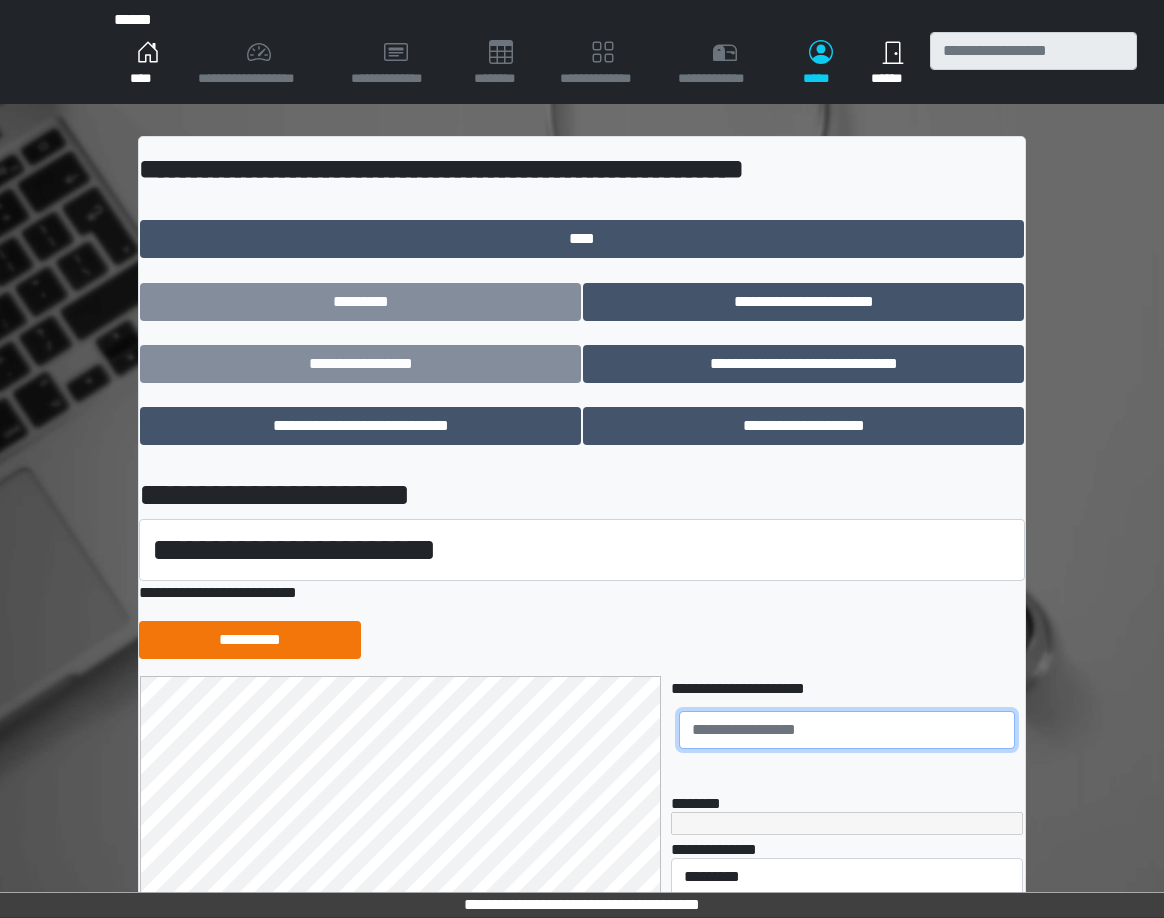 click at bounding box center [847, 730] 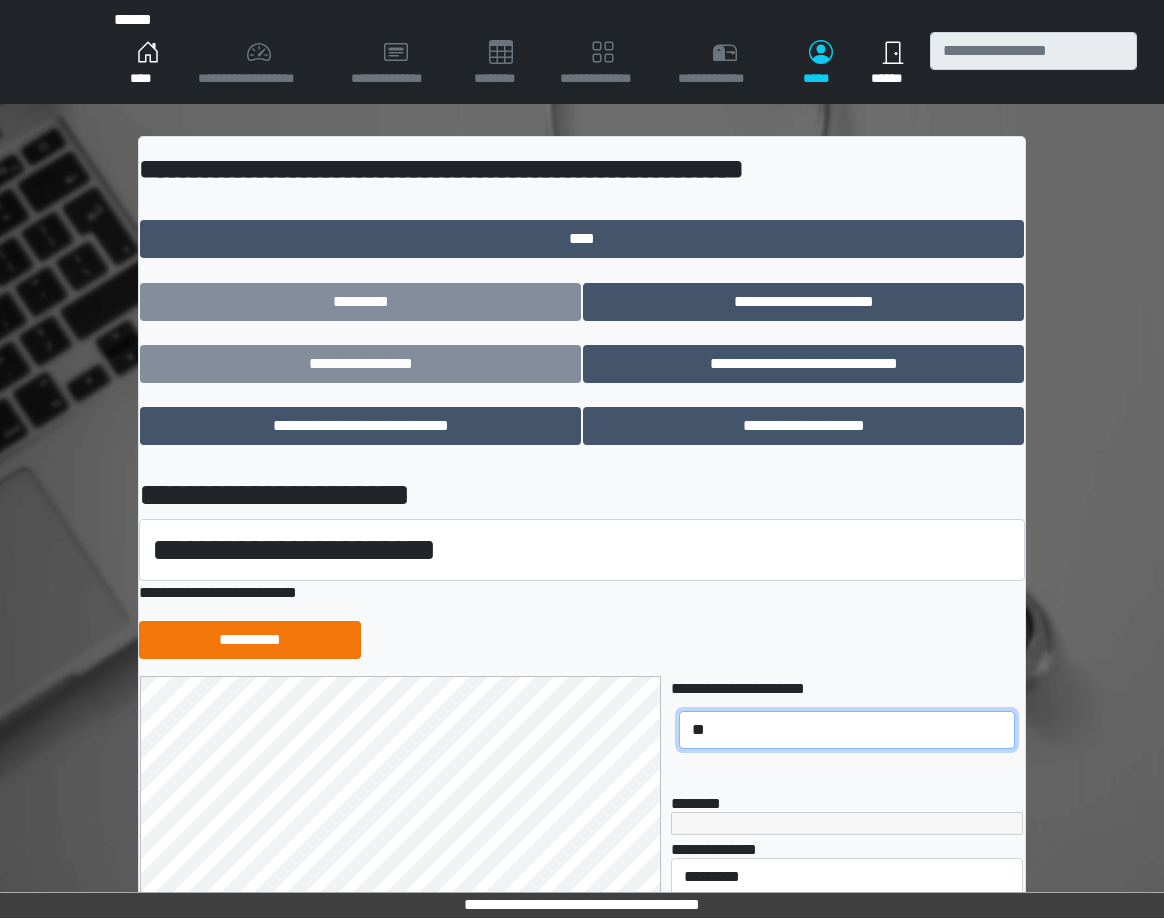 type on "*" 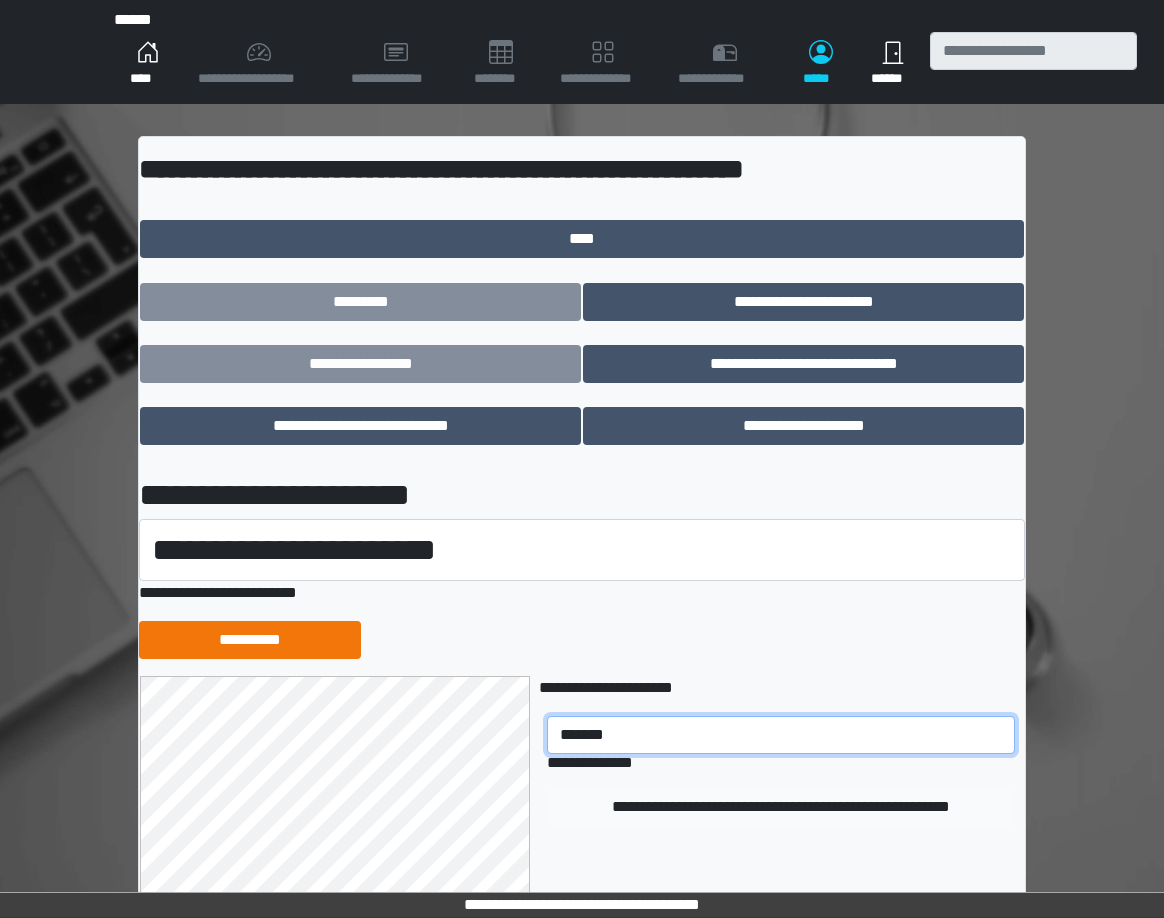 type on "*******" 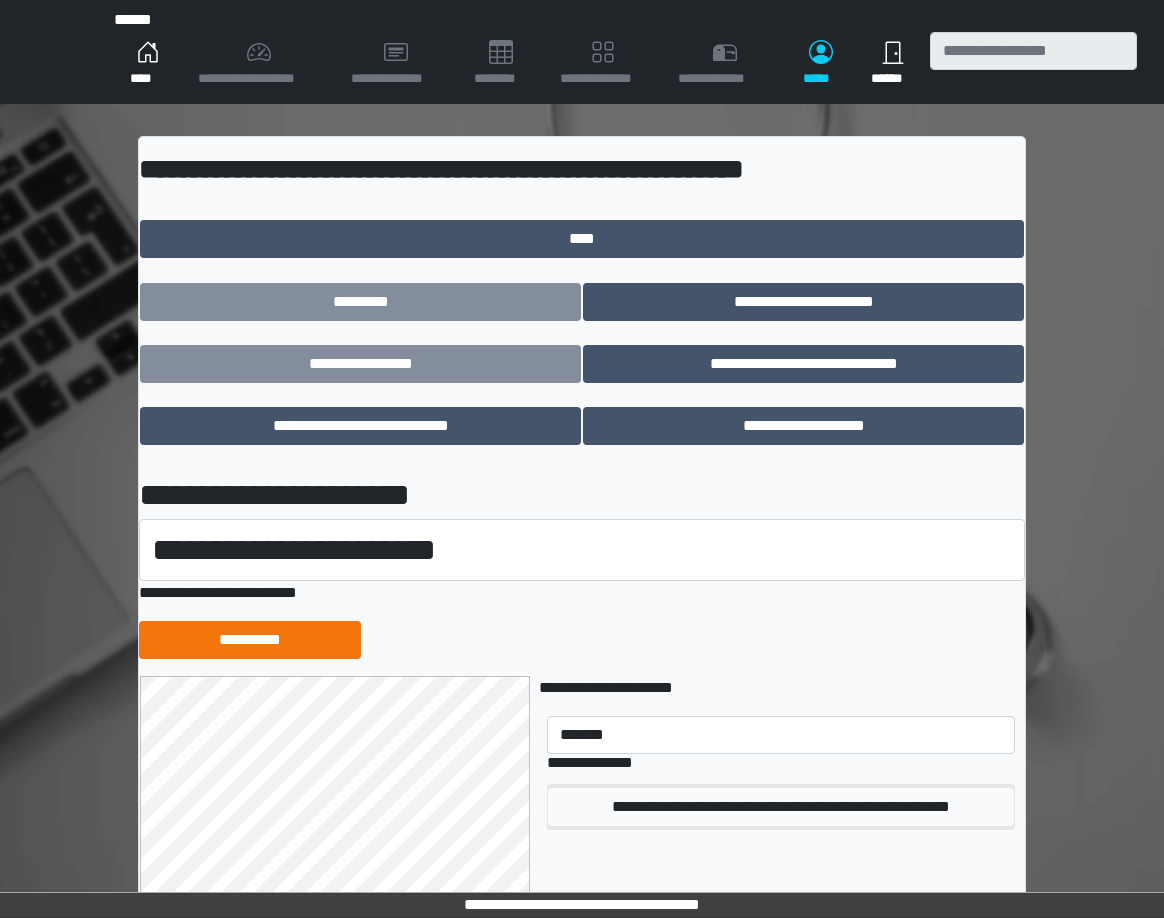 click on "**********" at bounding box center (781, 807) 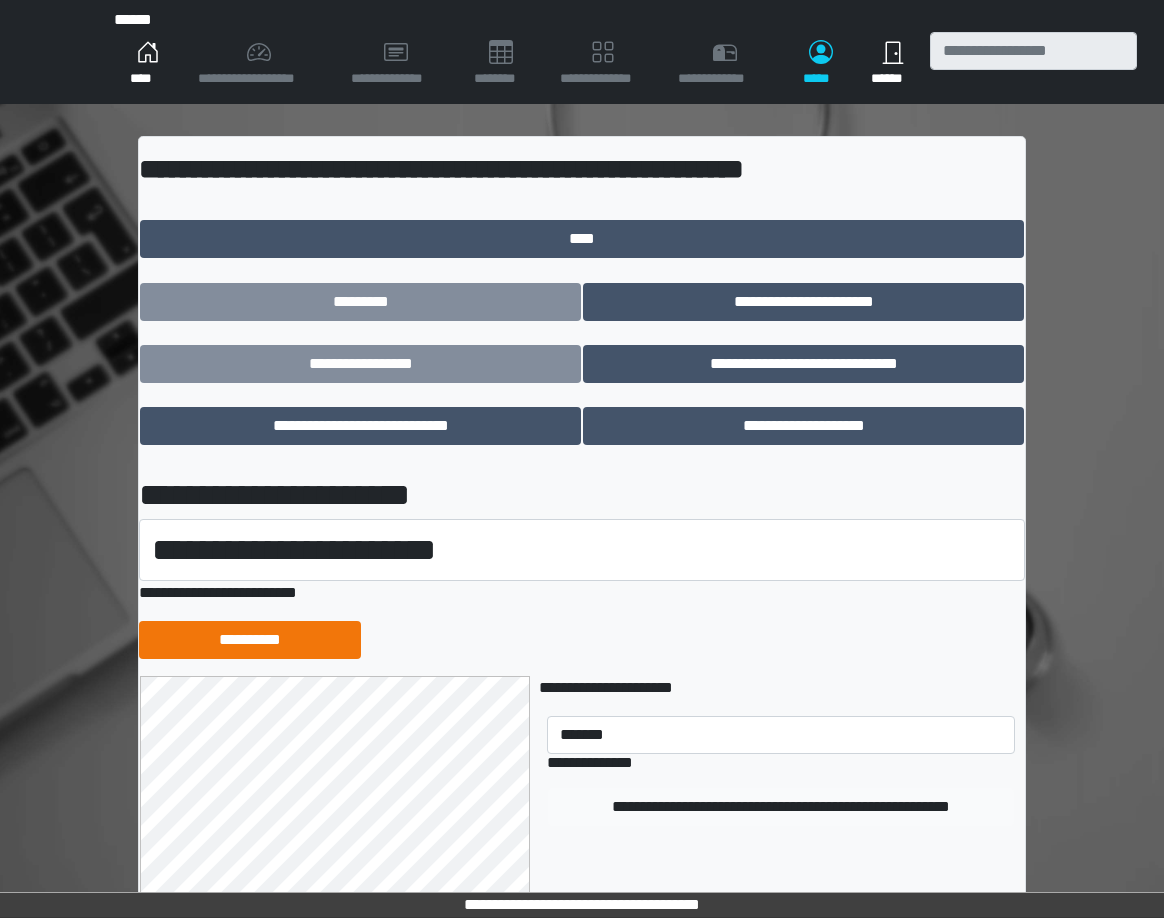 type 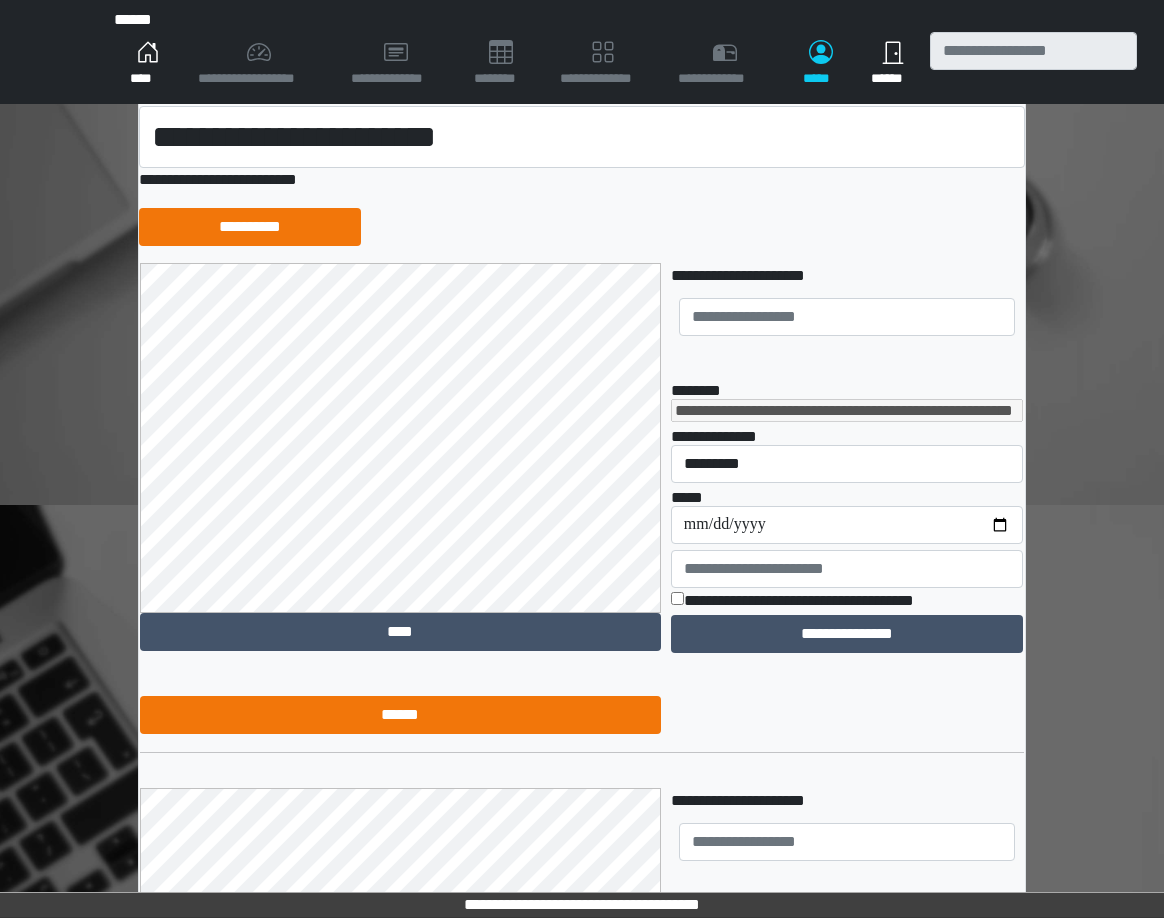 scroll, scrollTop: 440, scrollLeft: 0, axis: vertical 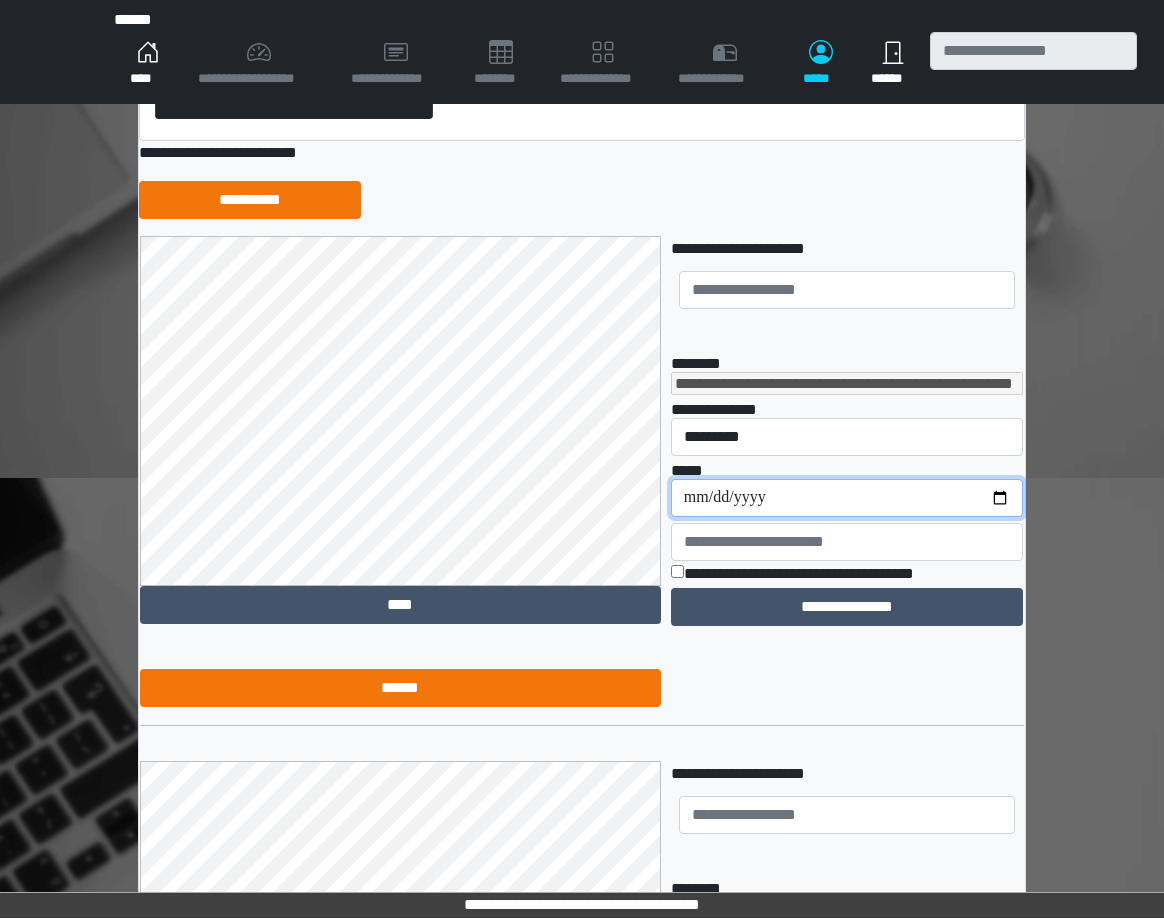 click on "**********" at bounding box center (847, 498) 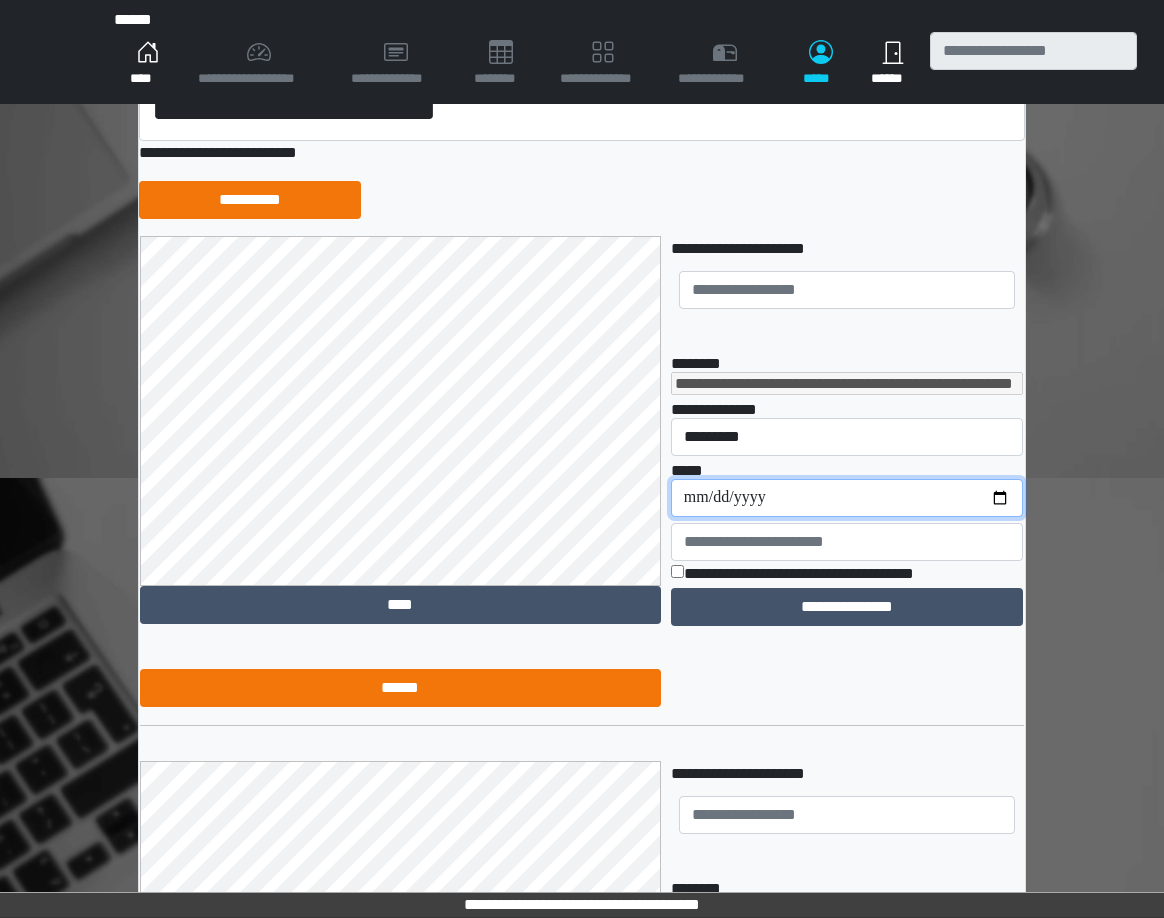 type on "**********" 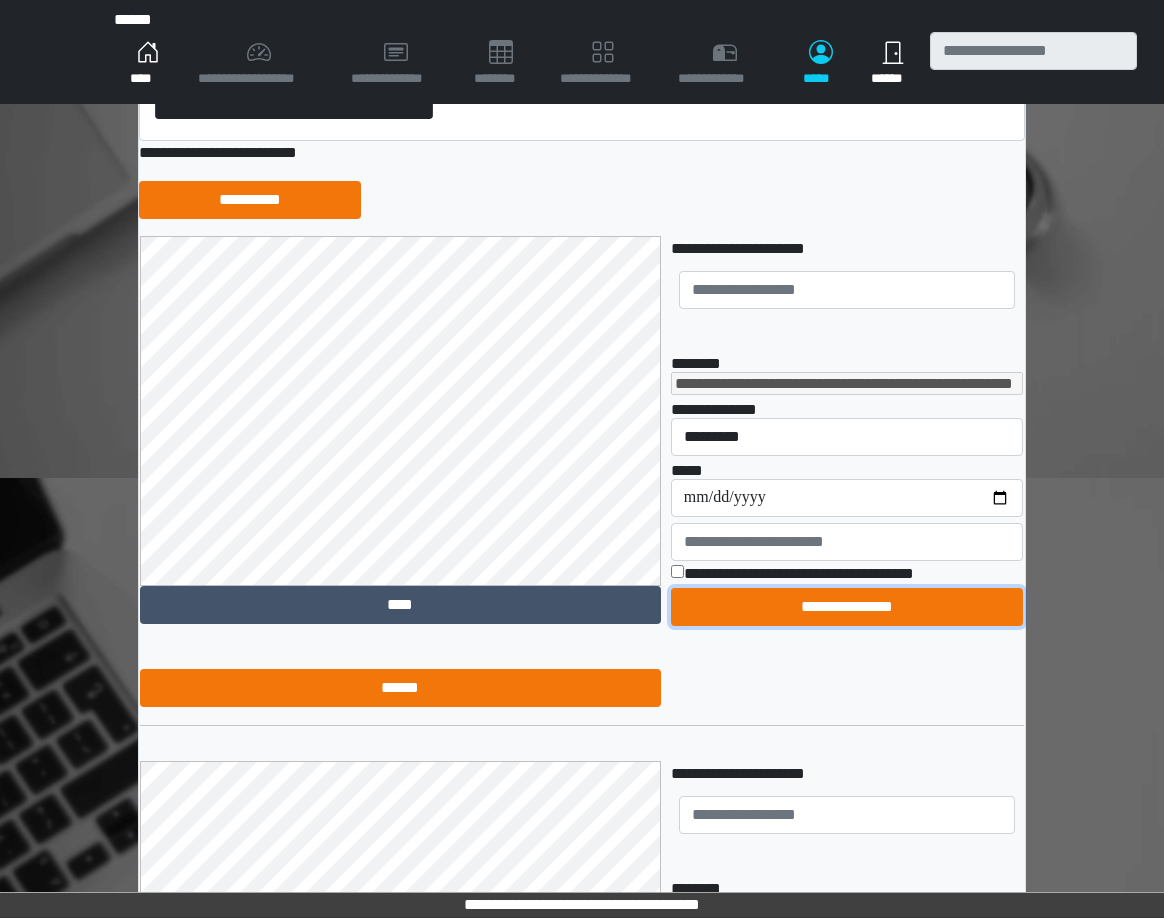 click on "**********" at bounding box center [847, 607] 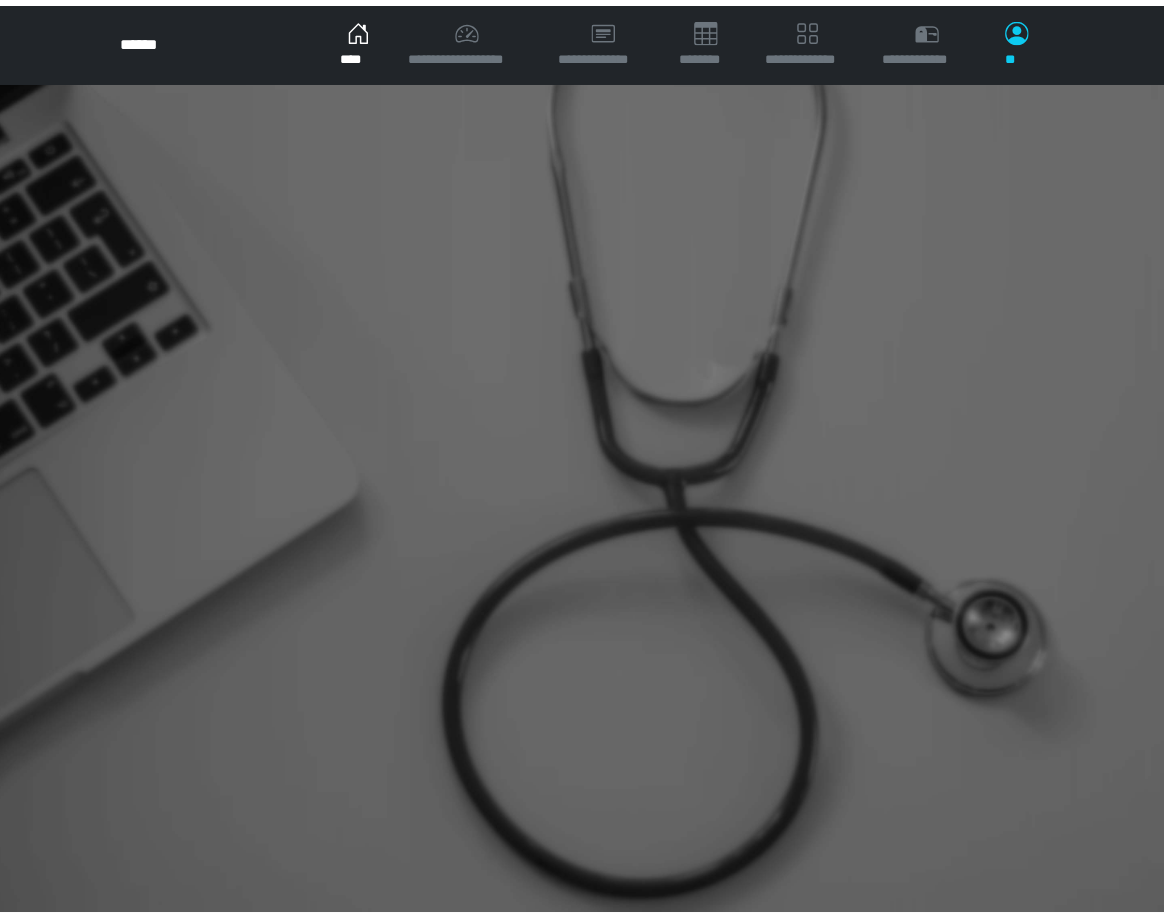 scroll, scrollTop: 0, scrollLeft: 0, axis: both 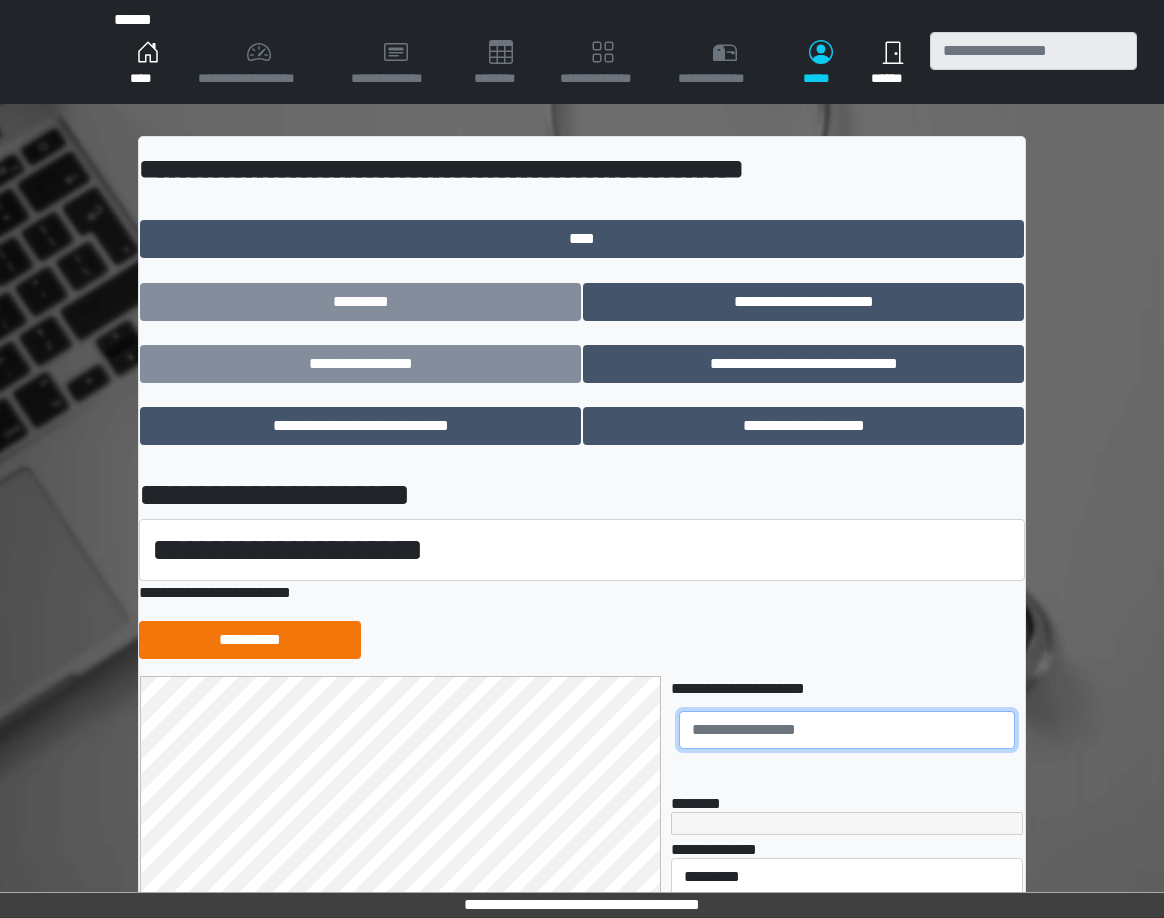 click at bounding box center (847, 730) 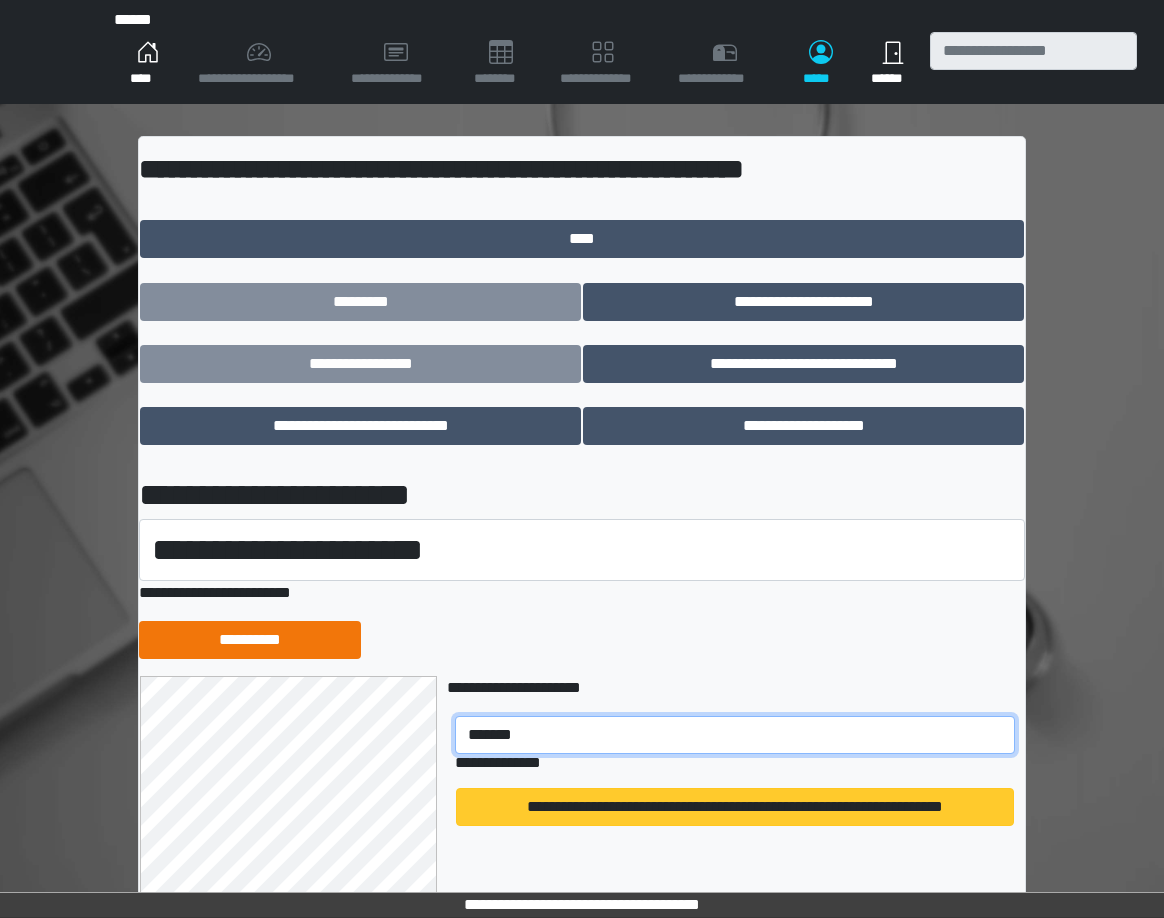 type on "*******" 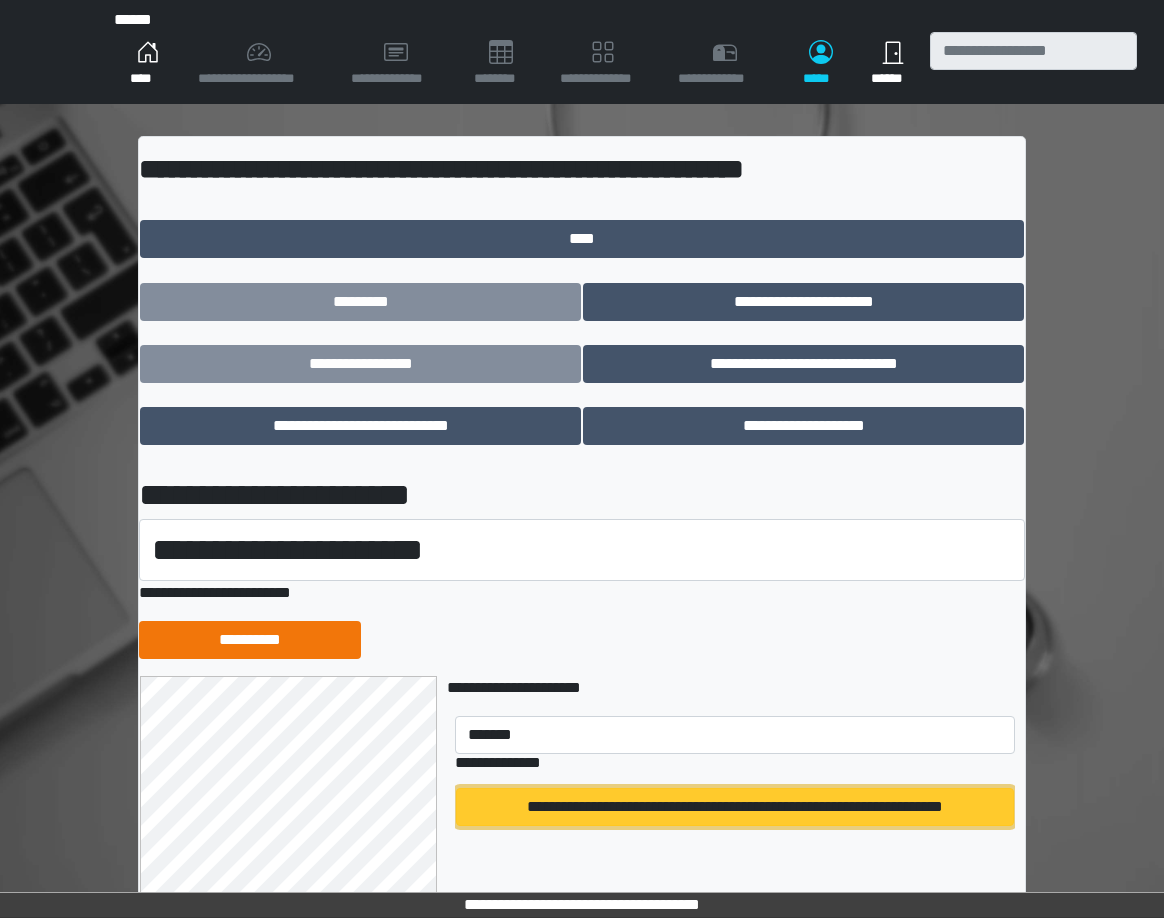 click on "**********" at bounding box center [735, 807] 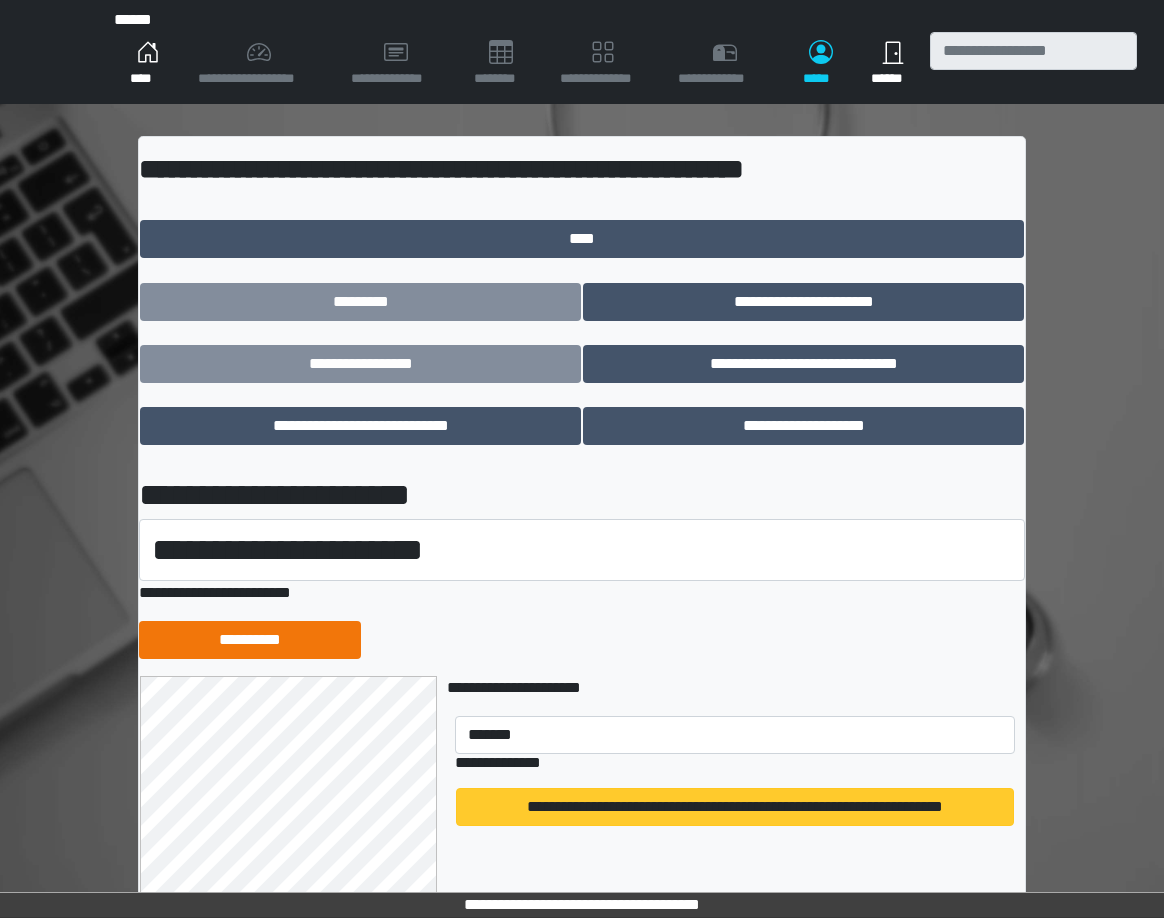 type 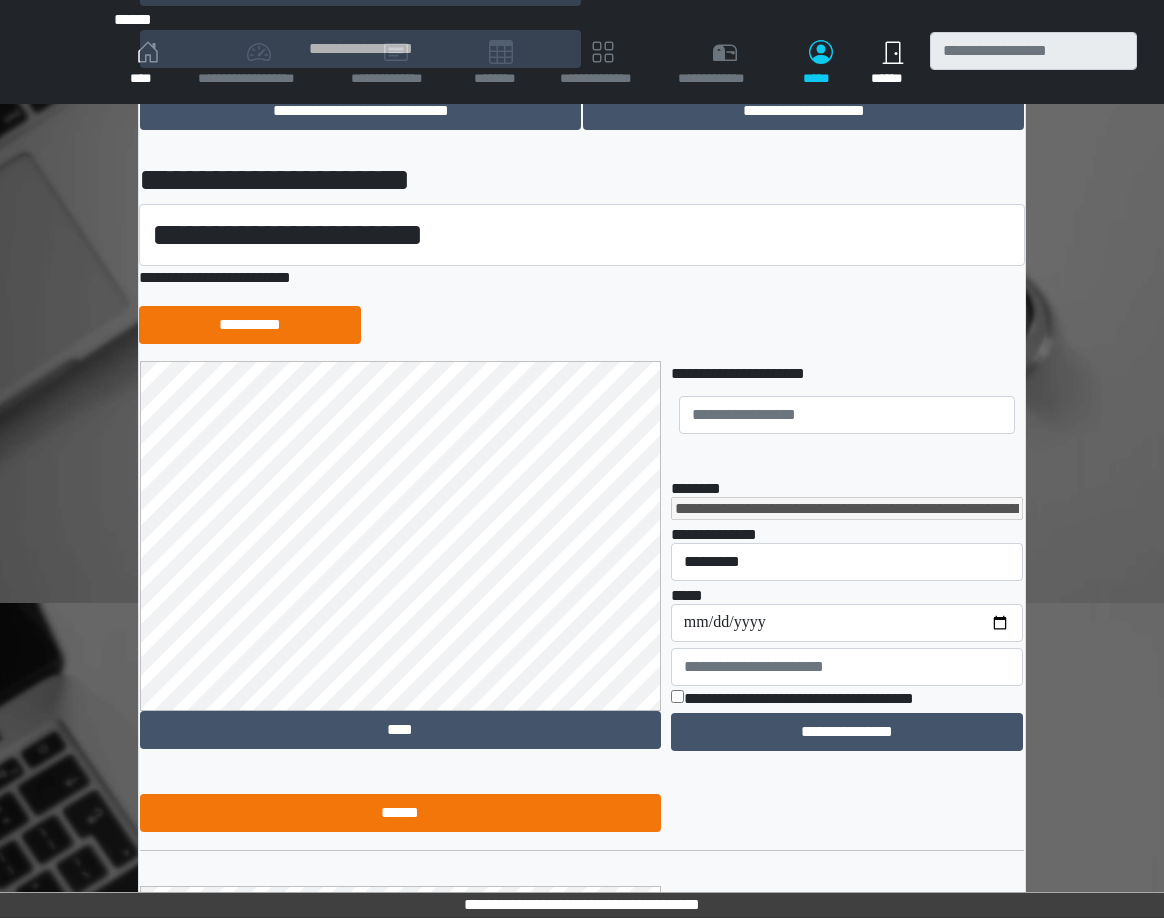 scroll, scrollTop: 414, scrollLeft: 0, axis: vertical 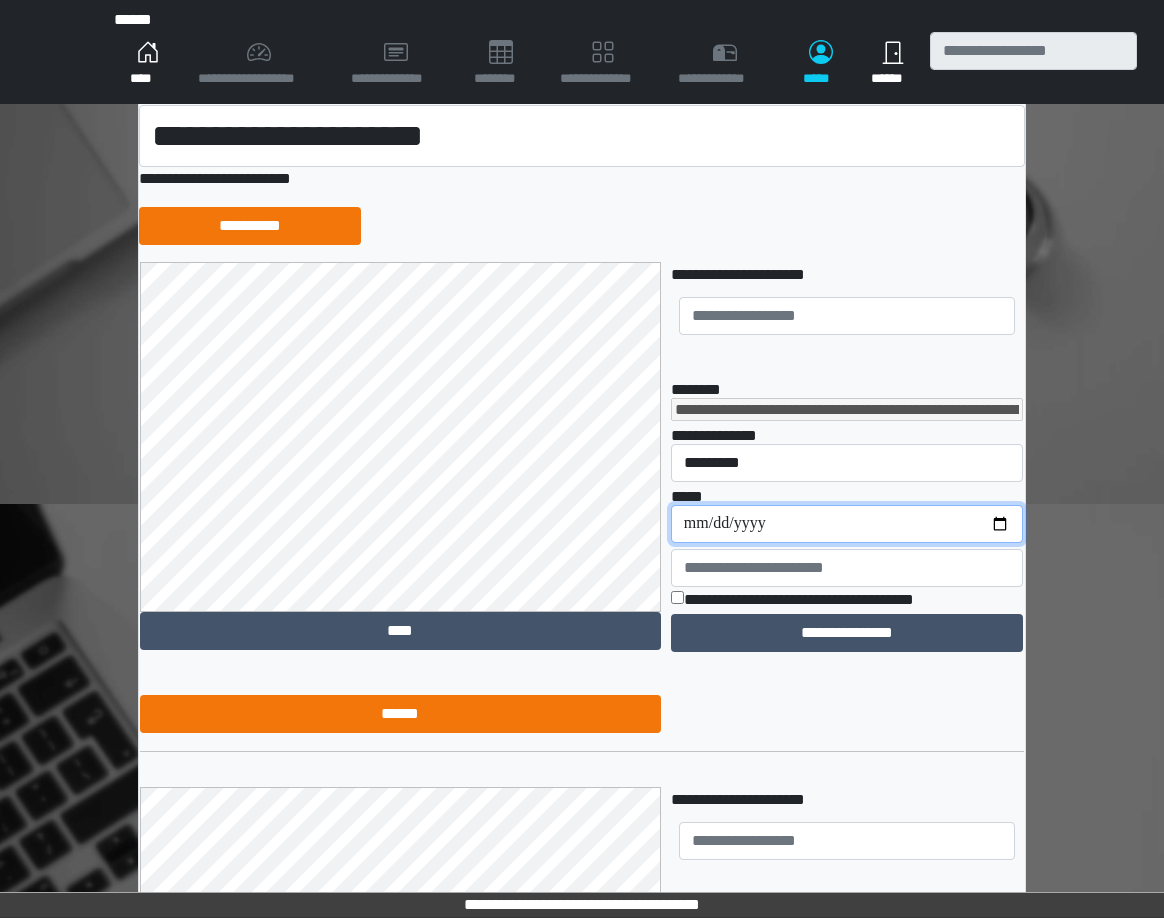 click on "**********" at bounding box center [847, 524] 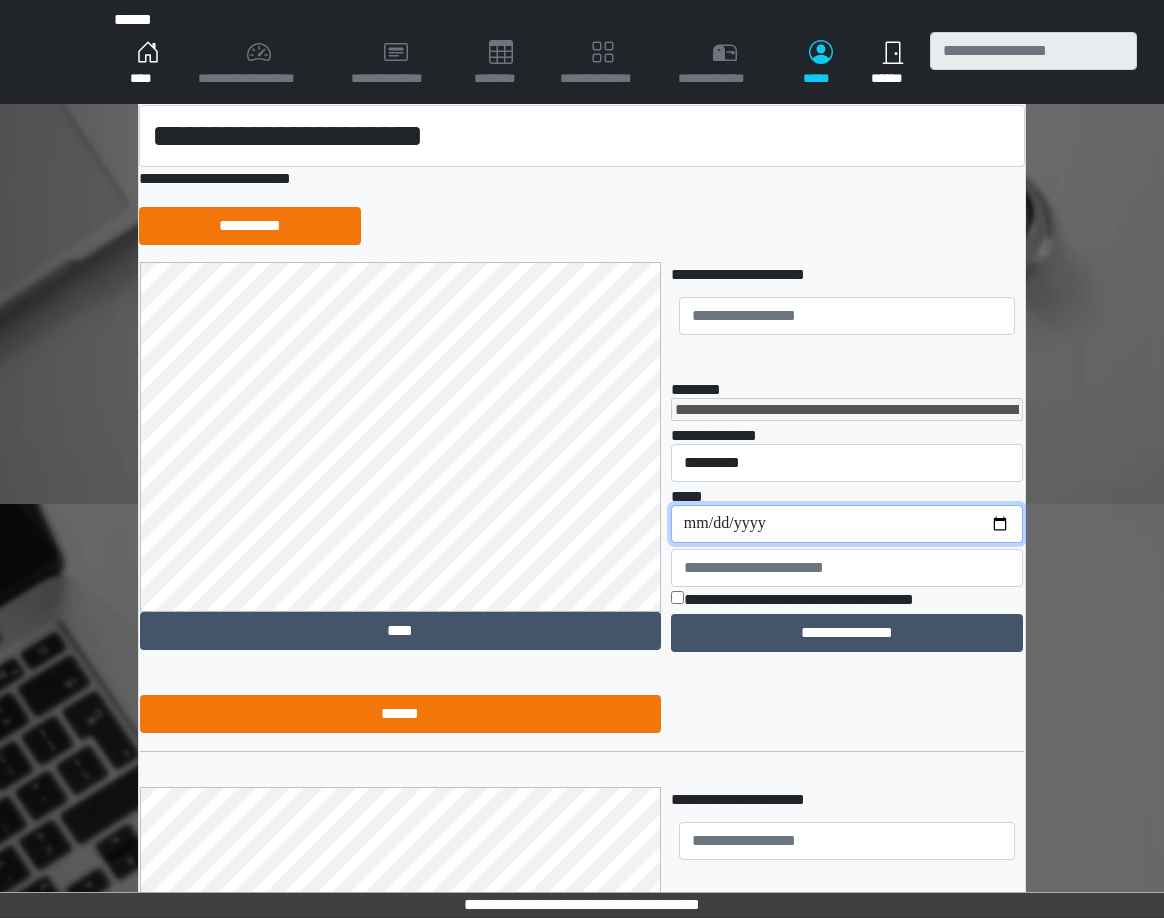 type on "**********" 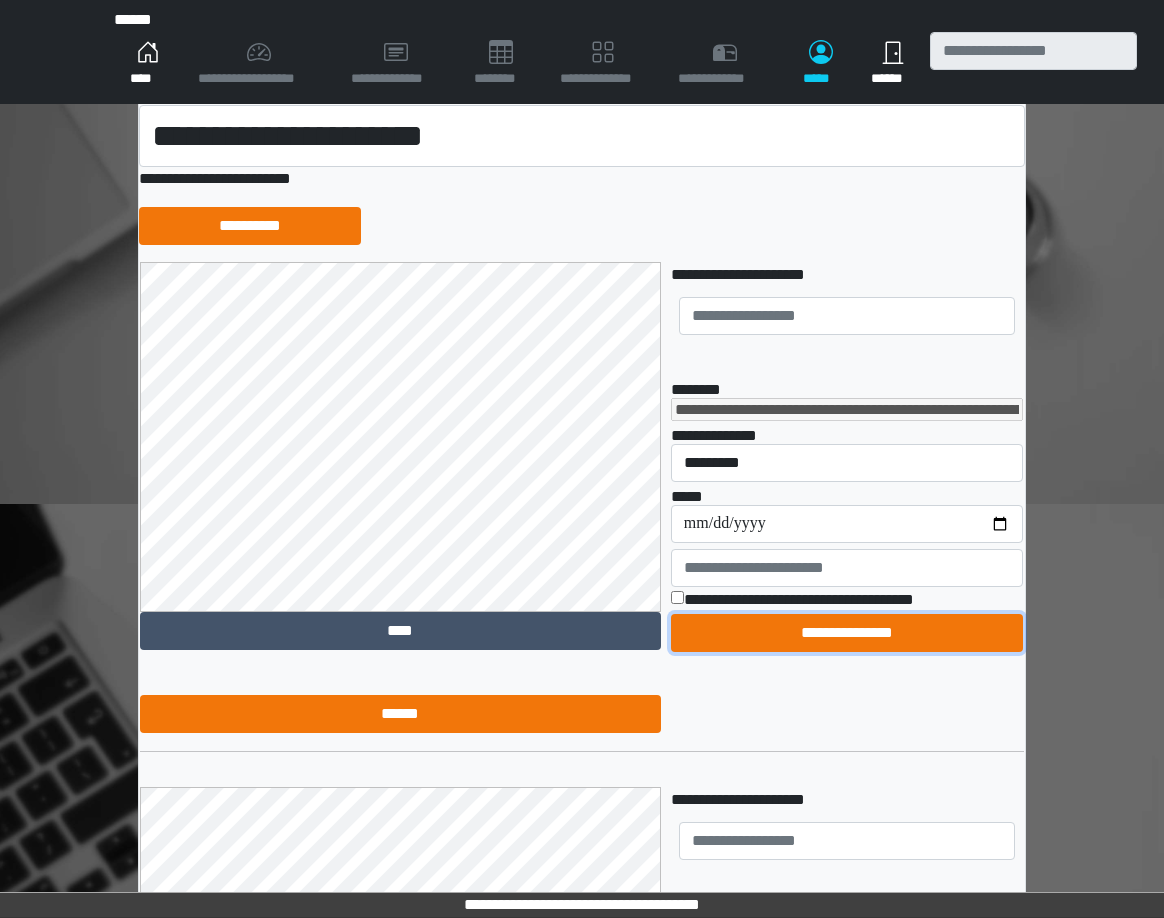 click on "**********" at bounding box center (847, 633) 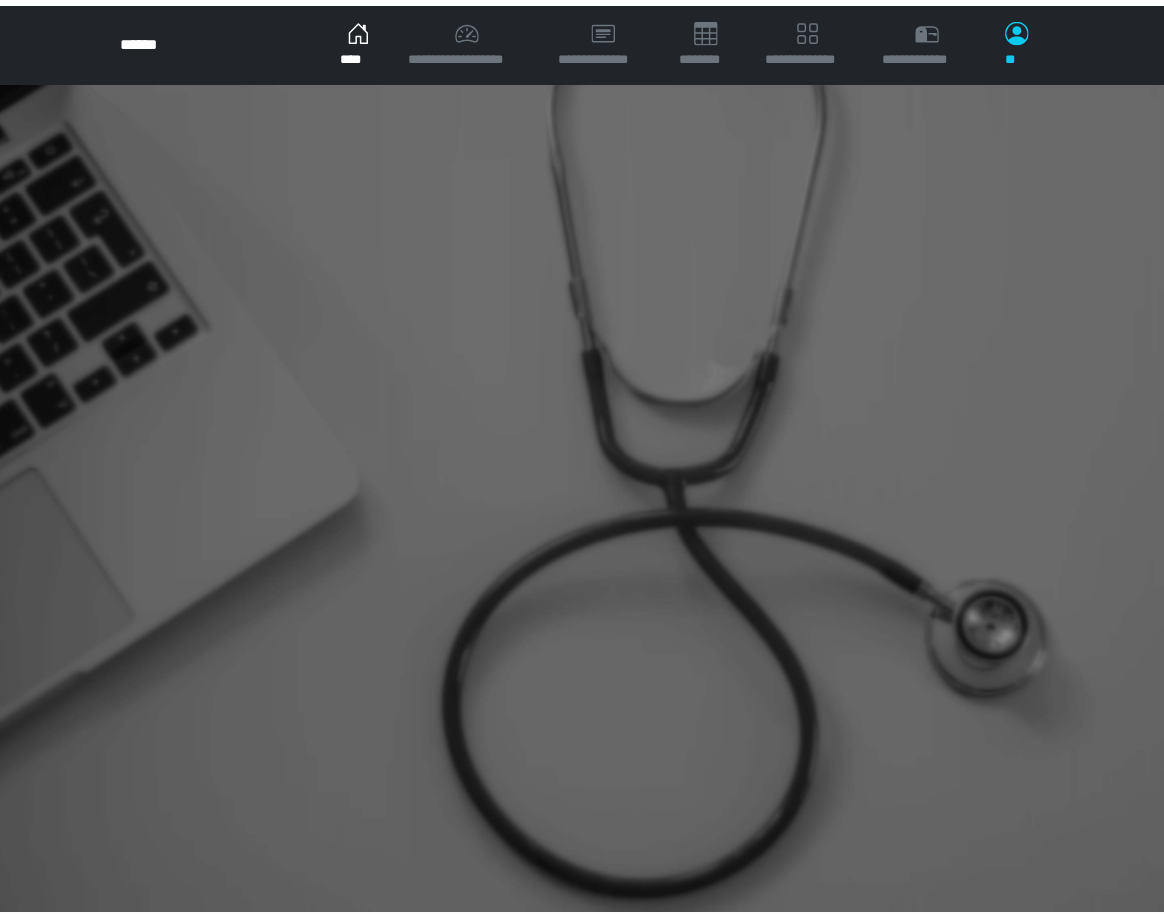 scroll, scrollTop: 0, scrollLeft: 0, axis: both 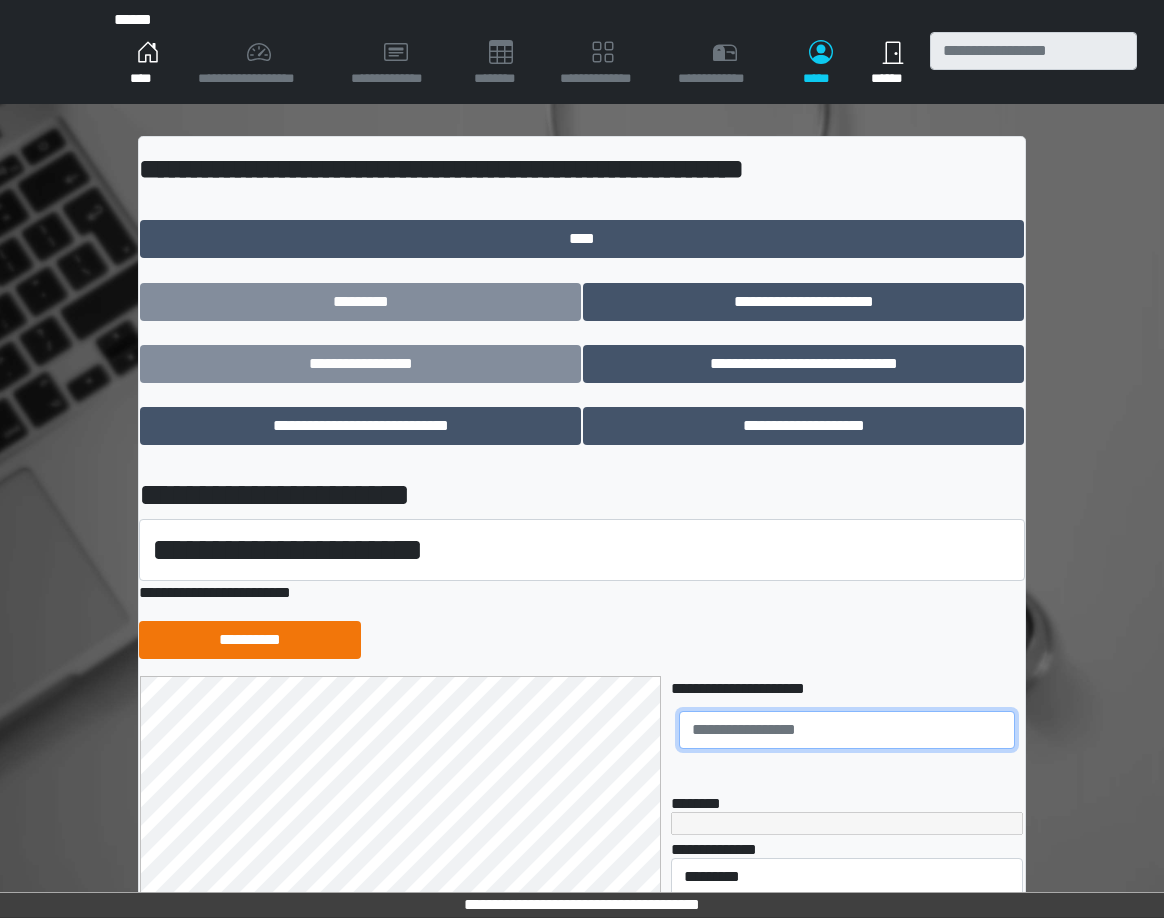 click at bounding box center (847, 730) 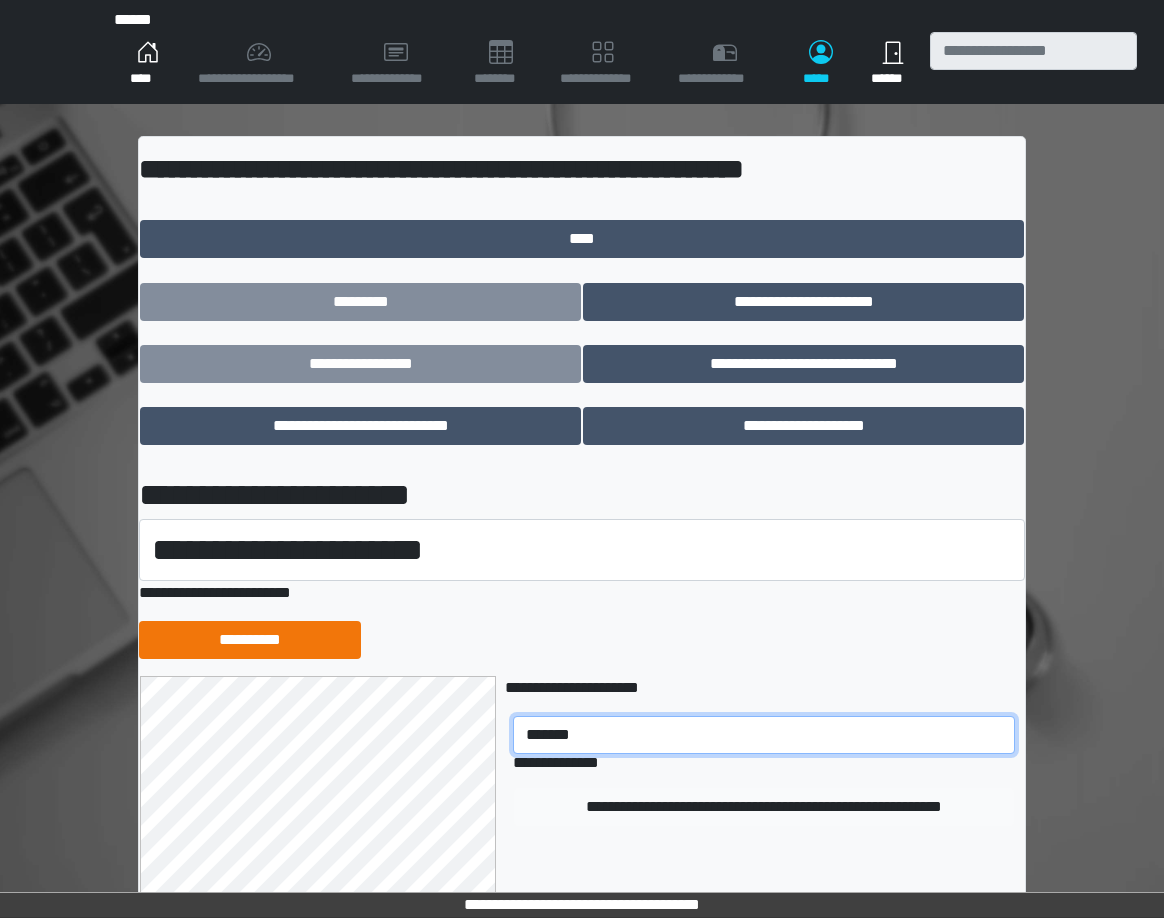 type on "*******" 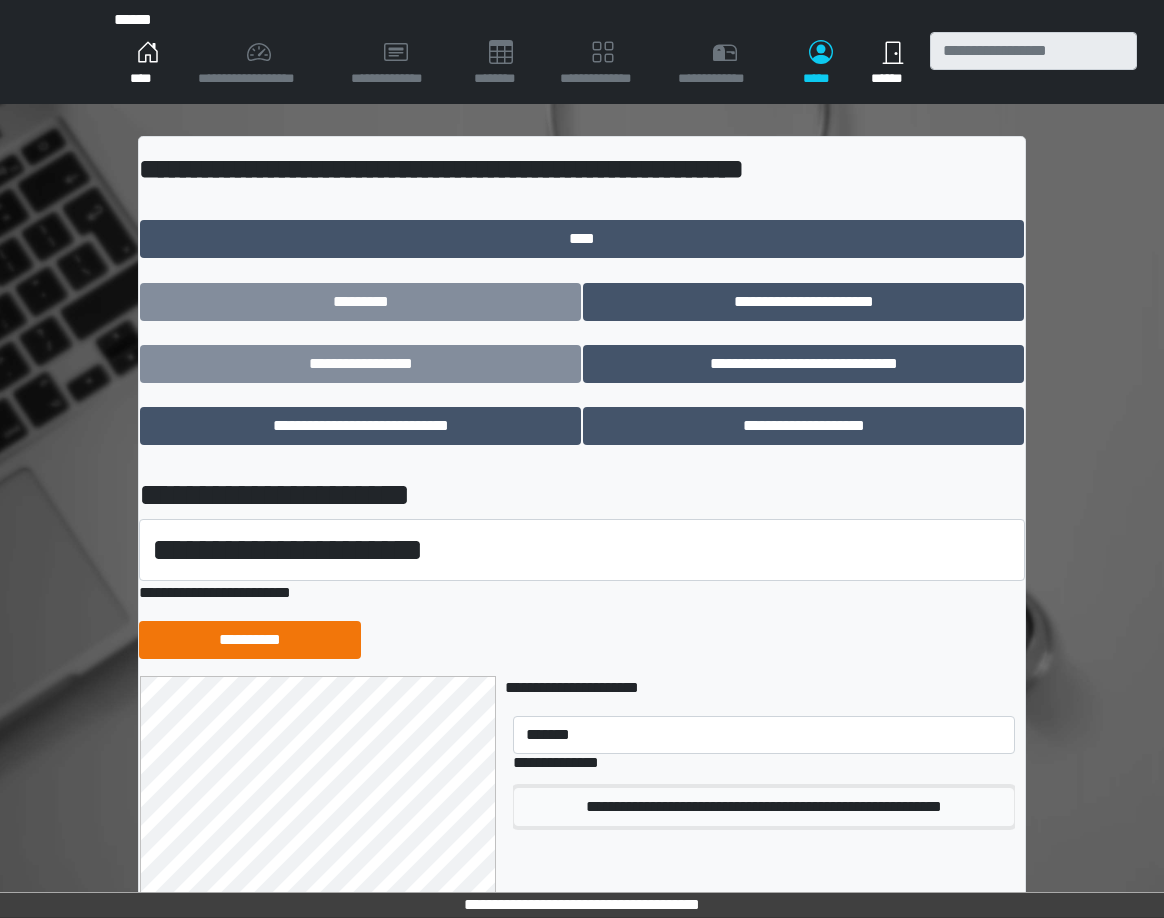 click on "**********" at bounding box center (764, 807) 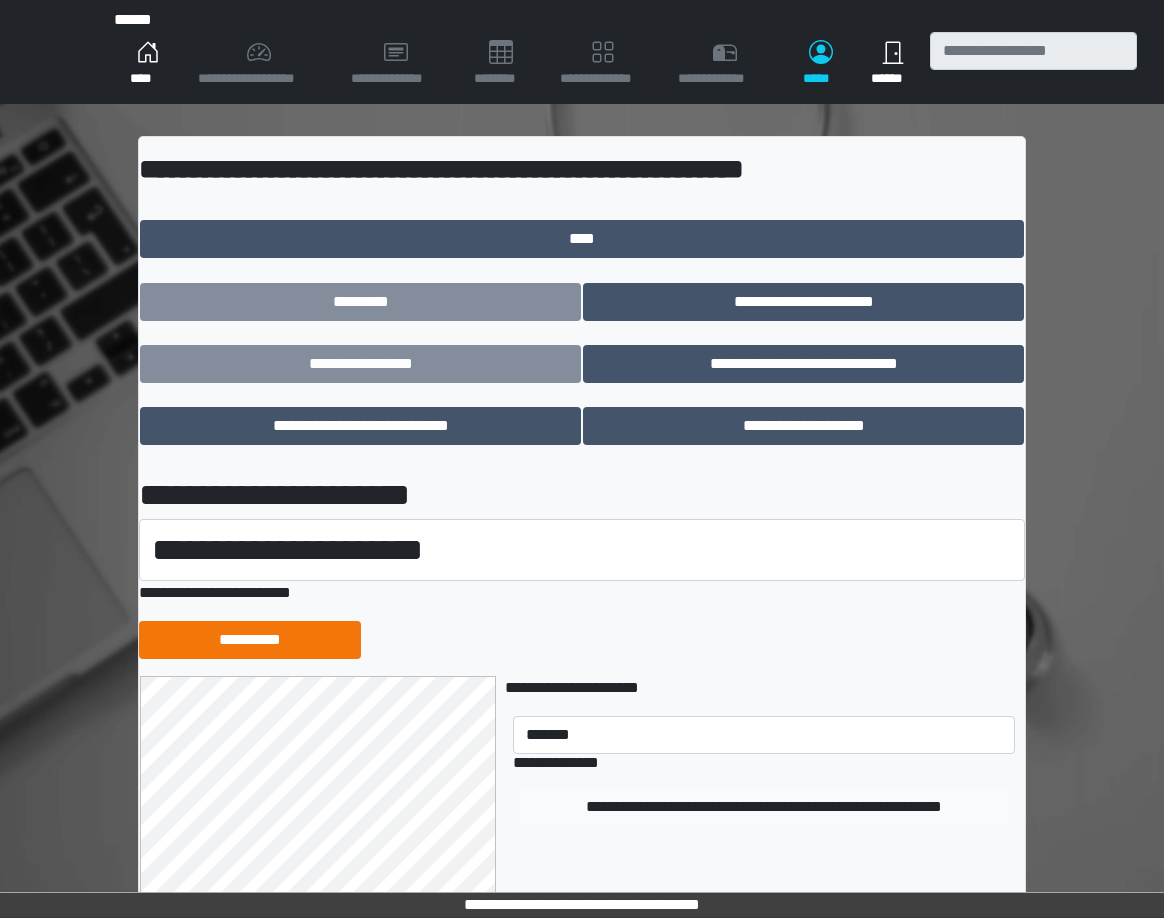 type 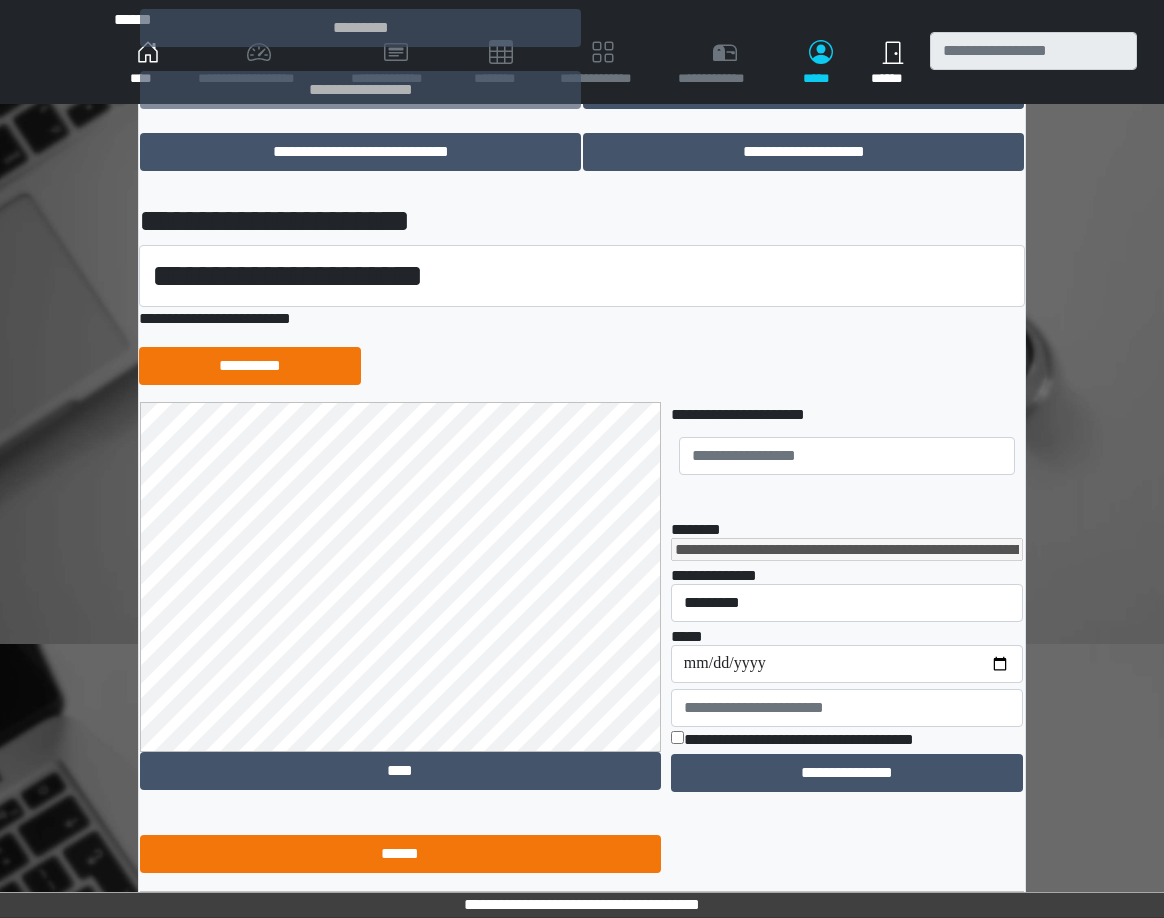 scroll, scrollTop: 324, scrollLeft: 0, axis: vertical 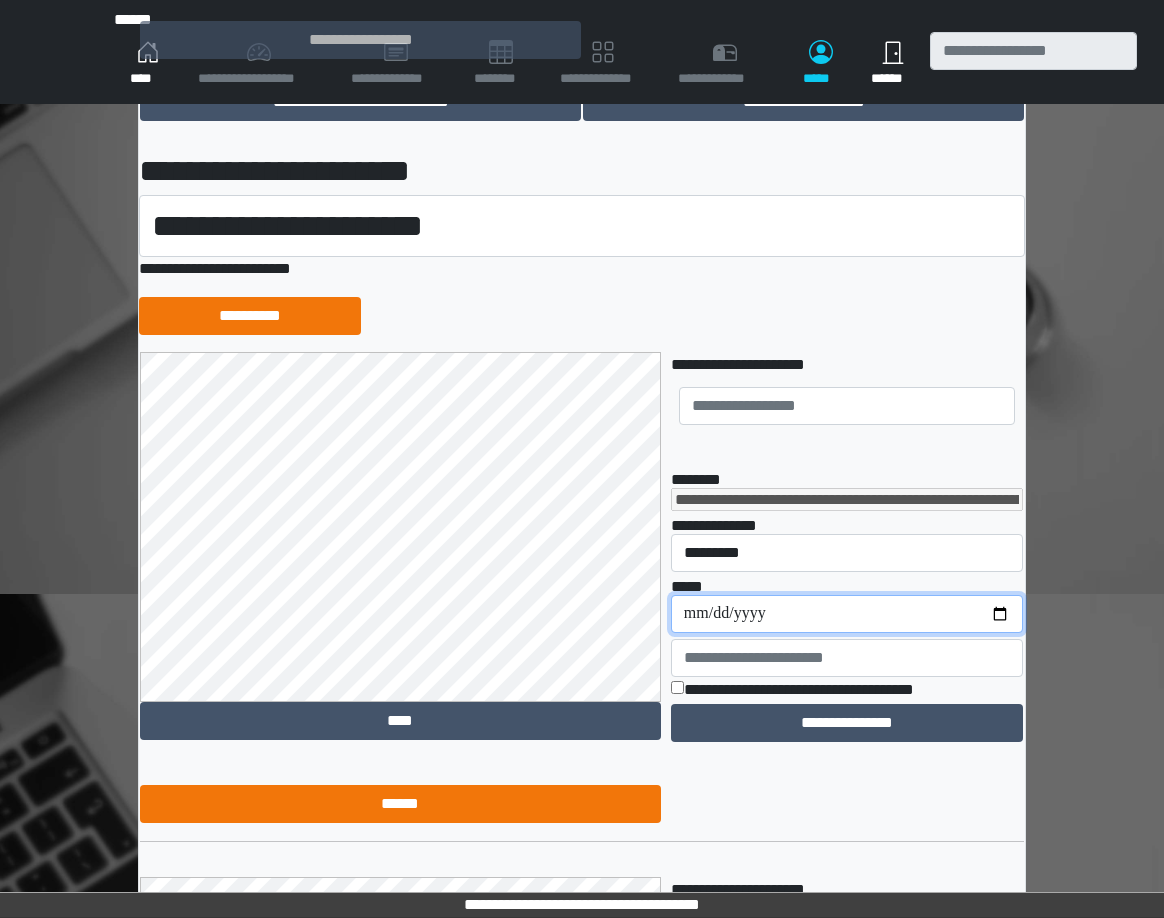 click on "**********" at bounding box center [847, 614] 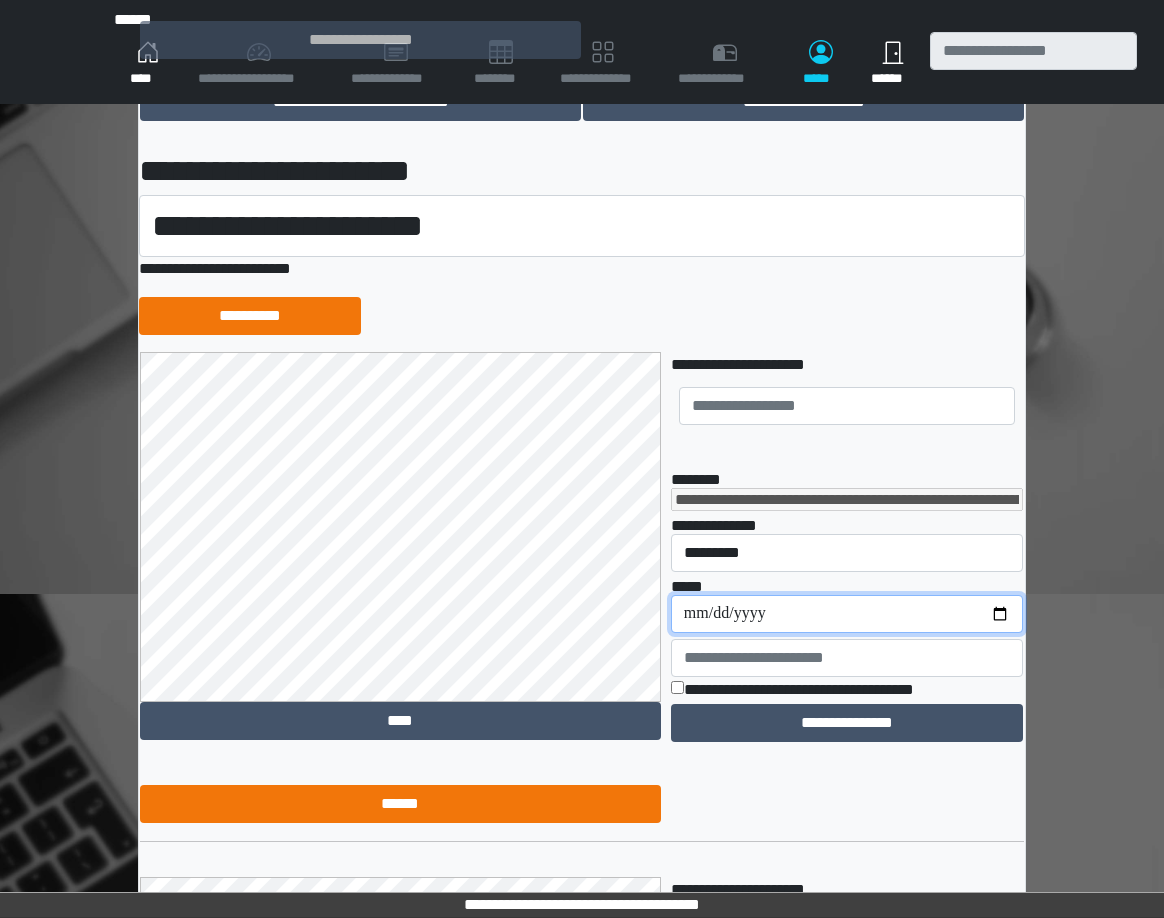 type on "**********" 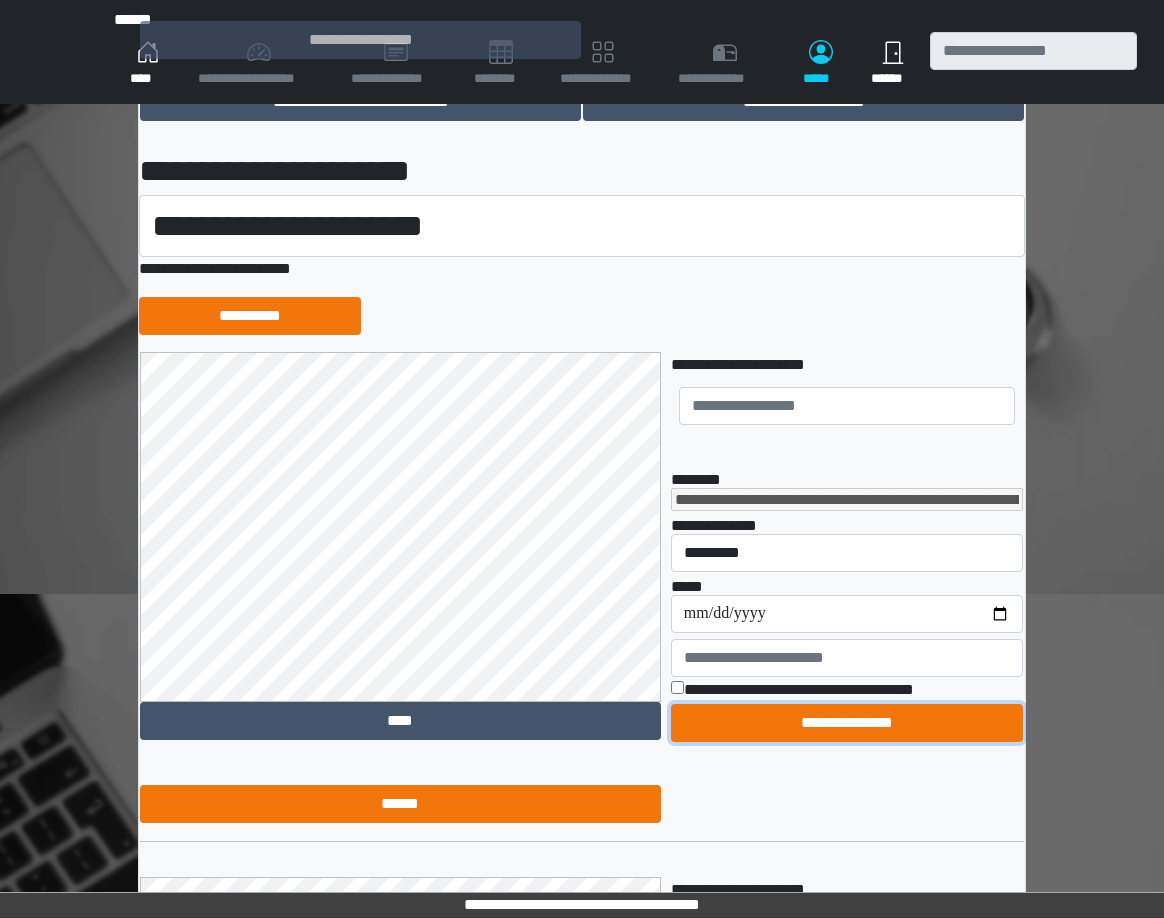 click on "**********" at bounding box center [847, 723] 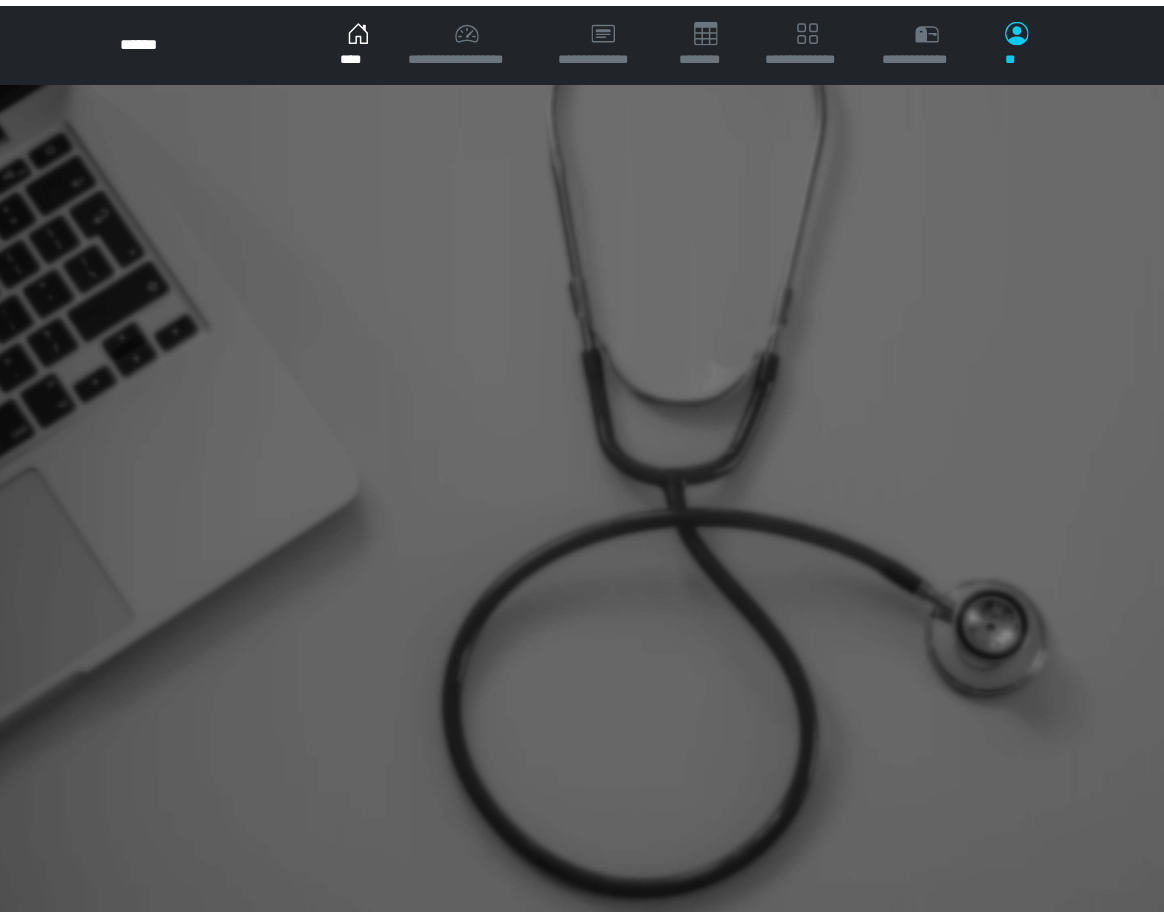 scroll, scrollTop: 0, scrollLeft: 0, axis: both 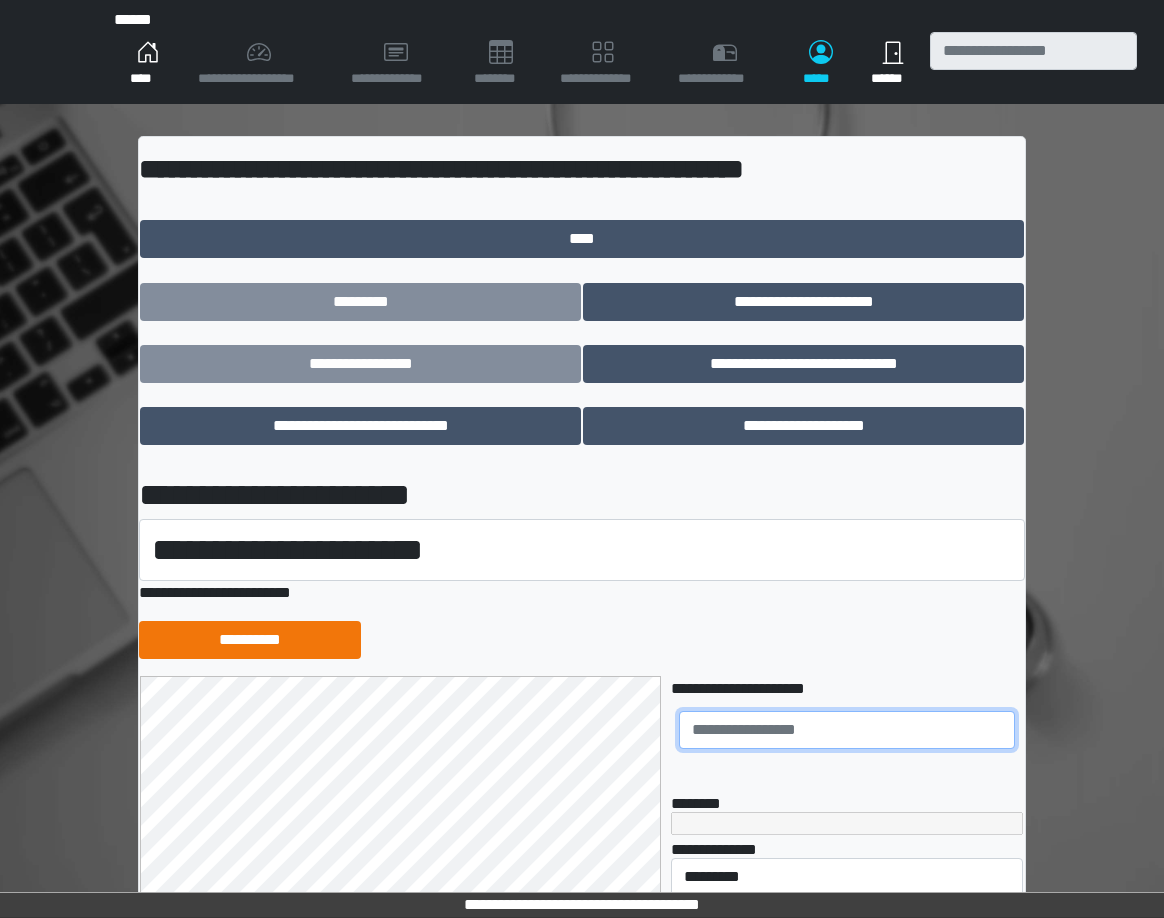 drag, startPoint x: 710, startPoint y: 715, endPoint x: 1126, endPoint y: 706, distance: 416.09735 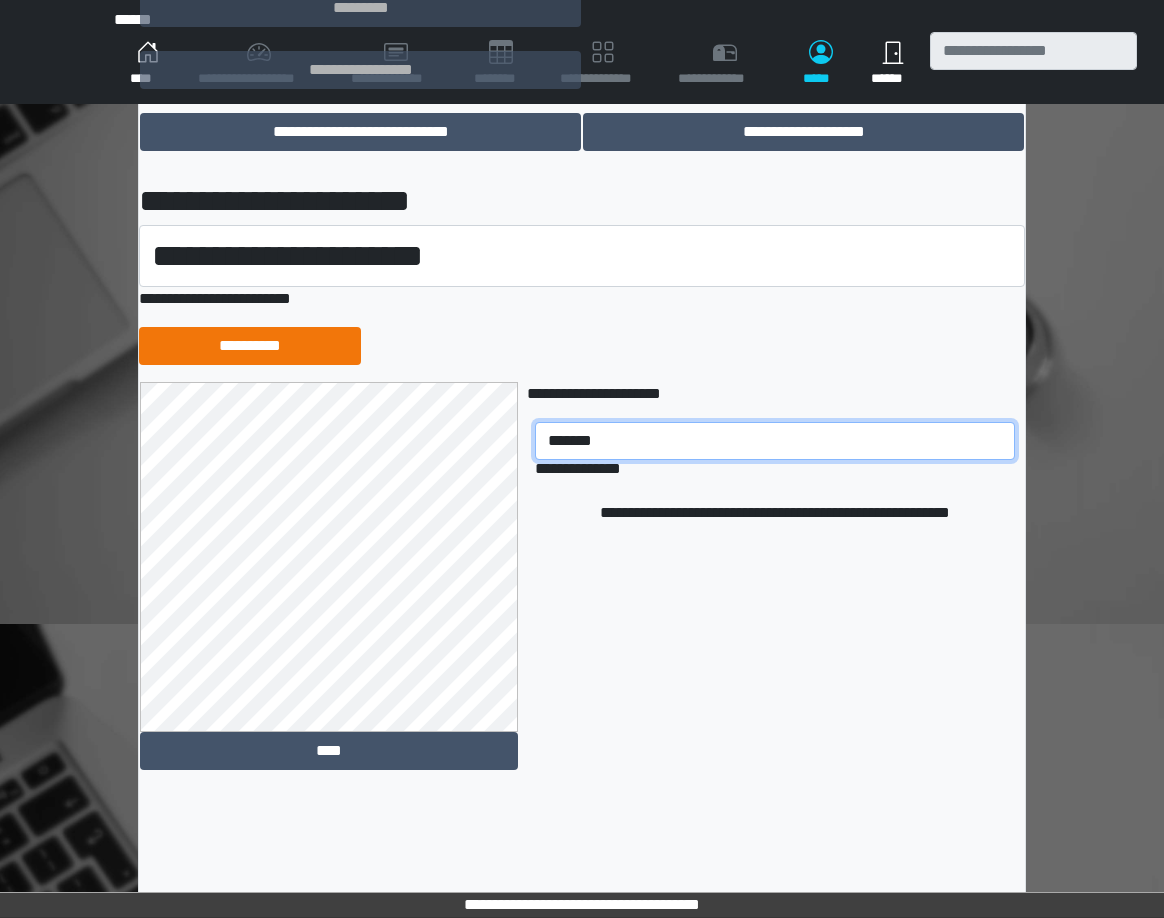 scroll, scrollTop: 311, scrollLeft: 0, axis: vertical 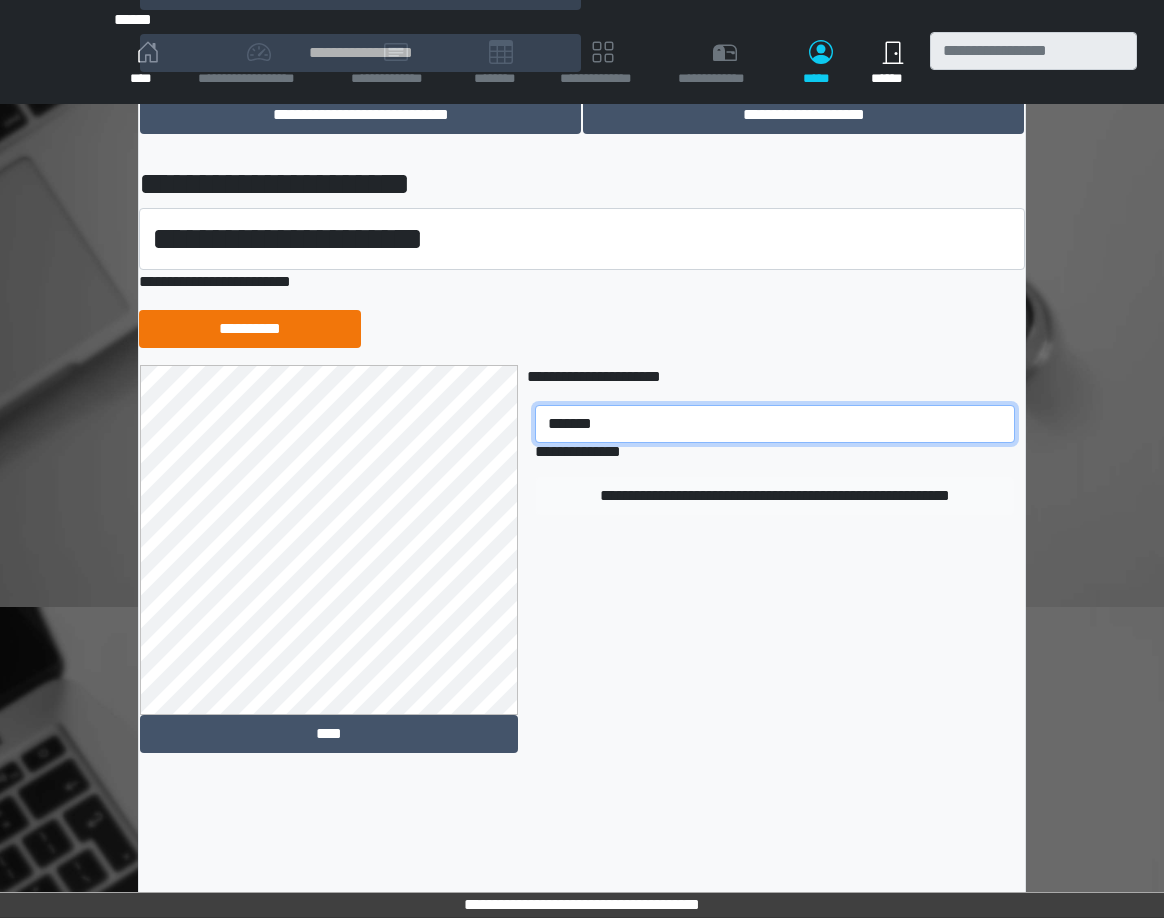 type on "*******" 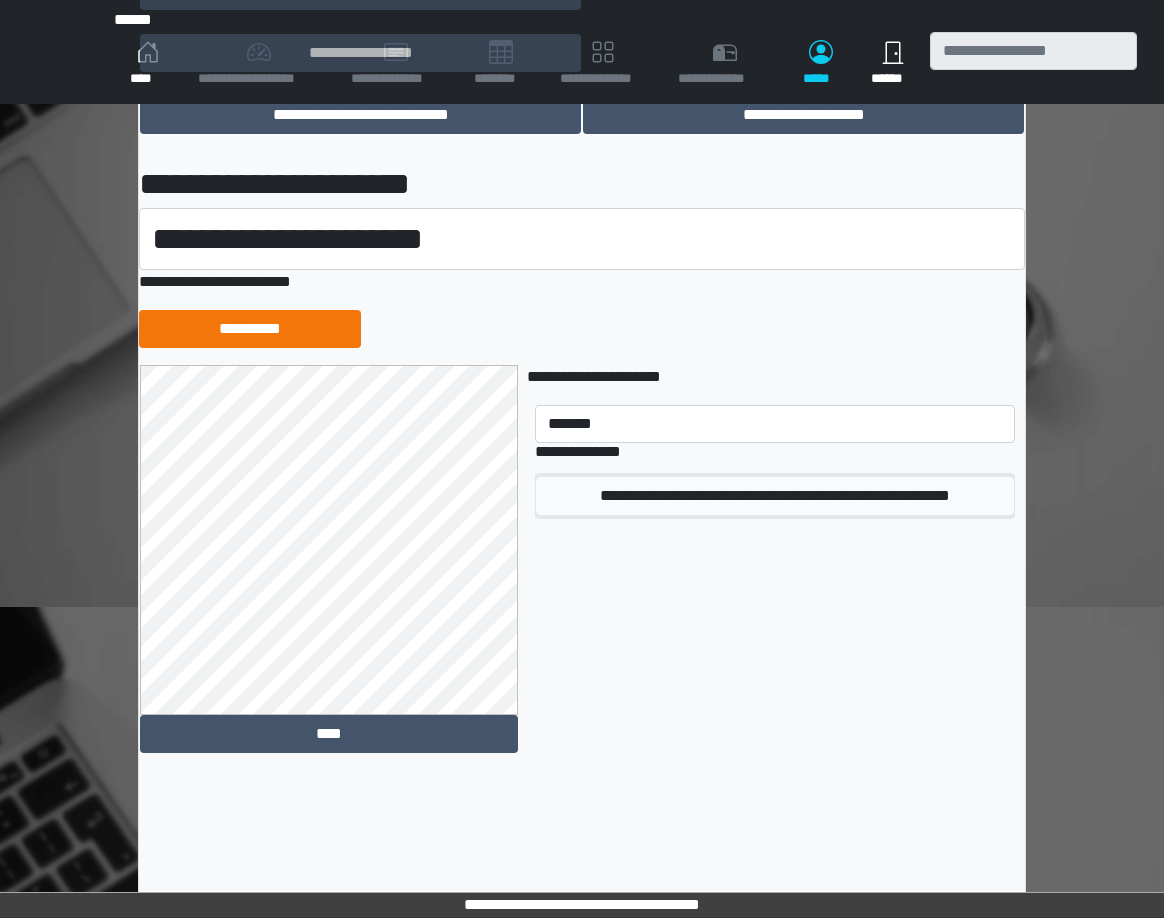 click on "**********" at bounding box center [775, 496] 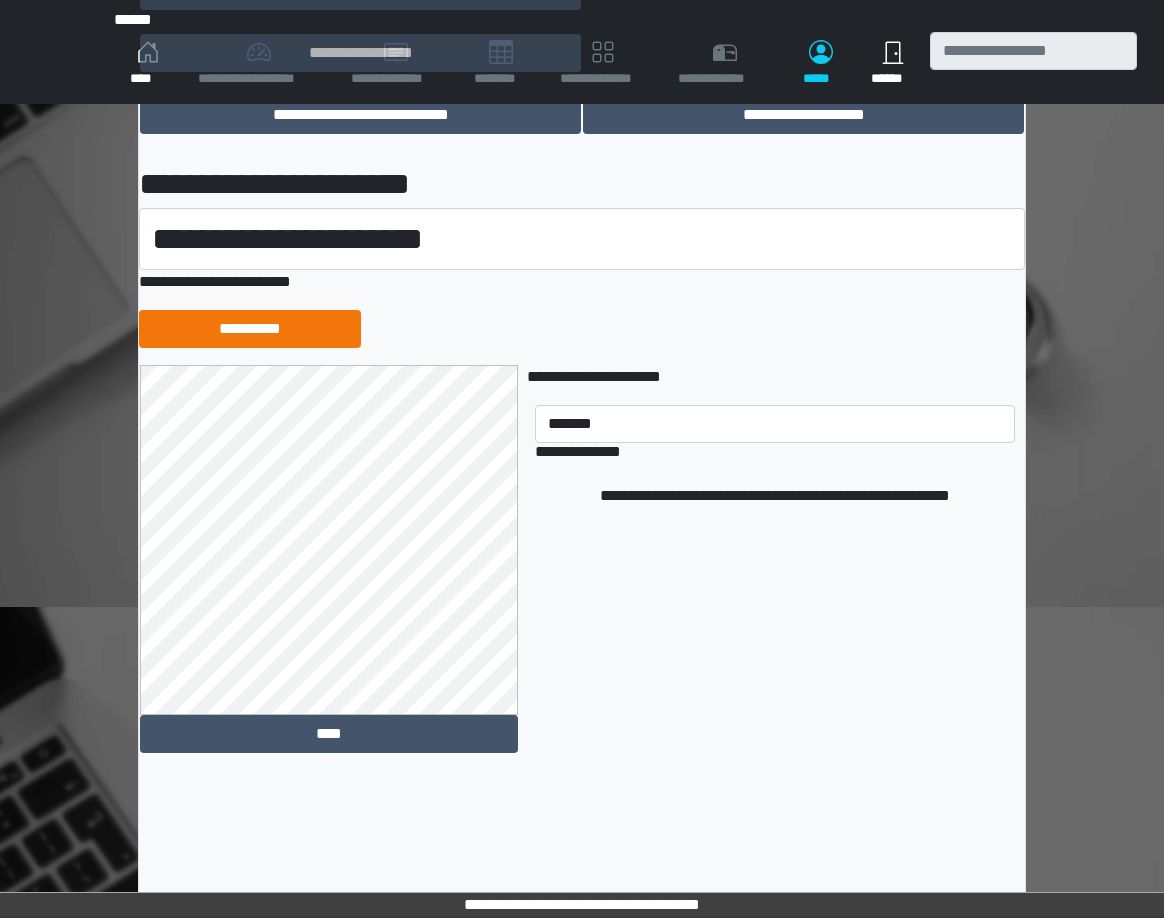 type 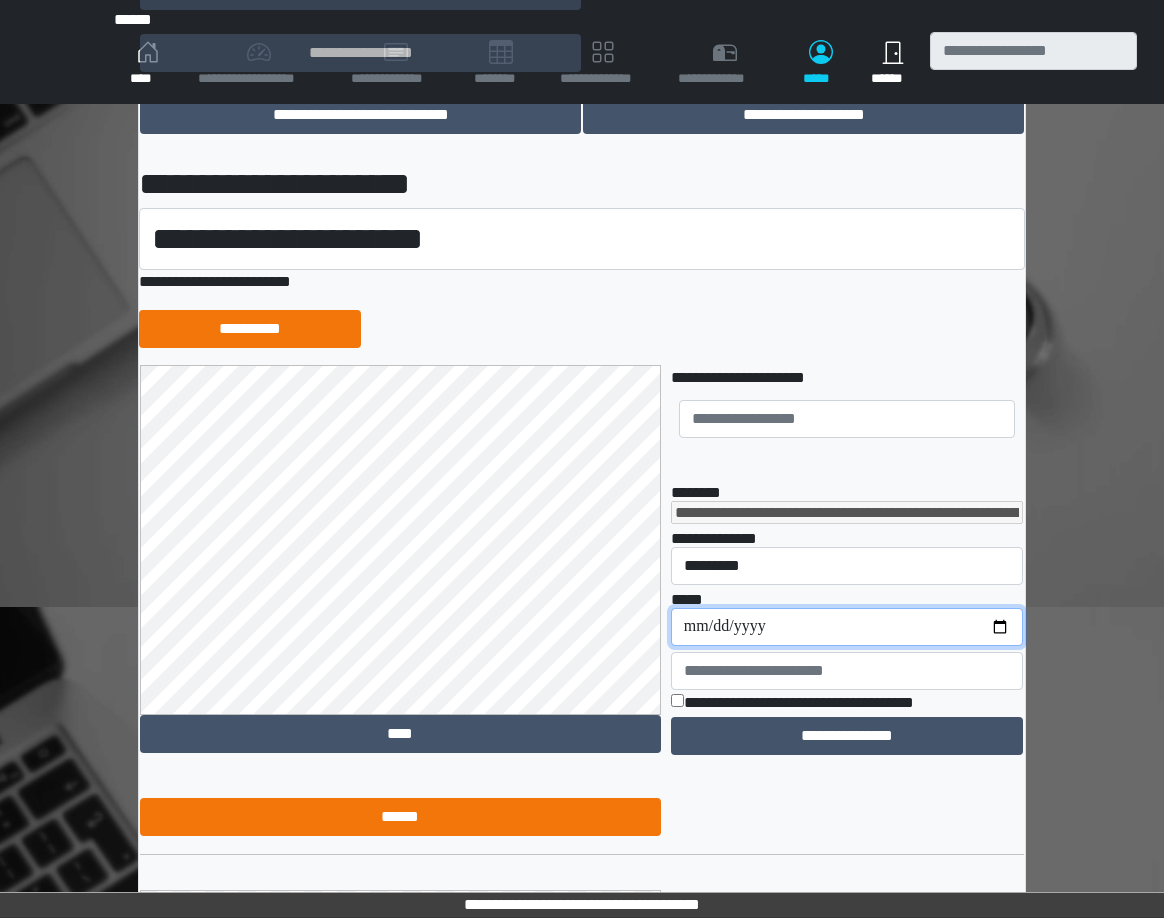 click on "**********" at bounding box center [847, 627] 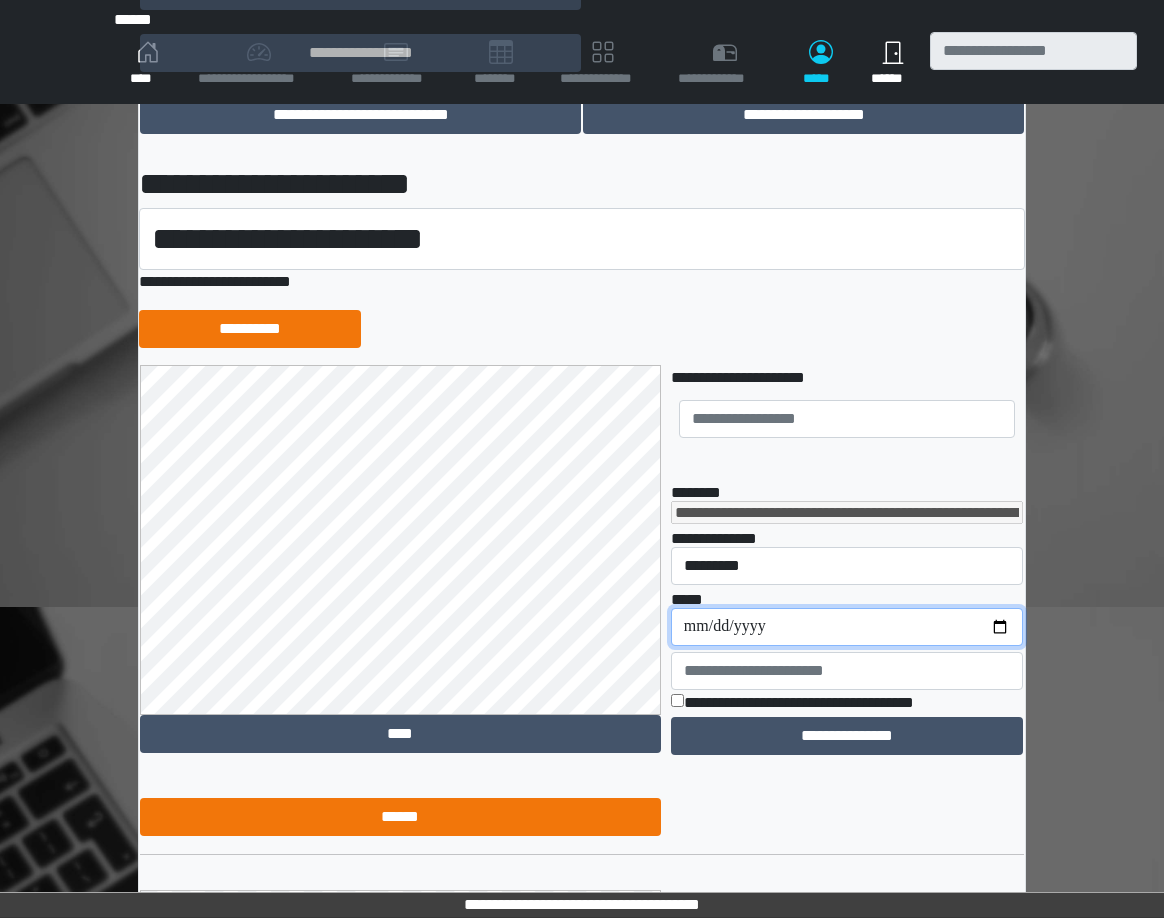 type on "**********" 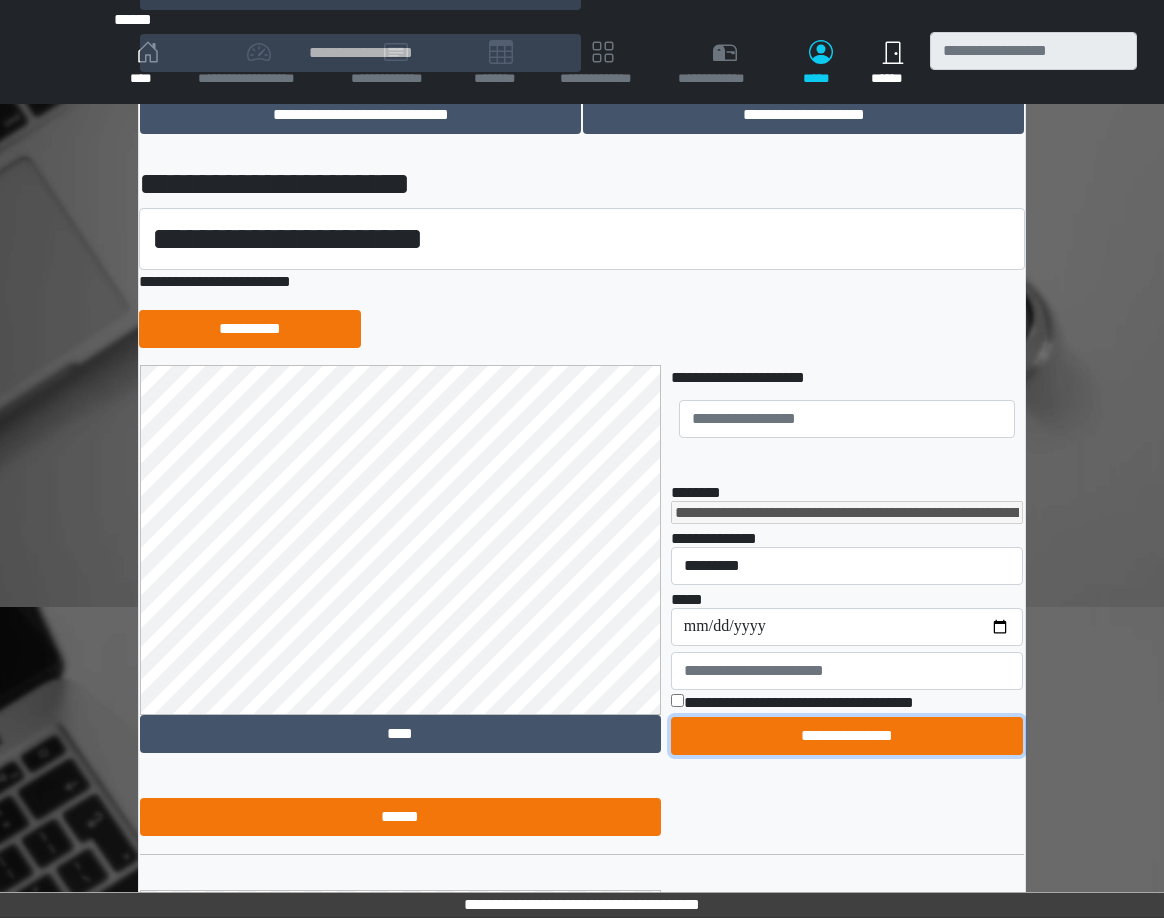 click on "**********" at bounding box center [847, 736] 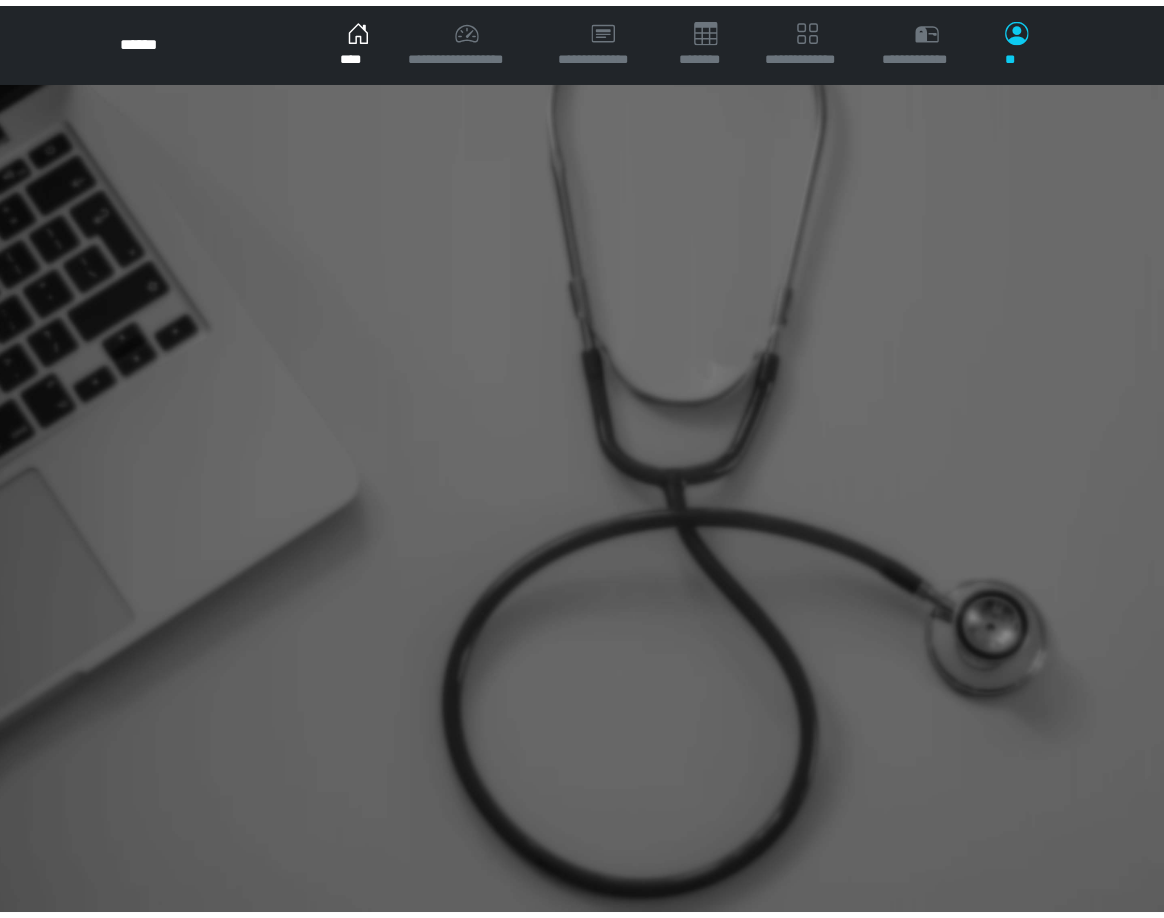 scroll, scrollTop: 0, scrollLeft: 0, axis: both 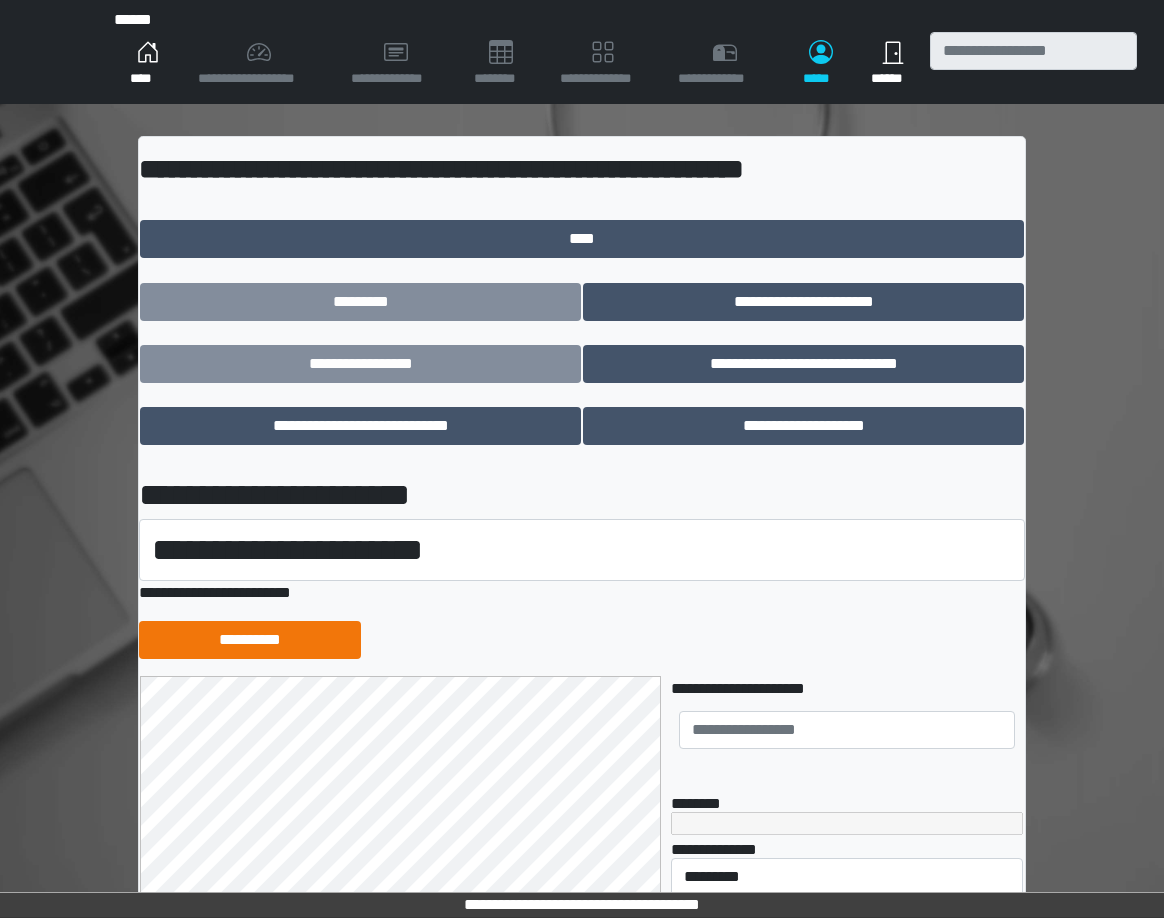 drag, startPoint x: 1163, startPoint y: 159, endPoint x: 1159, endPoint y: 200, distance: 41.19466 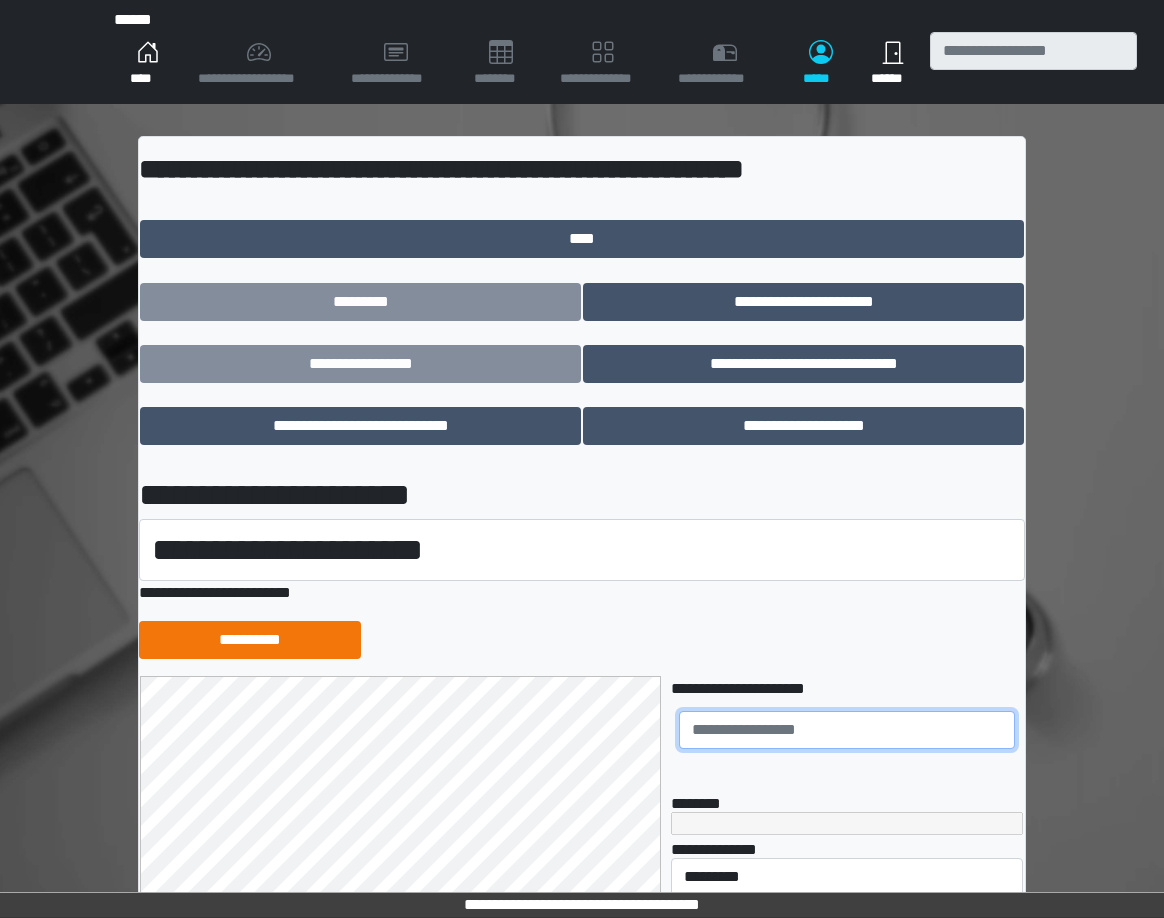 drag, startPoint x: 734, startPoint y: 717, endPoint x: 973, endPoint y: 617, distance: 259.0772 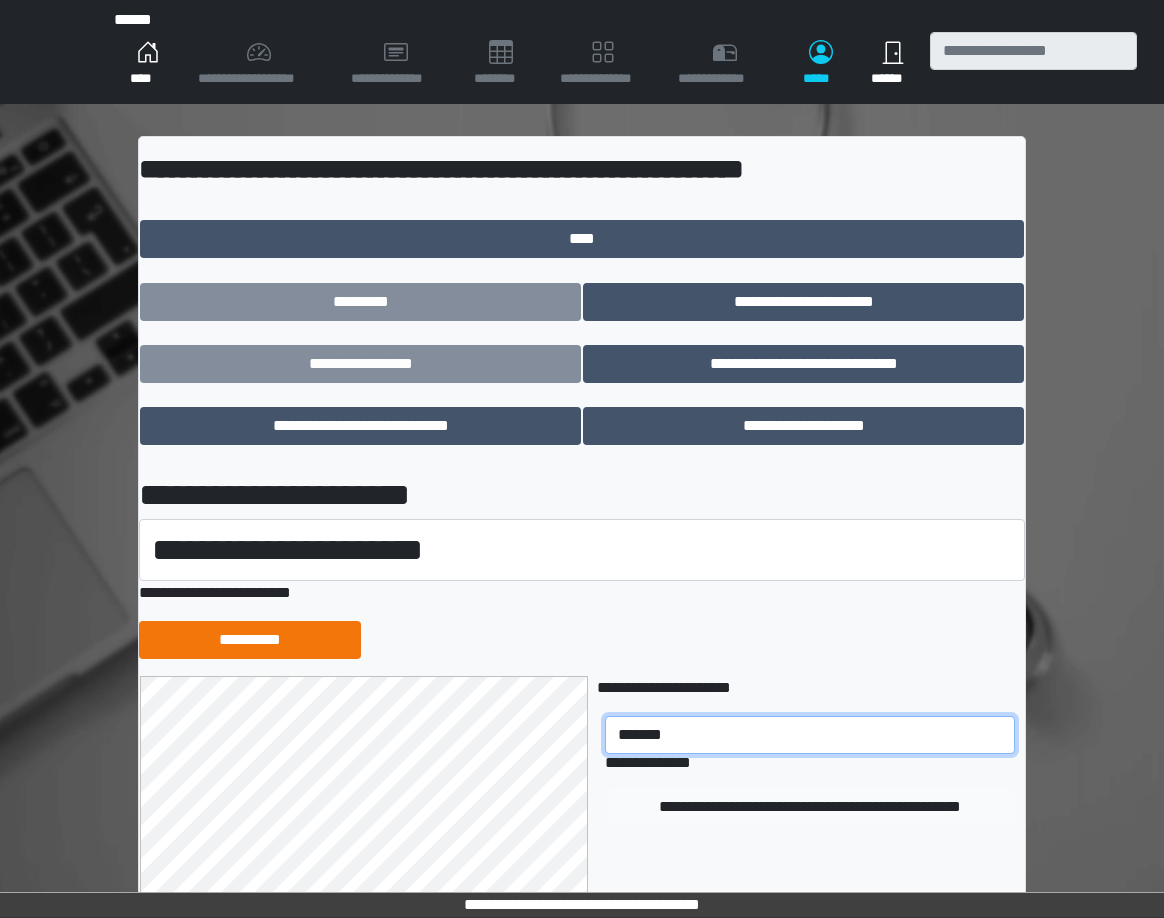 type on "*******" 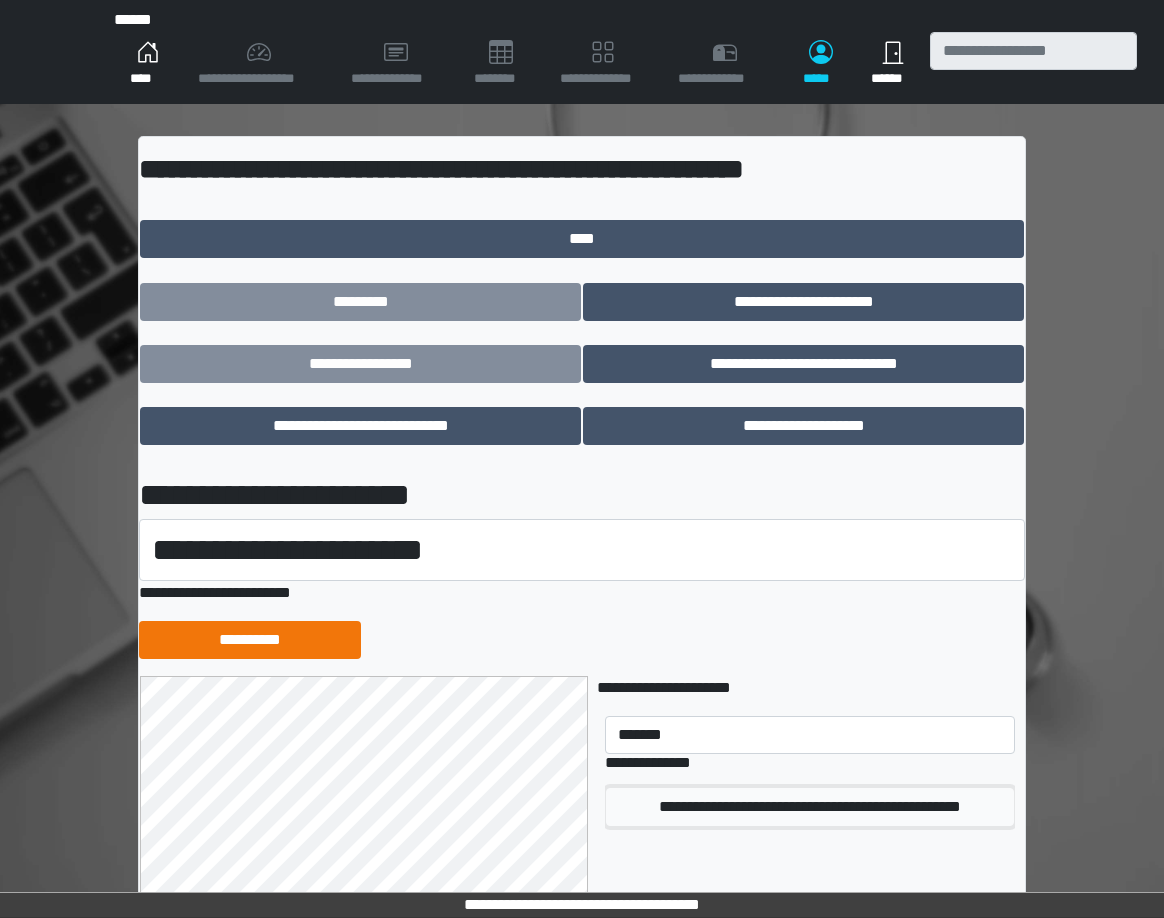 click on "**********" at bounding box center (810, 807) 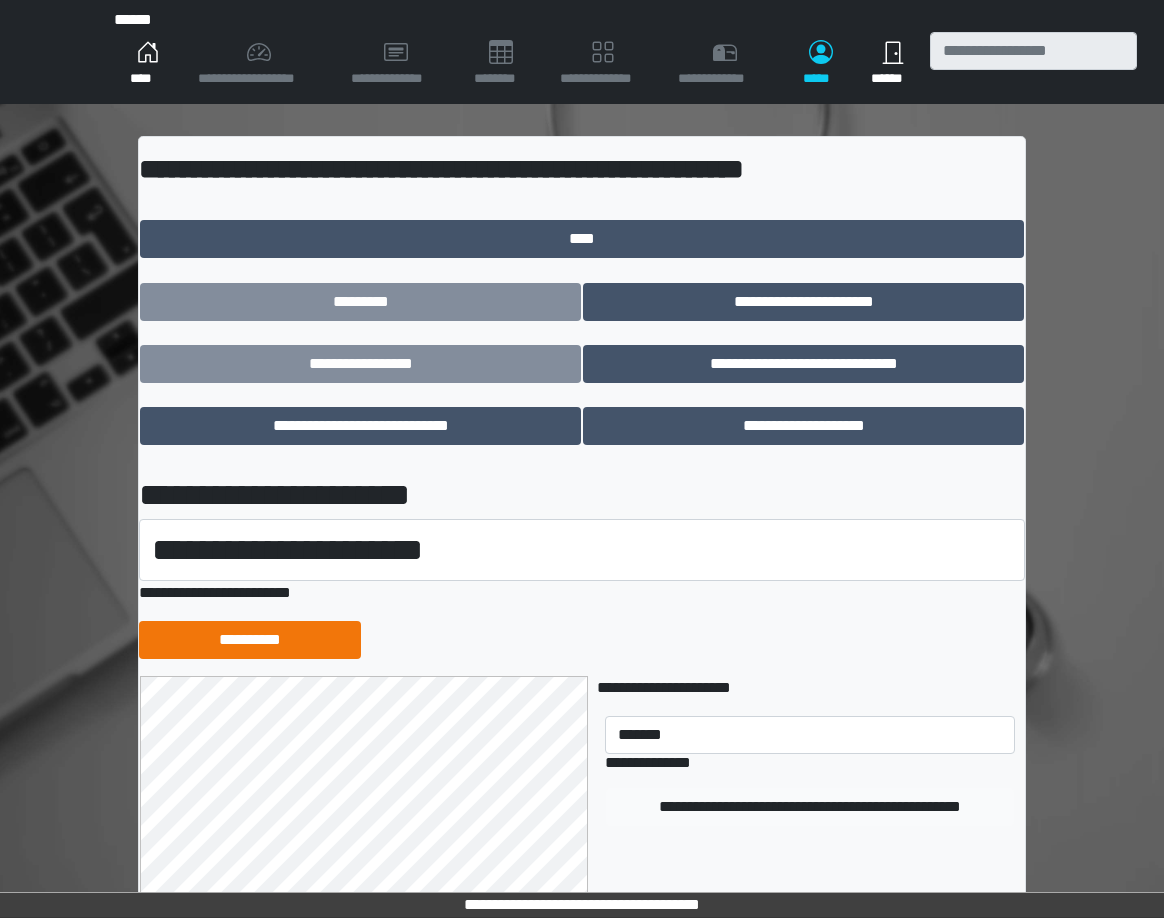 type 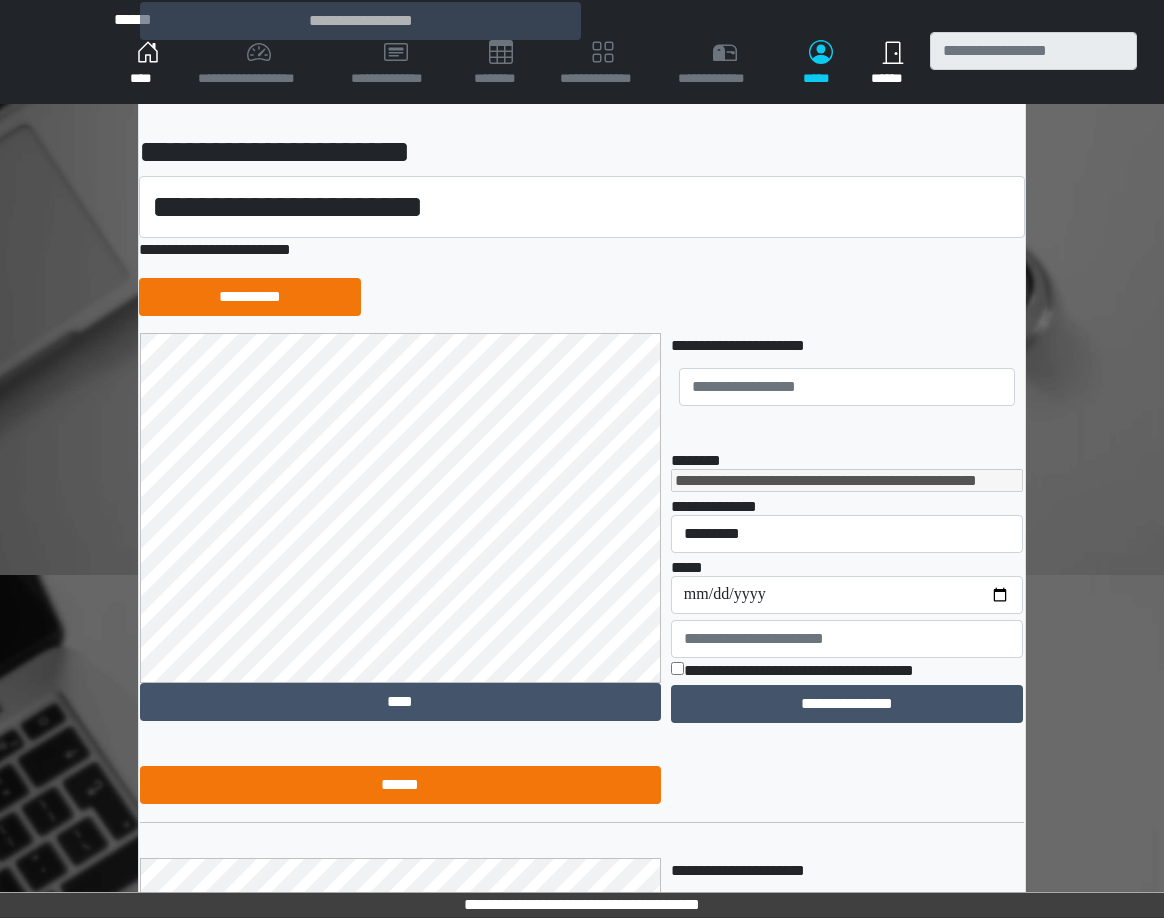 scroll, scrollTop: 356, scrollLeft: 0, axis: vertical 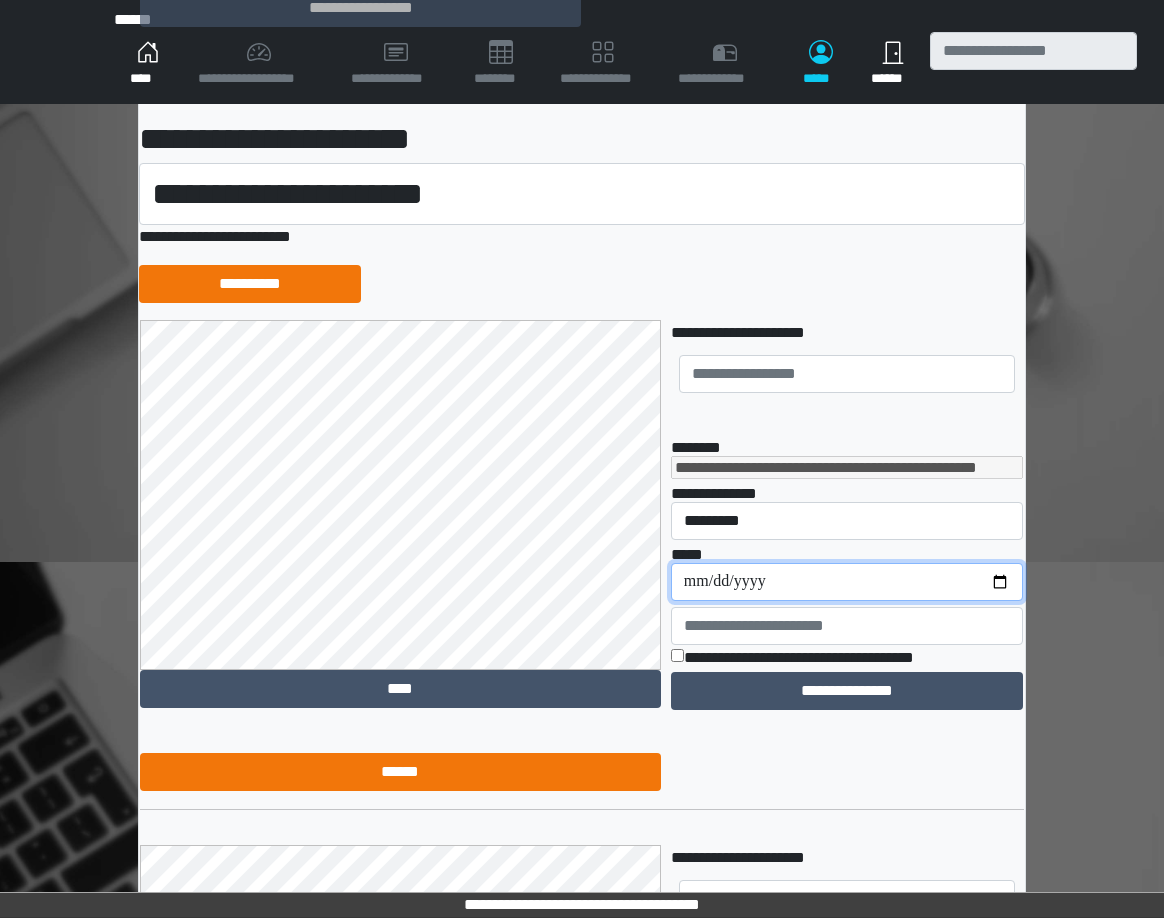 click on "**********" at bounding box center [847, 582] 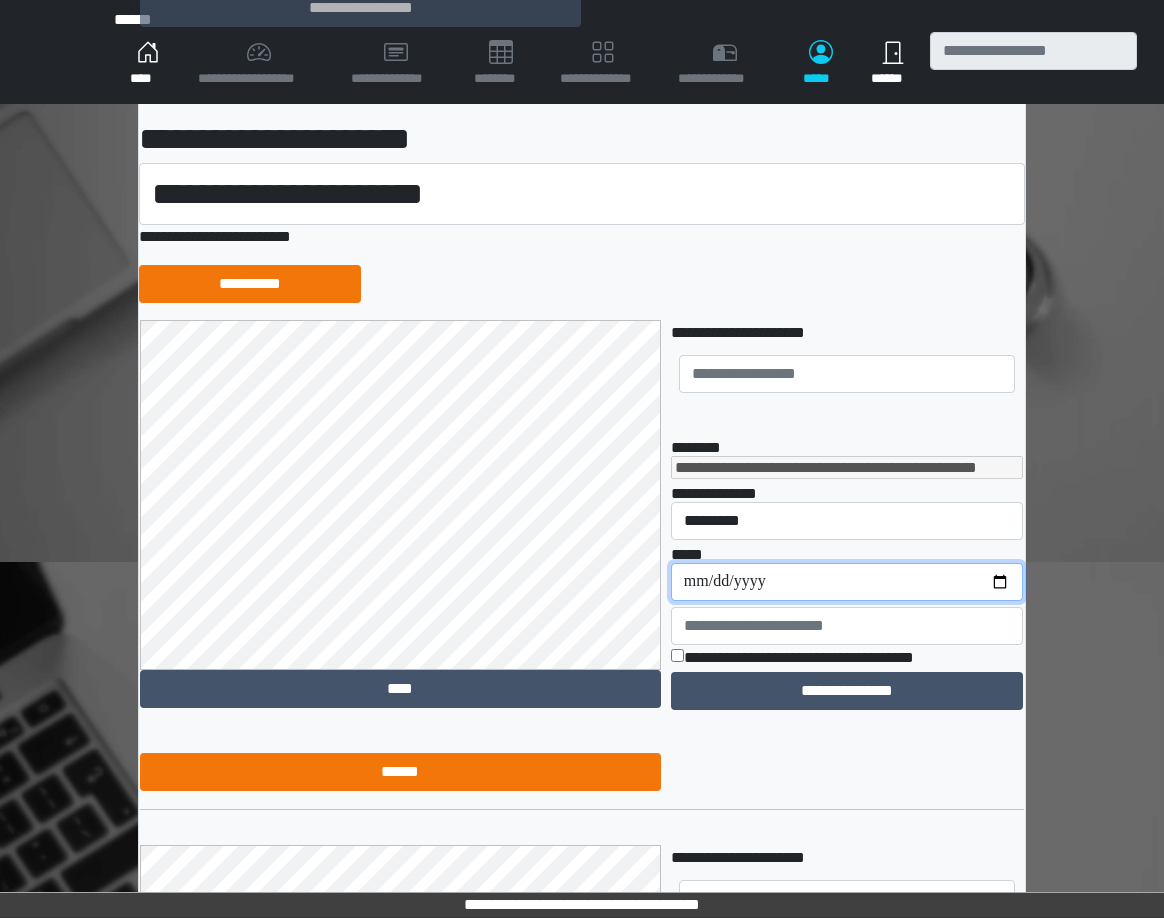 type on "**********" 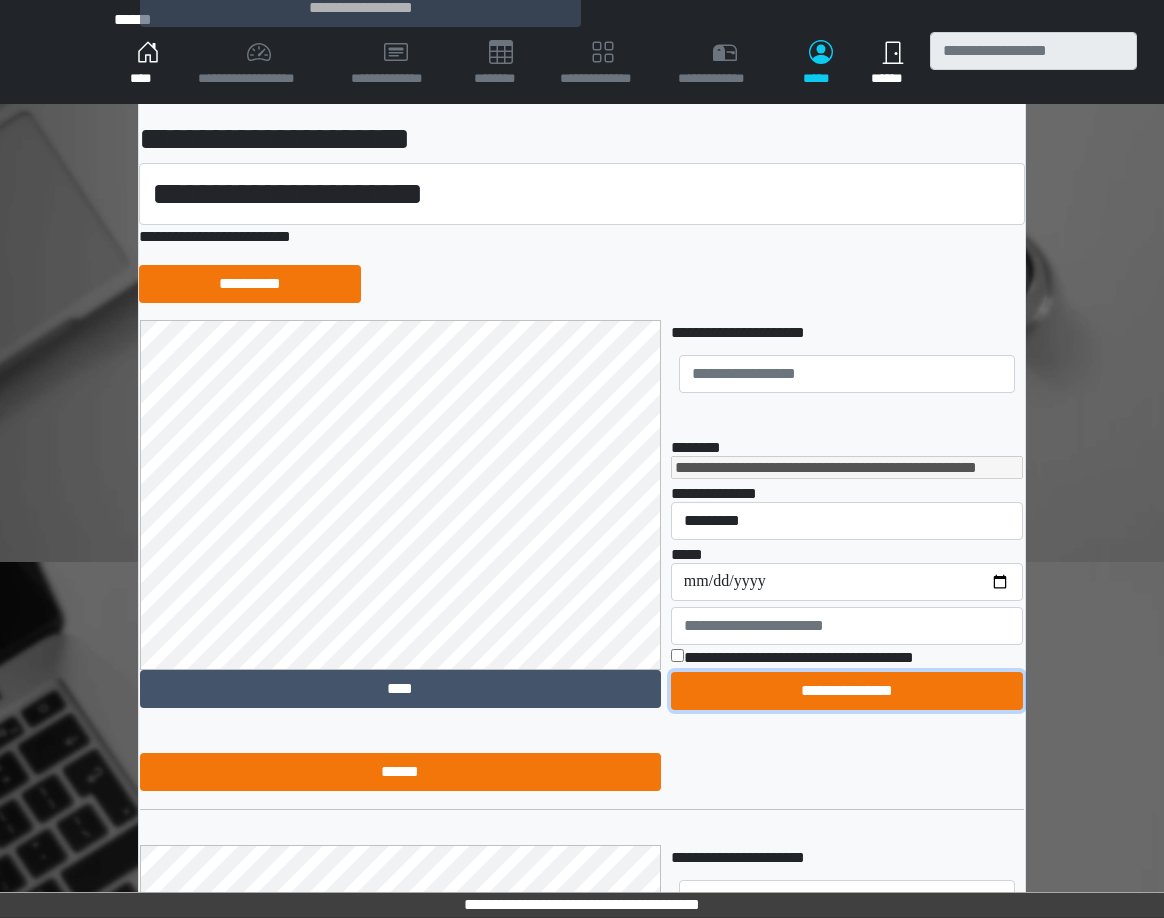 click on "**********" at bounding box center (847, 691) 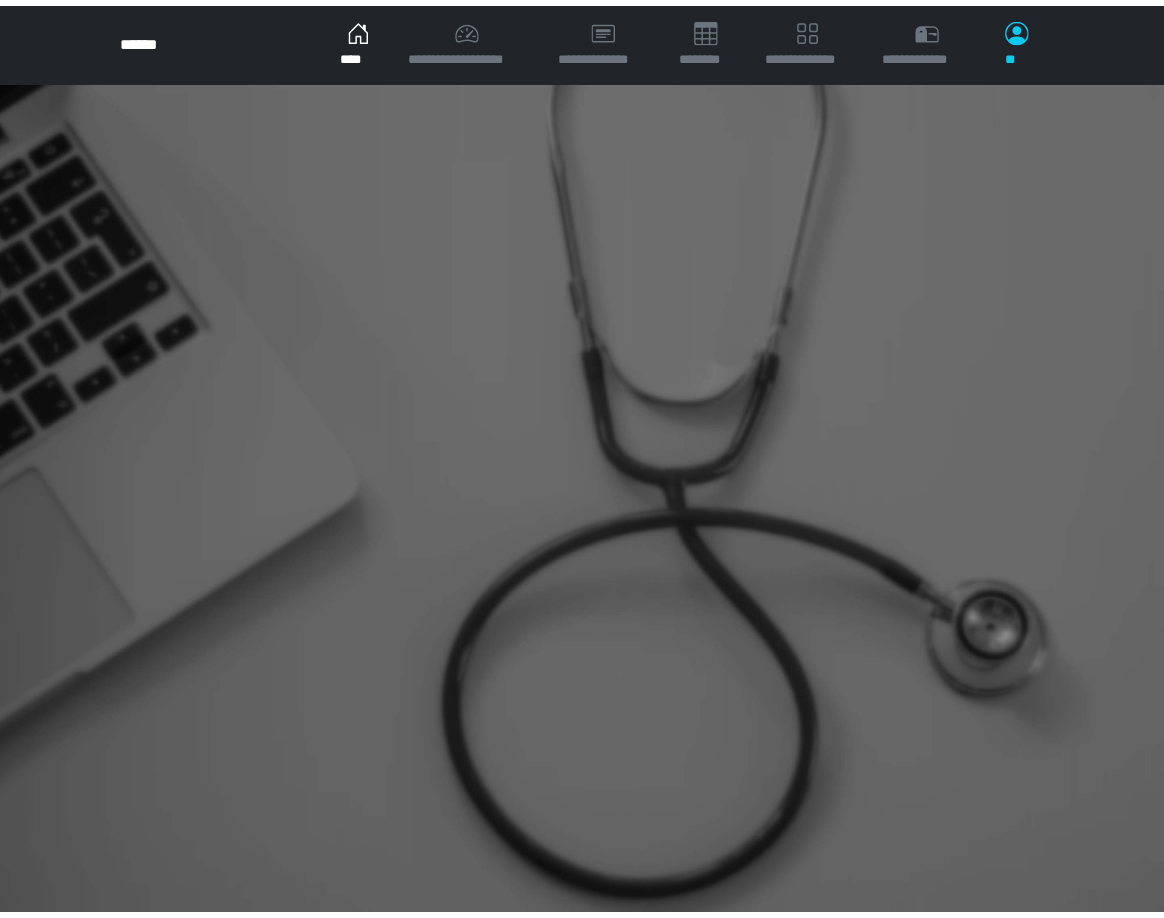 scroll, scrollTop: 0, scrollLeft: 0, axis: both 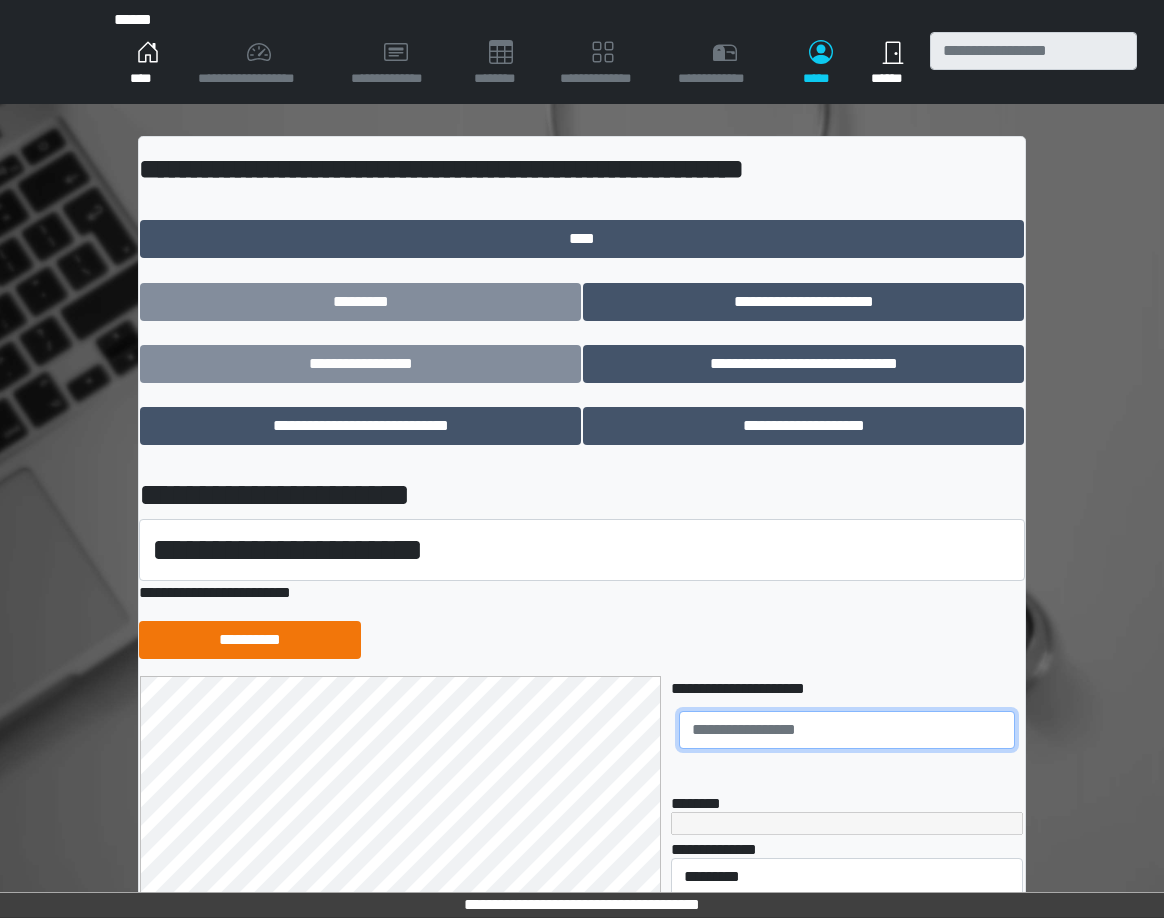 click at bounding box center [847, 730] 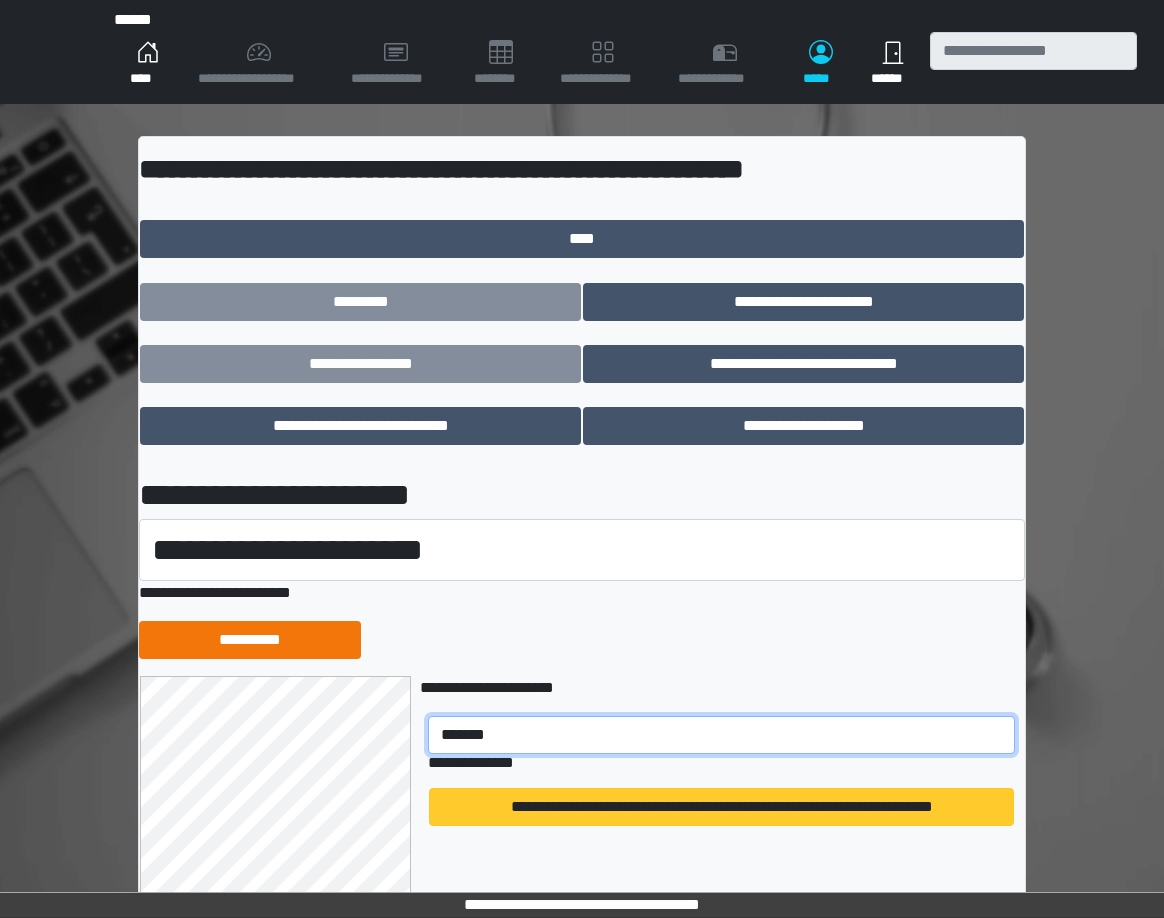 type on "*******" 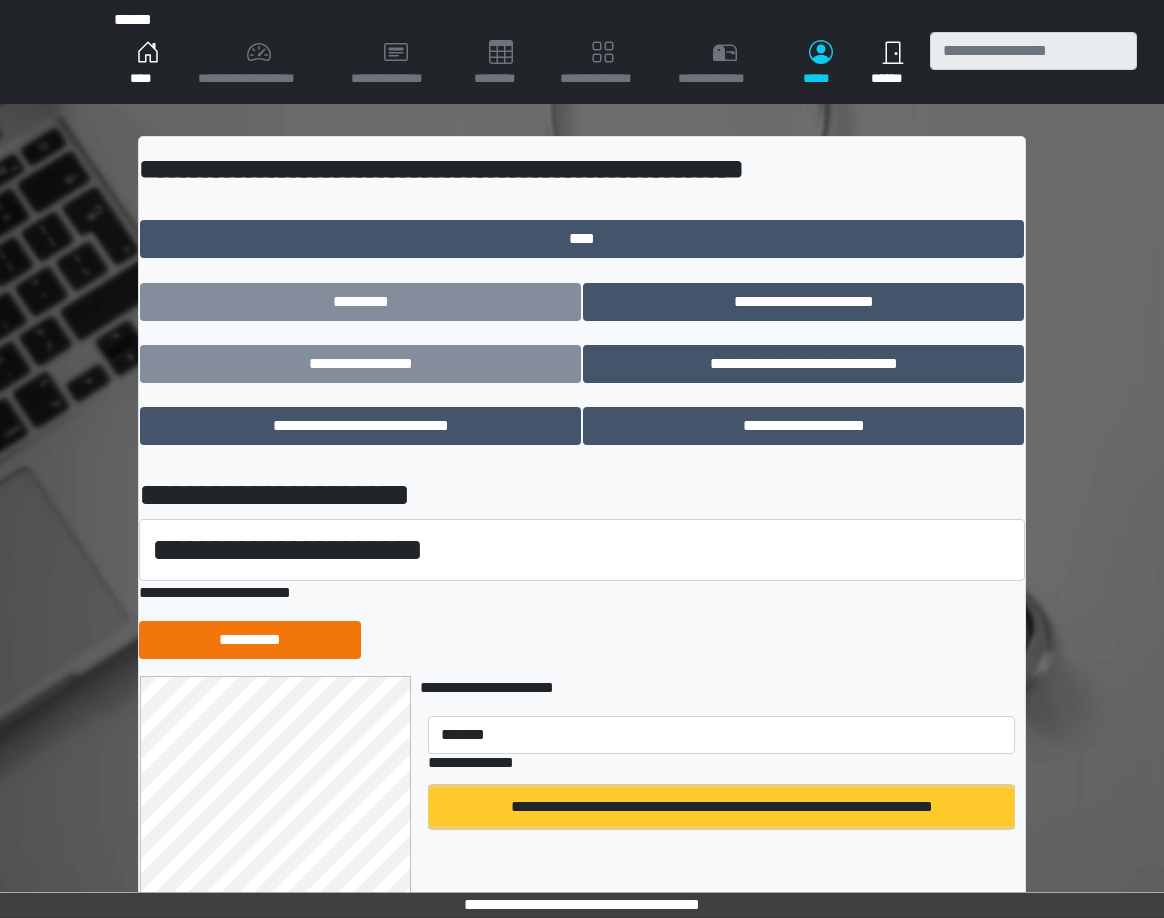 click on "**********" at bounding box center (721, 807) 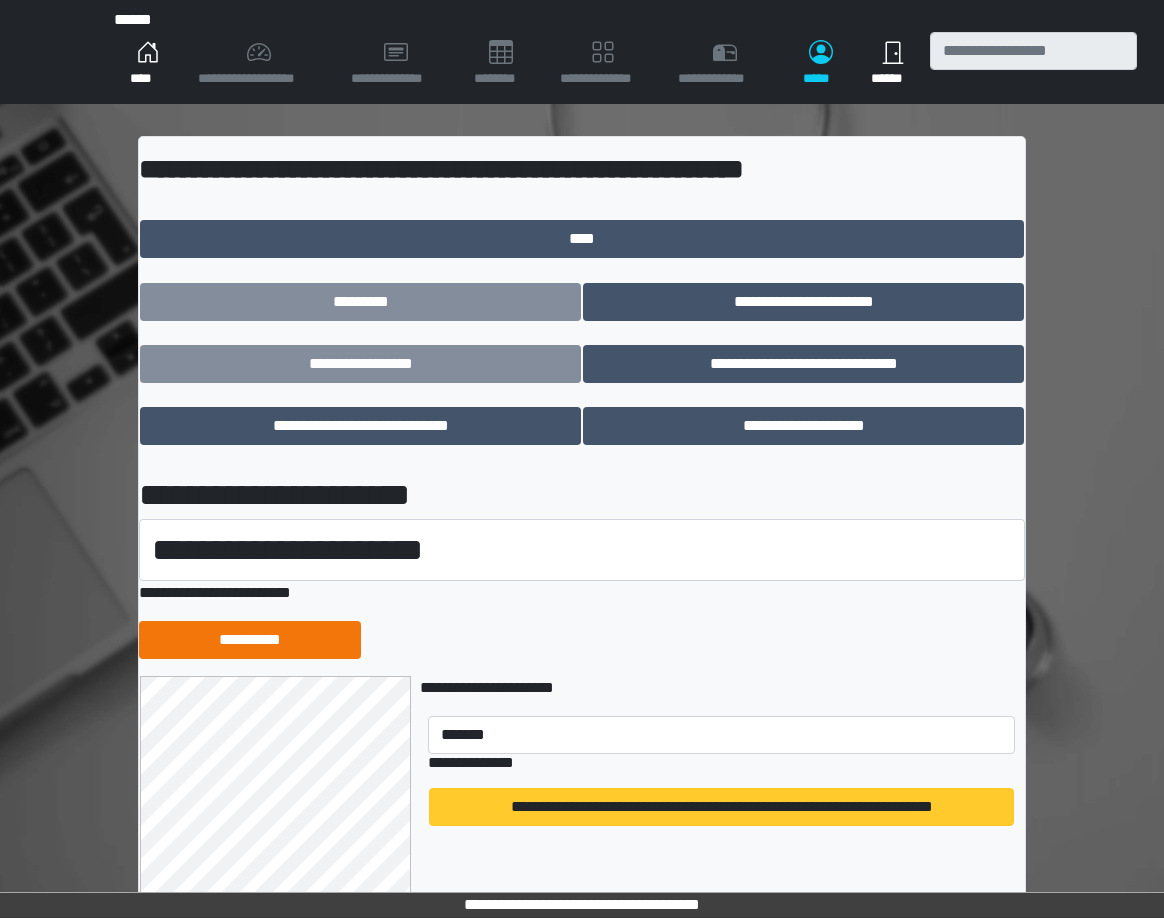 type 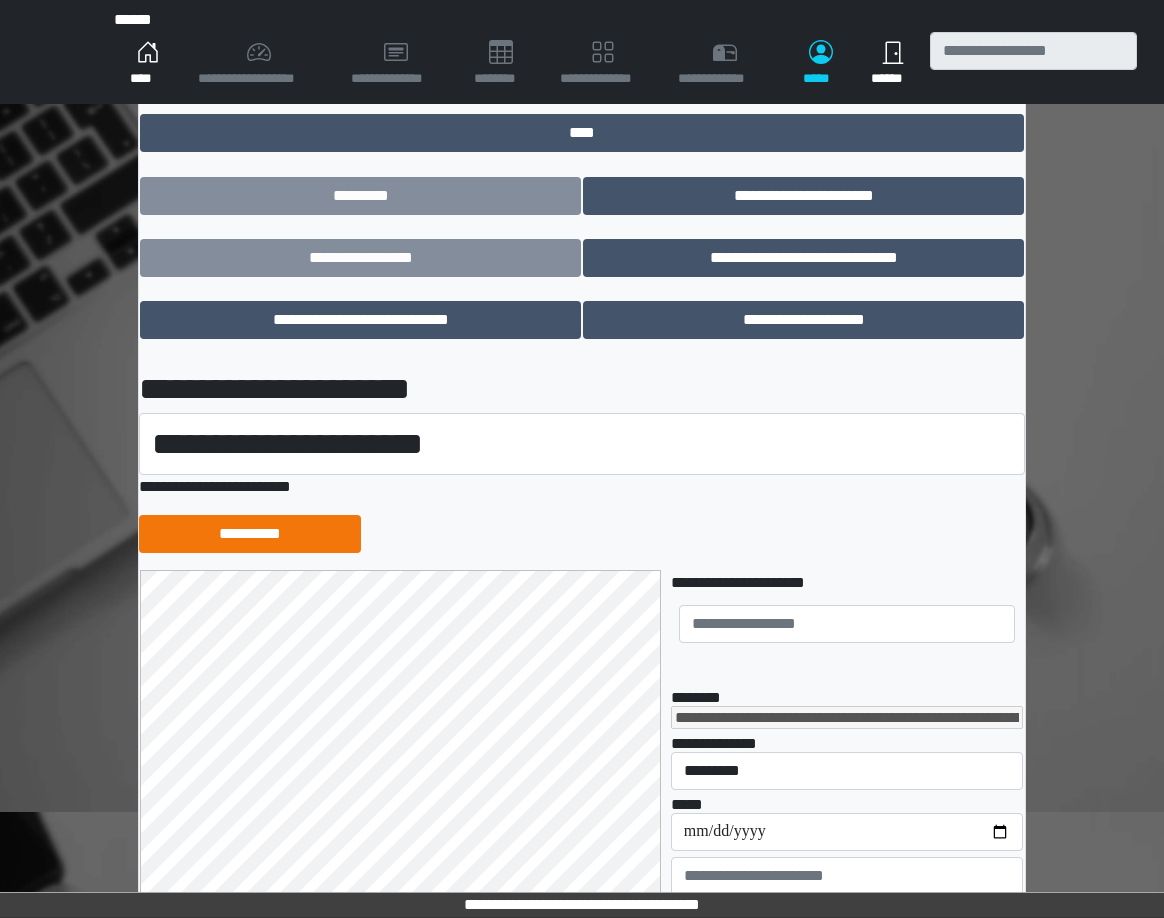scroll, scrollTop: 114, scrollLeft: 0, axis: vertical 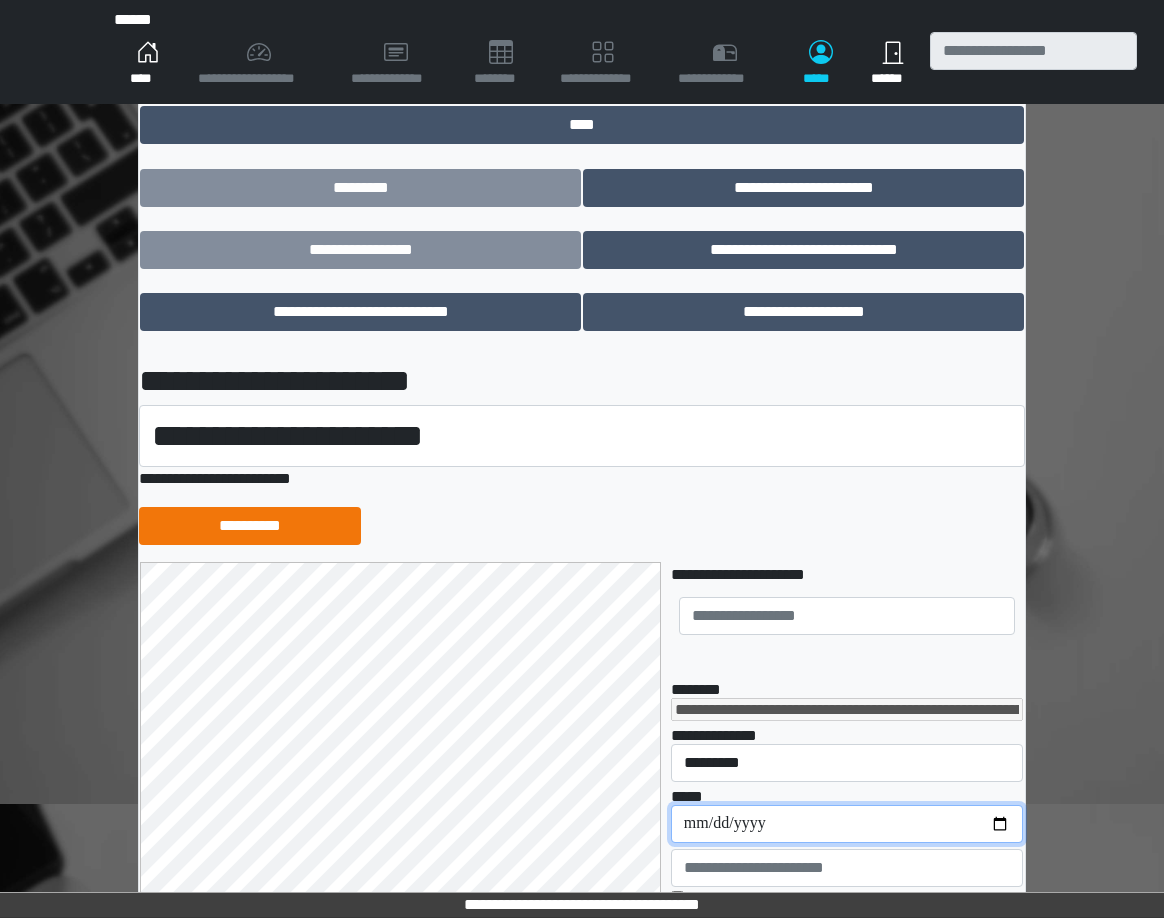 click on "**********" at bounding box center [847, 824] 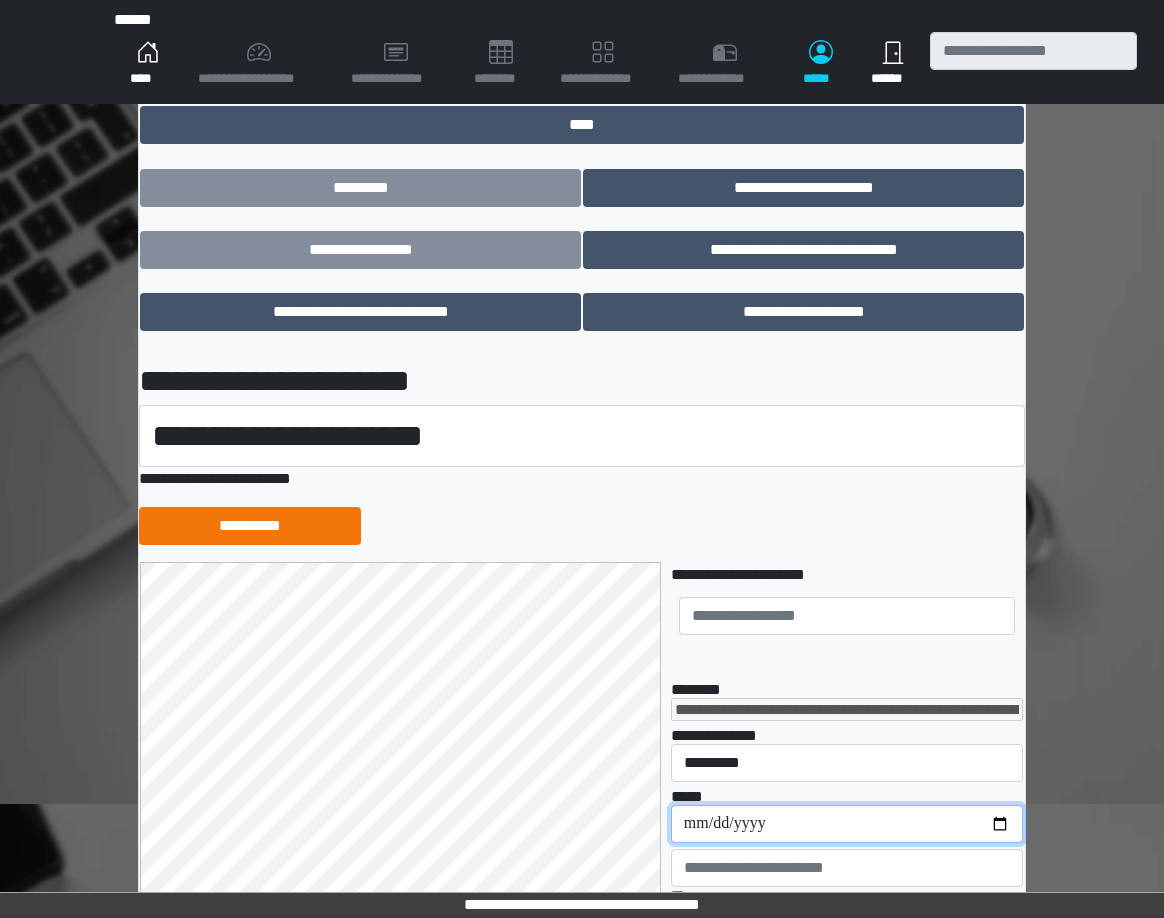 type on "**********" 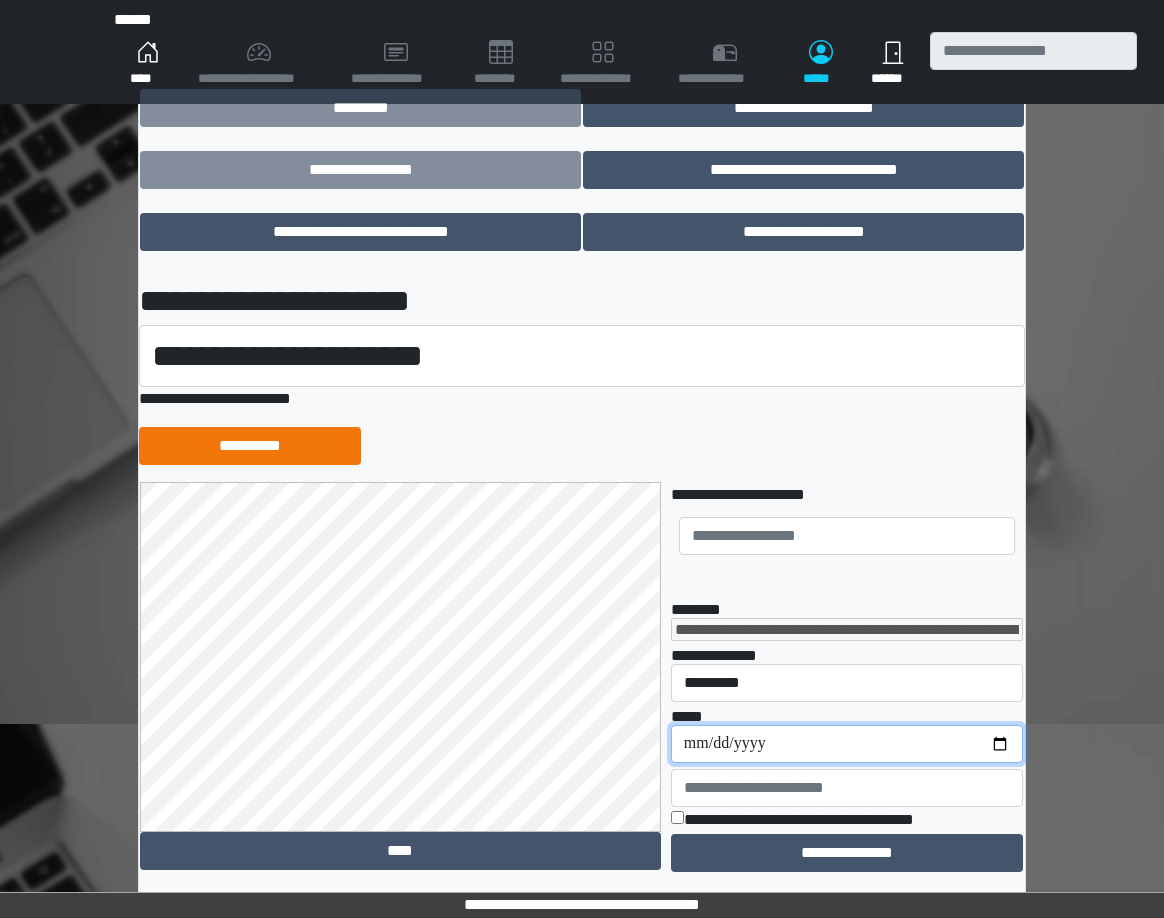 scroll, scrollTop: 247, scrollLeft: 0, axis: vertical 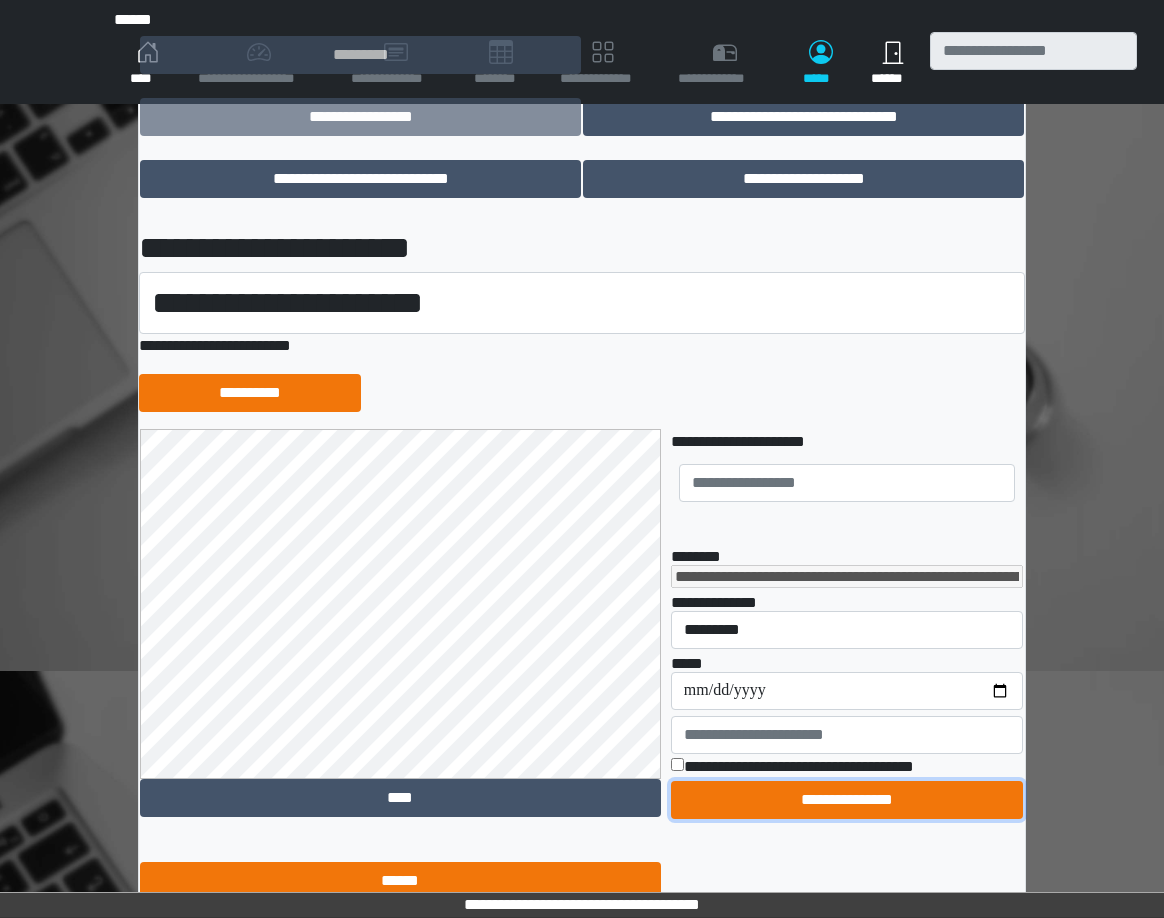 click on "**********" at bounding box center (847, 800) 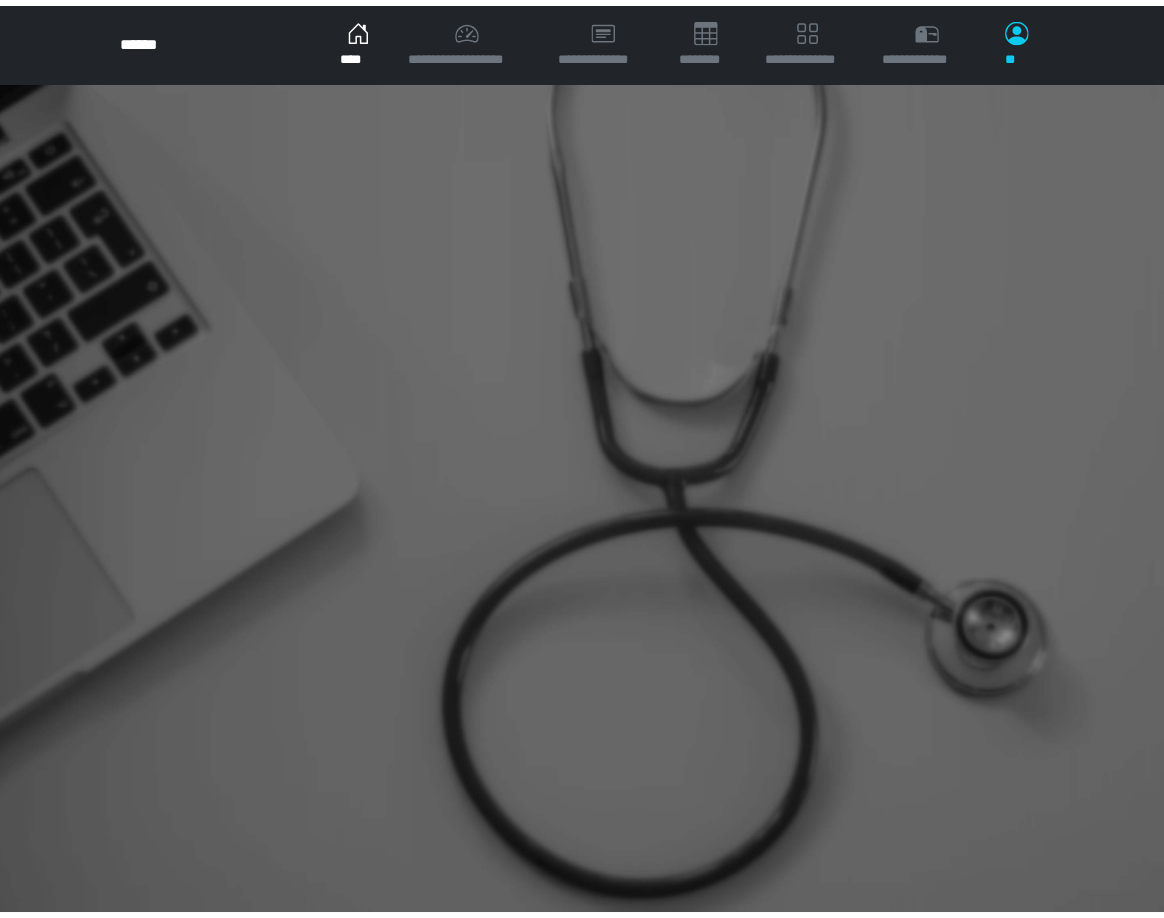 scroll, scrollTop: 0, scrollLeft: 0, axis: both 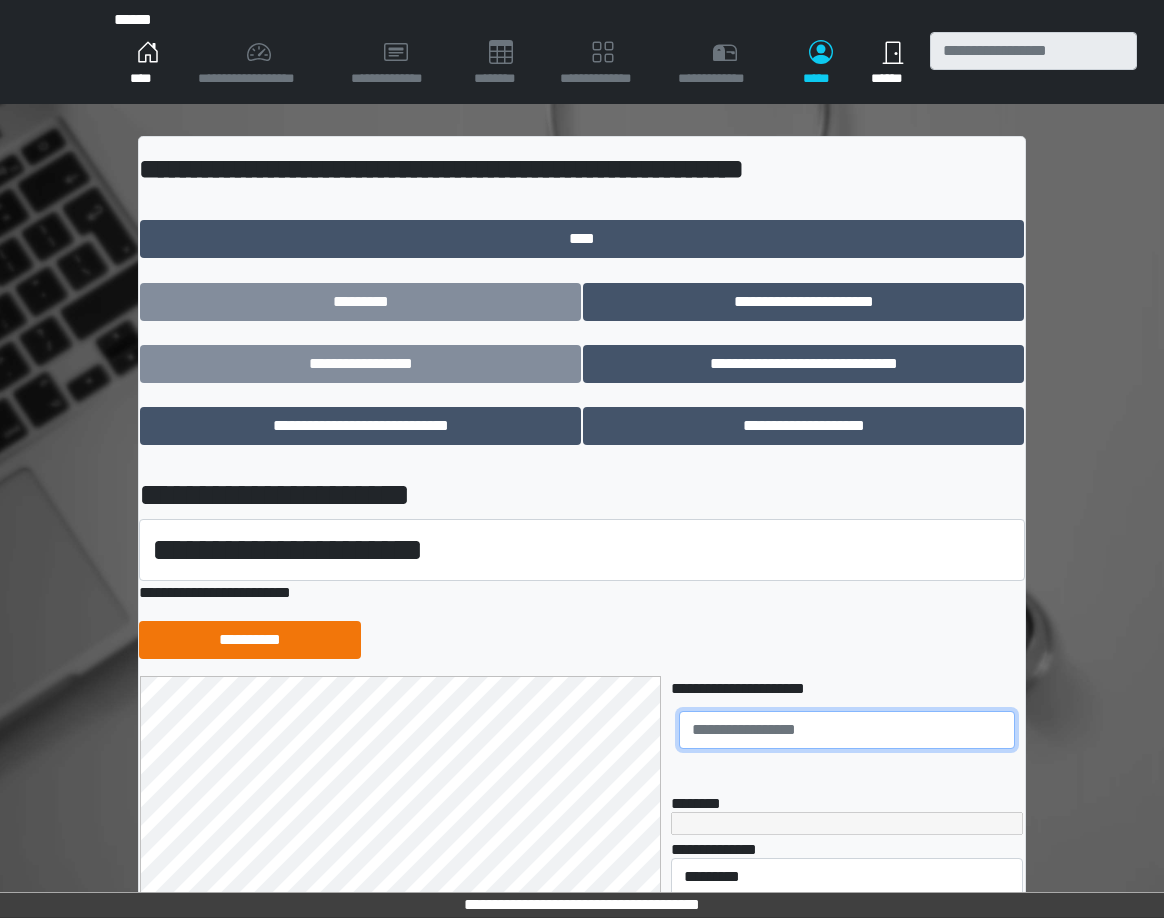 click at bounding box center (847, 730) 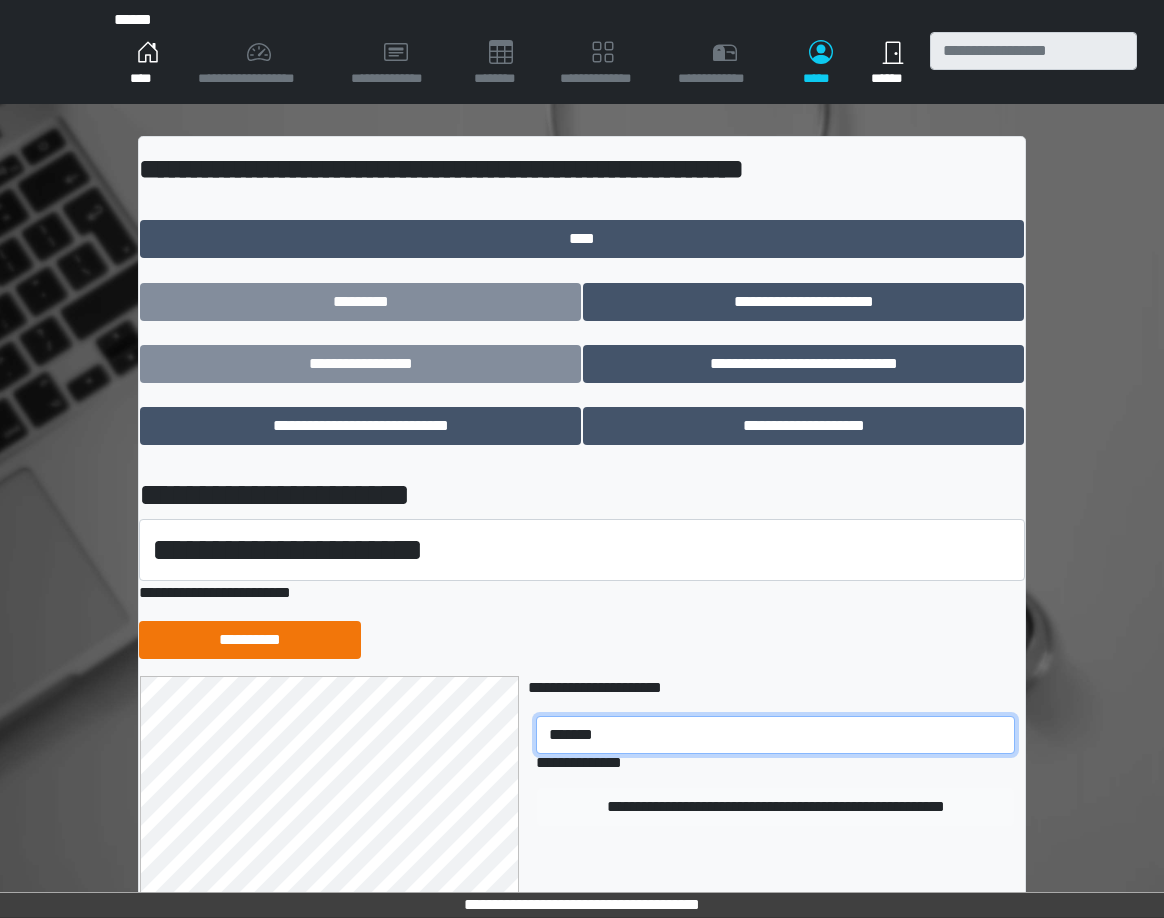 type on "*******" 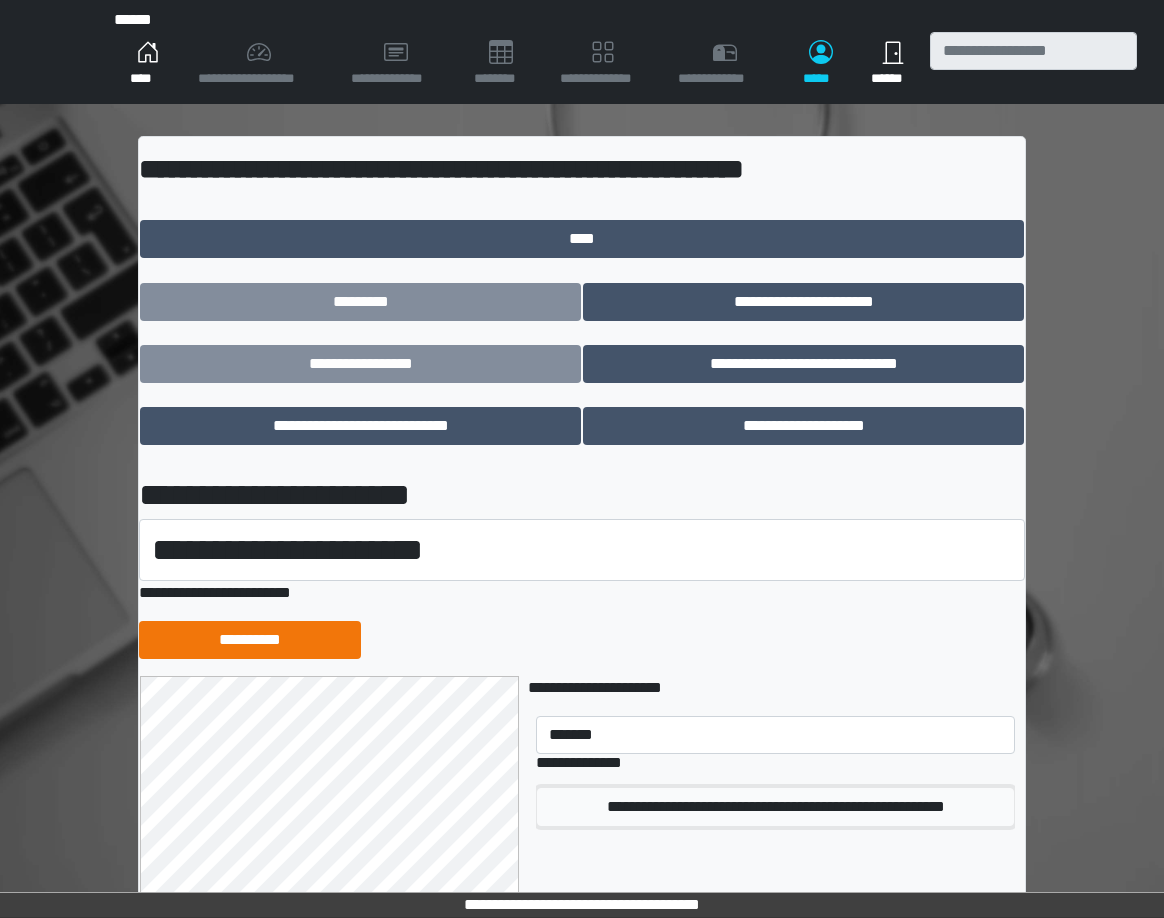 click on "**********" at bounding box center (775, 807) 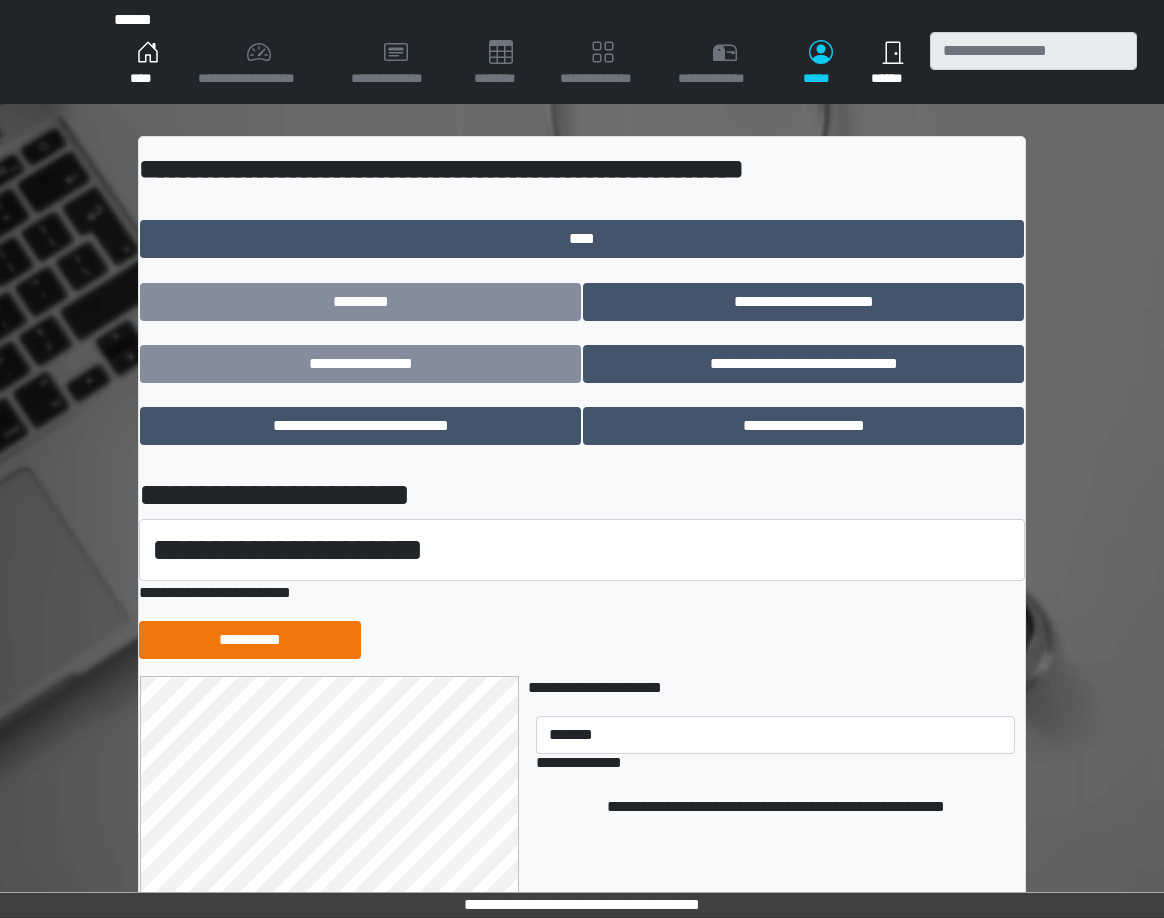 type 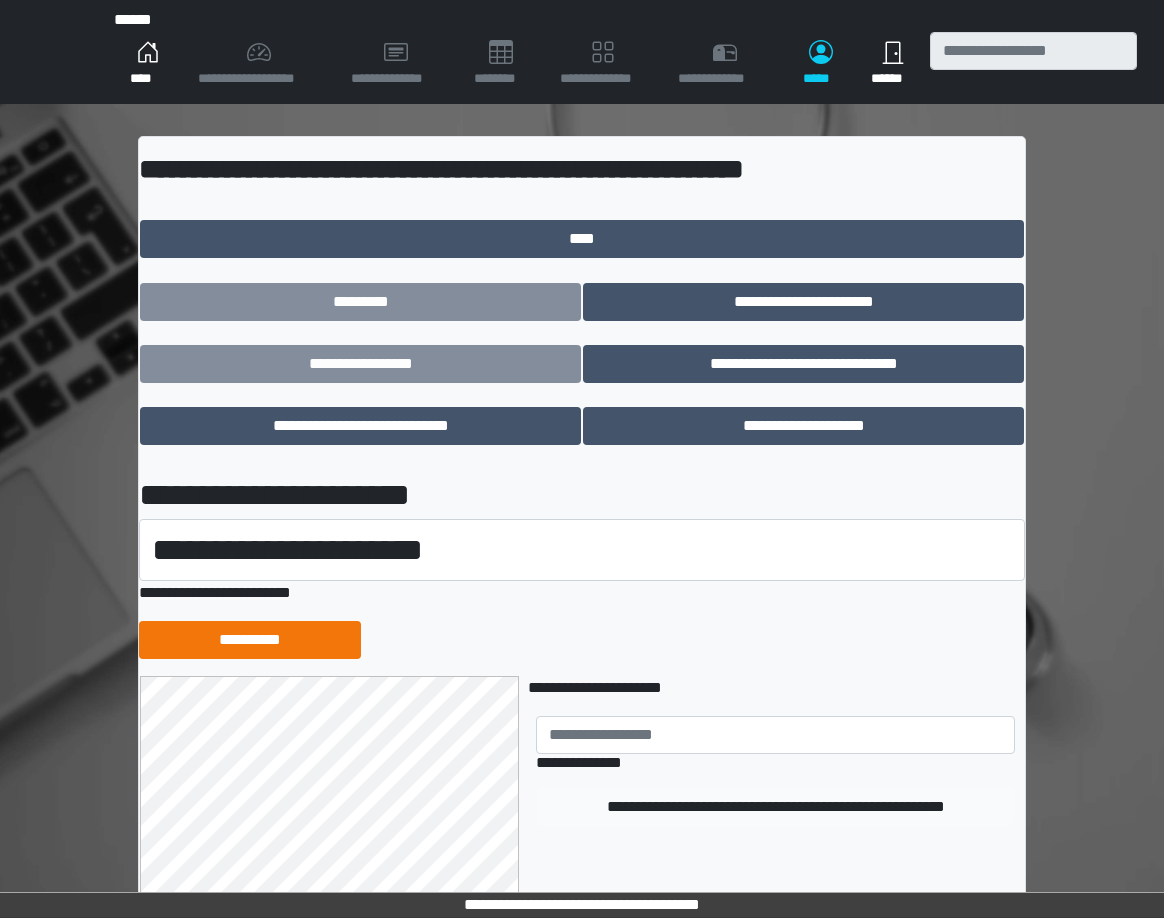 type on "**********" 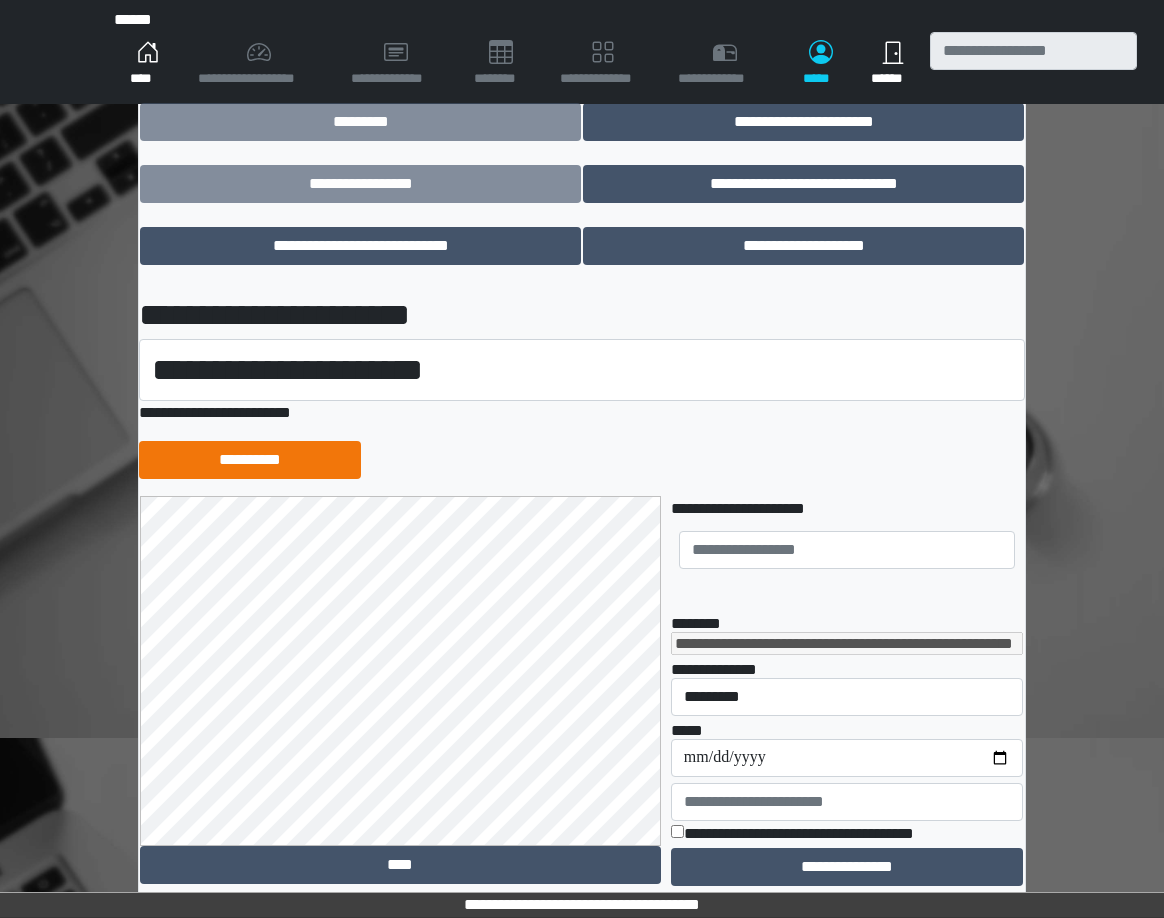 scroll, scrollTop: 186, scrollLeft: 0, axis: vertical 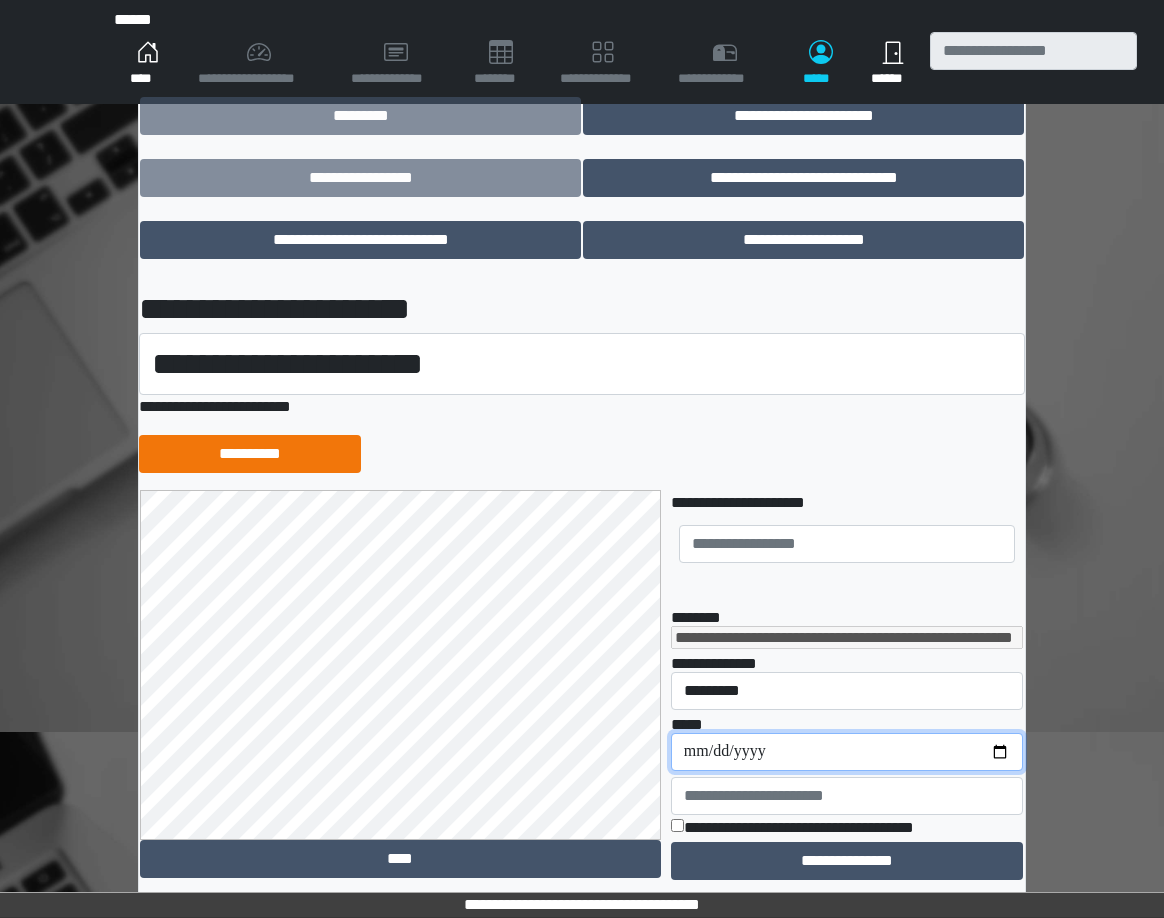 click on "**********" at bounding box center [847, 752] 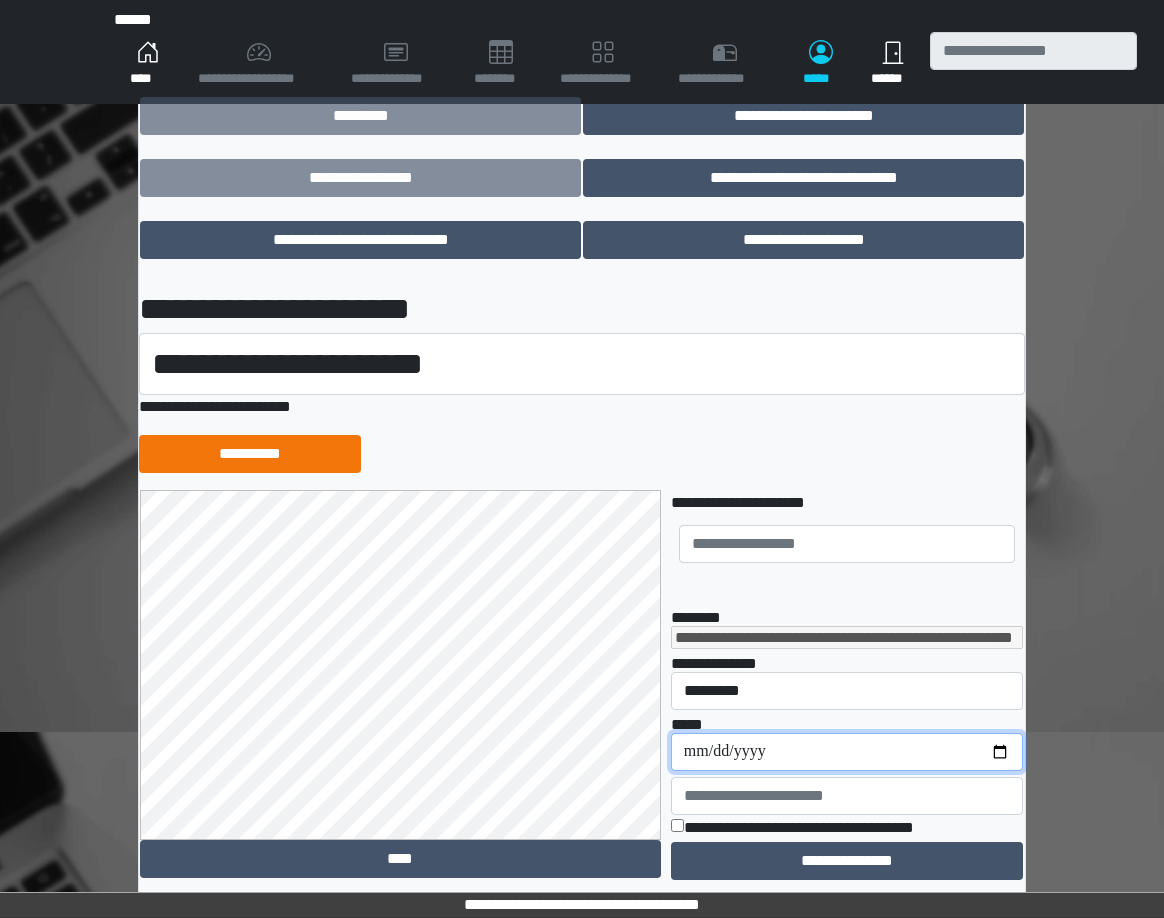 type on "**********" 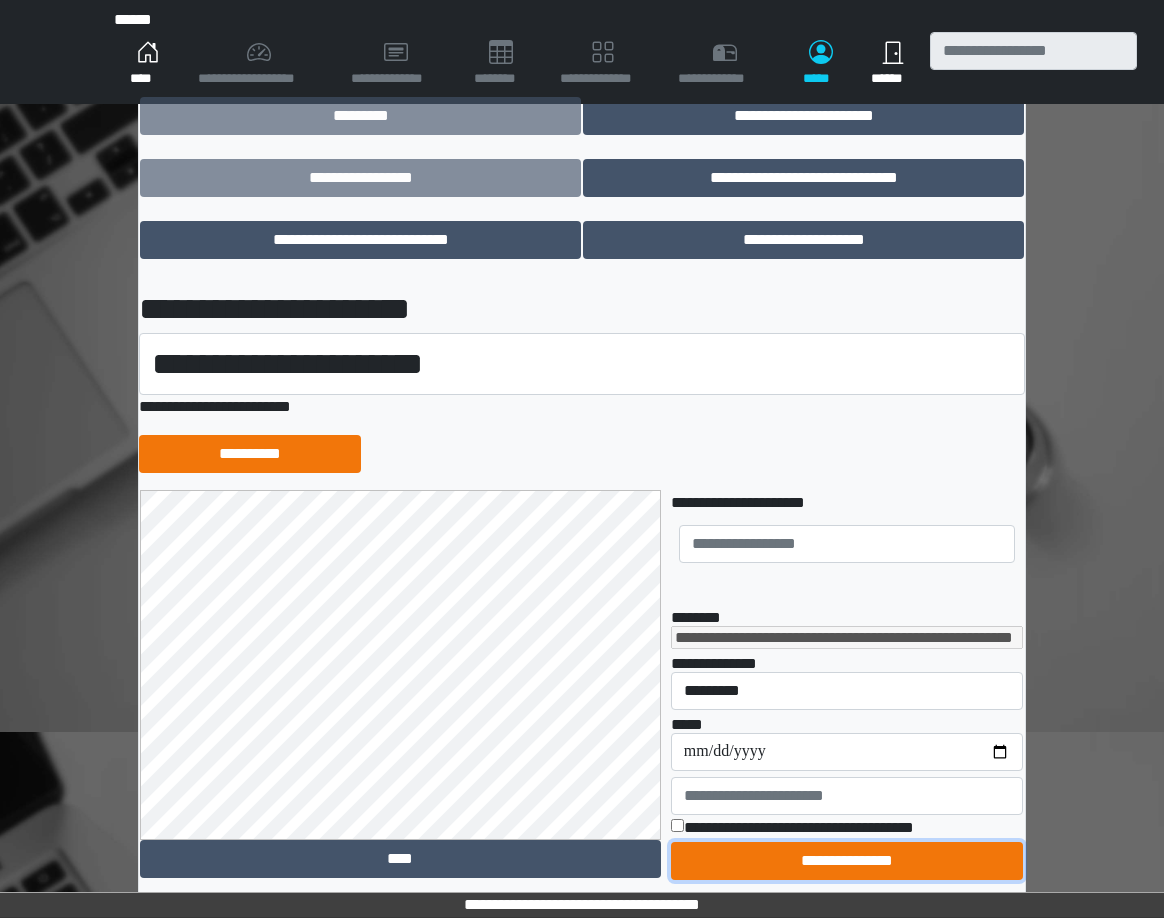 click on "**********" at bounding box center [847, 861] 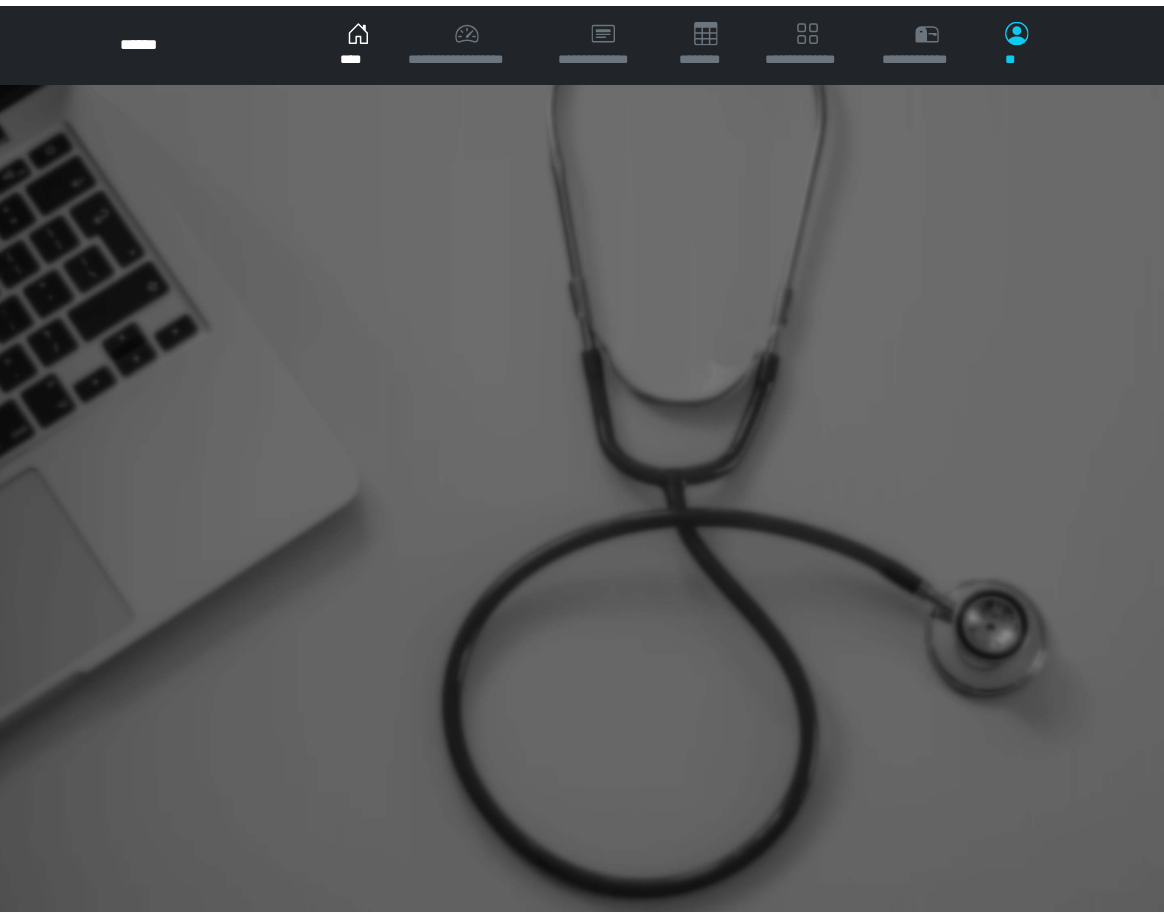 scroll, scrollTop: 0, scrollLeft: 0, axis: both 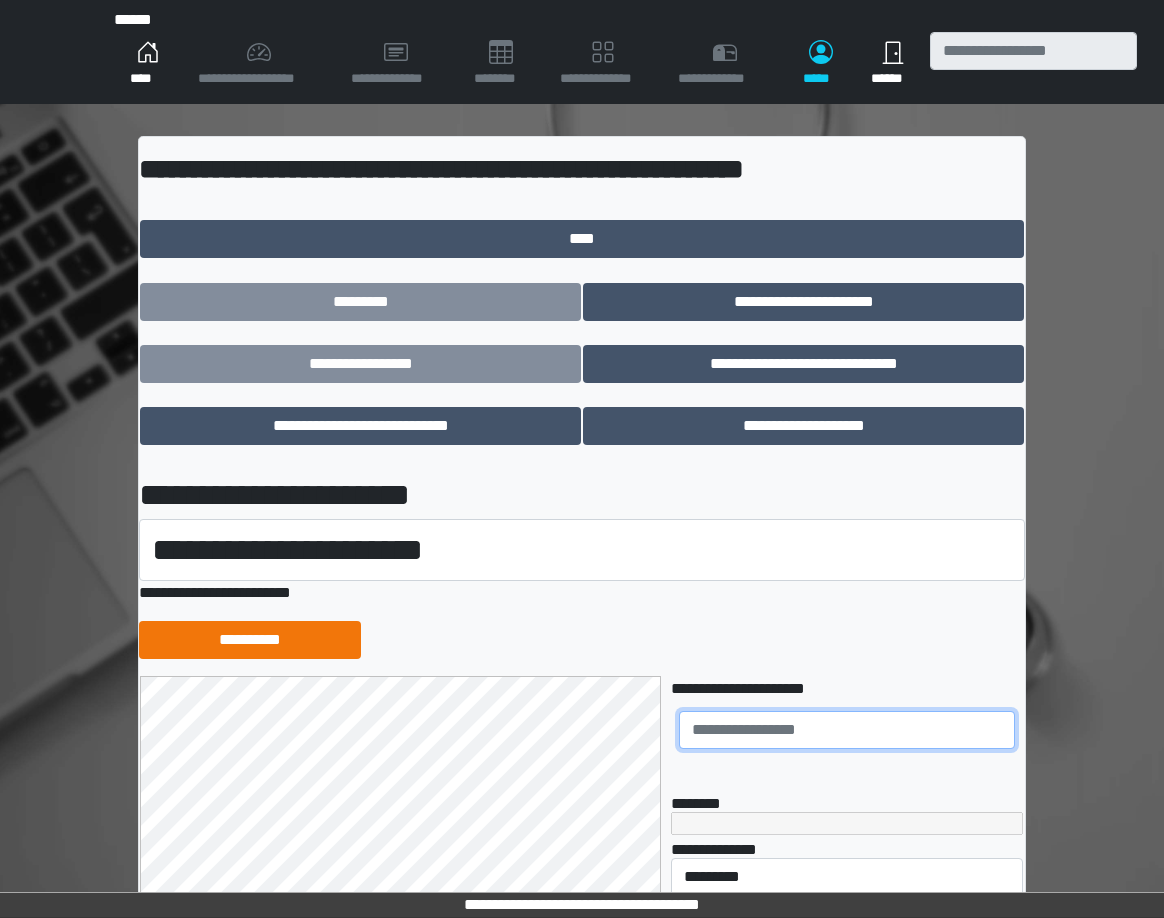 drag, startPoint x: 760, startPoint y: 731, endPoint x: 1000, endPoint y: 691, distance: 243.3105 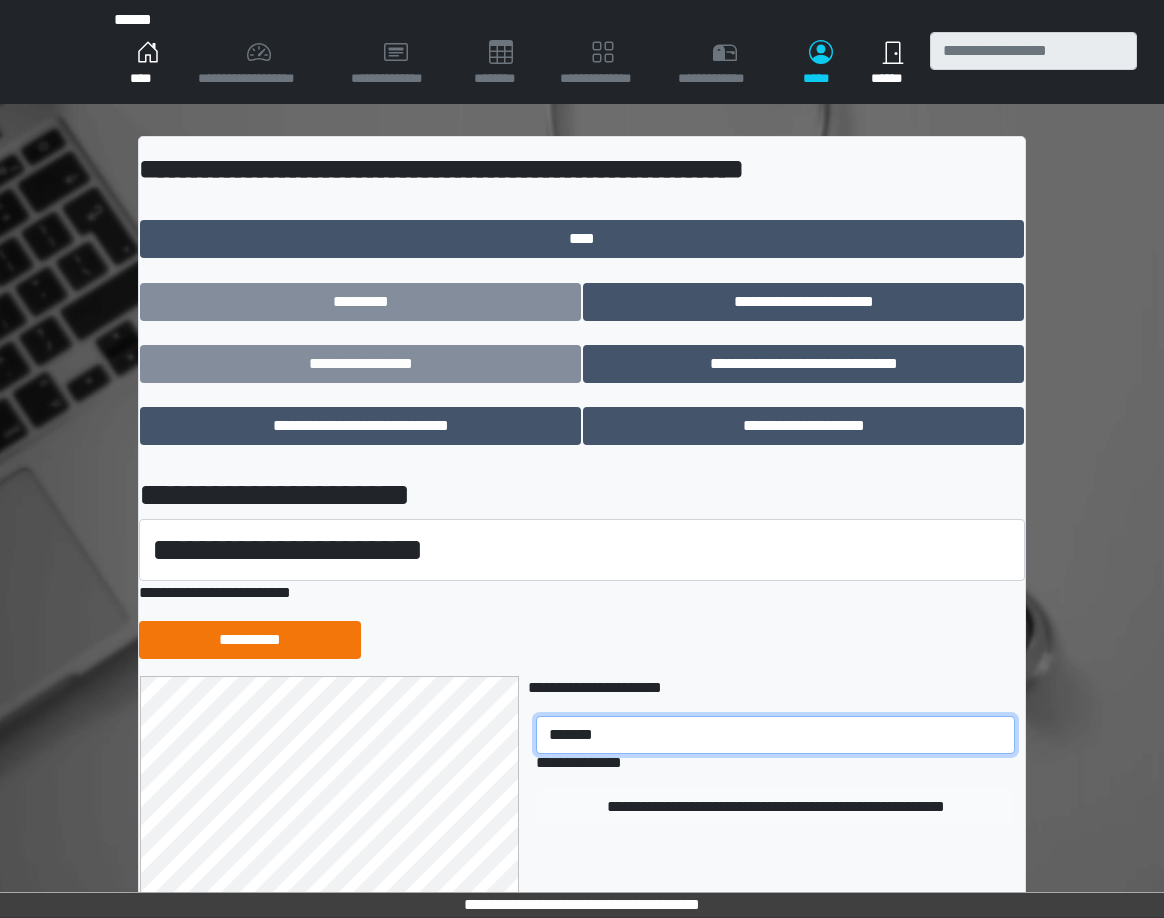 type on "*******" 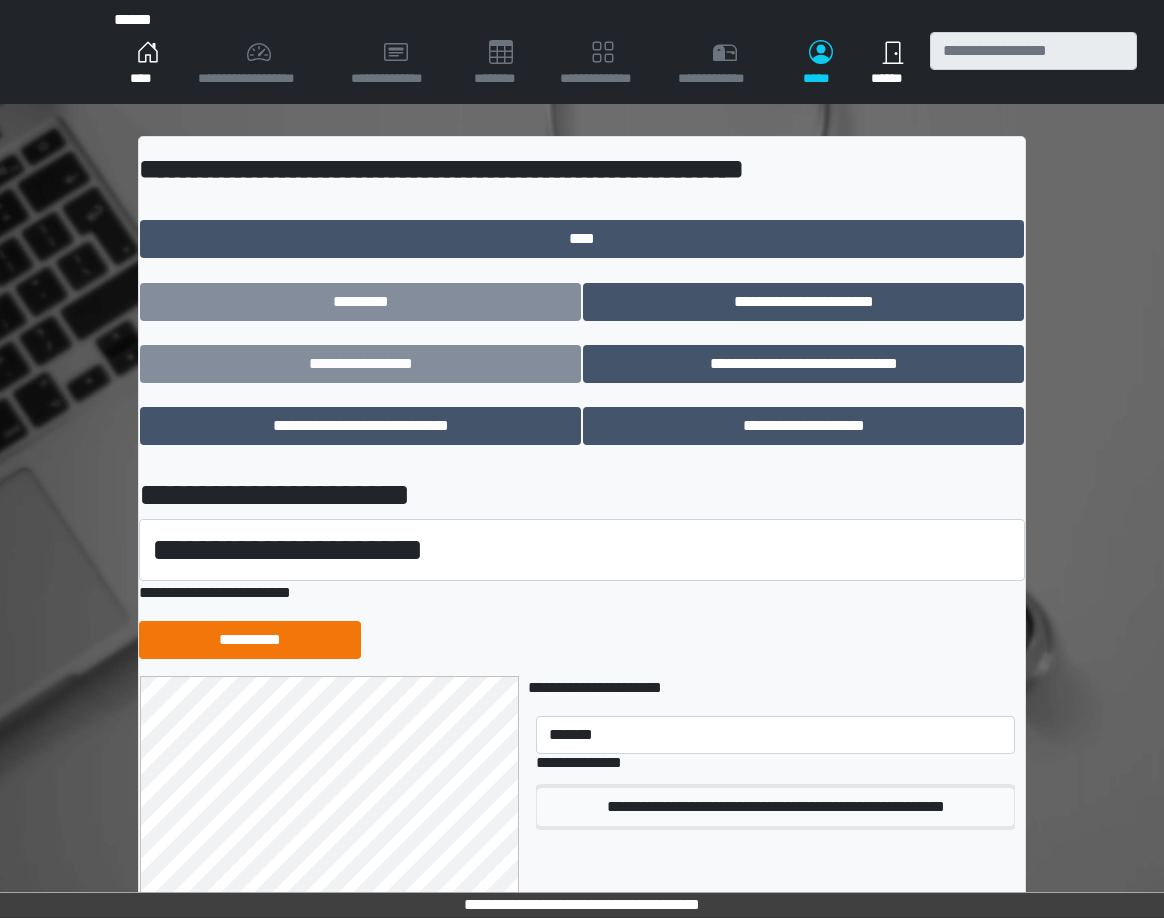 click on "**********" at bounding box center [775, 807] 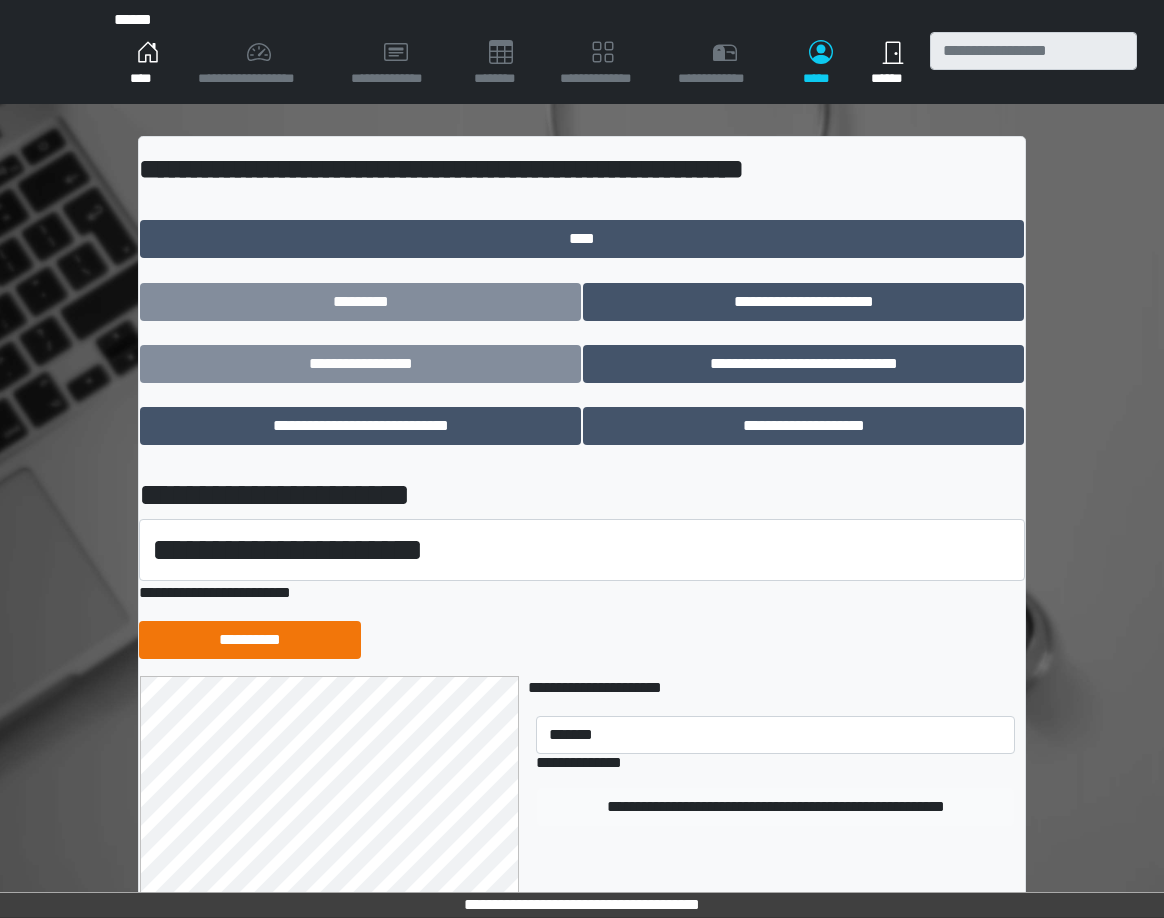 type 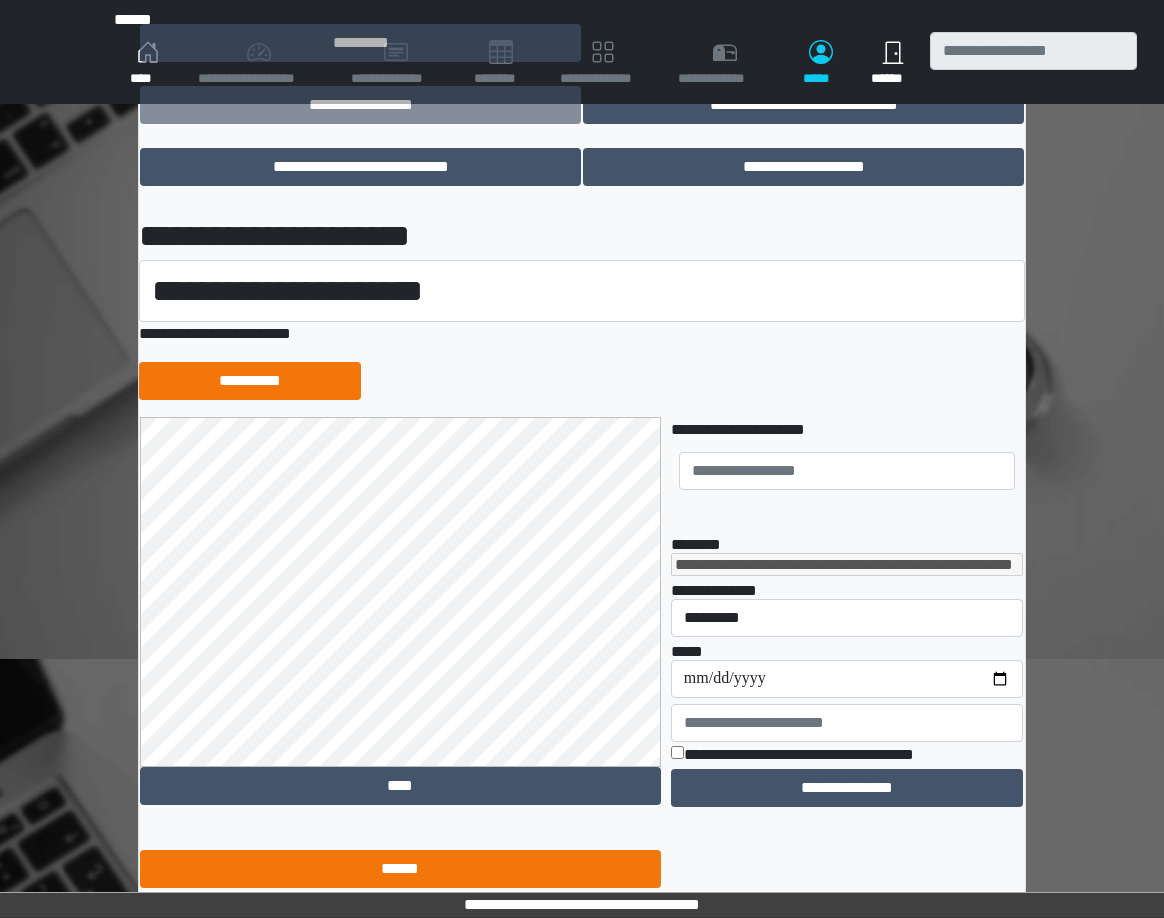 scroll, scrollTop: 279, scrollLeft: 0, axis: vertical 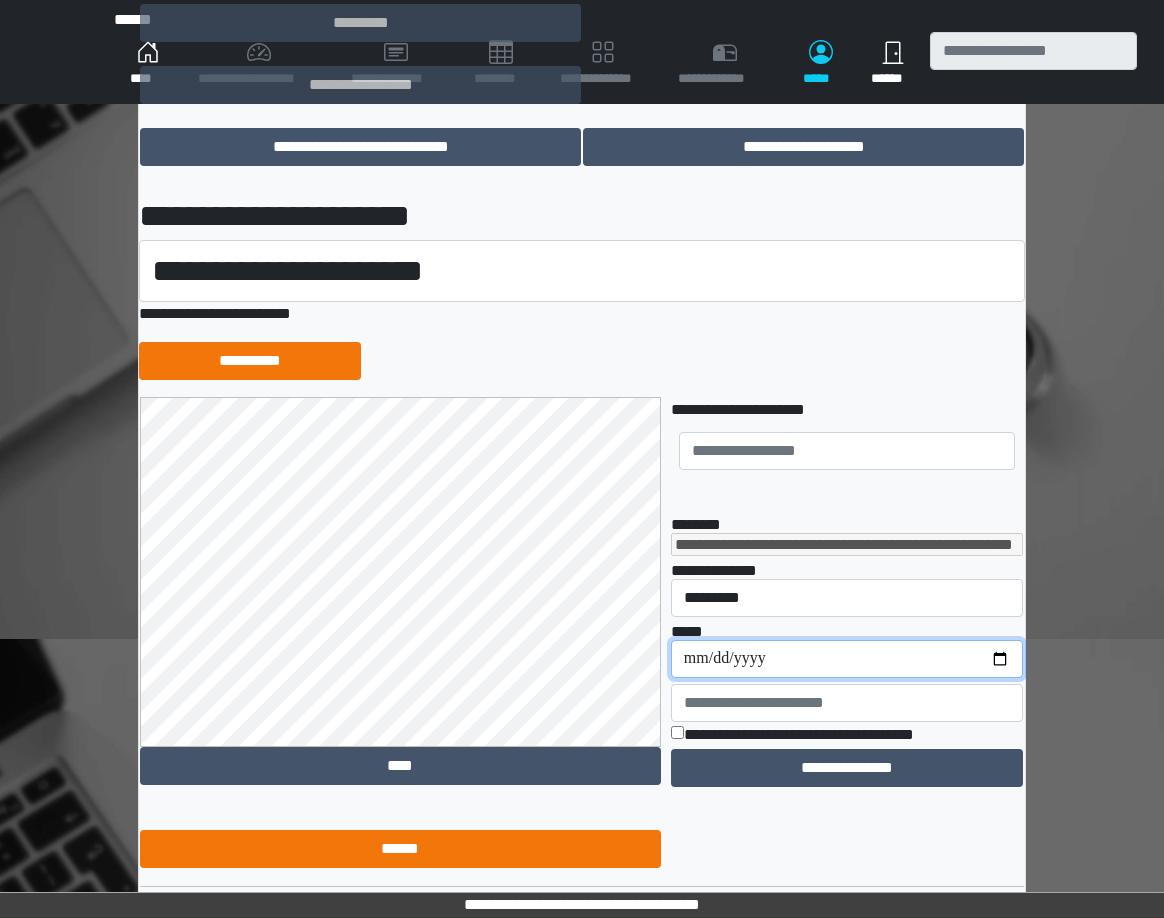 click on "**********" at bounding box center (847, 659) 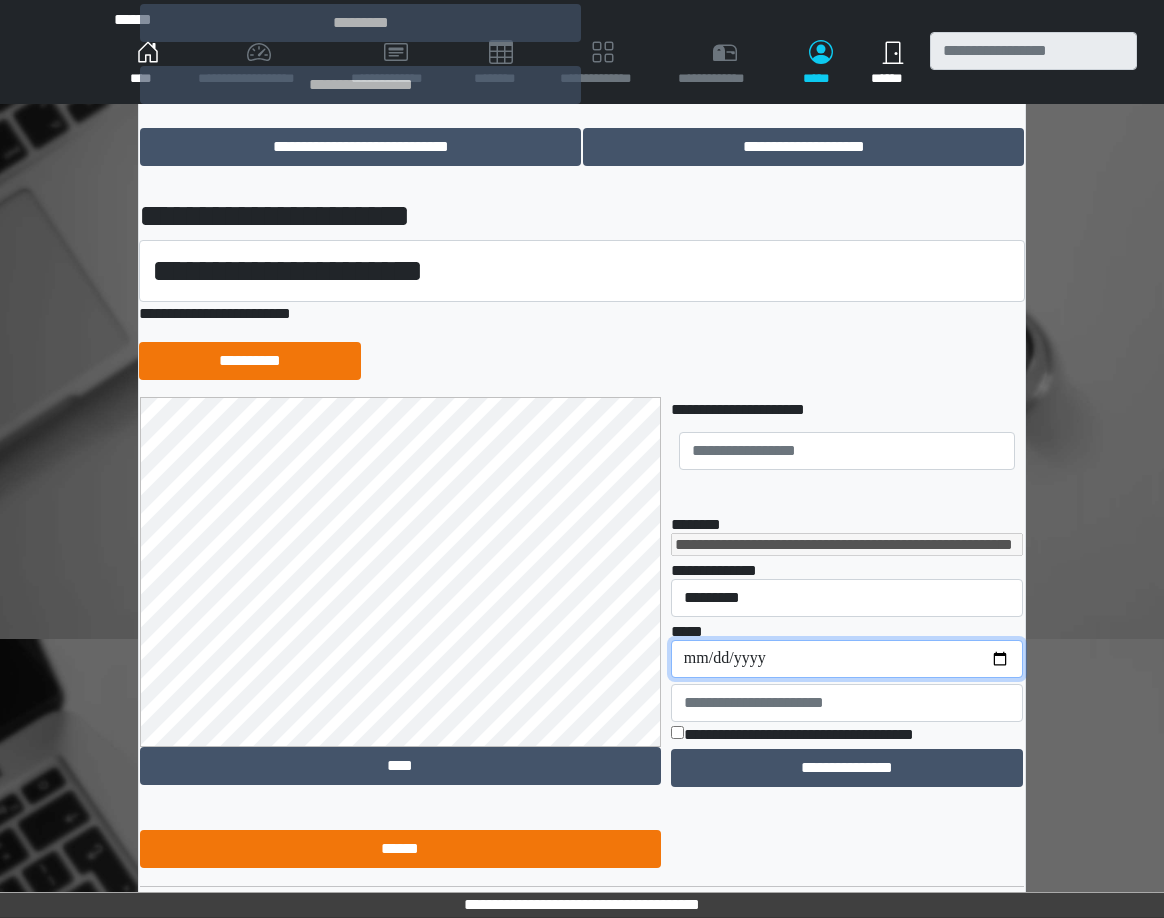 type on "**********" 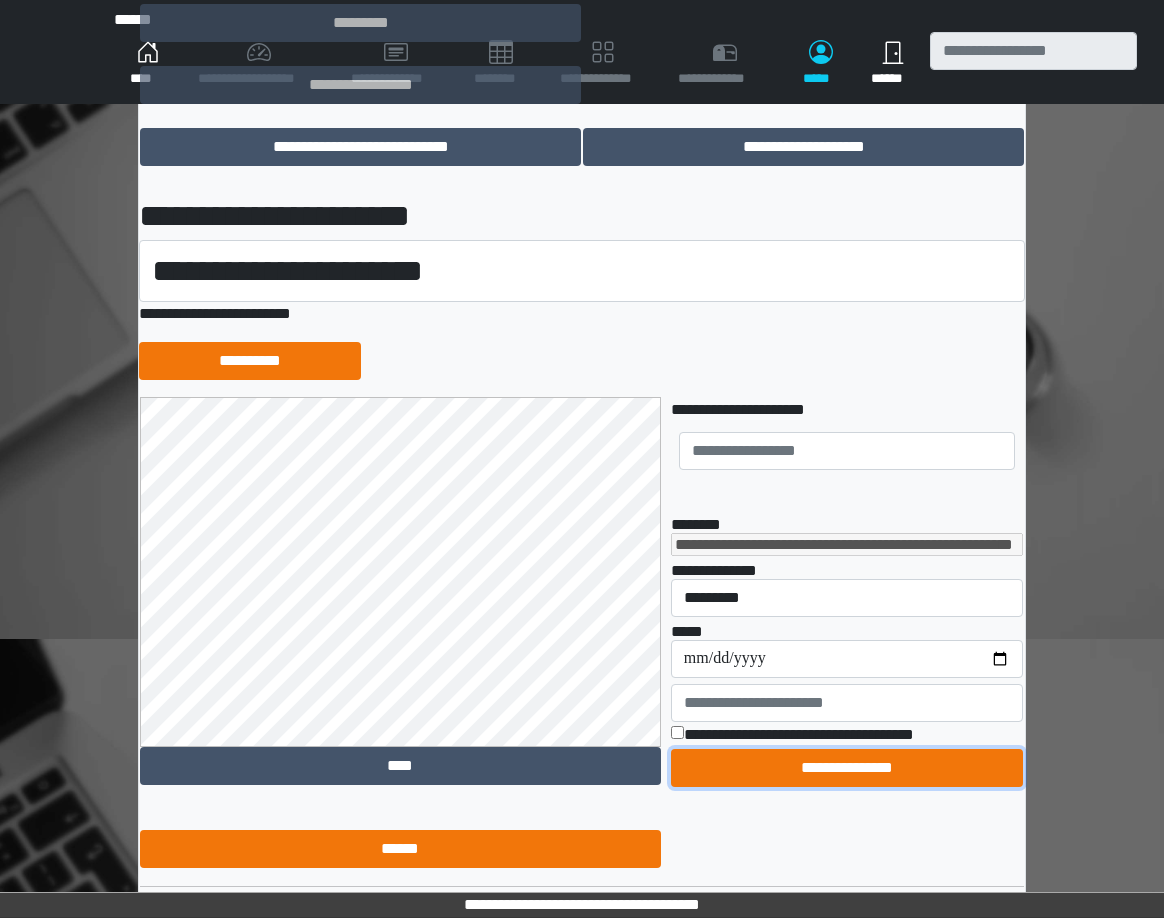 click on "**********" at bounding box center (847, 768) 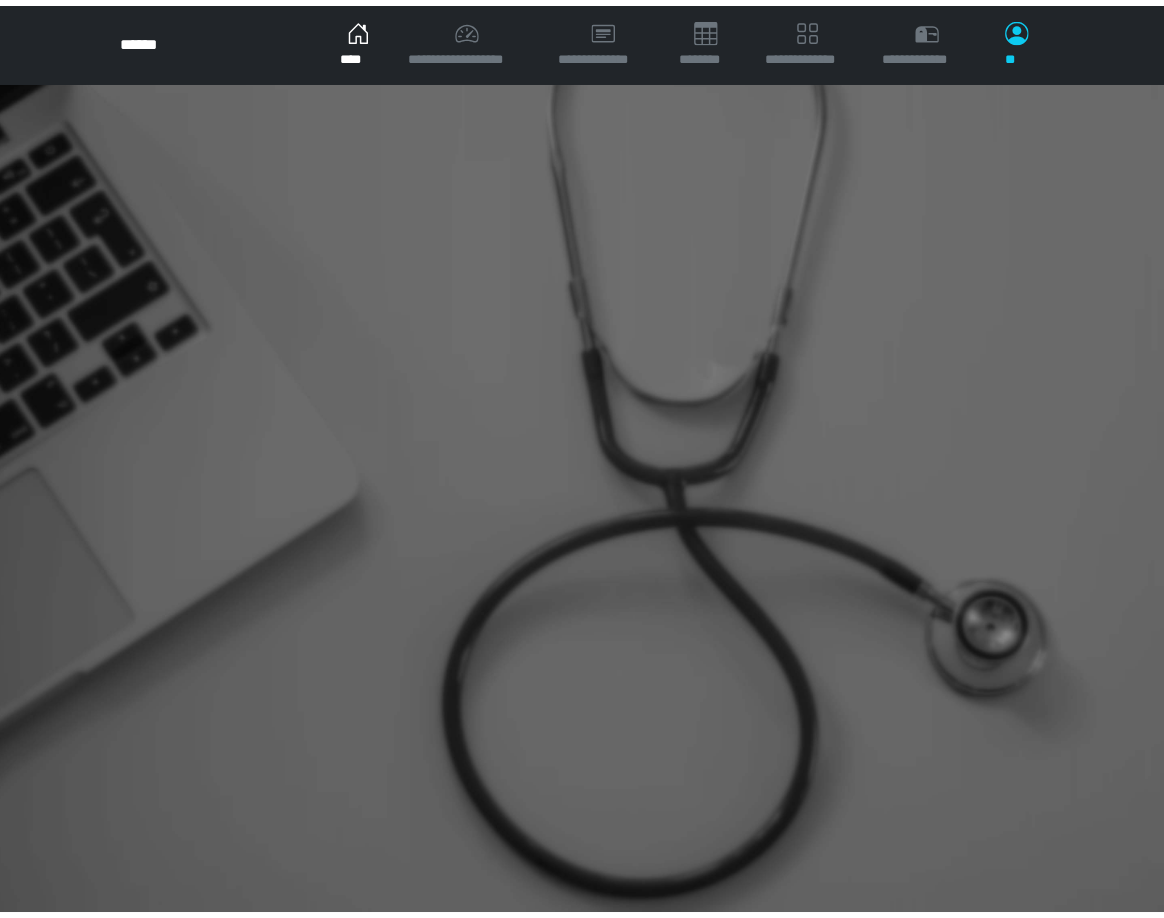 scroll, scrollTop: 0, scrollLeft: 0, axis: both 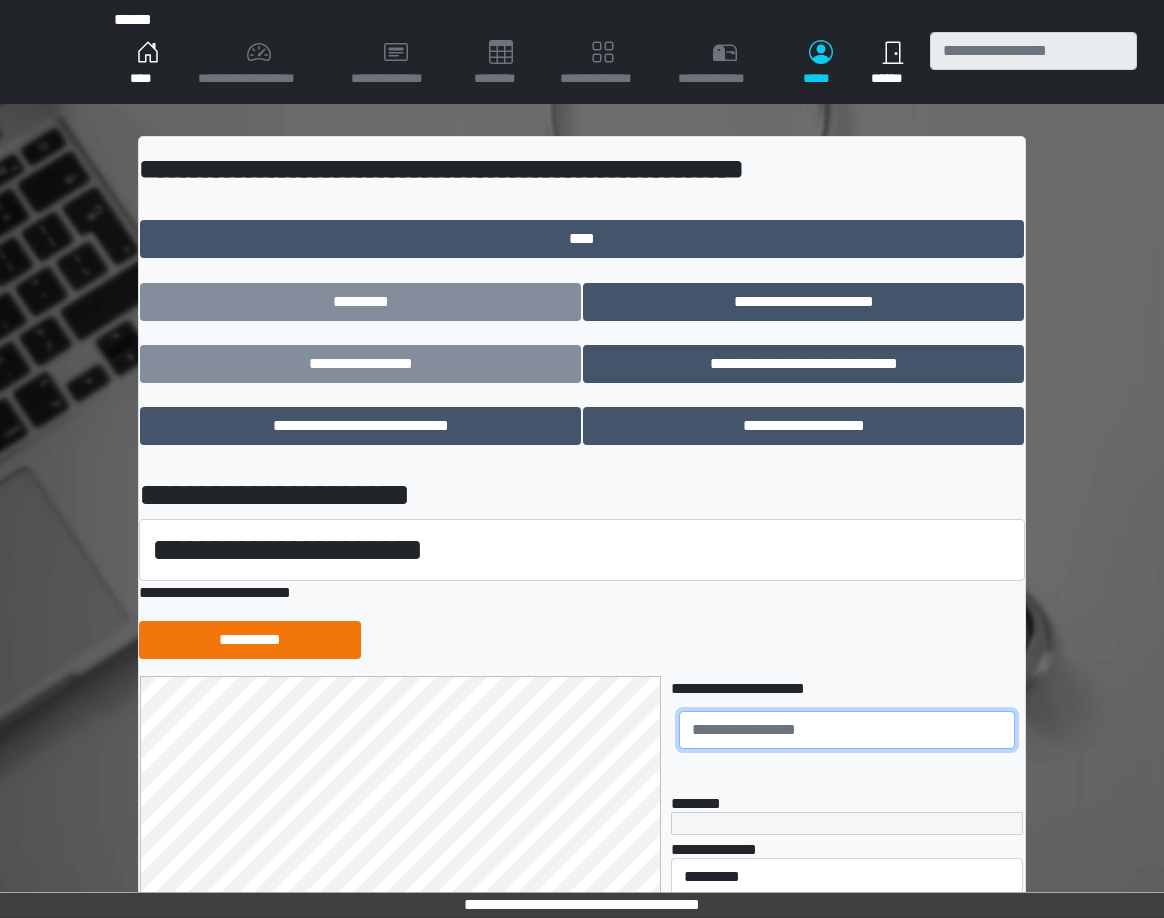 click at bounding box center [847, 730] 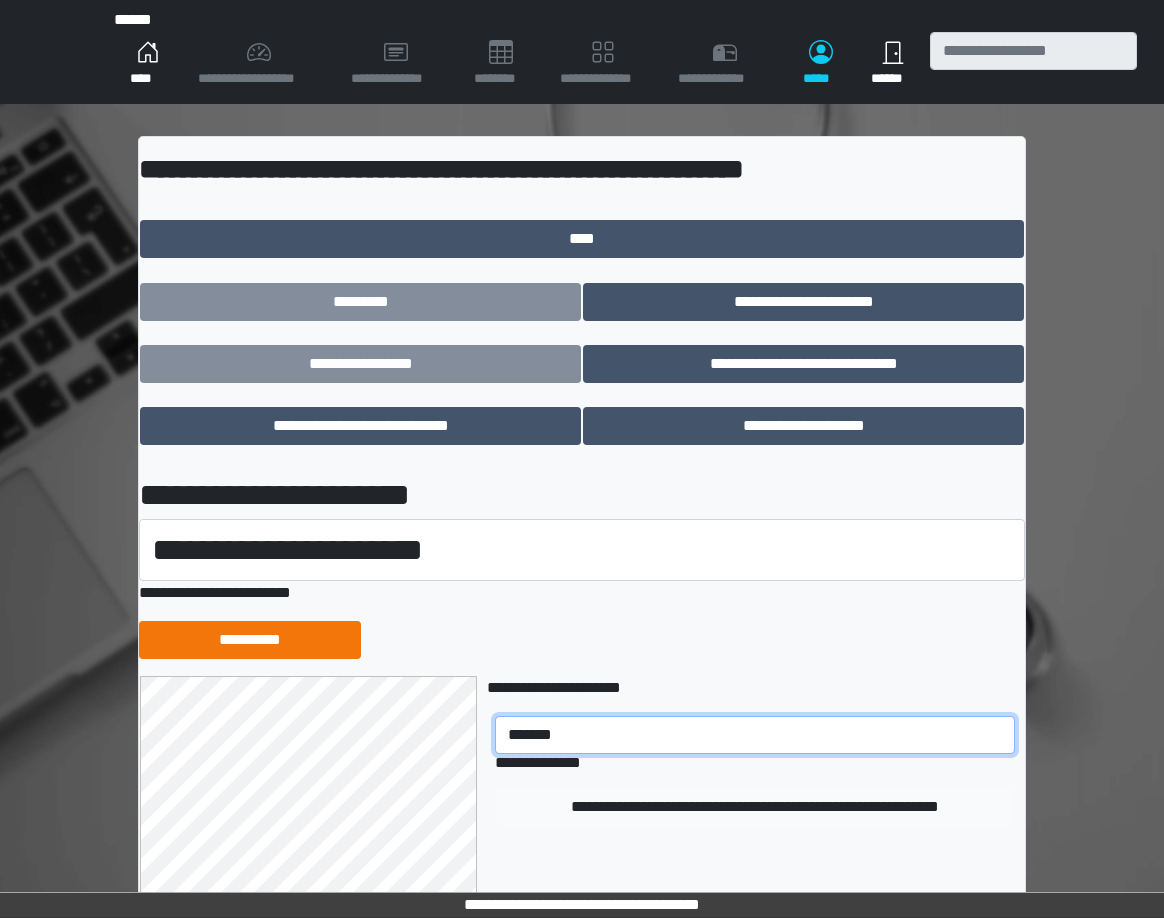type on "*******" 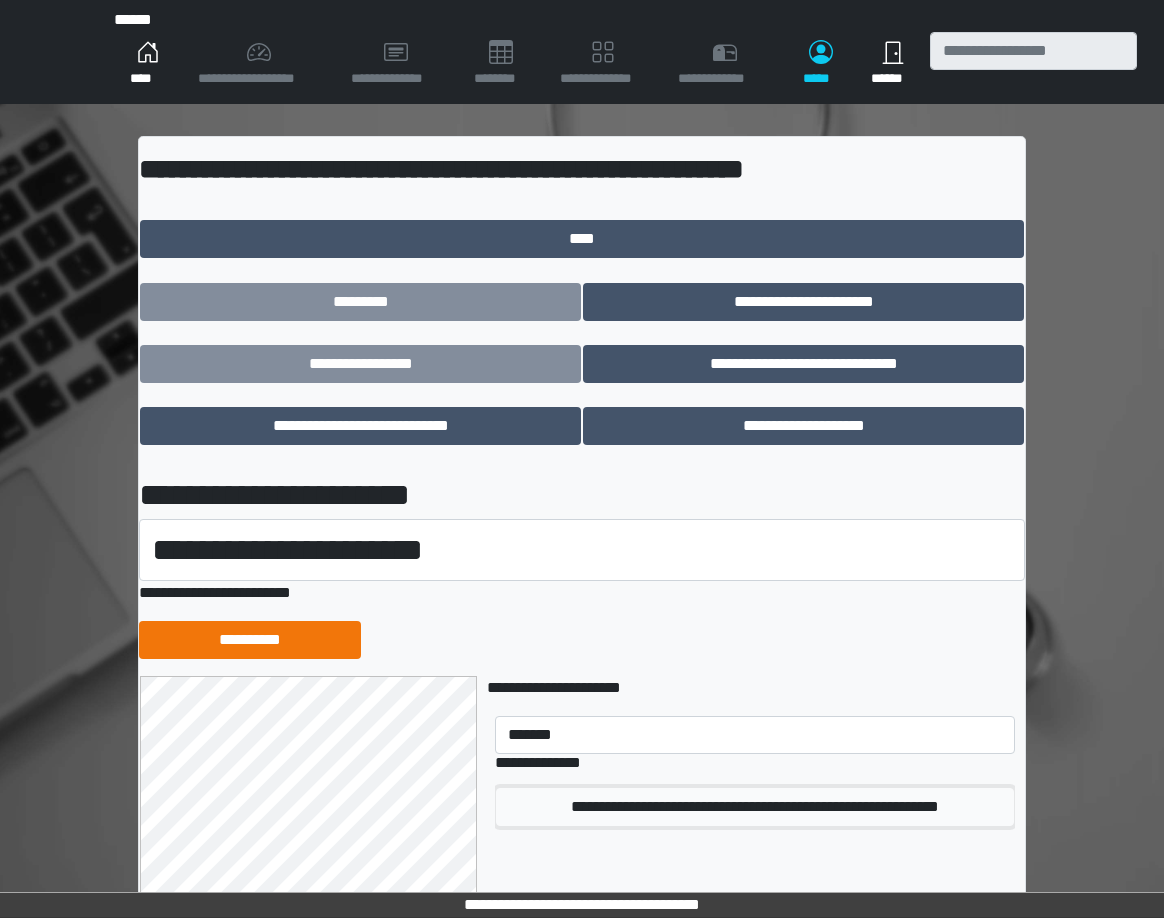 click on "**********" at bounding box center (755, 807) 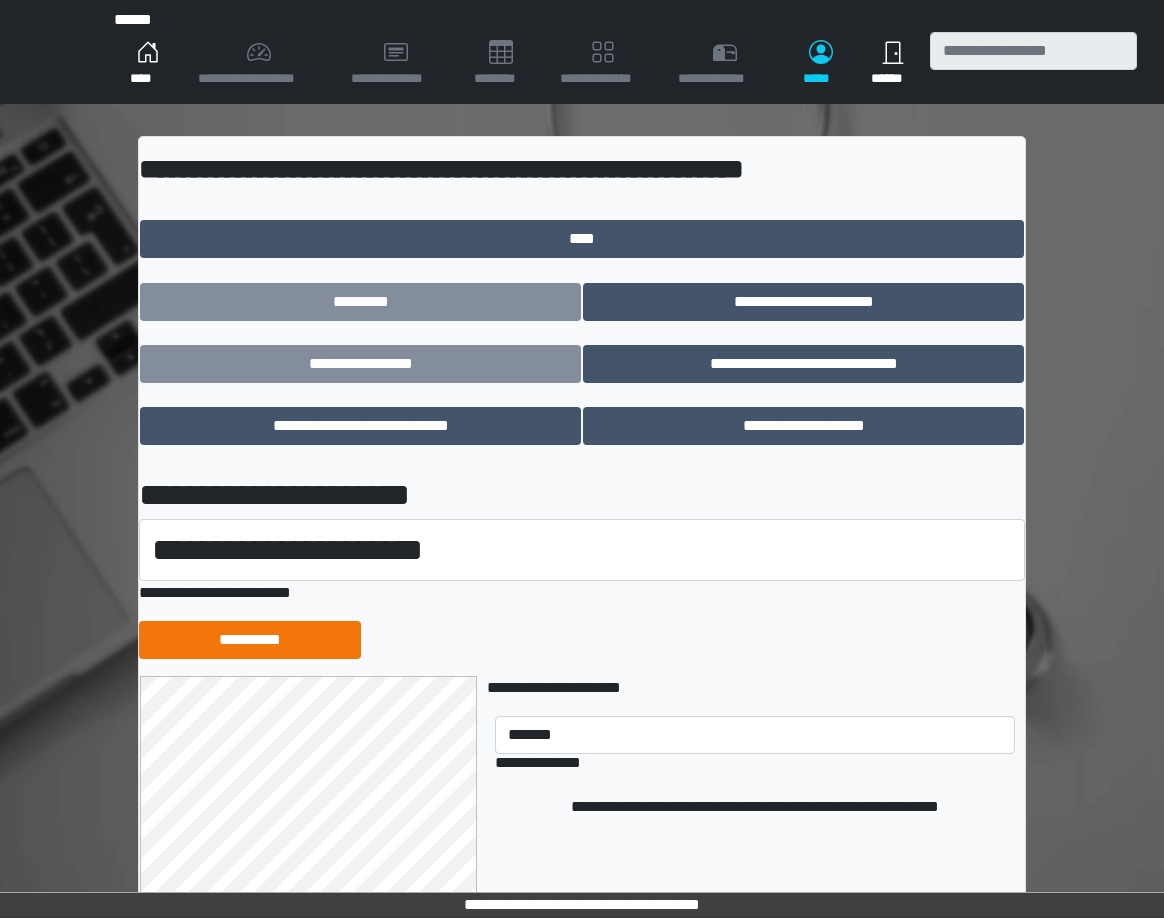 type 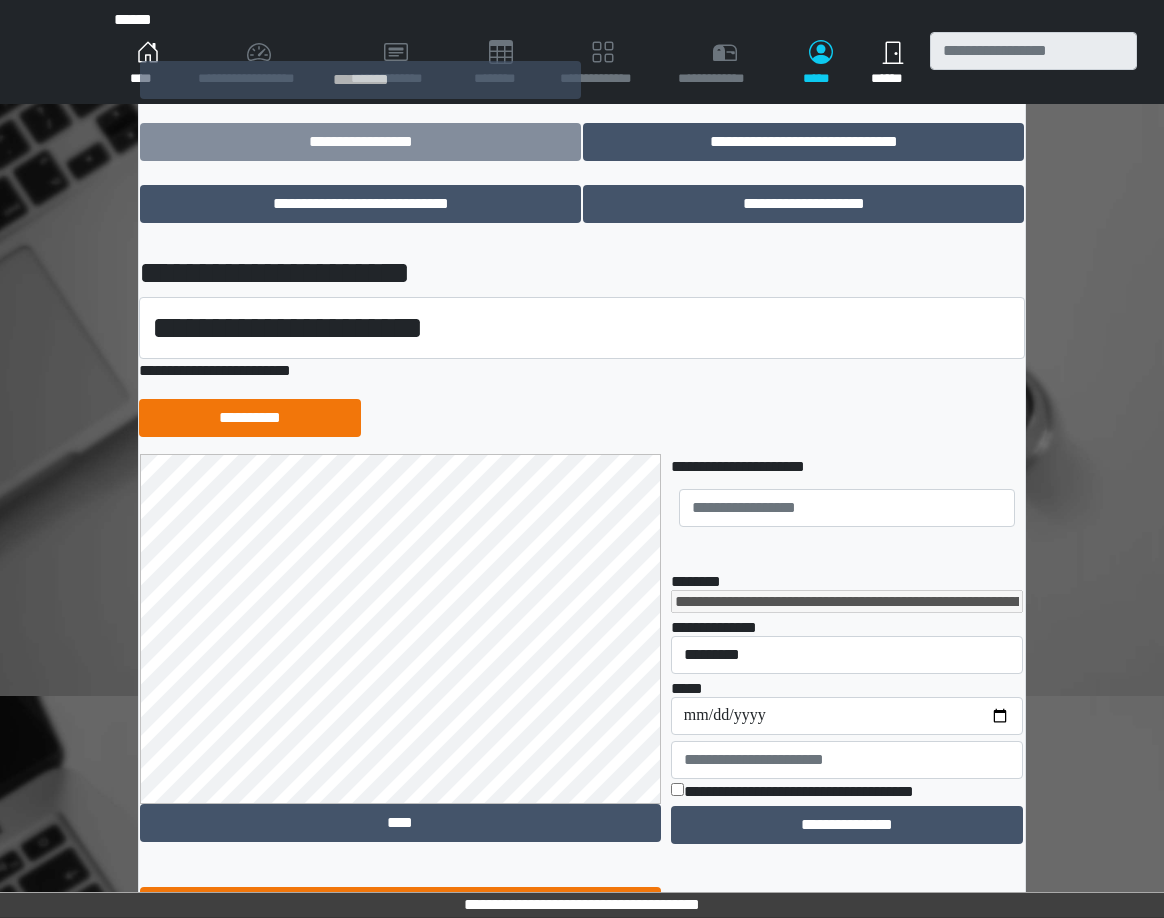 scroll, scrollTop: 250, scrollLeft: 0, axis: vertical 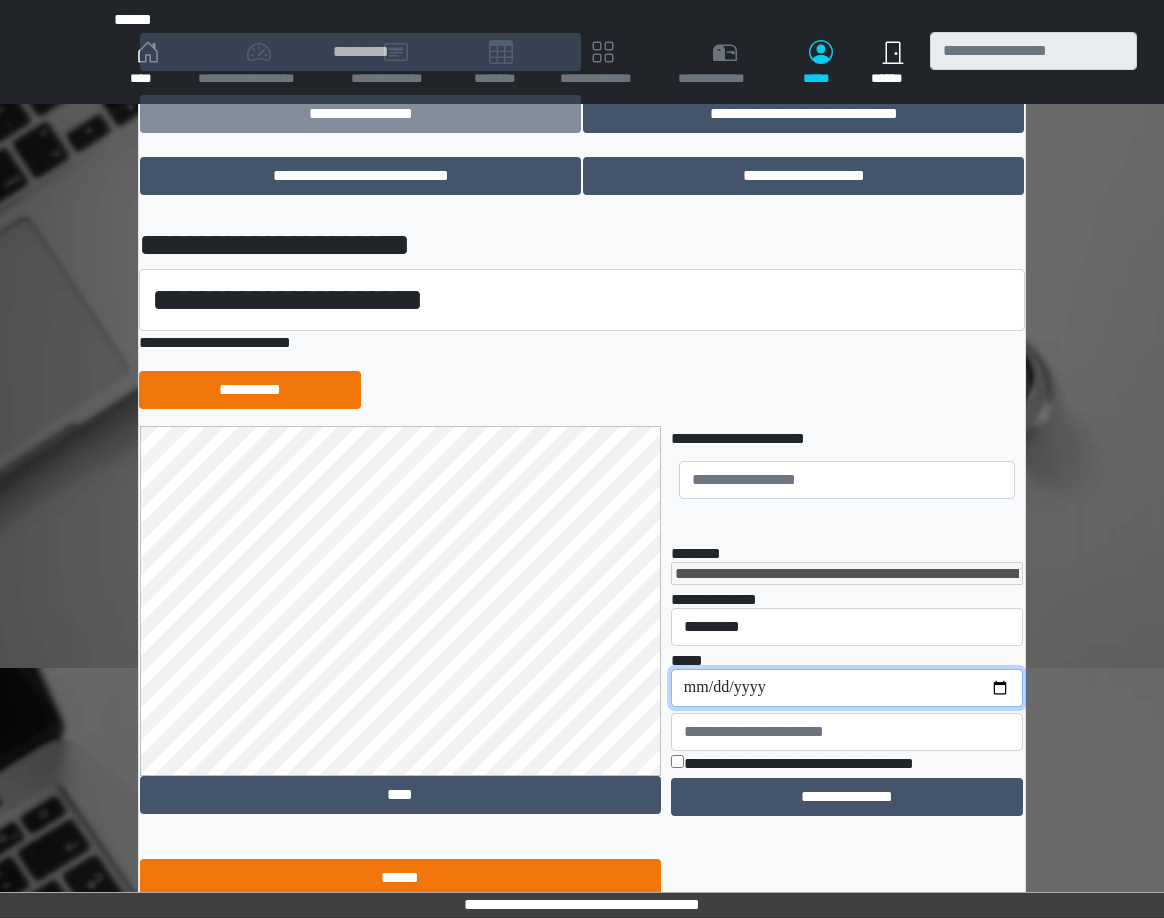 click on "**********" at bounding box center (847, 688) 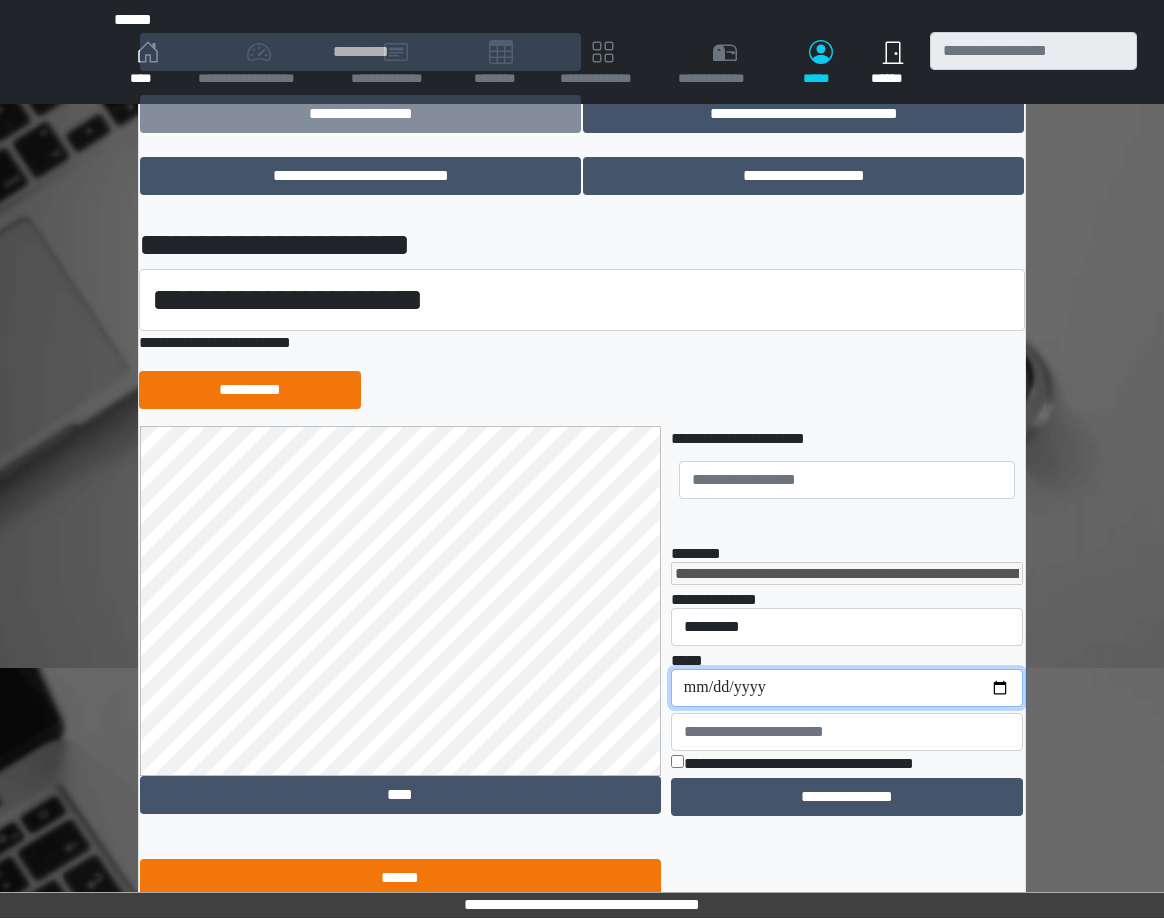 type on "**********" 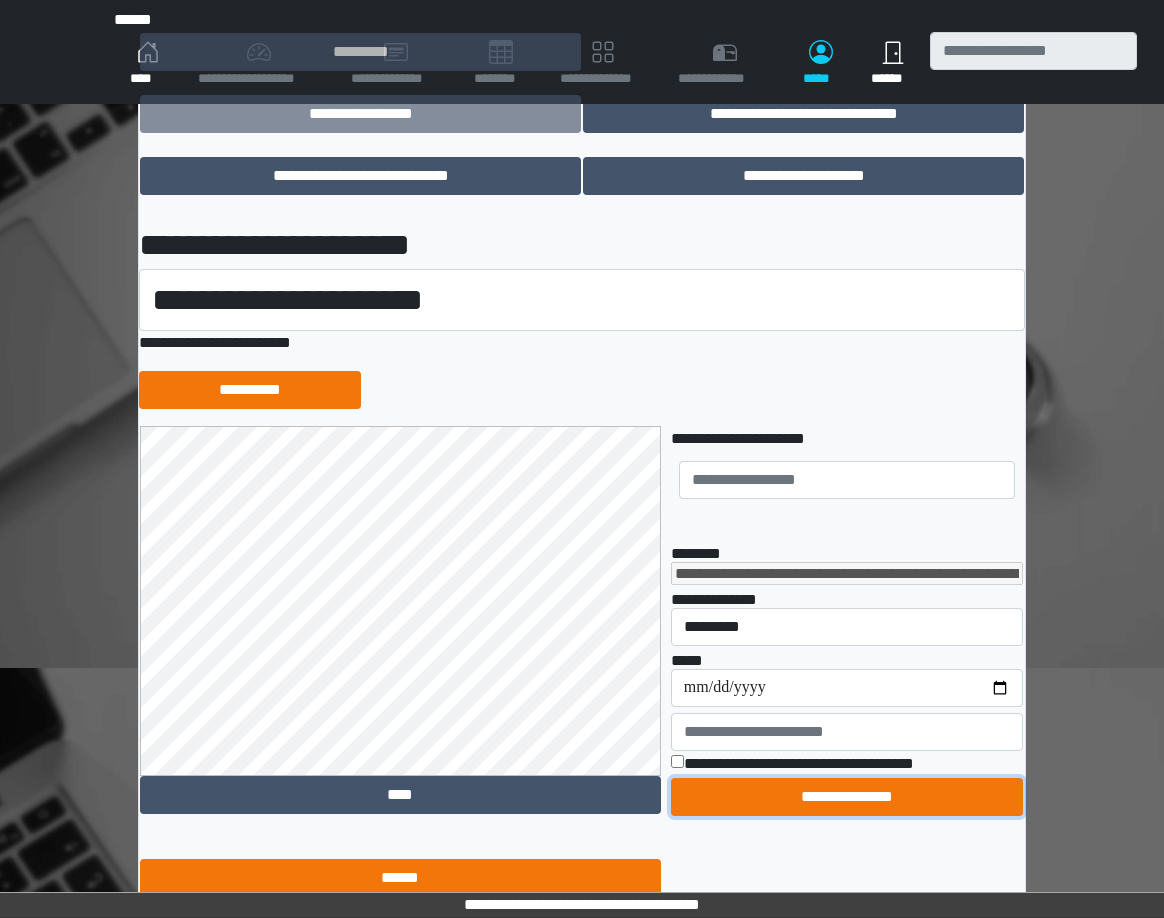 click on "**********" at bounding box center (847, 797) 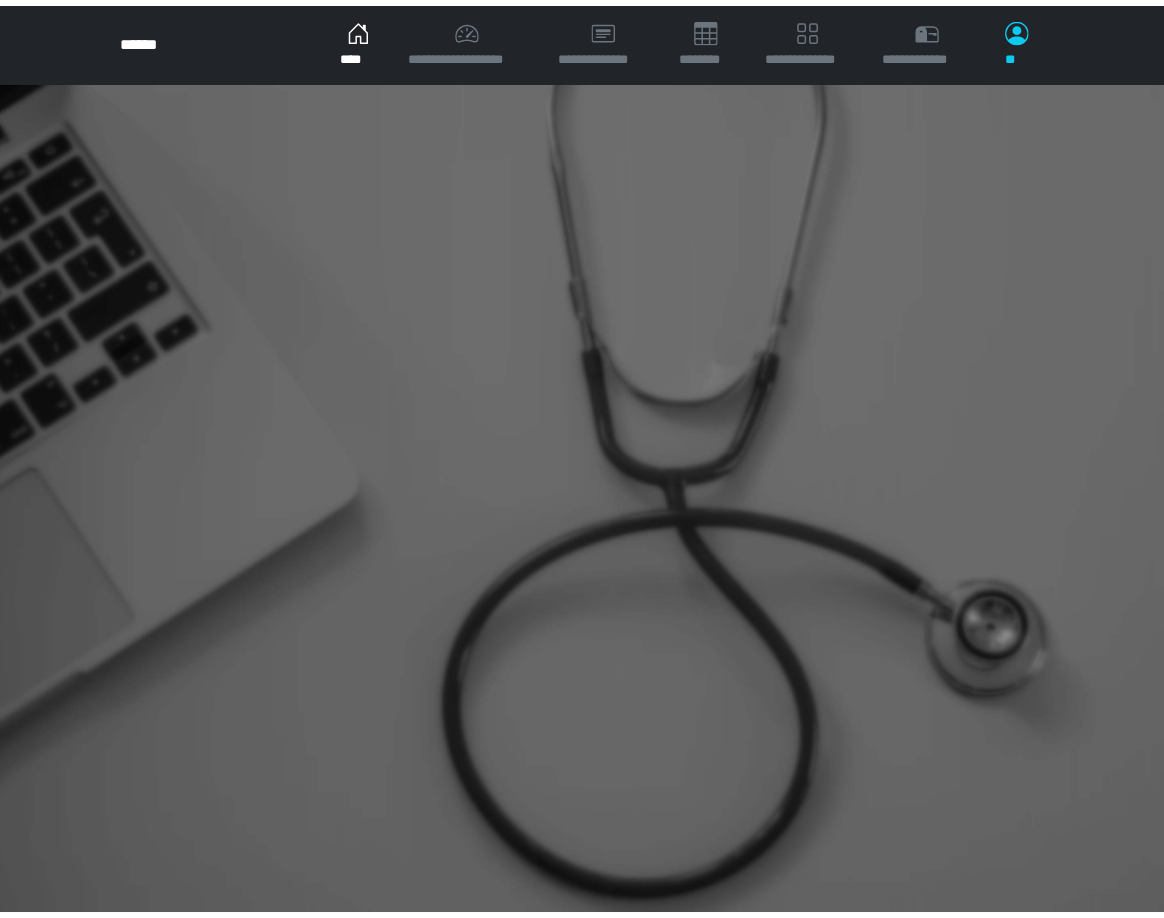 scroll, scrollTop: 0, scrollLeft: 0, axis: both 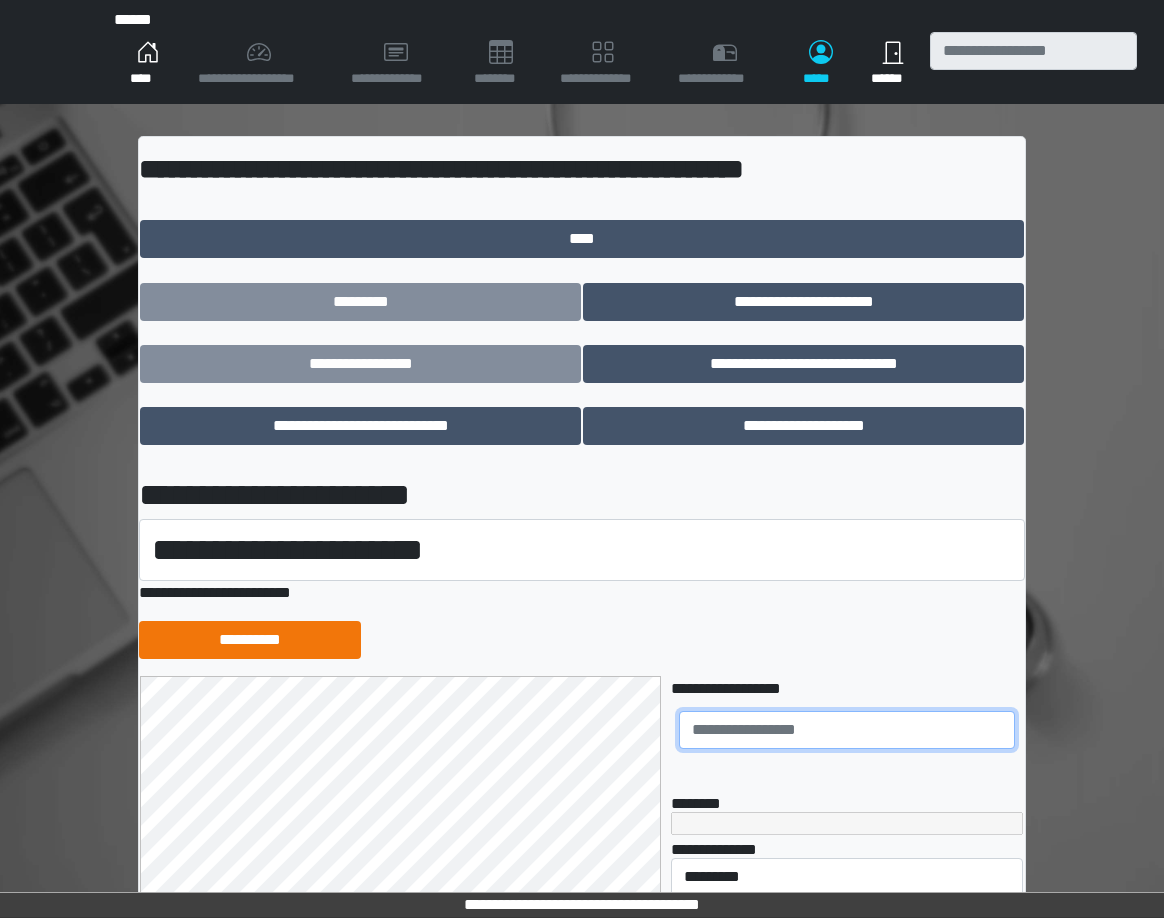 click at bounding box center (847, 730) 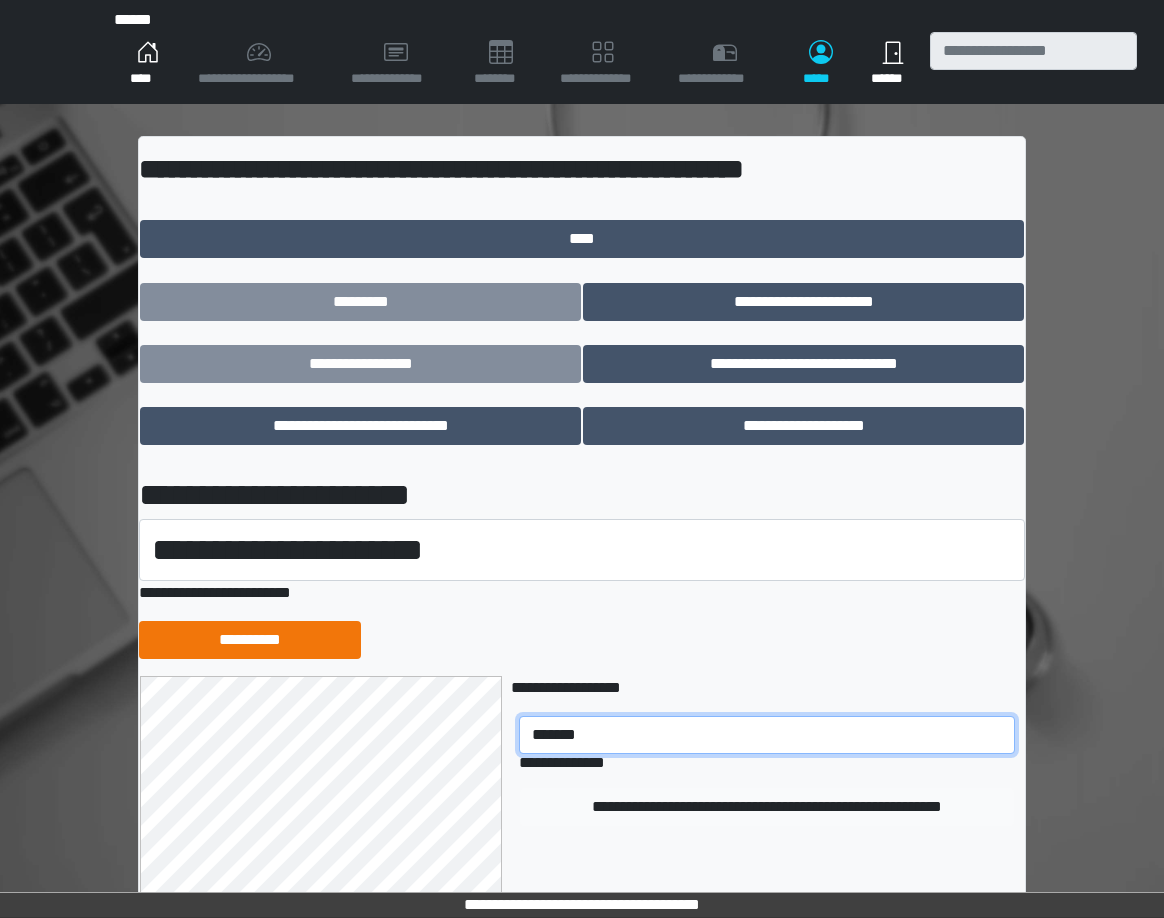 type on "*******" 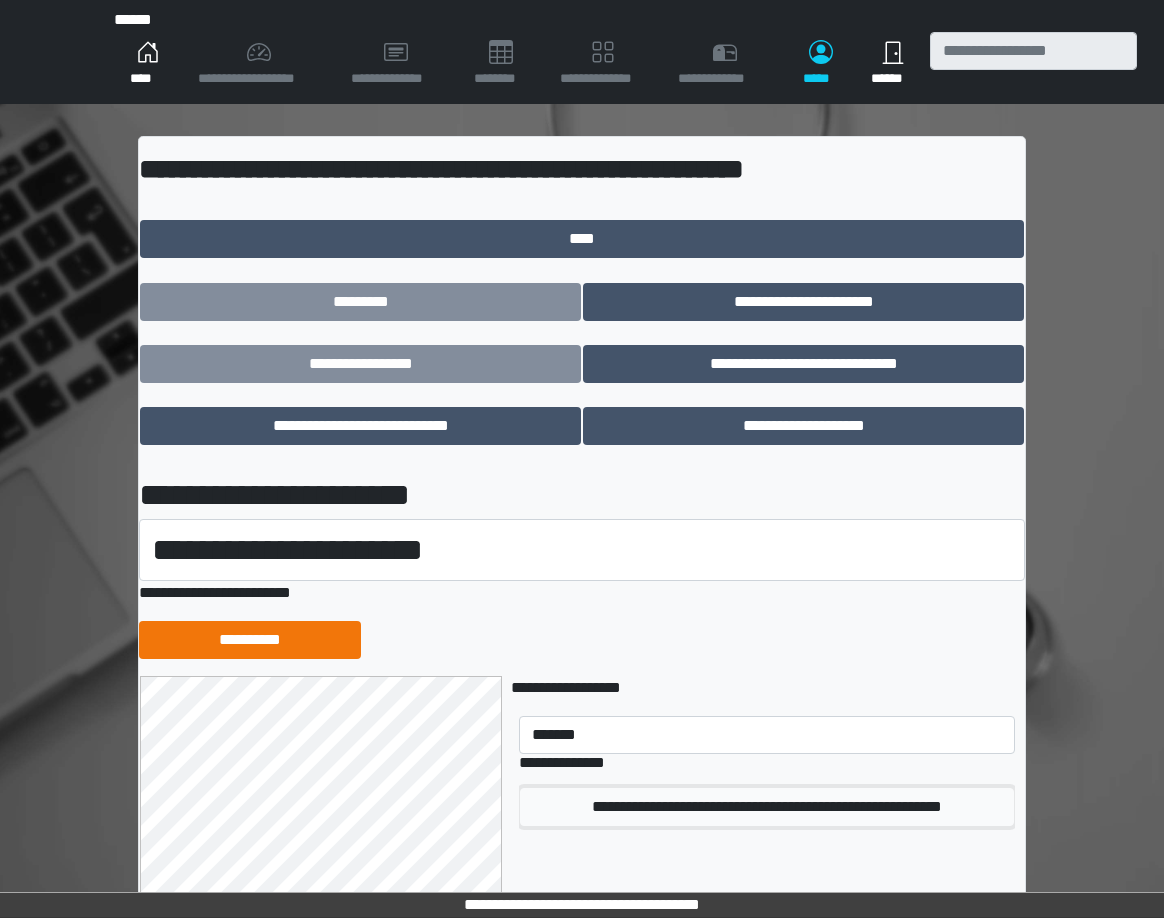 click on "**********" at bounding box center [767, 807] 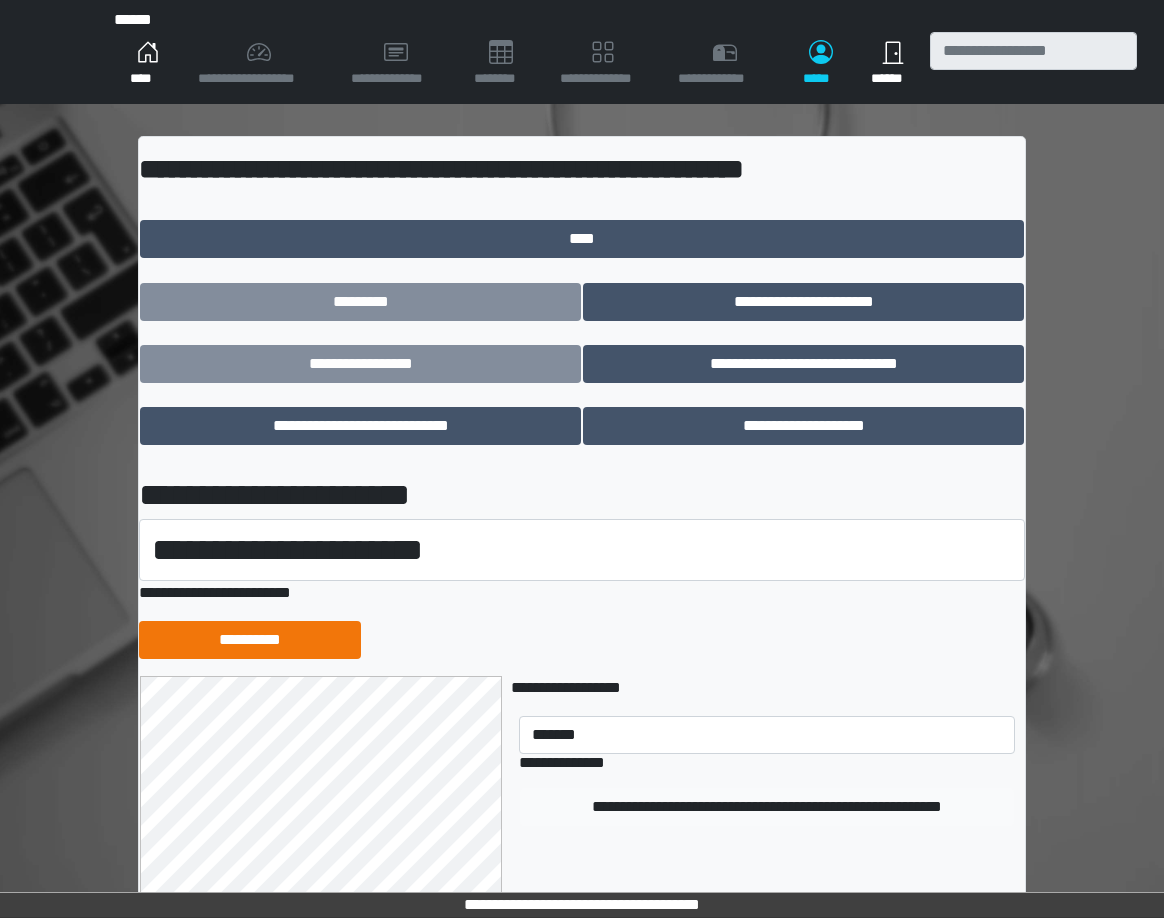type 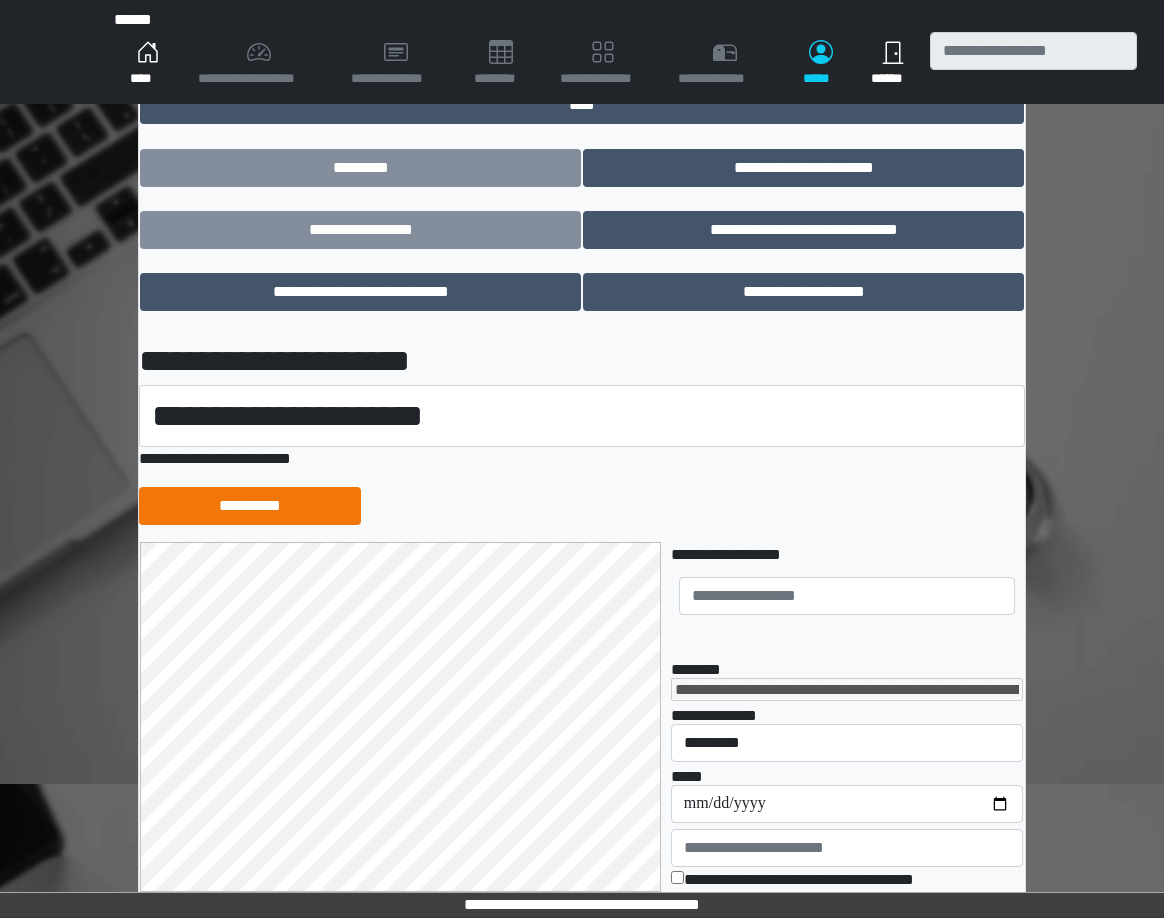 scroll, scrollTop: 222, scrollLeft: 0, axis: vertical 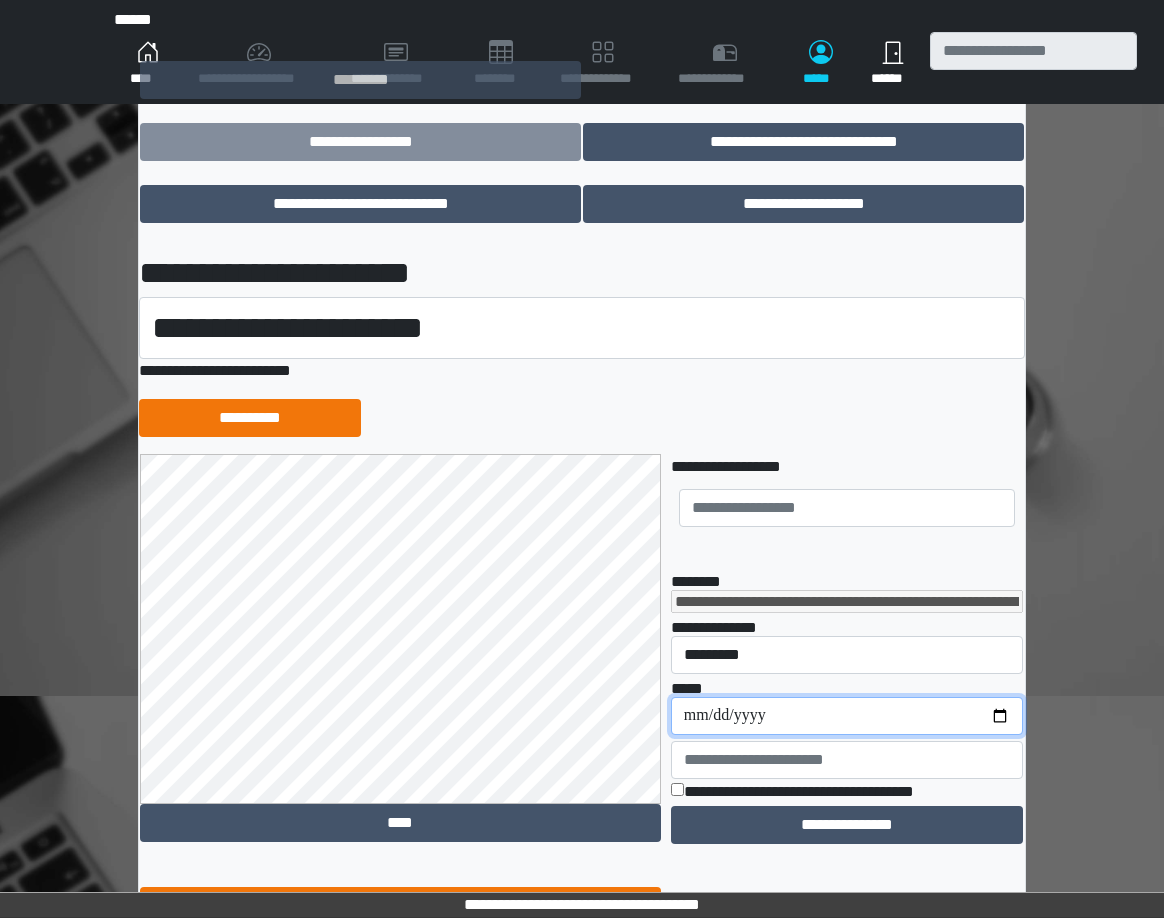 click on "**********" at bounding box center (847, 716) 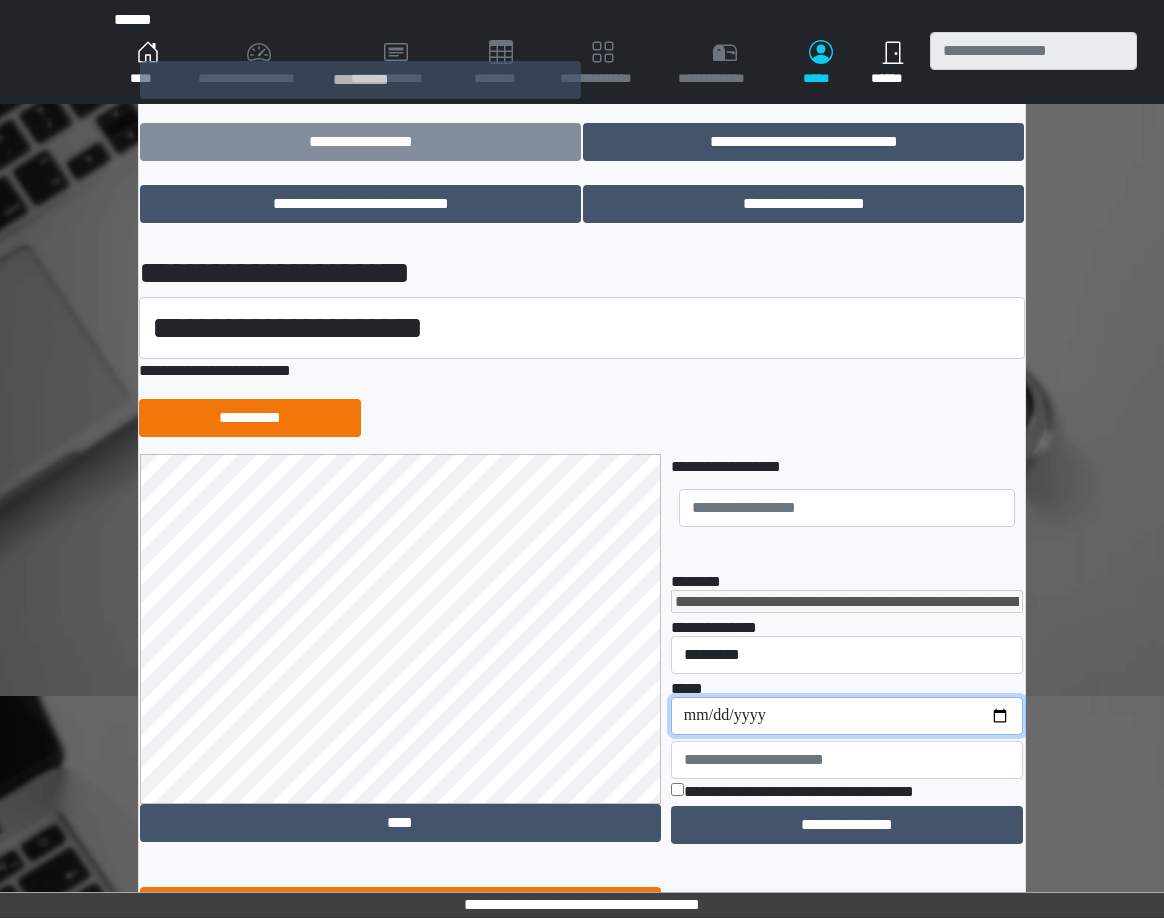 type on "**********" 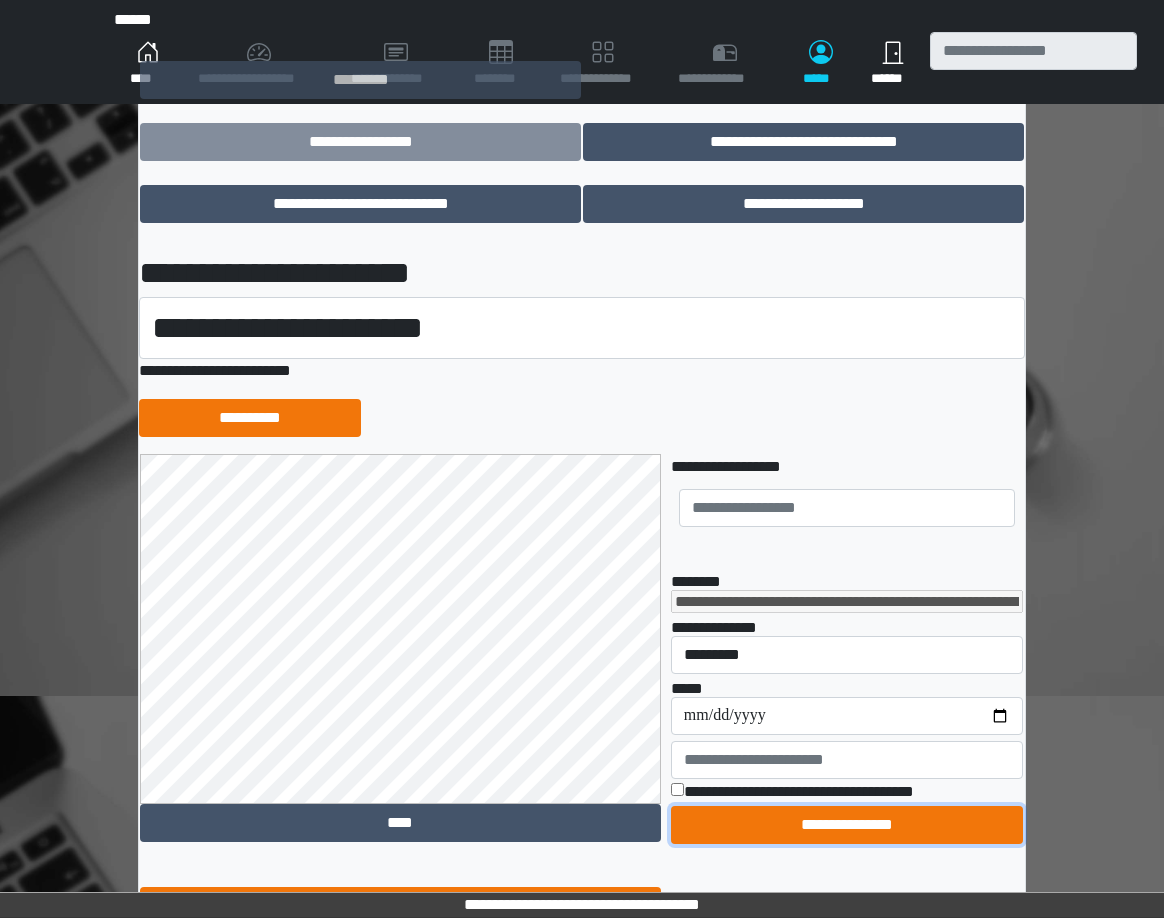 click on "**********" at bounding box center (847, 825) 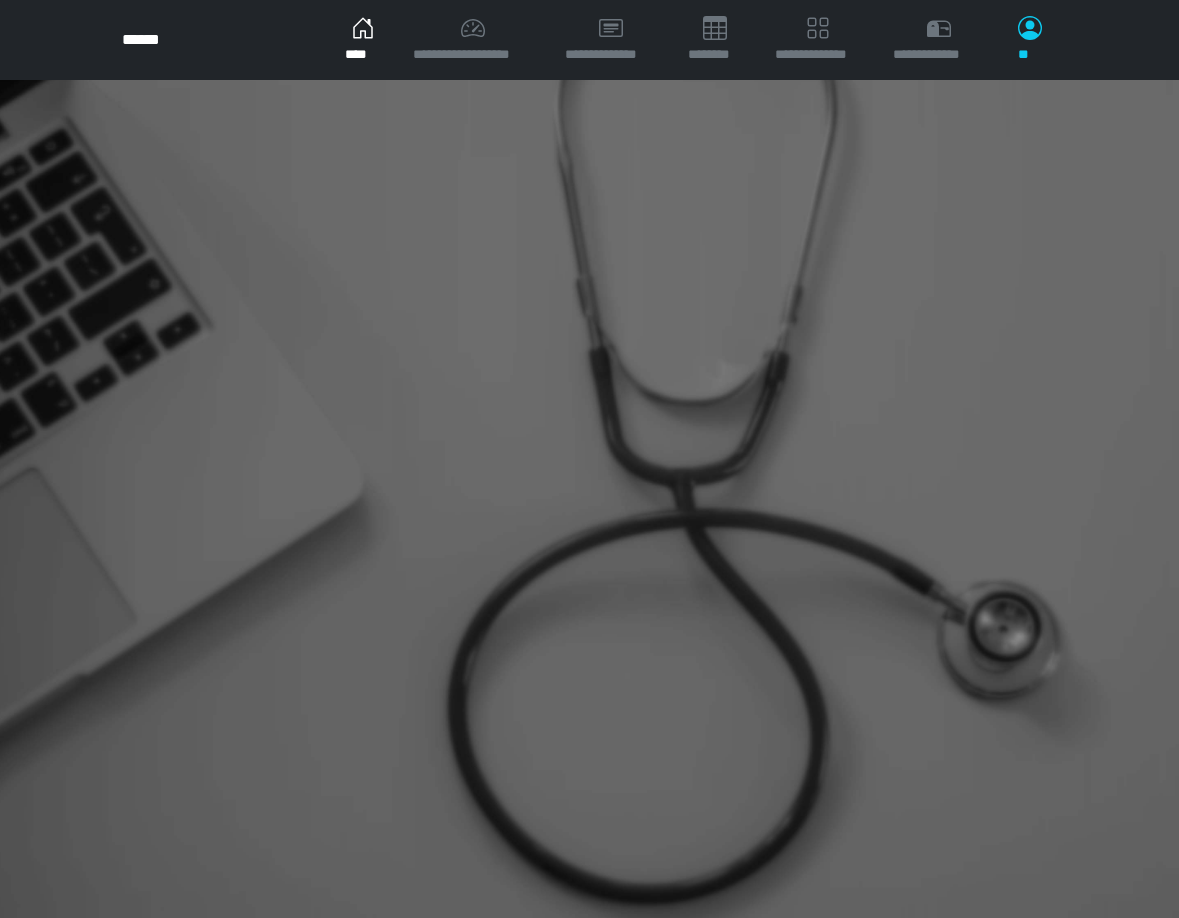 scroll, scrollTop: 0, scrollLeft: 0, axis: both 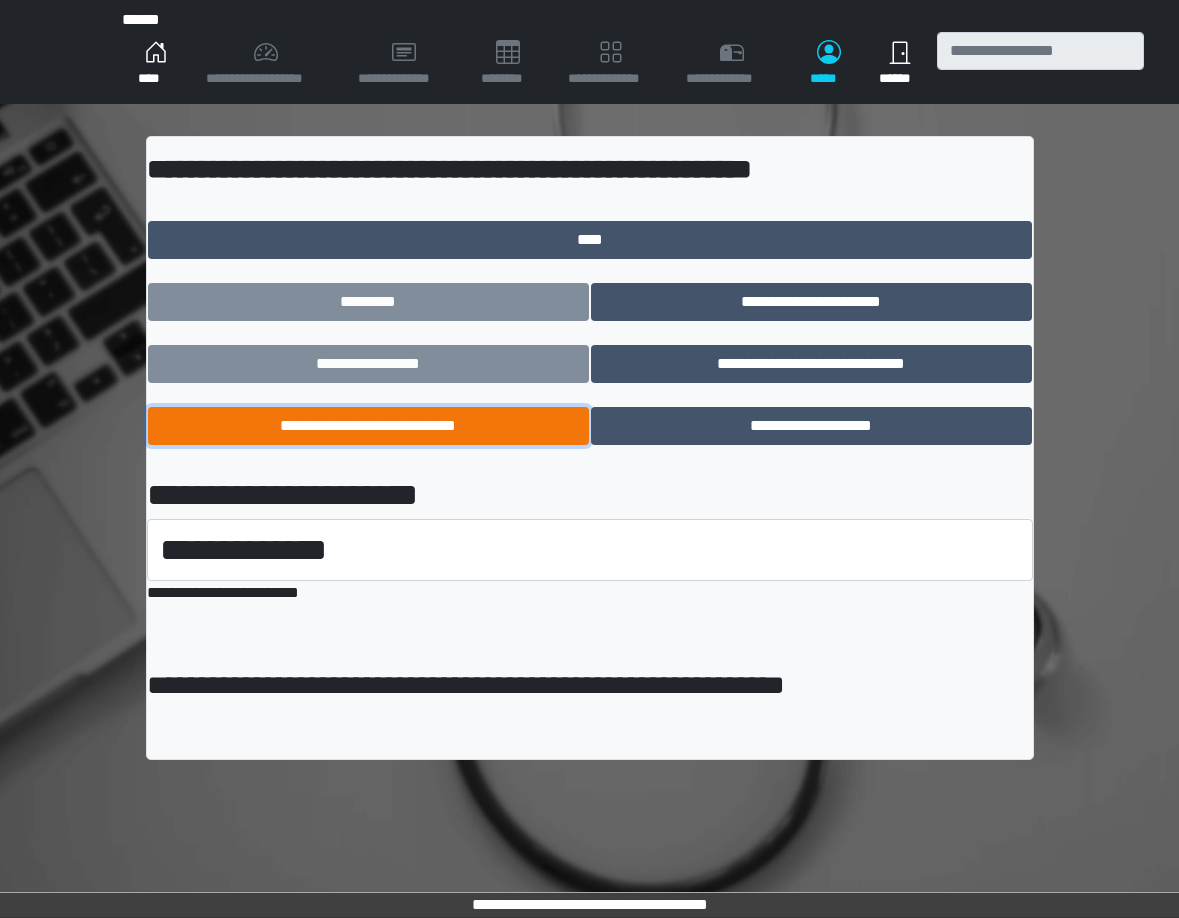 click on "**********" at bounding box center (368, 426) 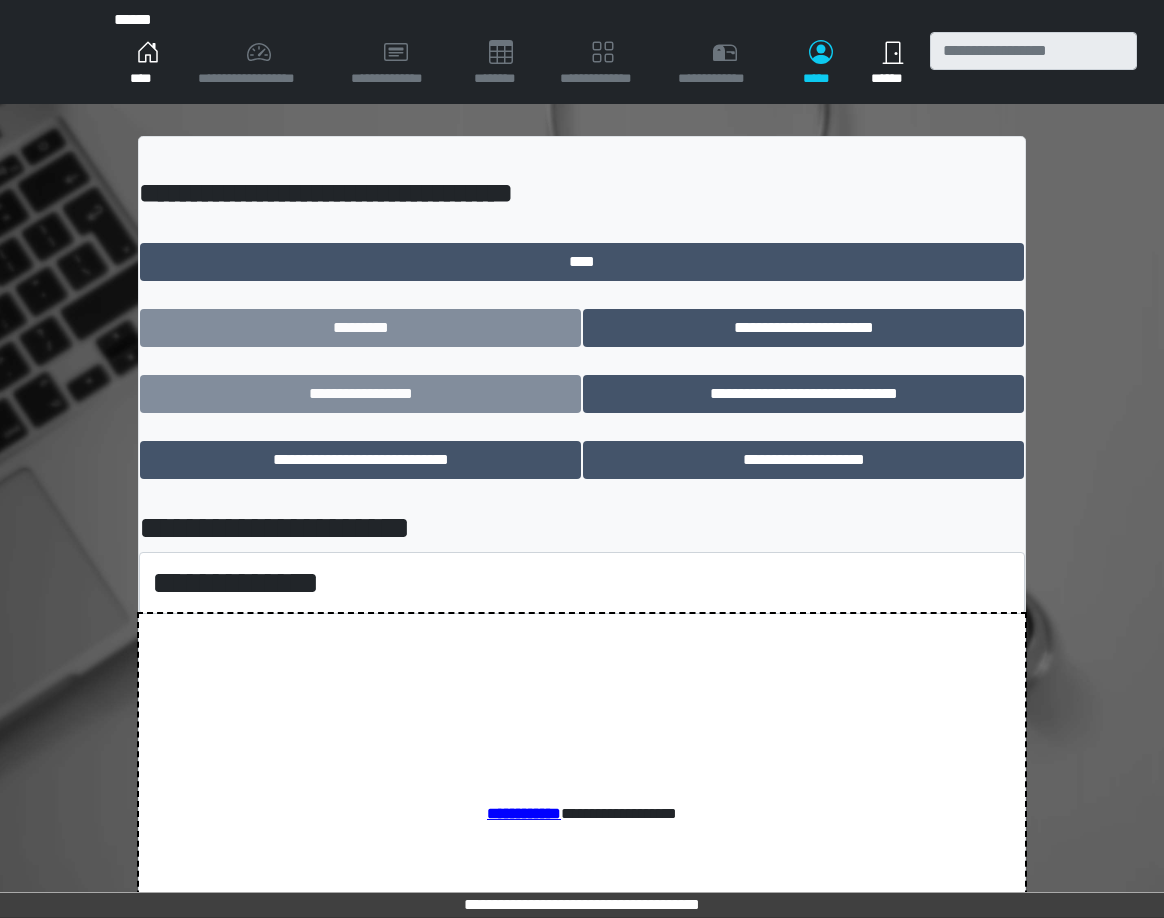 scroll, scrollTop: 0, scrollLeft: 0, axis: both 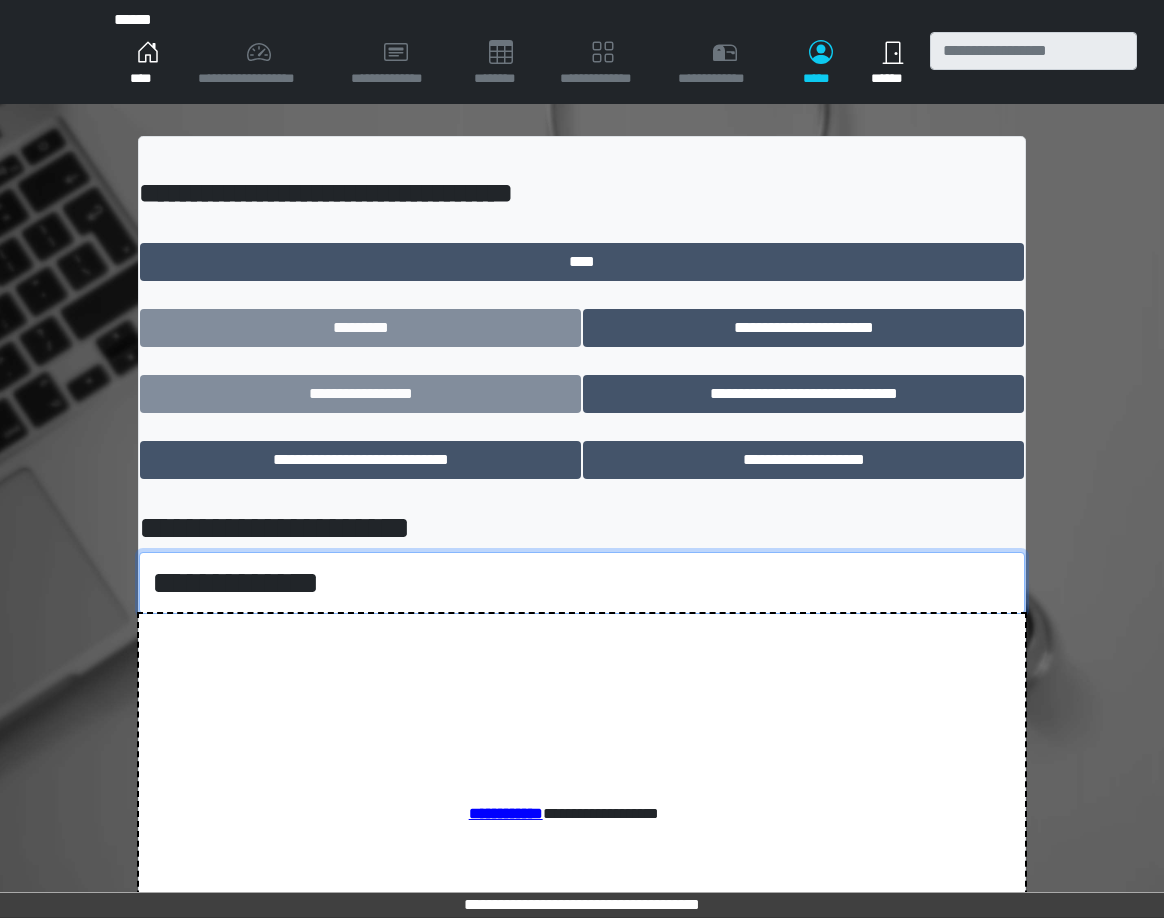 click on "**********" at bounding box center (582, 583) 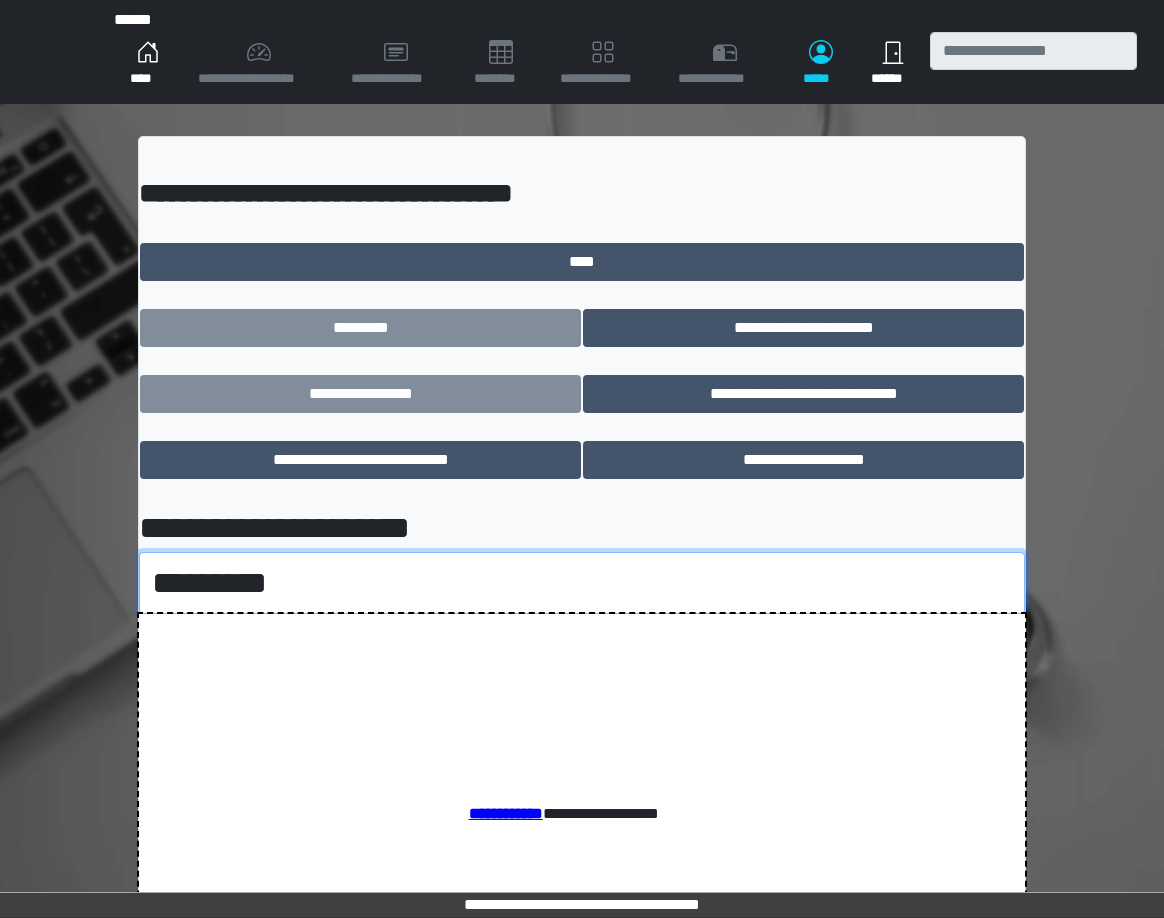 click on "**********" at bounding box center [582, 583] 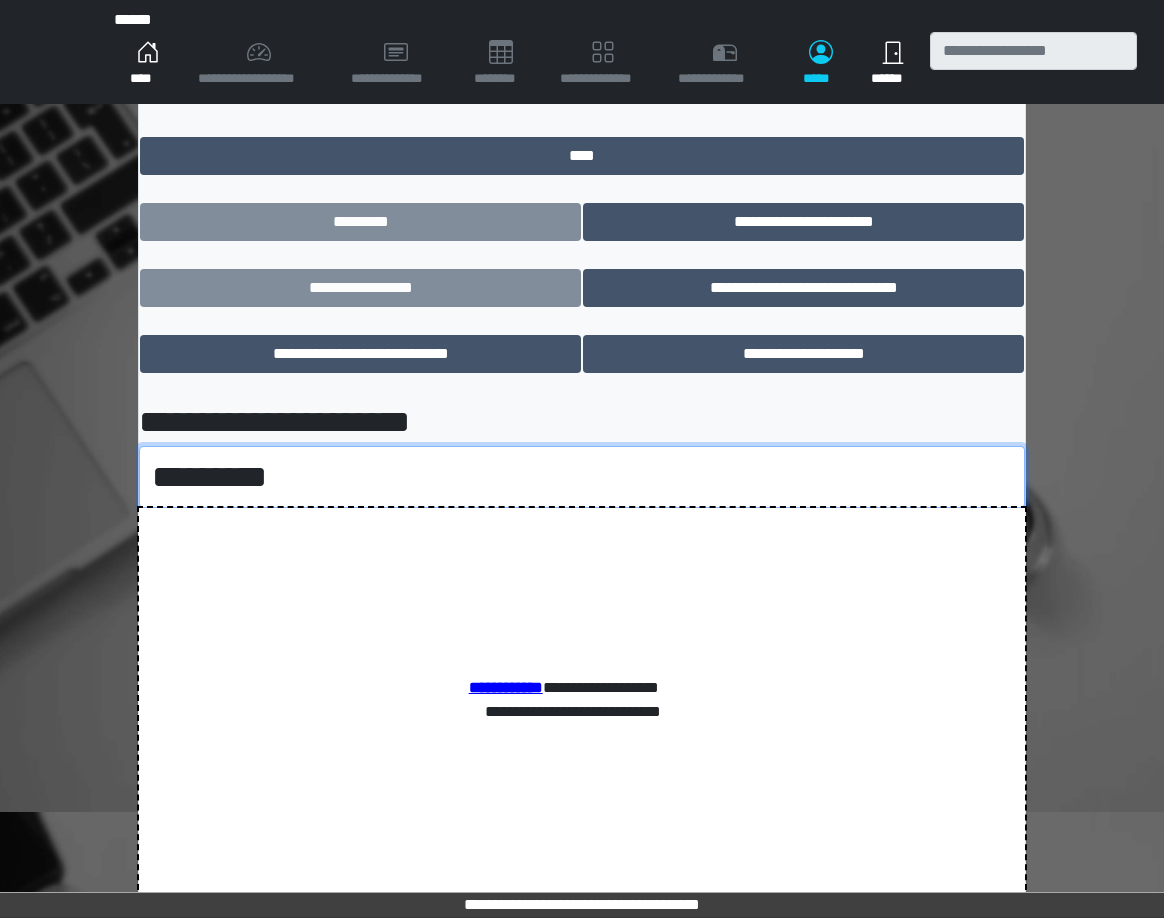 scroll, scrollTop: 189, scrollLeft: 0, axis: vertical 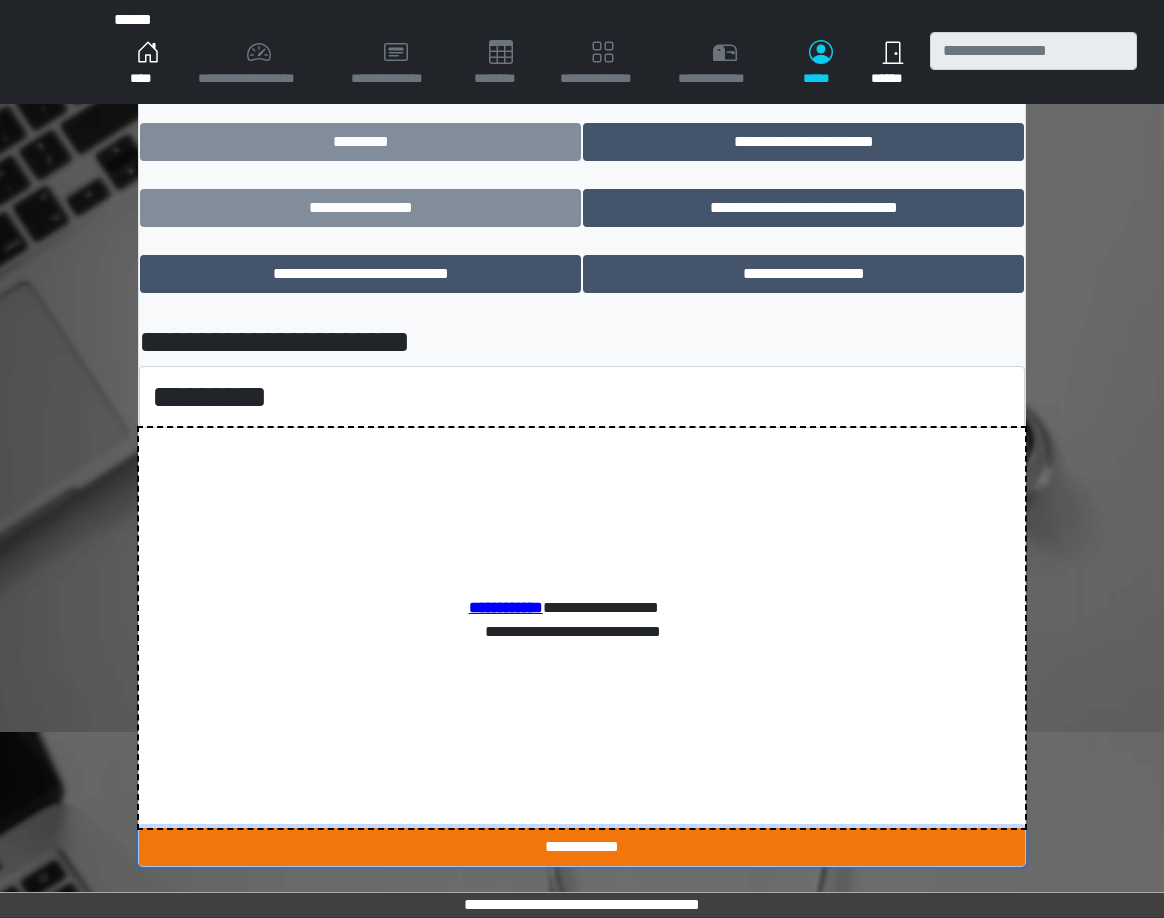 click on "**********" at bounding box center [582, 847] 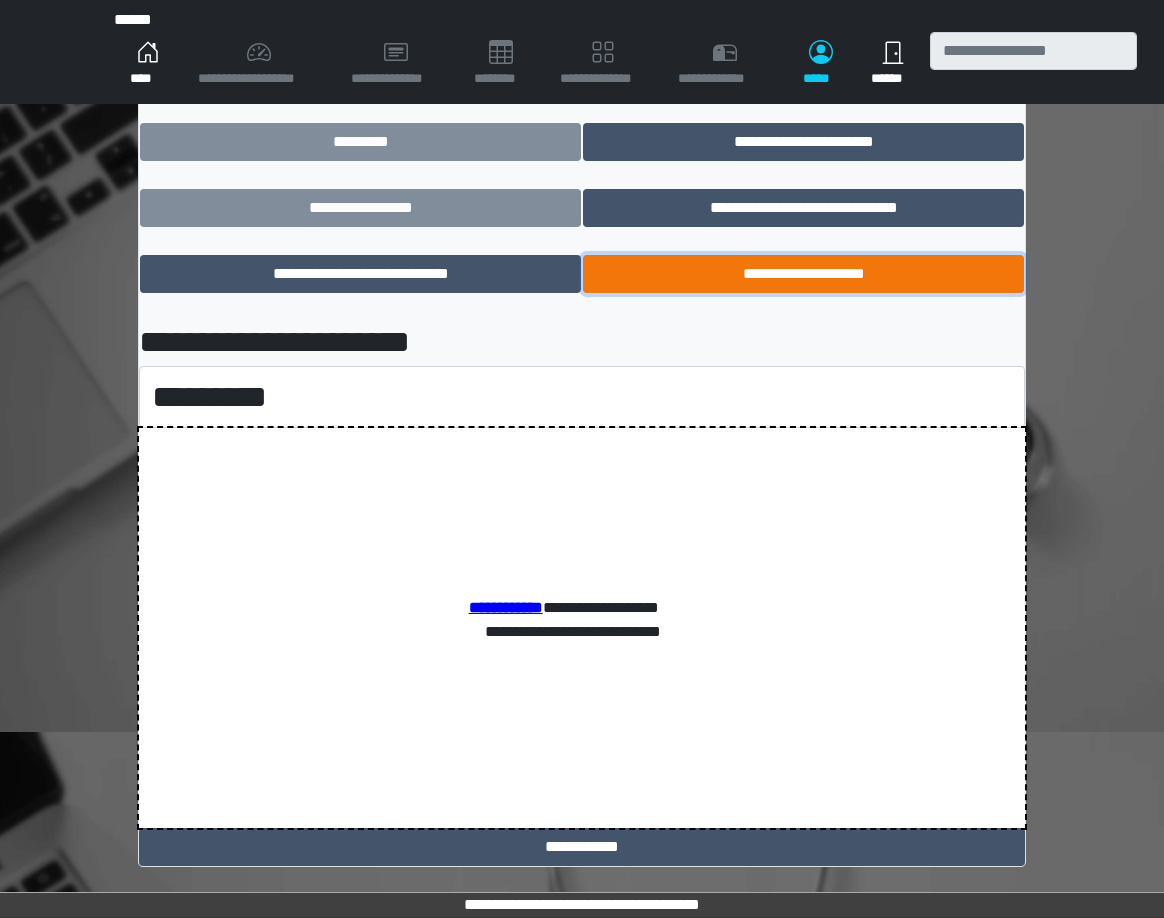 click on "**********" at bounding box center (803, 274) 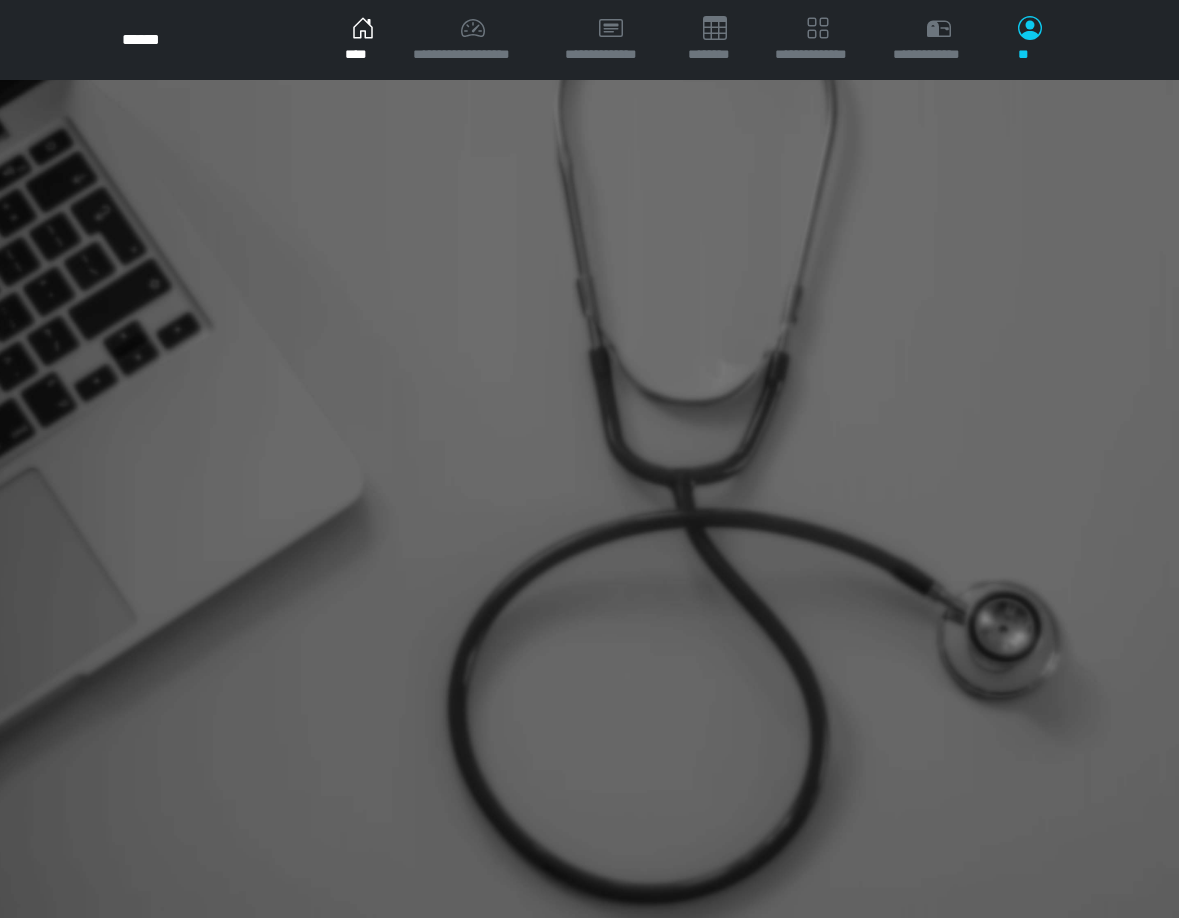 scroll, scrollTop: 0, scrollLeft: 0, axis: both 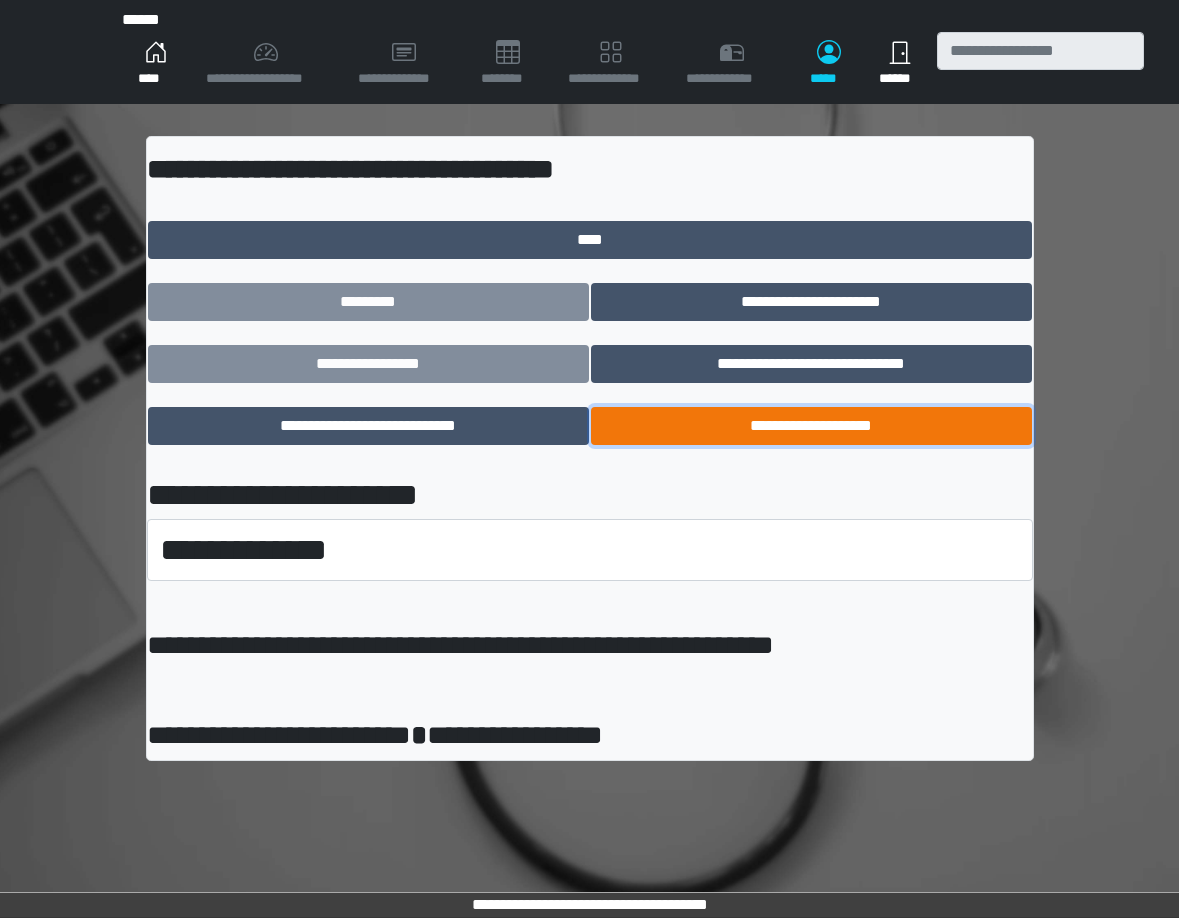 click on "**********" at bounding box center (811, 426) 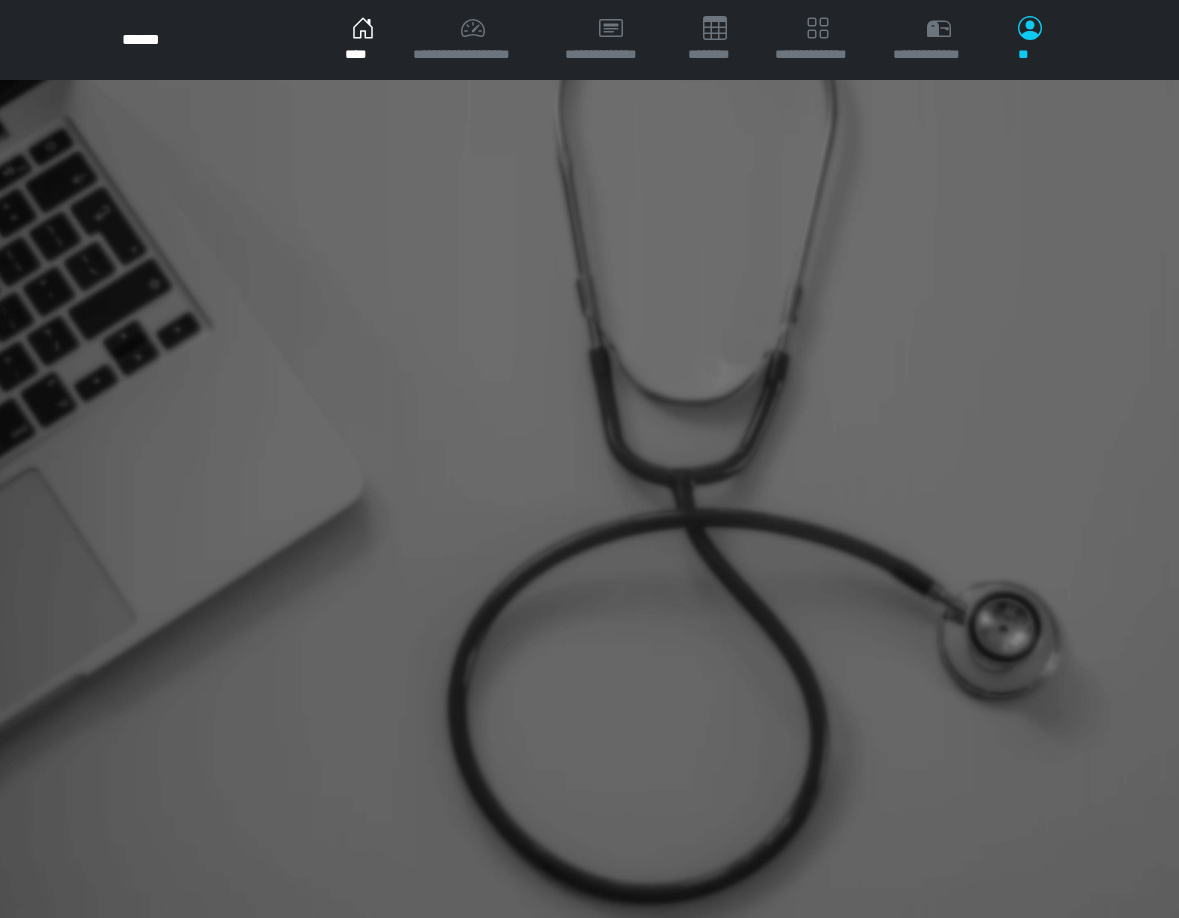 scroll, scrollTop: 0, scrollLeft: 0, axis: both 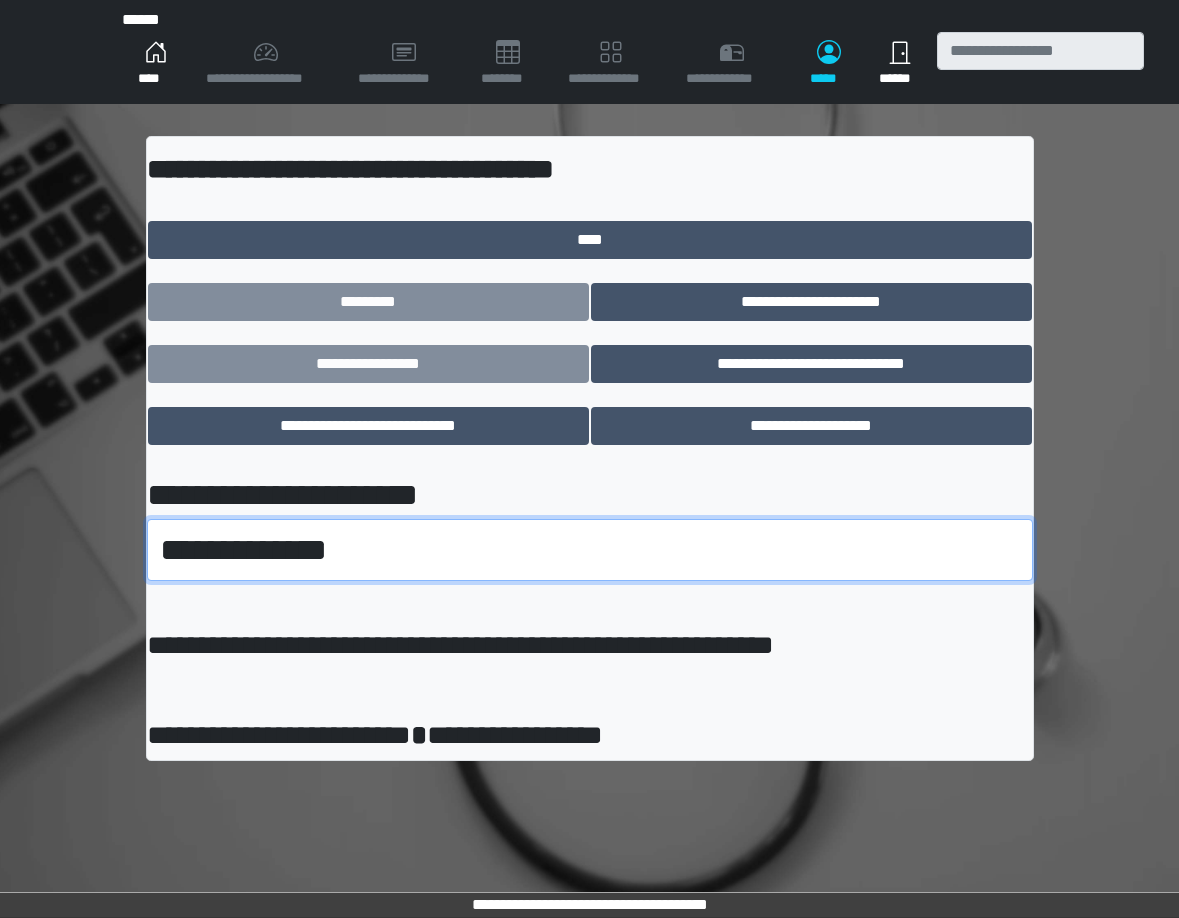 click on "**********" at bounding box center [590, 550] 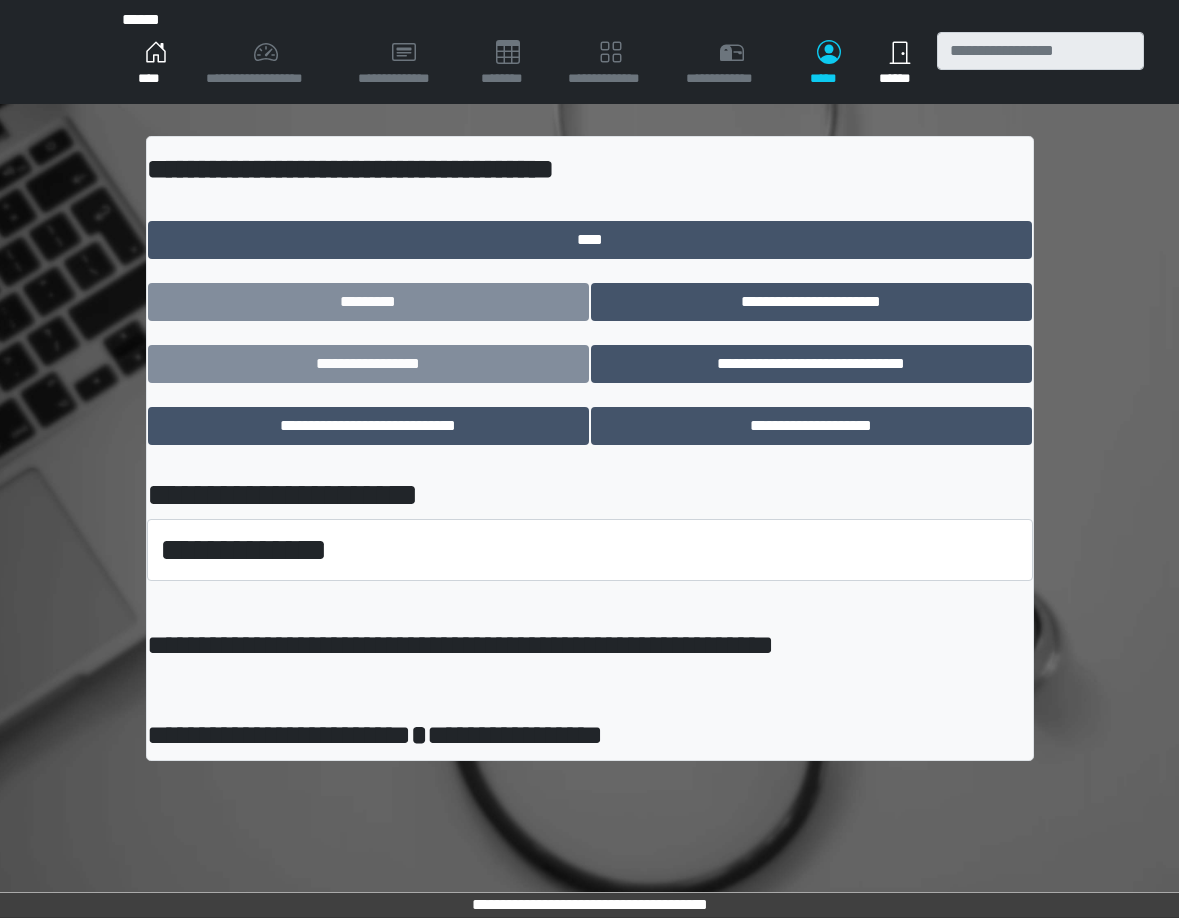 click on "**********" at bounding box center [590, 448] 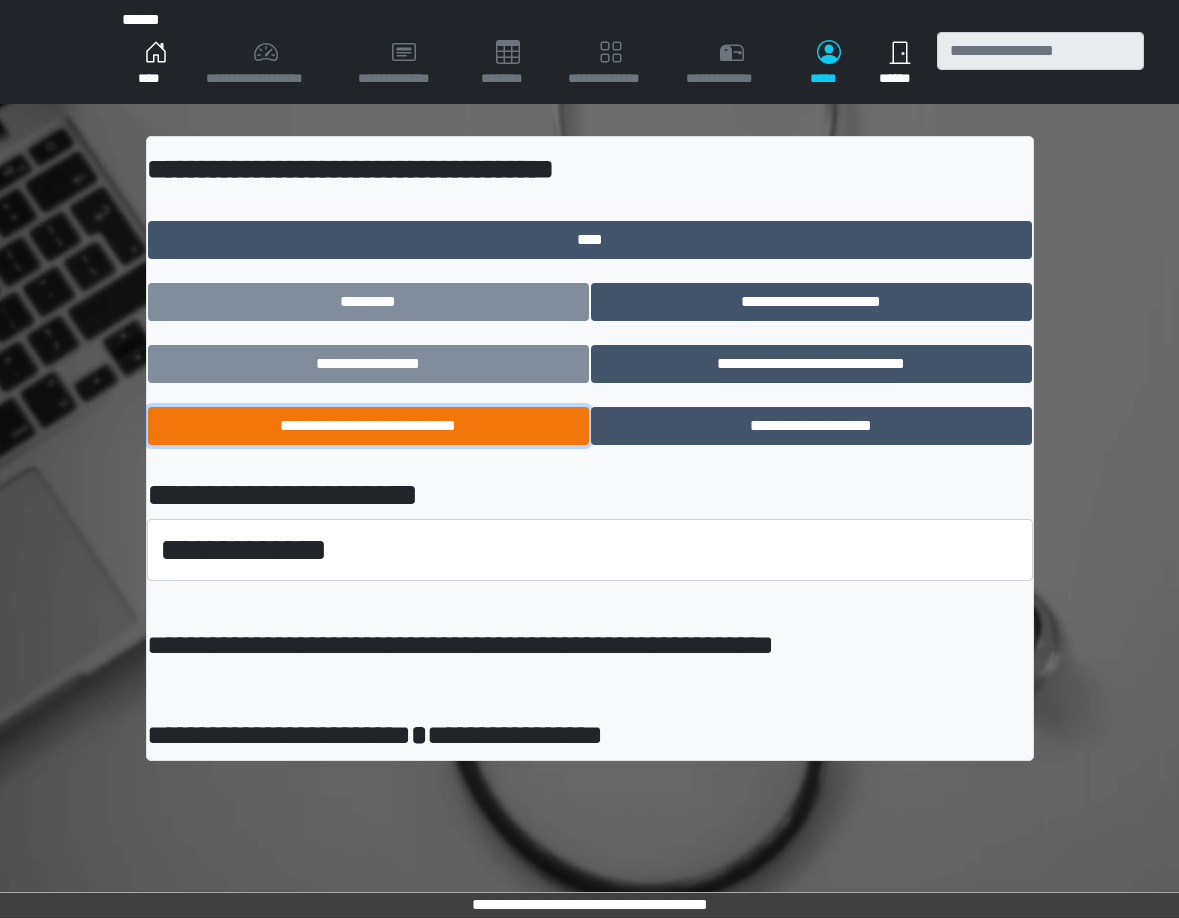 click on "**********" at bounding box center (368, 426) 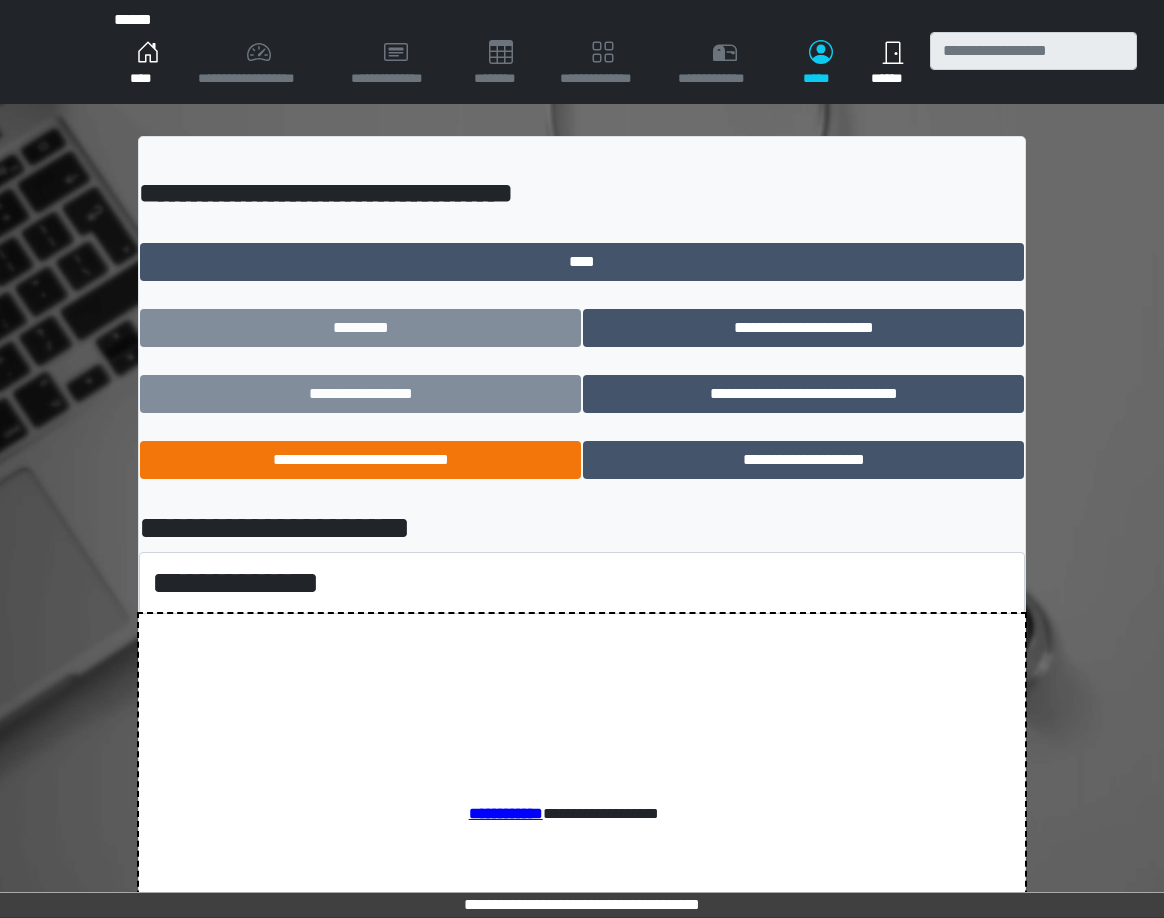 scroll, scrollTop: 0, scrollLeft: 0, axis: both 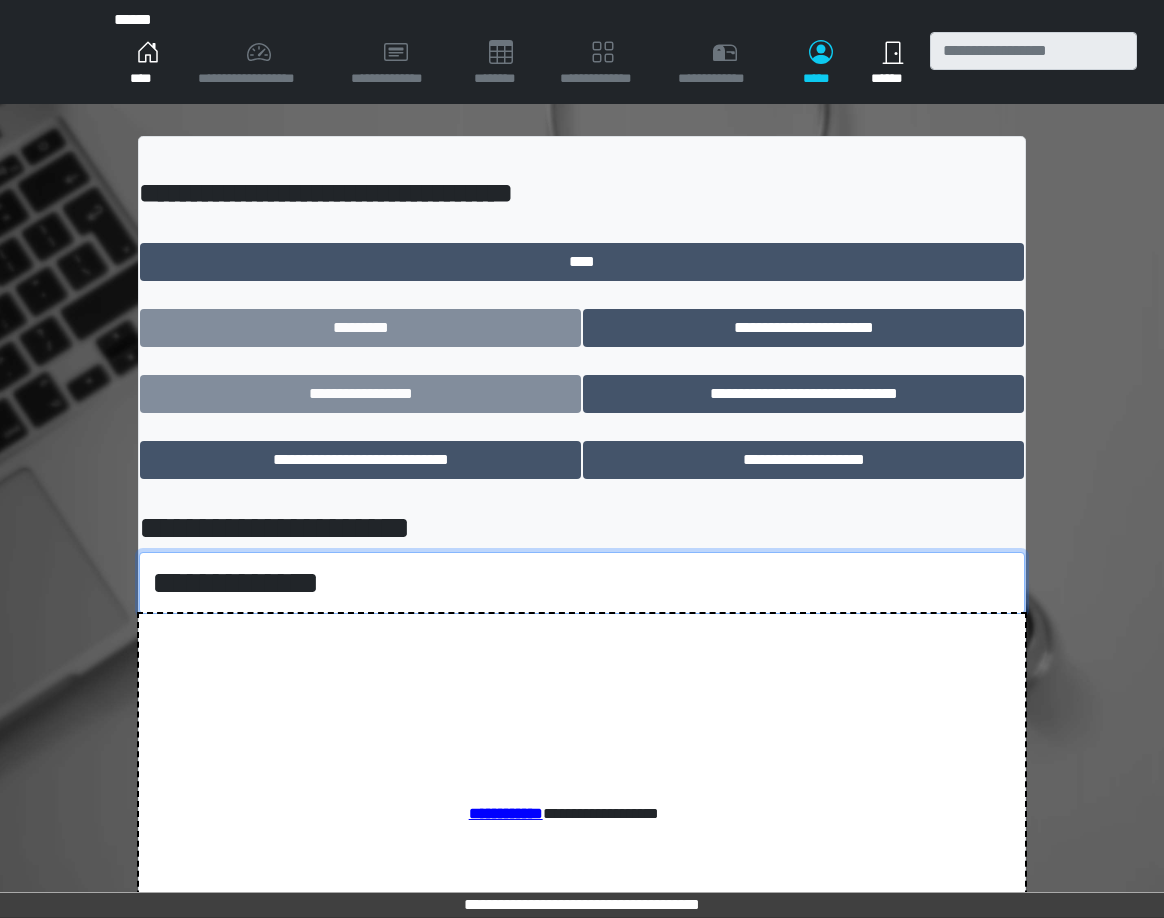 click on "**********" at bounding box center [582, 583] 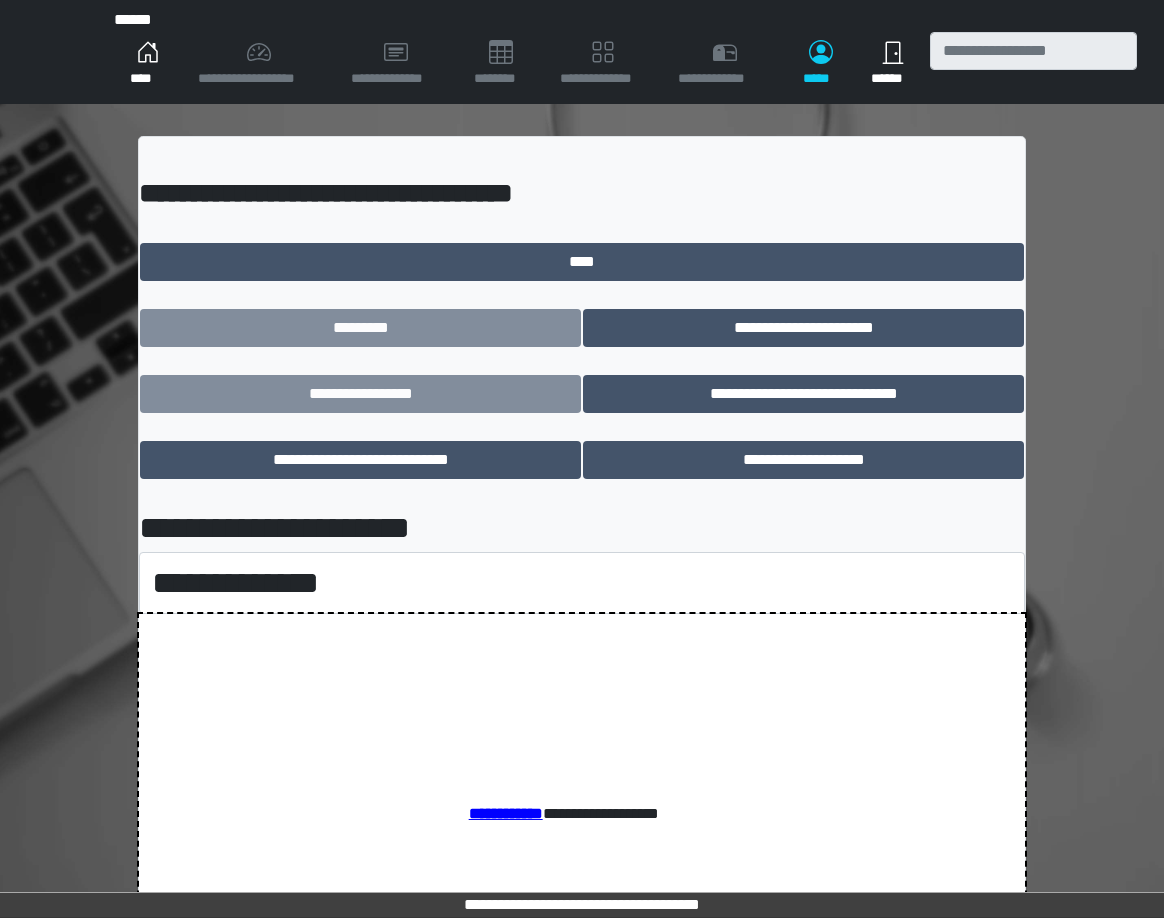 drag, startPoint x: 1032, startPoint y: 107, endPoint x: 1035, endPoint y: 119, distance: 12.369317 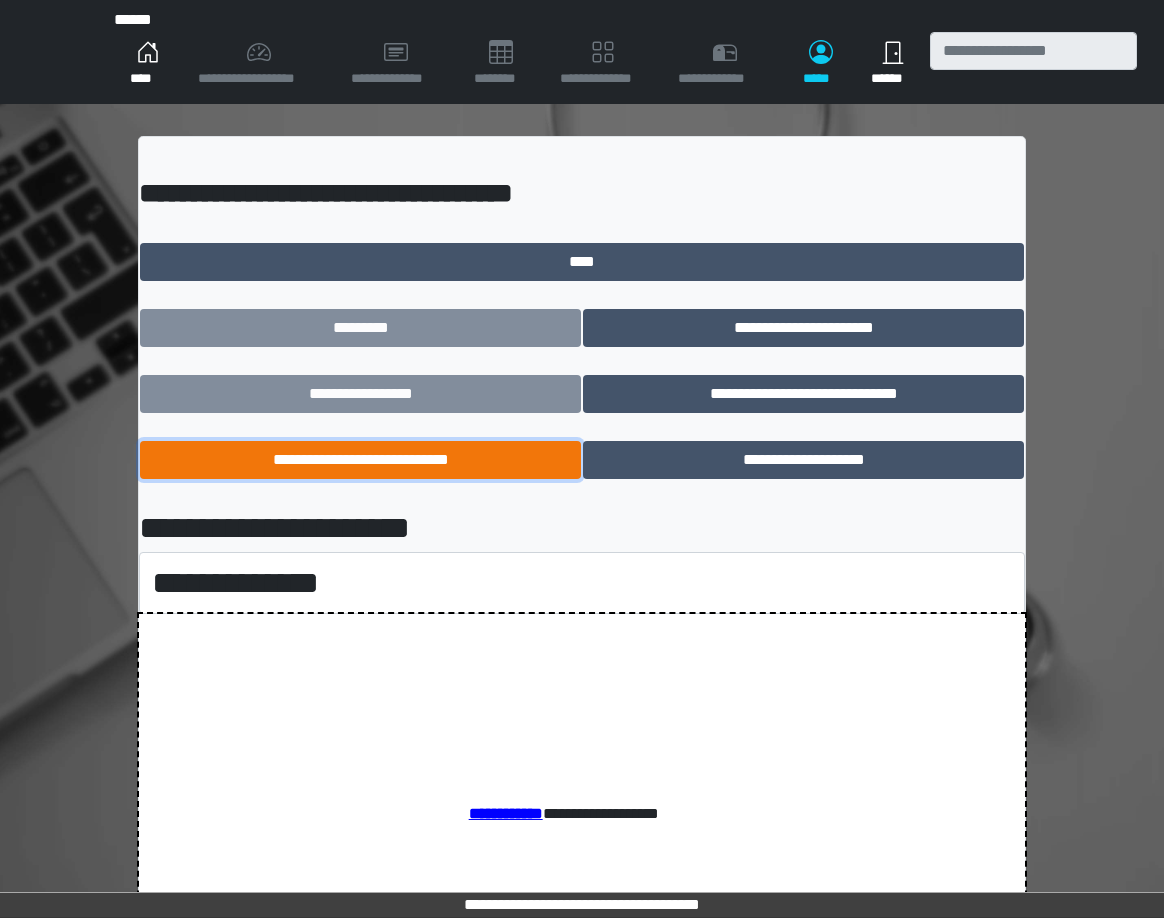 click on "**********" at bounding box center (360, 460) 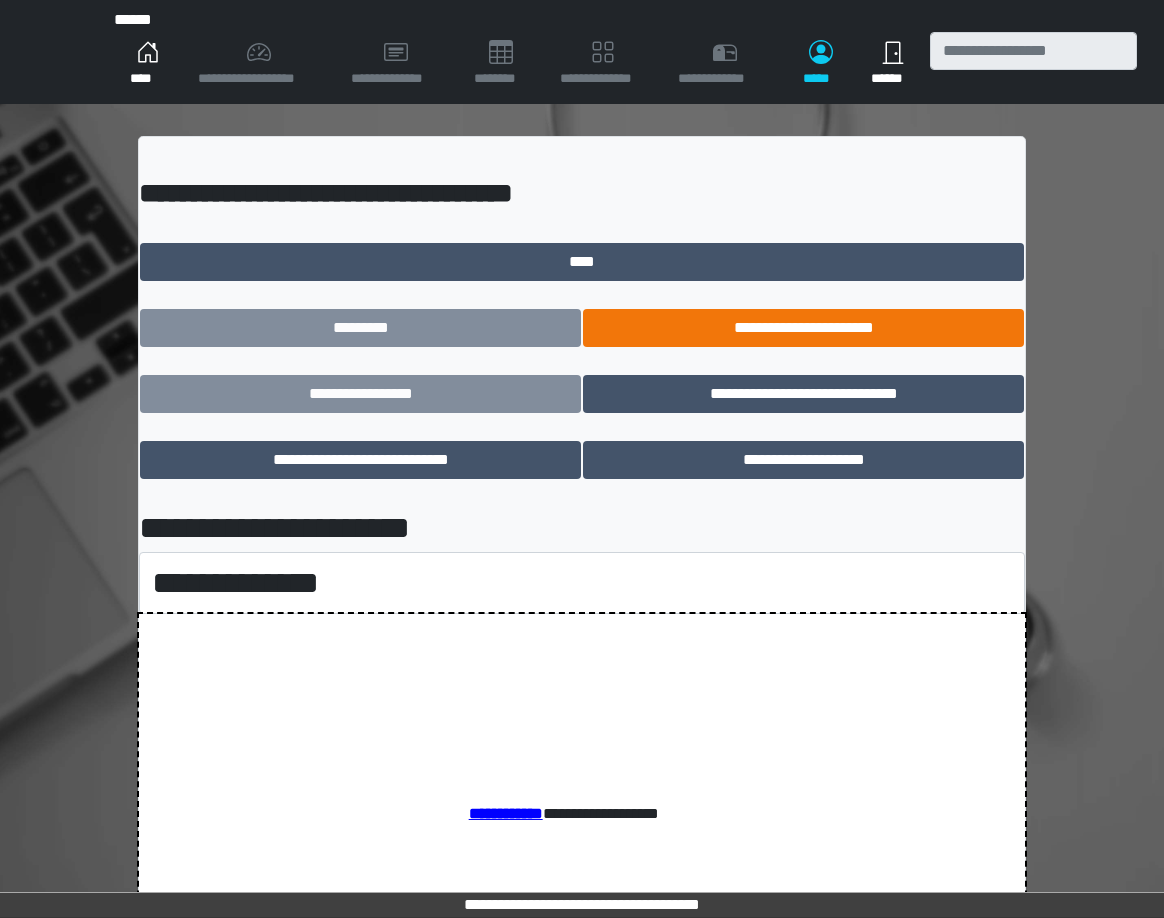 scroll, scrollTop: 0, scrollLeft: 0, axis: both 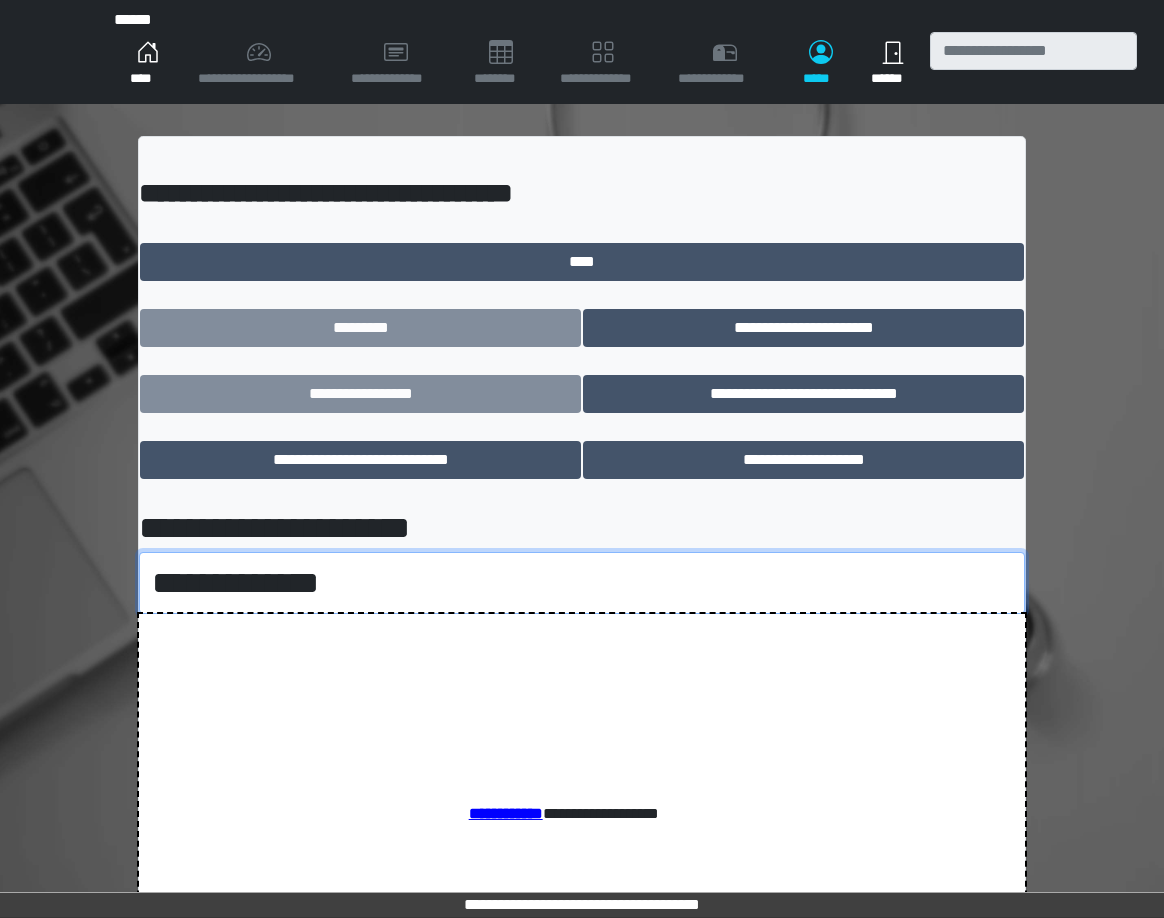 click on "**********" at bounding box center [582, 583] 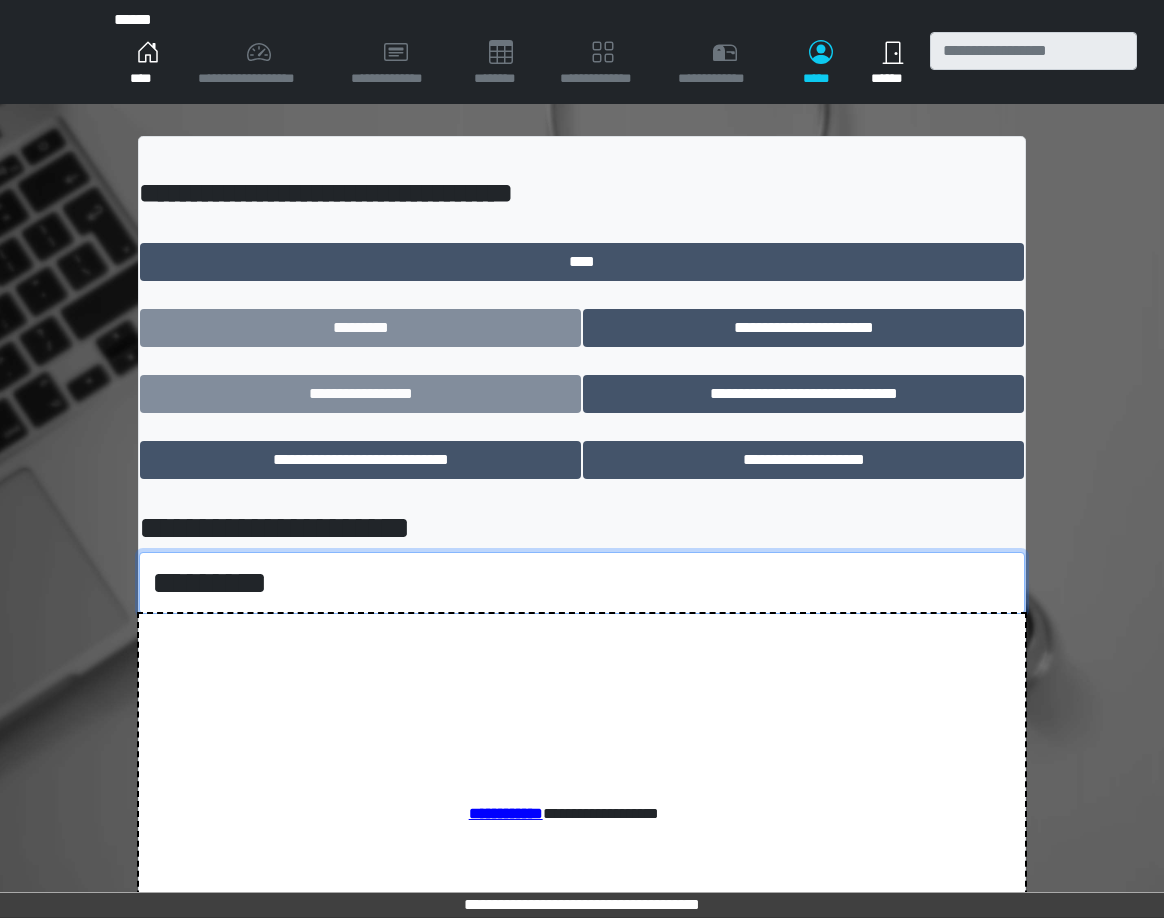 click on "**********" at bounding box center (582, 583) 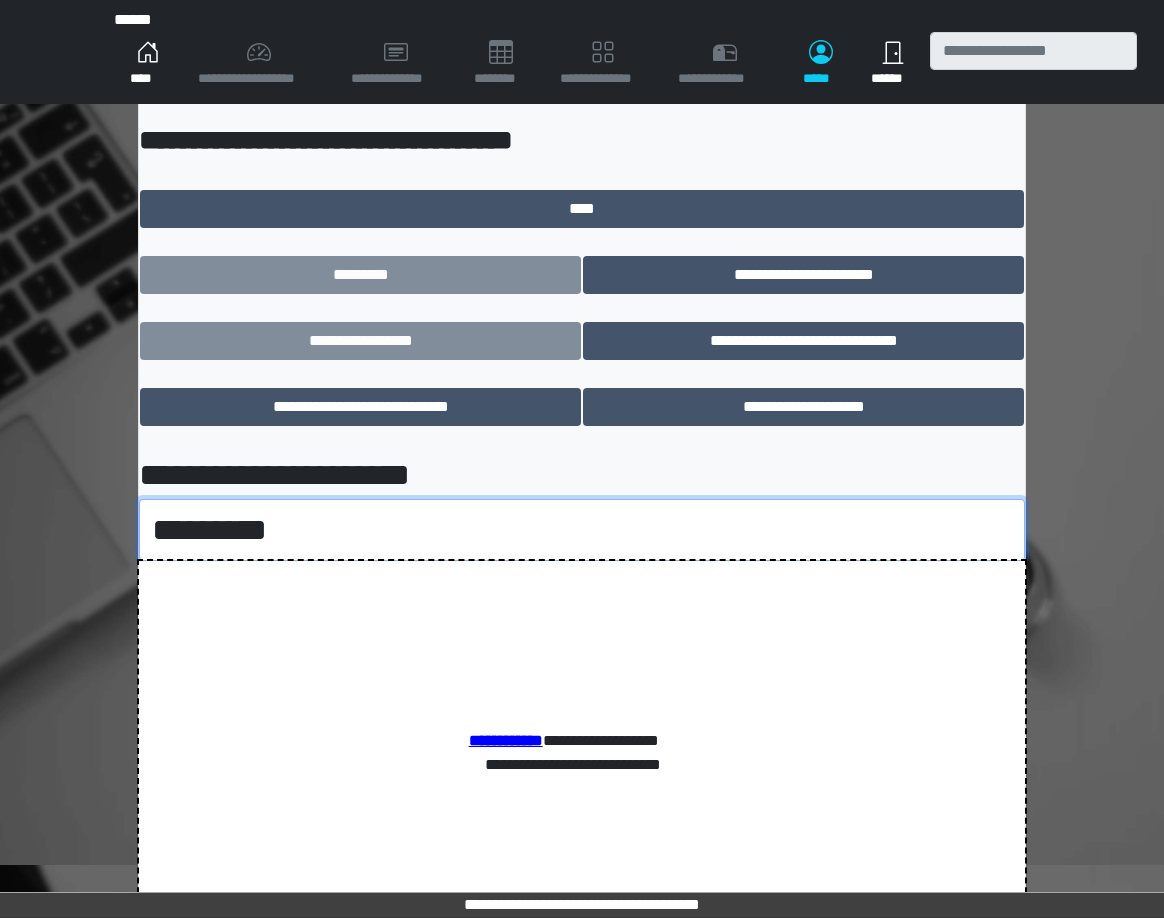 scroll, scrollTop: 189, scrollLeft: 0, axis: vertical 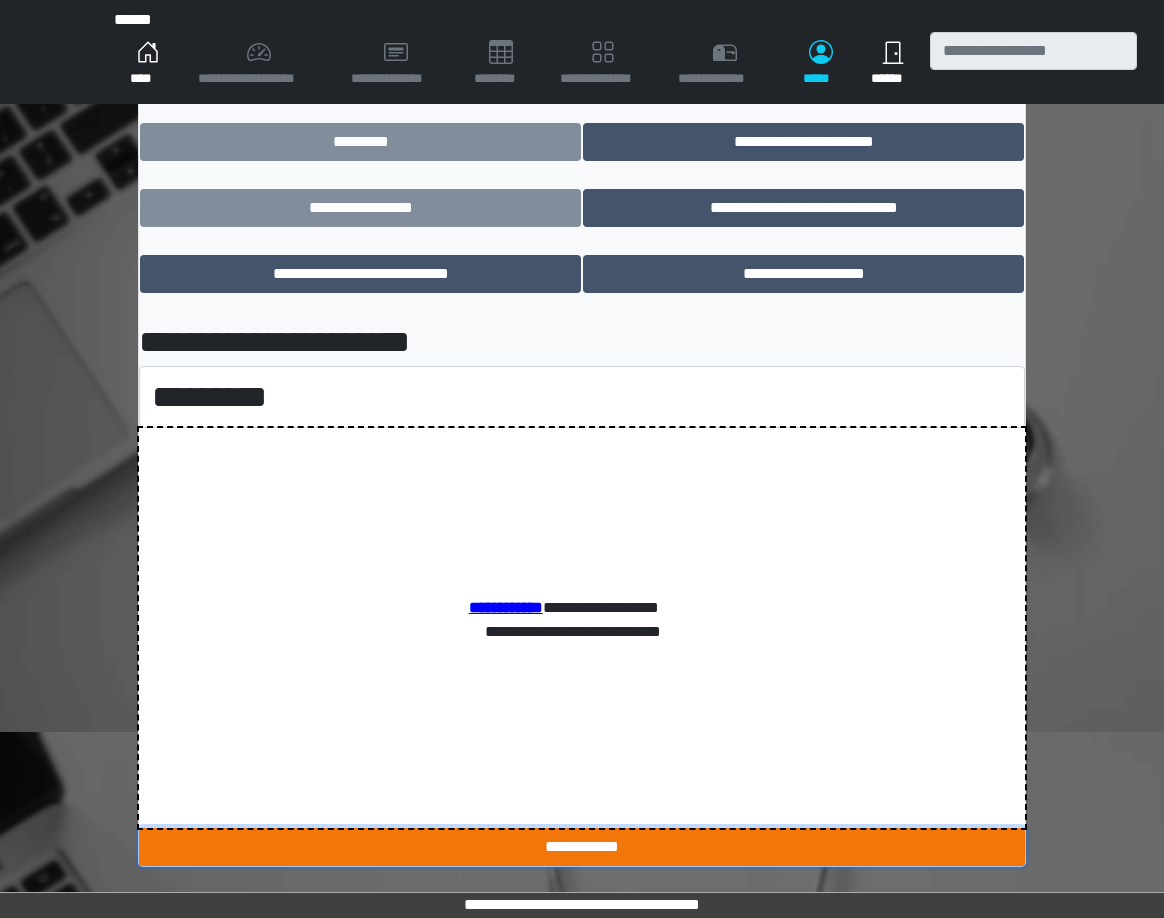 click on "**********" at bounding box center (582, 847) 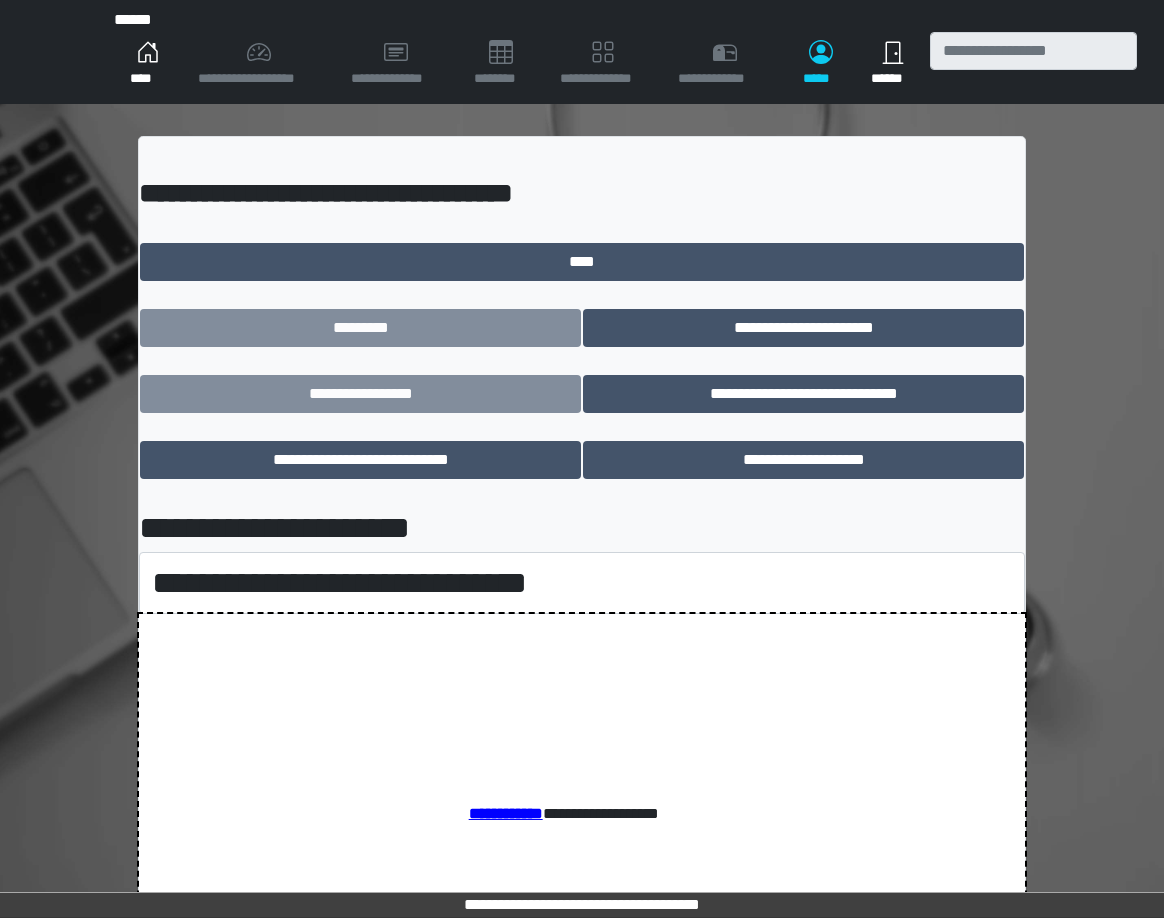 scroll, scrollTop: 0, scrollLeft: 0, axis: both 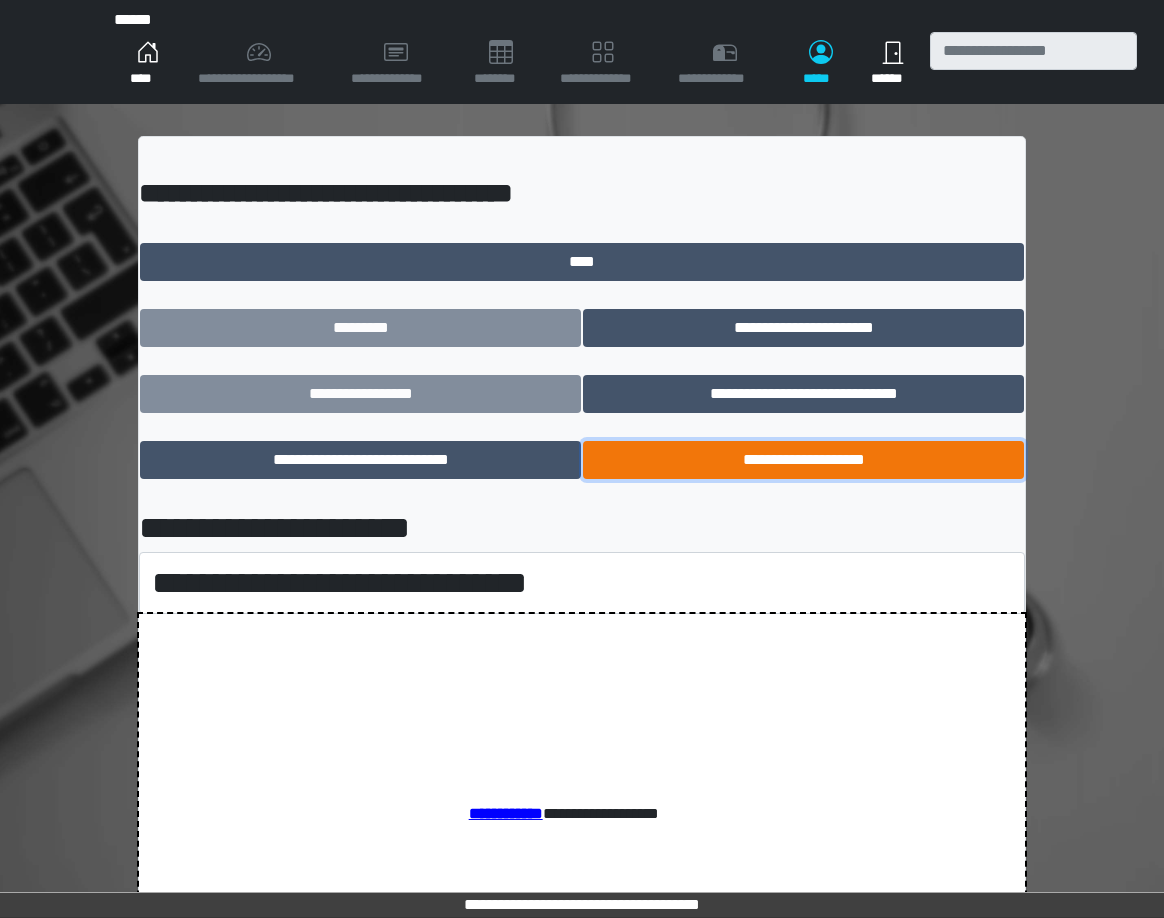 click on "**********" at bounding box center (803, 460) 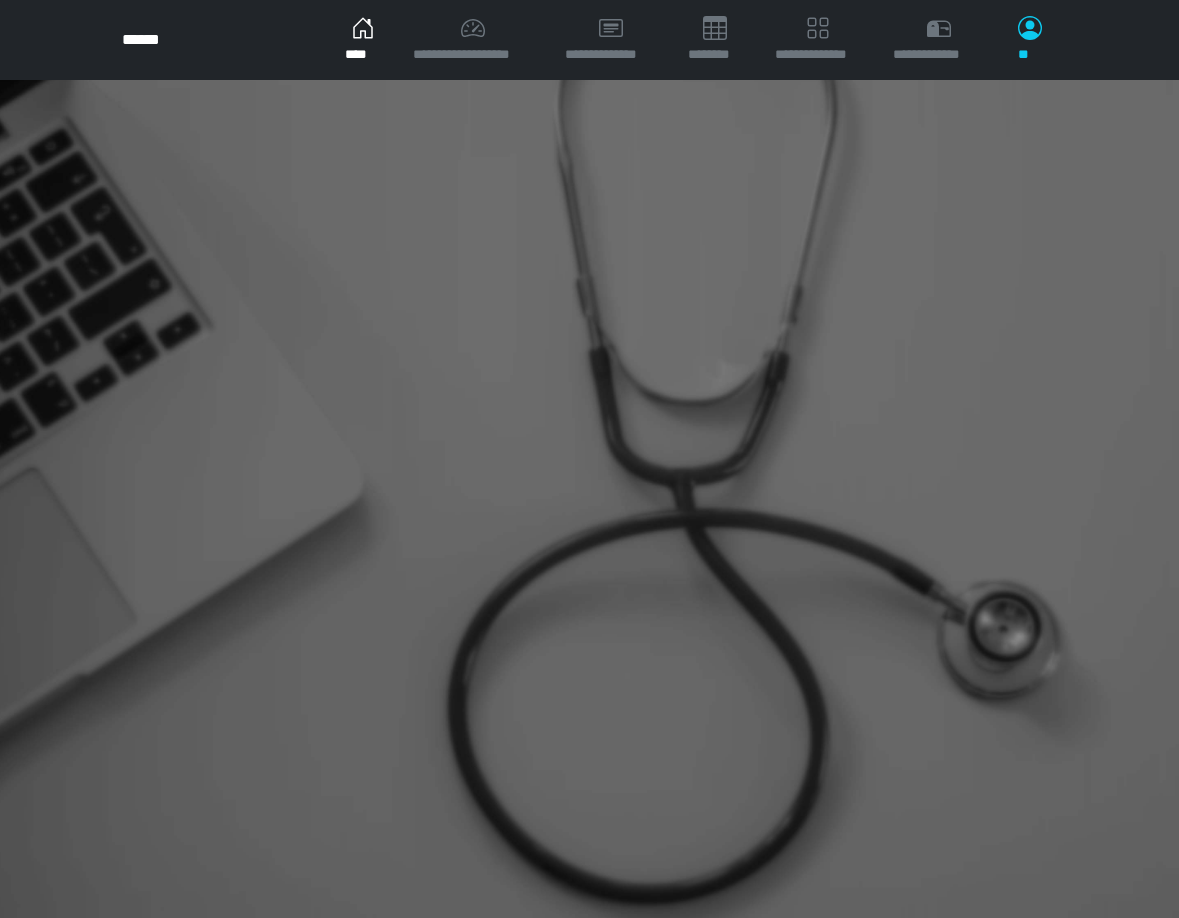 scroll, scrollTop: 0, scrollLeft: 0, axis: both 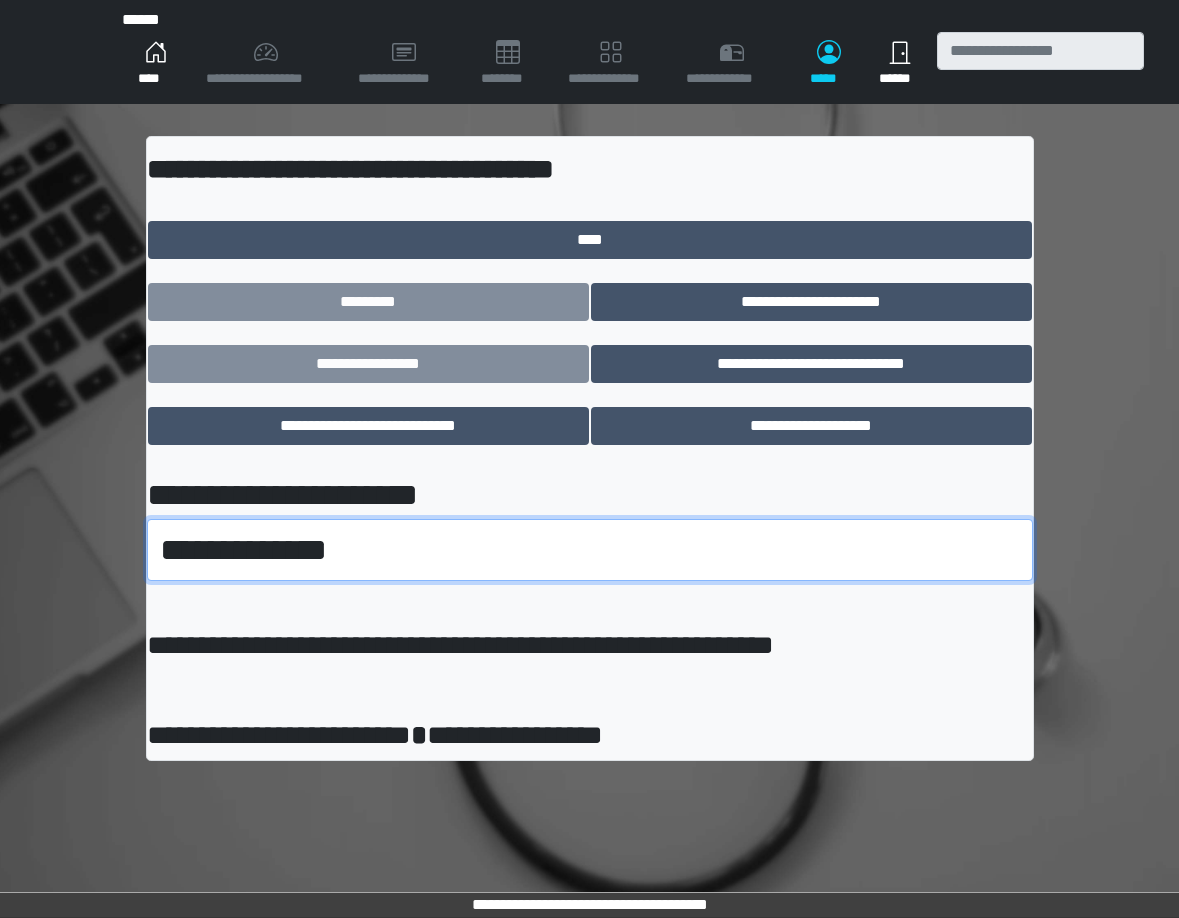 click on "**********" at bounding box center (590, 550) 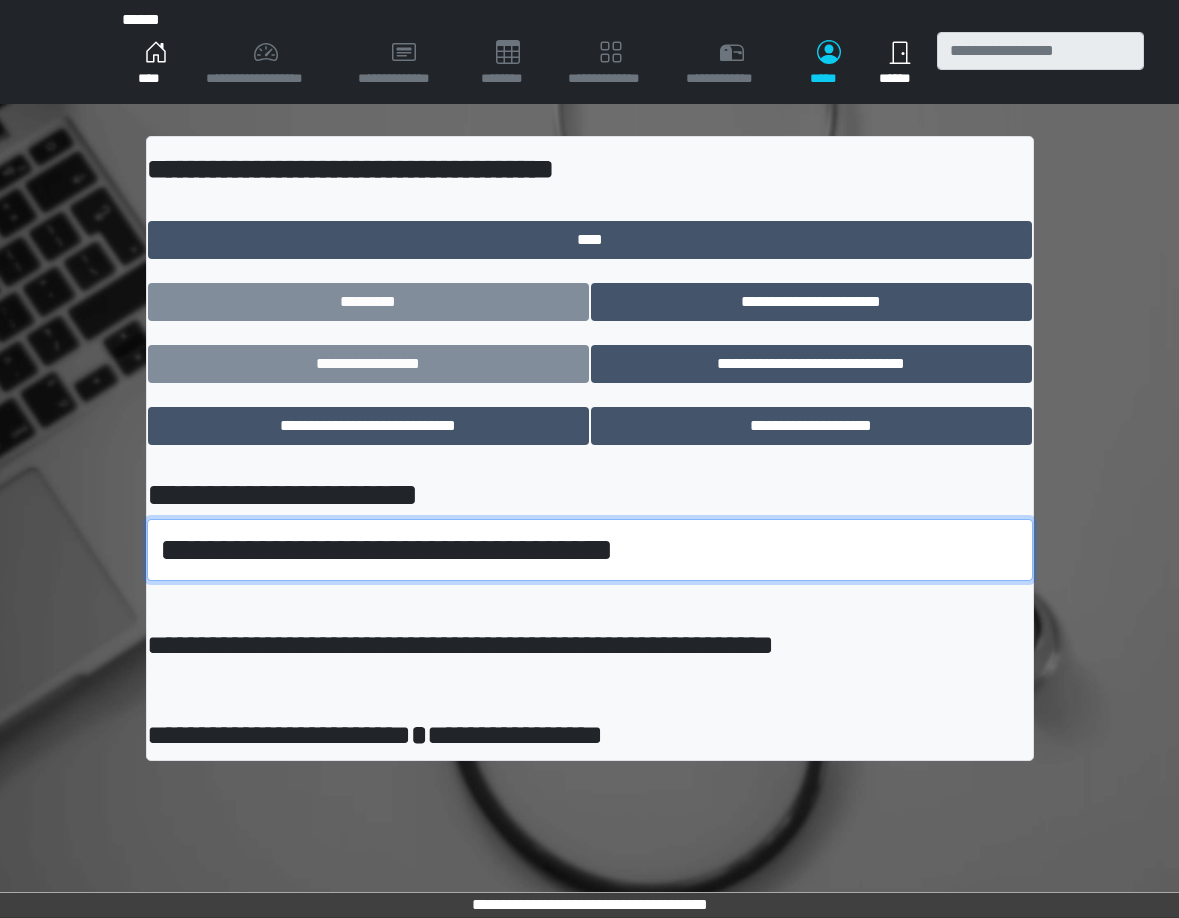 click on "**********" at bounding box center [590, 550] 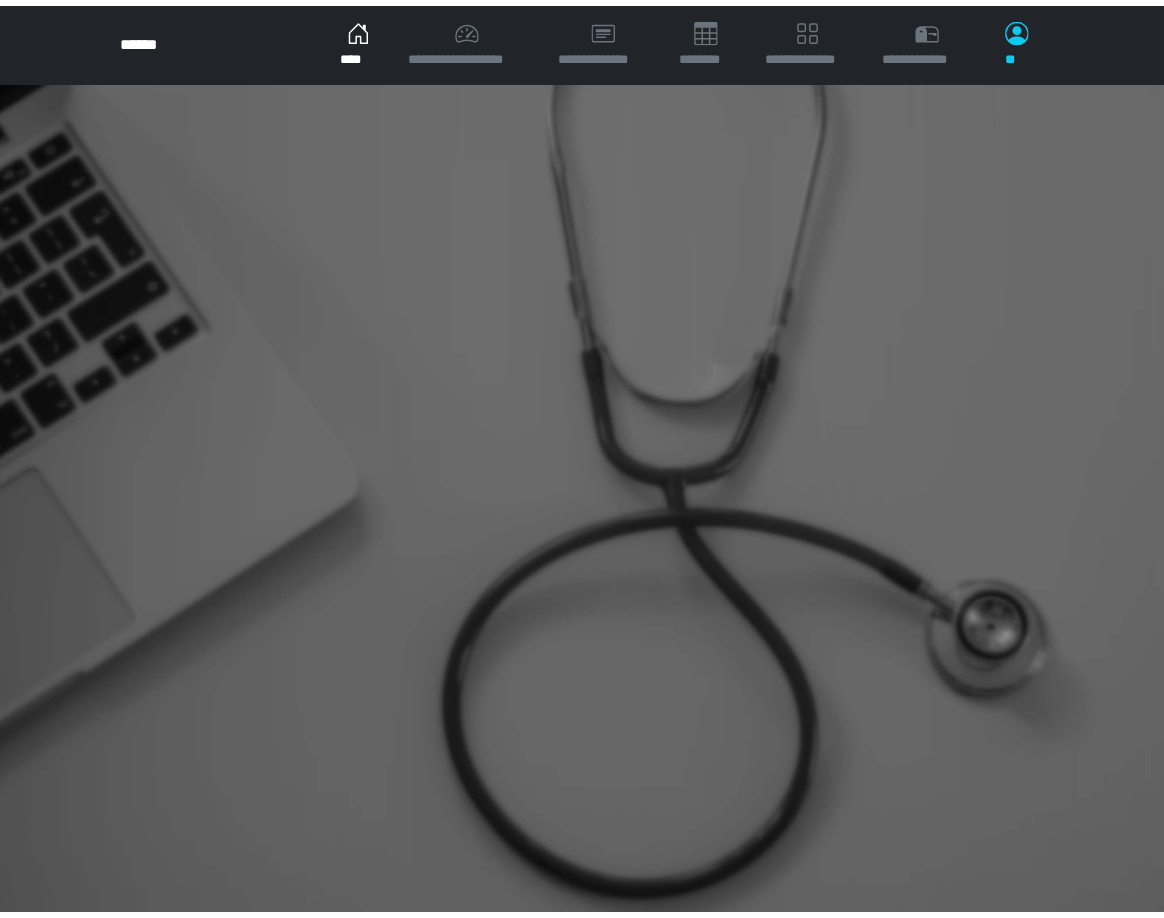 scroll, scrollTop: 0, scrollLeft: 0, axis: both 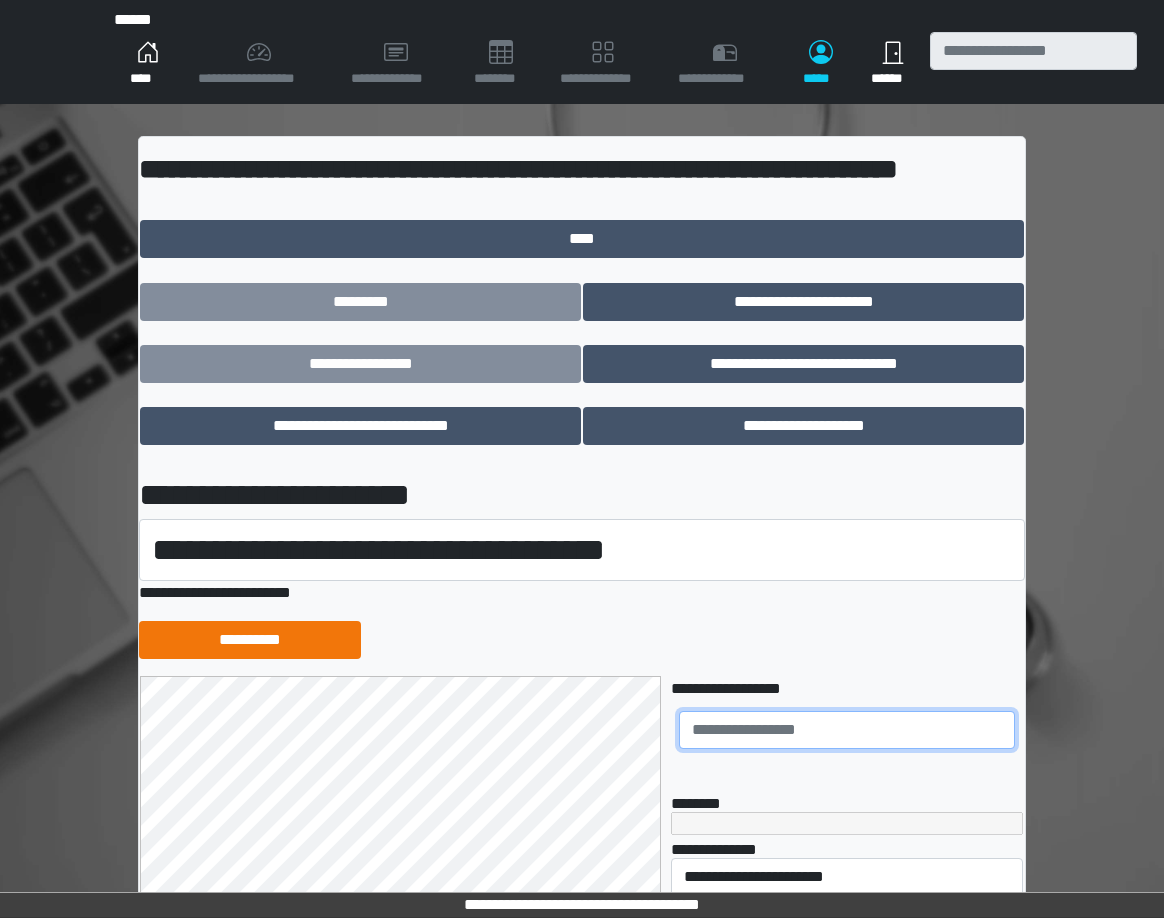 click at bounding box center (847, 730) 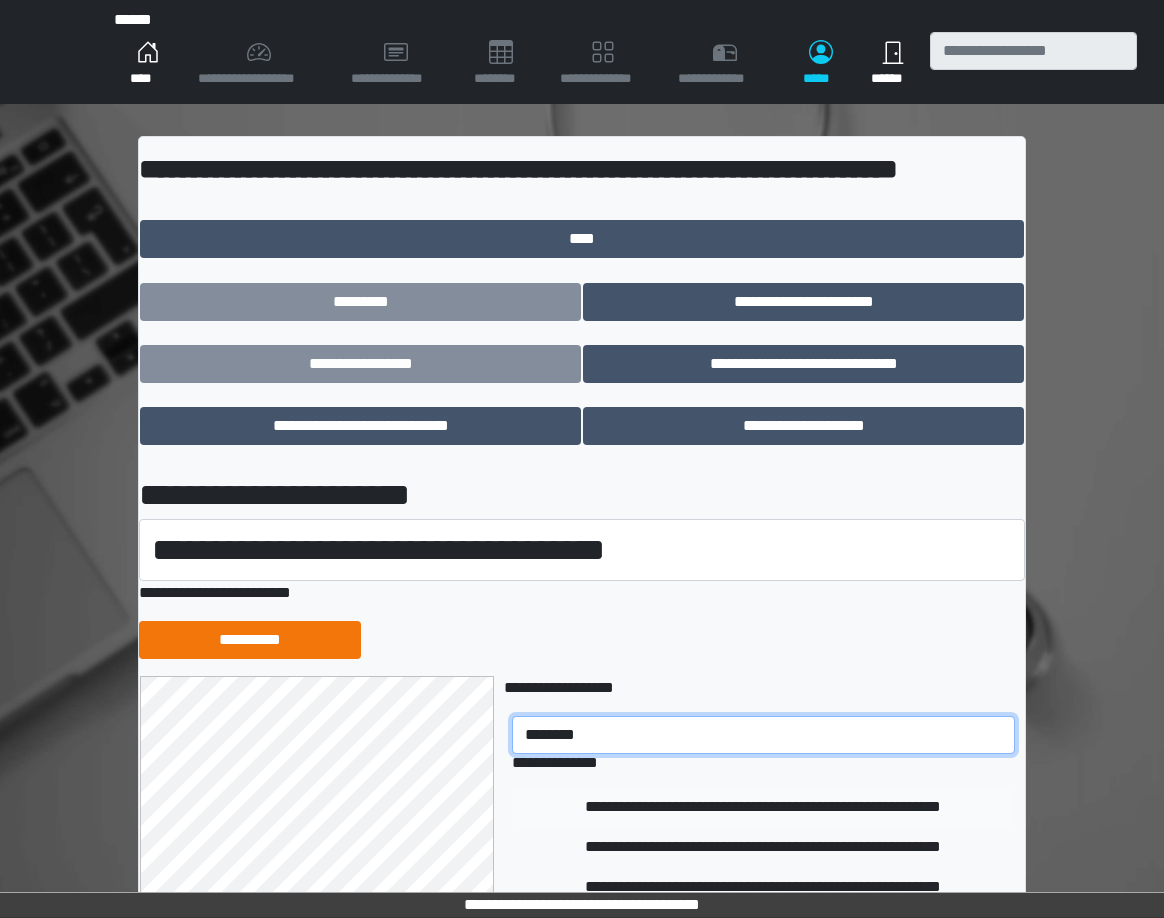 type on "********" 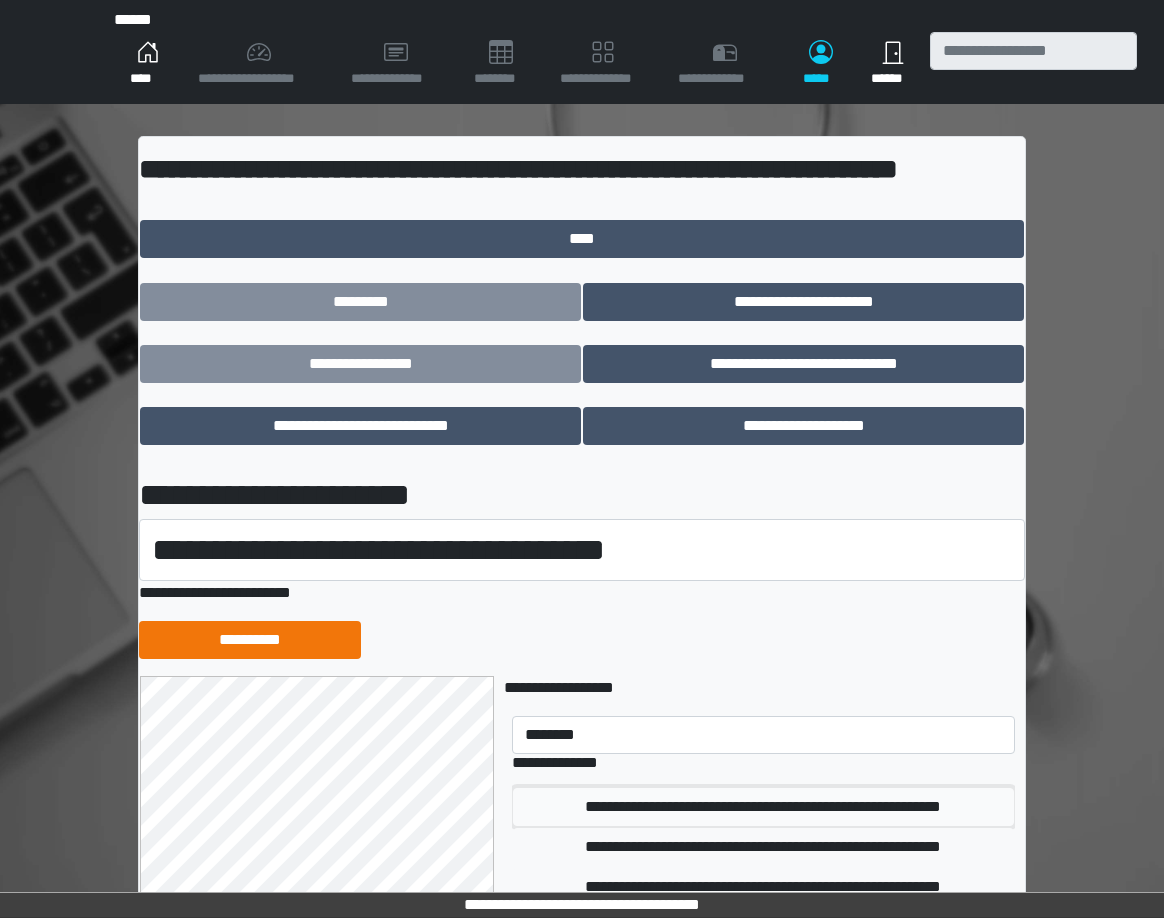 click on "**********" at bounding box center [763, 807] 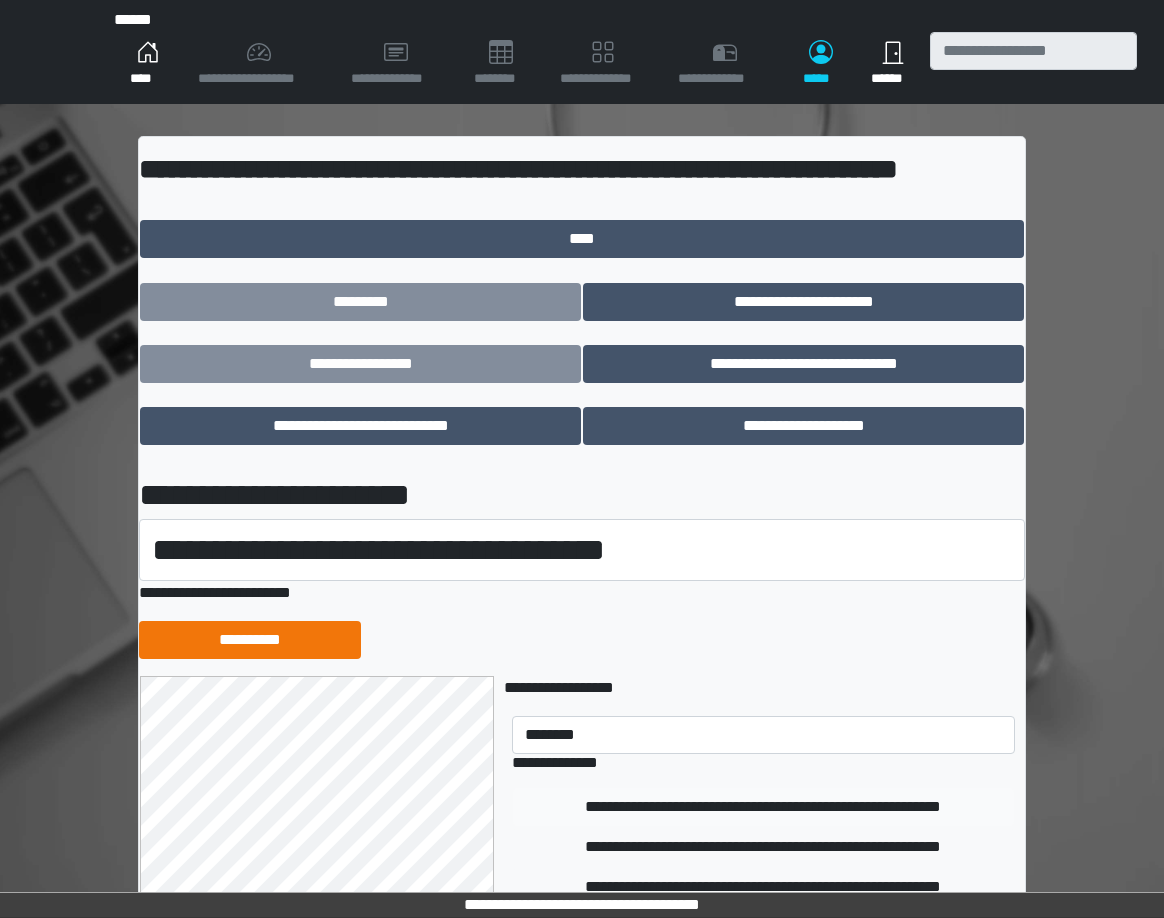 type 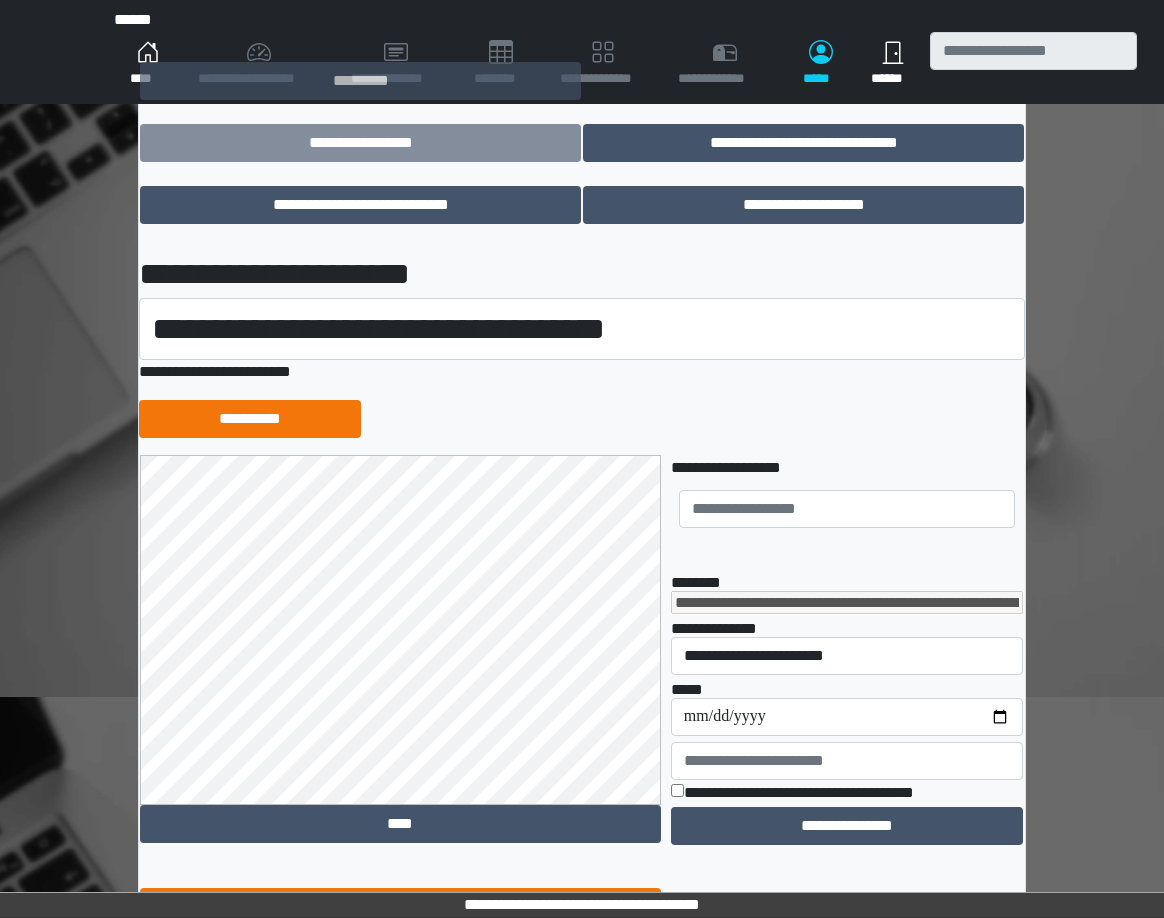 scroll, scrollTop: 237, scrollLeft: 0, axis: vertical 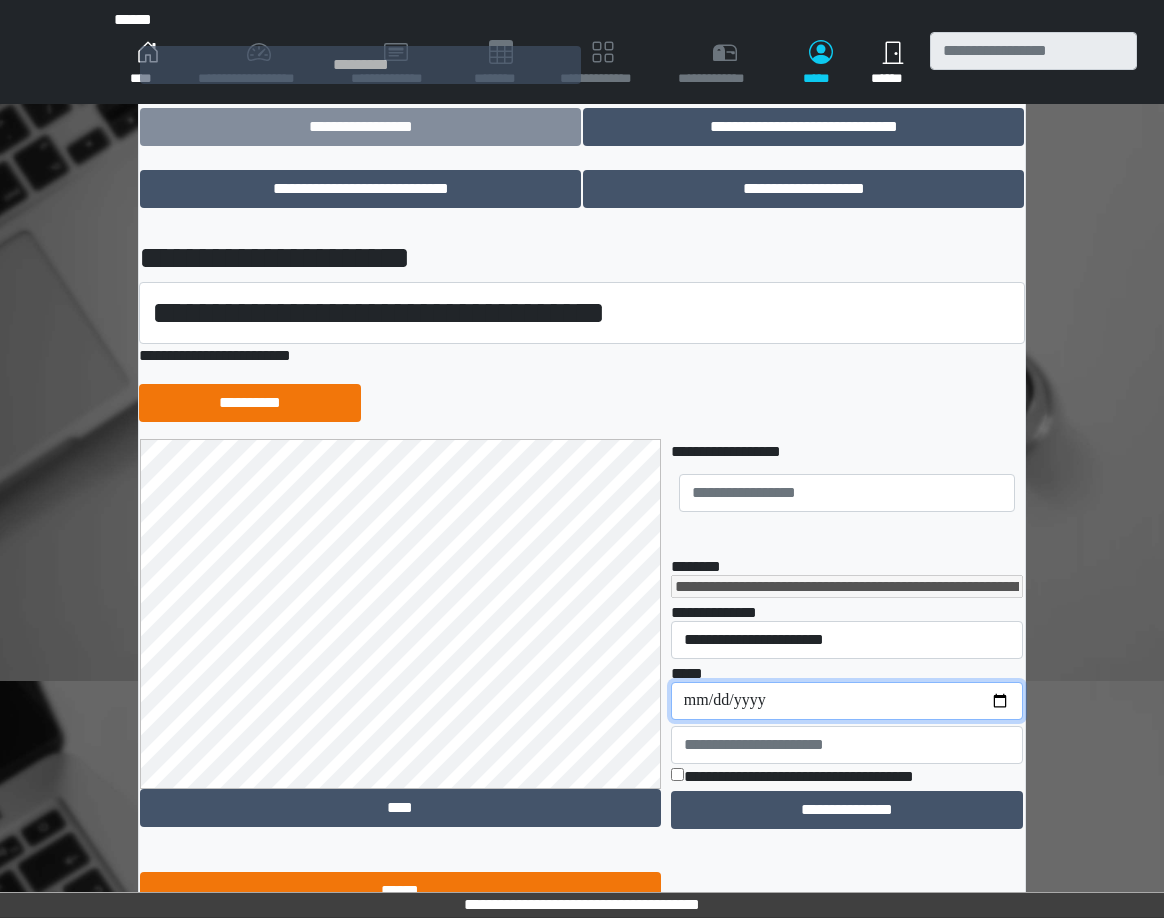 click on "**********" at bounding box center (847, 701) 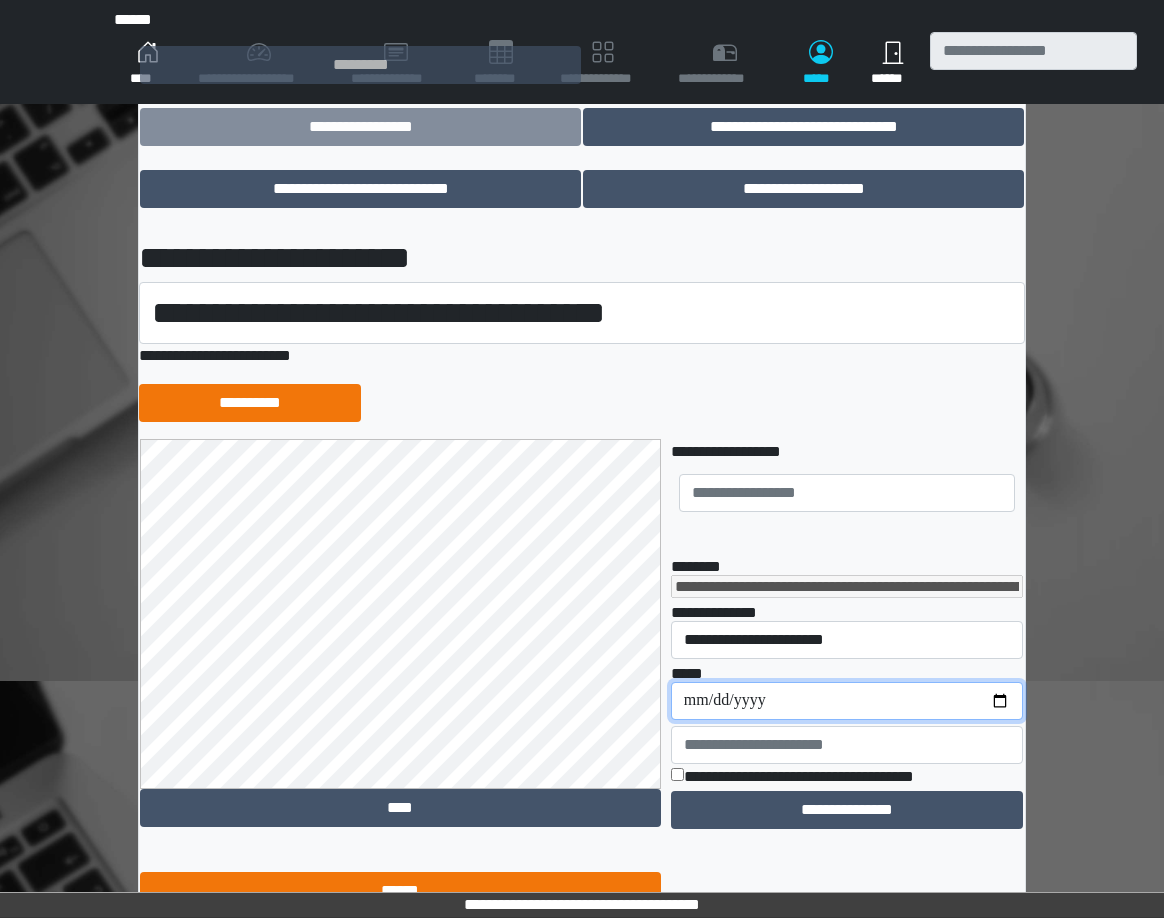 type on "**********" 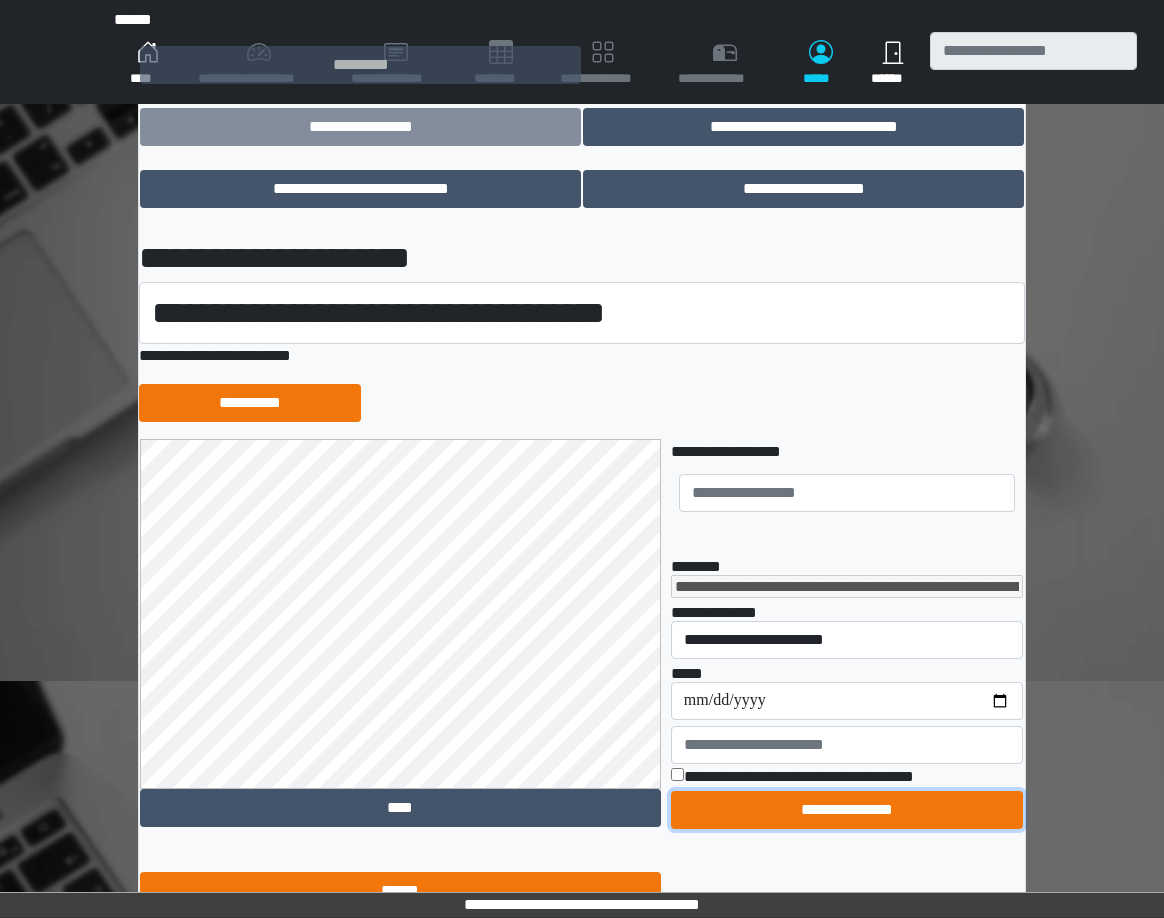 click on "**********" at bounding box center (847, 810) 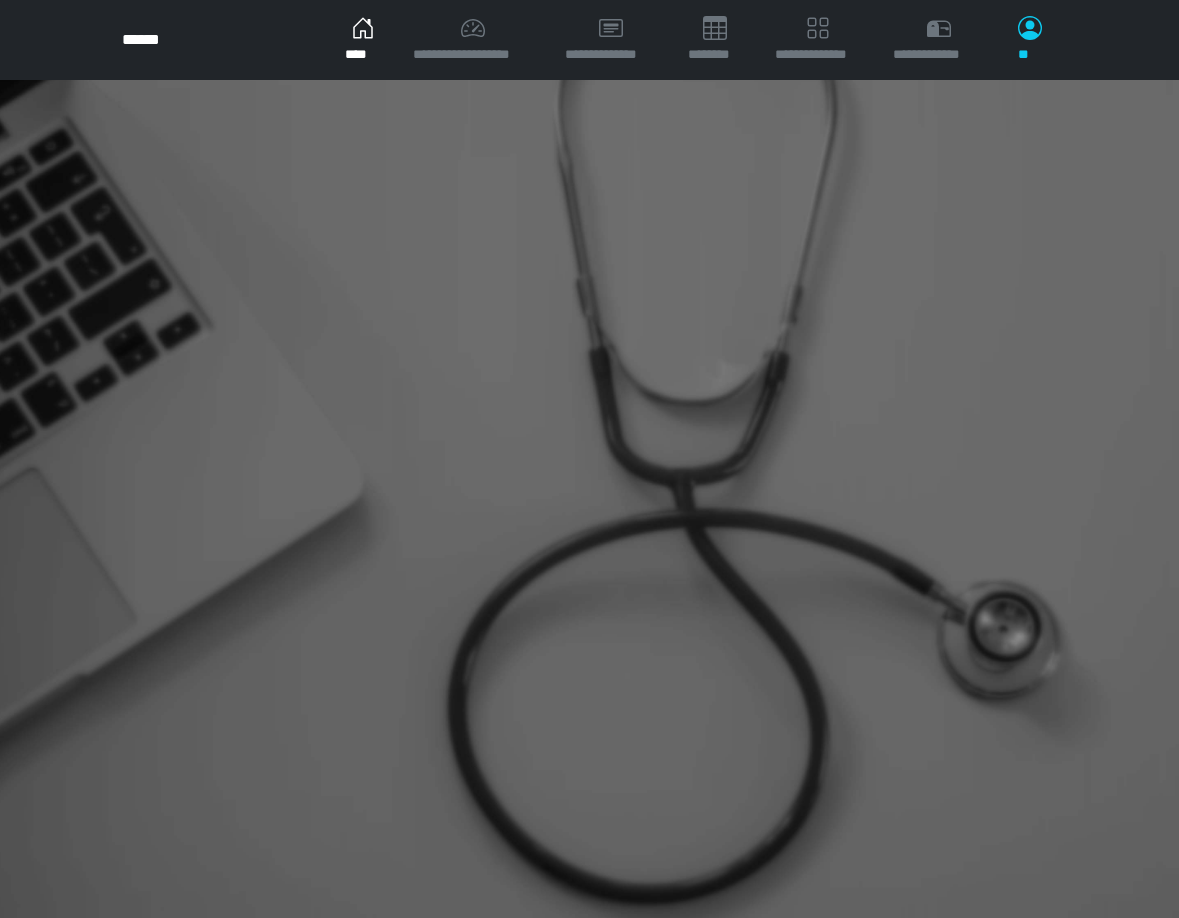 scroll, scrollTop: 0, scrollLeft: 0, axis: both 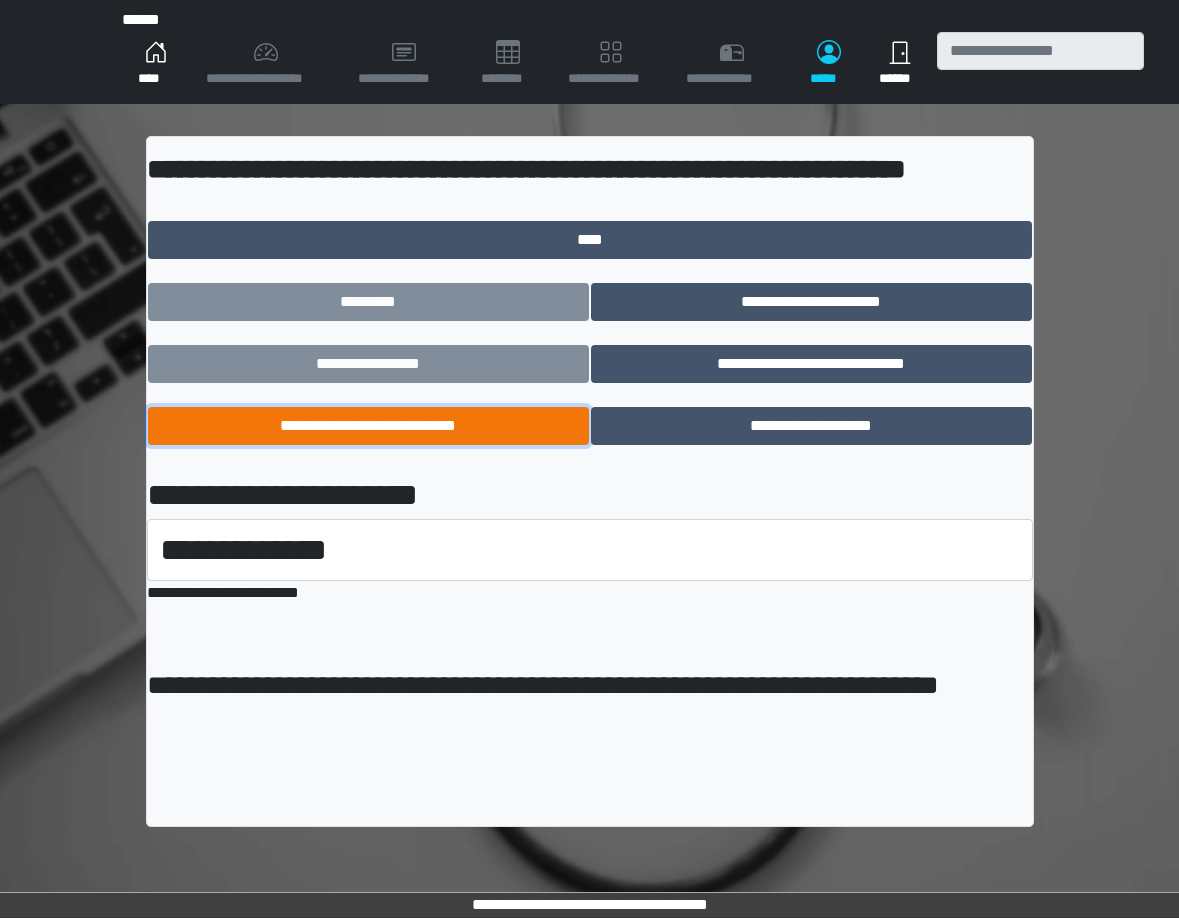 click on "**********" at bounding box center [368, 426] 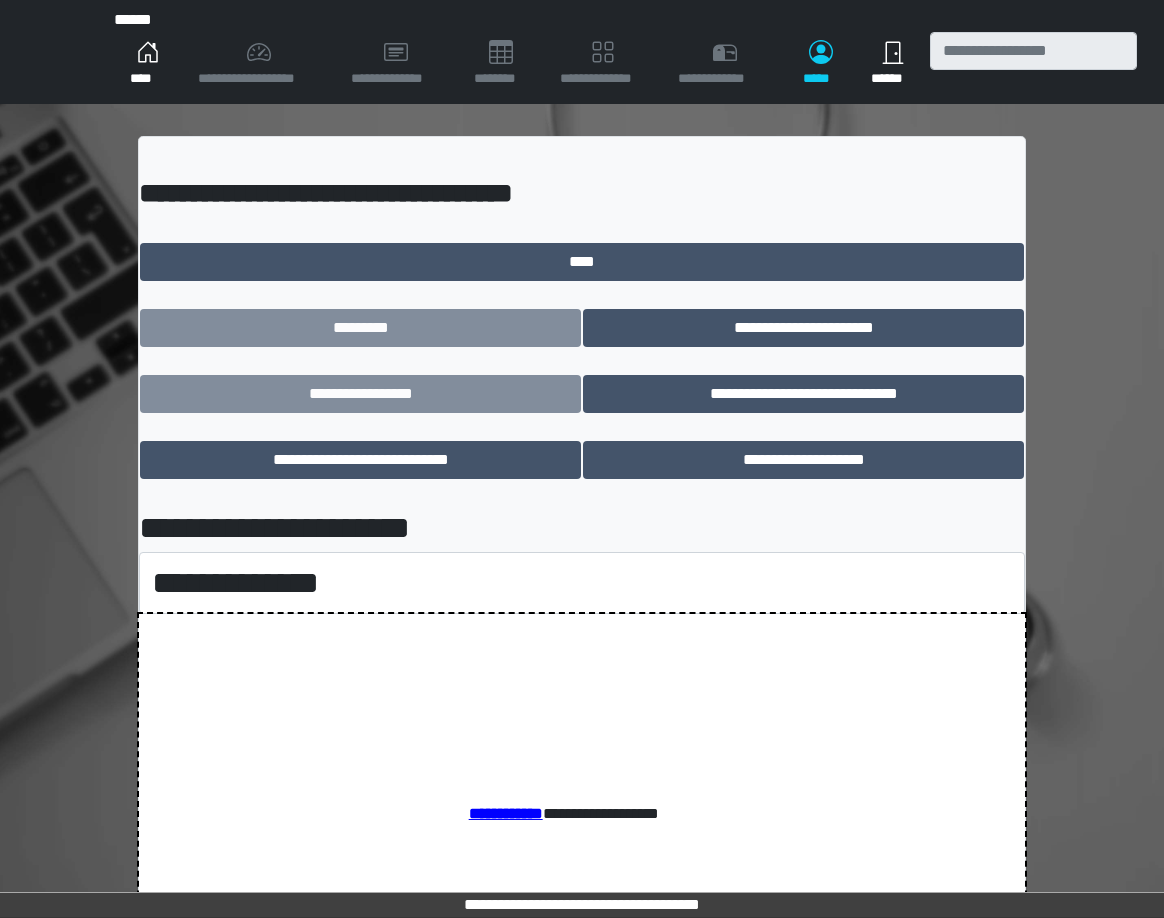 scroll, scrollTop: 0, scrollLeft: 0, axis: both 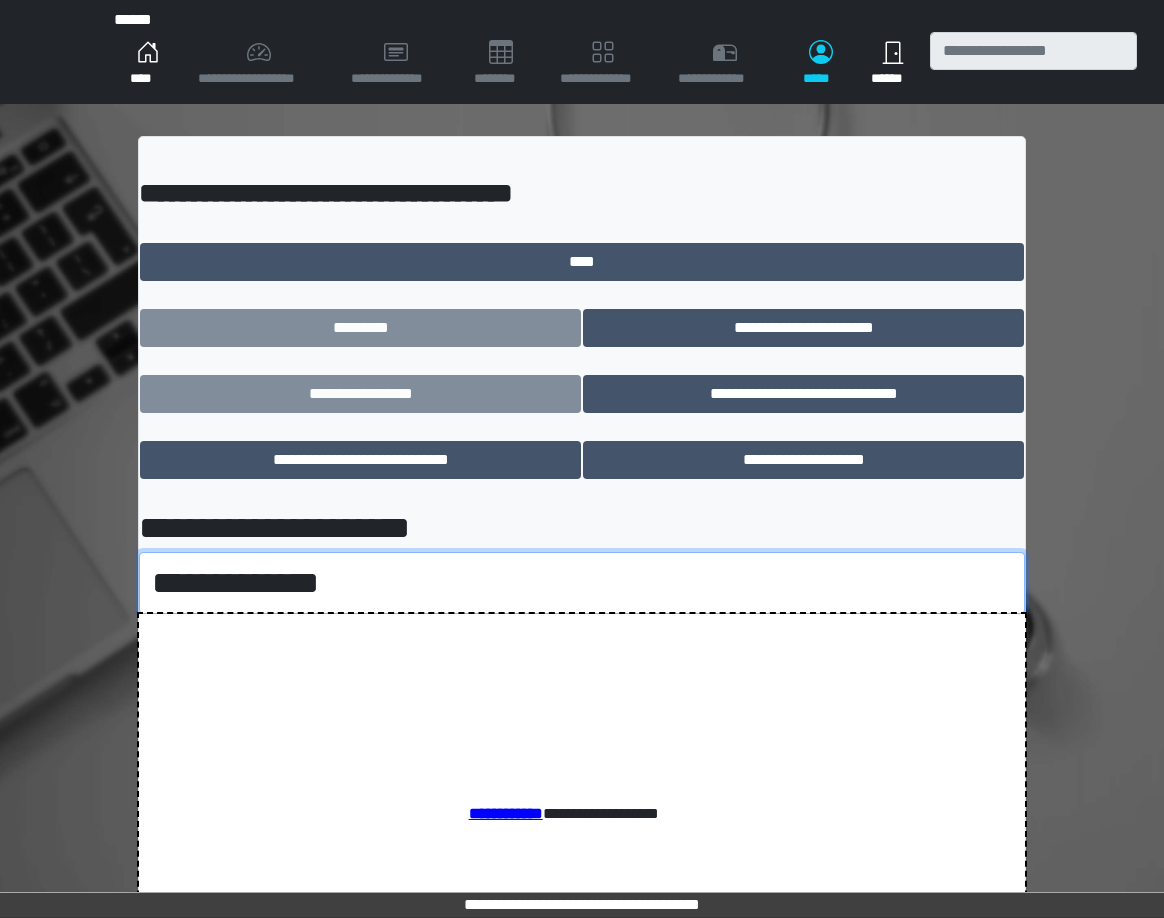 drag, startPoint x: 514, startPoint y: 581, endPoint x: 529, endPoint y: 565, distance: 21.931713 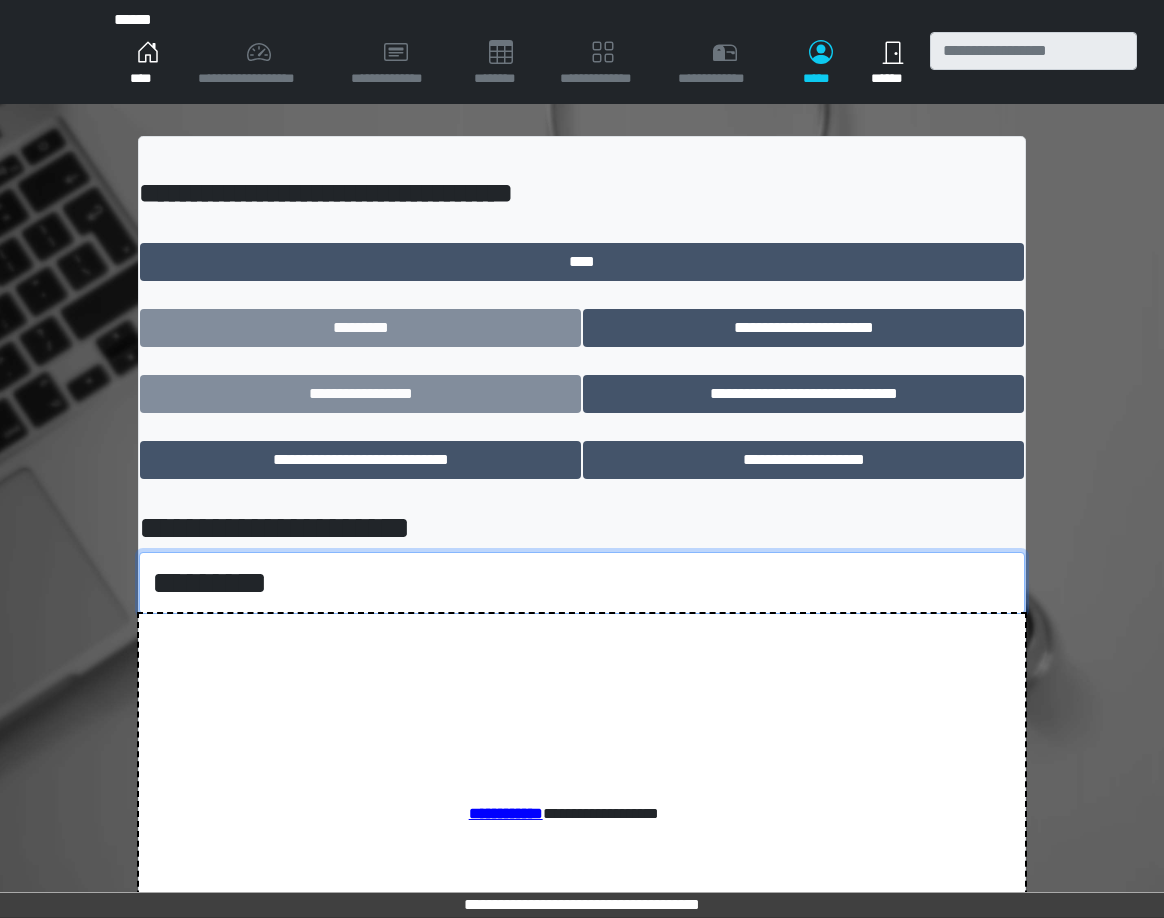 click on "**********" at bounding box center [582, 583] 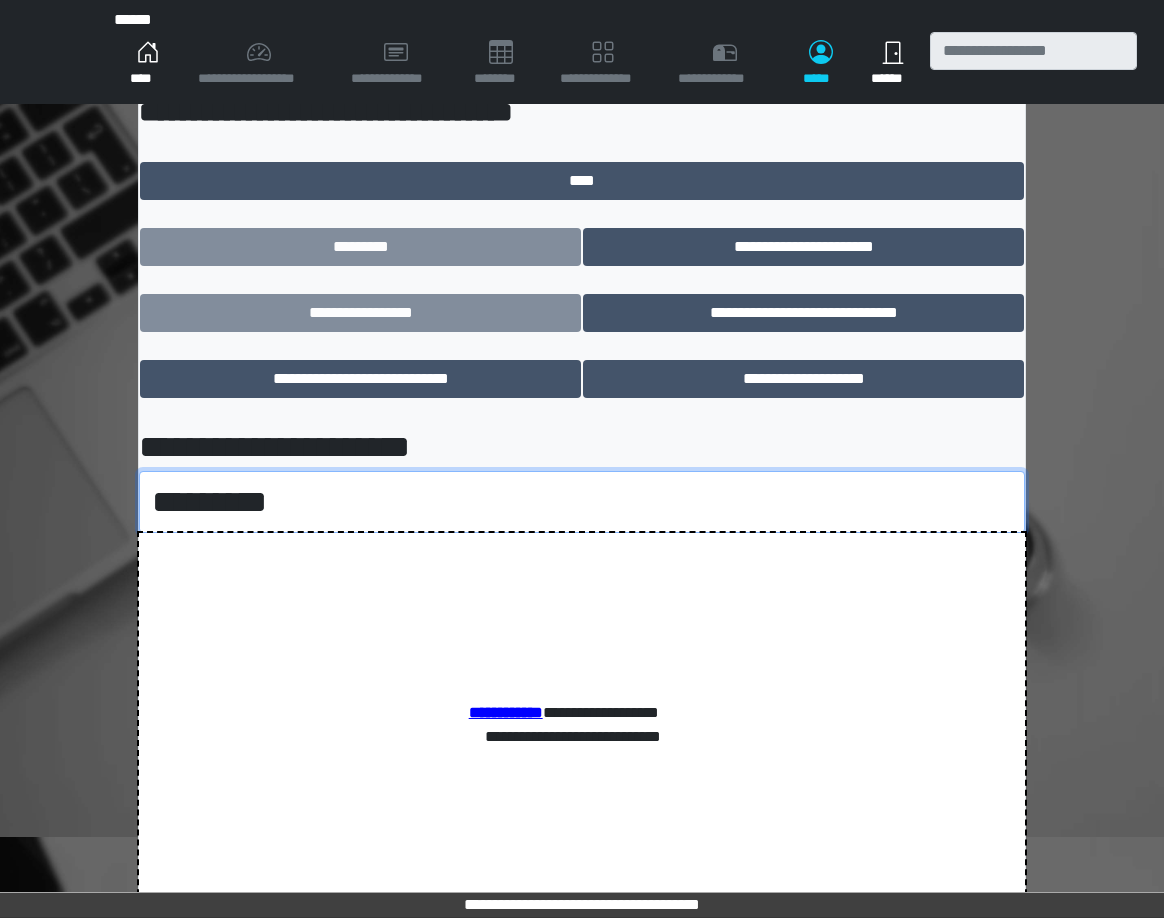 scroll, scrollTop: 189, scrollLeft: 0, axis: vertical 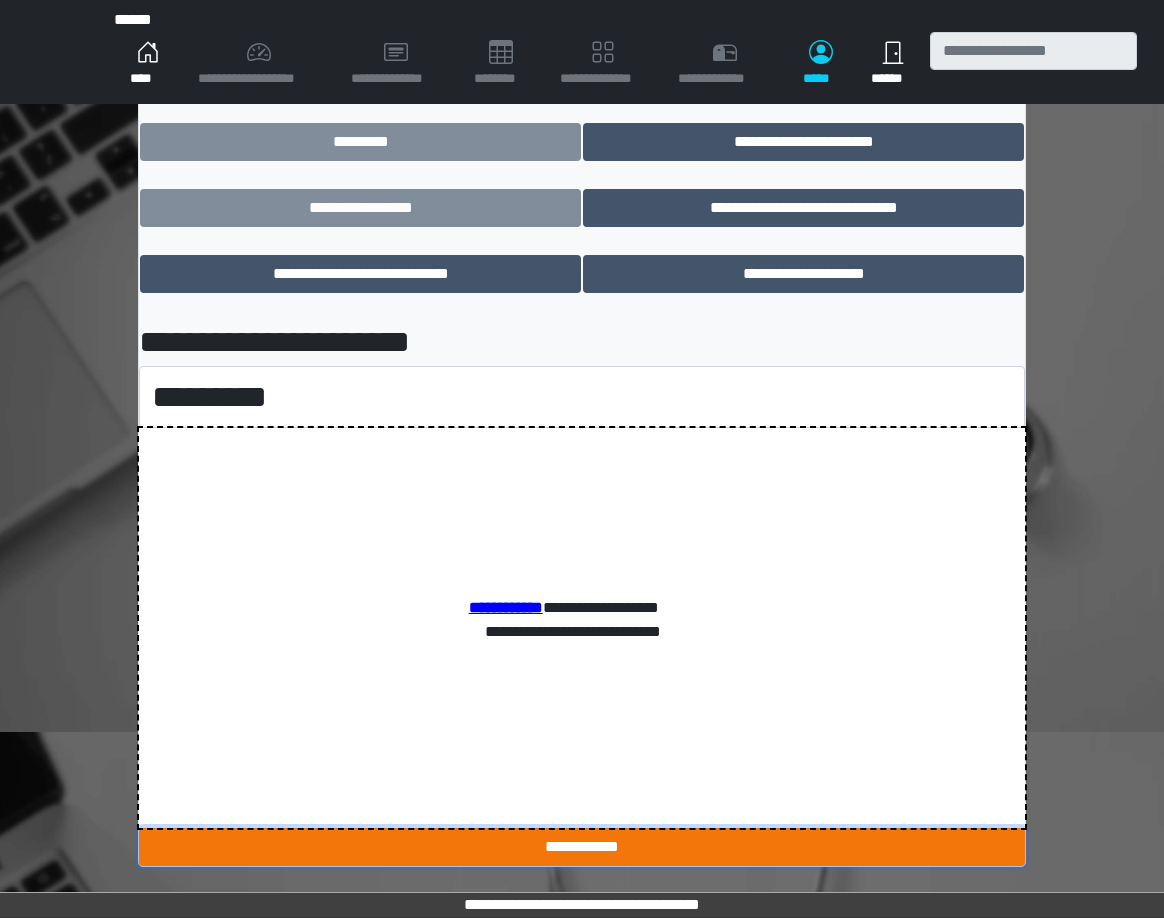 click on "**********" at bounding box center (582, 847) 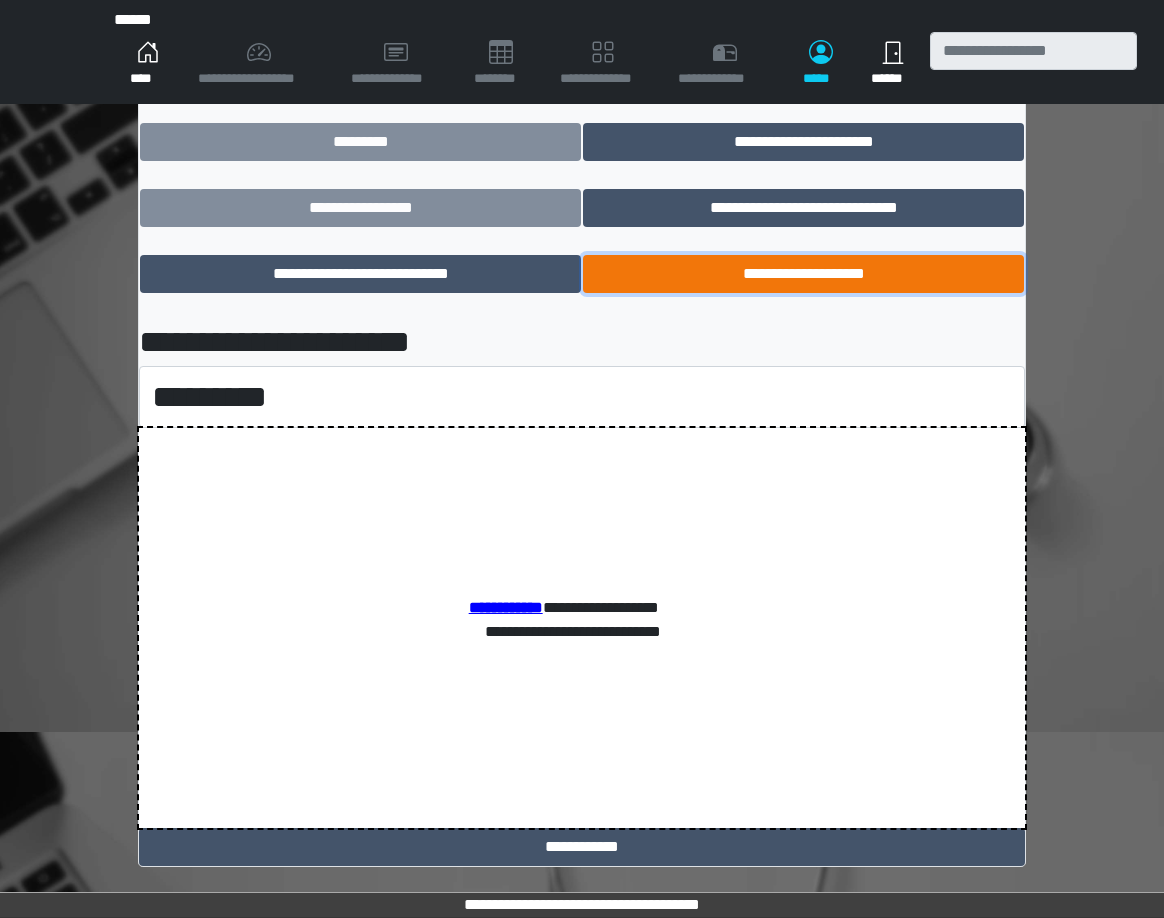 click on "**********" at bounding box center [803, 274] 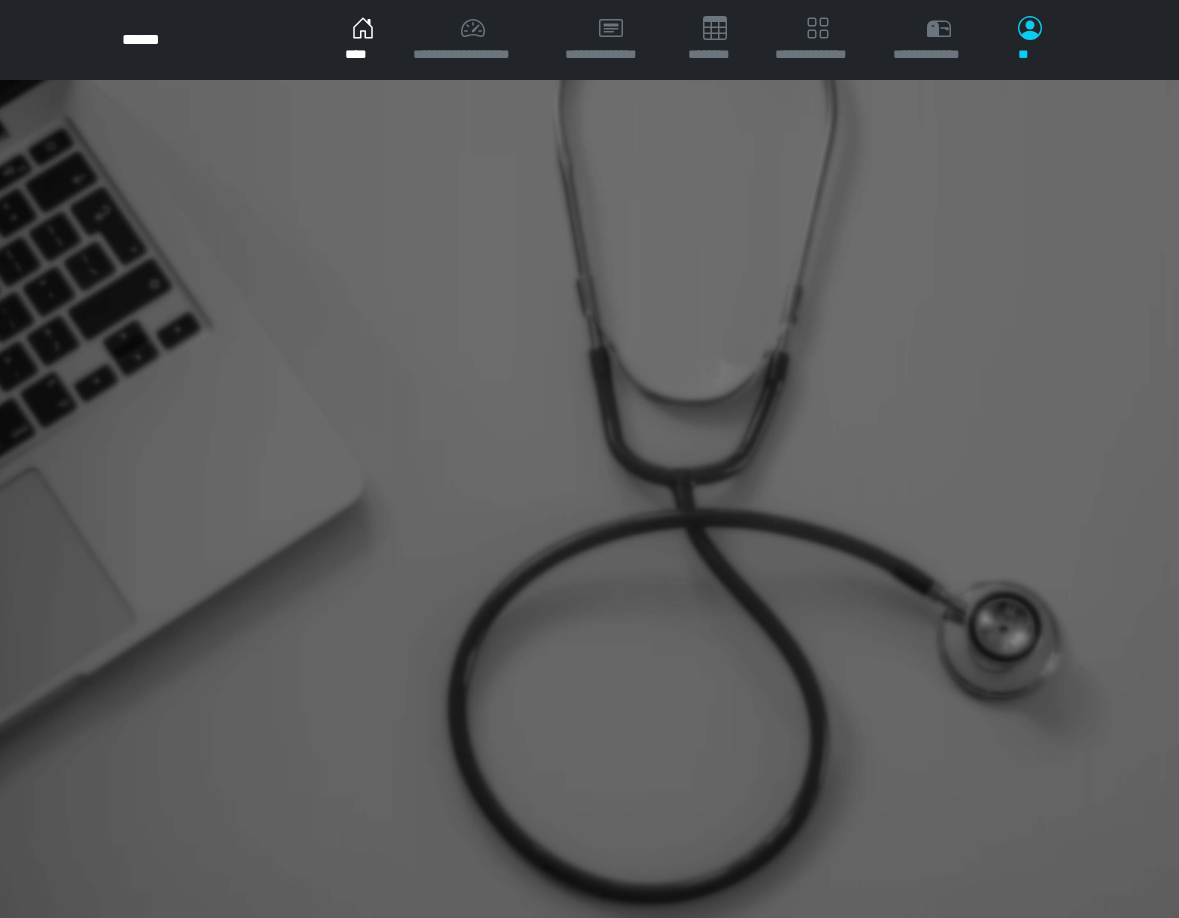 scroll, scrollTop: 0, scrollLeft: 0, axis: both 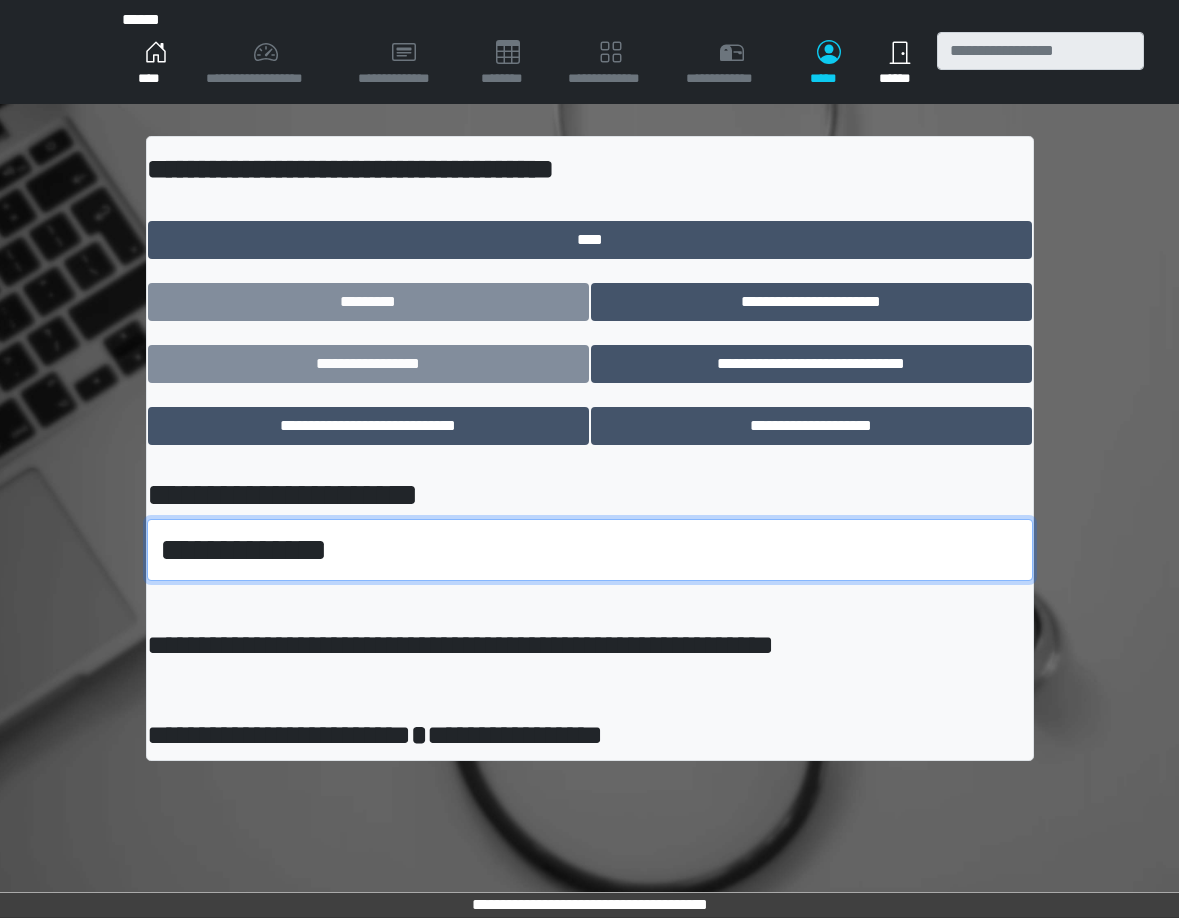 click on "**********" at bounding box center [590, 550] 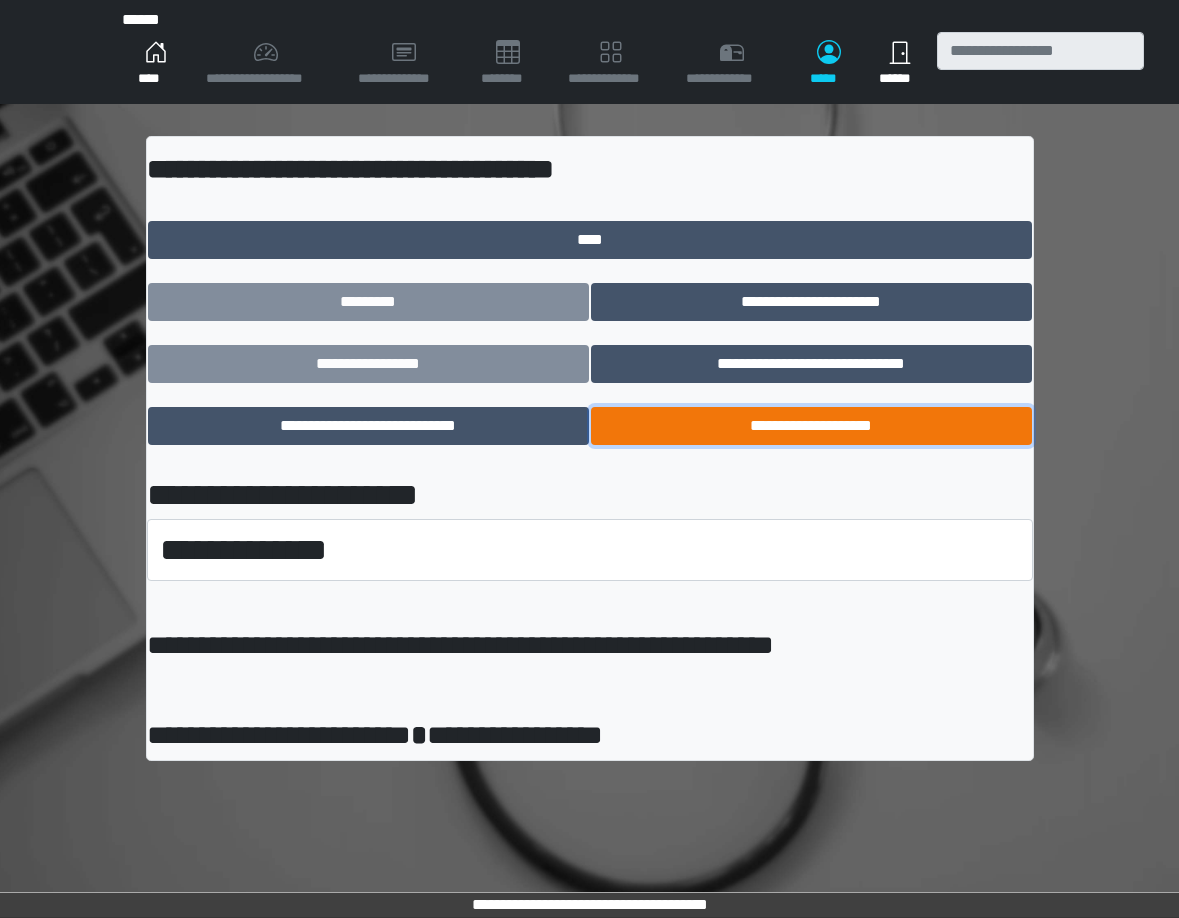 click on "**********" at bounding box center [811, 426] 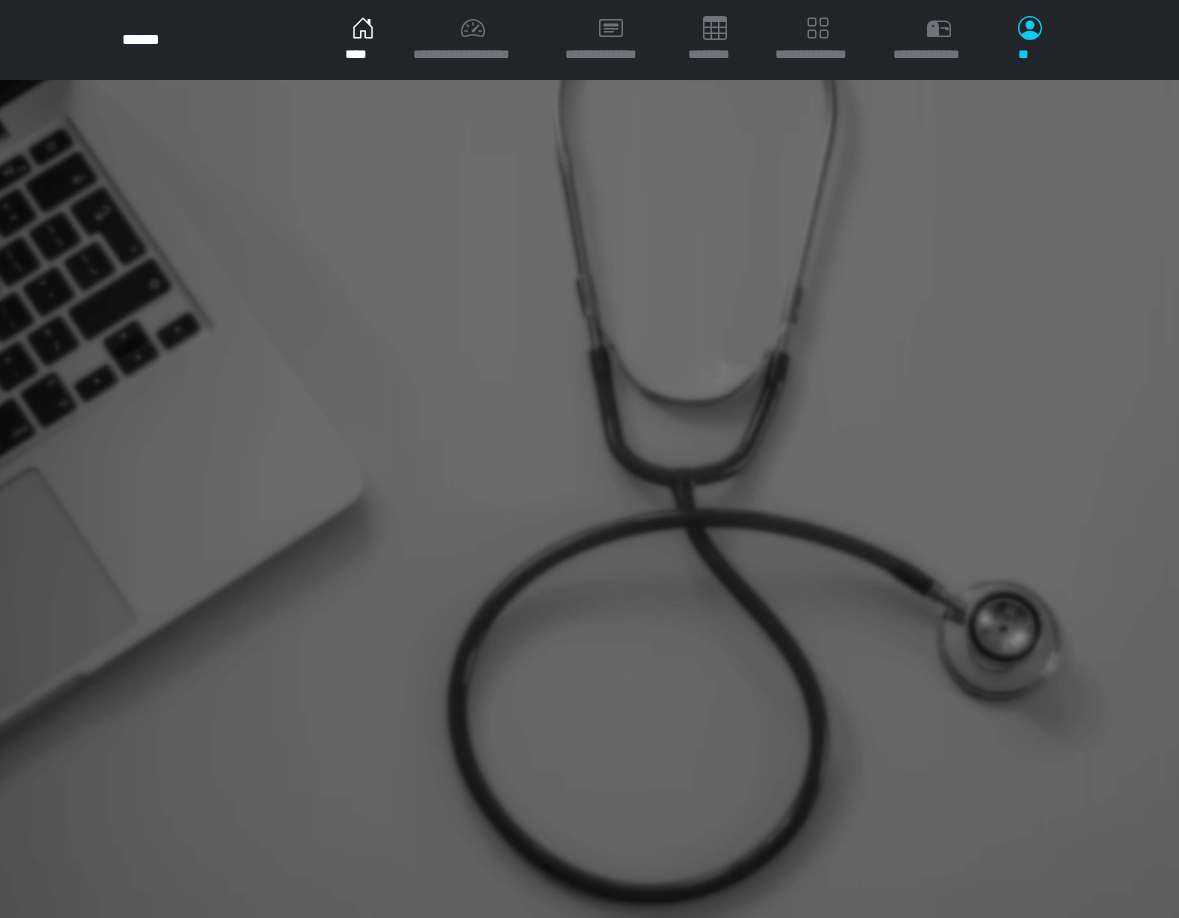 scroll, scrollTop: 0, scrollLeft: 0, axis: both 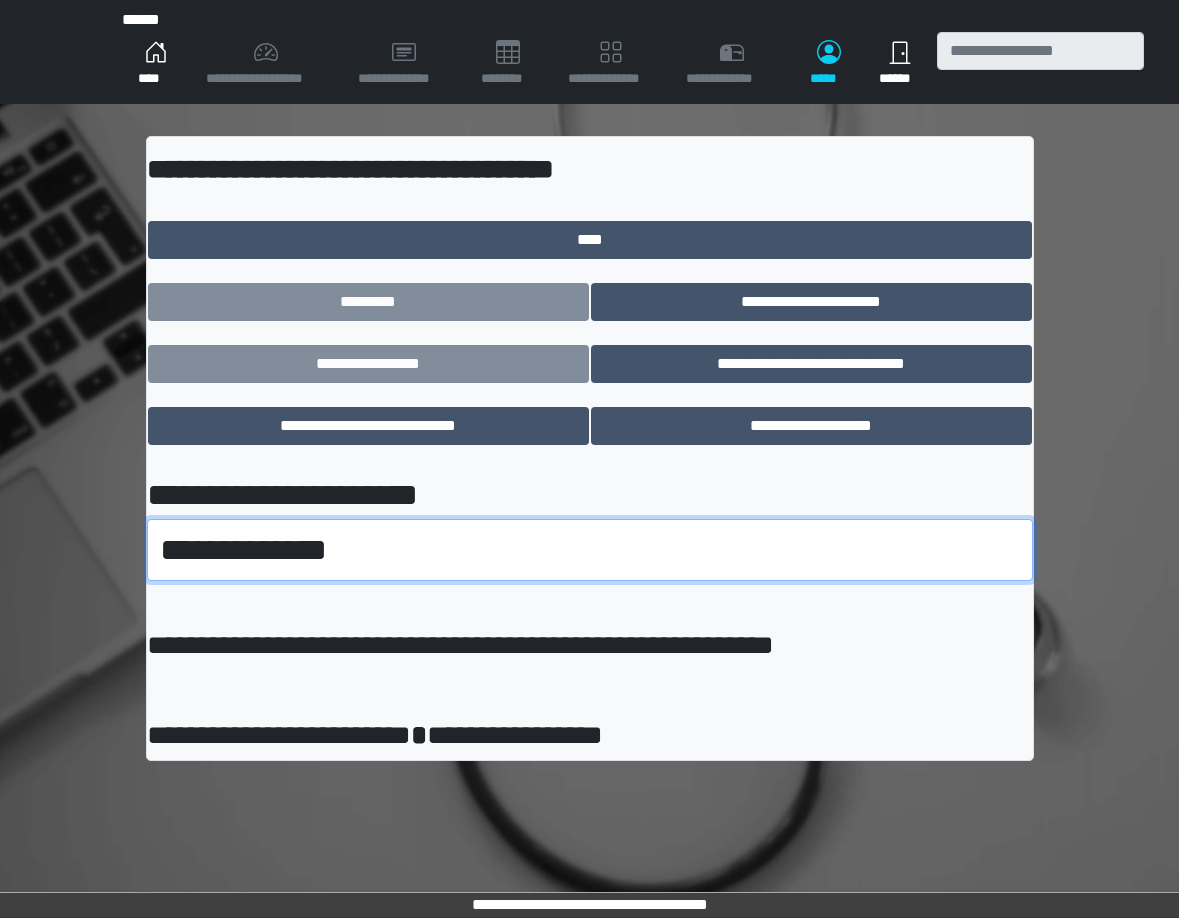 click on "**********" at bounding box center (590, 550) 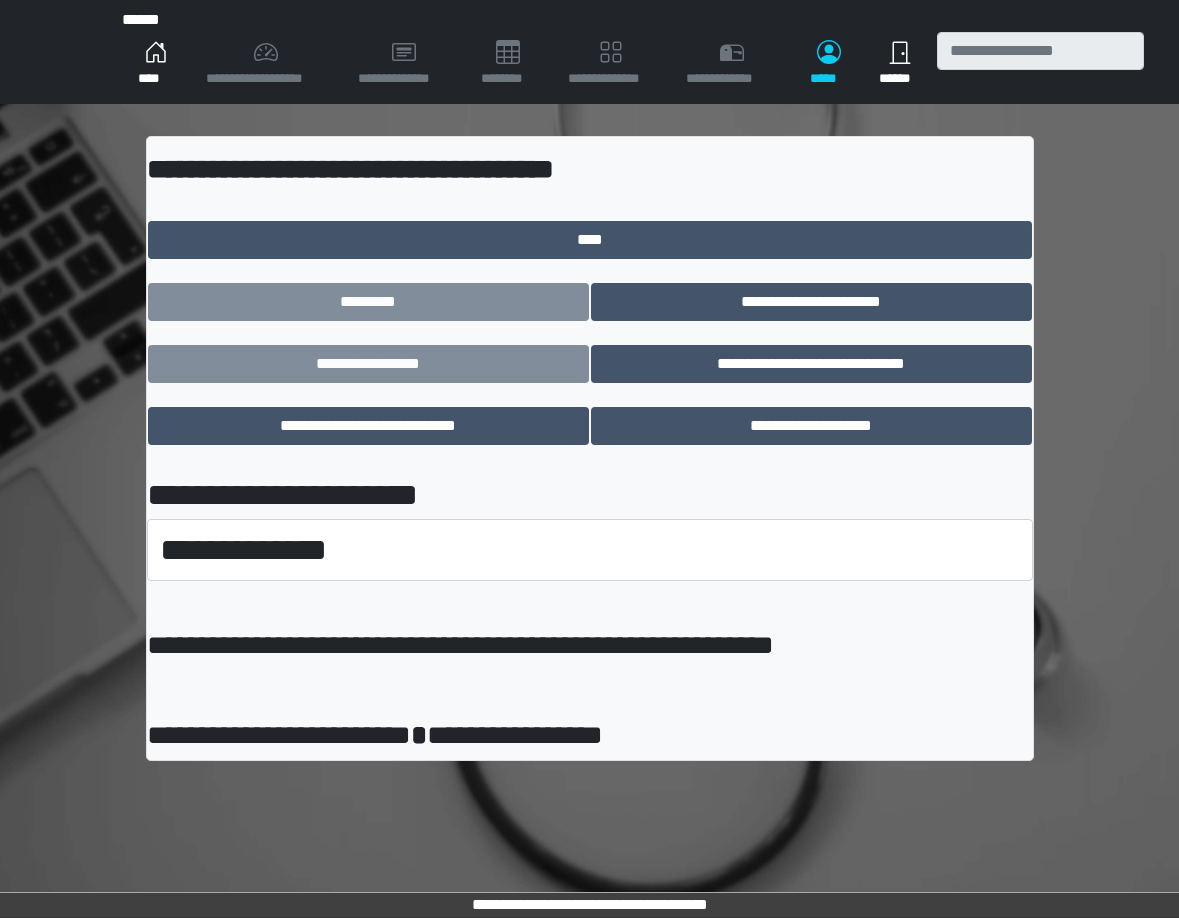 click on "**********" at bounding box center [266, 64] 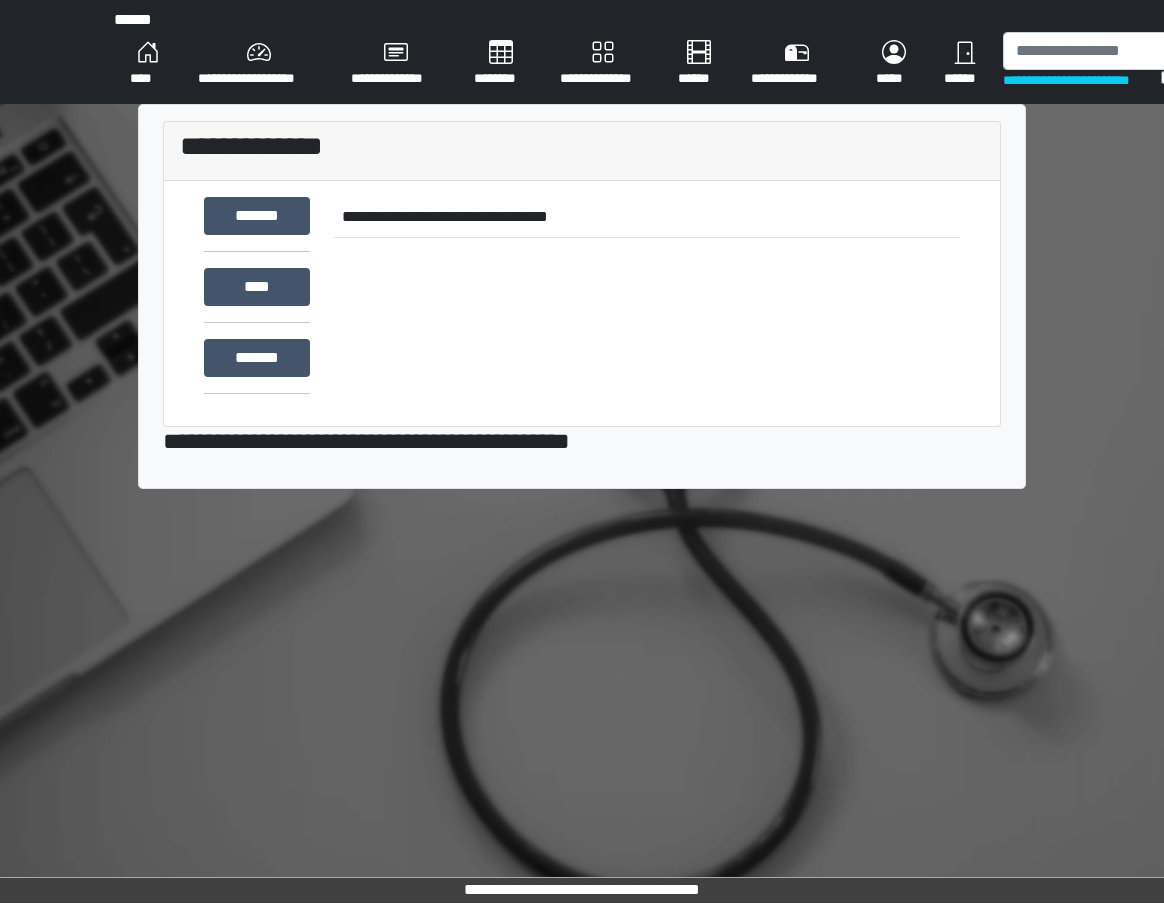 scroll, scrollTop: 0, scrollLeft: 0, axis: both 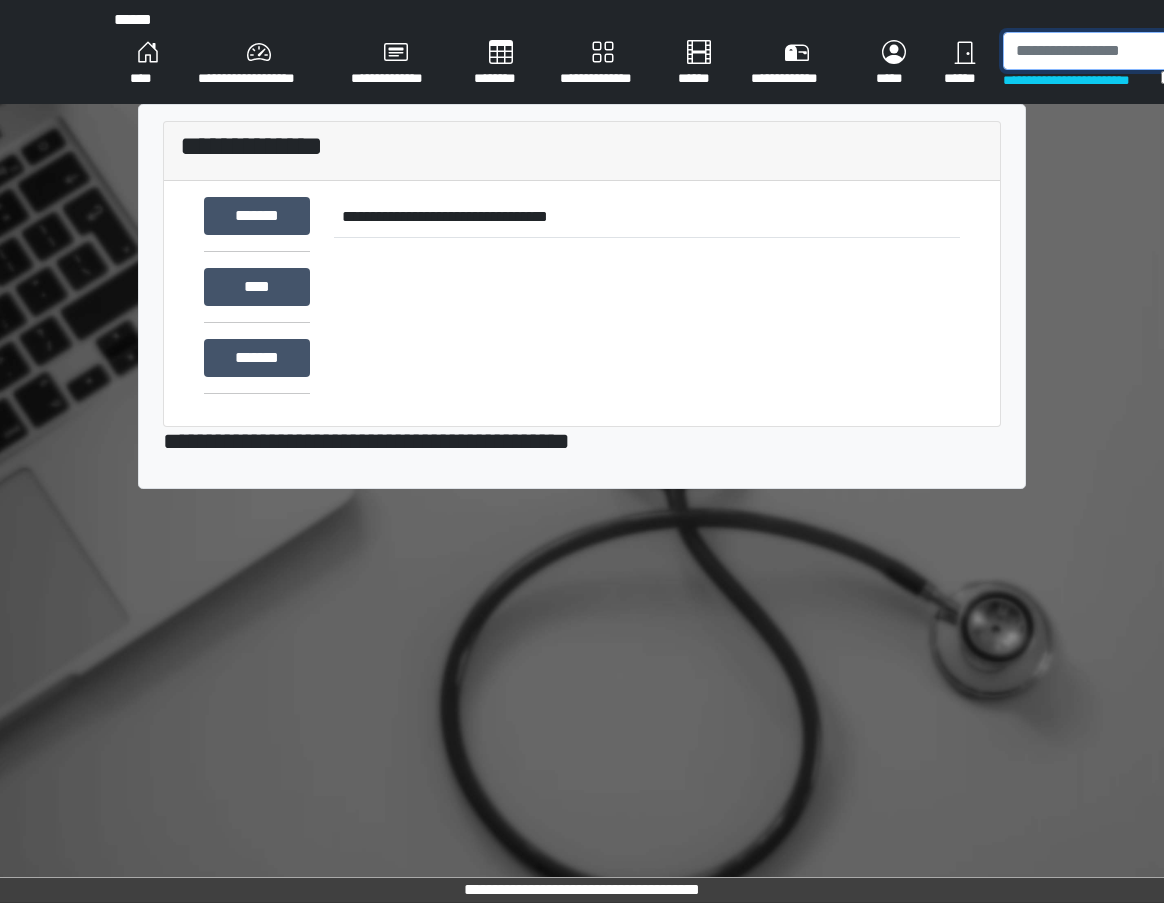 click at bounding box center (1106, 51) 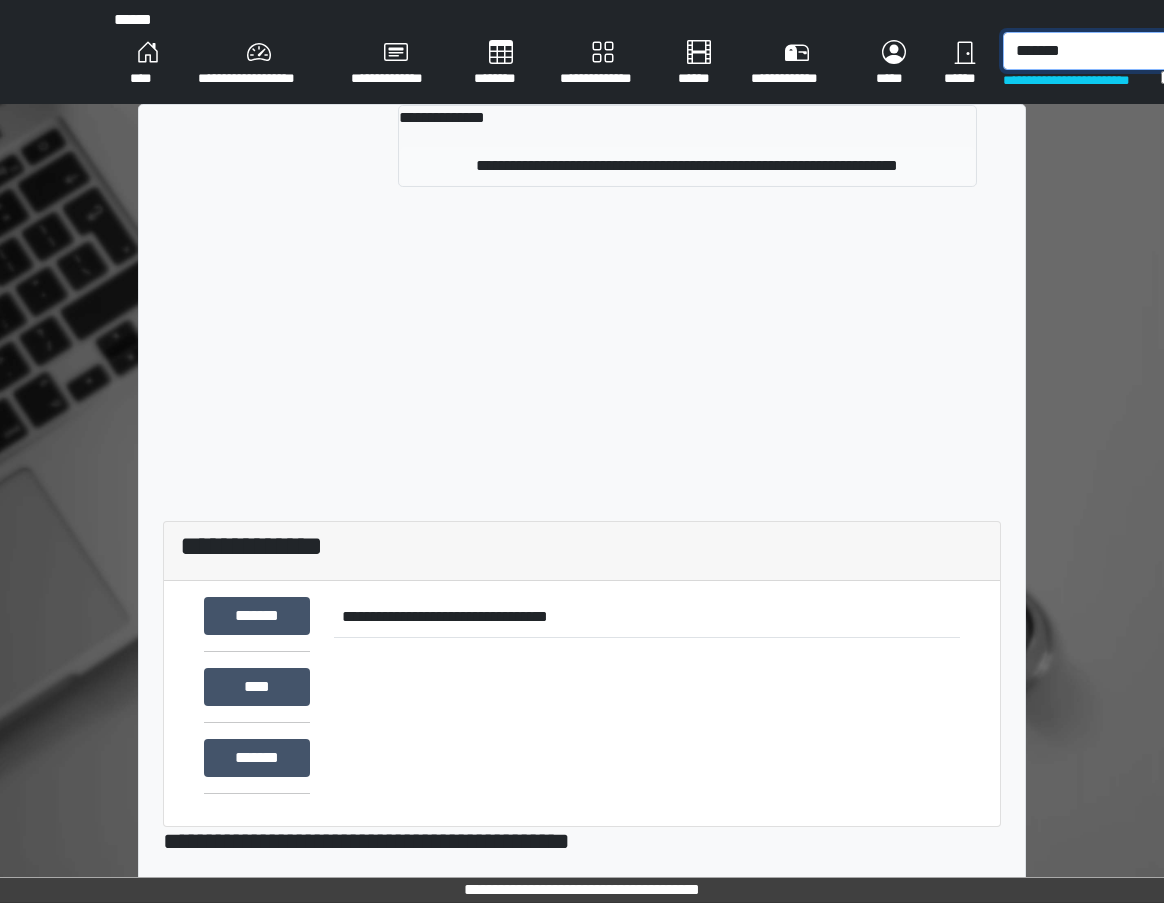 type on "*******" 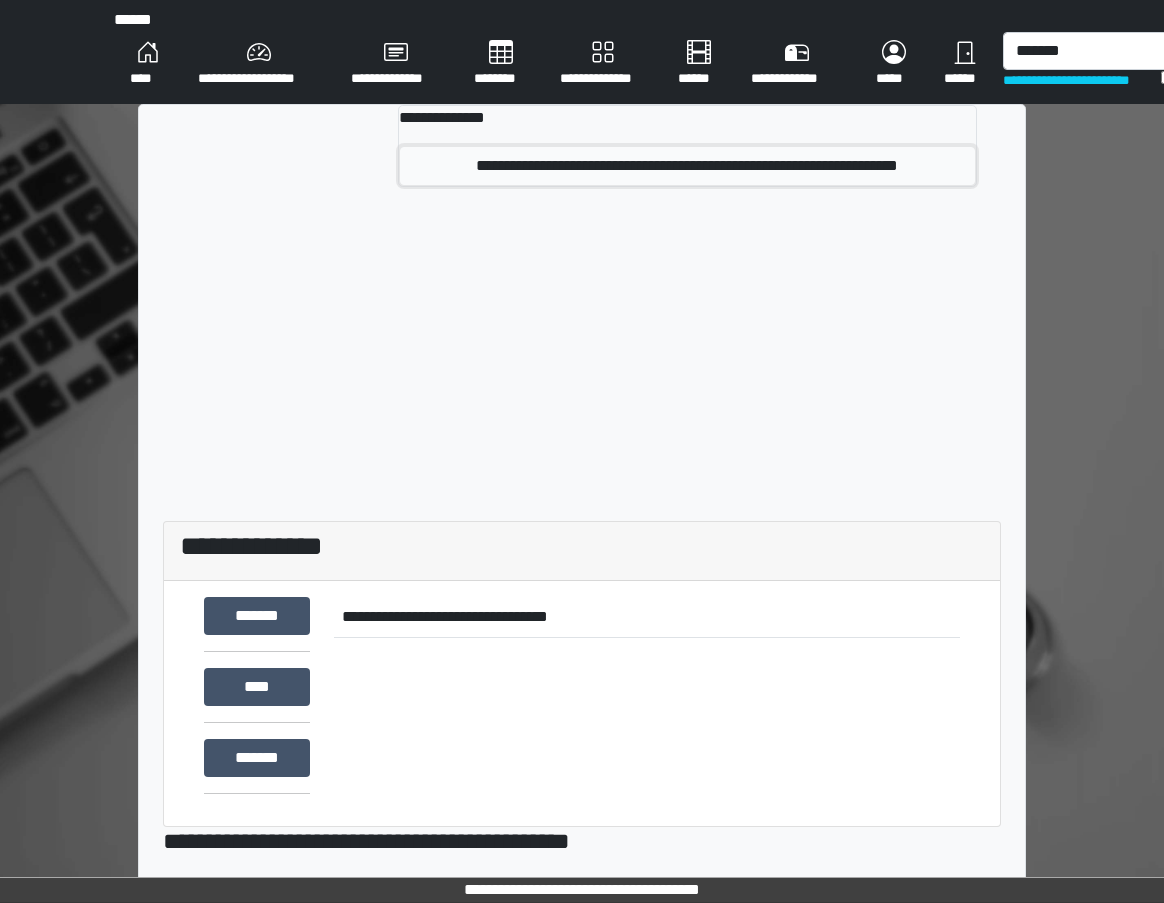 click on "**********" at bounding box center (687, 166) 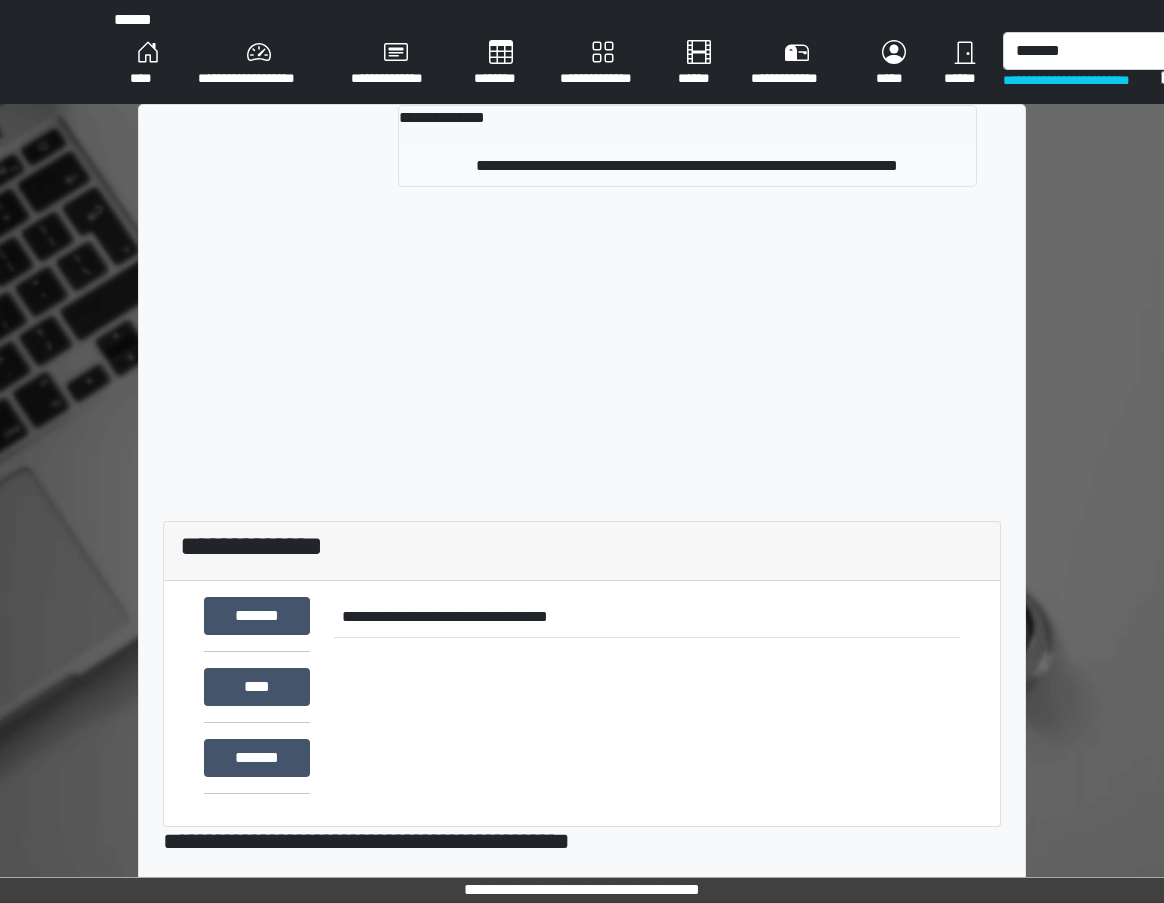 type 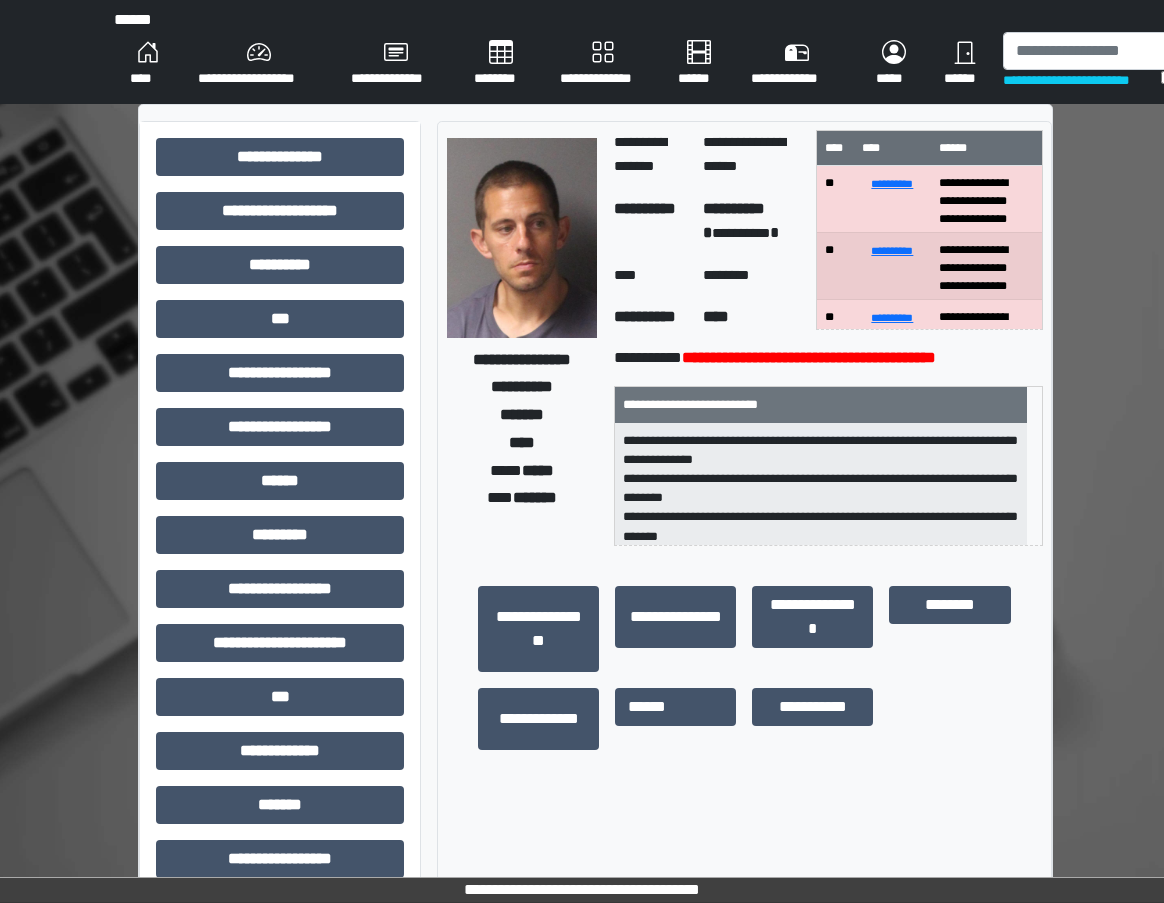click at bounding box center [522, 238] 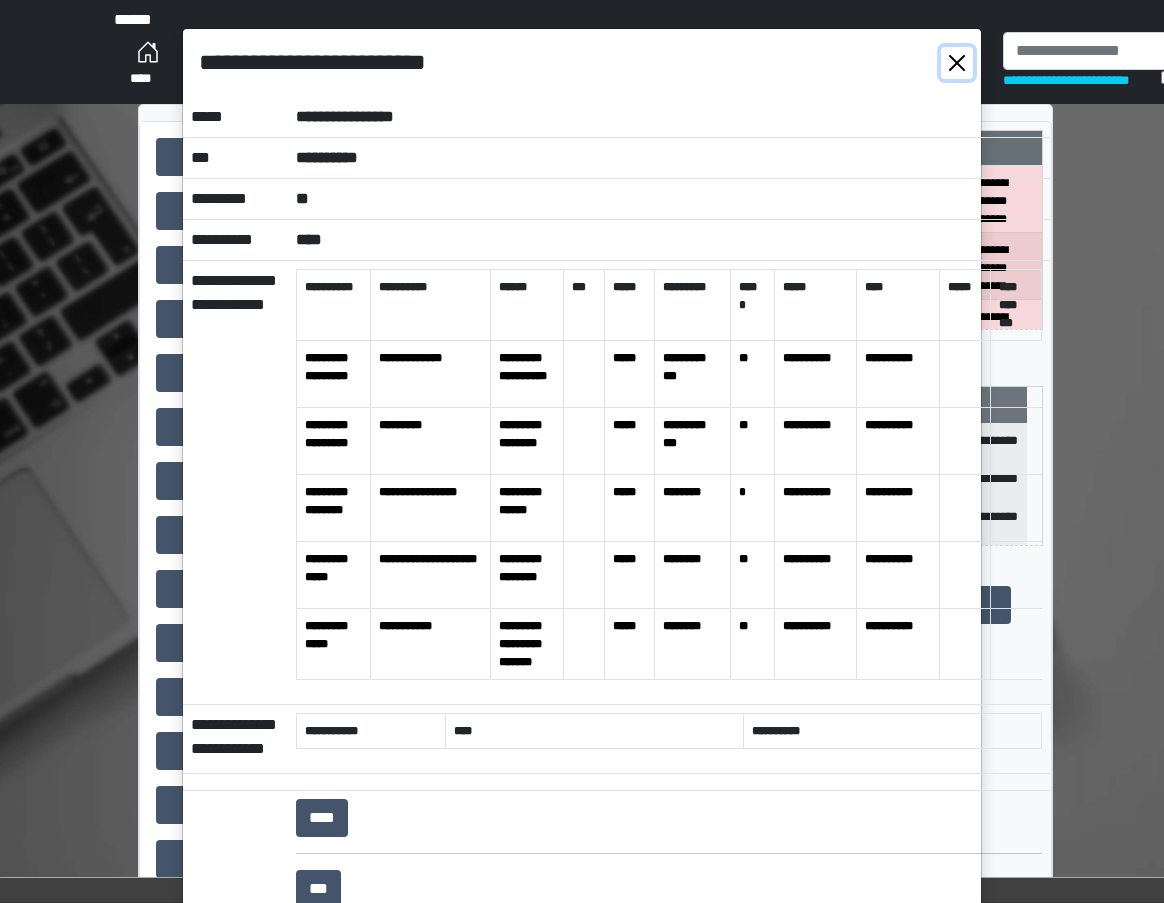 click at bounding box center (957, 63) 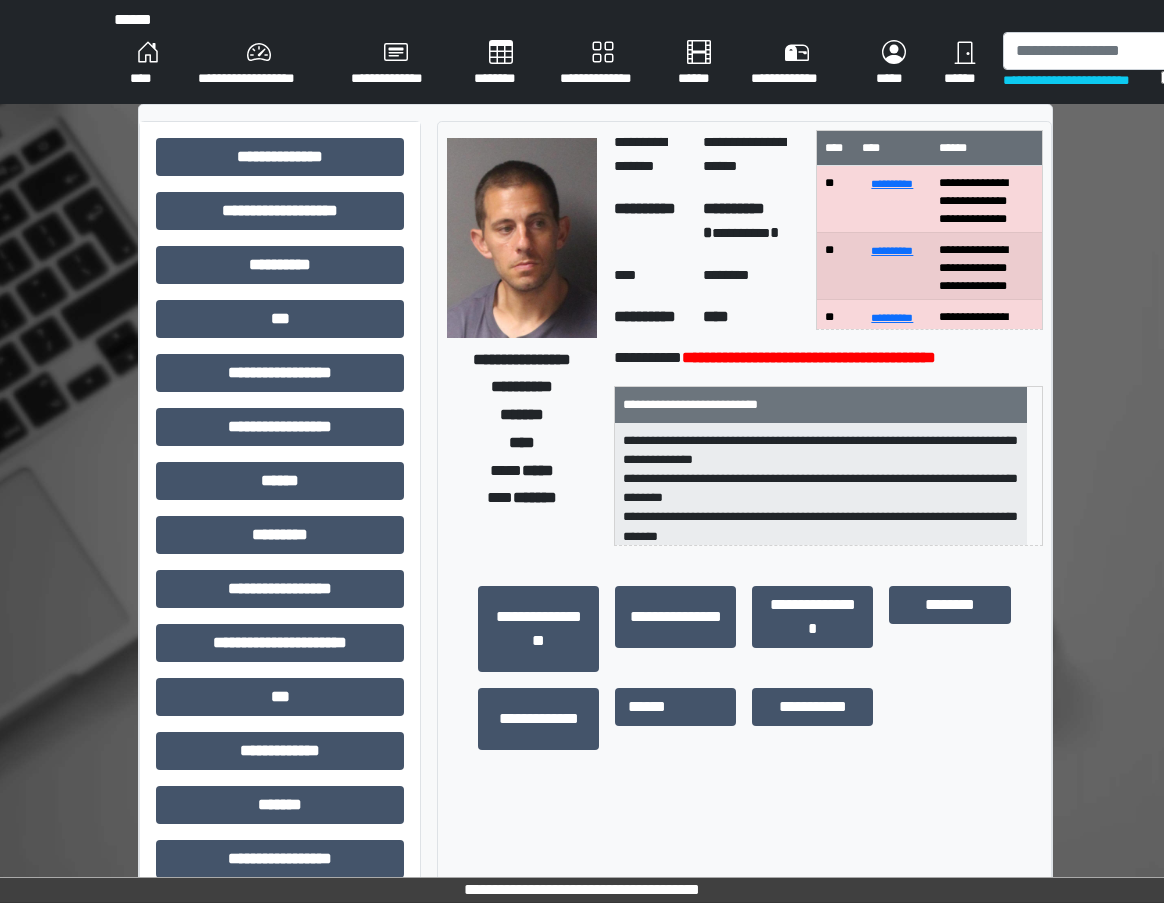 scroll, scrollTop: 295, scrollLeft: 0, axis: vertical 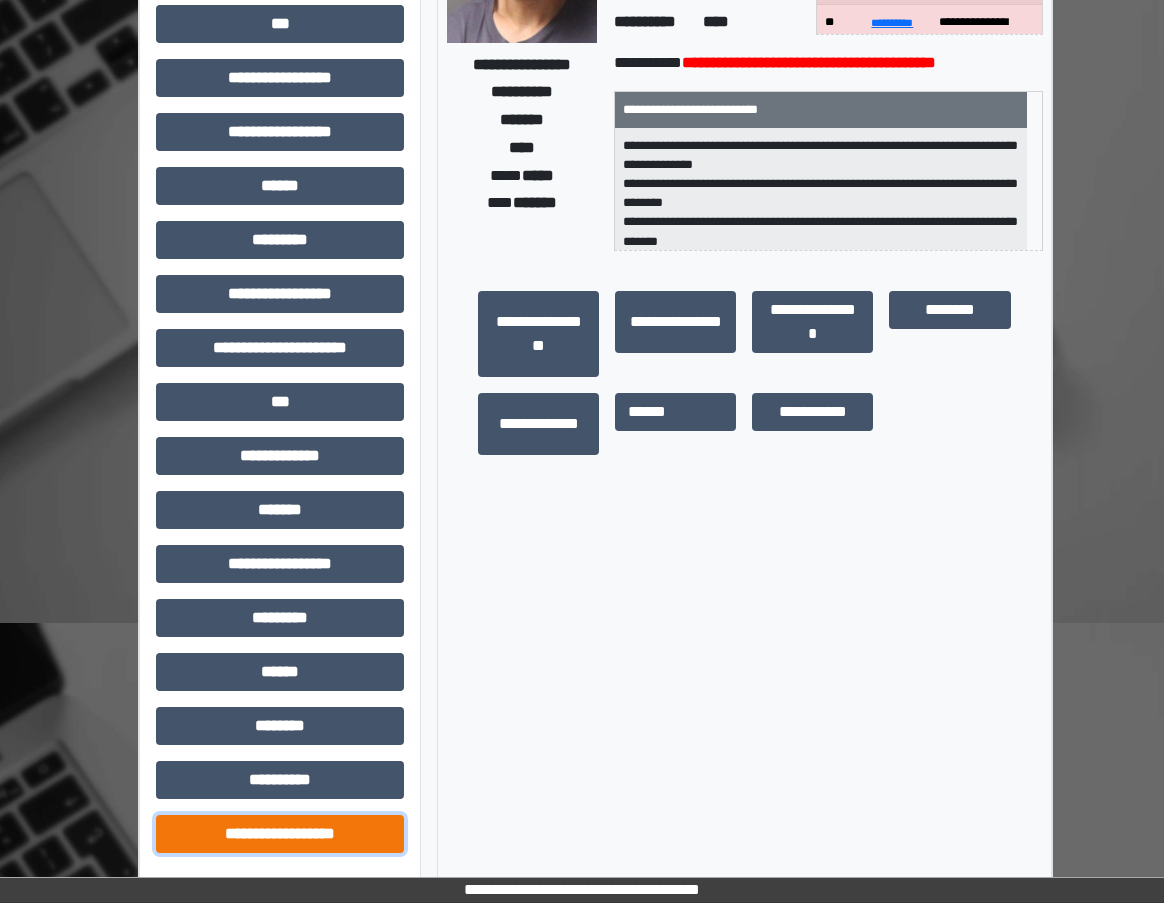 click on "**********" at bounding box center [280, 834] 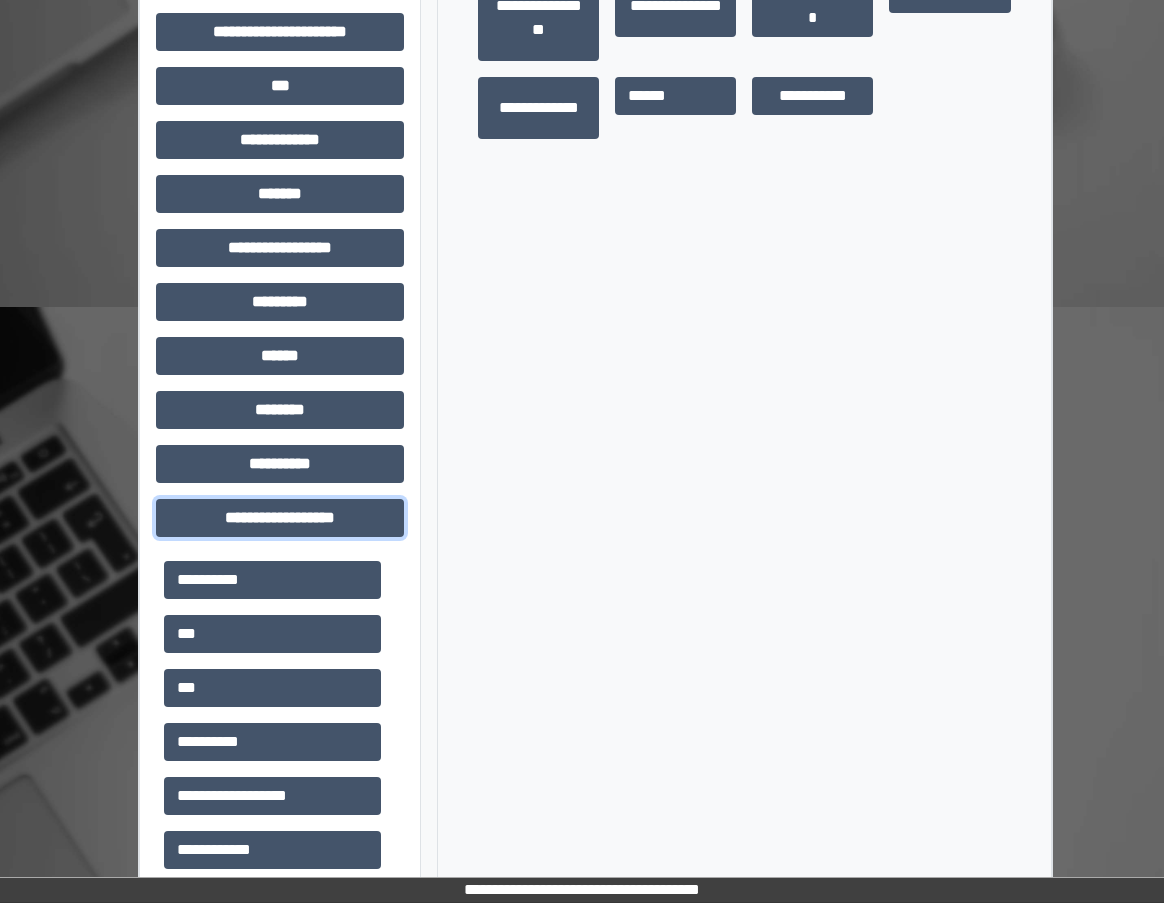 scroll, scrollTop: 628, scrollLeft: 0, axis: vertical 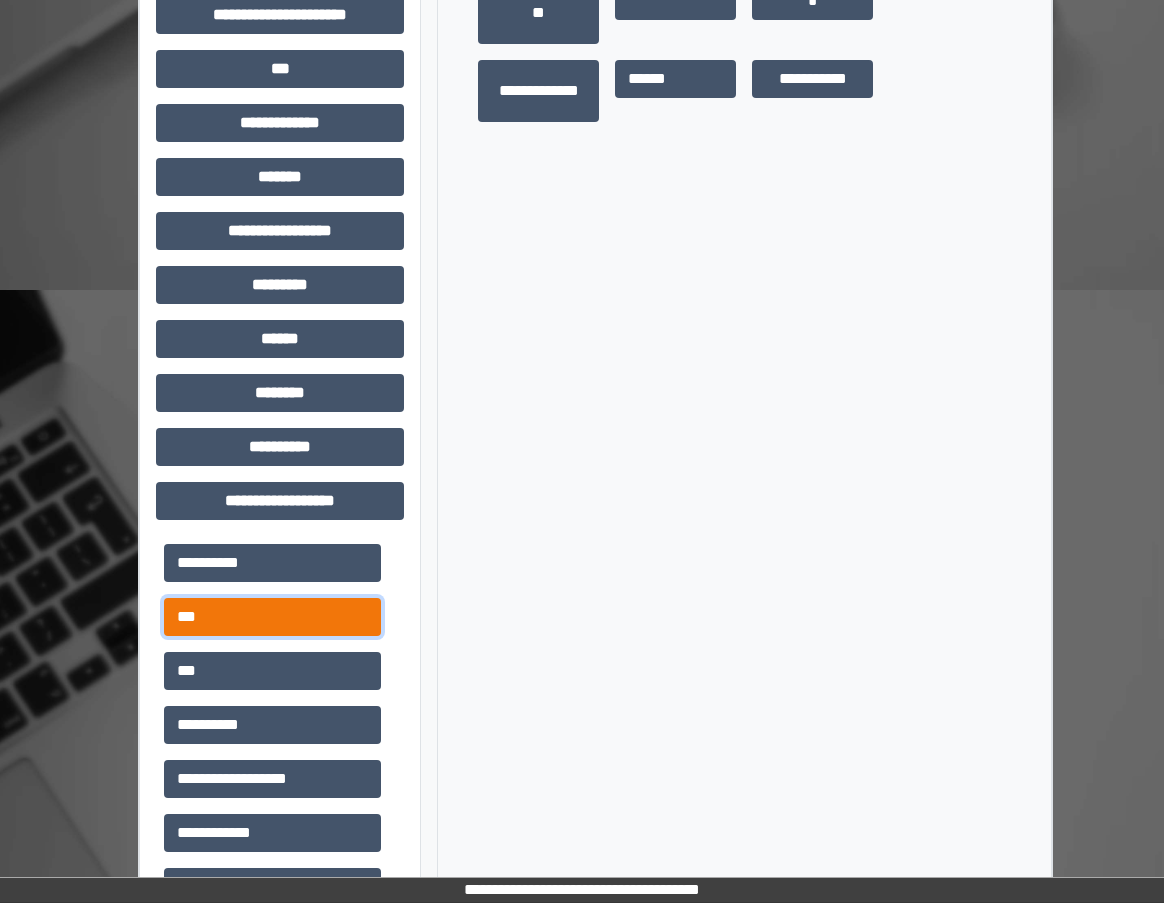 click on "***" at bounding box center (272, 617) 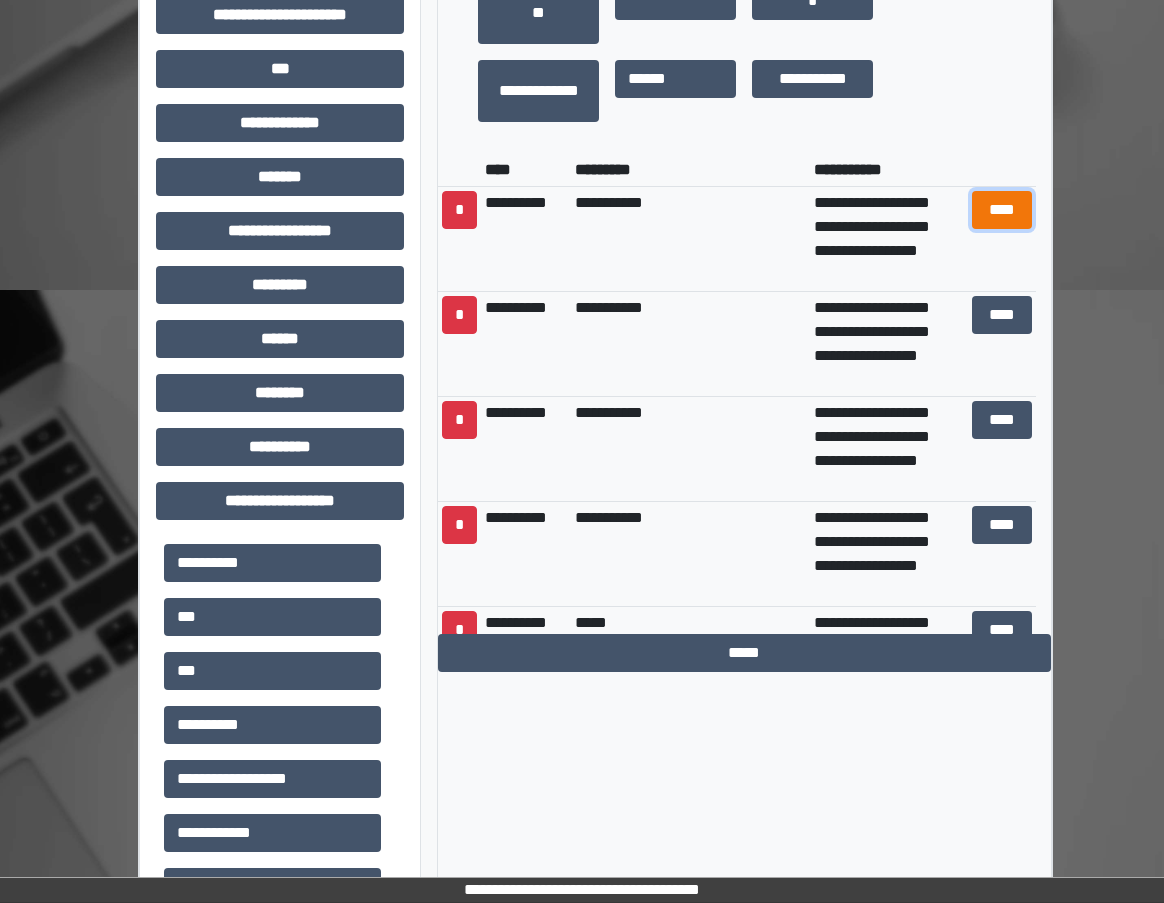 click on "****" at bounding box center [1002, 210] 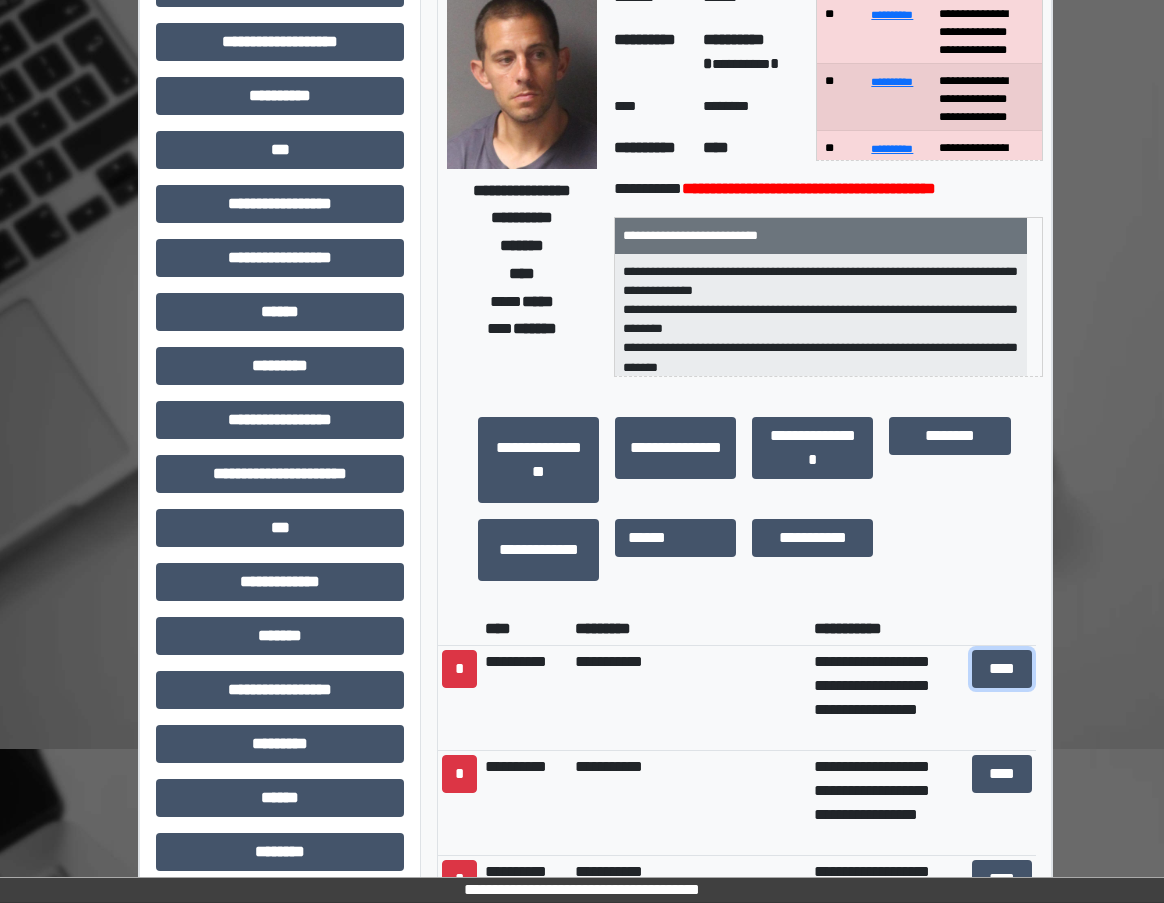 scroll, scrollTop: 0, scrollLeft: 0, axis: both 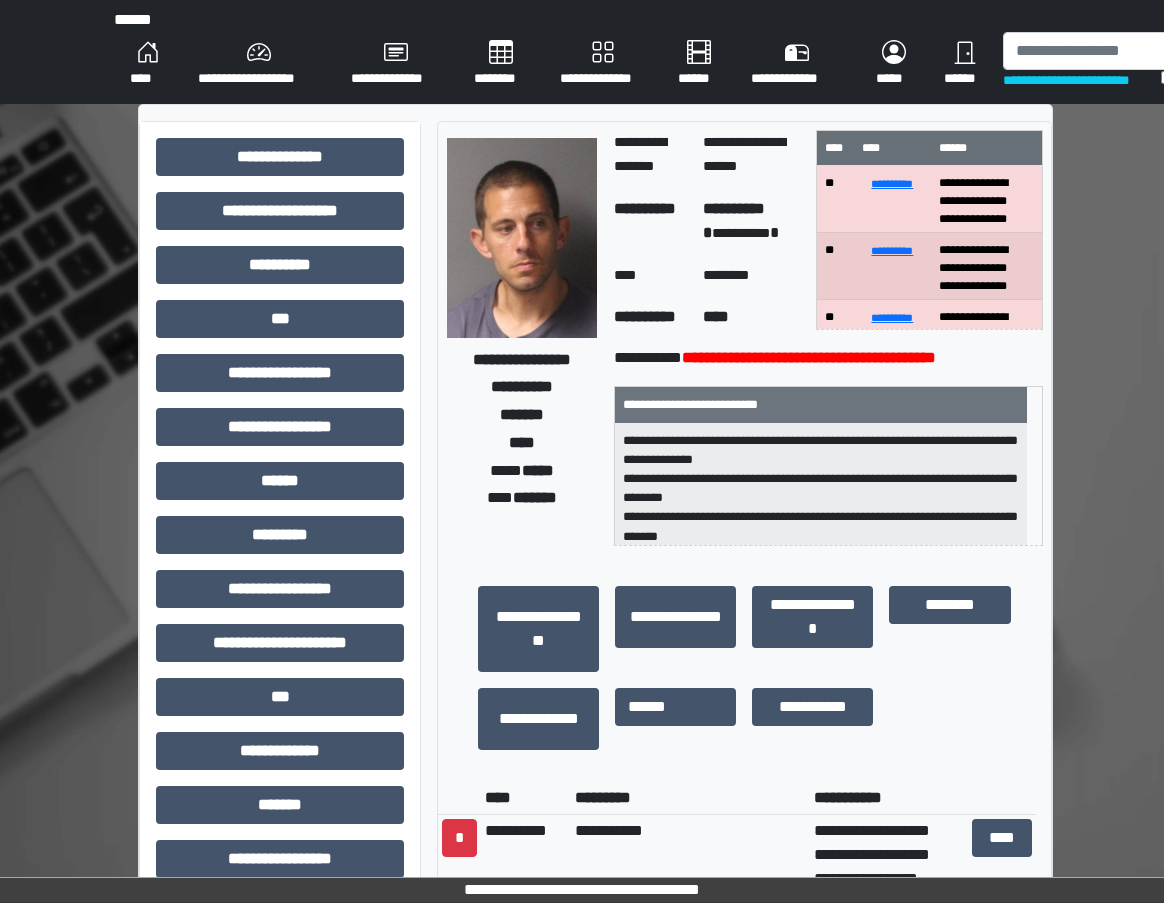 click on "**********" at bounding box center (258, 64) 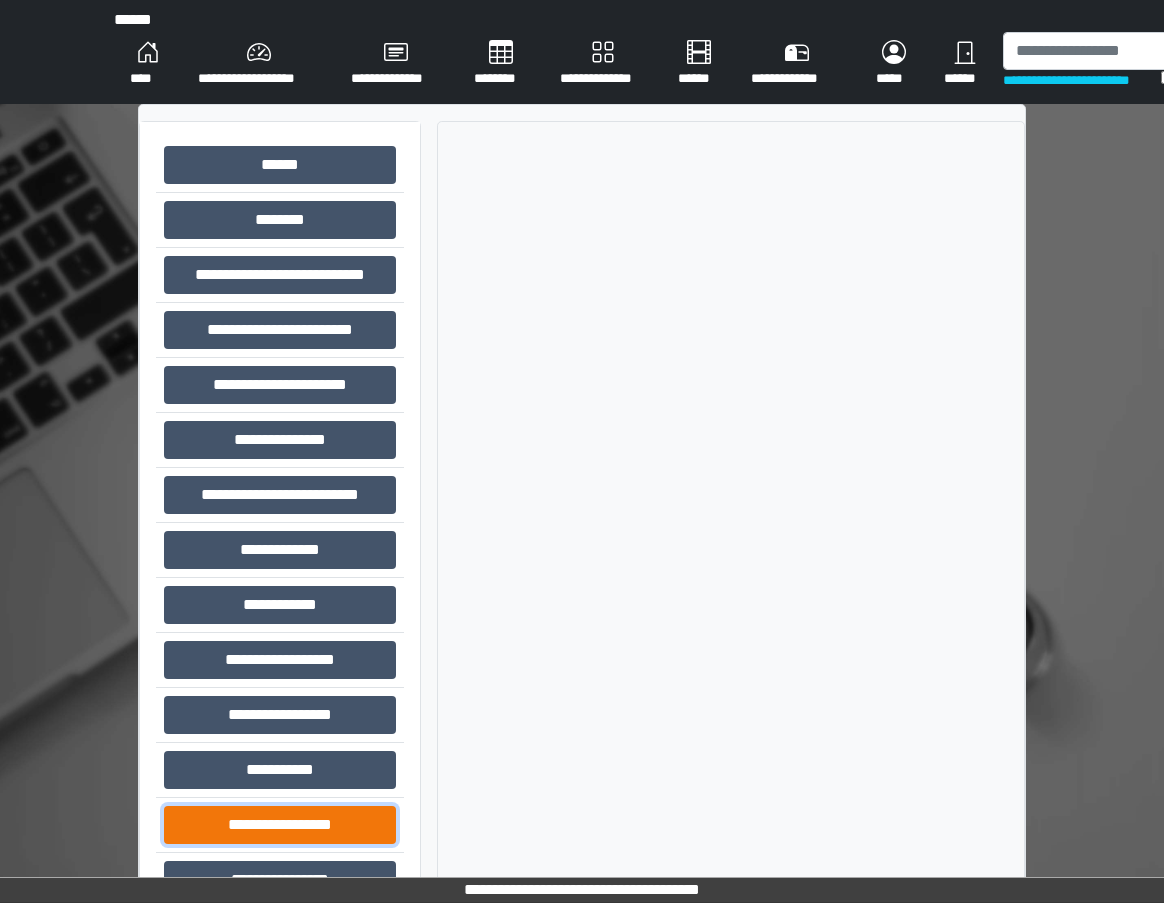 click on "**********" at bounding box center [280, 825] 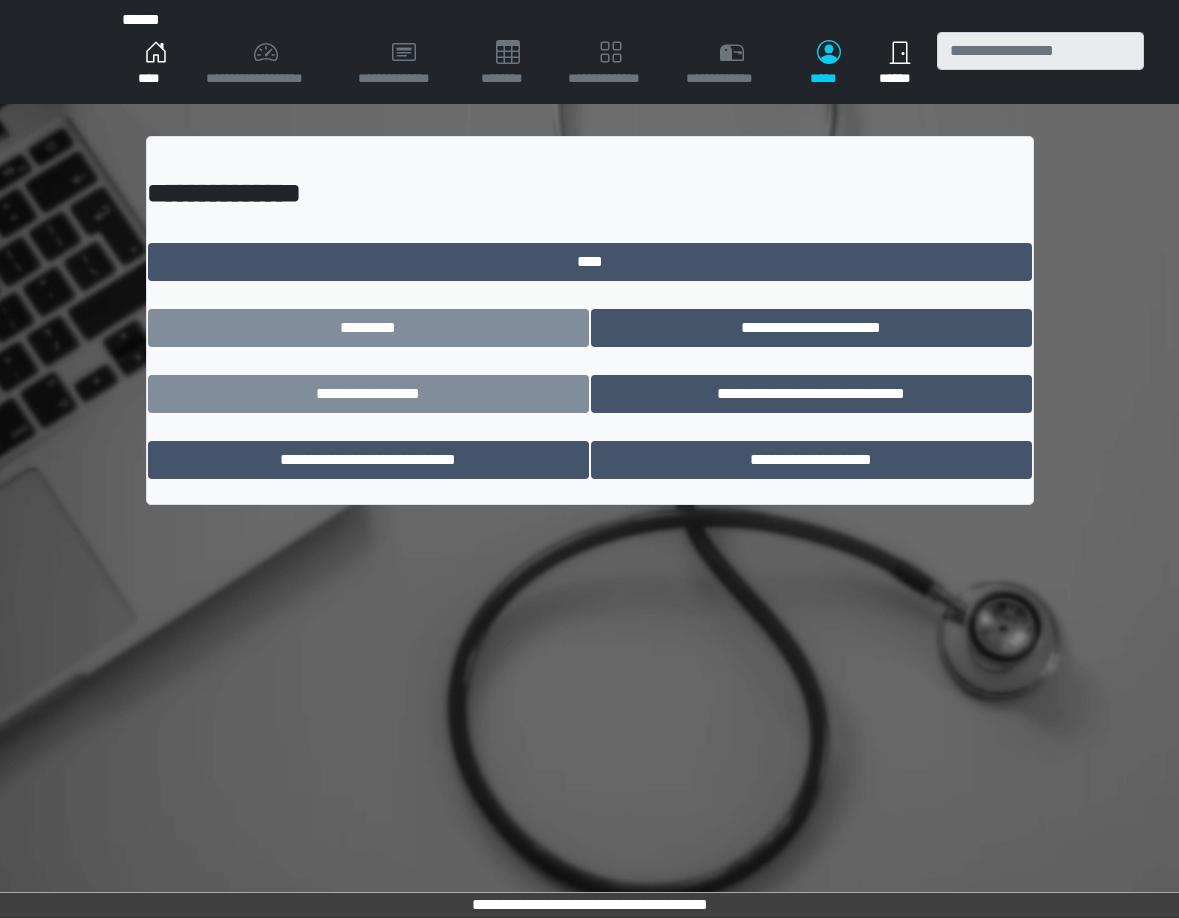 scroll, scrollTop: 0, scrollLeft: 0, axis: both 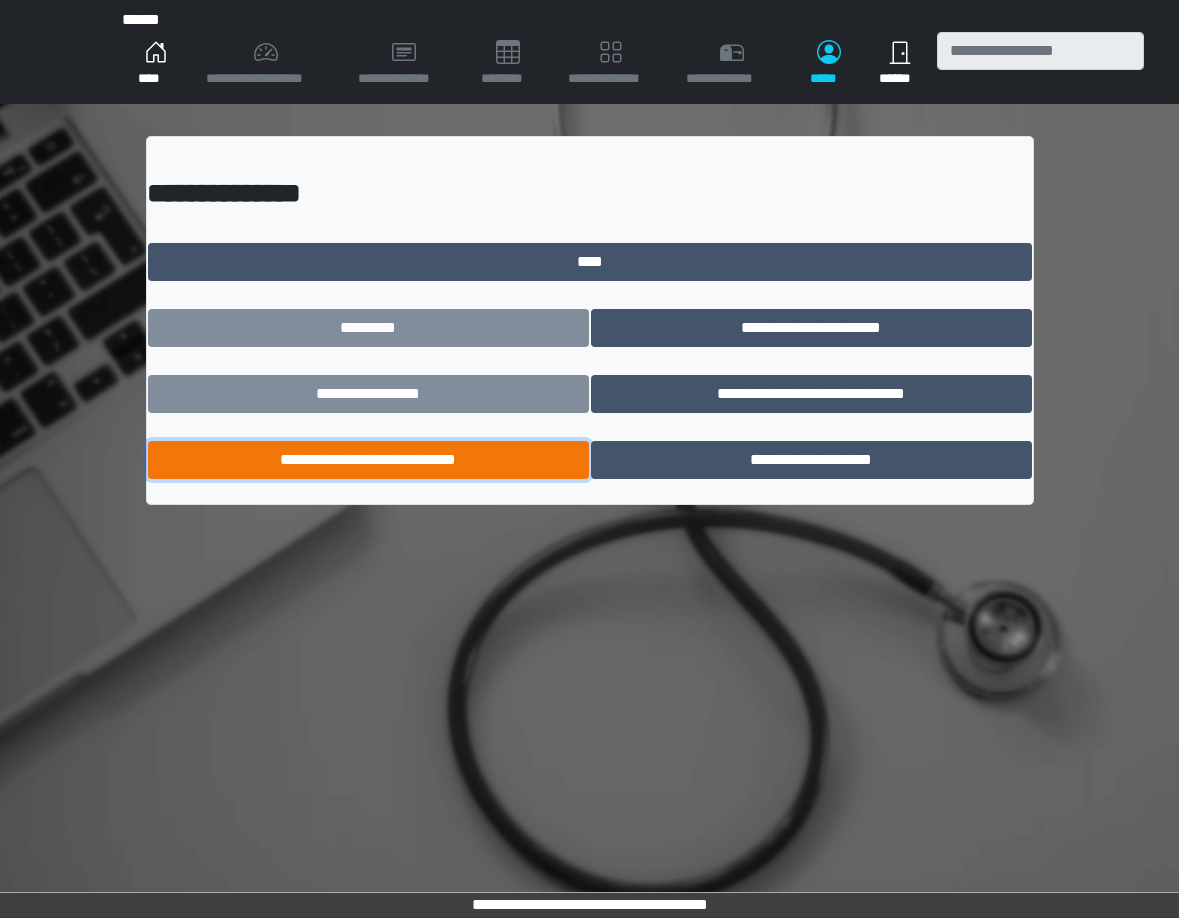 click on "**********" at bounding box center [368, 460] 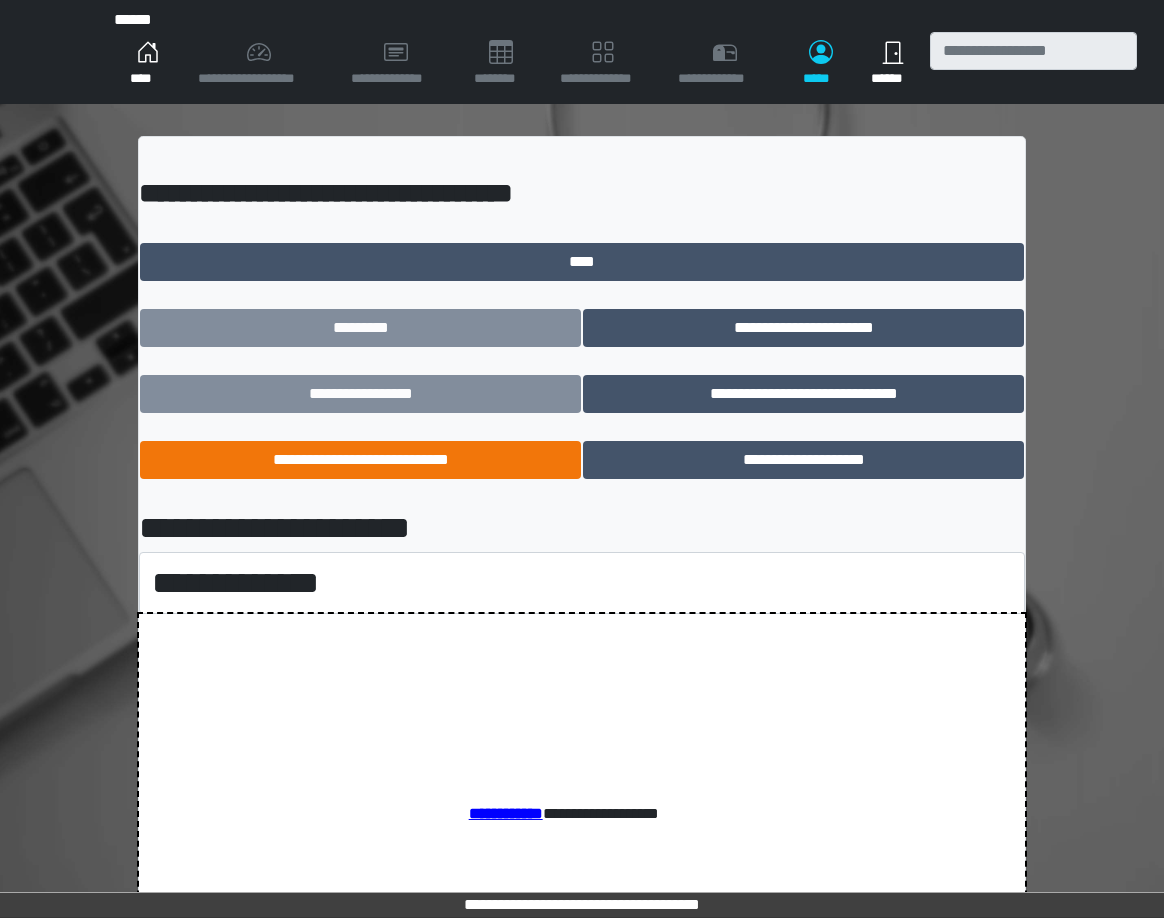 scroll, scrollTop: 0, scrollLeft: 0, axis: both 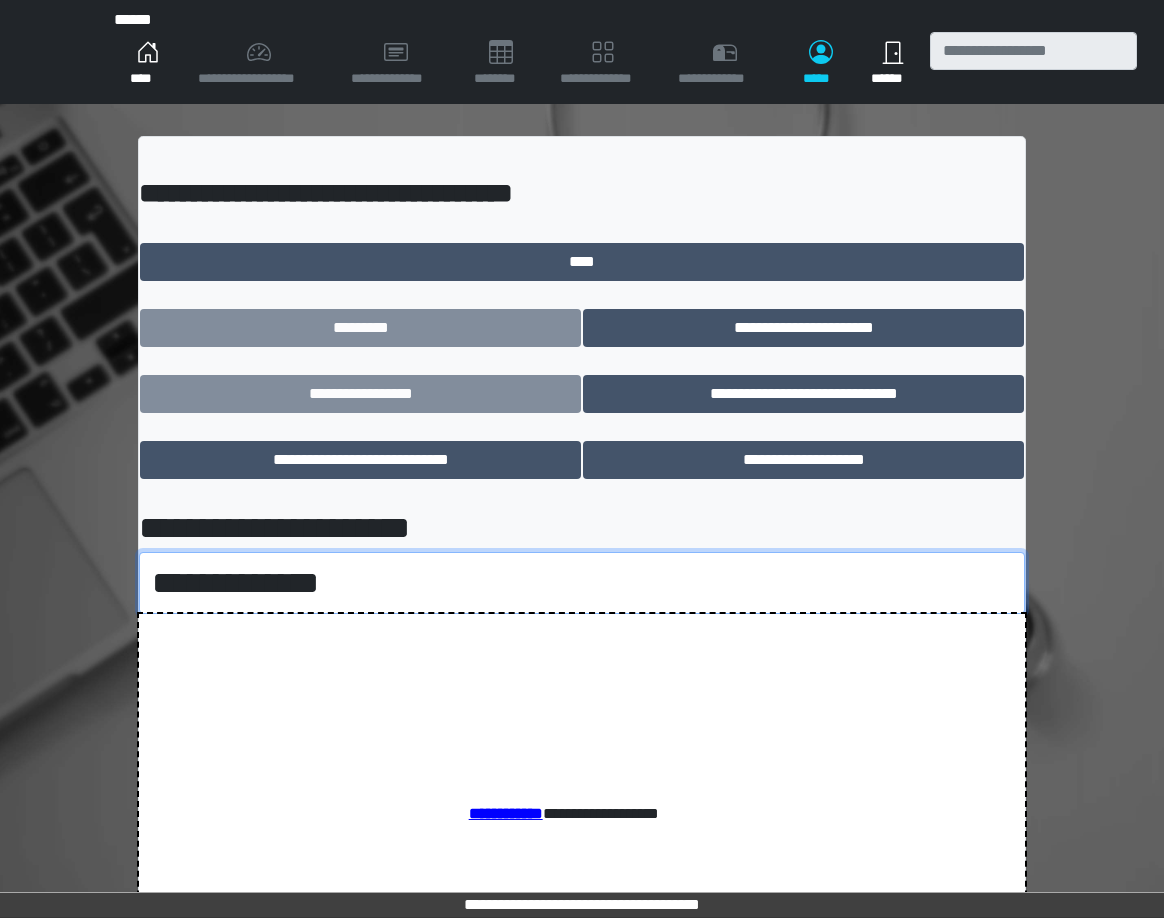 click on "**********" at bounding box center (582, 583) 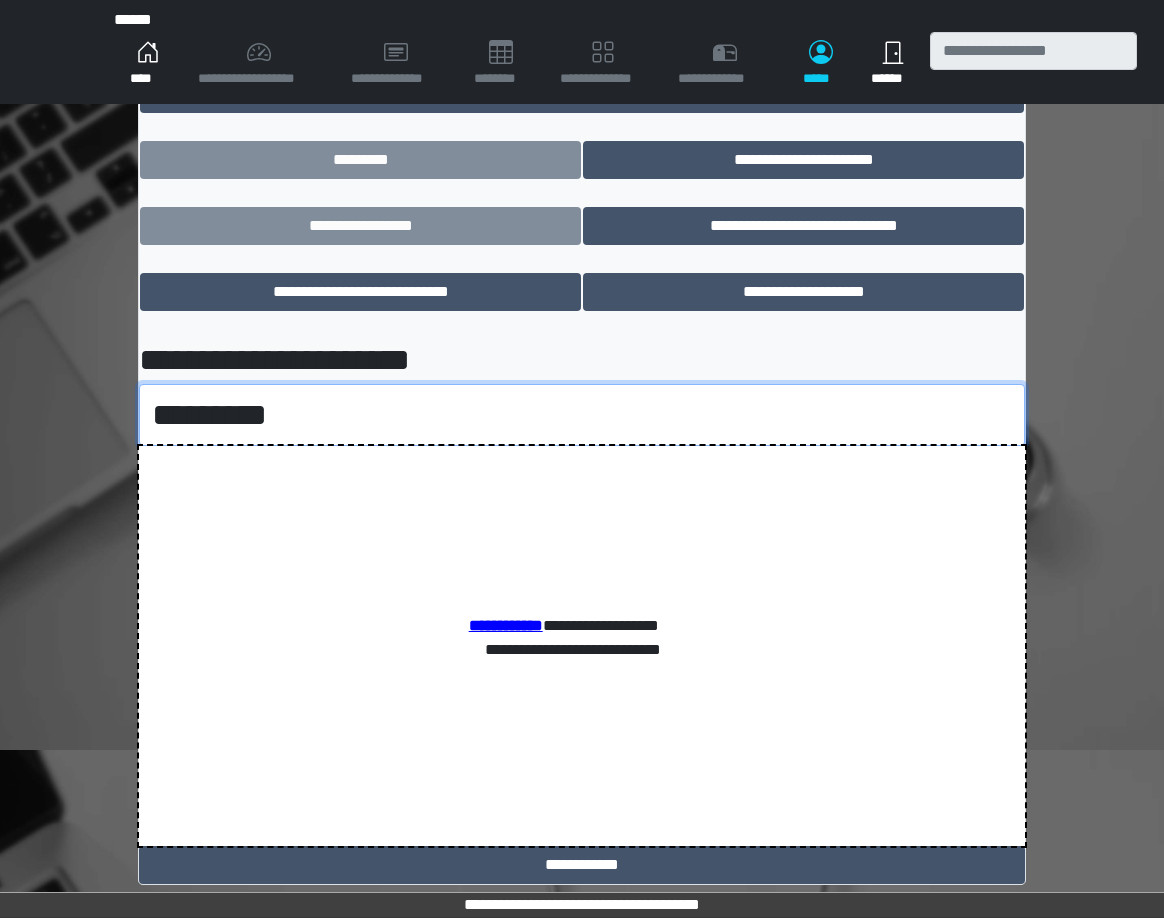 scroll, scrollTop: 189, scrollLeft: 0, axis: vertical 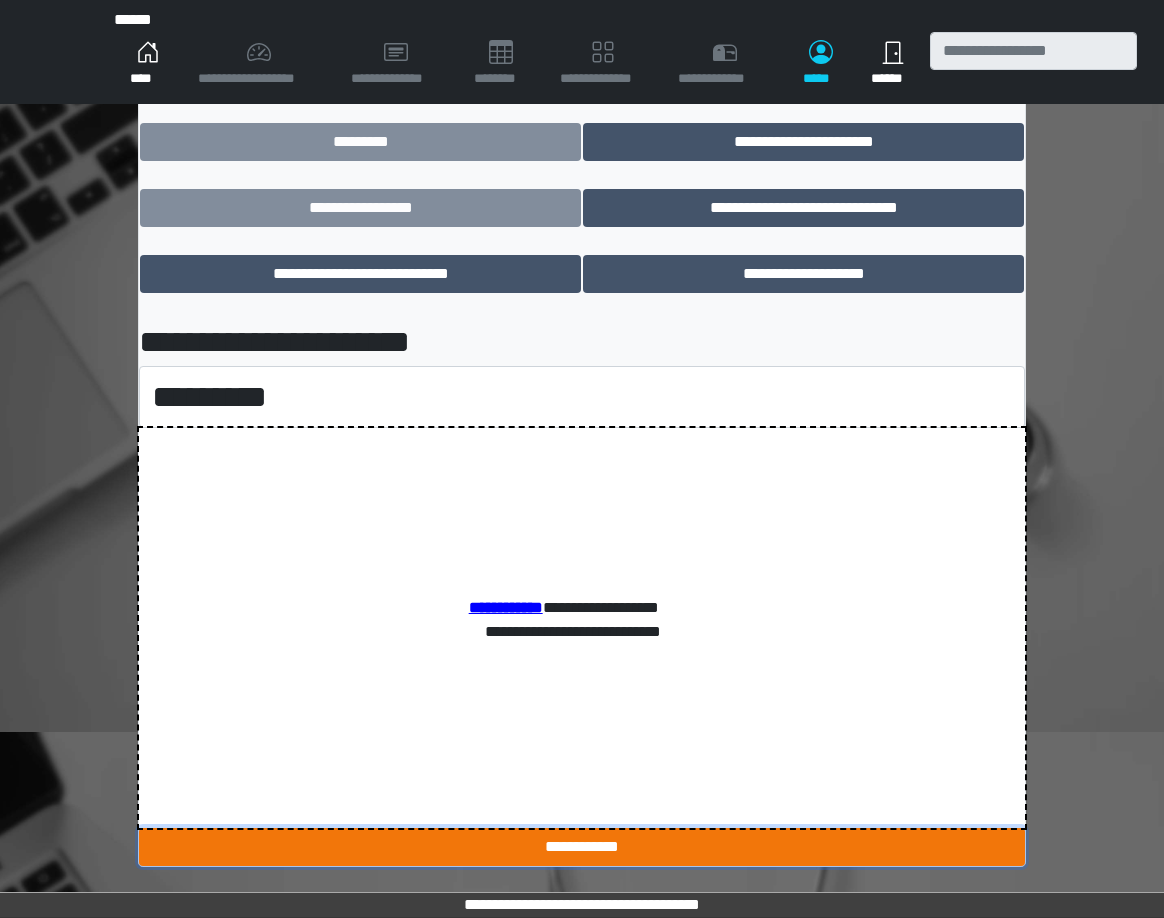 click on "**********" at bounding box center (582, 847) 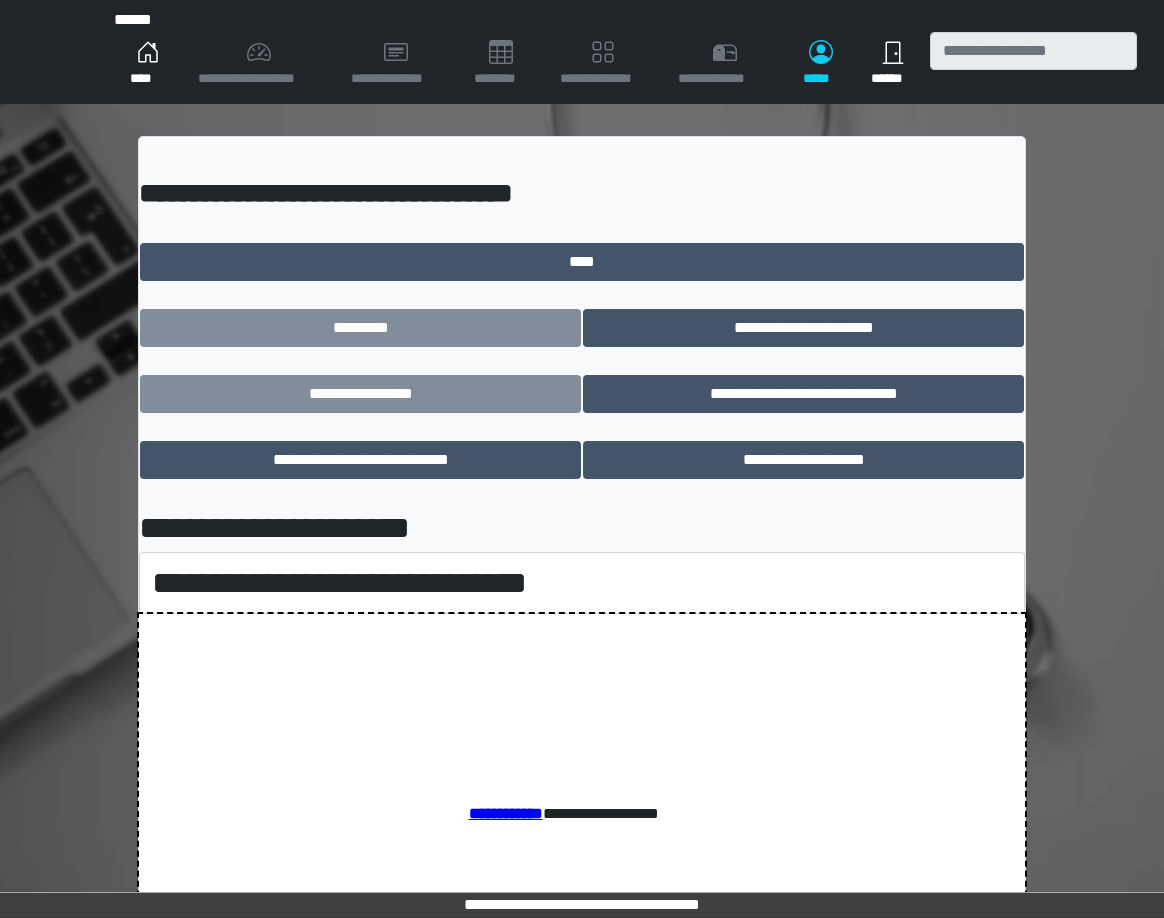 scroll, scrollTop: 0, scrollLeft: 0, axis: both 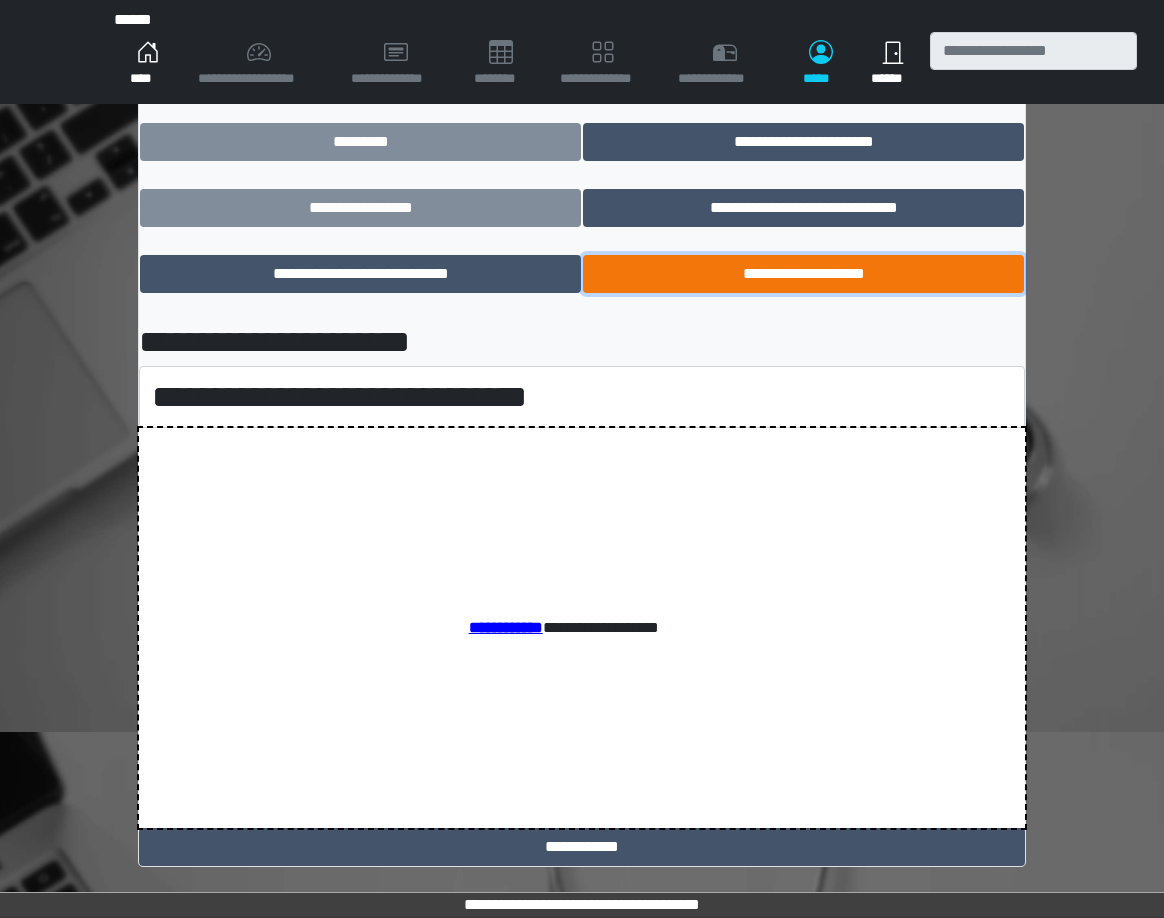 click on "**********" at bounding box center [803, 274] 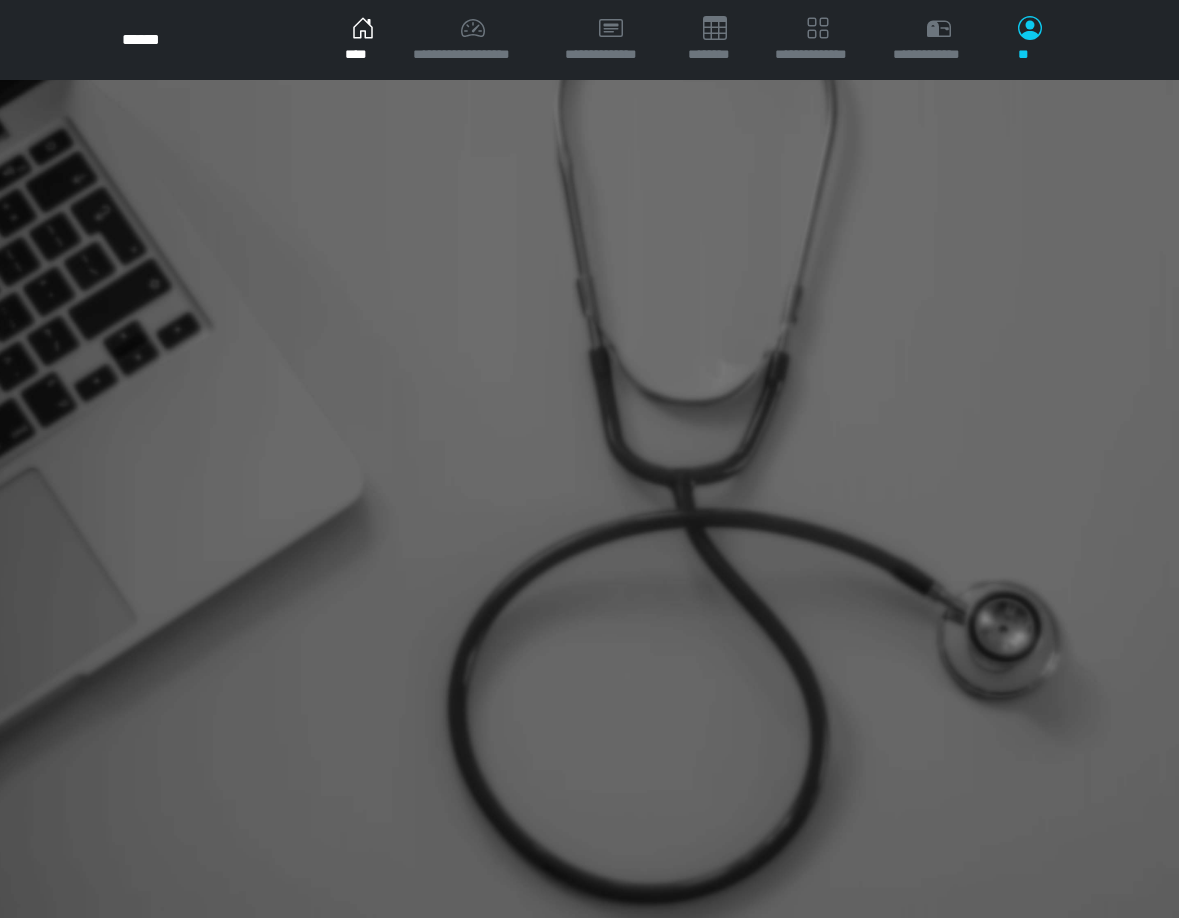 scroll, scrollTop: 0, scrollLeft: 0, axis: both 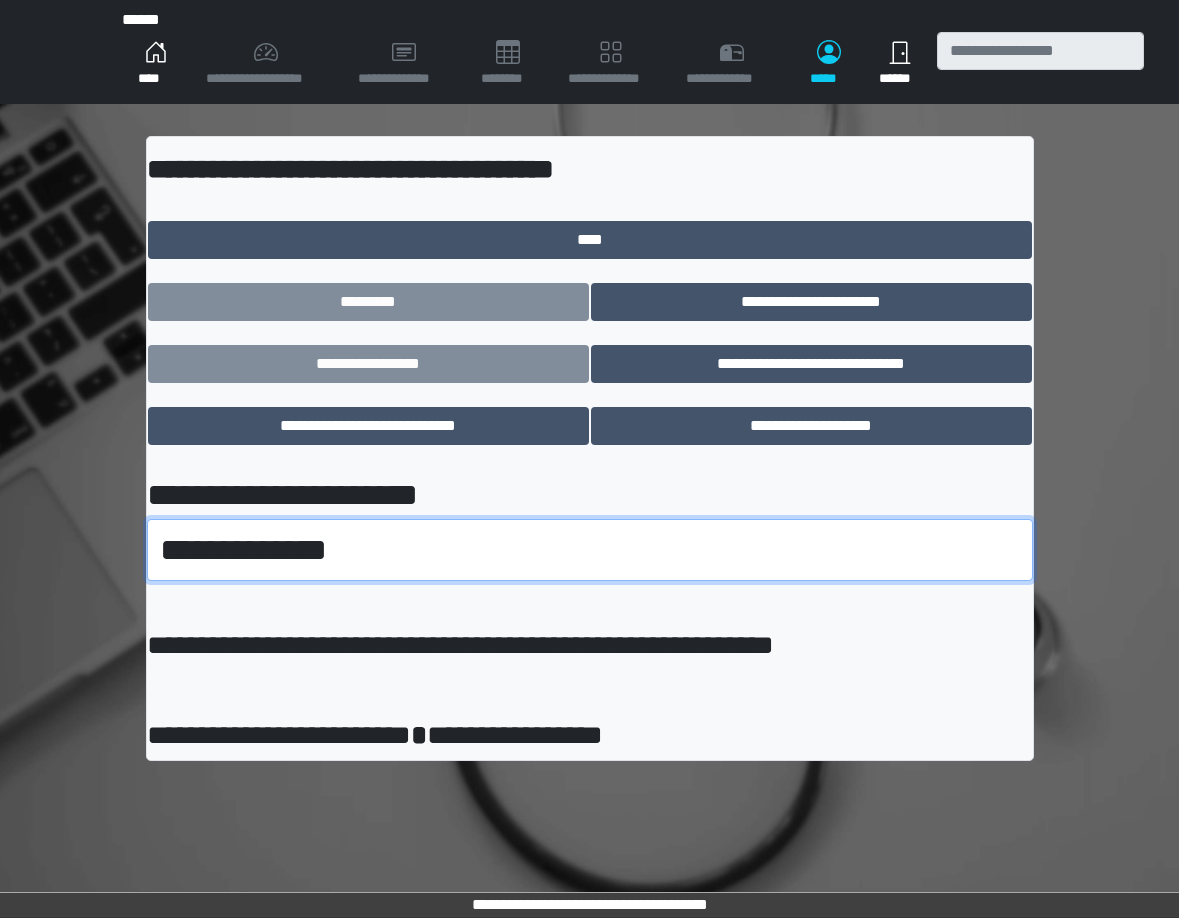 click on "**********" at bounding box center (590, 550) 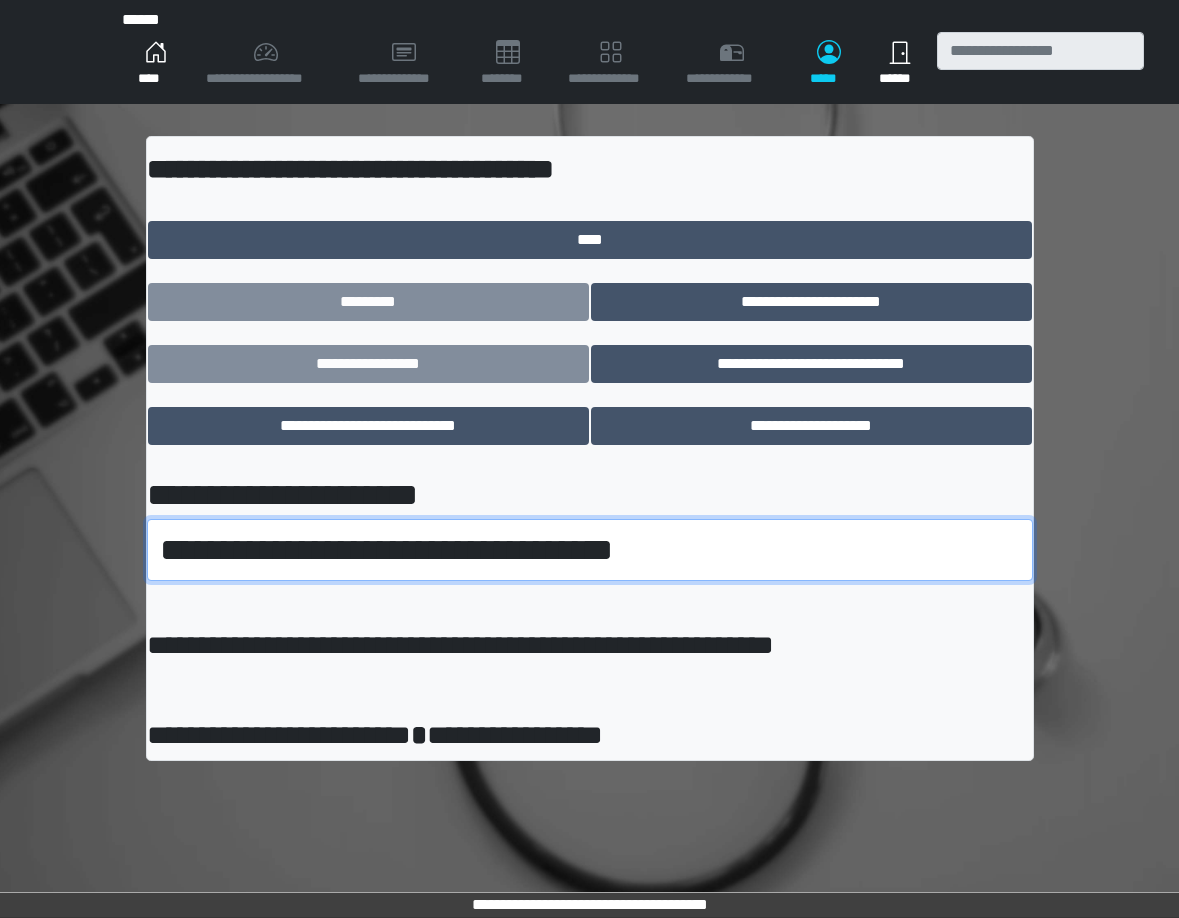 click on "**********" at bounding box center [590, 550] 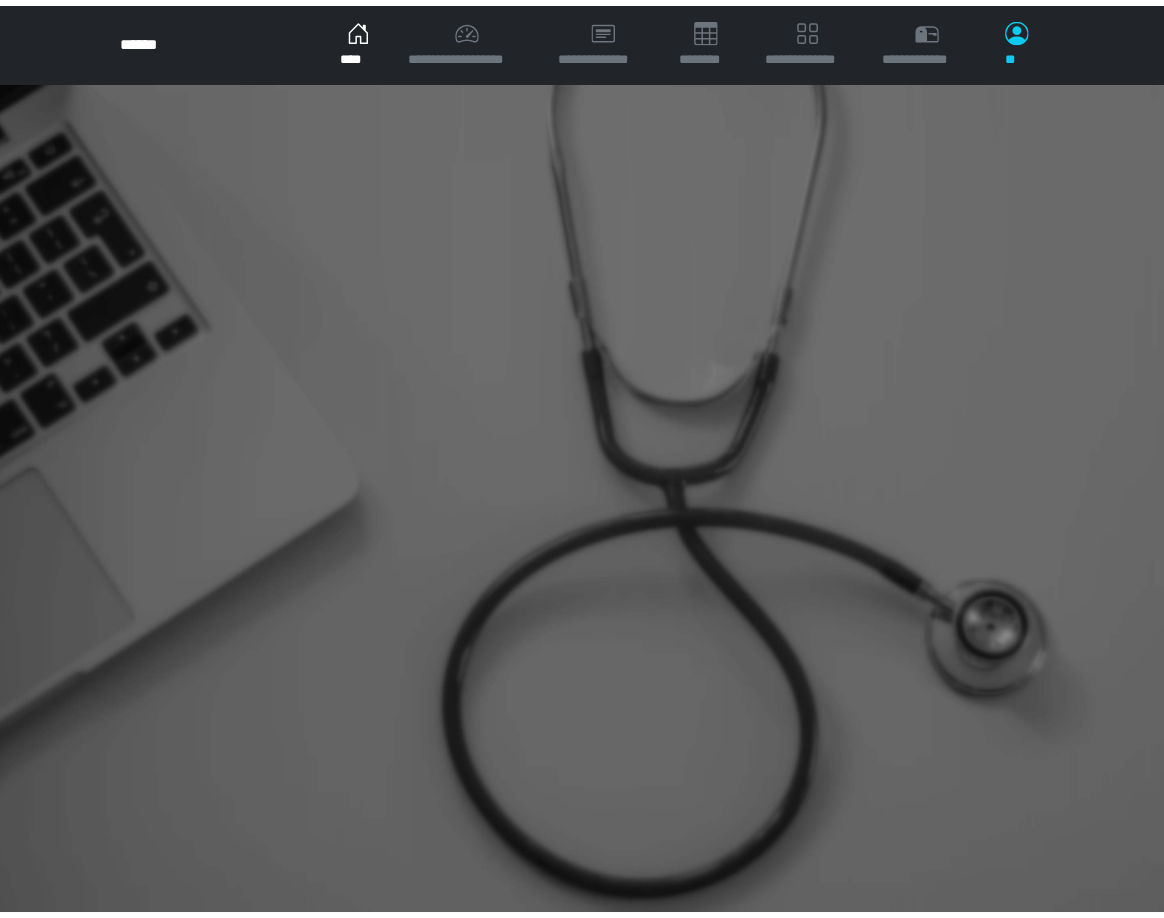 scroll, scrollTop: 0, scrollLeft: 0, axis: both 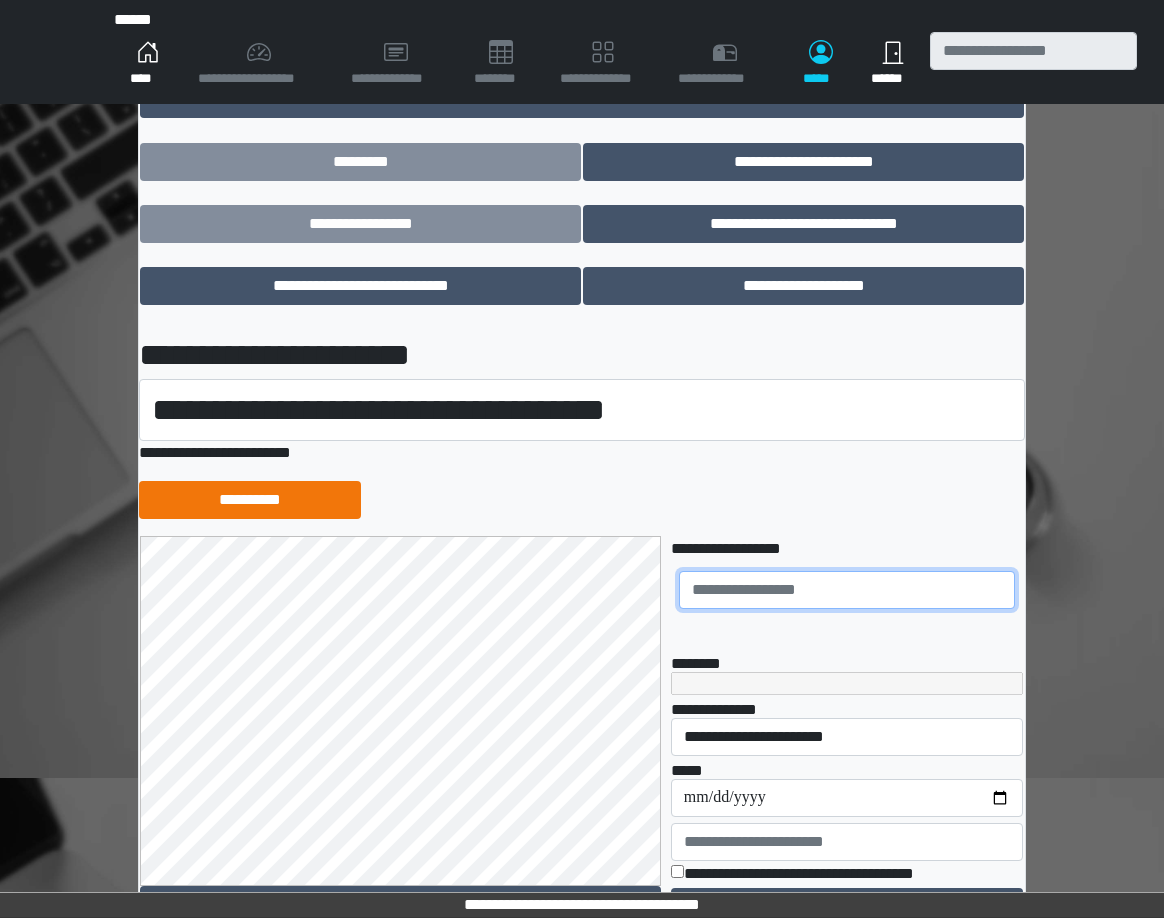 click at bounding box center [847, 590] 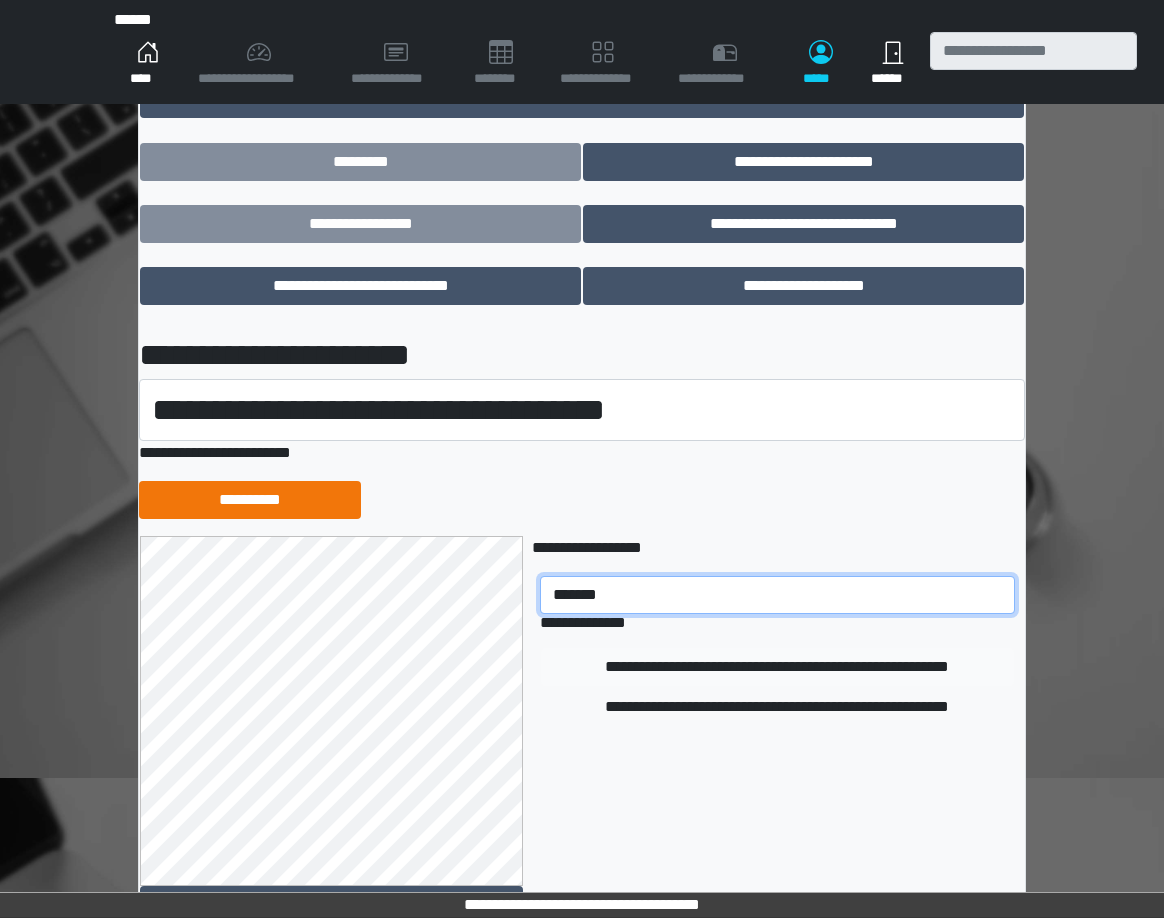type on "*******" 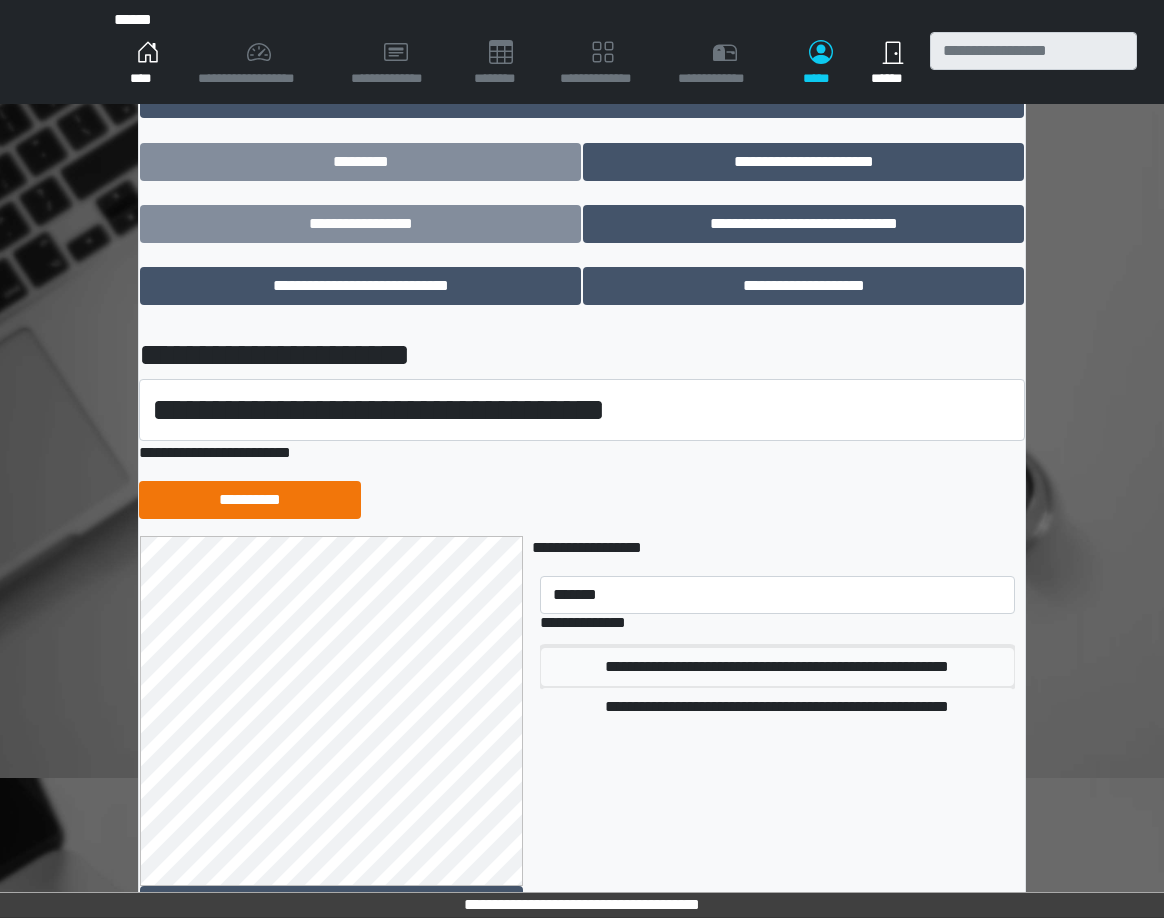 click on "**********" at bounding box center (777, 667) 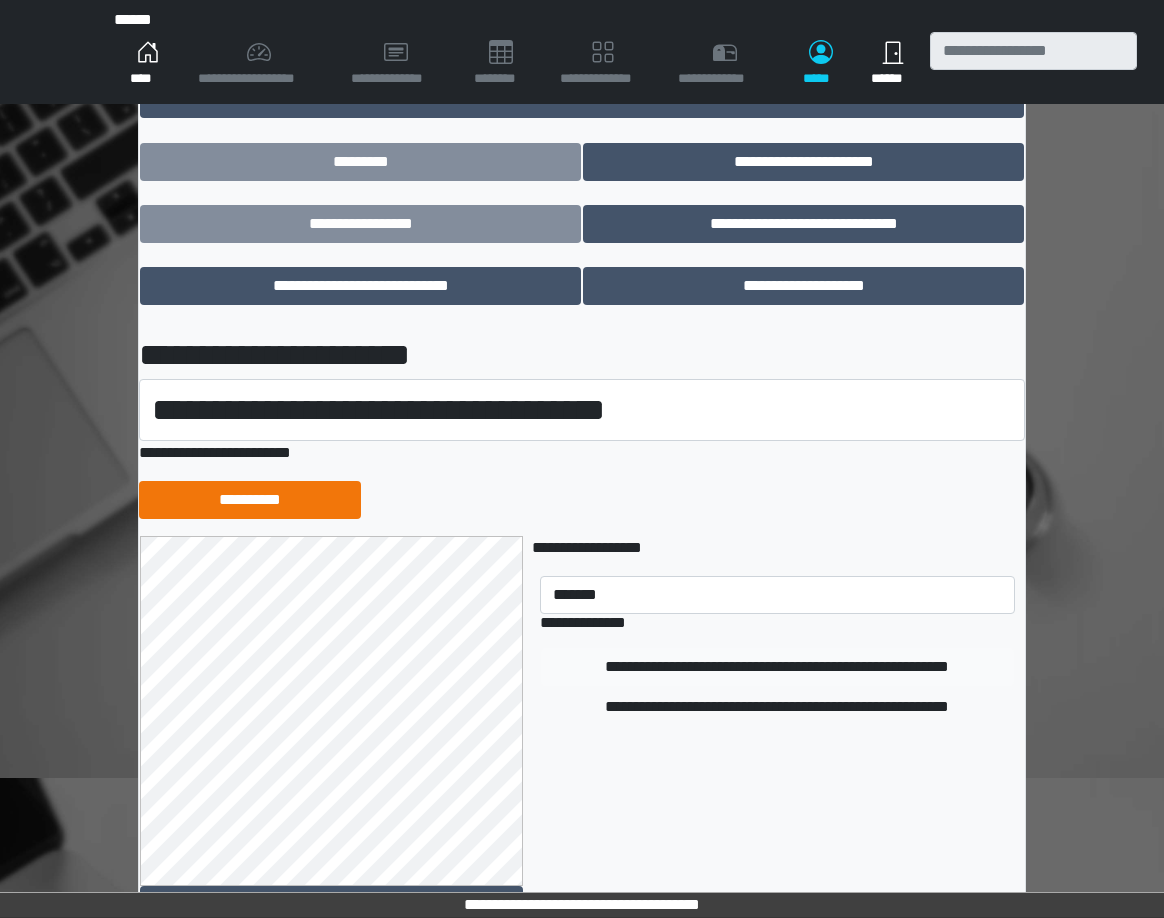 type 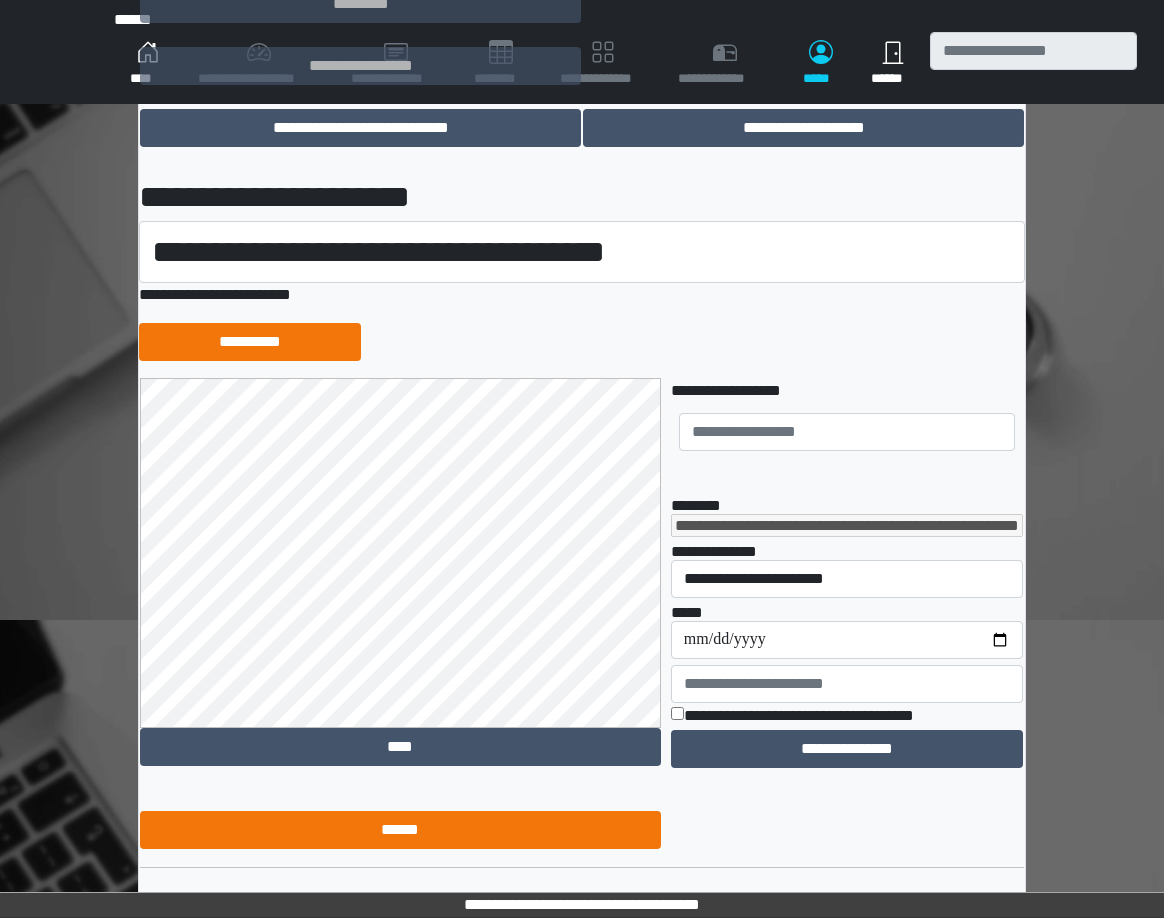 scroll, scrollTop: 307, scrollLeft: 0, axis: vertical 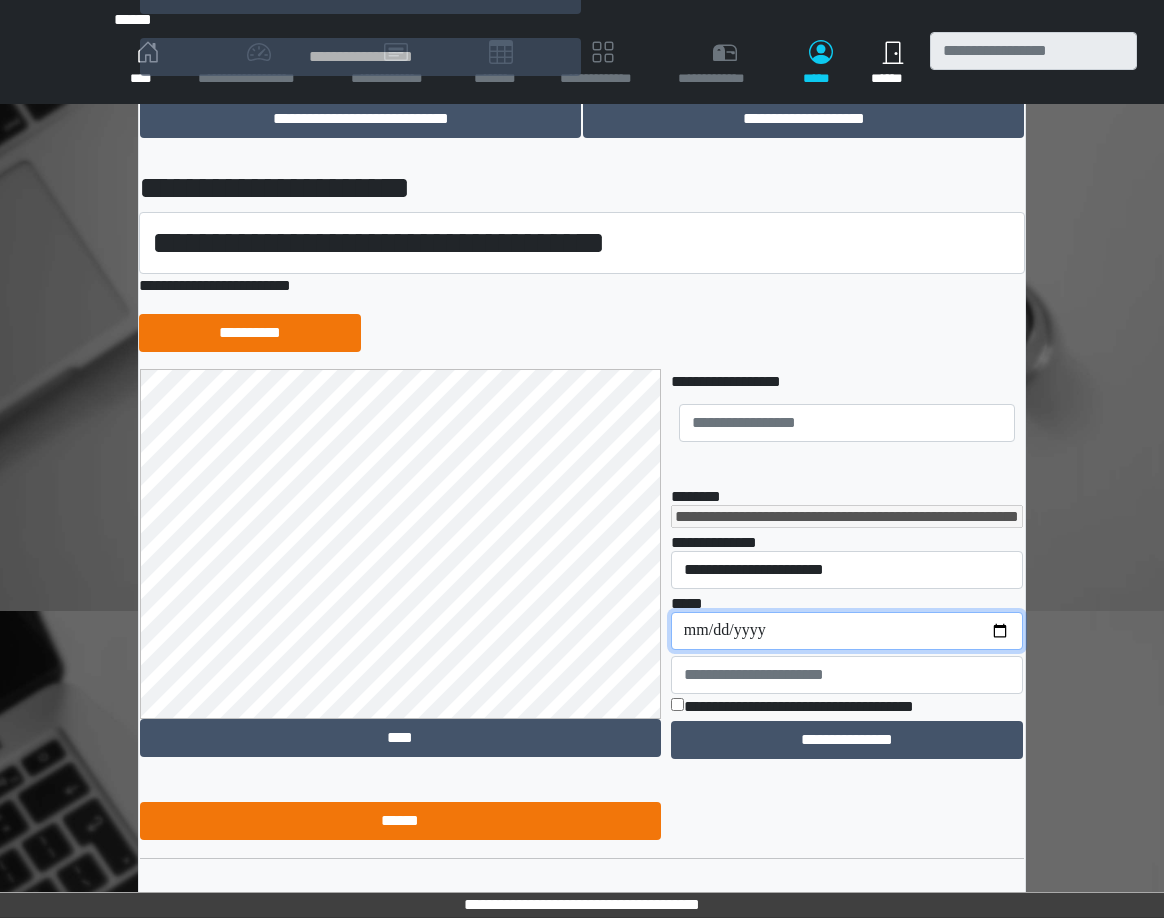 click on "**********" at bounding box center (847, 631) 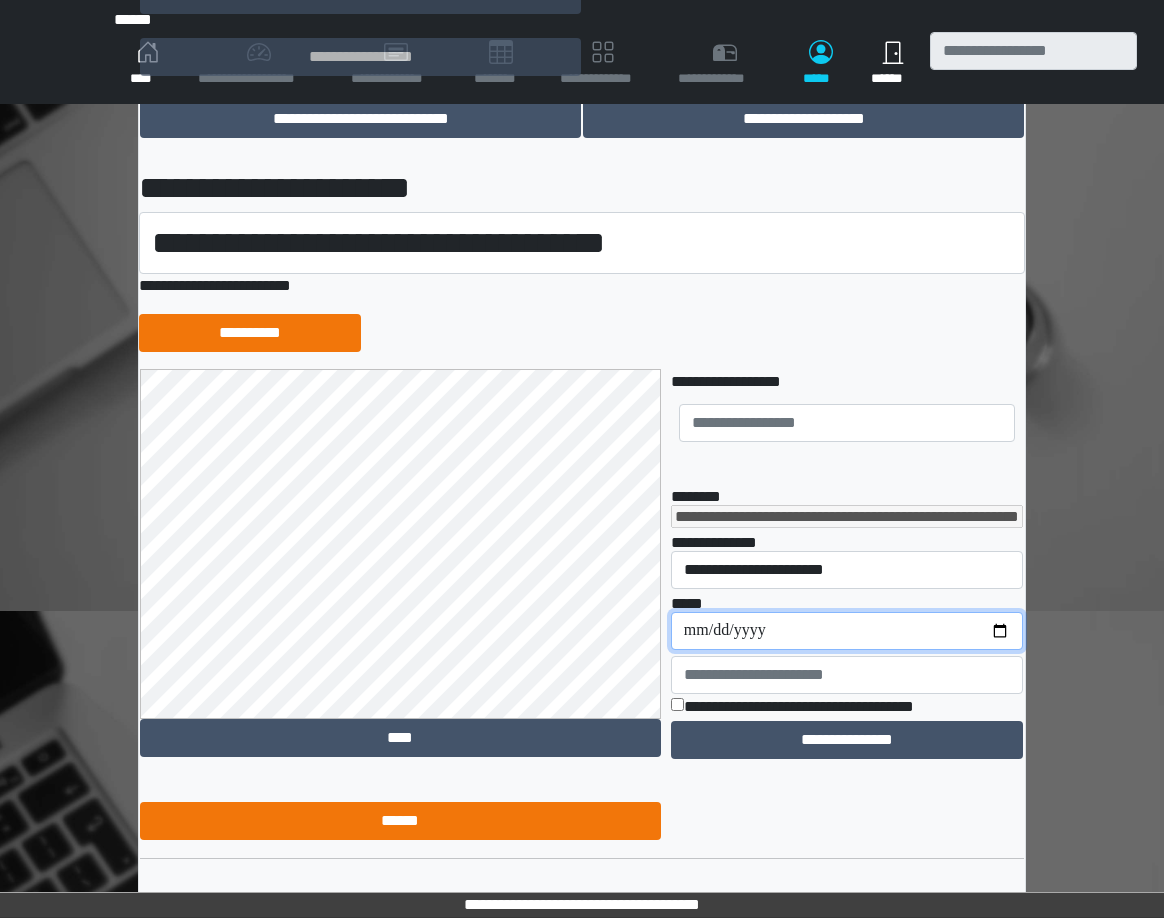 type on "**********" 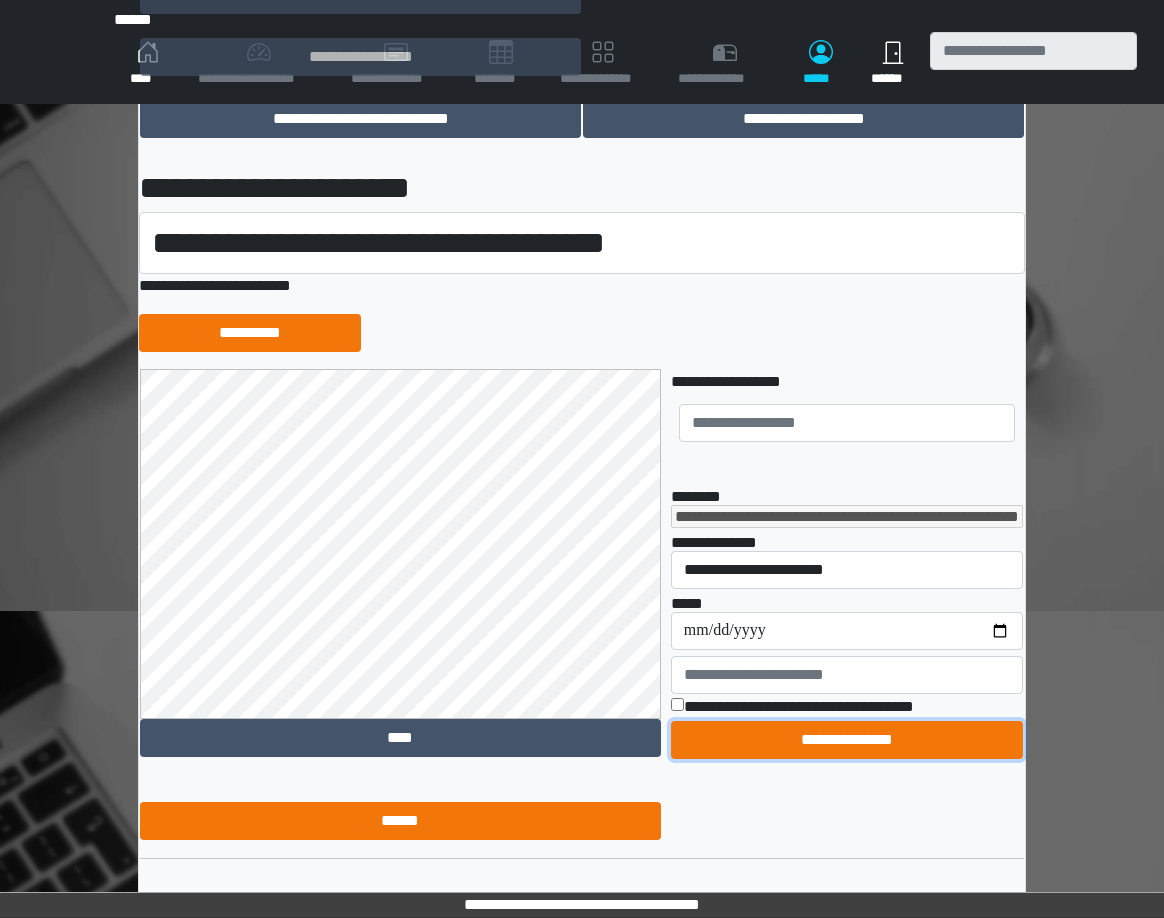 click on "**********" at bounding box center [847, 740] 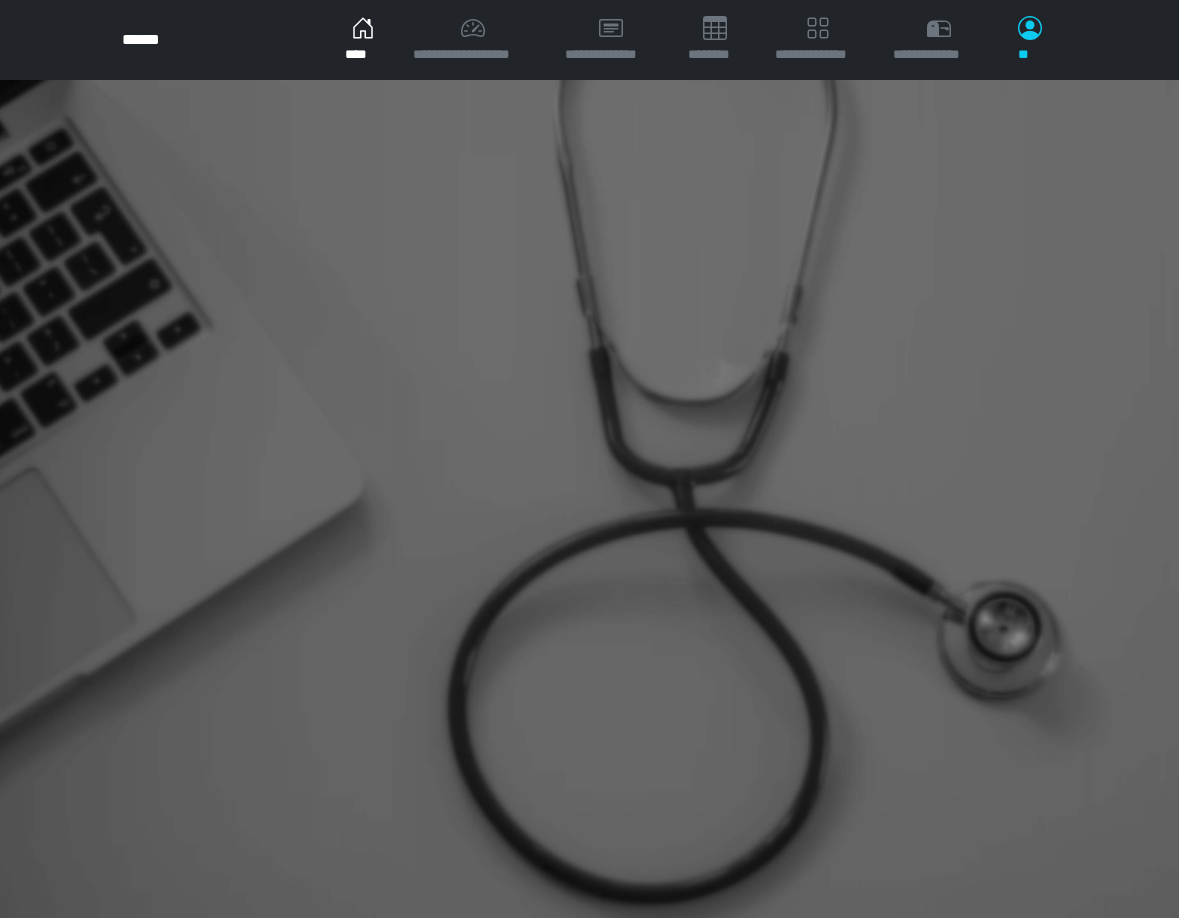 scroll, scrollTop: 0, scrollLeft: 0, axis: both 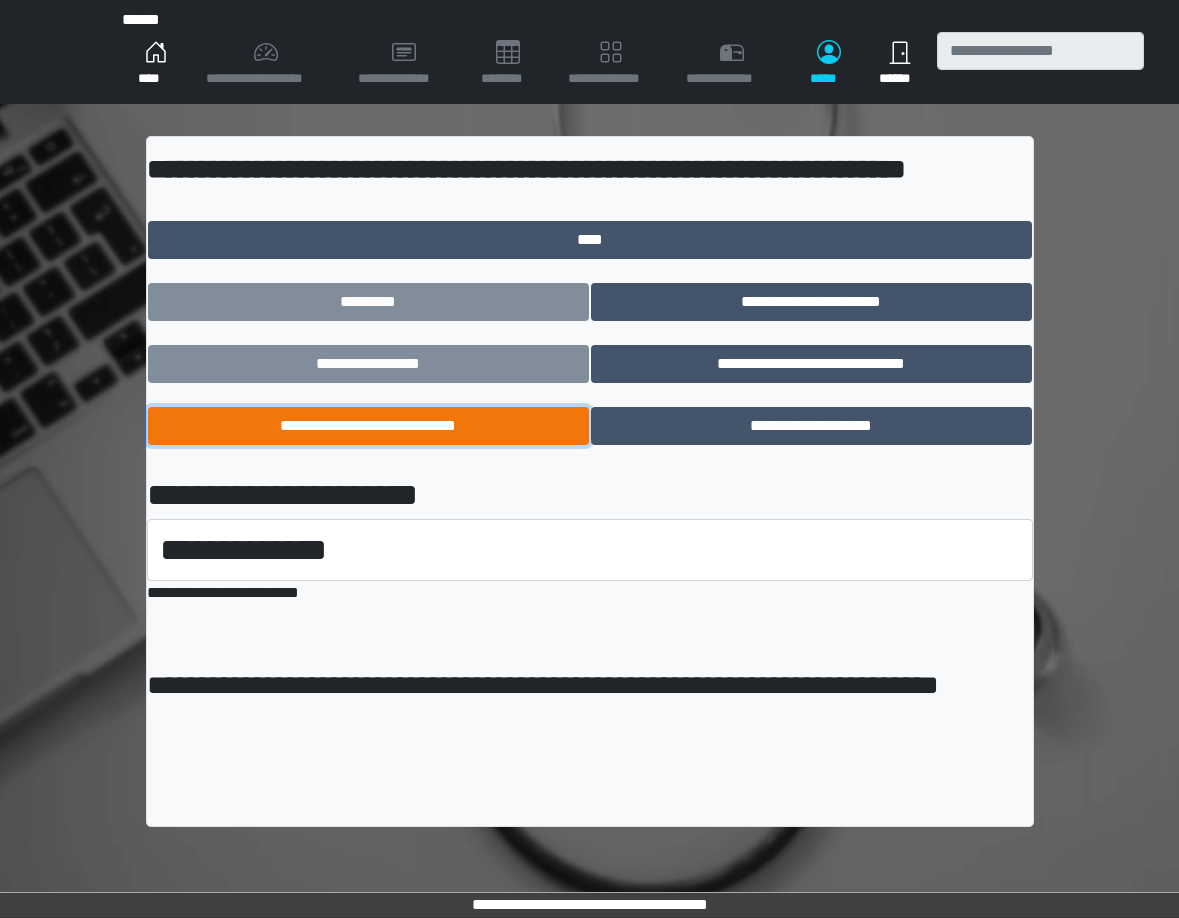 click on "**********" at bounding box center (368, 426) 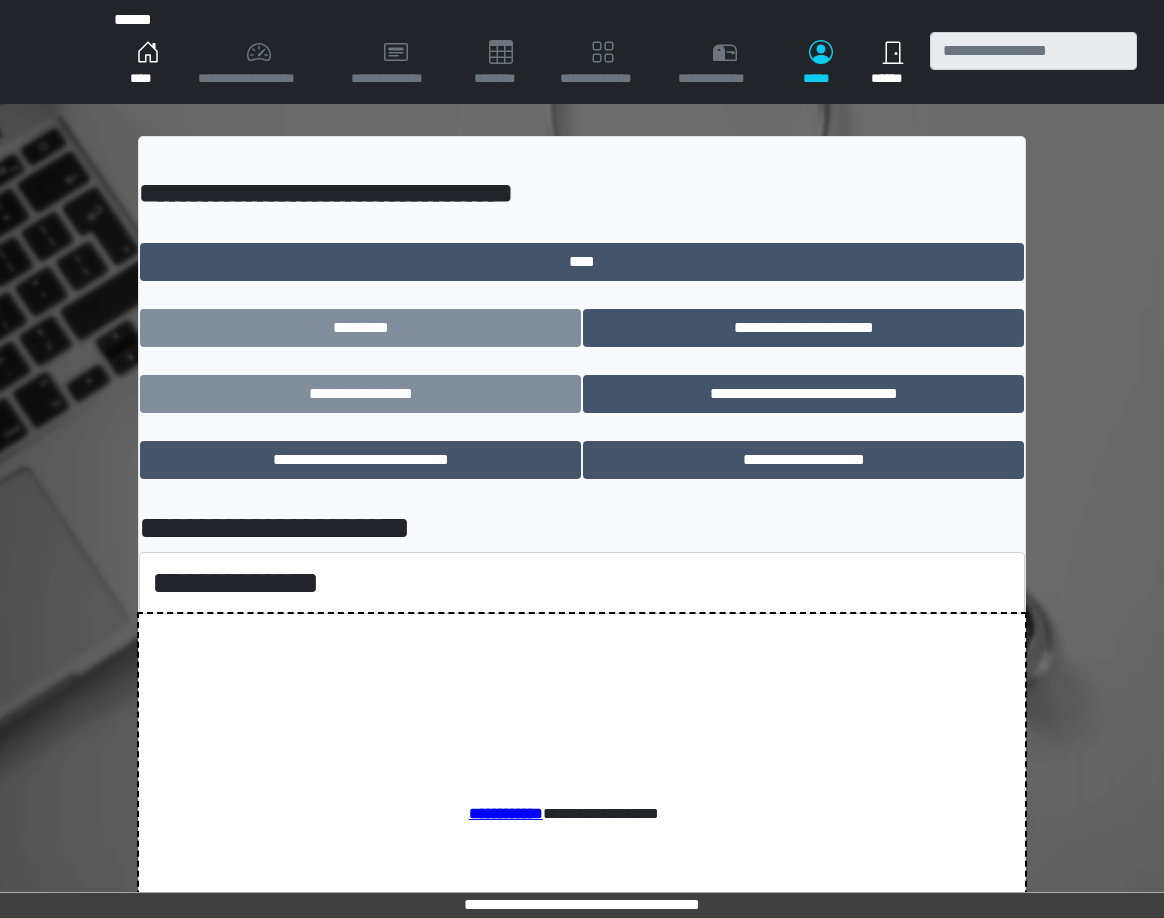 scroll, scrollTop: 0, scrollLeft: 0, axis: both 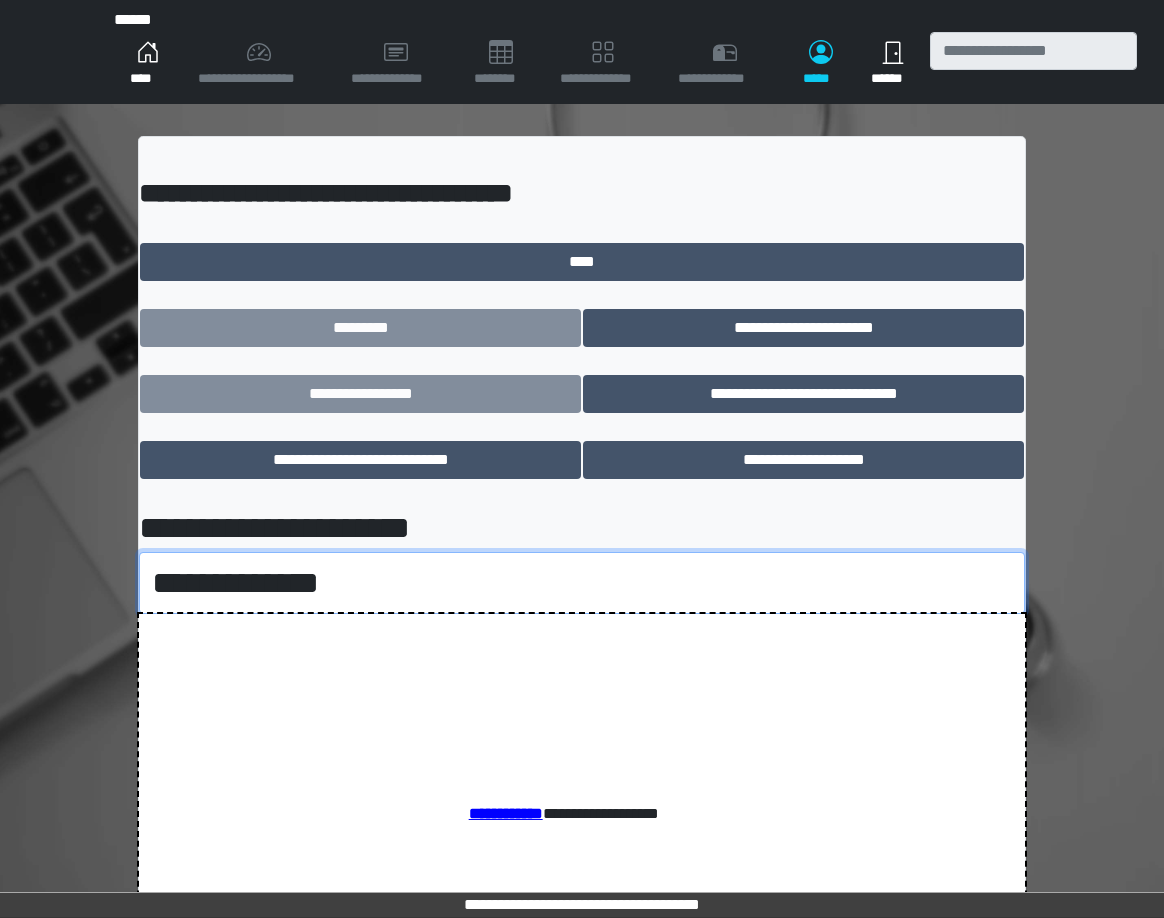 click on "**********" at bounding box center (582, 583) 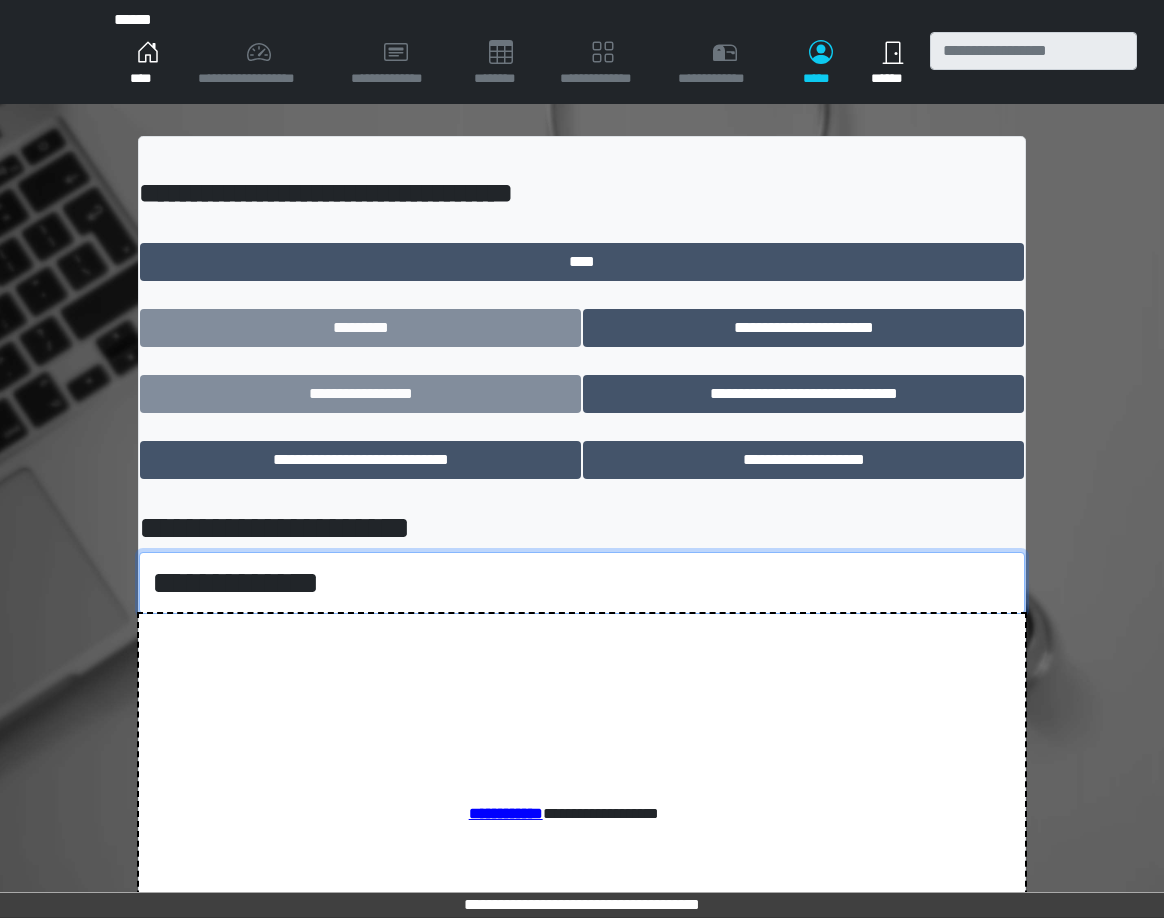 select on "*****" 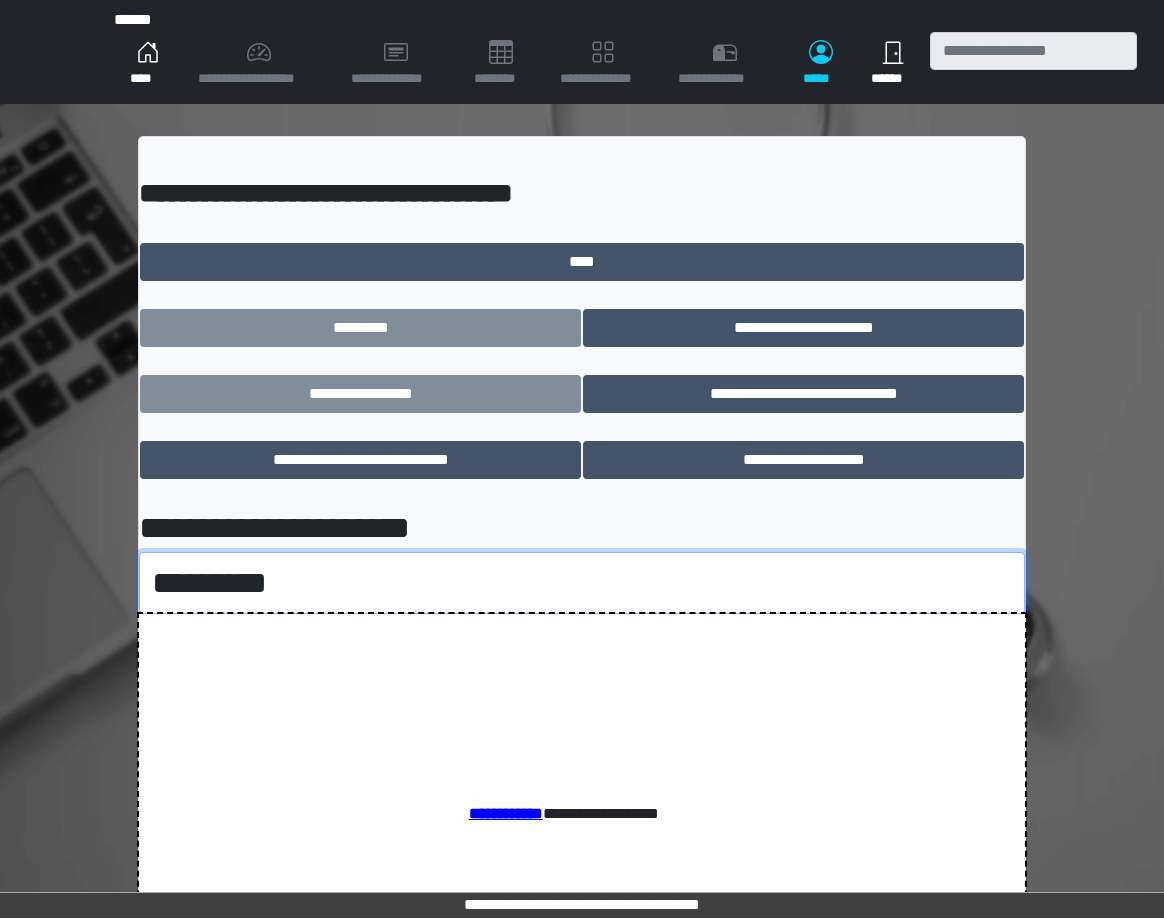 click on "**********" at bounding box center (582, 583) 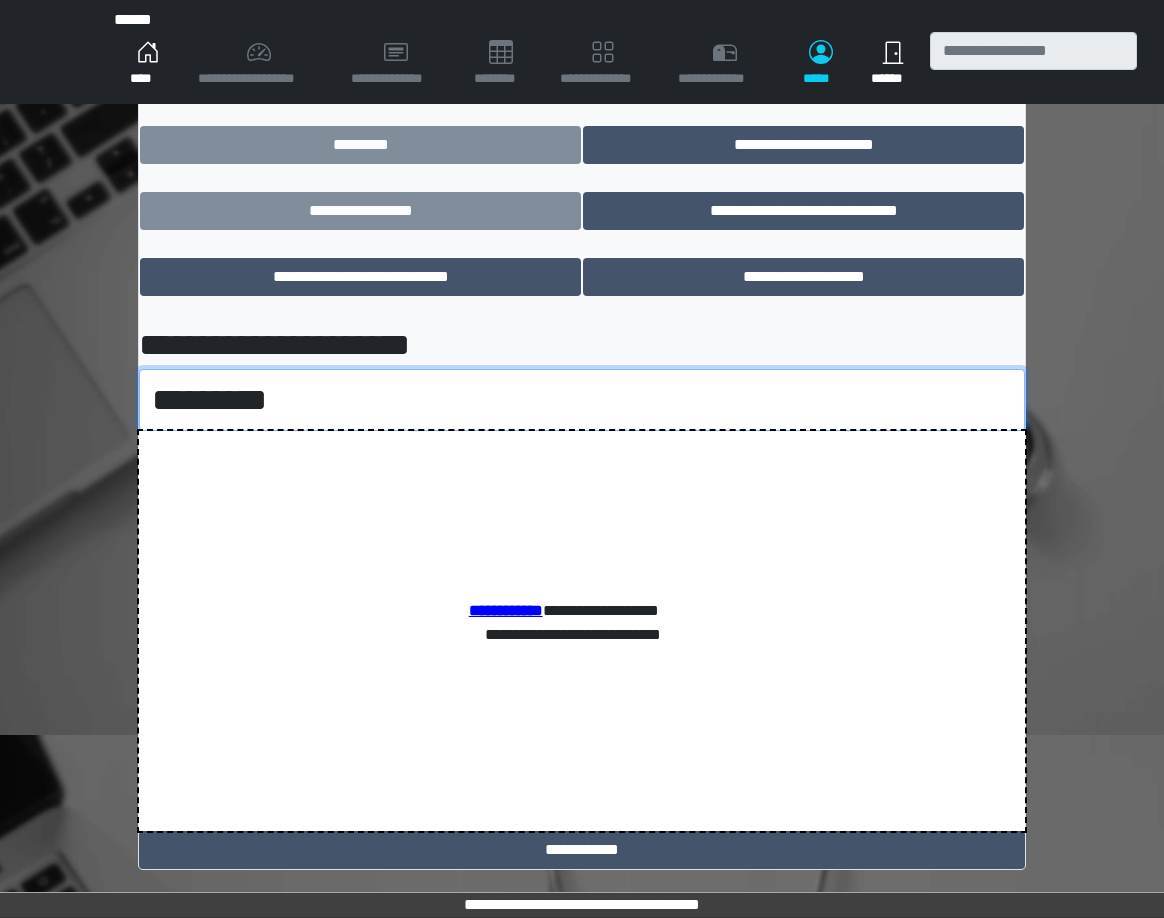 scroll, scrollTop: 189, scrollLeft: 0, axis: vertical 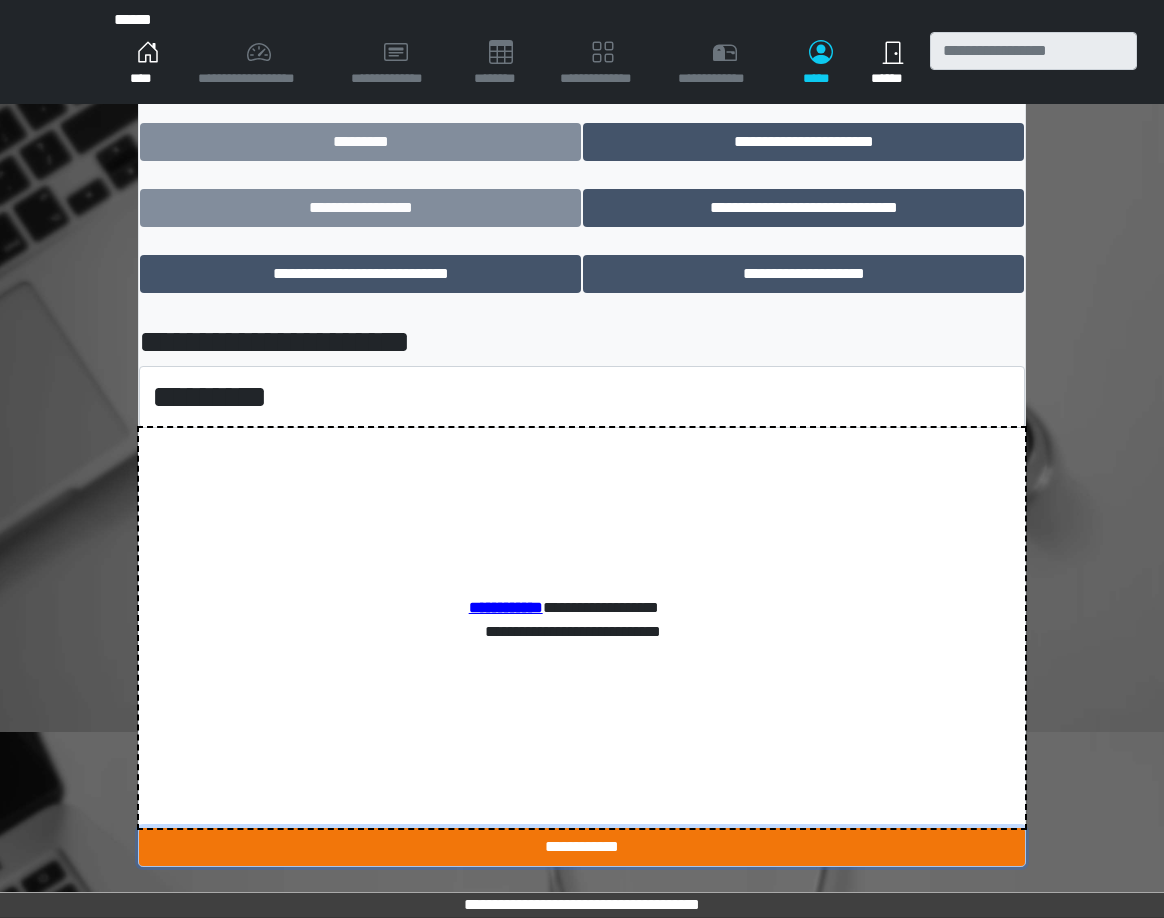 click on "**********" at bounding box center [582, 847] 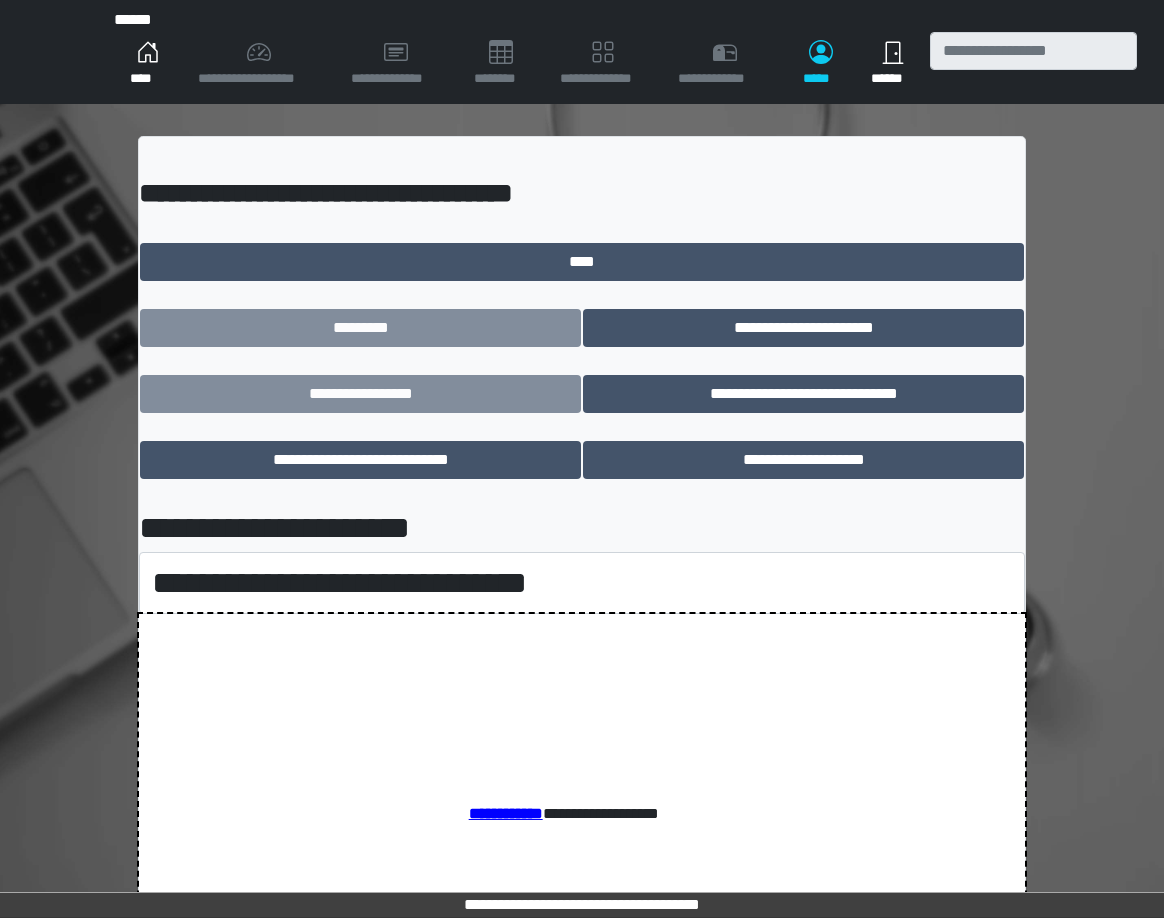 scroll, scrollTop: 0, scrollLeft: 0, axis: both 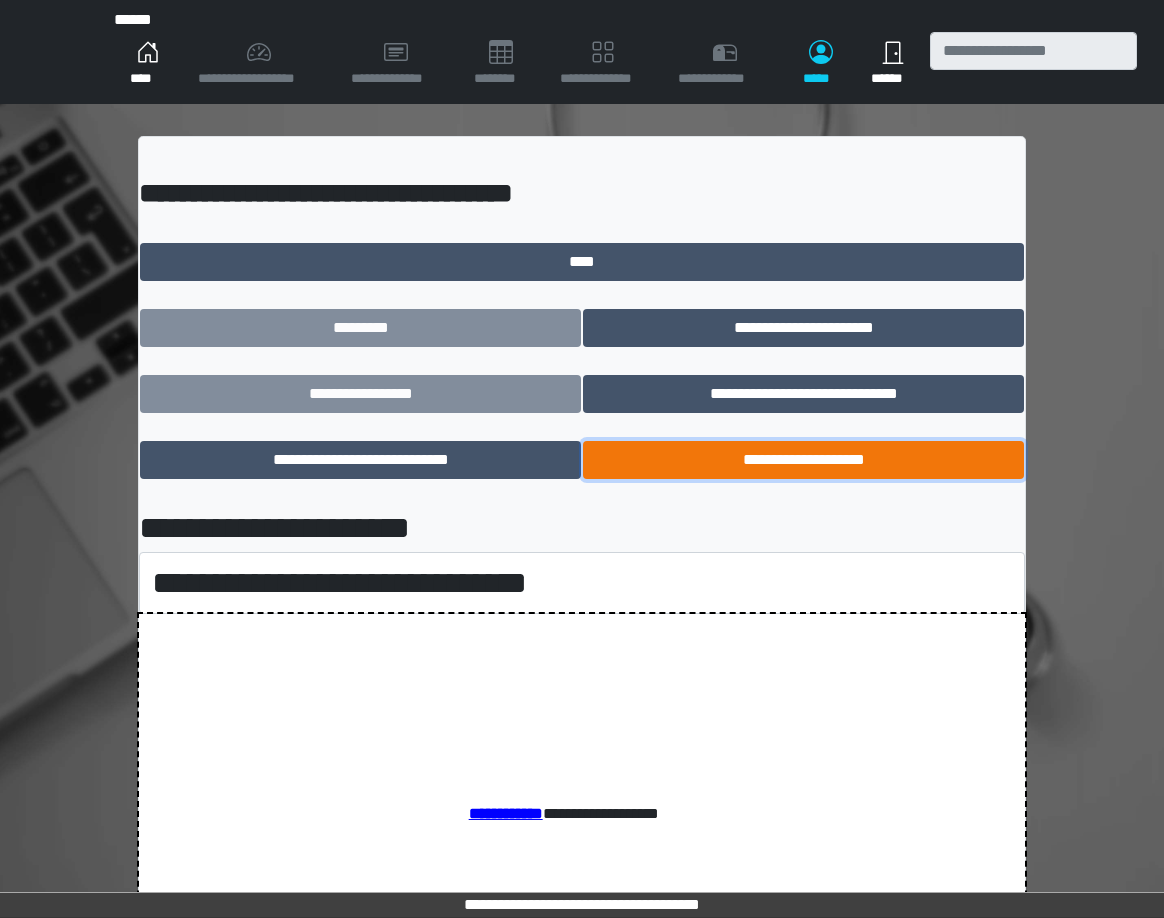 click on "**********" at bounding box center [803, 460] 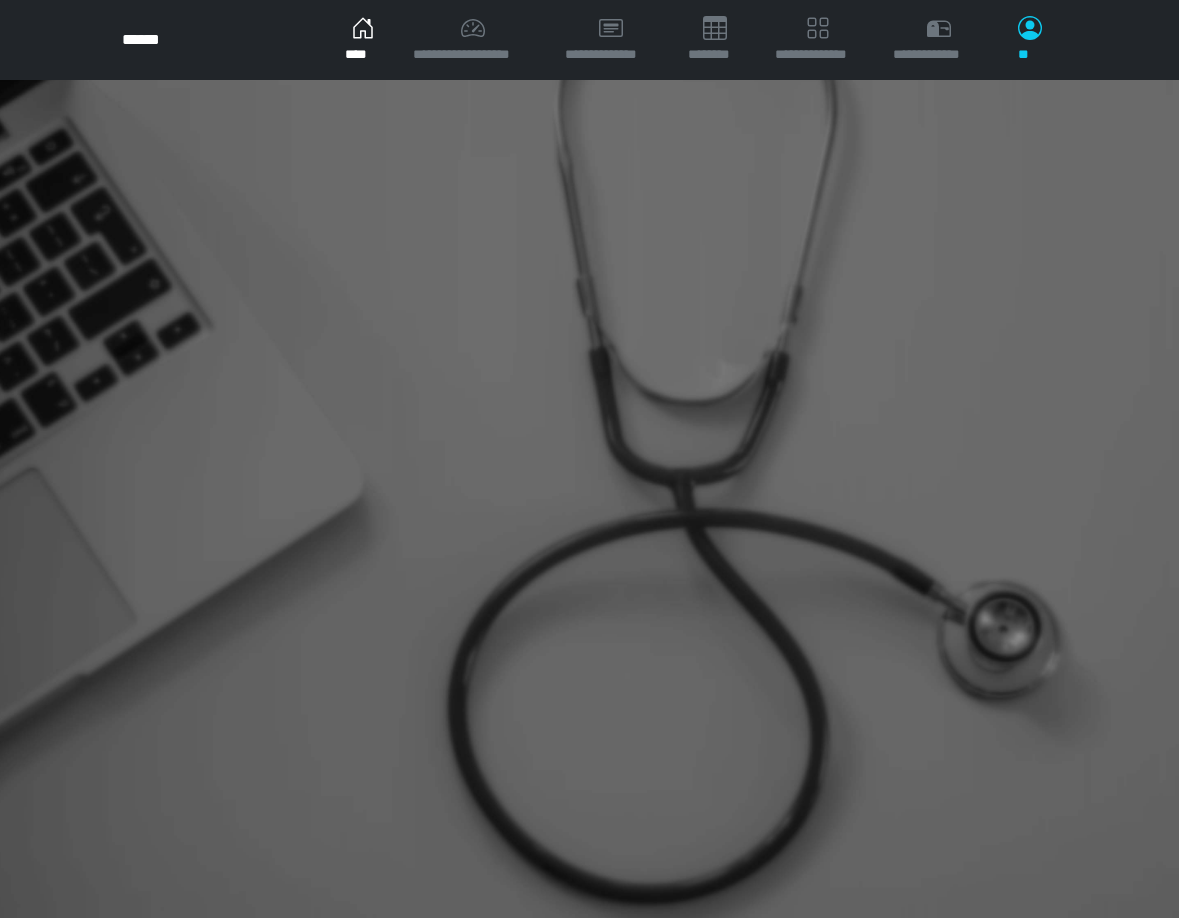 scroll, scrollTop: 0, scrollLeft: 0, axis: both 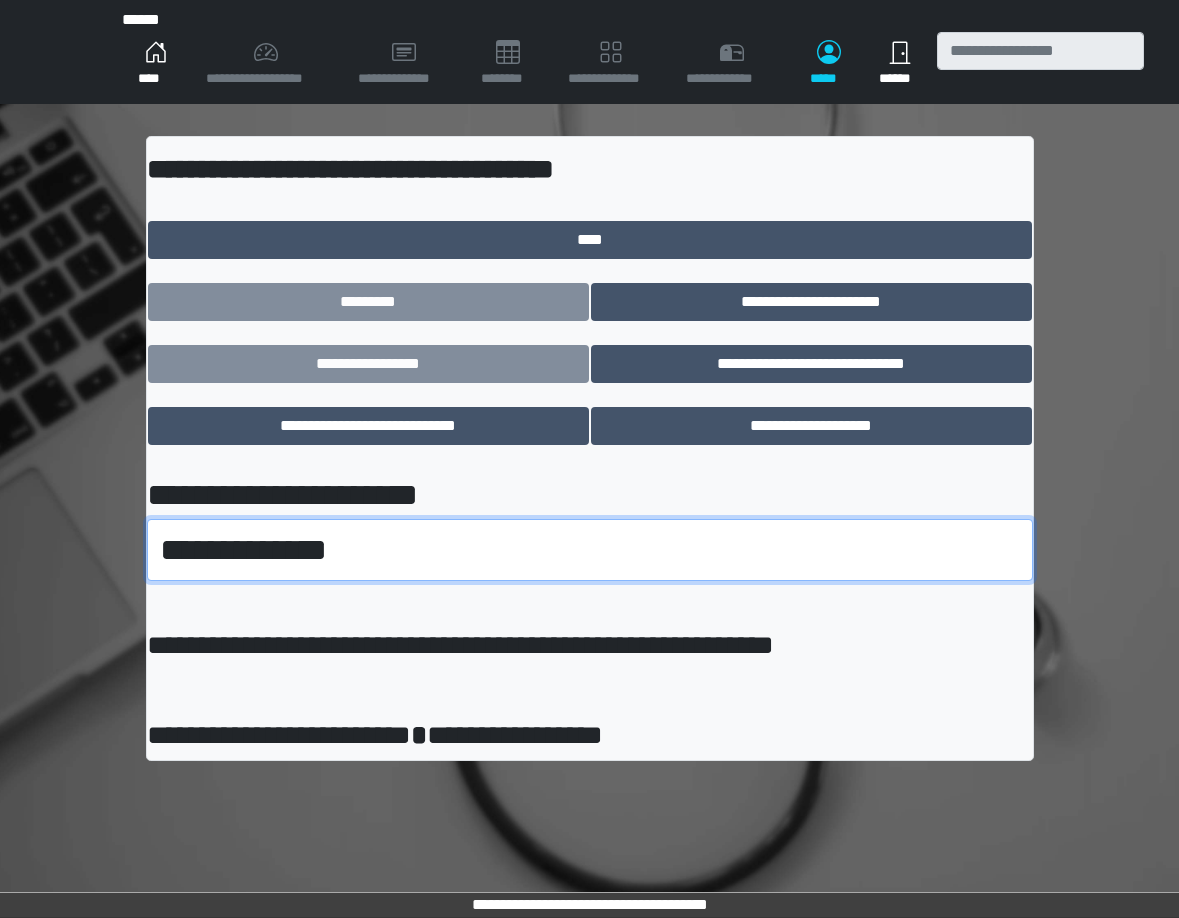 click on "**********" at bounding box center [590, 550] 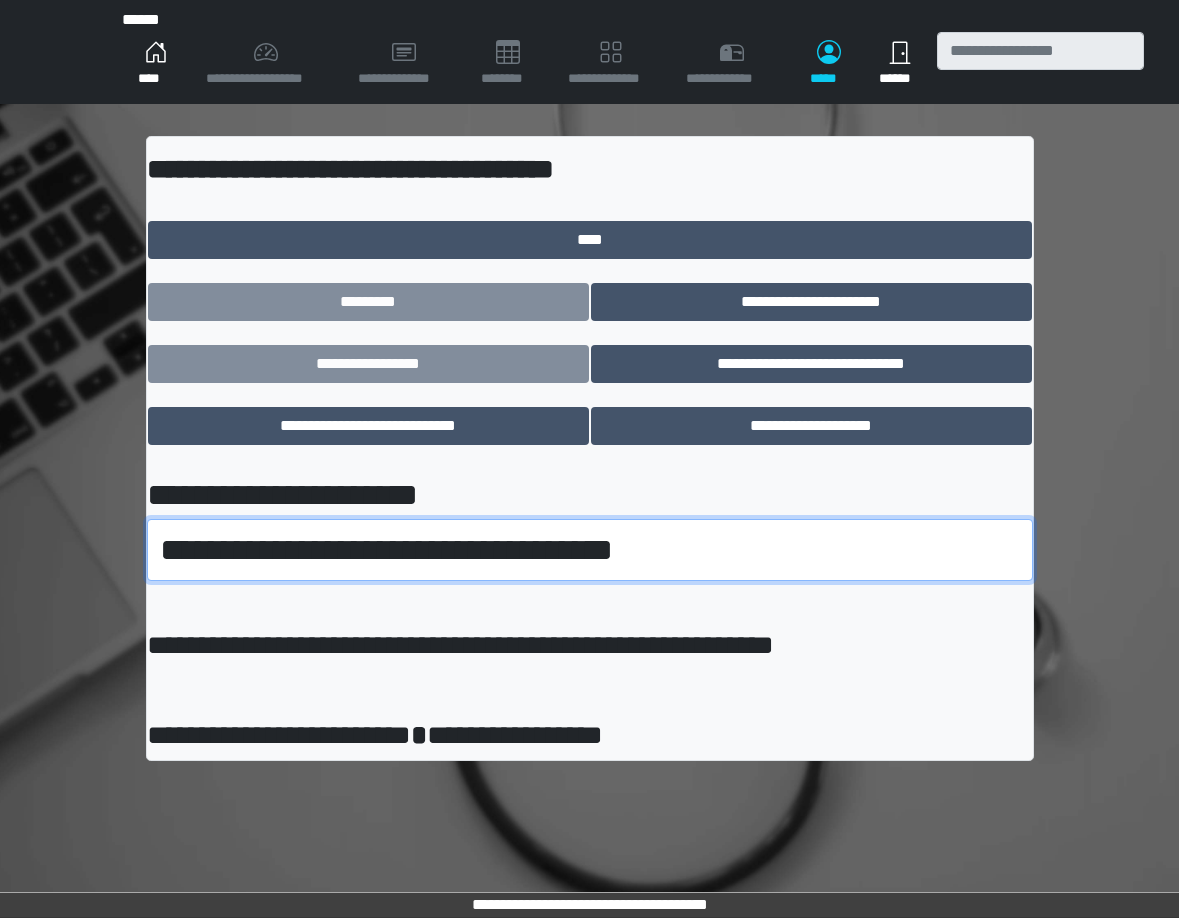click on "**********" at bounding box center [590, 550] 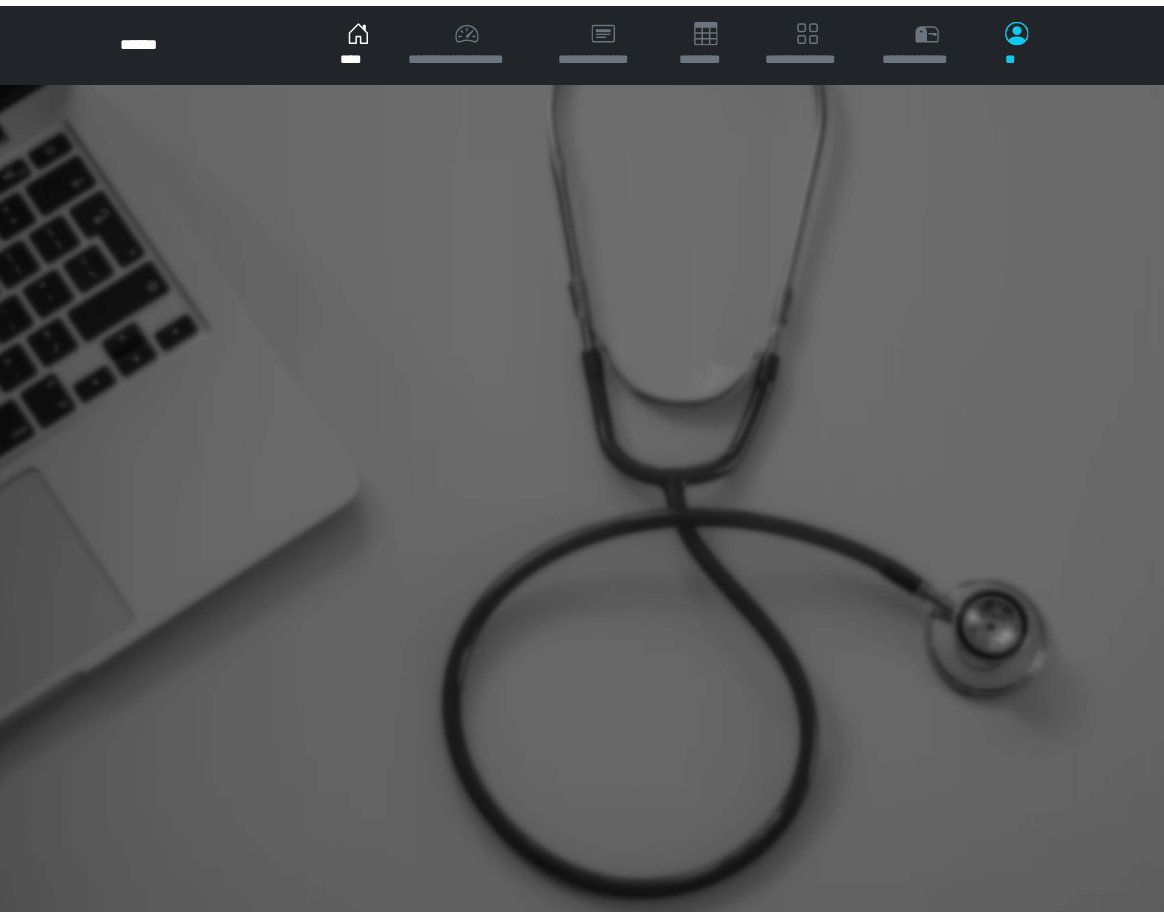 scroll, scrollTop: 0, scrollLeft: 0, axis: both 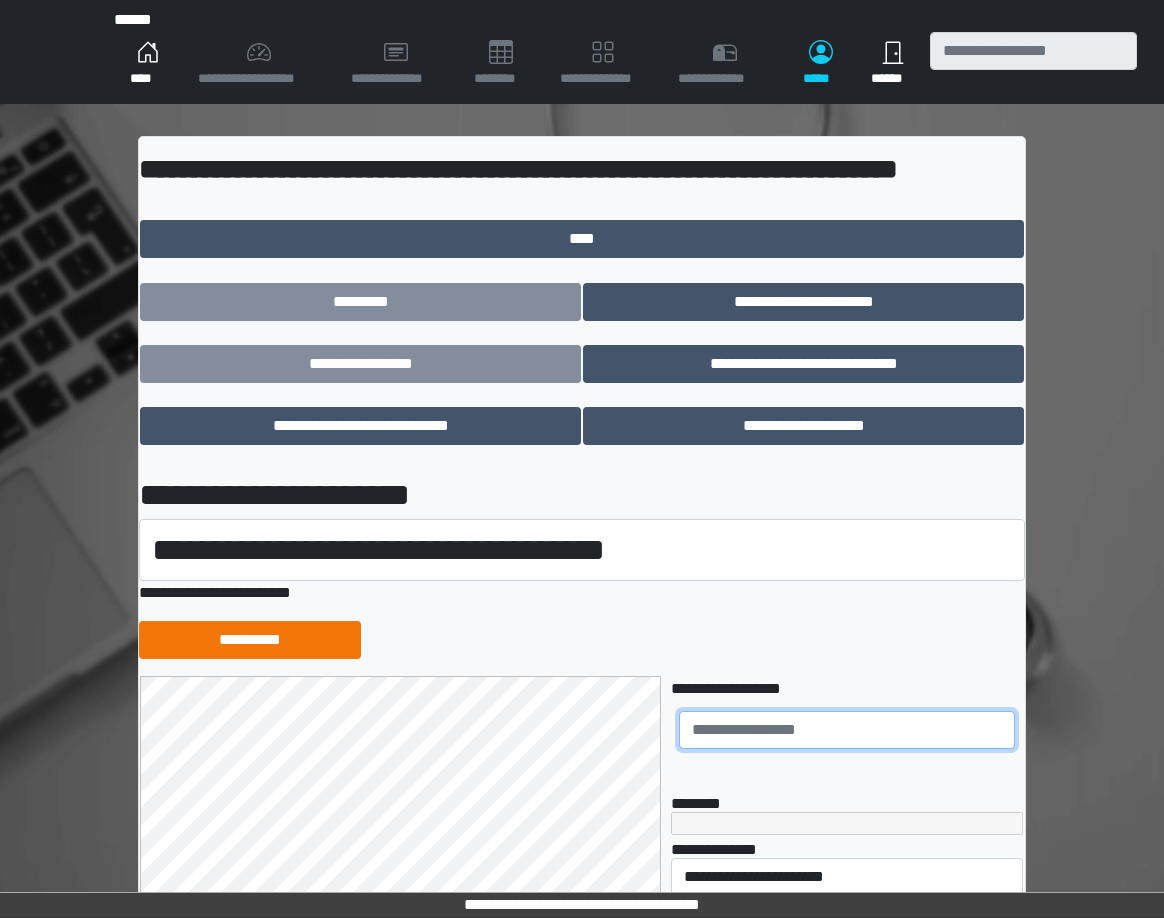 click at bounding box center [847, 730] 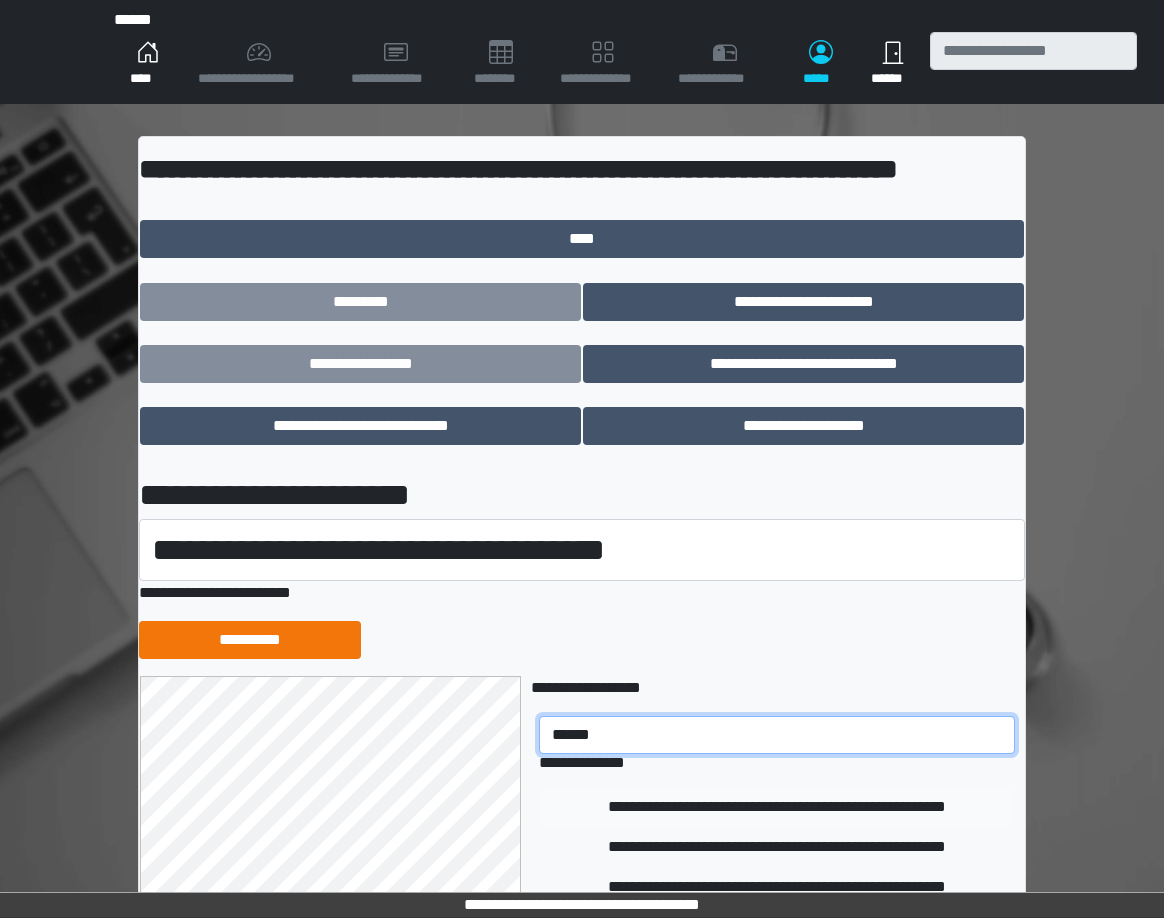 type on "******" 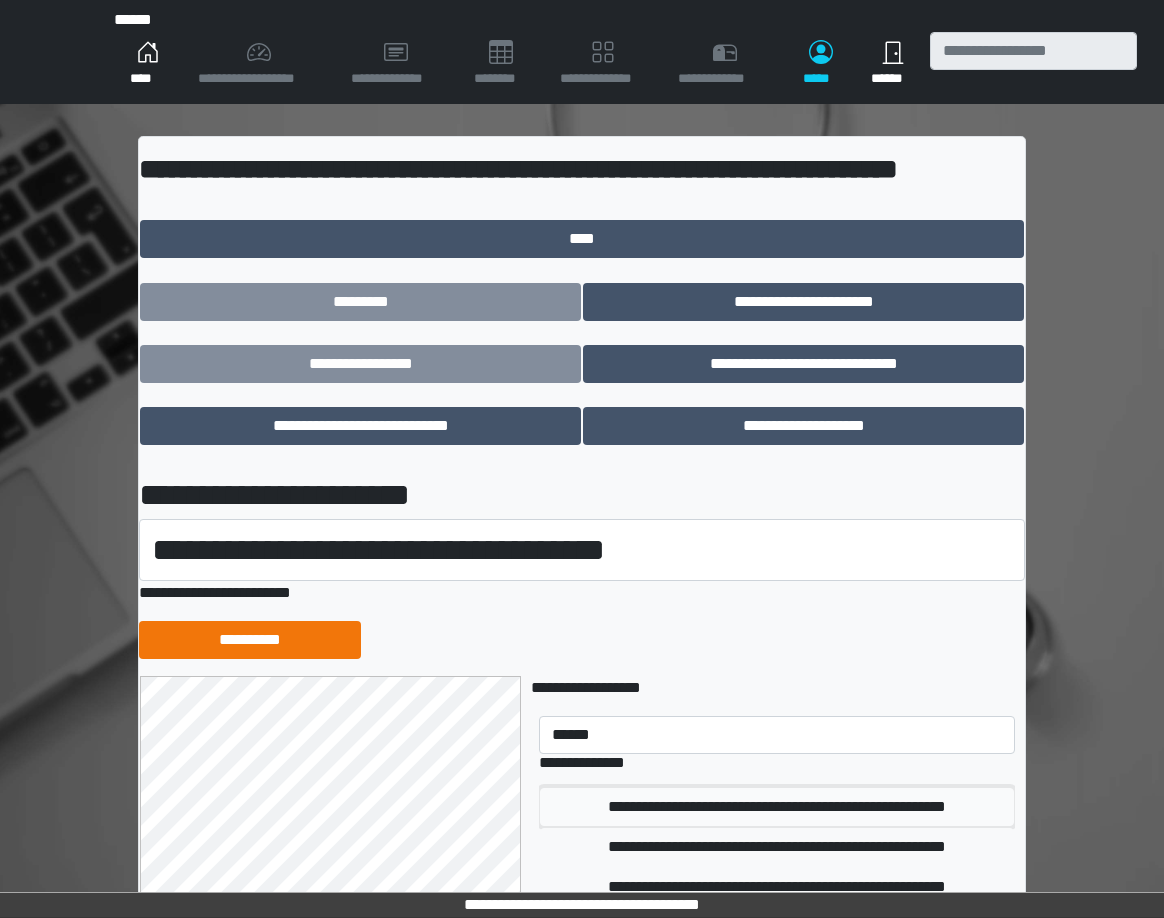 click on "**********" at bounding box center [777, 807] 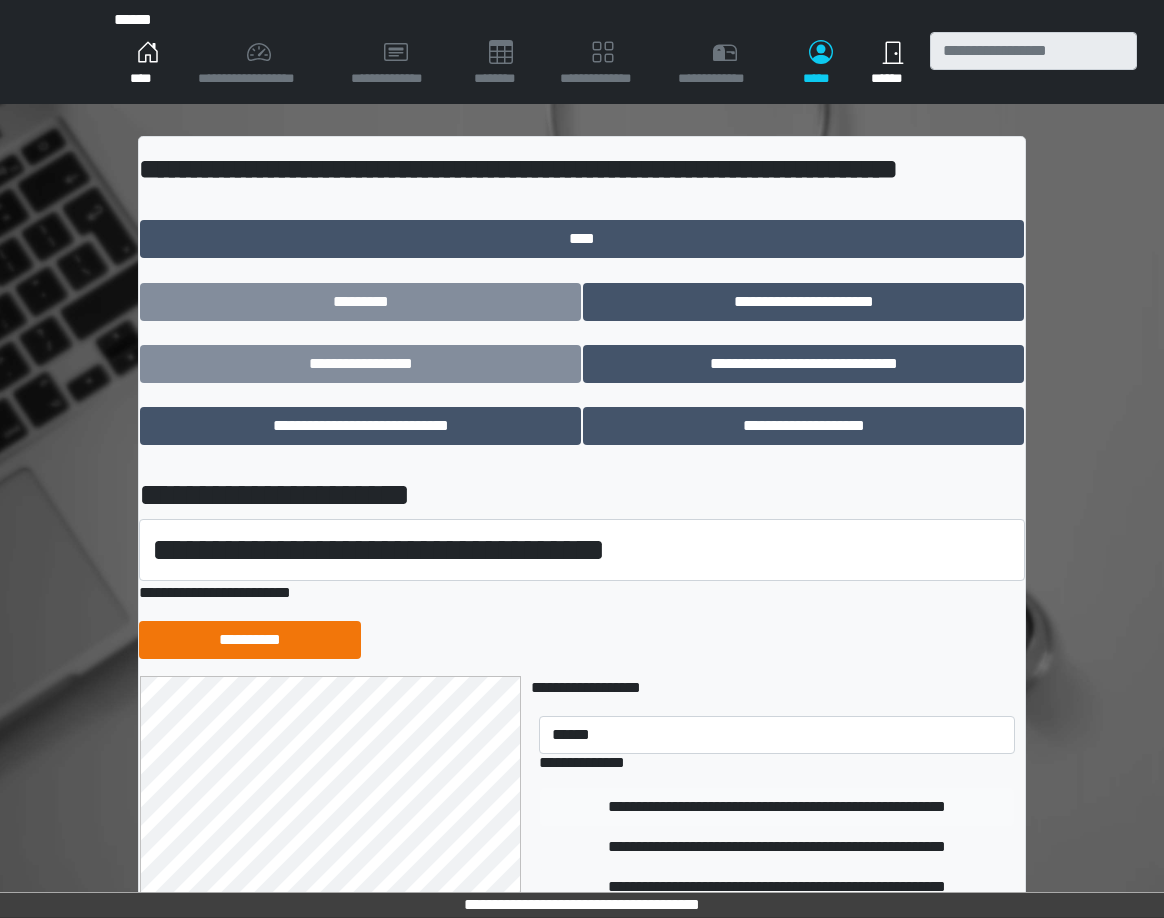 type 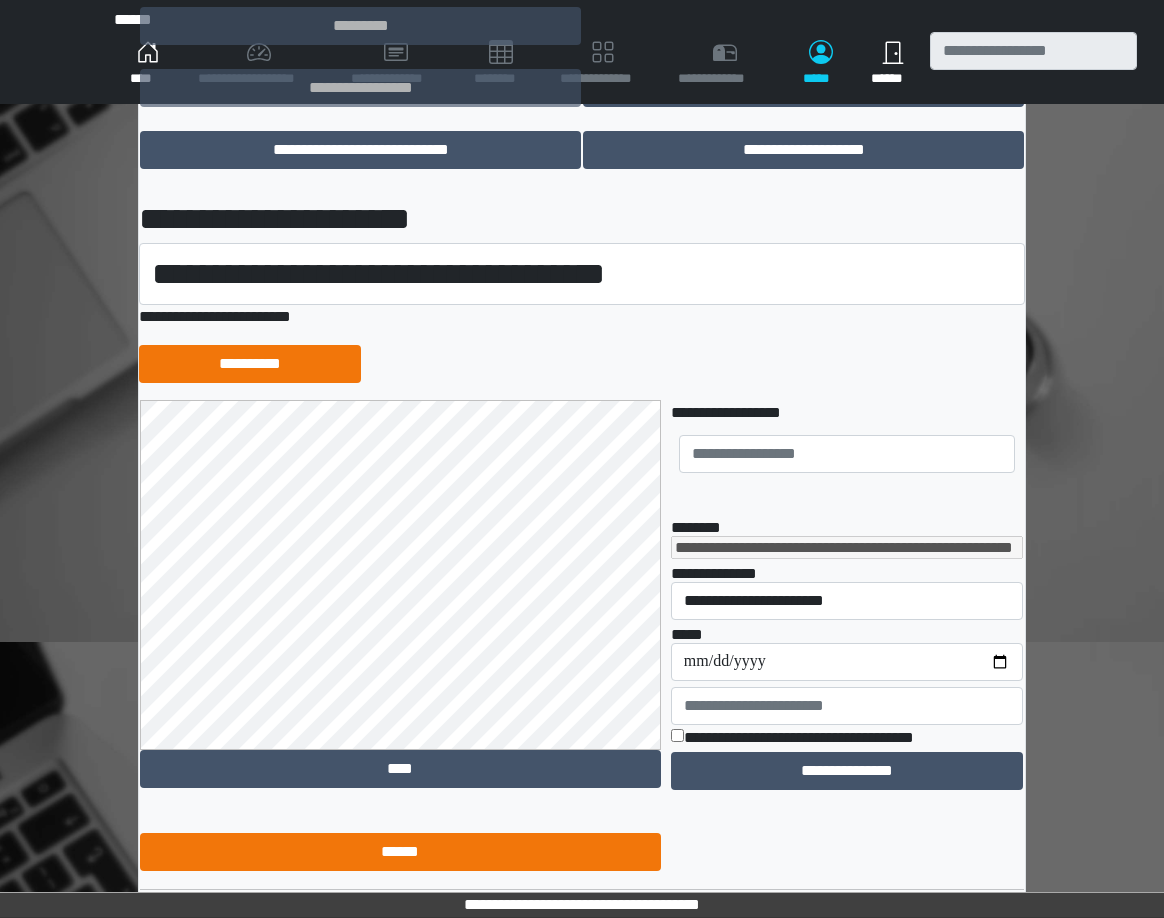 scroll, scrollTop: 299, scrollLeft: 0, axis: vertical 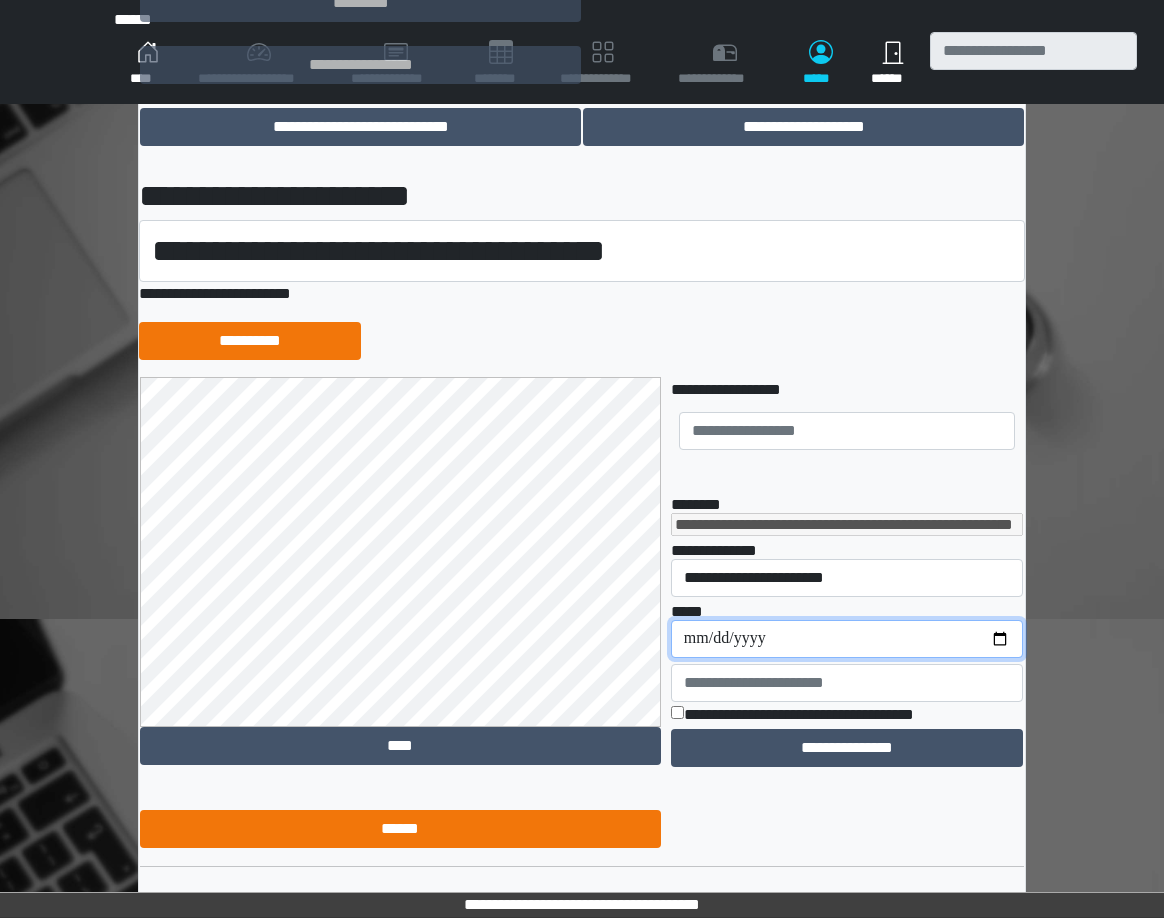 click on "**********" at bounding box center [847, 639] 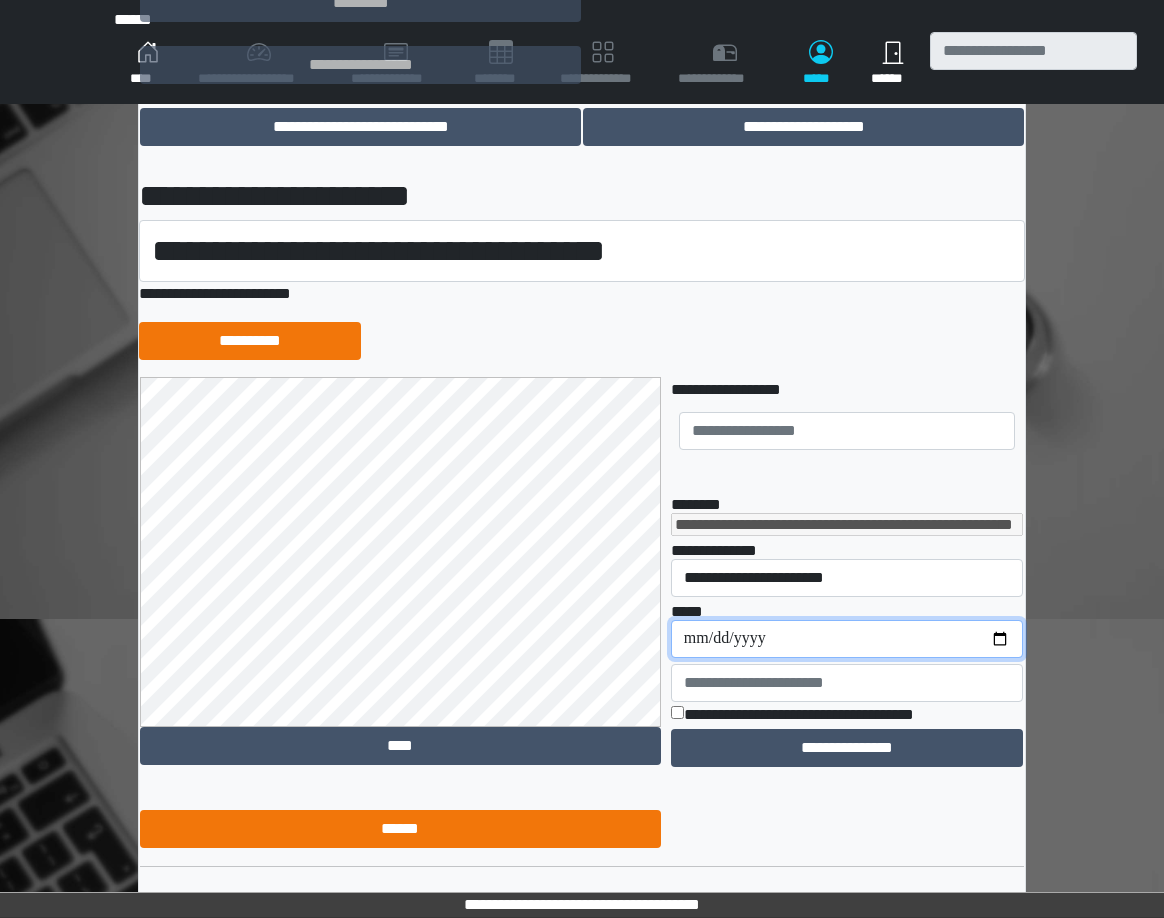 type on "**********" 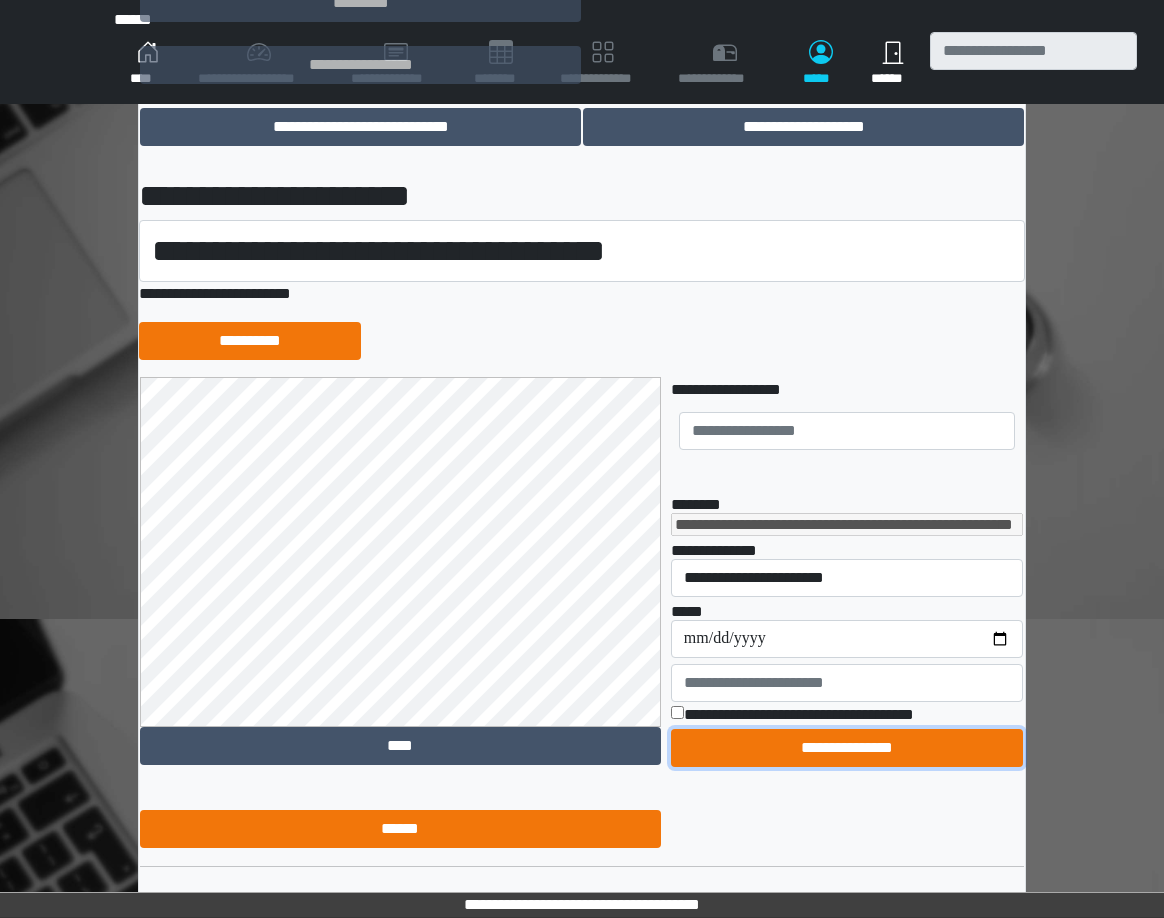 click on "**********" at bounding box center (847, 748) 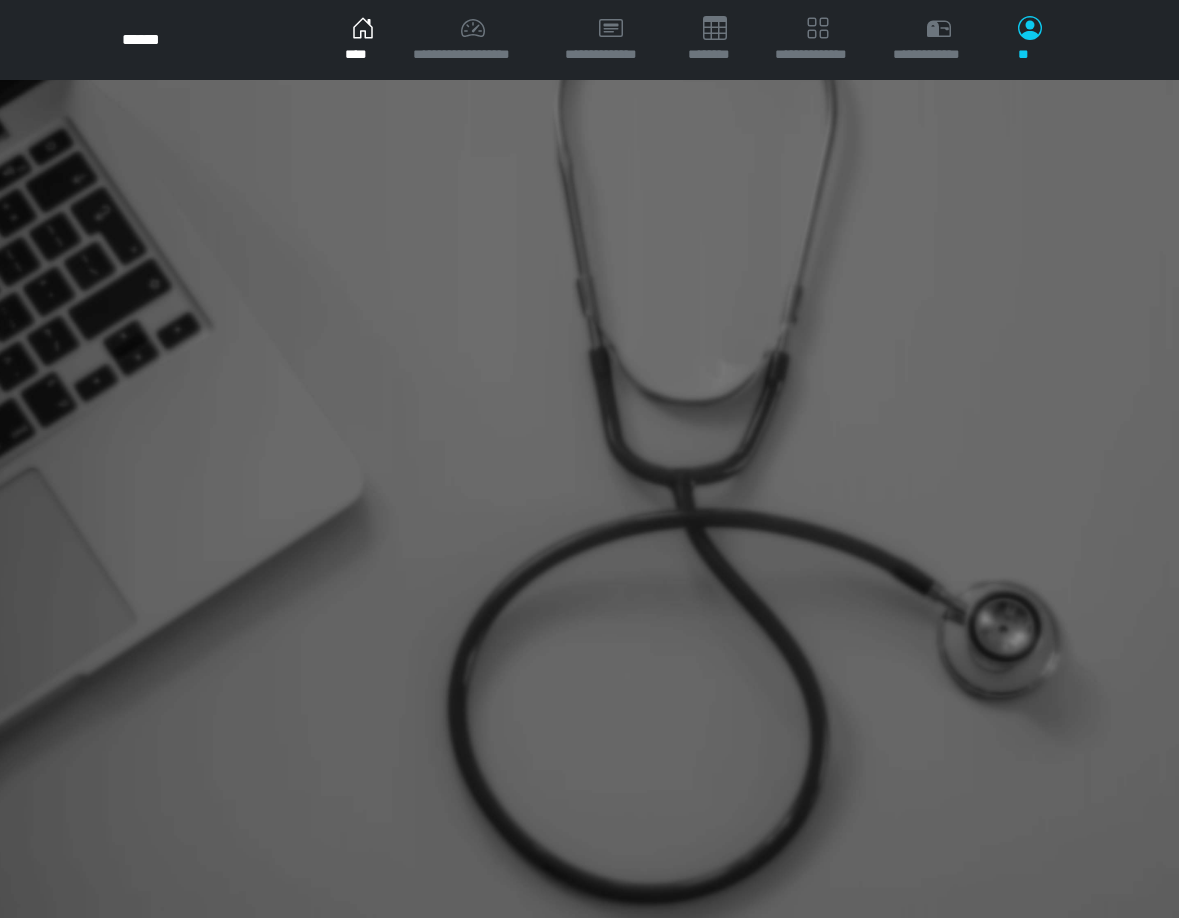 scroll, scrollTop: 0, scrollLeft: 0, axis: both 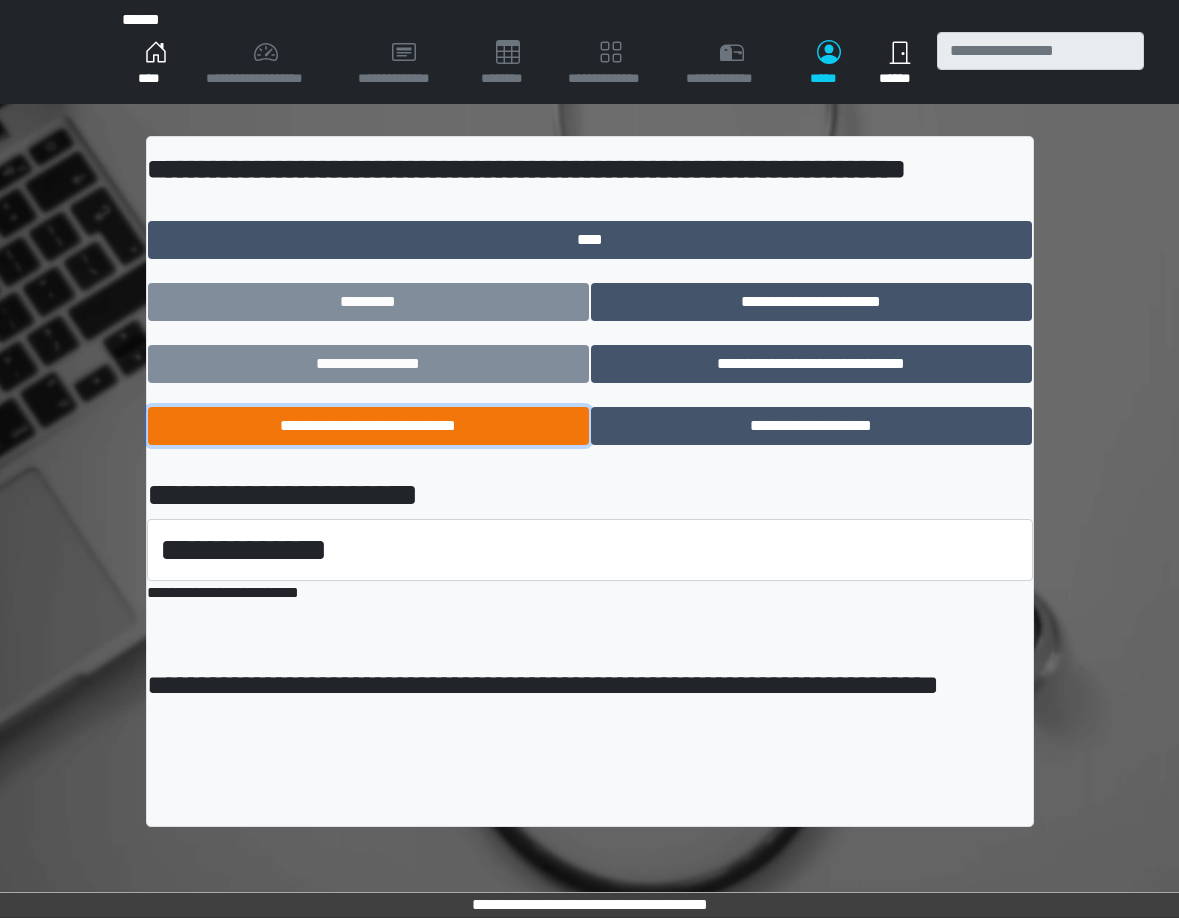 click on "**********" at bounding box center (368, 426) 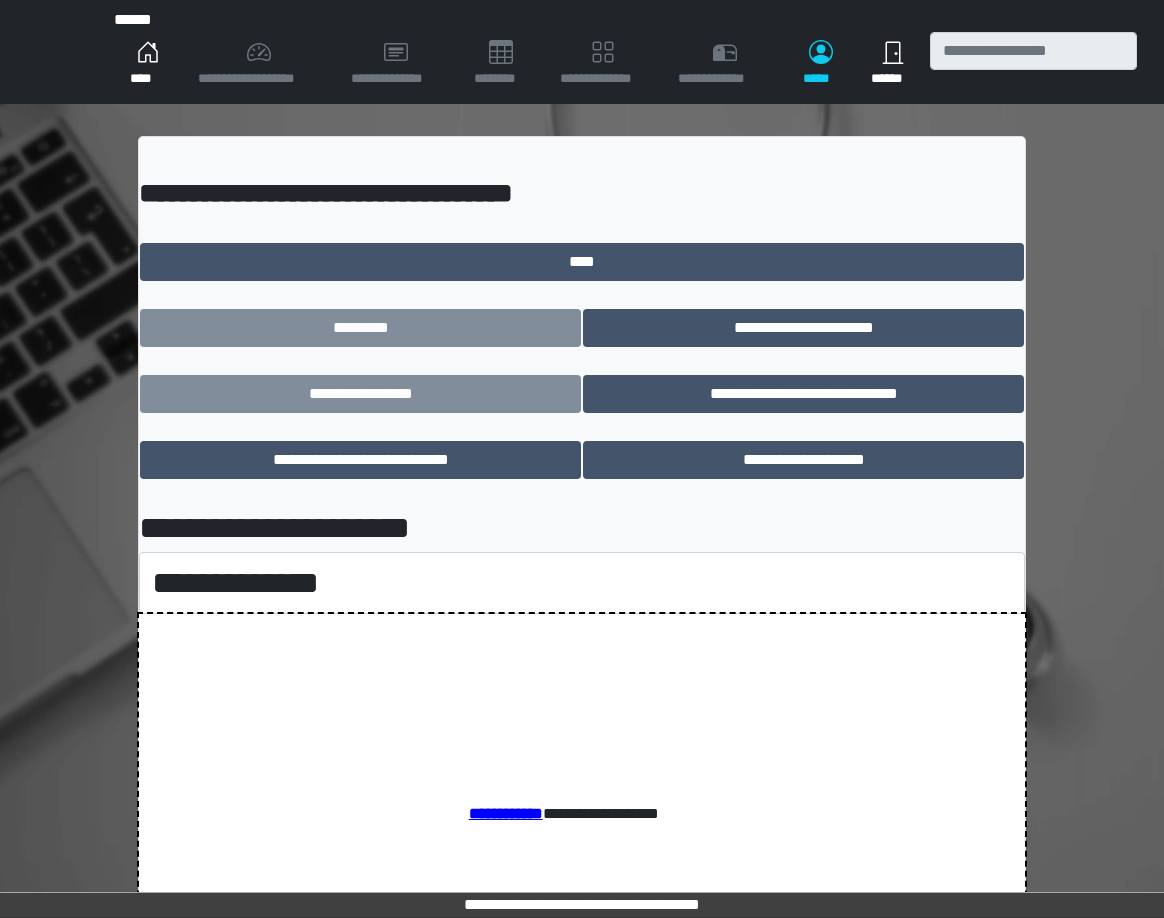 scroll, scrollTop: 0, scrollLeft: 0, axis: both 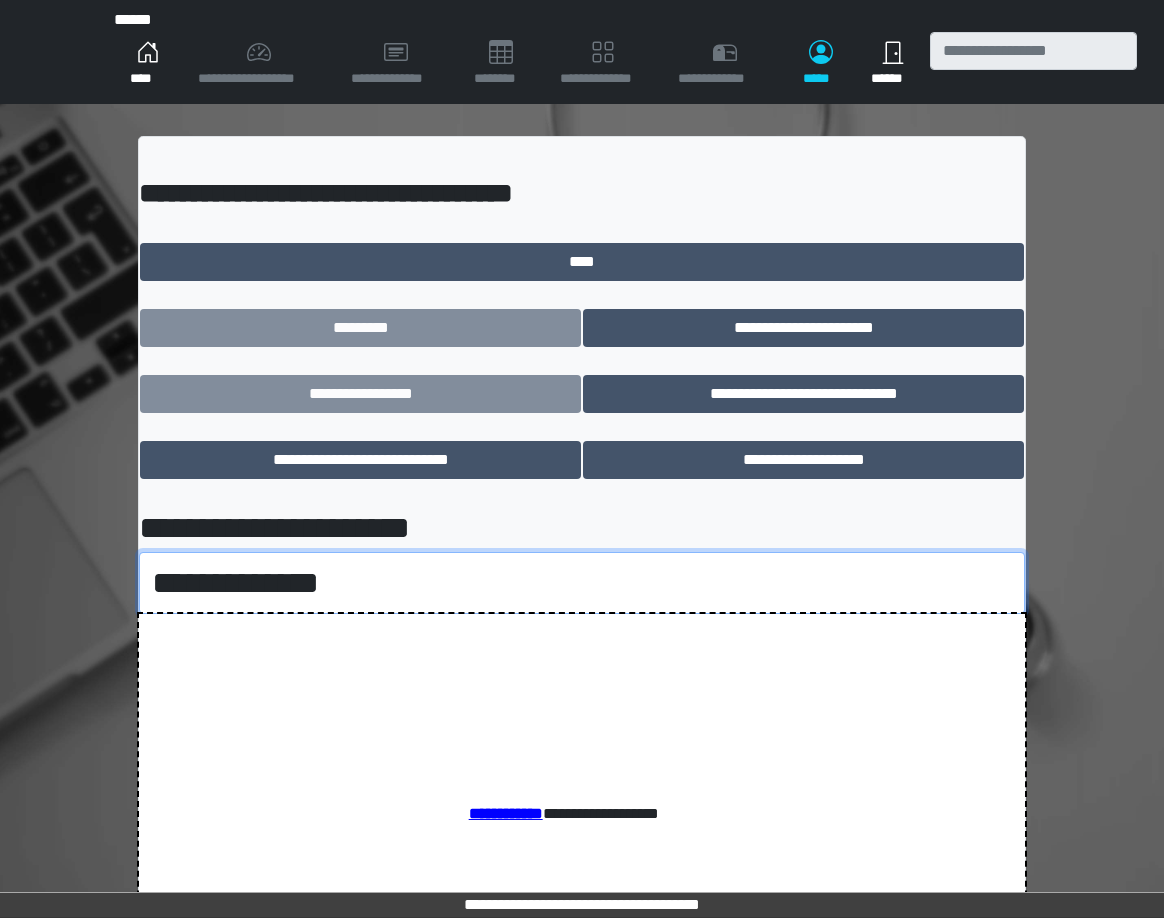 click on "**********" at bounding box center [582, 583] 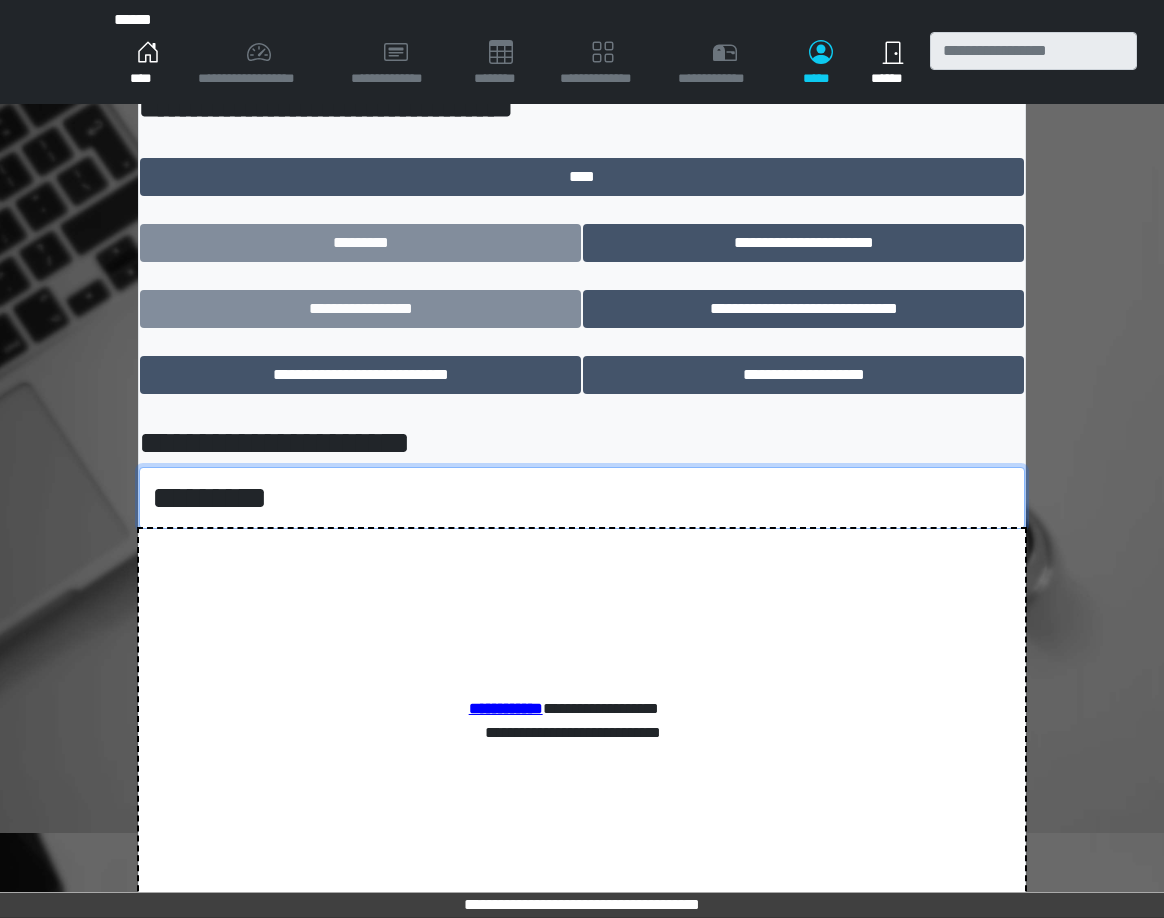 scroll, scrollTop: 189, scrollLeft: 0, axis: vertical 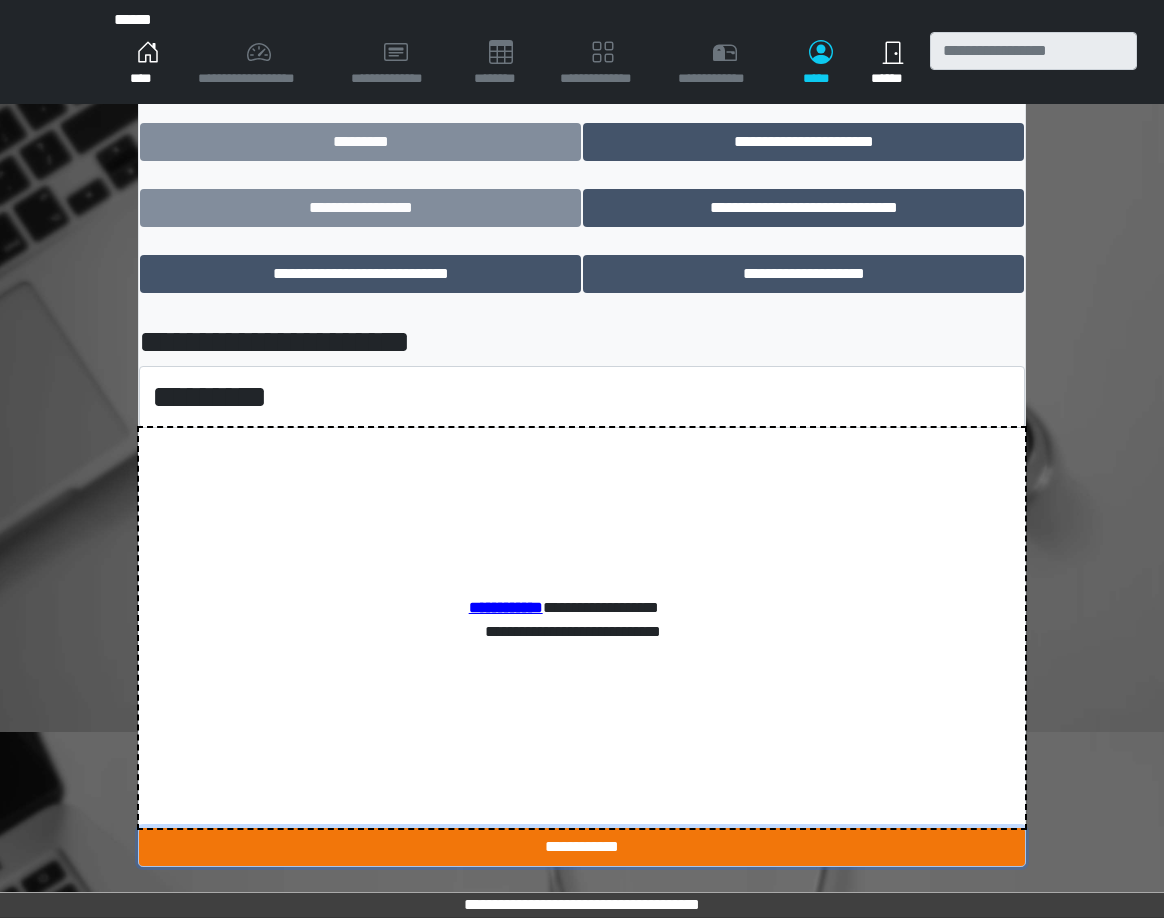 click on "**********" at bounding box center [582, 847] 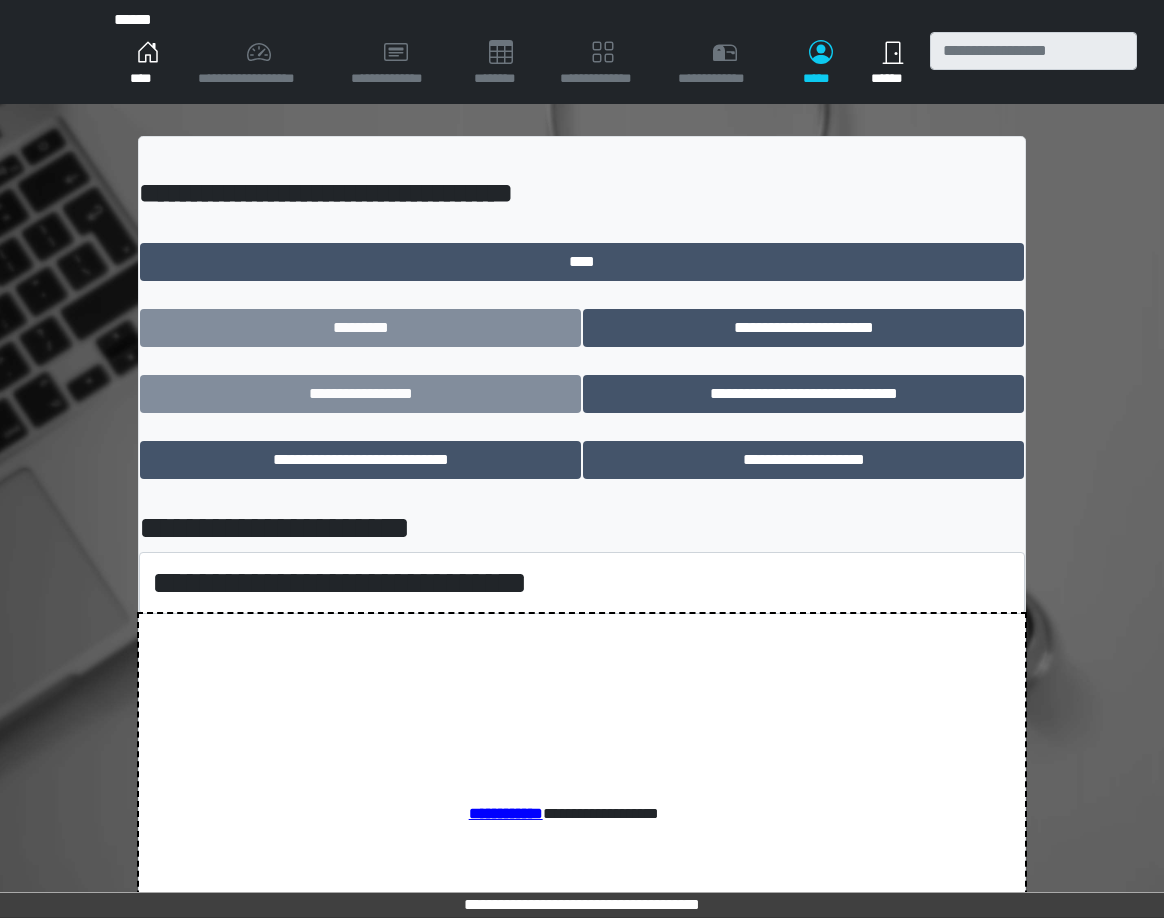 scroll, scrollTop: 0, scrollLeft: 0, axis: both 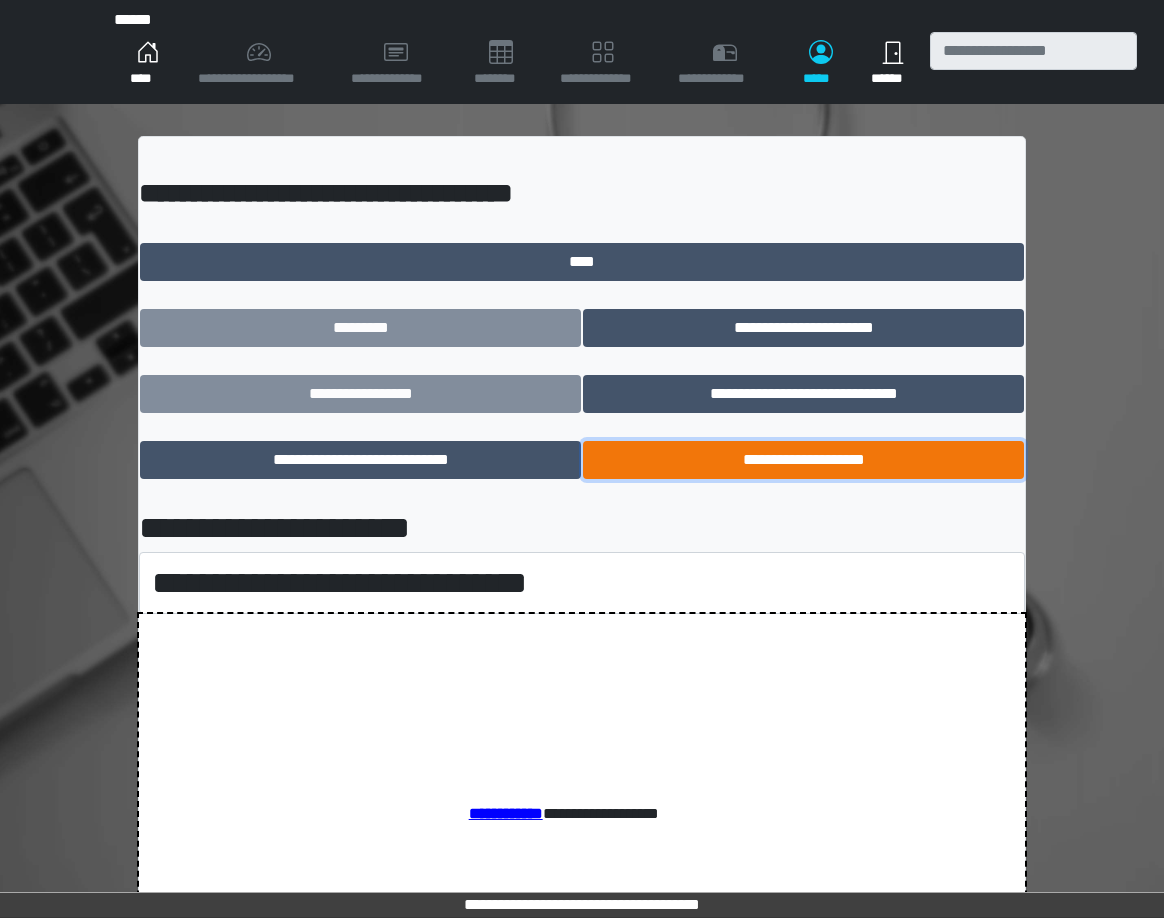 click on "**********" at bounding box center [803, 460] 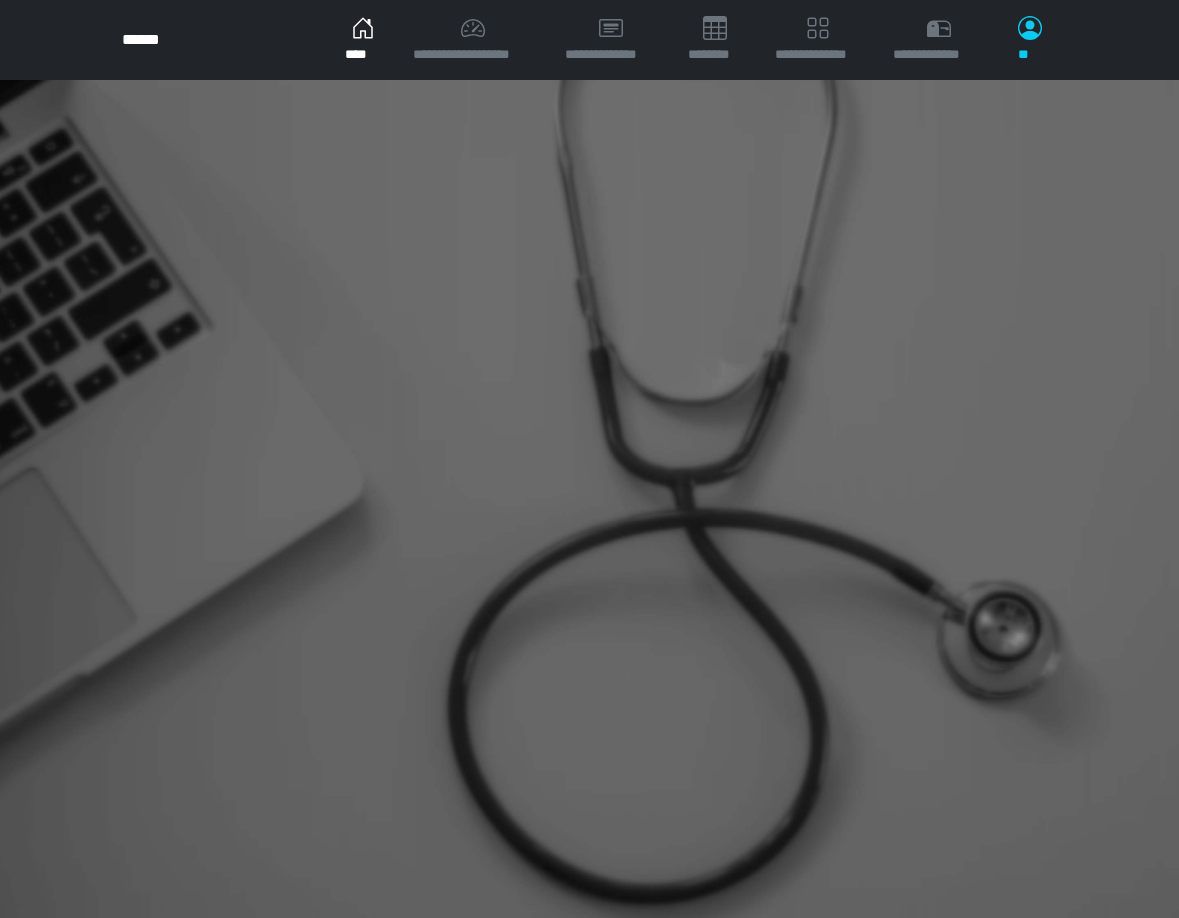 scroll, scrollTop: 0, scrollLeft: 0, axis: both 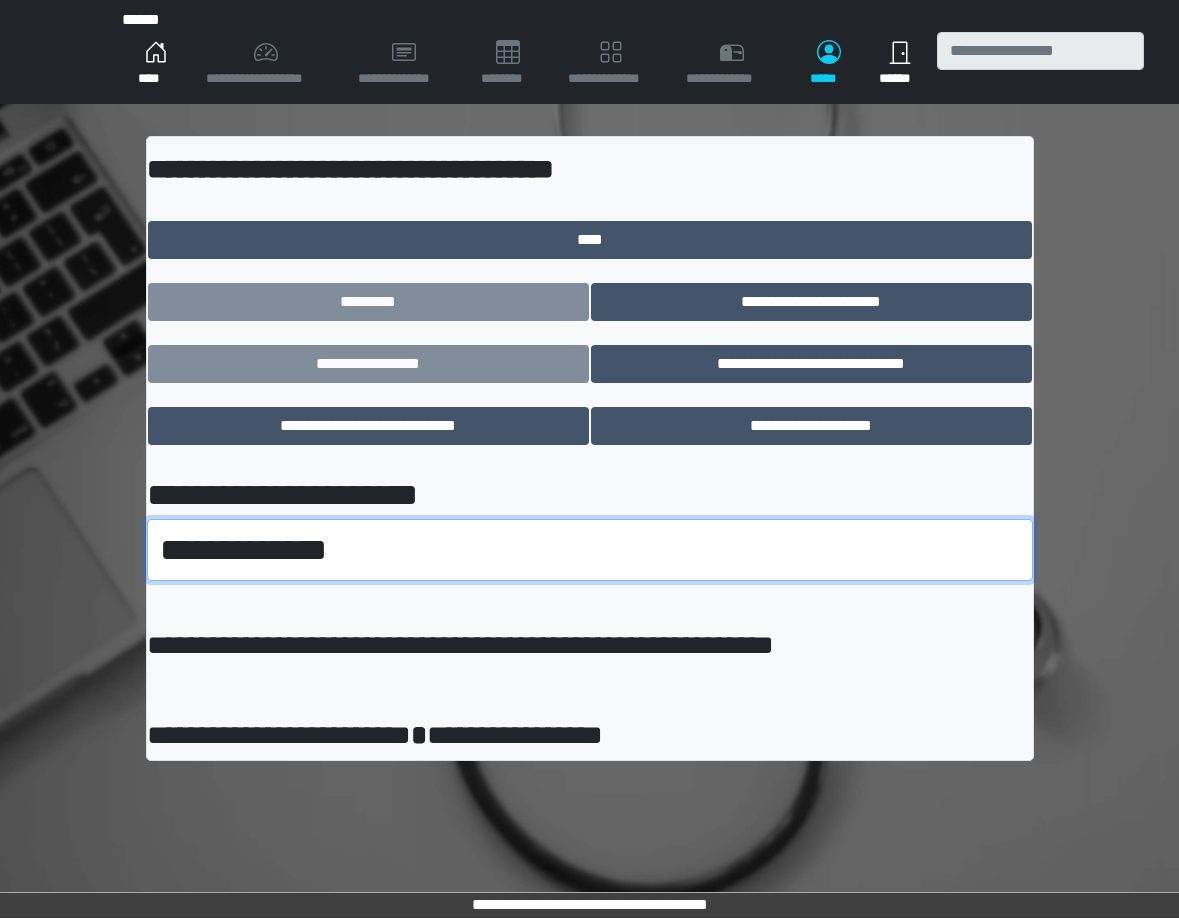 click on "**********" at bounding box center [590, 550] 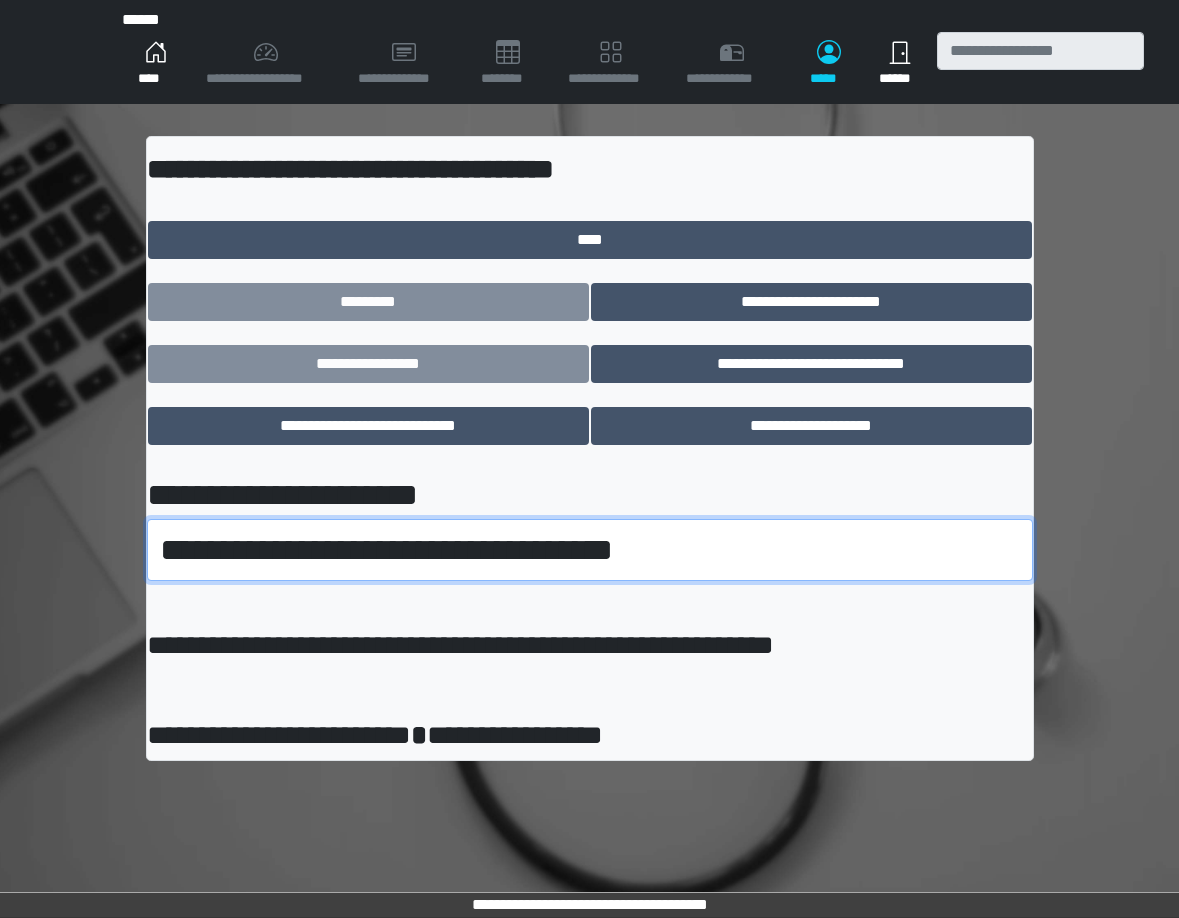 click on "**********" at bounding box center [590, 550] 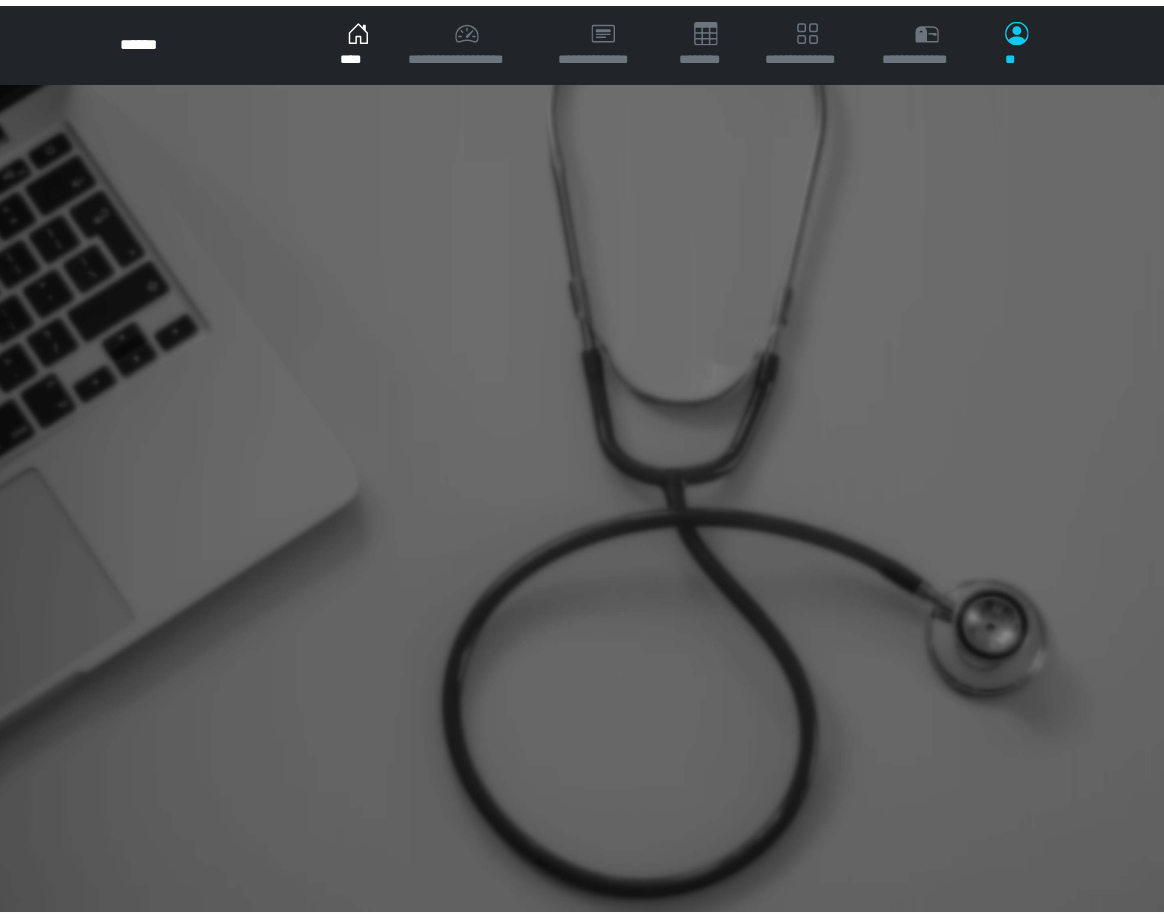 scroll, scrollTop: 0, scrollLeft: 0, axis: both 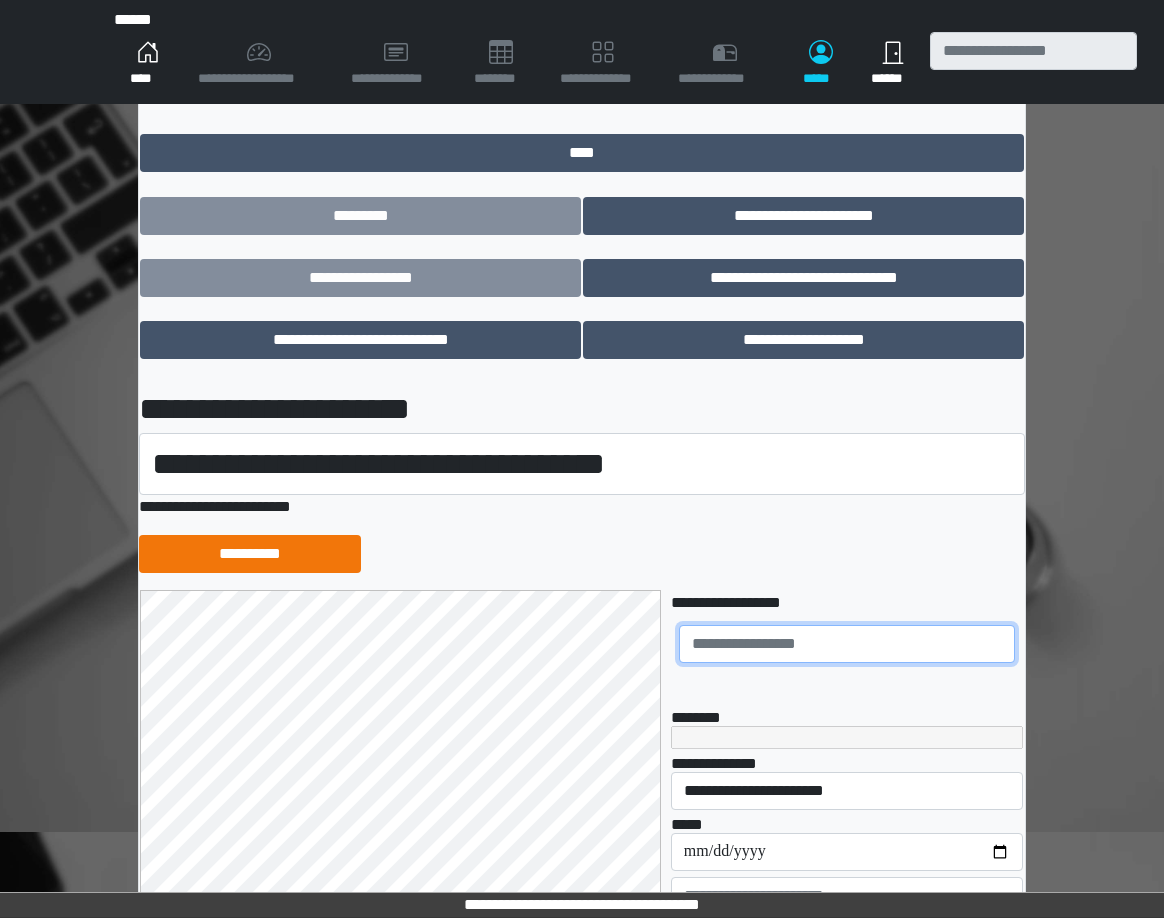 click at bounding box center [847, 644] 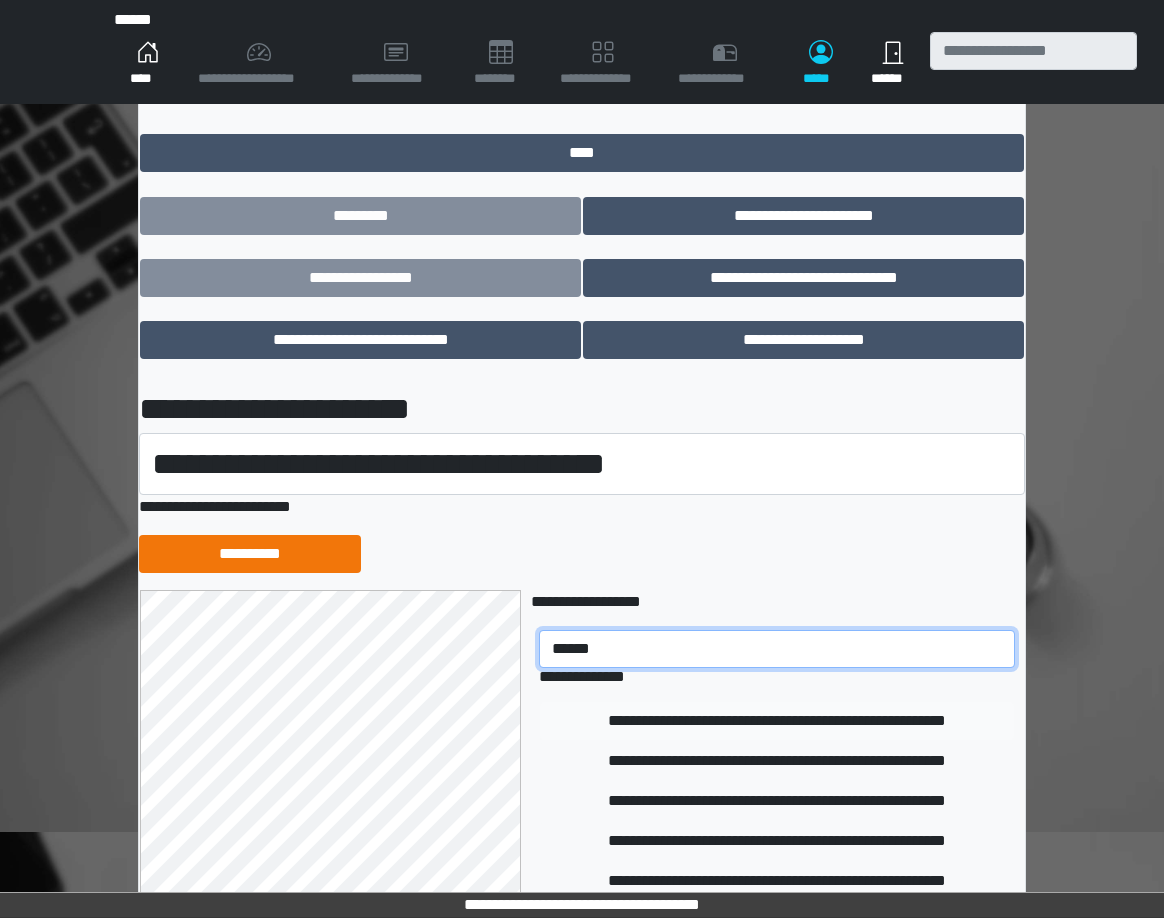 type on "******" 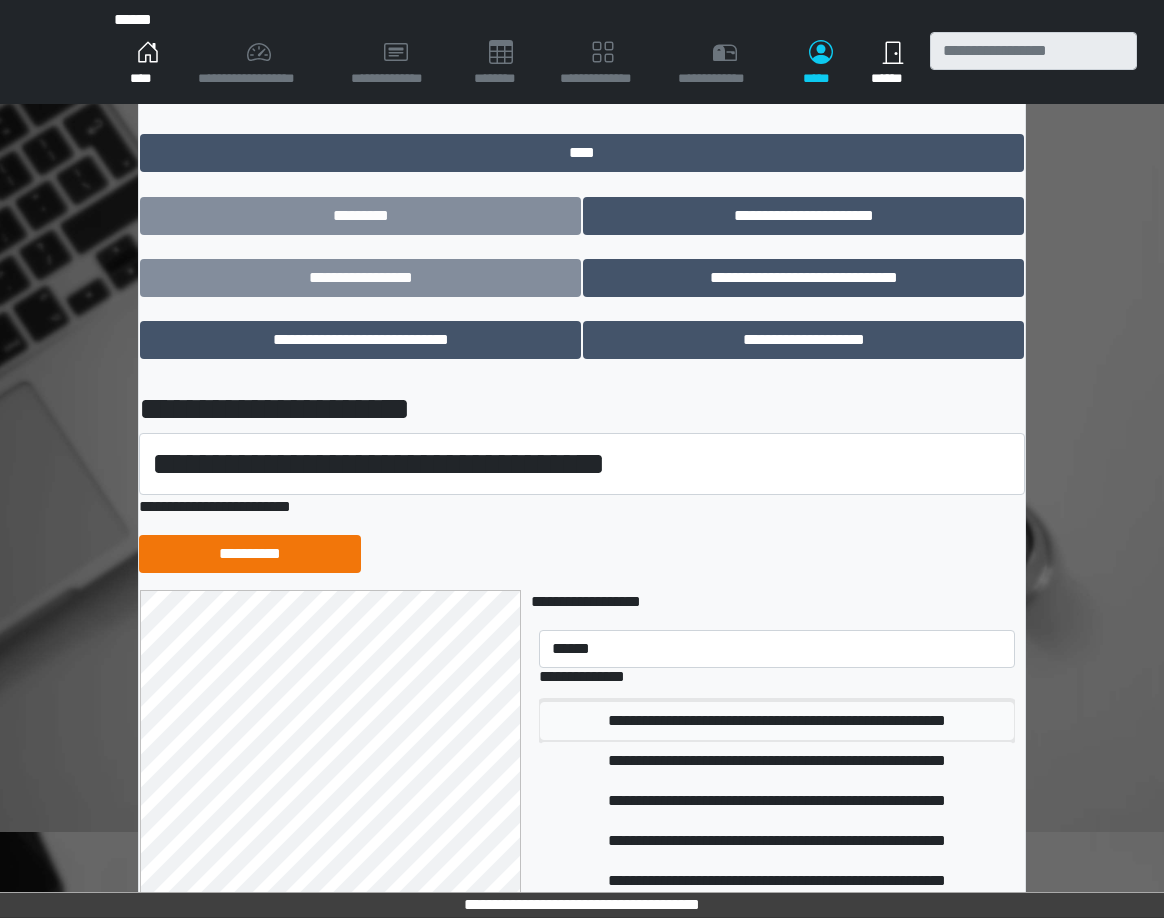 click on "**********" at bounding box center (777, 721) 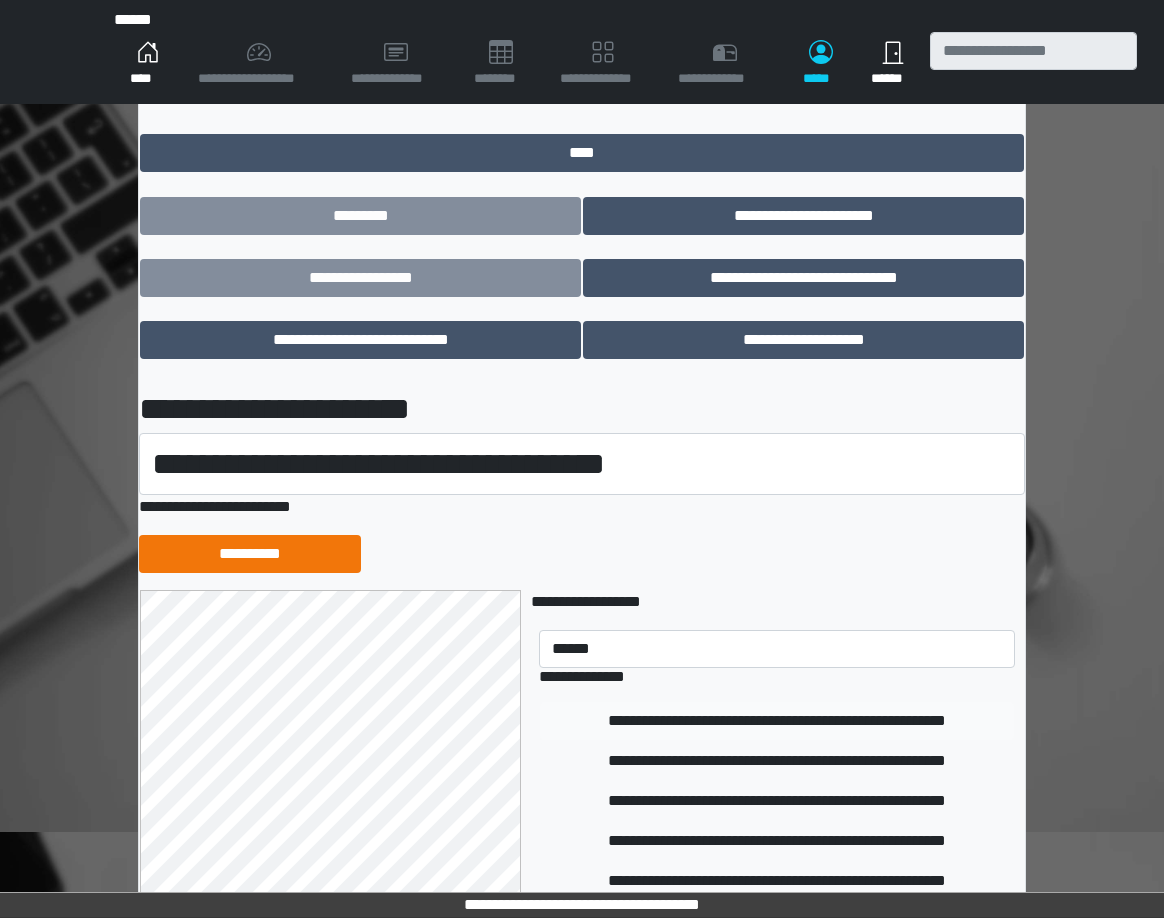 type 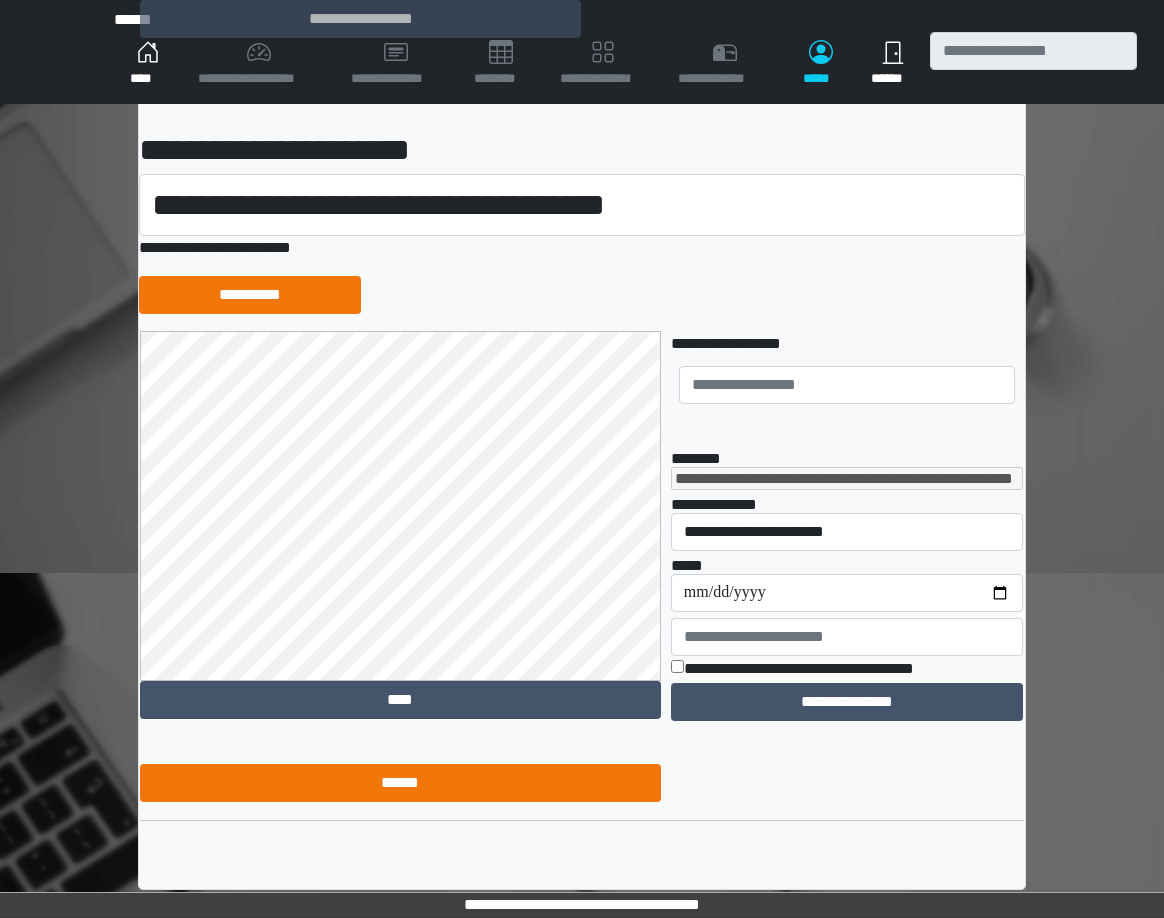 scroll, scrollTop: 349, scrollLeft: 0, axis: vertical 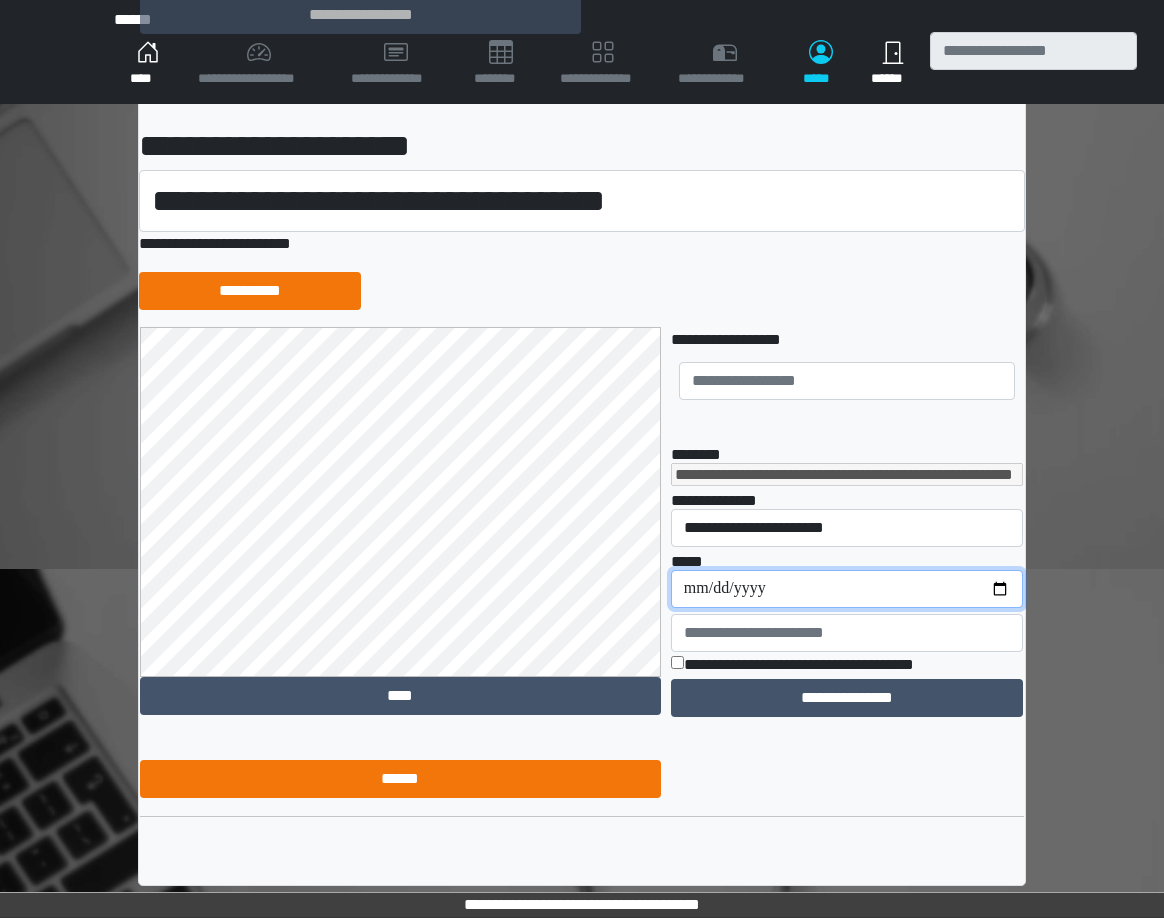 click on "**********" at bounding box center (847, 589) 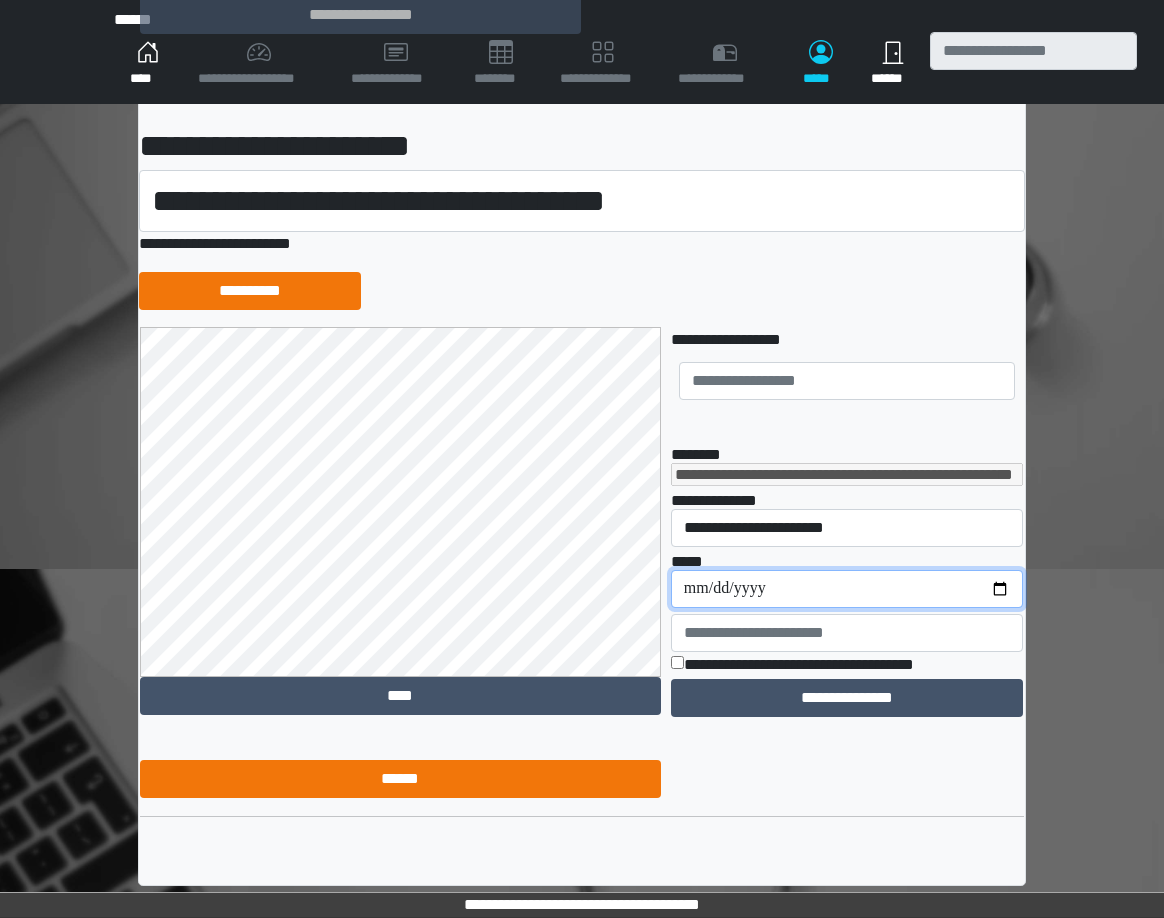 click on "**********" at bounding box center (847, 589) 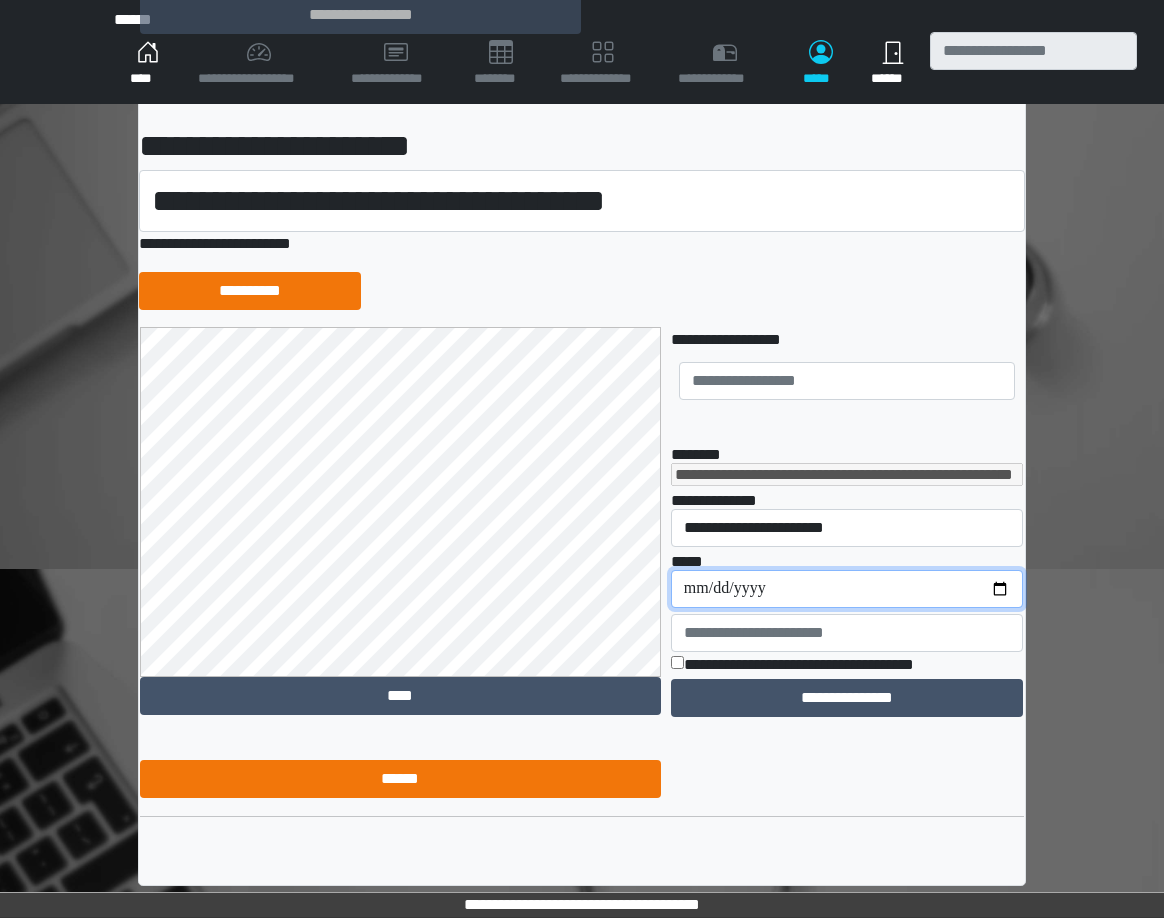 type on "**********" 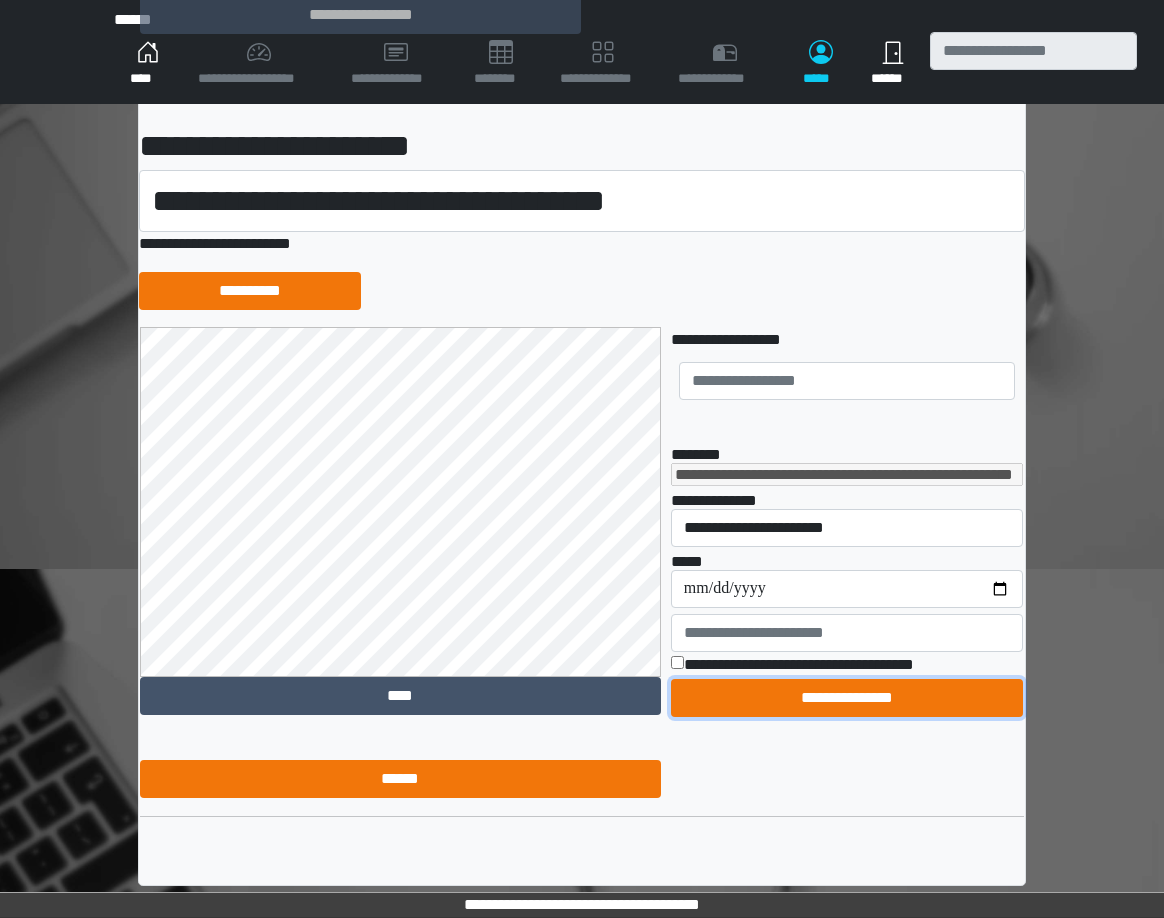 click on "**********" at bounding box center [847, 698] 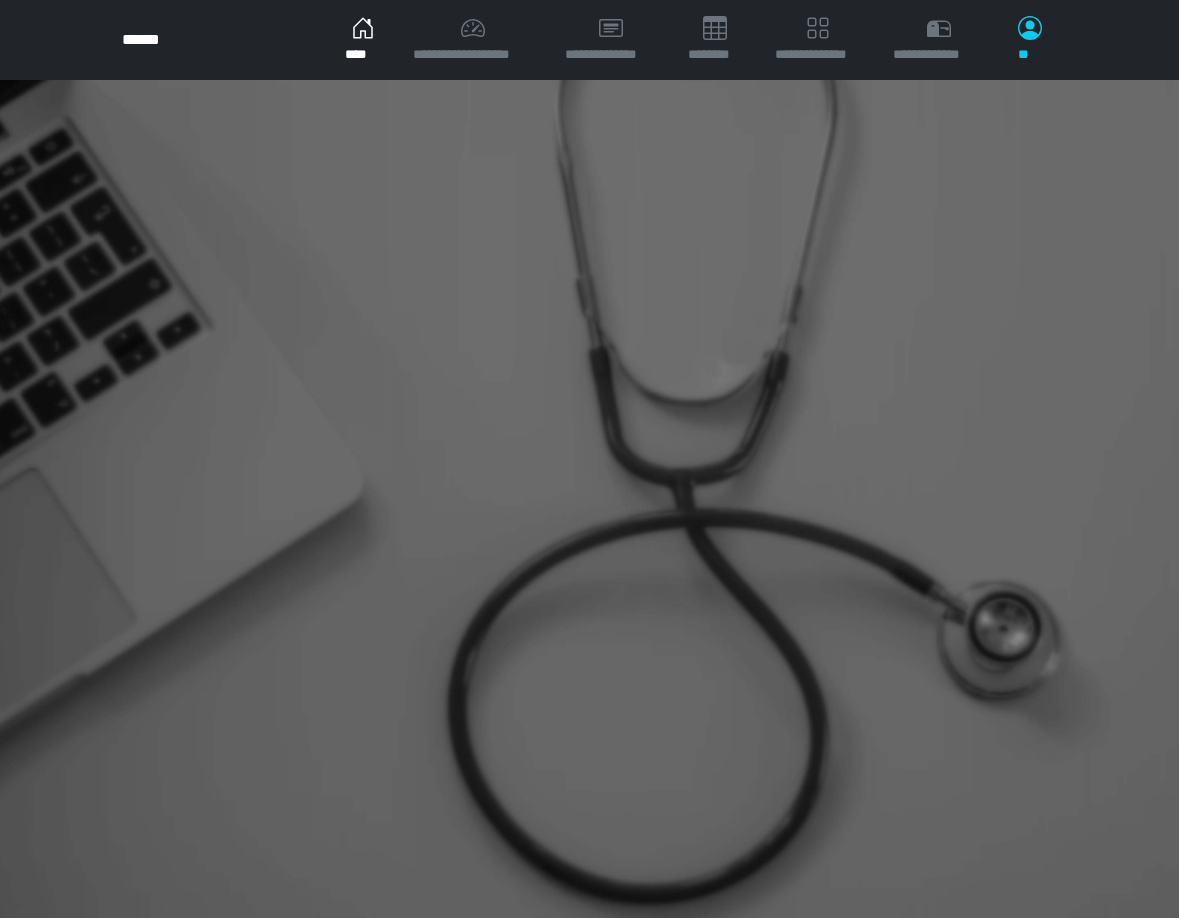 scroll, scrollTop: 0, scrollLeft: 0, axis: both 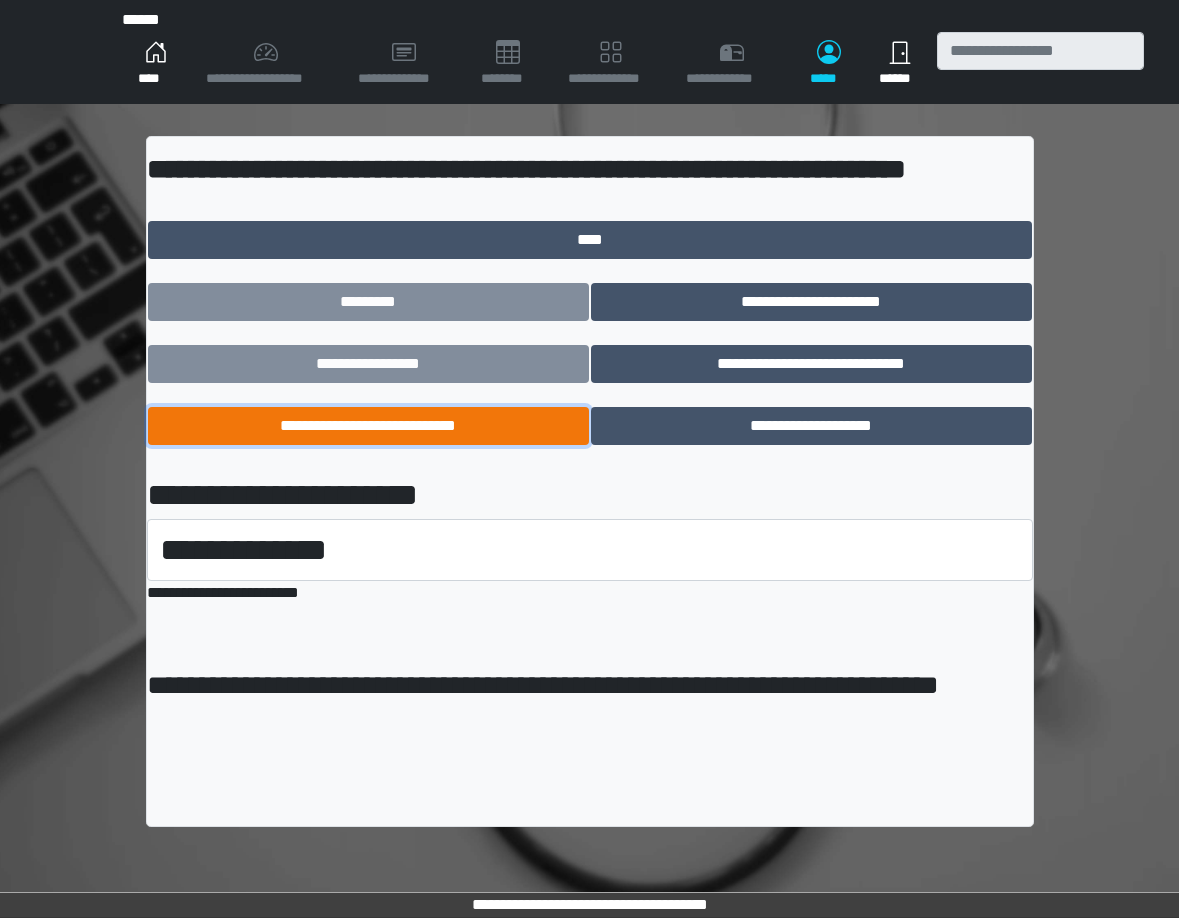 click on "**********" at bounding box center [368, 426] 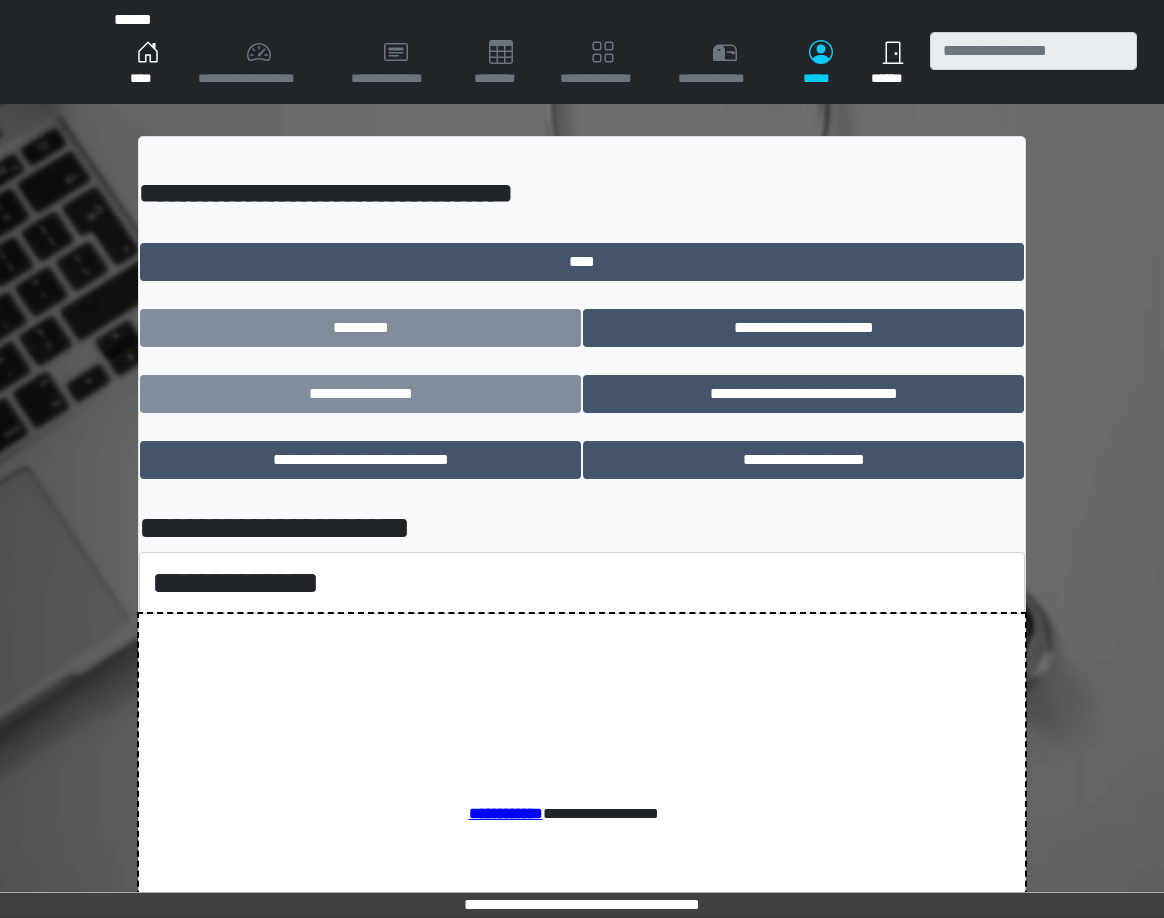 scroll, scrollTop: 0, scrollLeft: 0, axis: both 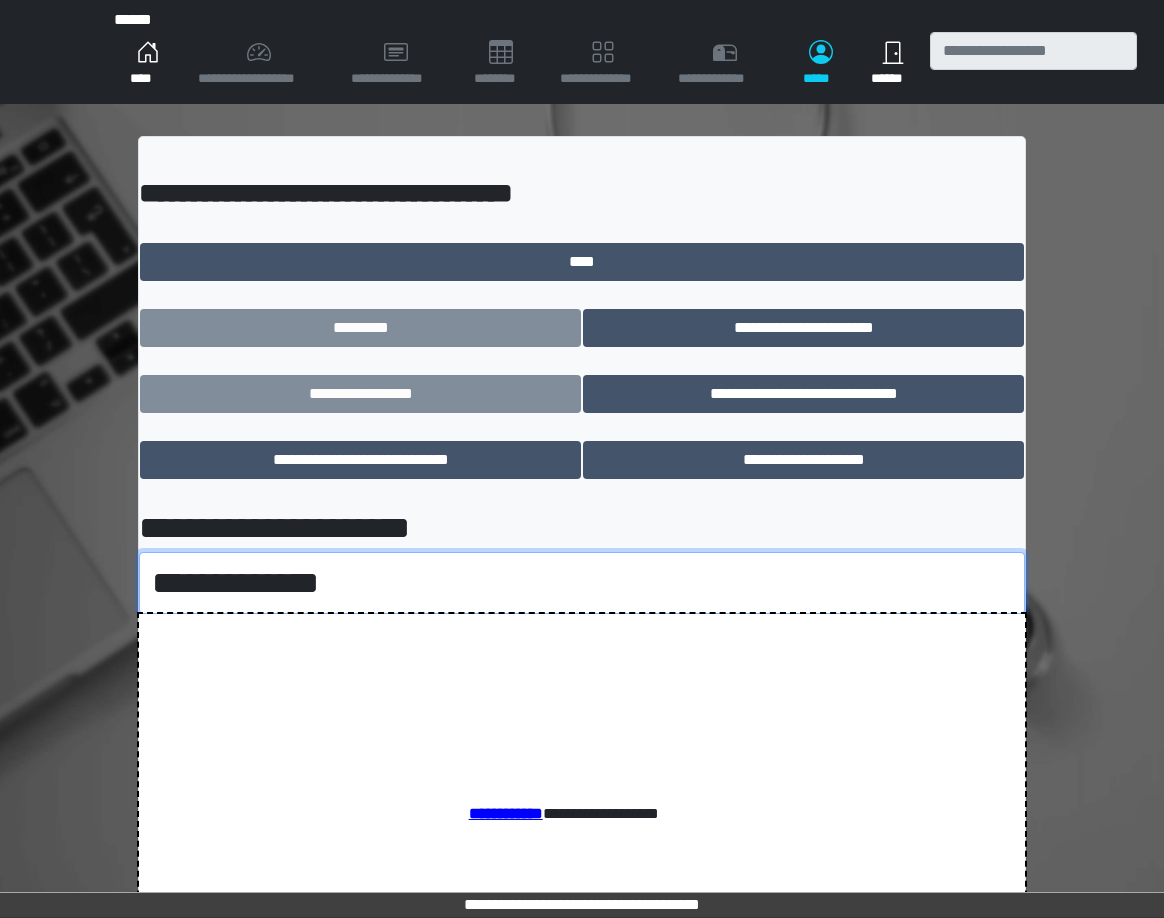 click on "**********" at bounding box center (582, 583) 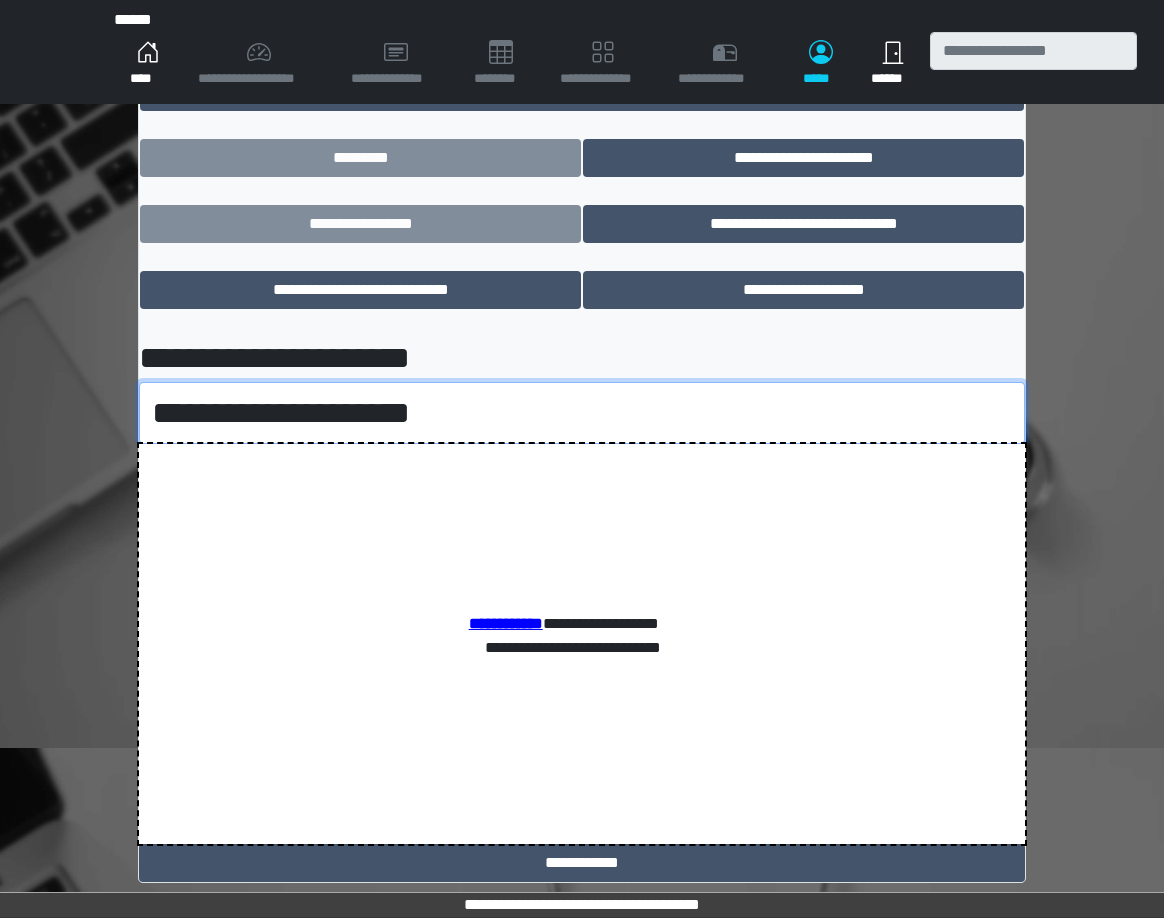 scroll, scrollTop: 189, scrollLeft: 0, axis: vertical 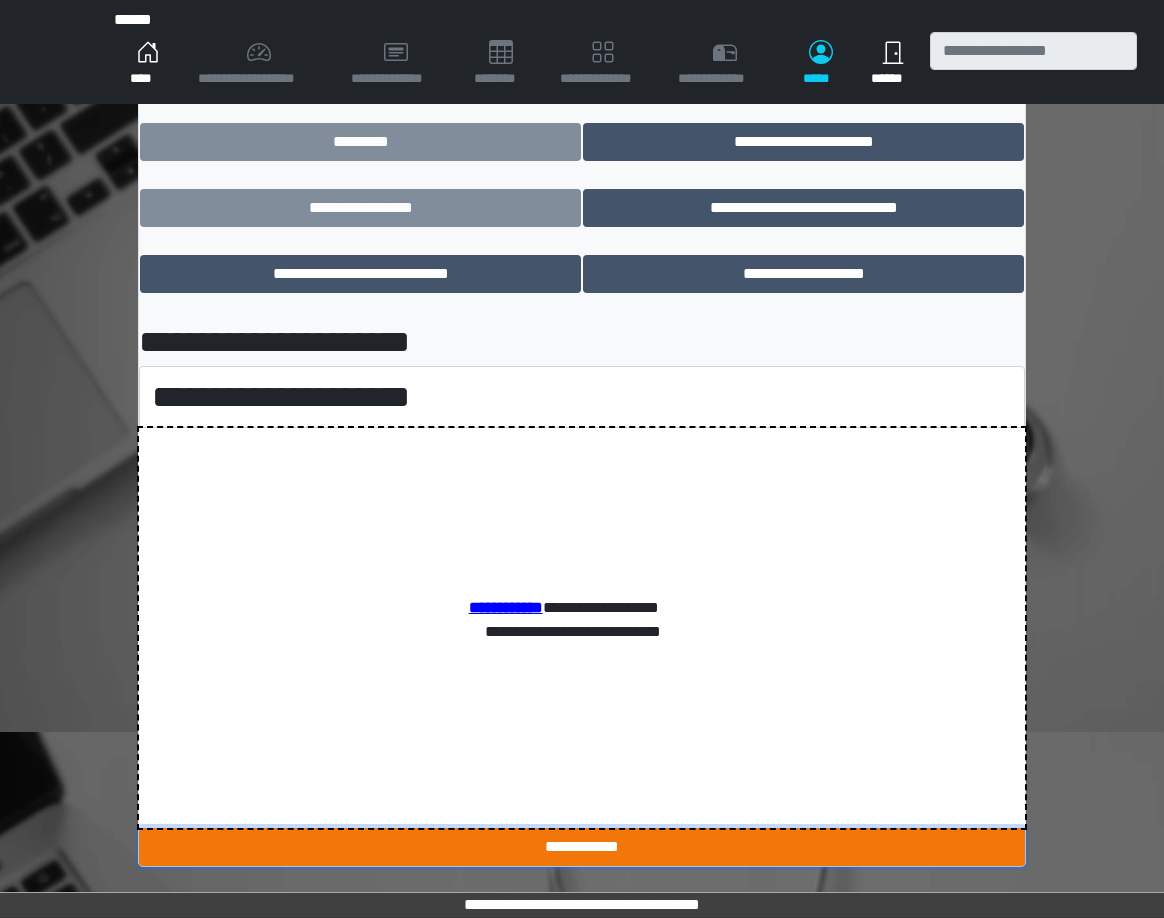 click on "**********" at bounding box center (582, 847) 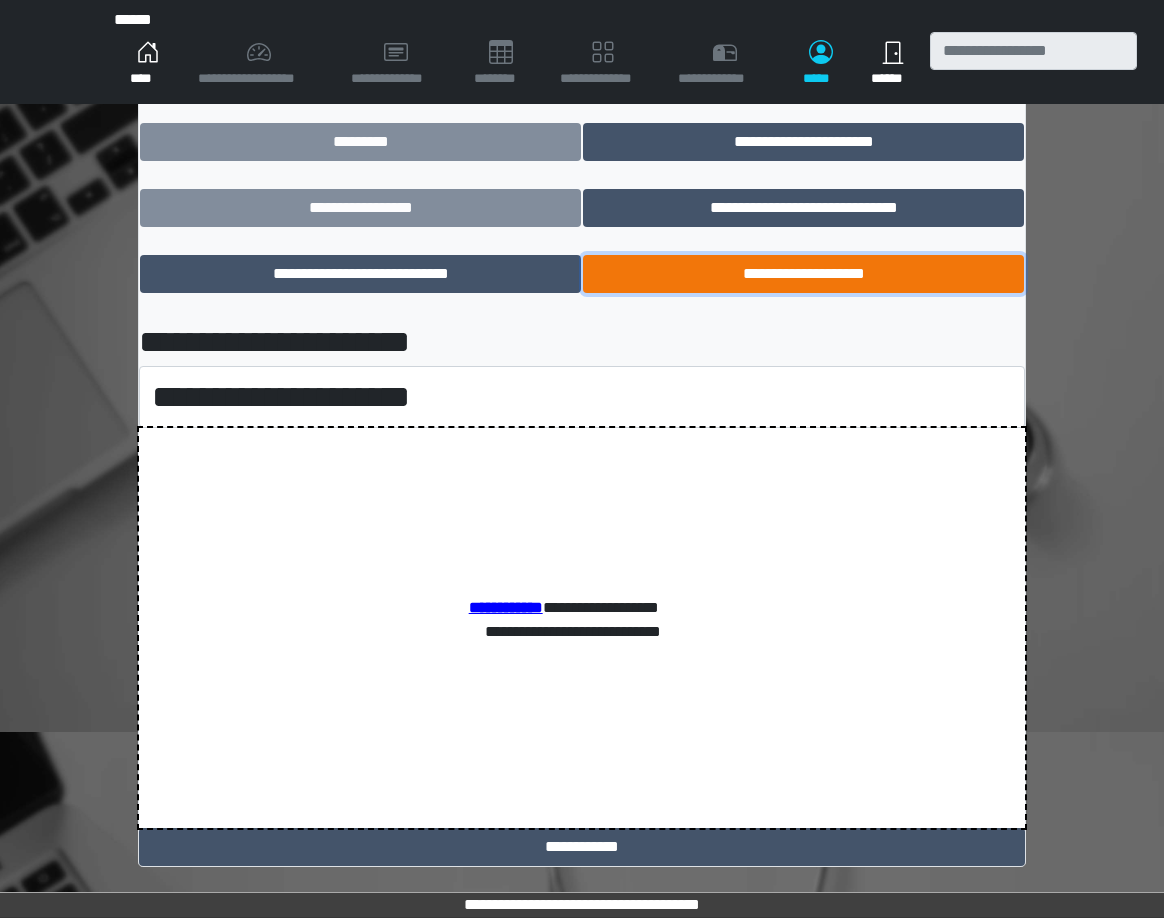 click on "**********" at bounding box center (803, 274) 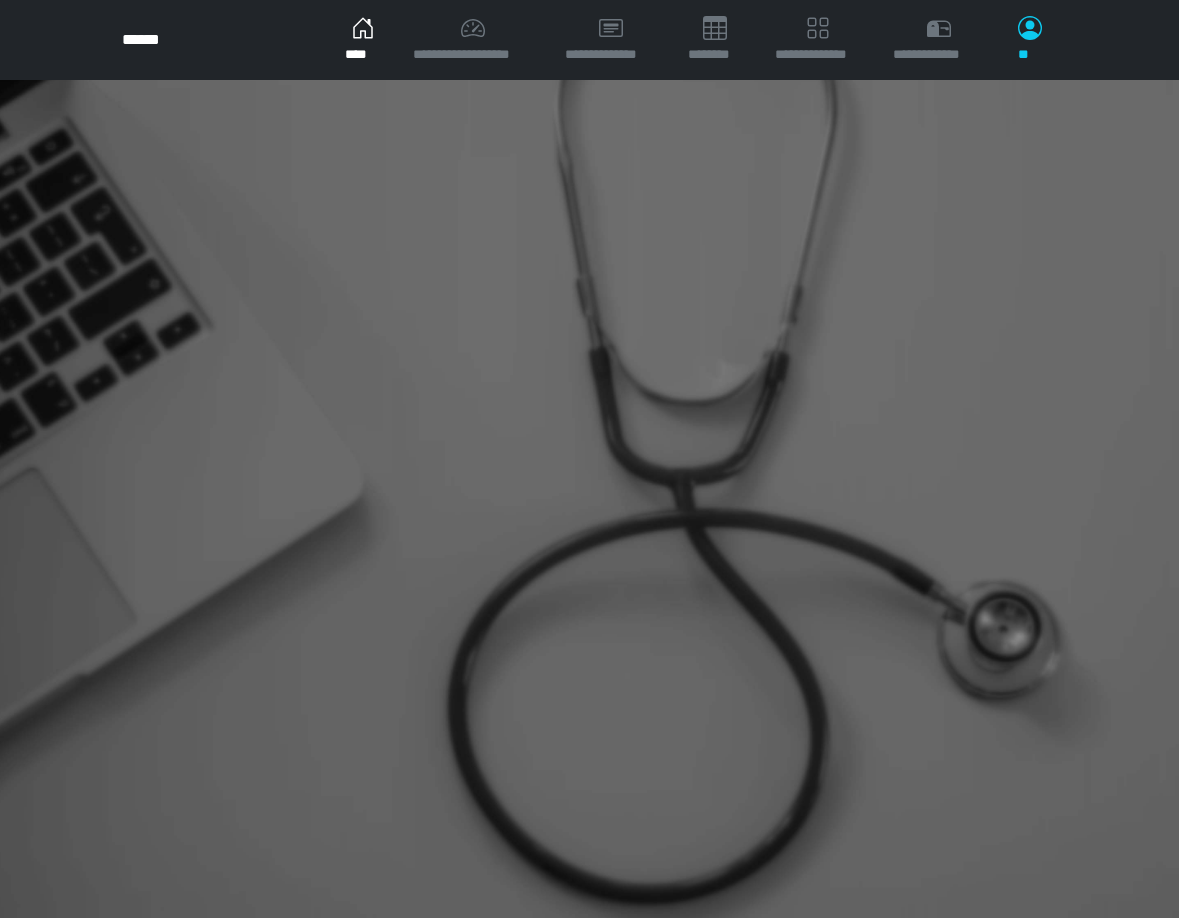 scroll, scrollTop: 0, scrollLeft: 0, axis: both 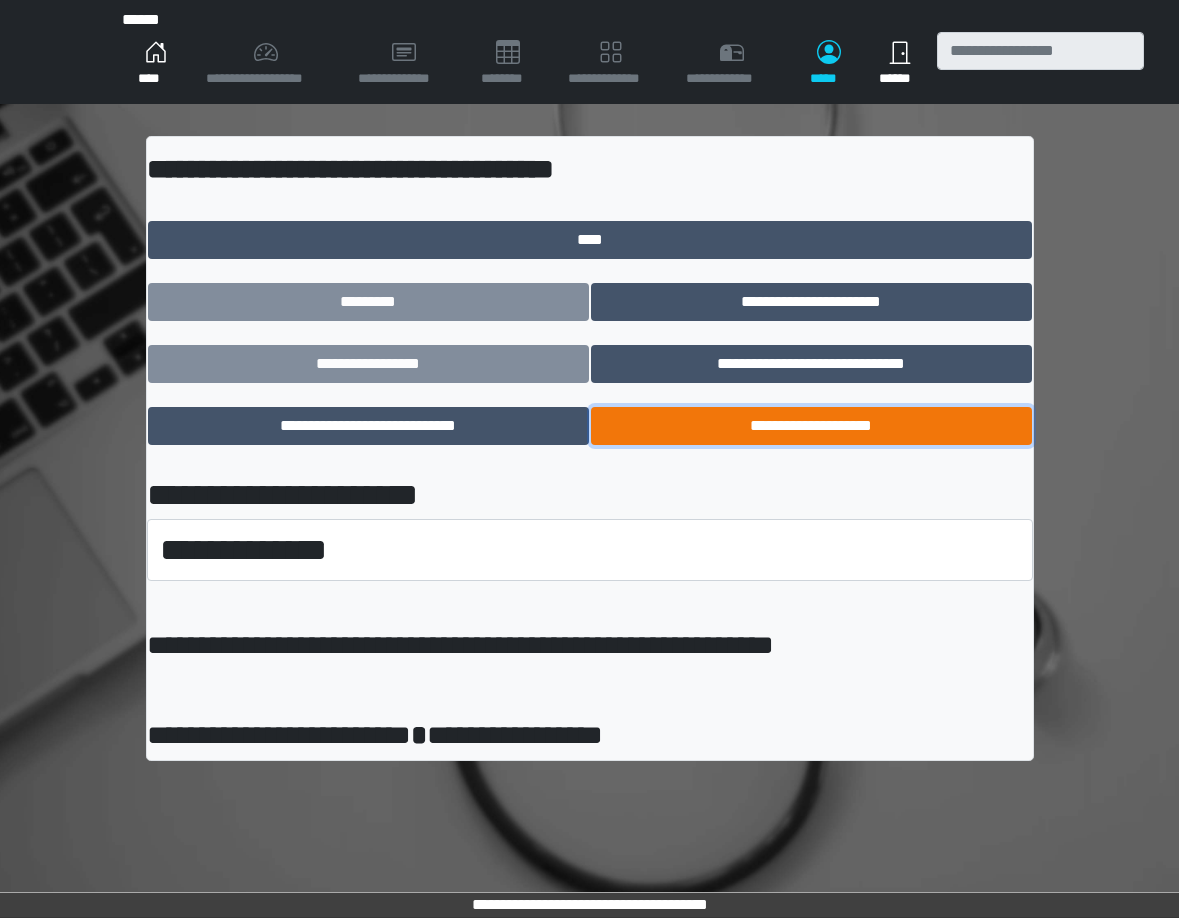 click on "**********" at bounding box center (811, 426) 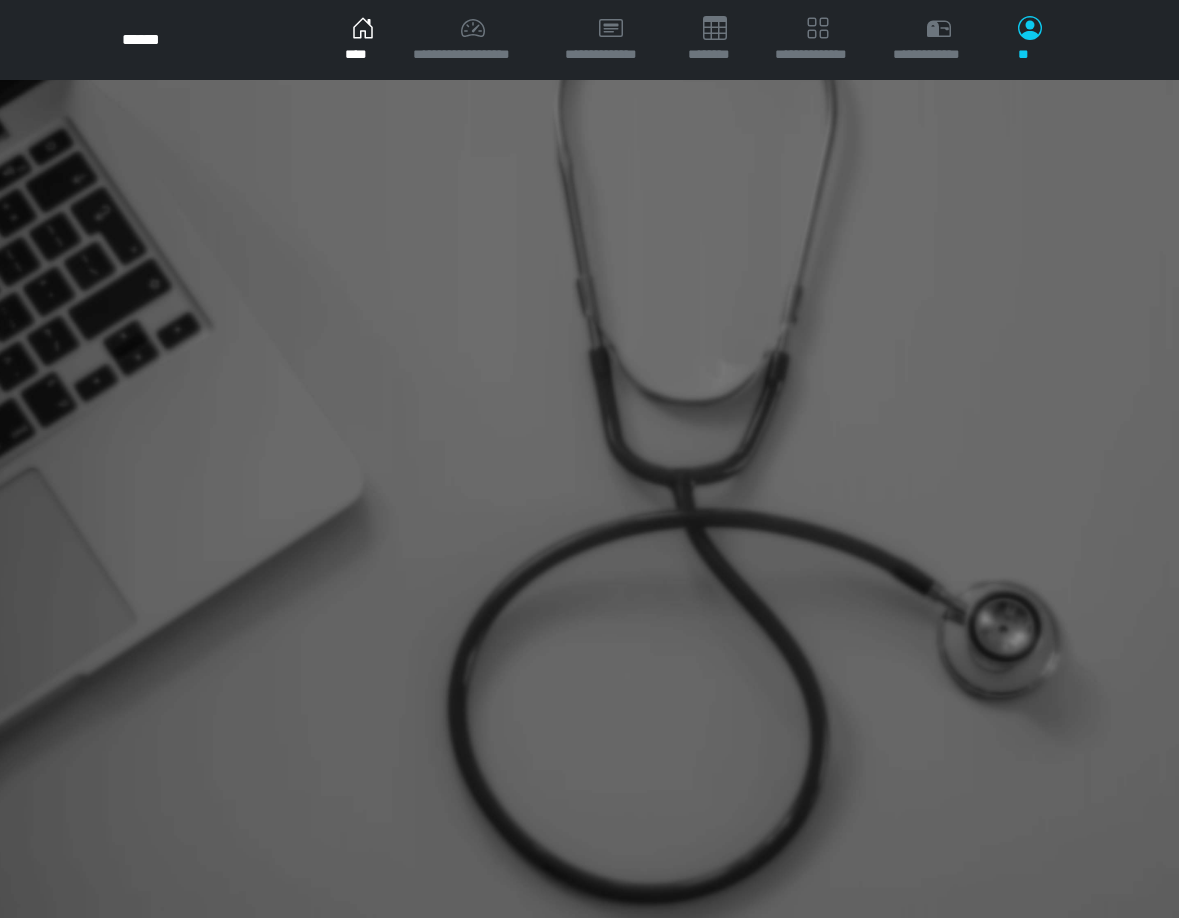 scroll, scrollTop: 0, scrollLeft: 0, axis: both 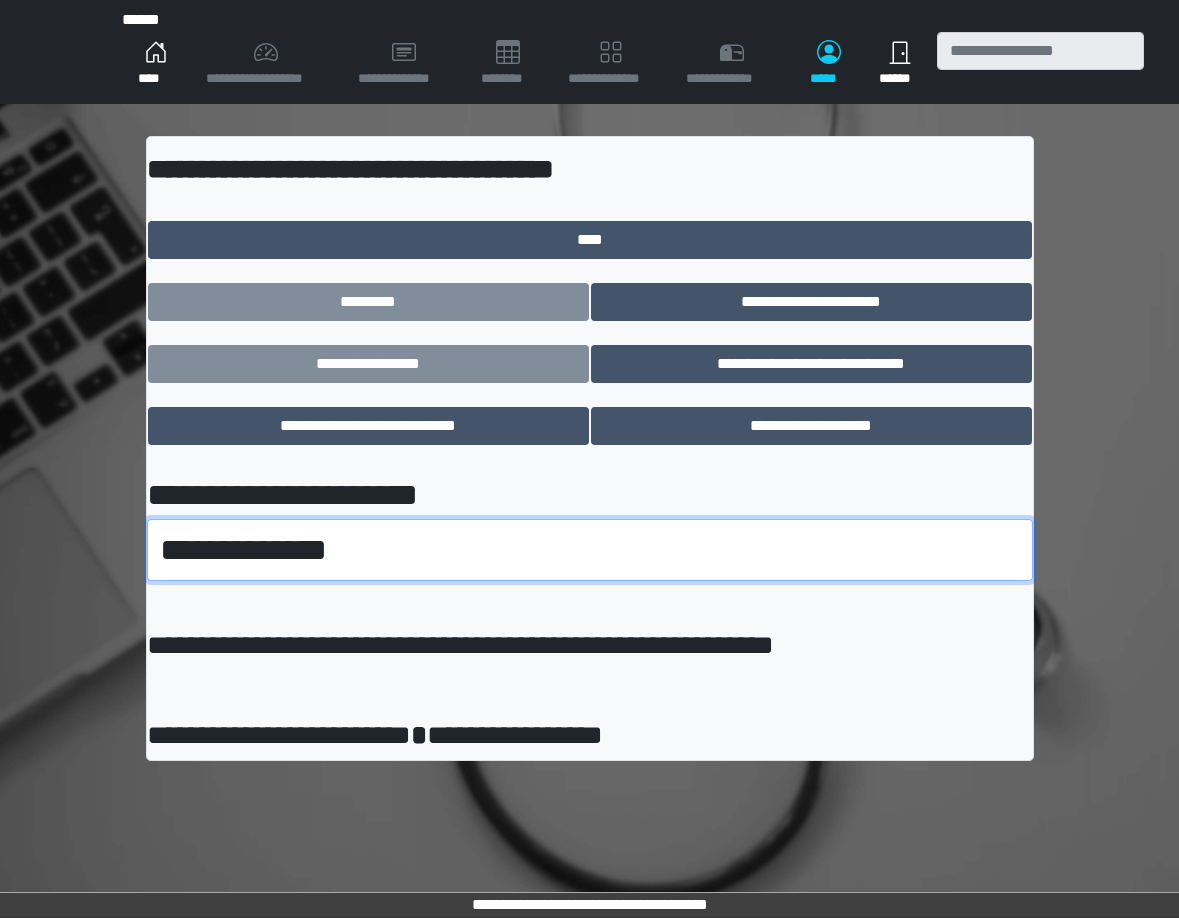 drag, startPoint x: 485, startPoint y: 548, endPoint x: 460, endPoint y: 533, distance: 29.15476 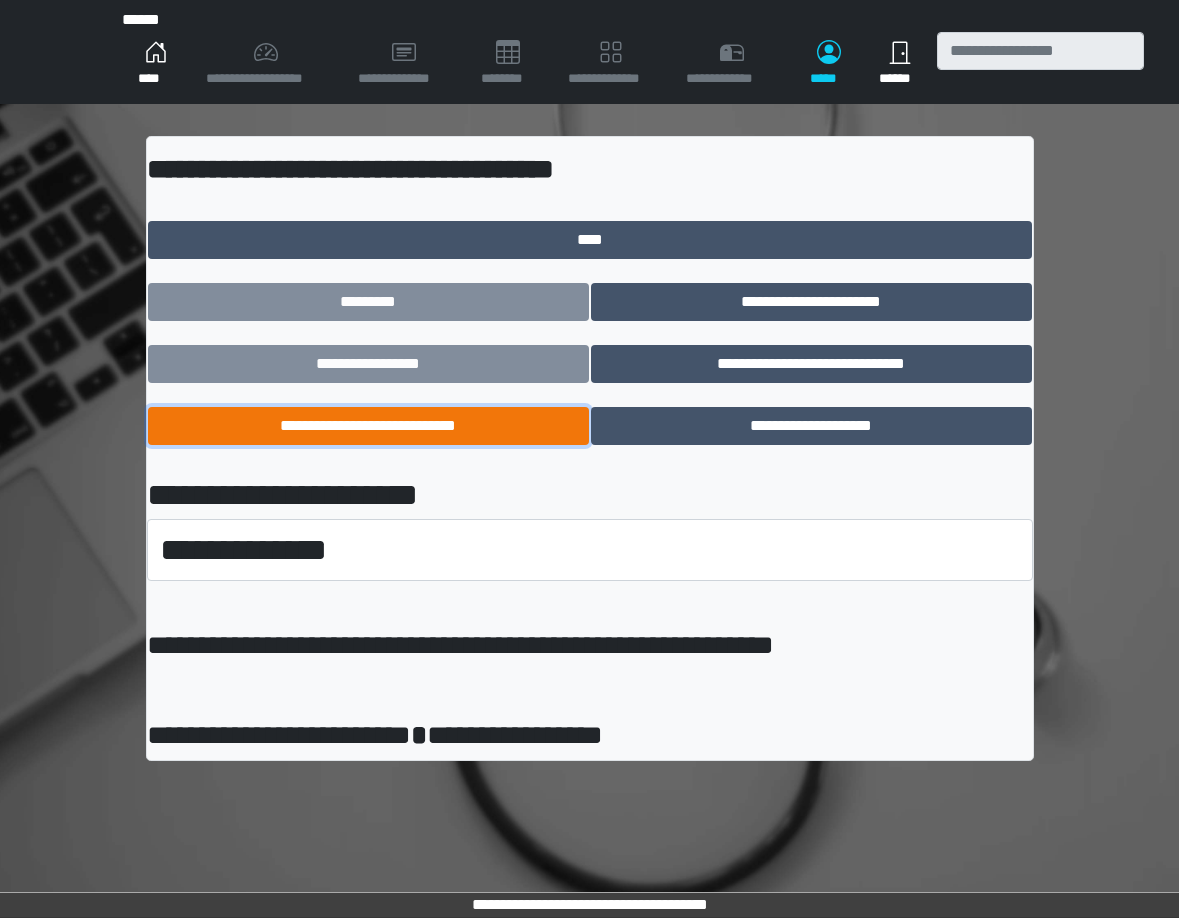 click on "**********" at bounding box center (368, 426) 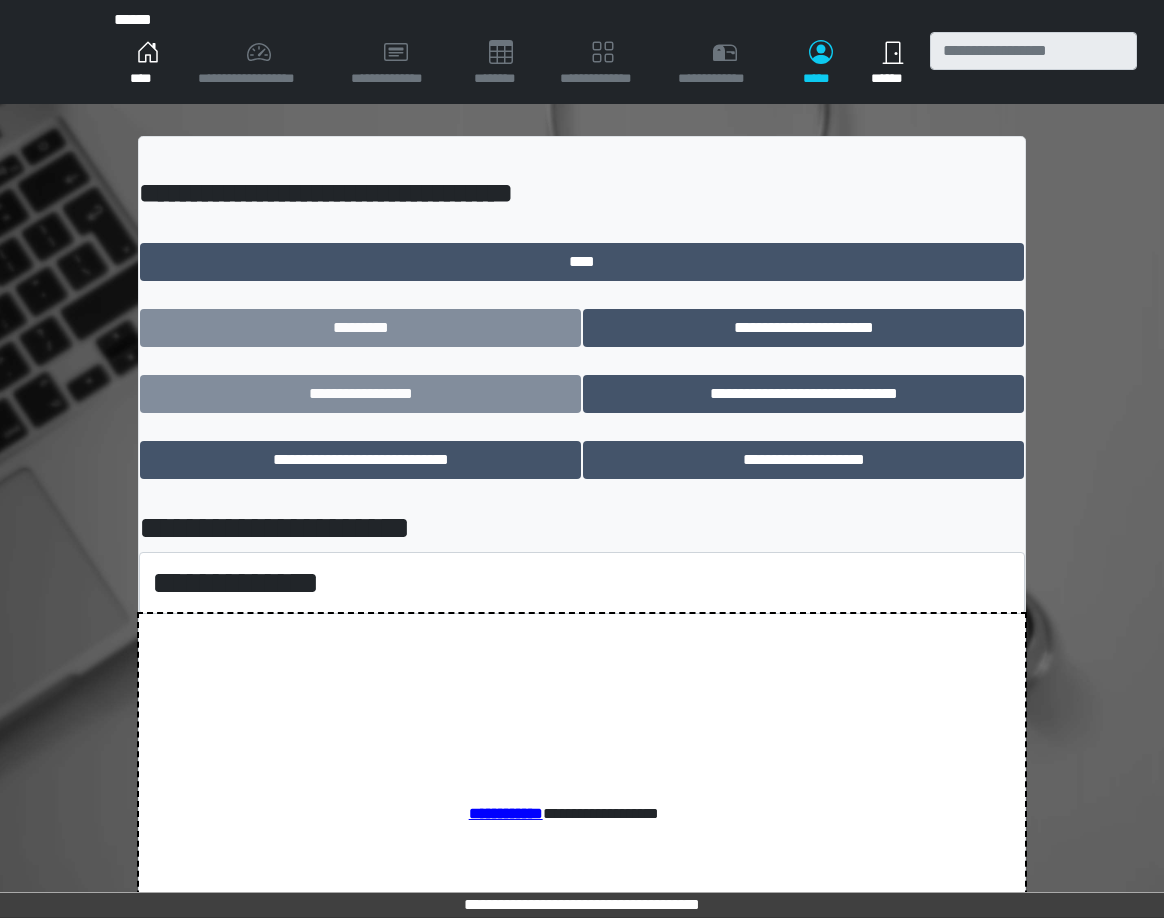 scroll, scrollTop: 0, scrollLeft: 0, axis: both 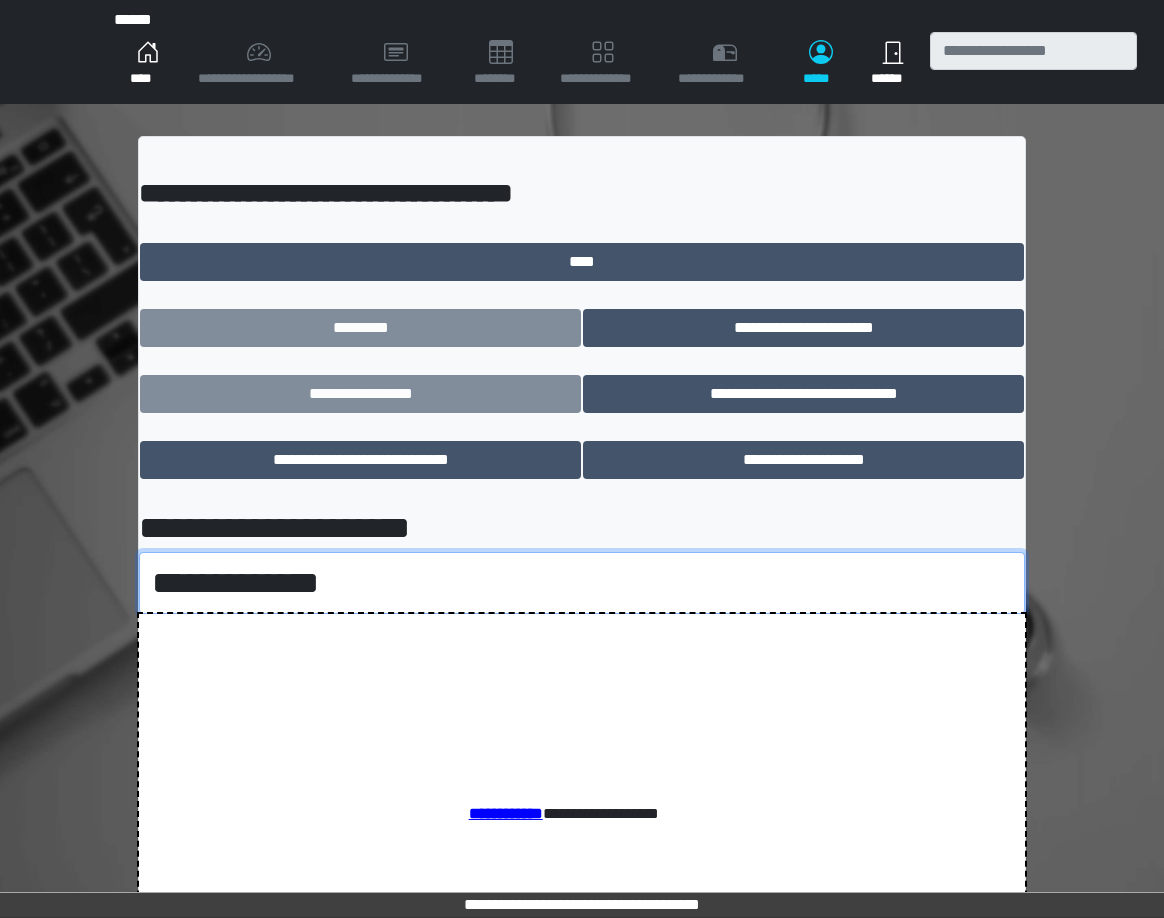 click on "**********" at bounding box center [582, 583] 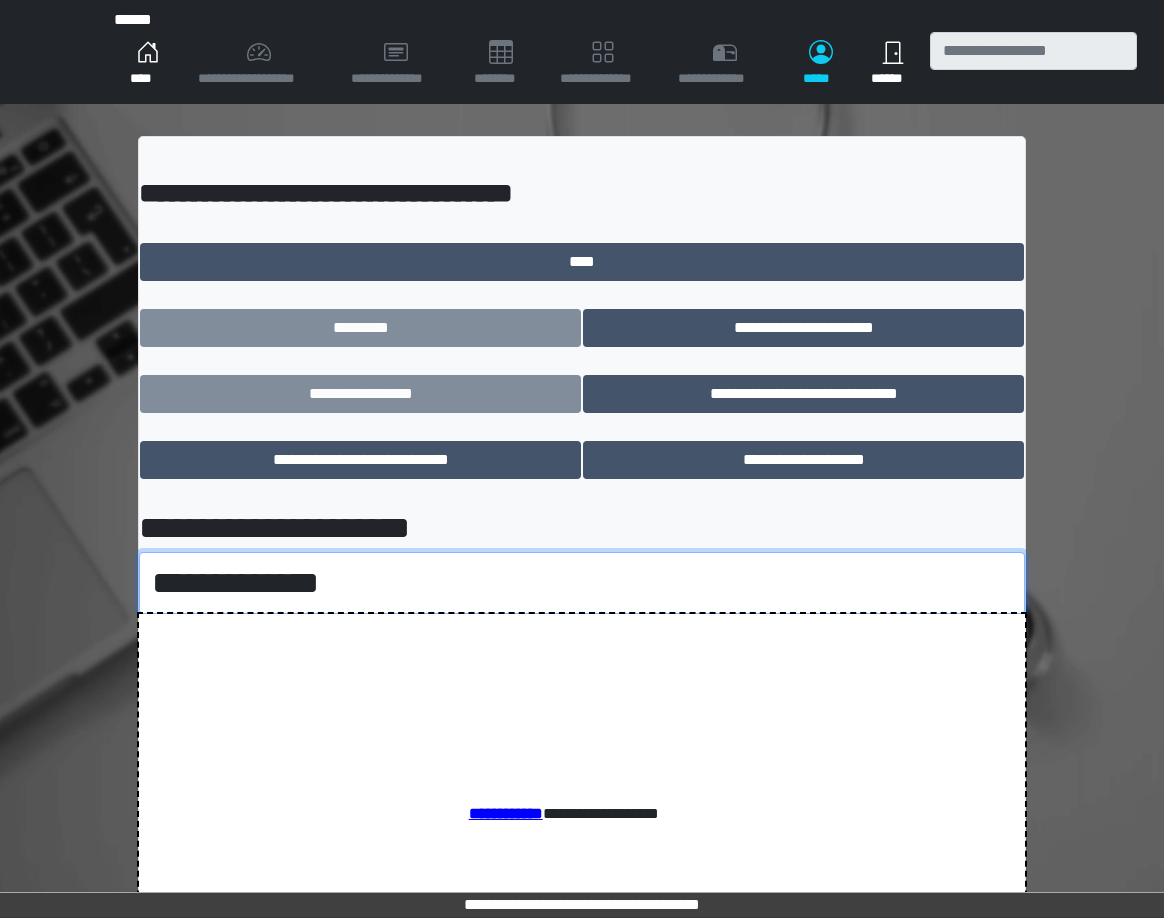 select on "*****" 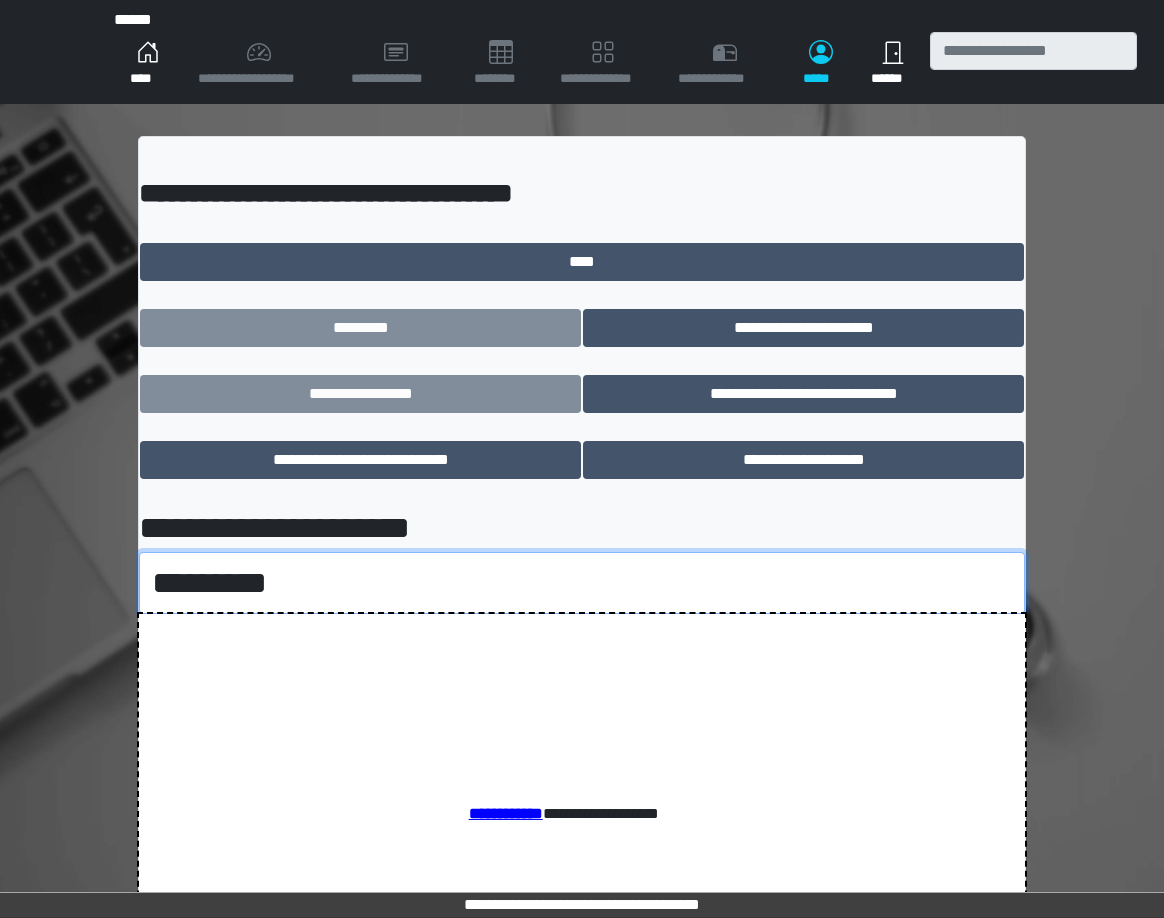 click on "**********" at bounding box center (582, 583) 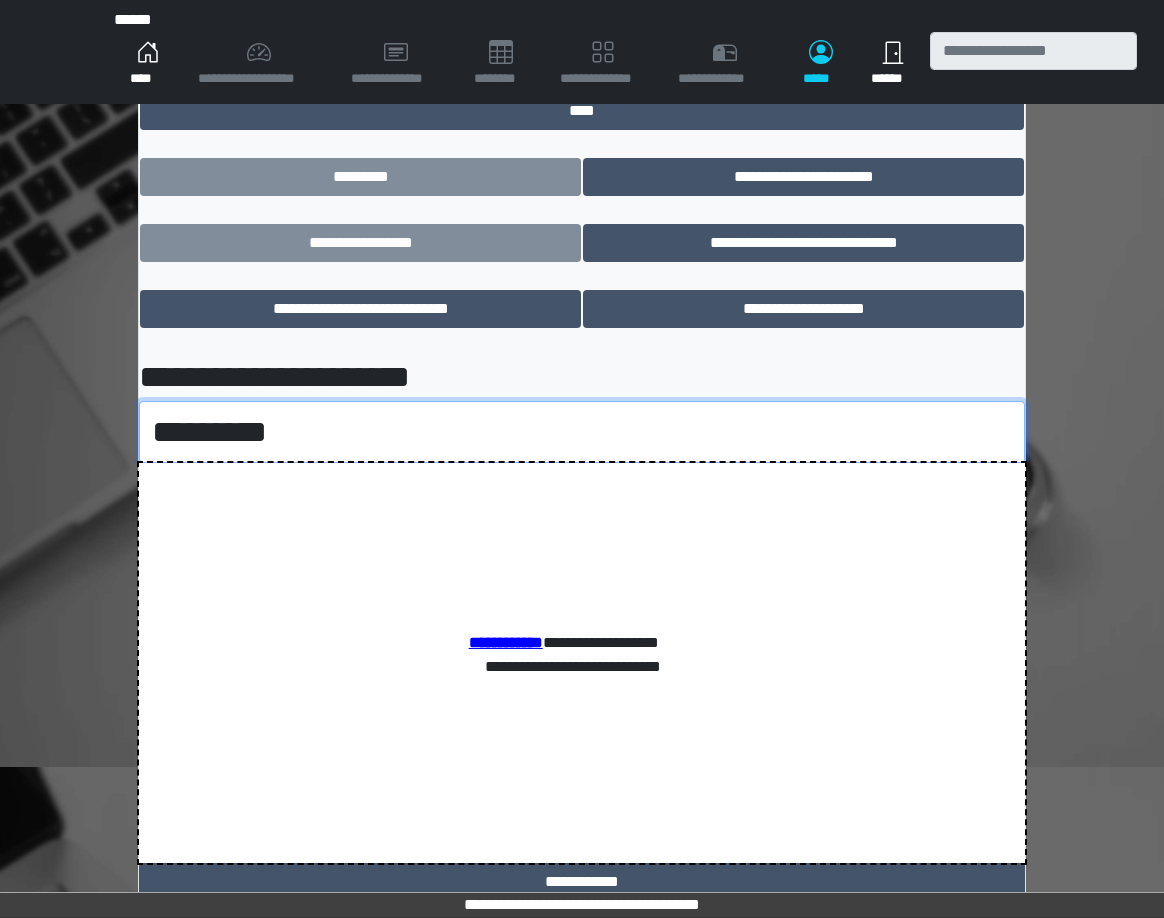 scroll, scrollTop: 189, scrollLeft: 0, axis: vertical 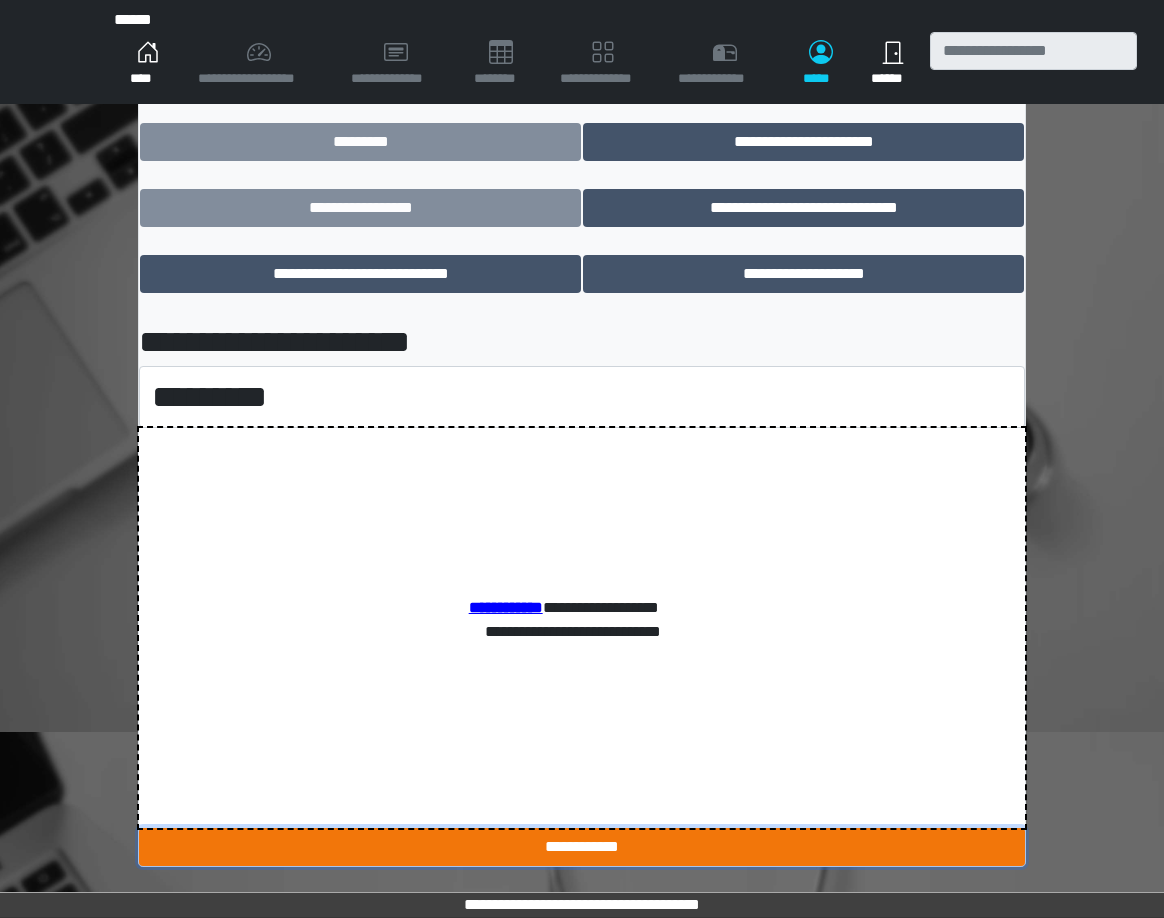 click on "**********" at bounding box center [582, 847] 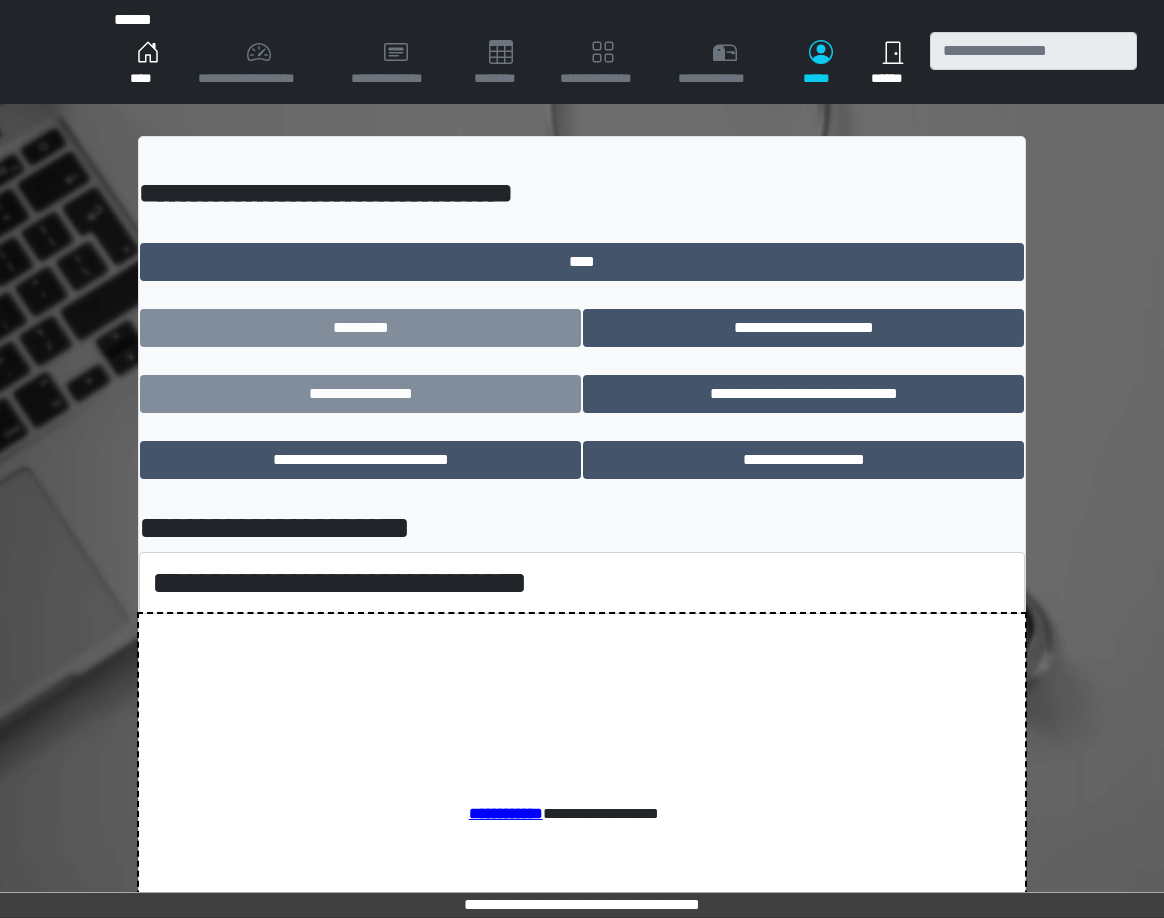 scroll, scrollTop: 0, scrollLeft: 0, axis: both 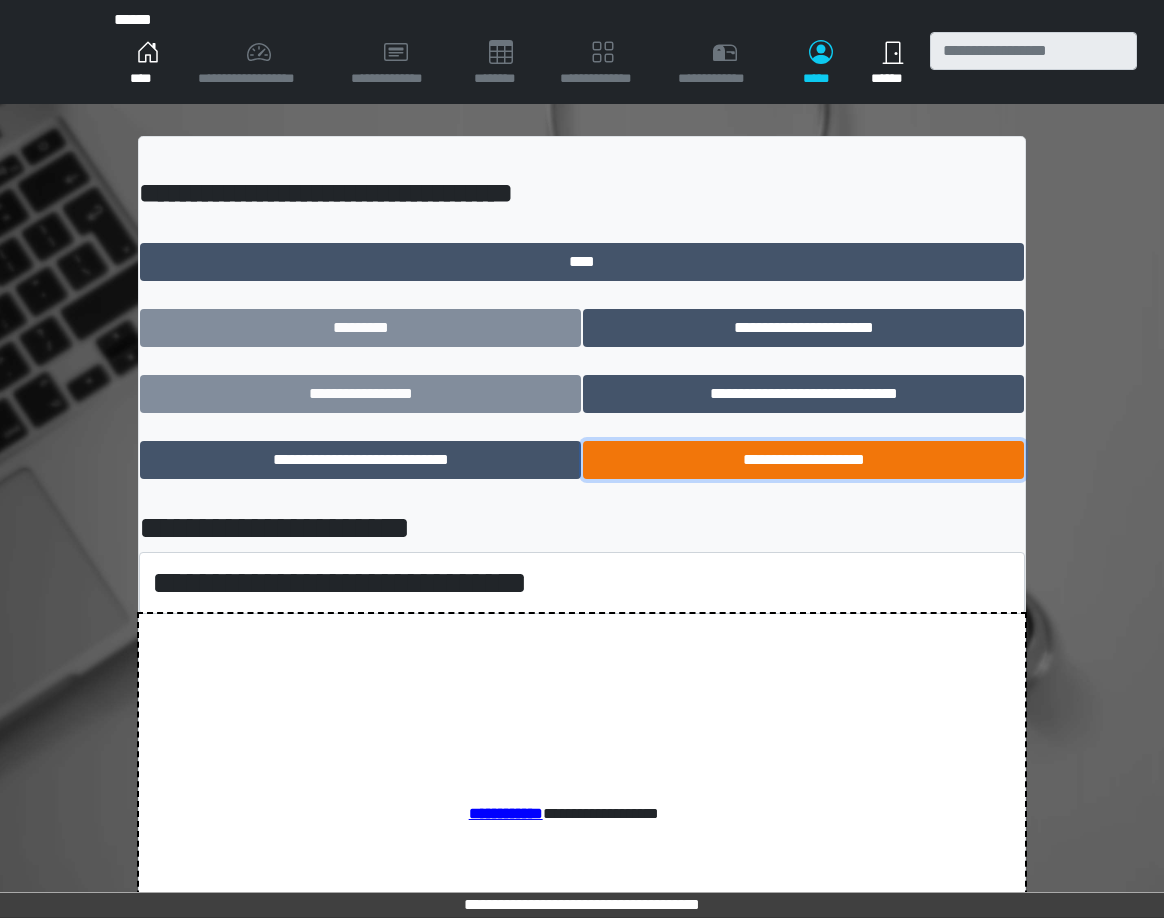 click on "**********" at bounding box center [803, 460] 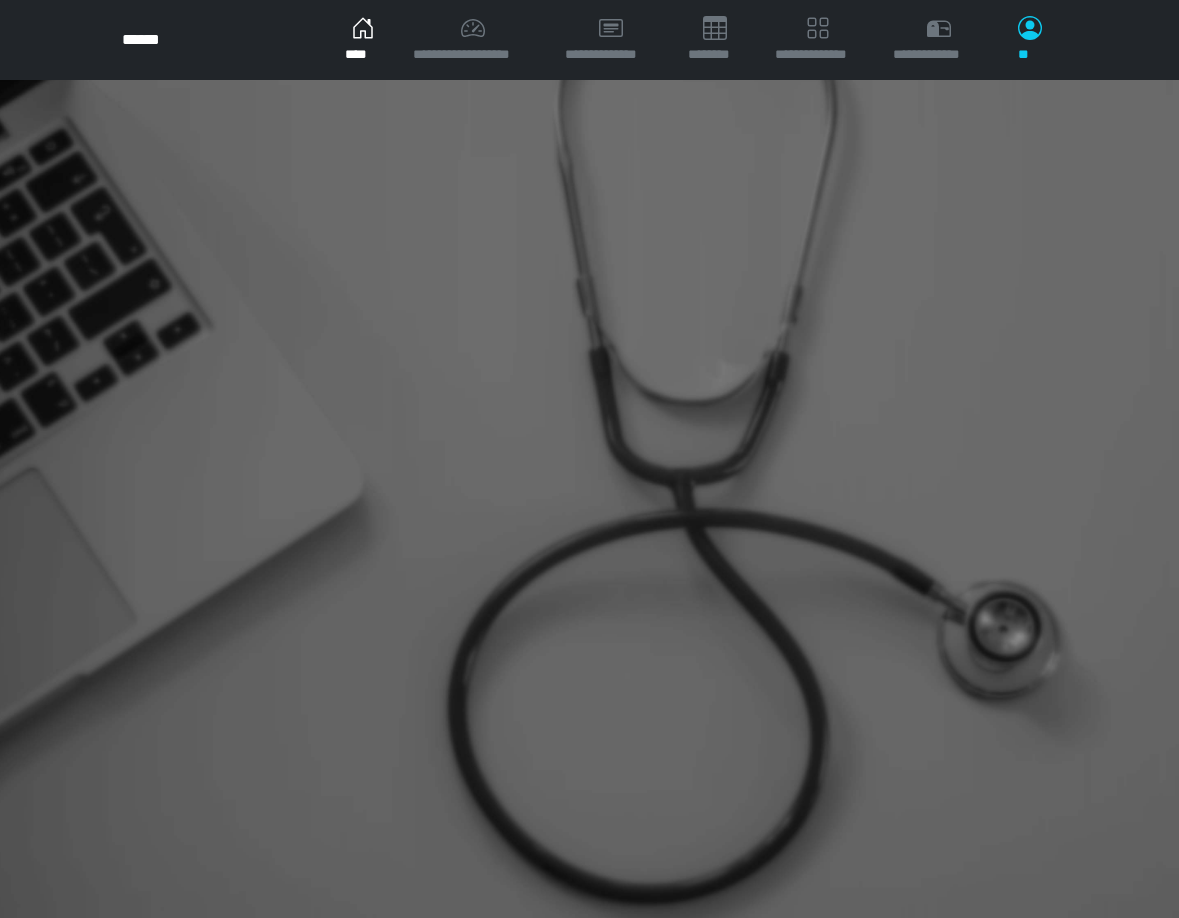 scroll, scrollTop: 0, scrollLeft: 0, axis: both 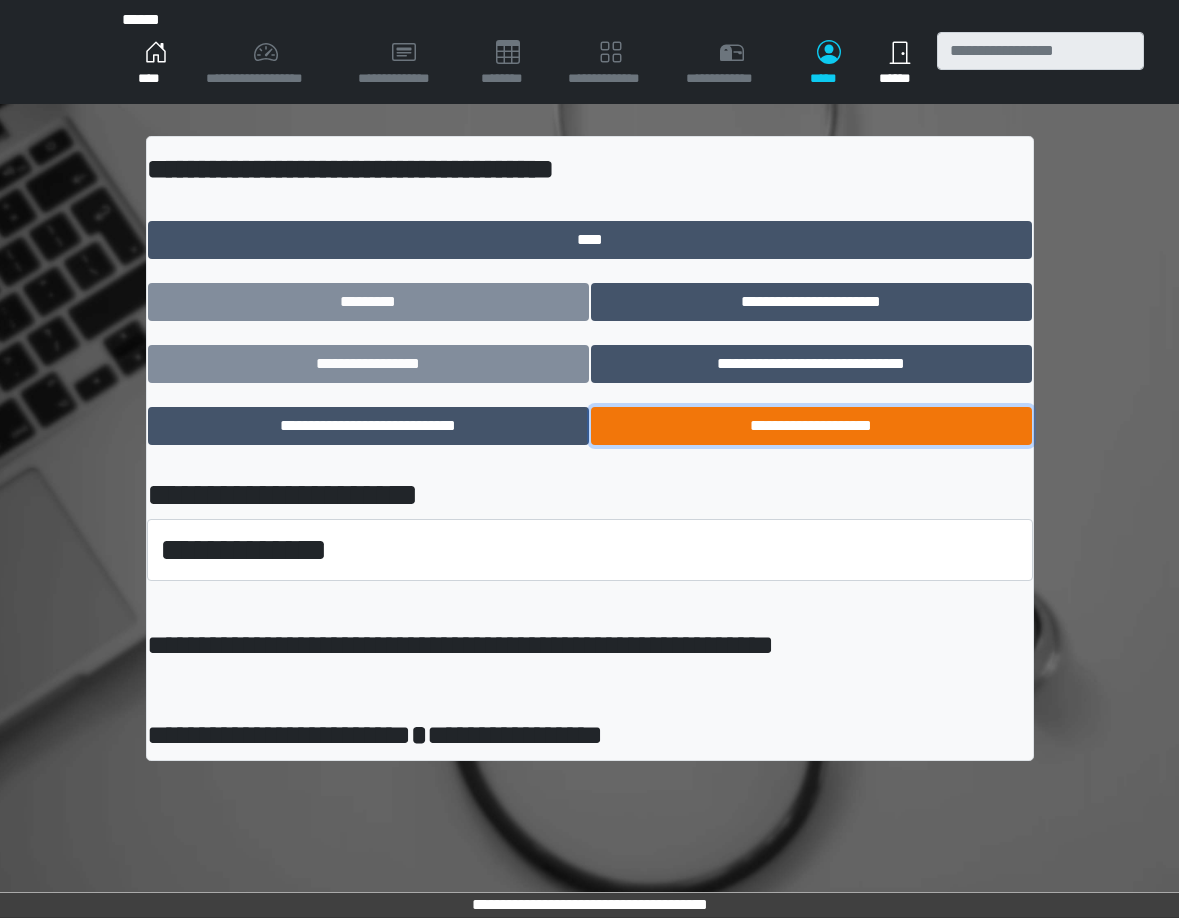 click on "**********" at bounding box center [811, 426] 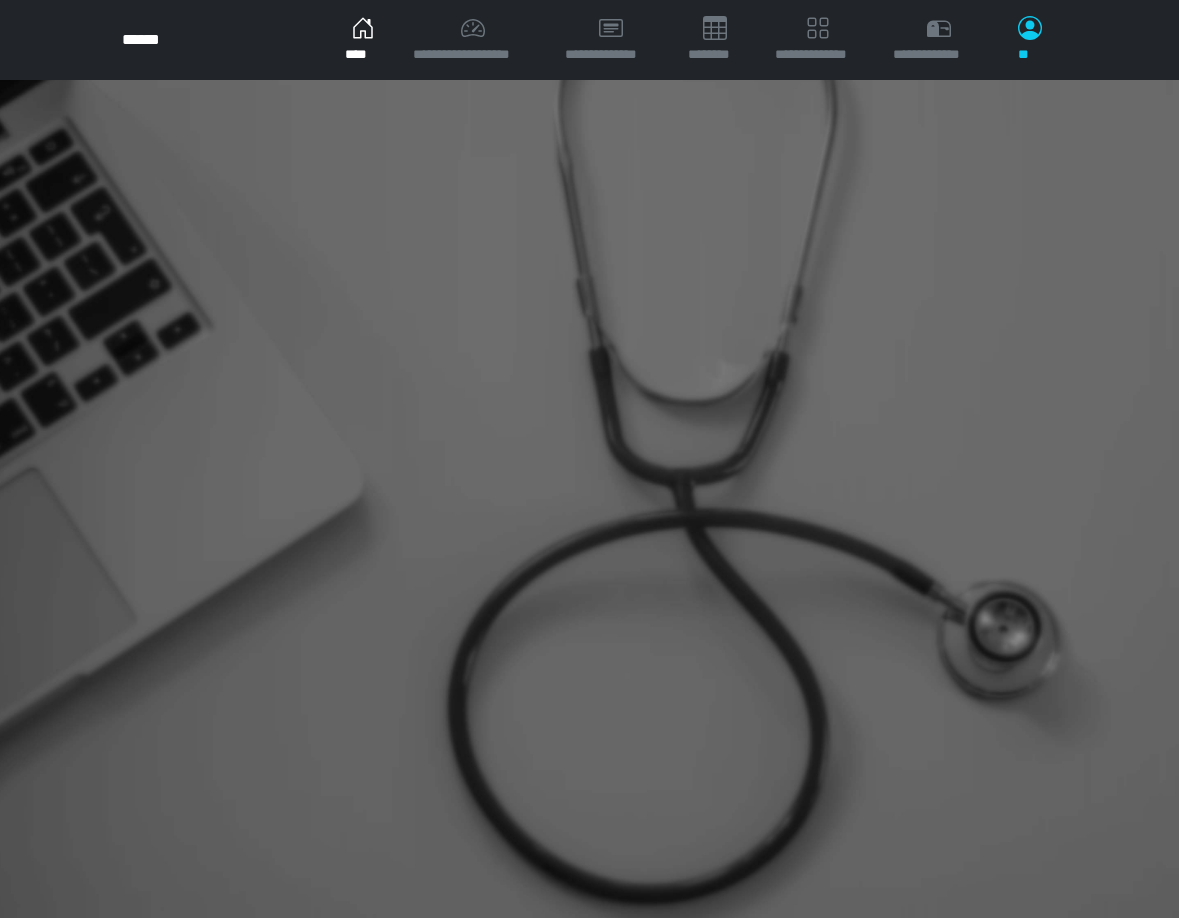 scroll, scrollTop: 0, scrollLeft: 0, axis: both 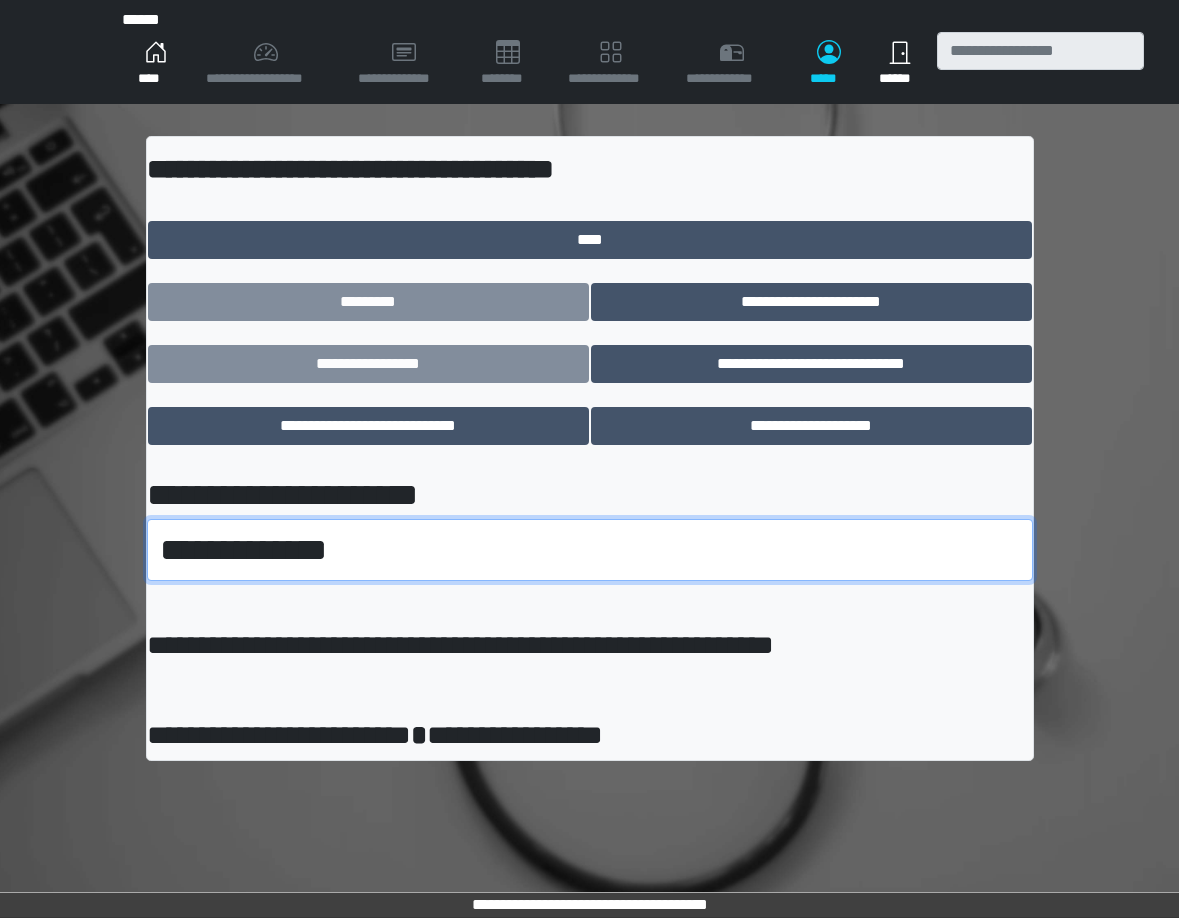 click on "**********" at bounding box center [590, 550] 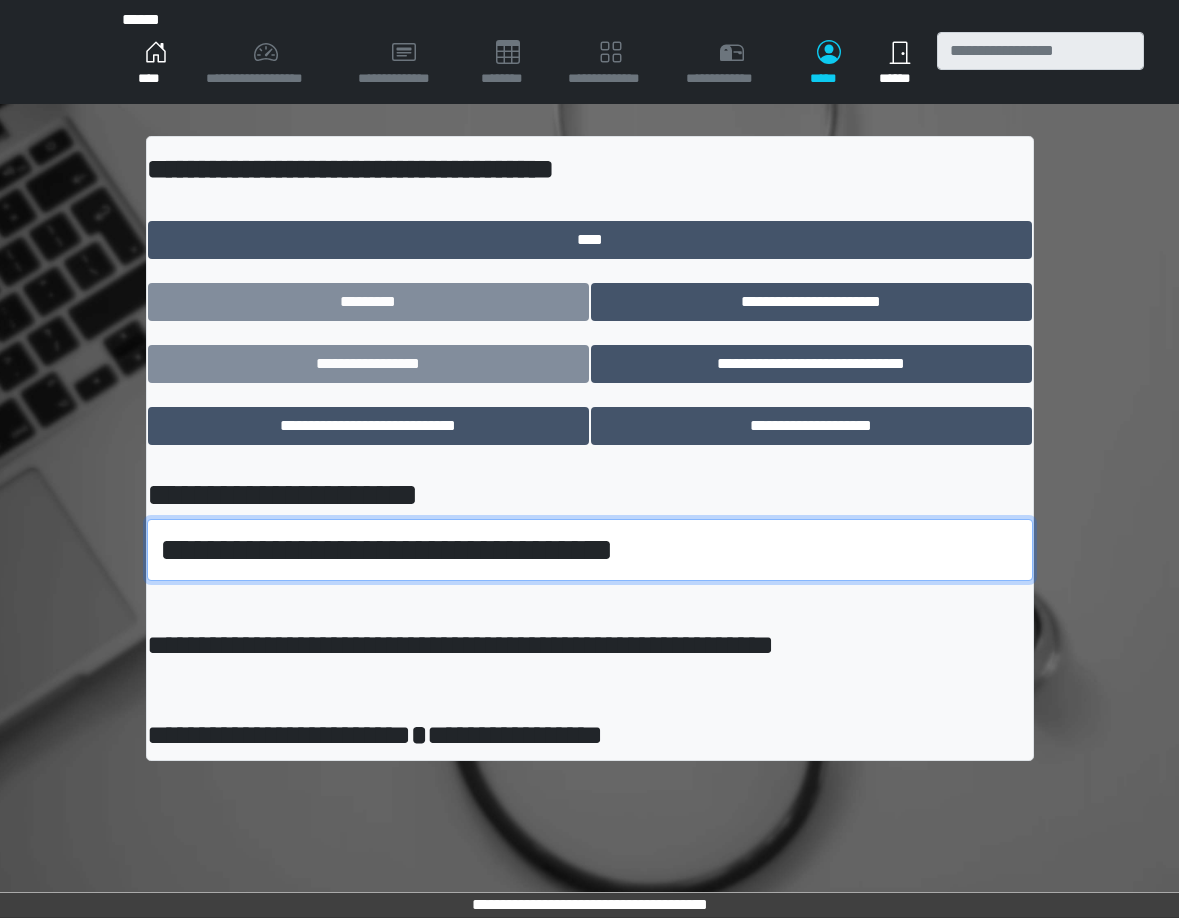 click on "**********" at bounding box center [590, 550] 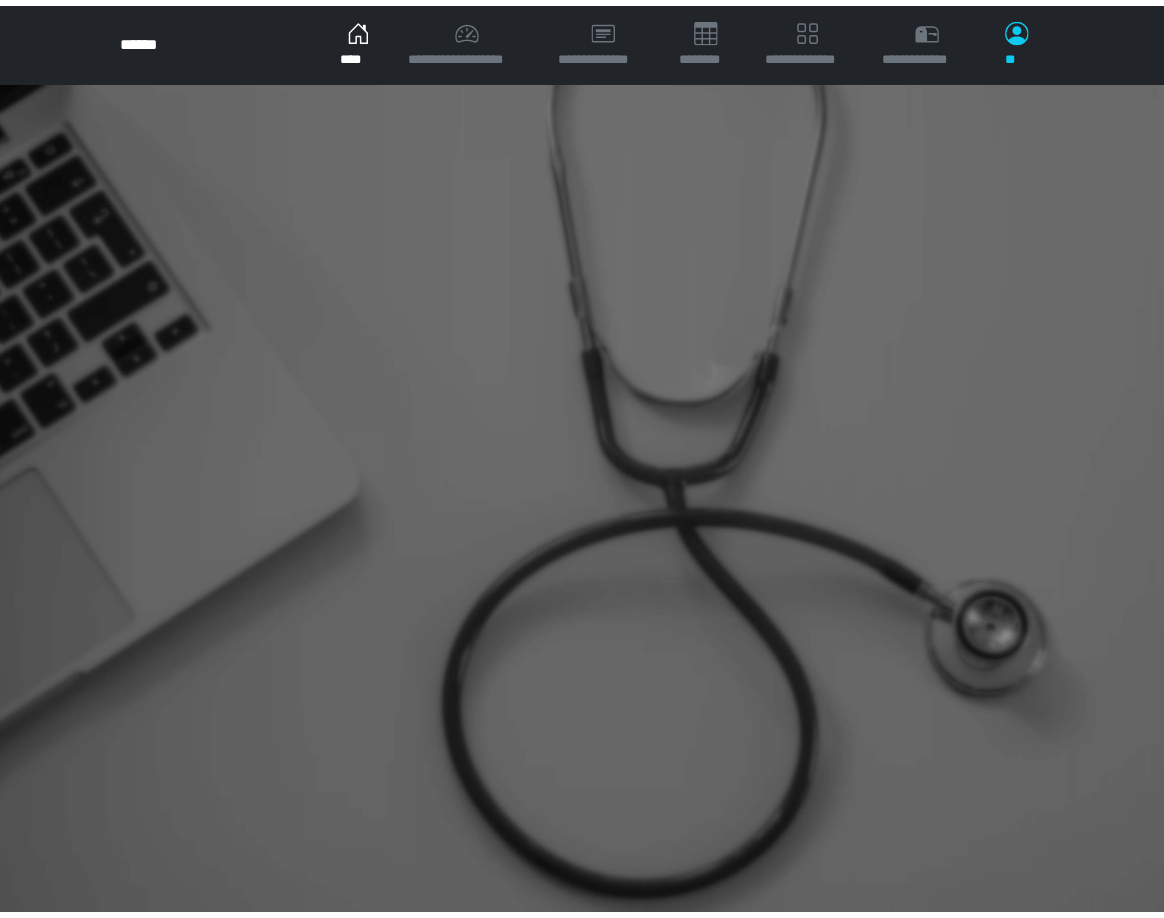 scroll, scrollTop: 0, scrollLeft: 0, axis: both 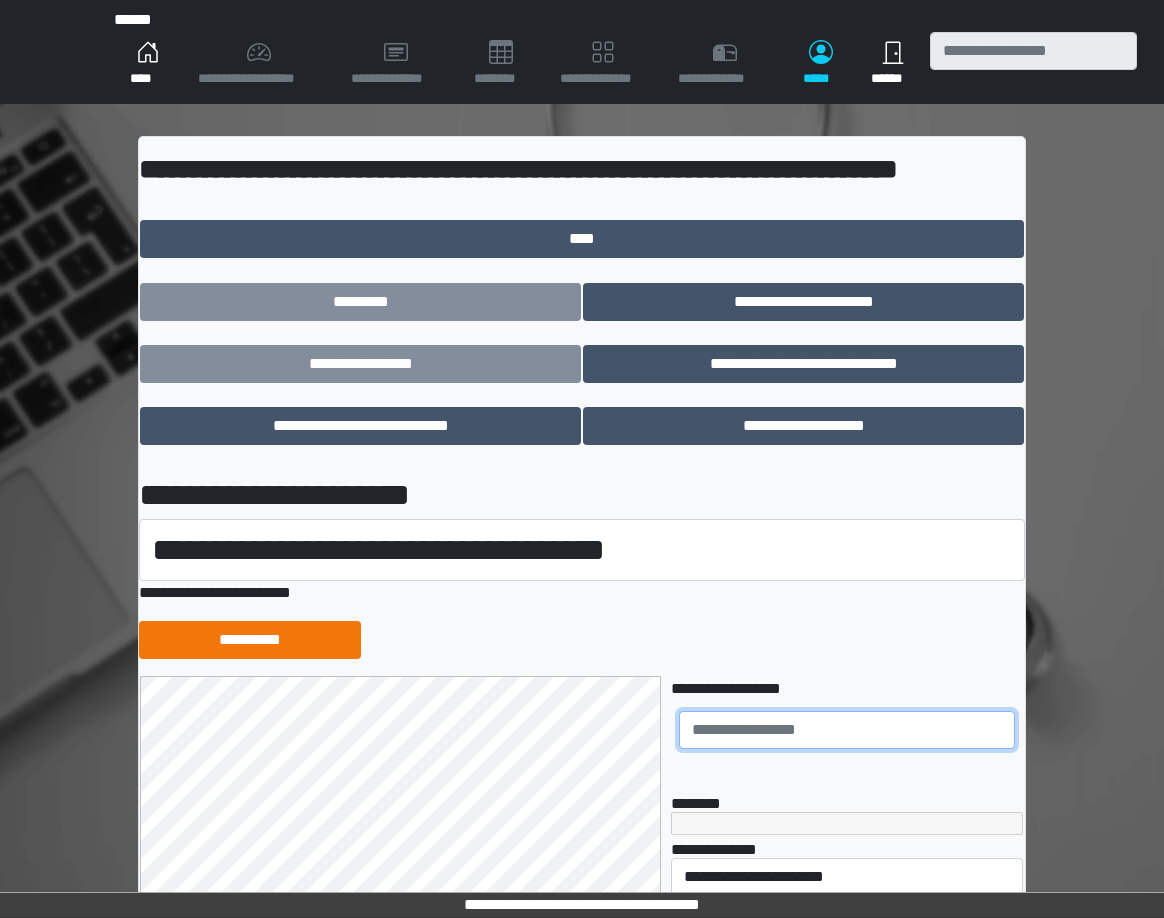 click at bounding box center (847, 730) 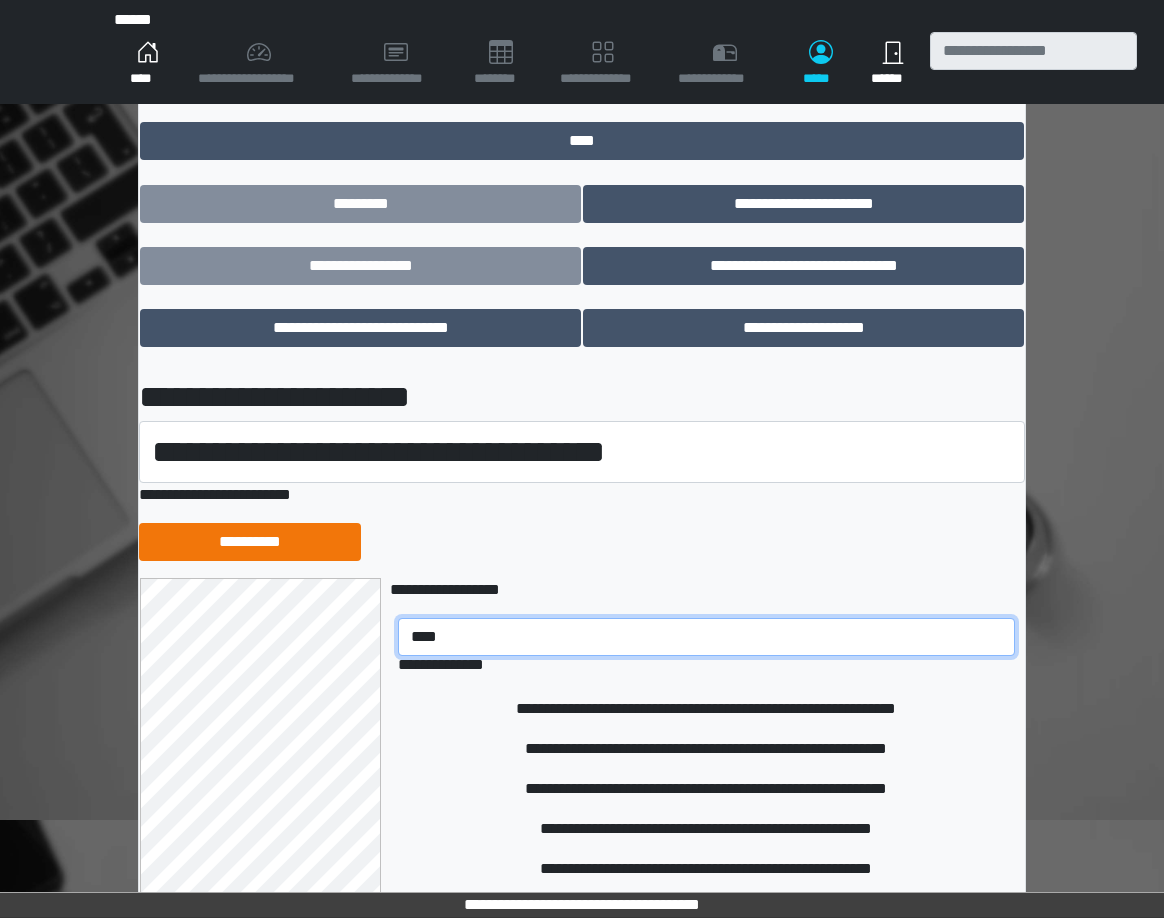 scroll, scrollTop: 212, scrollLeft: 0, axis: vertical 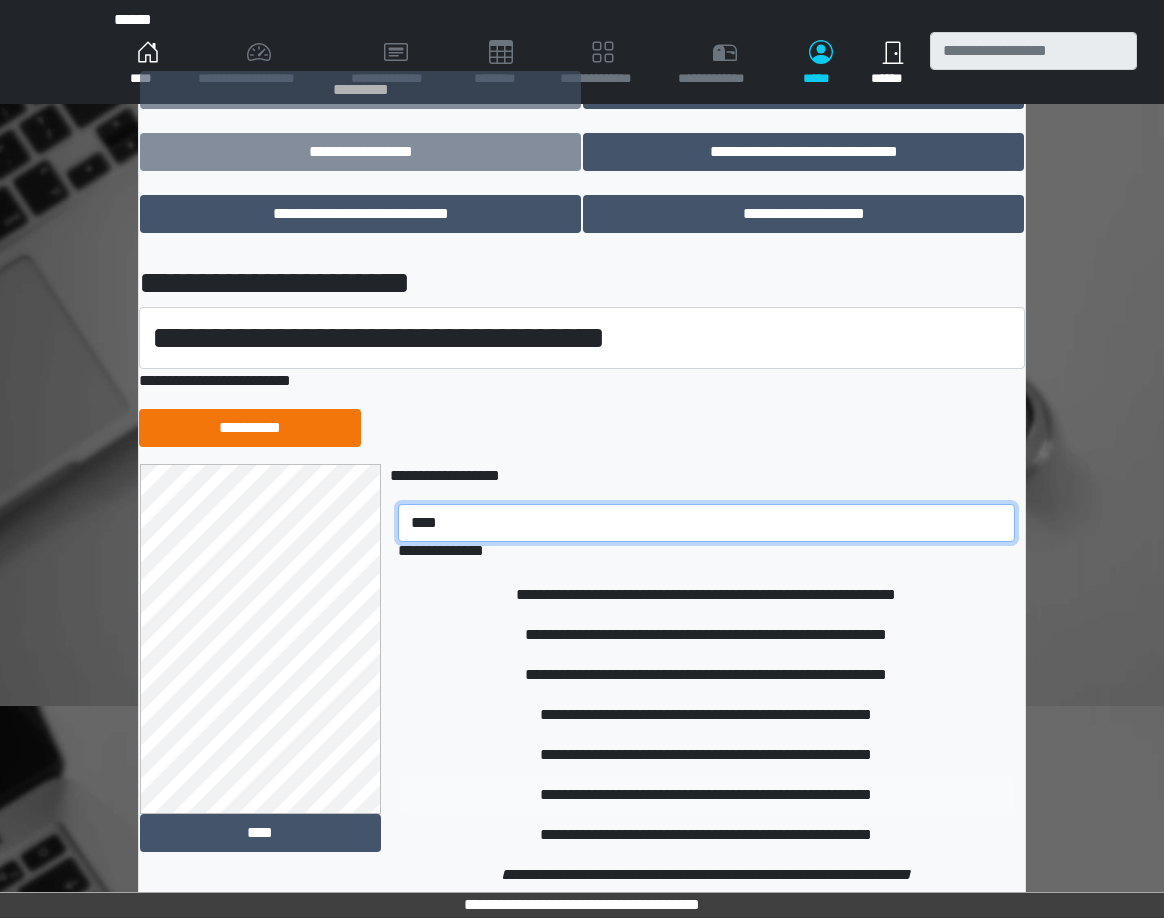 type on "****" 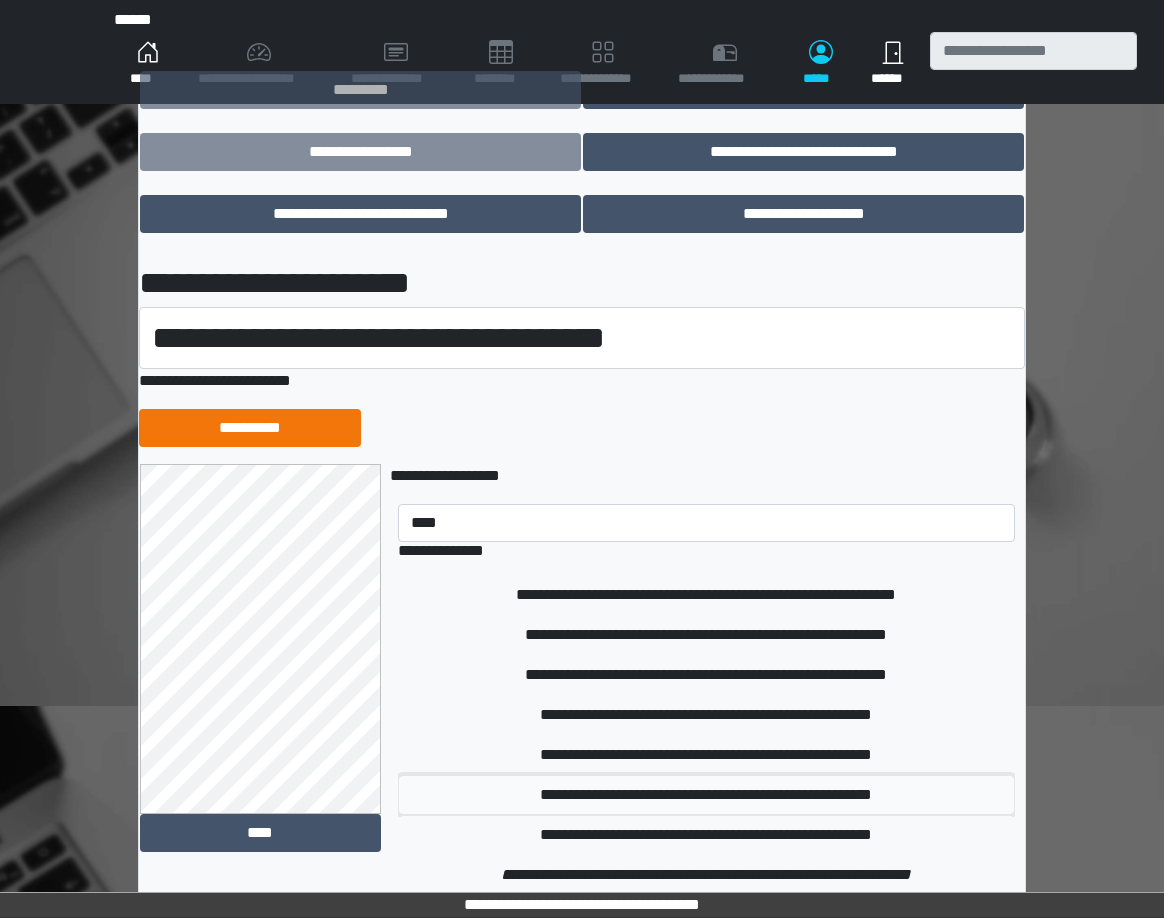 click on "**********" at bounding box center [706, 795] 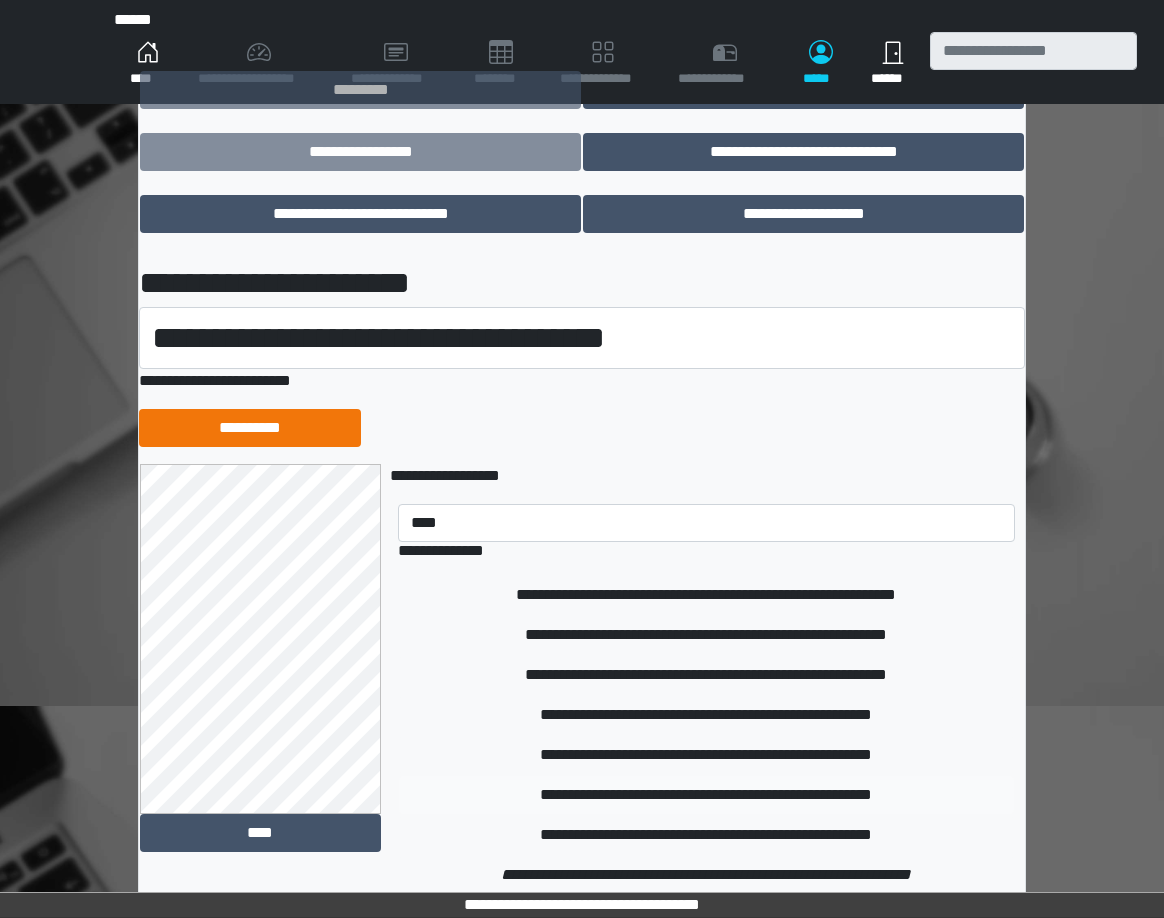 type 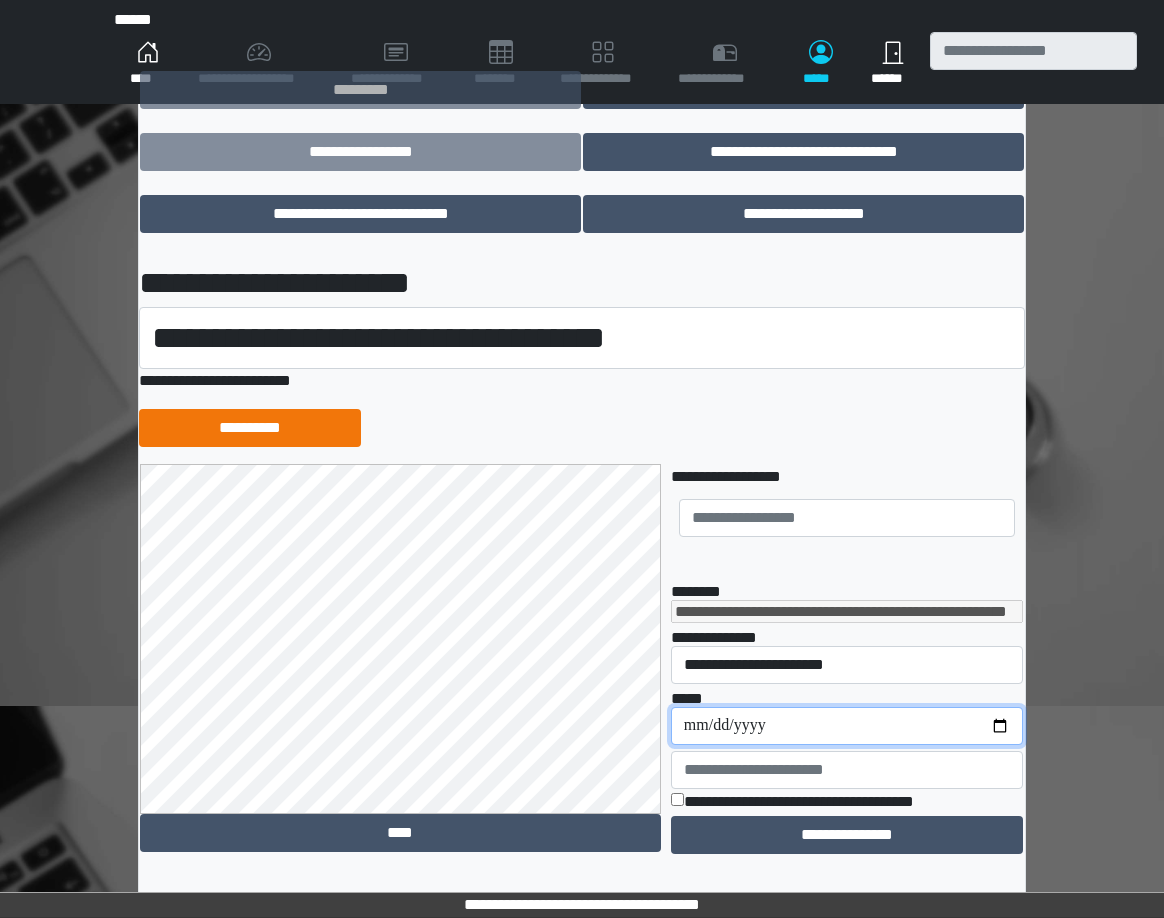click on "**********" at bounding box center (847, 726) 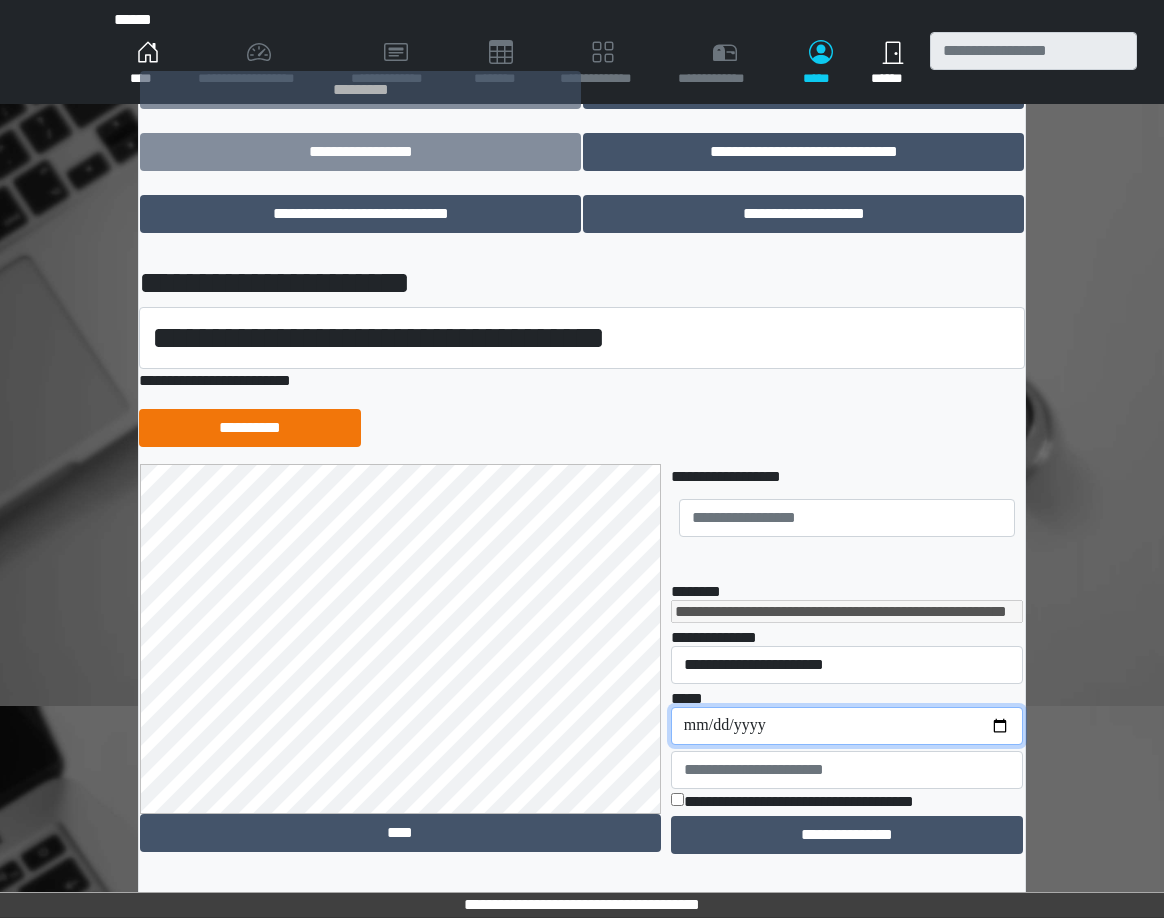 type on "**********" 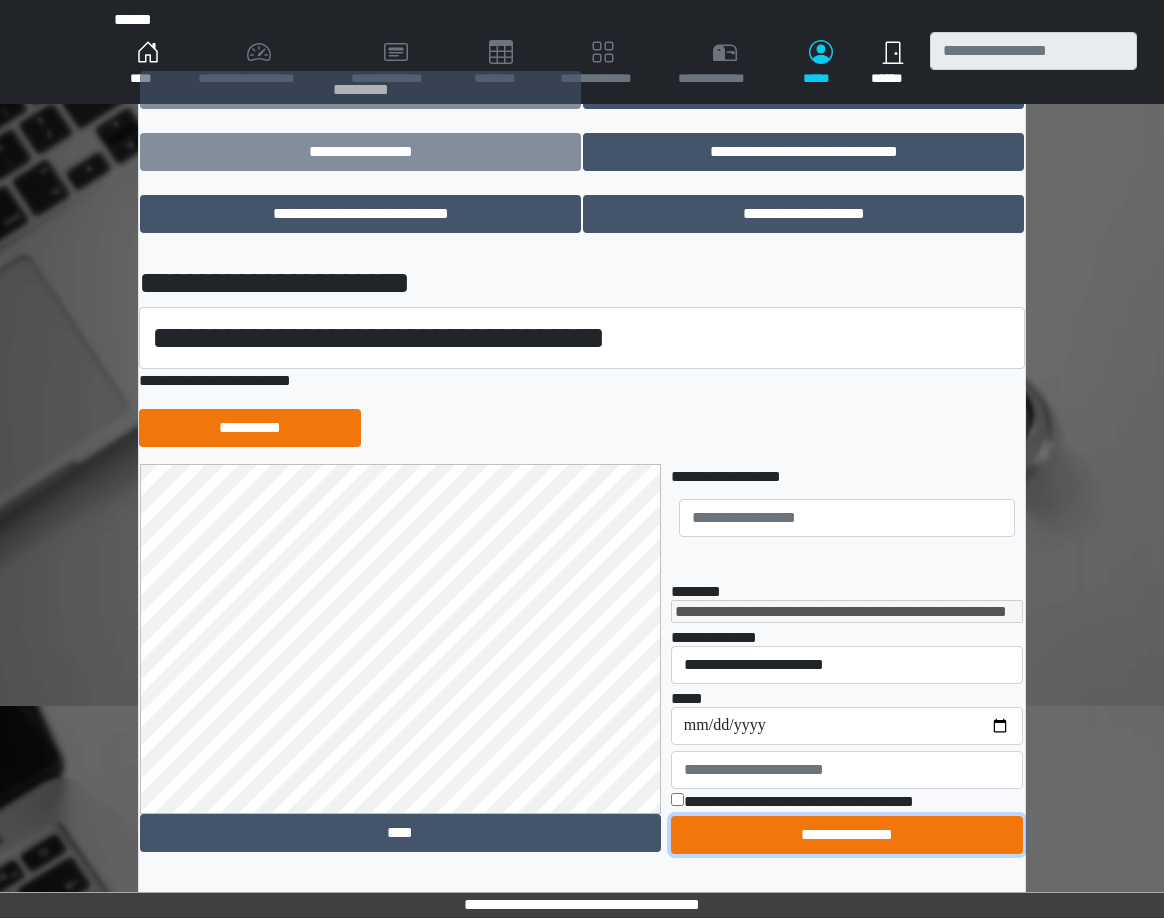 click on "**********" at bounding box center [847, 835] 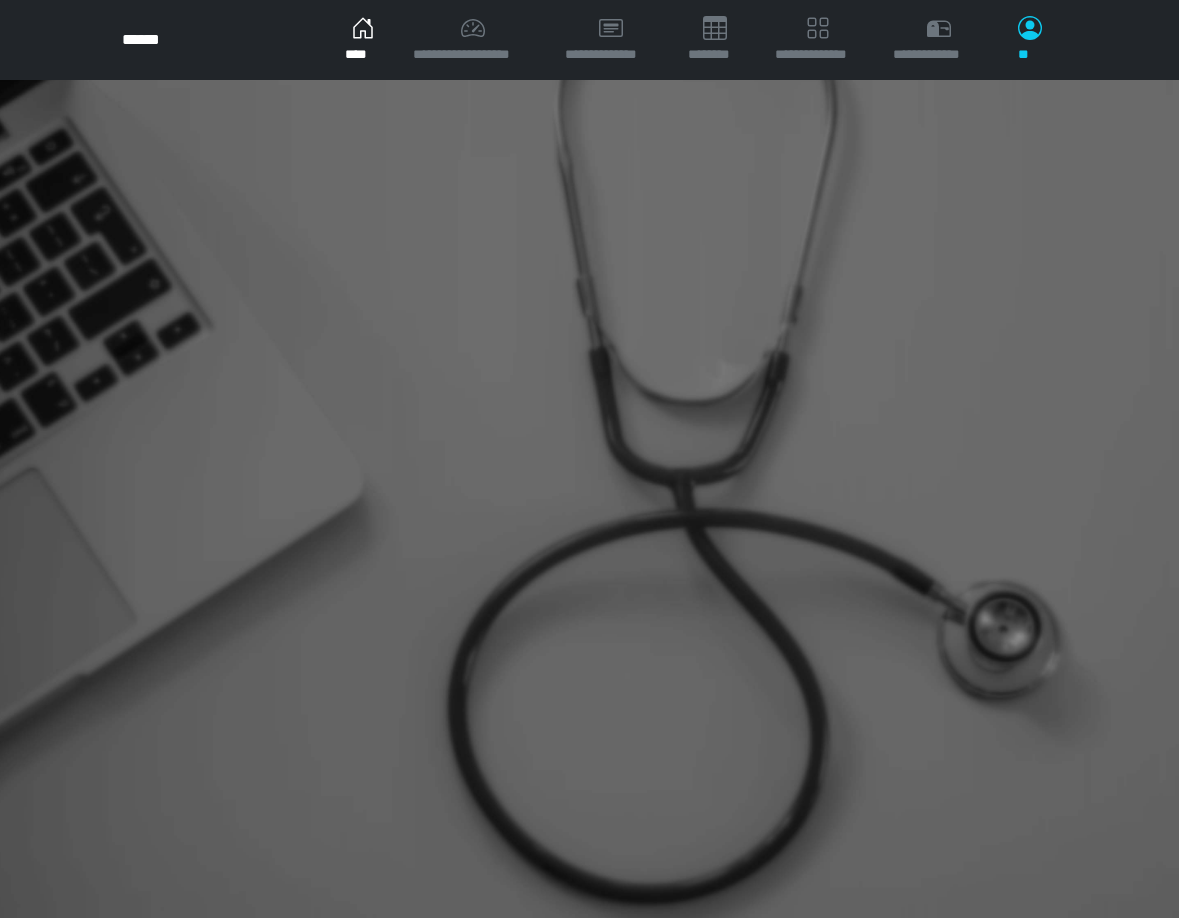 scroll, scrollTop: 0, scrollLeft: 0, axis: both 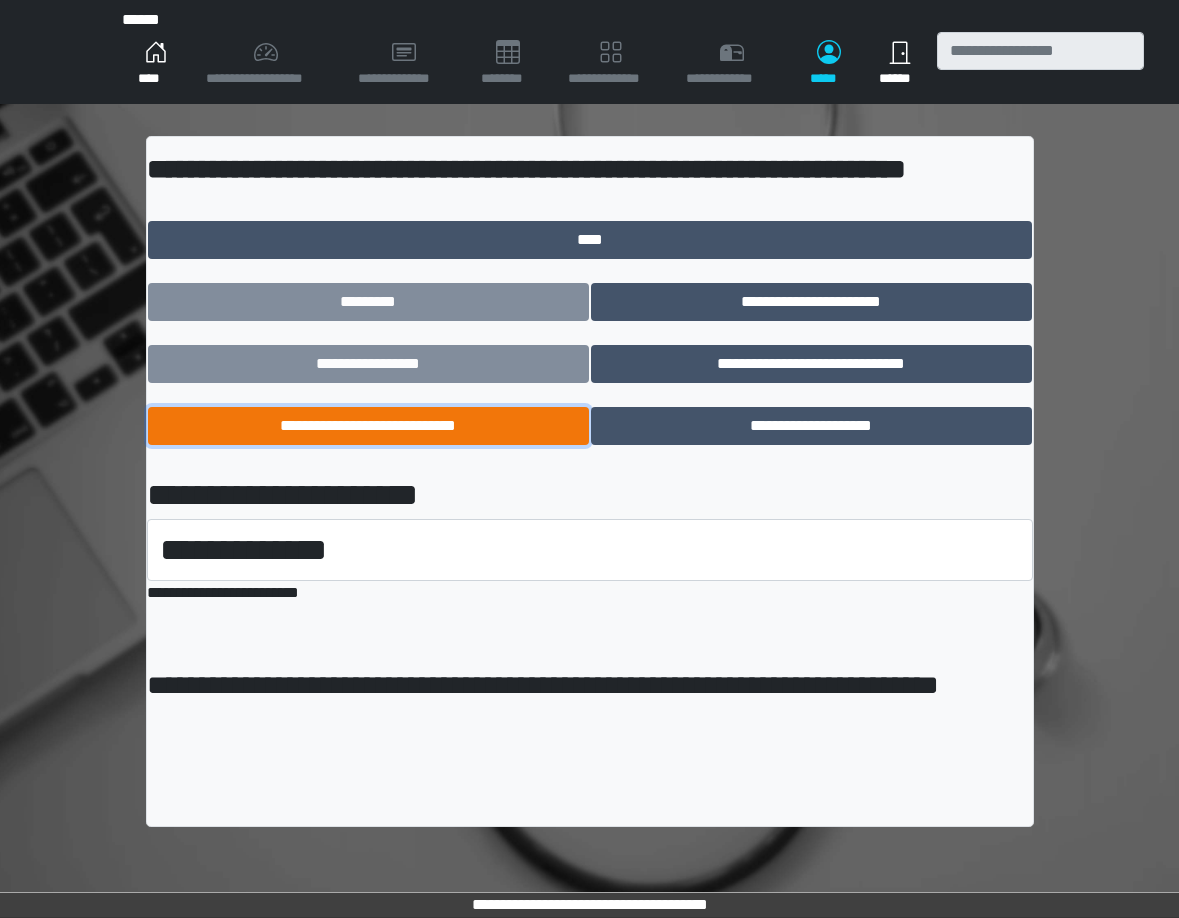 click on "**********" at bounding box center (368, 426) 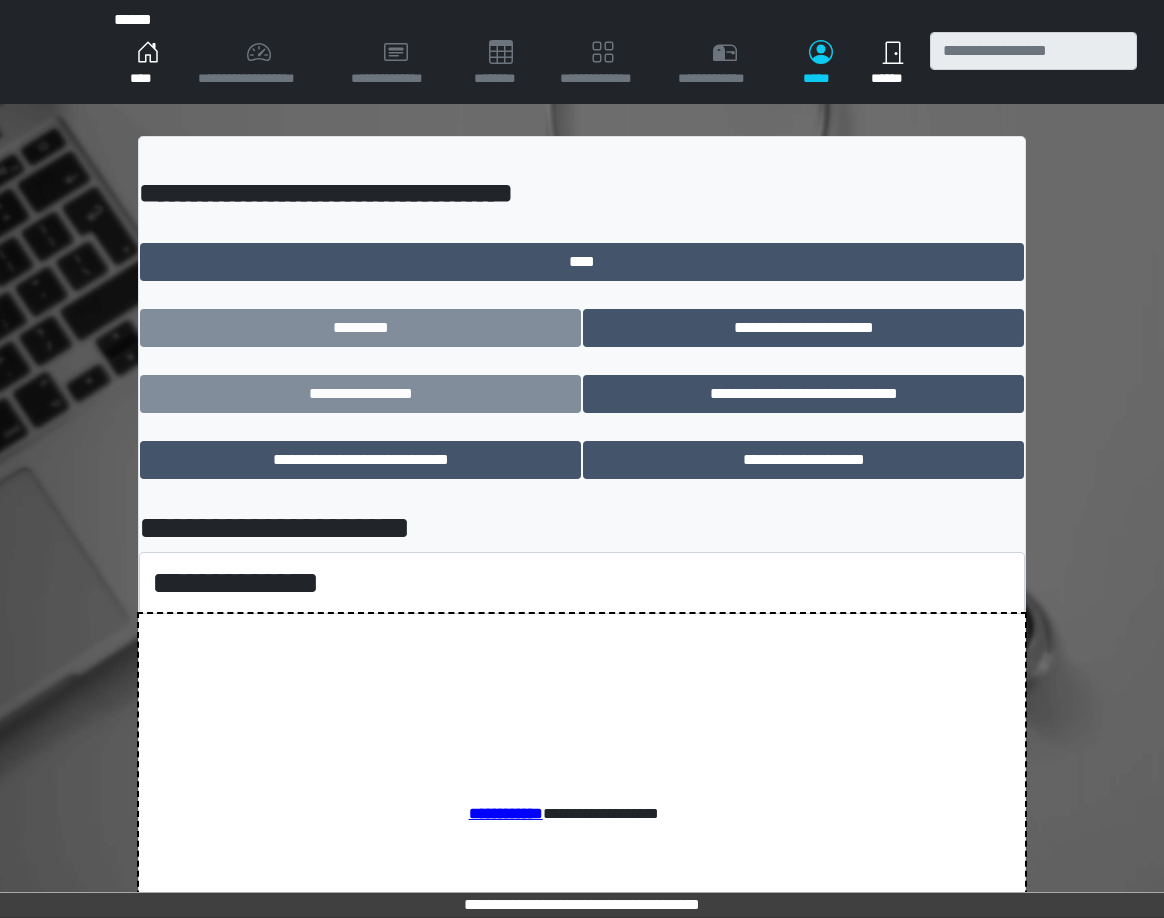 scroll, scrollTop: 0, scrollLeft: 0, axis: both 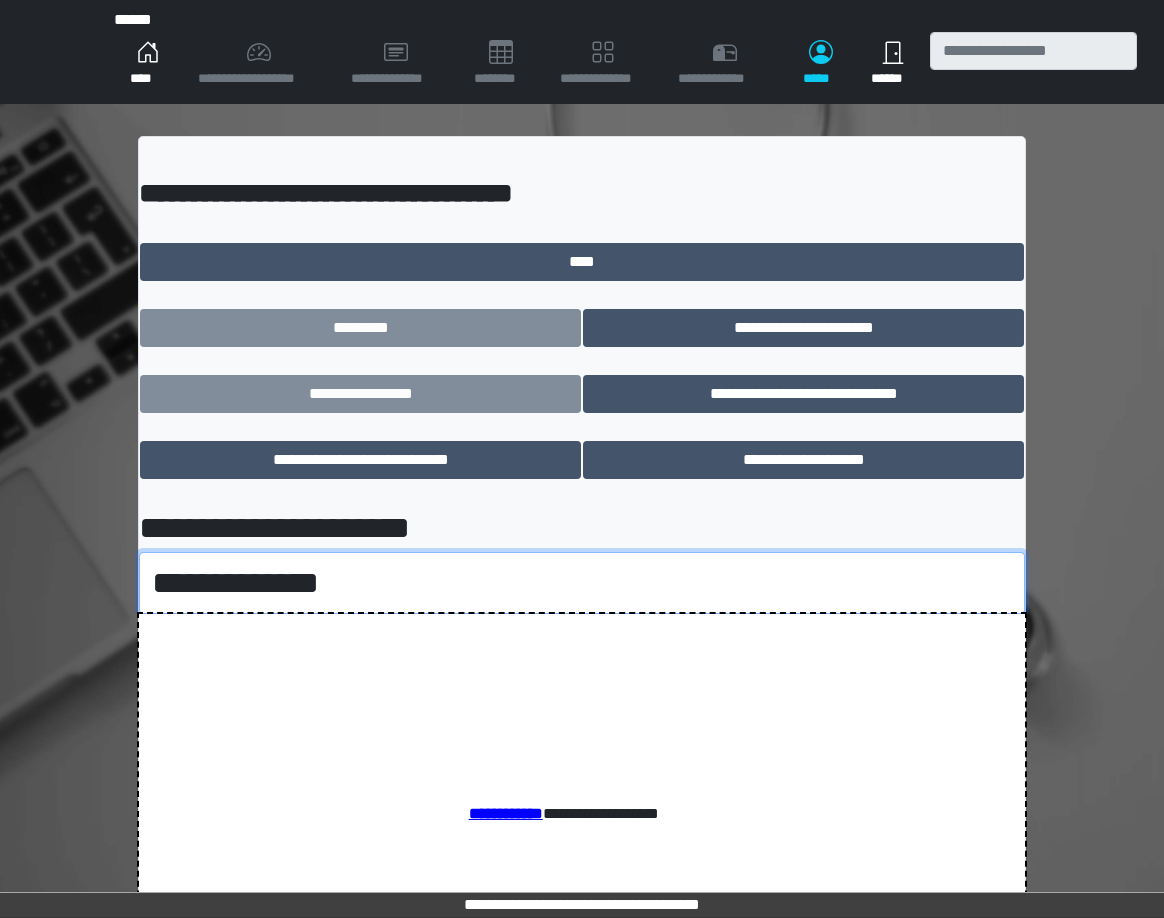 click on "**********" at bounding box center (582, 583) 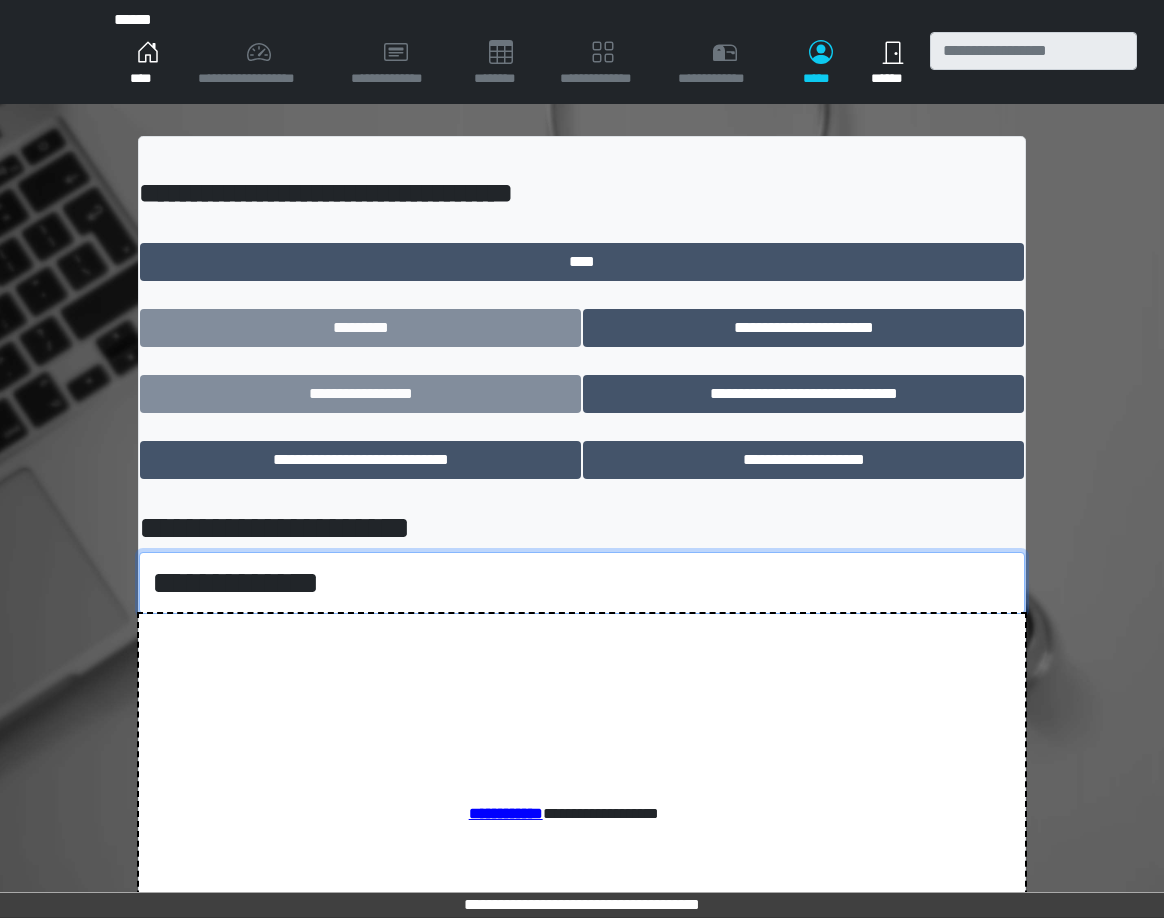 select on "*****" 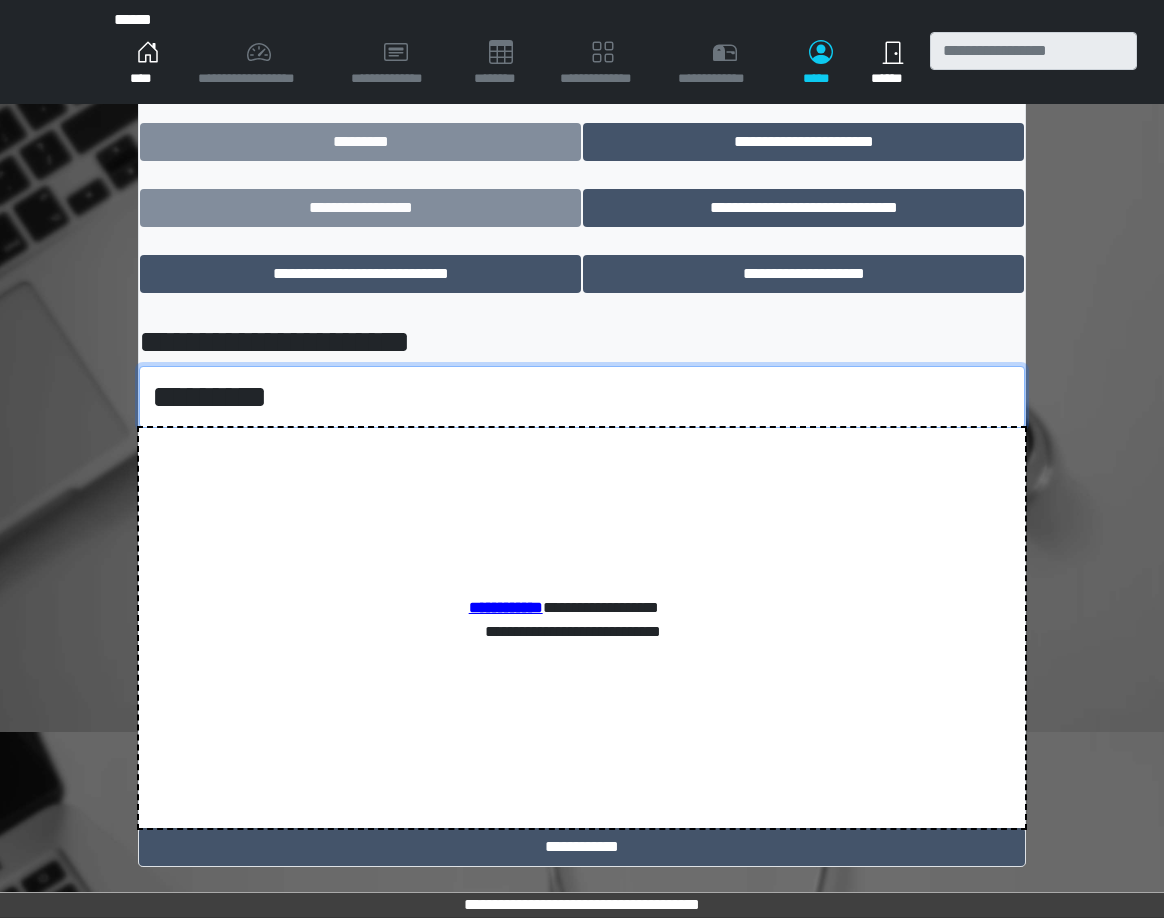 scroll, scrollTop: 189, scrollLeft: 0, axis: vertical 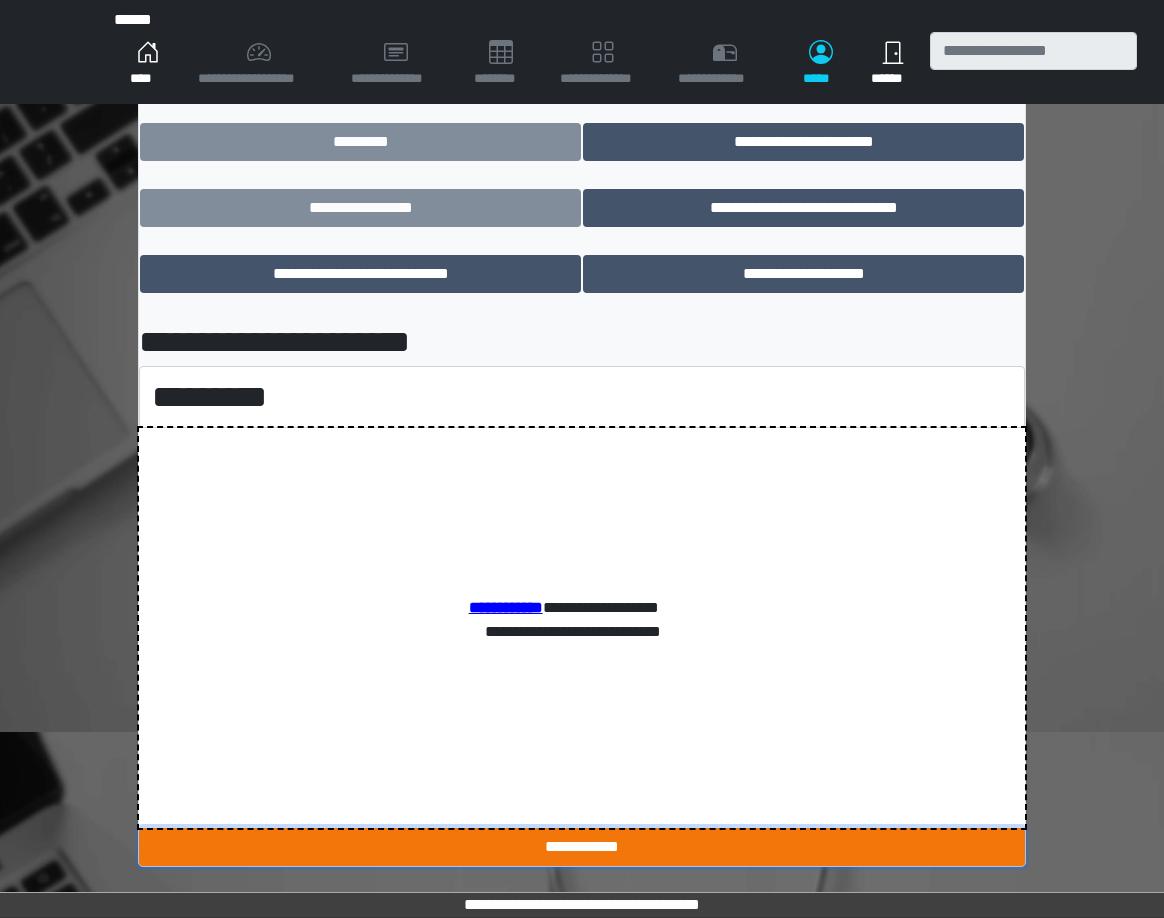 click on "**********" at bounding box center (582, 847) 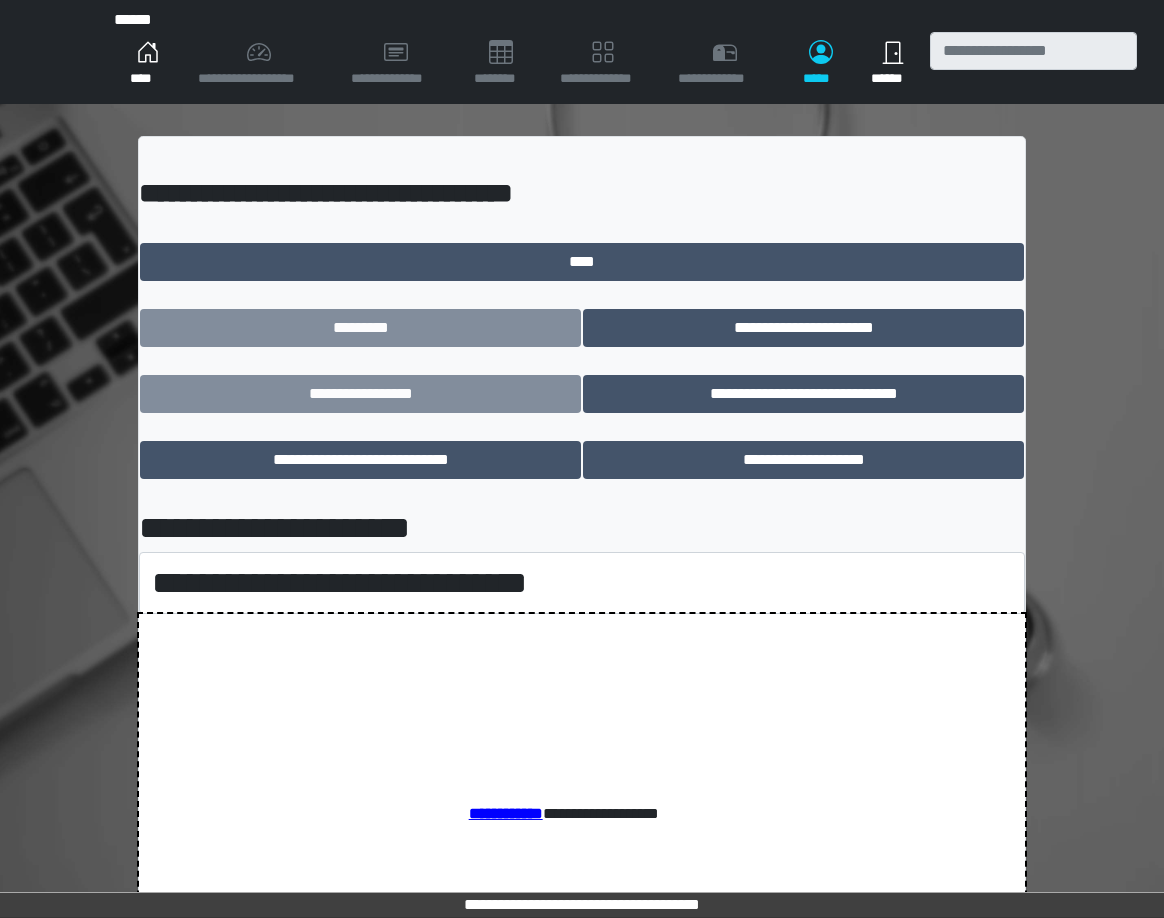 scroll, scrollTop: 0, scrollLeft: 0, axis: both 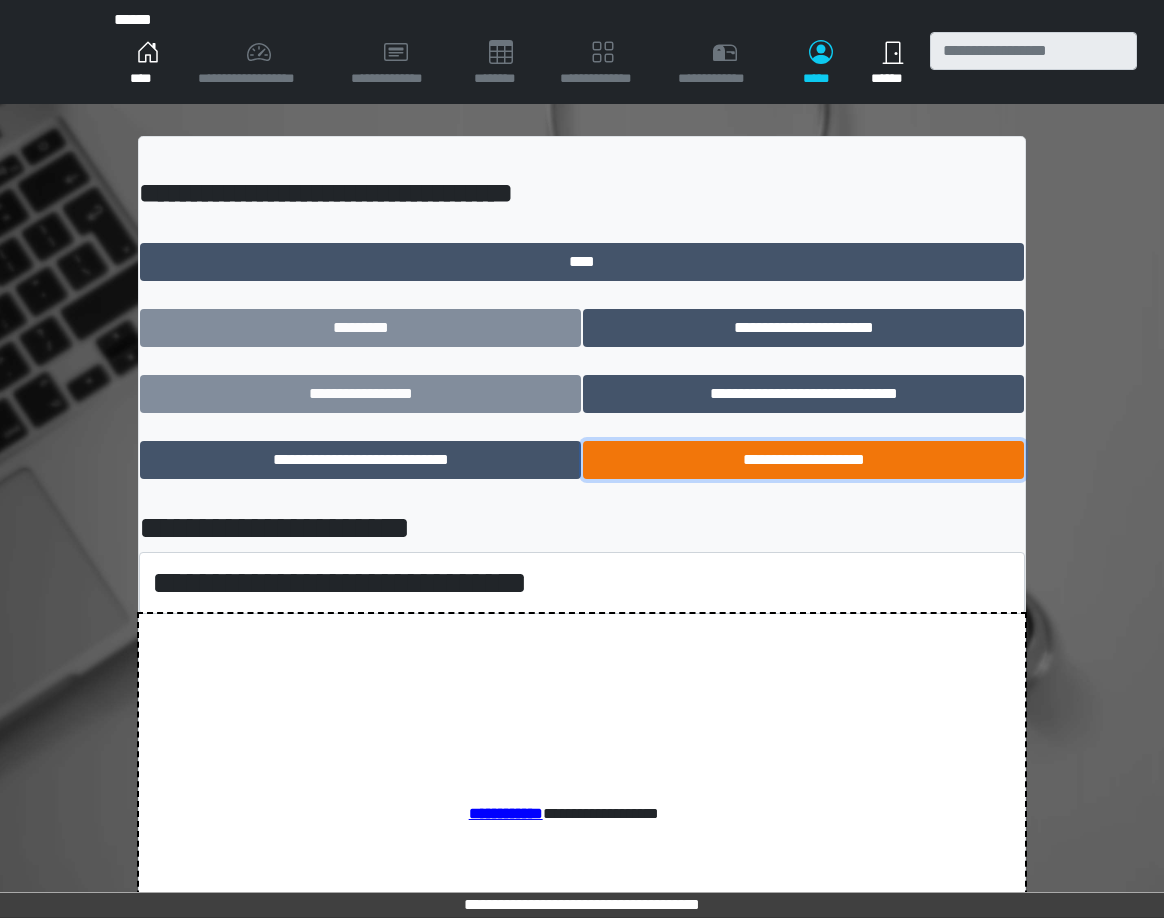 click on "**********" at bounding box center (803, 460) 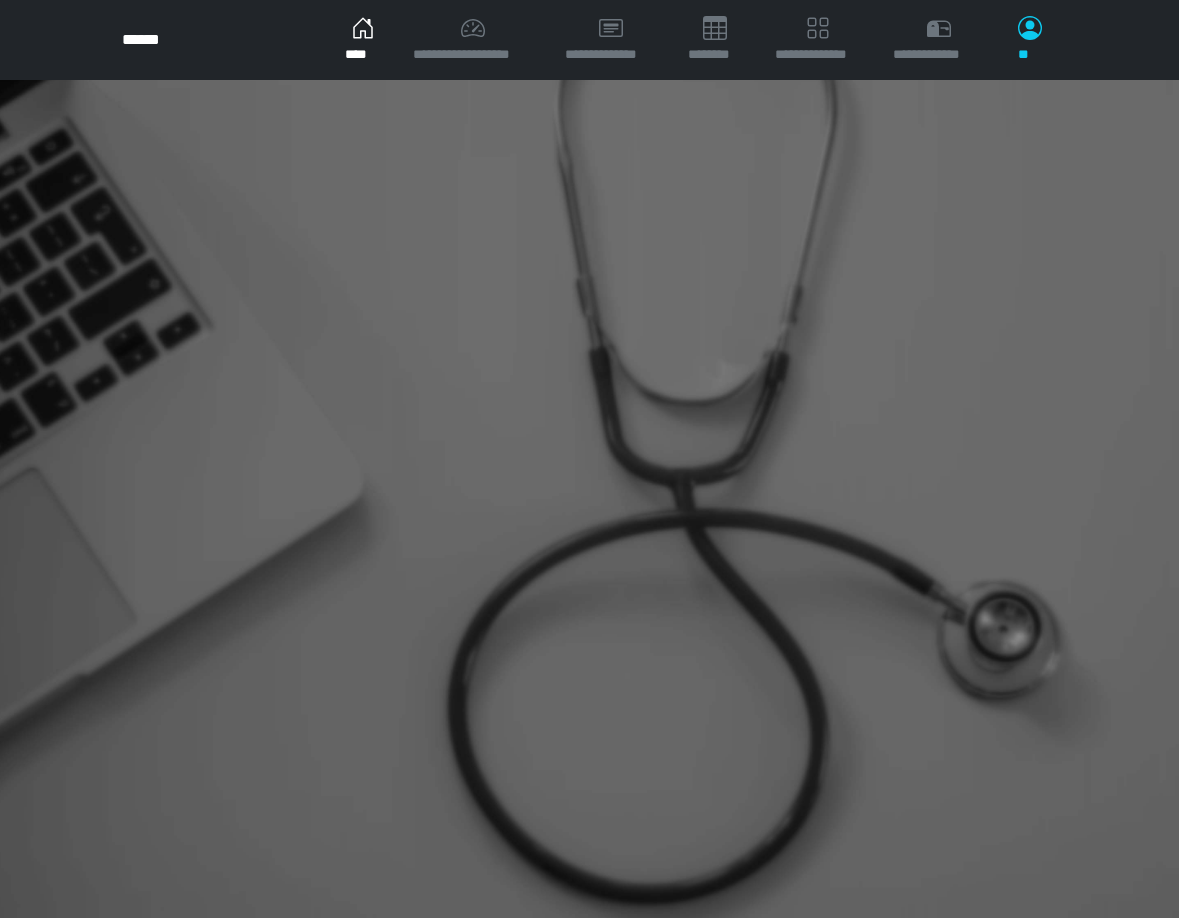 scroll, scrollTop: 0, scrollLeft: 0, axis: both 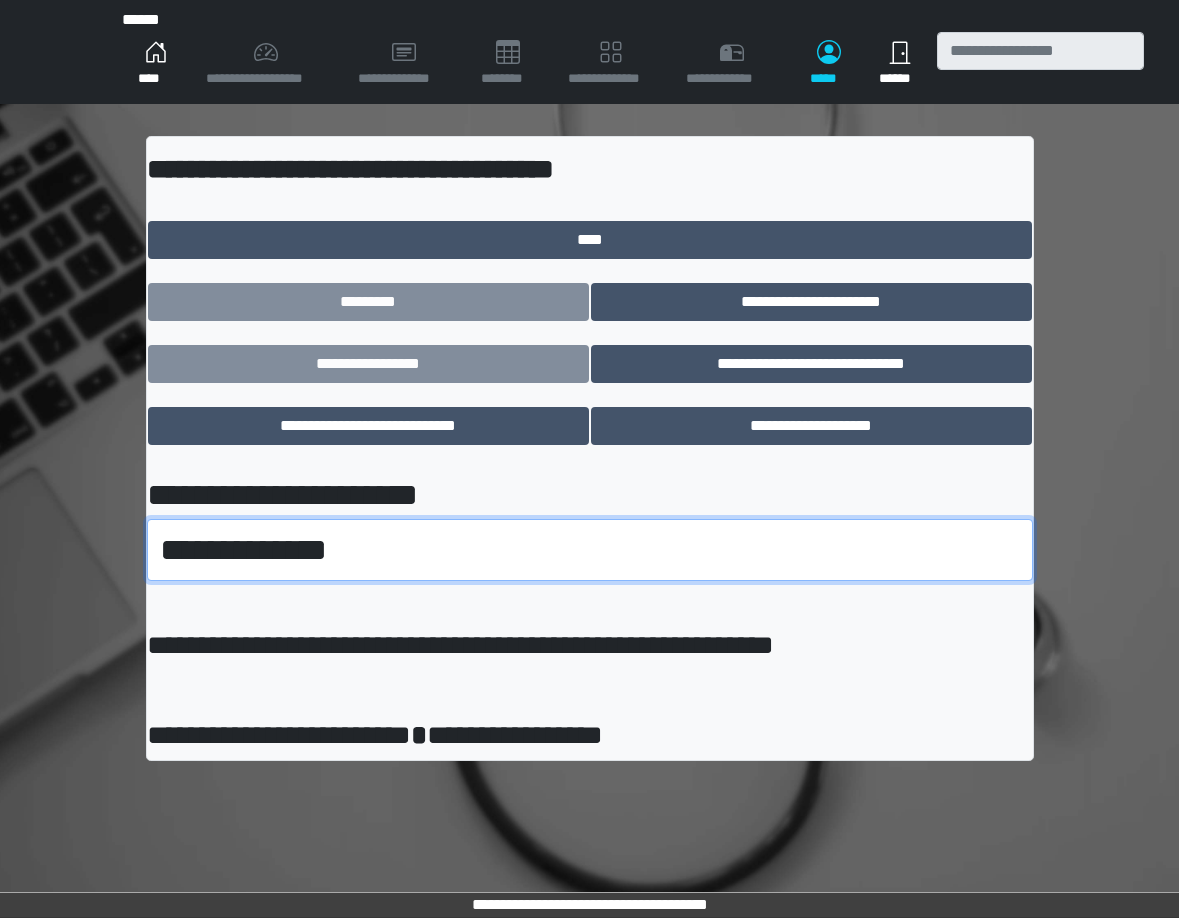 click on "**********" at bounding box center [590, 550] 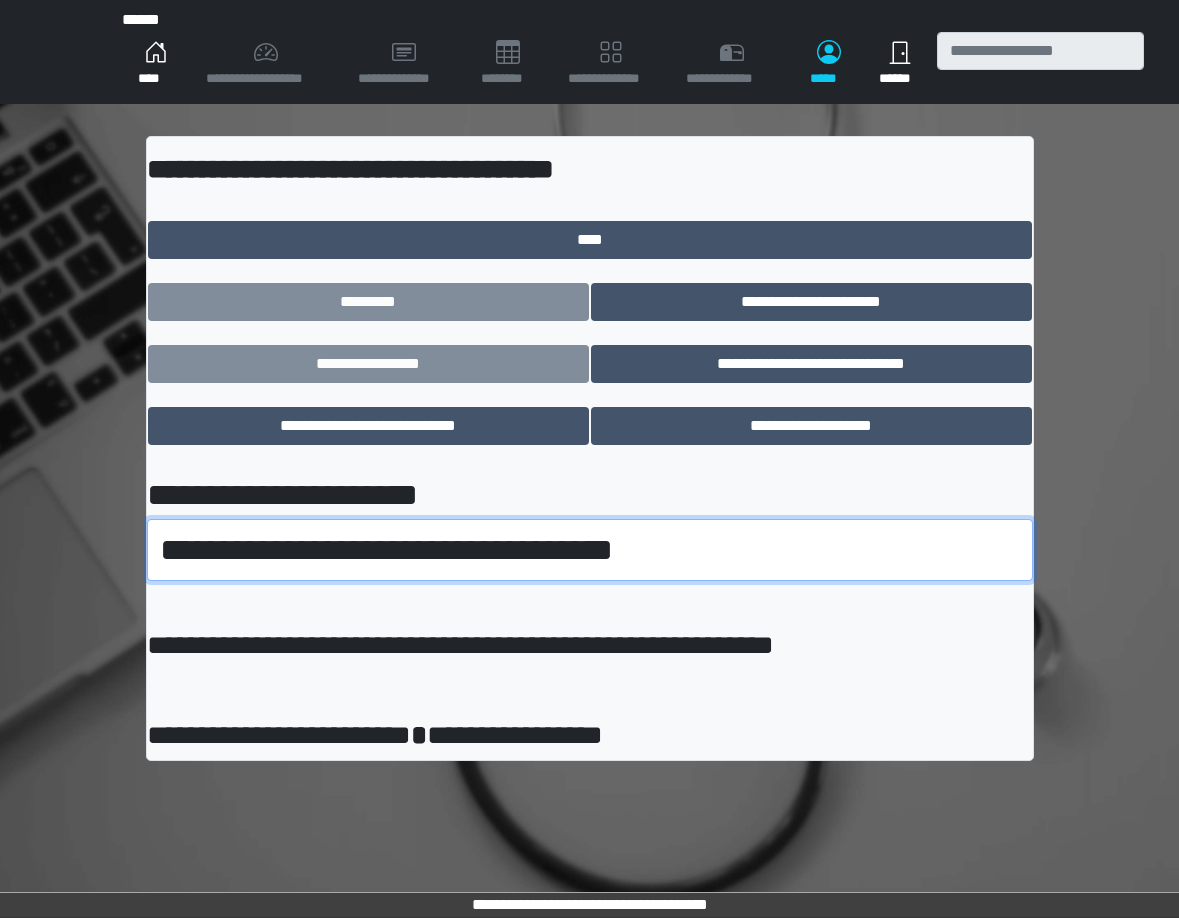 click on "**********" at bounding box center (590, 550) 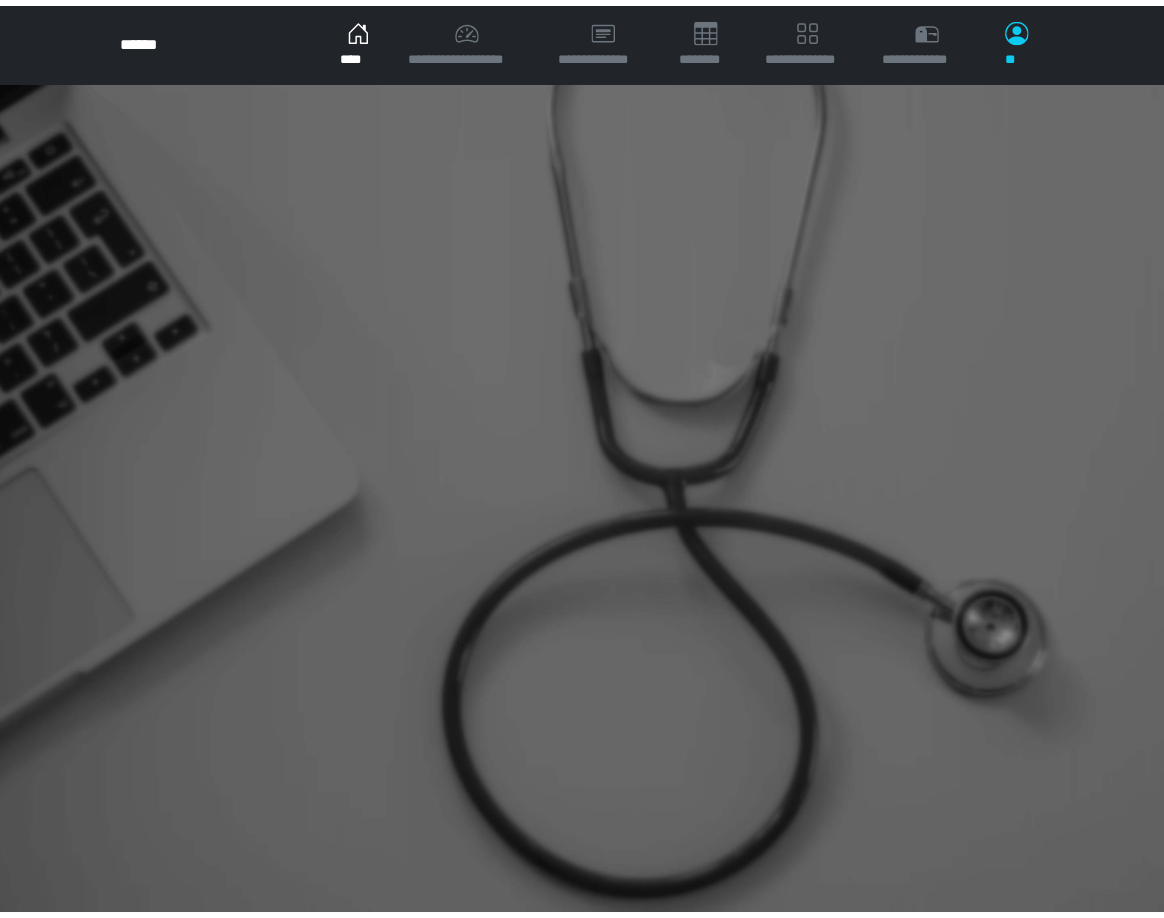 scroll, scrollTop: 0, scrollLeft: 0, axis: both 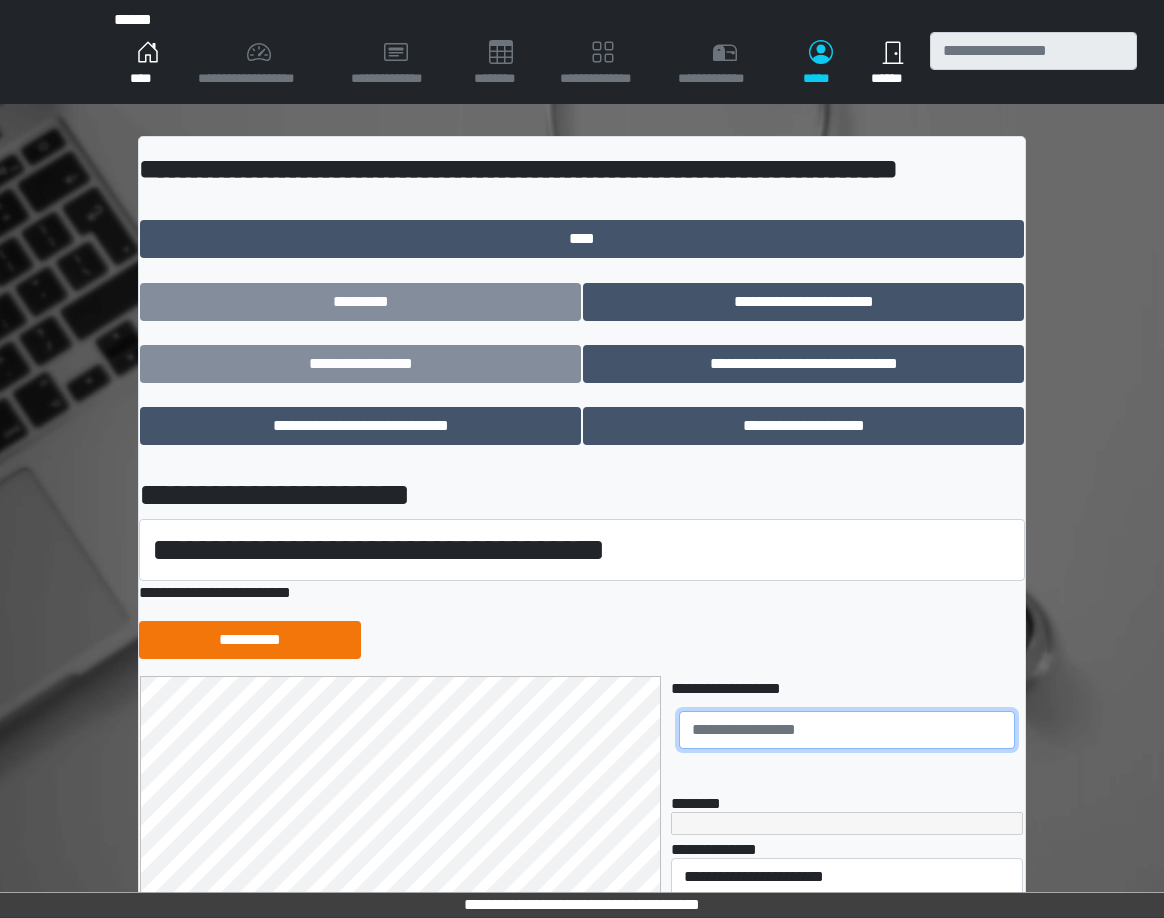 click at bounding box center [847, 730] 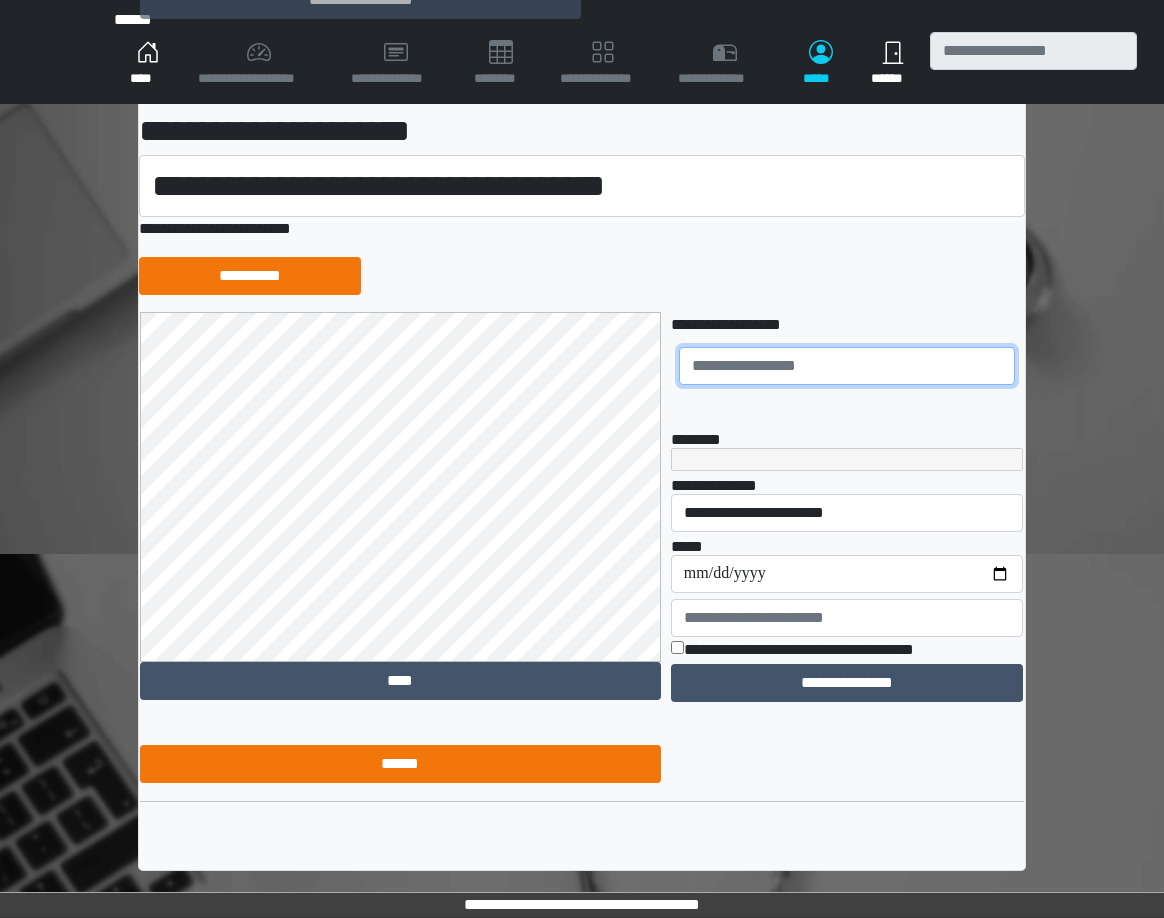 scroll, scrollTop: 365, scrollLeft: 0, axis: vertical 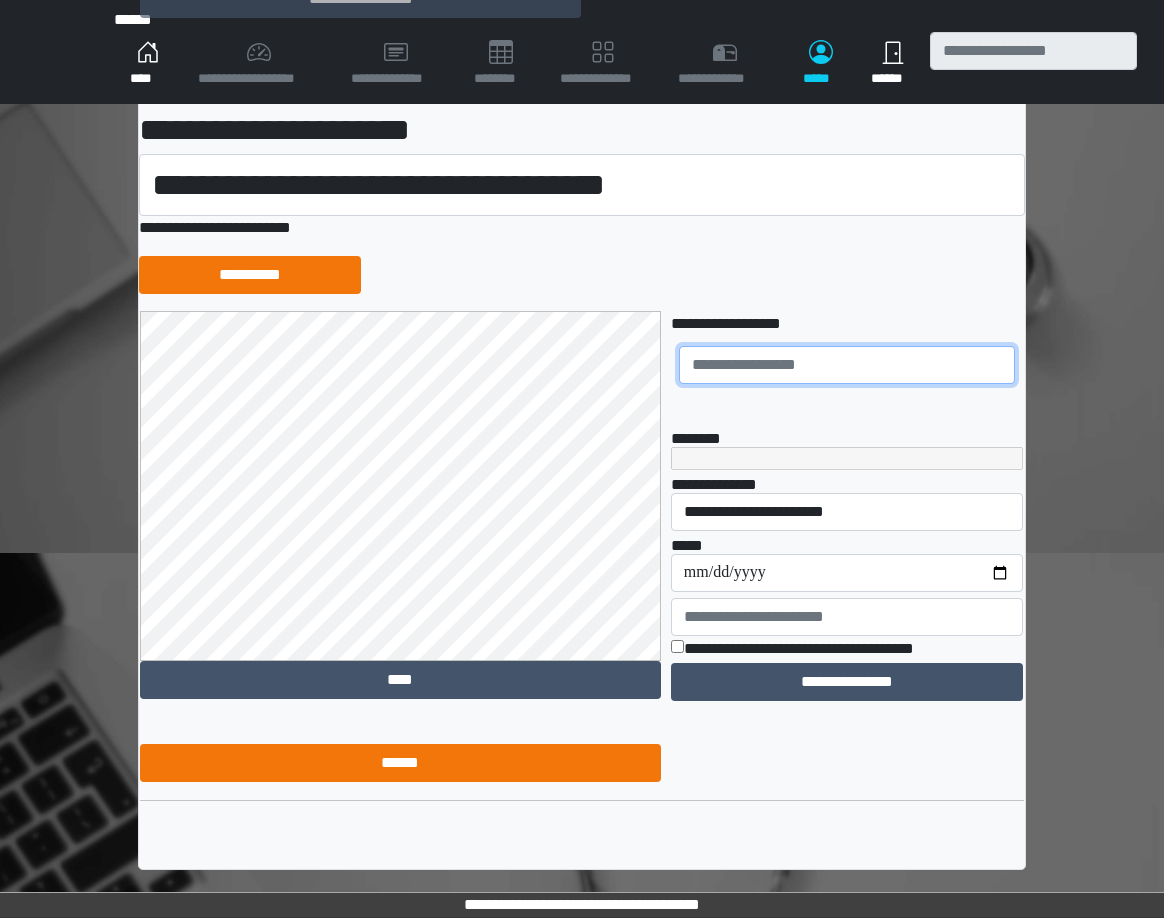click at bounding box center (847, 365) 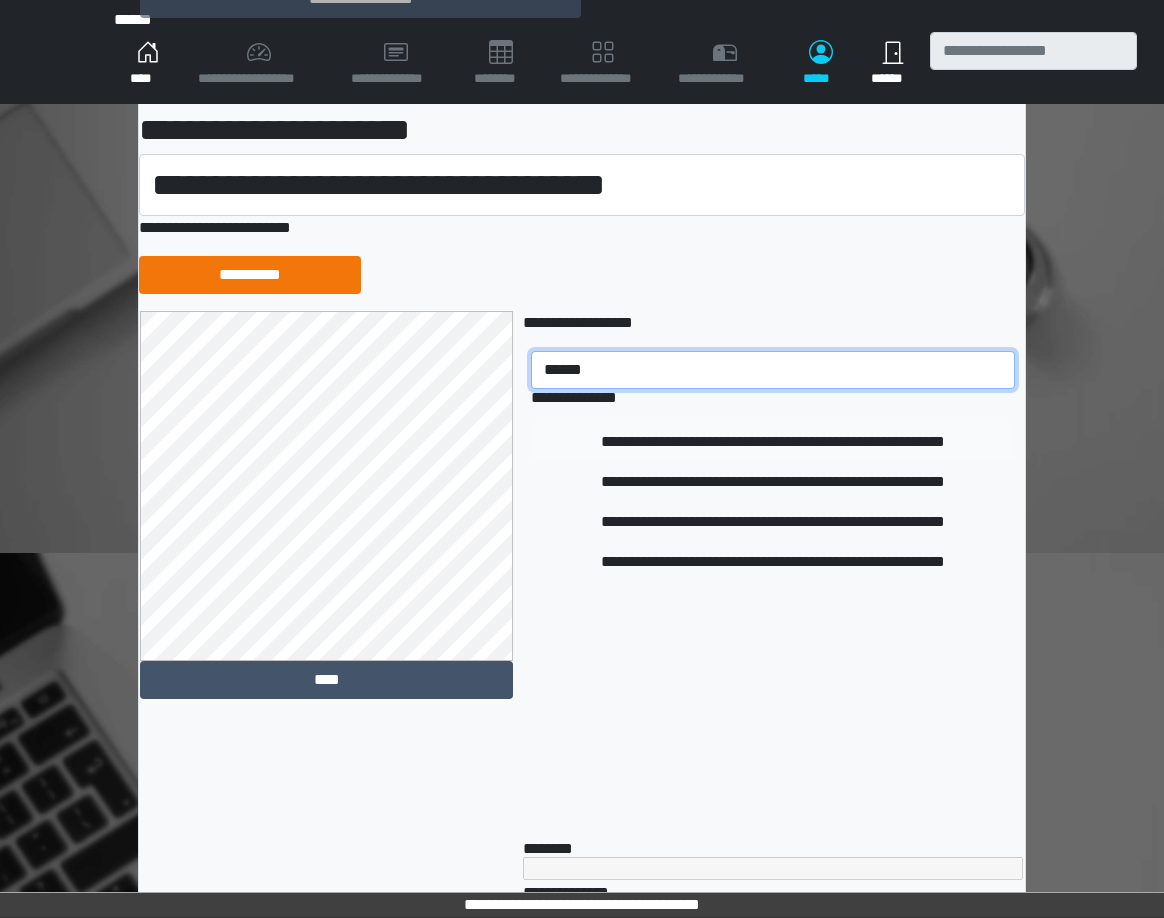 type on "******" 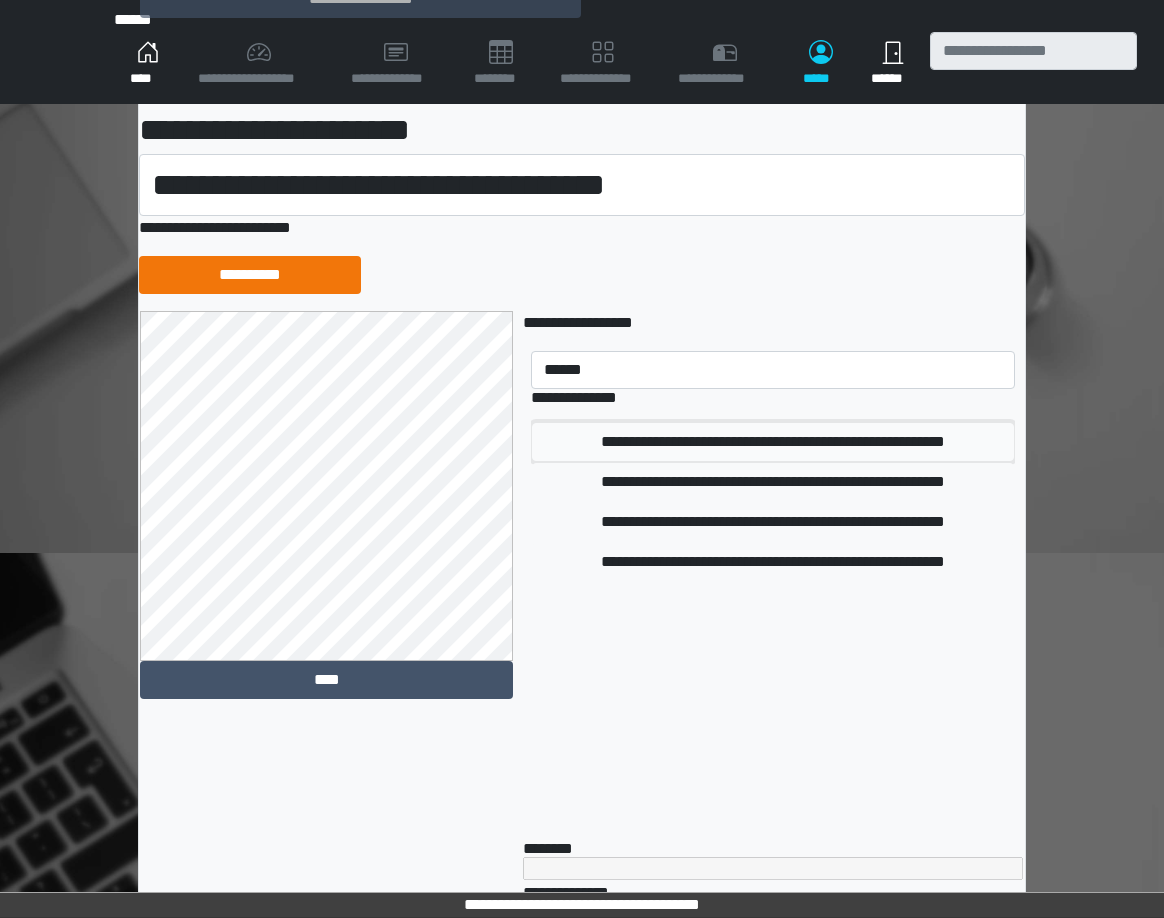 click on "**********" at bounding box center [773, 442] 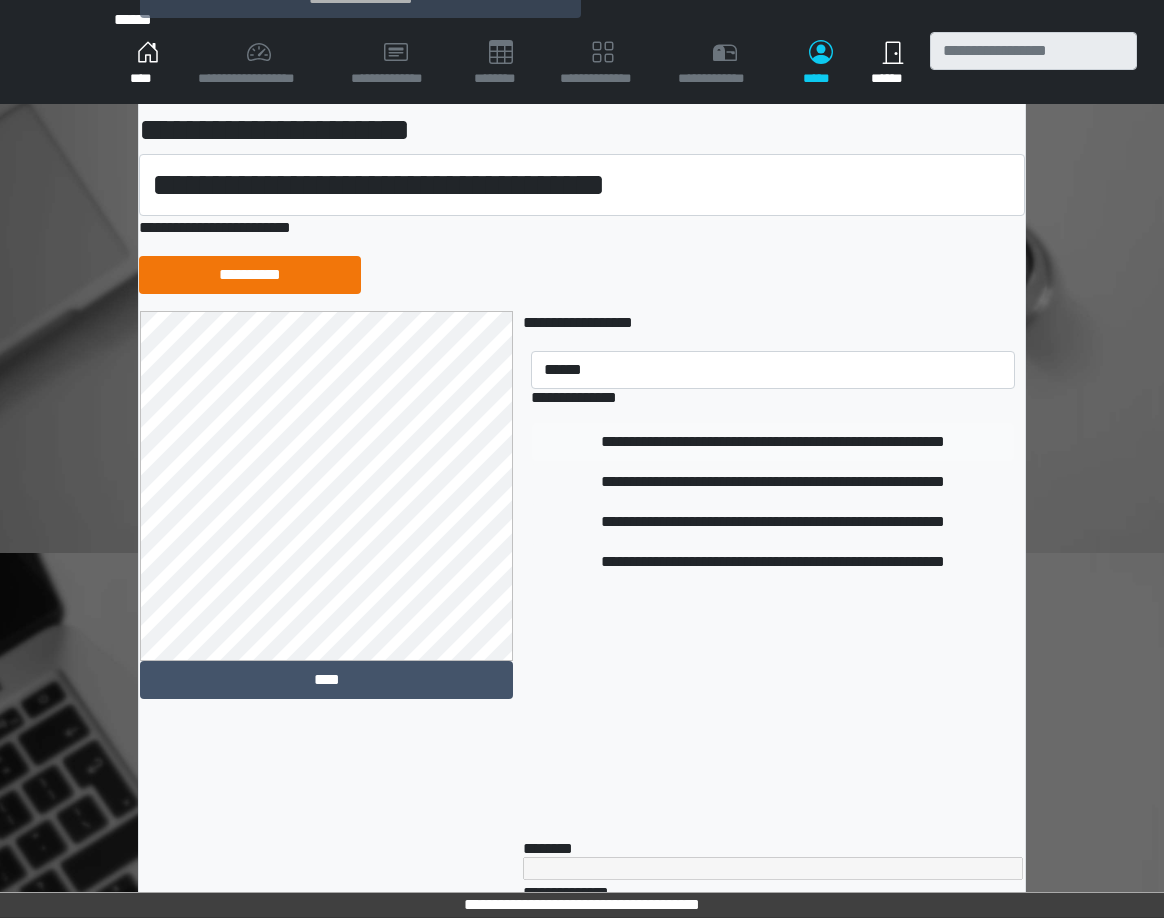 type 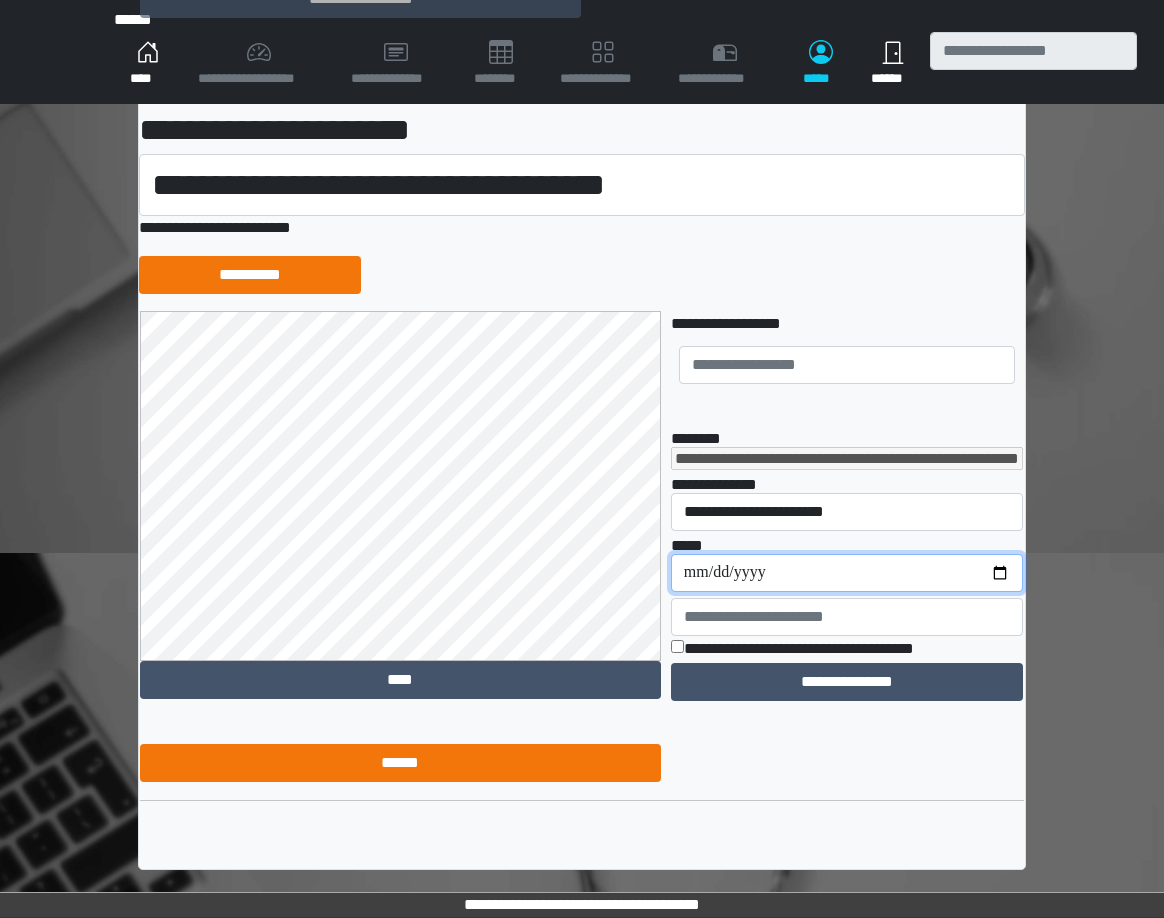 click on "**********" at bounding box center (847, 573) 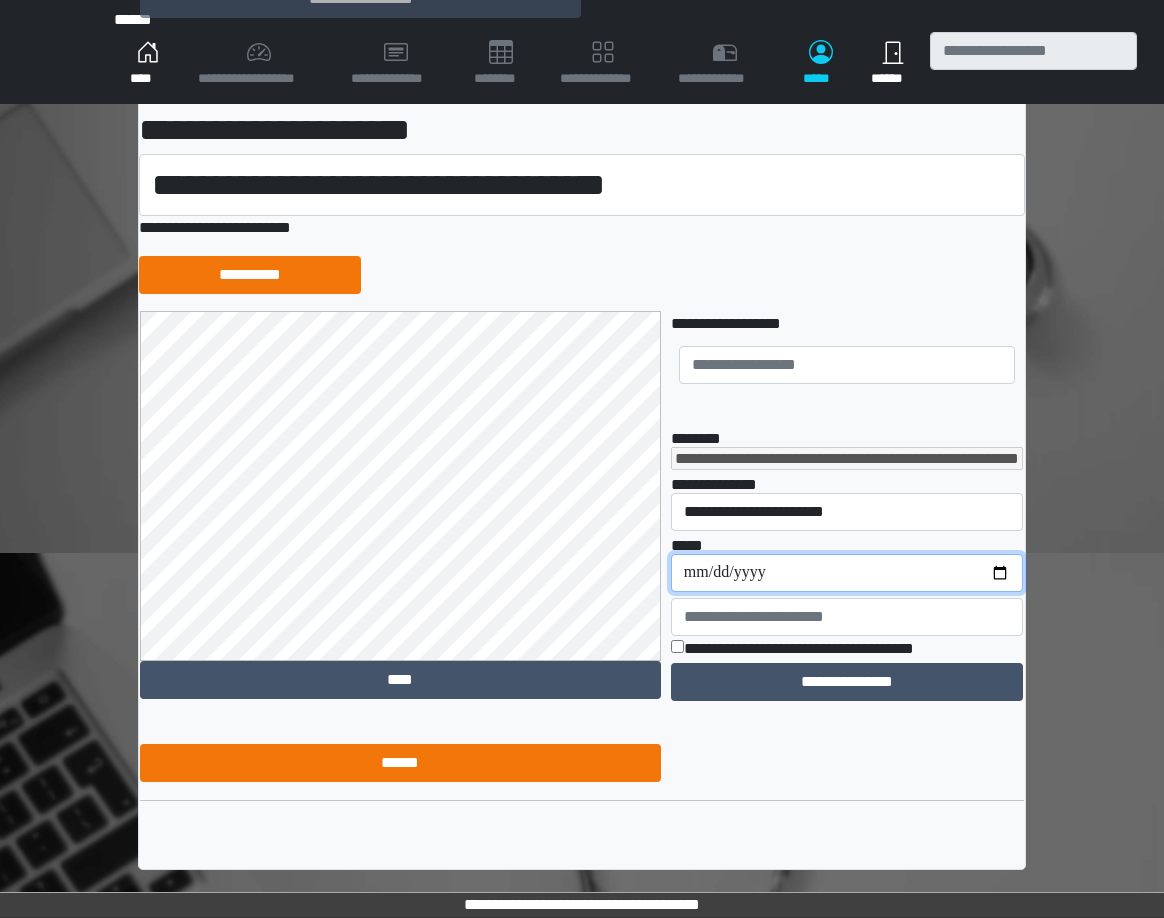 type on "**********" 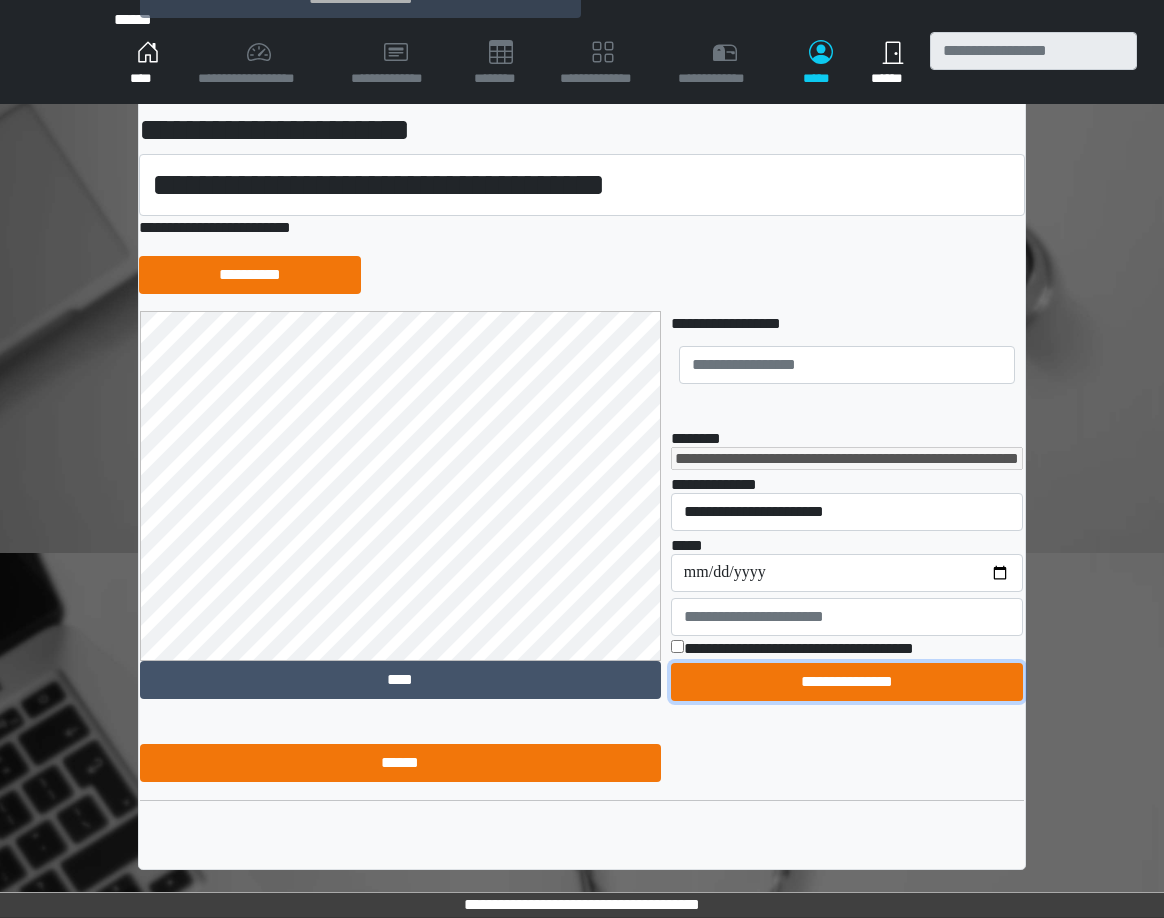 click on "**********" at bounding box center [847, 682] 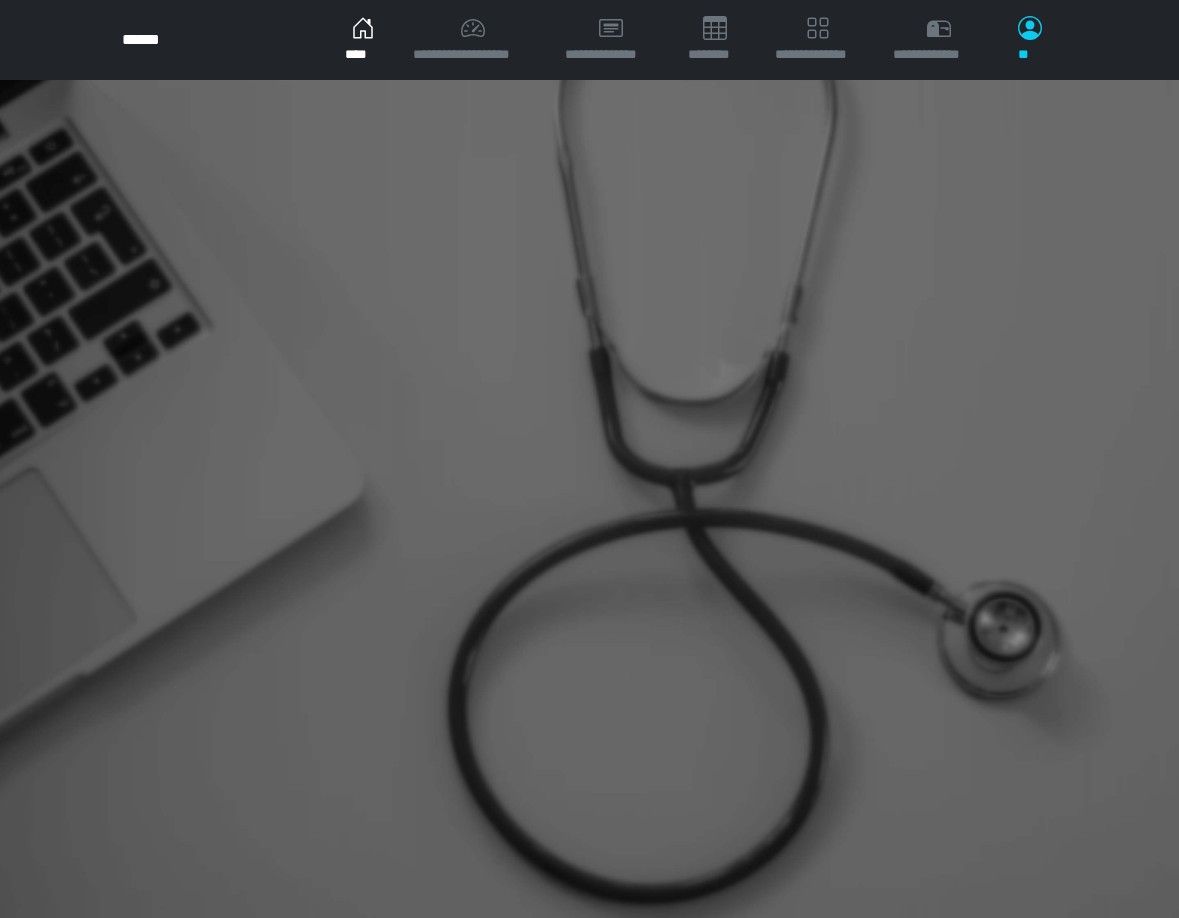 scroll, scrollTop: 0, scrollLeft: 0, axis: both 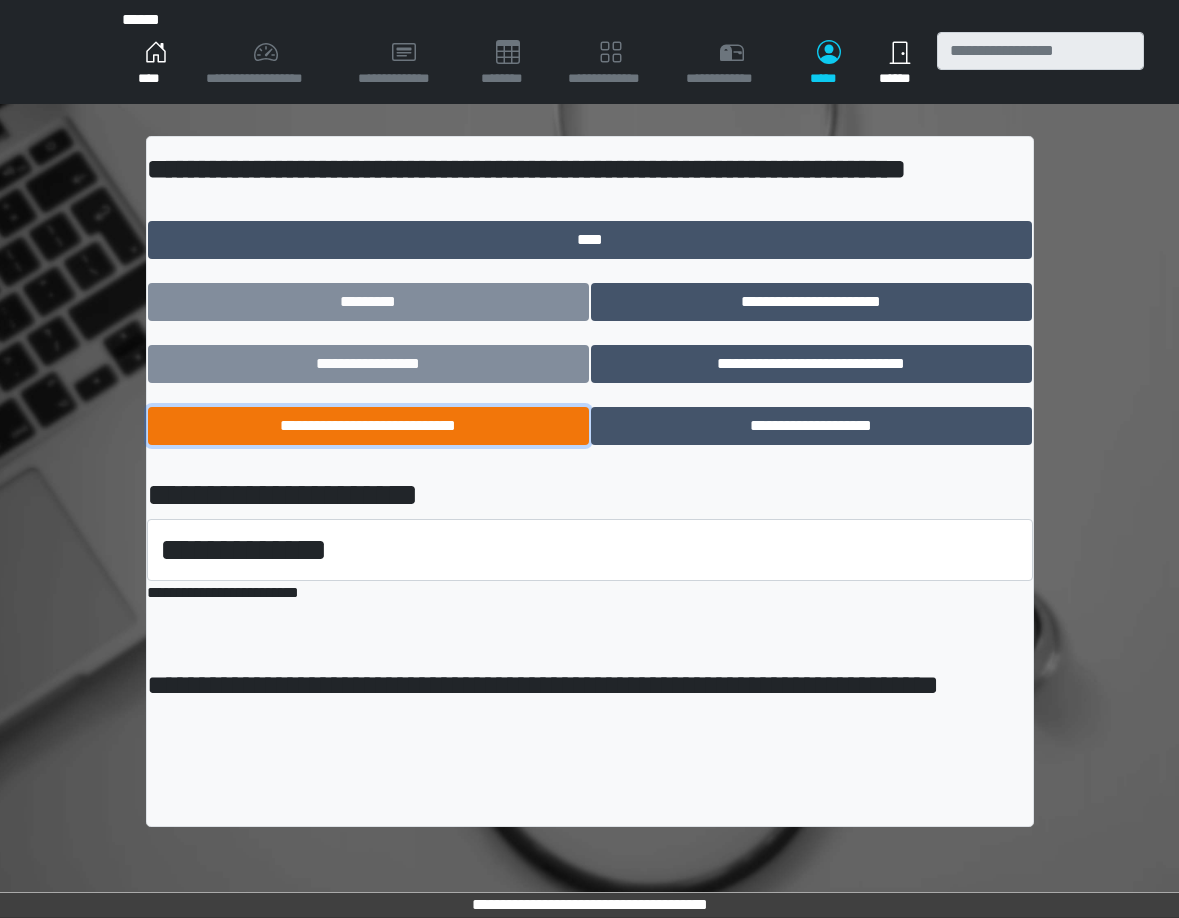 click on "**********" at bounding box center [368, 426] 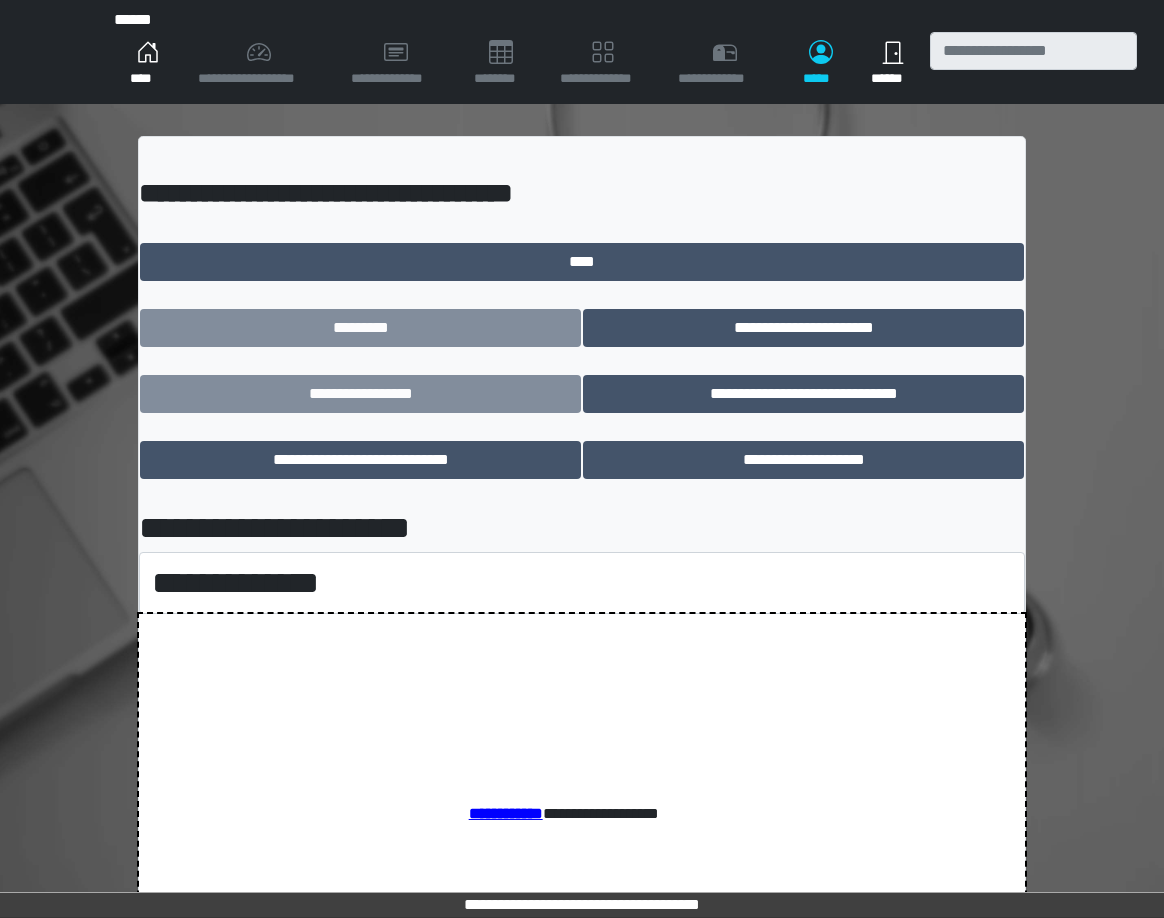 scroll, scrollTop: 0, scrollLeft: 0, axis: both 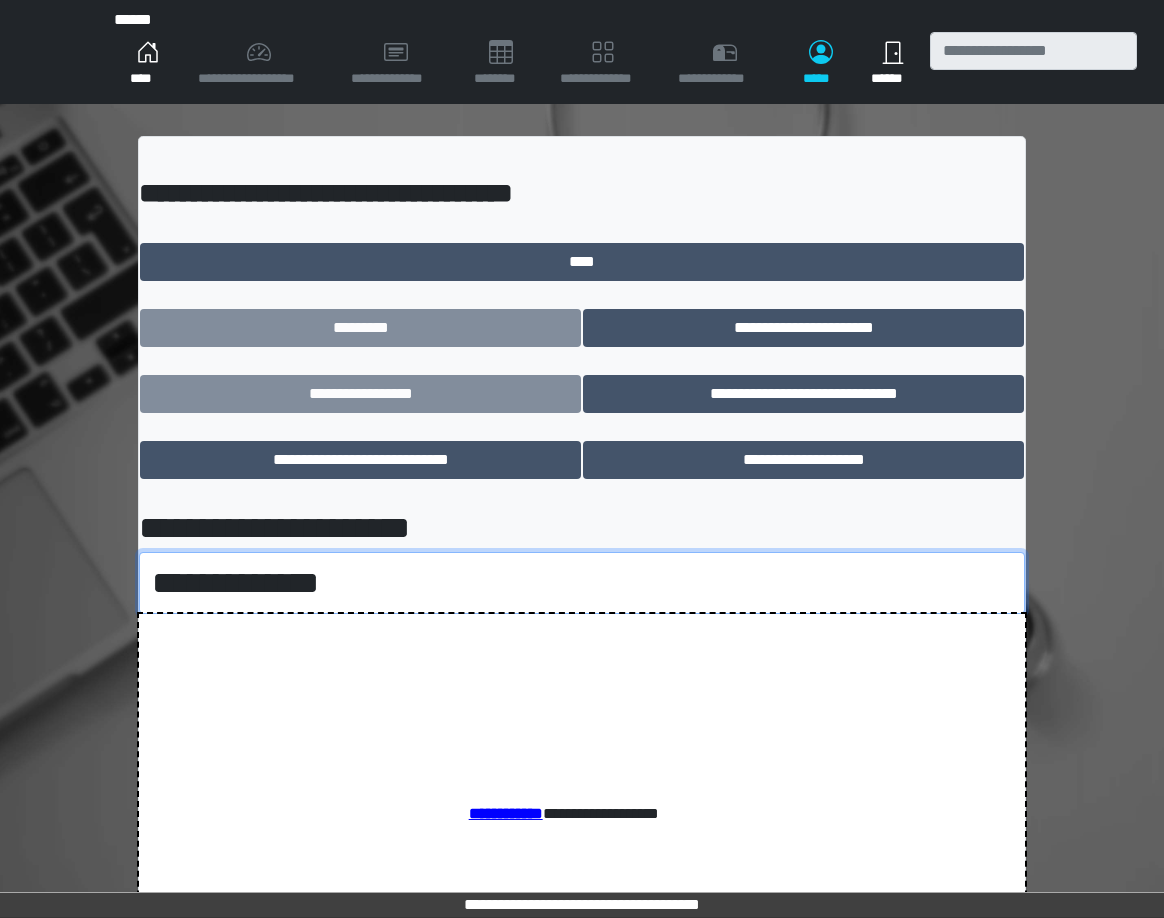 click on "**********" at bounding box center (582, 583) 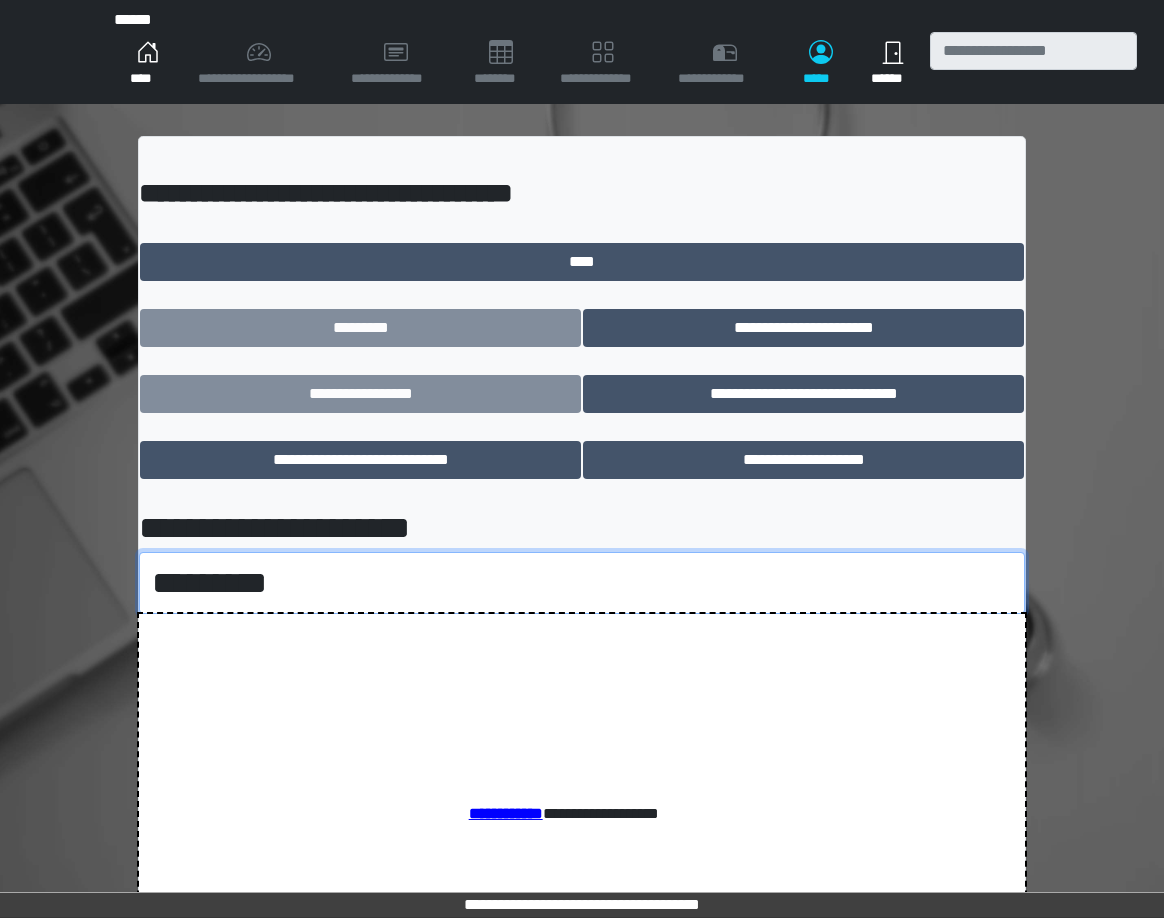 click on "**********" at bounding box center (582, 583) 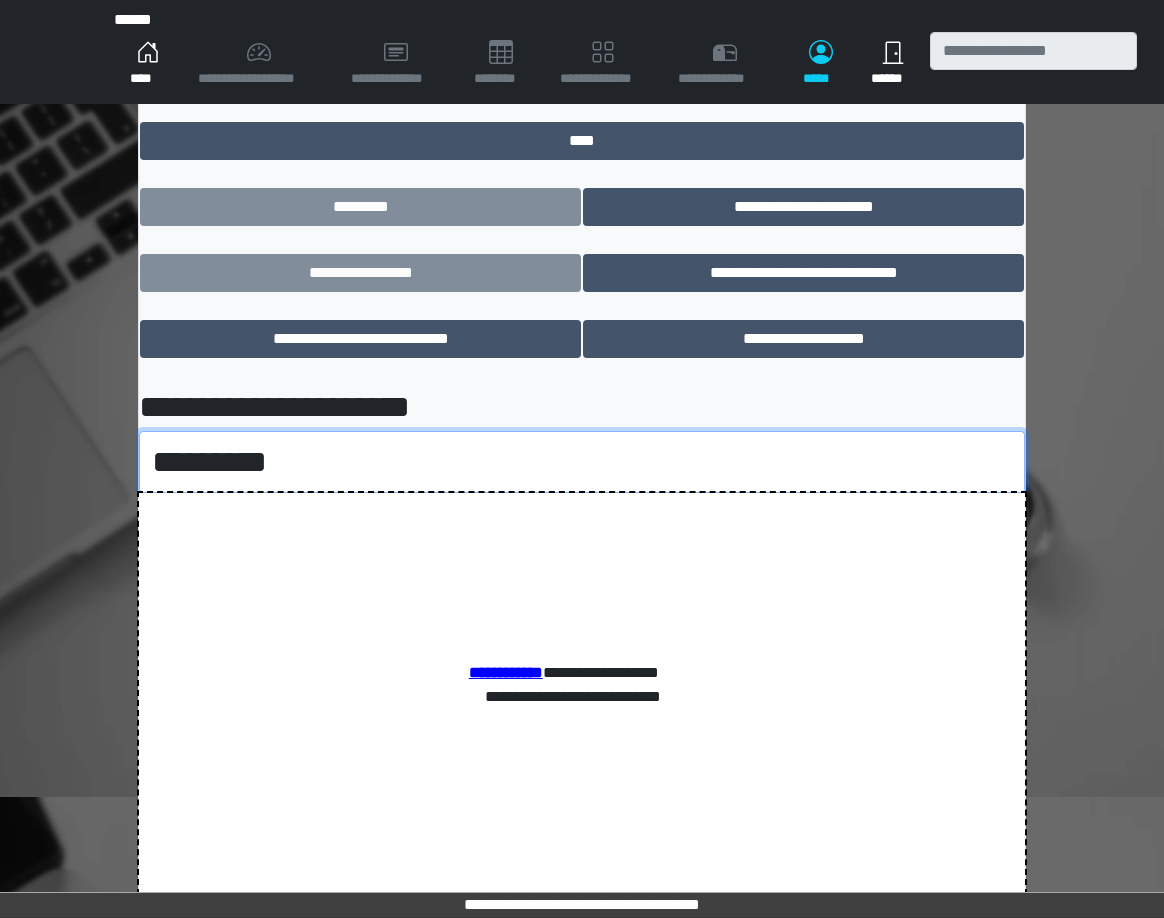 scroll, scrollTop: 189, scrollLeft: 0, axis: vertical 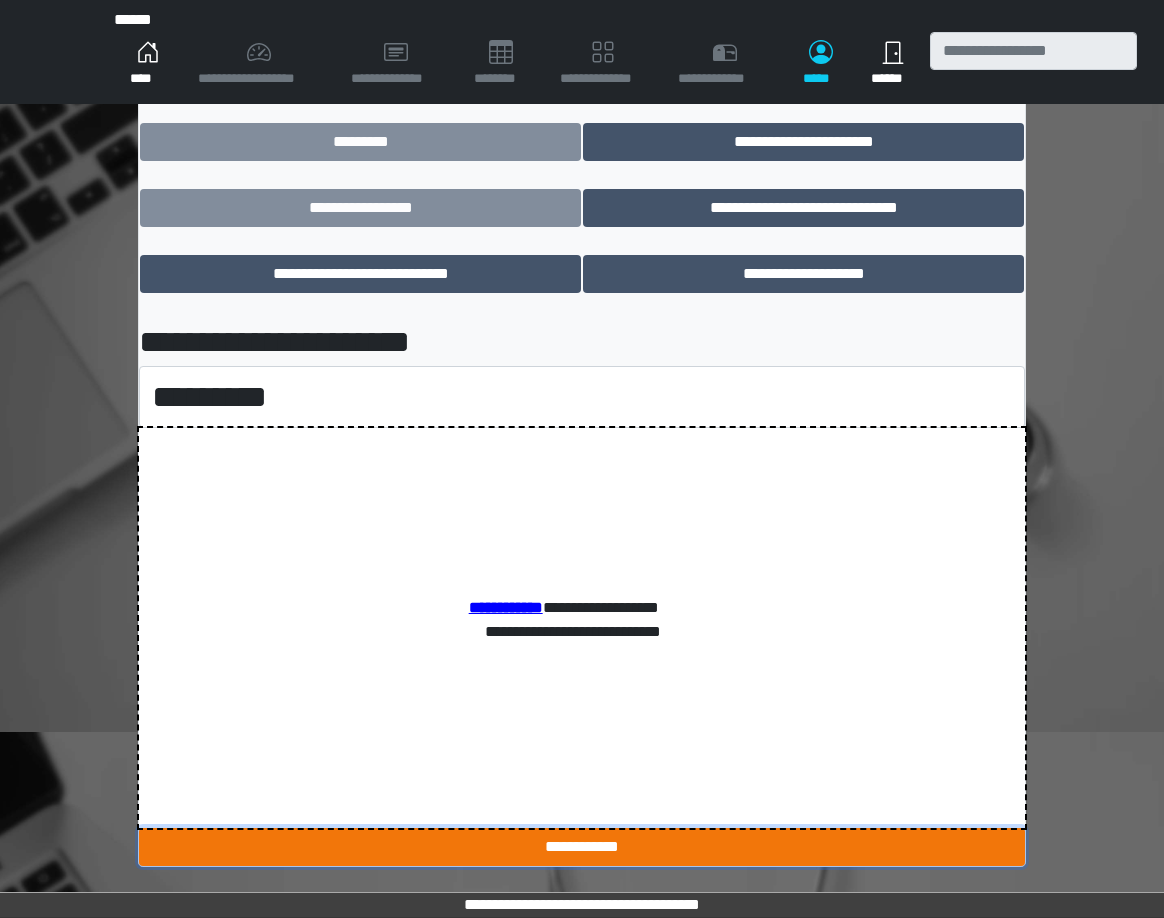 click on "**********" at bounding box center (582, 847) 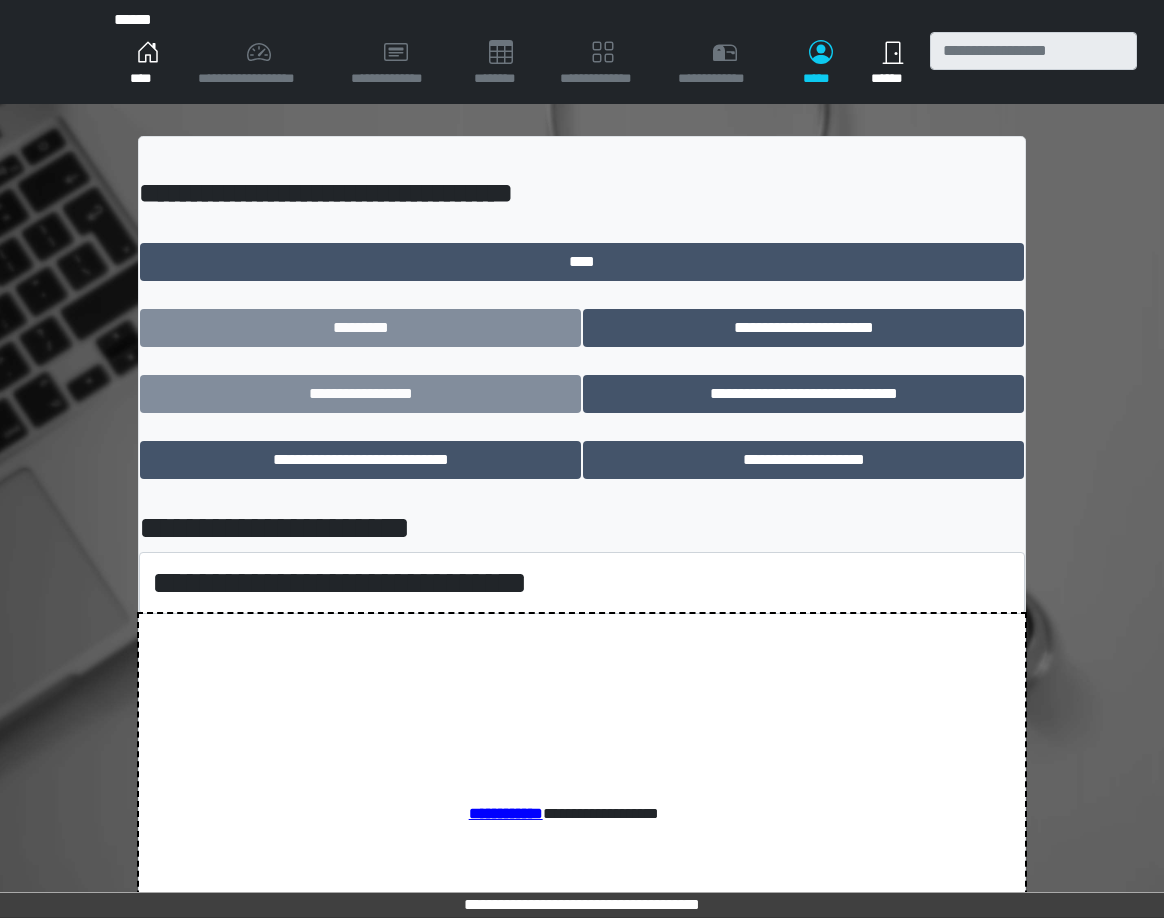 scroll, scrollTop: 0, scrollLeft: 0, axis: both 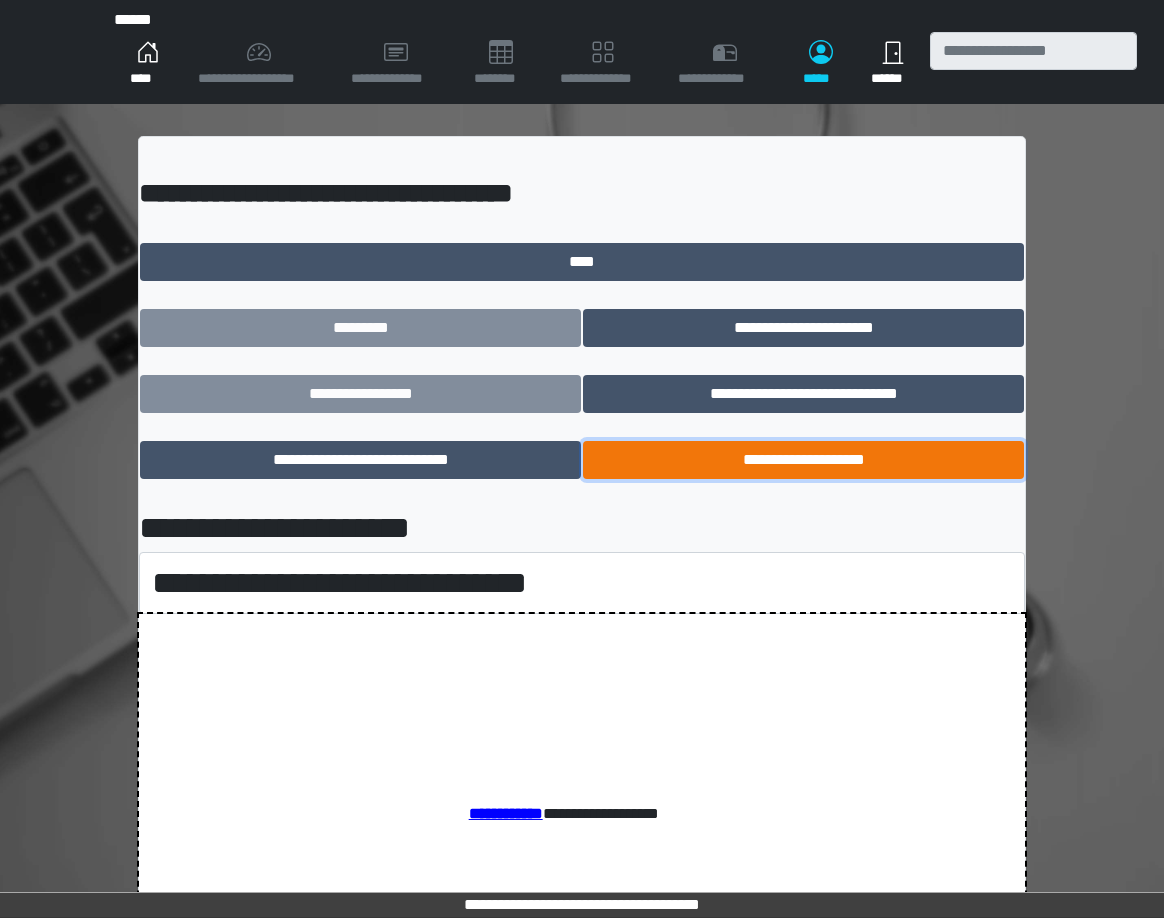 click on "**********" at bounding box center (803, 460) 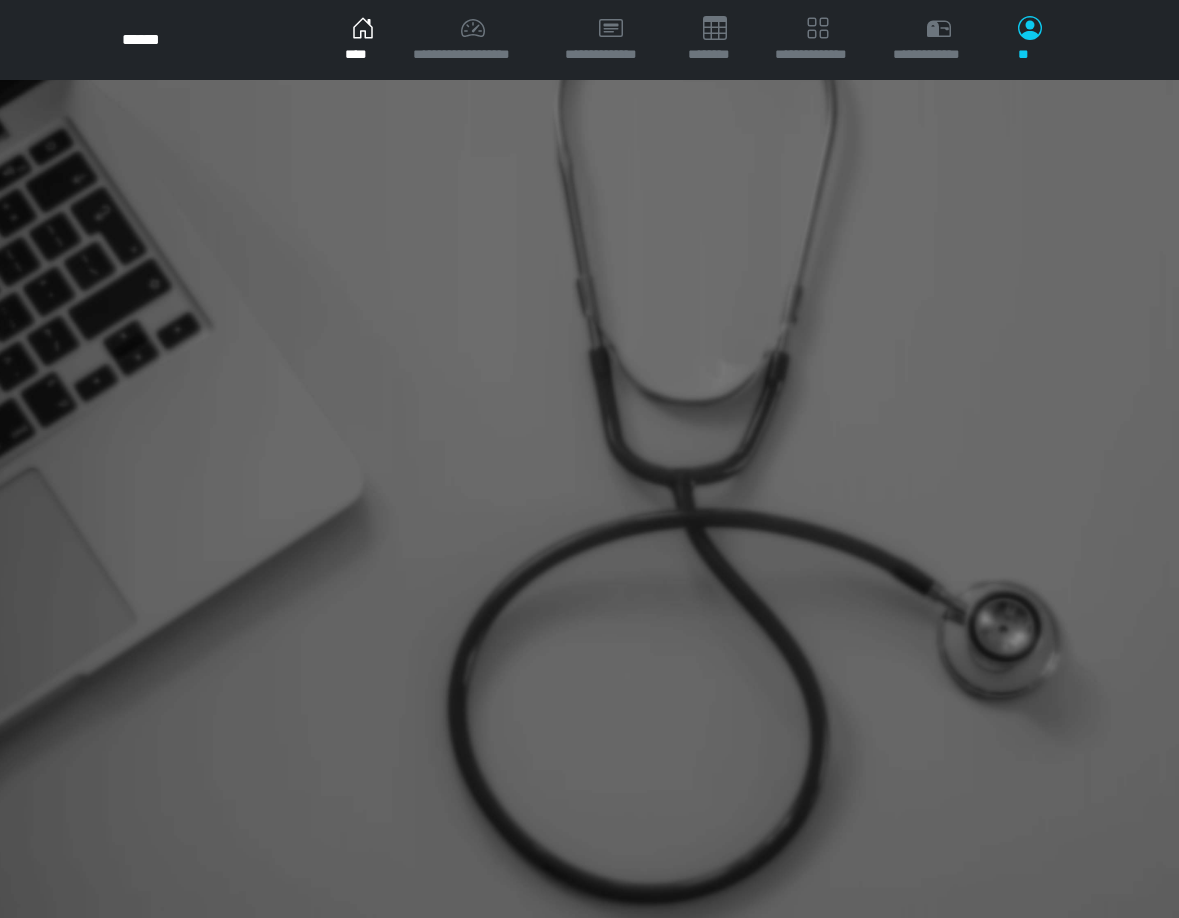 scroll, scrollTop: 0, scrollLeft: 0, axis: both 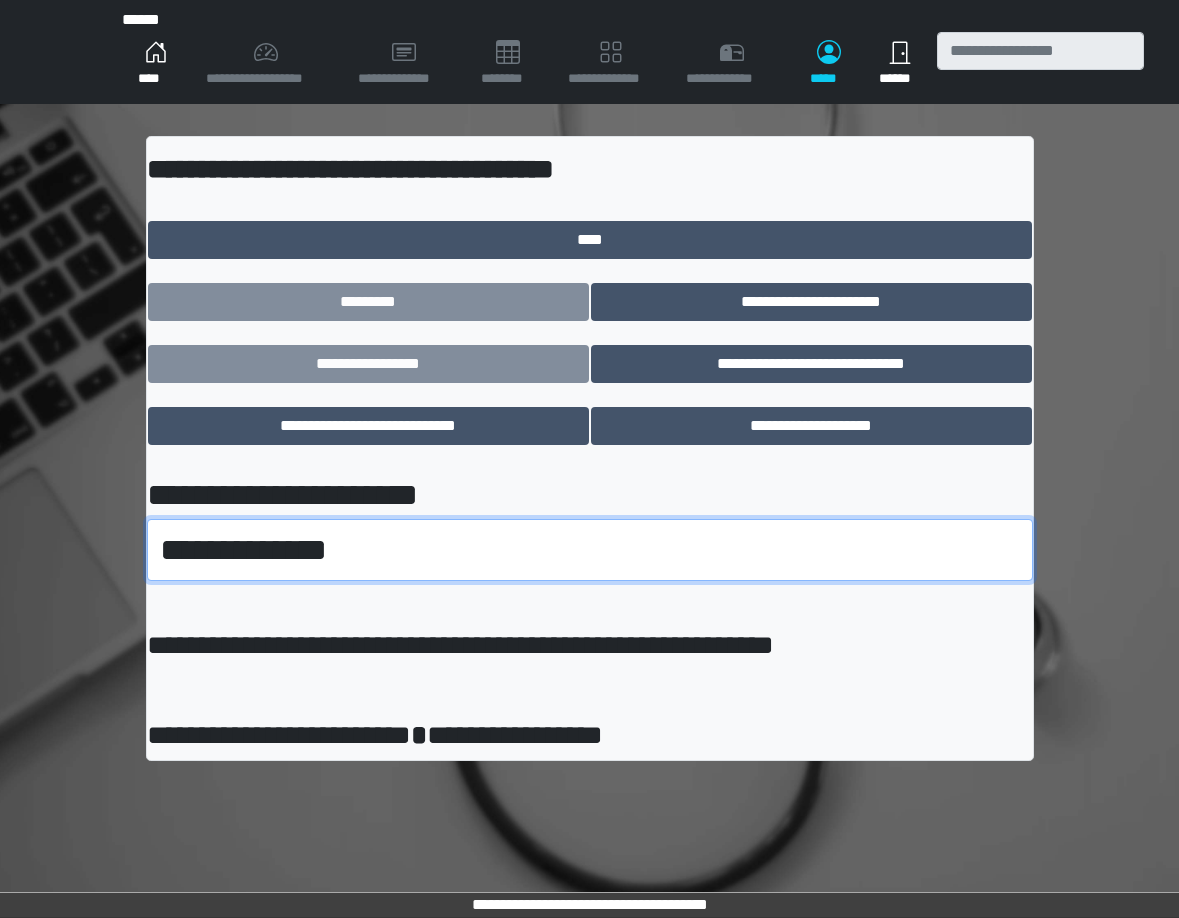 click on "**********" at bounding box center [590, 550] 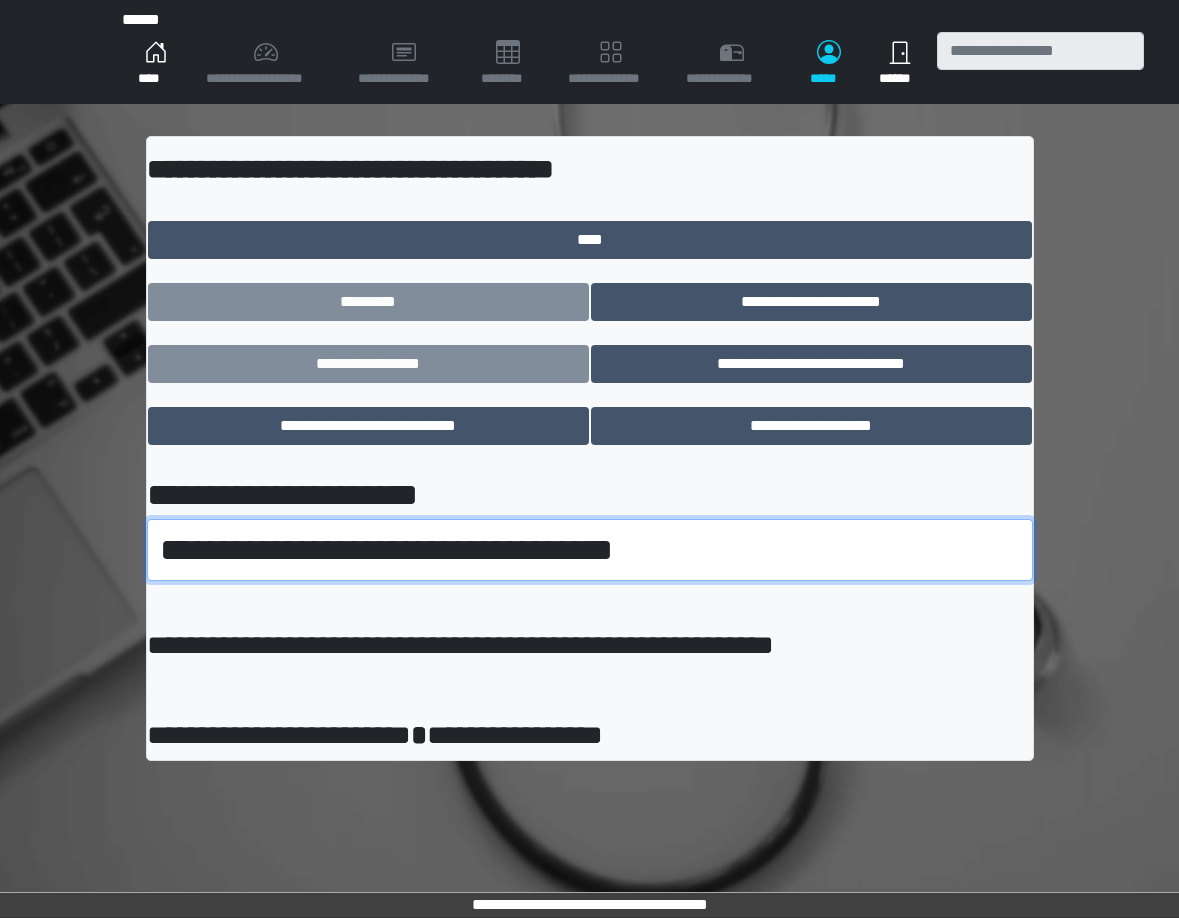 click on "**********" at bounding box center [590, 550] 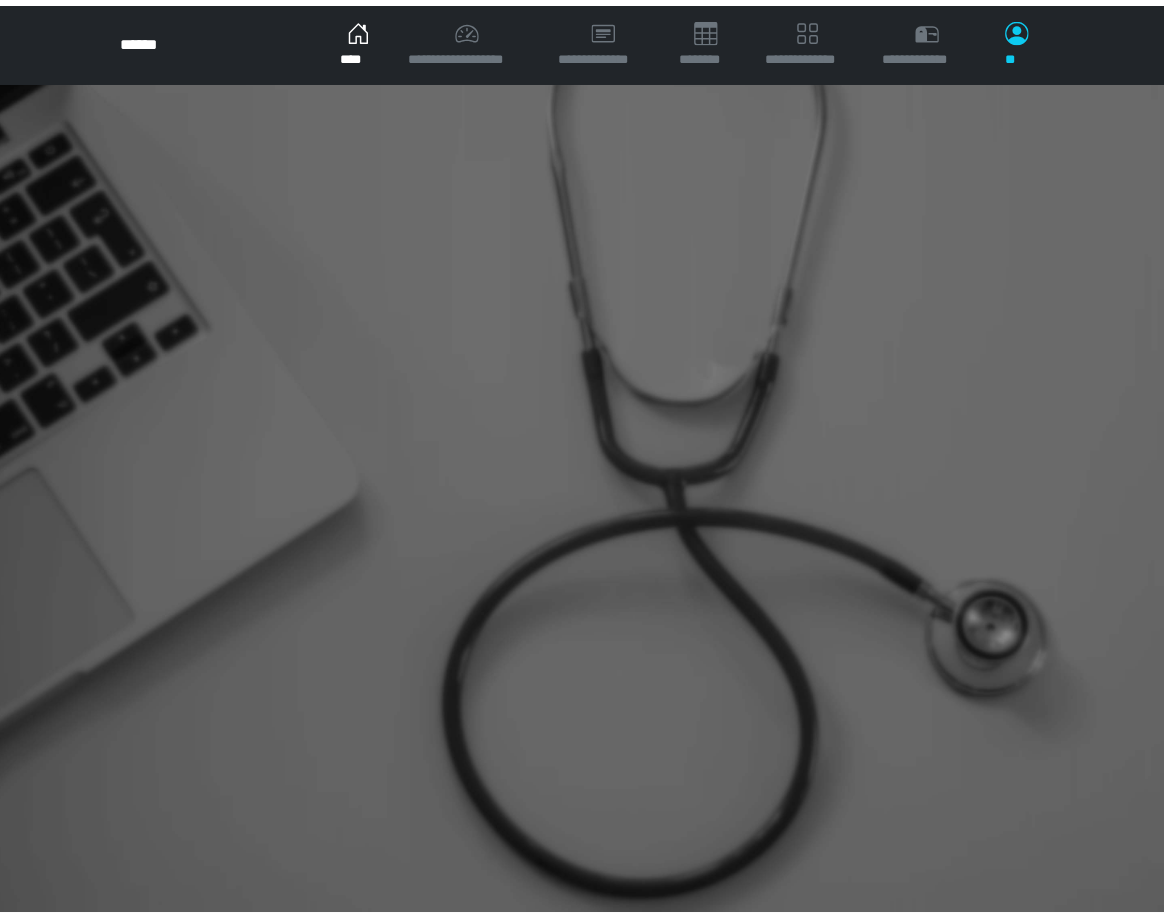 scroll, scrollTop: 0, scrollLeft: 0, axis: both 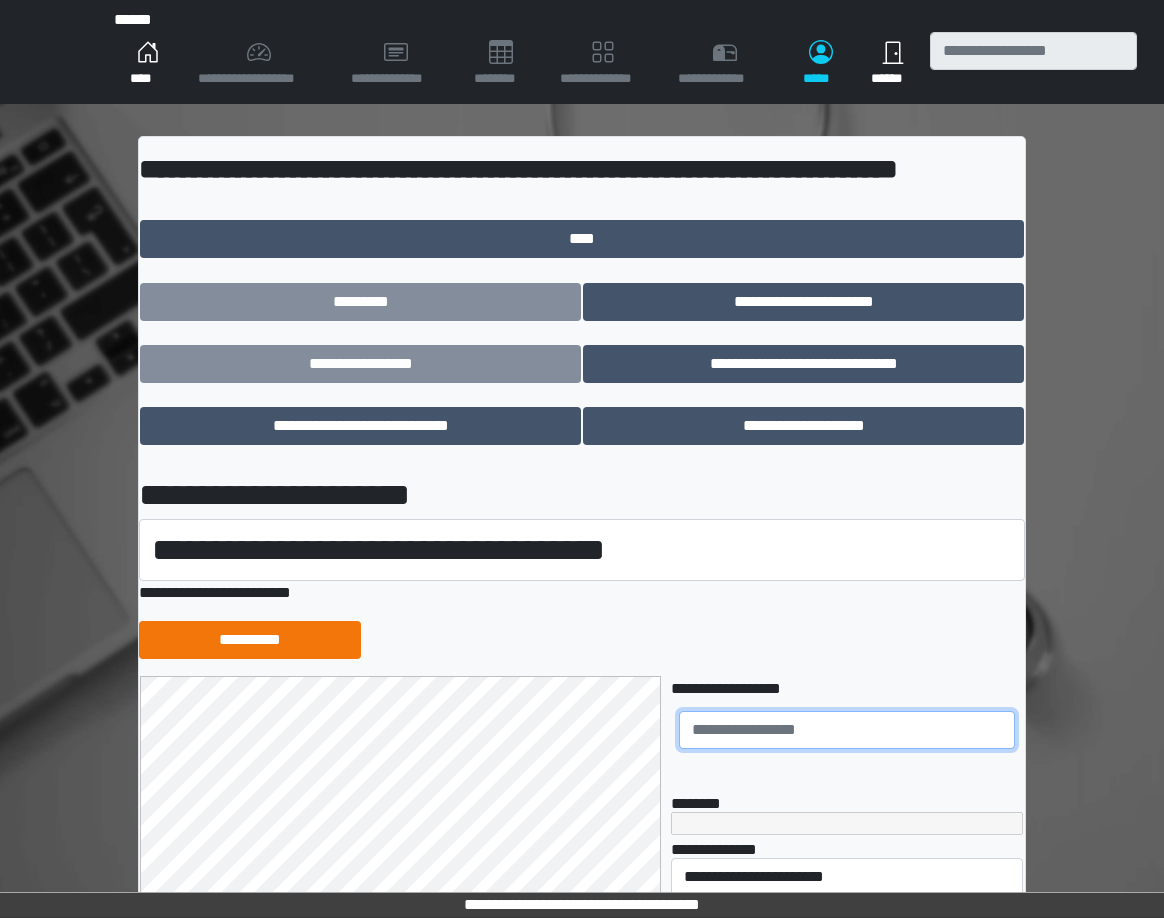 click at bounding box center [847, 730] 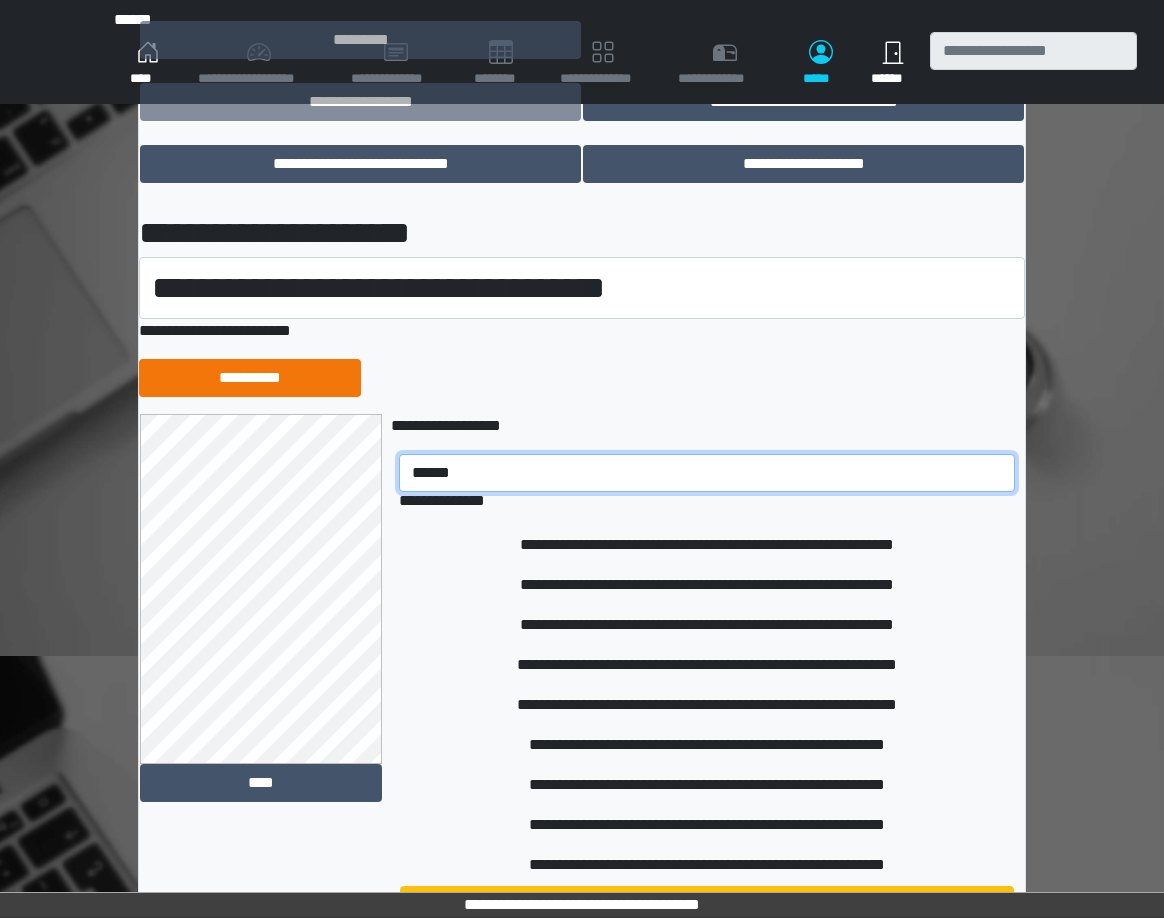 scroll, scrollTop: 373, scrollLeft: 0, axis: vertical 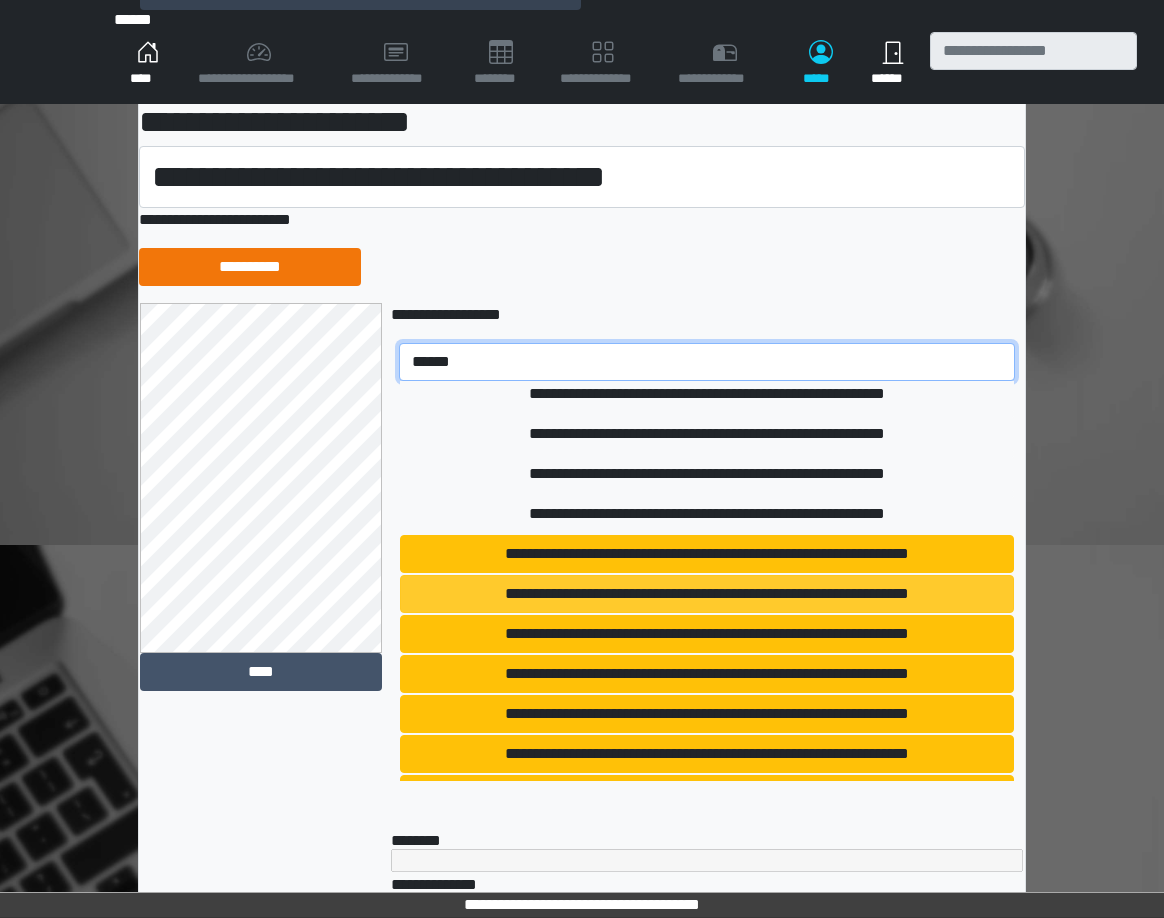 type on "******" 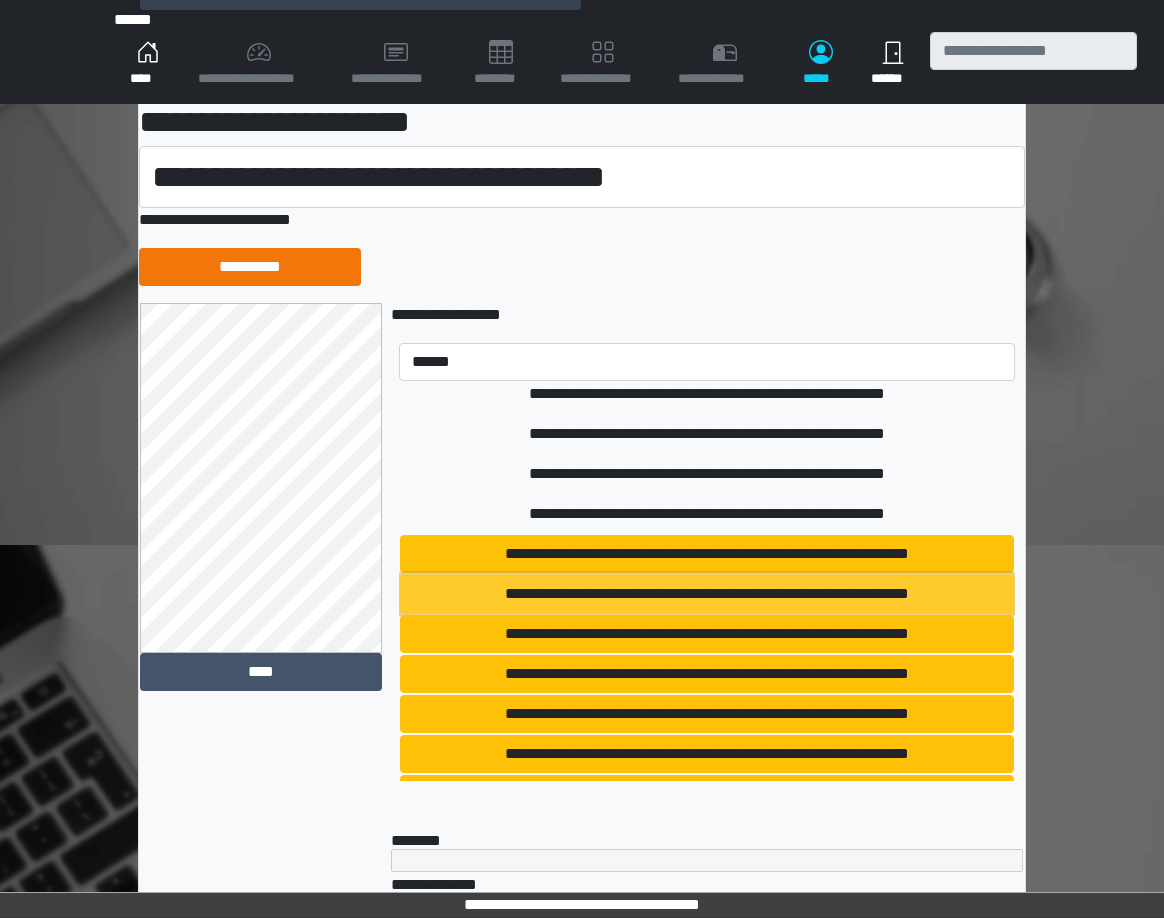 click on "**********" at bounding box center [707, 594] 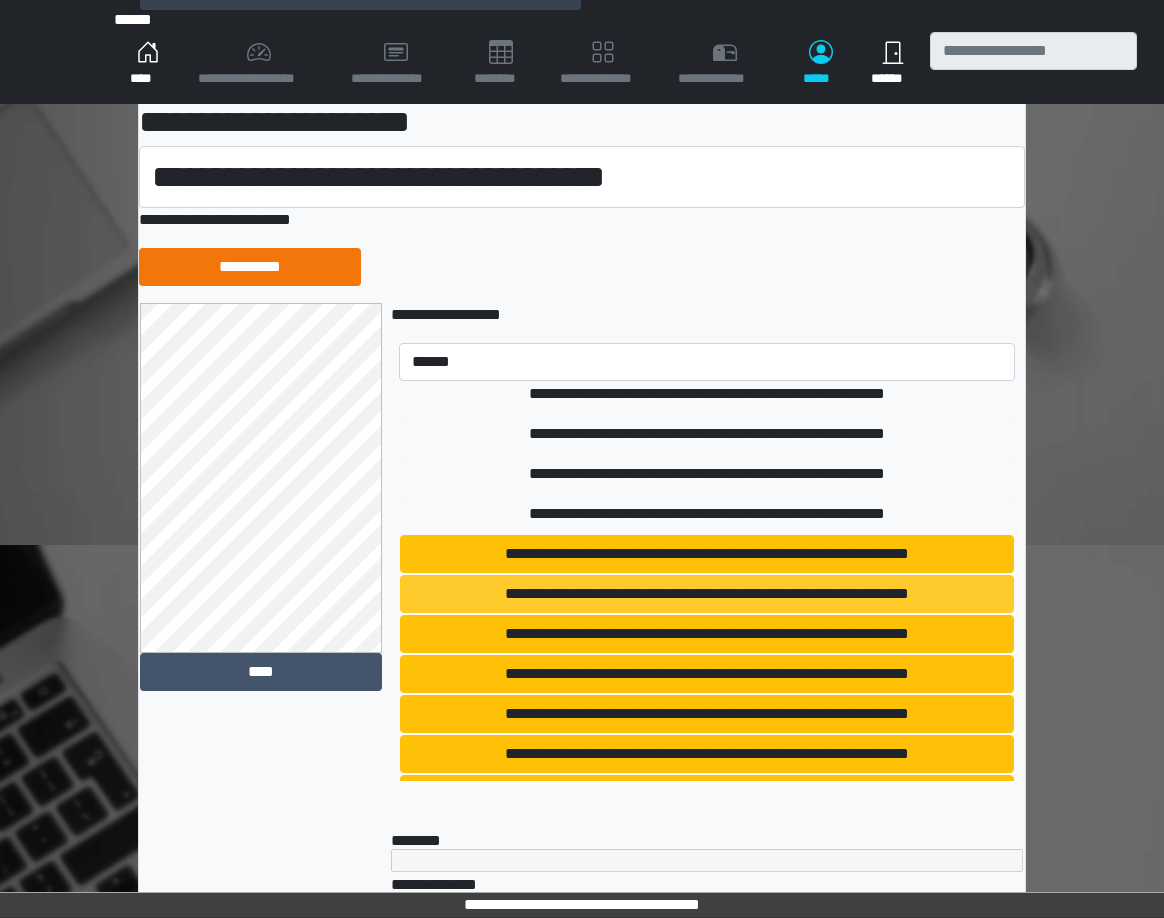 type 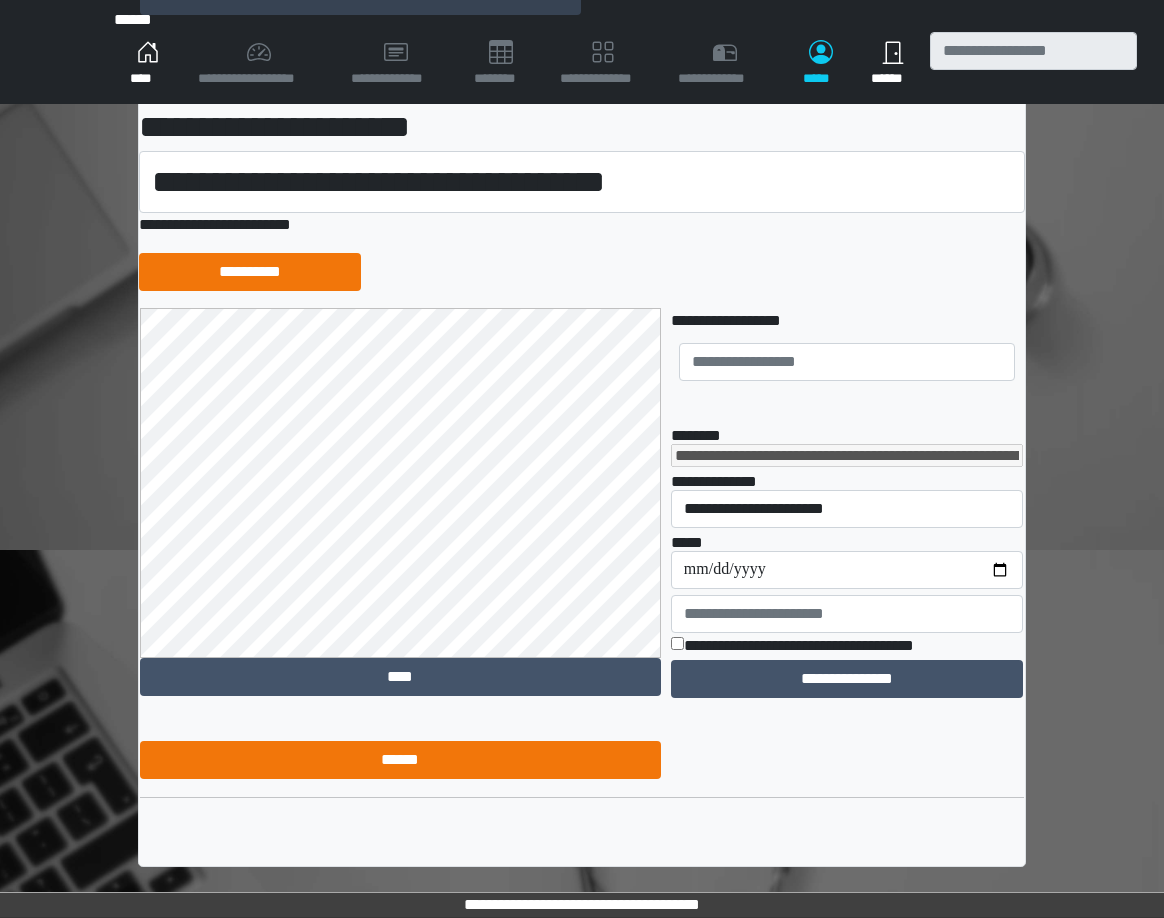 scroll, scrollTop: 371, scrollLeft: 0, axis: vertical 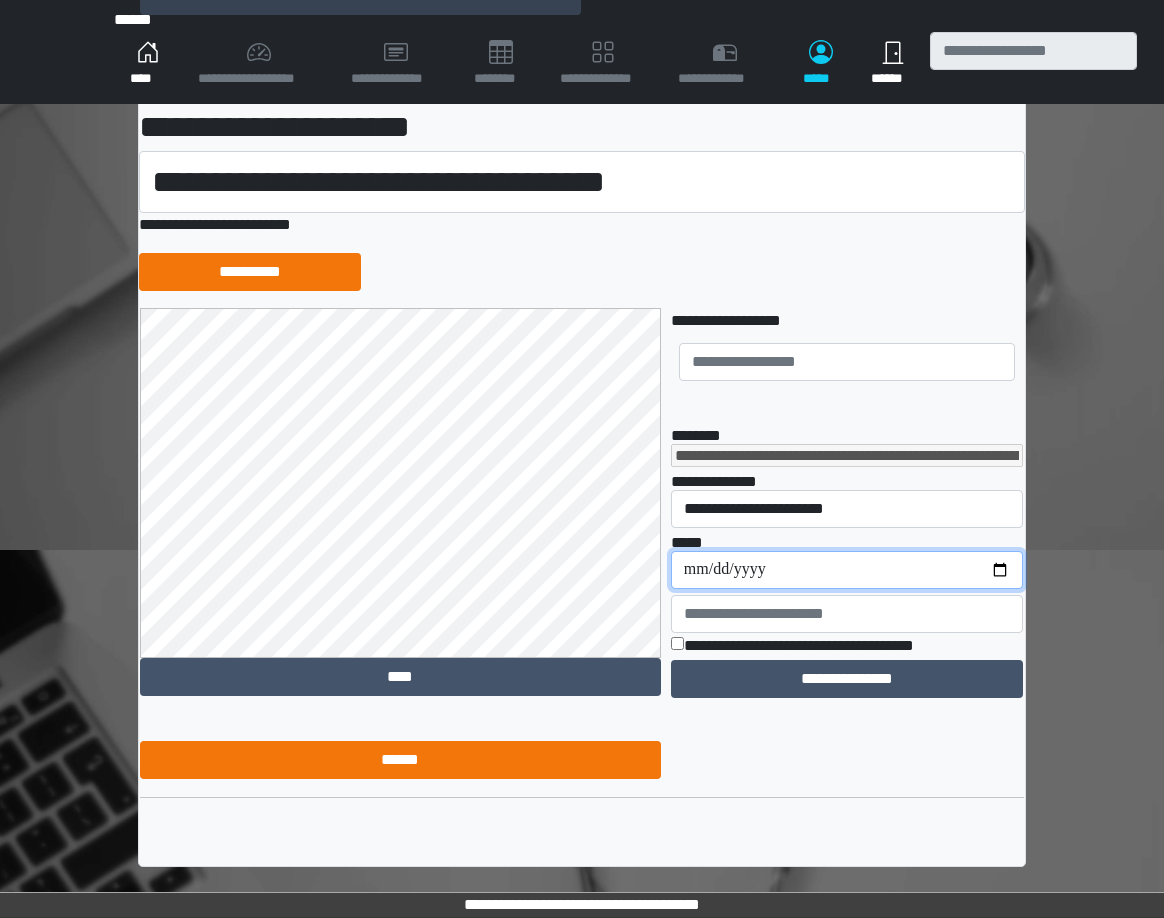 click on "**********" at bounding box center (847, 570) 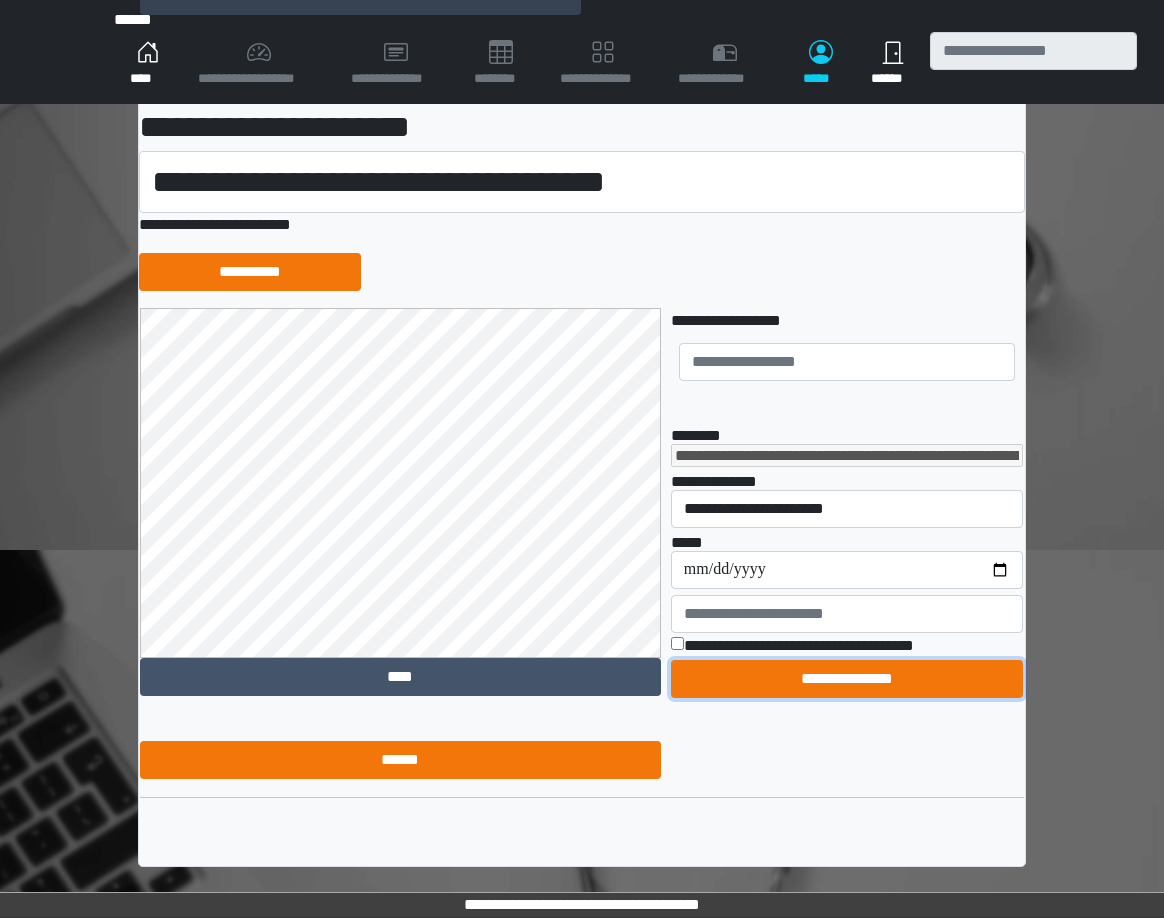 click on "**********" at bounding box center (847, 679) 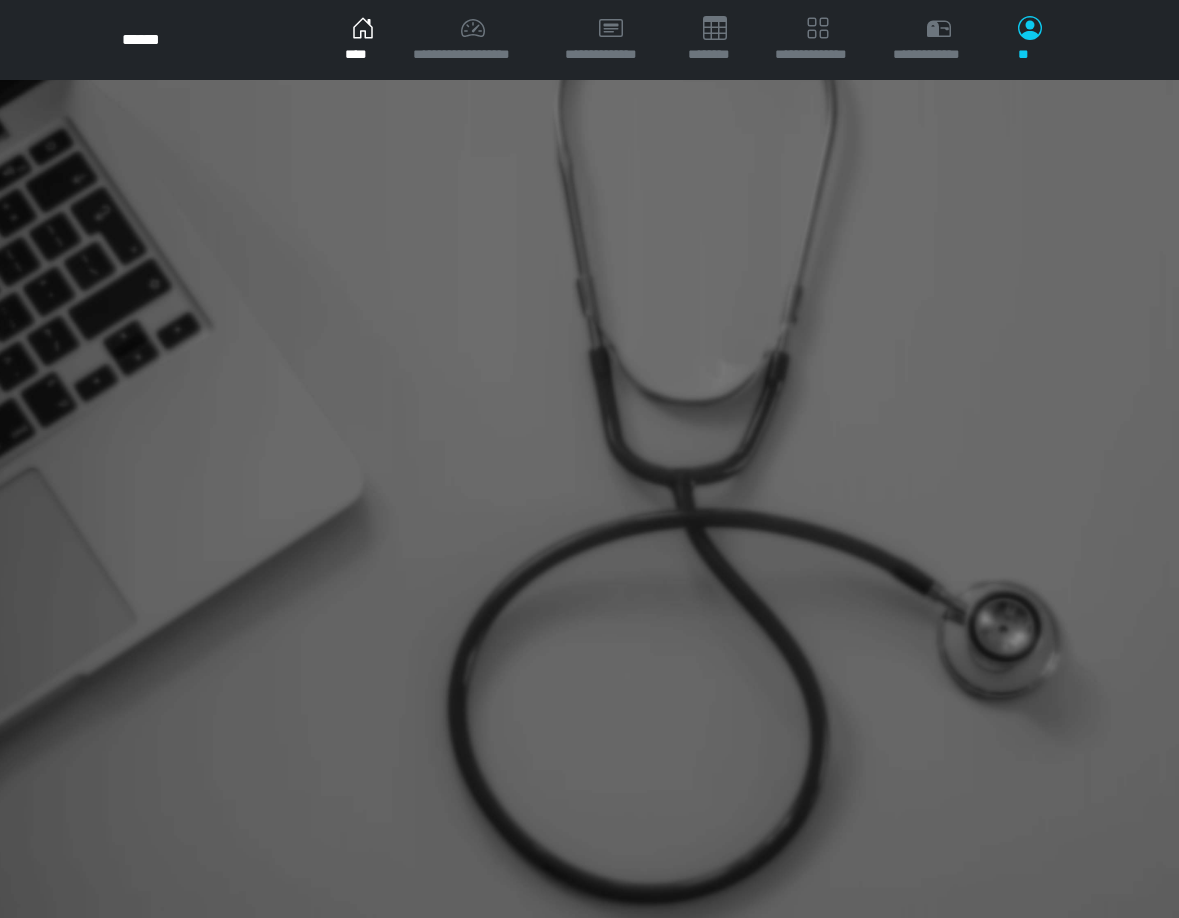 scroll, scrollTop: 0, scrollLeft: 0, axis: both 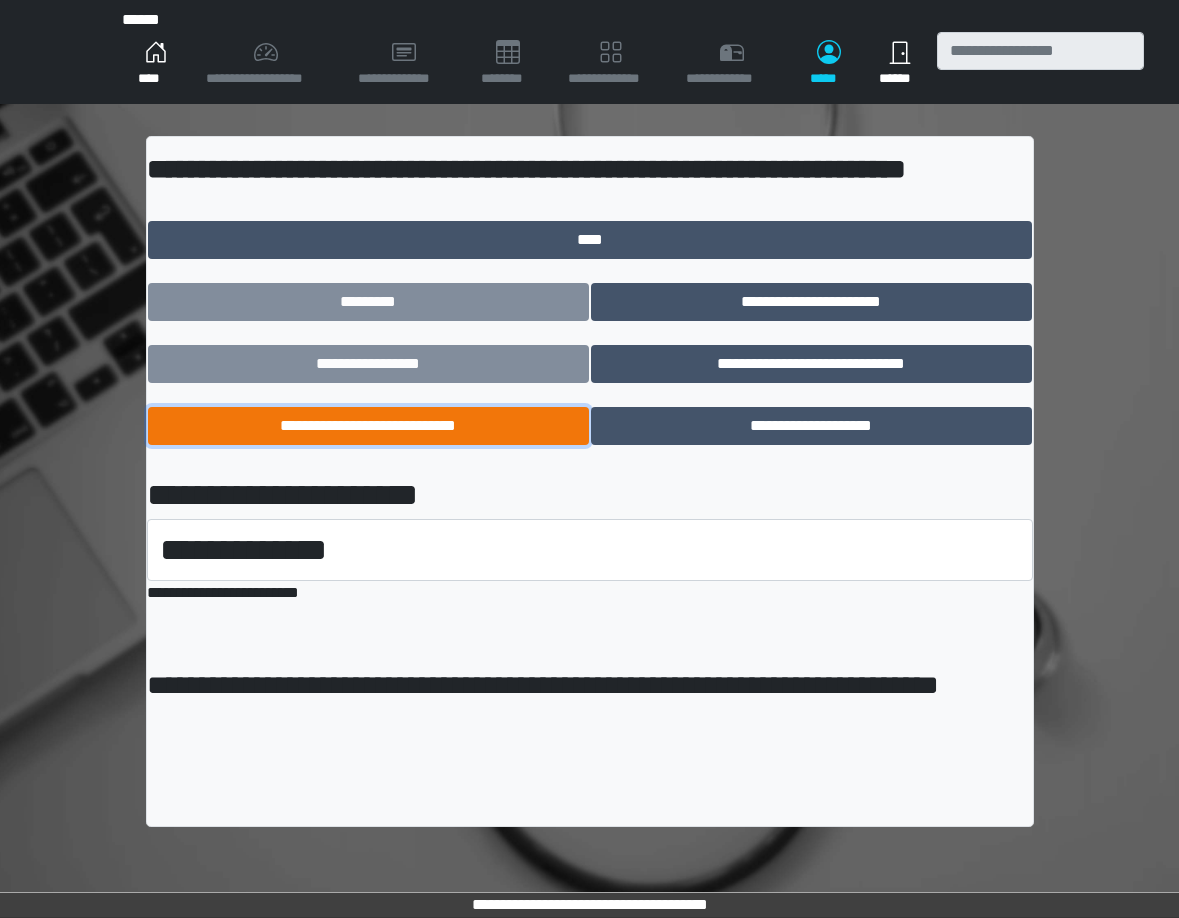 click on "**********" at bounding box center (368, 426) 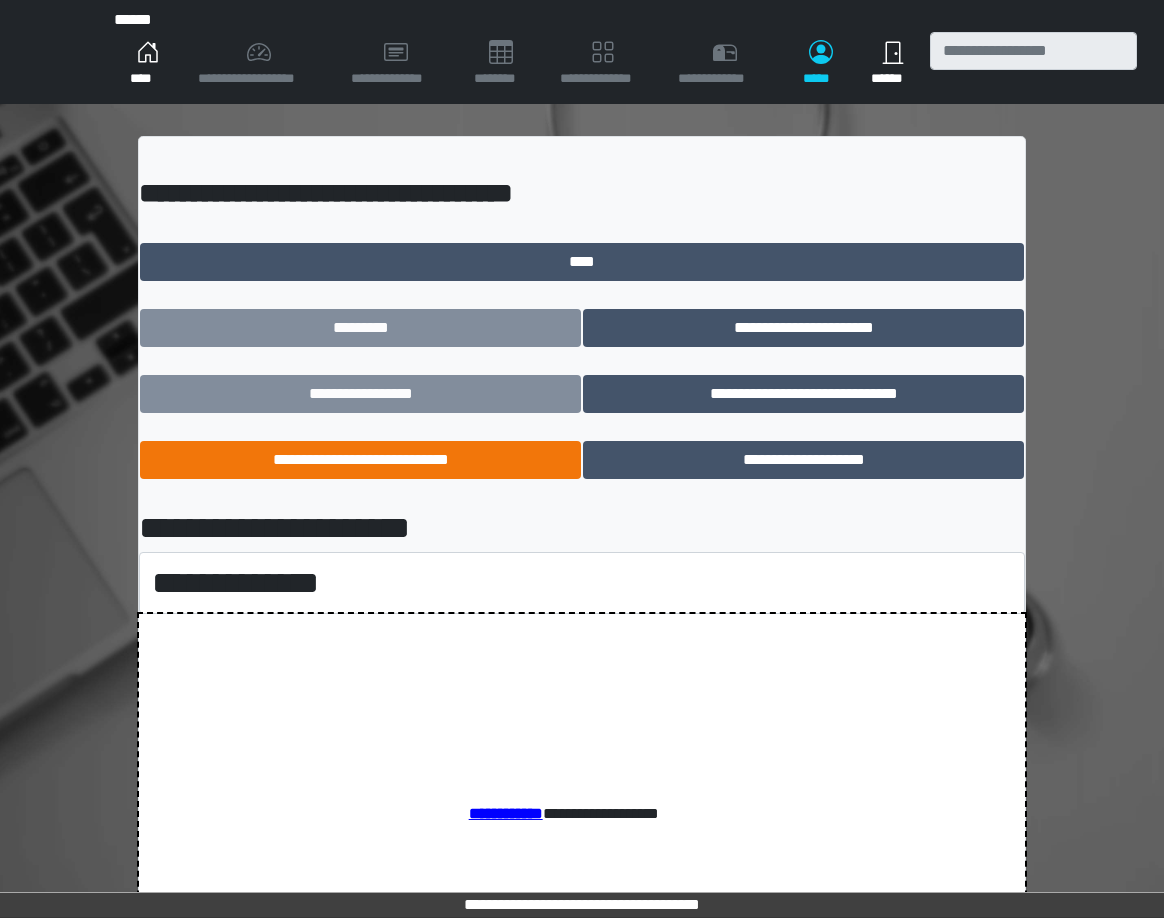 scroll, scrollTop: 0, scrollLeft: 0, axis: both 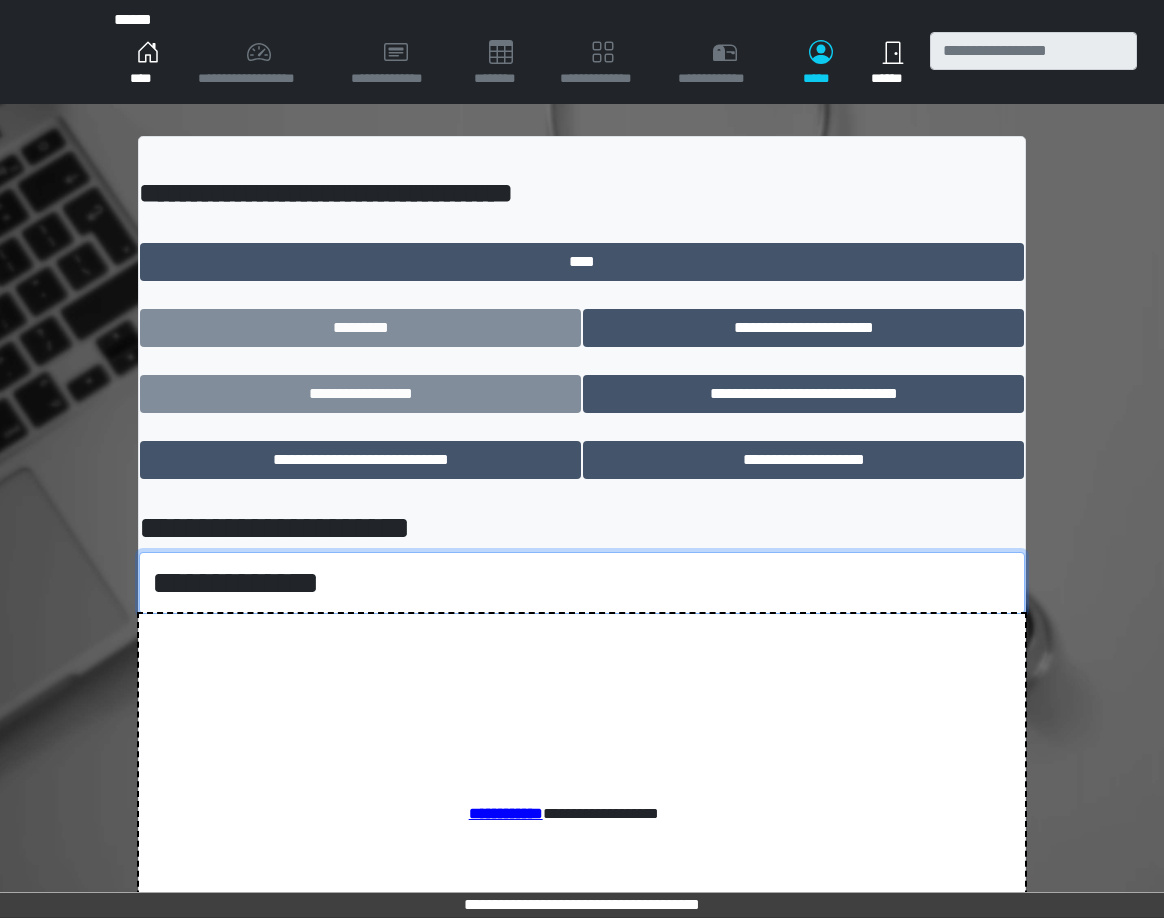 click on "**********" at bounding box center [582, 583] 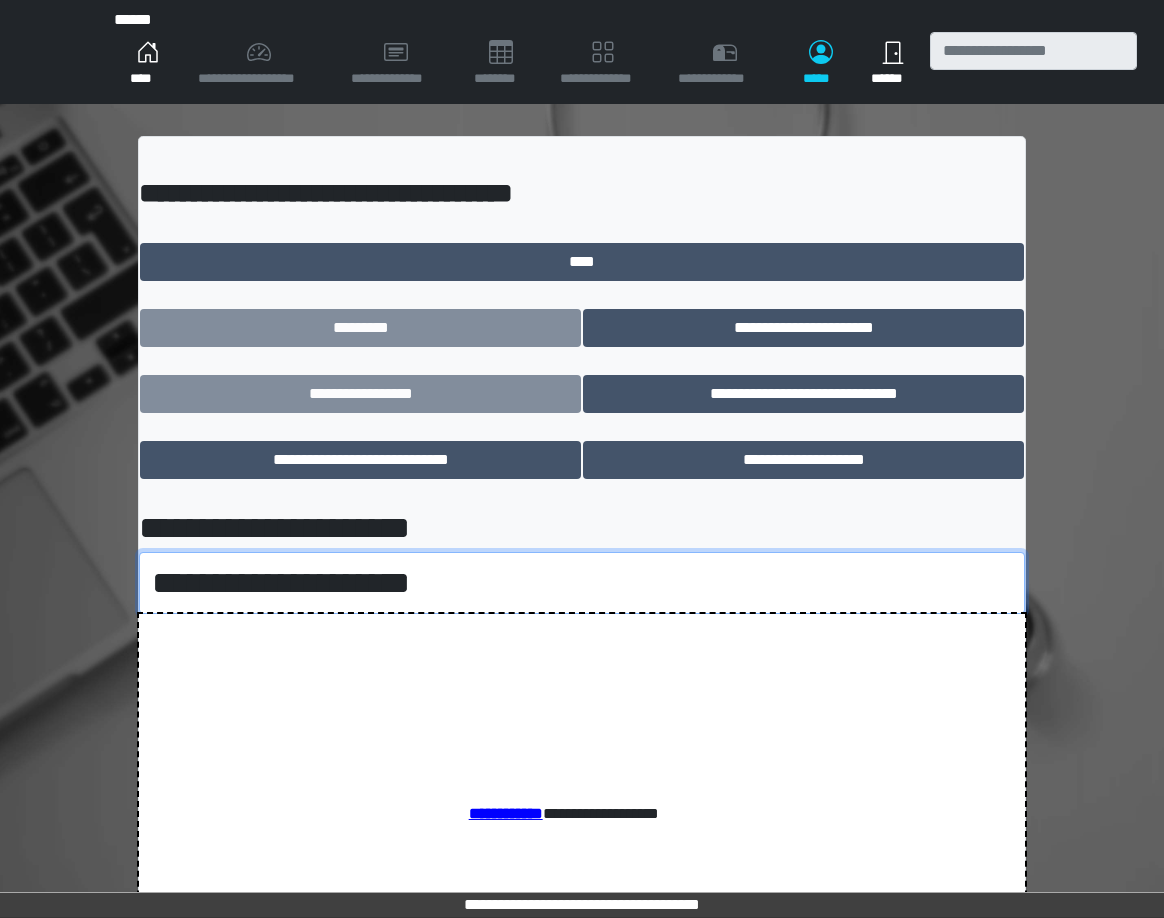 click on "**********" at bounding box center (582, 583) 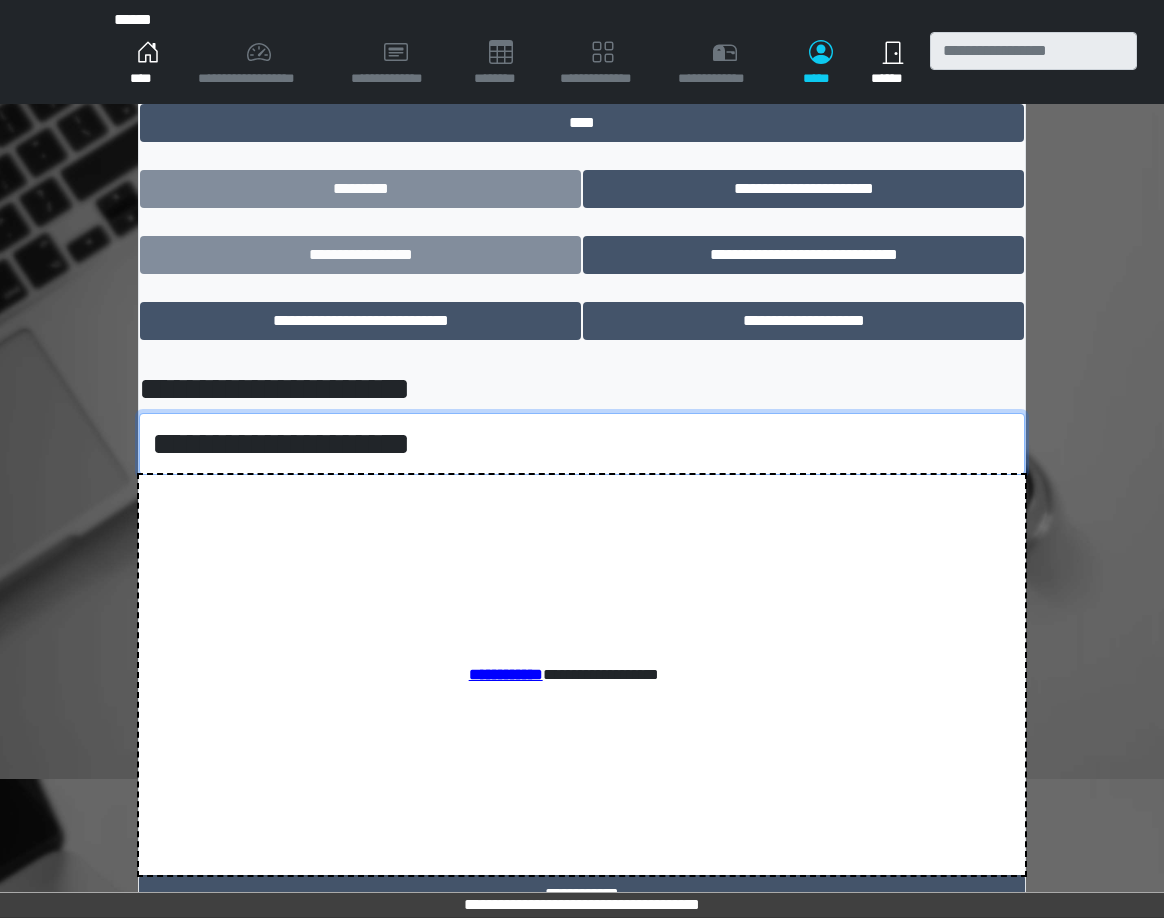 scroll, scrollTop: 189, scrollLeft: 0, axis: vertical 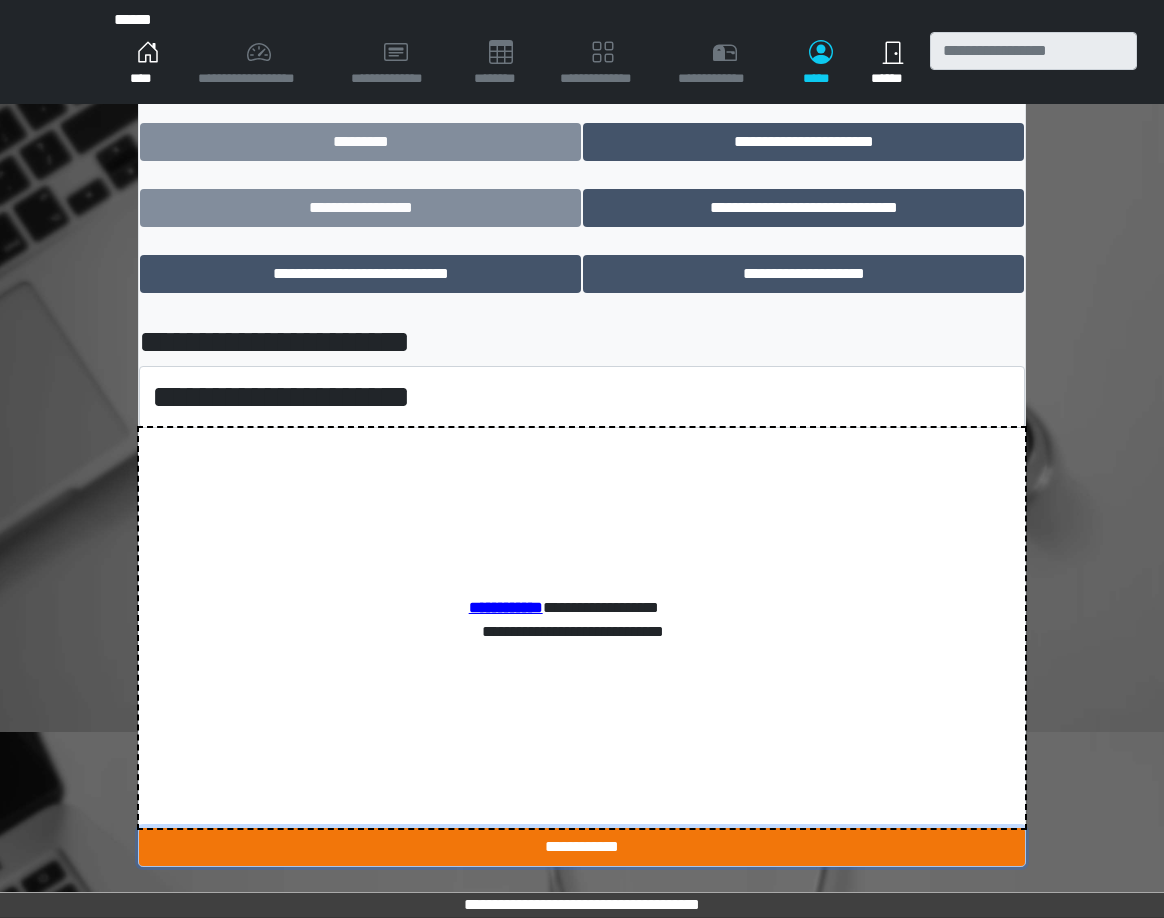 click on "**********" at bounding box center (582, 847) 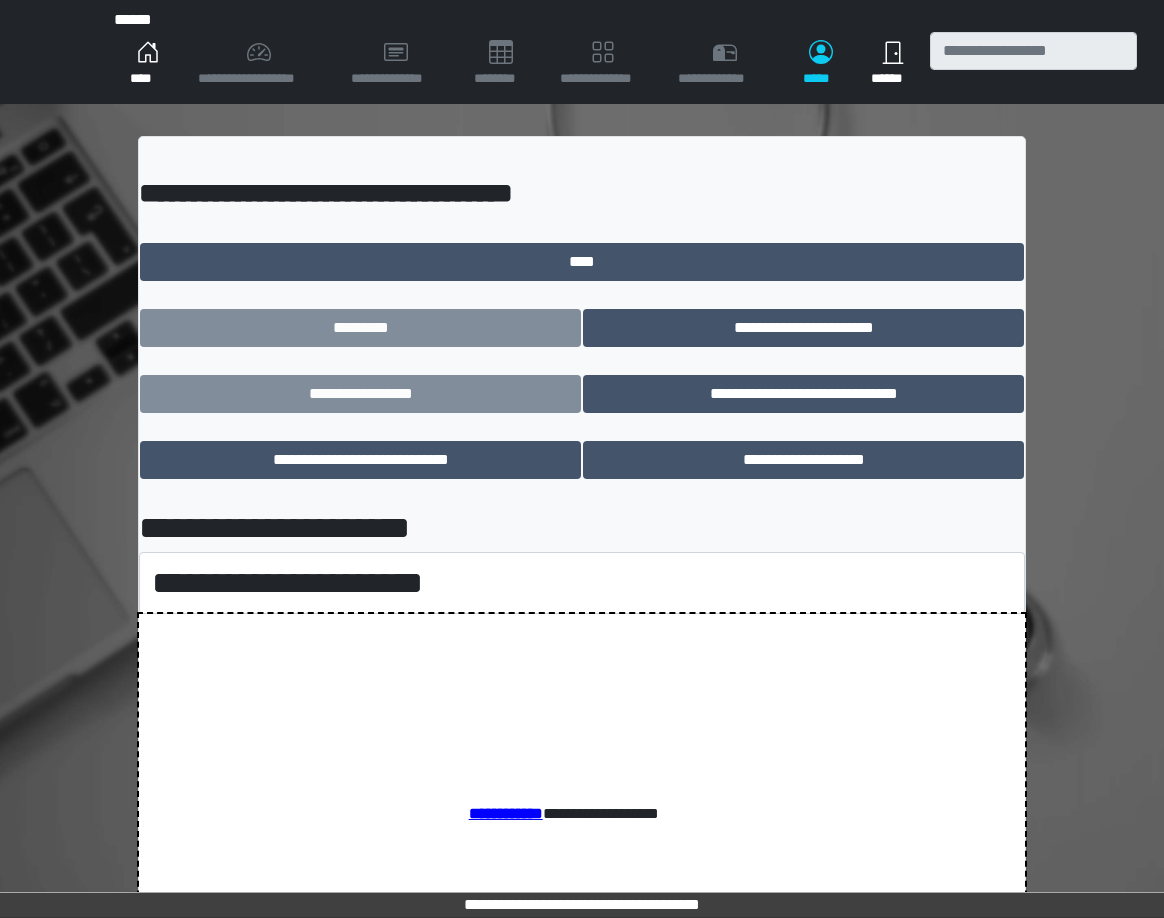 scroll, scrollTop: 0, scrollLeft: 0, axis: both 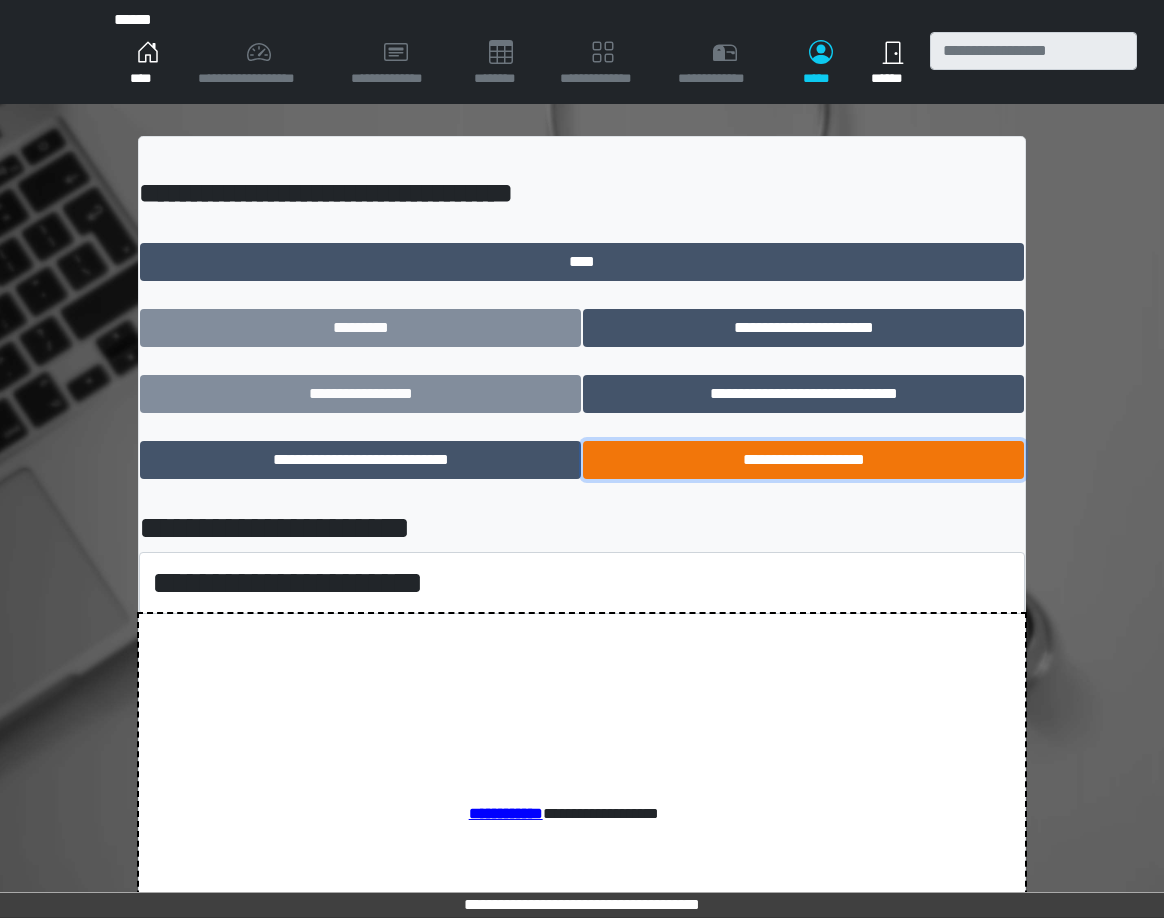 click on "**********" at bounding box center [803, 460] 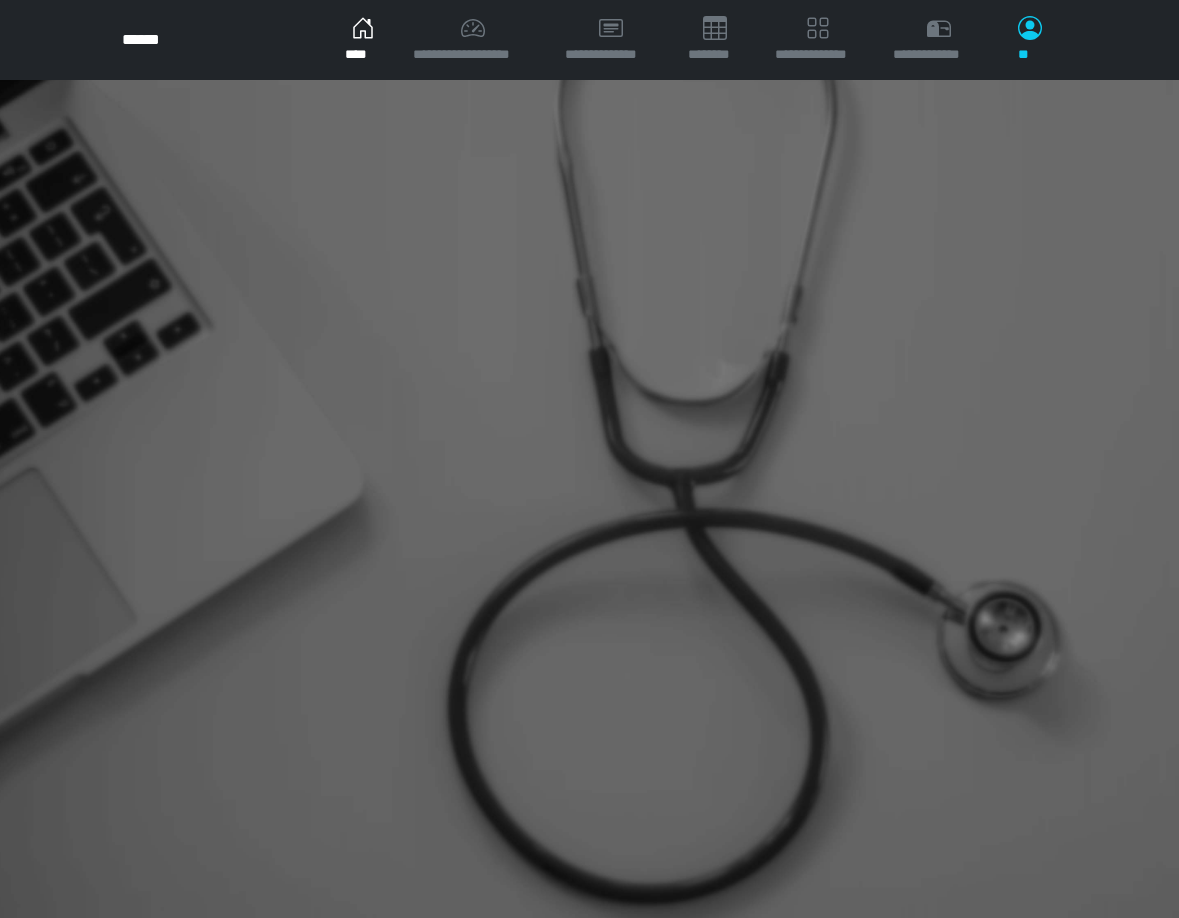 scroll, scrollTop: 0, scrollLeft: 0, axis: both 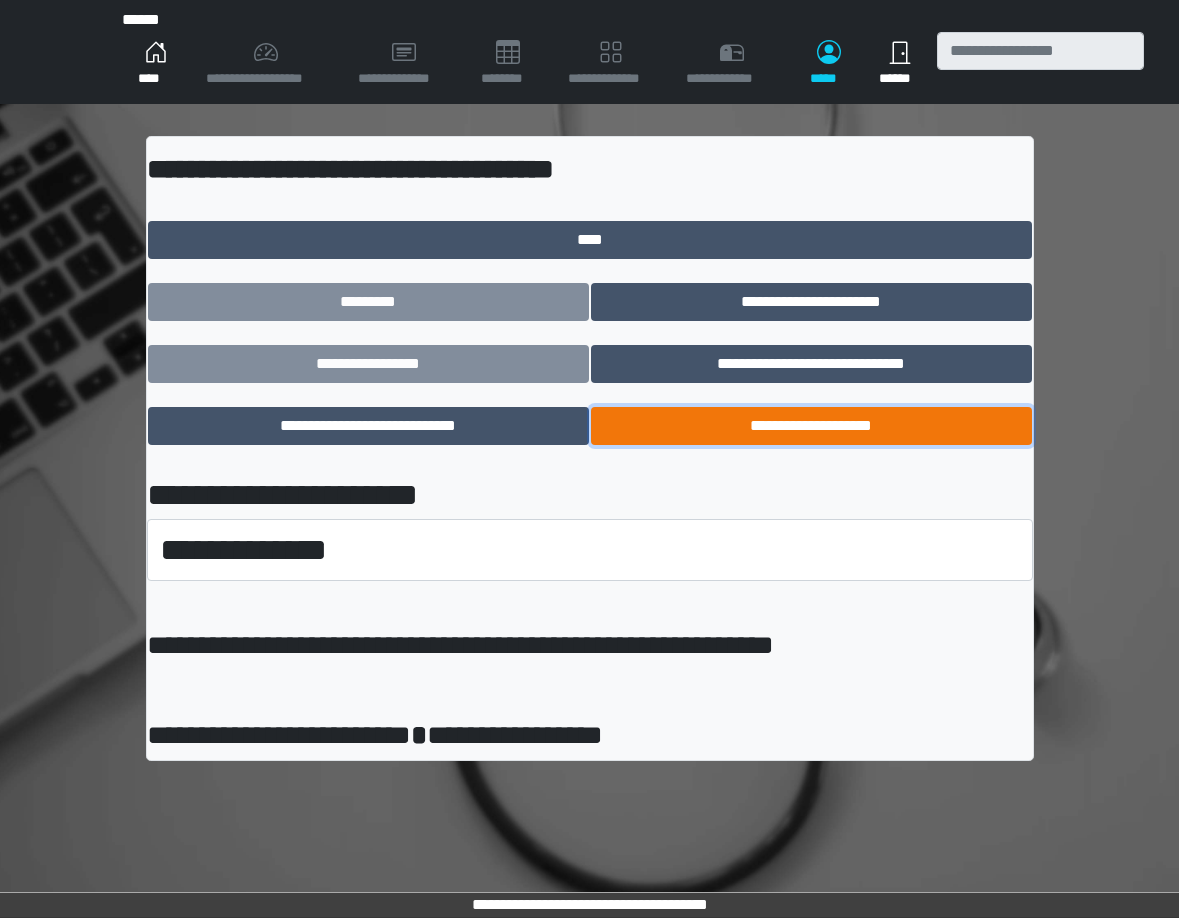 click on "**********" at bounding box center (811, 426) 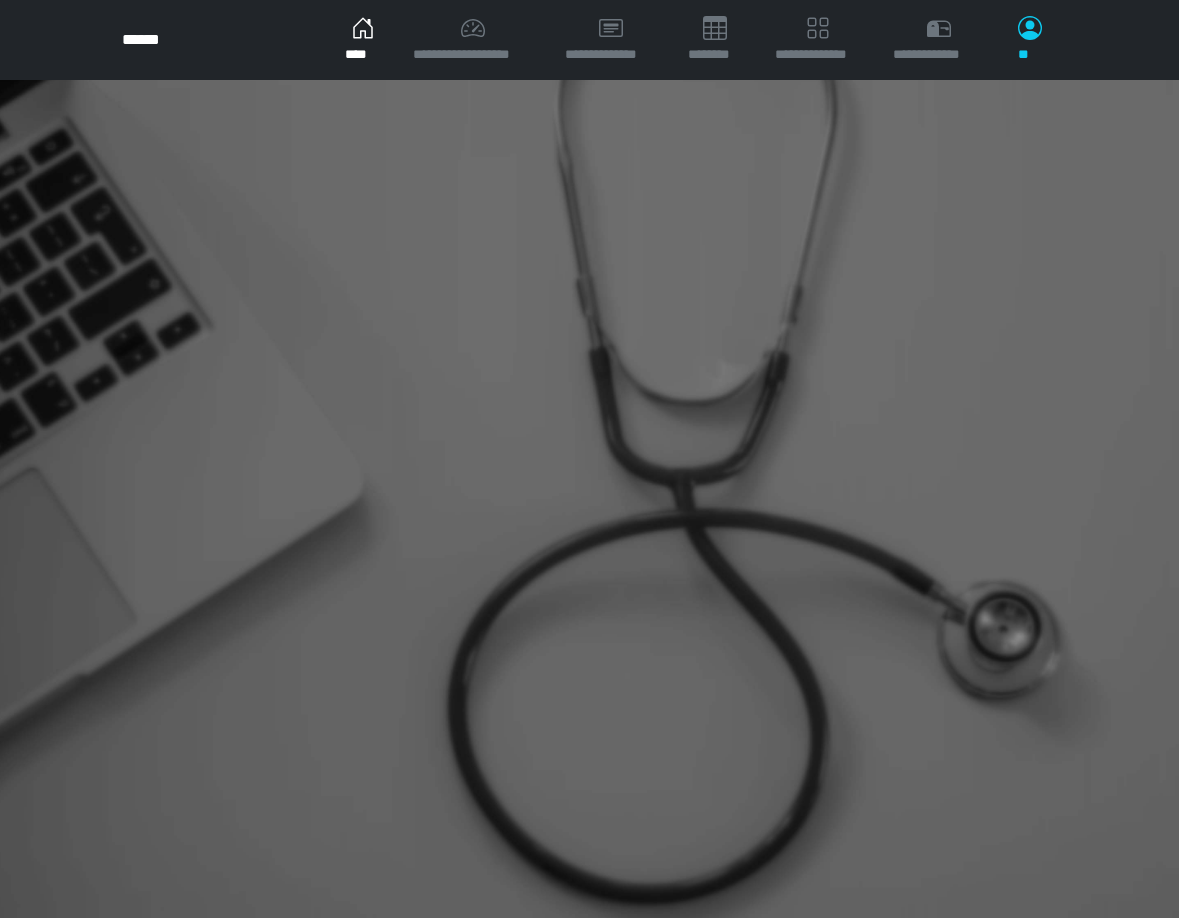 scroll, scrollTop: 0, scrollLeft: 0, axis: both 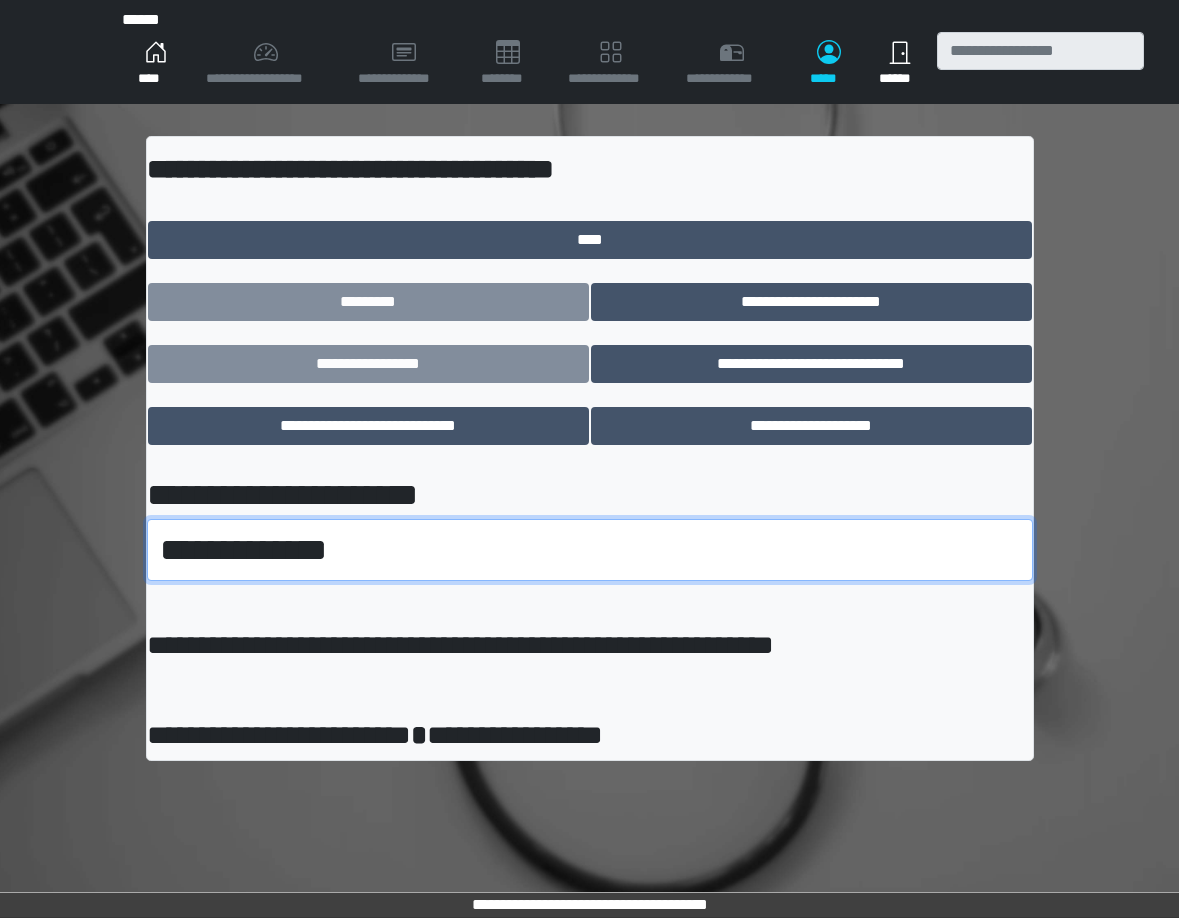 click on "**********" at bounding box center (590, 550) 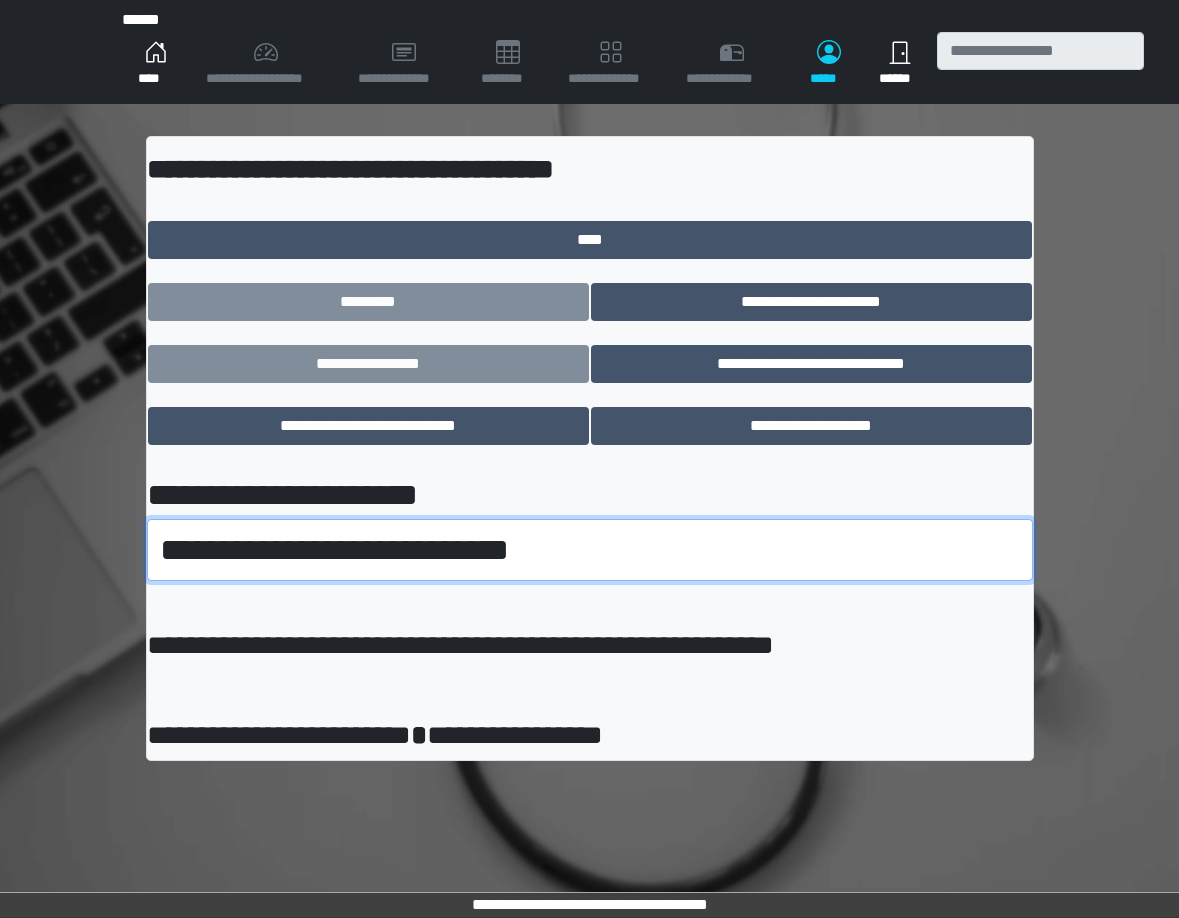 click on "**********" at bounding box center [590, 550] 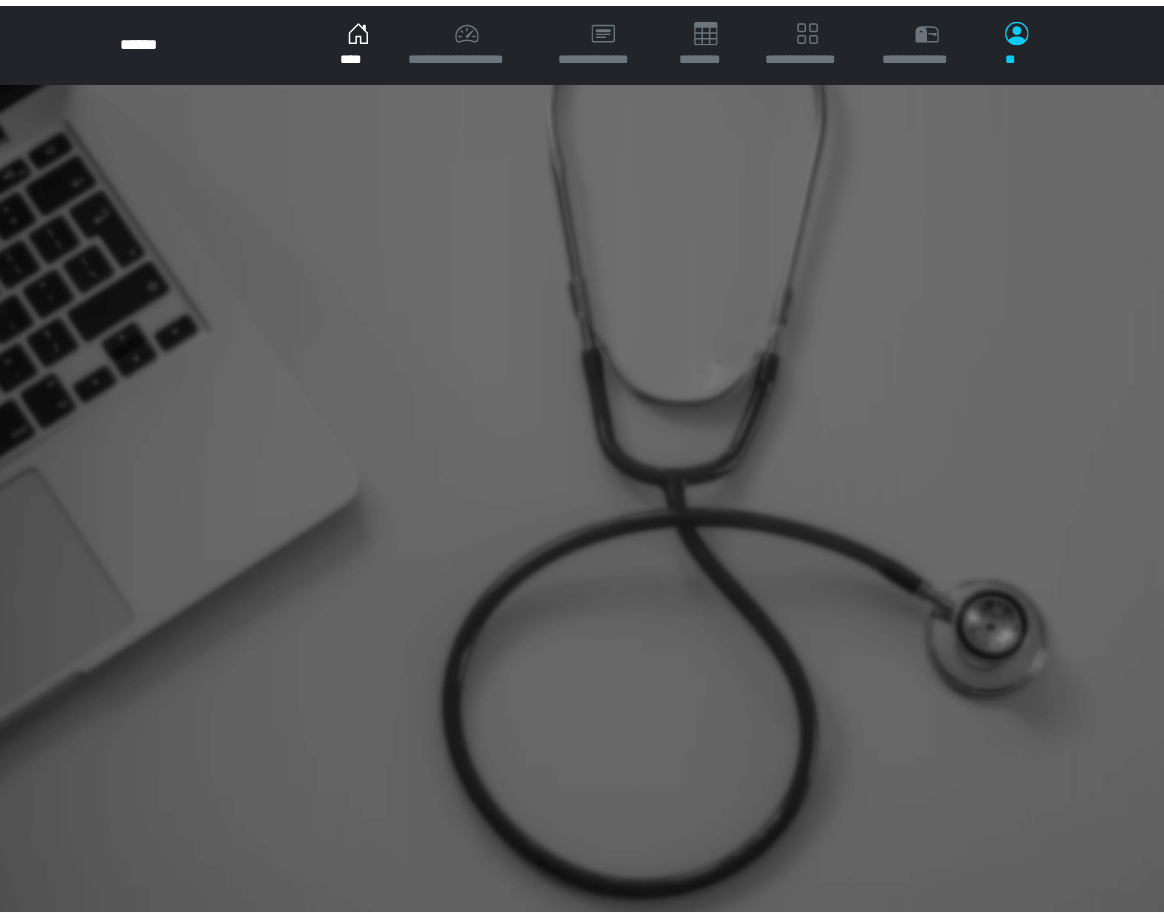 scroll, scrollTop: 0, scrollLeft: 0, axis: both 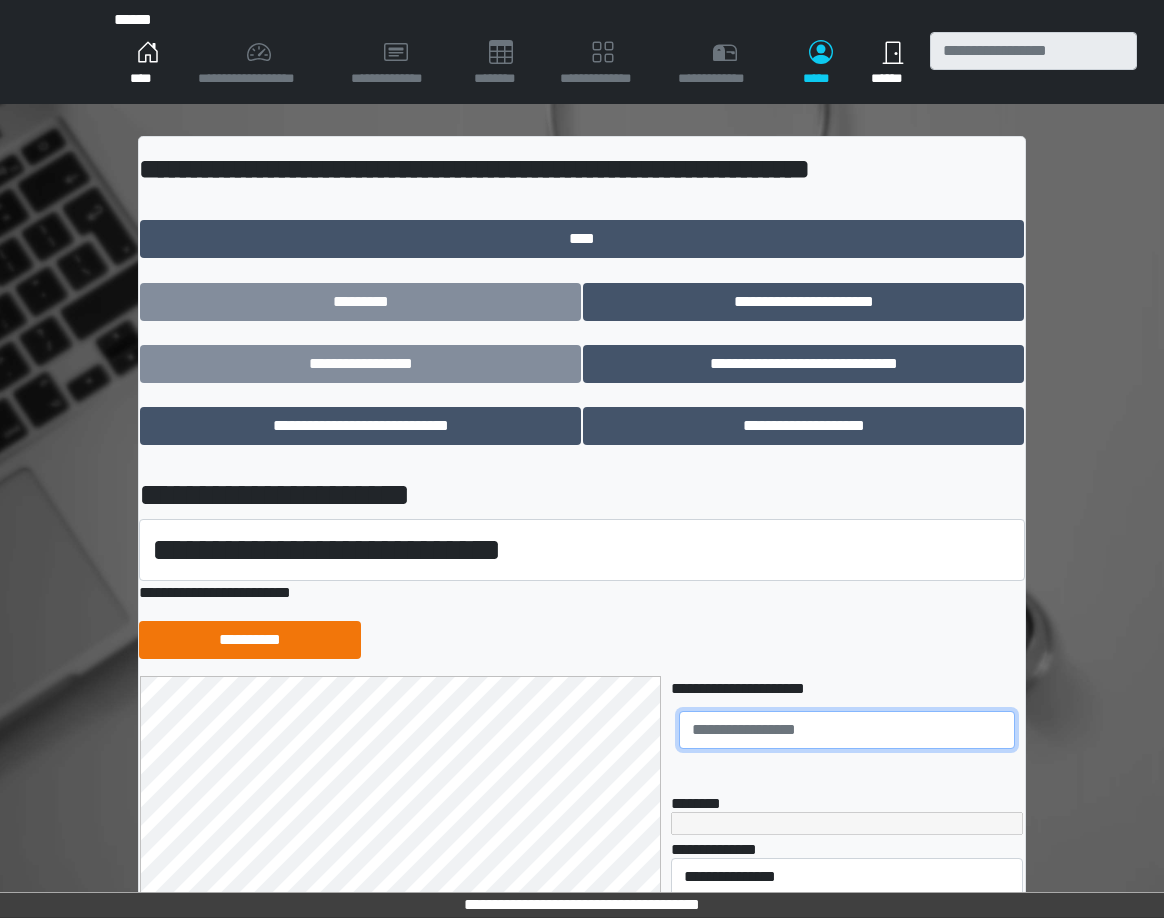click at bounding box center (847, 730) 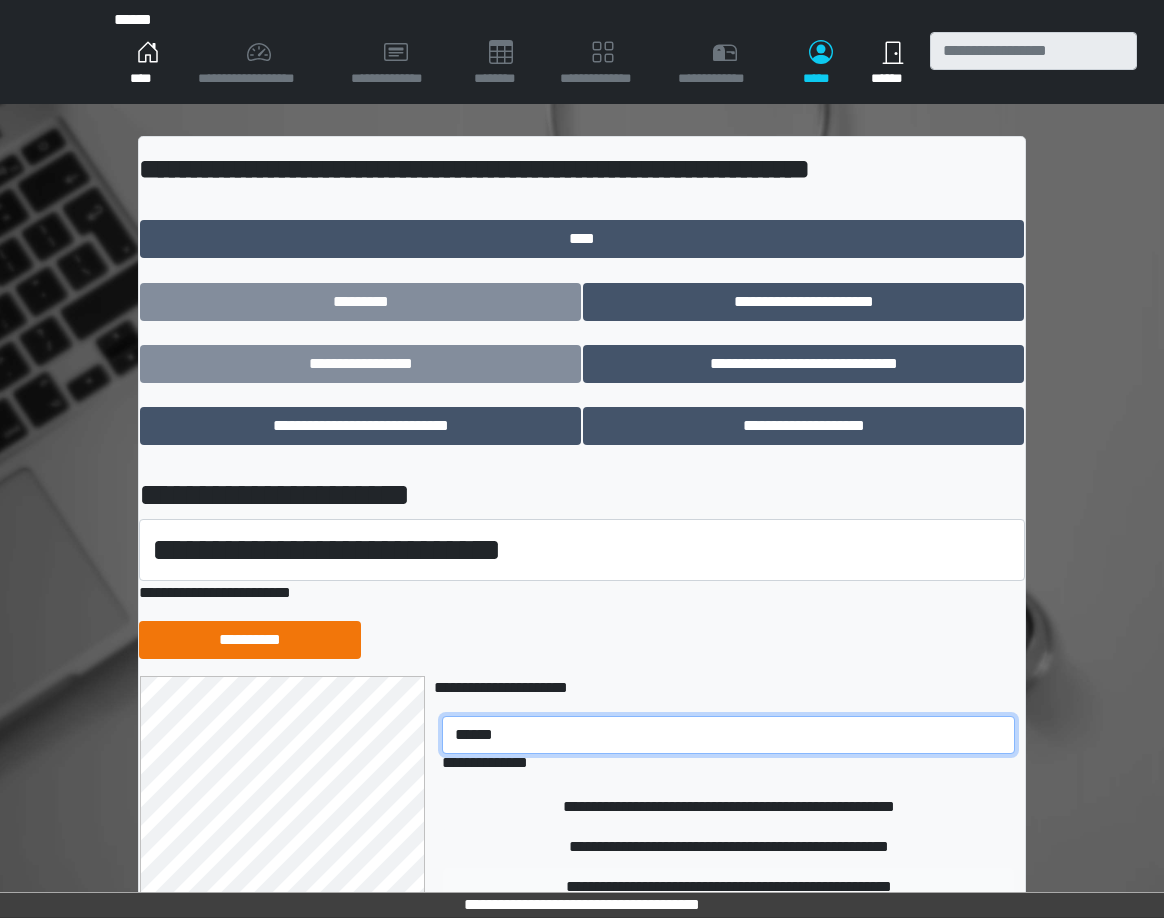 type on "******" 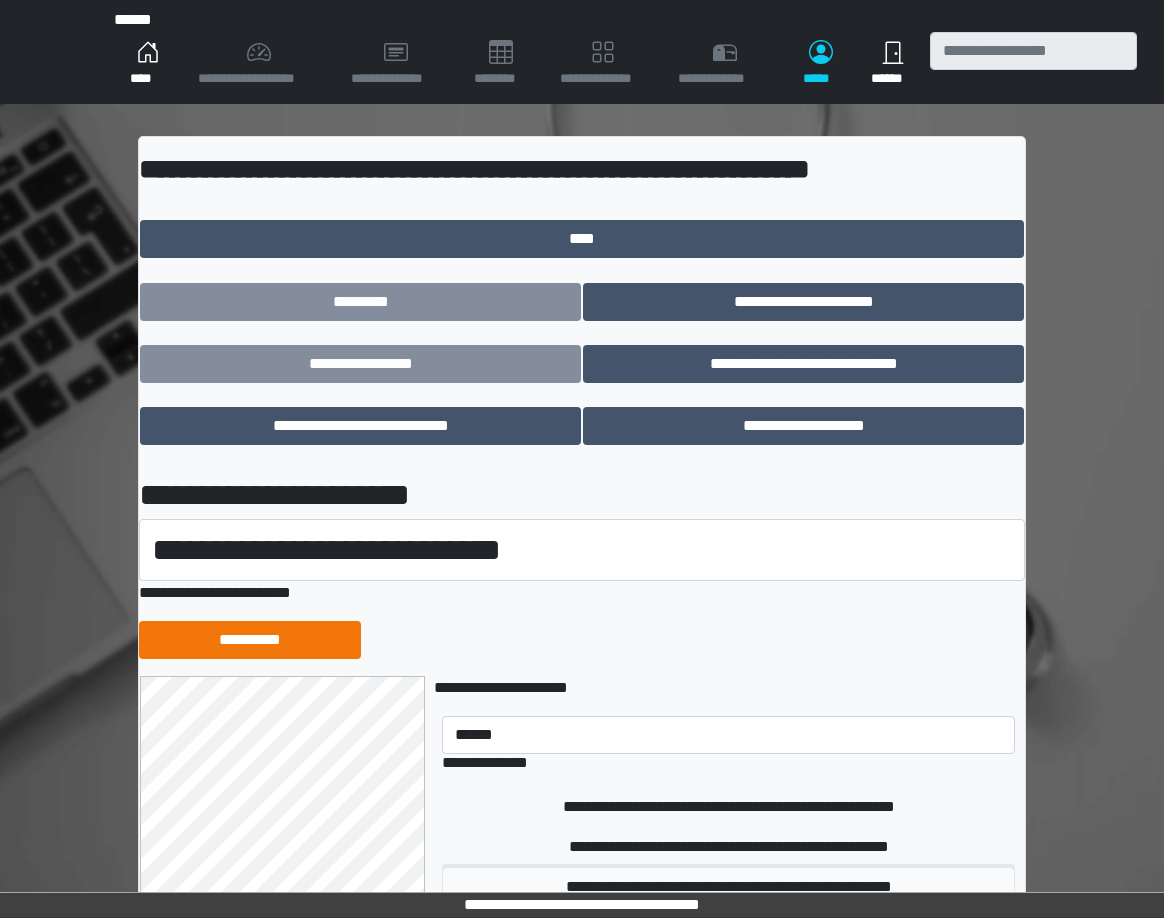 click on "**********" at bounding box center [728, 887] 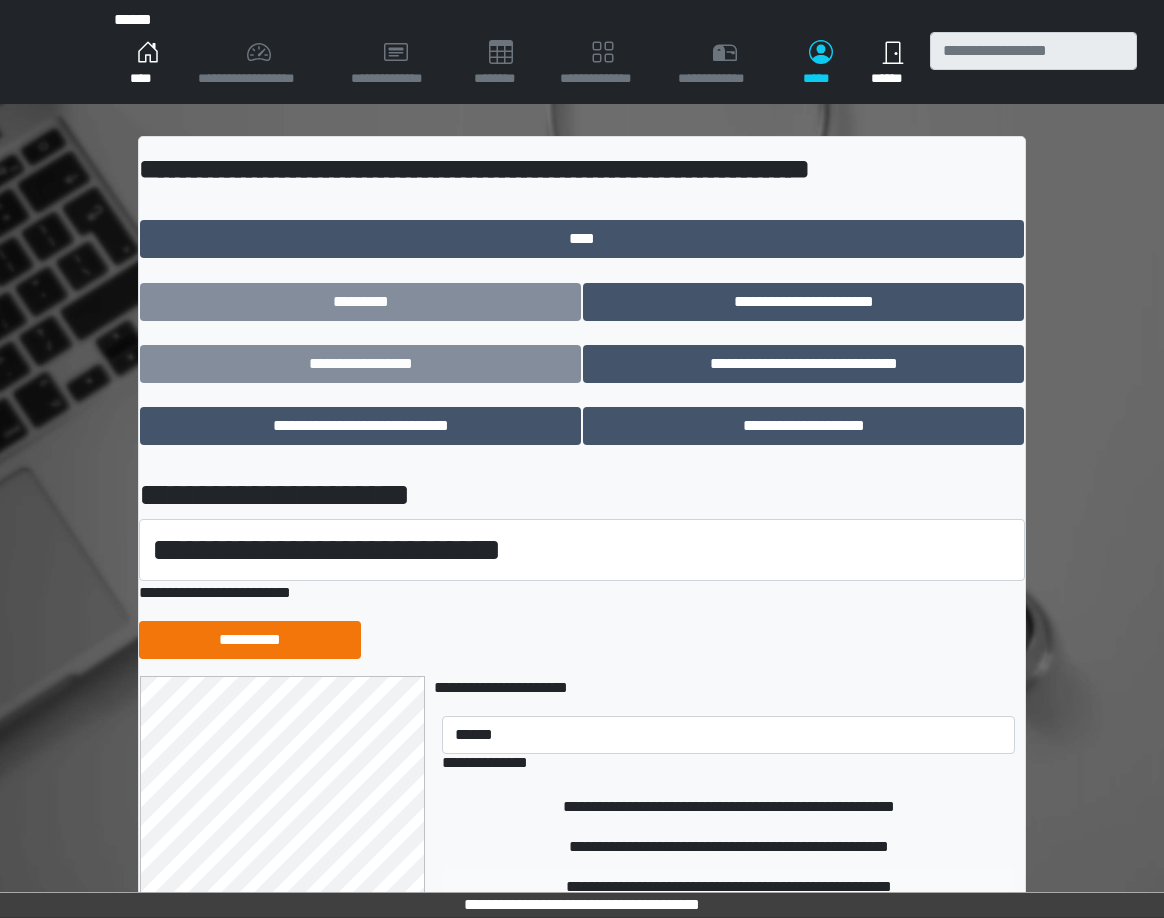 type 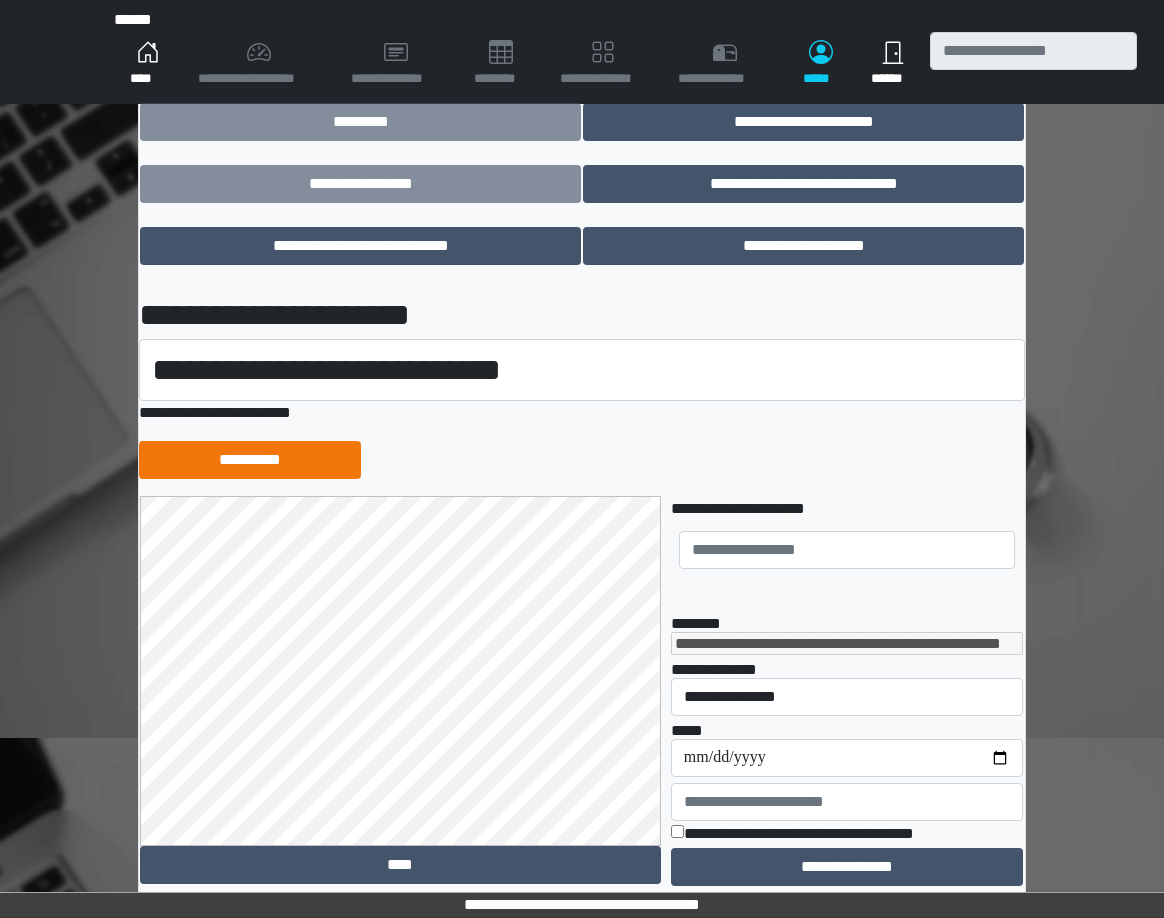 scroll, scrollTop: 190, scrollLeft: 0, axis: vertical 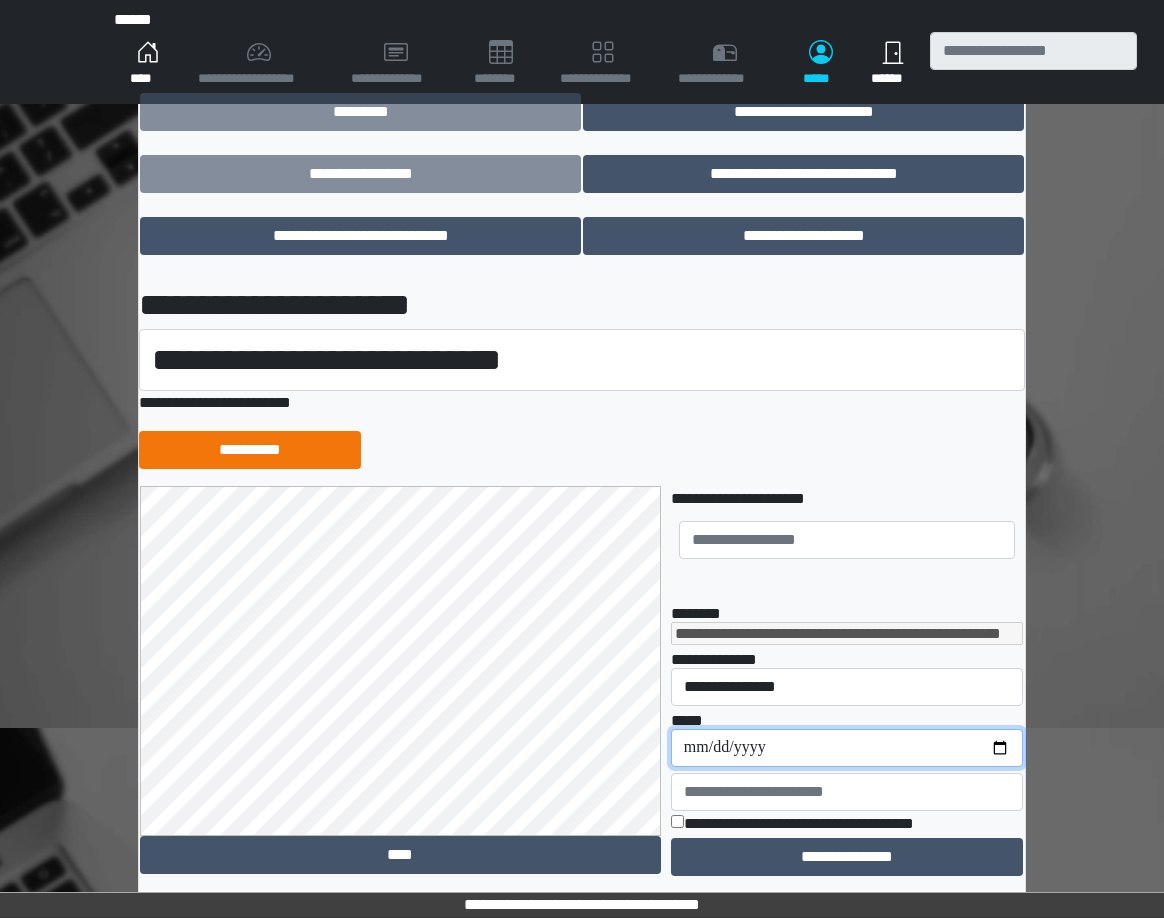 click on "**********" at bounding box center [847, 748] 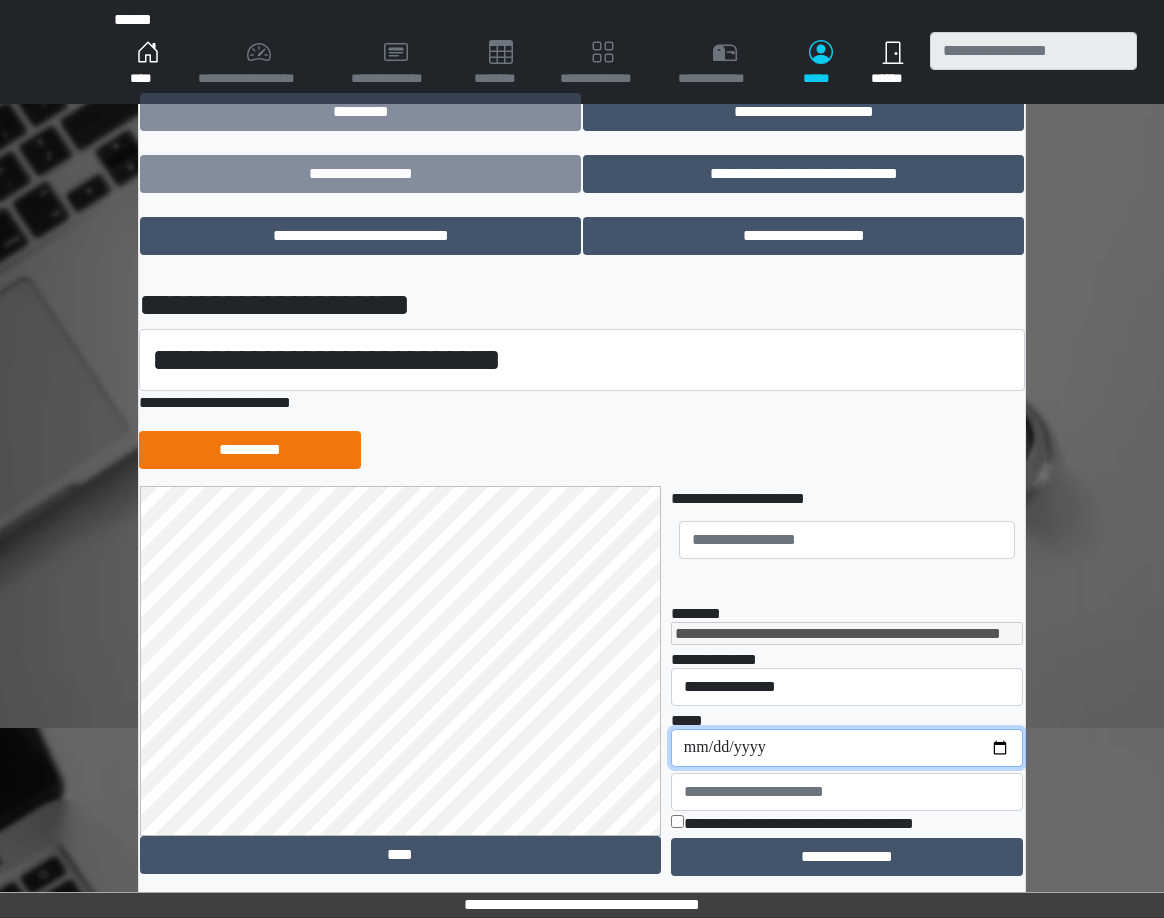 type on "**********" 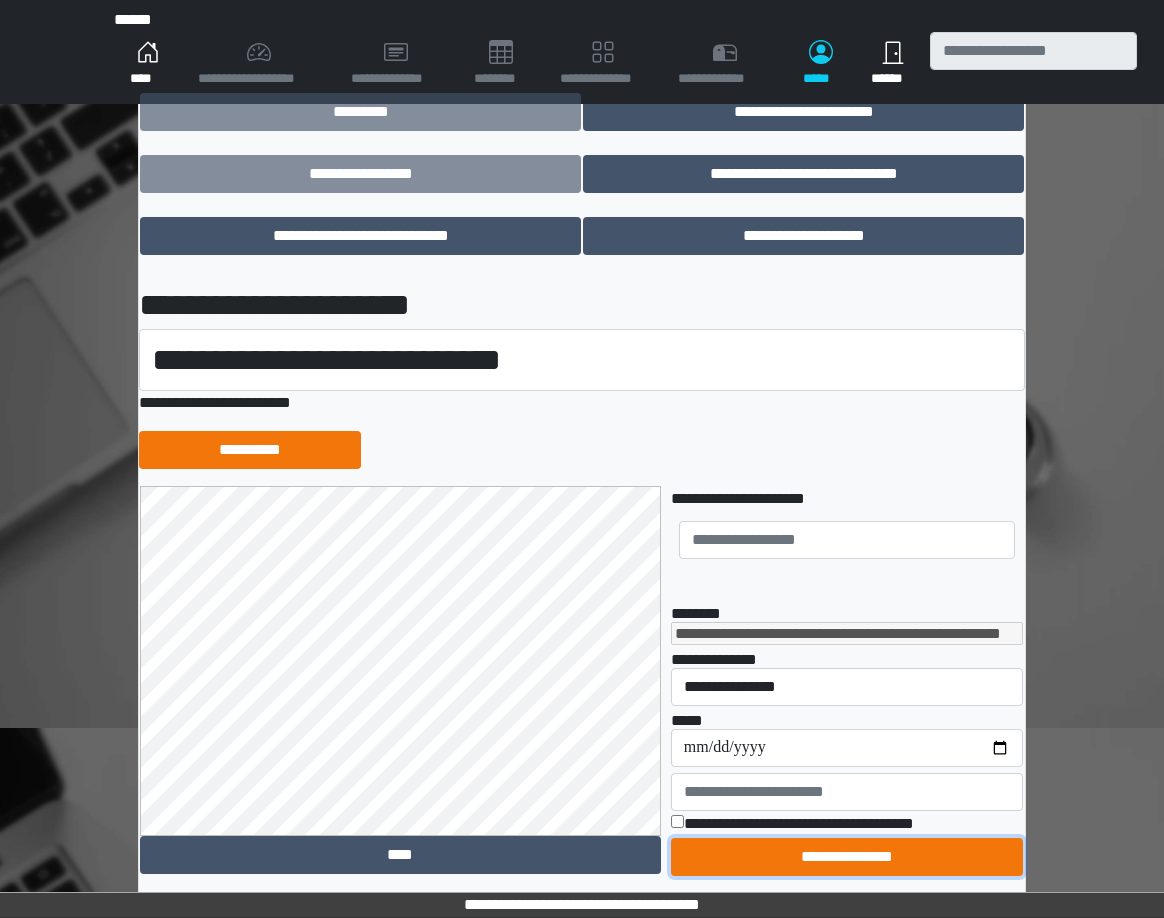 click on "**********" at bounding box center [847, 857] 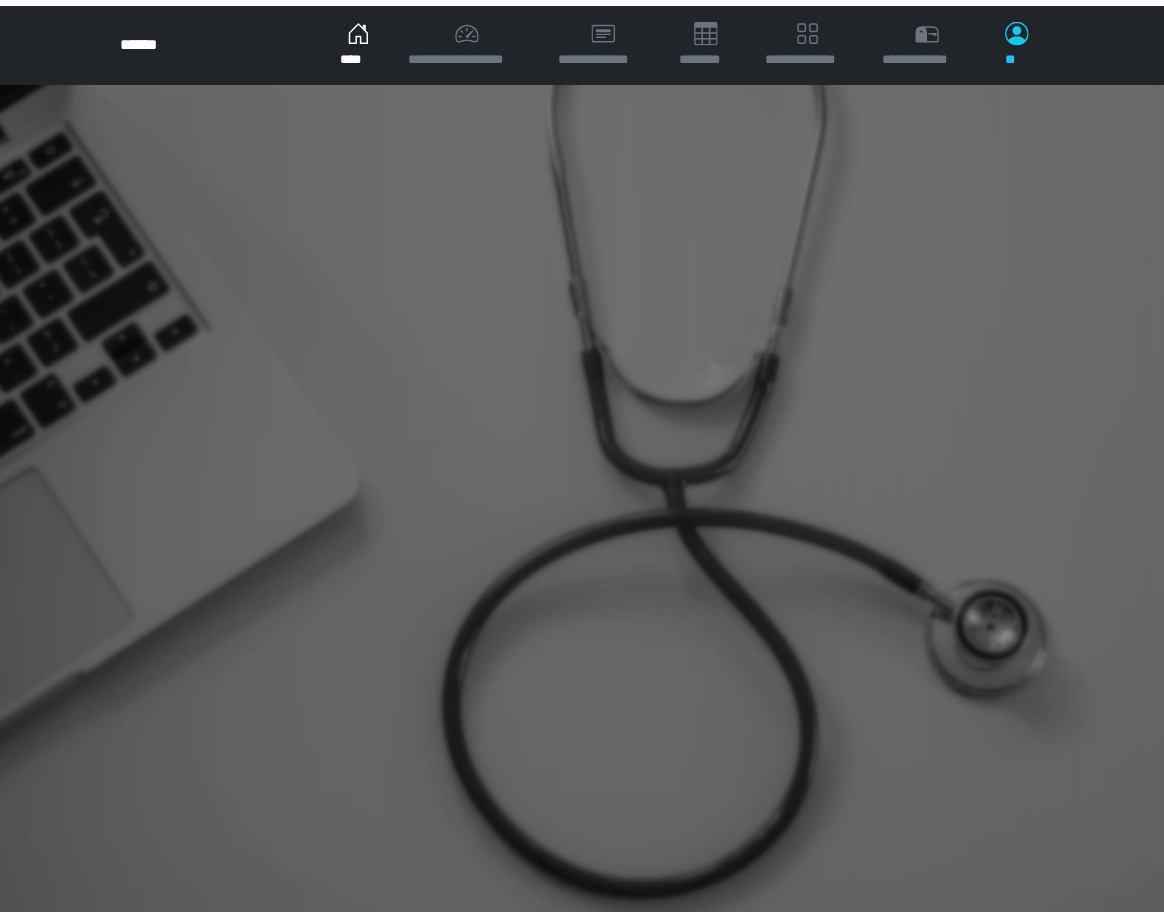 scroll, scrollTop: 0, scrollLeft: 0, axis: both 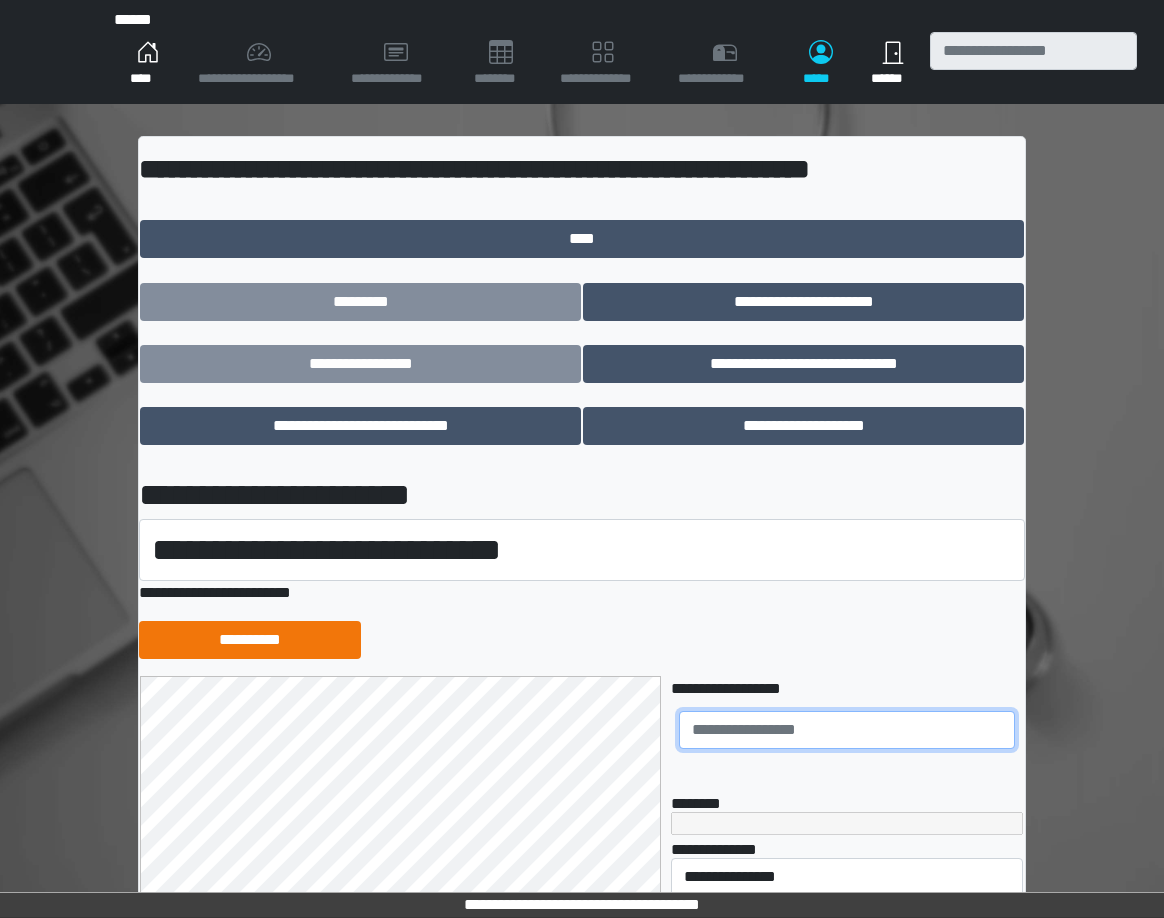click at bounding box center [847, 730] 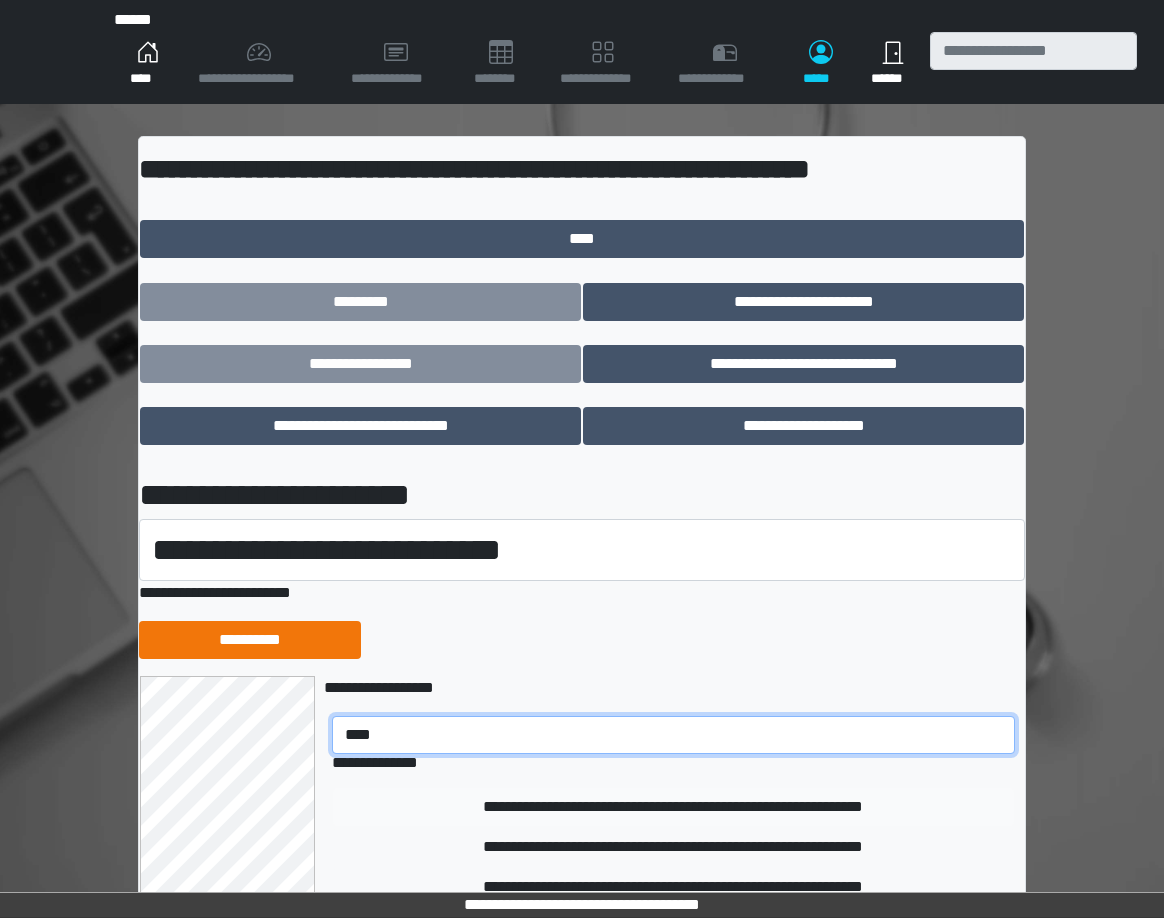 type on "****" 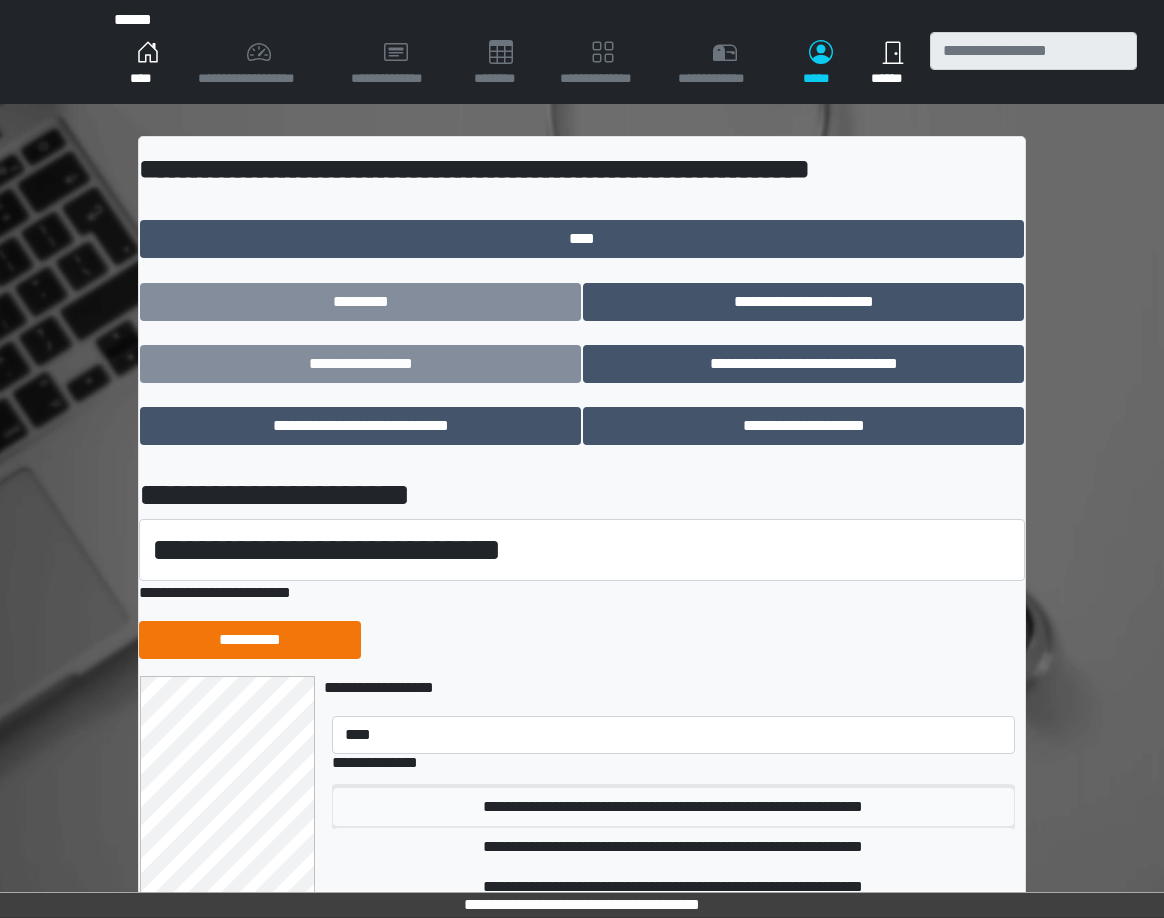 click on "**********" at bounding box center [673, 807] 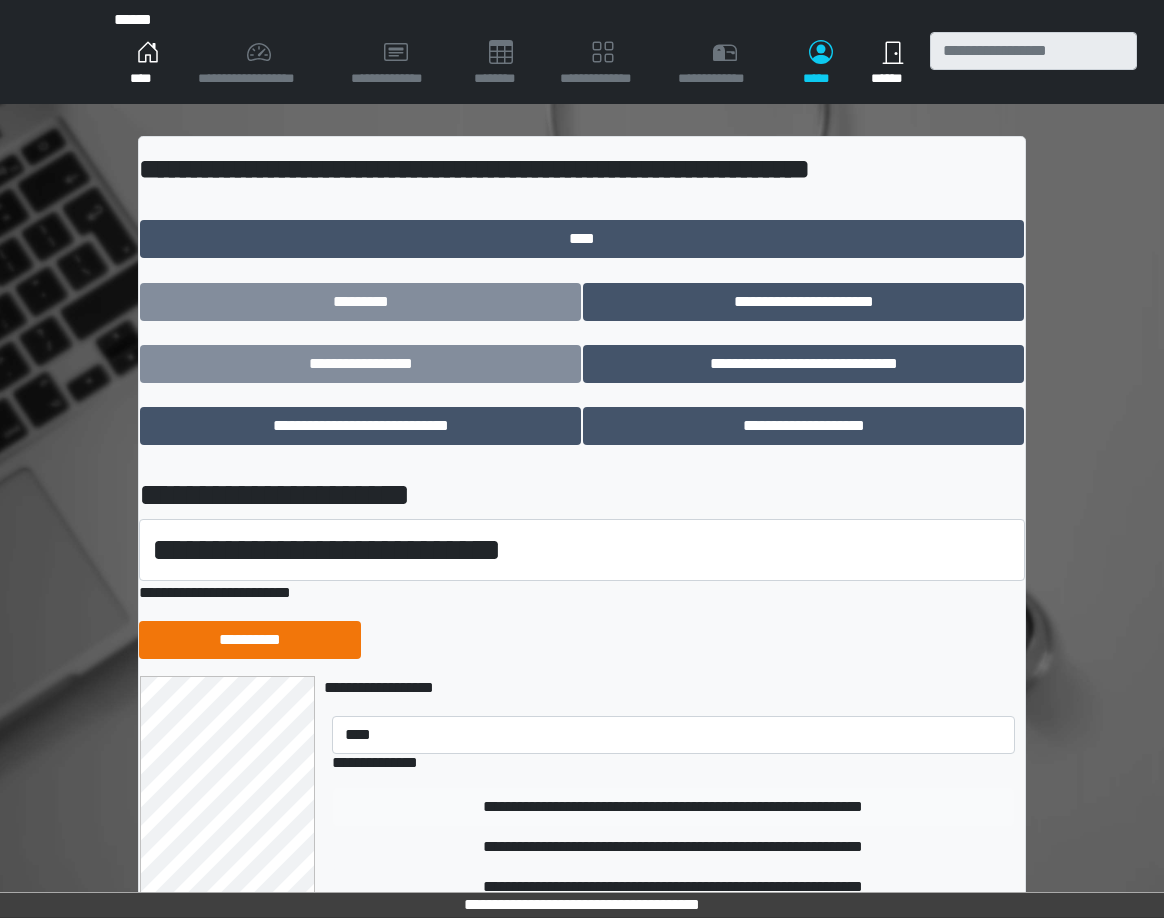 type 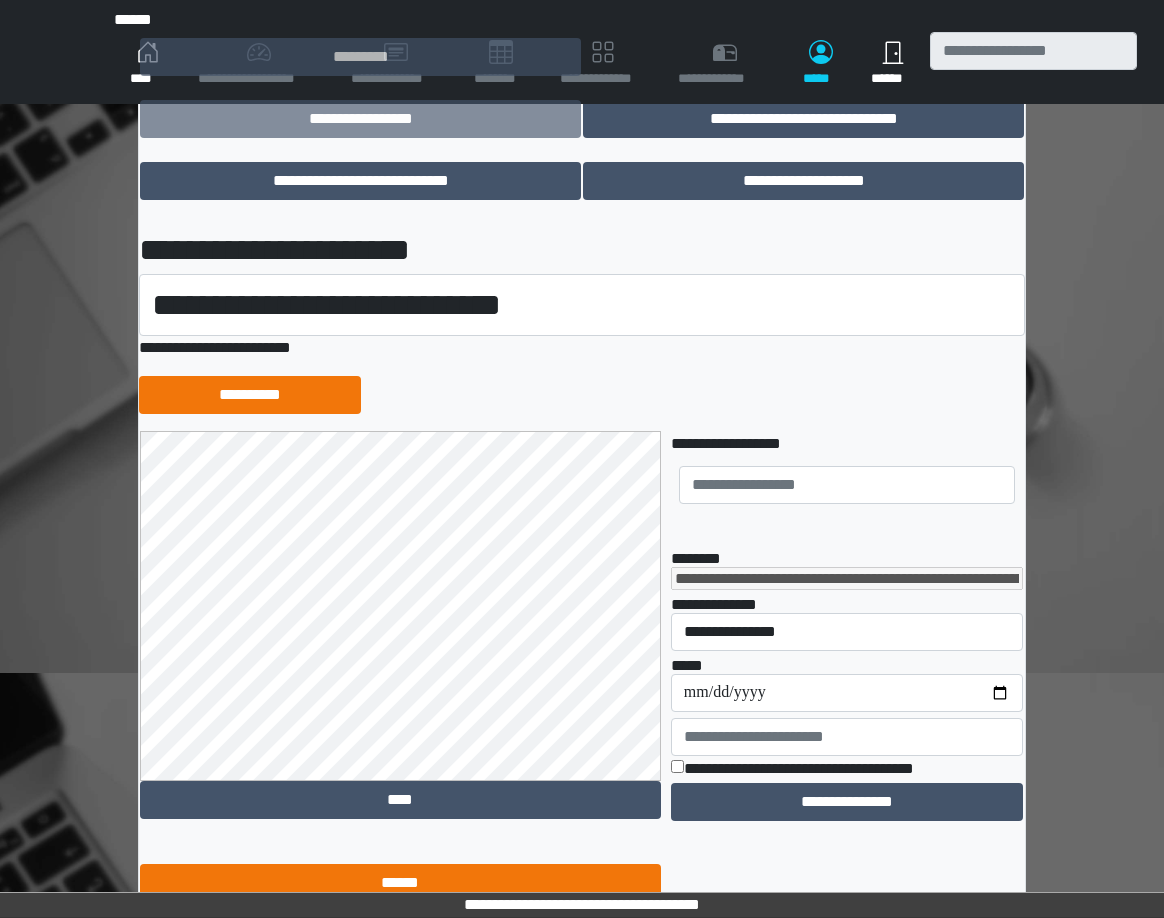 scroll, scrollTop: 294, scrollLeft: 0, axis: vertical 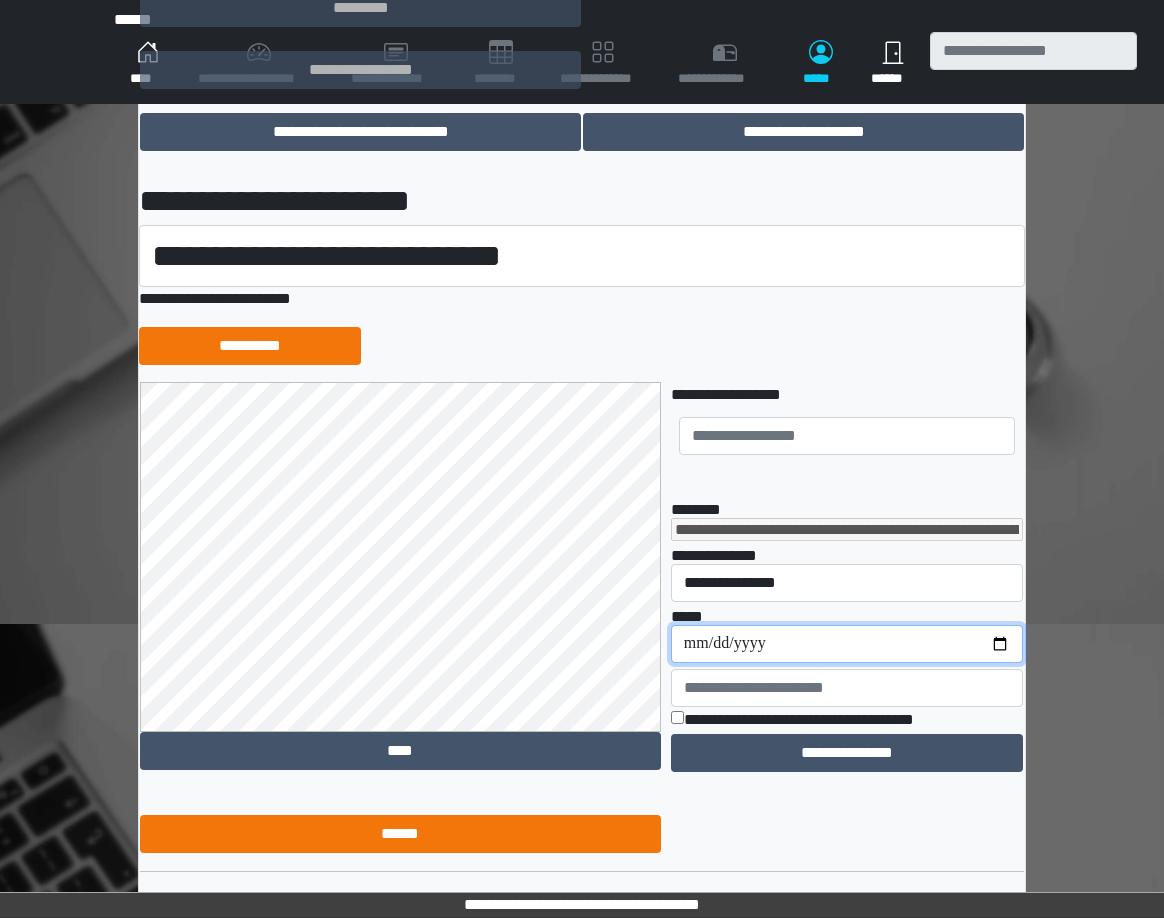 click on "**********" at bounding box center (847, 644) 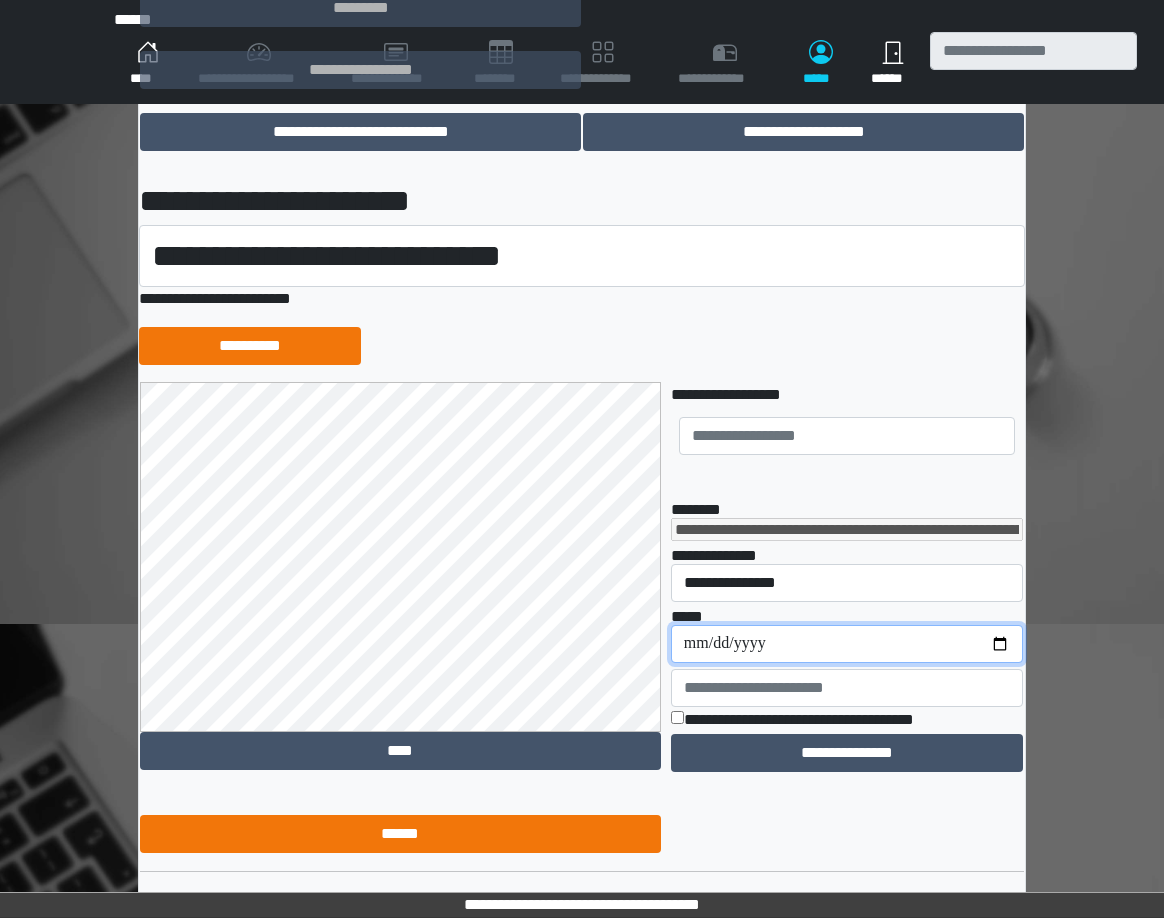 type on "**********" 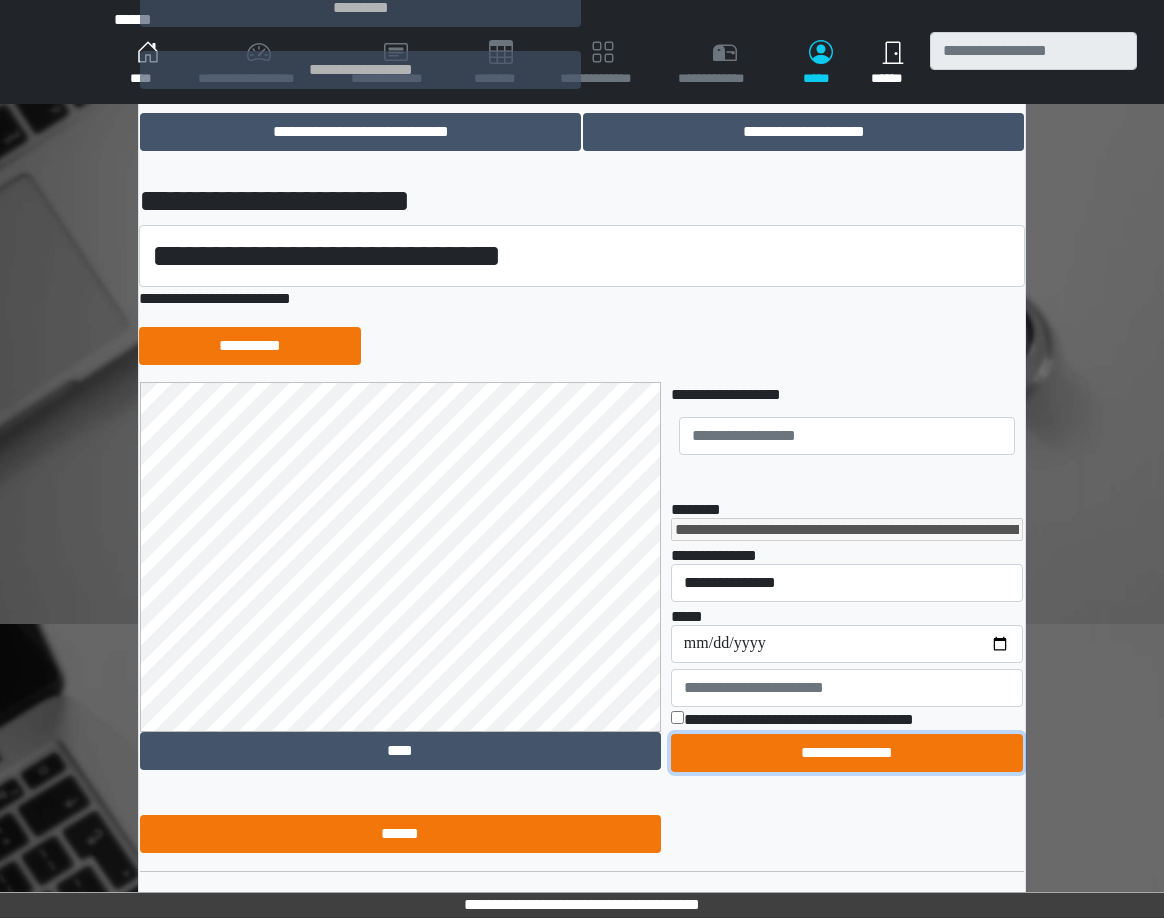 click on "**********" at bounding box center (847, 753) 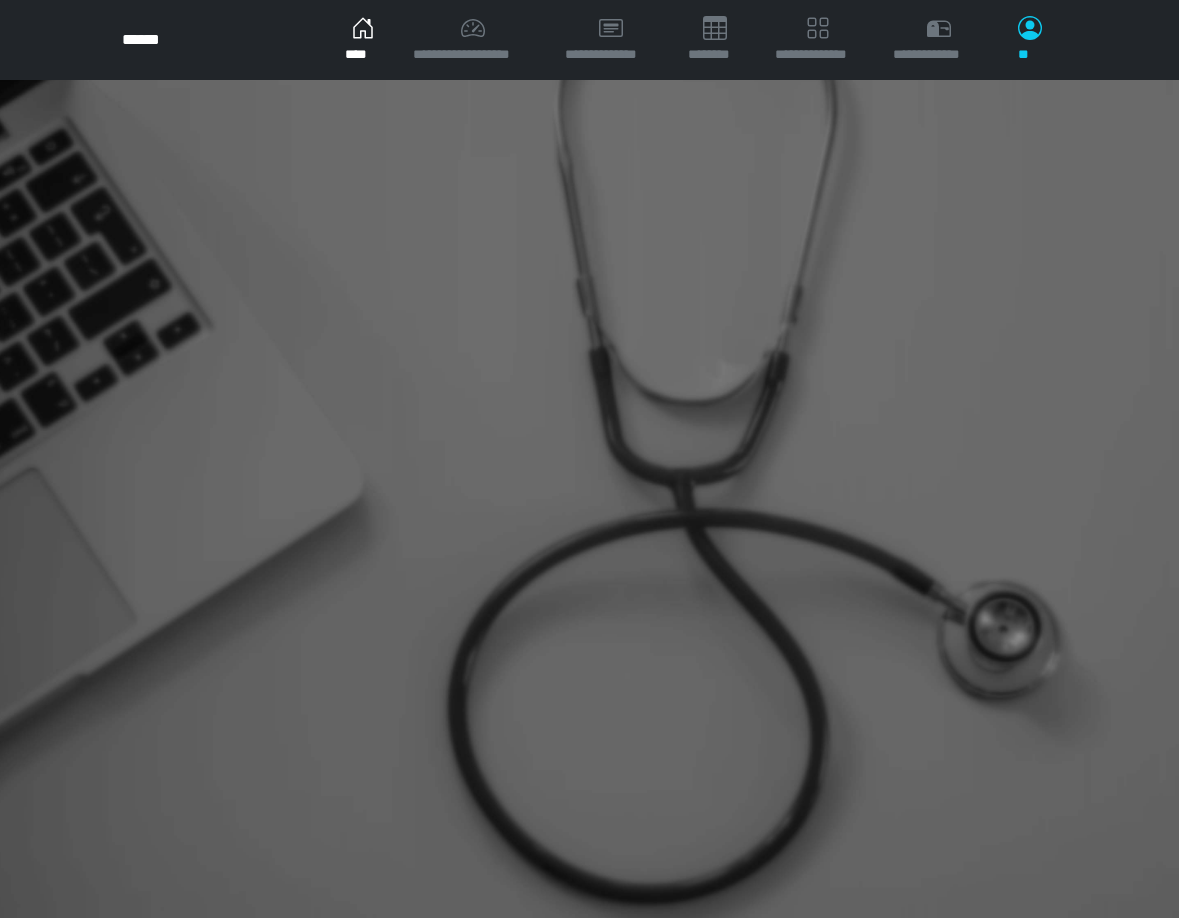 scroll, scrollTop: 0, scrollLeft: 0, axis: both 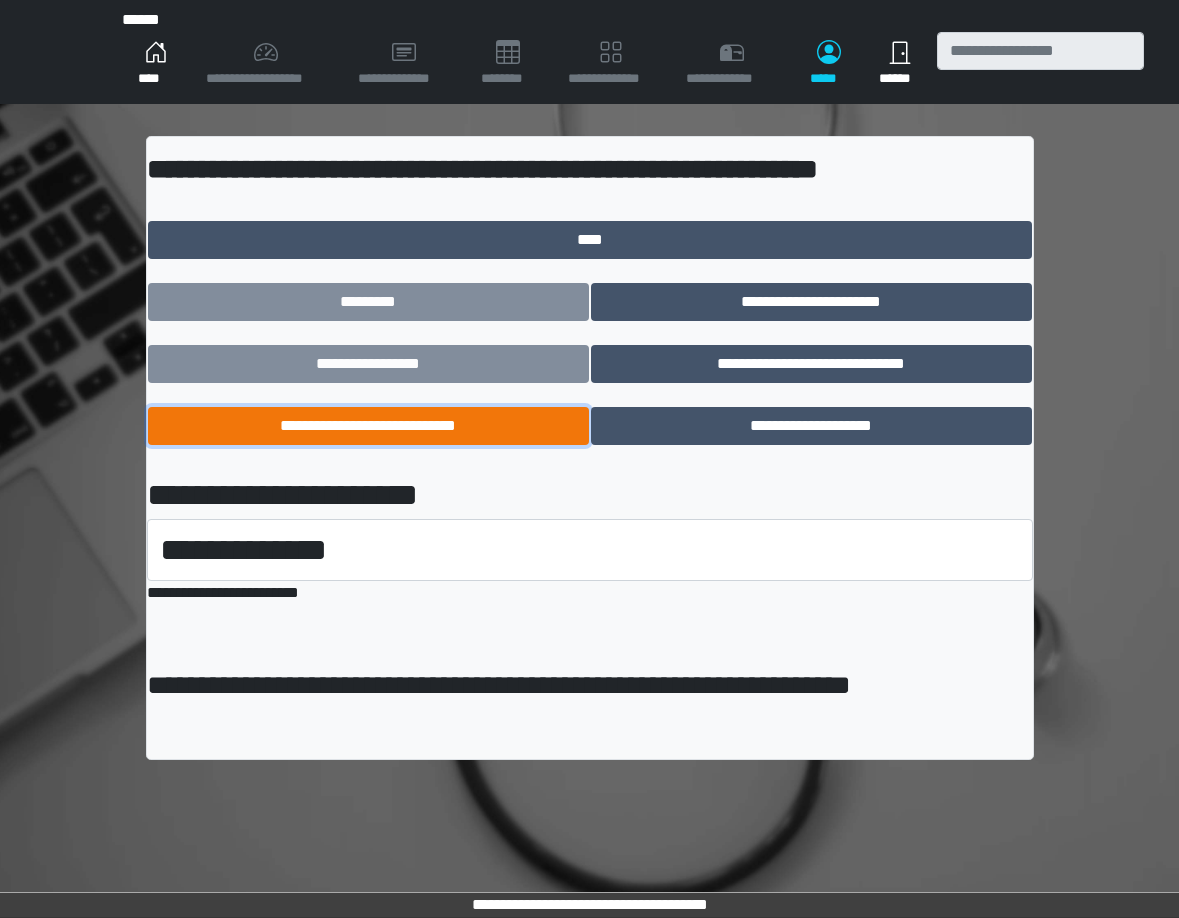 click on "**********" at bounding box center (368, 426) 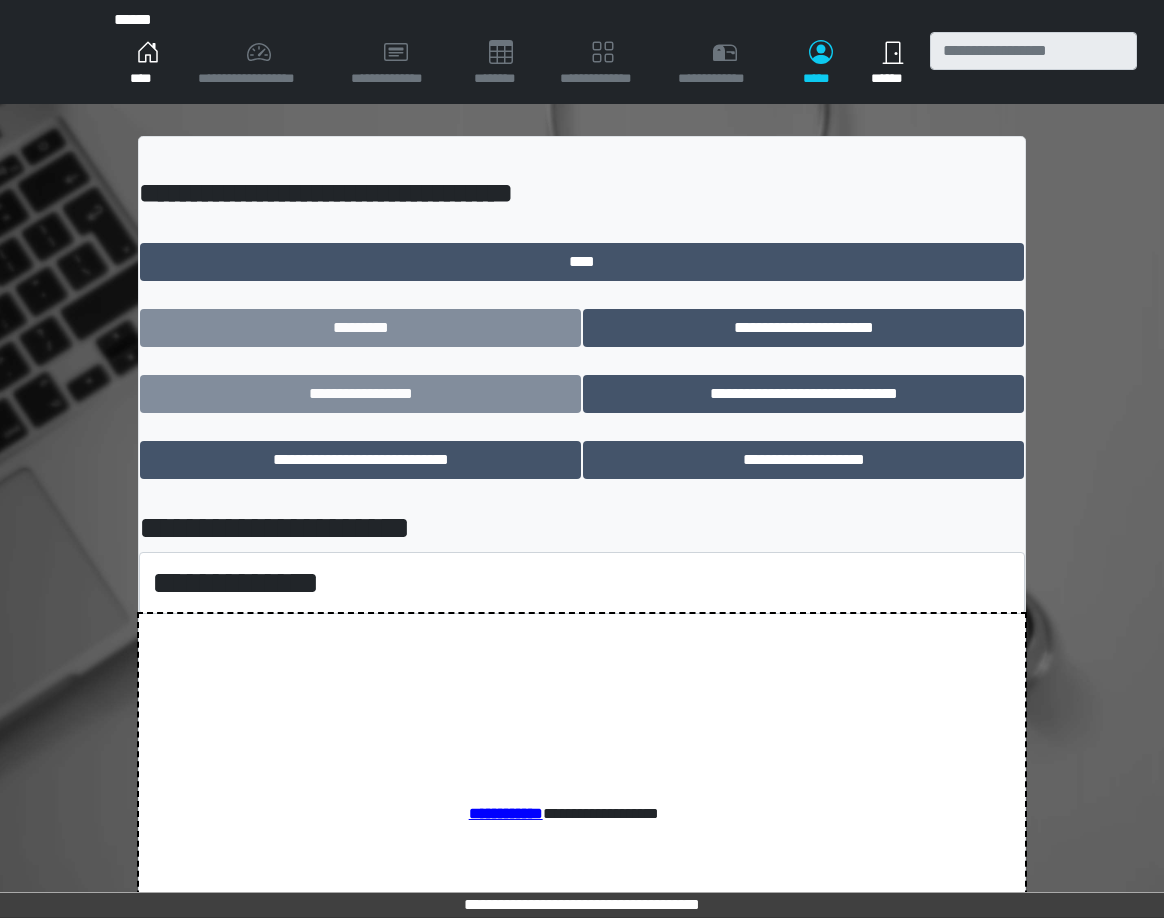 scroll, scrollTop: 0, scrollLeft: 0, axis: both 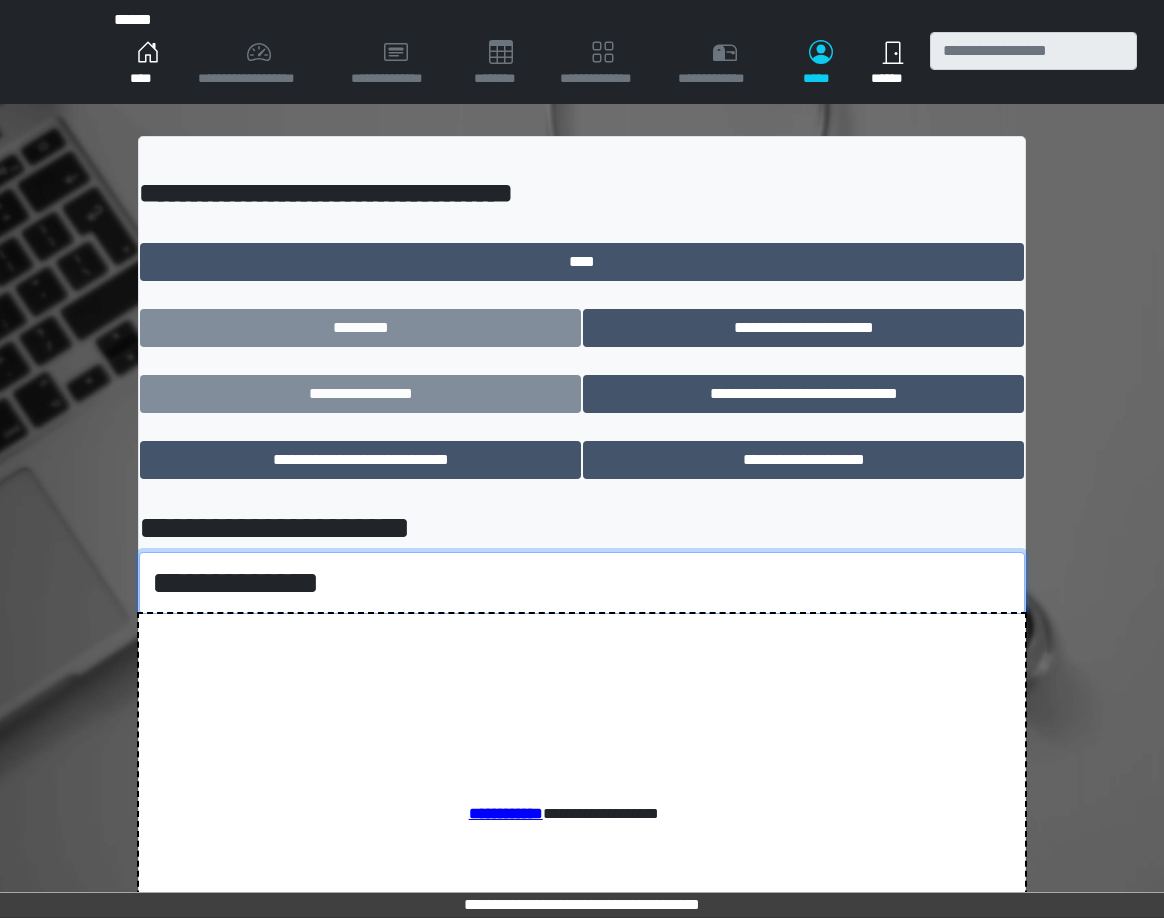 click on "**********" at bounding box center [582, 583] 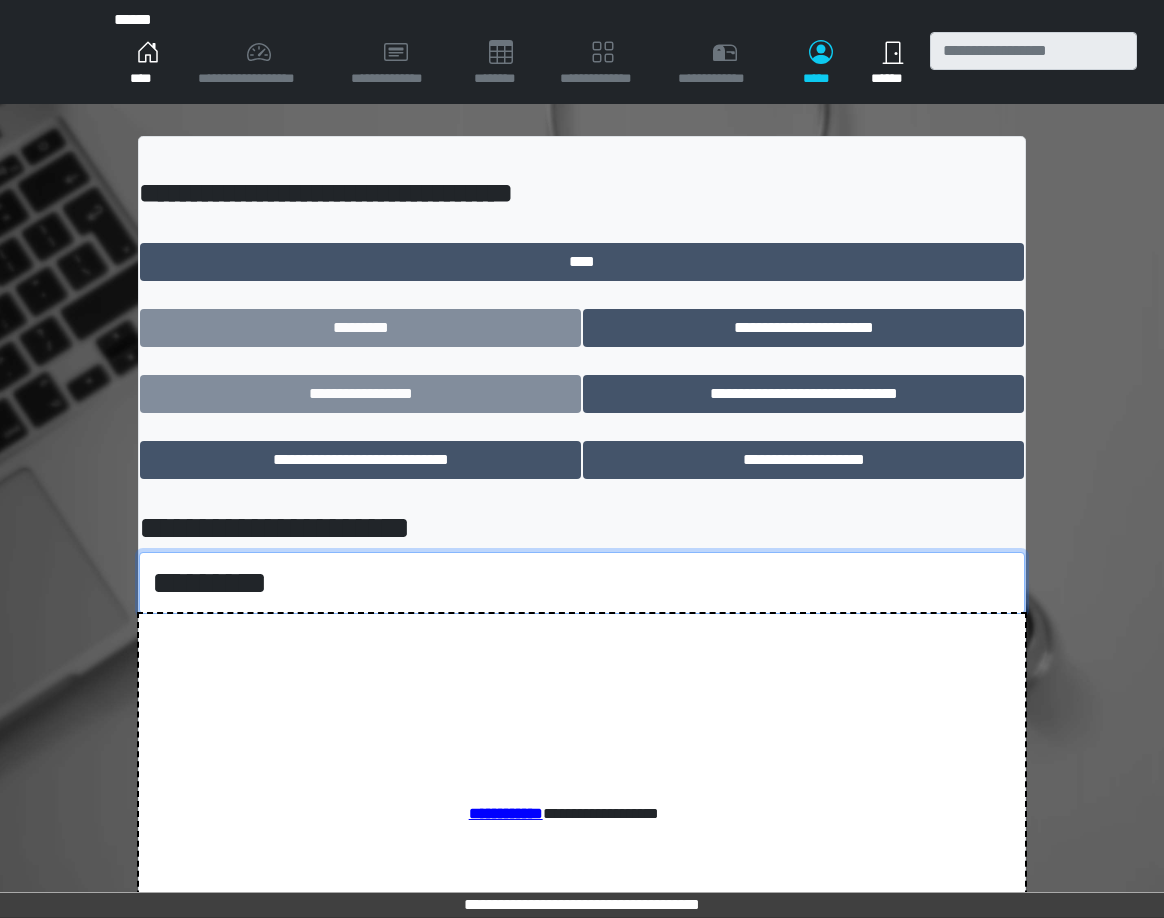 click on "**********" at bounding box center (582, 583) 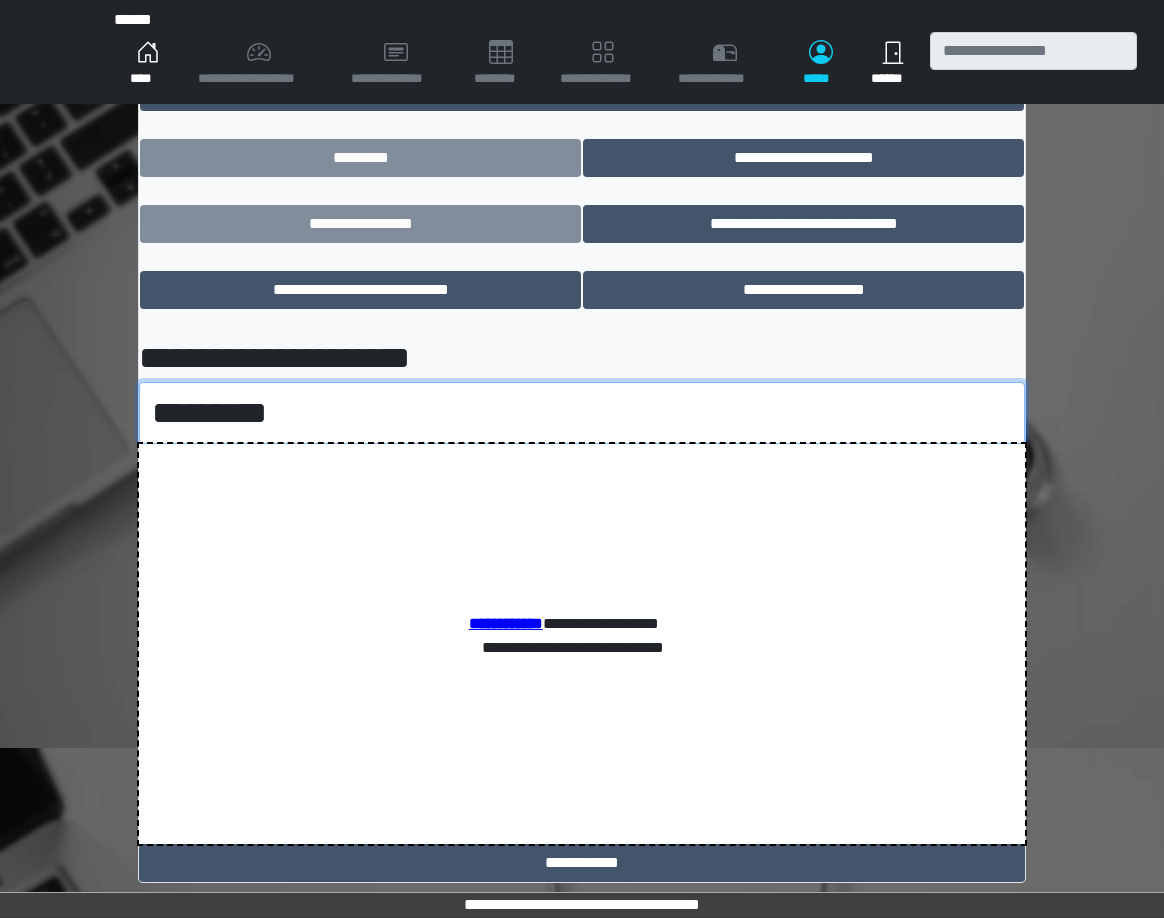 scroll, scrollTop: 189, scrollLeft: 0, axis: vertical 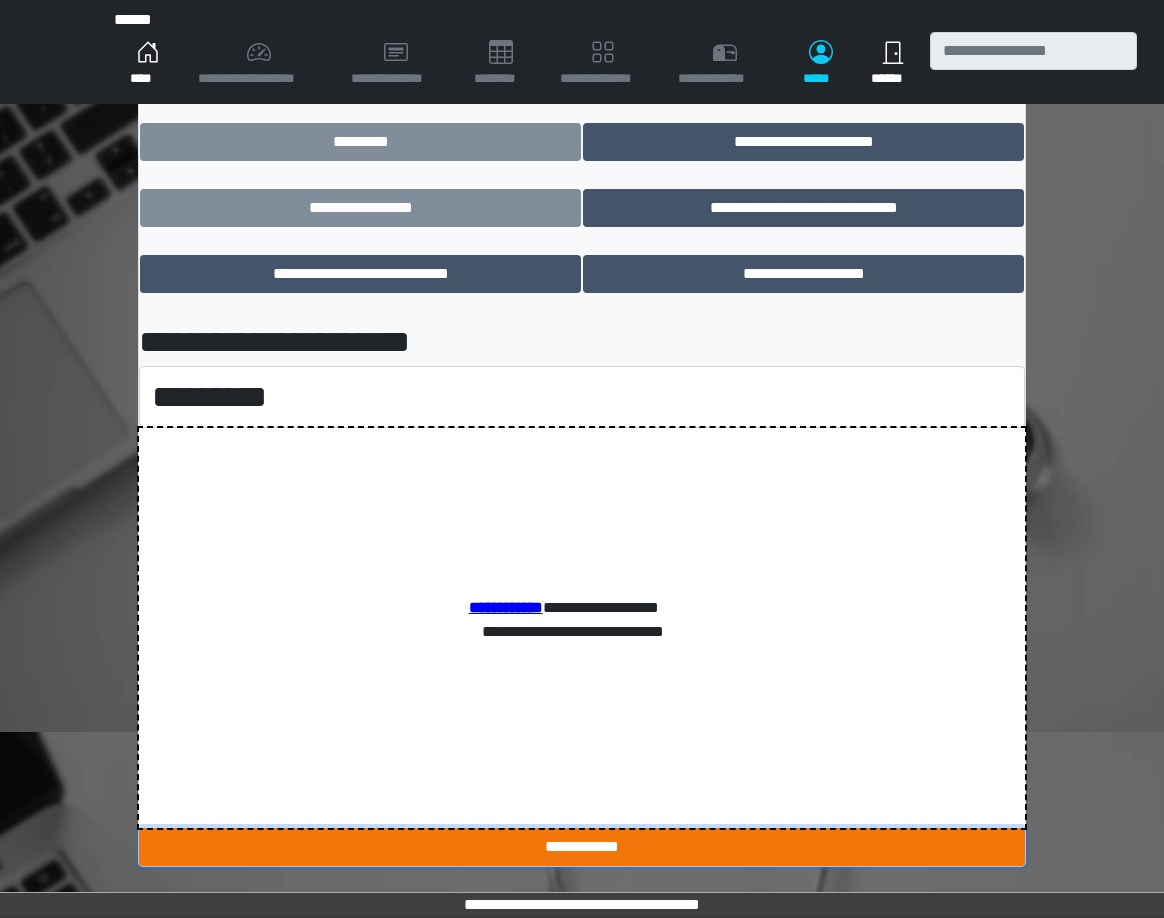 click on "**********" at bounding box center (582, 847) 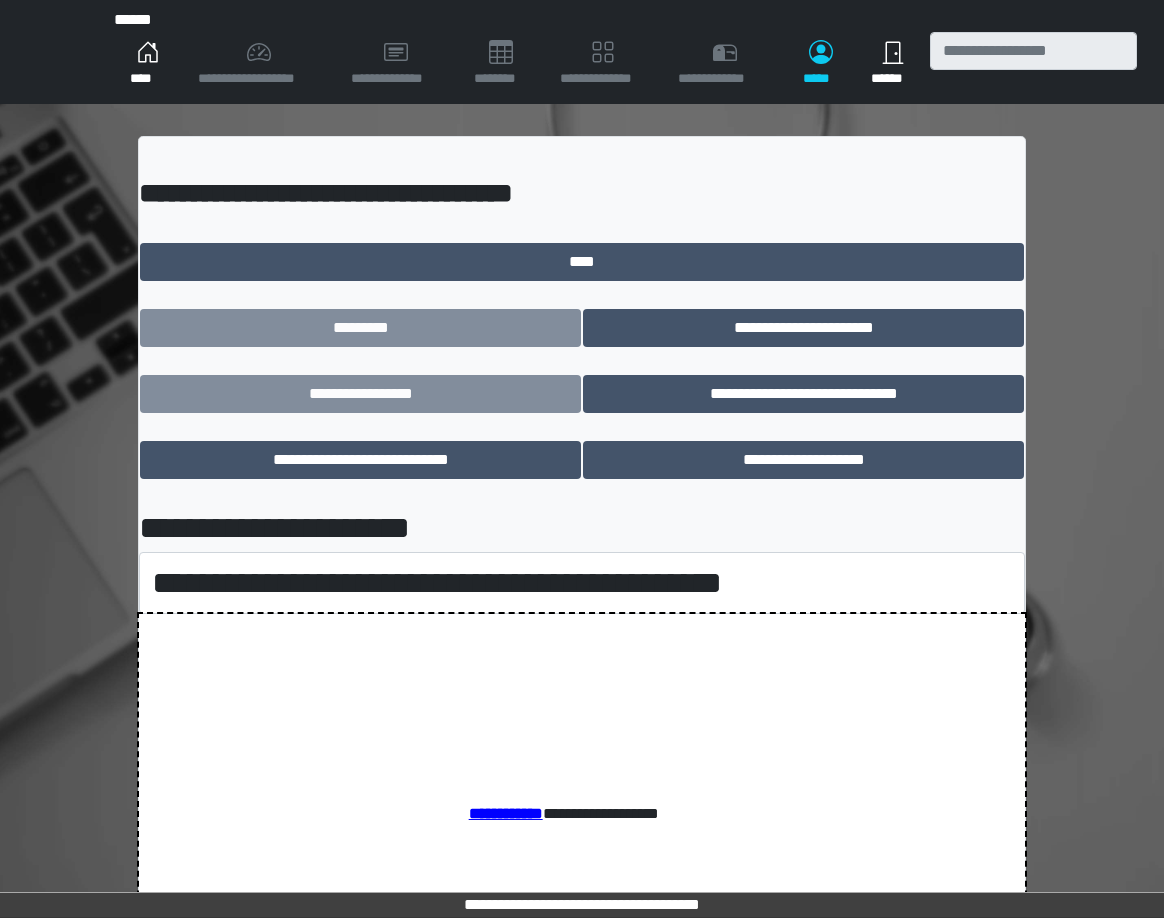 scroll, scrollTop: 0, scrollLeft: 0, axis: both 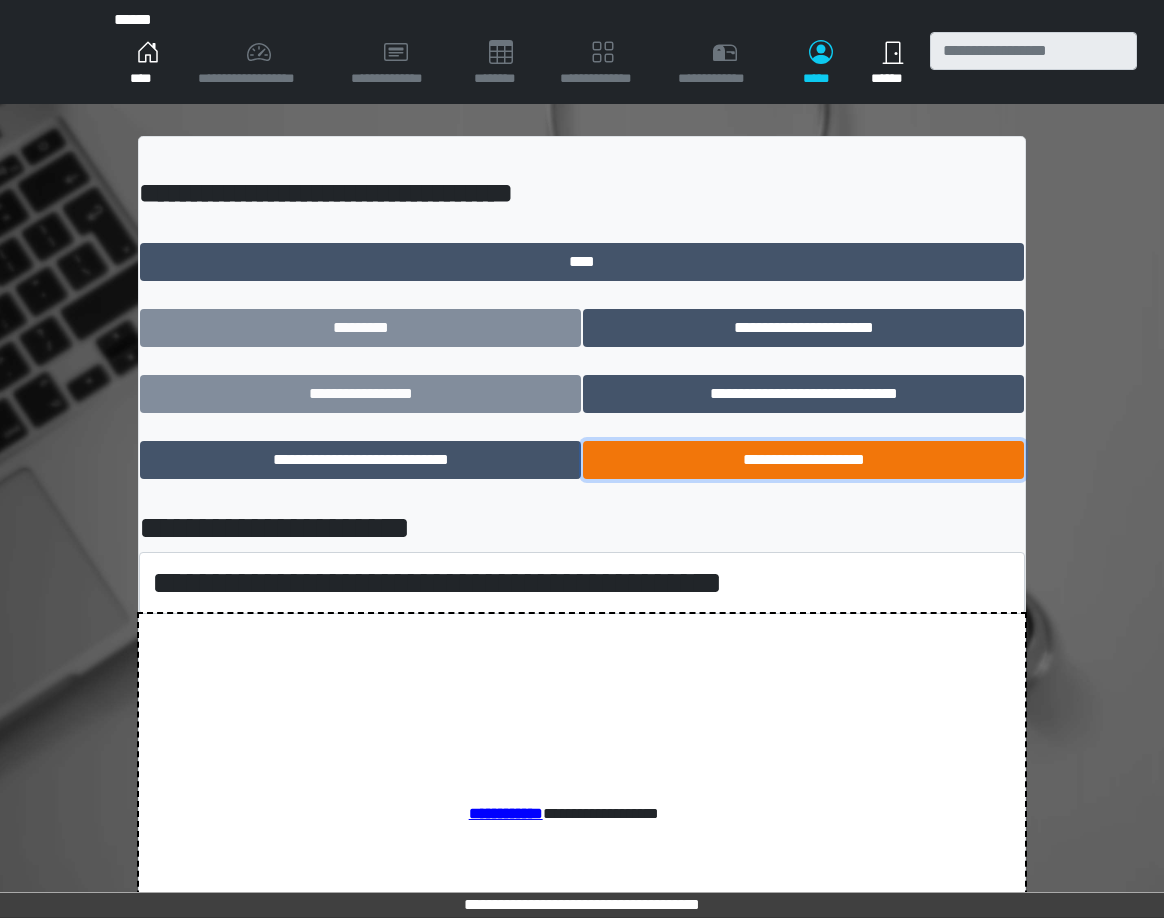 click on "**********" at bounding box center (803, 460) 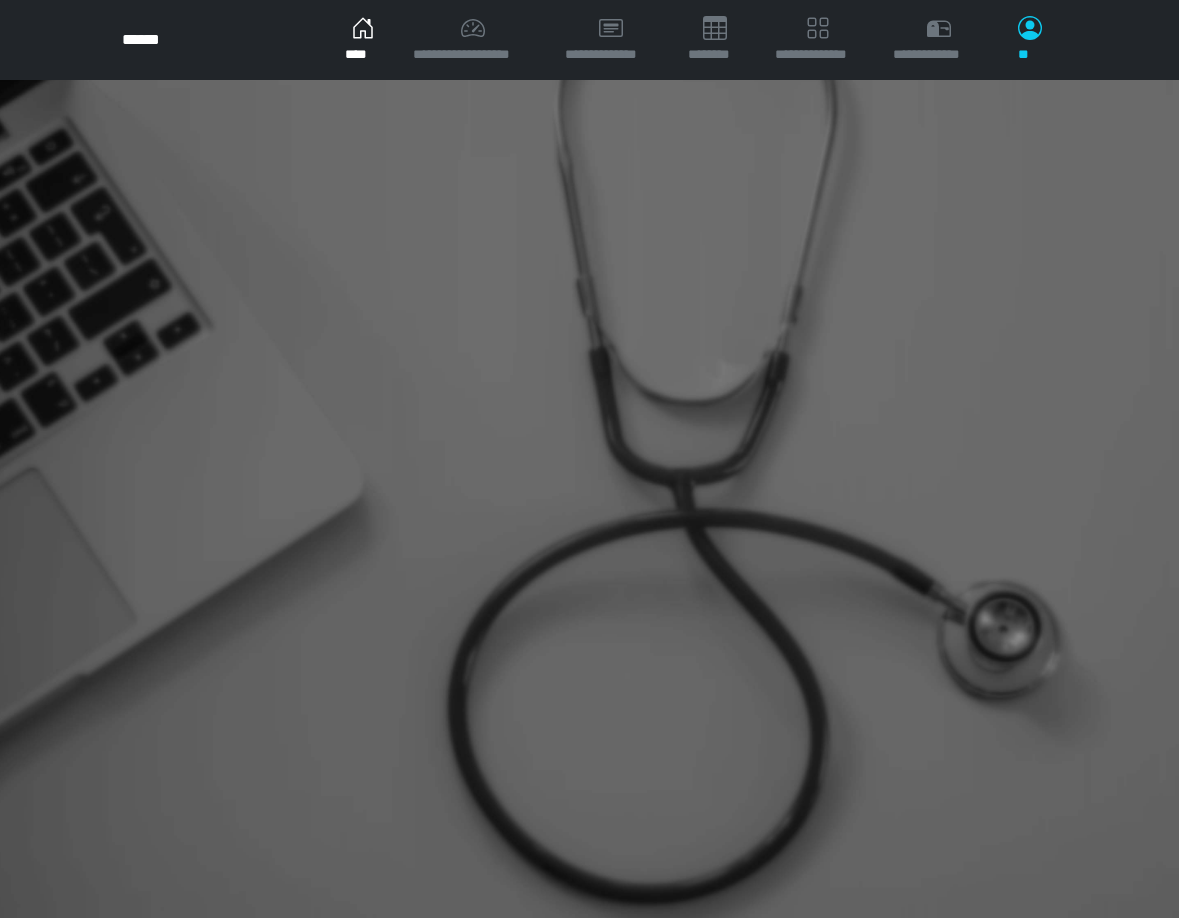 scroll, scrollTop: 0, scrollLeft: 0, axis: both 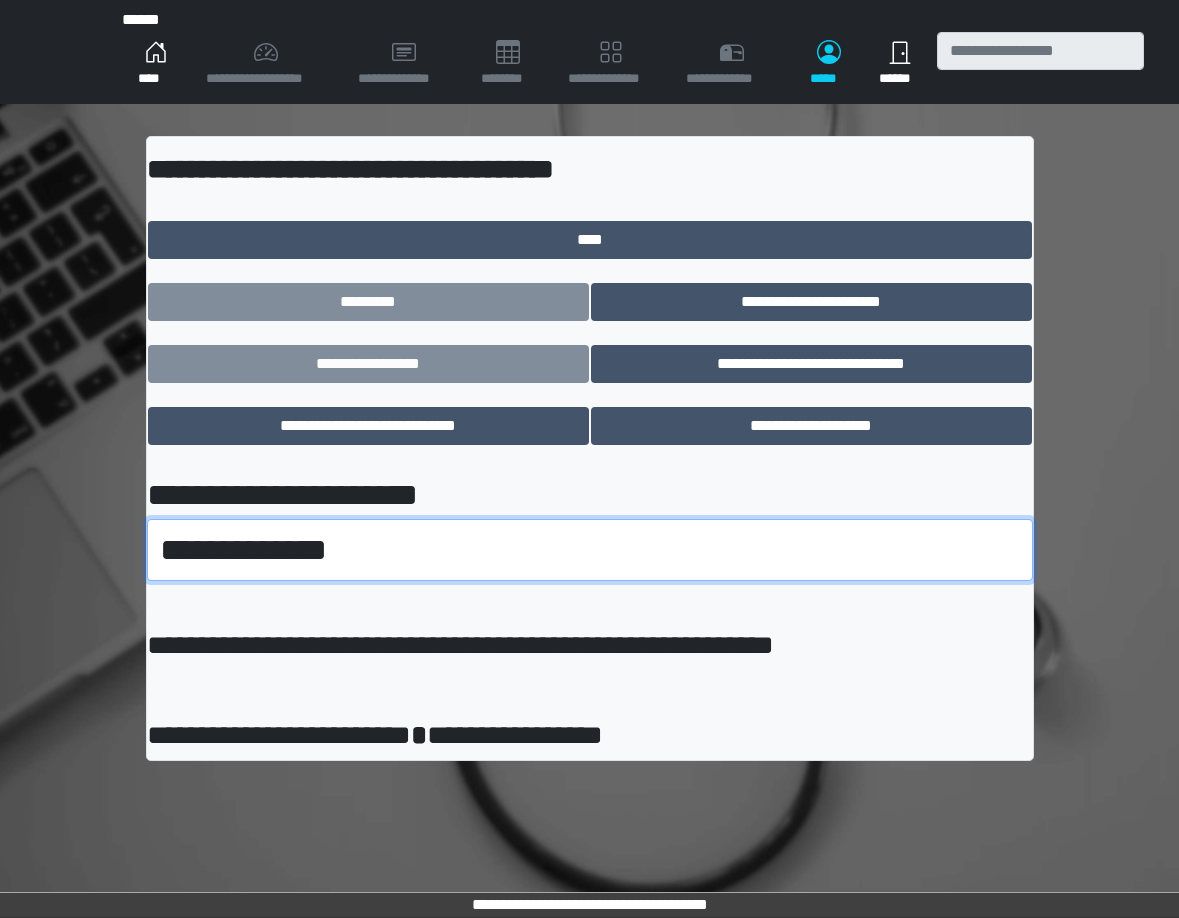 click on "**********" at bounding box center [590, 550] 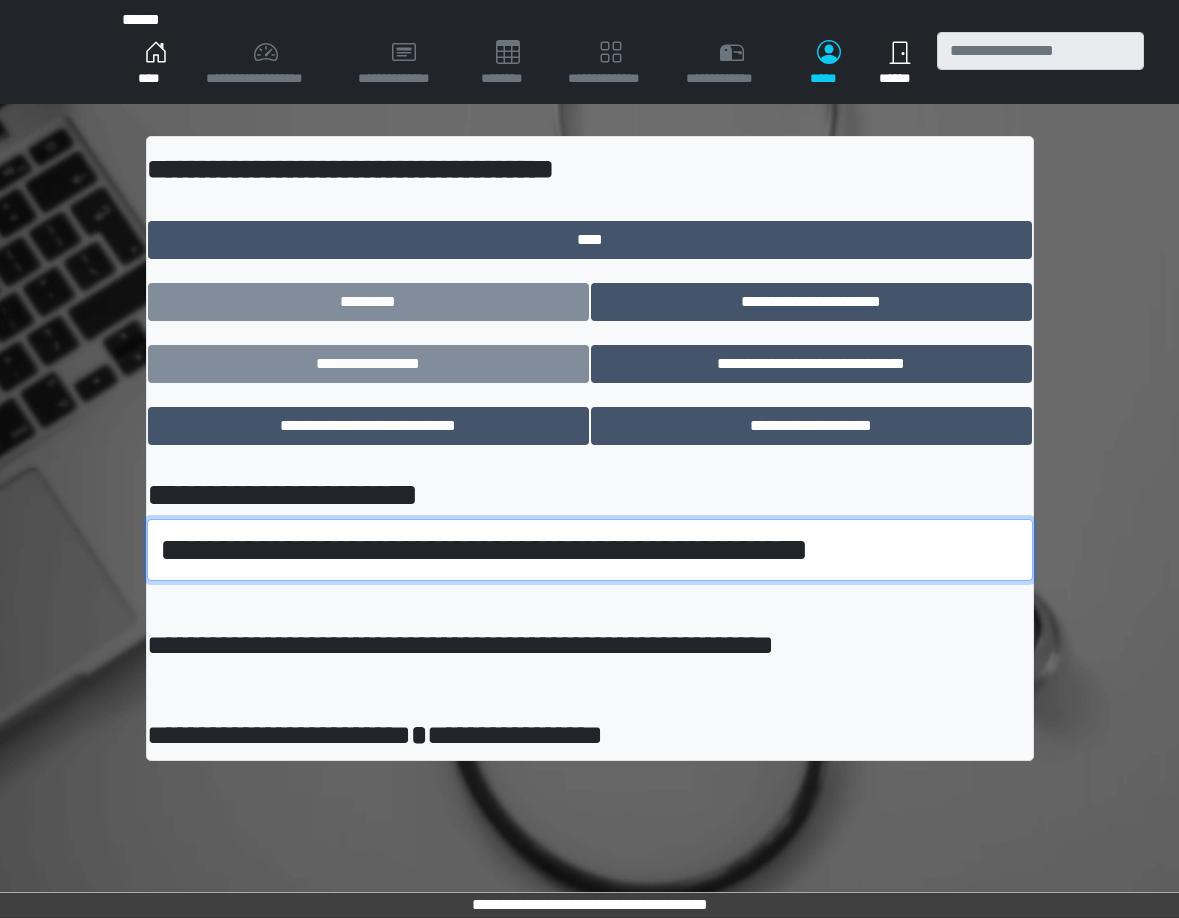 click on "**********" at bounding box center [590, 550] 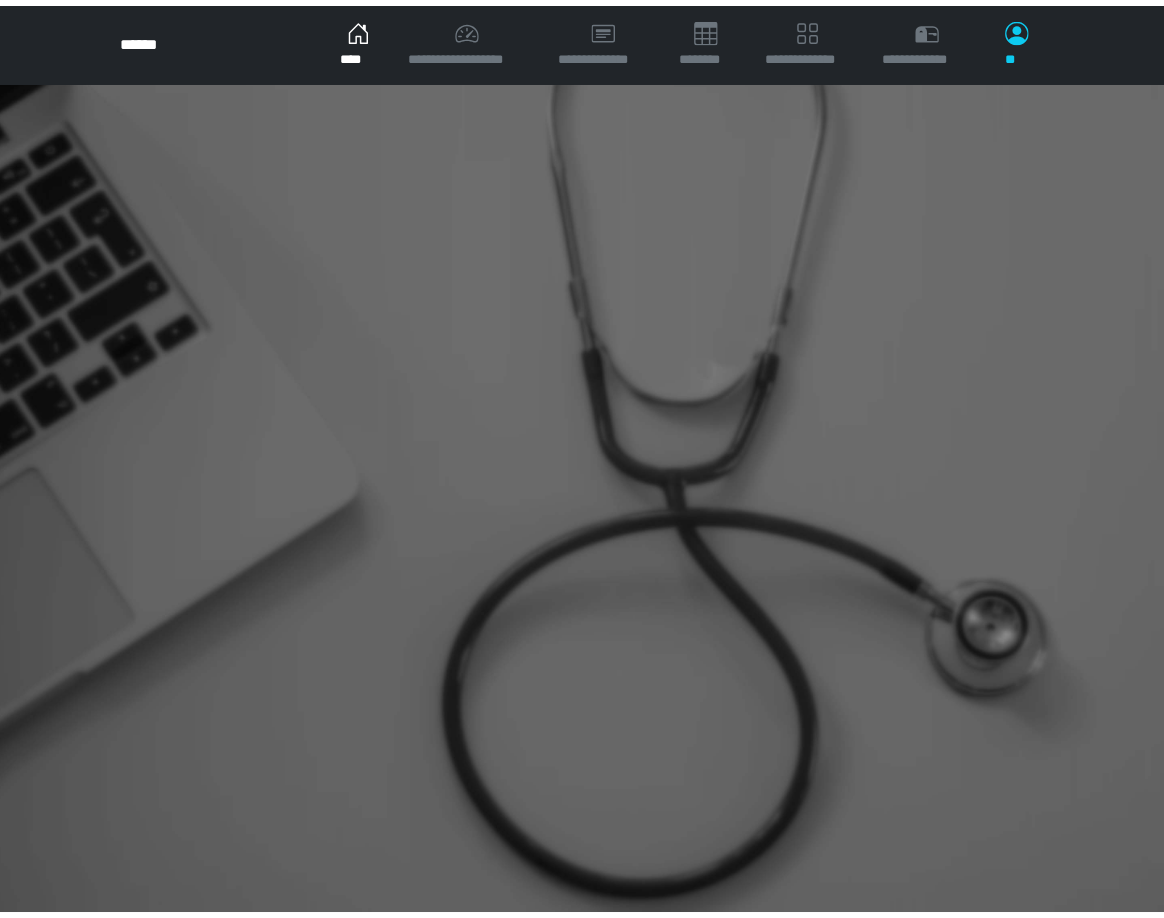 scroll, scrollTop: 0, scrollLeft: 0, axis: both 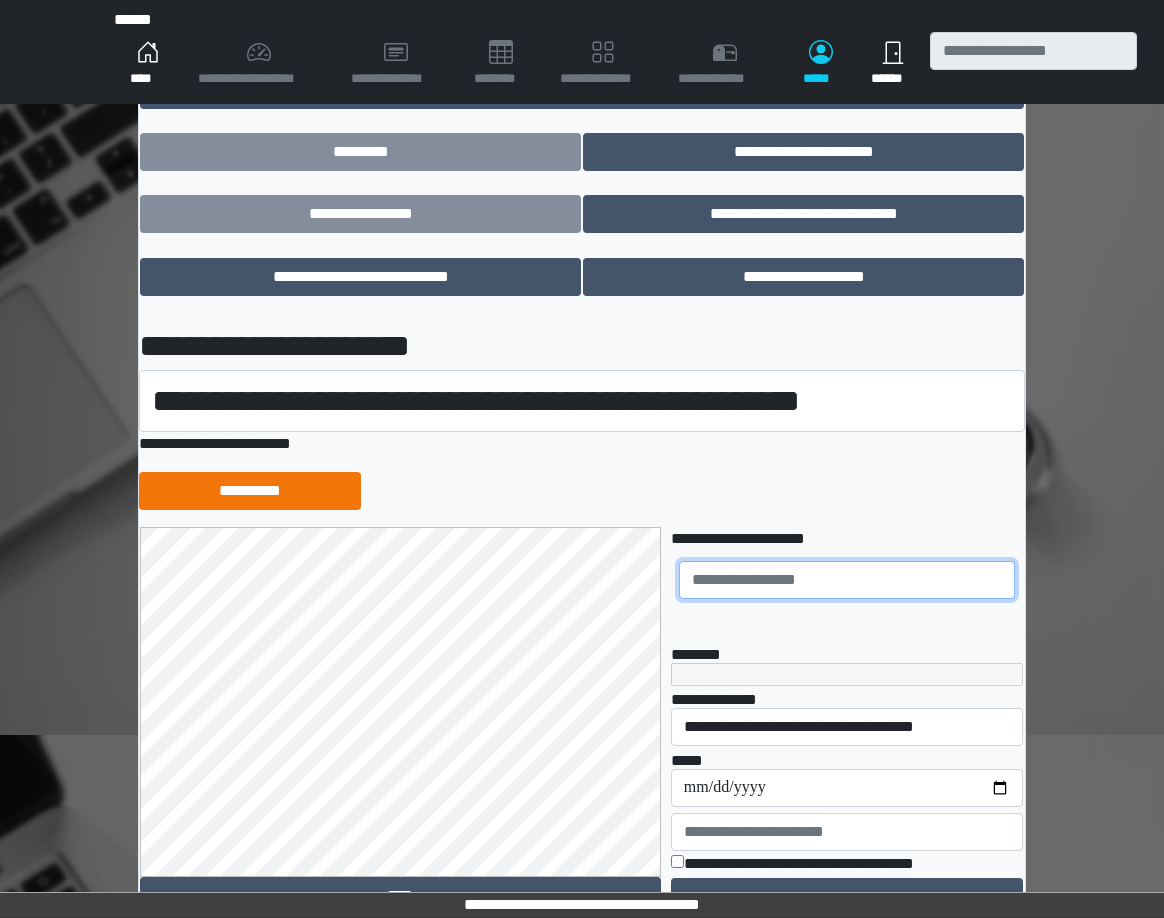 click at bounding box center [847, 580] 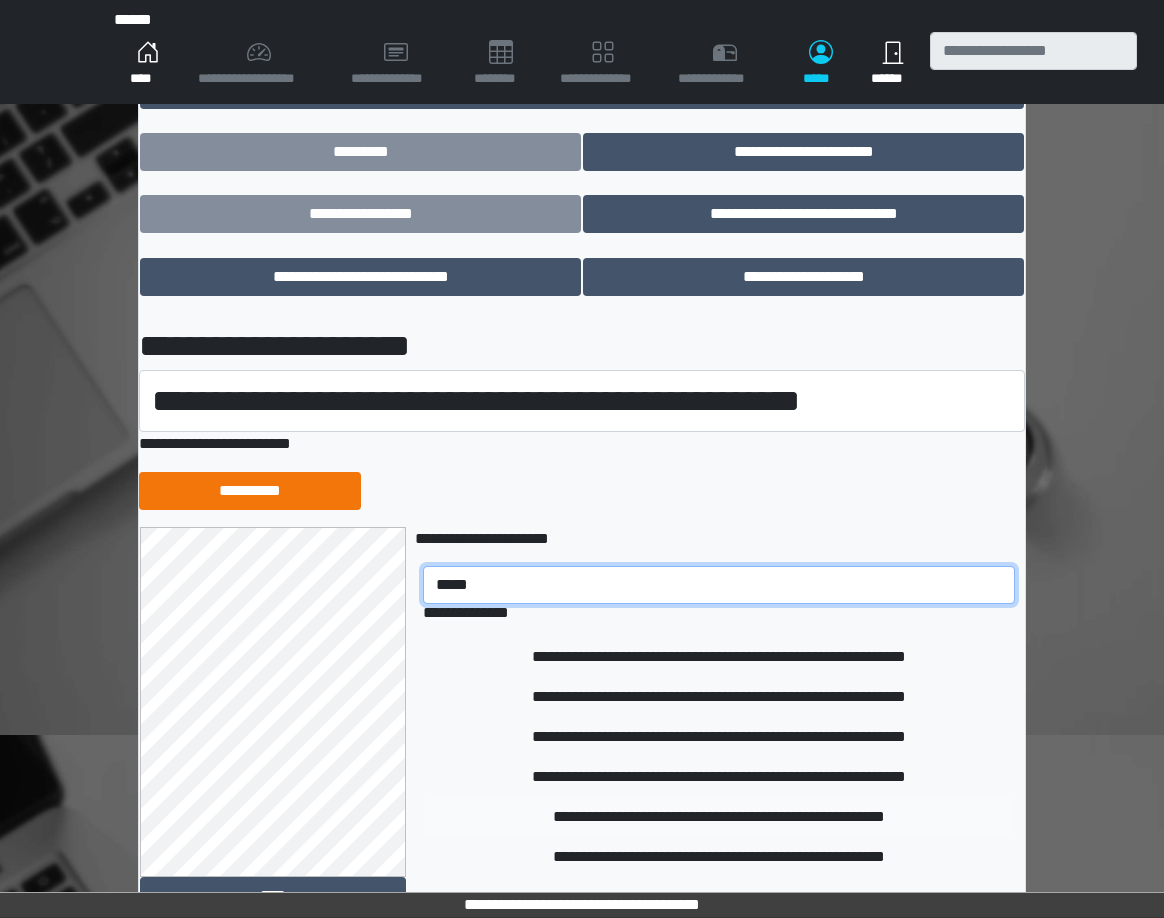 type on "*****" 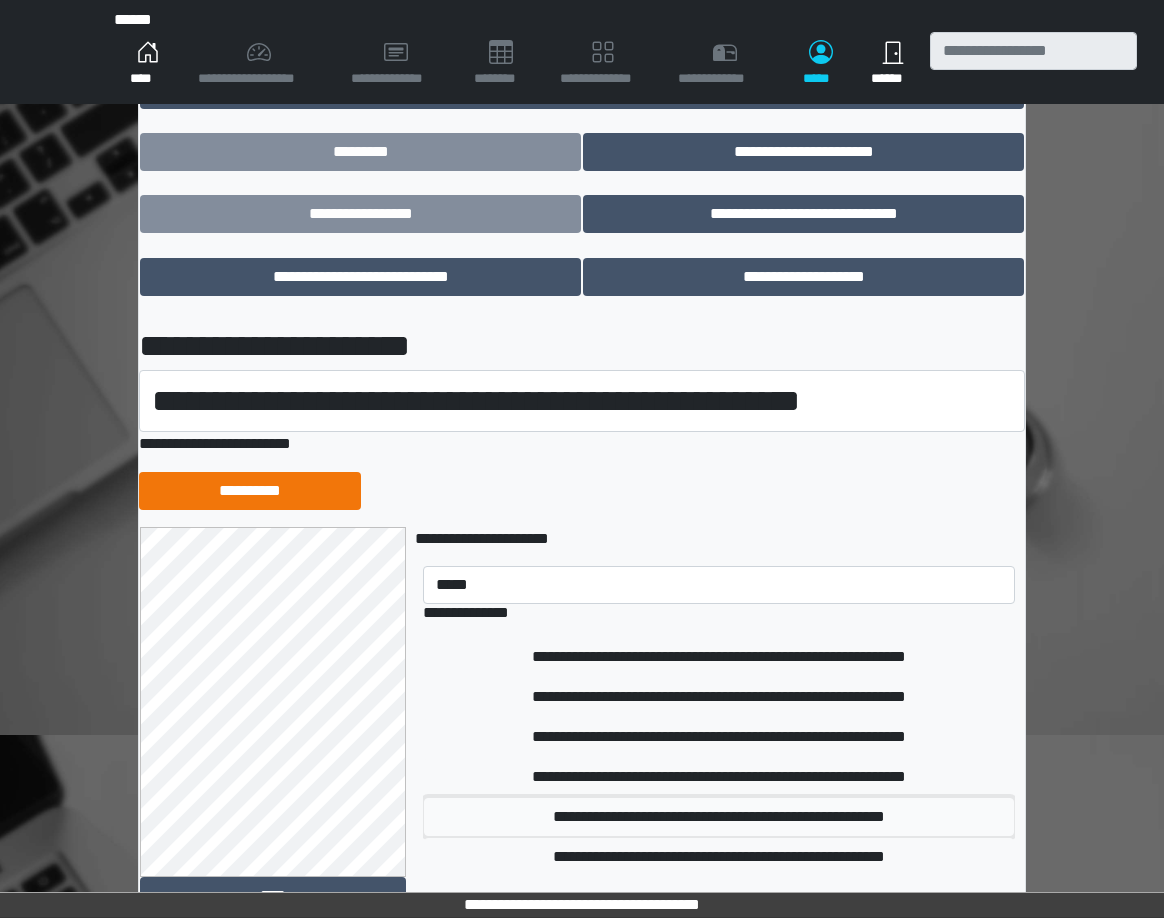 click on "**********" at bounding box center (719, 817) 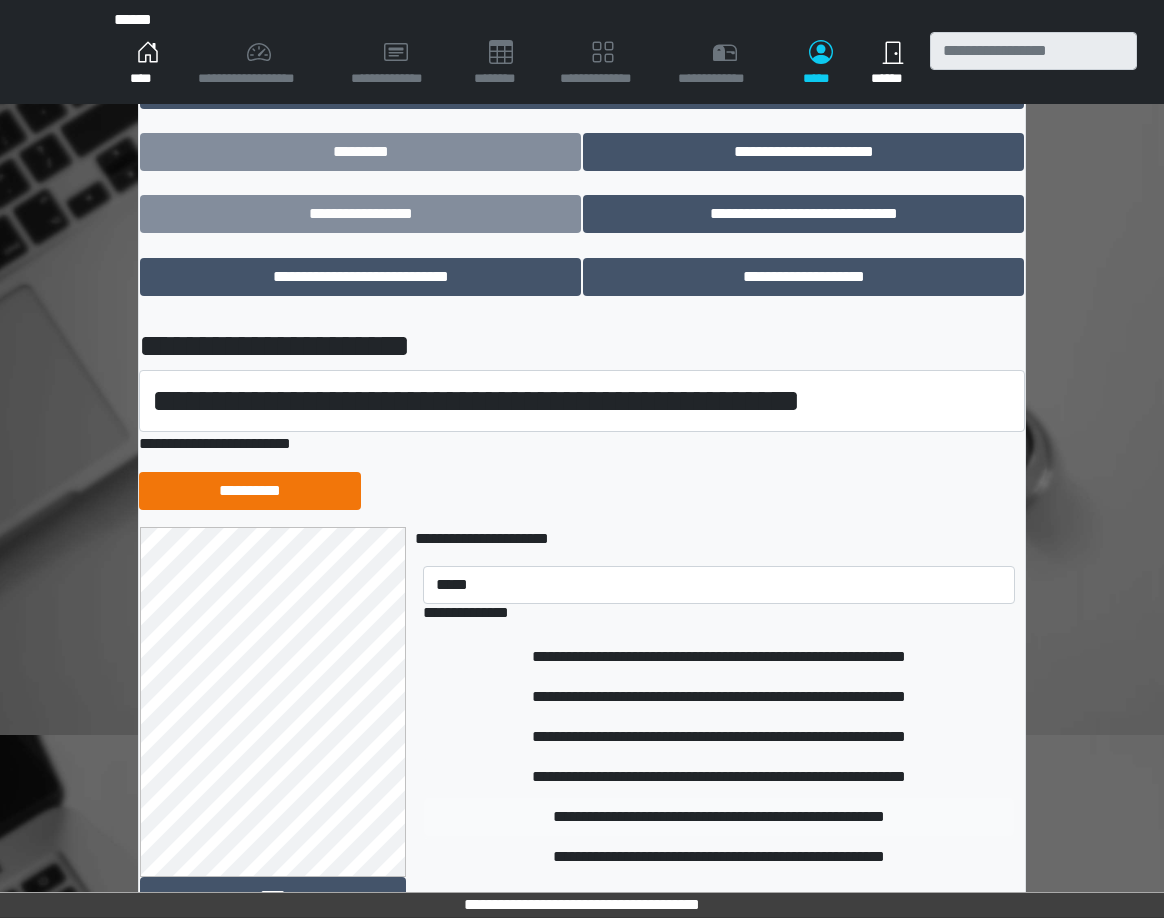 type 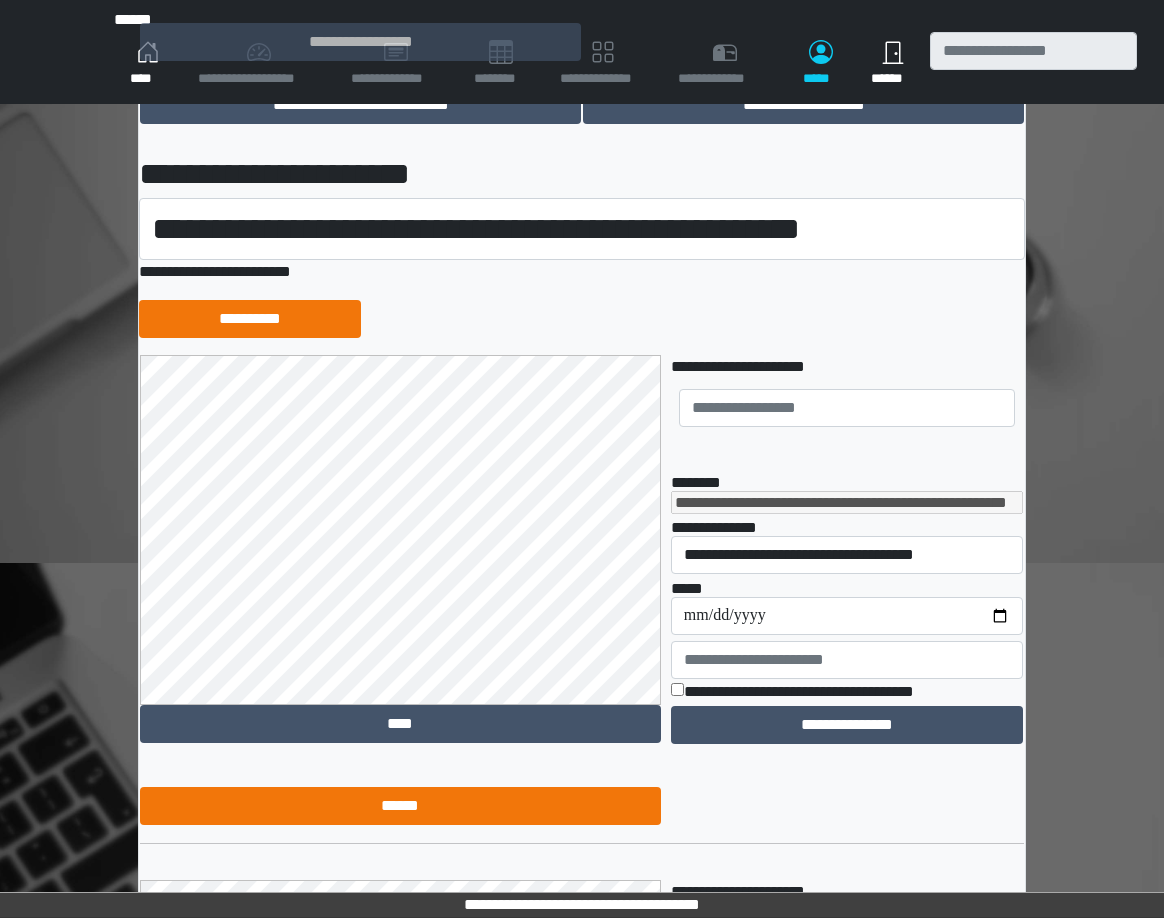 scroll, scrollTop: 475, scrollLeft: 0, axis: vertical 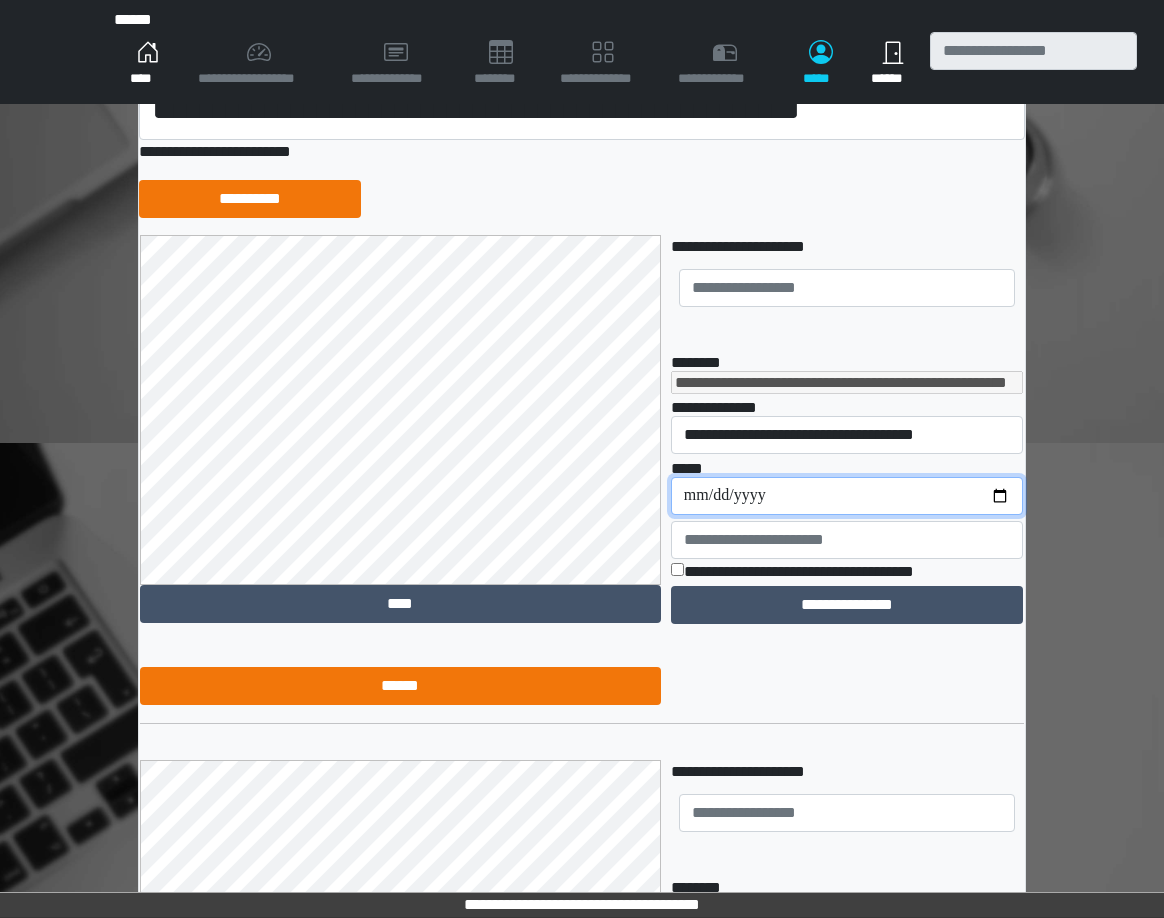 click on "**********" at bounding box center [847, 496] 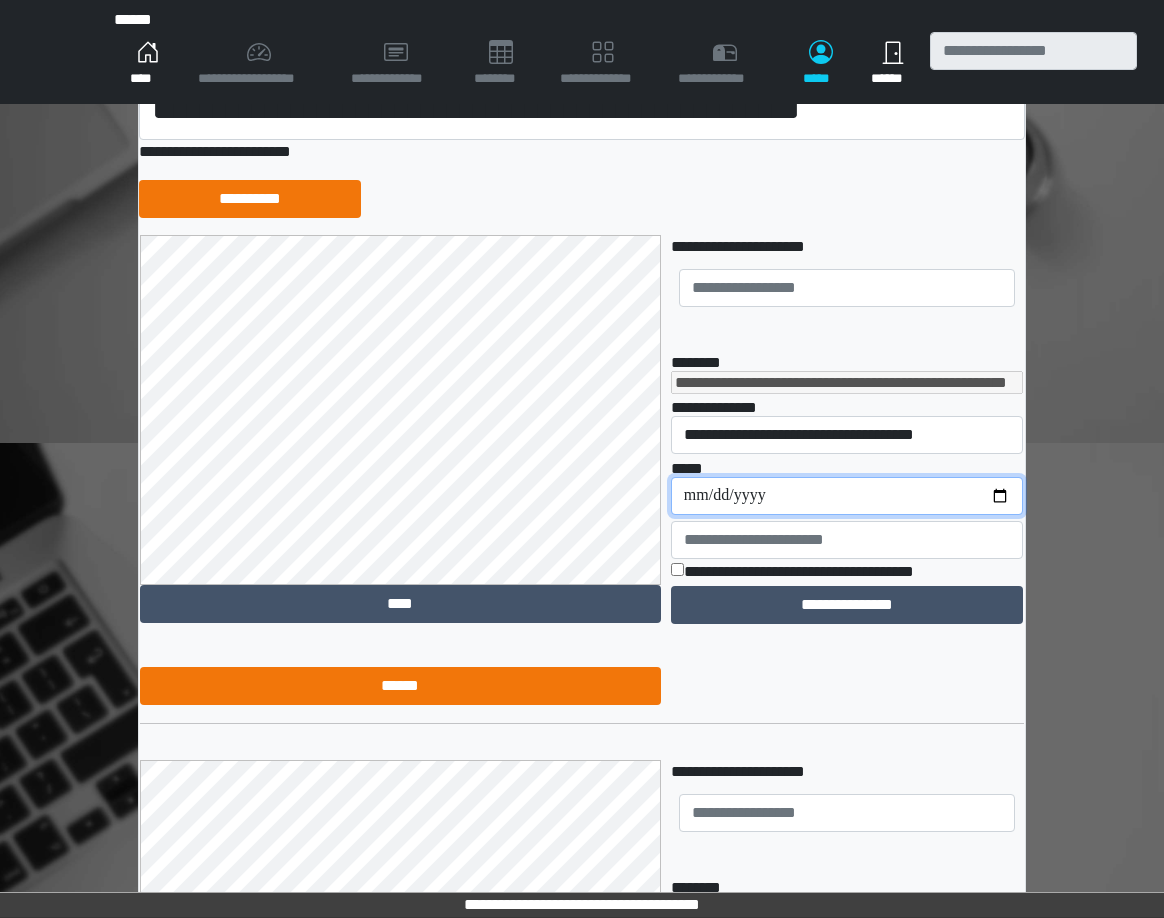 type on "**********" 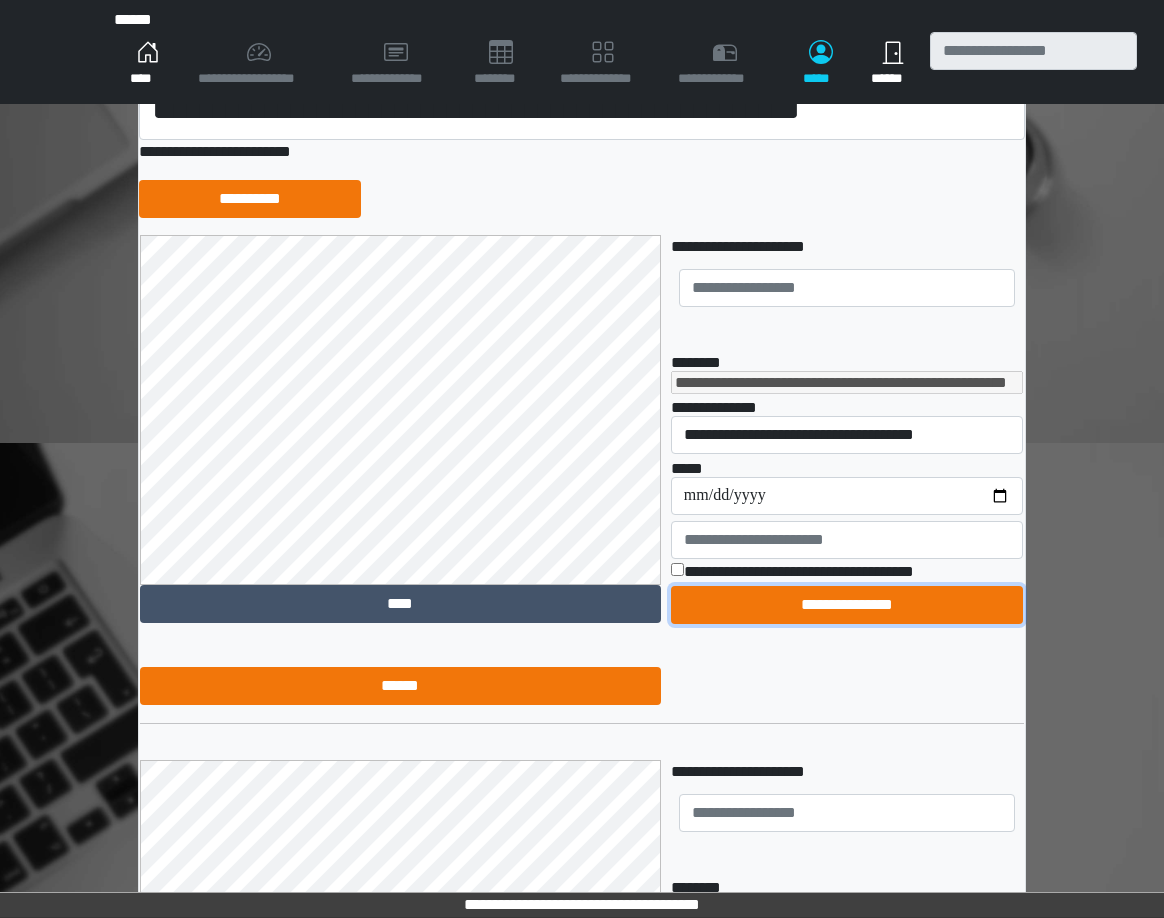 click on "**********" at bounding box center [847, 605] 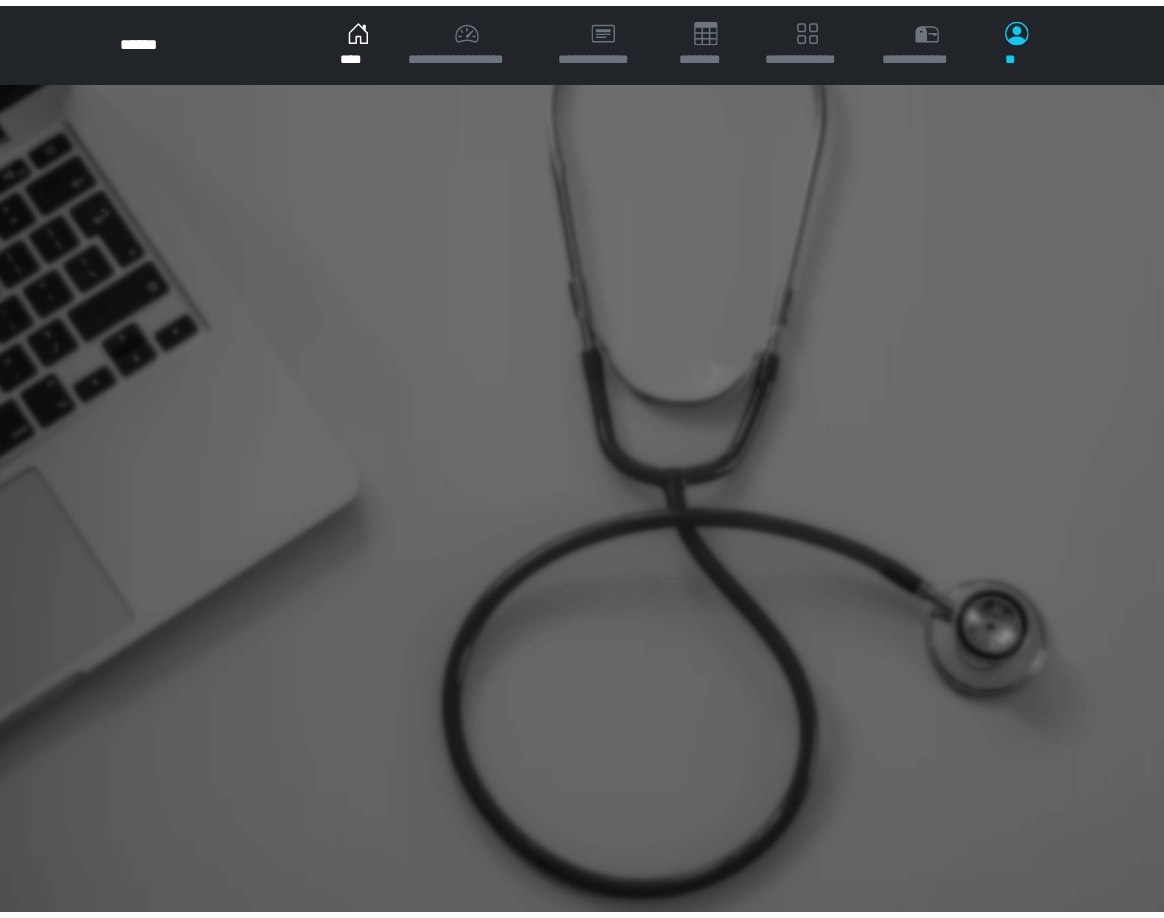 scroll, scrollTop: 0, scrollLeft: 0, axis: both 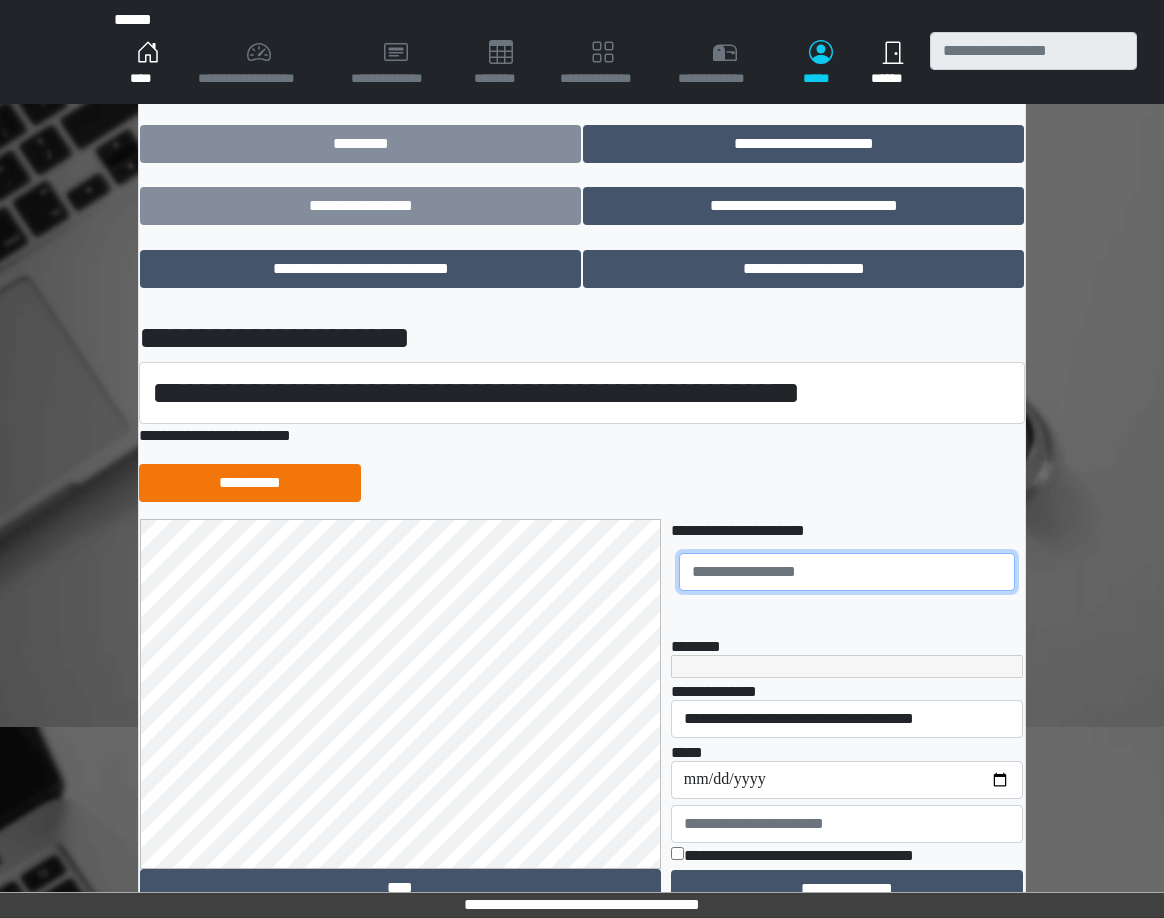 click at bounding box center [847, 572] 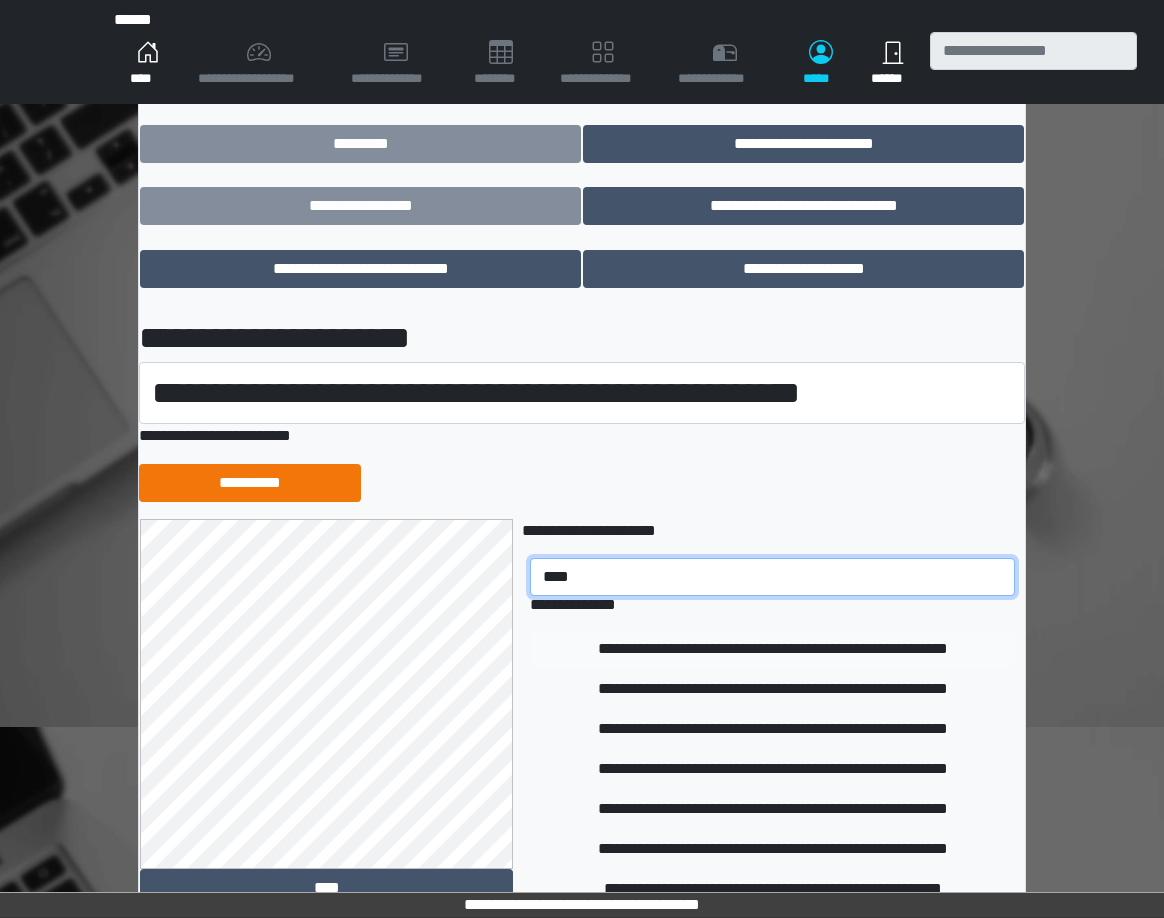 type on "****" 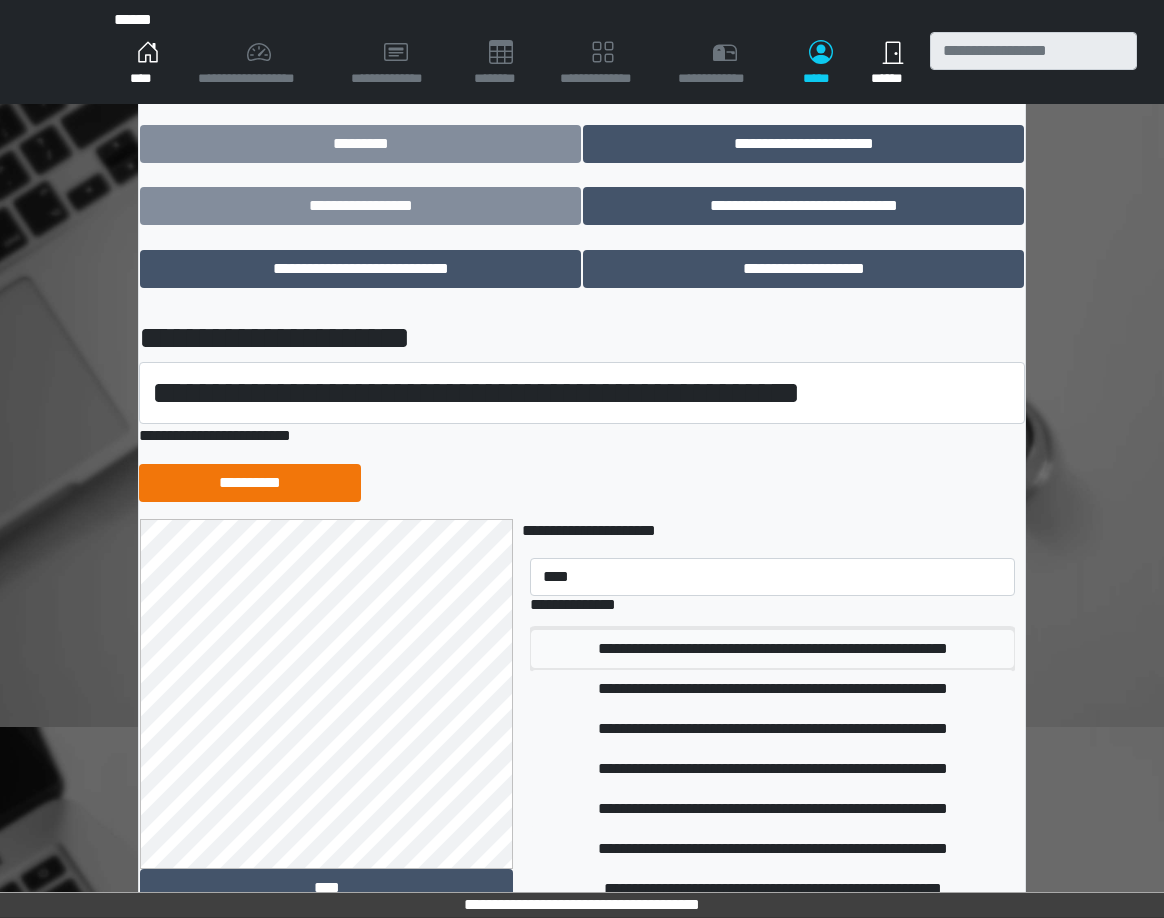 click on "**********" at bounding box center (772, 649) 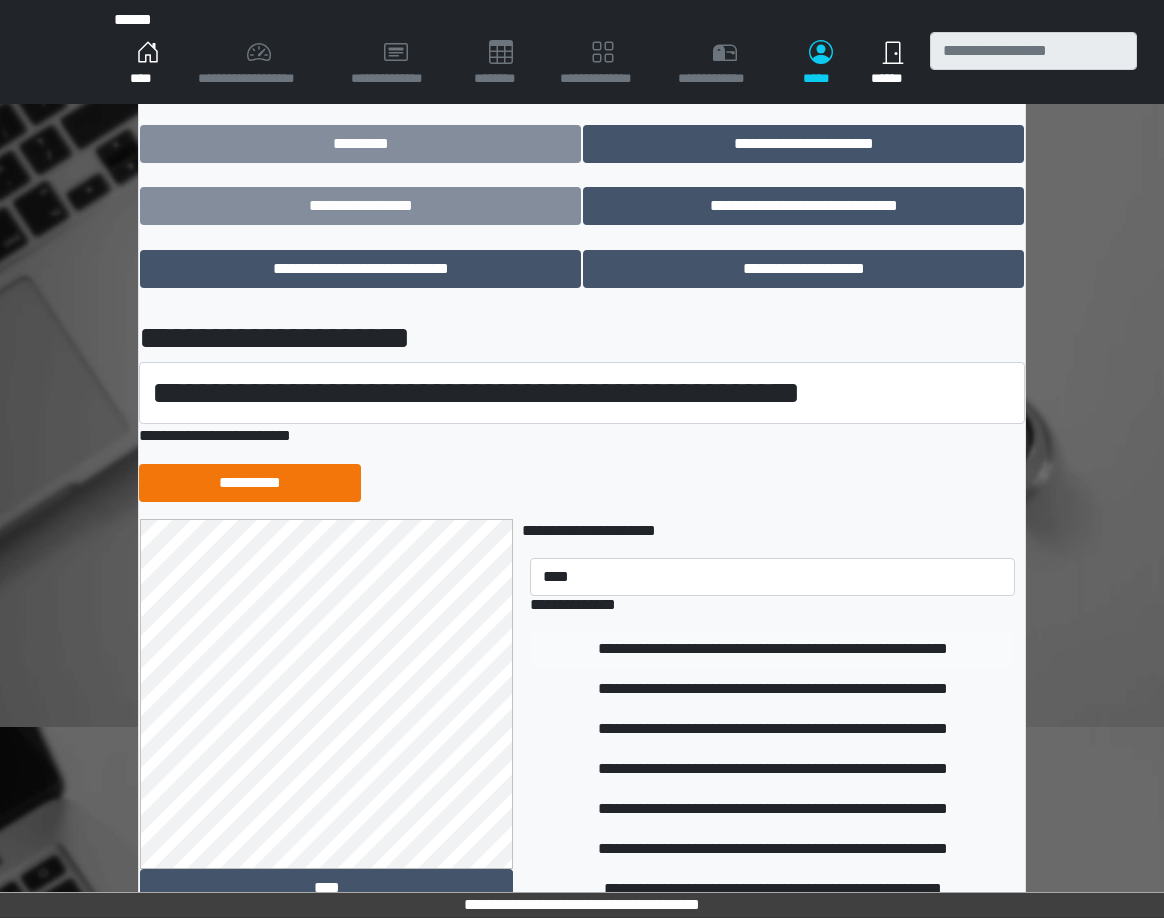 type 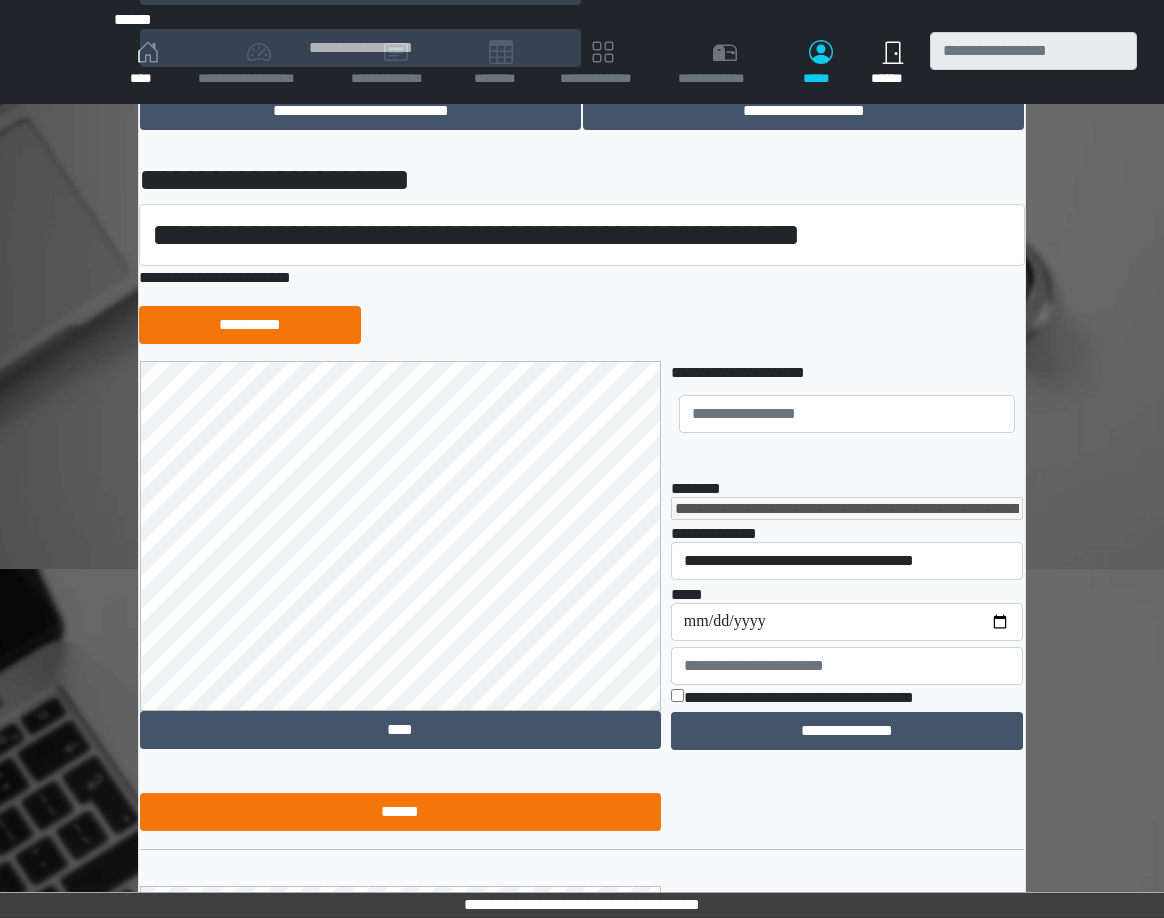 scroll, scrollTop: 374, scrollLeft: 0, axis: vertical 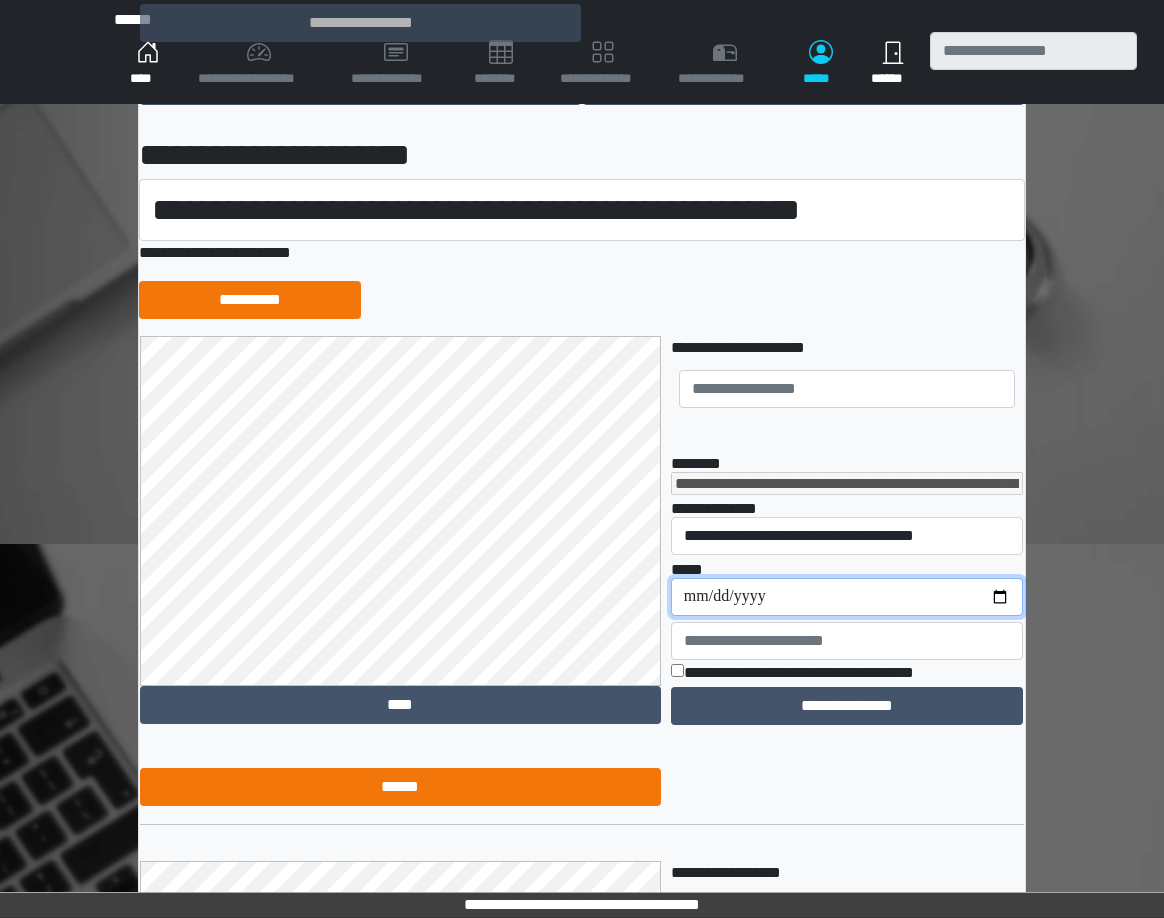 click on "**********" at bounding box center [847, 597] 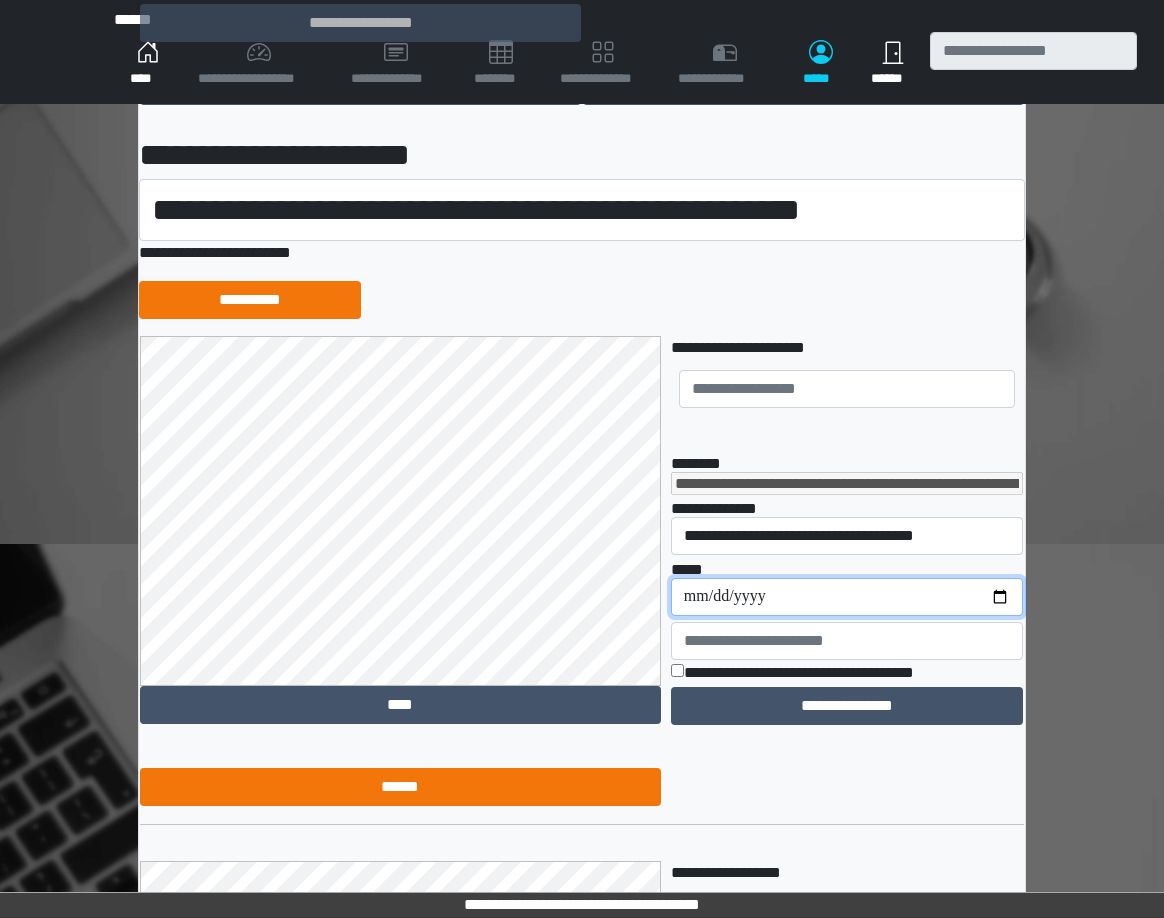 type on "**********" 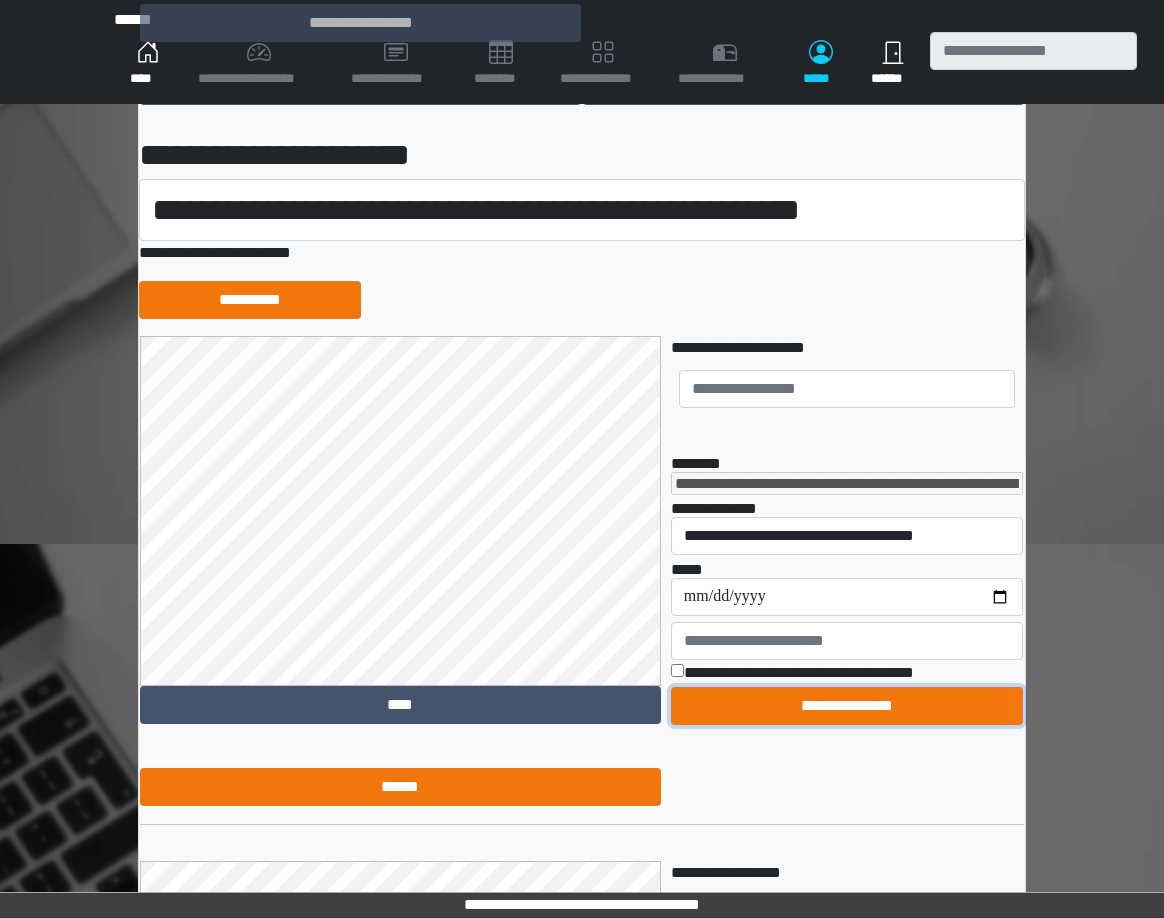 click on "**********" at bounding box center [847, 706] 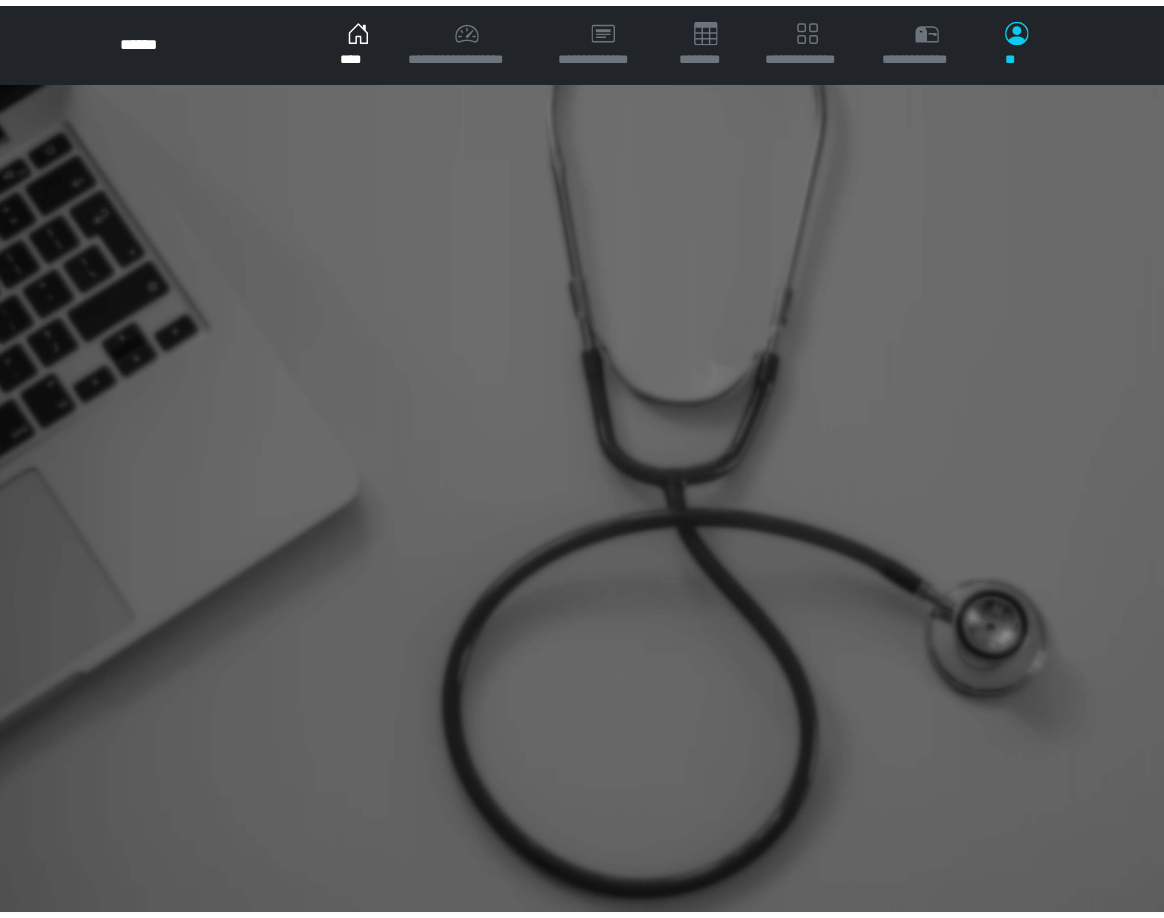 scroll, scrollTop: 0, scrollLeft: 0, axis: both 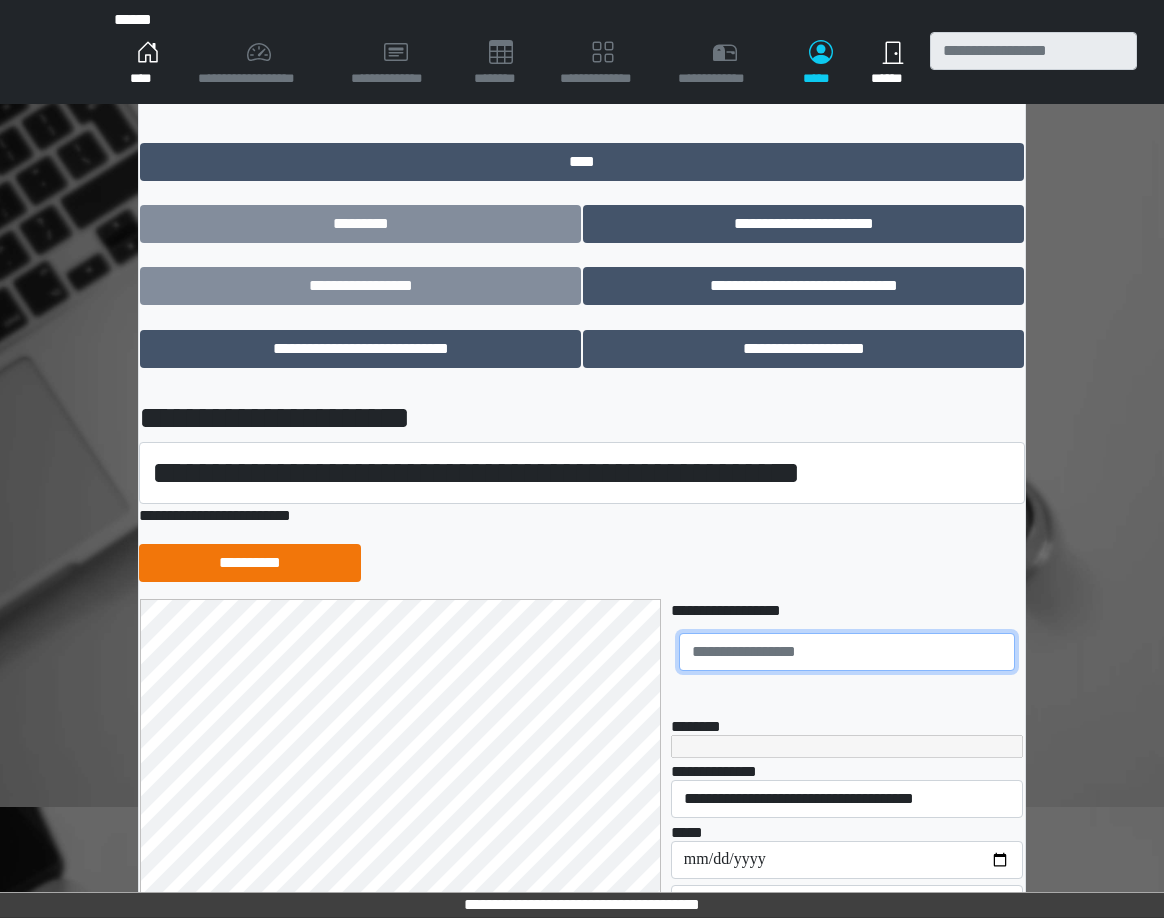 click at bounding box center (847, 652) 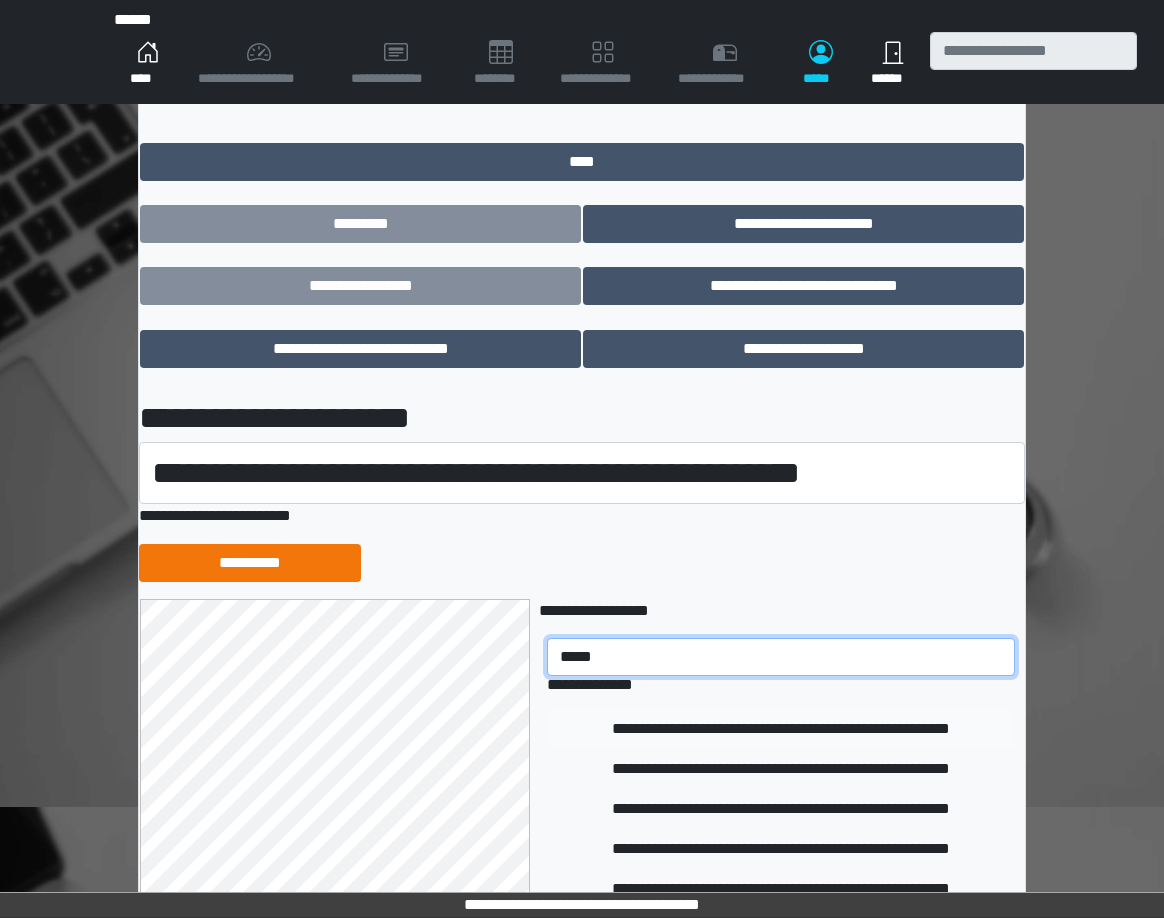 type on "*****" 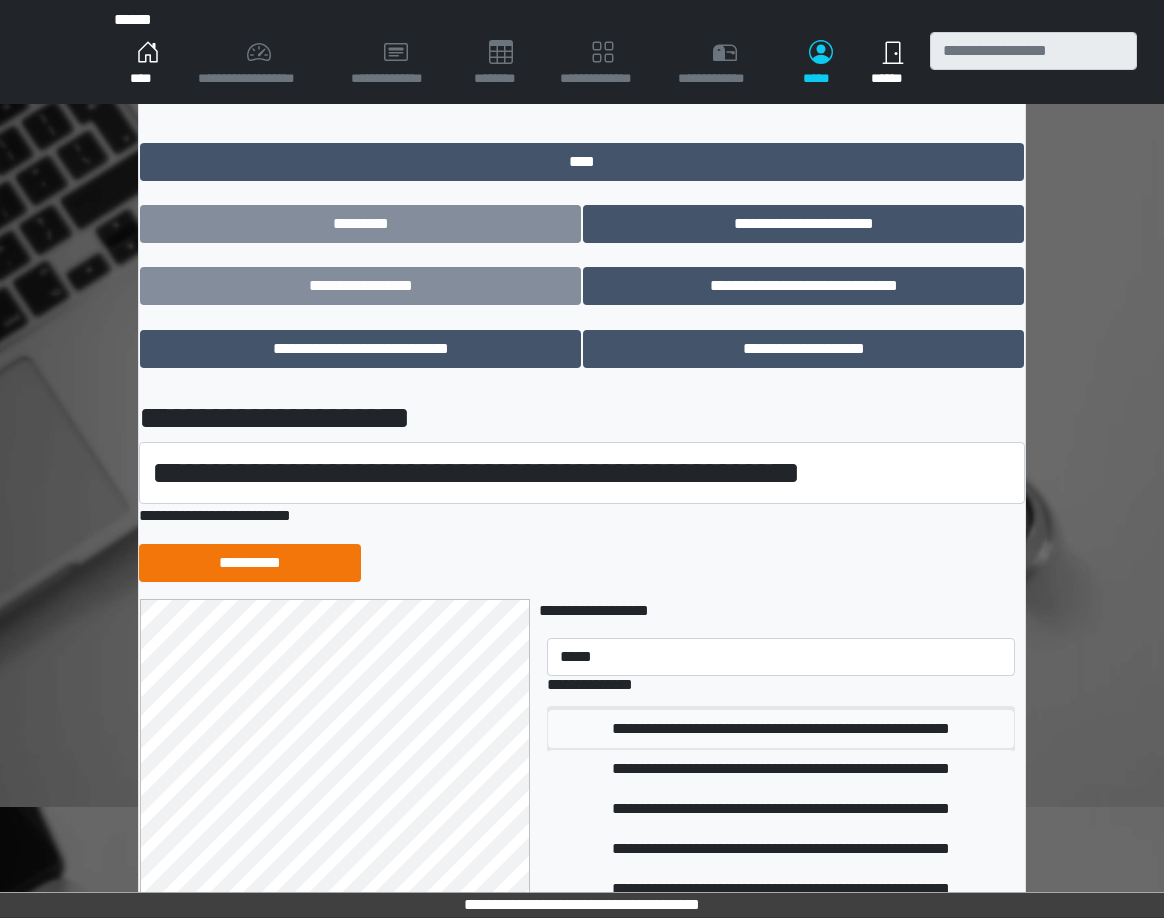 click on "**********" at bounding box center (781, 729) 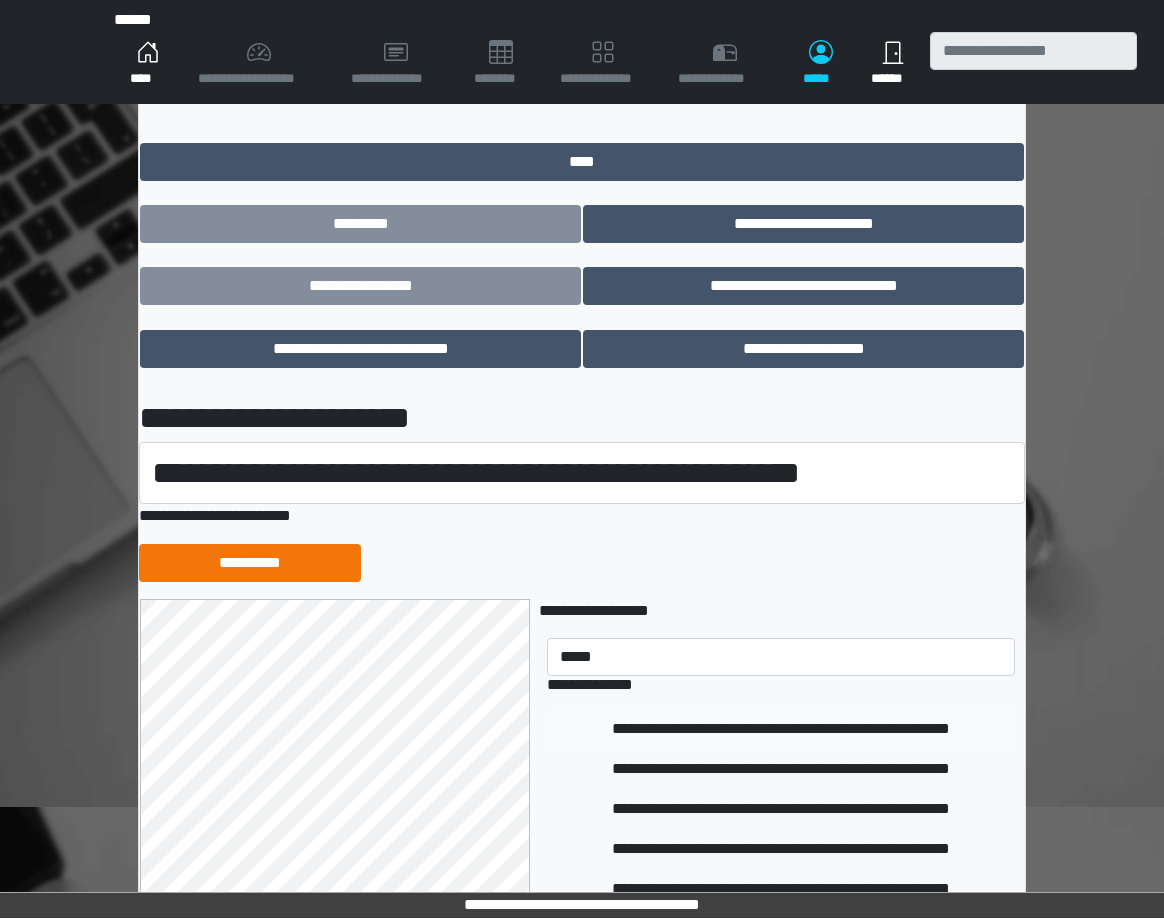 type 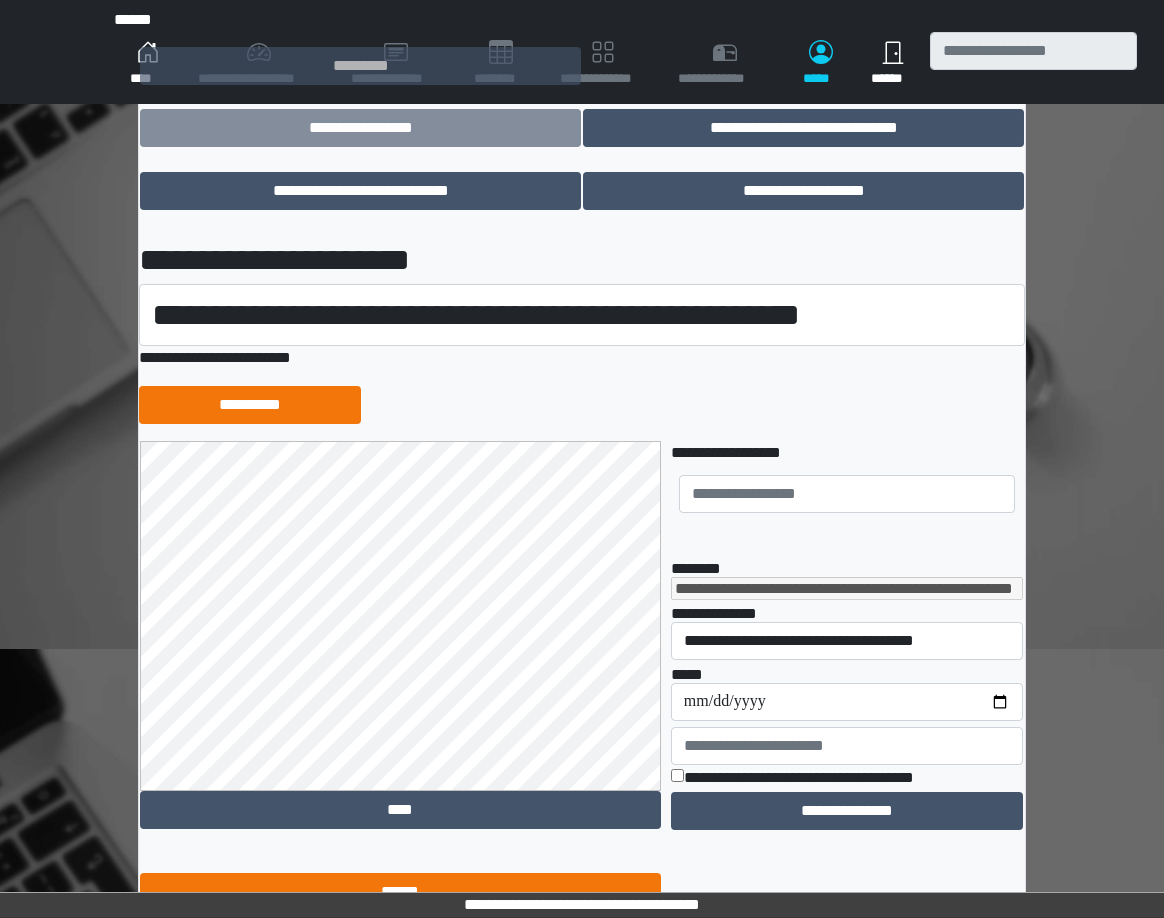 scroll, scrollTop: 330, scrollLeft: 0, axis: vertical 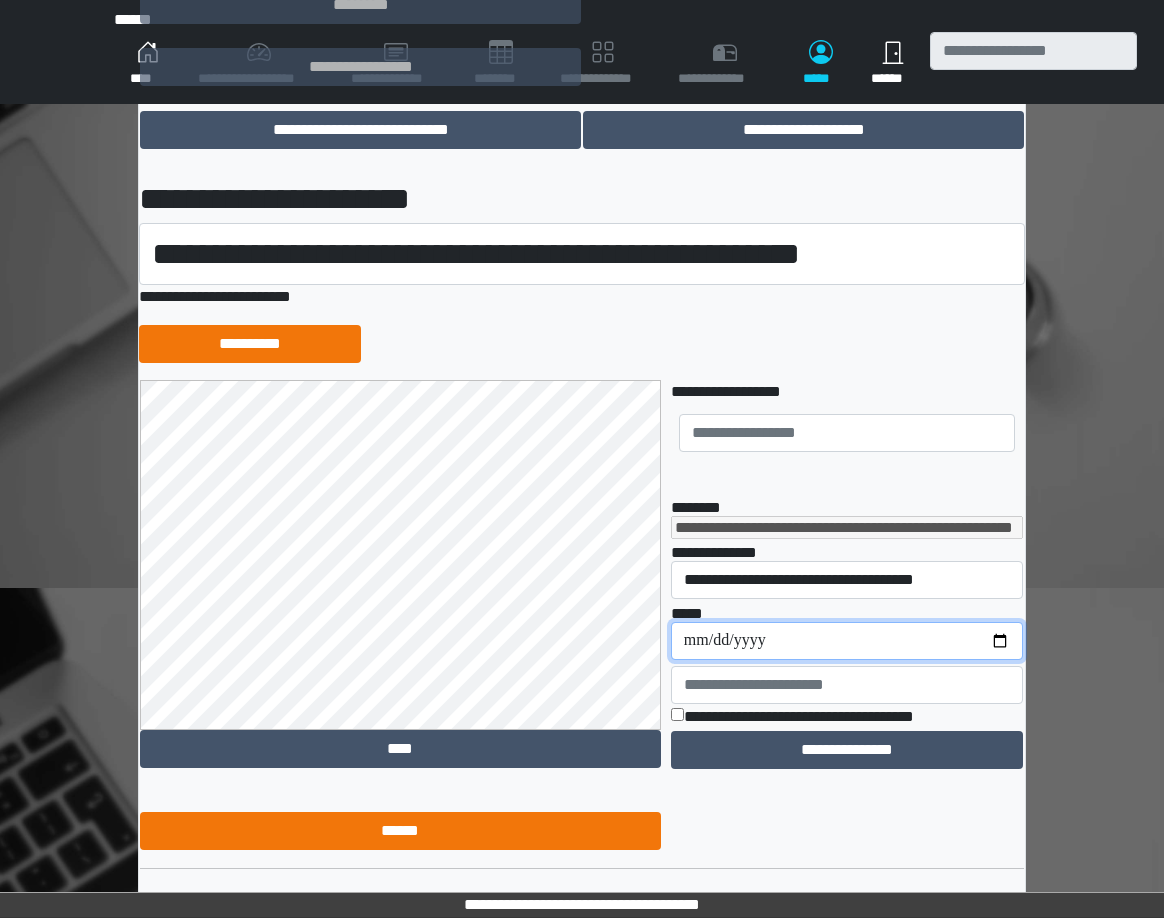 click on "**********" at bounding box center [847, 641] 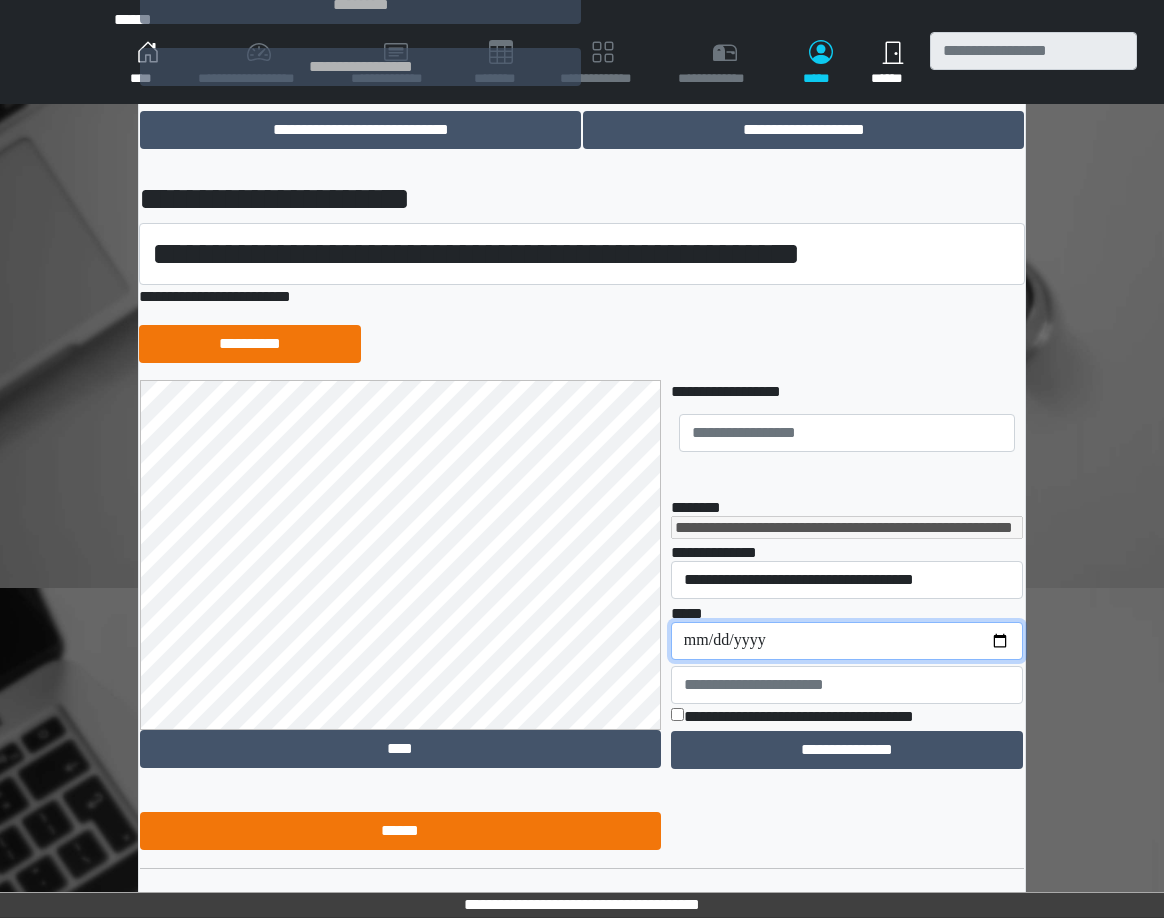 type on "**********" 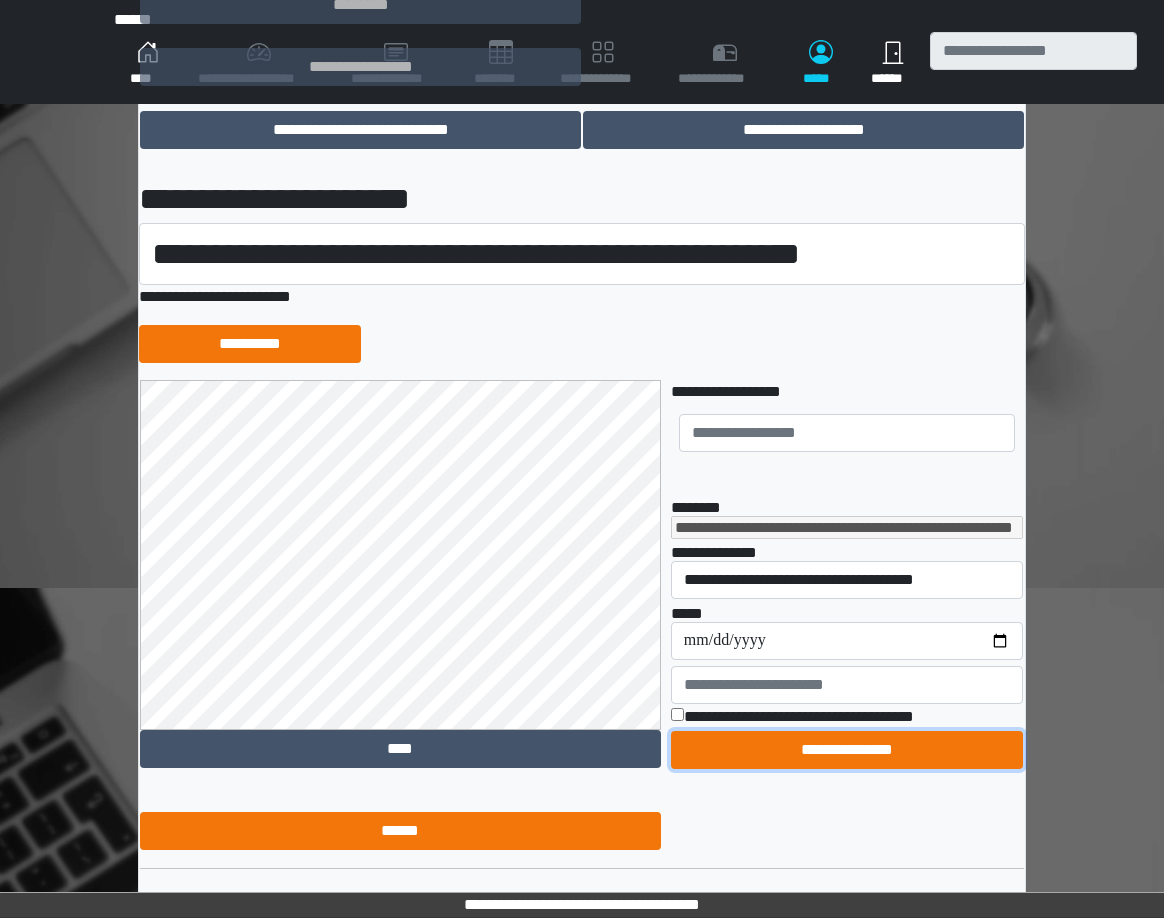 click on "**********" at bounding box center [847, 750] 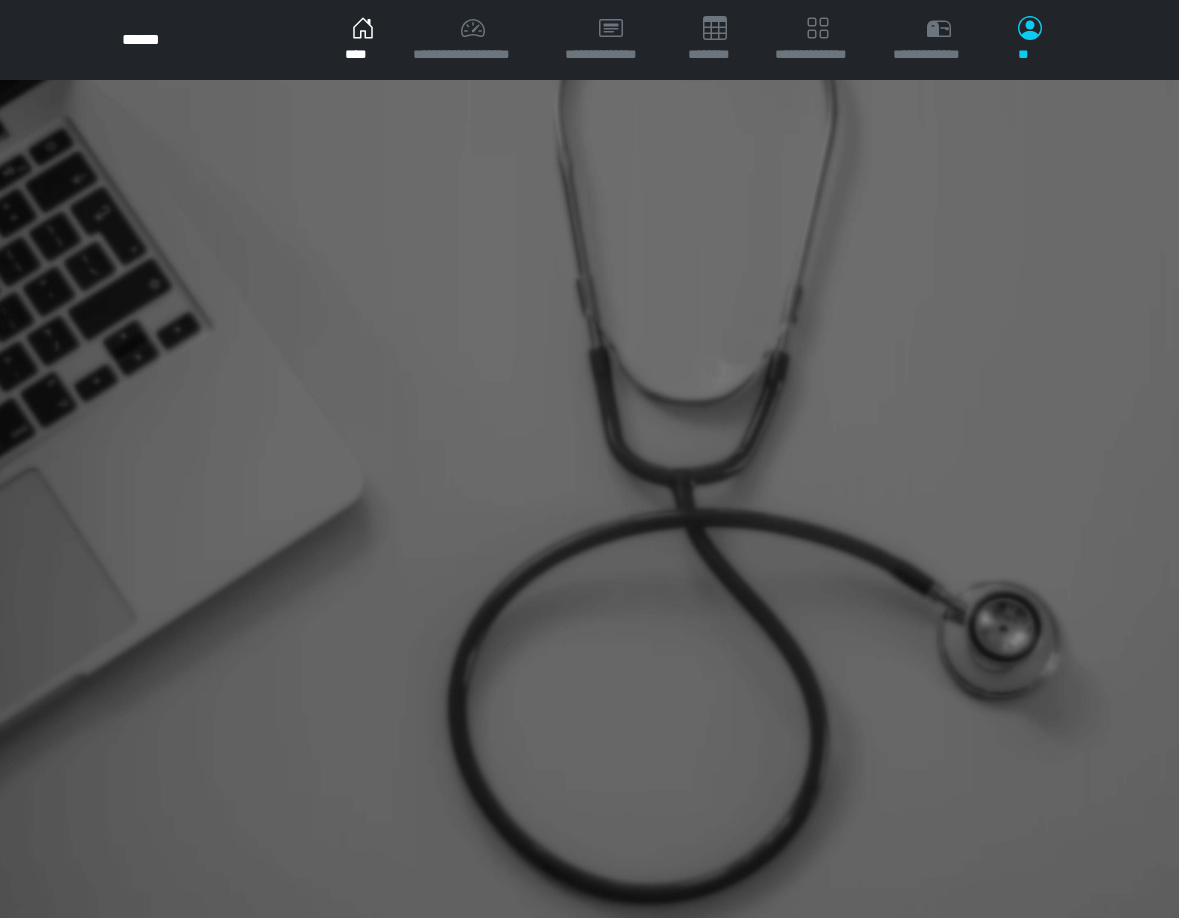 scroll, scrollTop: 0, scrollLeft: 0, axis: both 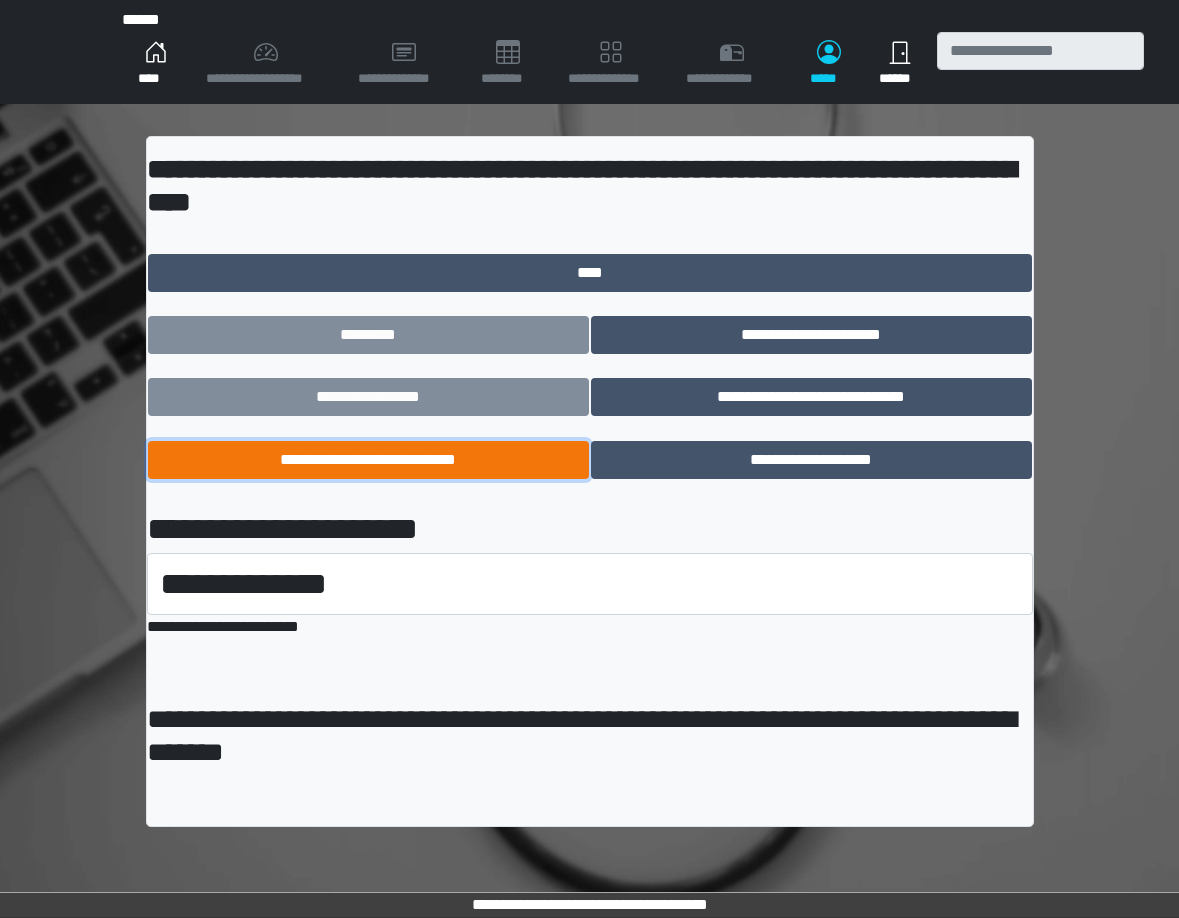 click on "**********" at bounding box center [368, 460] 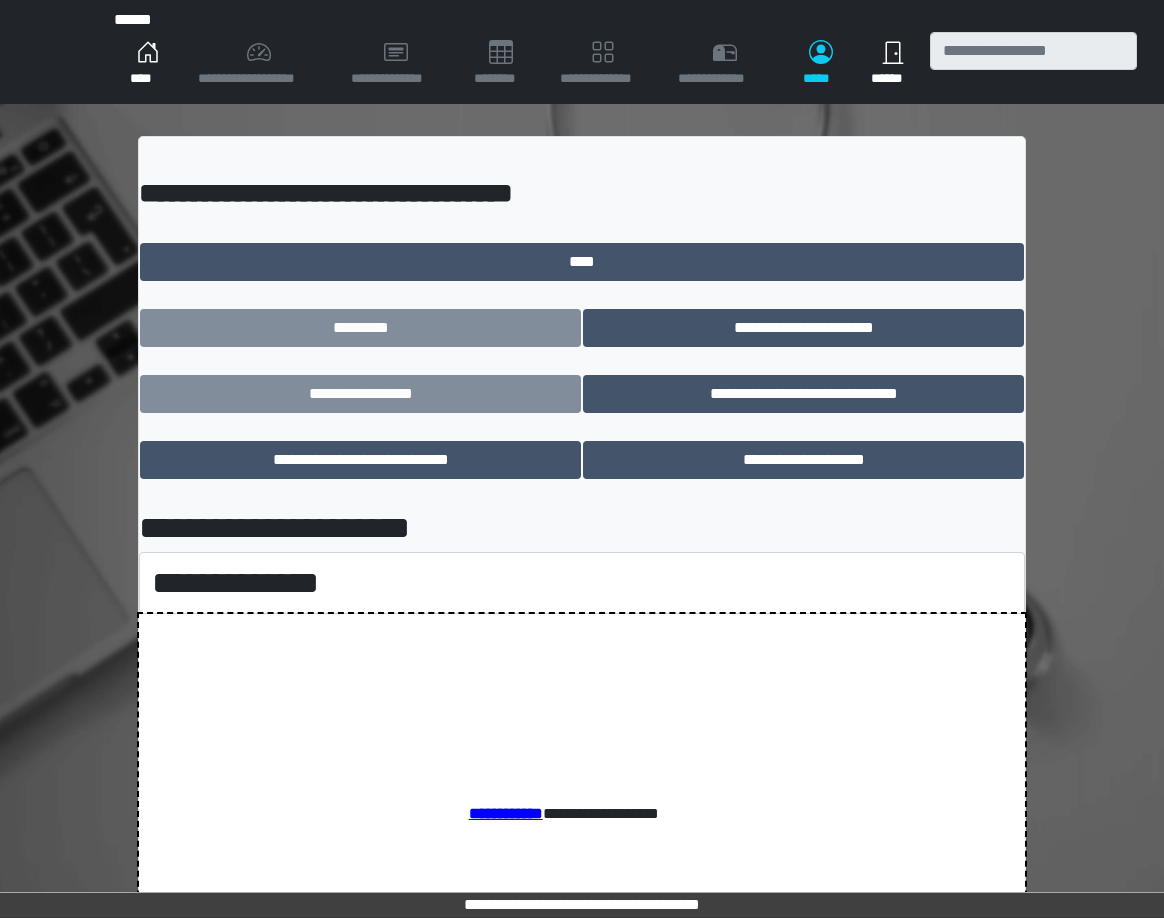scroll, scrollTop: 0, scrollLeft: 0, axis: both 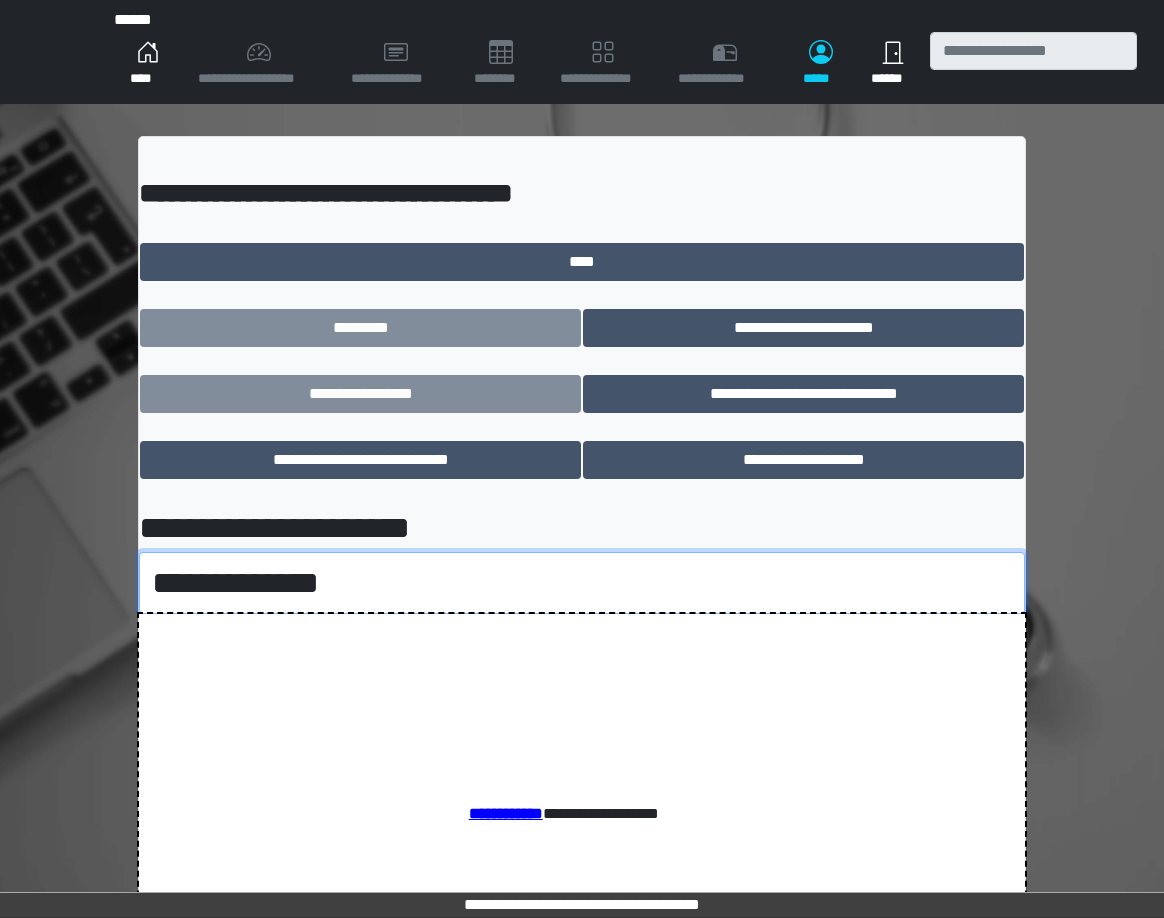 click on "**********" at bounding box center (582, 583) 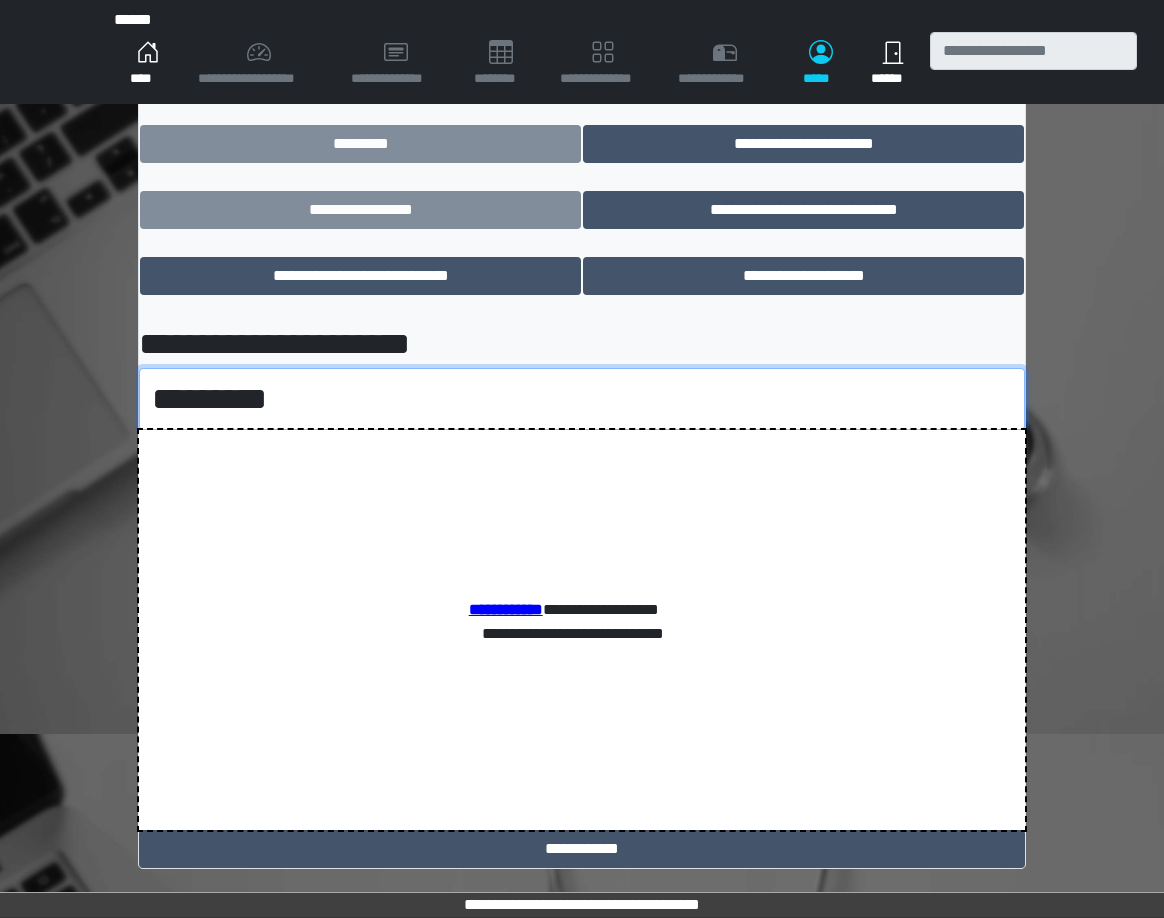 scroll, scrollTop: 189, scrollLeft: 0, axis: vertical 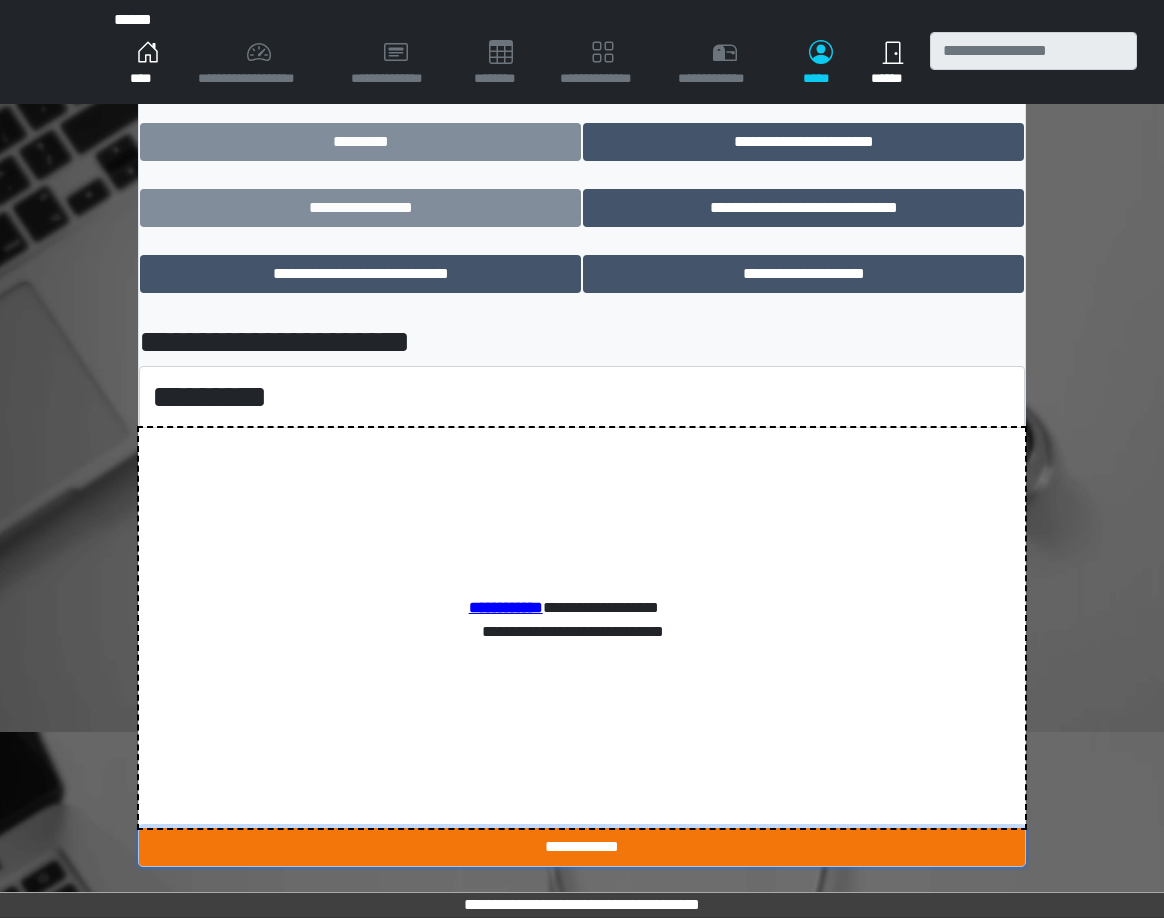 click on "**********" at bounding box center (582, 847) 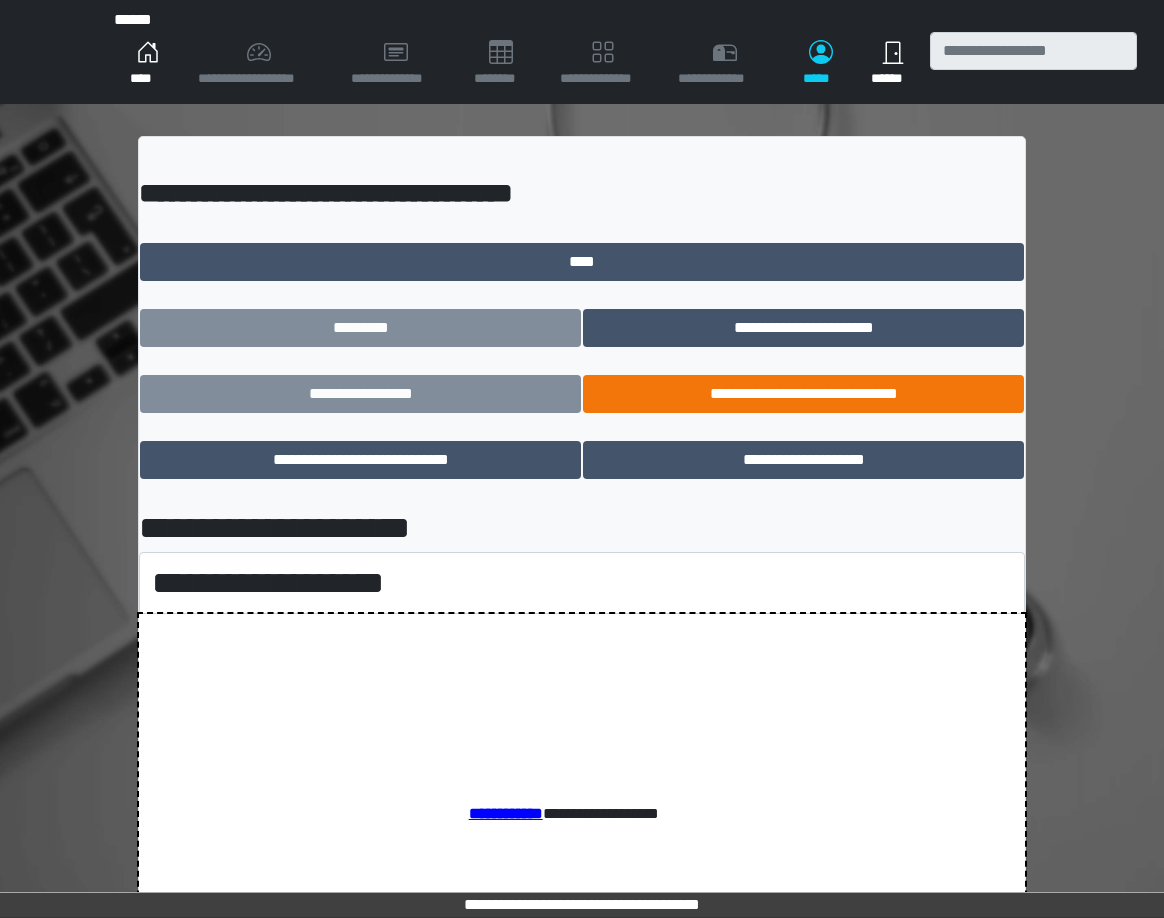 scroll, scrollTop: 0, scrollLeft: 0, axis: both 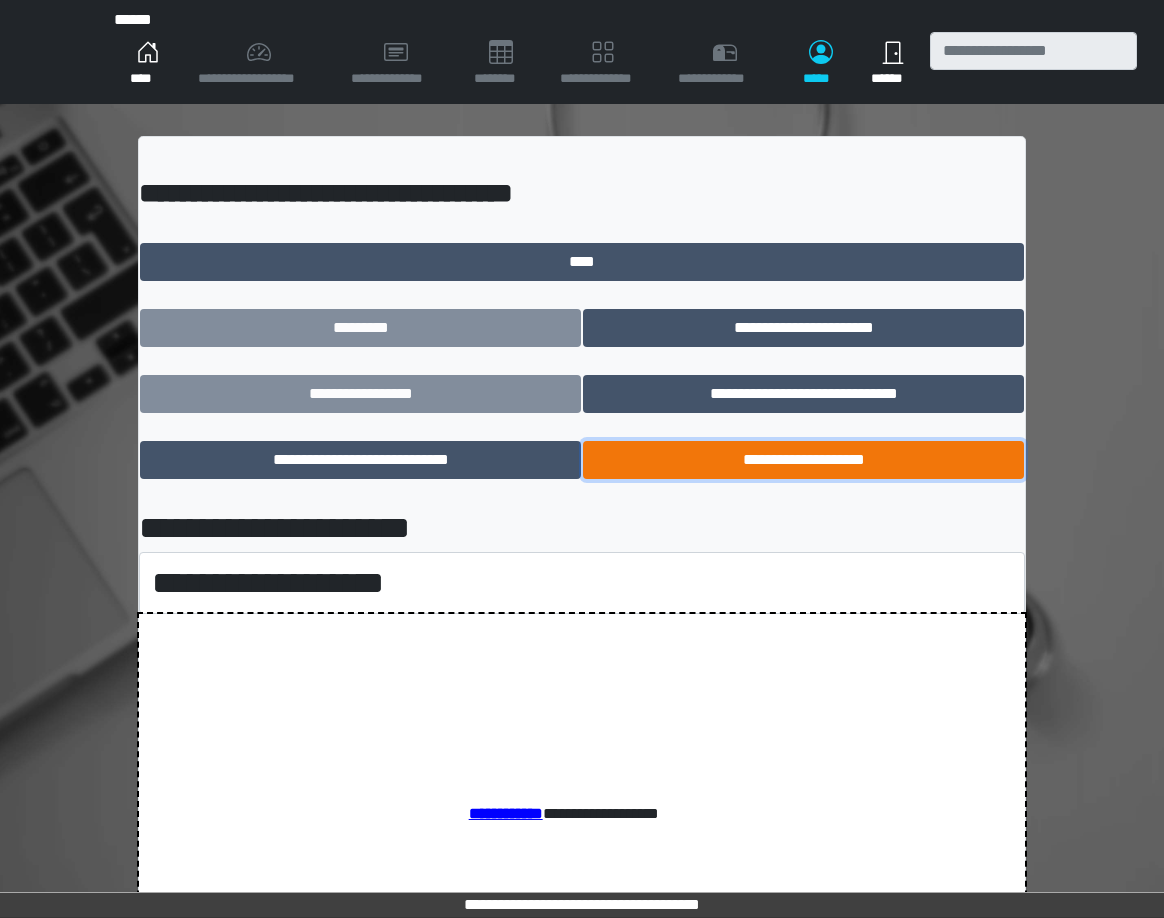 click on "**********" at bounding box center [803, 460] 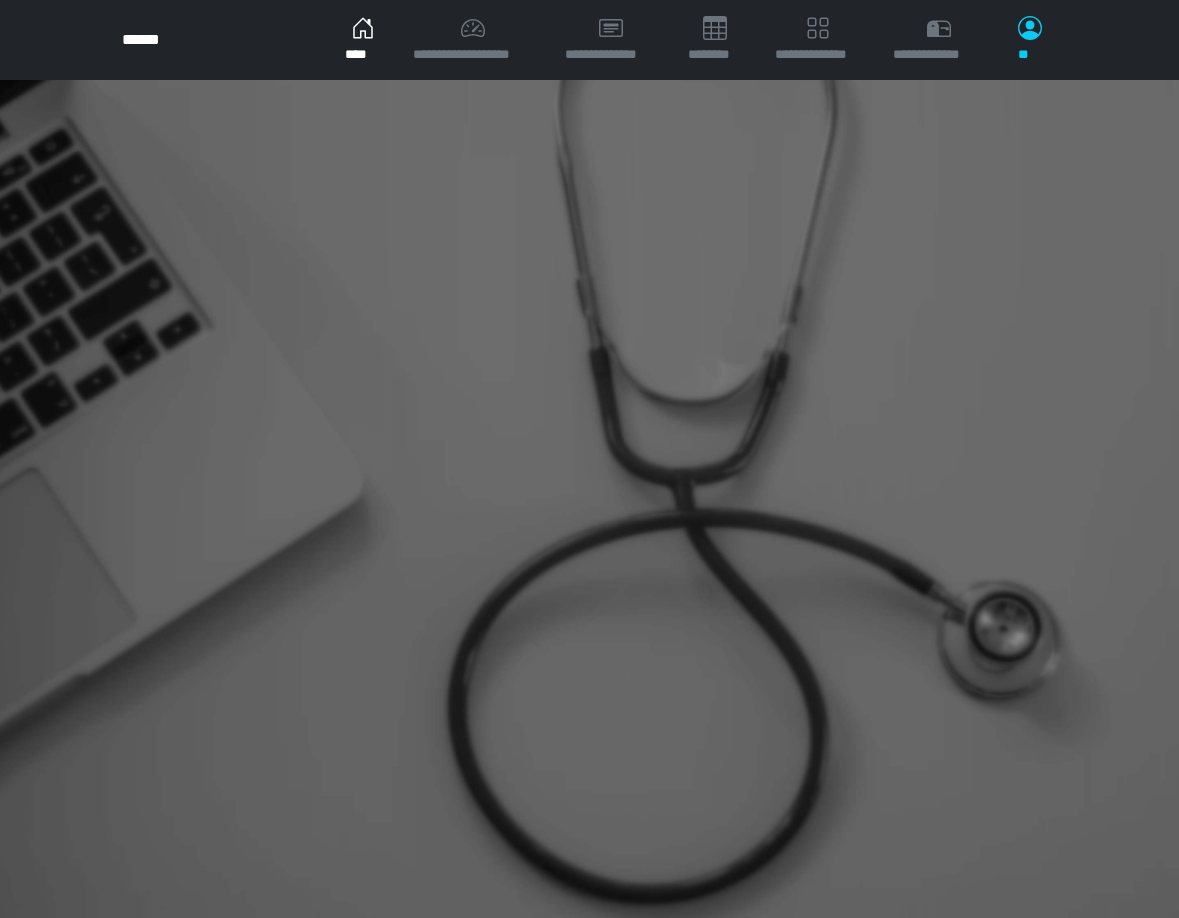 scroll, scrollTop: 0, scrollLeft: 0, axis: both 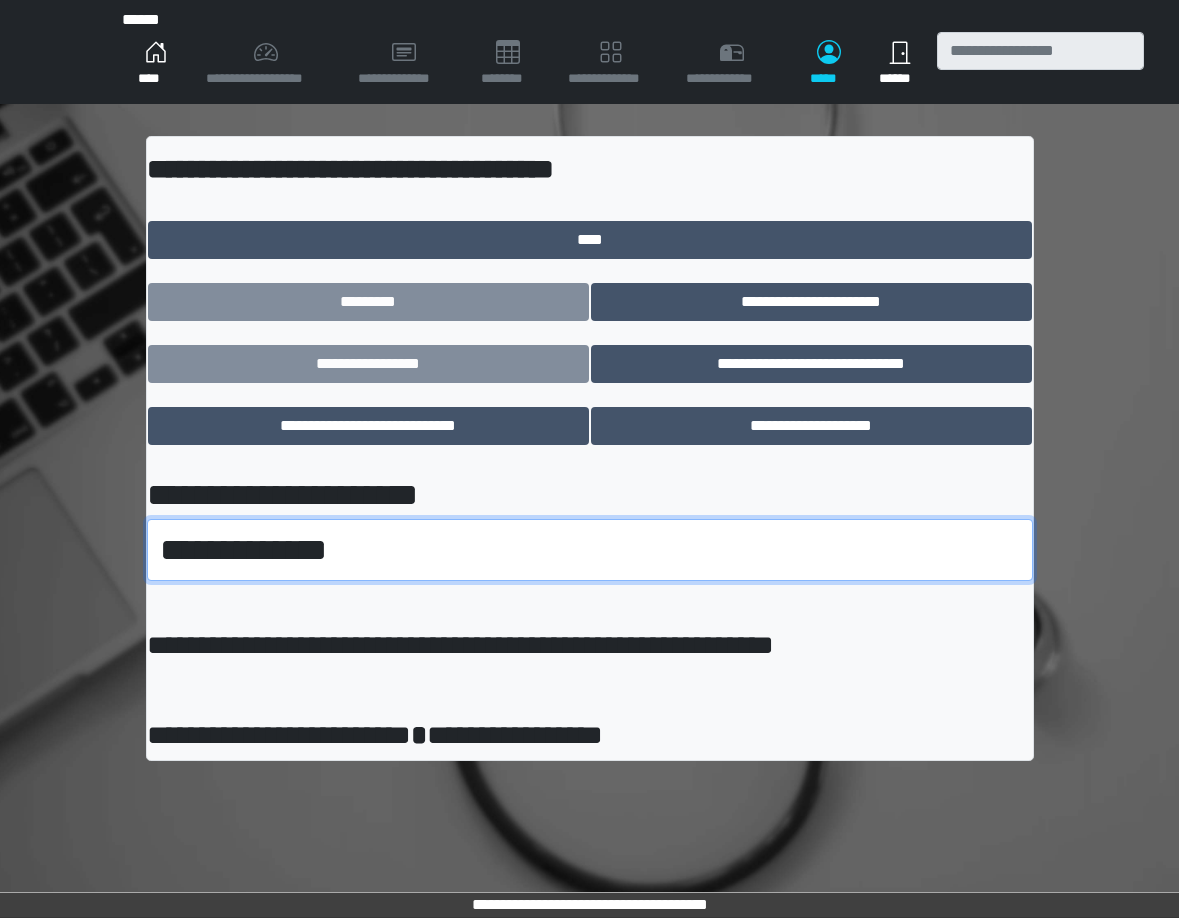 click on "**********" at bounding box center (590, 550) 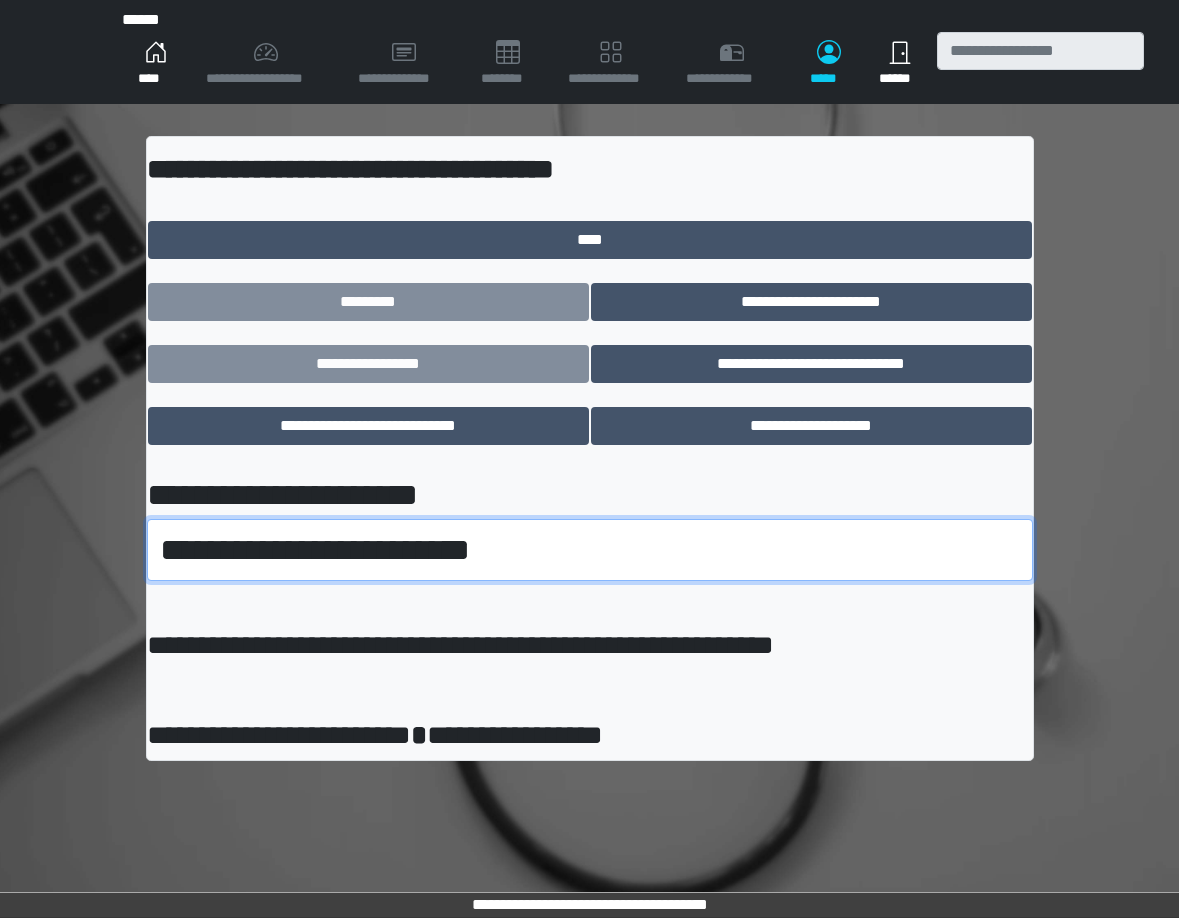 click on "**********" at bounding box center (590, 550) 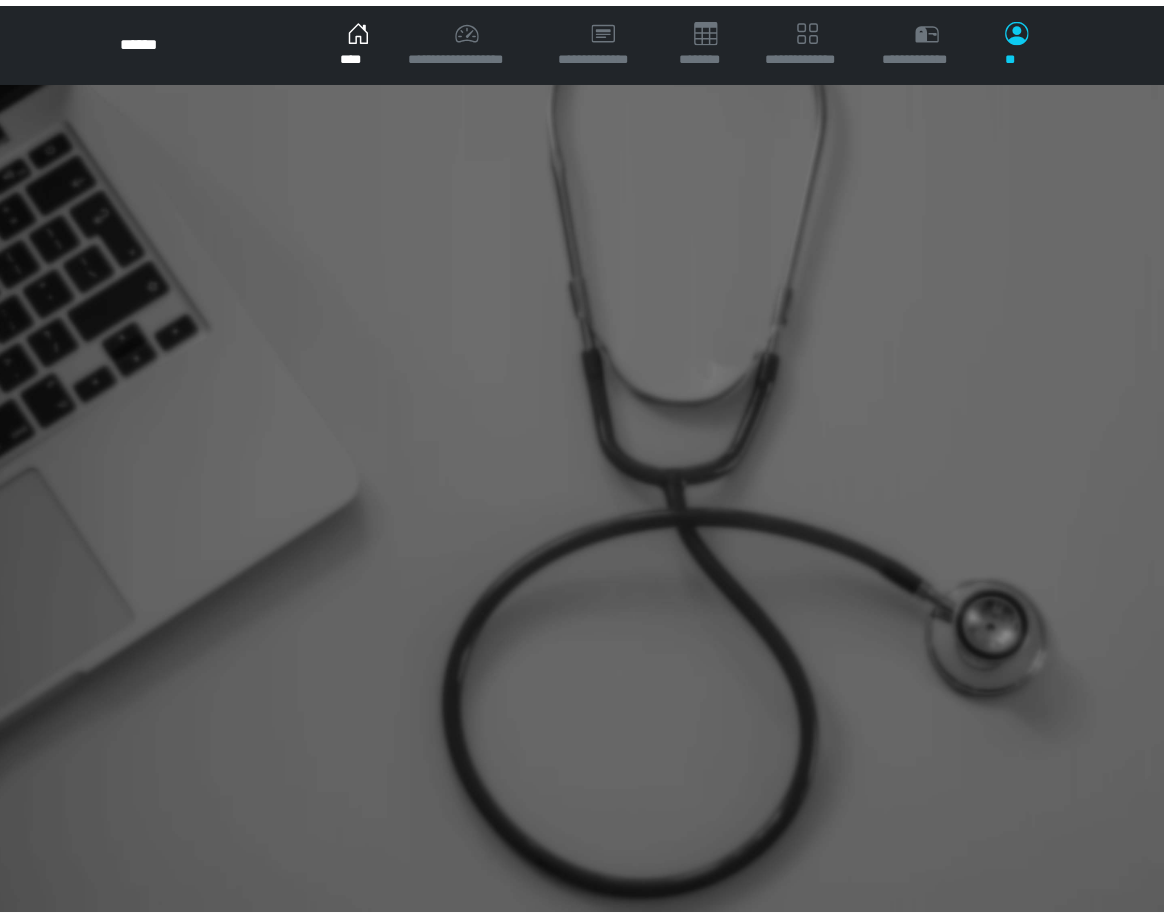 scroll, scrollTop: 0, scrollLeft: 0, axis: both 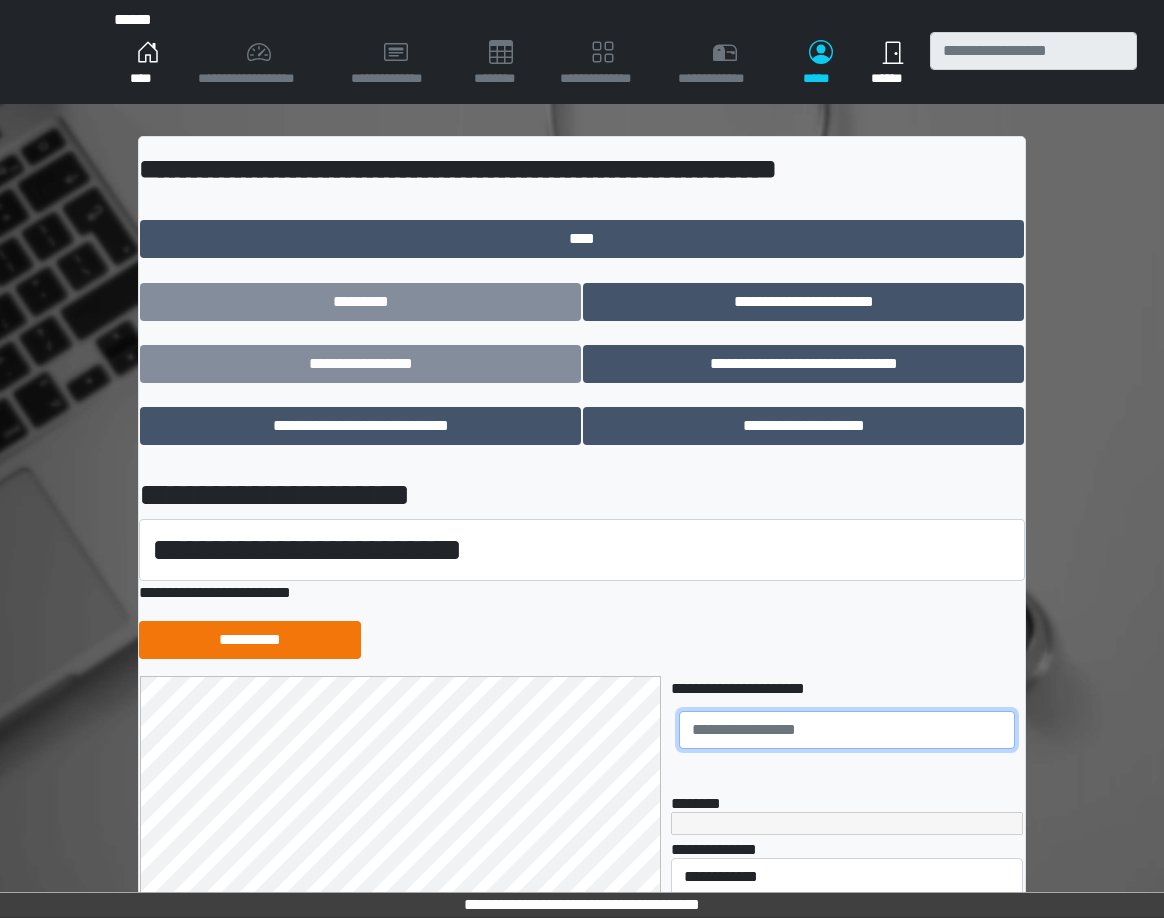 click at bounding box center [847, 730] 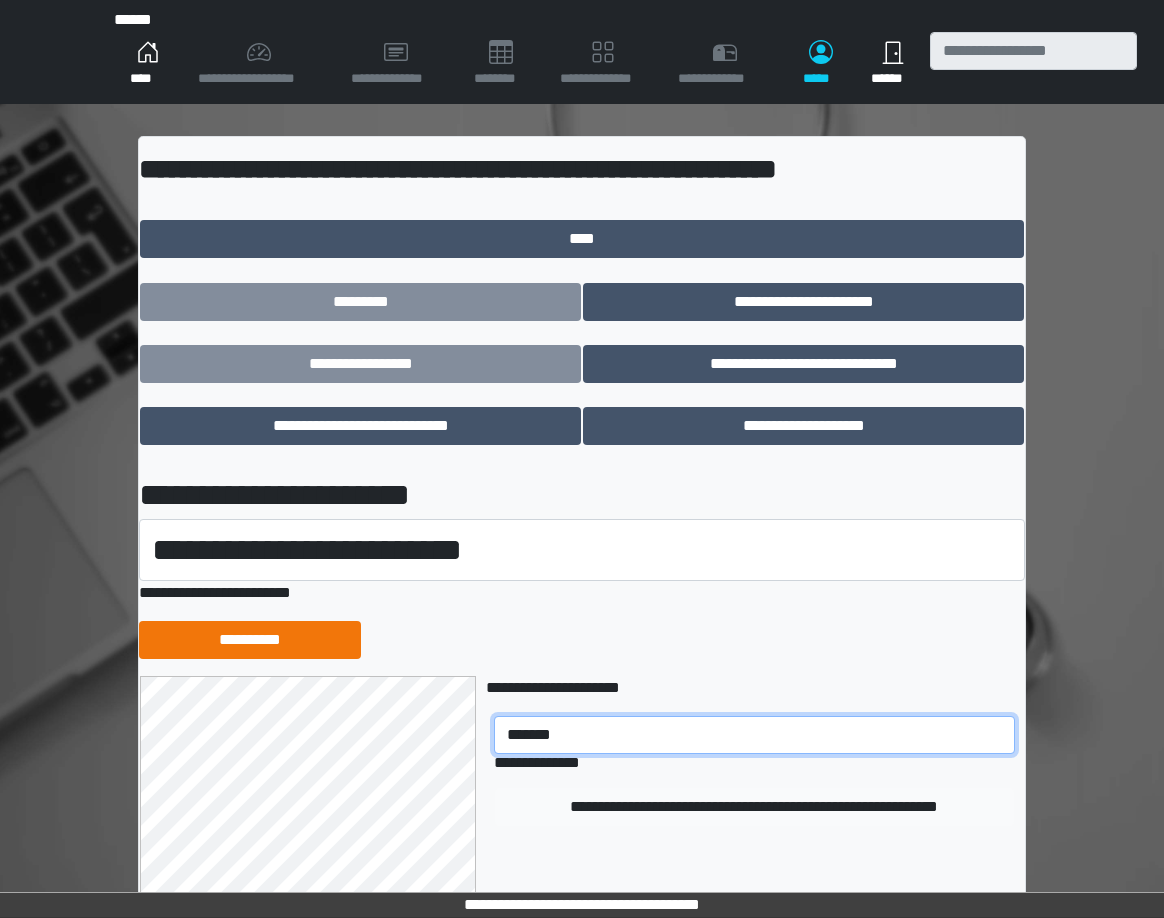 type on "*******" 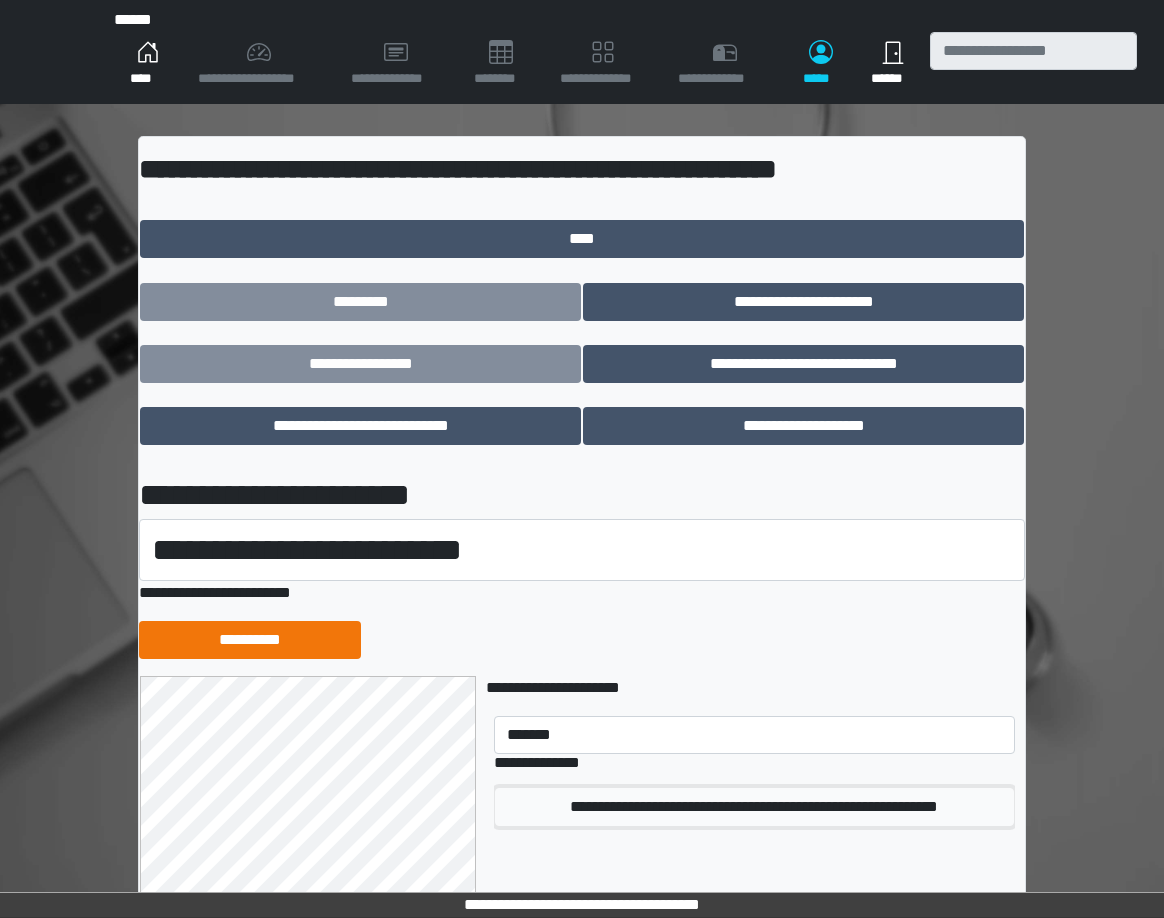 click on "**********" at bounding box center (754, 807) 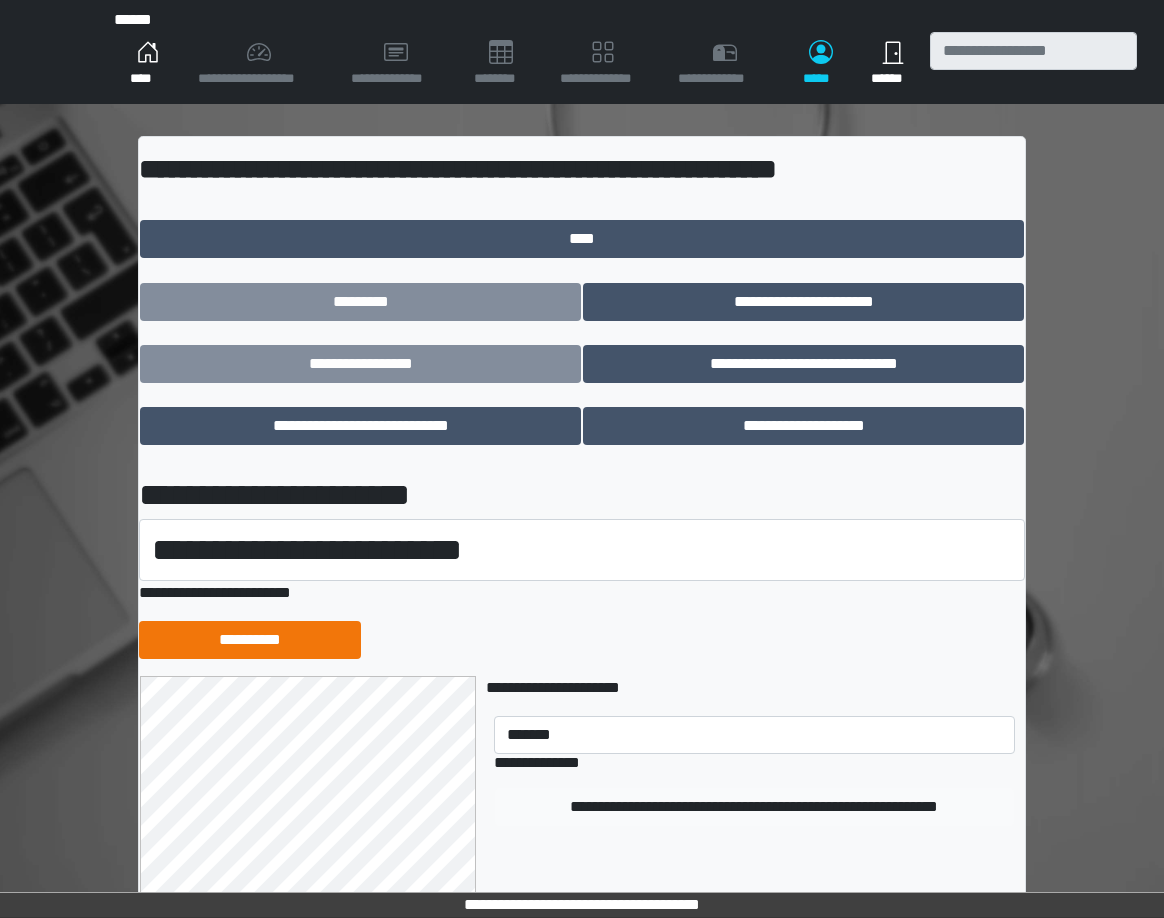 type 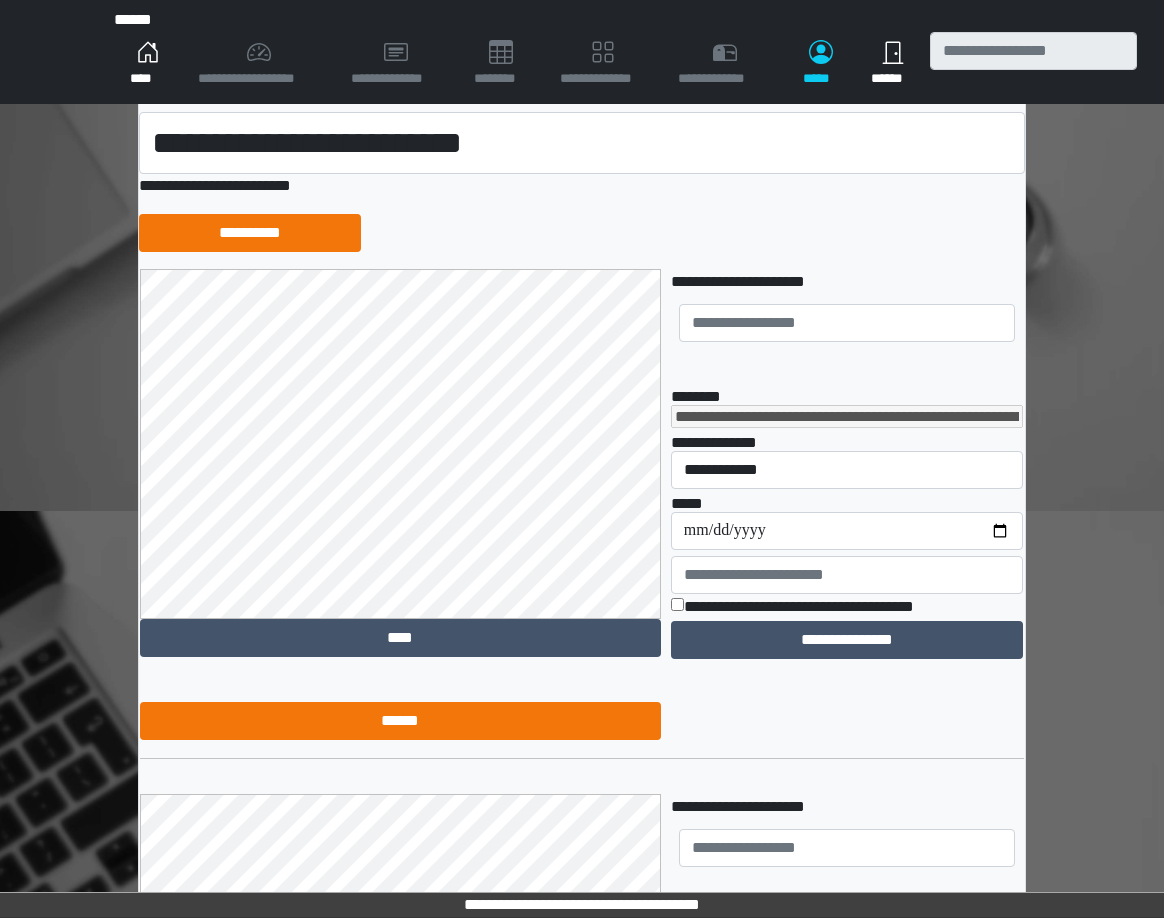 scroll, scrollTop: 436, scrollLeft: 0, axis: vertical 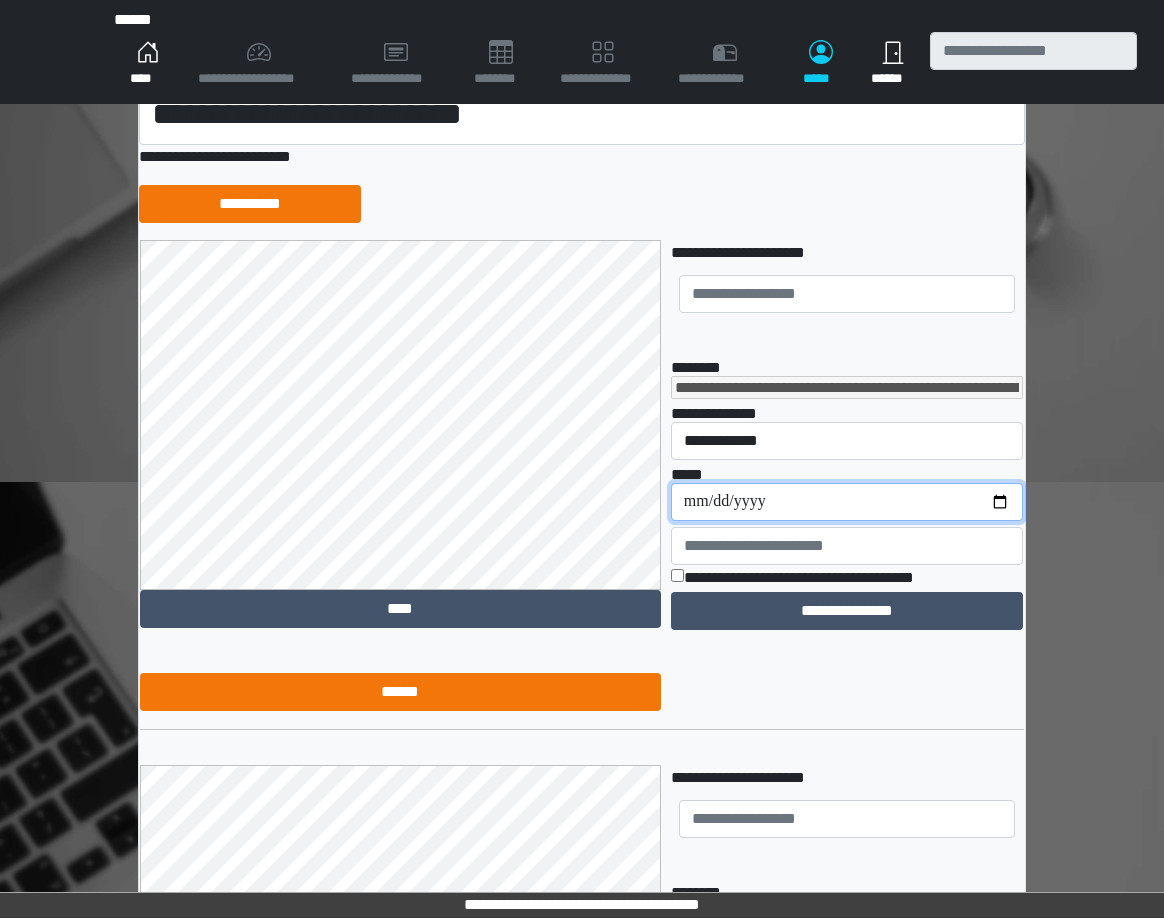 click on "**********" at bounding box center [847, 502] 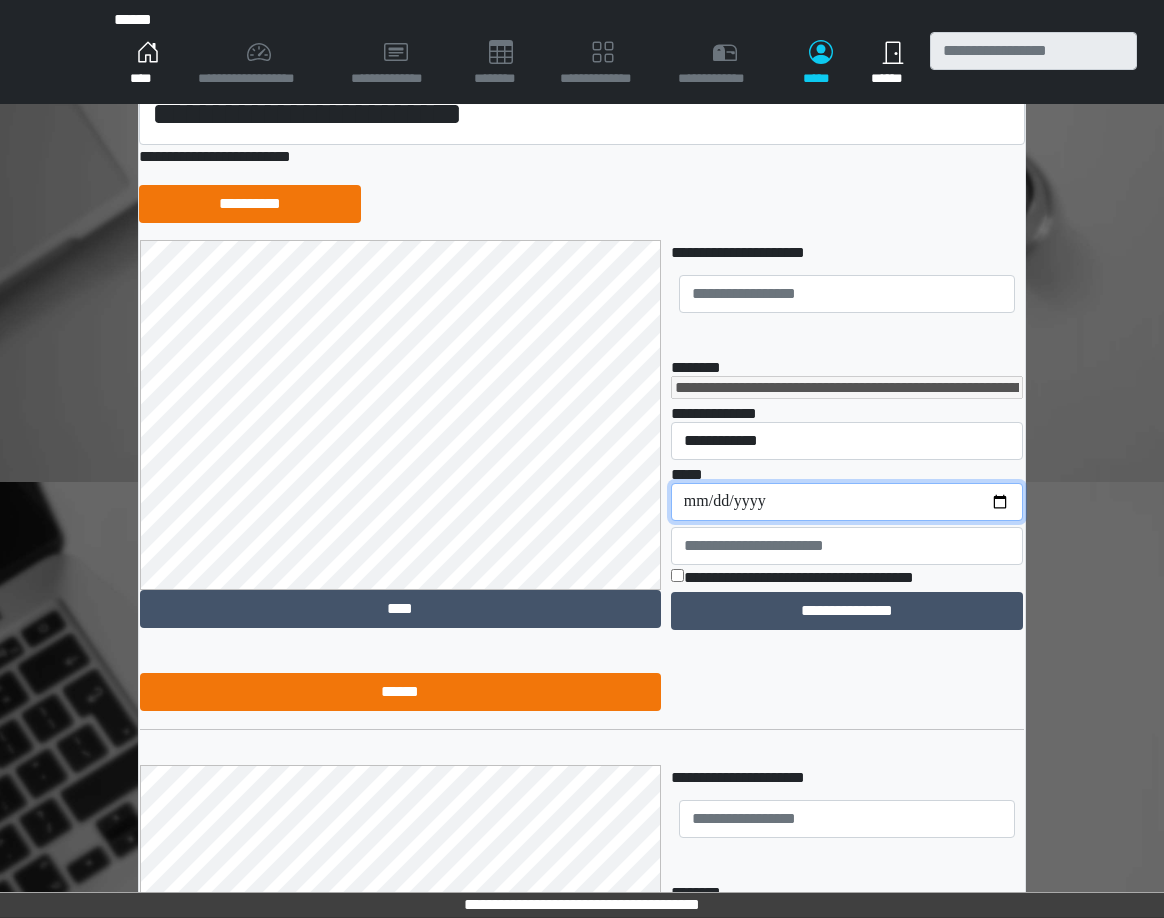 type on "**********" 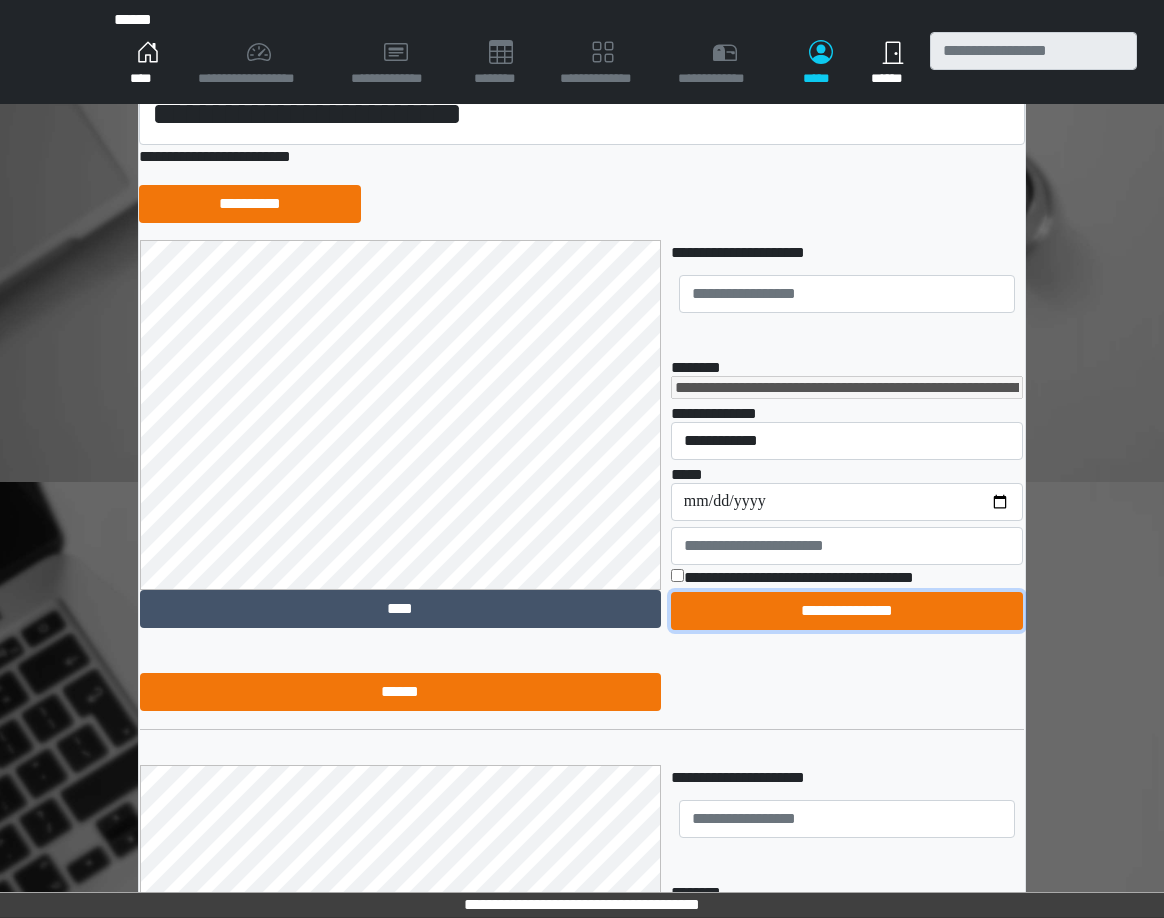 click on "**********" at bounding box center [847, 611] 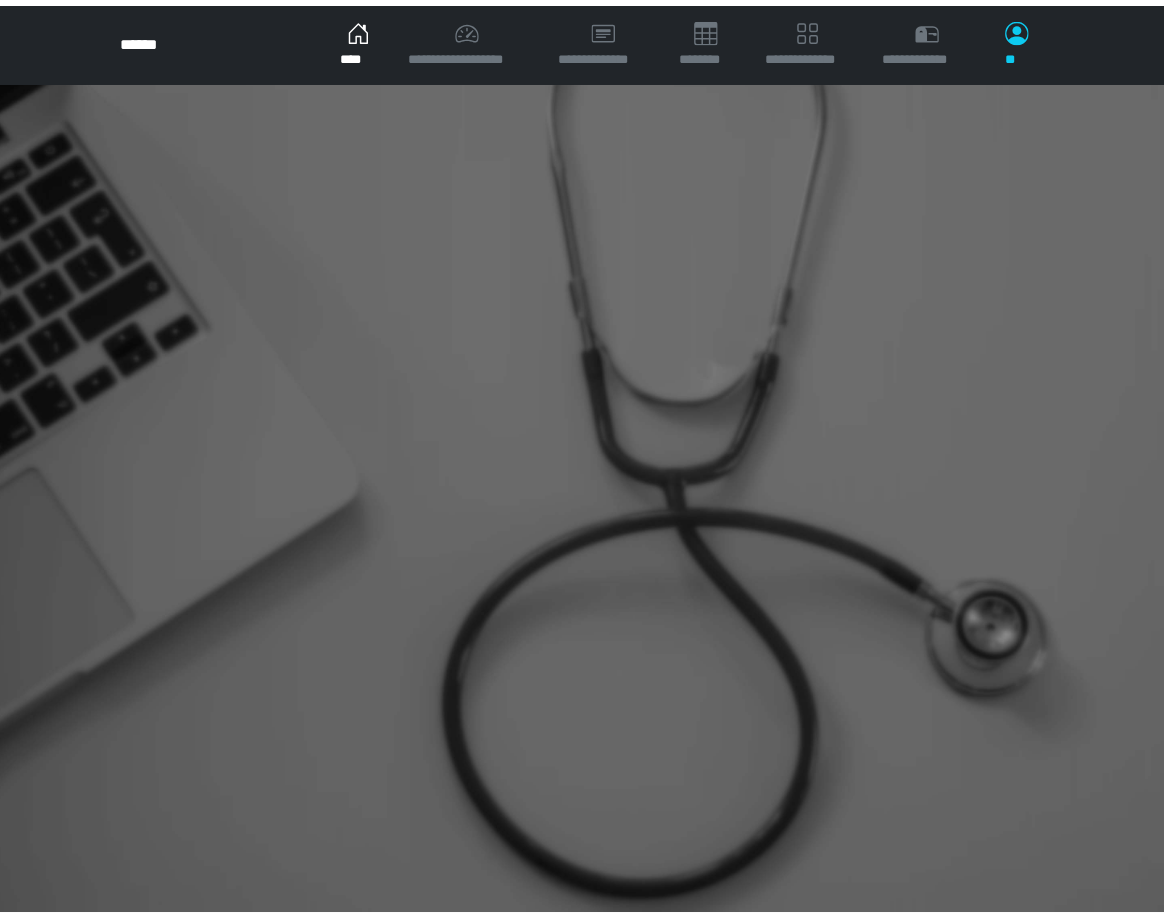 scroll, scrollTop: 0, scrollLeft: 0, axis: both 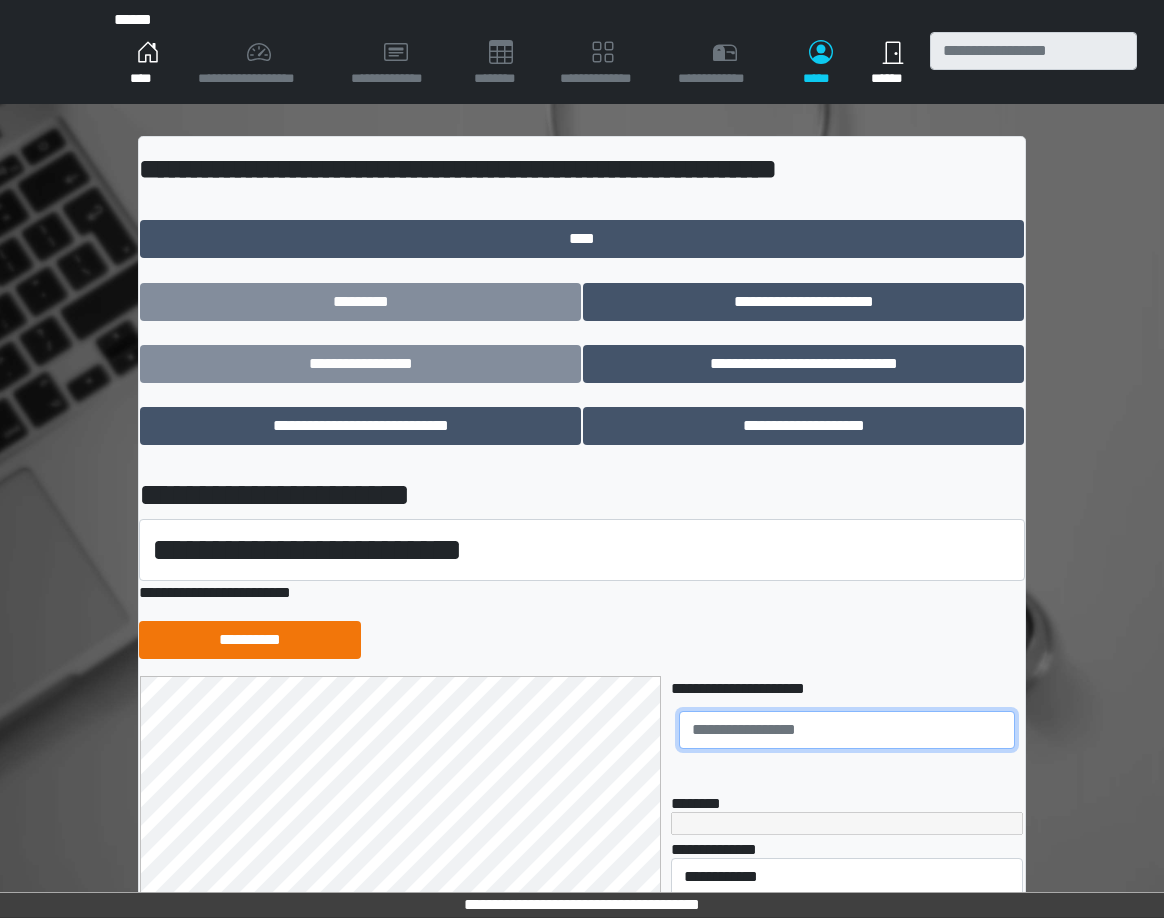 click at bounding box center [847, 730] 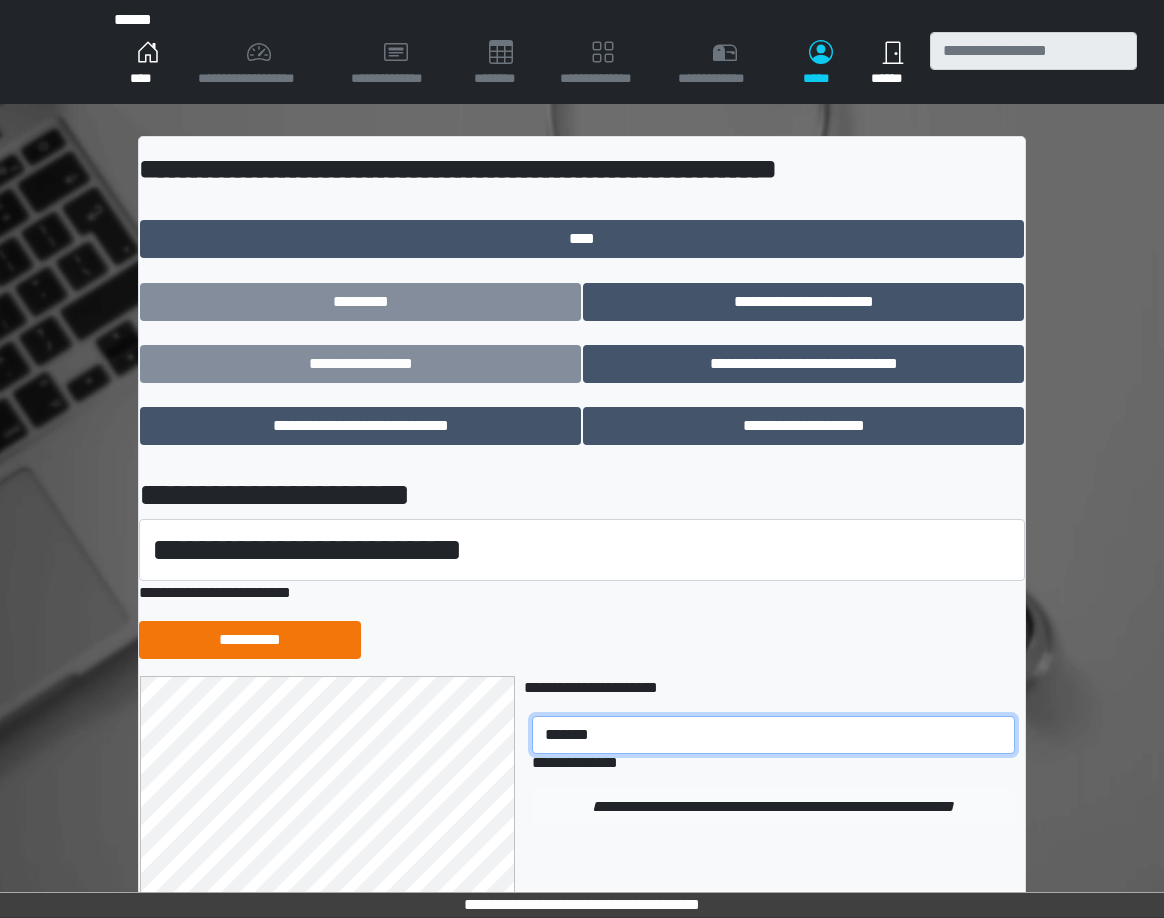 type on "*******" 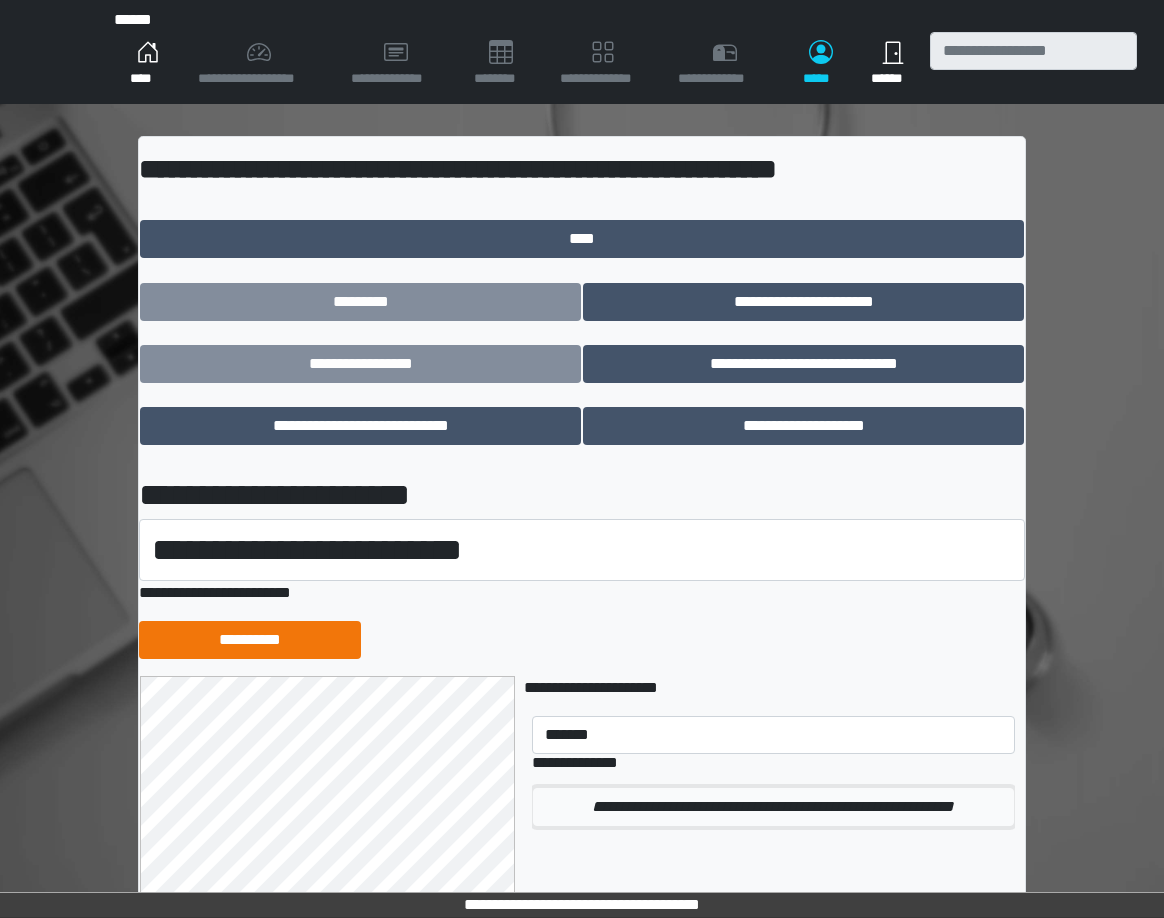 click on "**********" at bounding box center (773, 807) 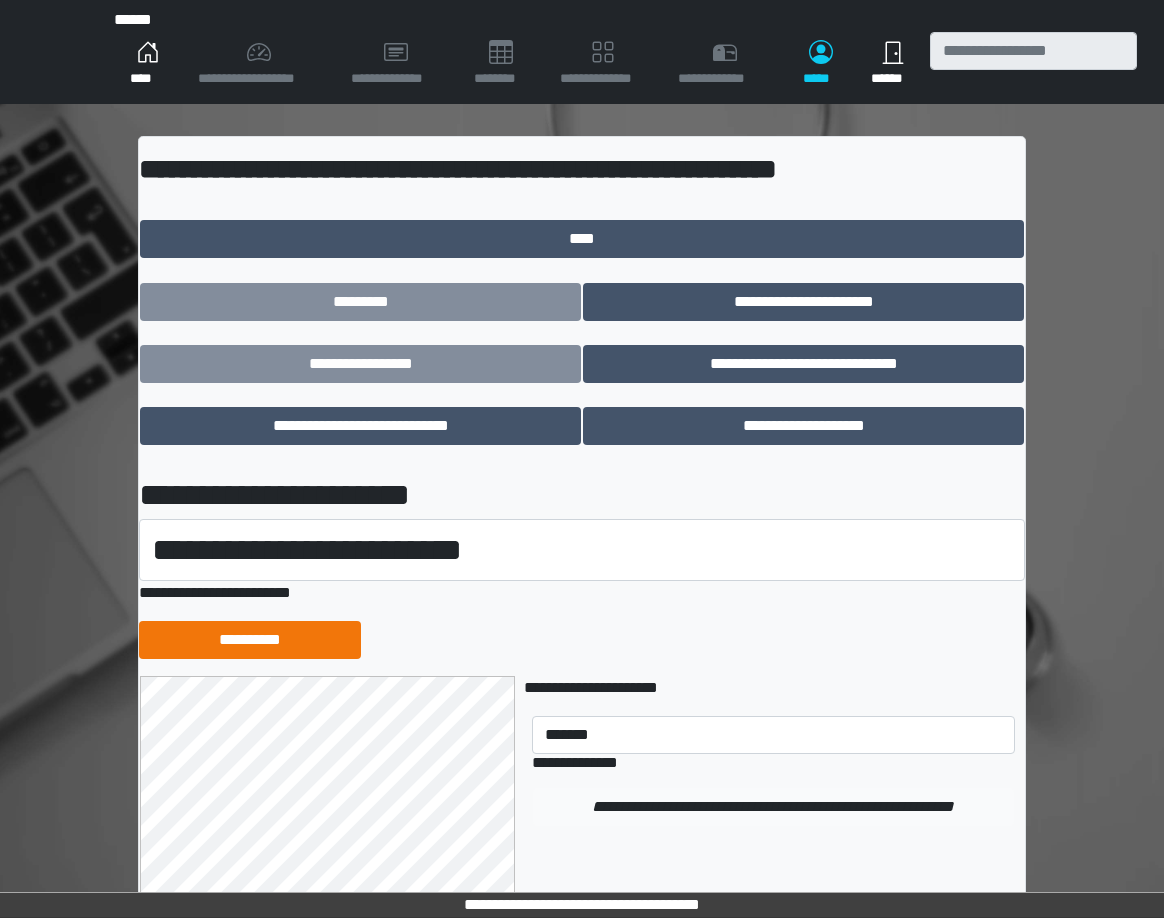 type 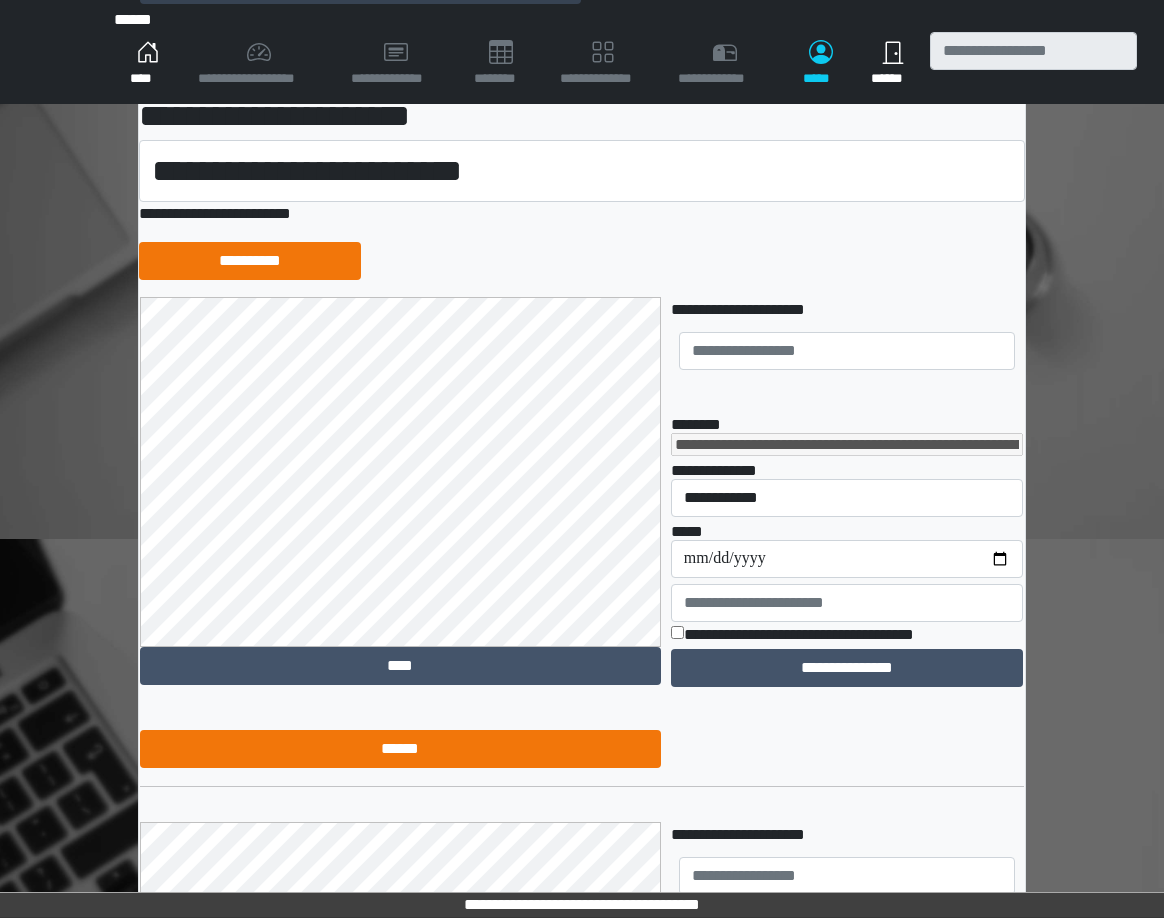 scroll, scrollTop: 410, scrollLeft: 0, axis: vertical 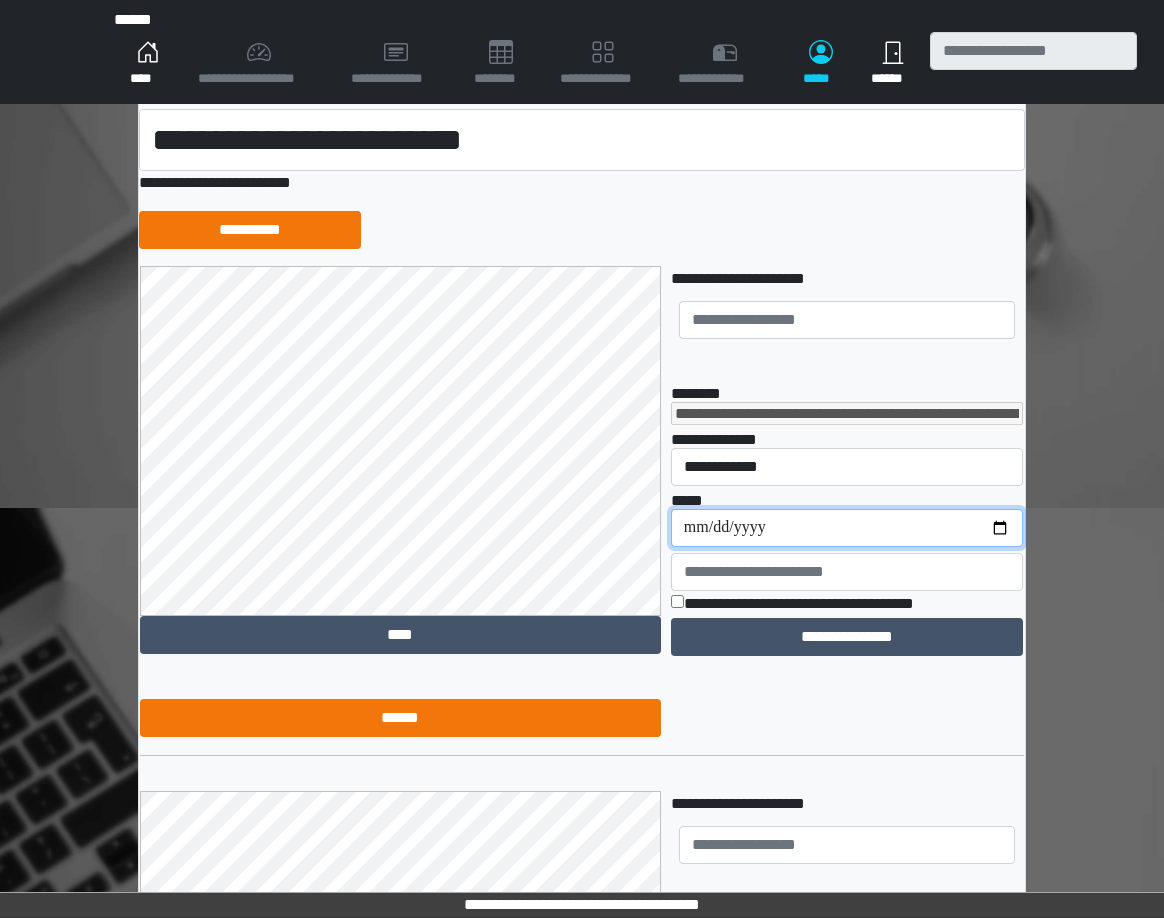click on "**********" at bounding box center (847, 528) 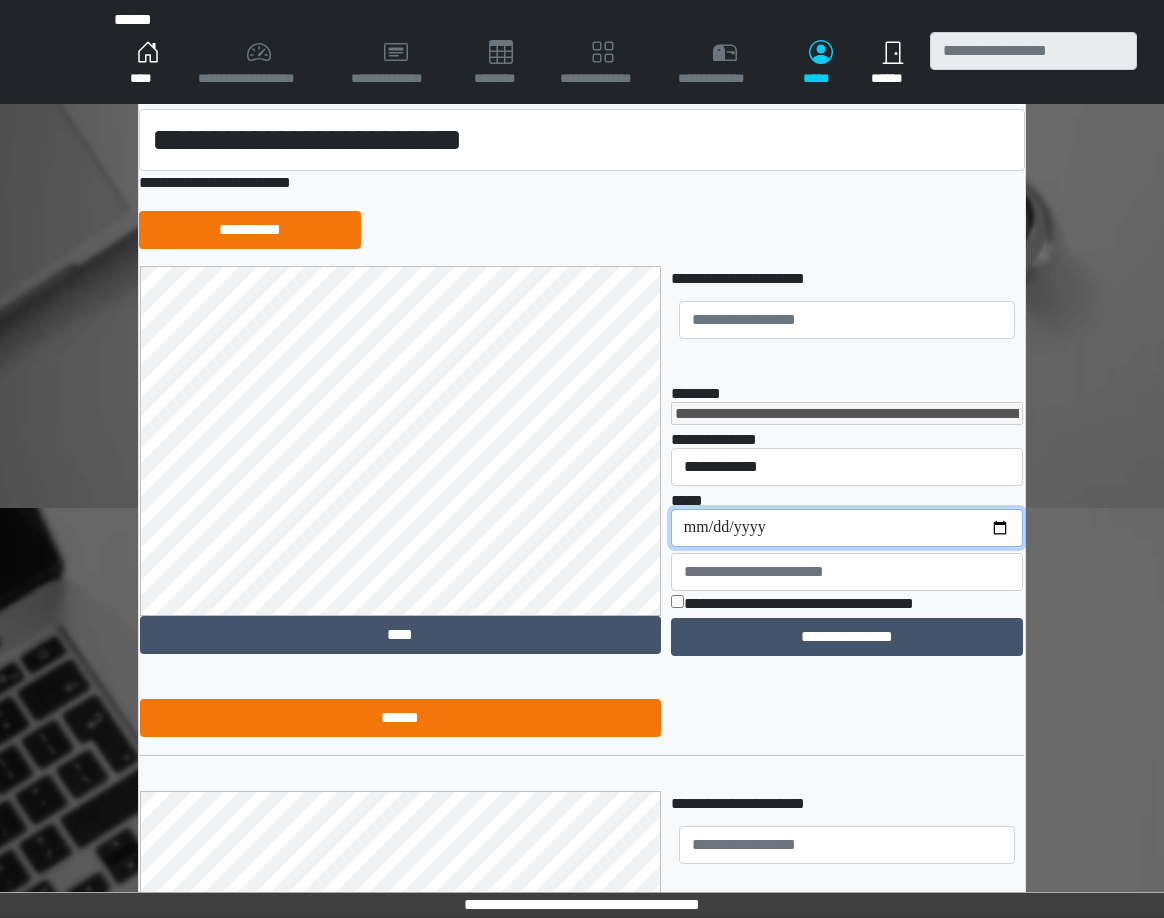 type on "**********" 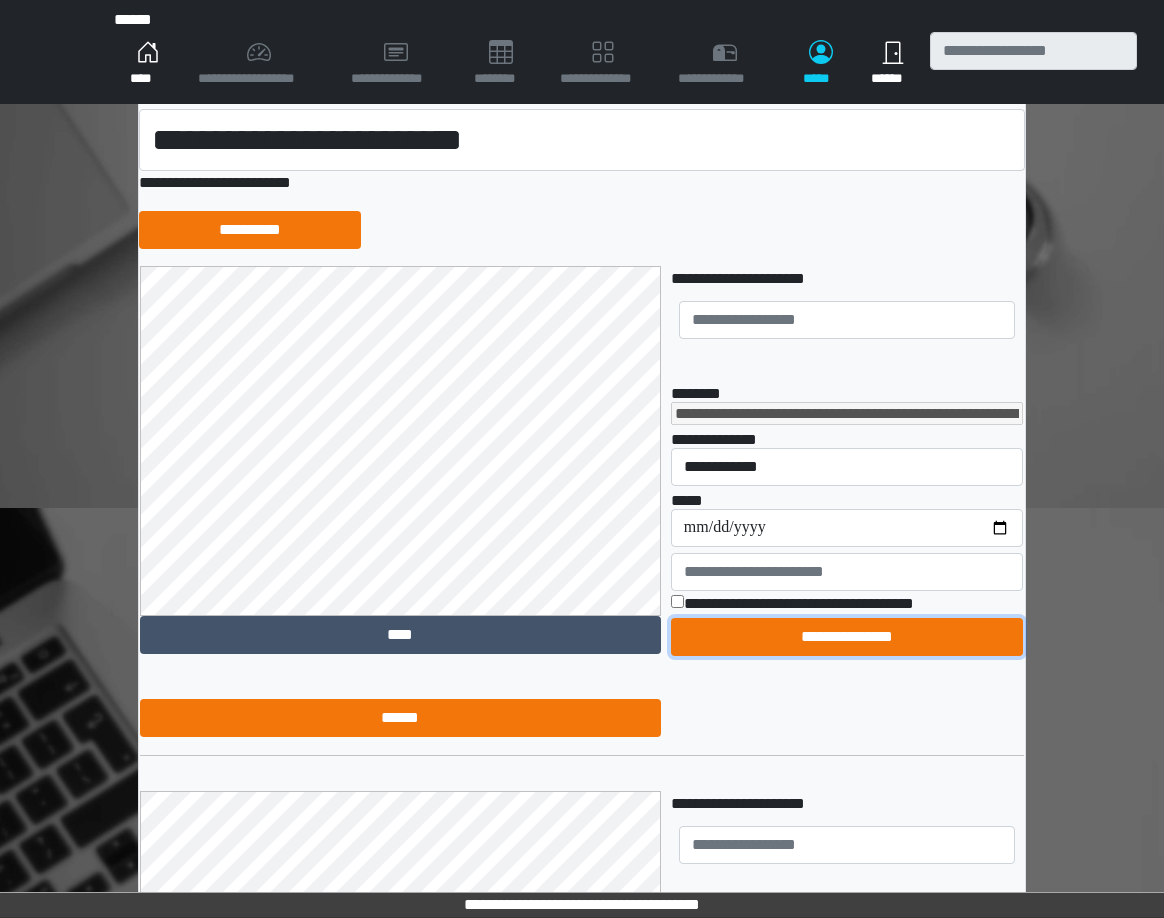click on "**********" at bounding box center [847, 637] 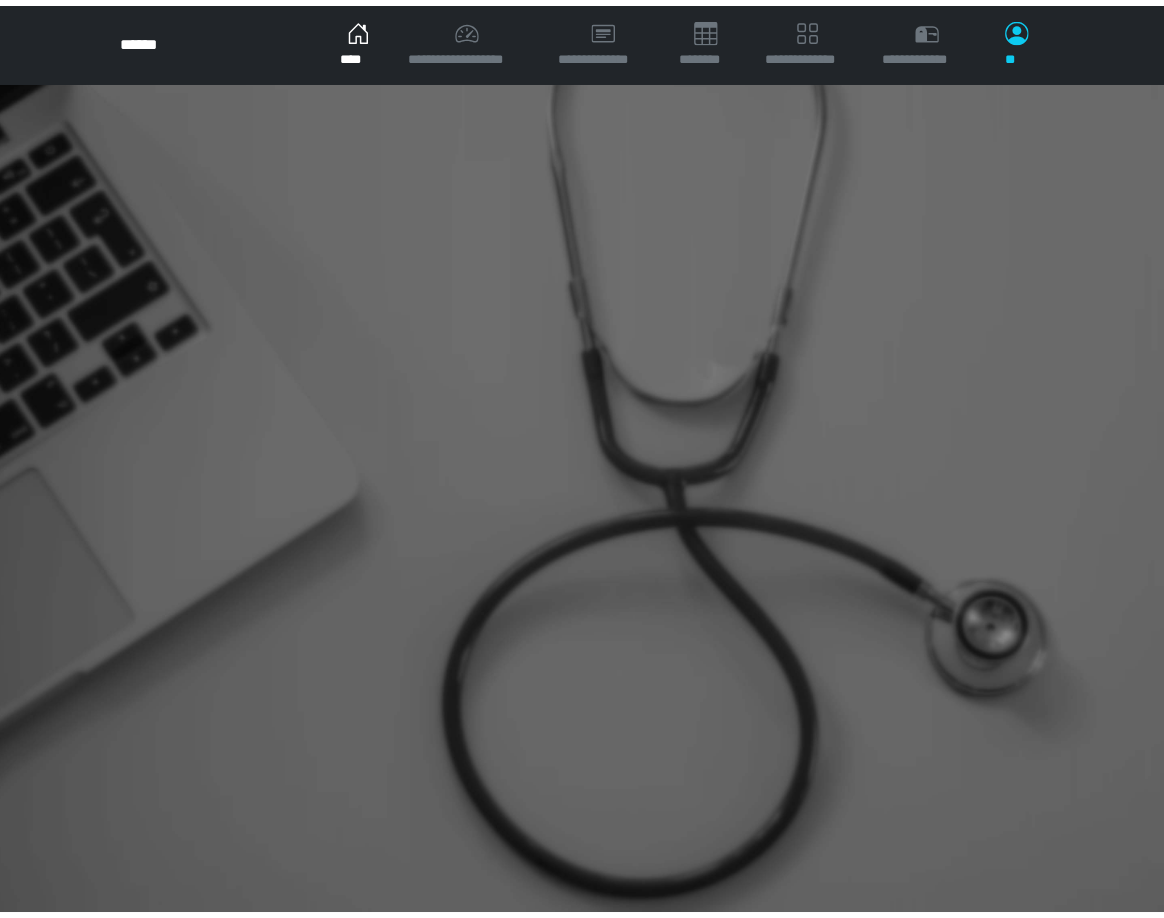 scroll, scrollTop: 0, scrollLeft: 0, axis: both 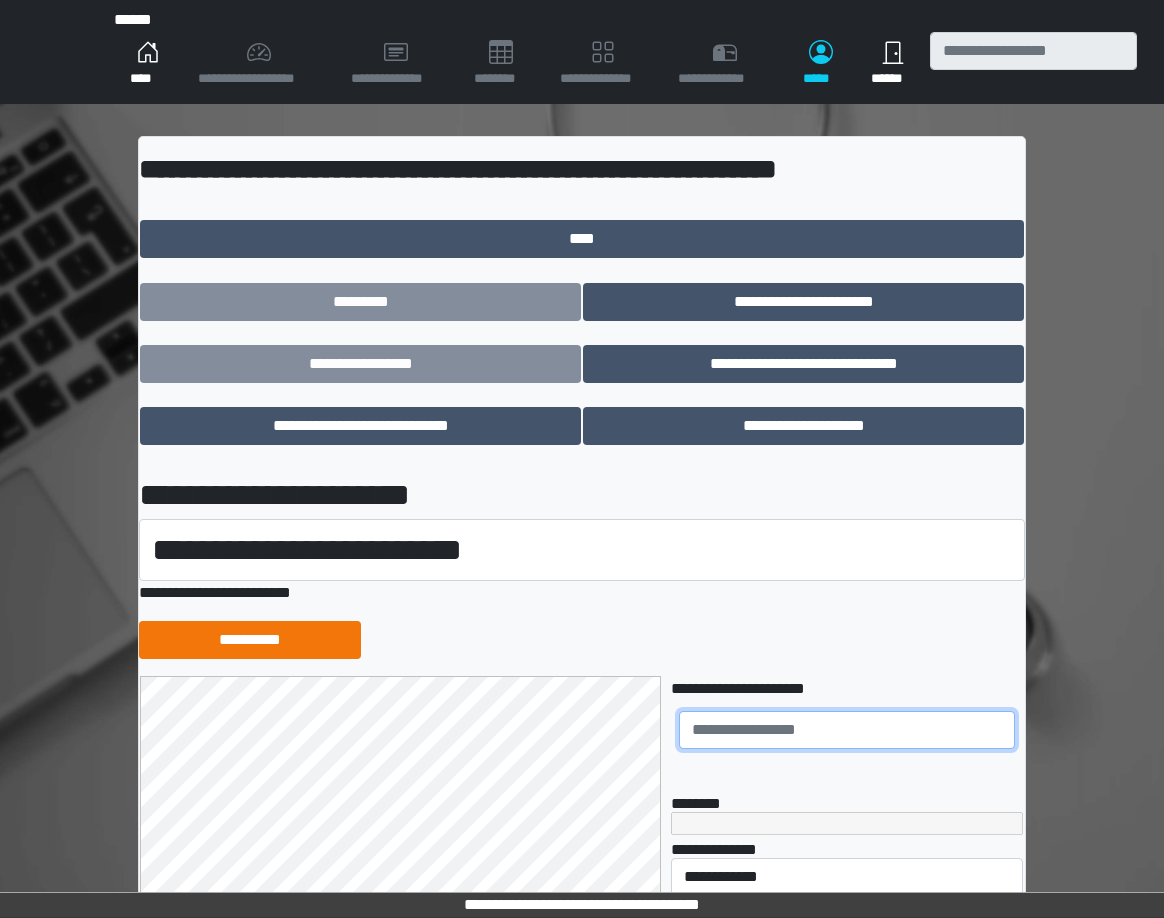 click at bounding box center [847, 730] 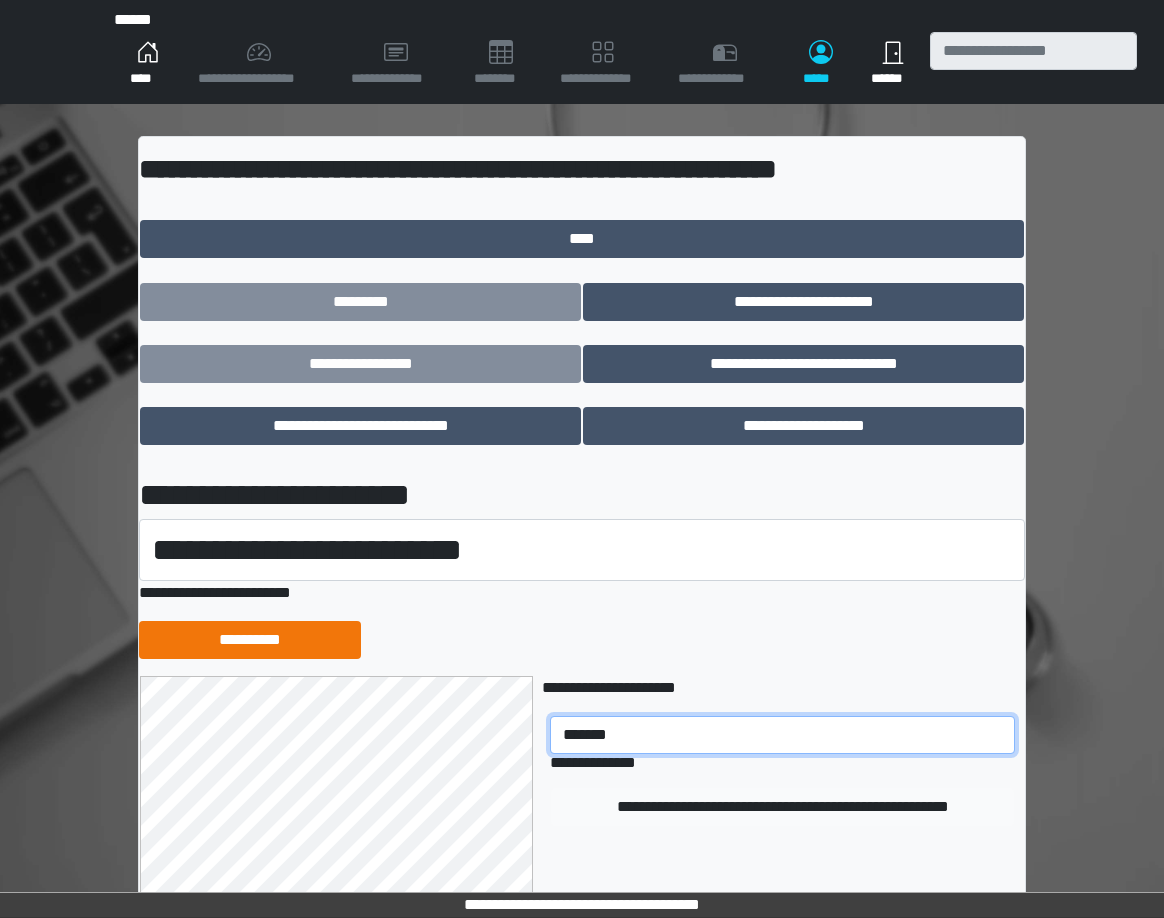 type on "*******" 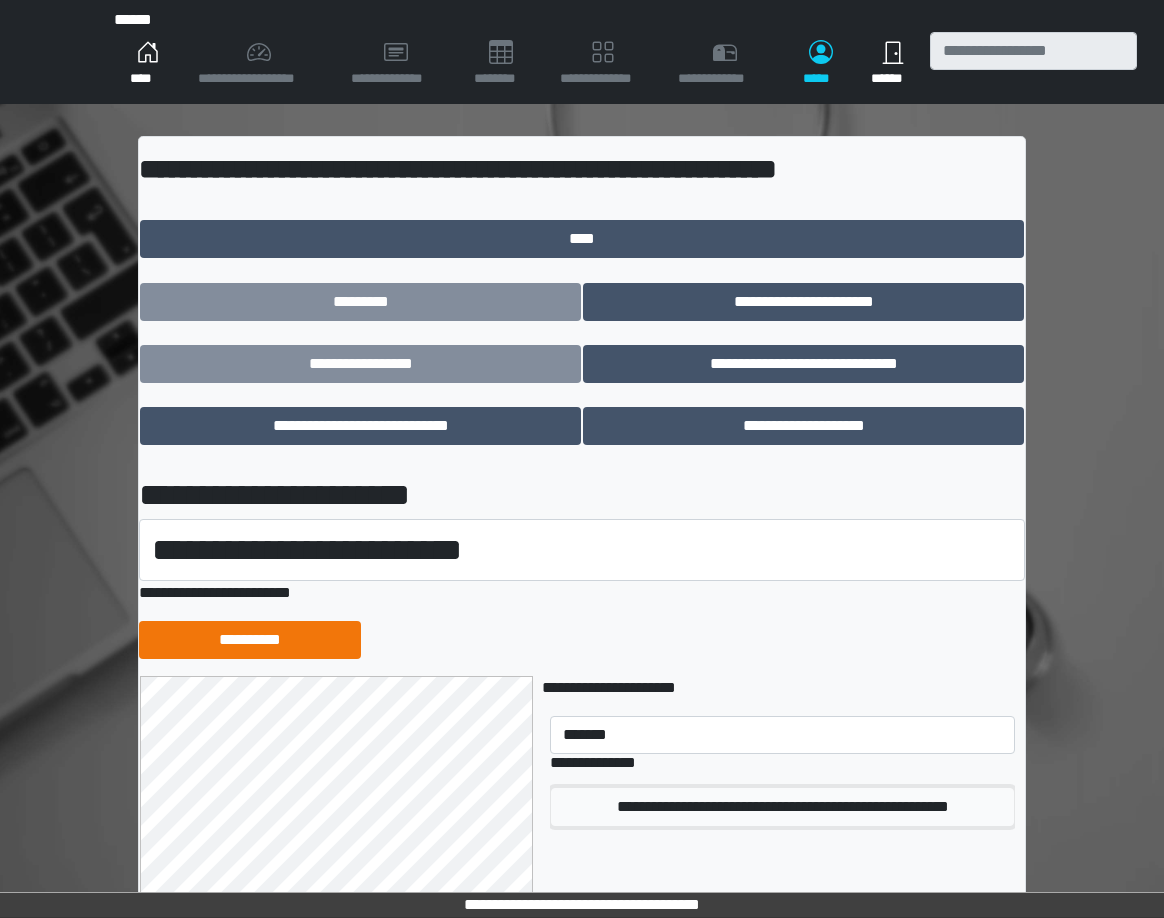 click on "**********" at bounding box center [782, 807] 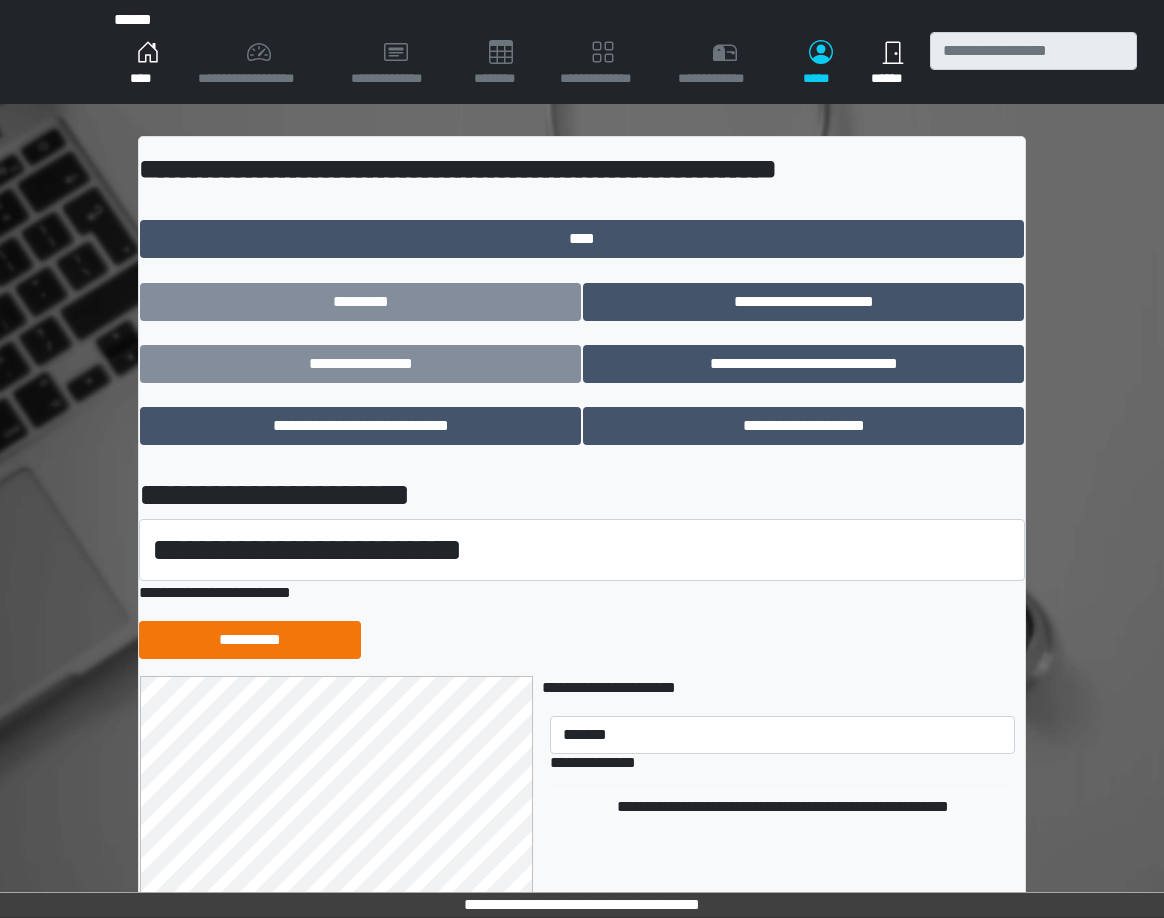 type 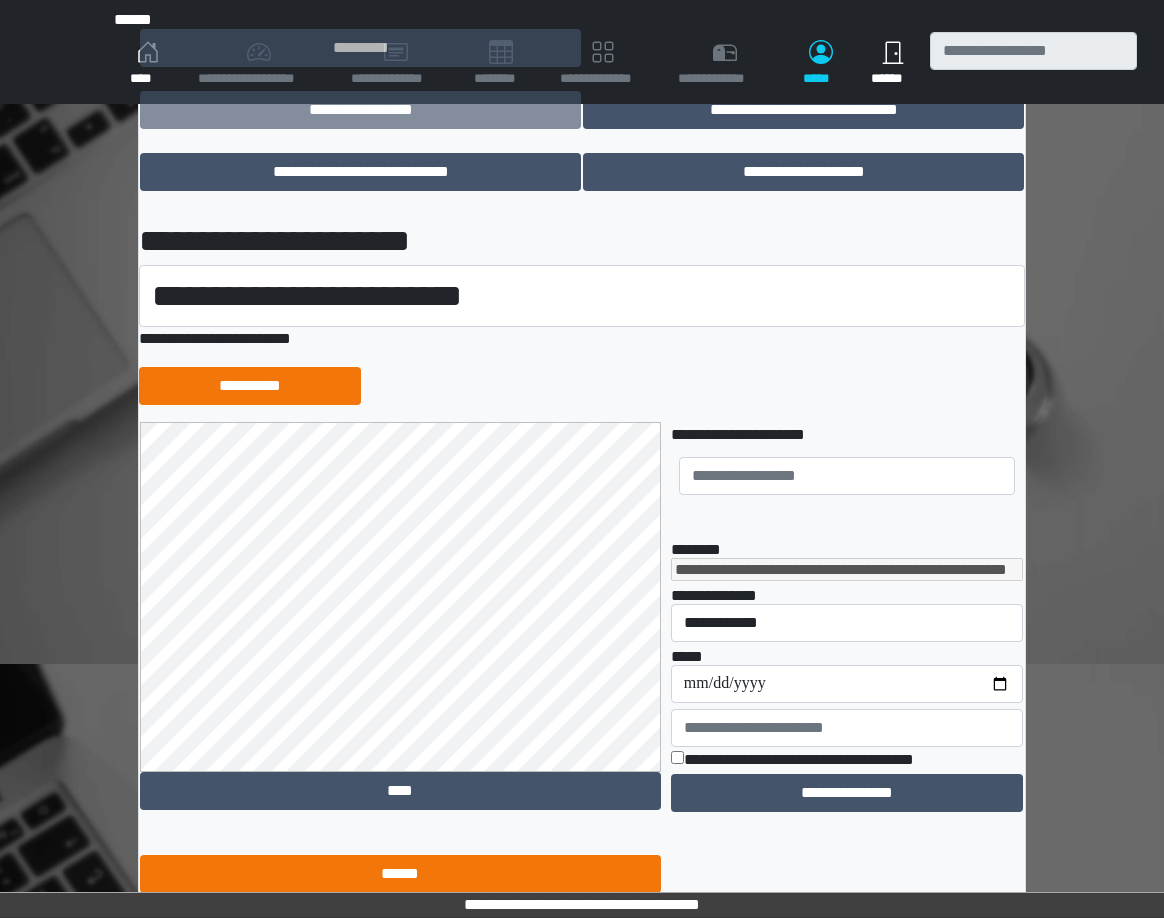 scroll, scrollTop: 289, scrollLeft: 0, axis: vertical 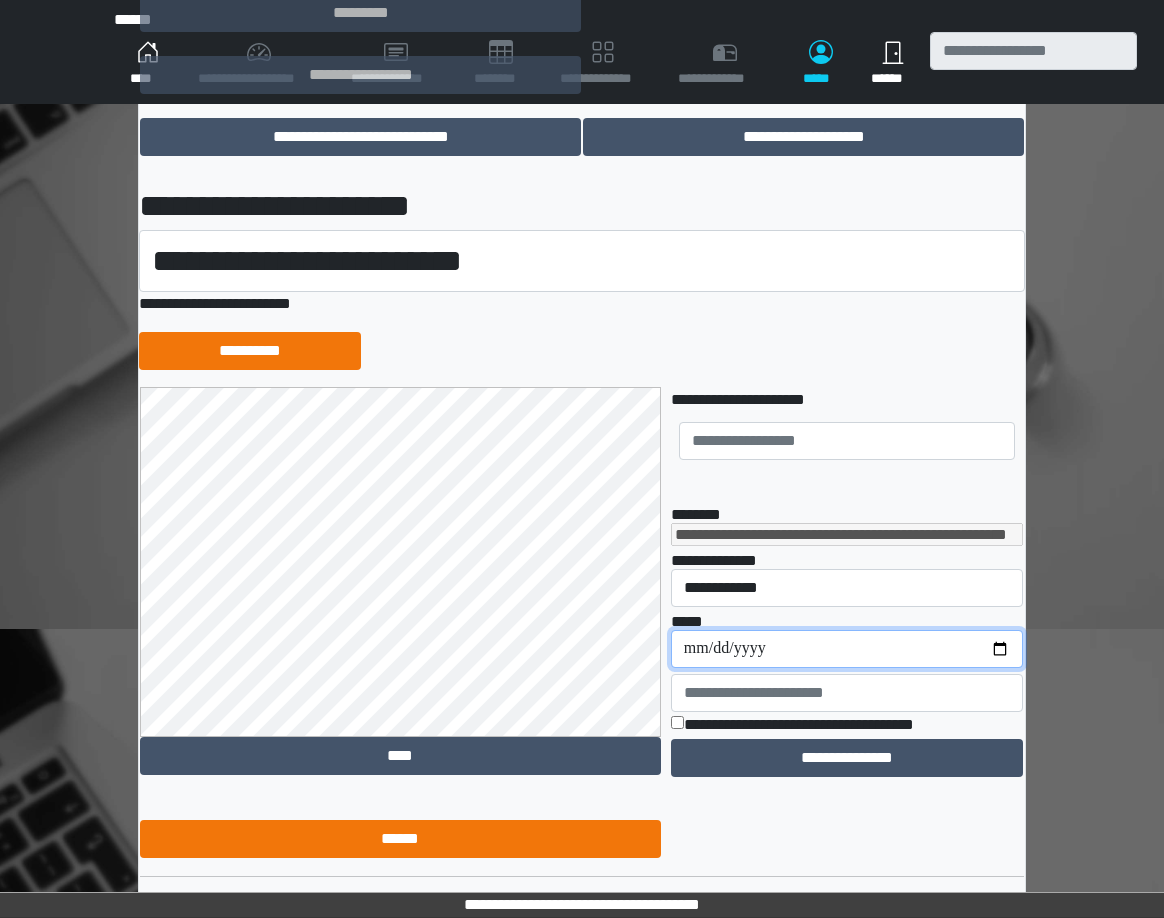 click on "**********" at bounding box center (847, 649) 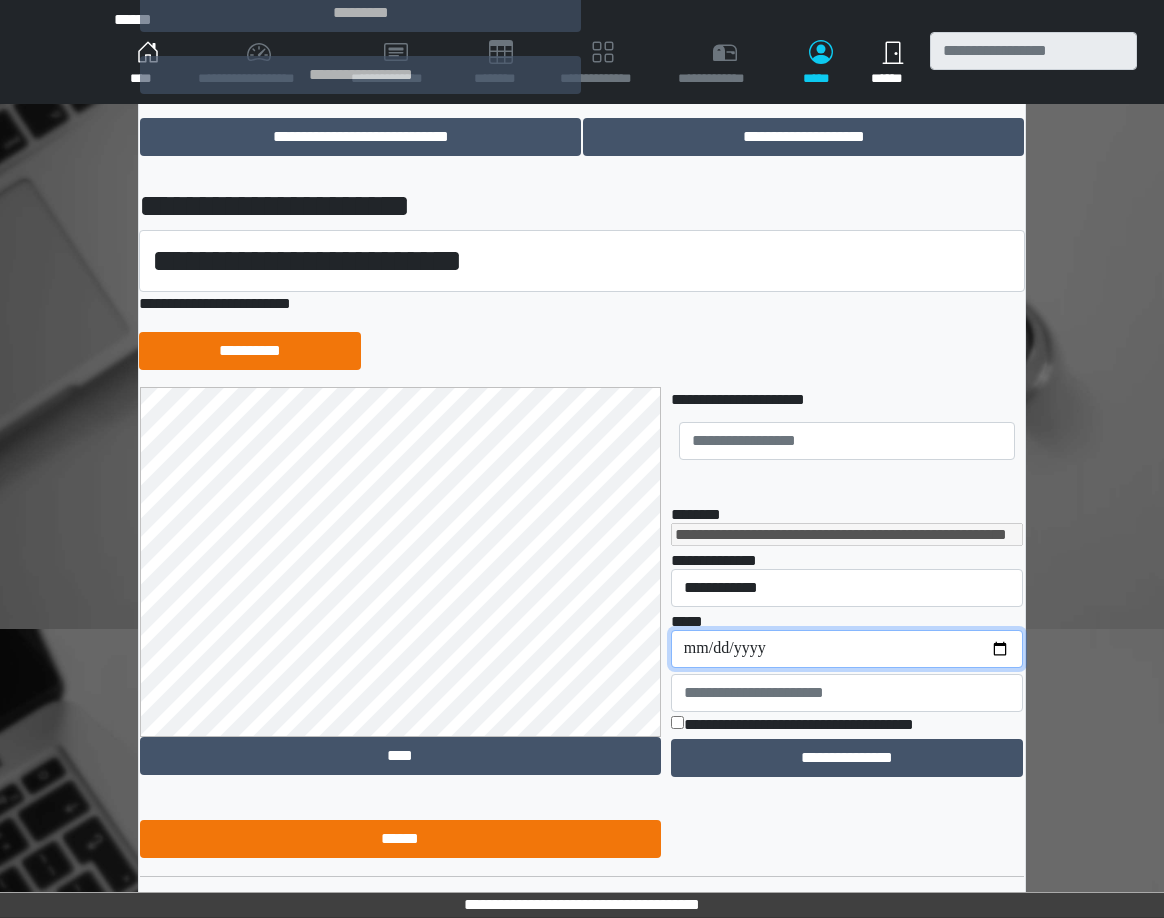 type on "**********" 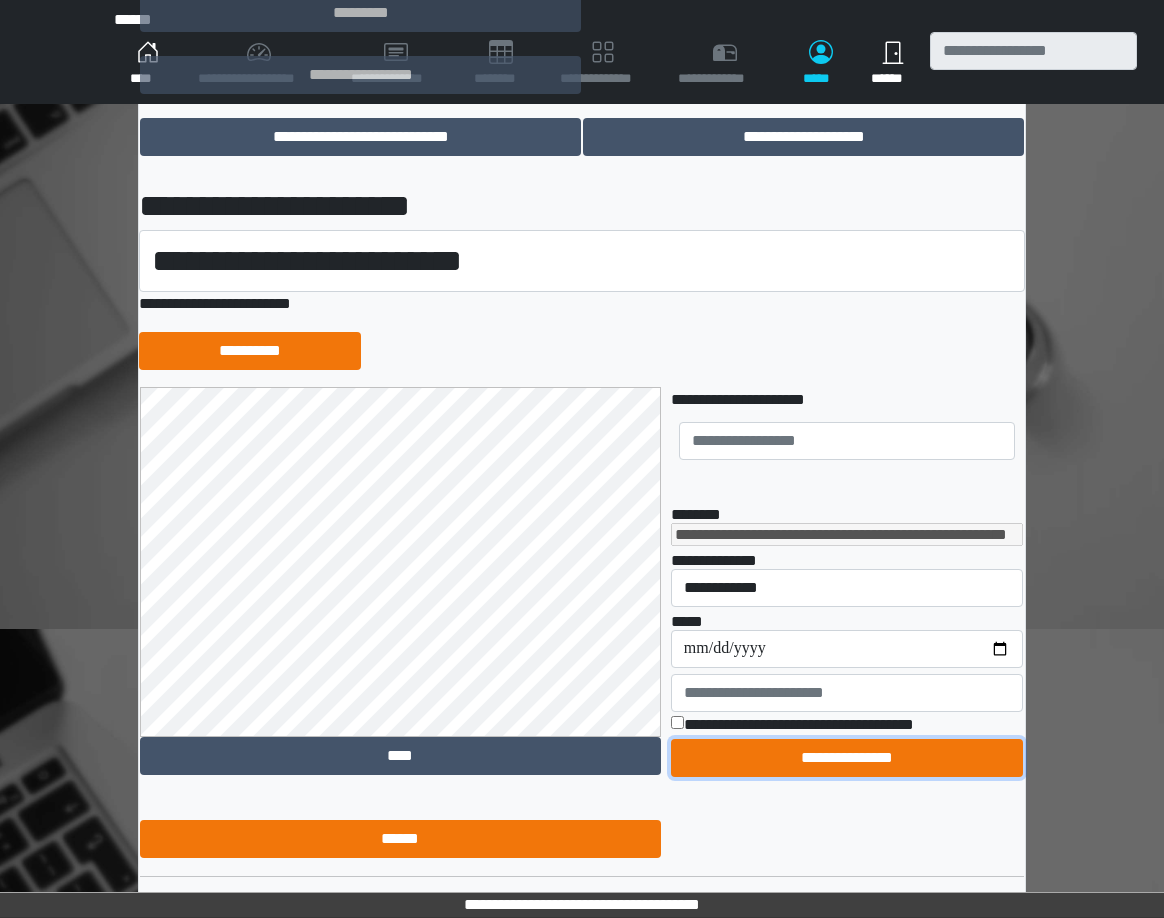 click on "**********" at bounding box center [847, 758] 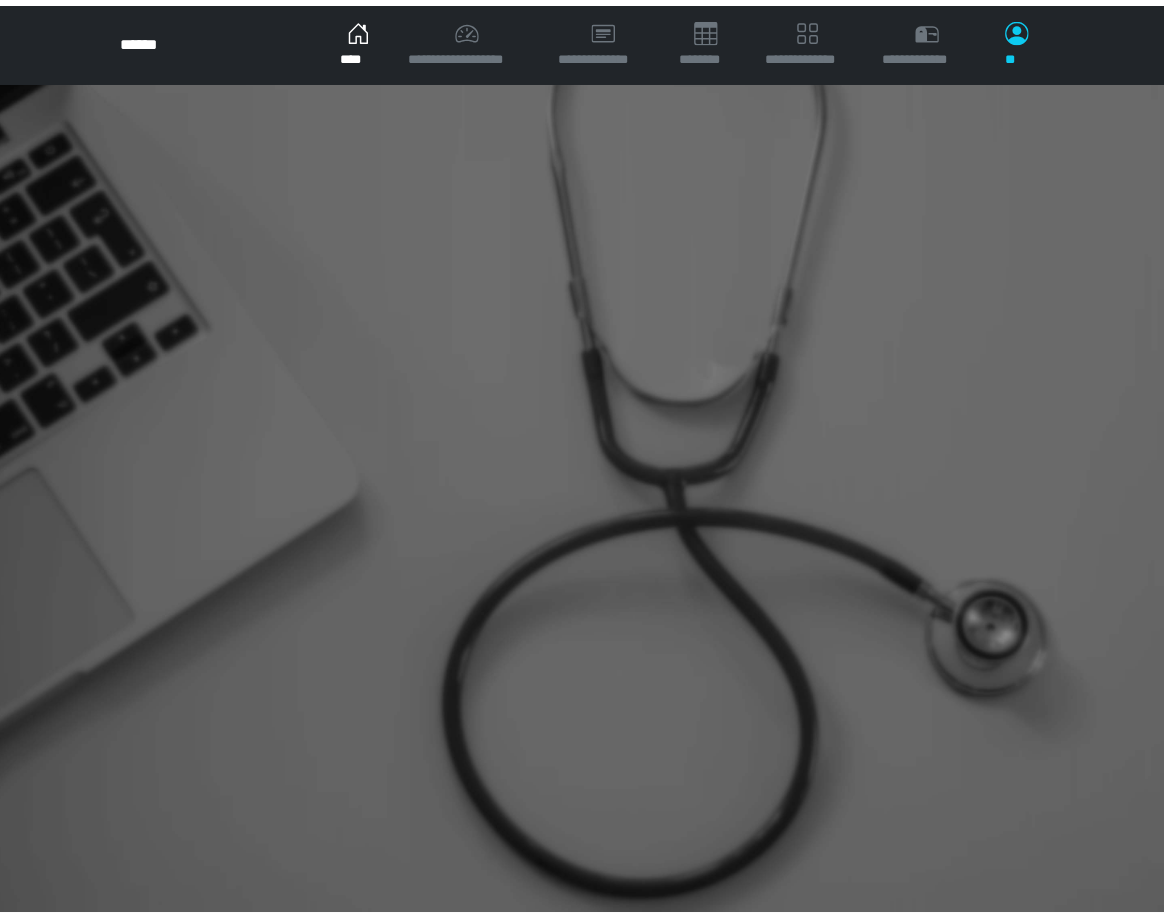 scroll, scrollTop: 0, scrollLeft: 0, axis: both 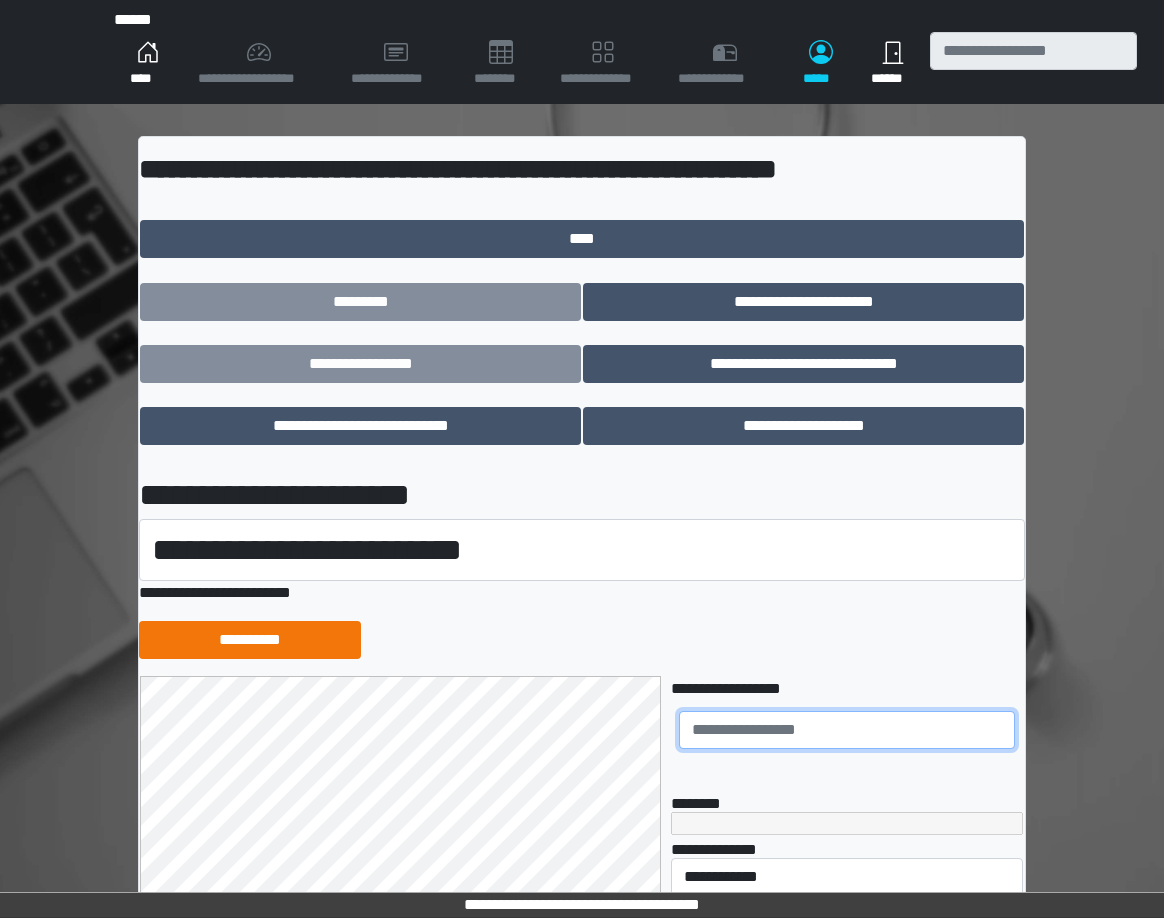 click at bounding box center (847, 730) 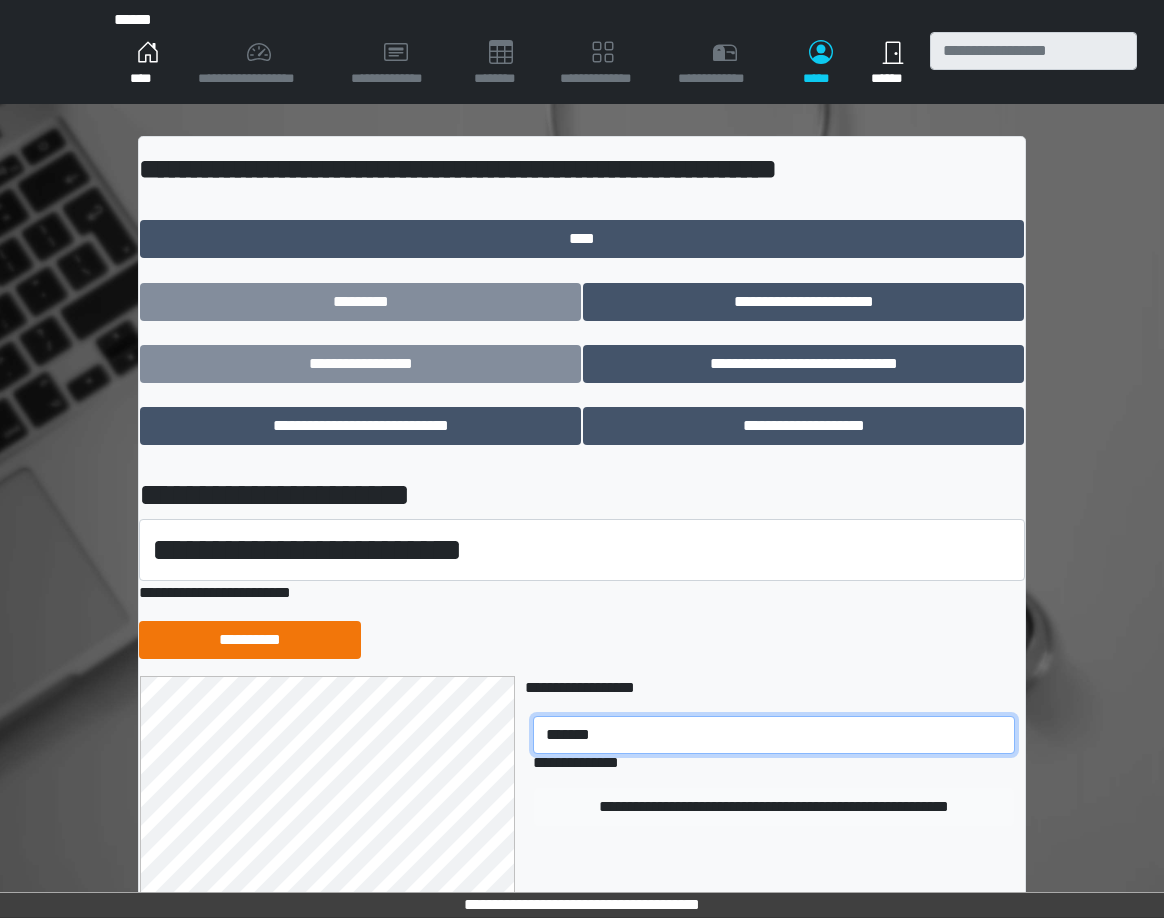 type on "*******" 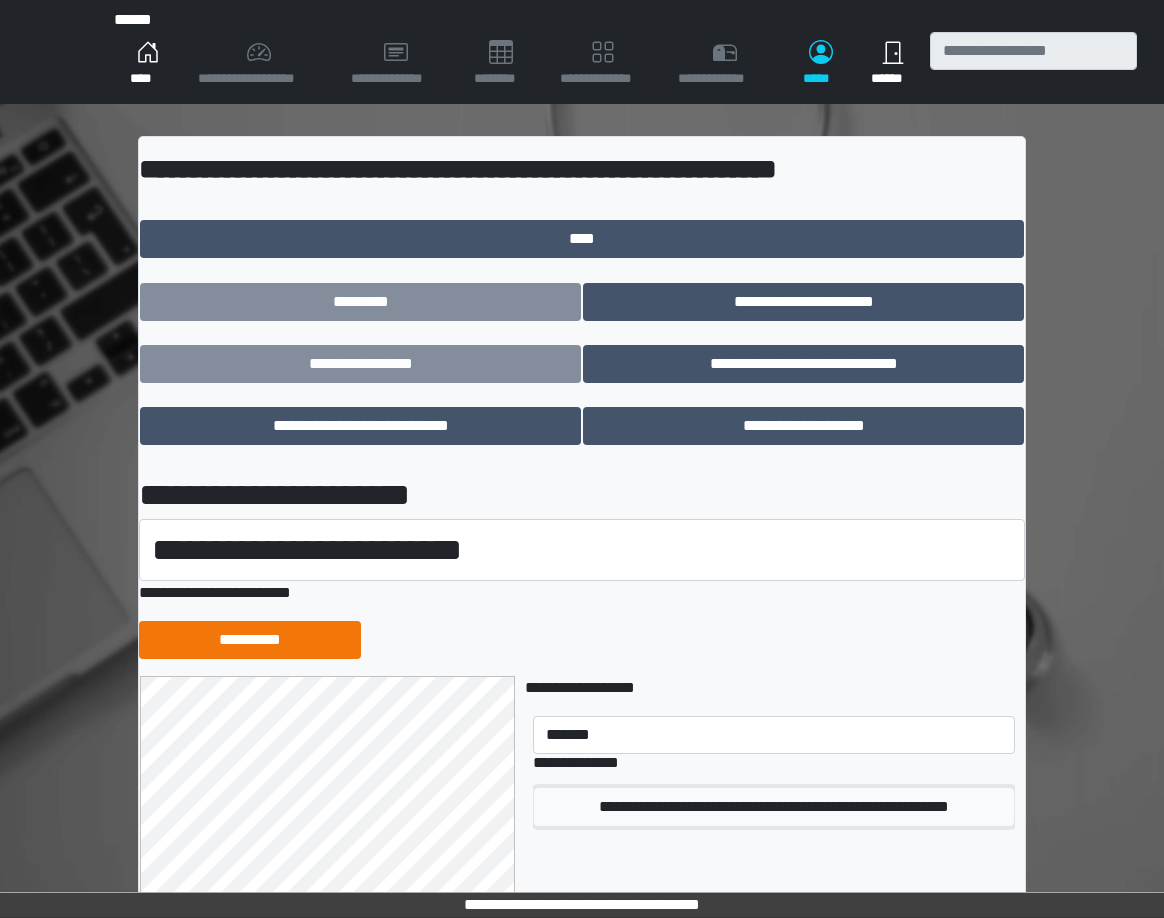 click on "**********" at bounding box center [774, 807] 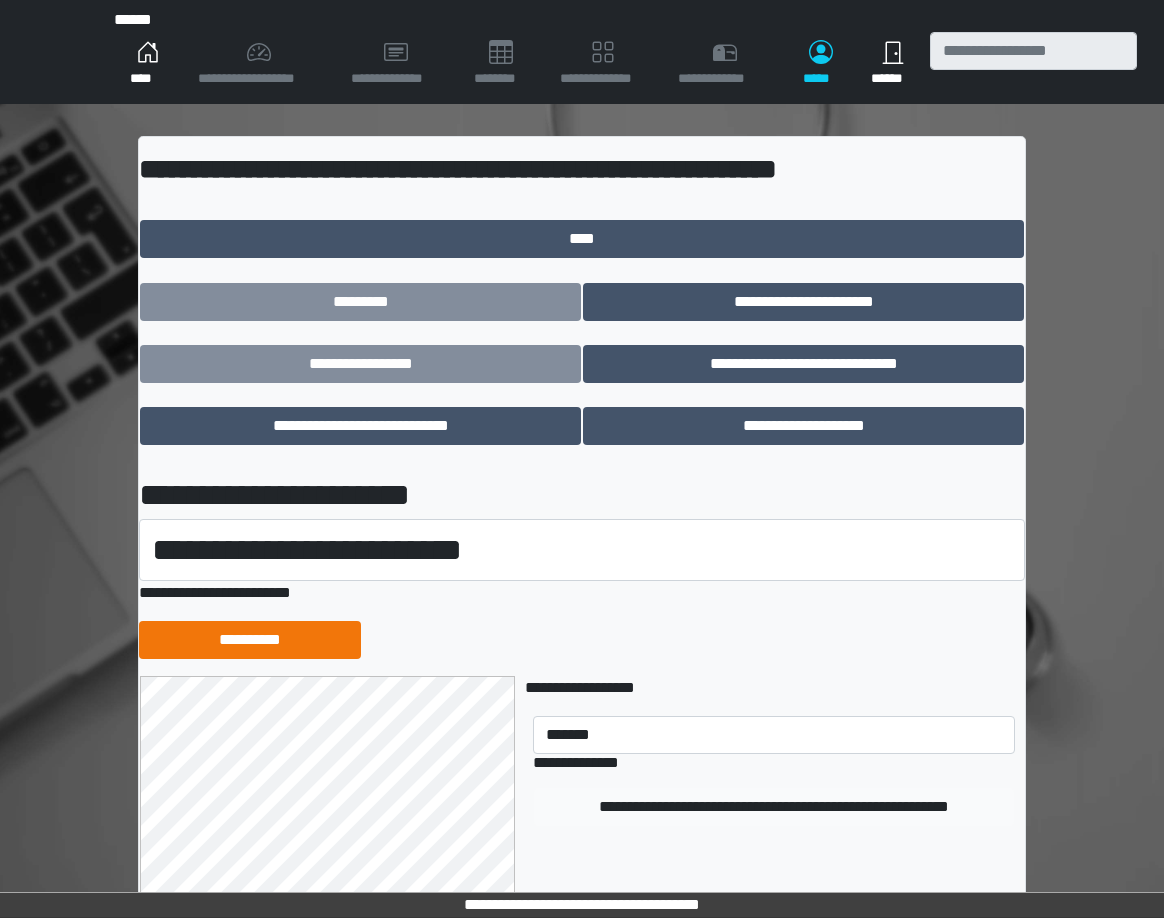 type 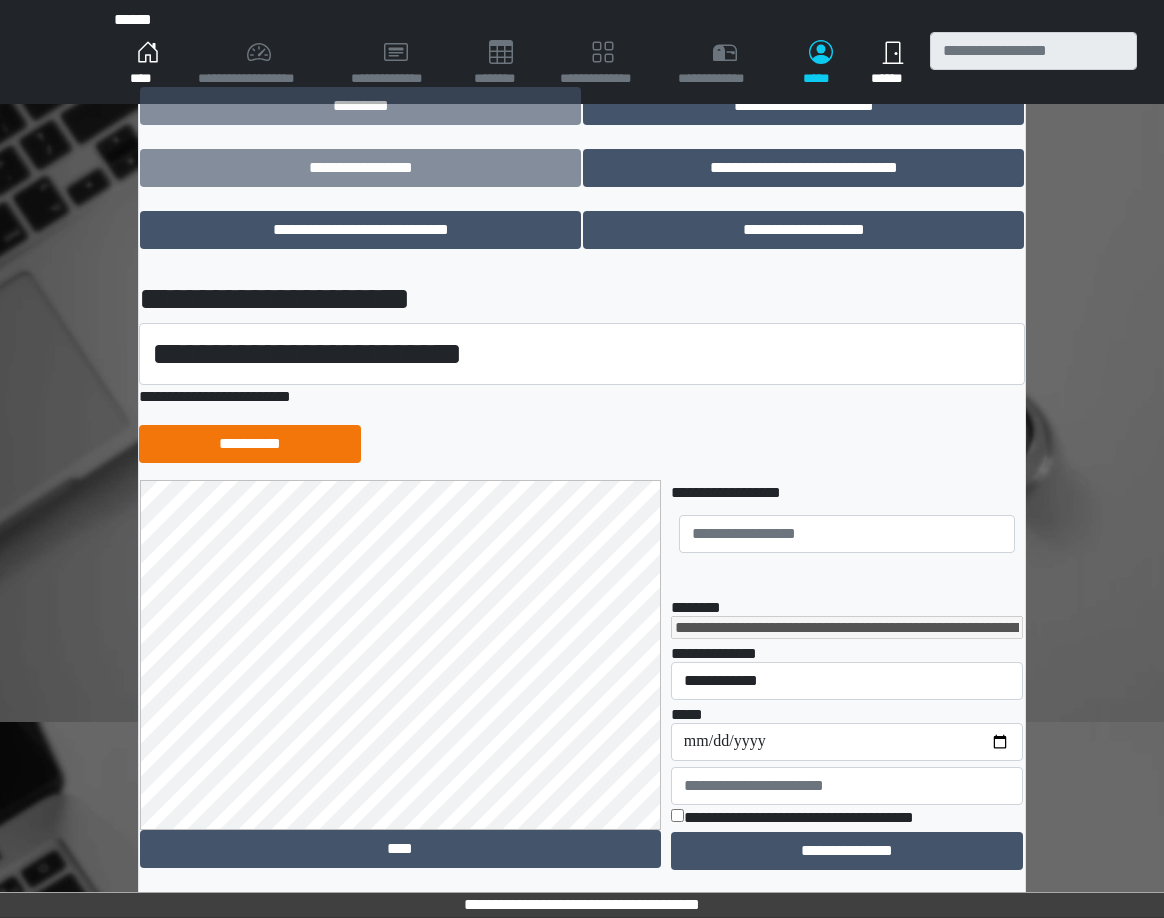 scroll, scrollTop: 199, scrollLeft: 0, axis: vertical 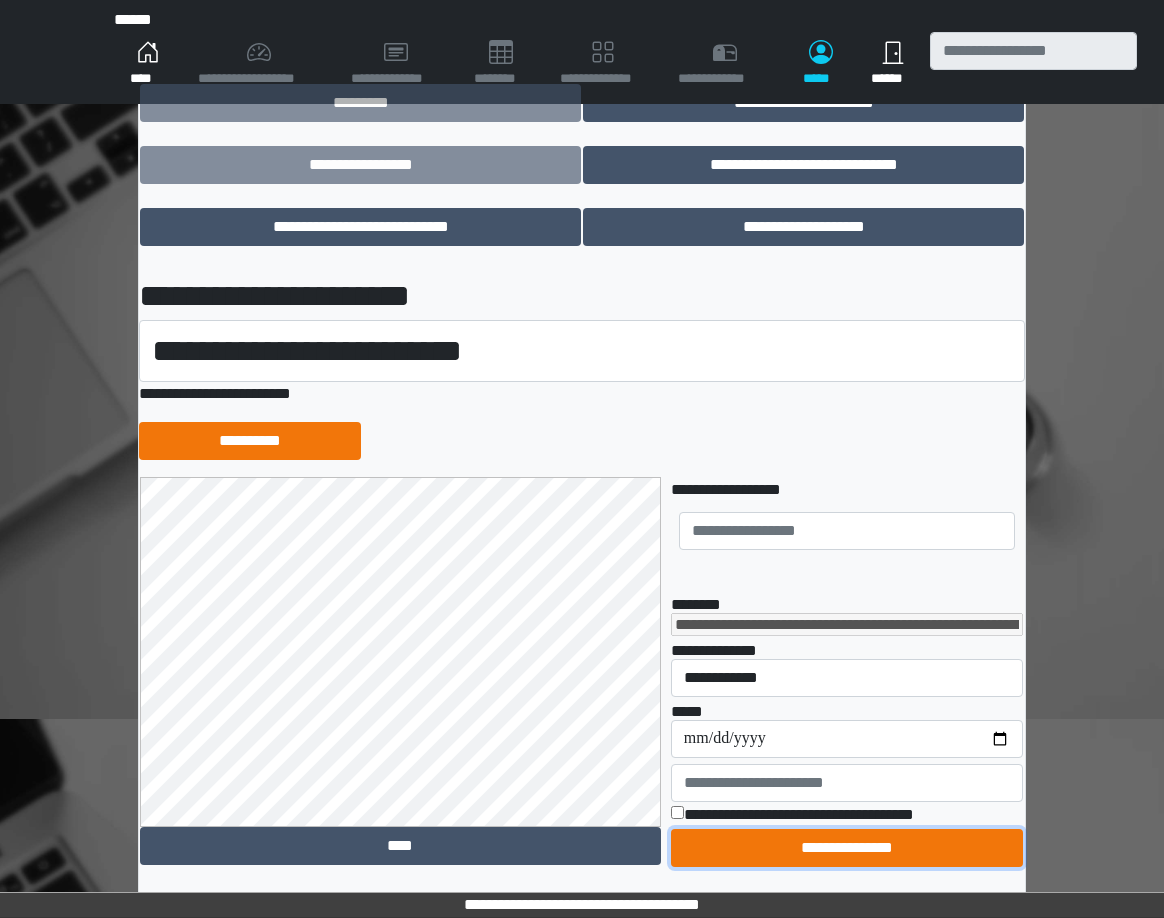 click on "**********" at bounding box center [847, 848] 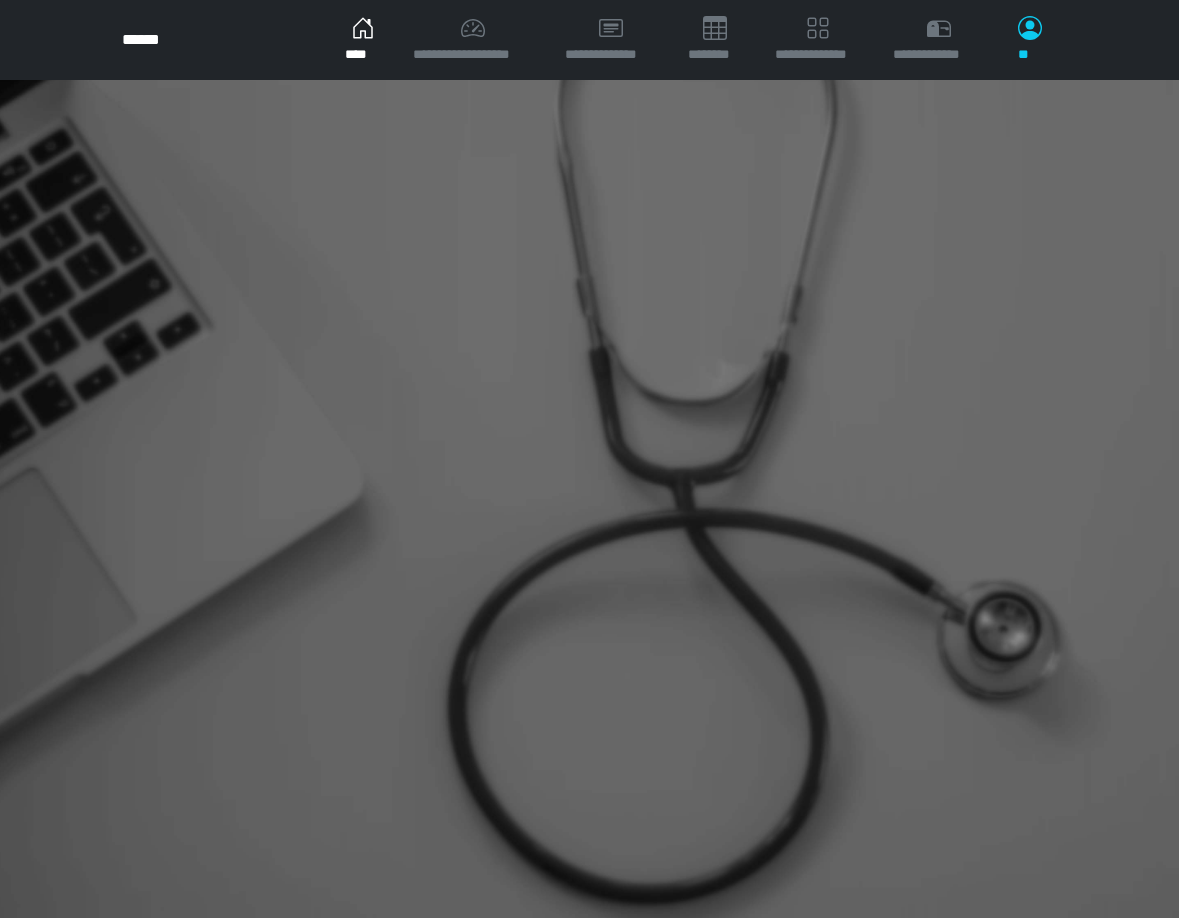 scroll, scrollTop: 0, scrollLeft: 0, axis: both 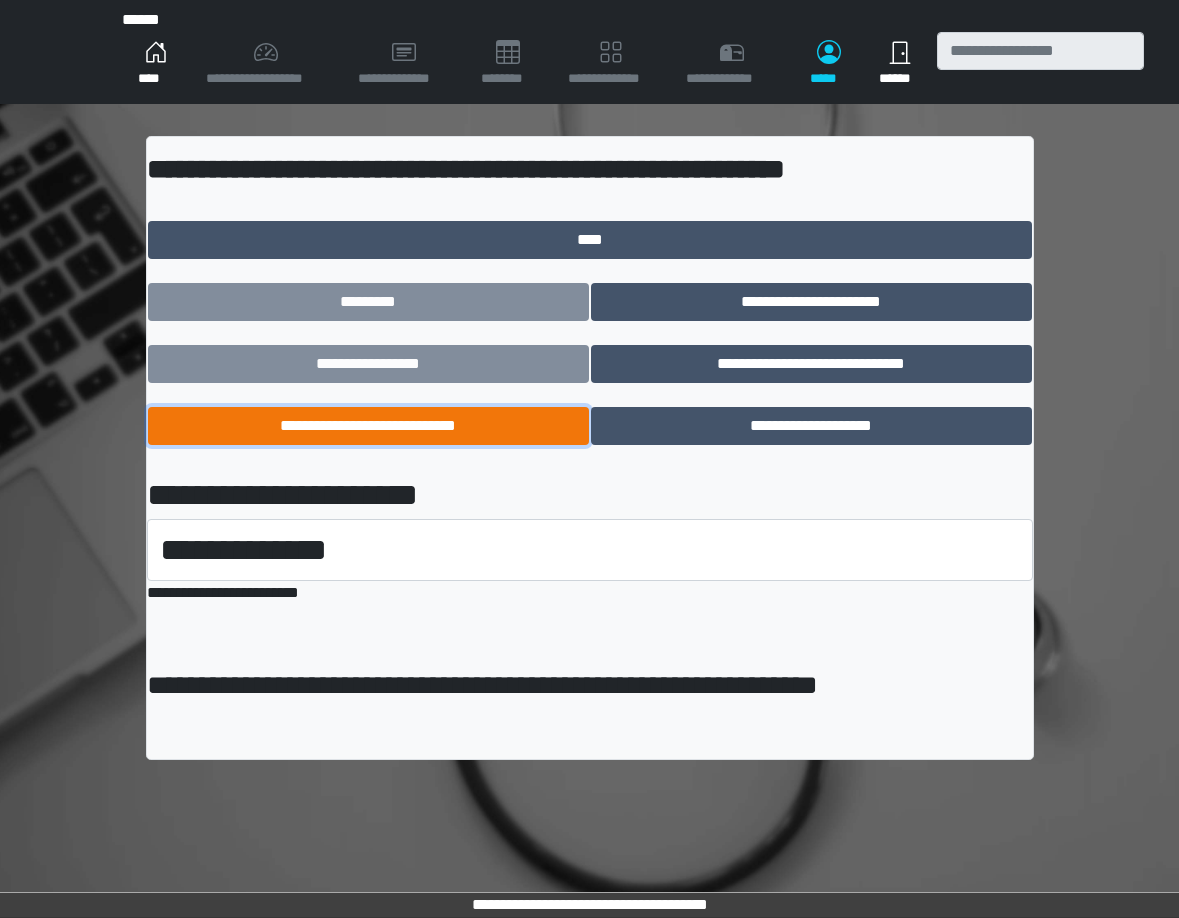 click on "**********" at bounding box center (368, 426) 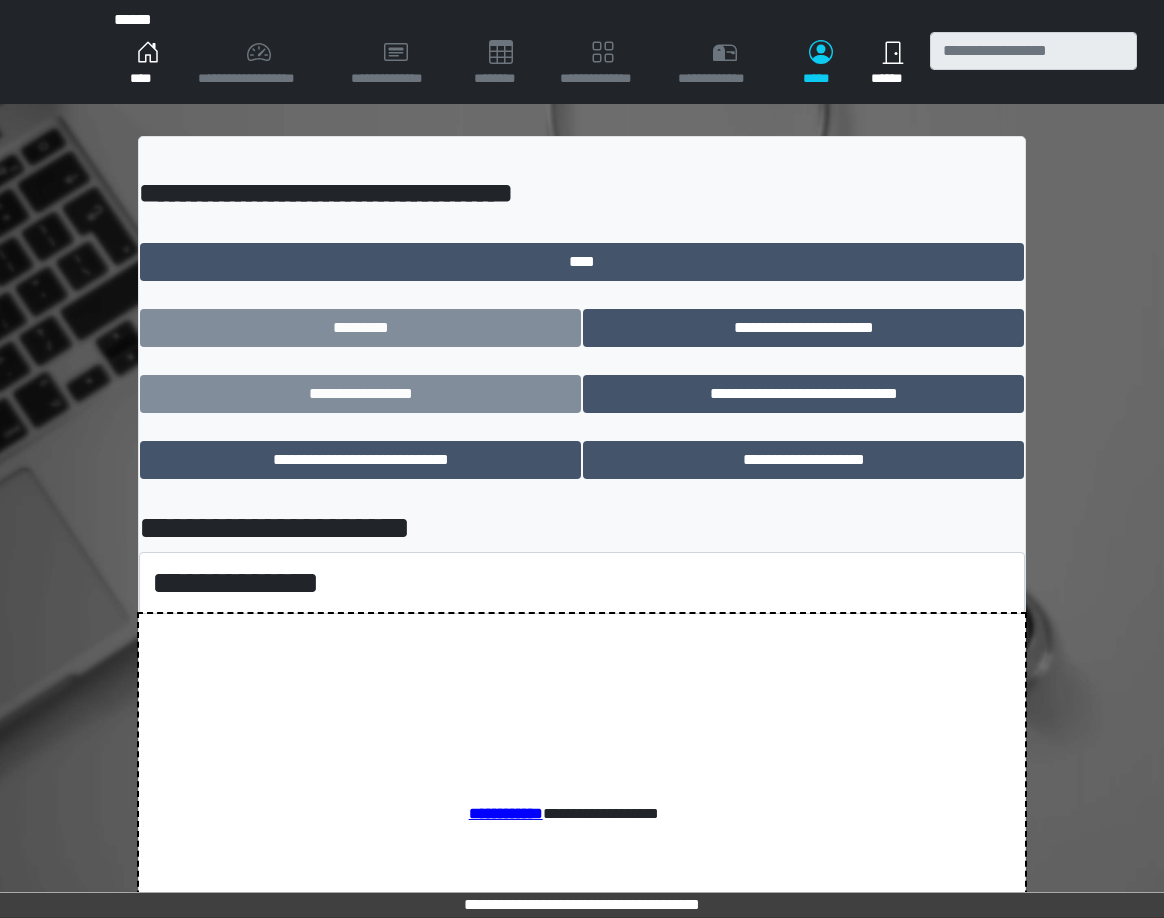 scroll, scrollTop: 0, scrollLeft: 0, axis: both 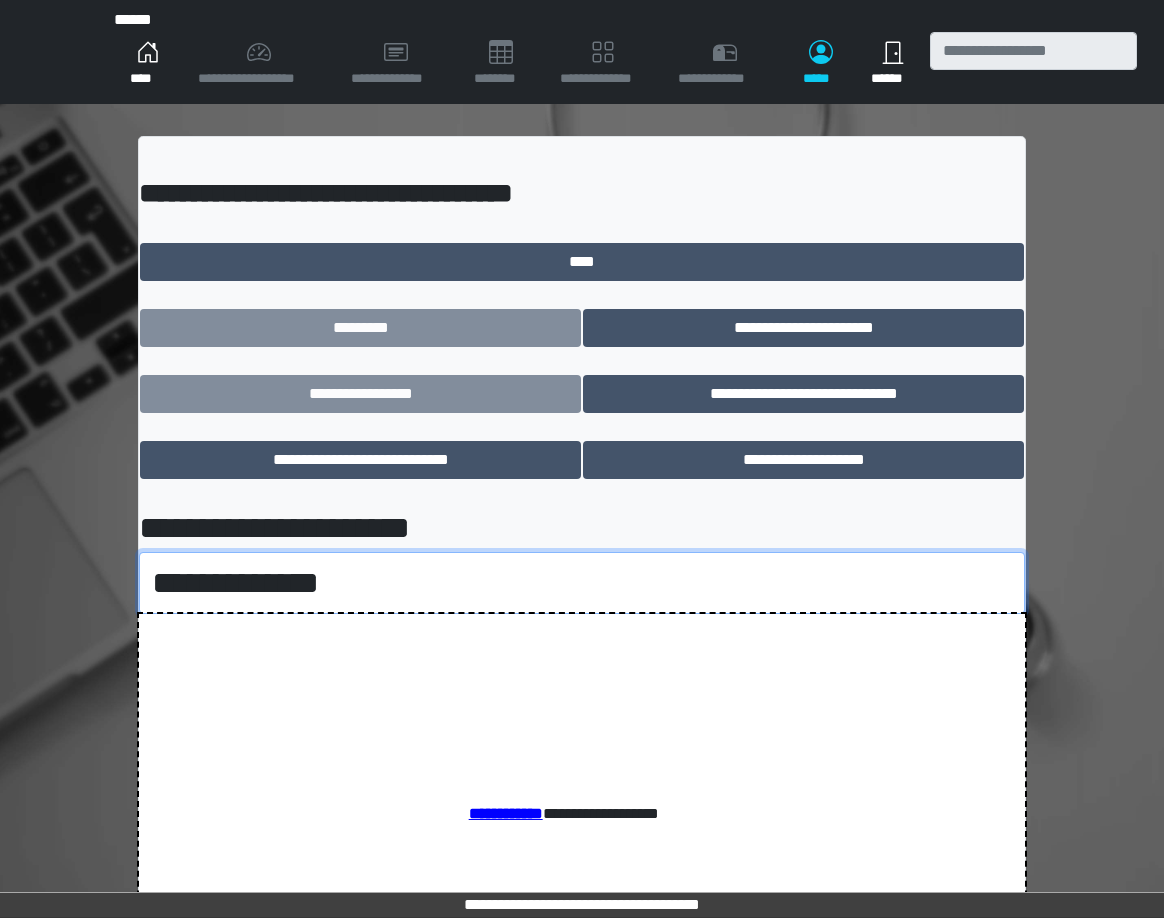 click on "**********" at bounding box center (582, 583) 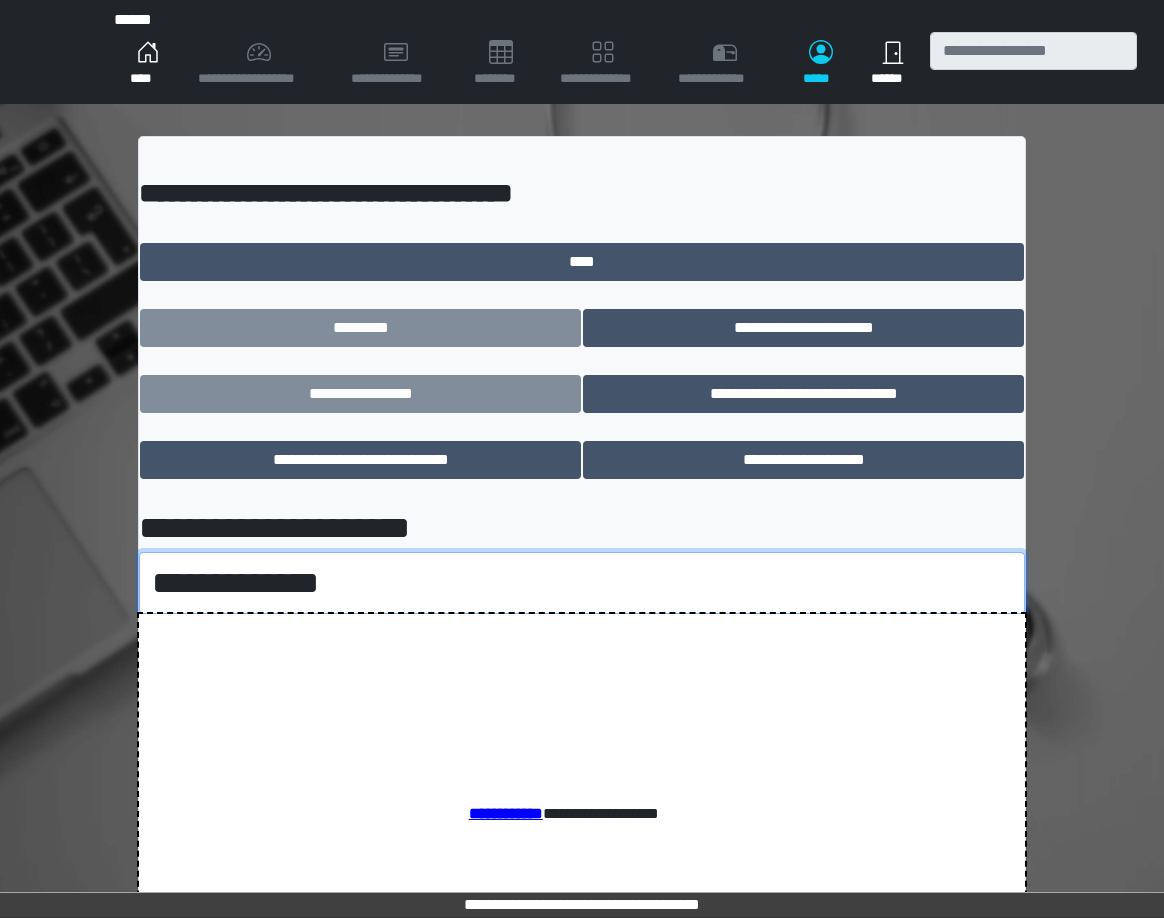 select on "*****" 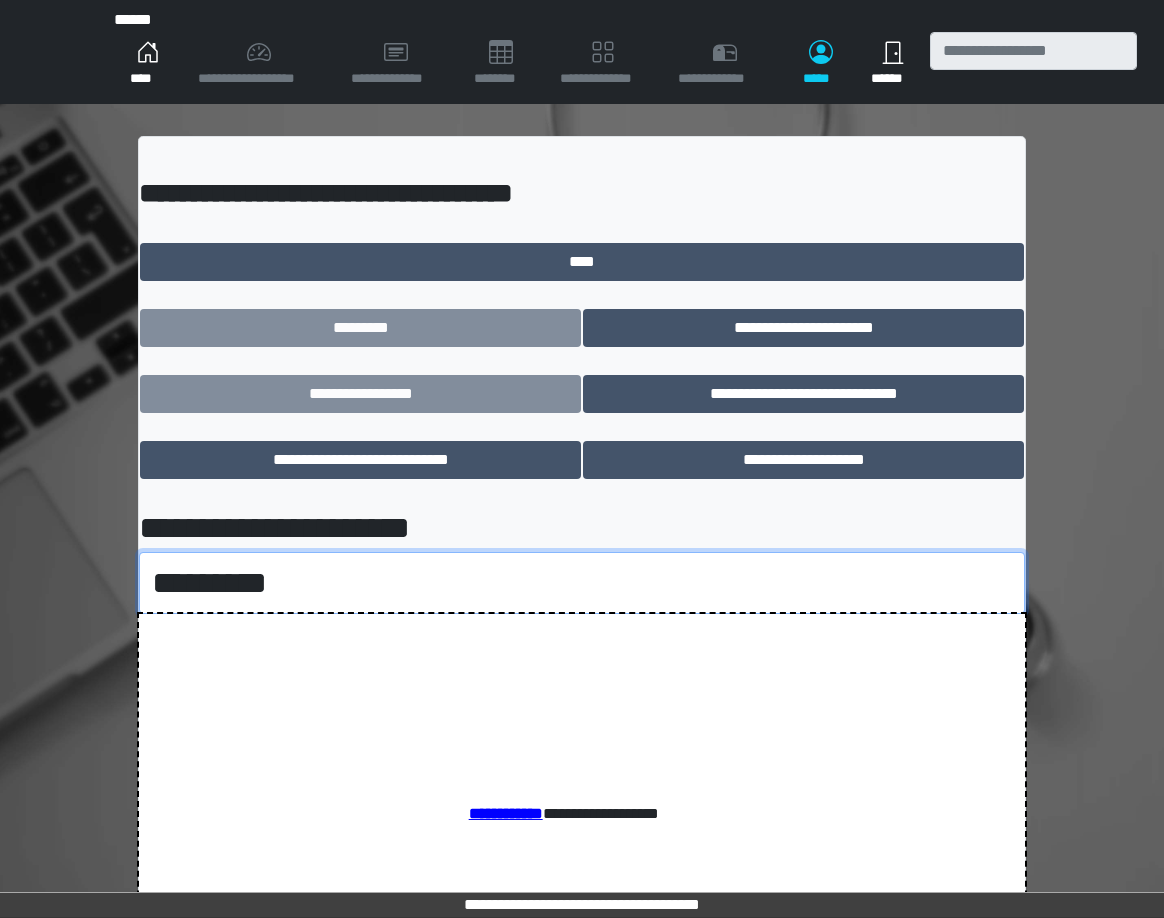 click on "**********" at bounding box center [582, 583] 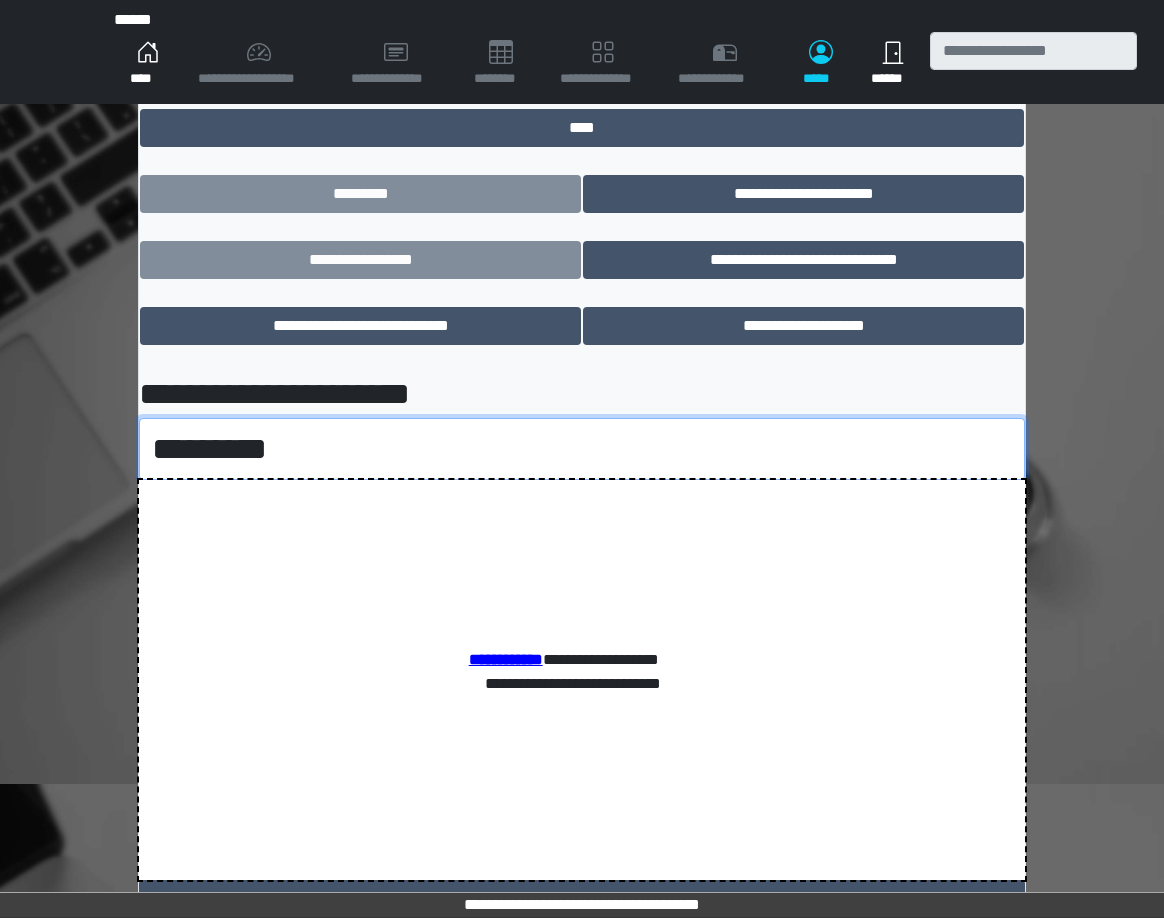 scroll, scrollTop: 189, scrollLeft: 0, axis: vertical 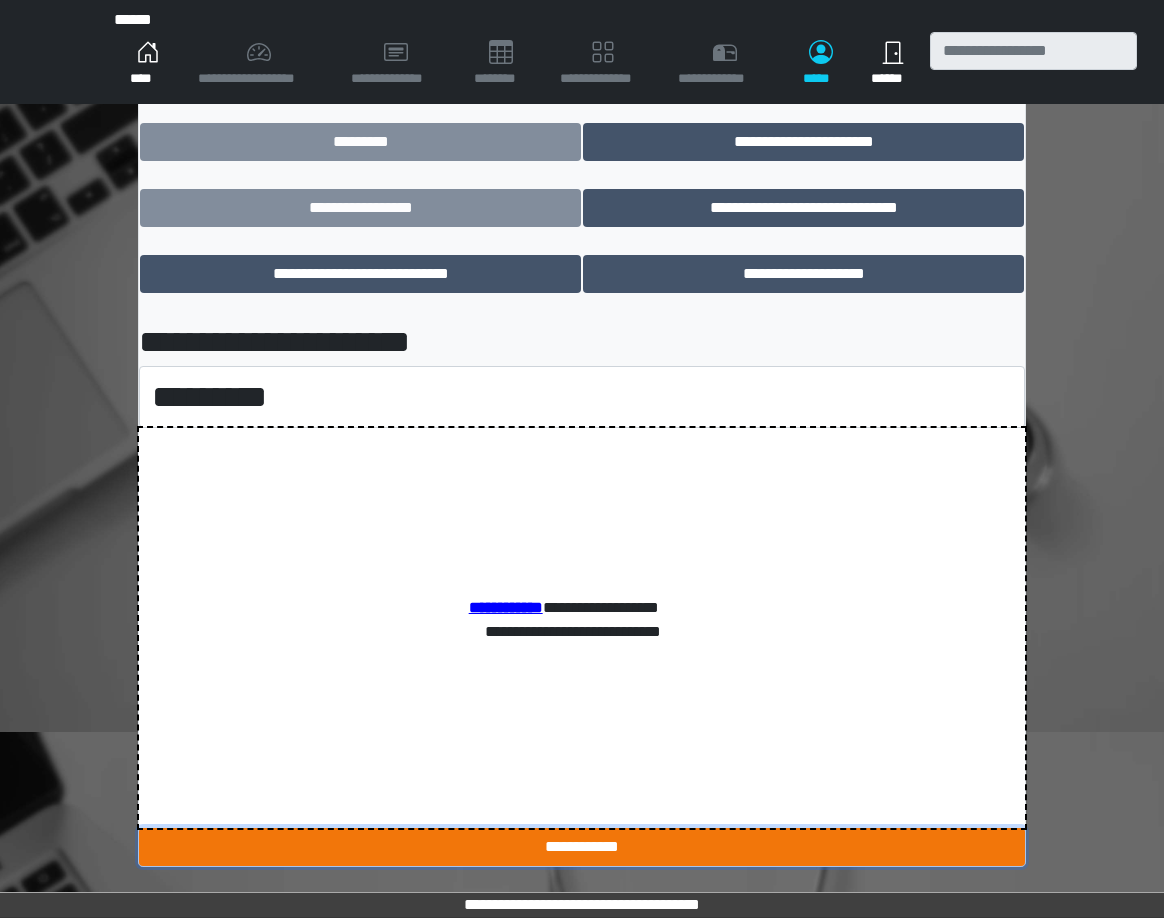click on "**********" at bounding box center [582, 847] 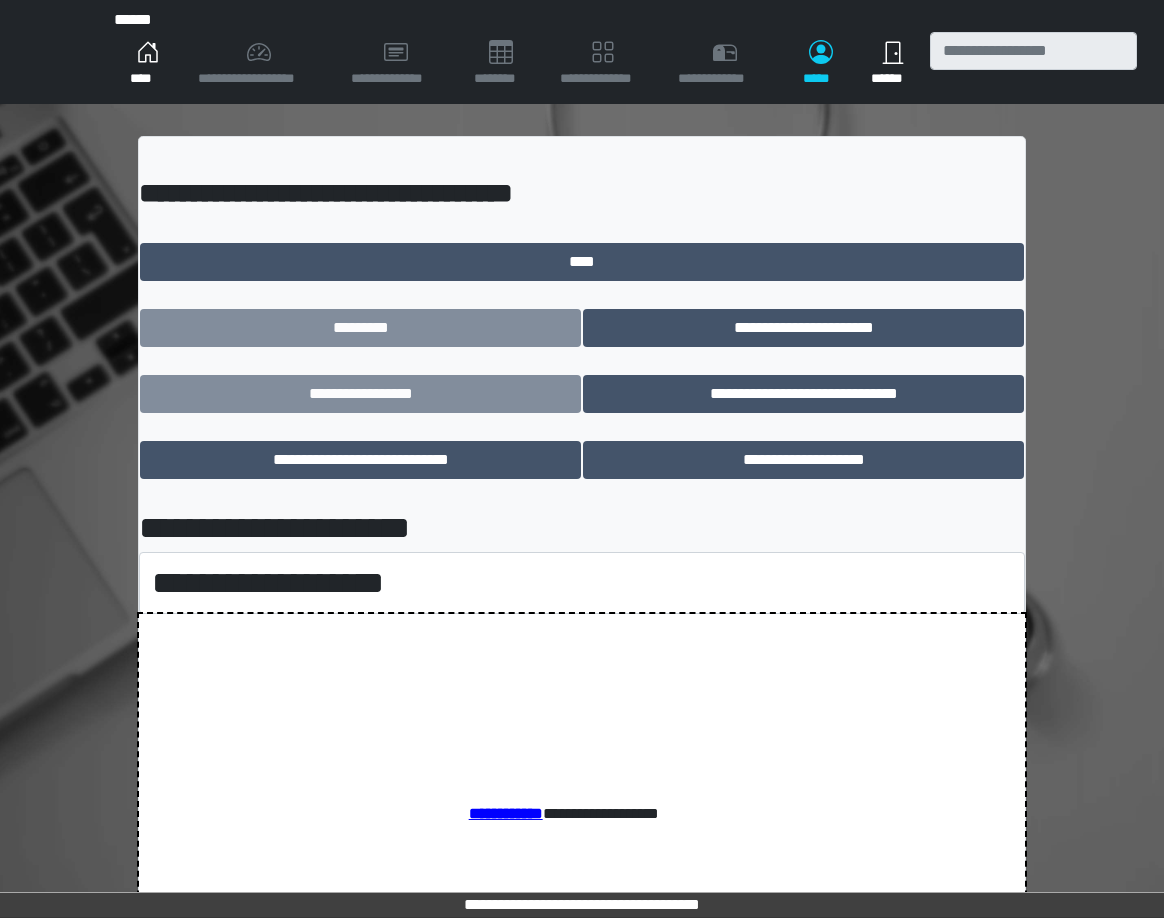 scroll, scrollTop: 0, scrollLeft: 0, axis: both 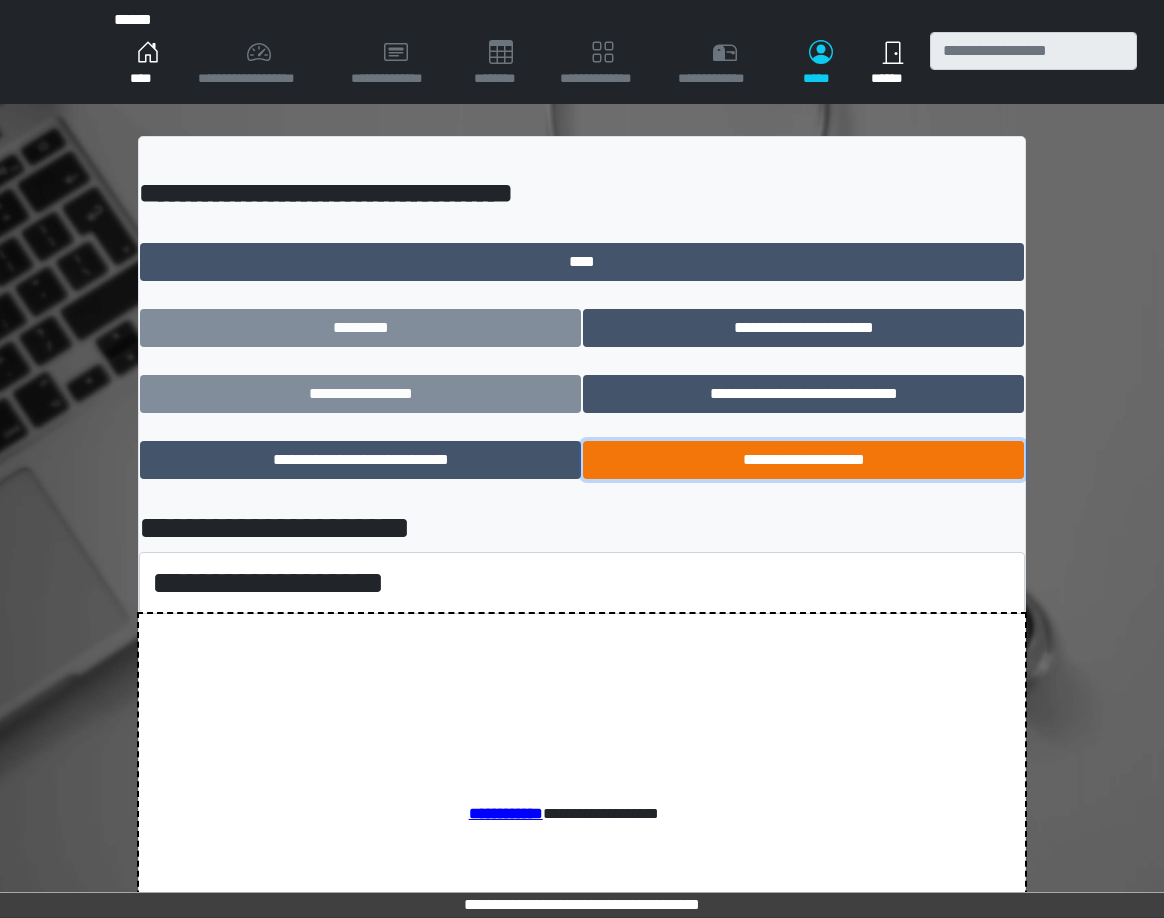click on "**********" at bounding box center (803, 460) 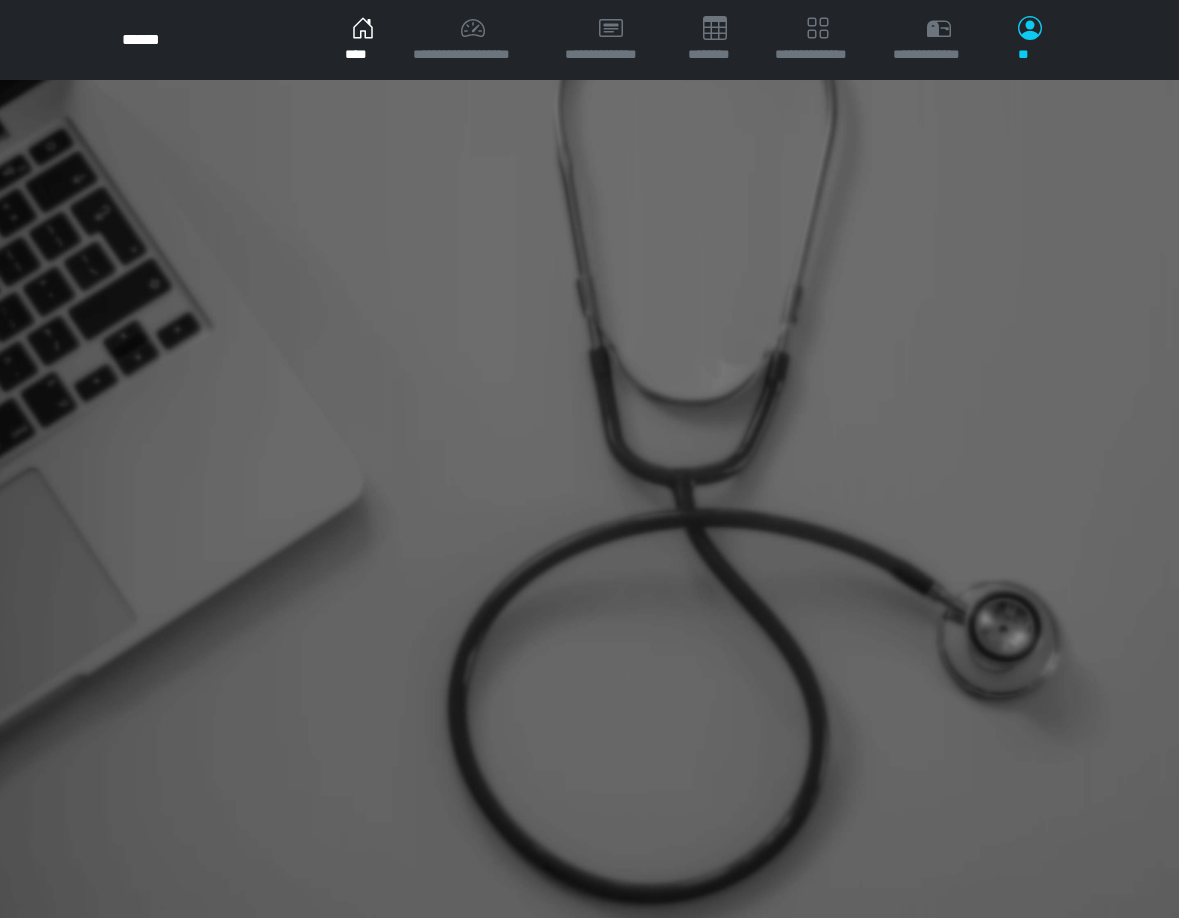 scroll, scrollTop: 0, scrollLeft: 0, axis: both 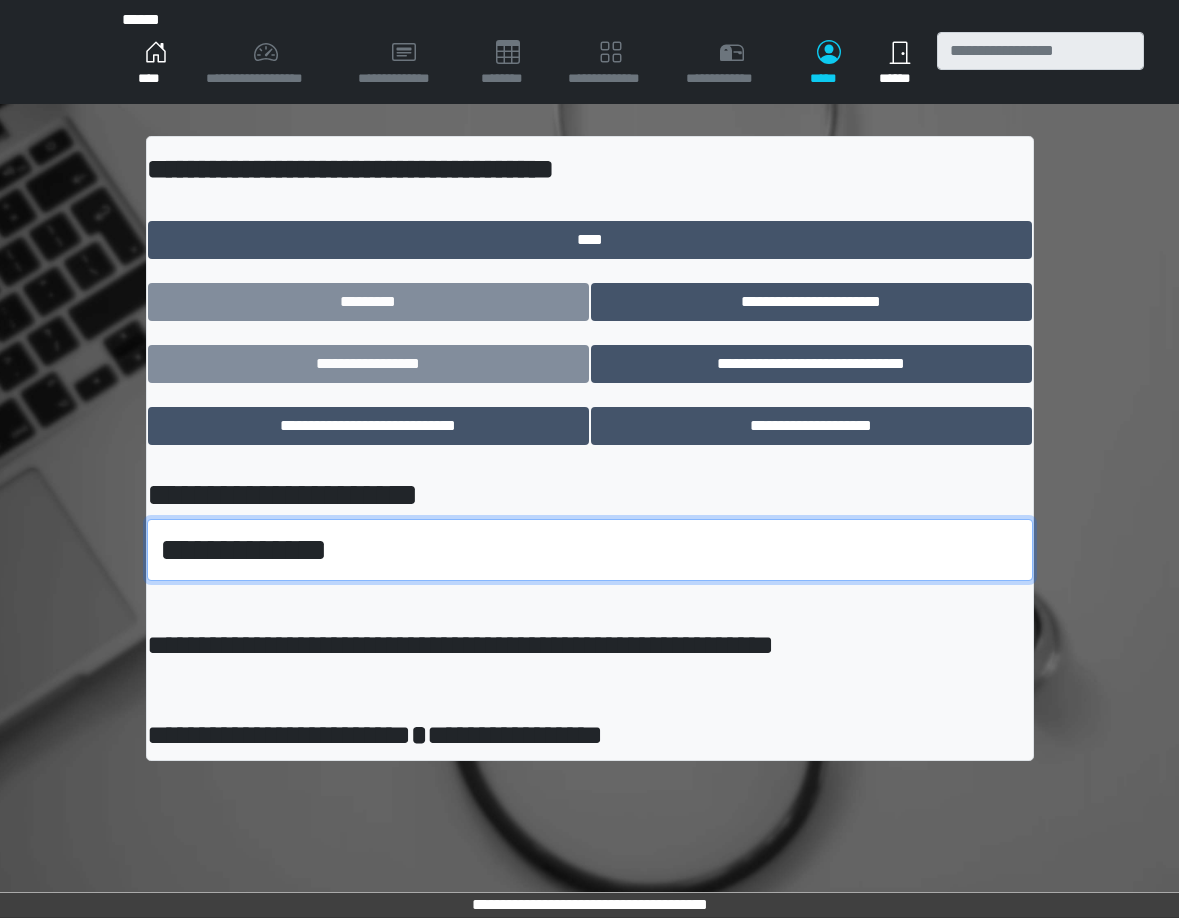 click on "**********" at bounding box center (590, 550) 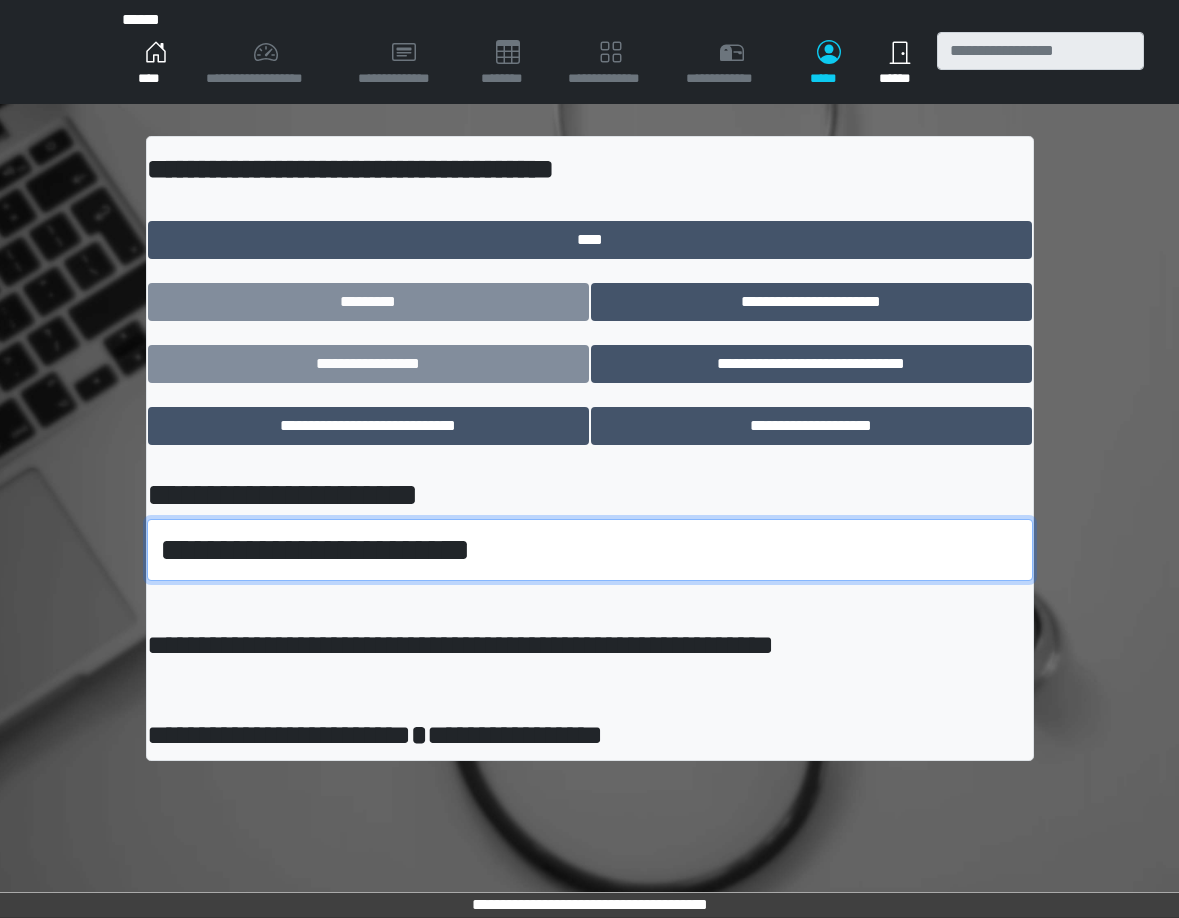 click on "**********" at bounding box center [590, 550] 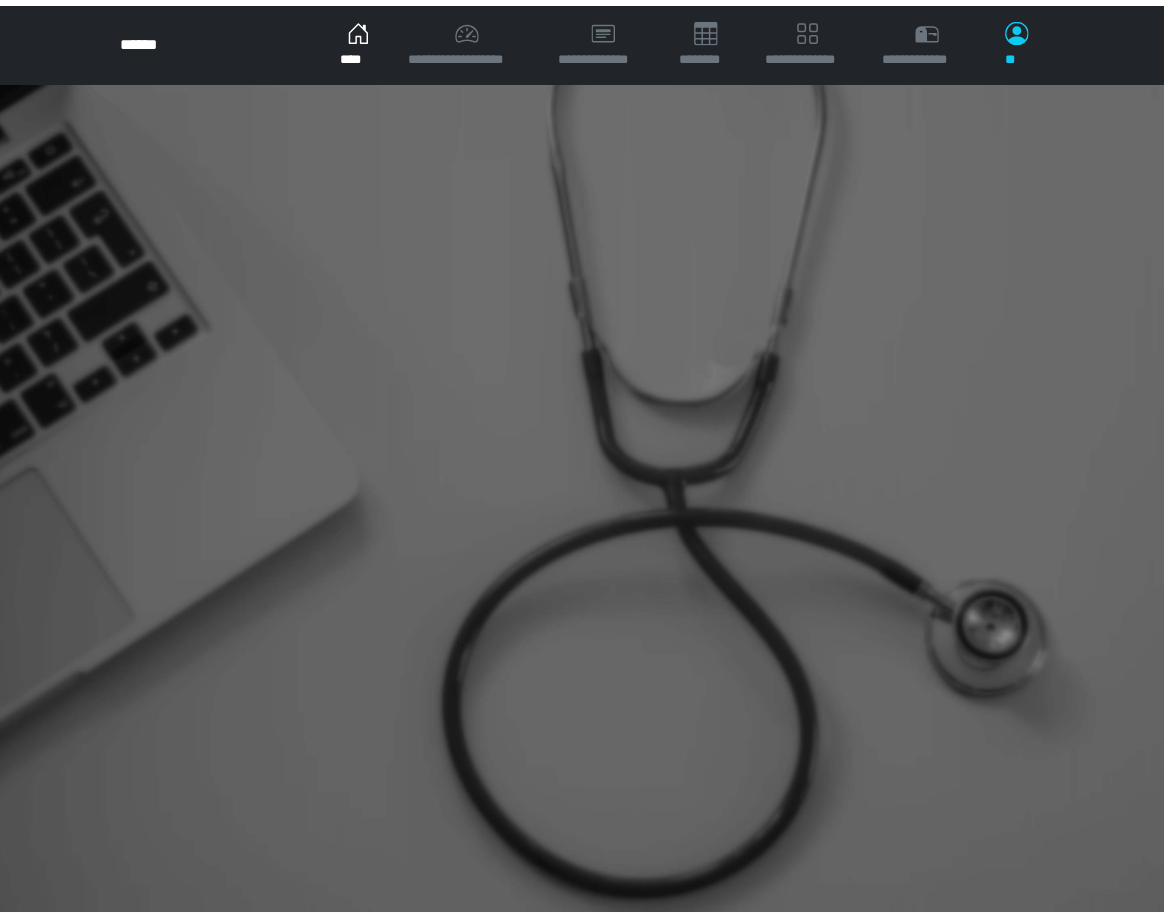 scroll, scrollTop: 0, scrollLeft: 0, axis: both 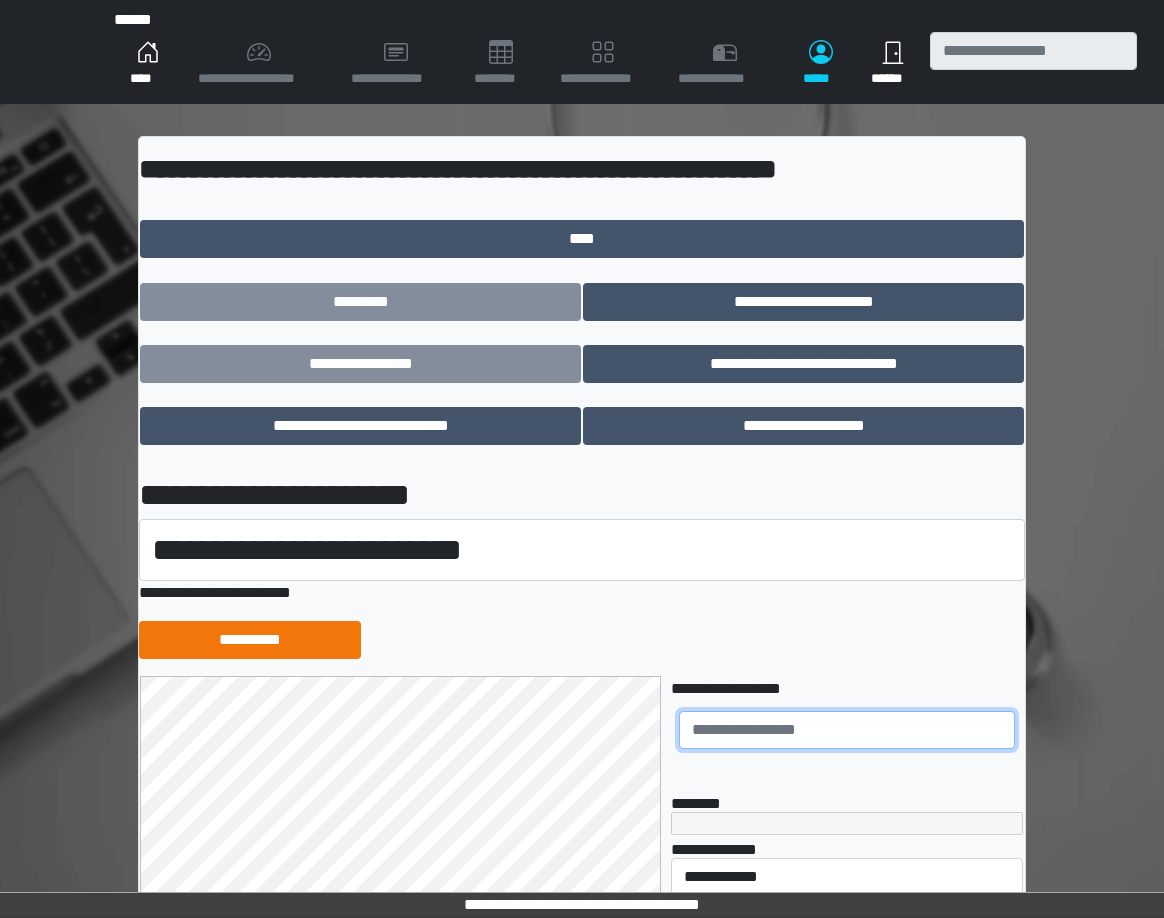 click at bounding box center (847, 730) 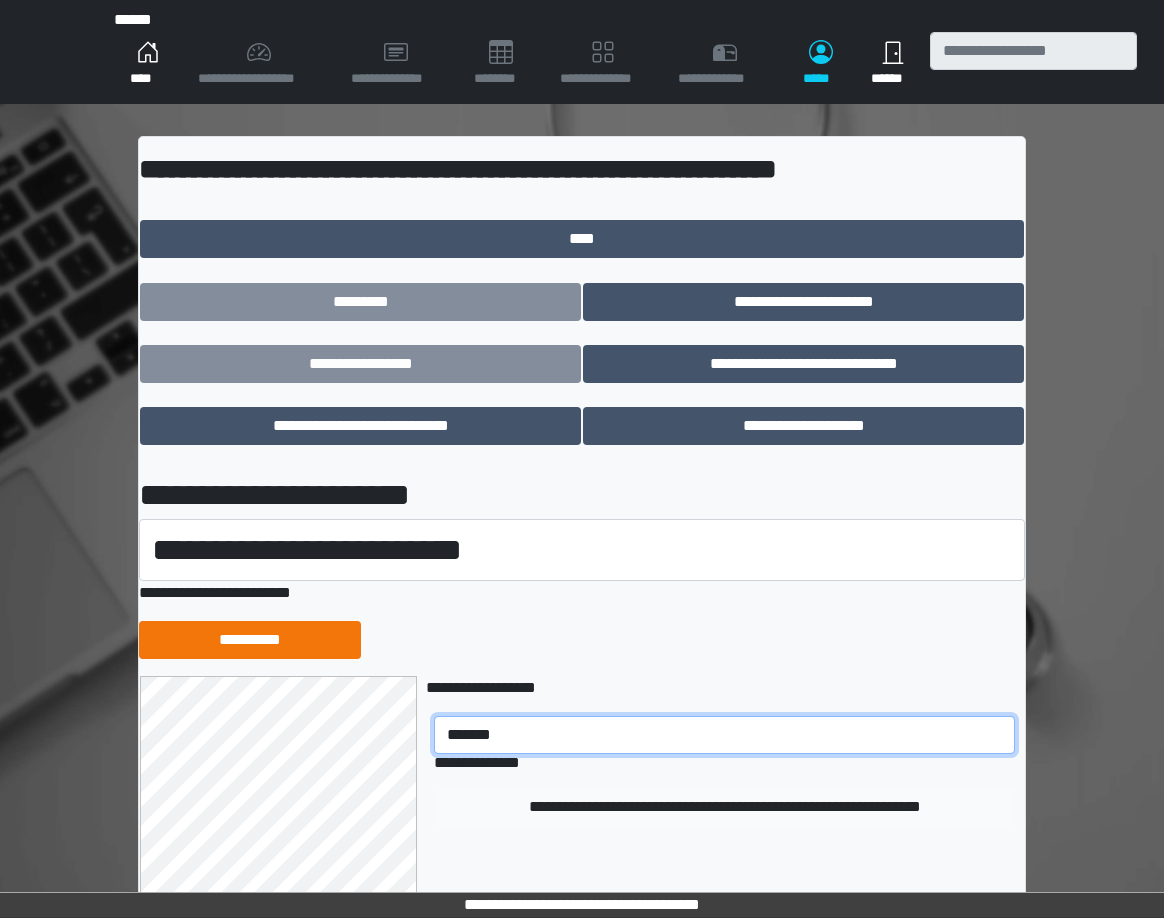 type on "*******" 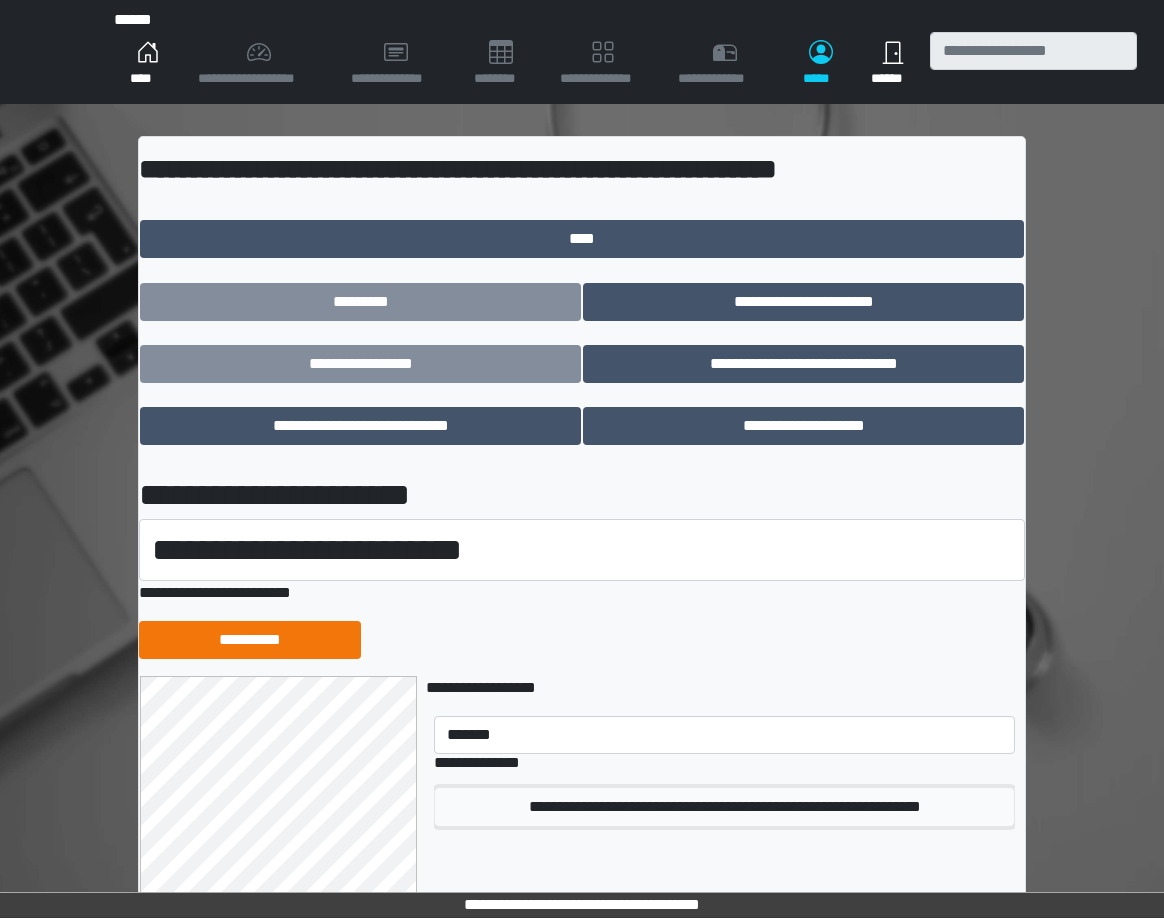 click on "**********" at bounding box center (724, 807) 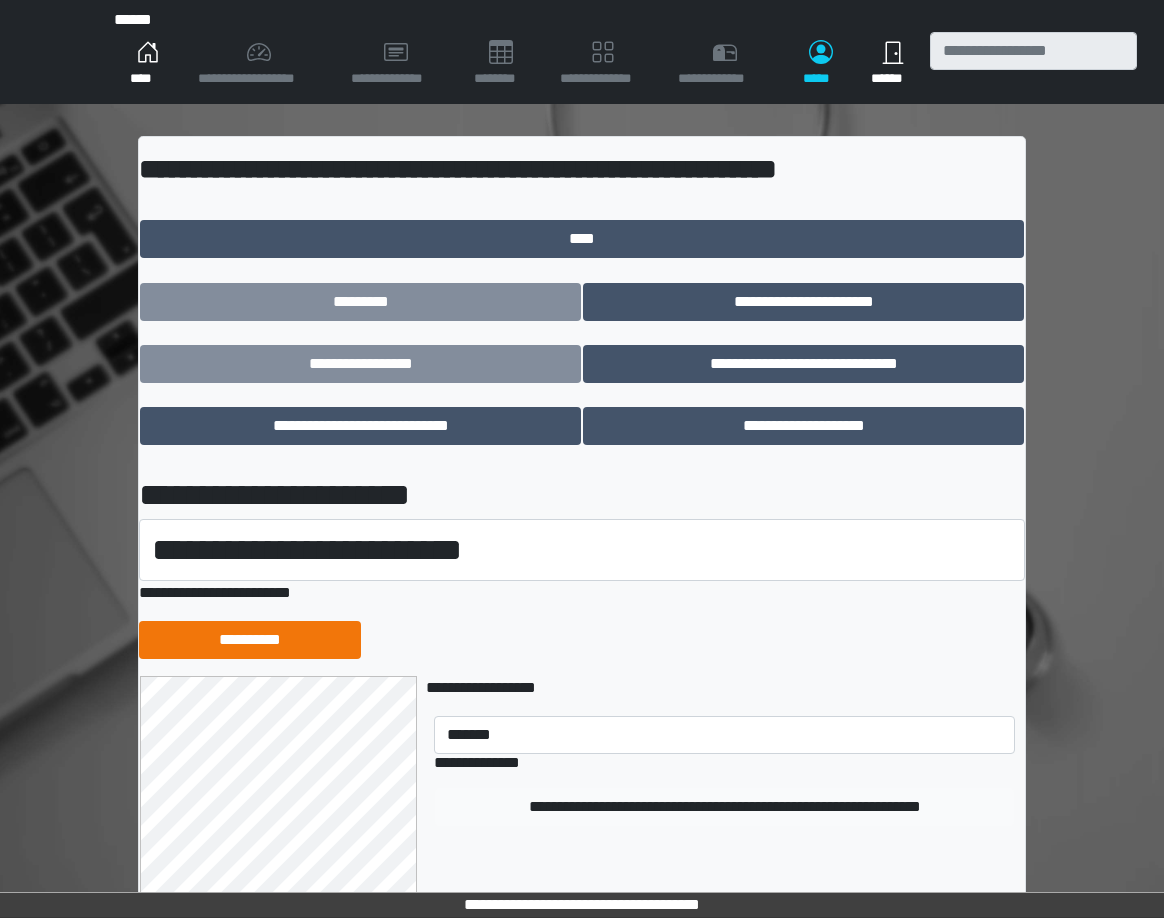 type 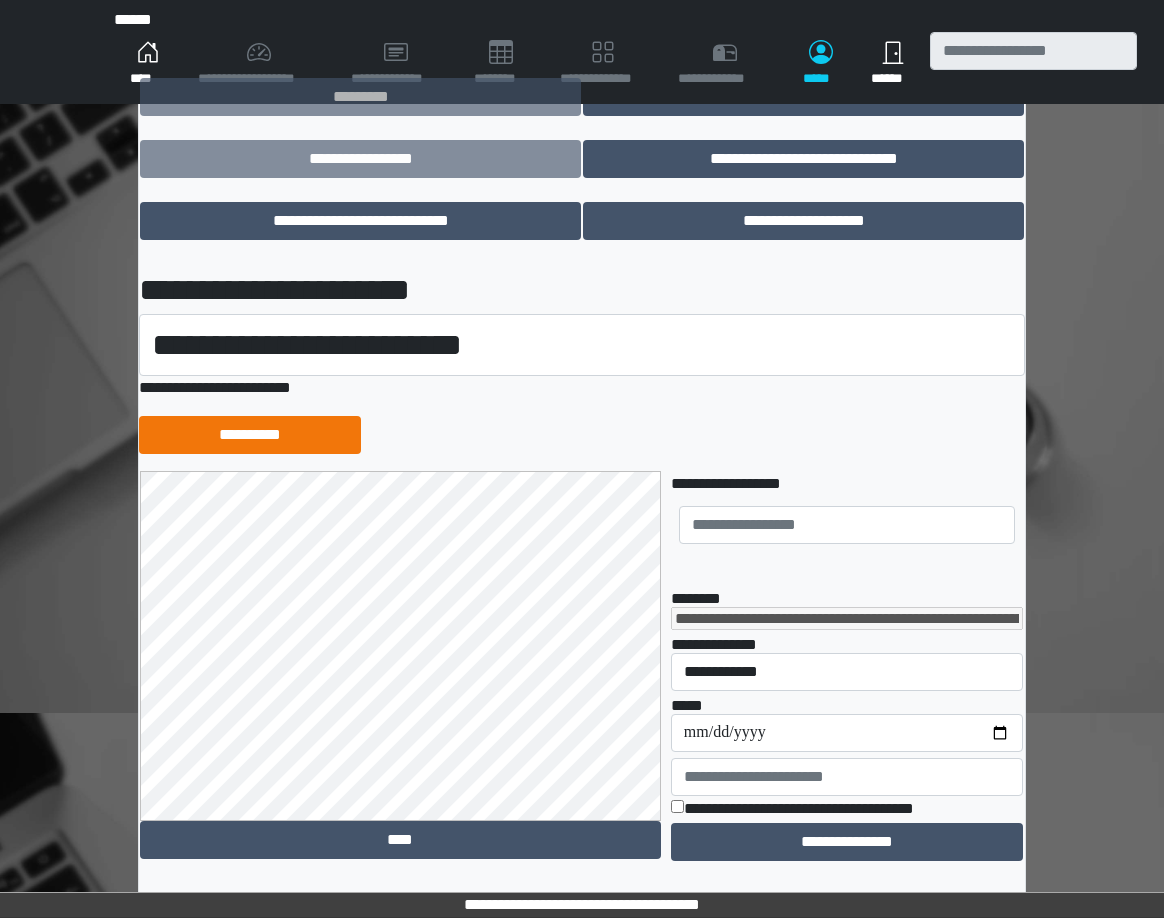 scroll, scrollTop: 208, scrollLeft: 0, axis: vertical 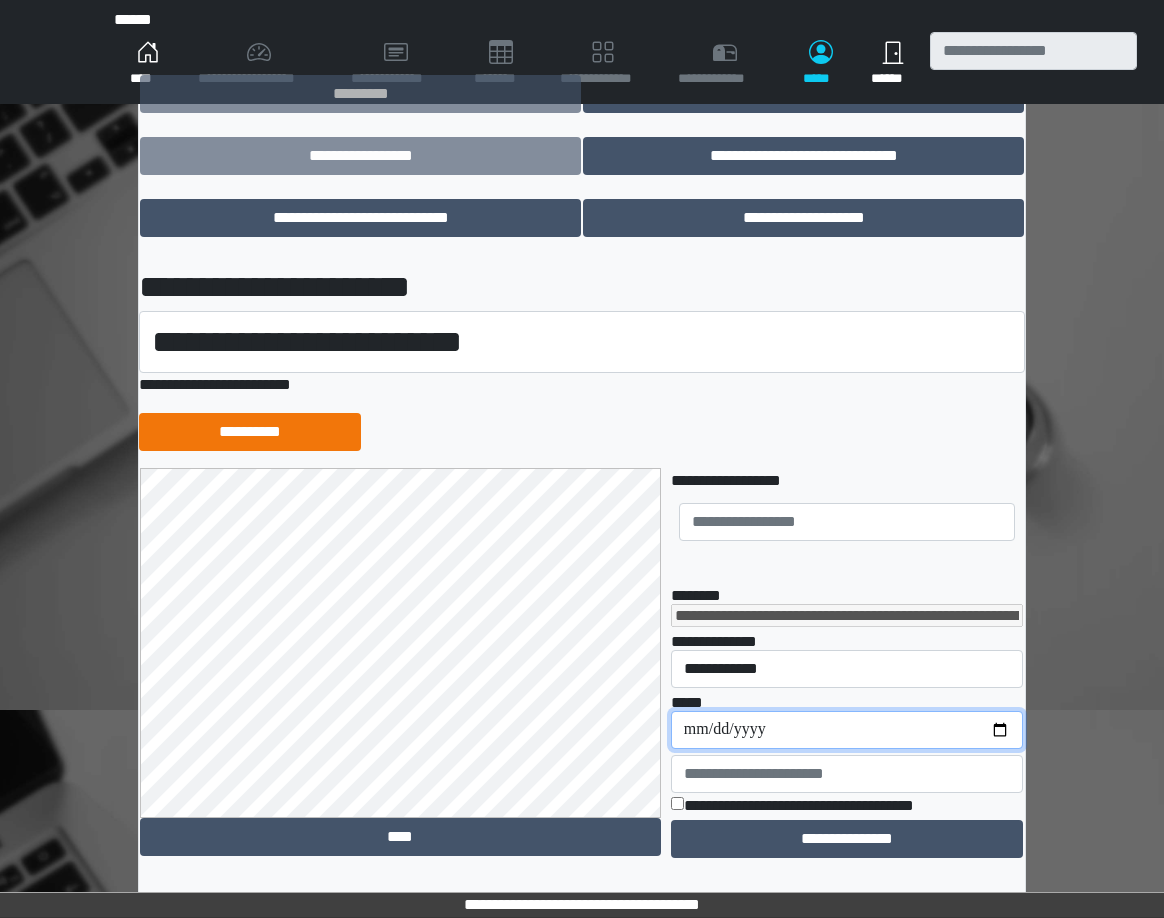 click on "**********" at bounding box center [847, 730] 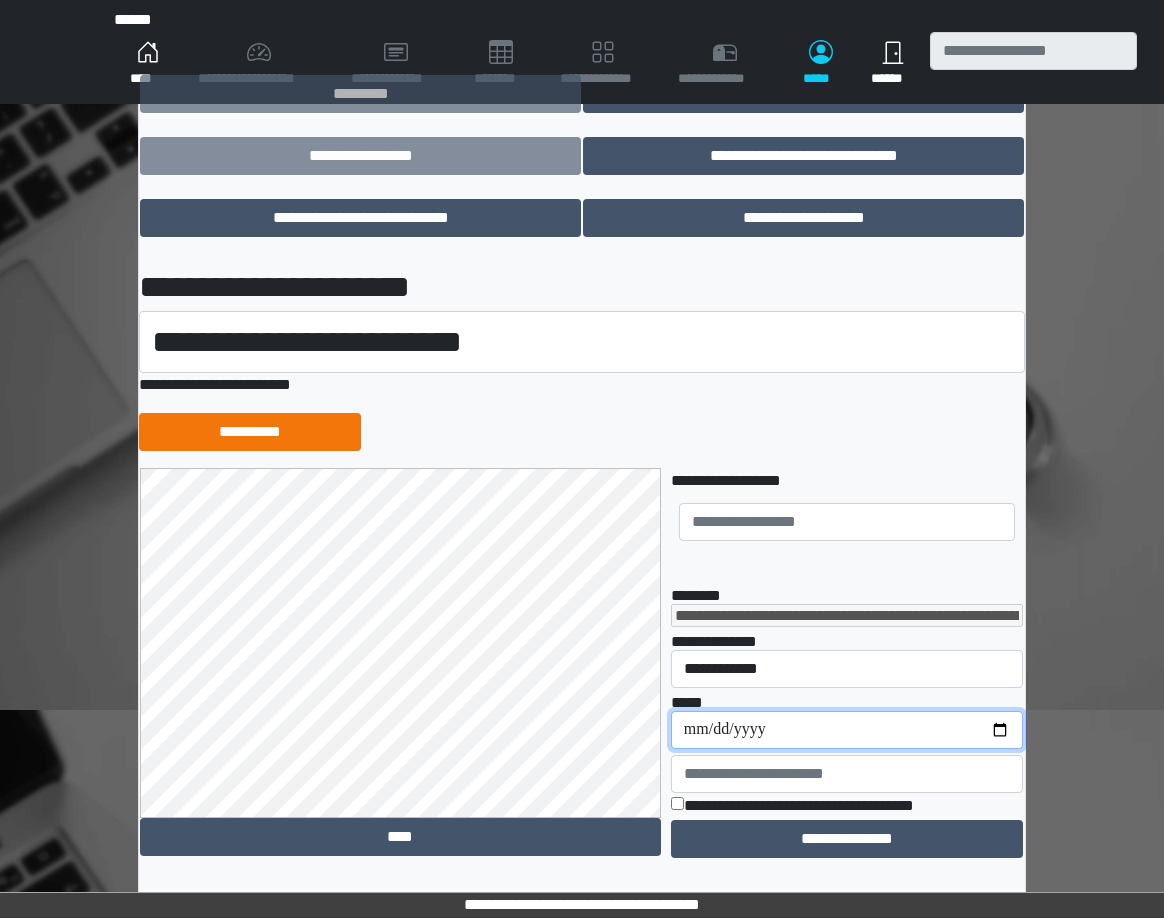 type on "**********" 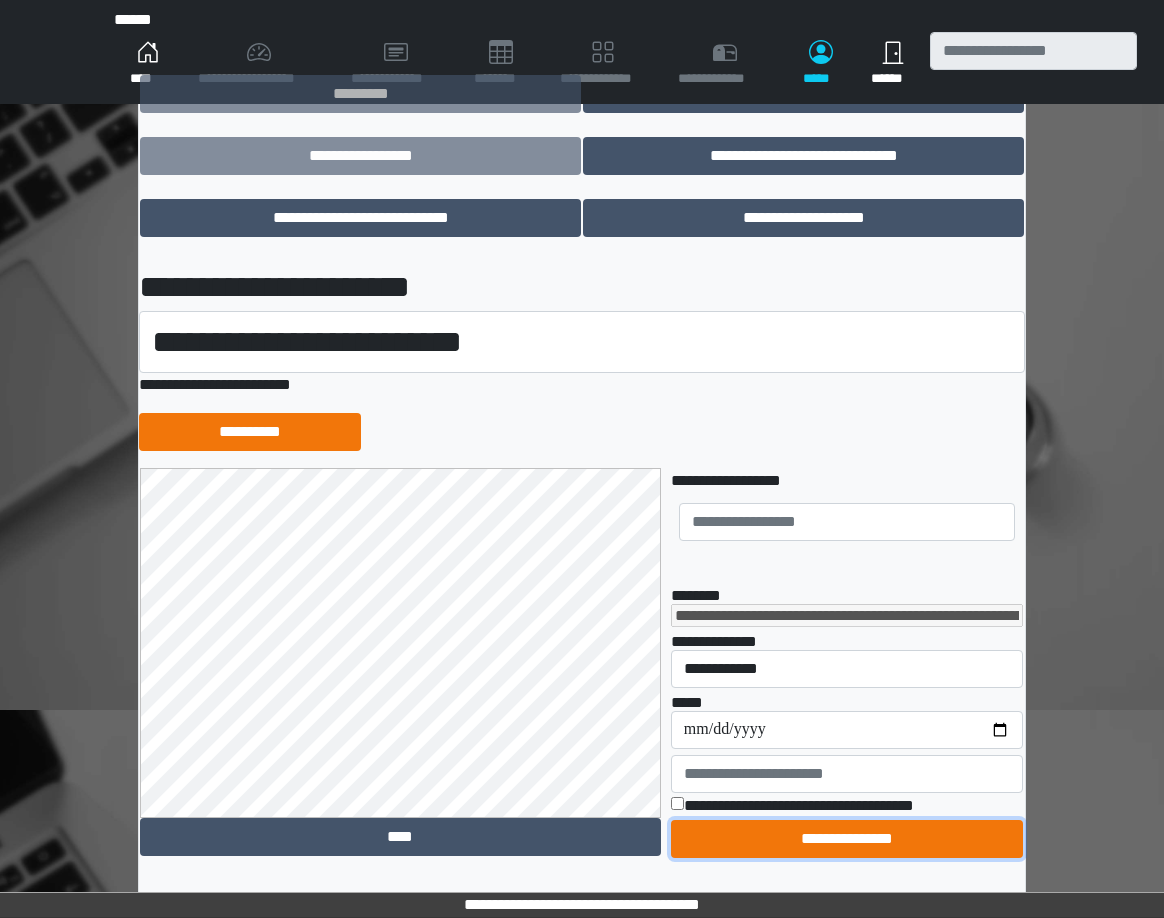 click on "**********" at bounding box center (847, 839) 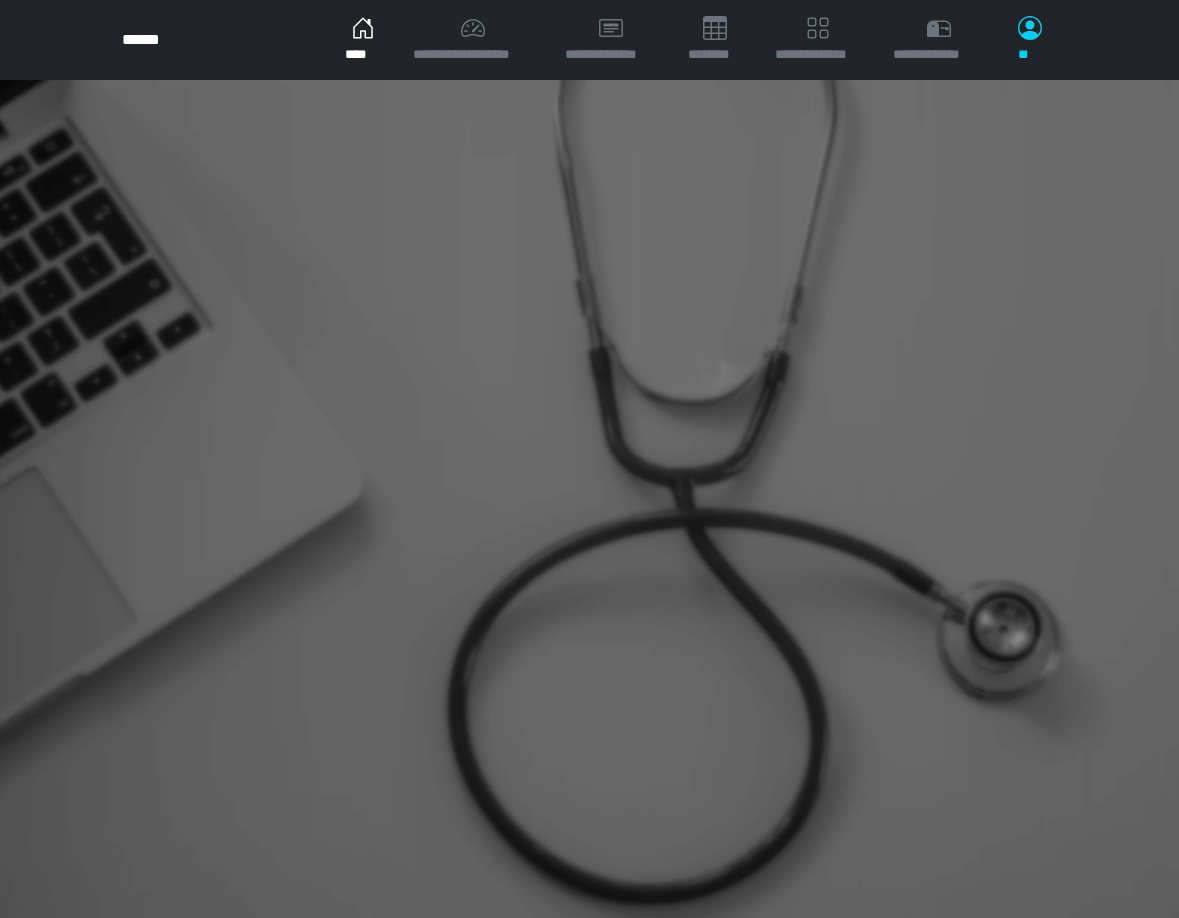 scroll, scrollTop: 0, scrollLeft: 0, axis: both 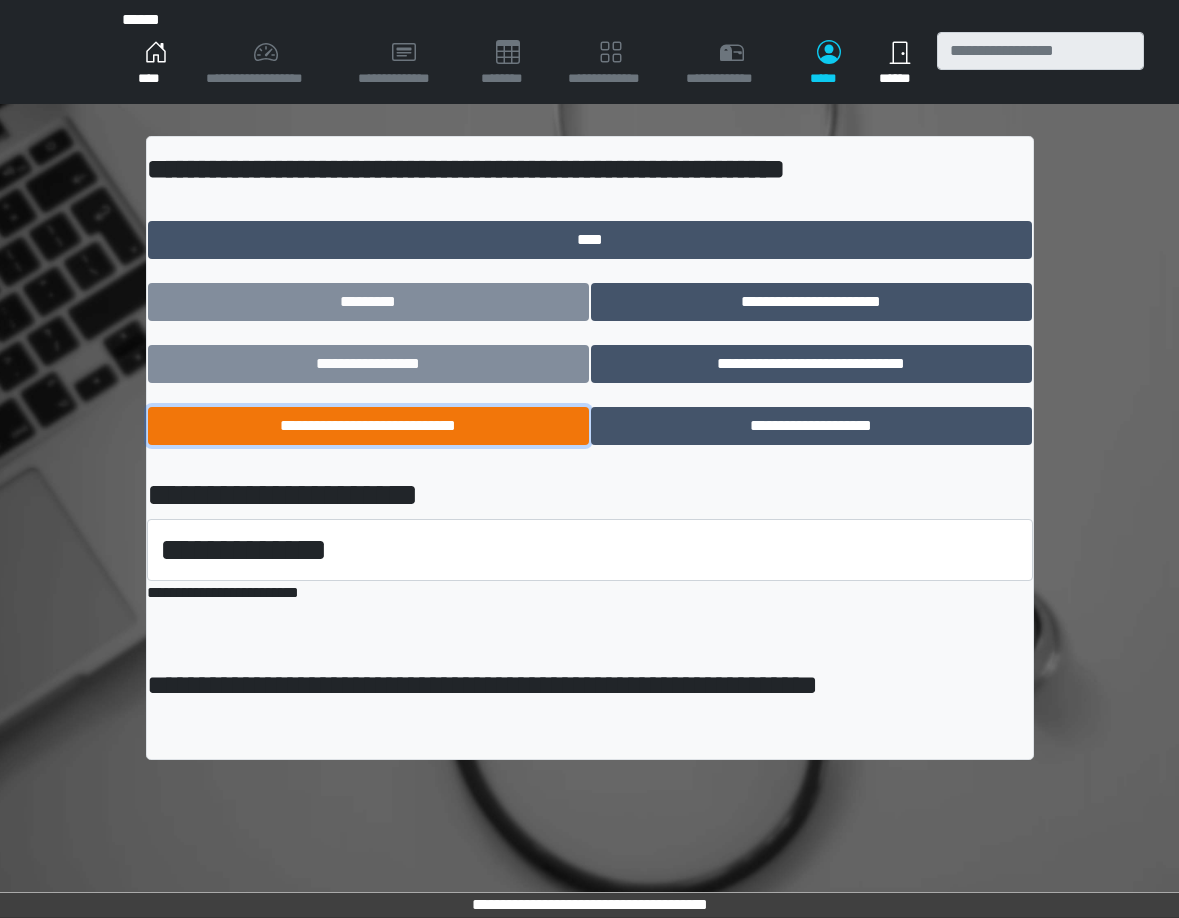 click on "**********" at bounding box center (368, 426) 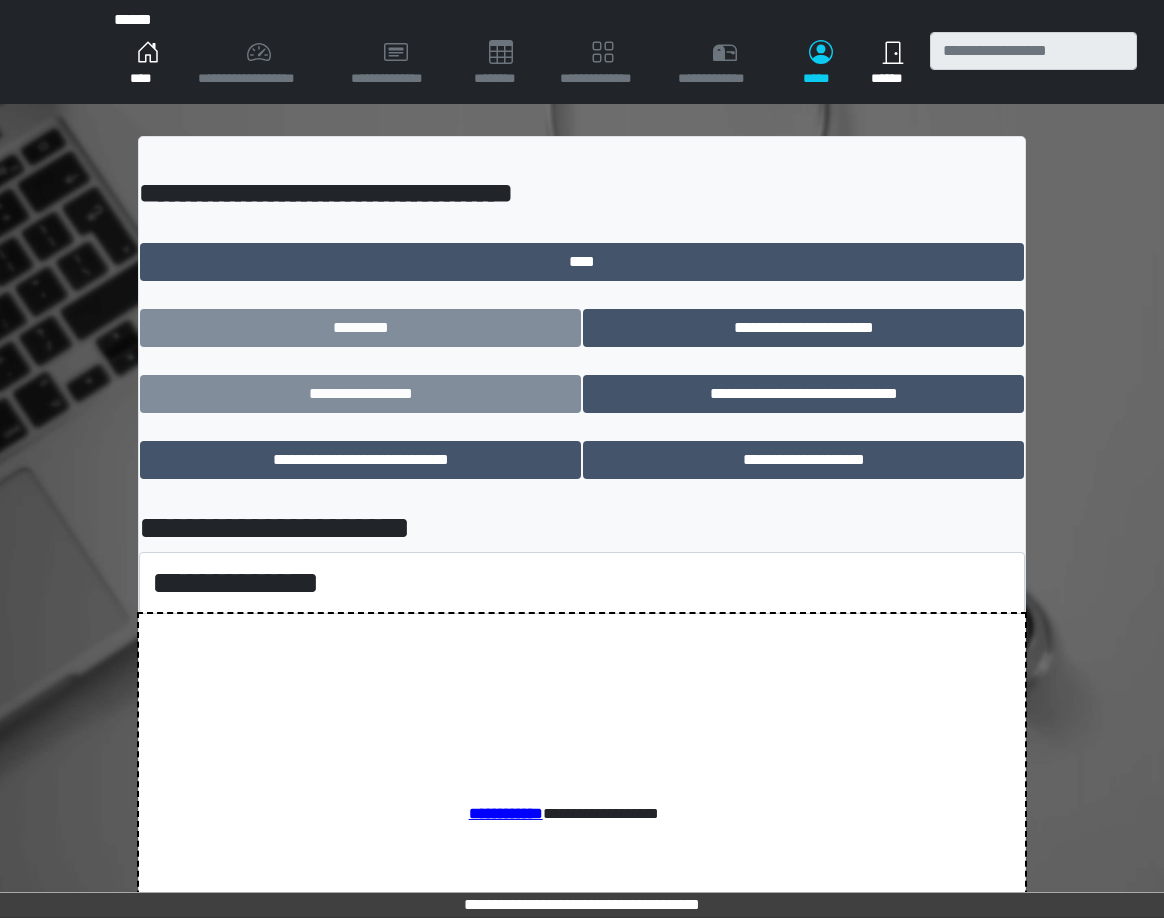 scroll, scrollTop: 0, scrollLeft: 0, axis: both 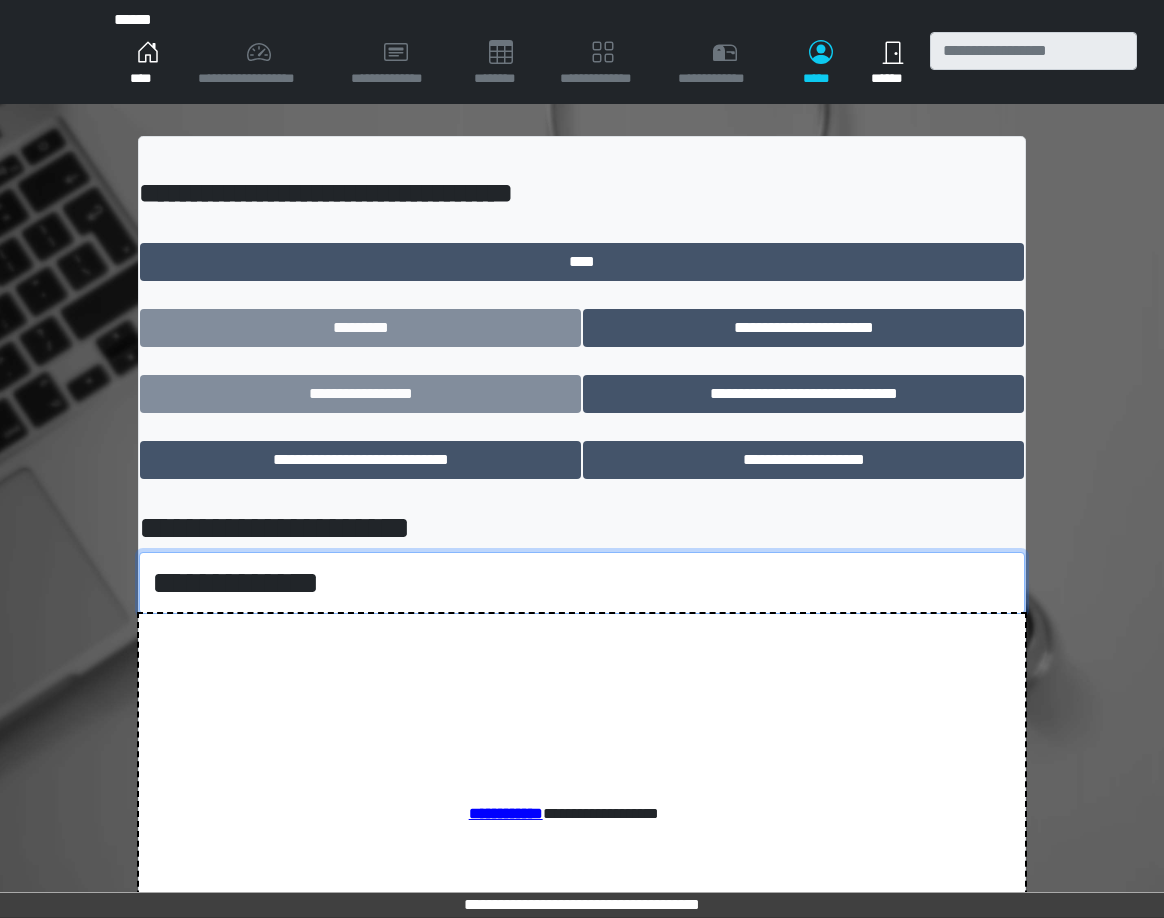 click on "**********" at bounding box center [582, 583] 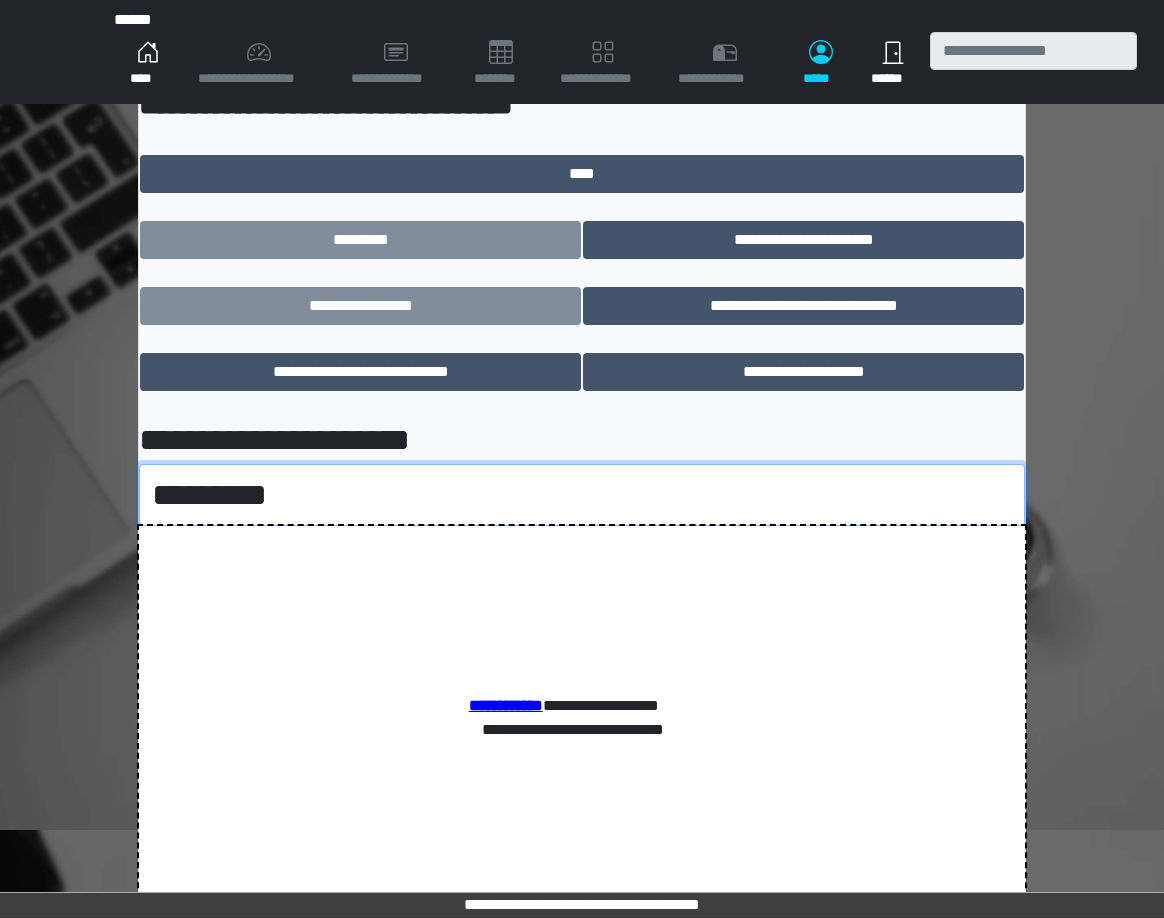 scroll, scrollTop: 189, scrollLeft: 0, axis: vertical 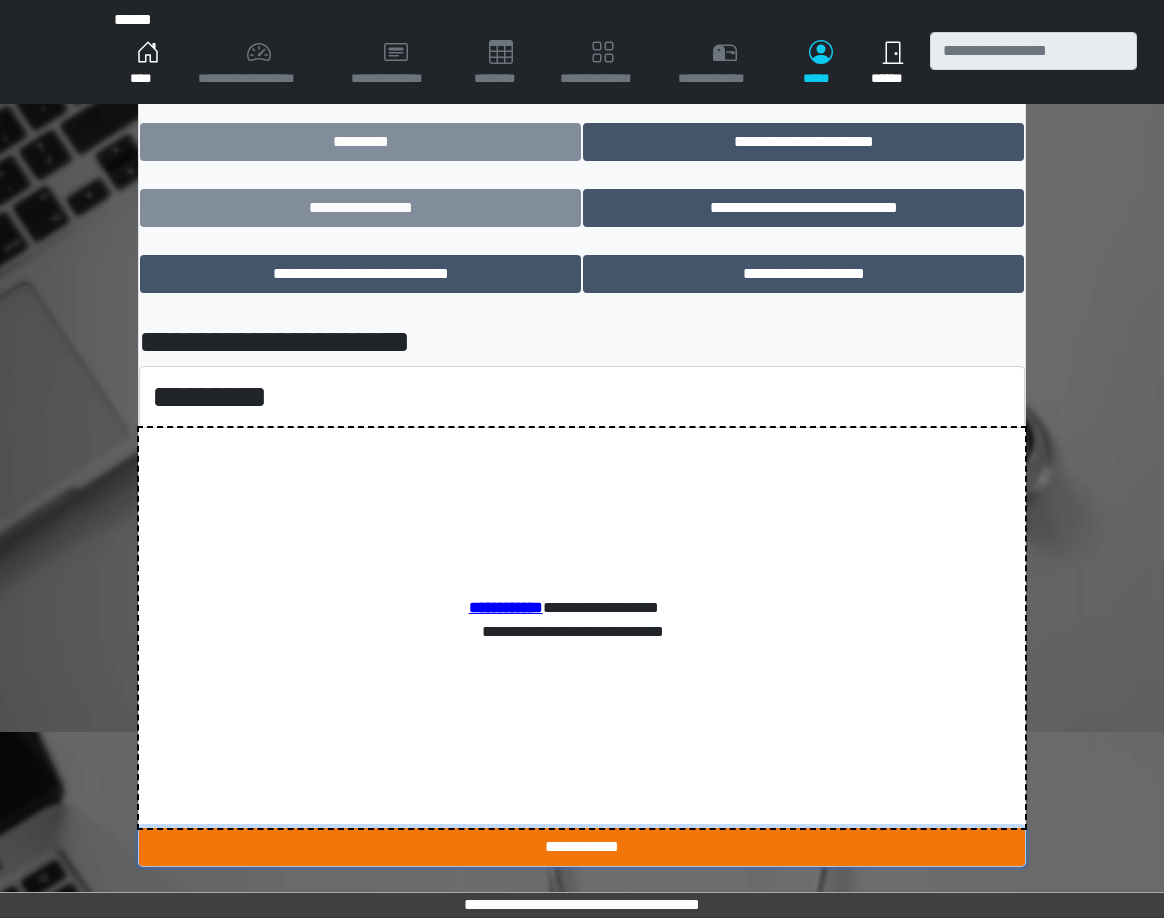 click on "**********" at bounding box center (582, 847) 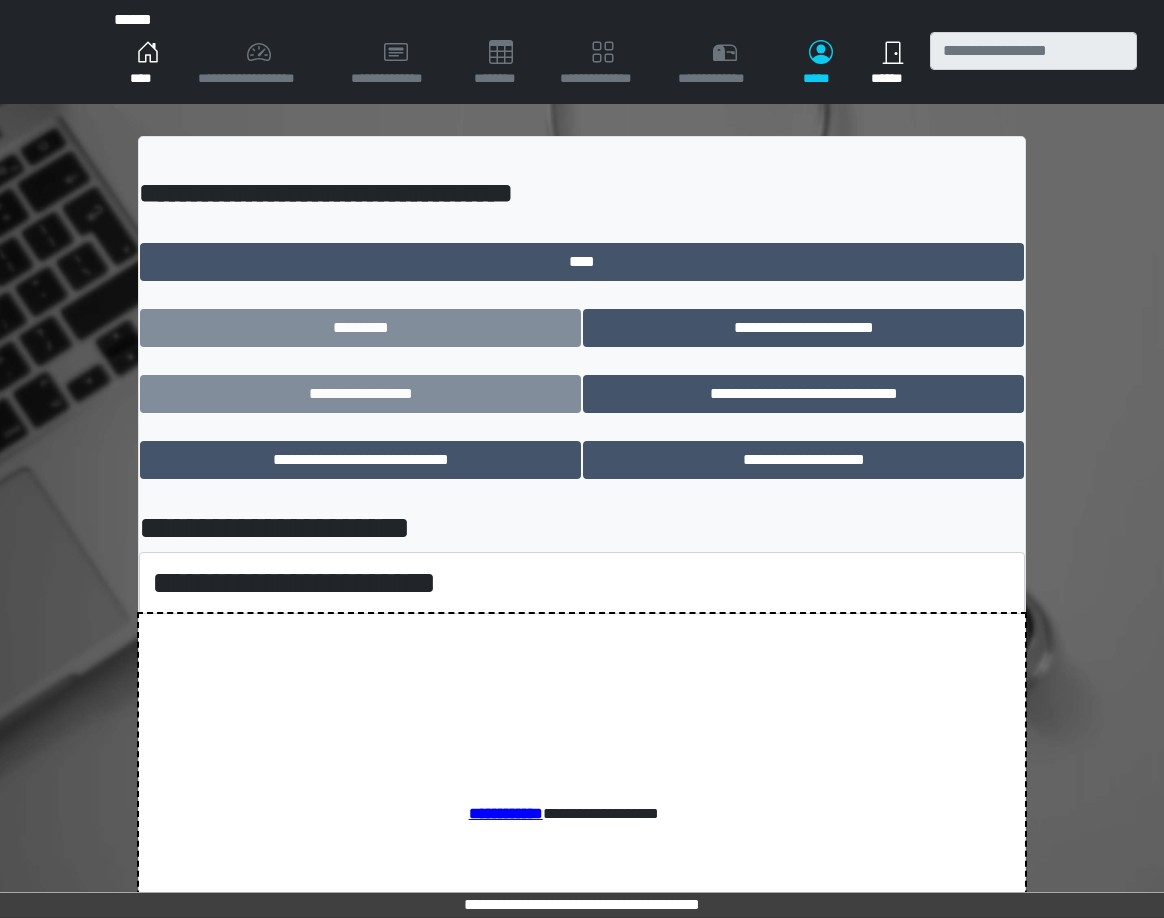 scroll, scrollTop: 0, scrollLeft: 0, axis: both 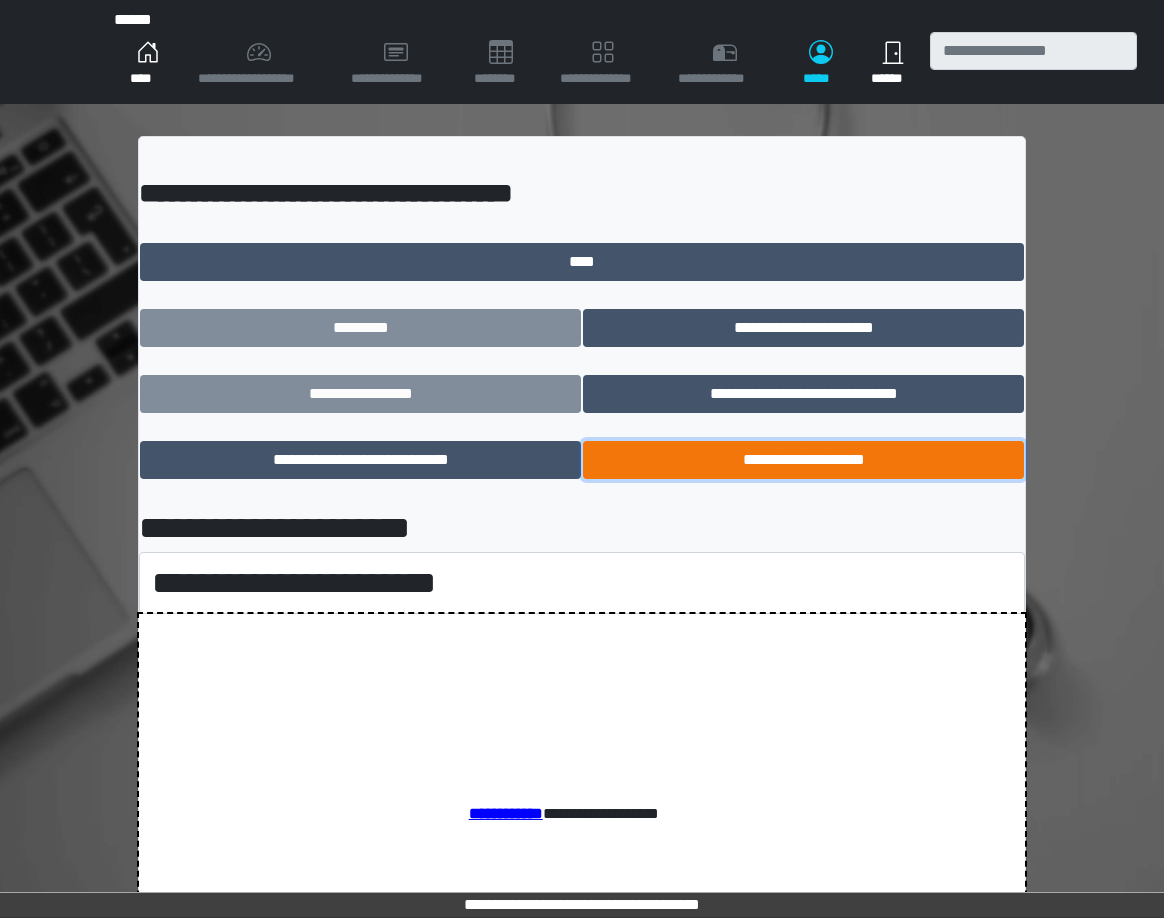 click on "**********" at bounding box center [803, 460] 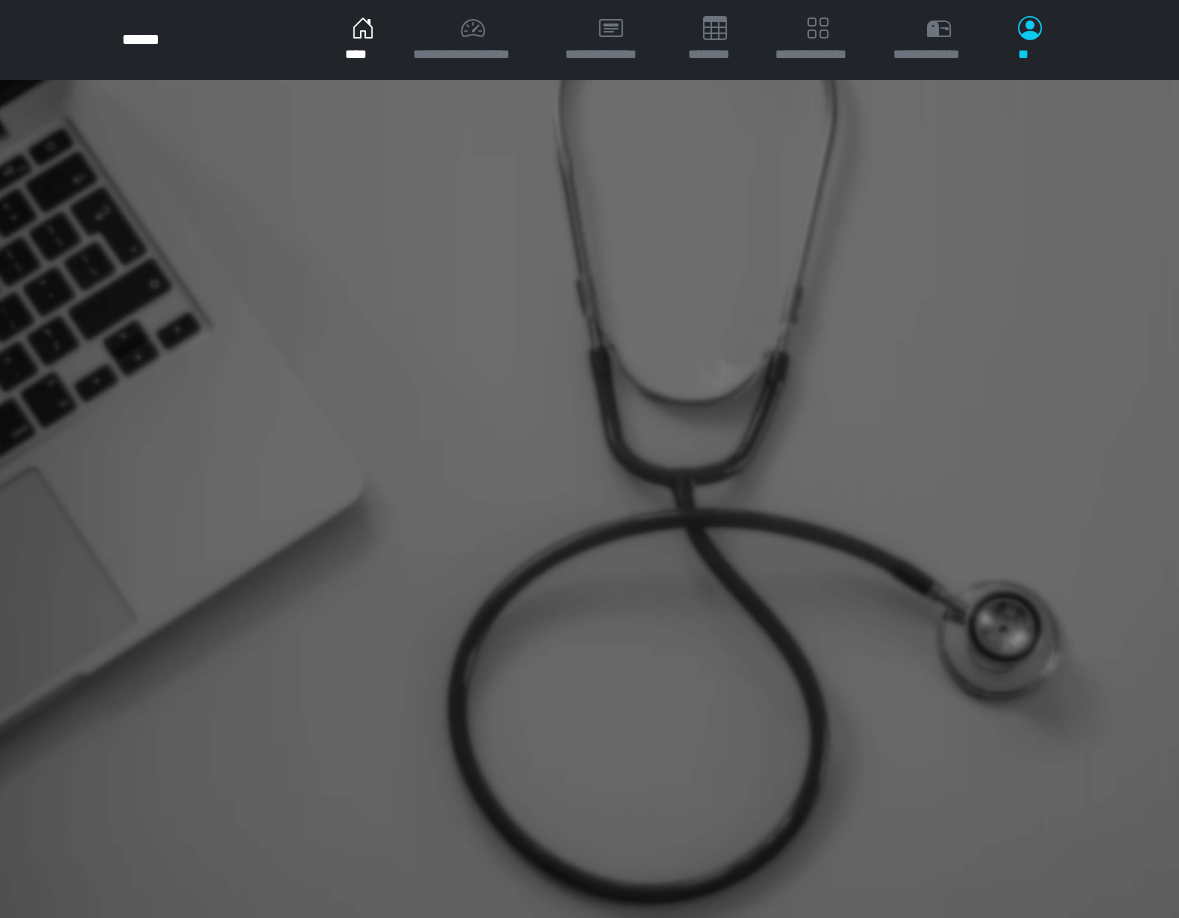 scroll, scrollTop: 0, scrollLeft: 0, axis: both 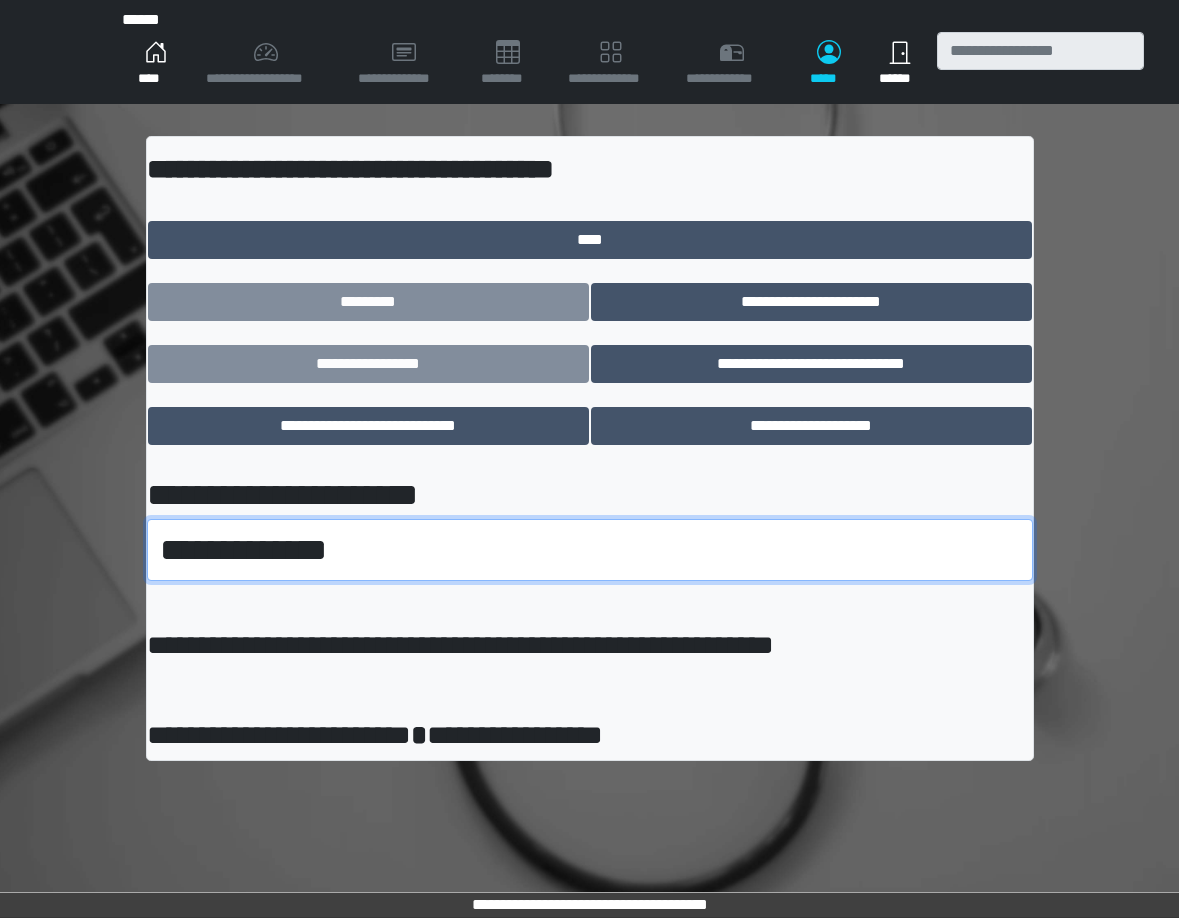 click on "**********" at bounding box center [590, 550] 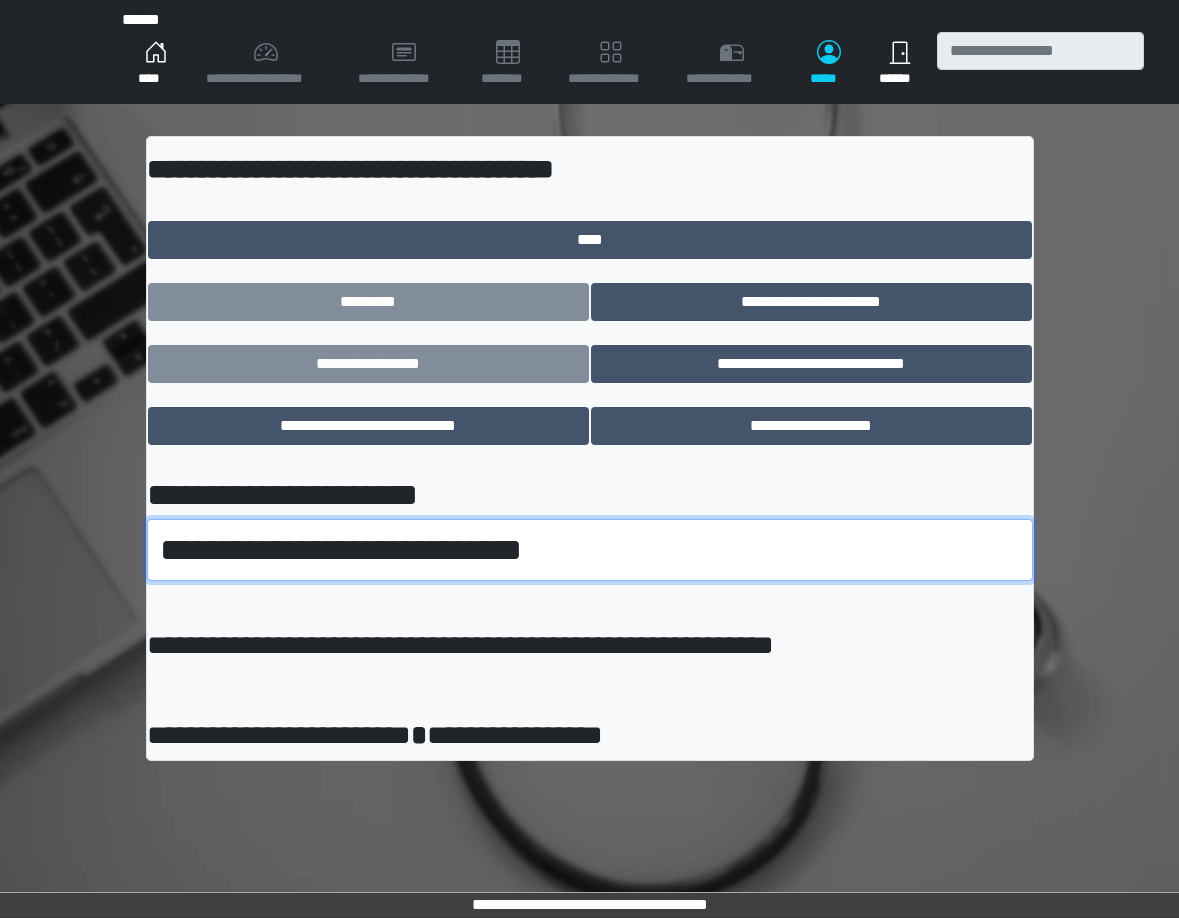 click on "**********" at bounding box center (590, 550) 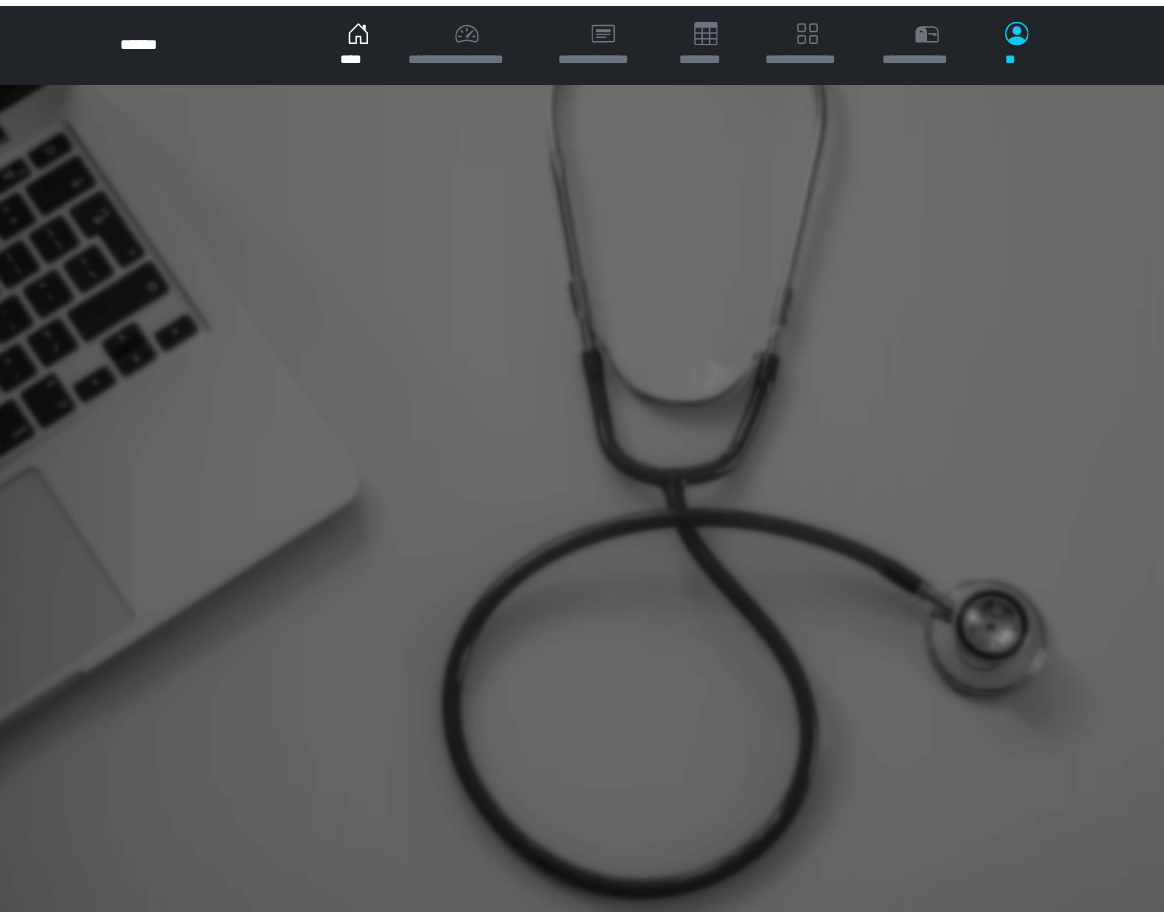 scroll, scrollTop: 0, scrollLeft: 0, axis: both 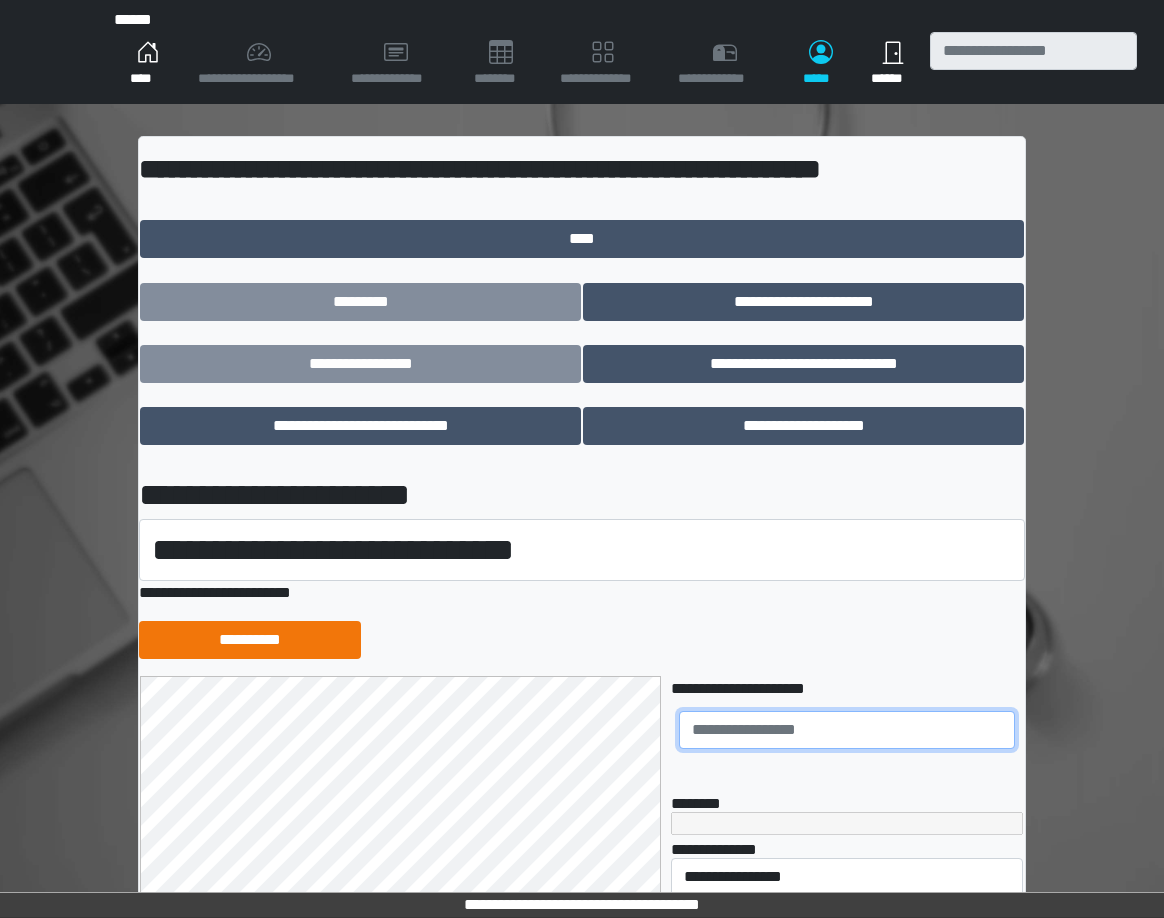 click at bounding box center [847, 730] 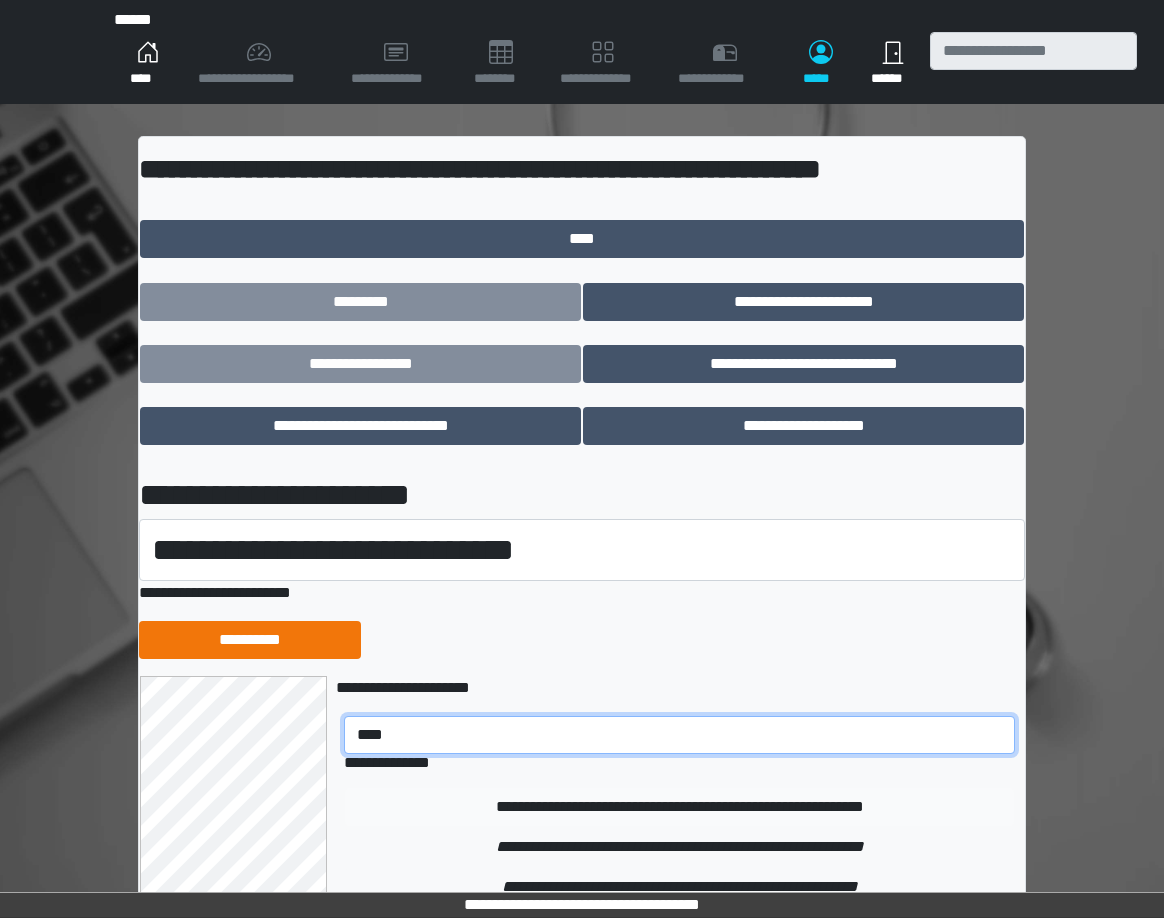 type on "****" 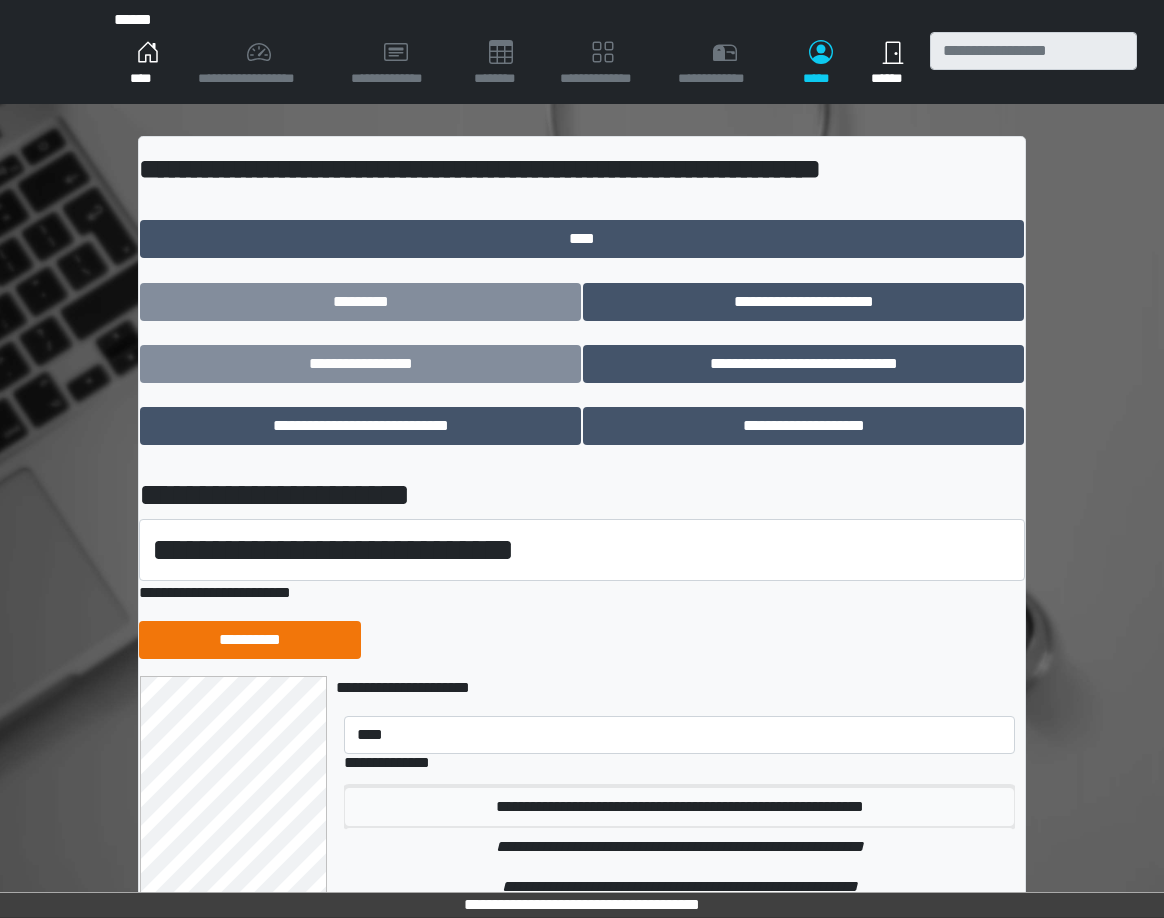 click on "**********" at bounding box center [679, 807] 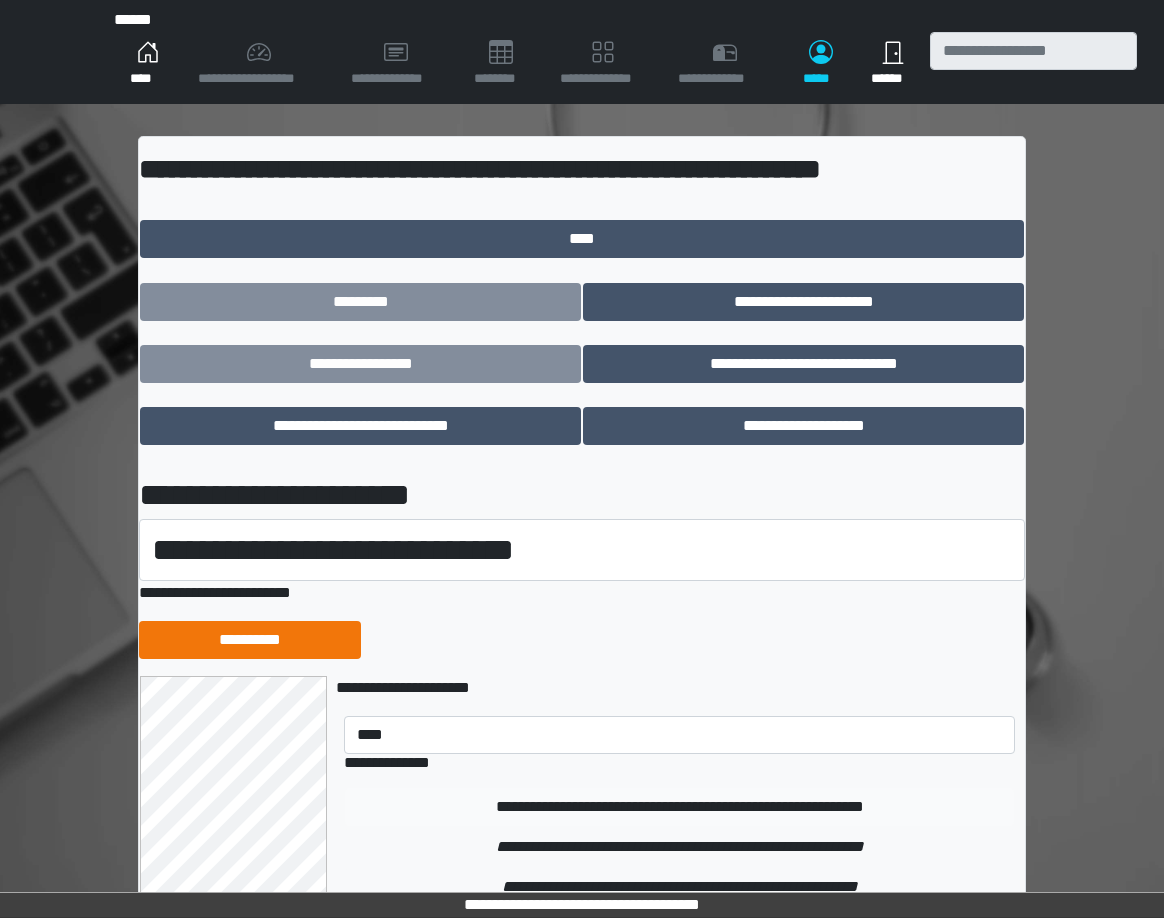 type 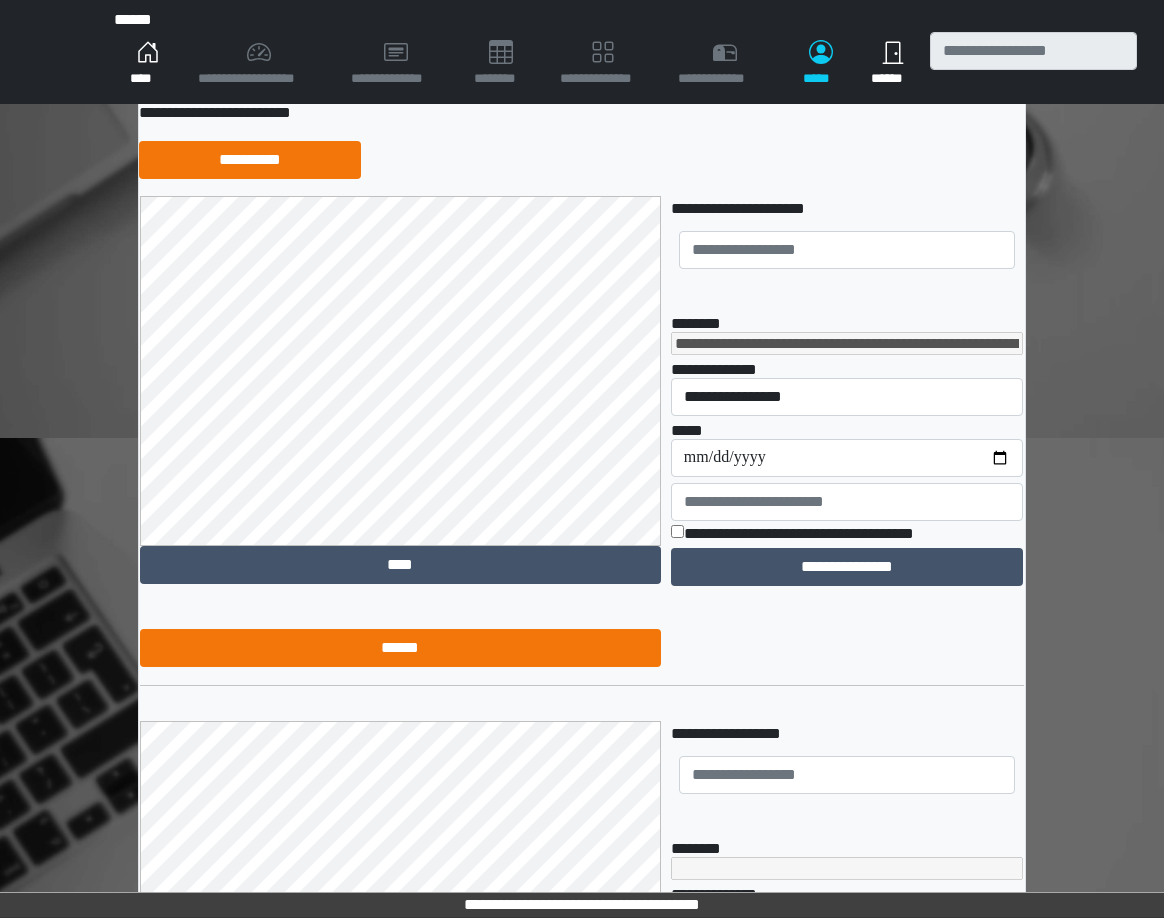 scroll, scrollTop: 511, scrollLeft: 0, axis: vertical 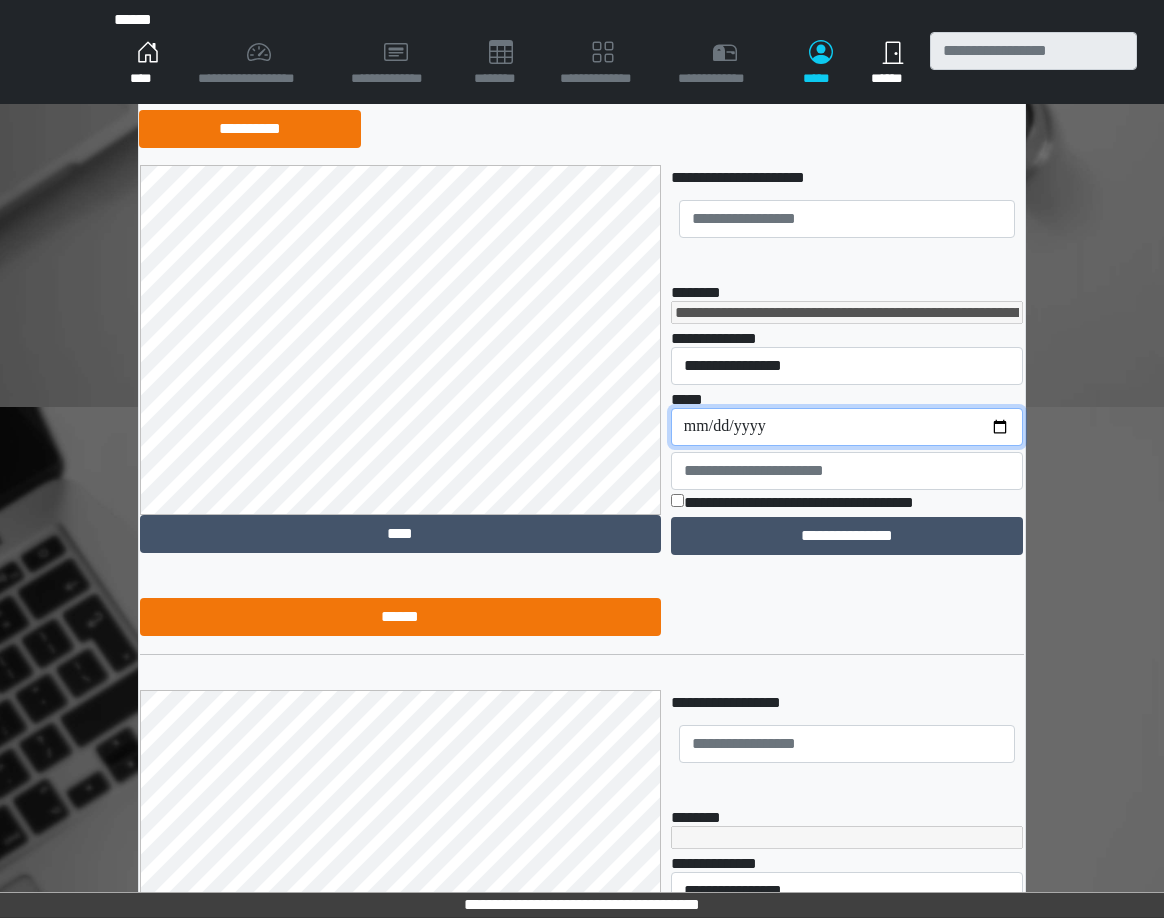 click on "**********" at bounding box center [847, 427] 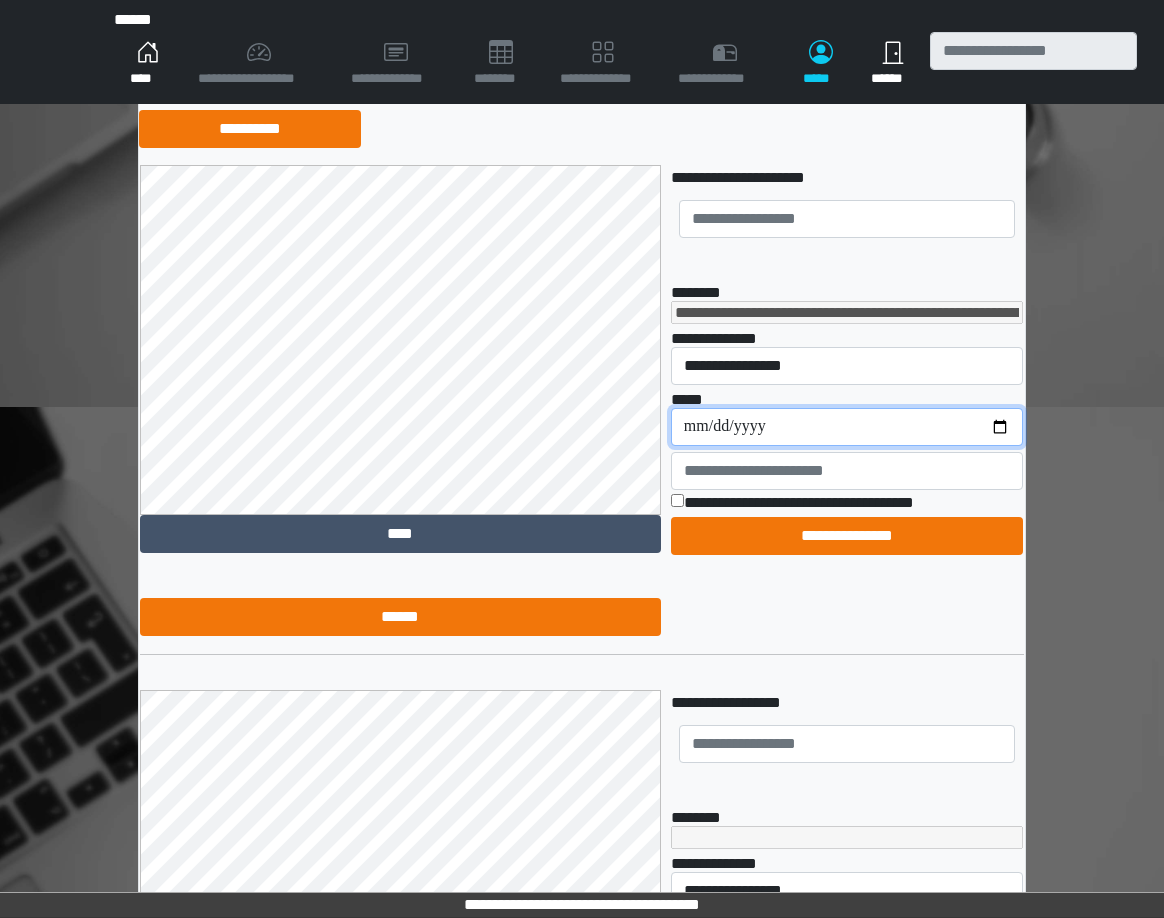 type on "**********" 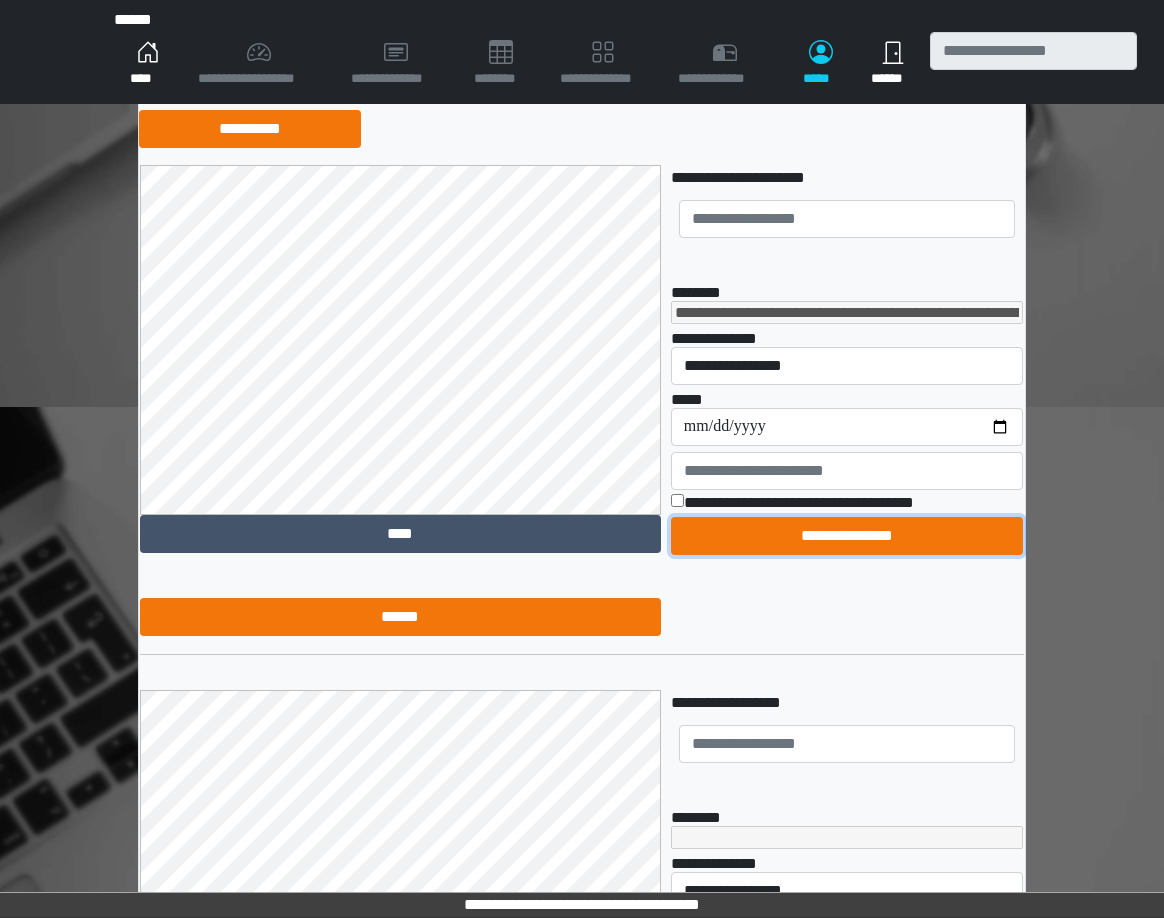 click on "**********" at bounding box center (847, 536) 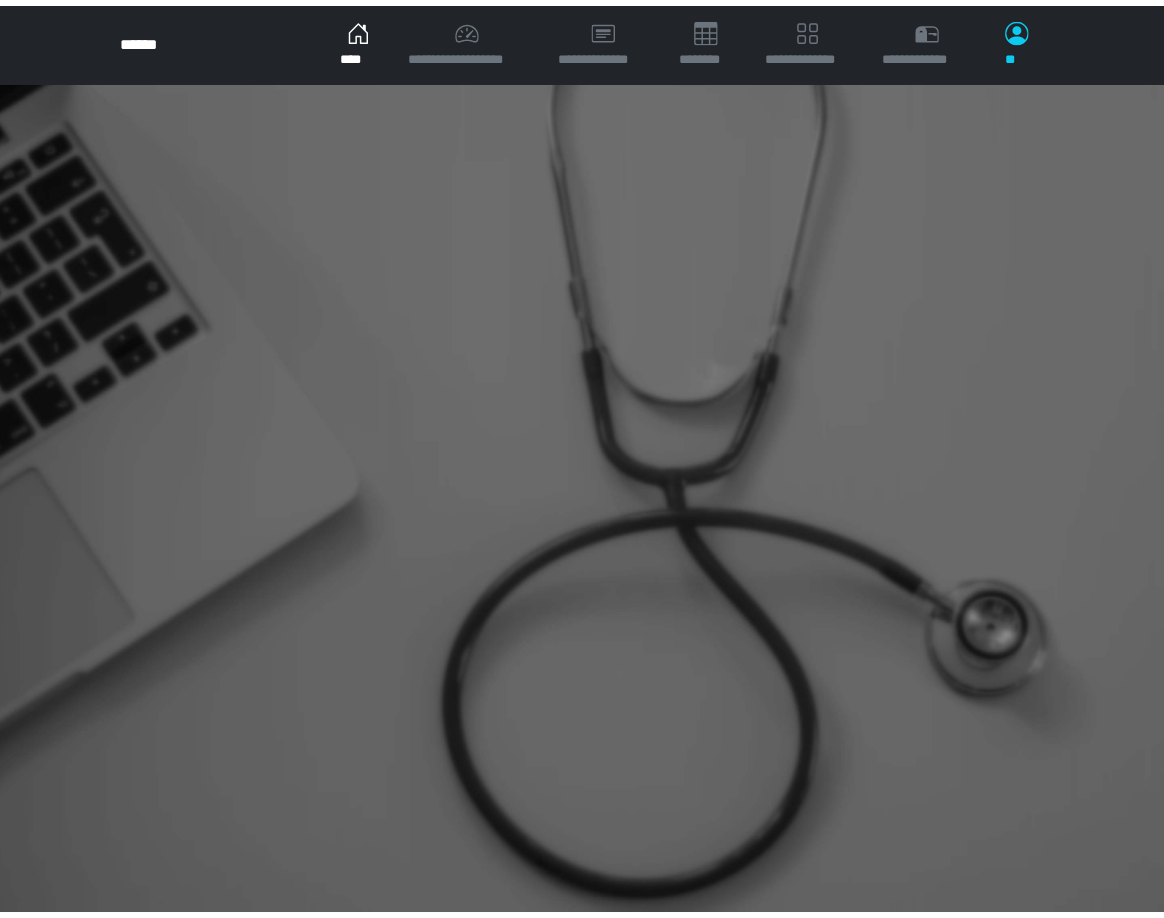 scroll, scrollTop: 0, scrollLeft: 0, axis: both 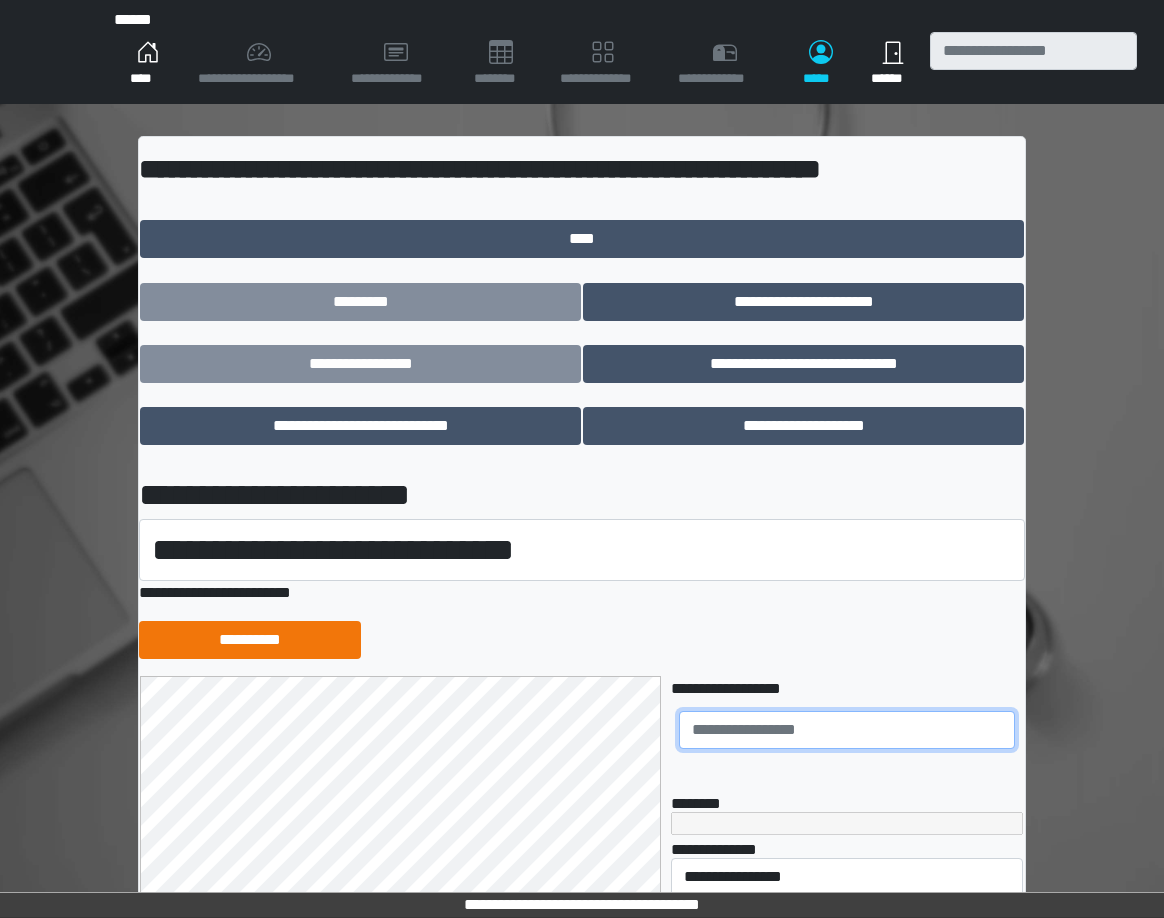 click at bounding box center [847, 730] 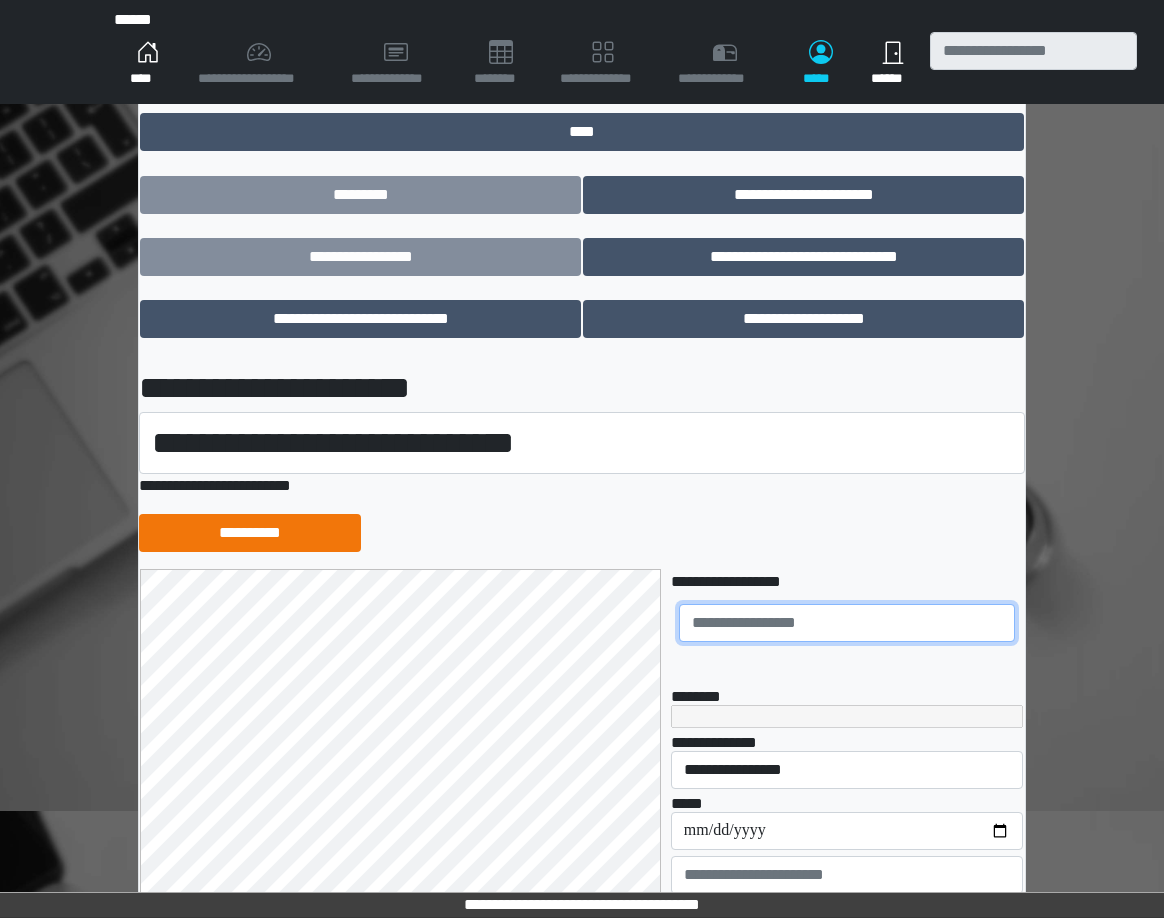 scroll, scrollTop: 121, scrollLeft: 0, axis: vertical 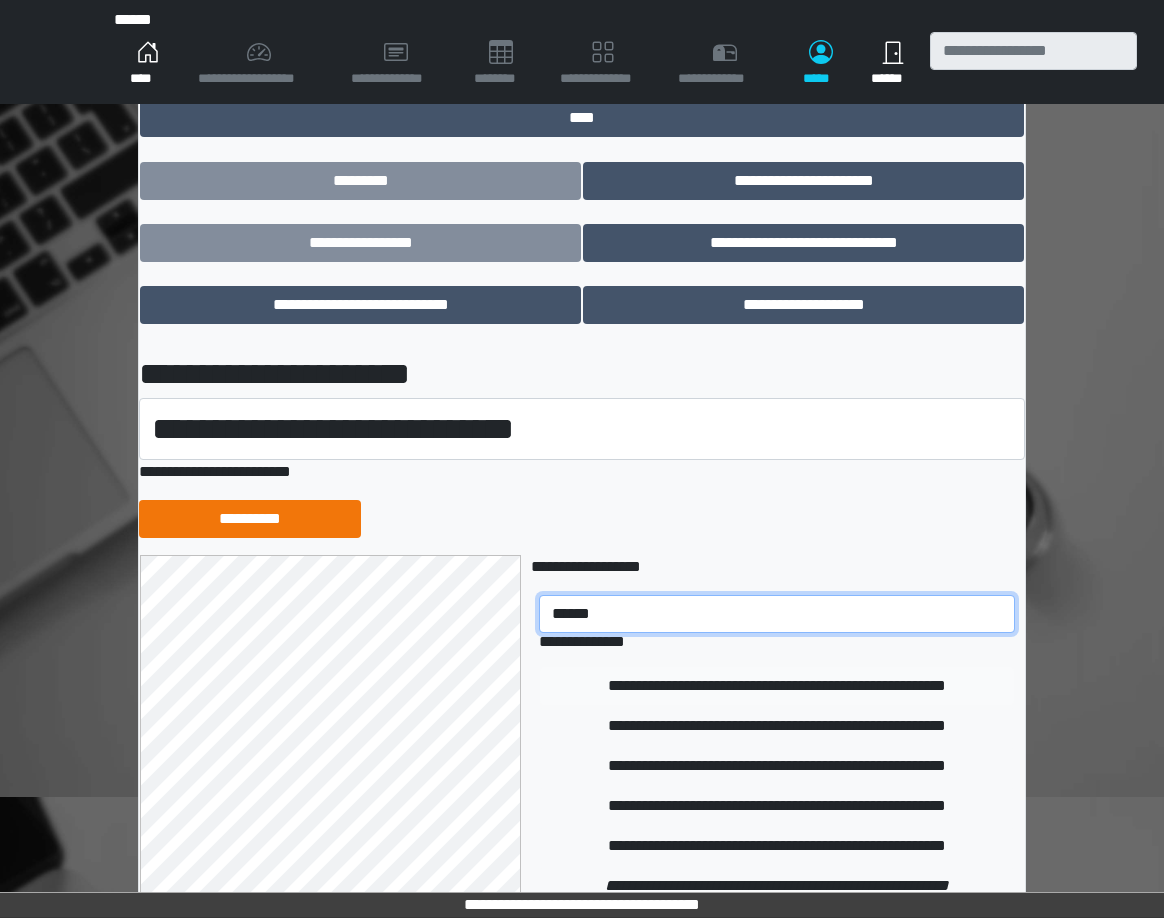 type on "******" 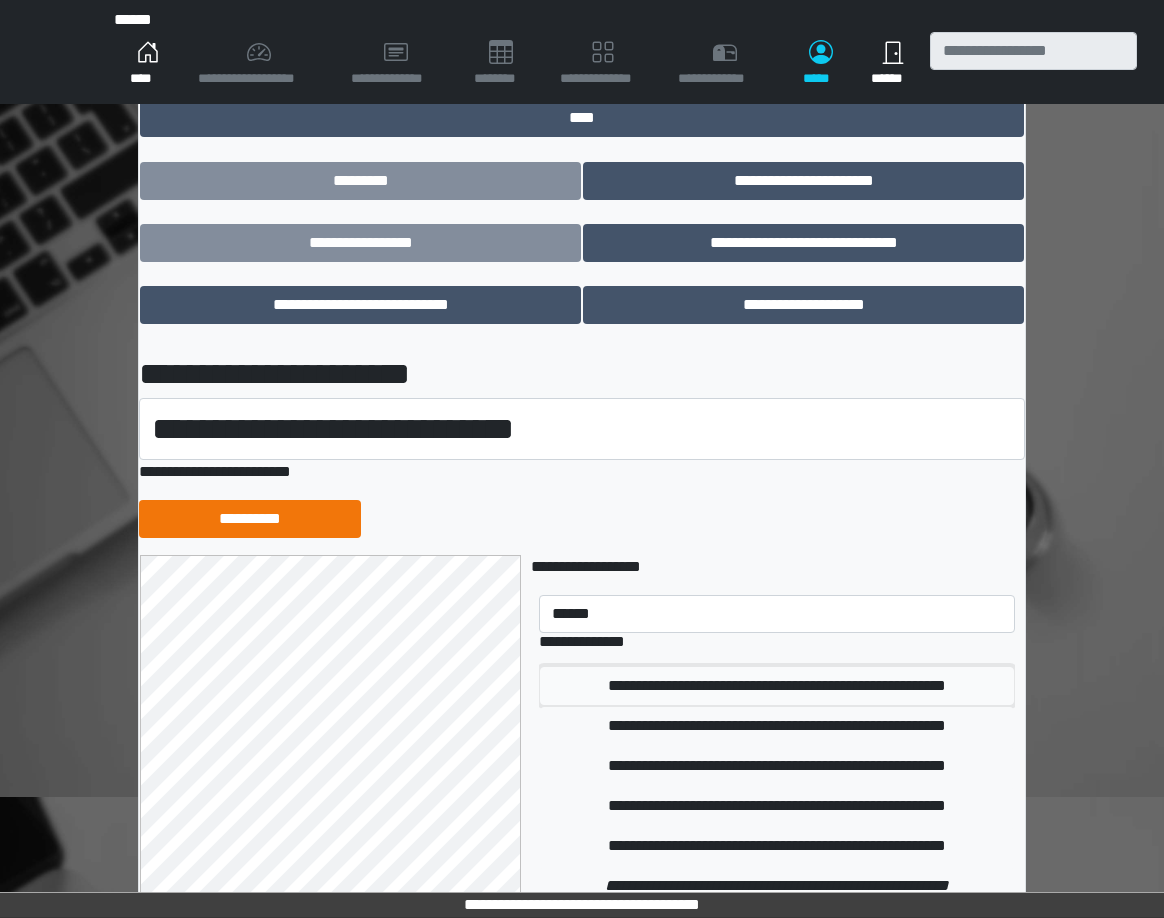 click on "**********" at bounding box center [777, 686] 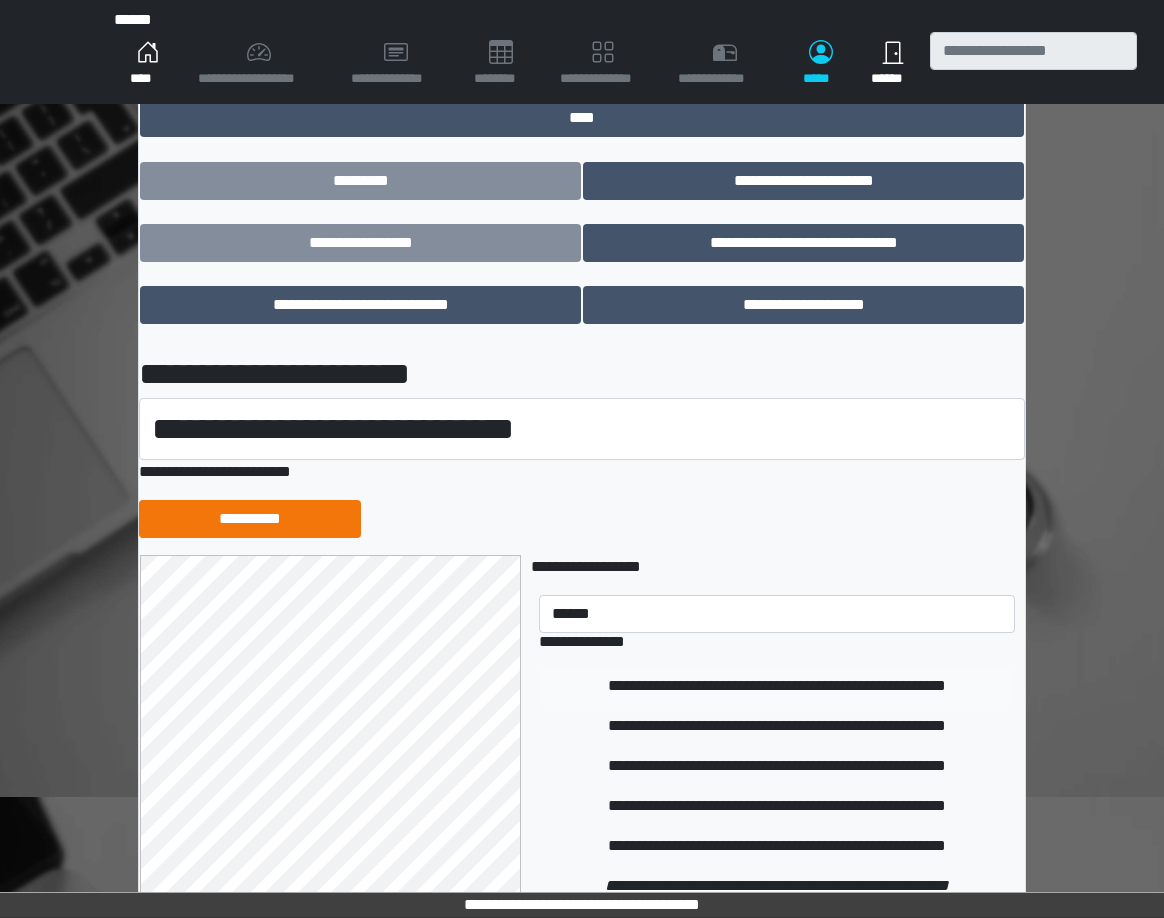 type 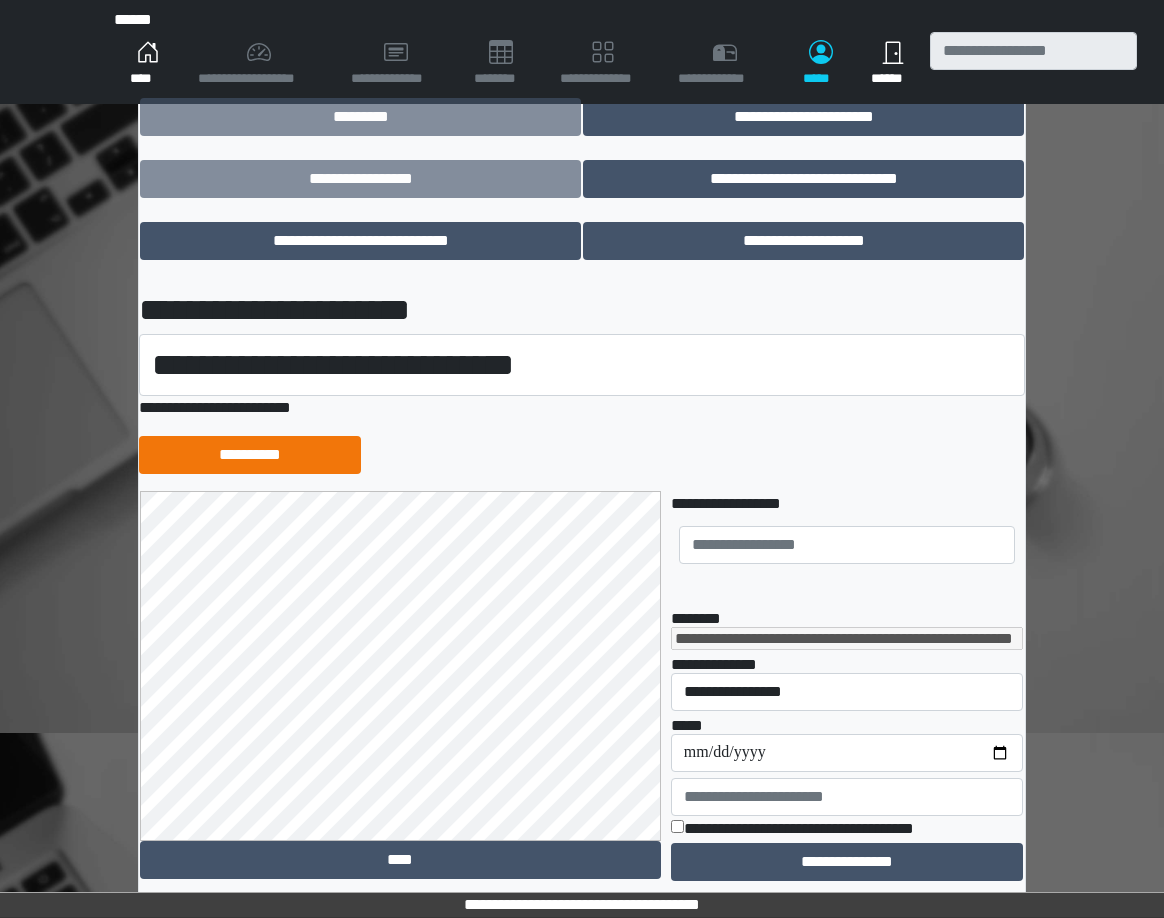 scroll, scrollTop: 337, scrollLeft: 0, axis: vertical 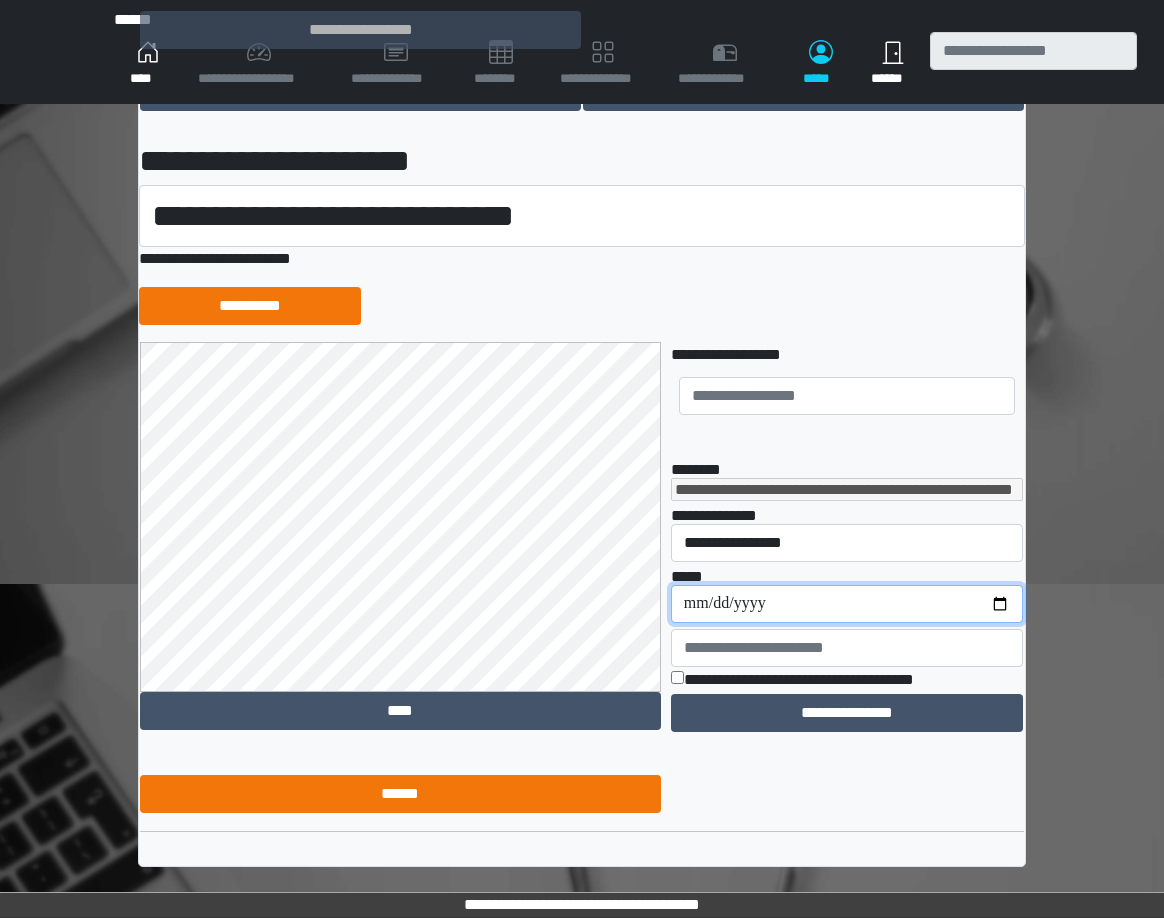 click on "**********" at bounding box center [847, 604] 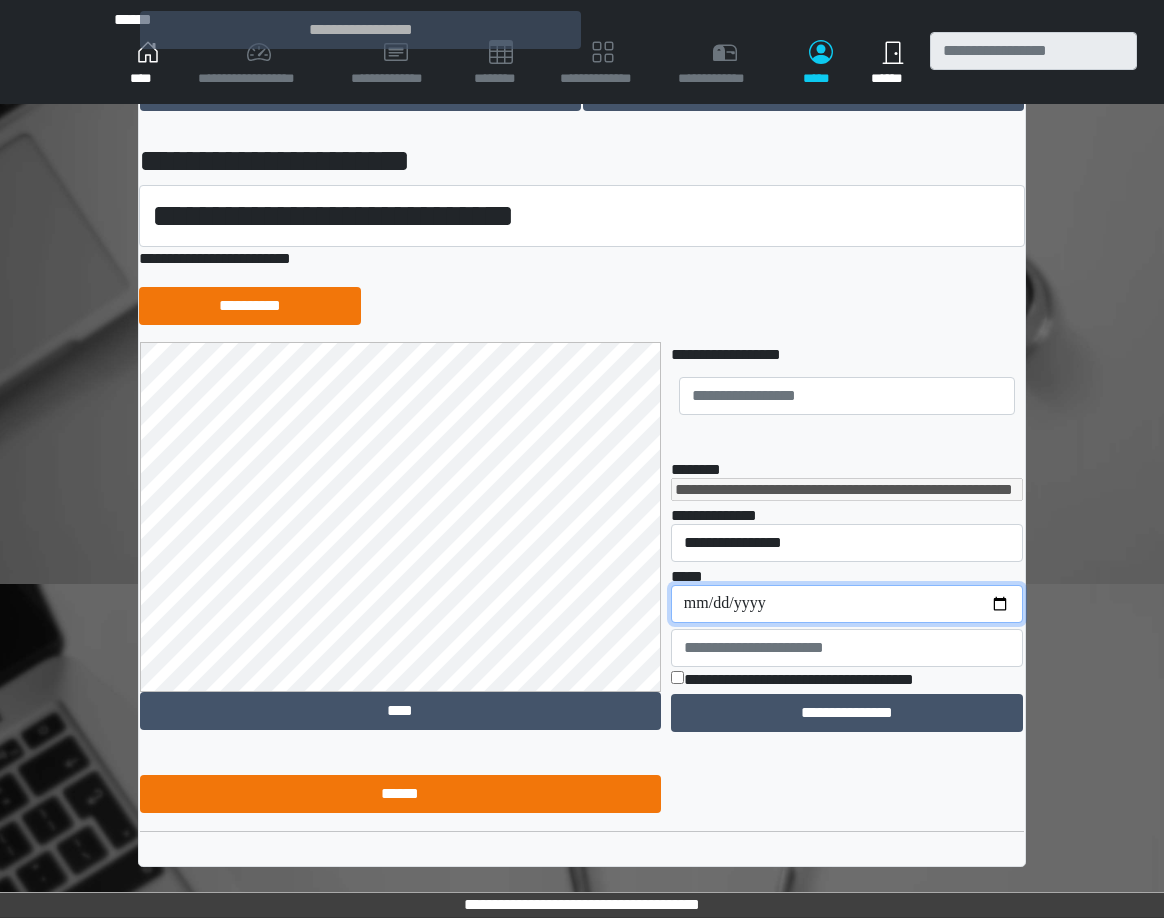 type on "**********" 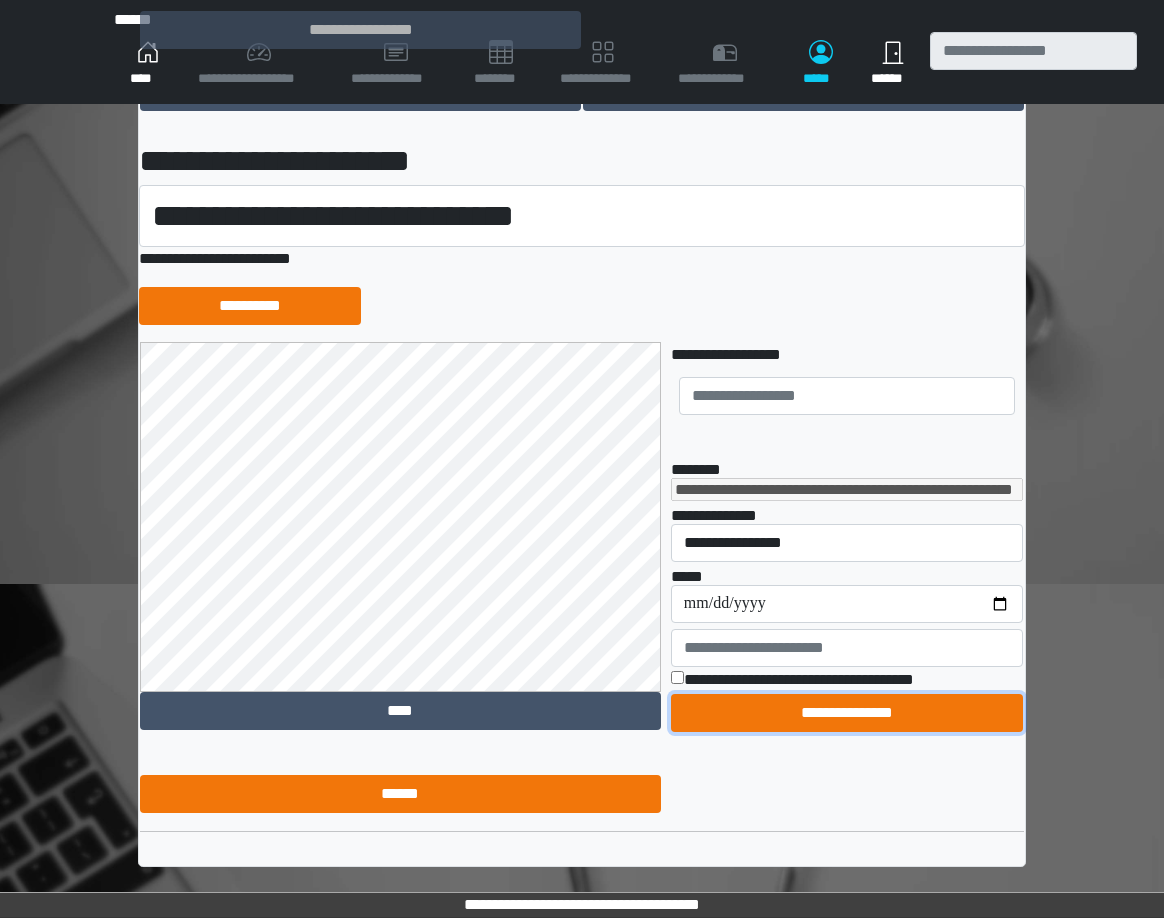 click on "**********" at bounding box center (847, 713) 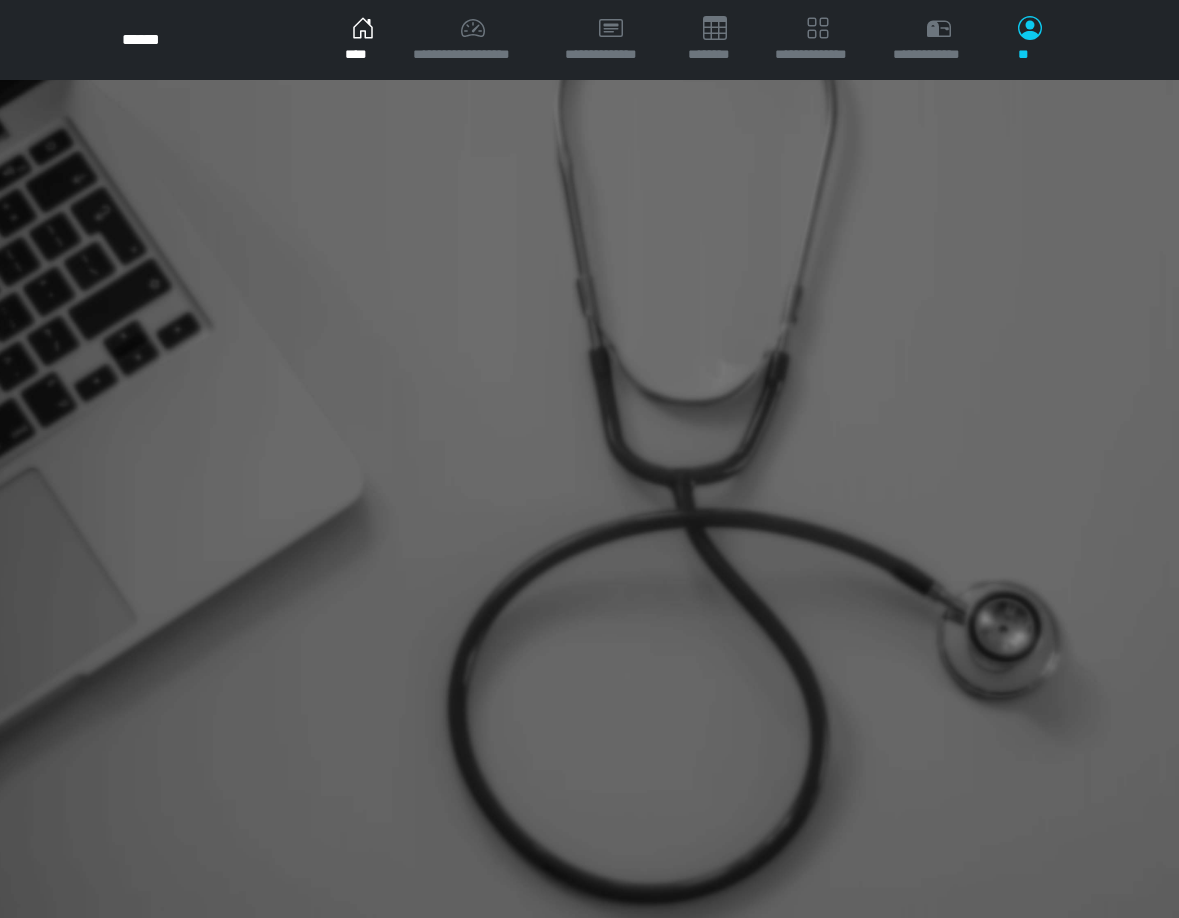 scroll, scrollTop: 0, scrollLeft: 0, axis: both 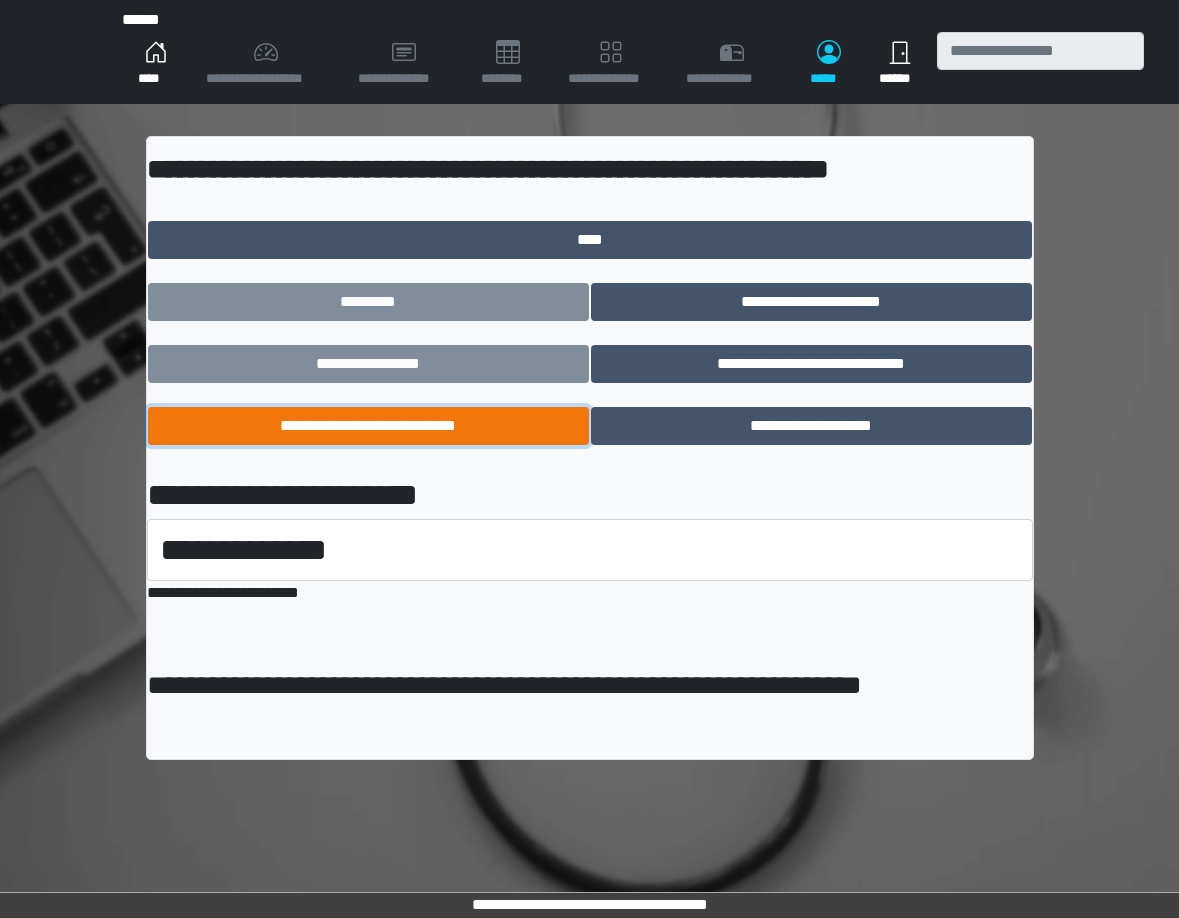 click on "**********" at bounding box center (368, 426) 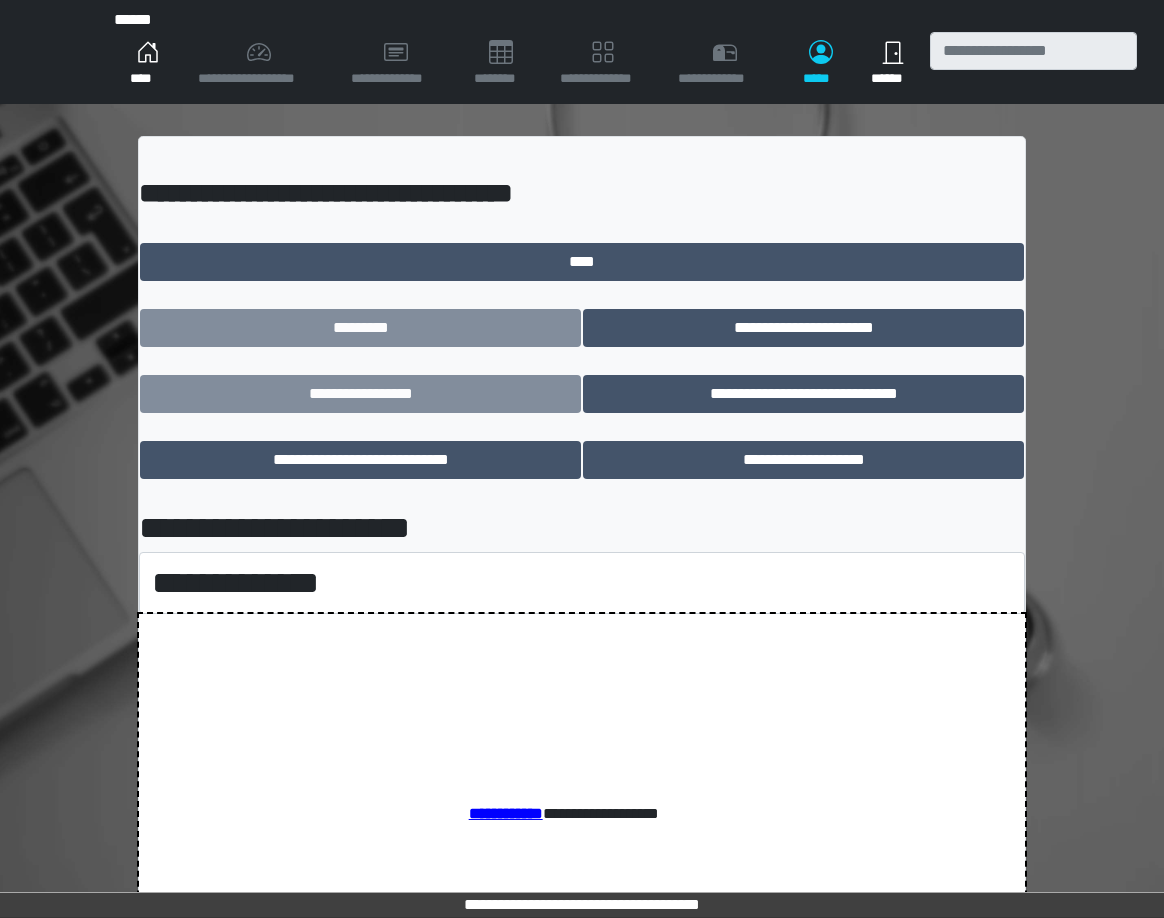 scroll, scrollTop: 0, scrollLeft: 0, axis: both 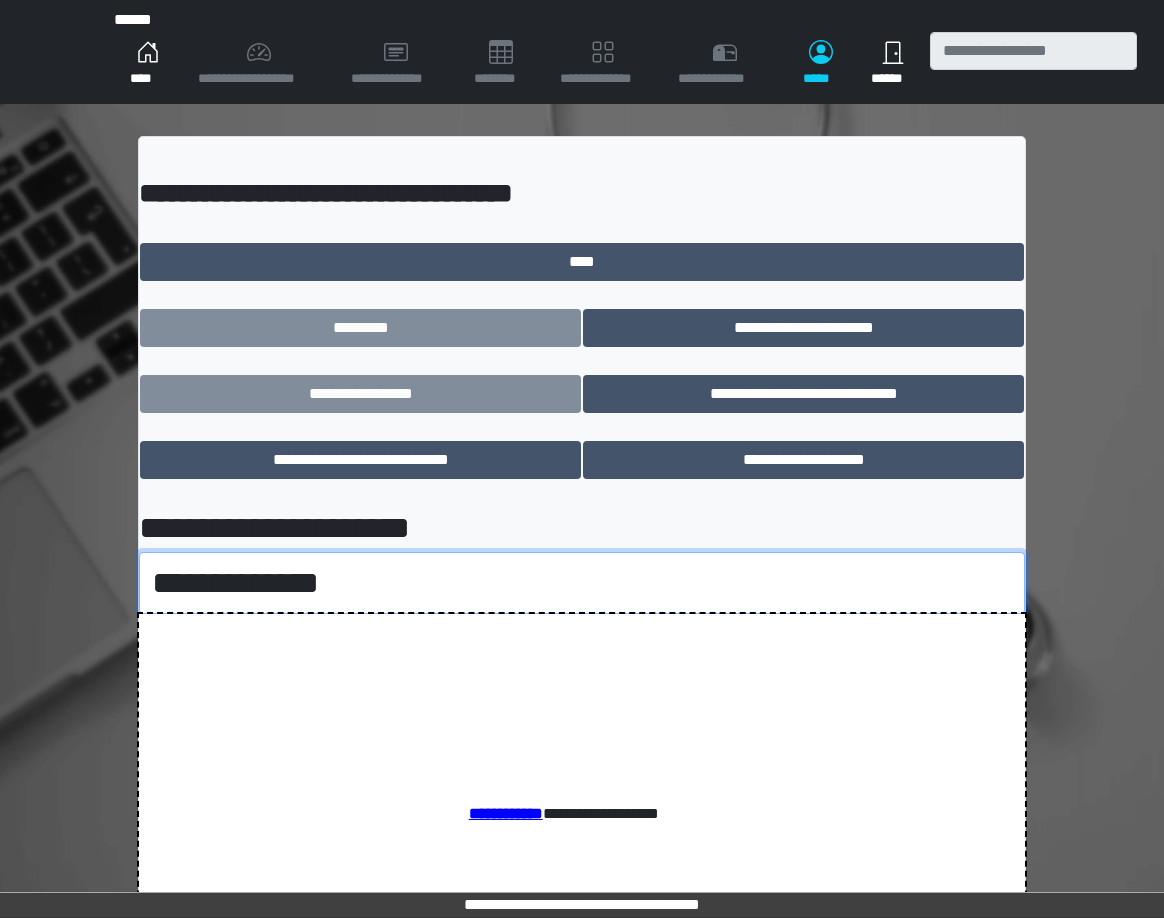 click on "**********" at bounding box center (582, 583) 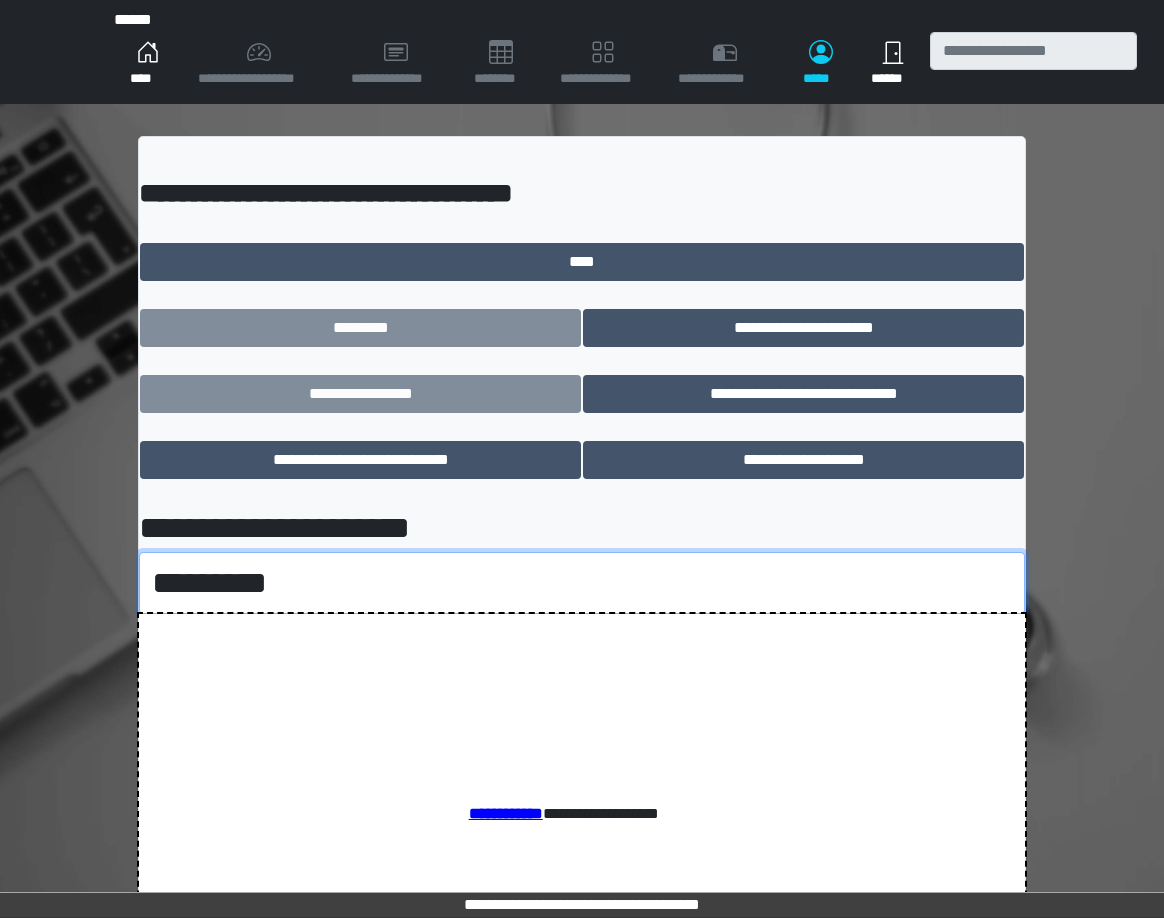 click on "**********" at bounding box center [582, 583] 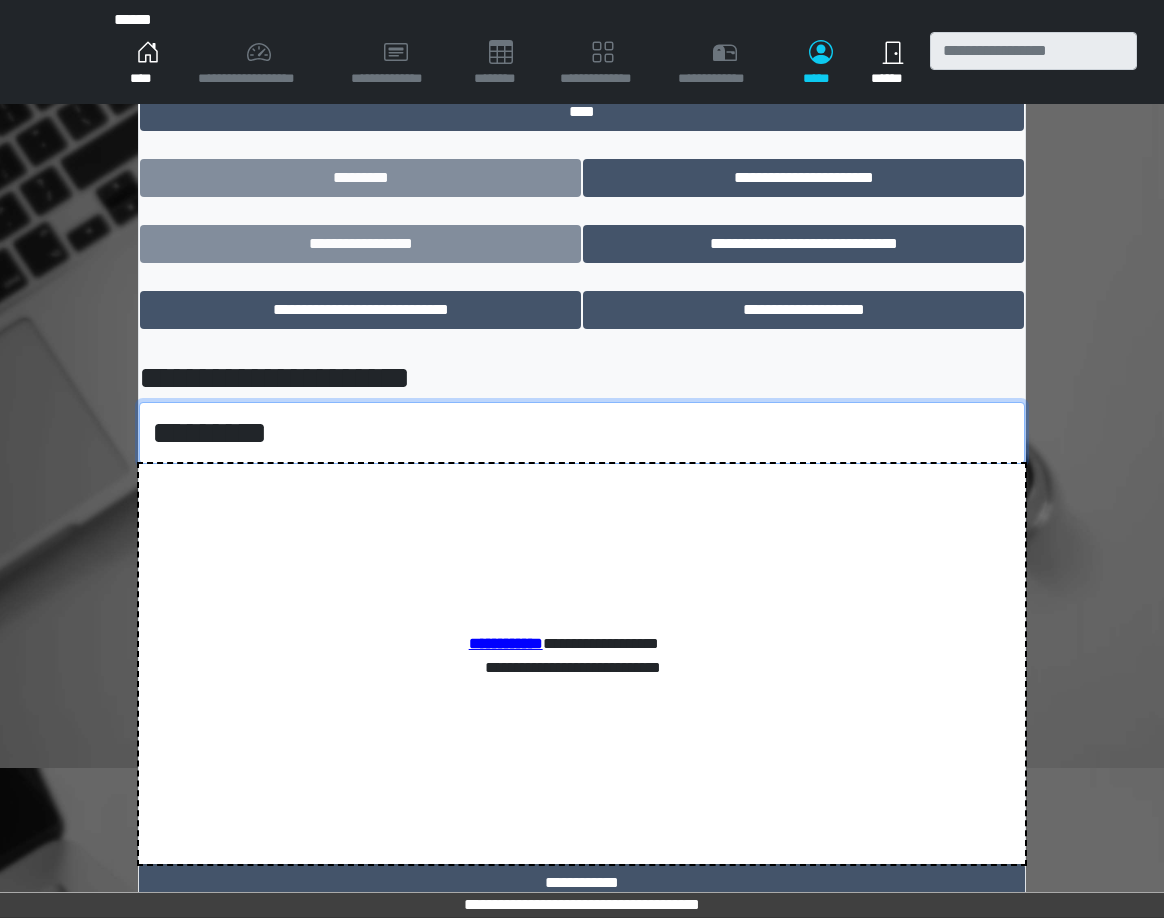 scroll, scrollTop: 189, scrollLeft: 0, axis: vertical 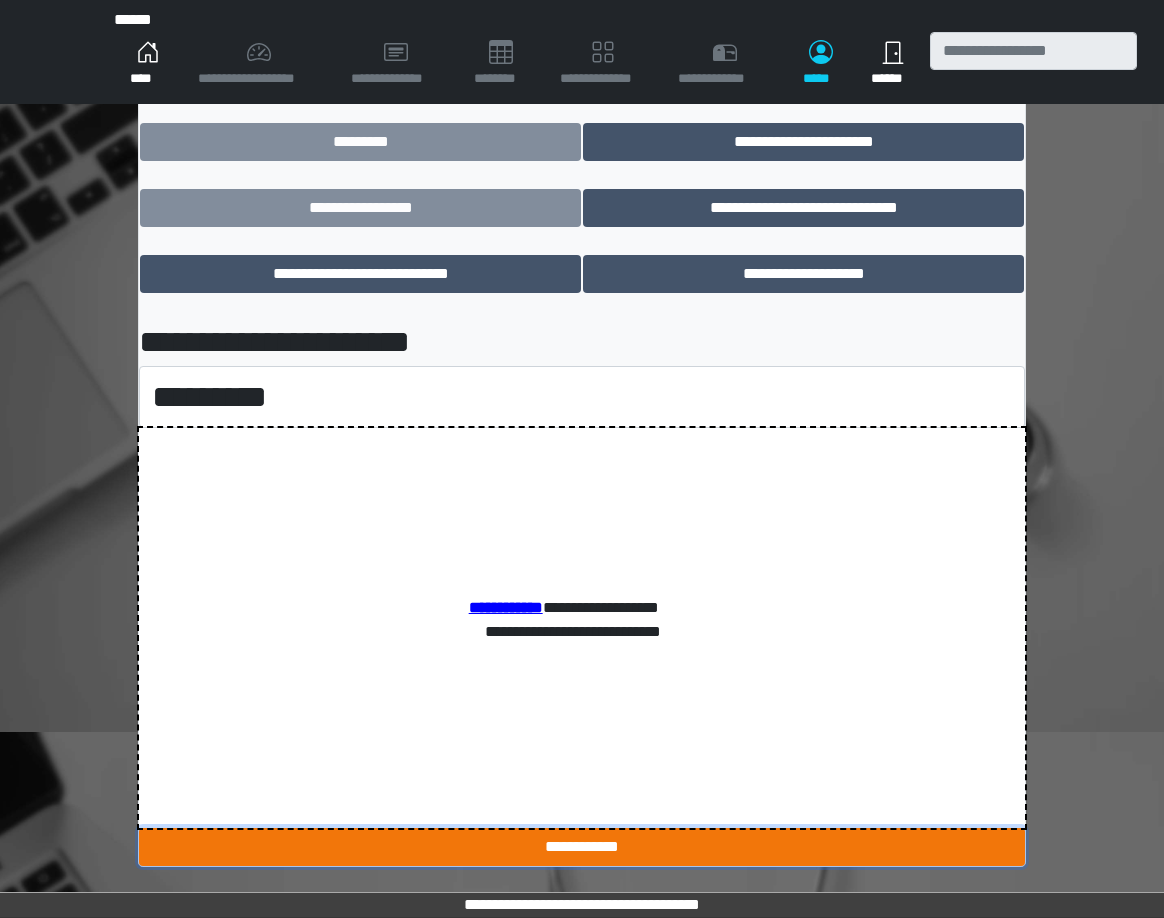 click on "**********" at bounding box center [582, 847] 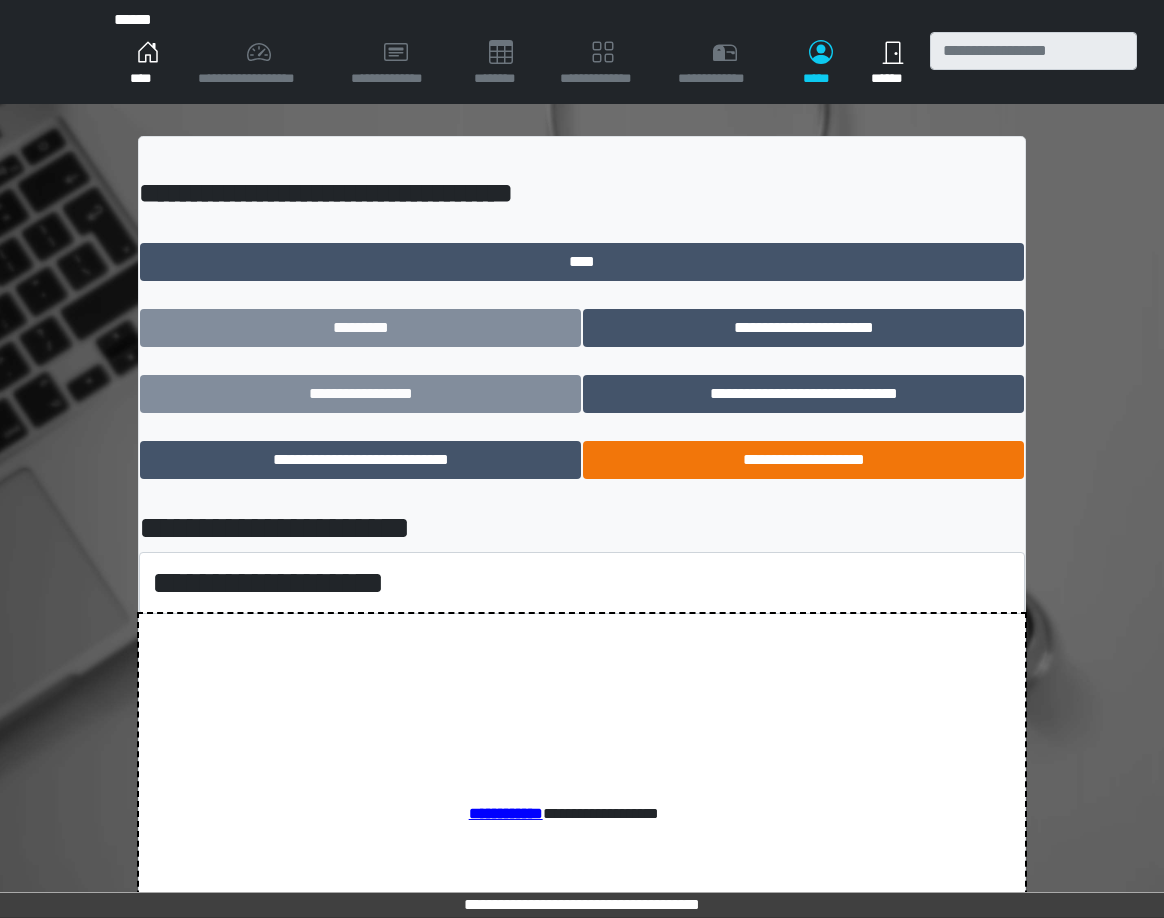 scroll, scrollTop: 0, scrollLeft: 0, axis: both 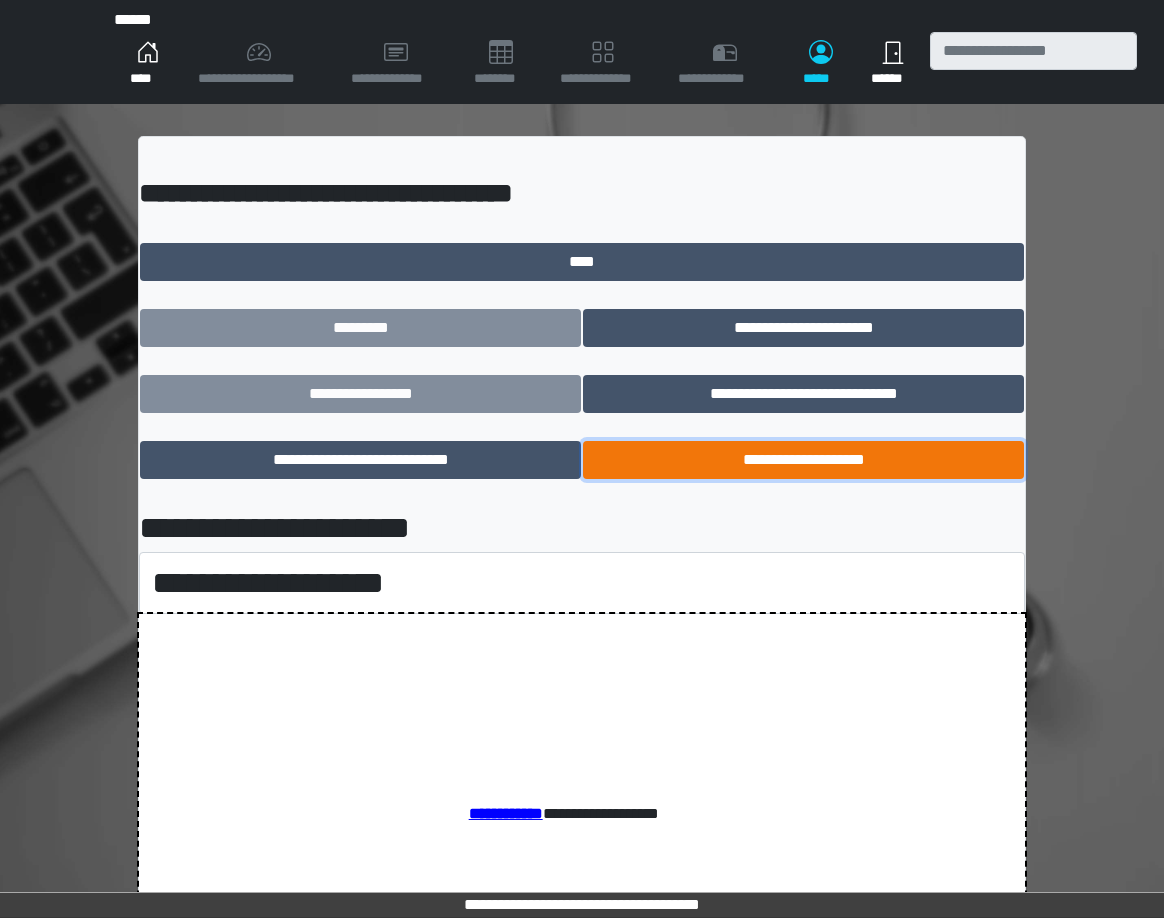 click on "**********" at bounding box center (803, 460) 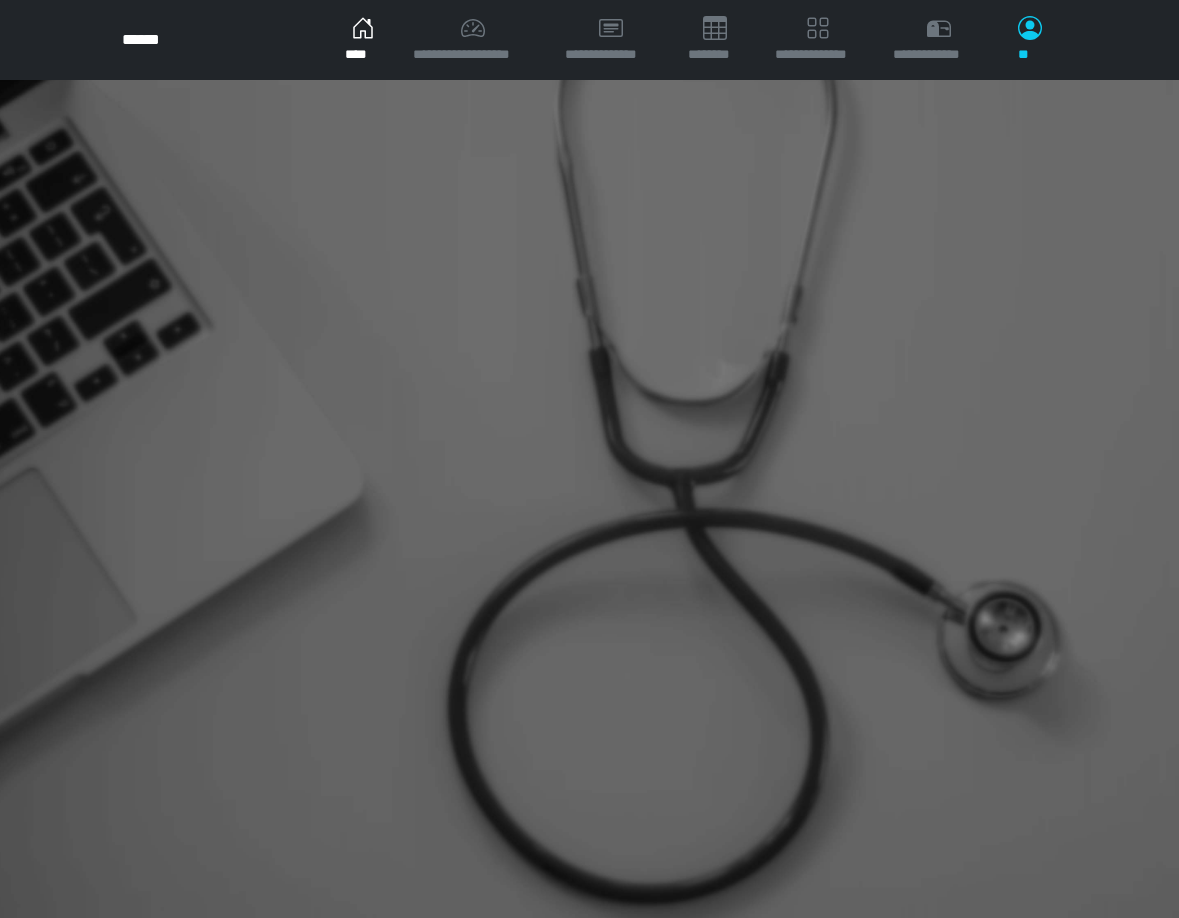 scroll, scrollTop: 0, scrollLeft: 0, axis: both 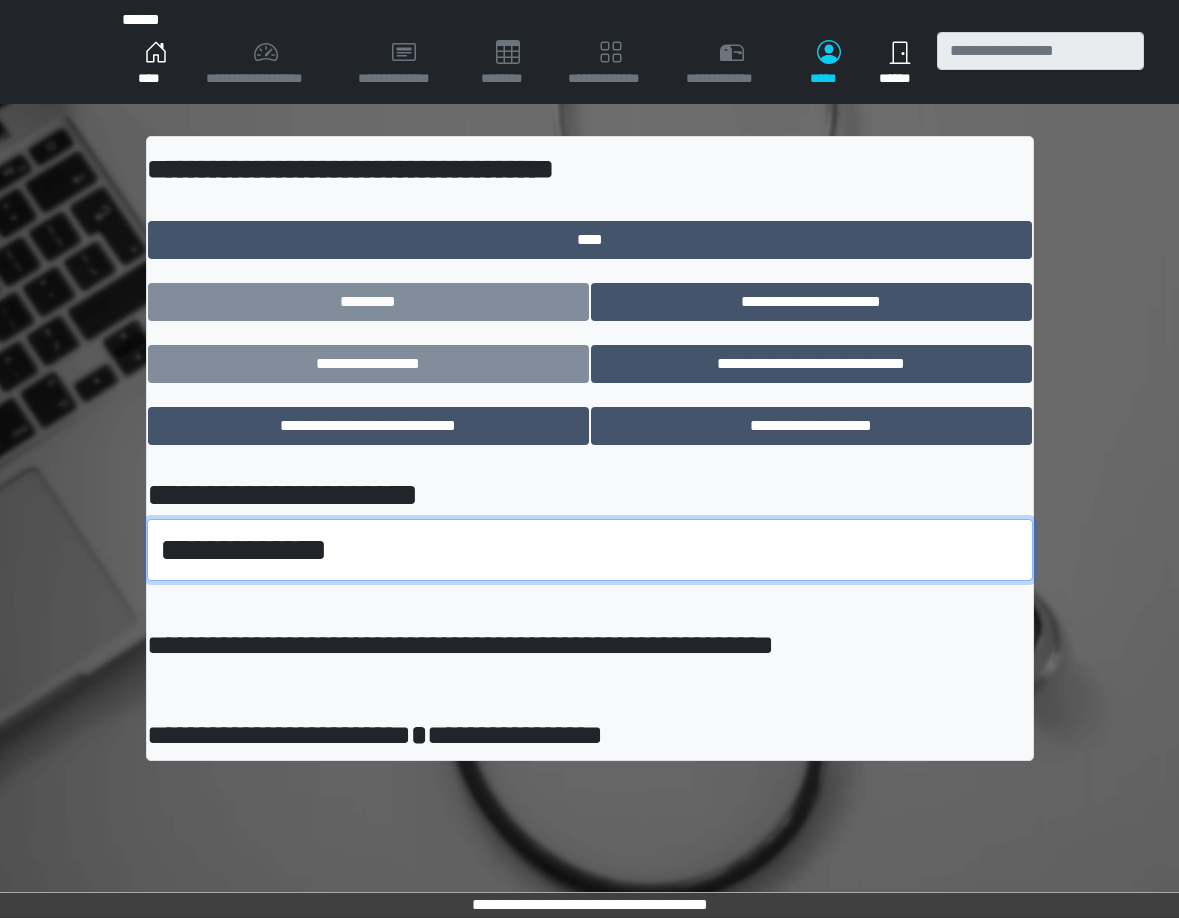 click on "**********" at bounding box center (590, 550) 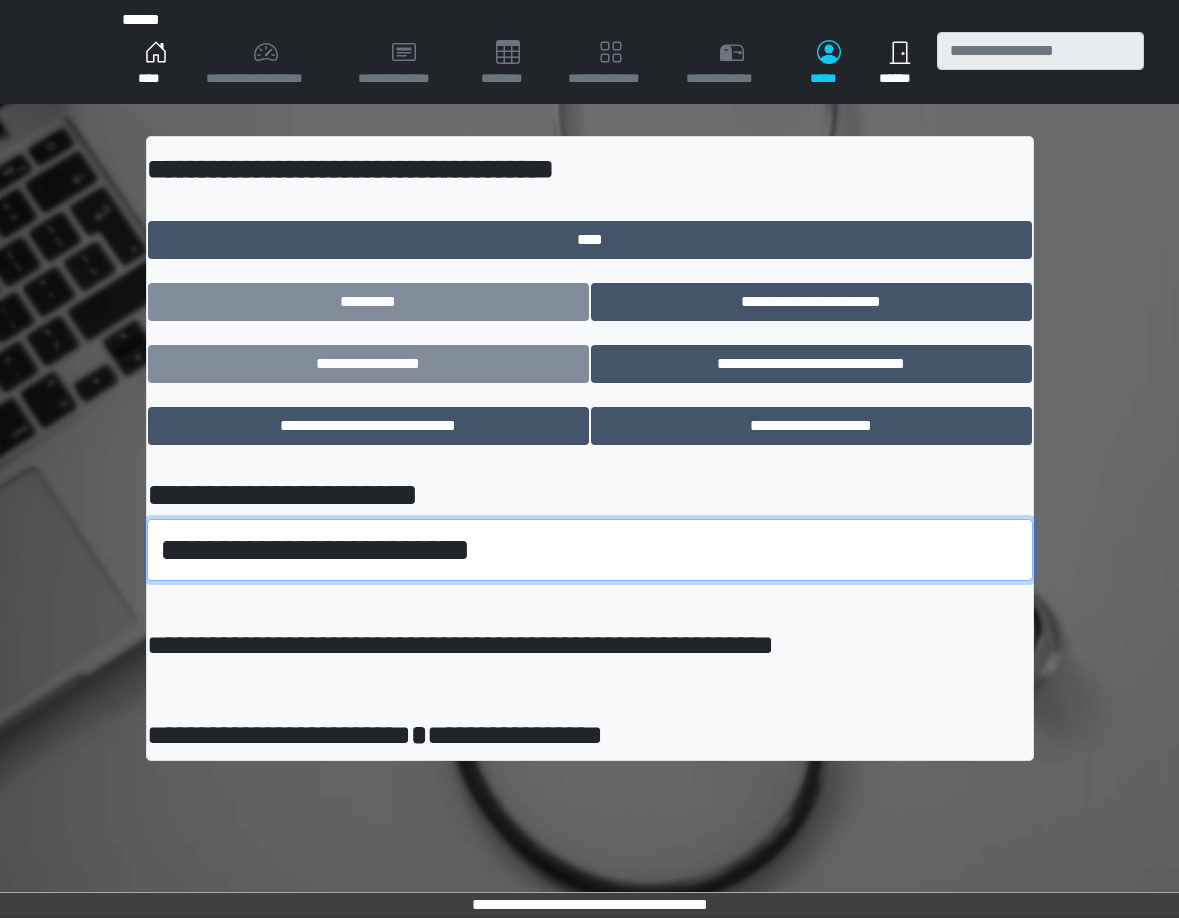 click on "**********" at bounding box center [590, 550] 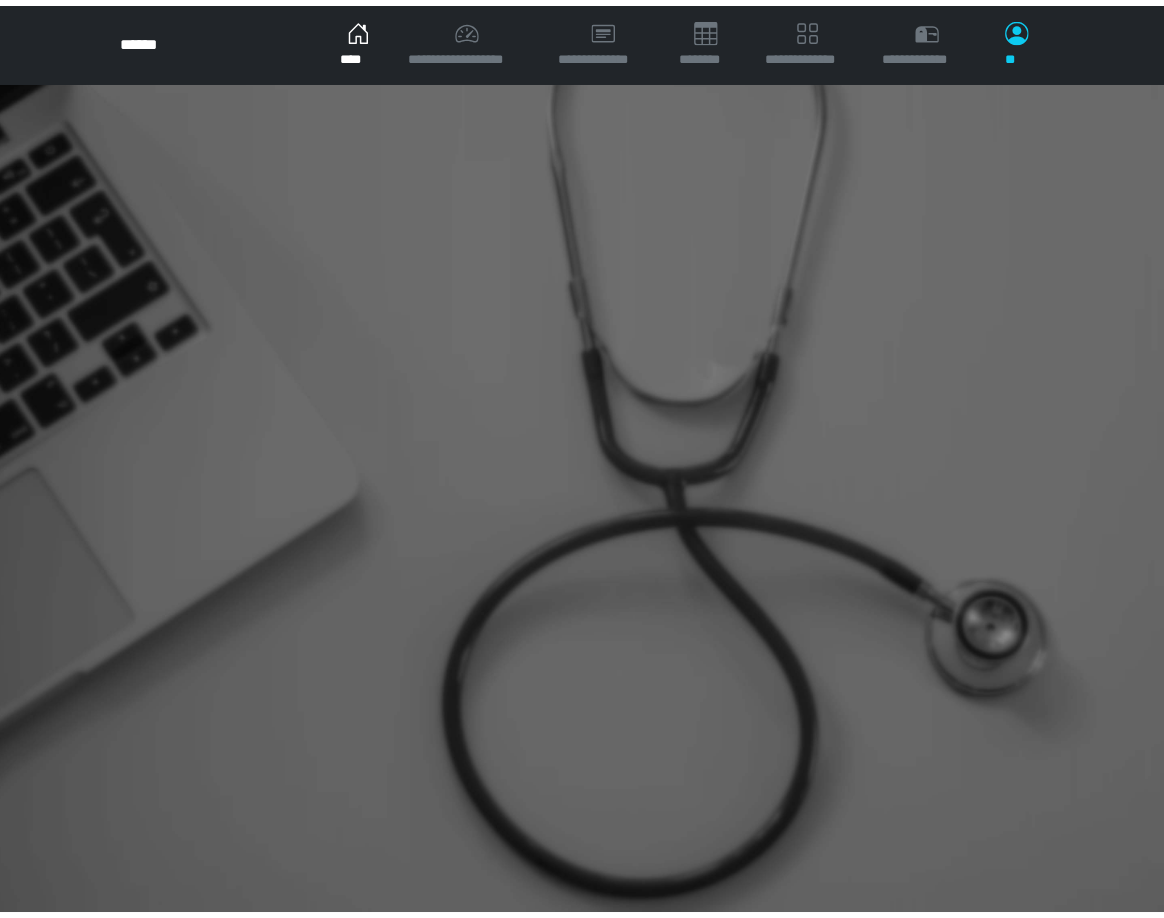 scroll, scrollTop: 0, scrollLeft: 0, axis: both 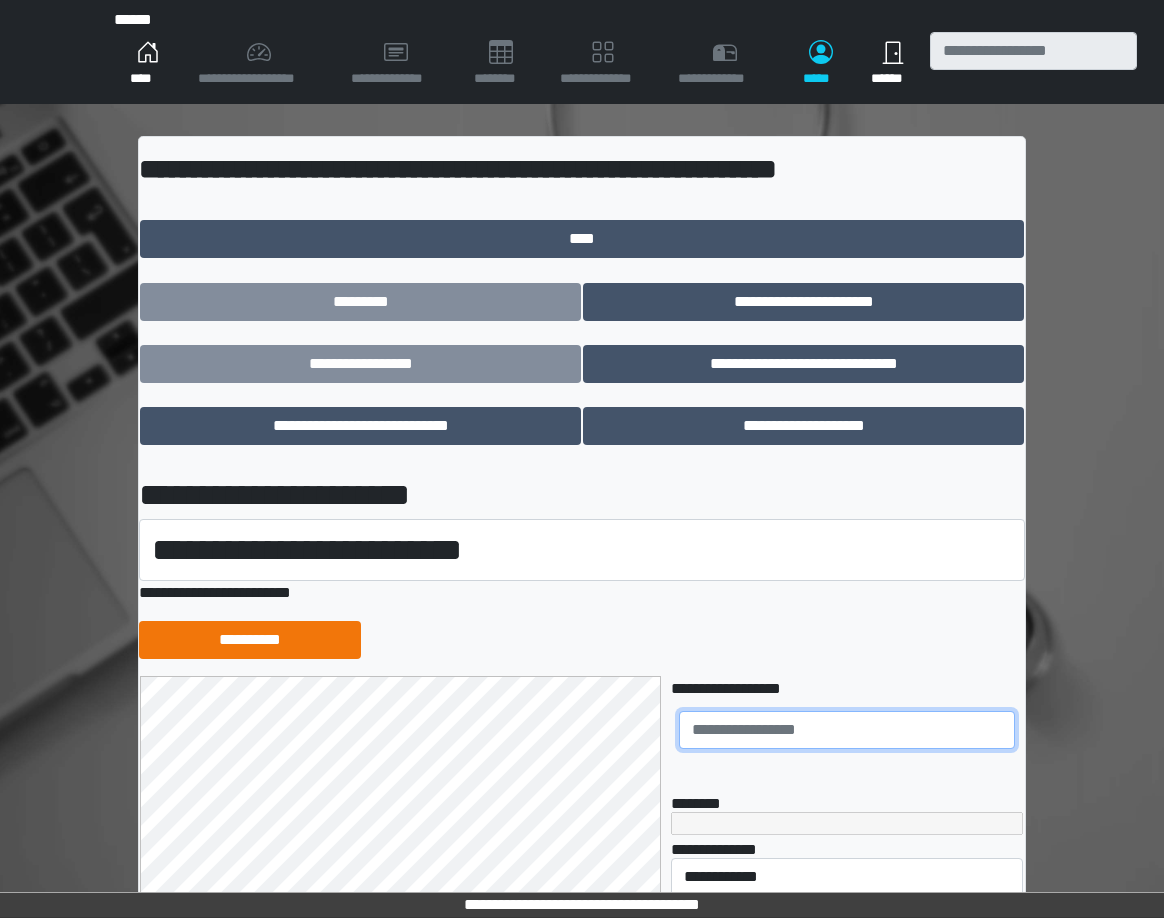 click at bounding box center (847, 730) 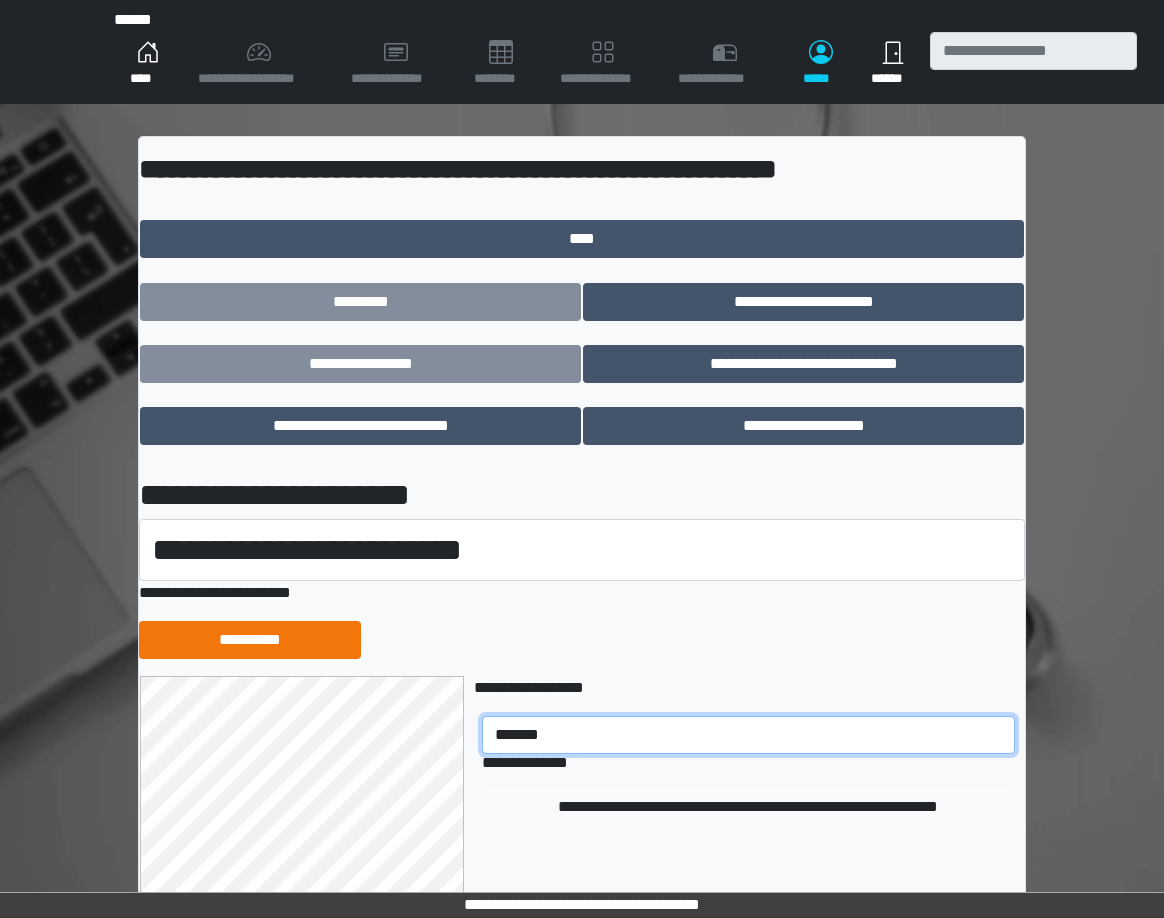 type on "*******" 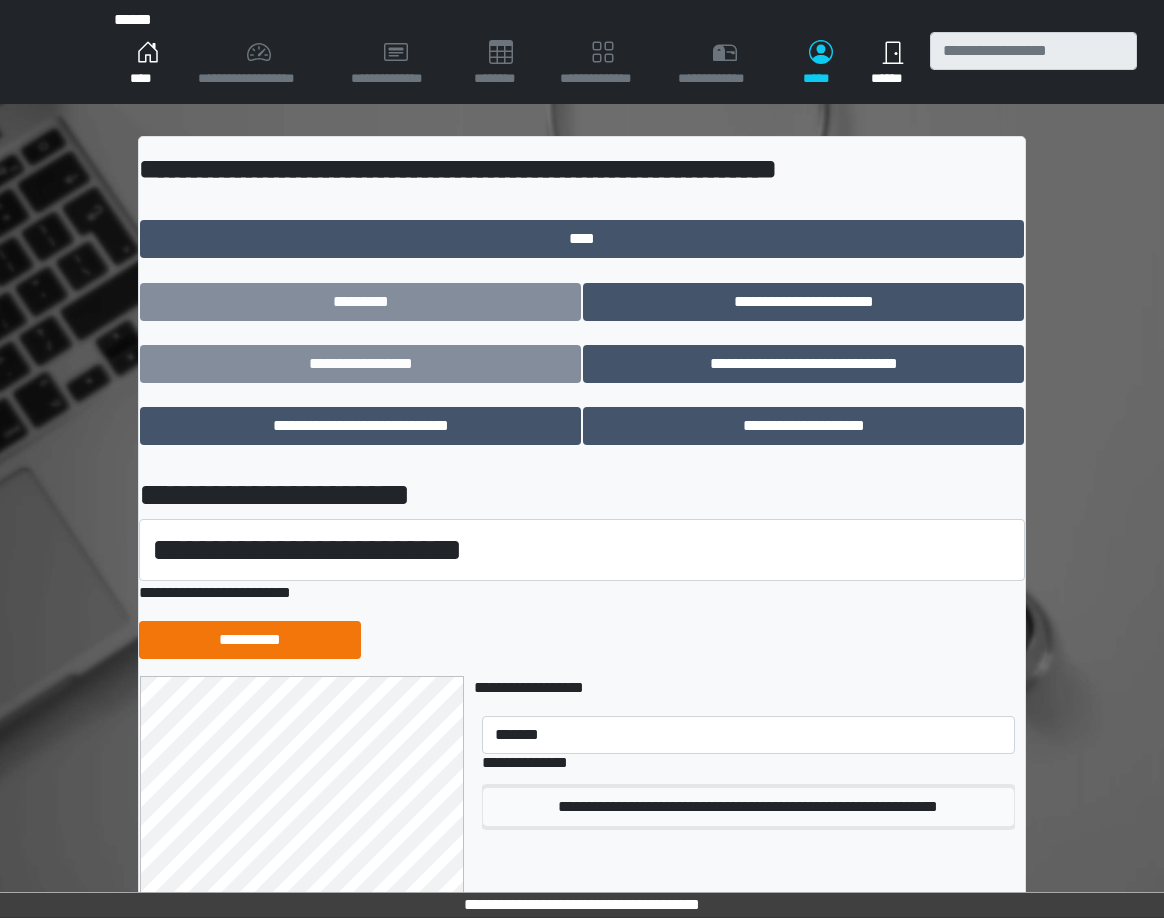 click on "**********" at bounding box center (748, 807) 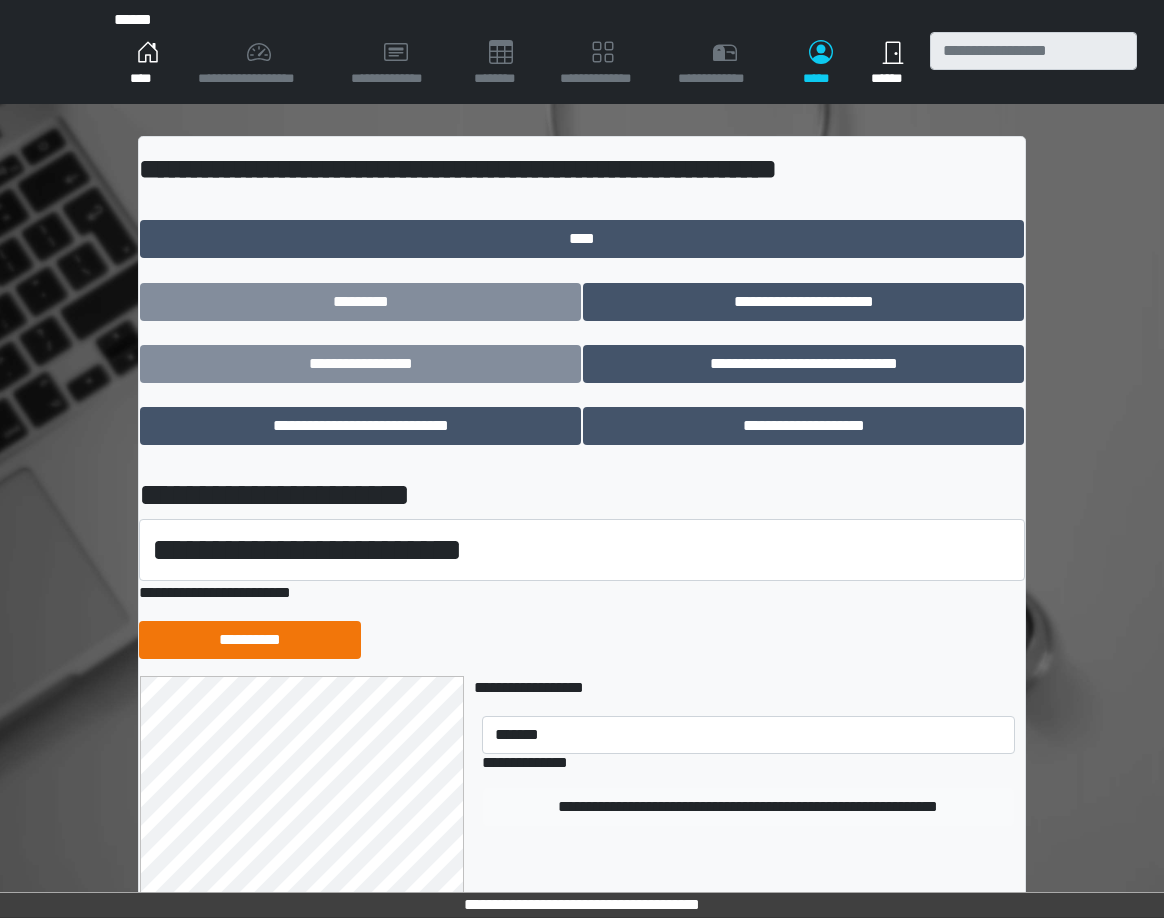 type 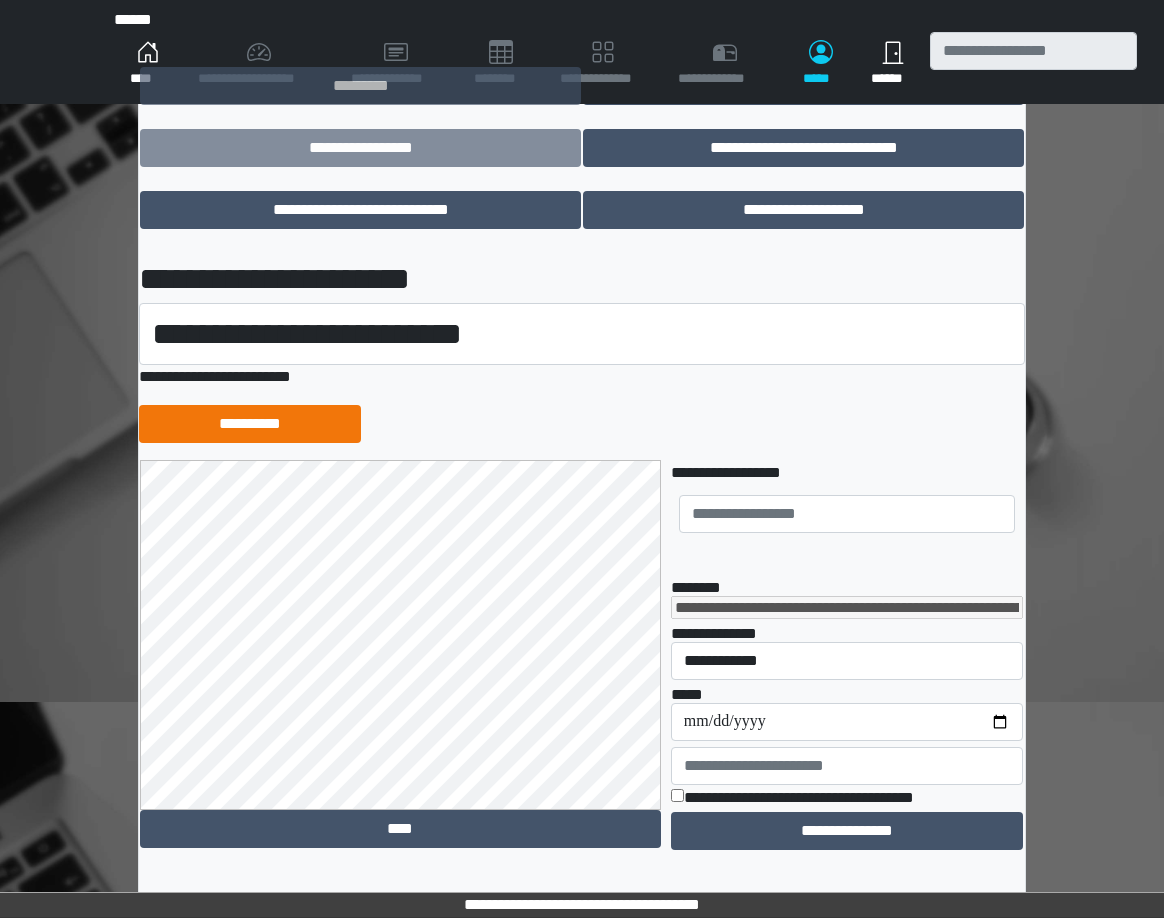 scroll, scrollTop: 247, scrollLeft: 0, axis: vertical 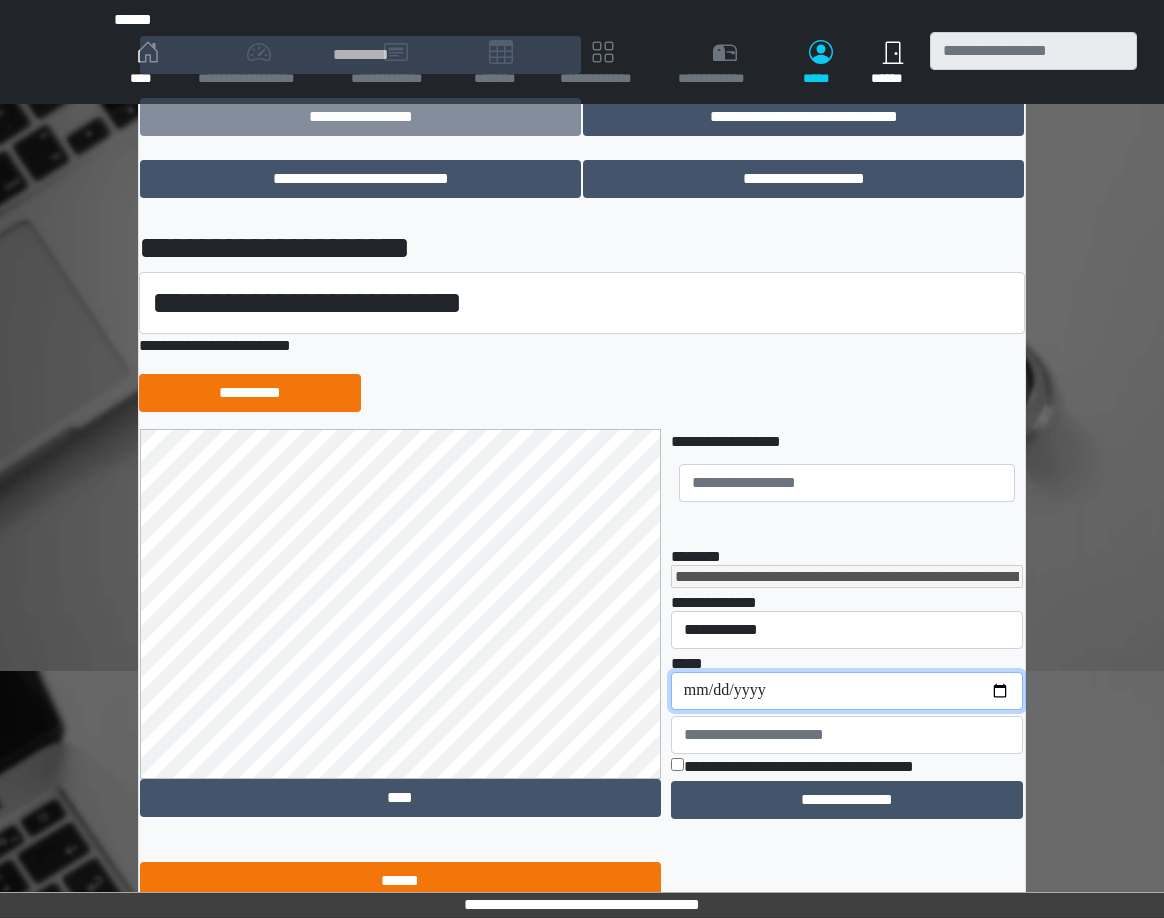 click on "**********" at bounding box center (847, 691) 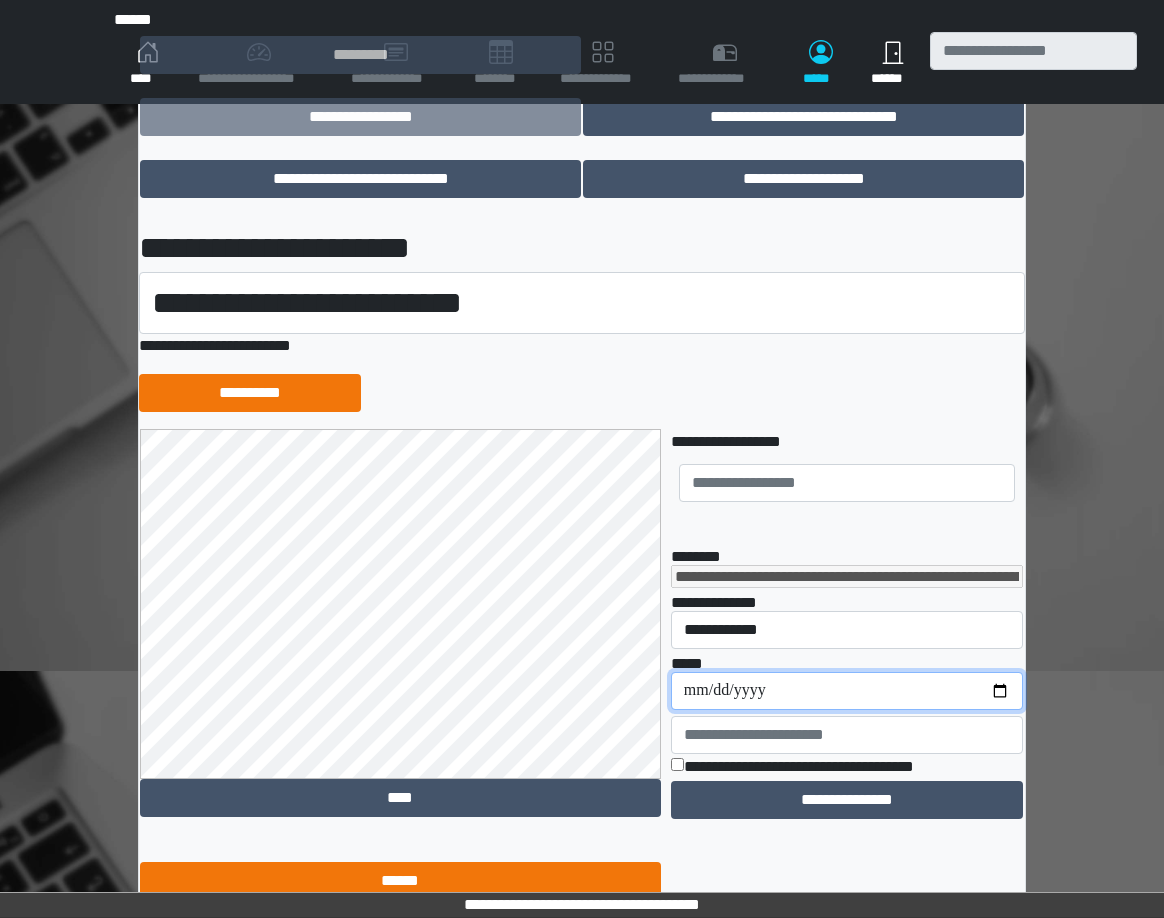 type on "**********" 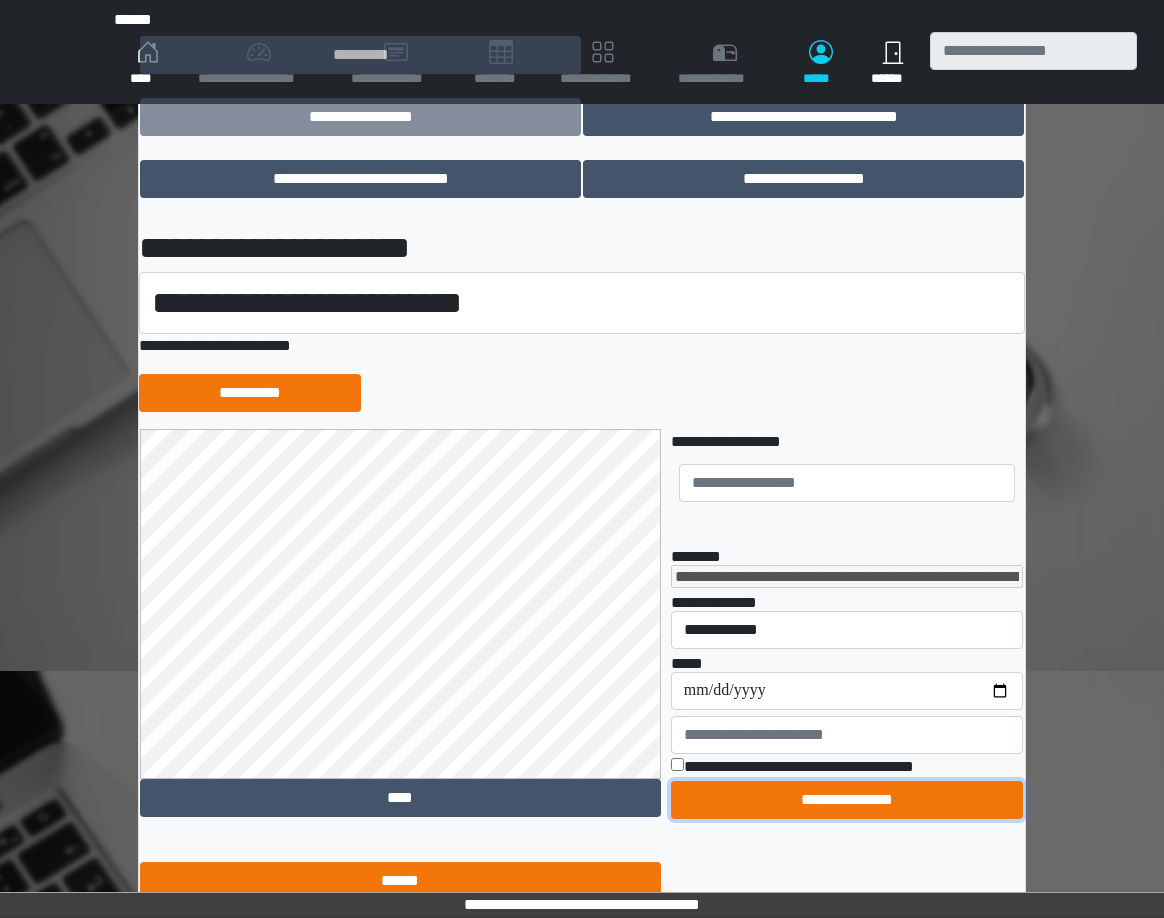click on "**********" at bounding box center (847, 800) 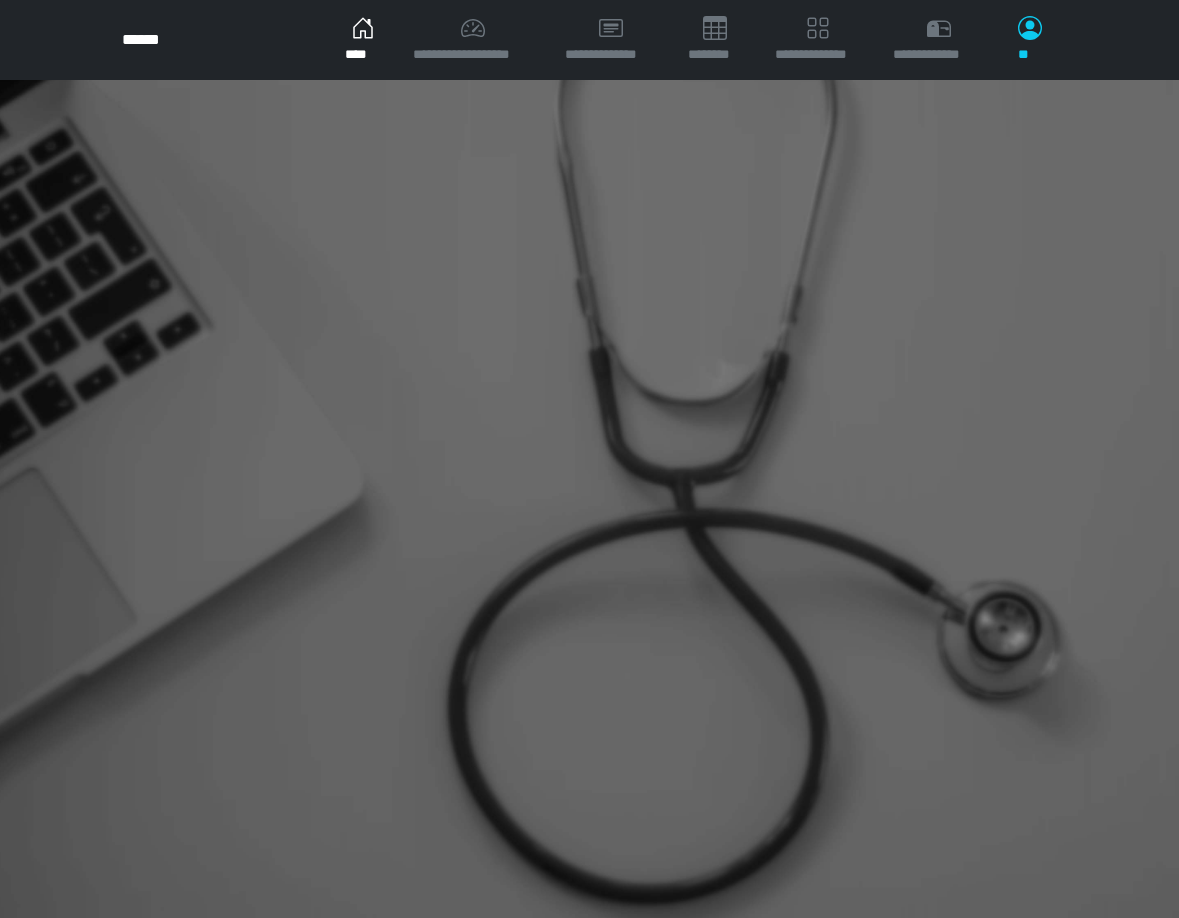 scroll, scrollTop: 0, scrollLeft: 0, axis: both 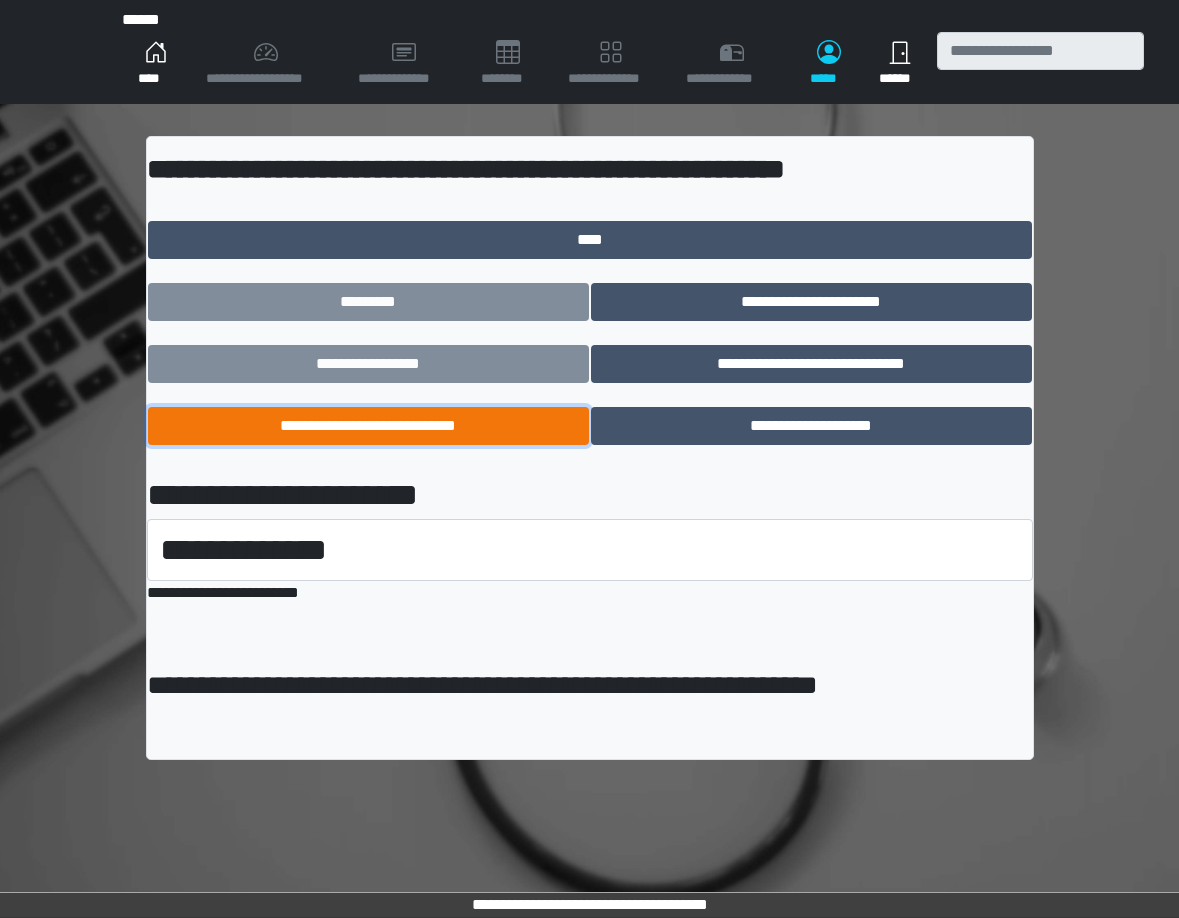 click on "**********" at bounding box center [368, 426] 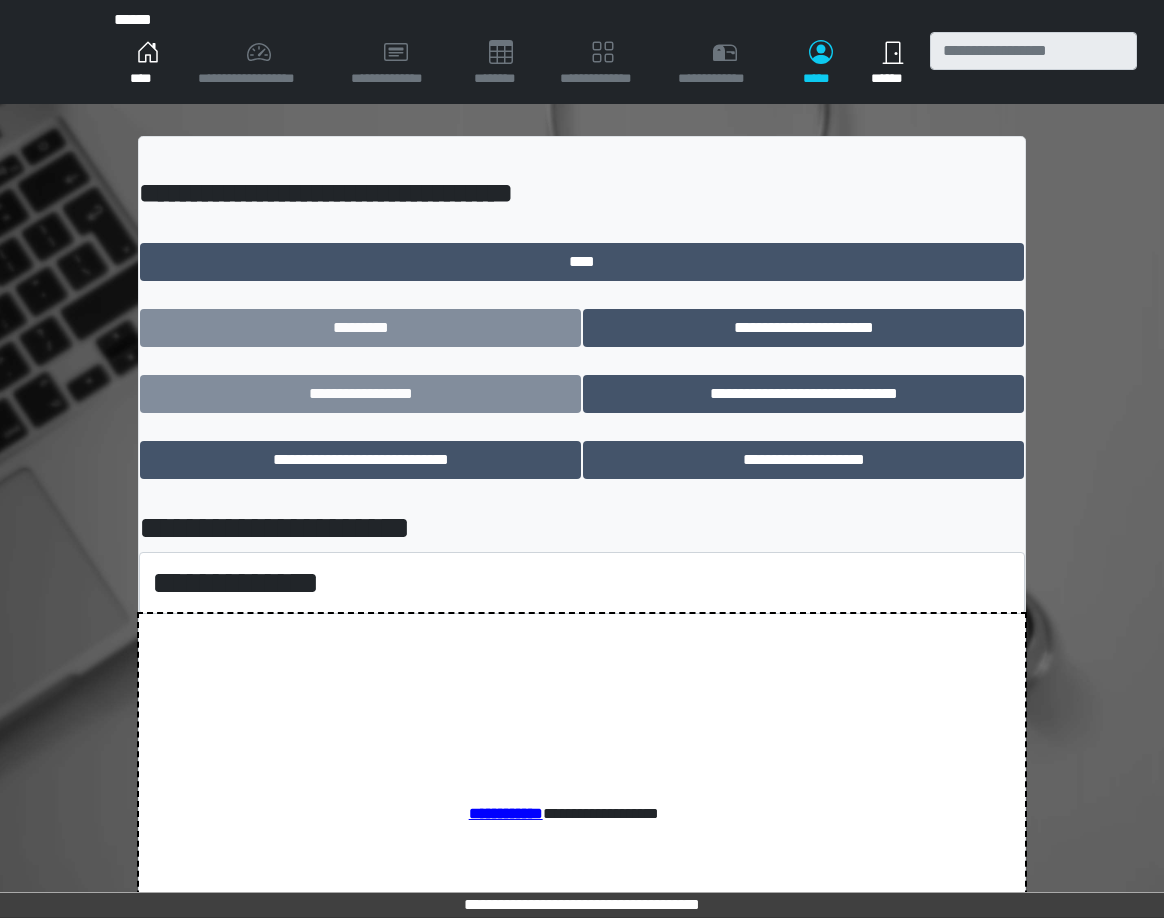 scroll, scrollTop: 0, scrollLeft: 0, axis: both 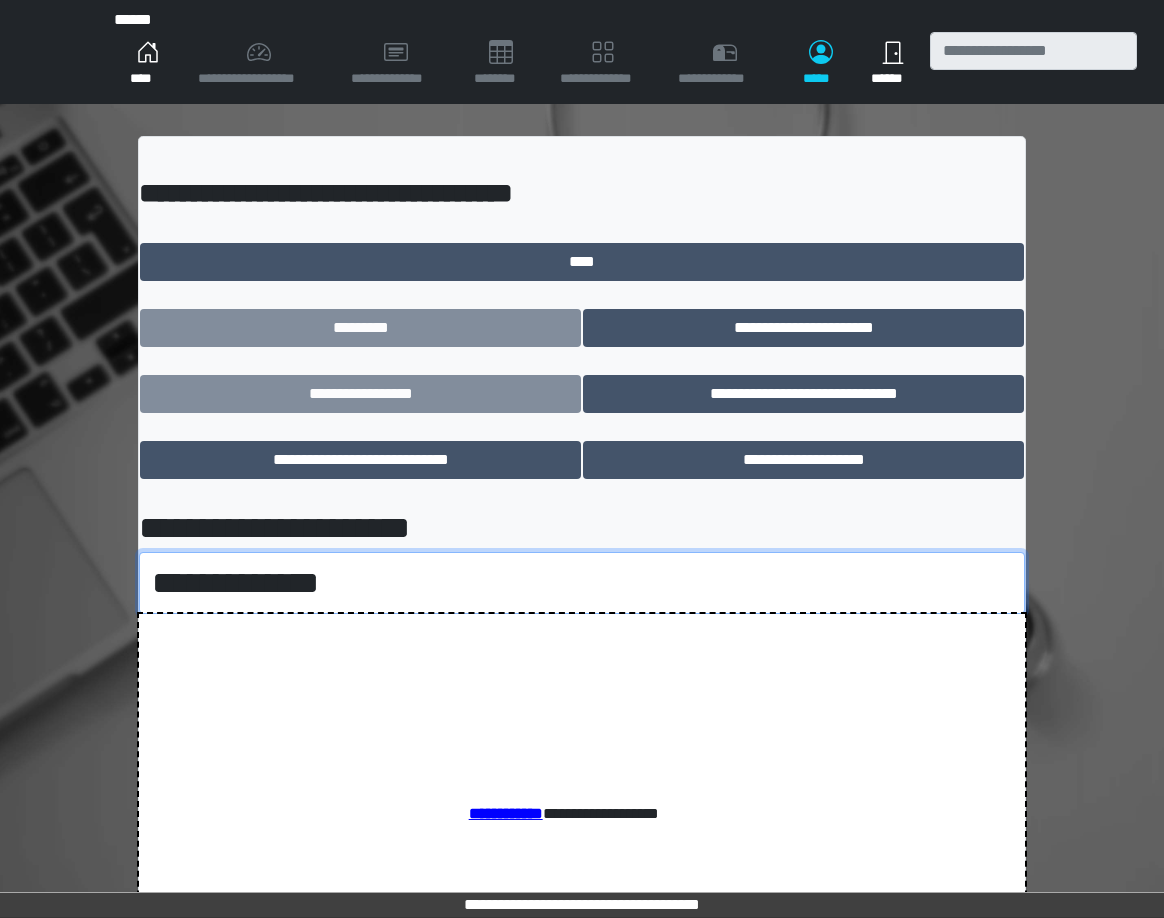 click on "**********" at bounding box center [582, 583] 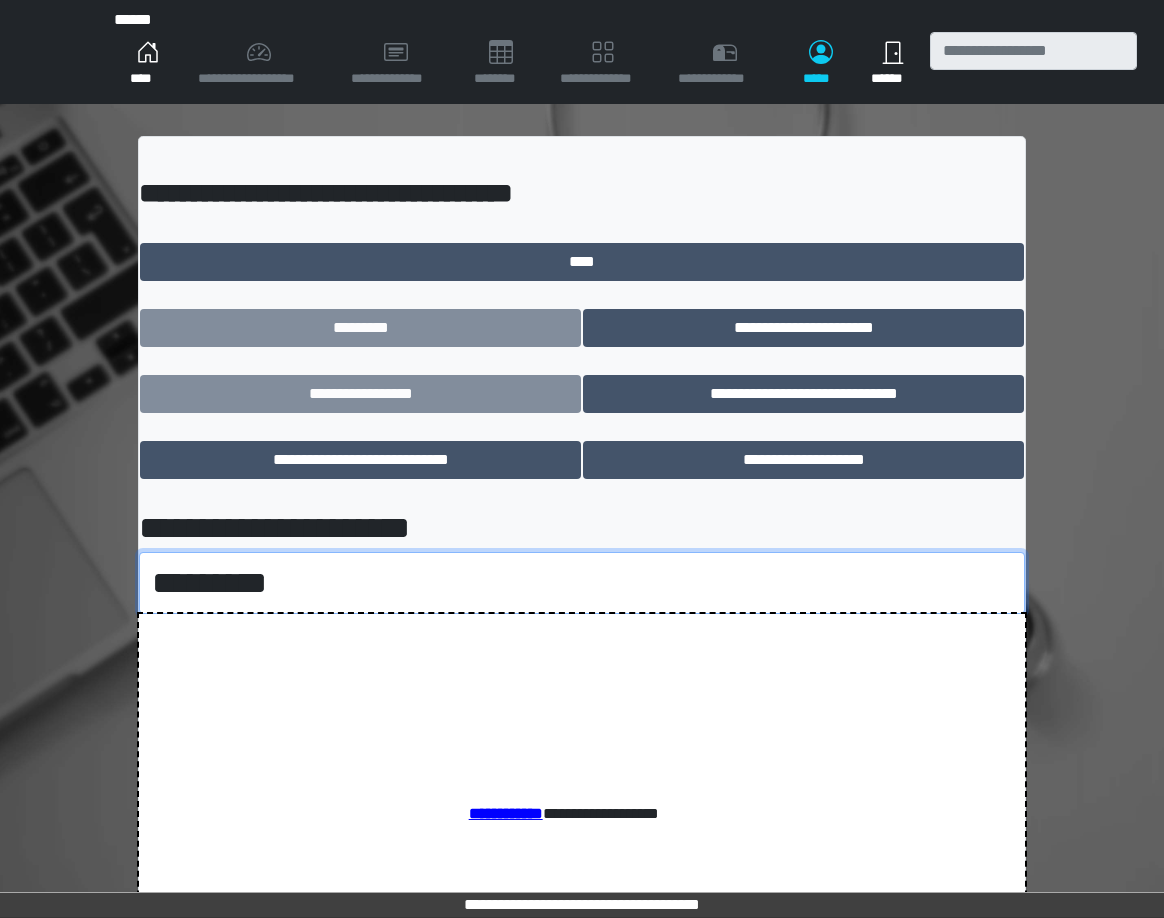 click on "**********" at bounding box center [582, 583] 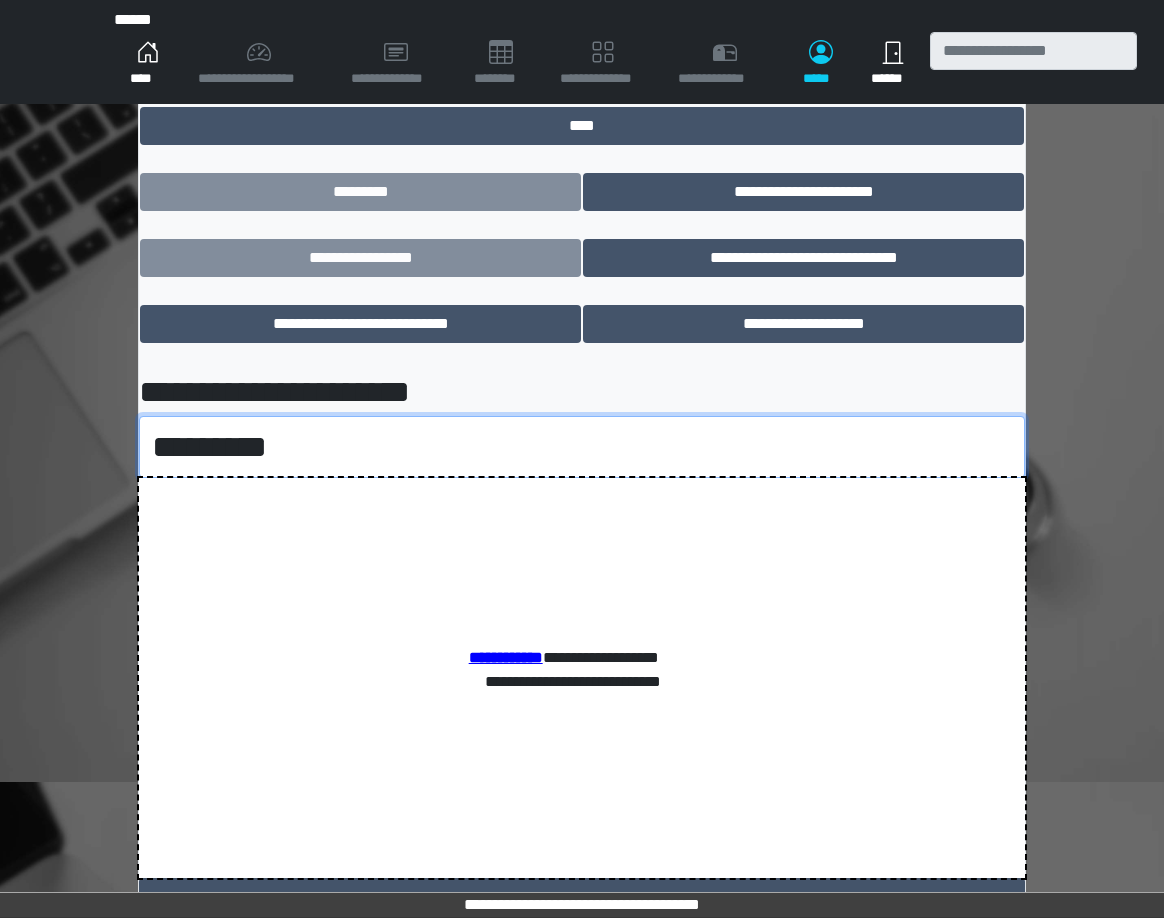 scroll, scrollTop: 189, scrollLeft: 0, axis: vertical 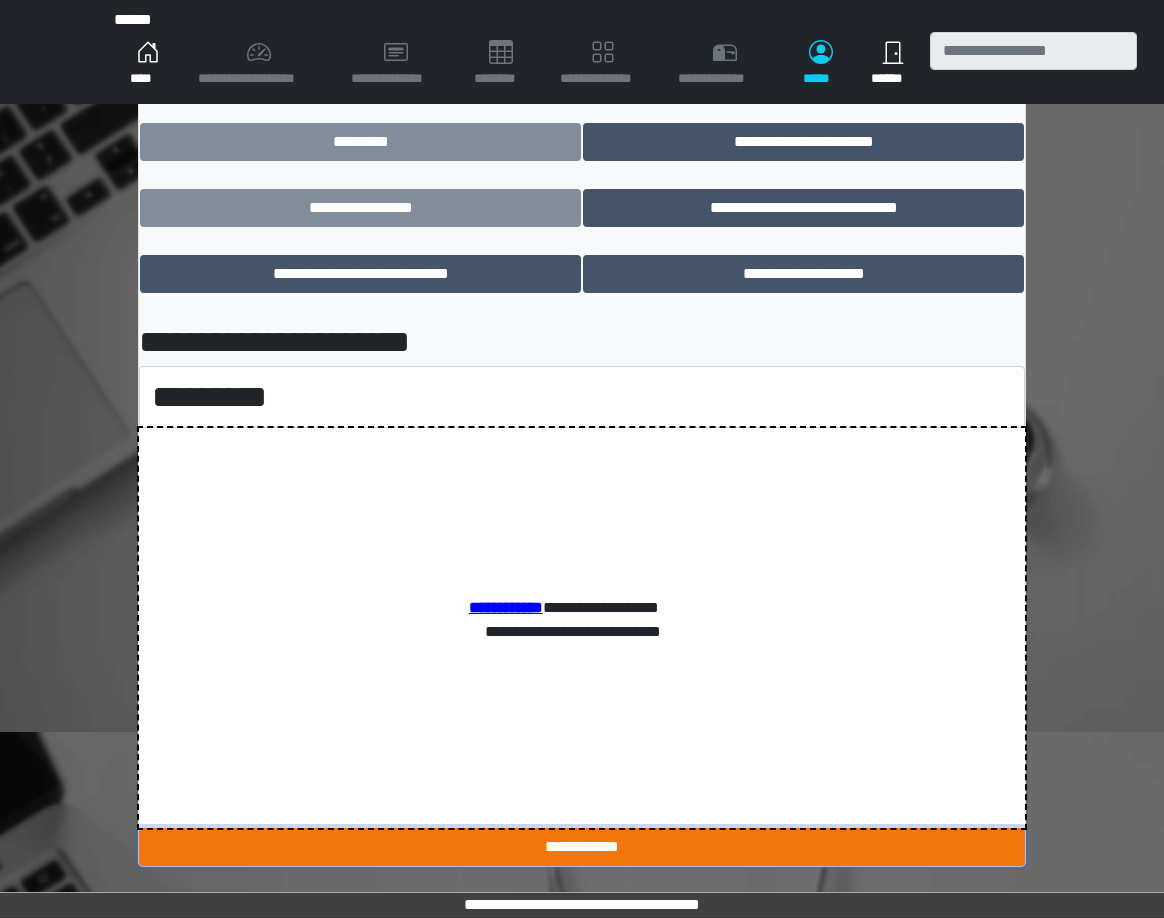 click on "**********" at bounding box center [582, 847] 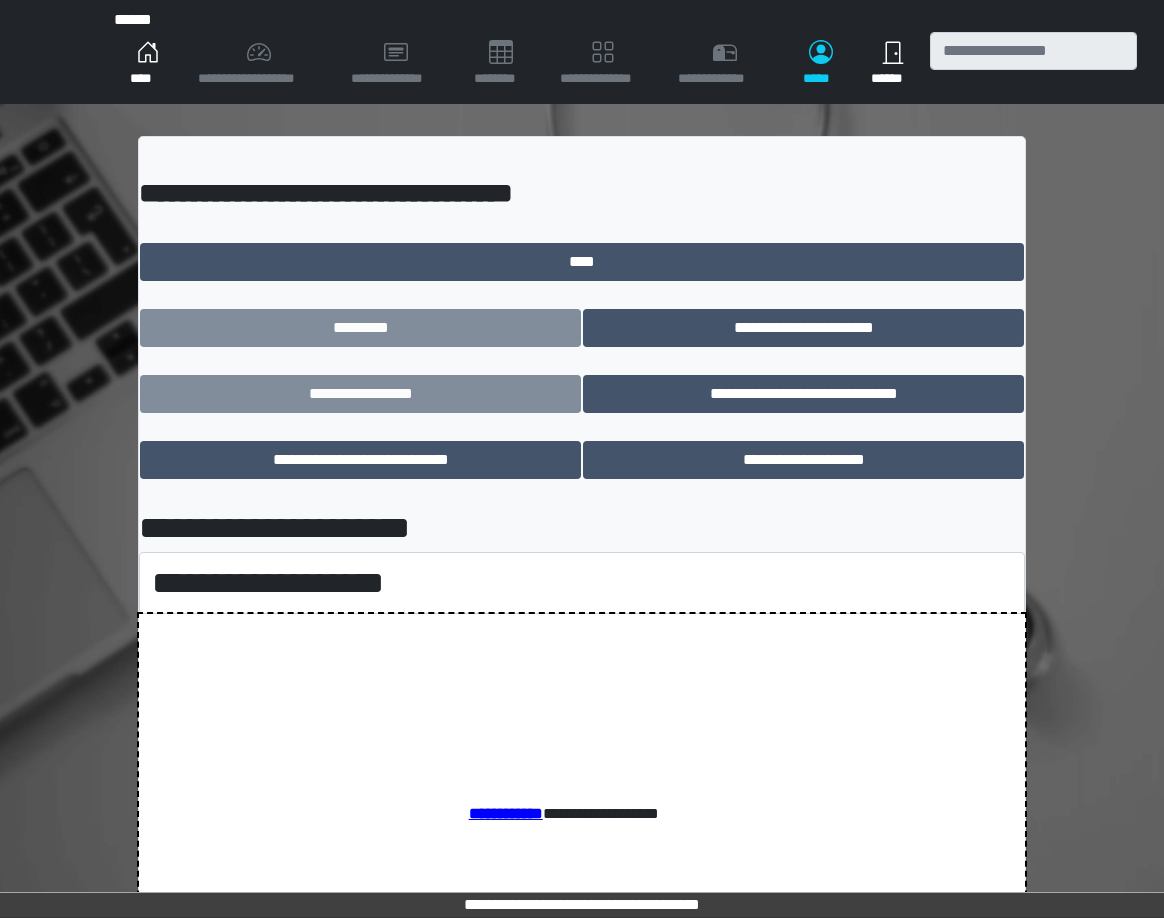 scroll, scrollTop: 0, scrollLeft: 0, axis: both 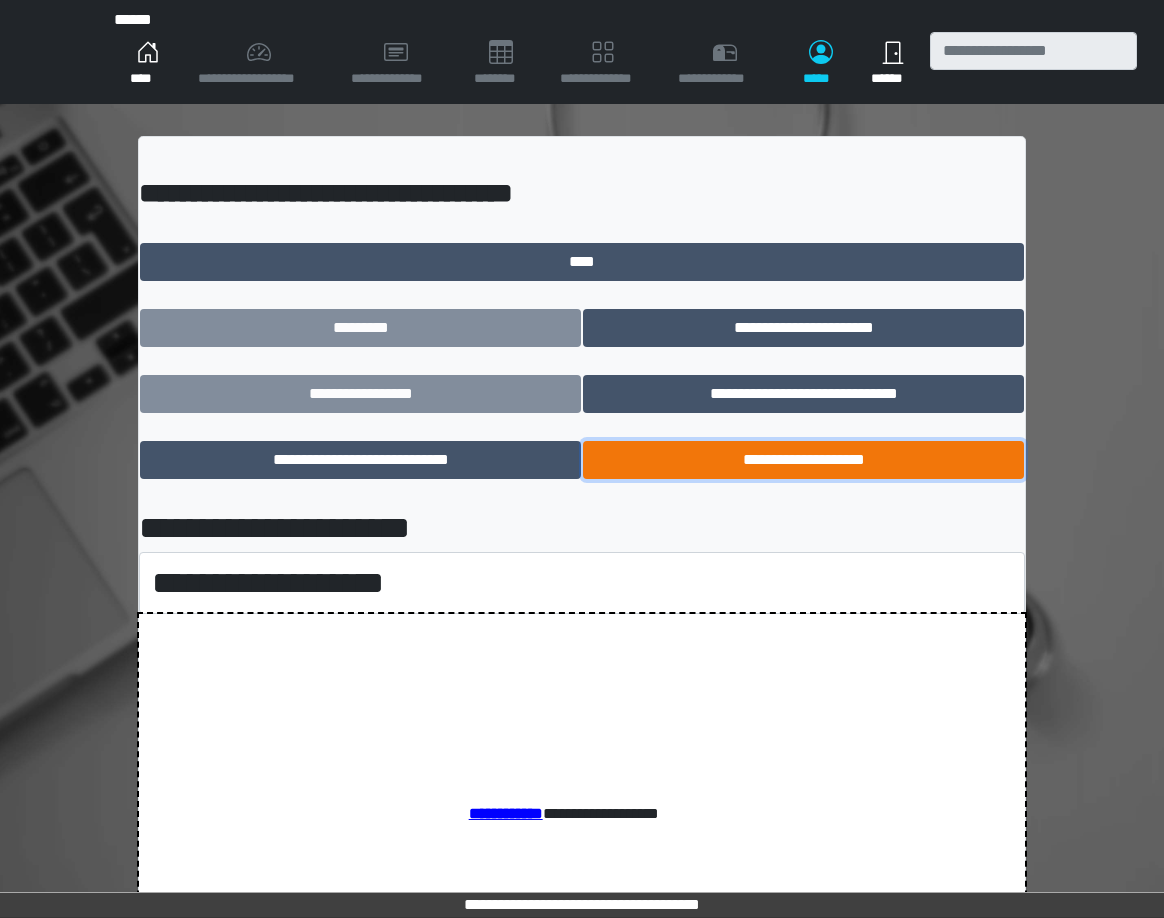 click on "**********" at bounding box center (803, 460) 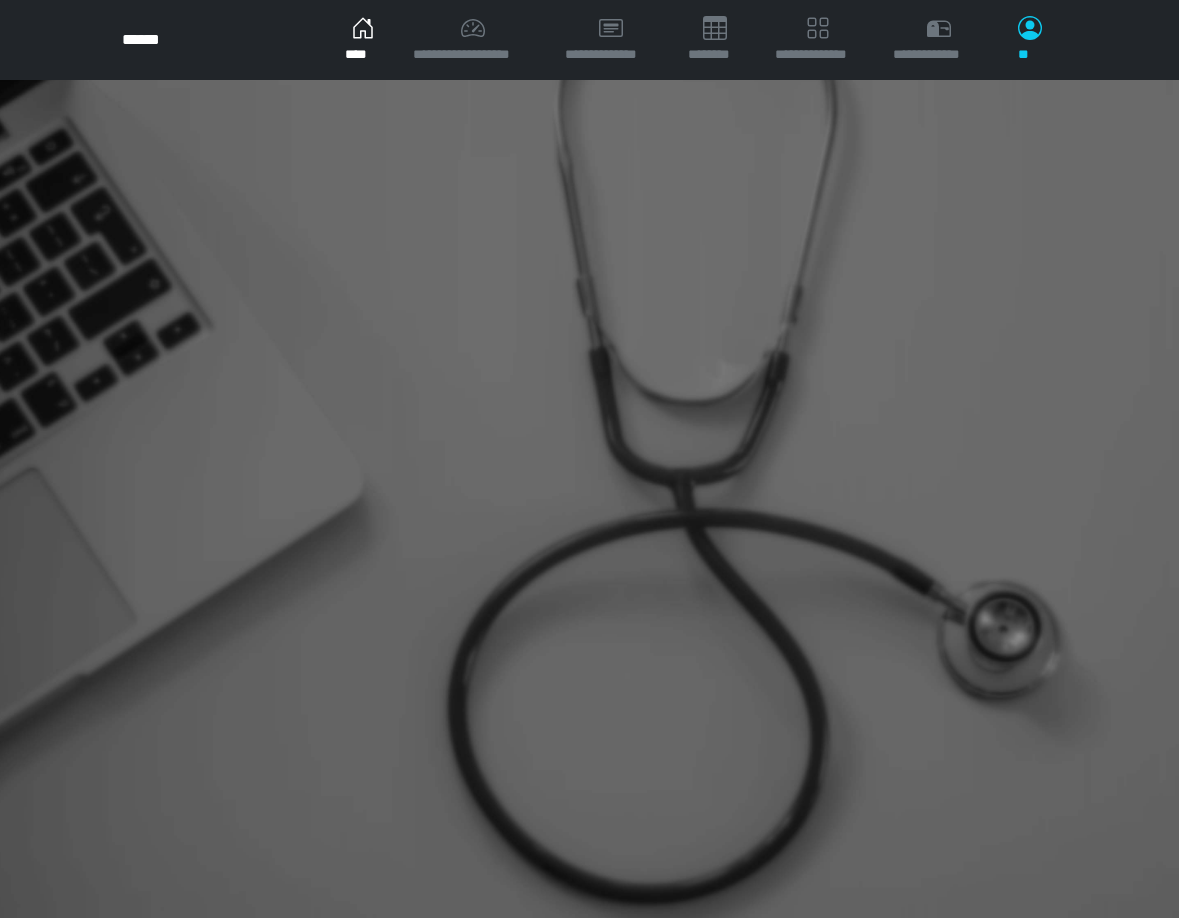 scroll, scrollTop: 0, scrollLeft: 0, axis: both 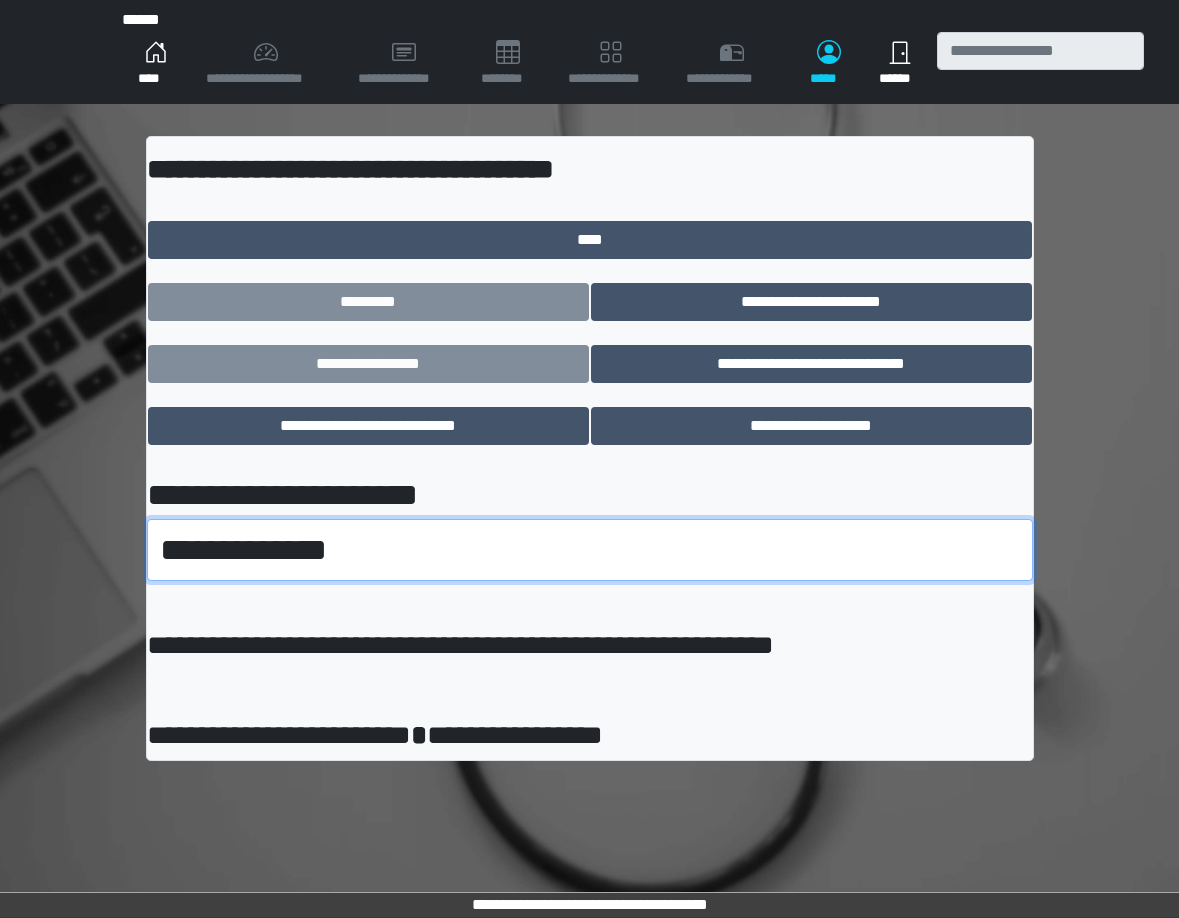 click on "**********" at bounding box center [590, 550] 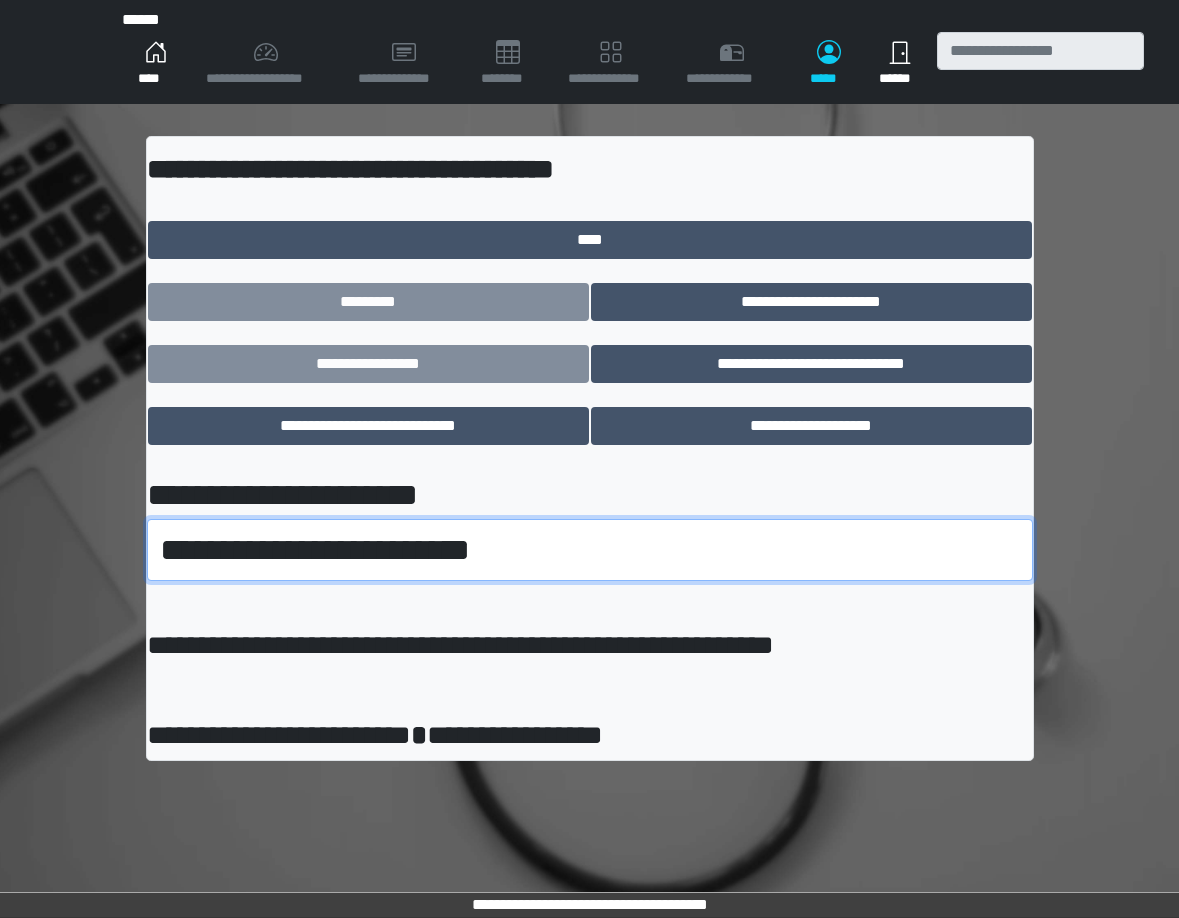 click on "**********" at bounding box center (590, 550) 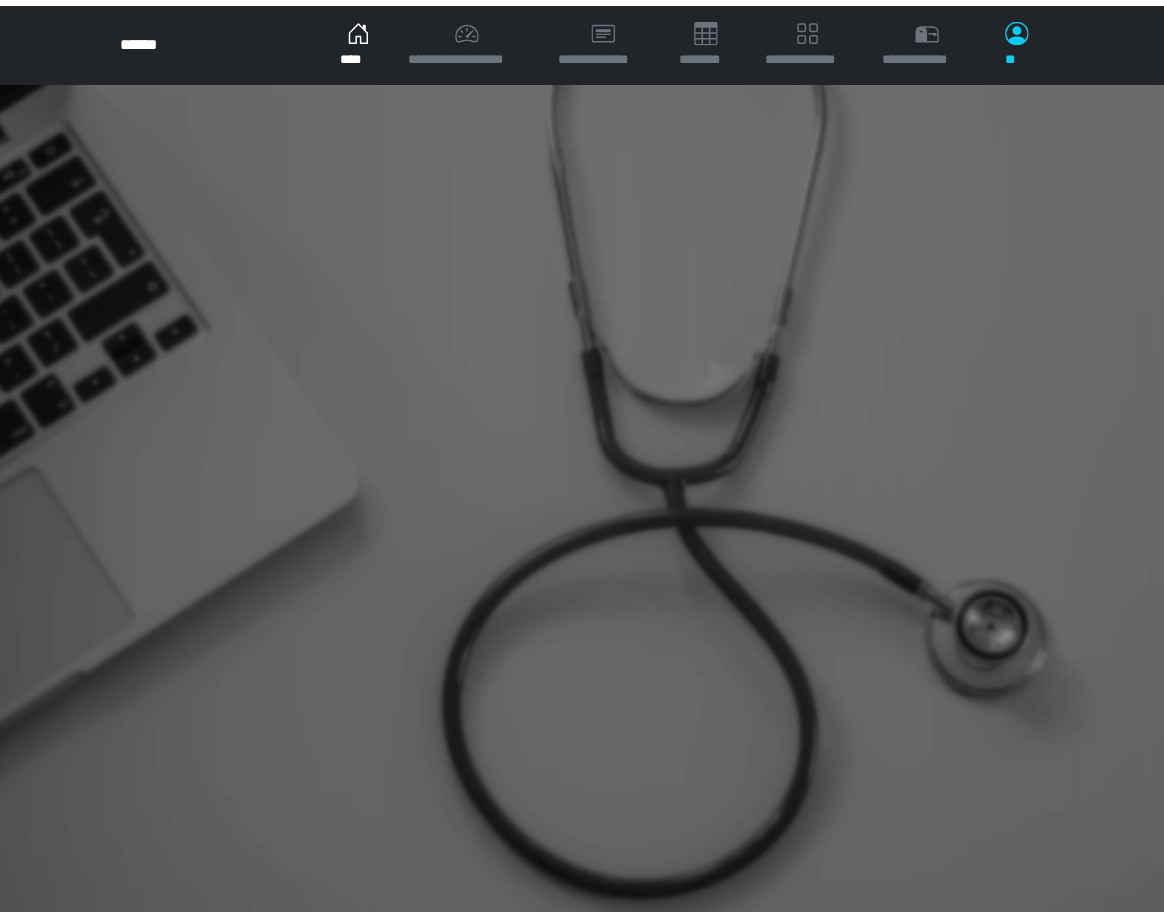 scroll, scrollTop: 0, scrollLeft: 0, axis: both 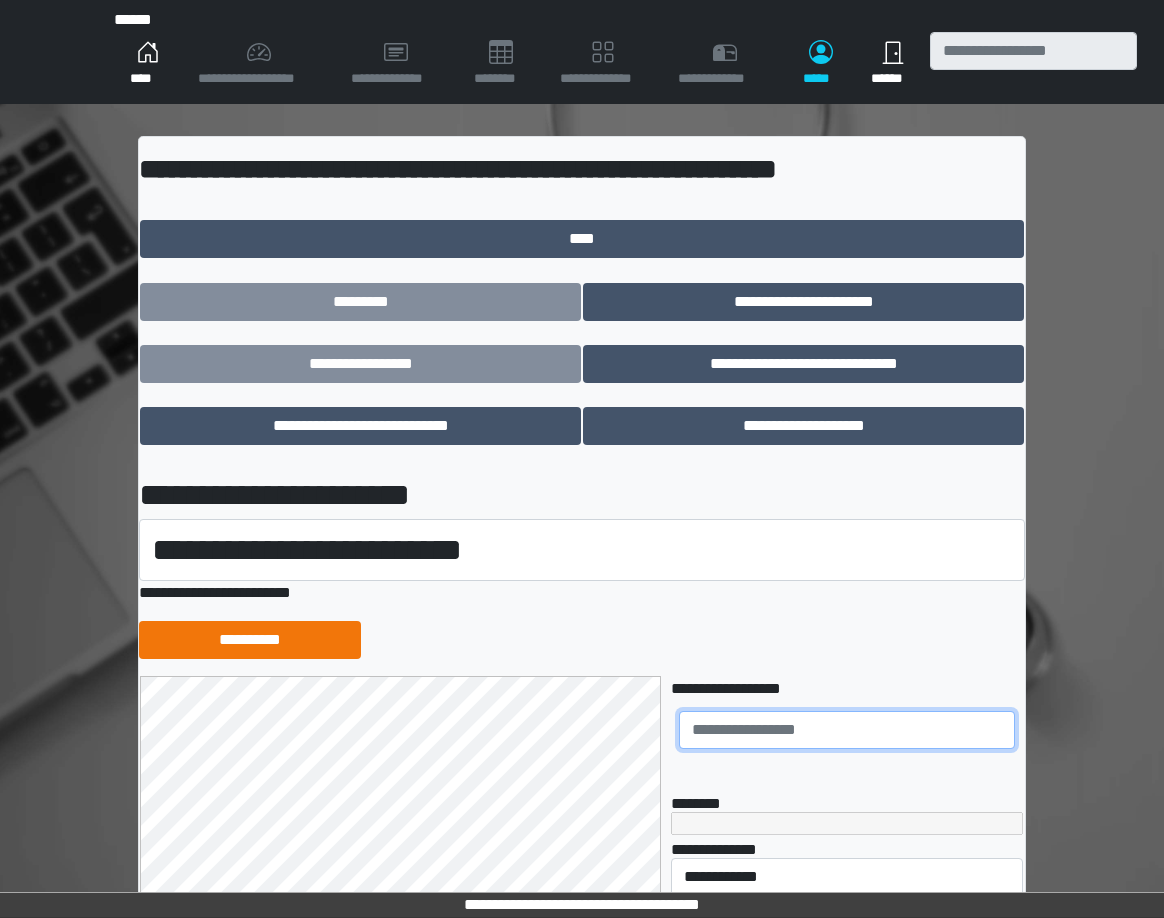 click at bounding box center (847, 730) 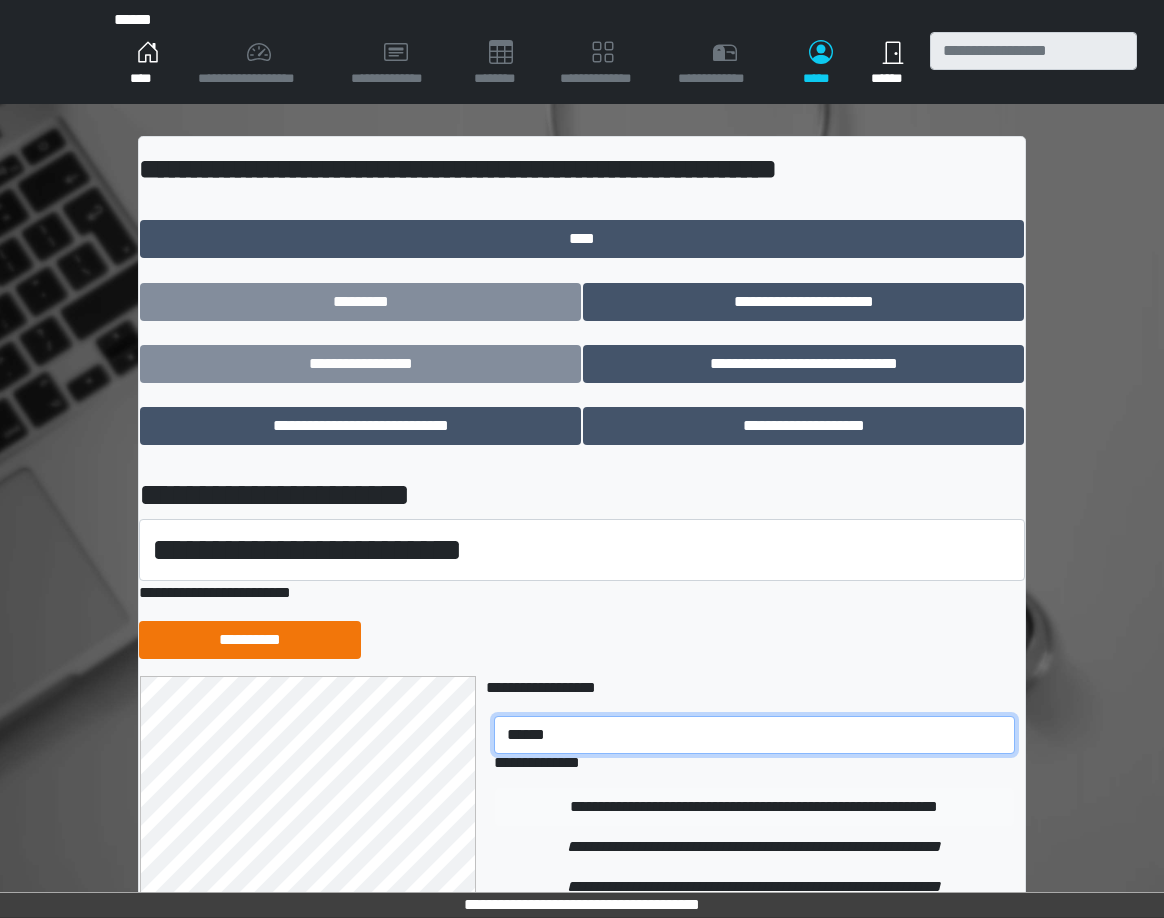 type on "******" 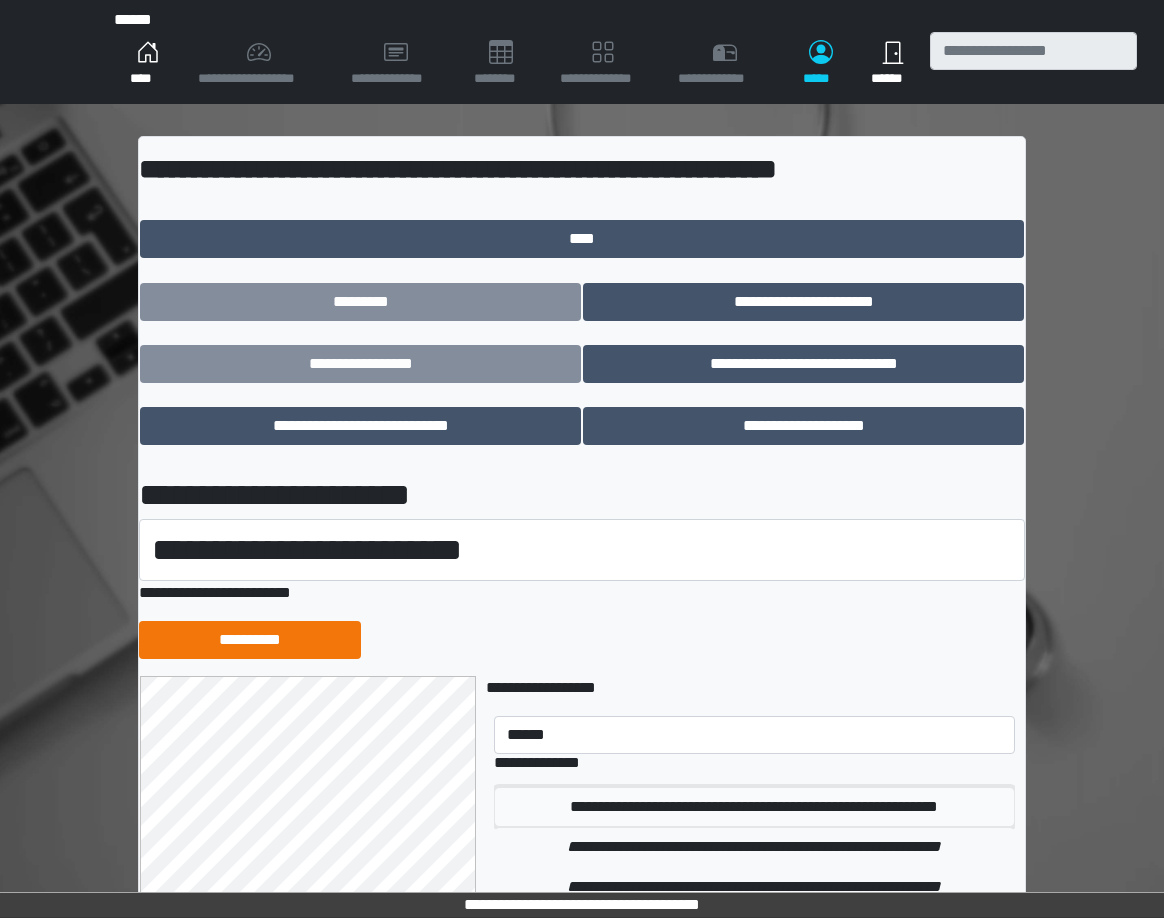 click on "**********" at bounding box center (754, 807) 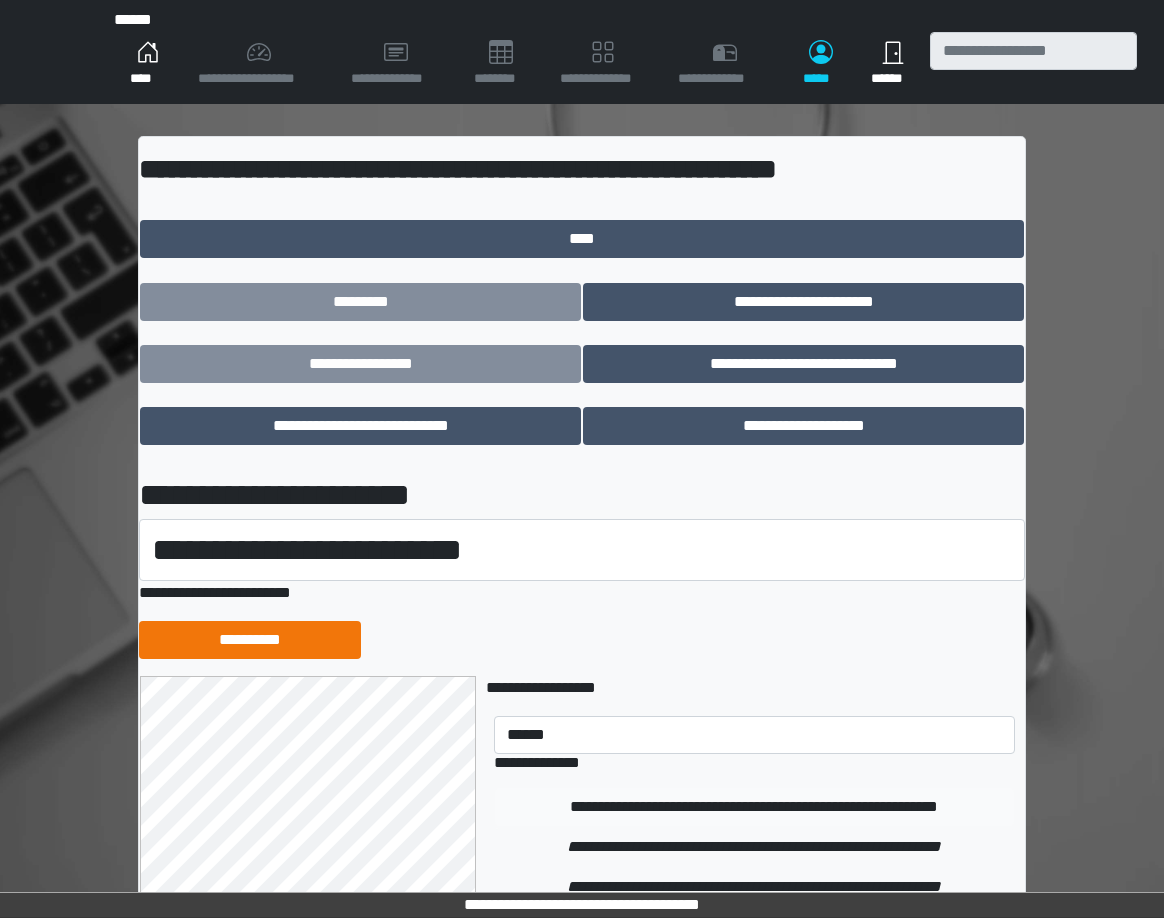 type 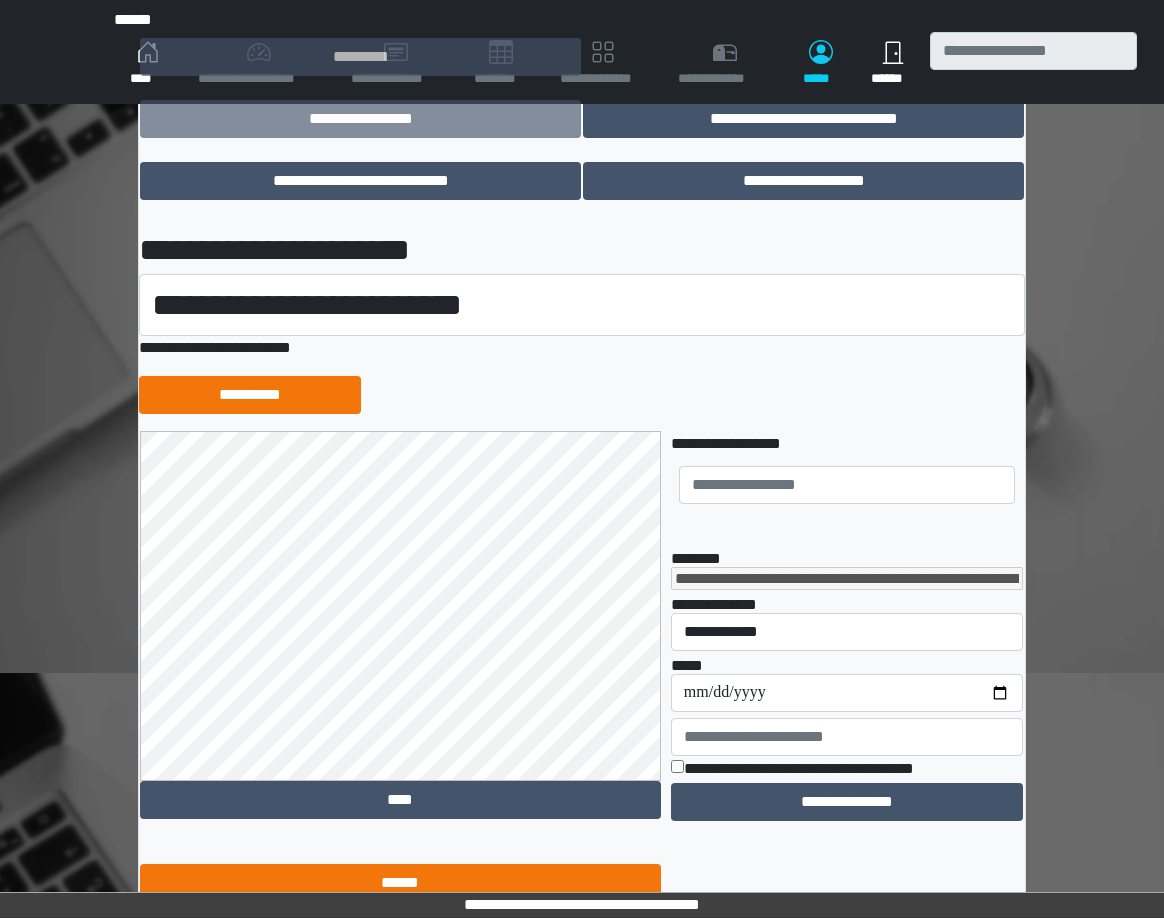 scroll, scrollTop: 260, scrollLeft: 0, axis: vertical 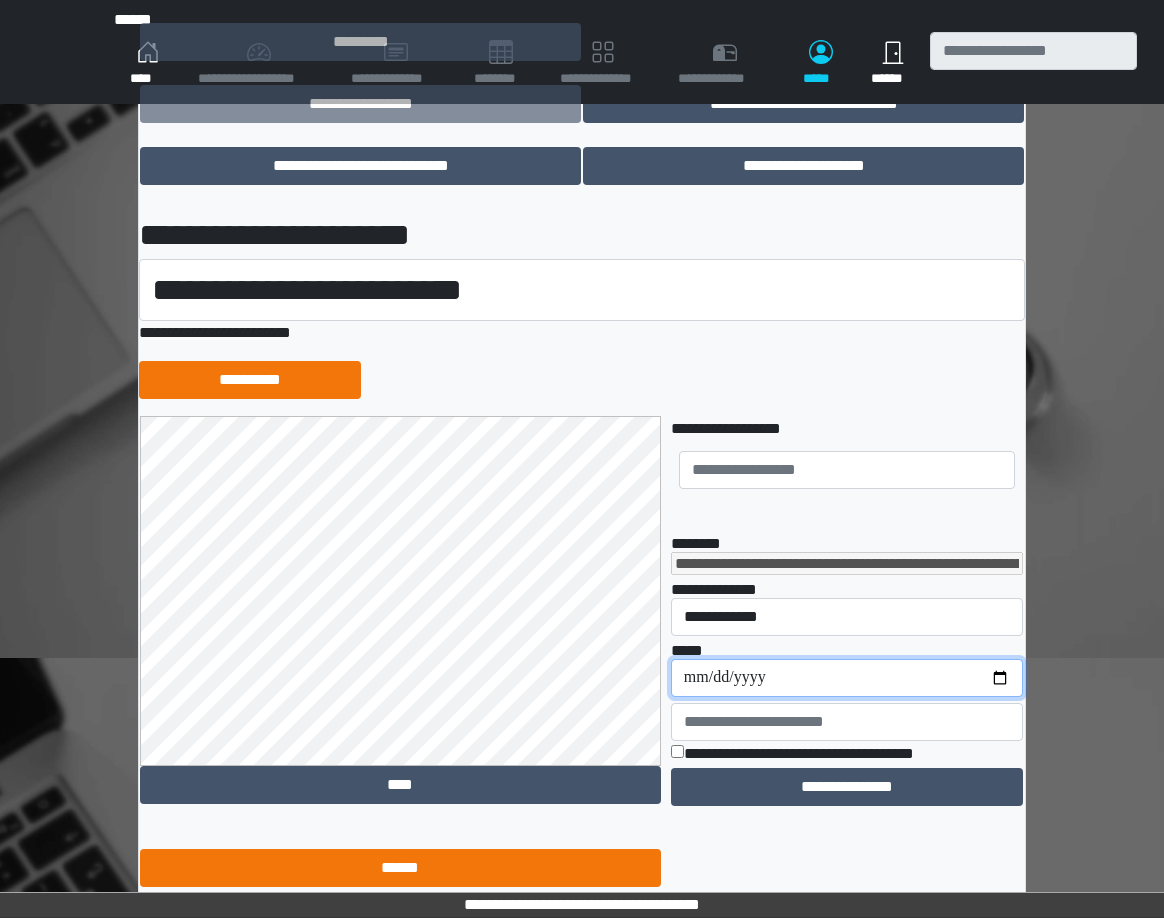 click on "**********" at bounding box center [847, 678] 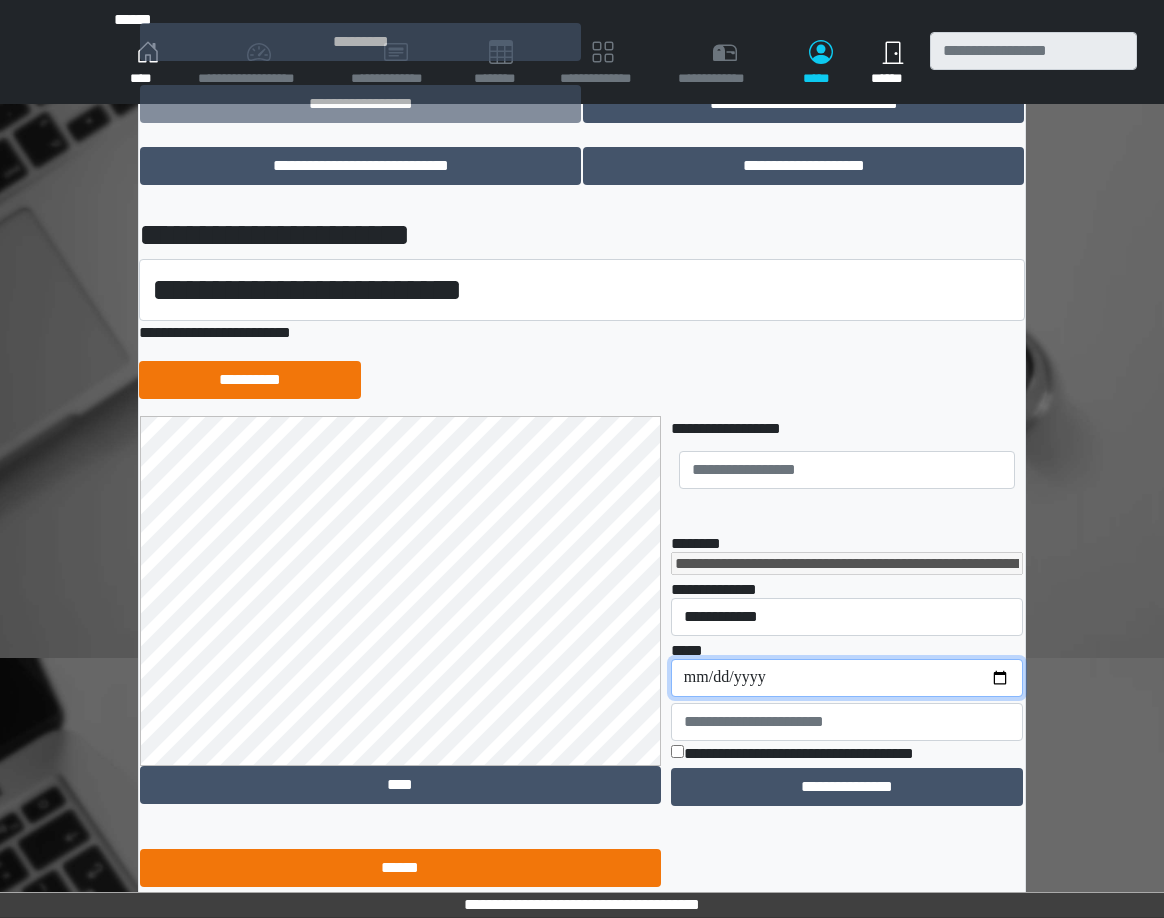 type on "**********" 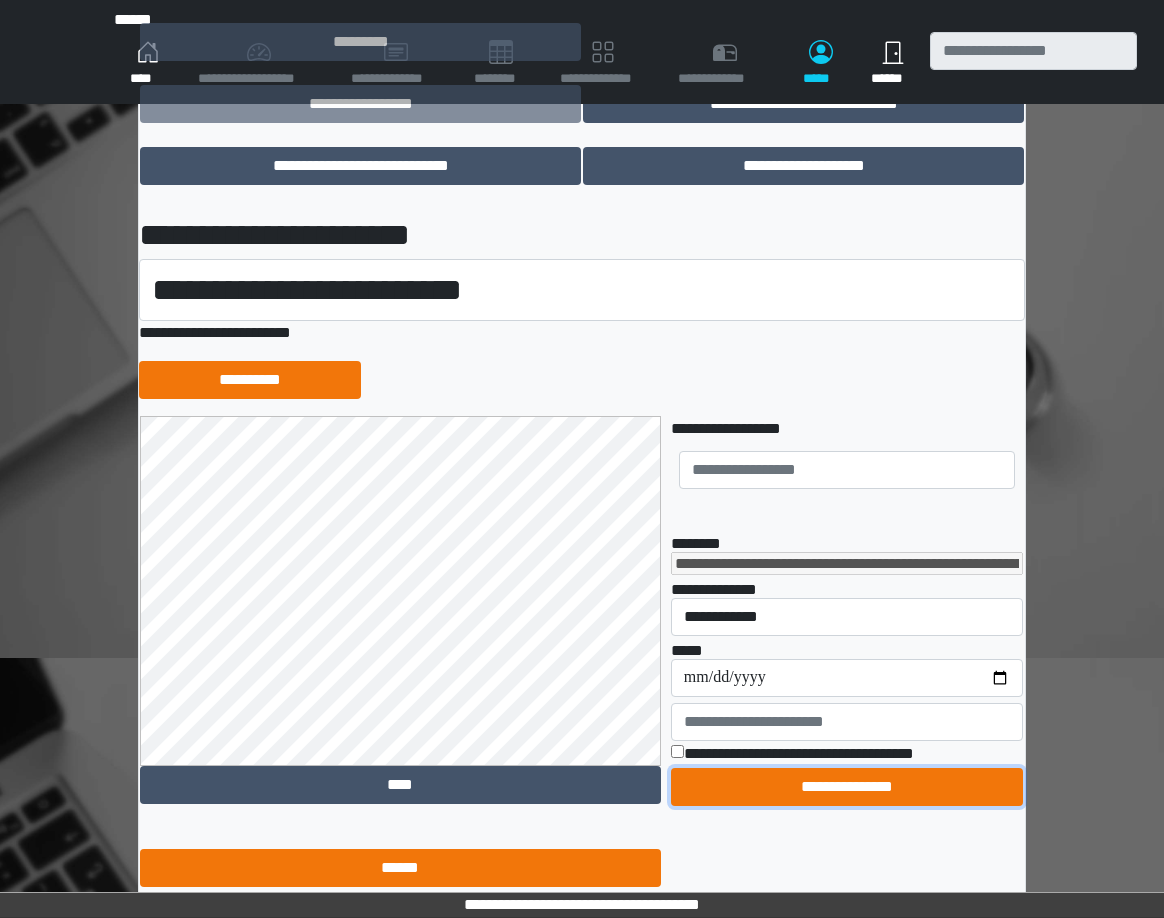 click on "**********" at bounding box center (847, 787) 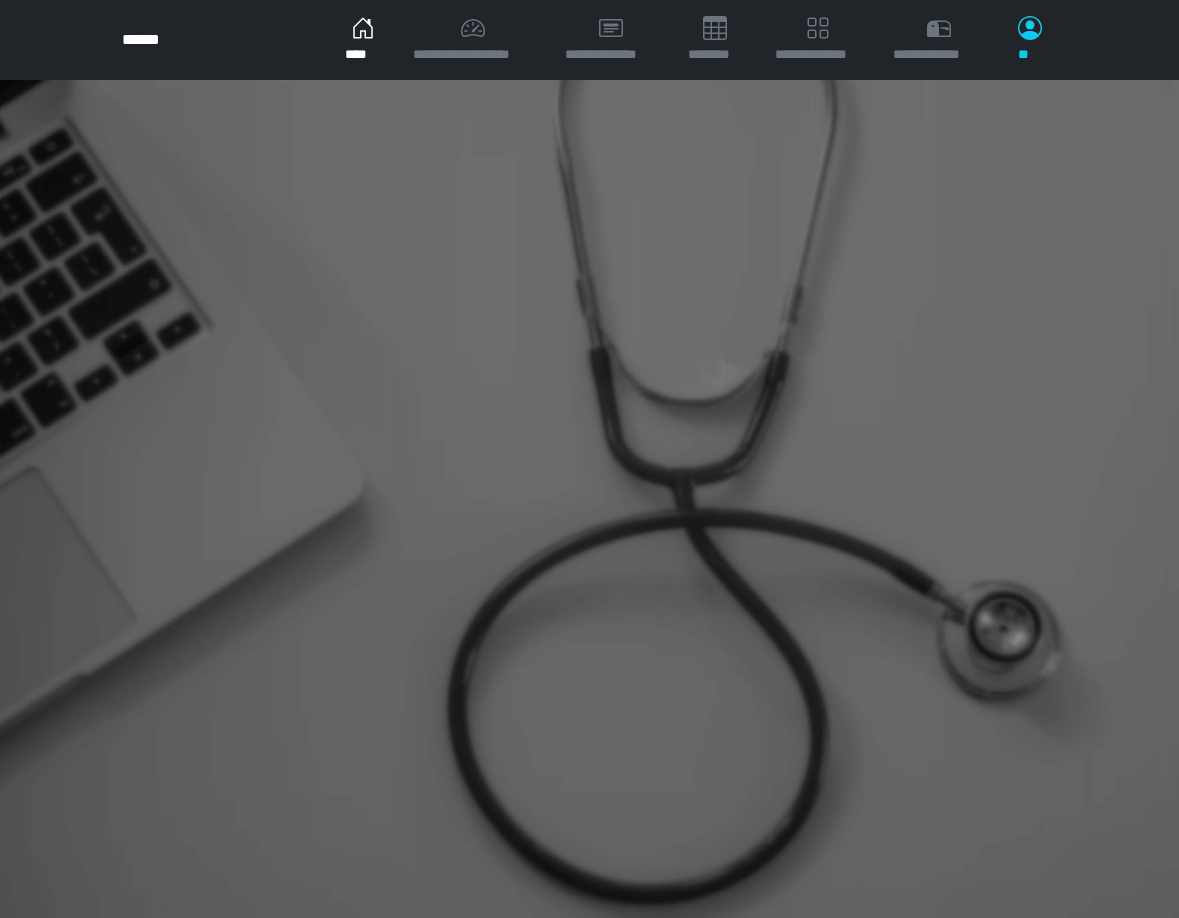 scroll, scrollTop: 0, scrollLeft: 0, axis: both 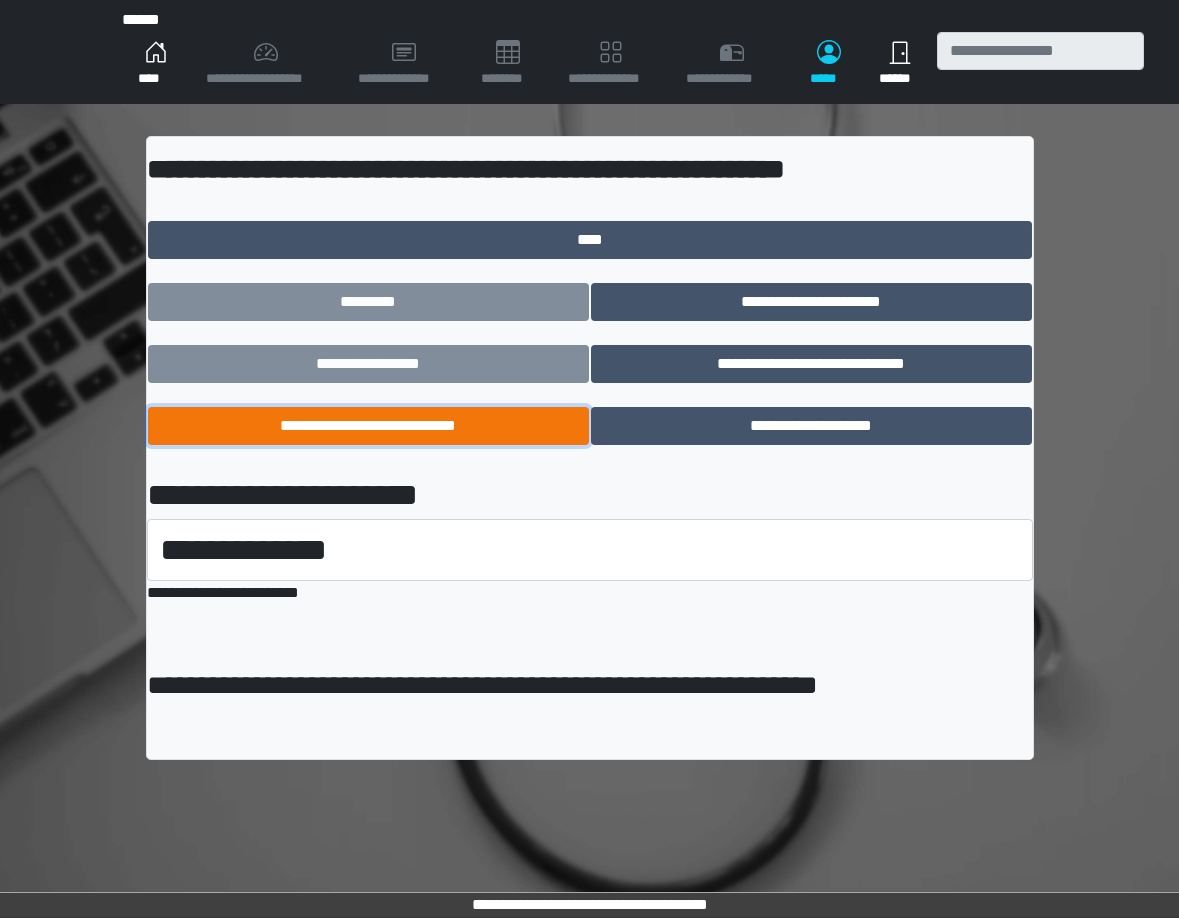 click on "**********" at bounding box center [368, 426] 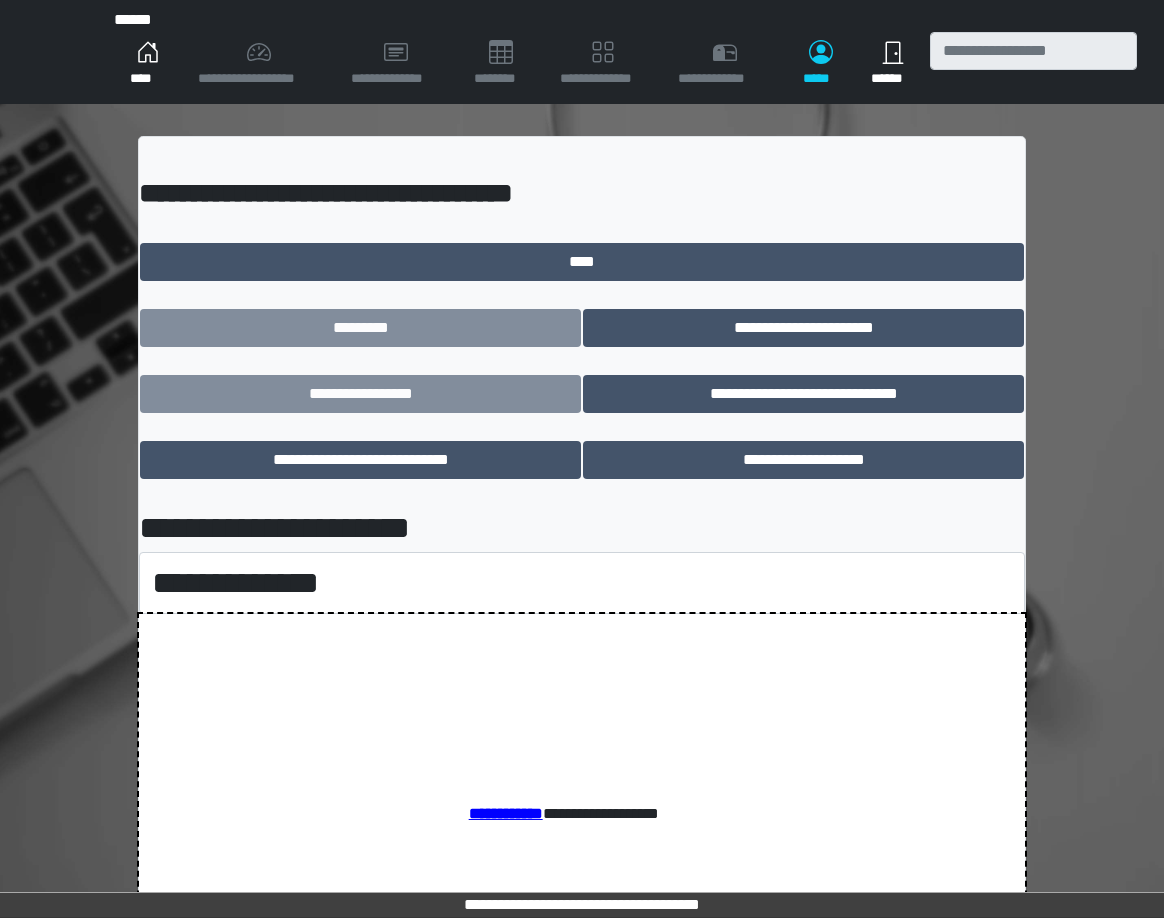 scroll, scrollTop: 0, scrollLeft: 0, axis: both 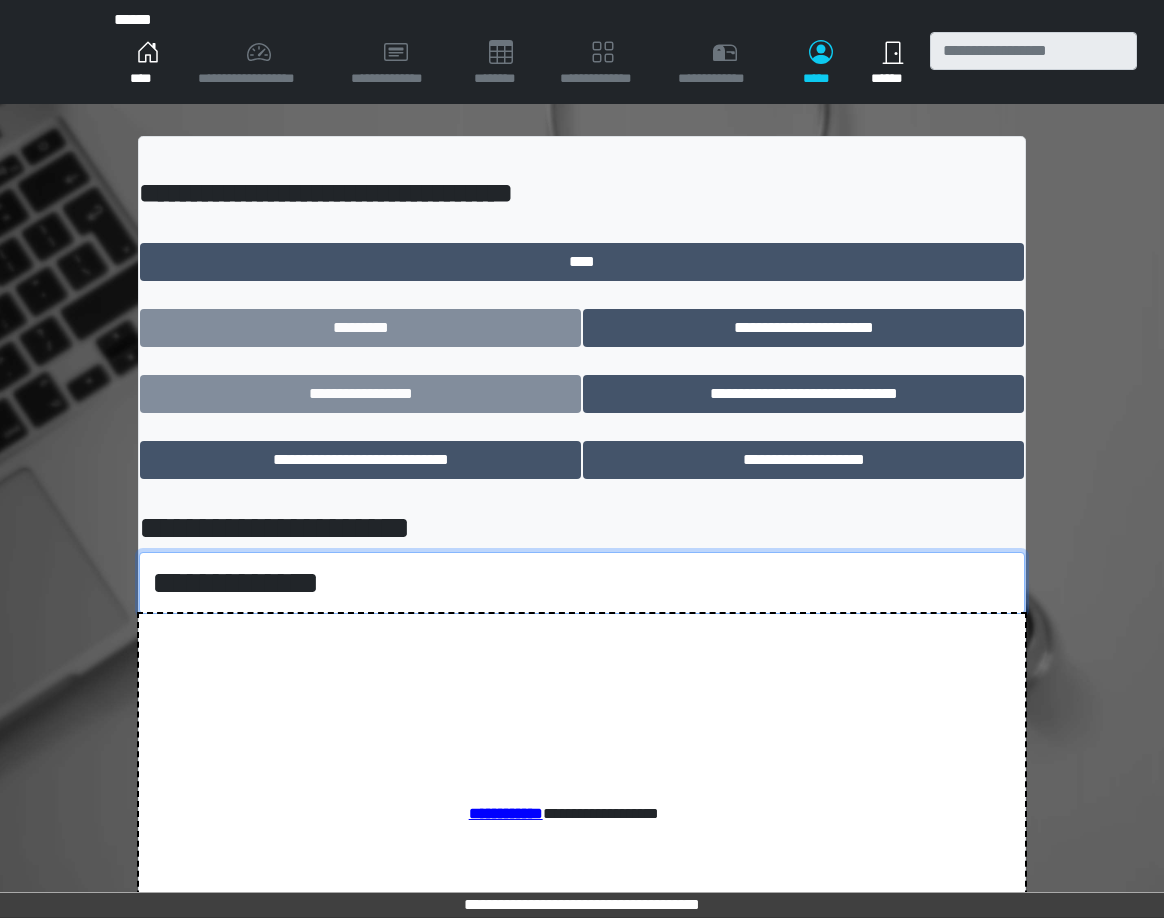 click on "**********" at bounding box center (582, 583) 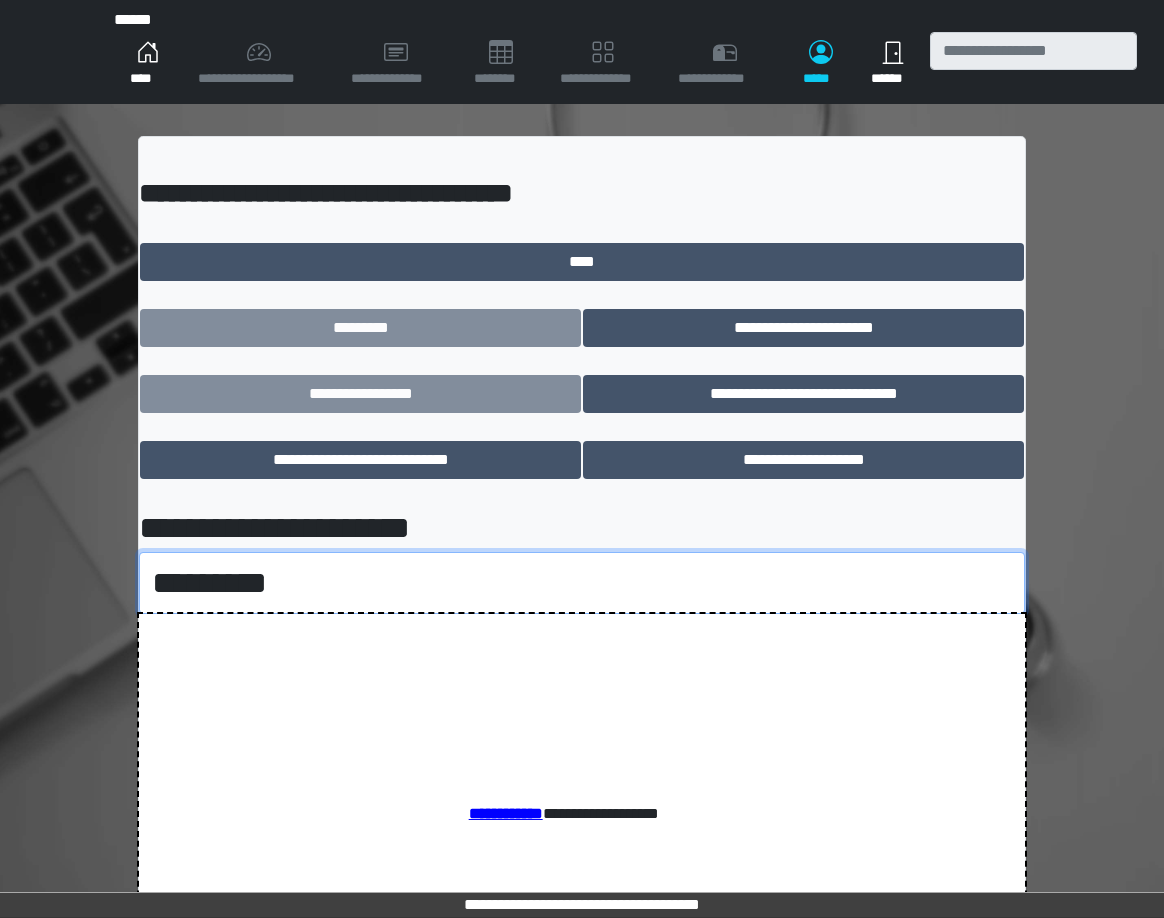 click on "**********" at bounding box center (582, 583) 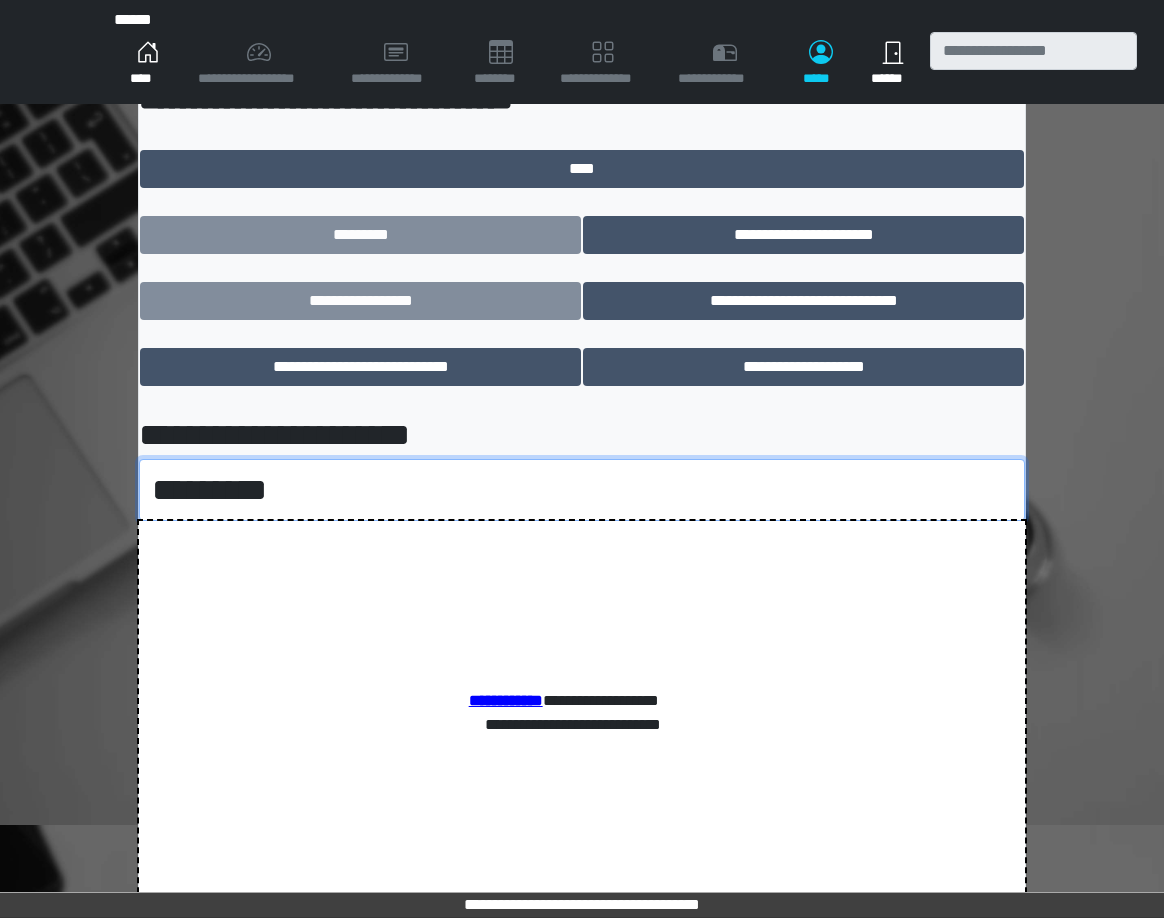 scroll, scrollTop: 189, scrollLeft: 0, axis: vertical 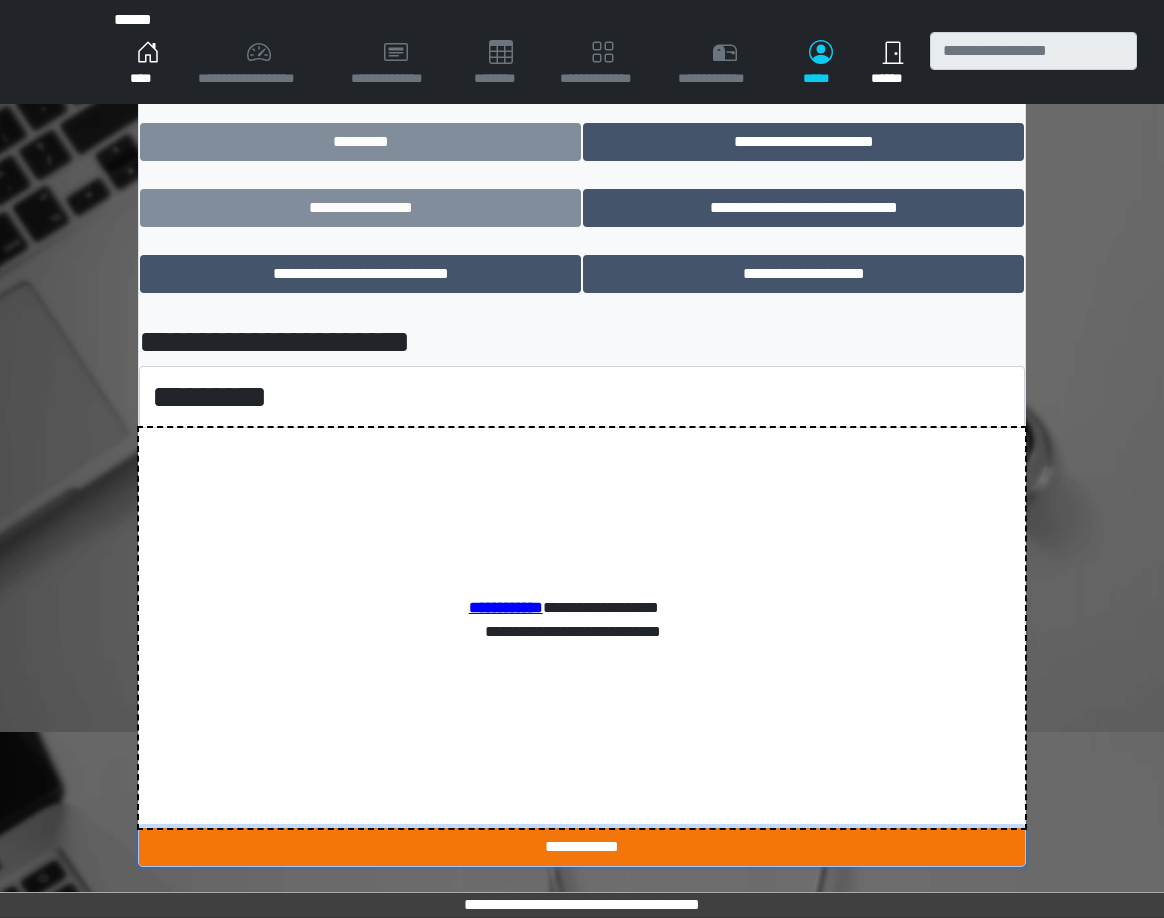 click on "**********" at bounding box center [582, 847] 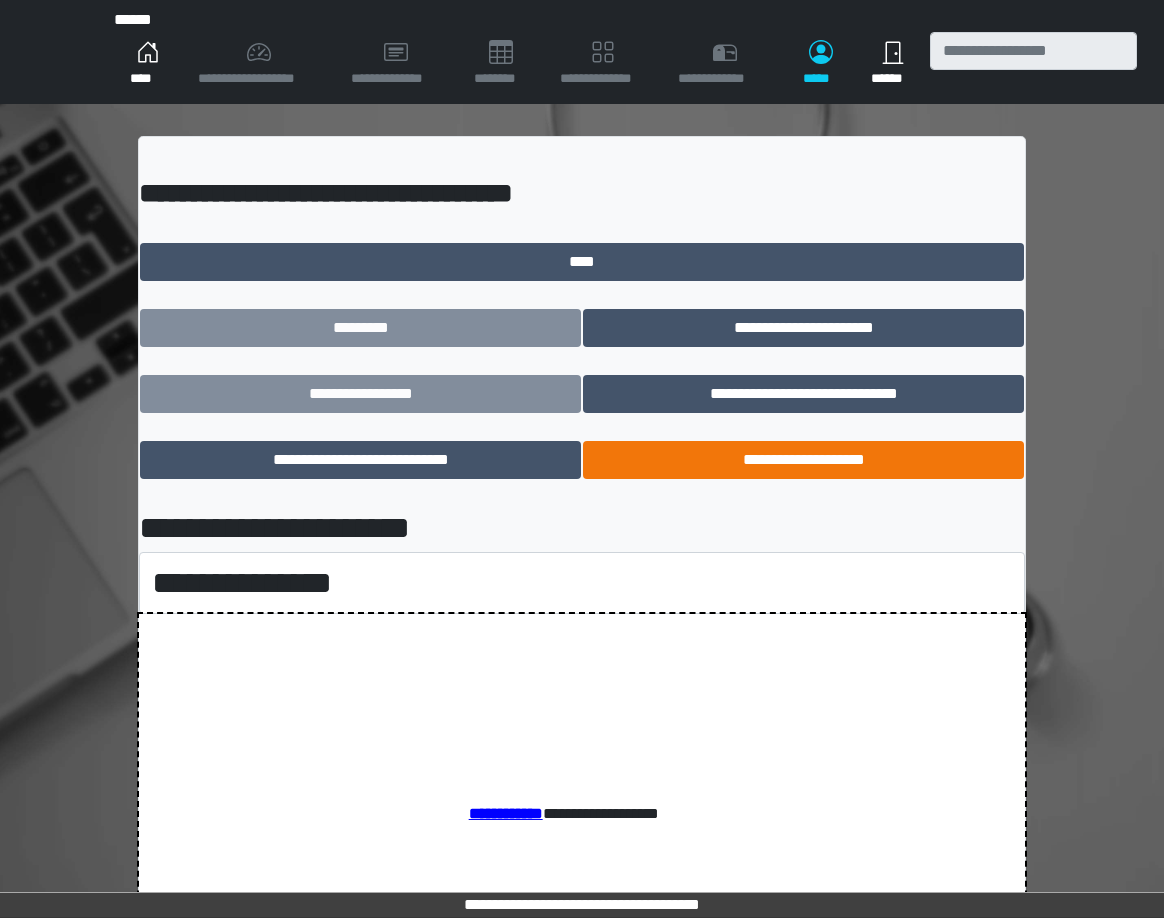 scroll, scrollTop: 0, scrollLeft: 0, axis: both 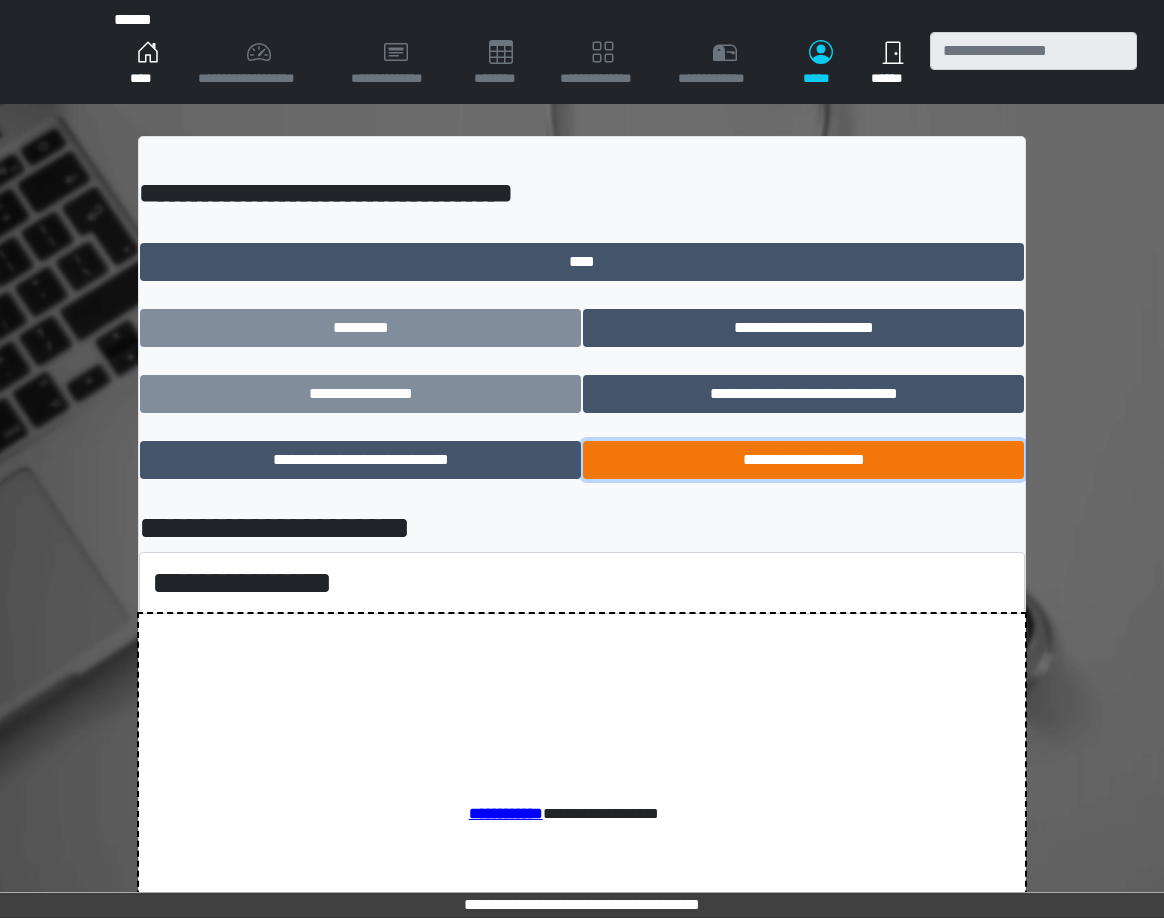 click on "**********" at bounding box center [803, 460] 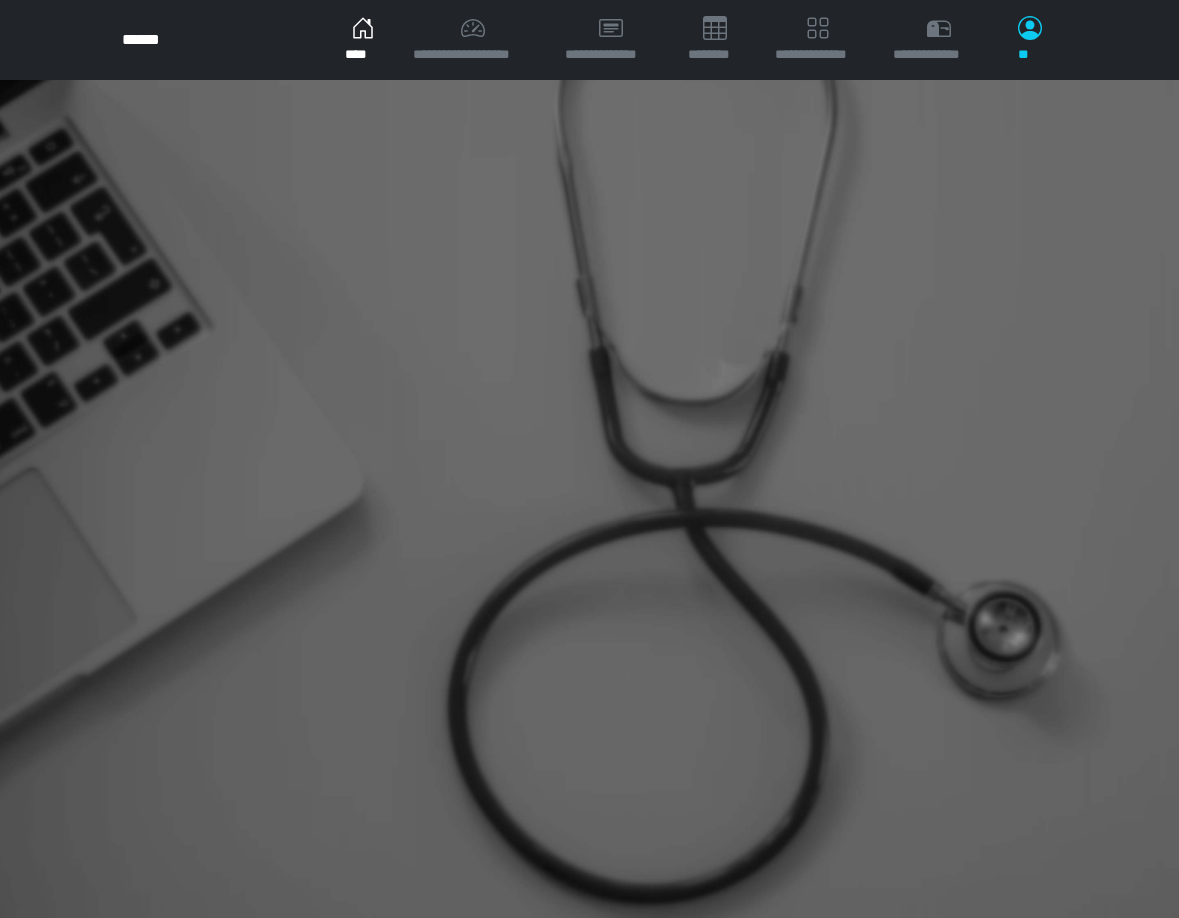 scroll, scrollTop: 0, scrollLeft: 0, axis: both 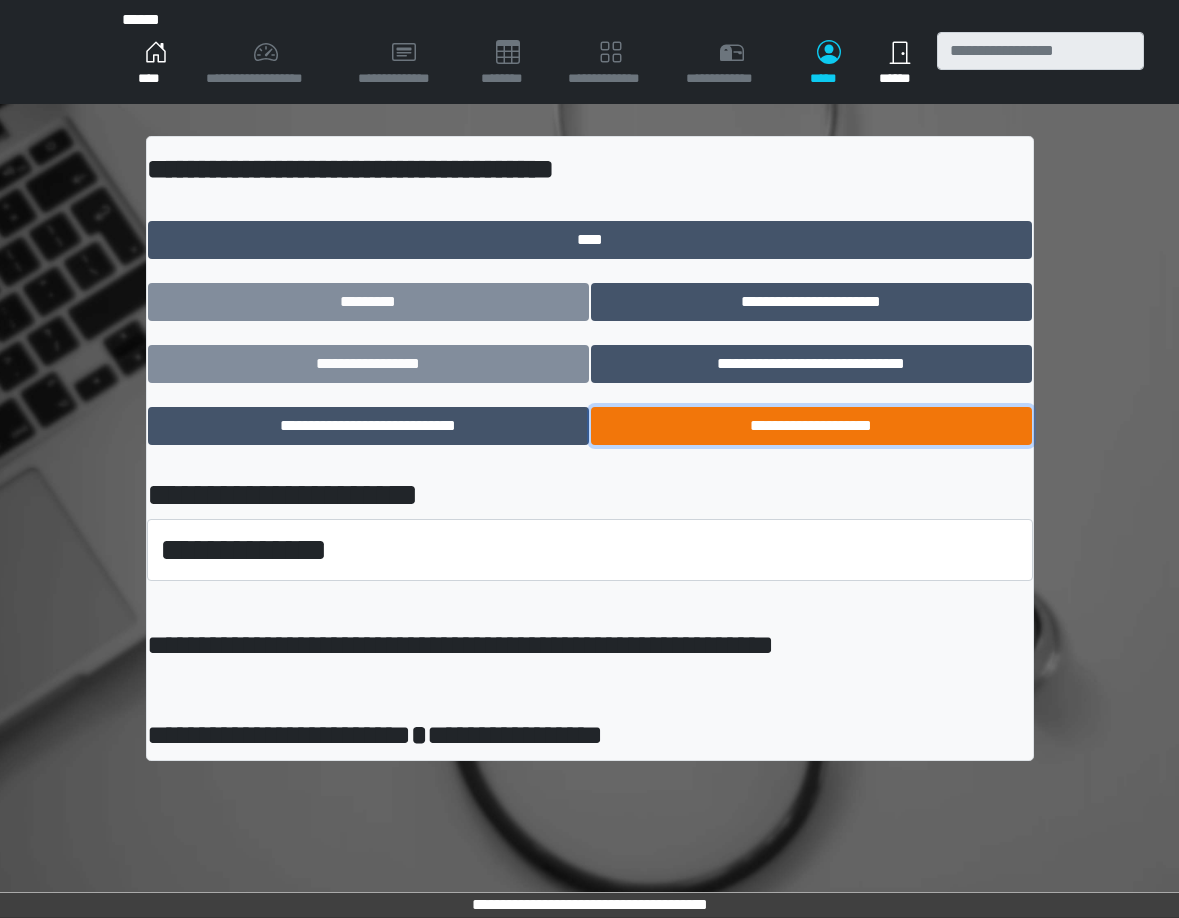 click on "**********" at bounding box center (811, 426) 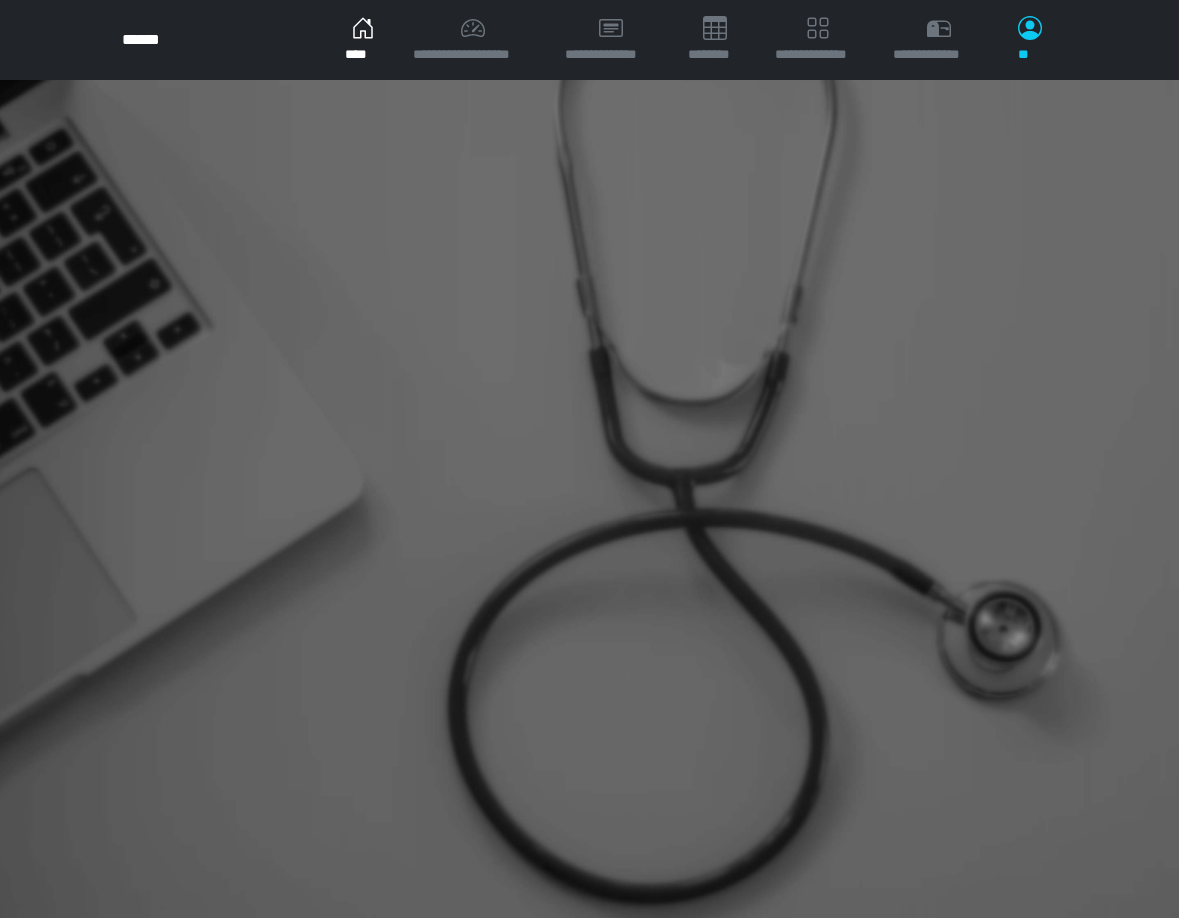 scroll, scrollTop: 0, scrollLeft: 0, axis: both 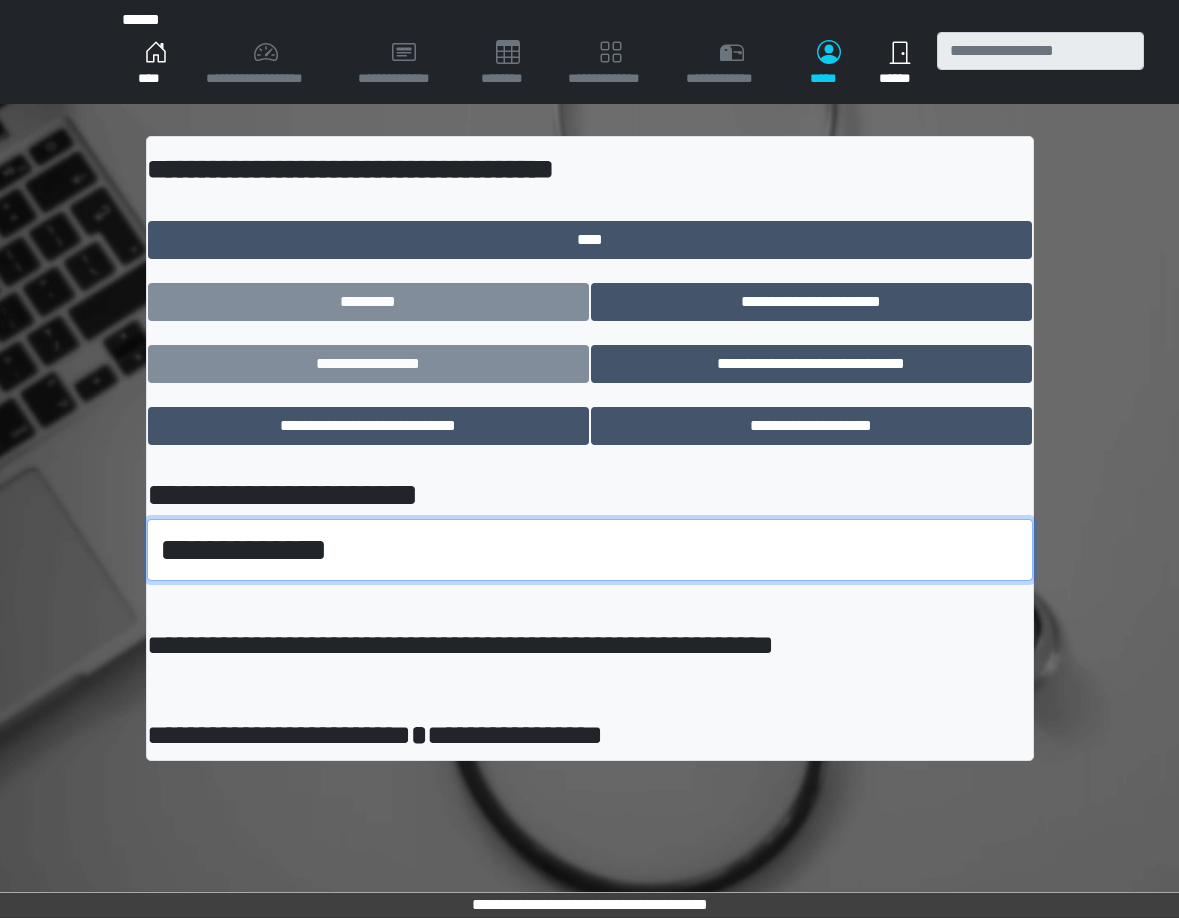 click on "**********" at bounding box center (590, 550) 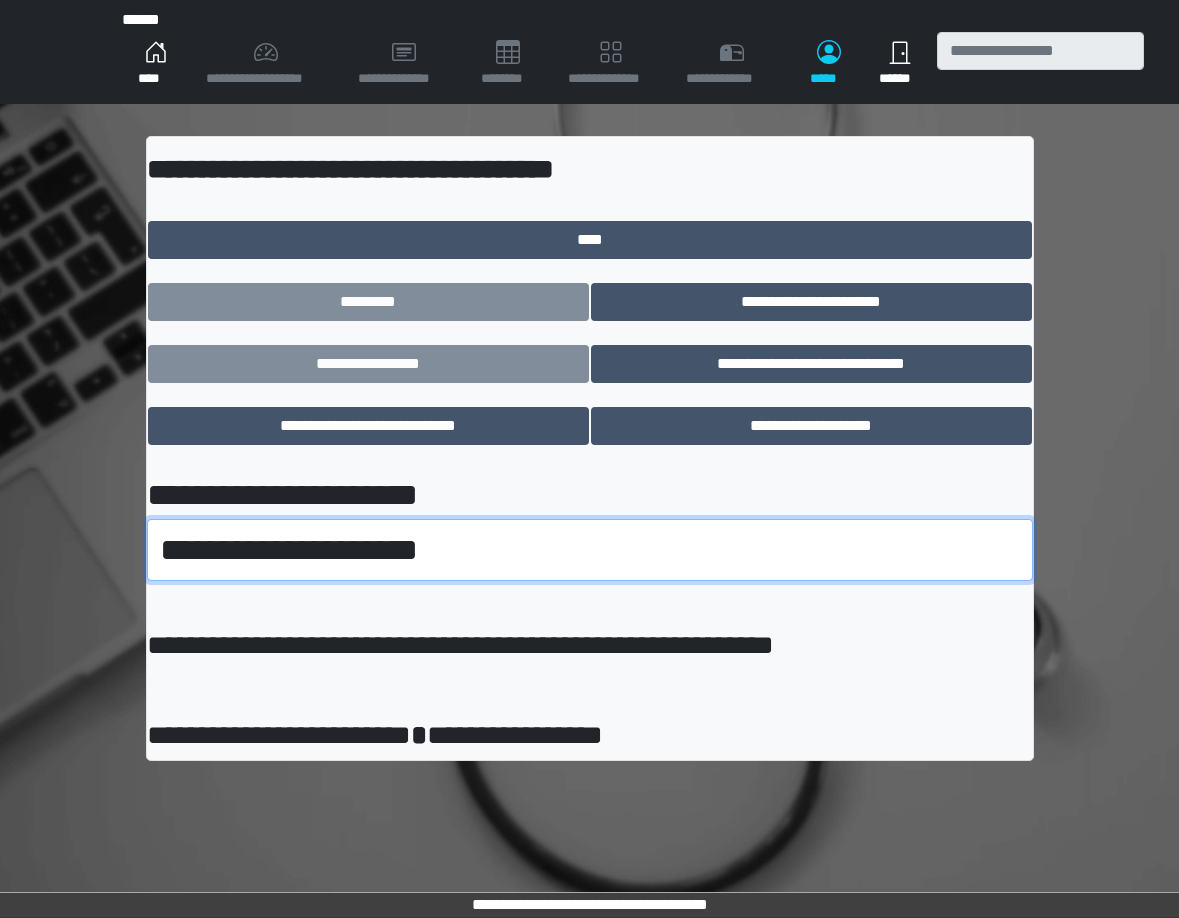 click on "**********" at bounding box center [590, 550] 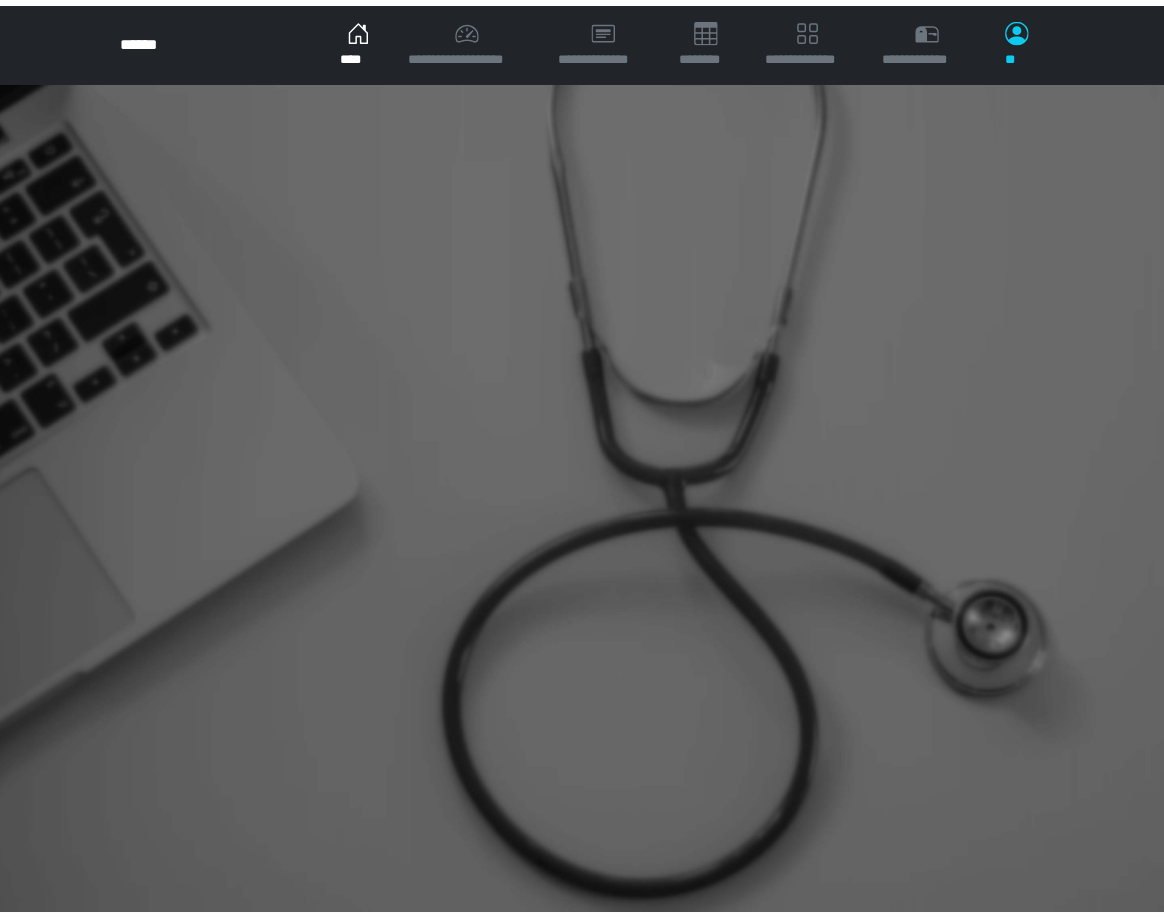scroll, scrollTop: 0, scrollLeft: 0, axis: both 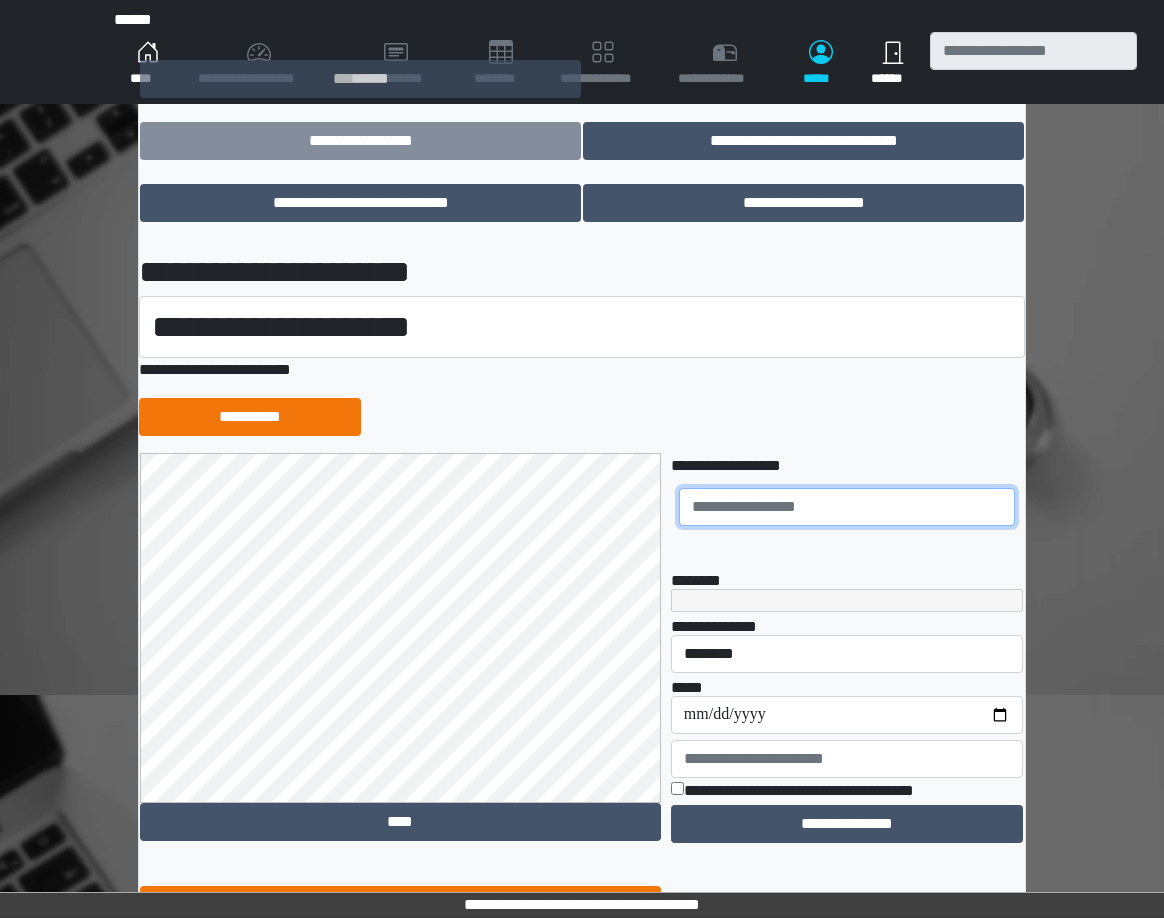 click at bounding box center (847, 507) 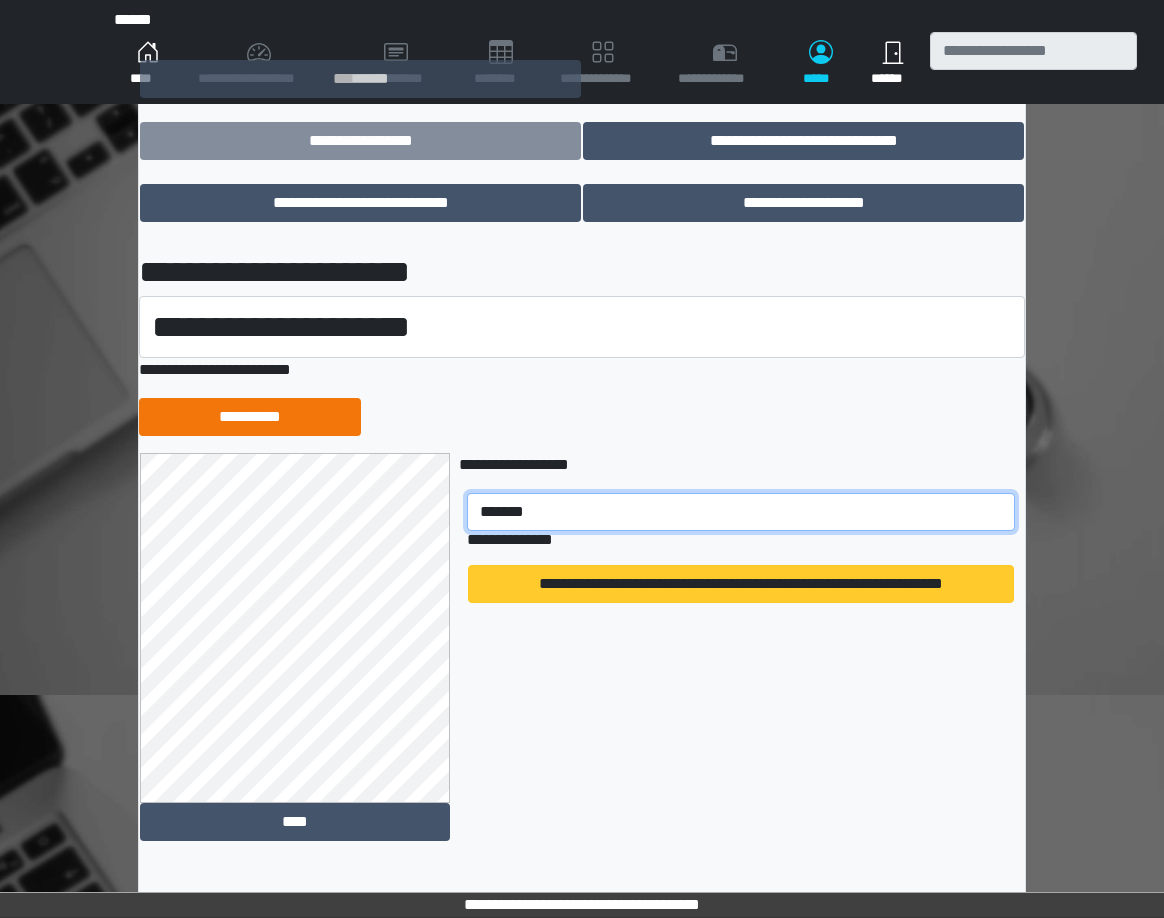 type on "*******" 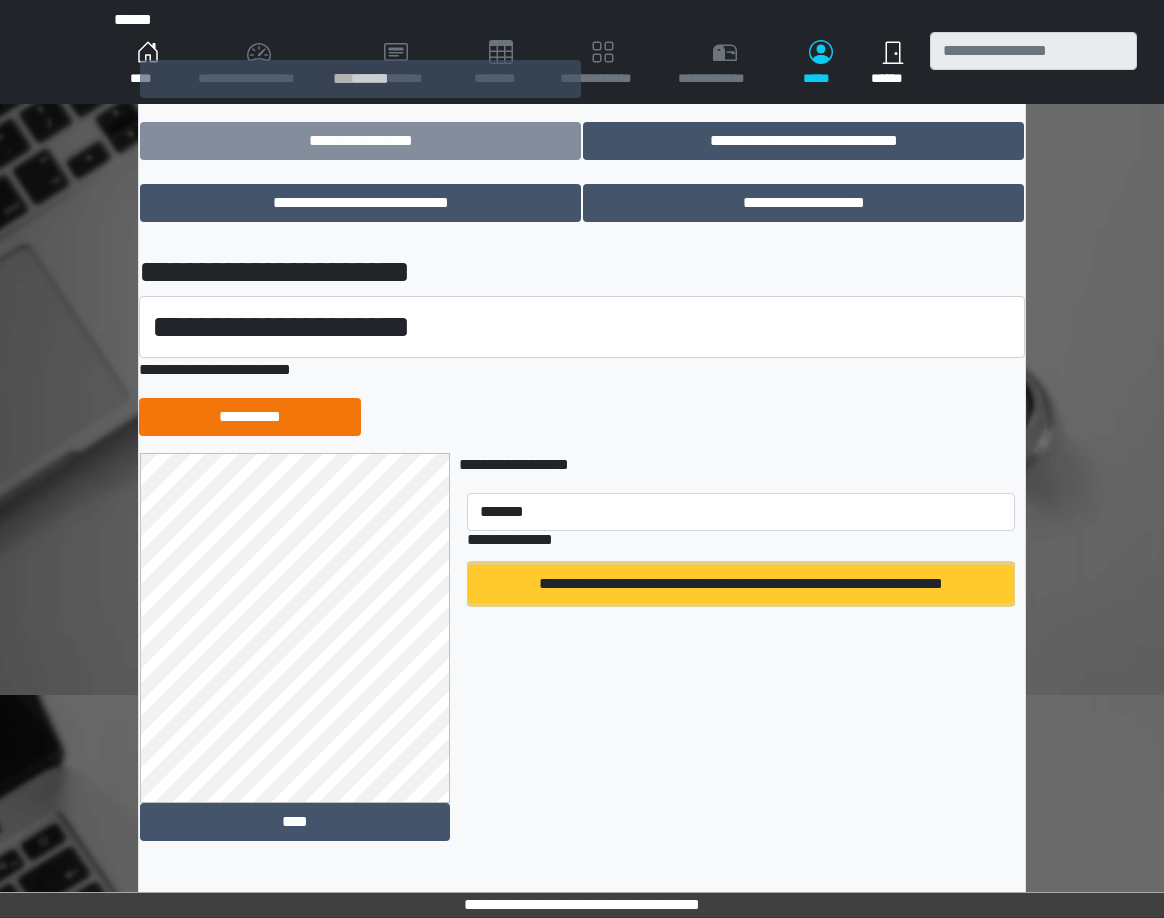 click on "**********" at bounding box center (741, 584) 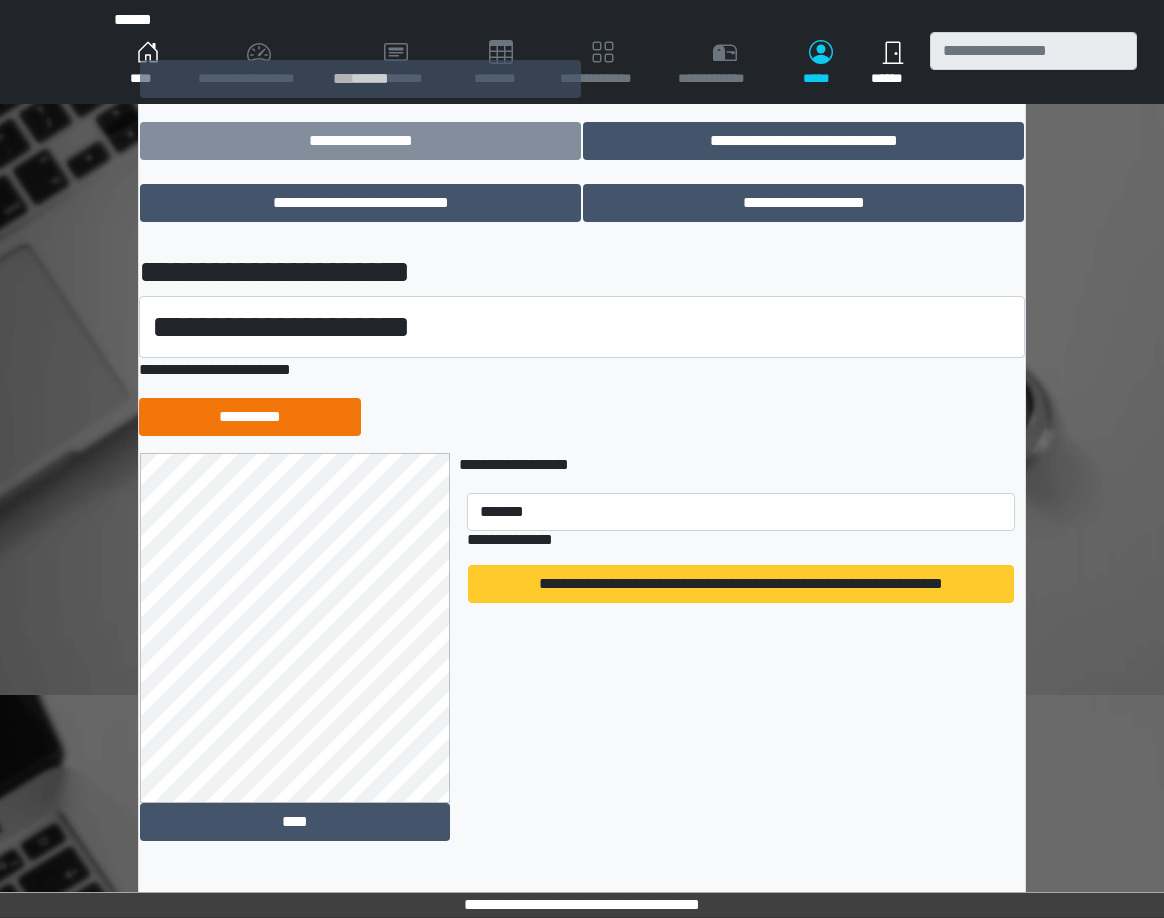 type 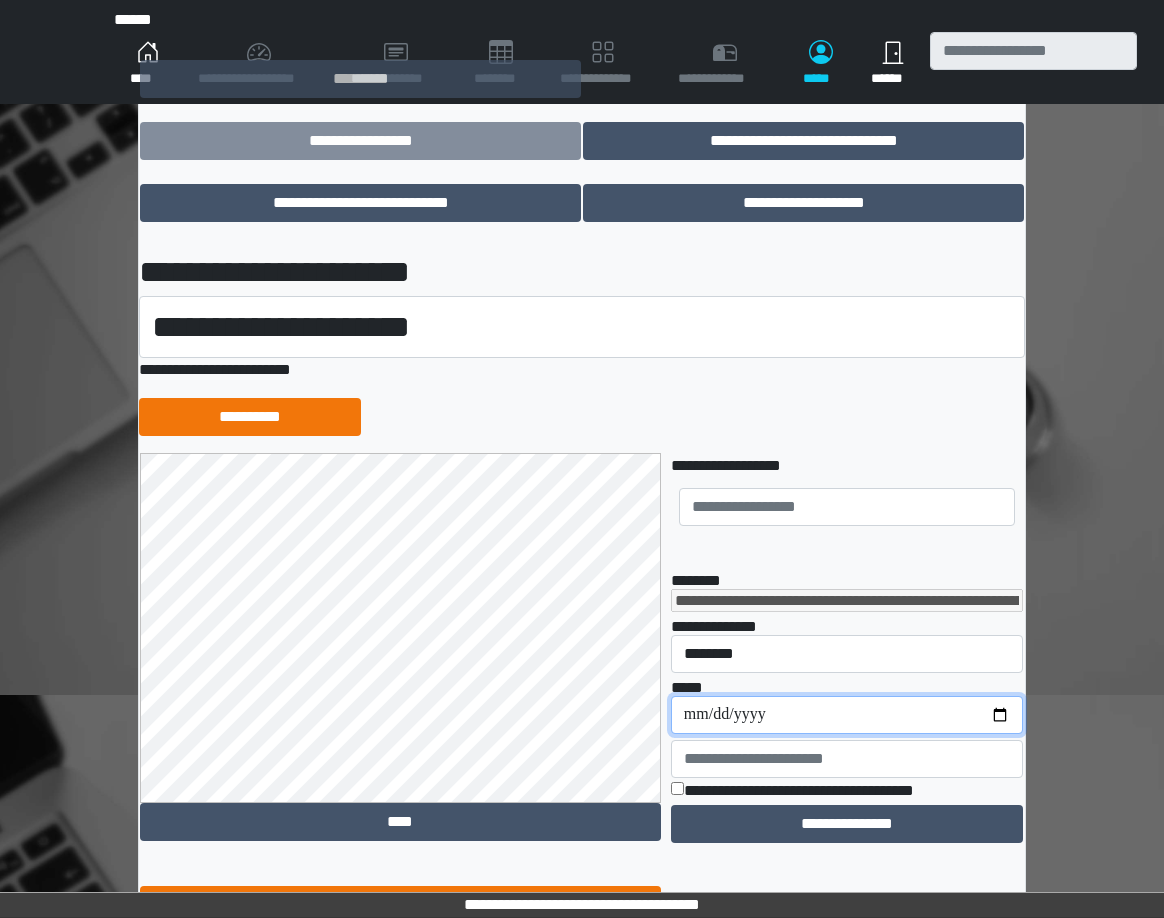 click on "**********" at bounding box center (847, 715) 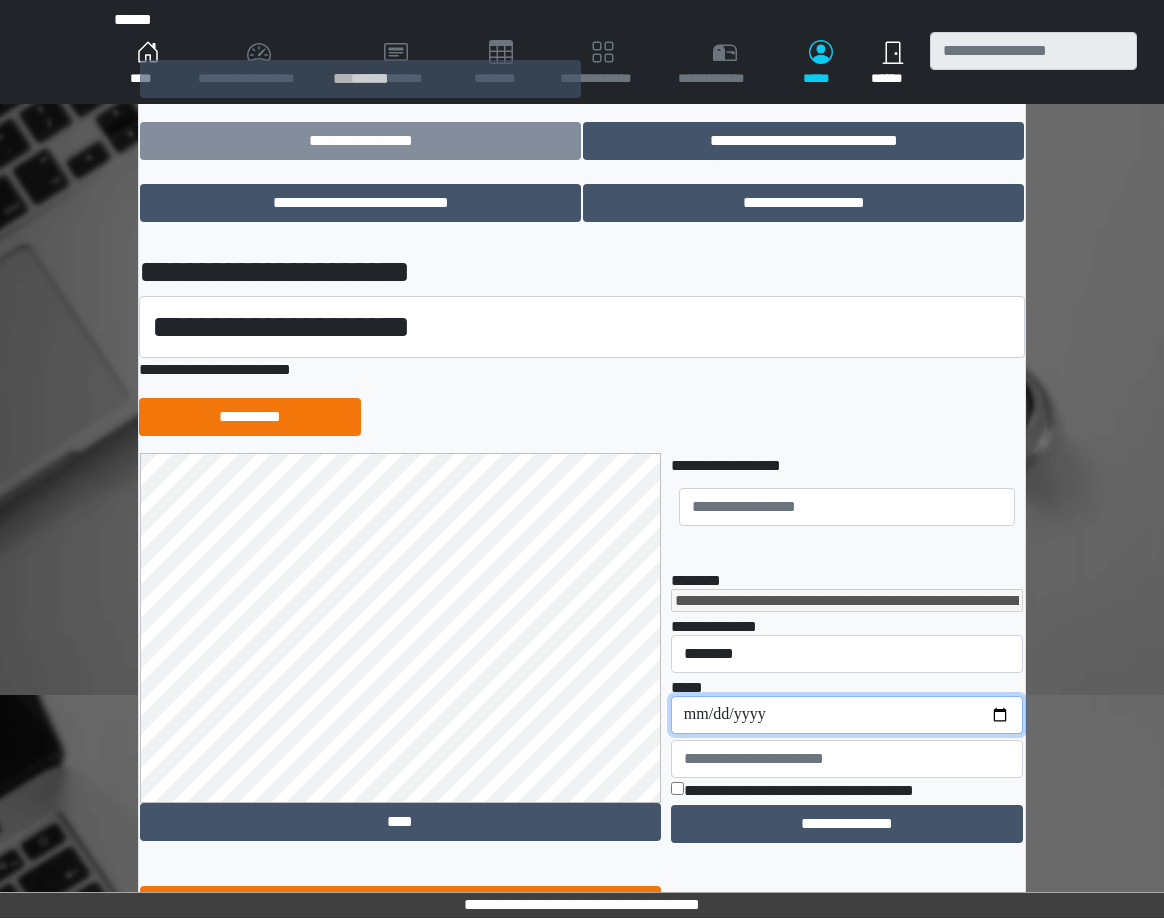type on "**********" 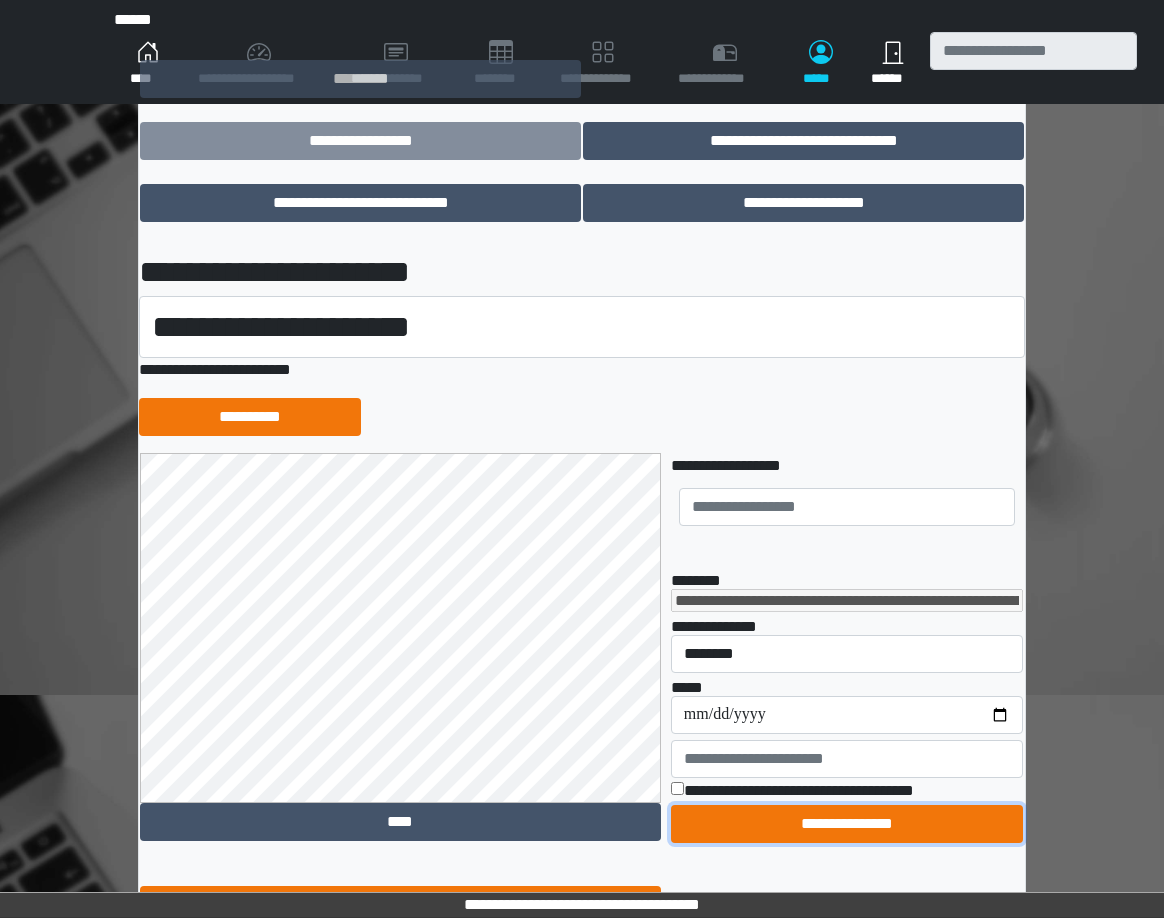 click on "**********" at bounding box center [847, 824] 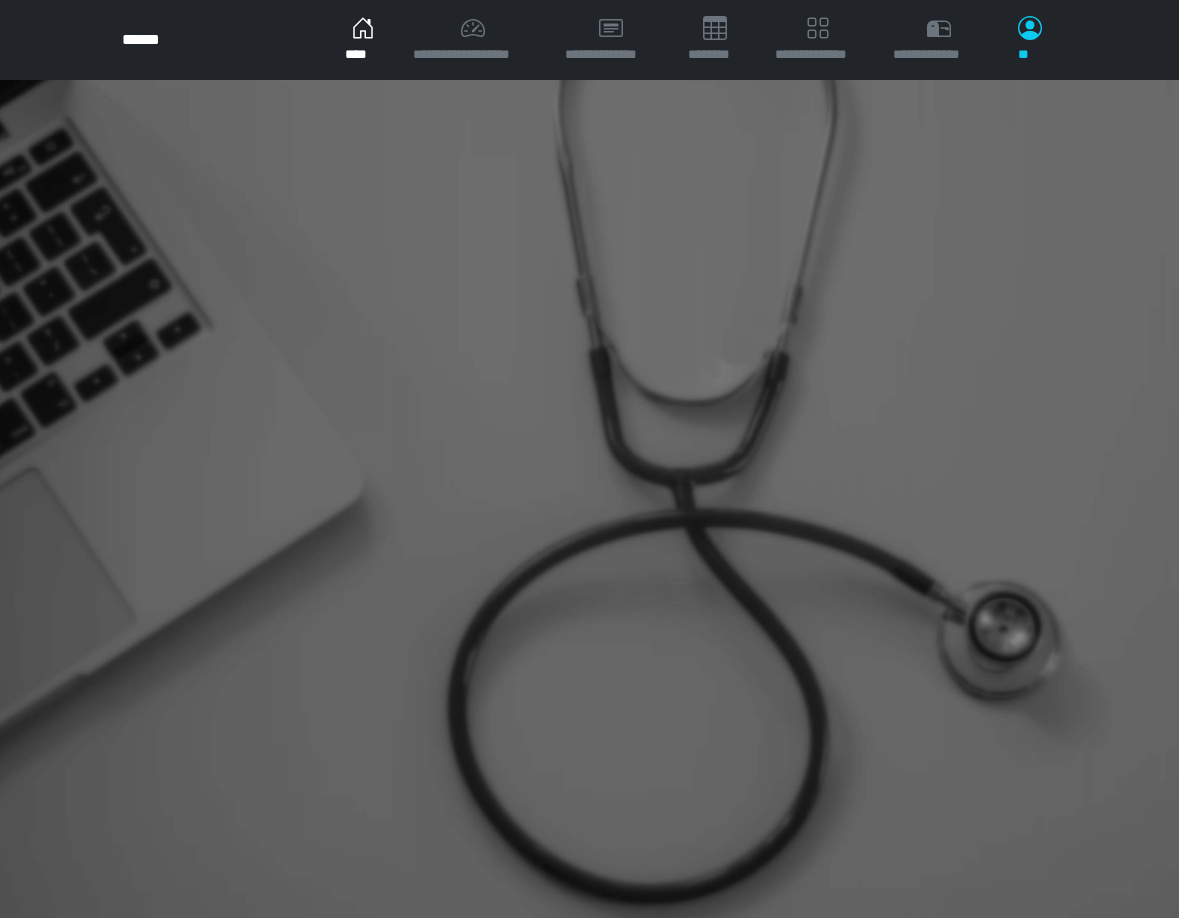 scroll, scrollTop: 0, scrollLeft: 0, axis: both 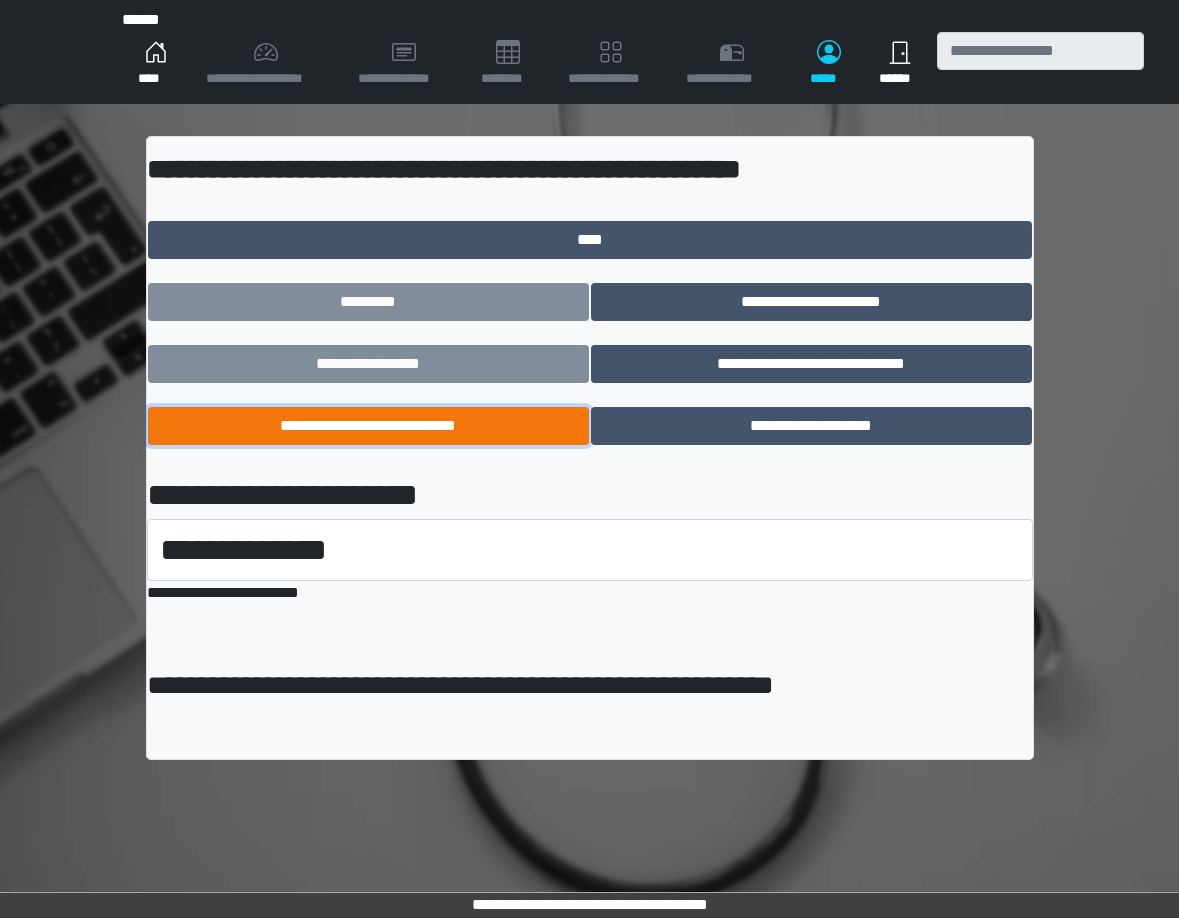 click on "**********" at bounding box center (368, 426) 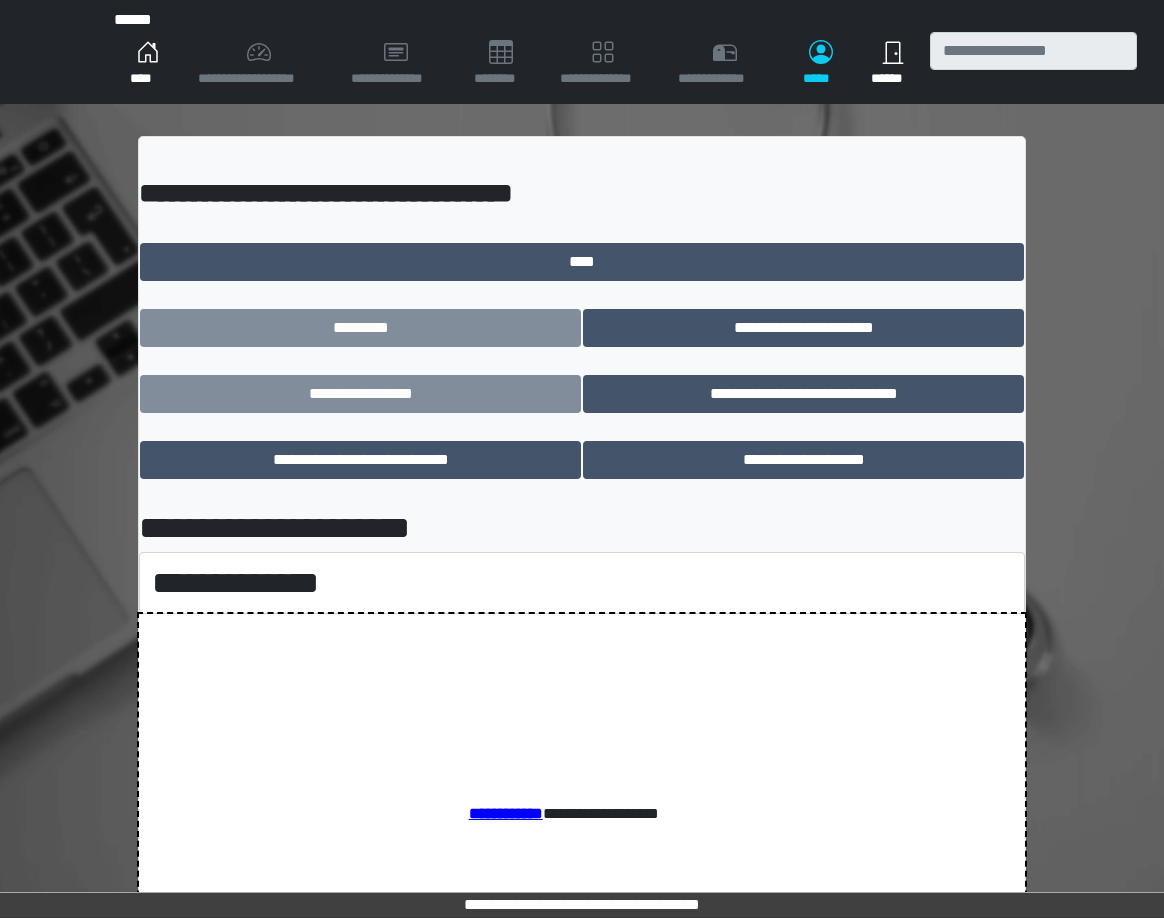 scroll, scrollTop: 0, scrollLeft: 0, axis: both 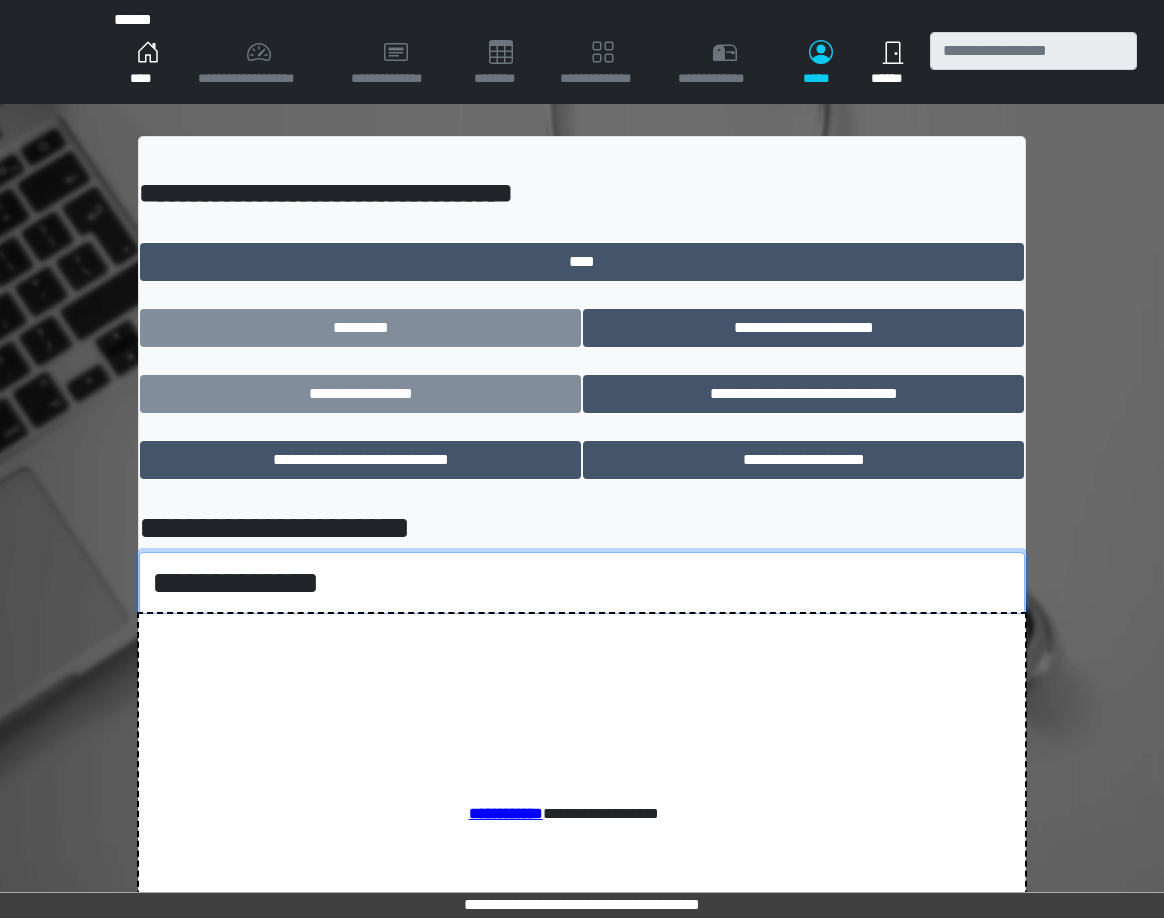 click on "**********" at bounding box center (582, 583) 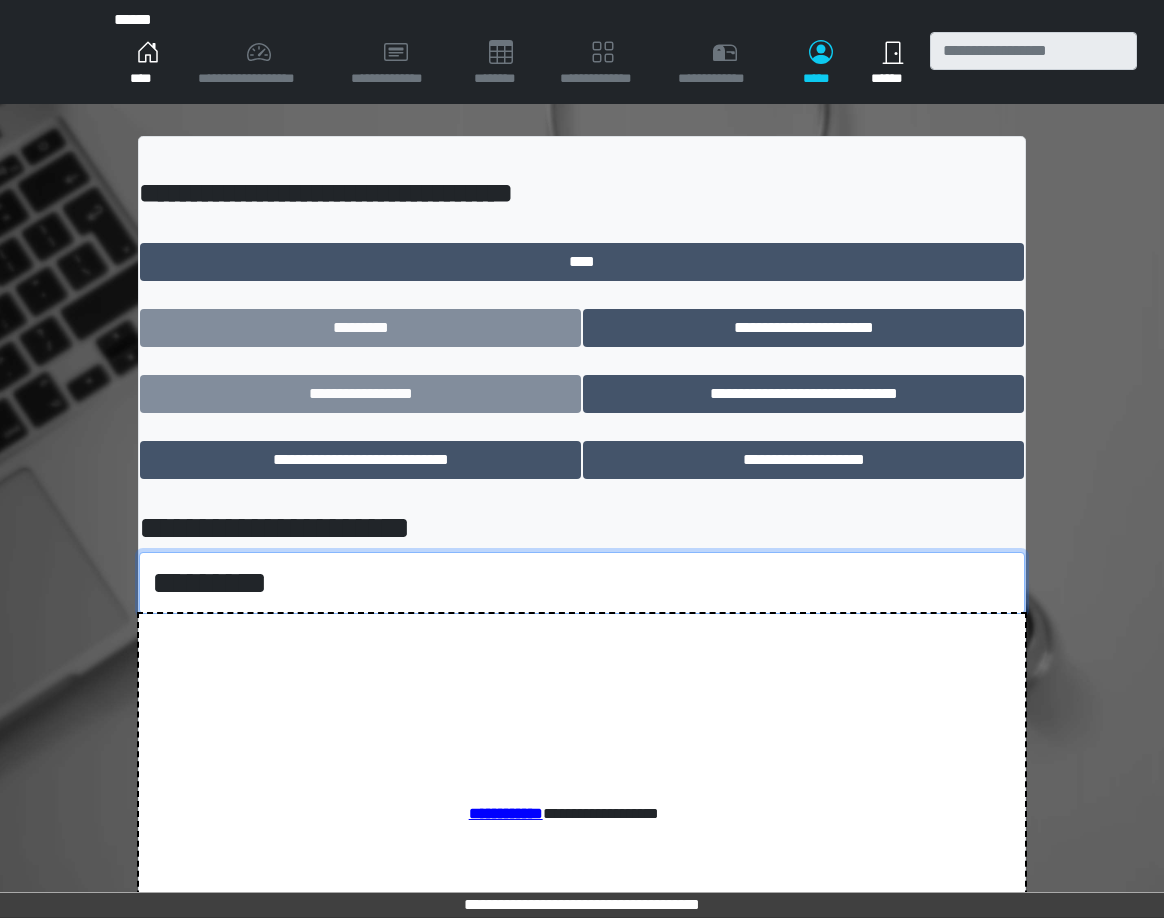 click on "**********" at bounding box center (582, 583) 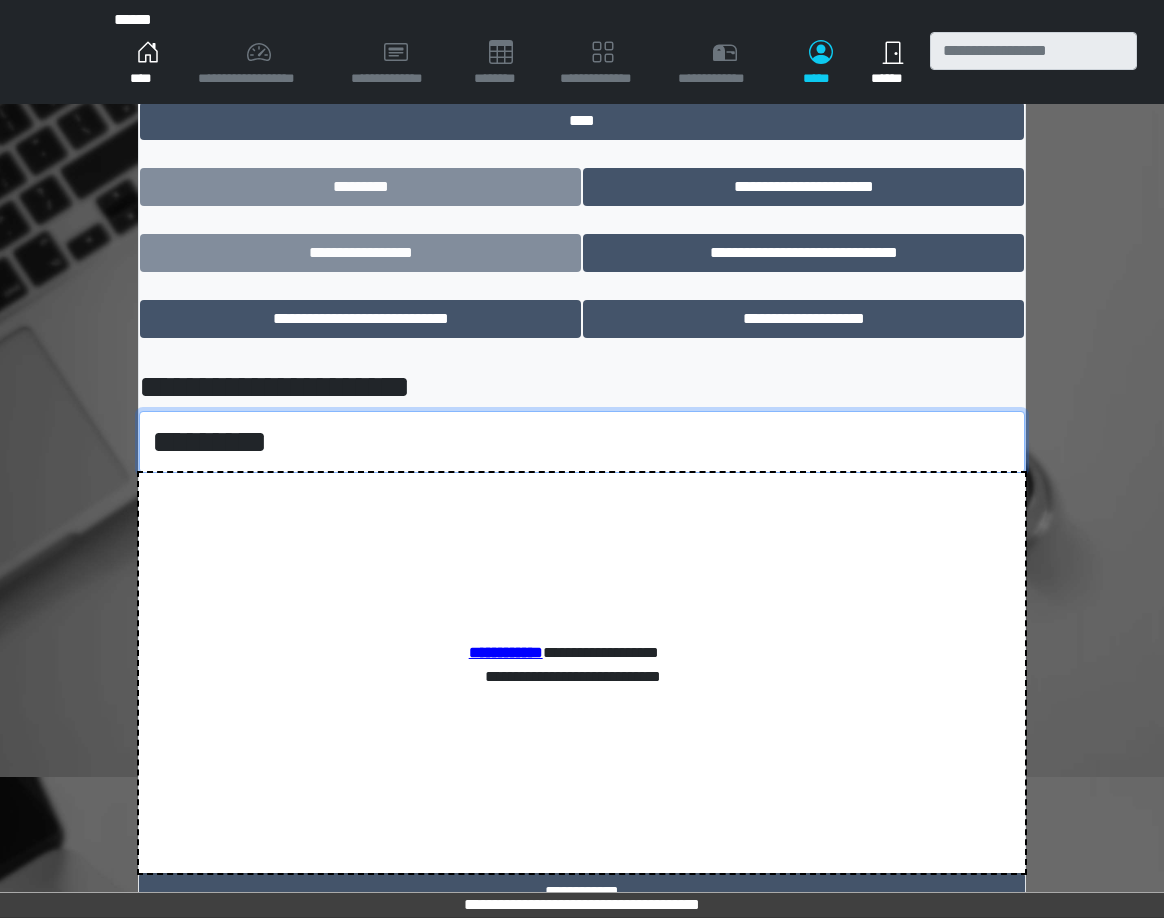 scroll, scrollTop: 155, scrollLeft: 0, axis: vertical 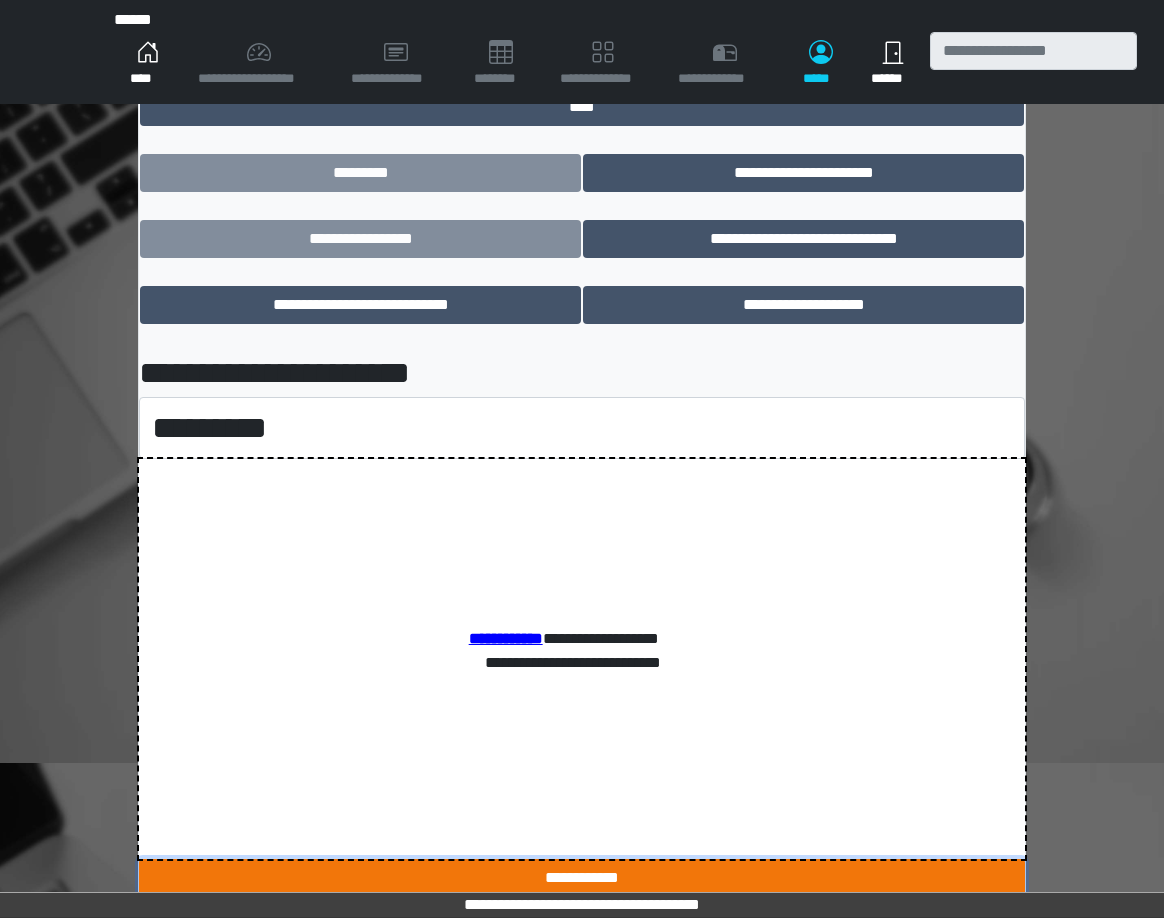 click on "**********" at bounding box center [582, 878] 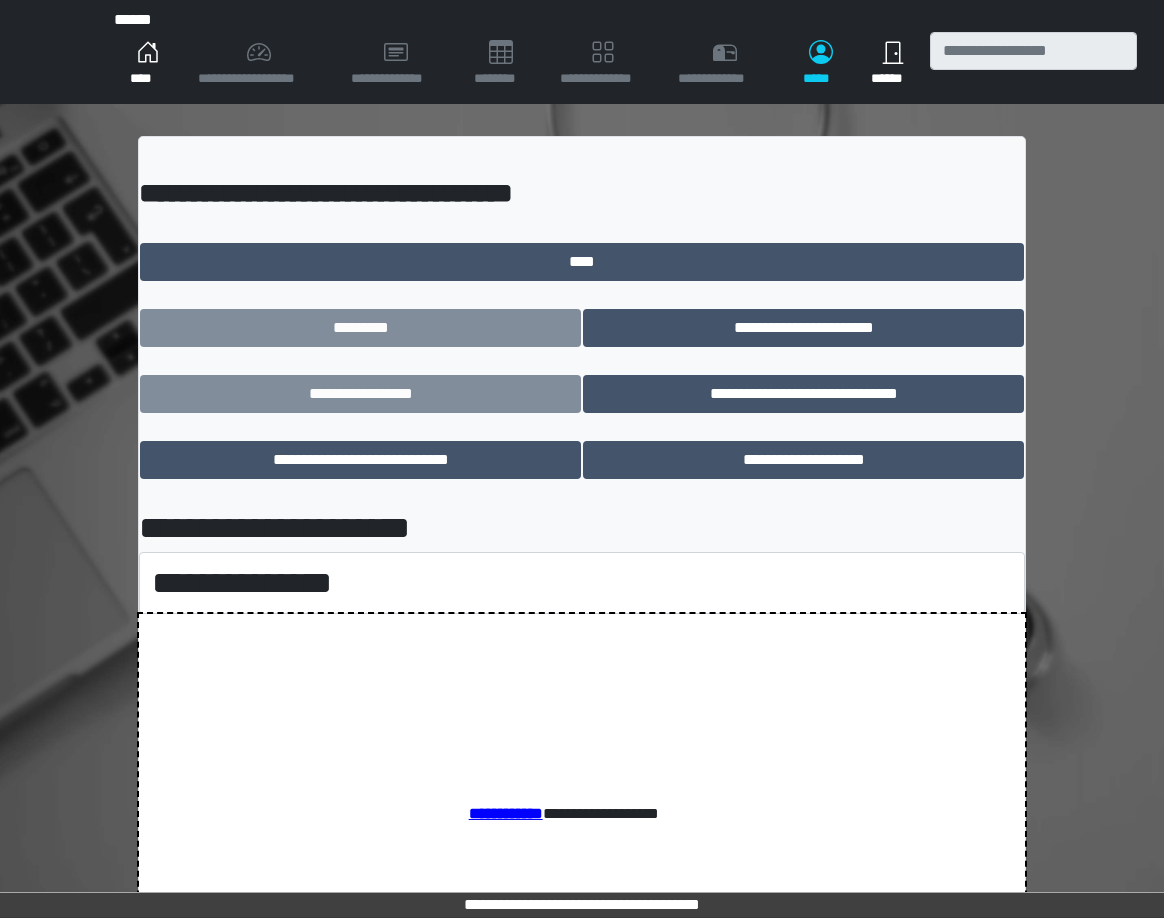 scroll, scrollTop: 0, scrollLeft: 0, axis: both 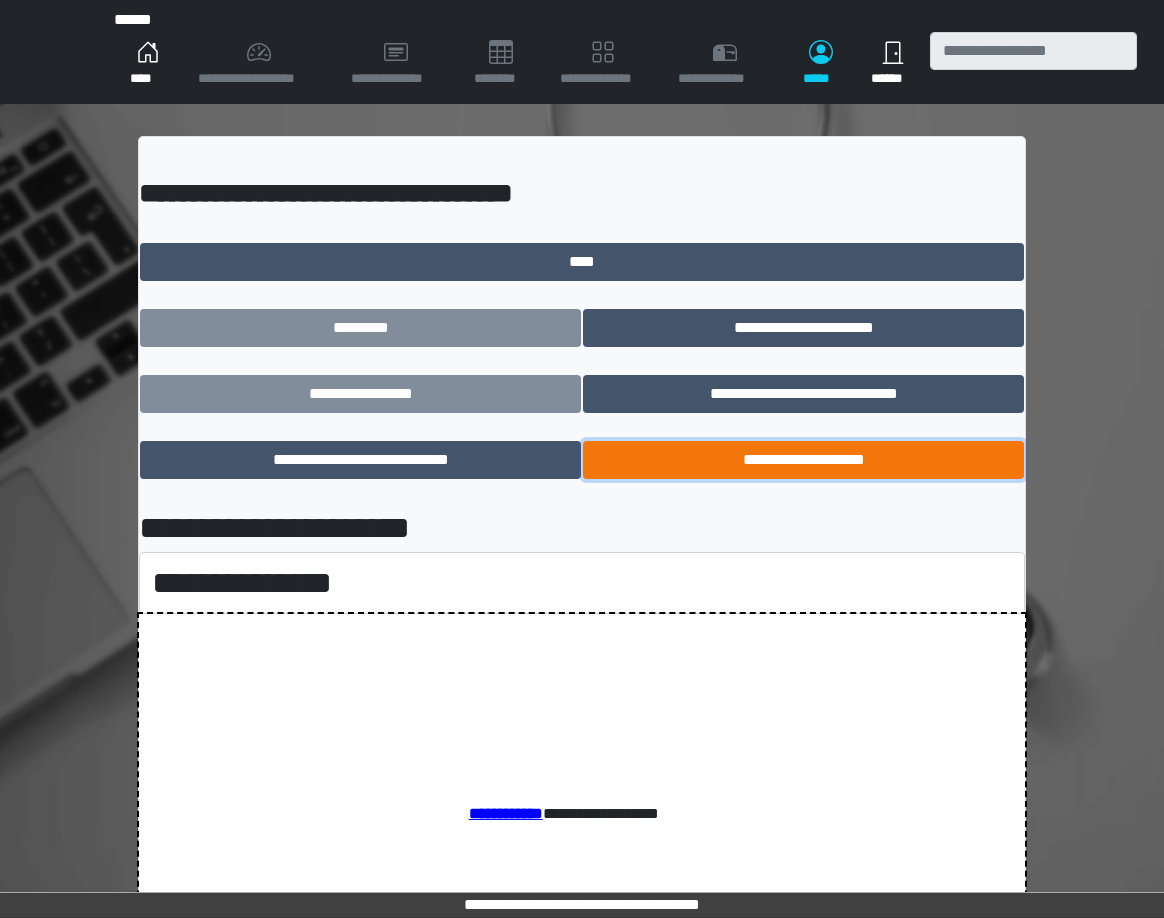 click on "**********" at bounding box center [803, 460] 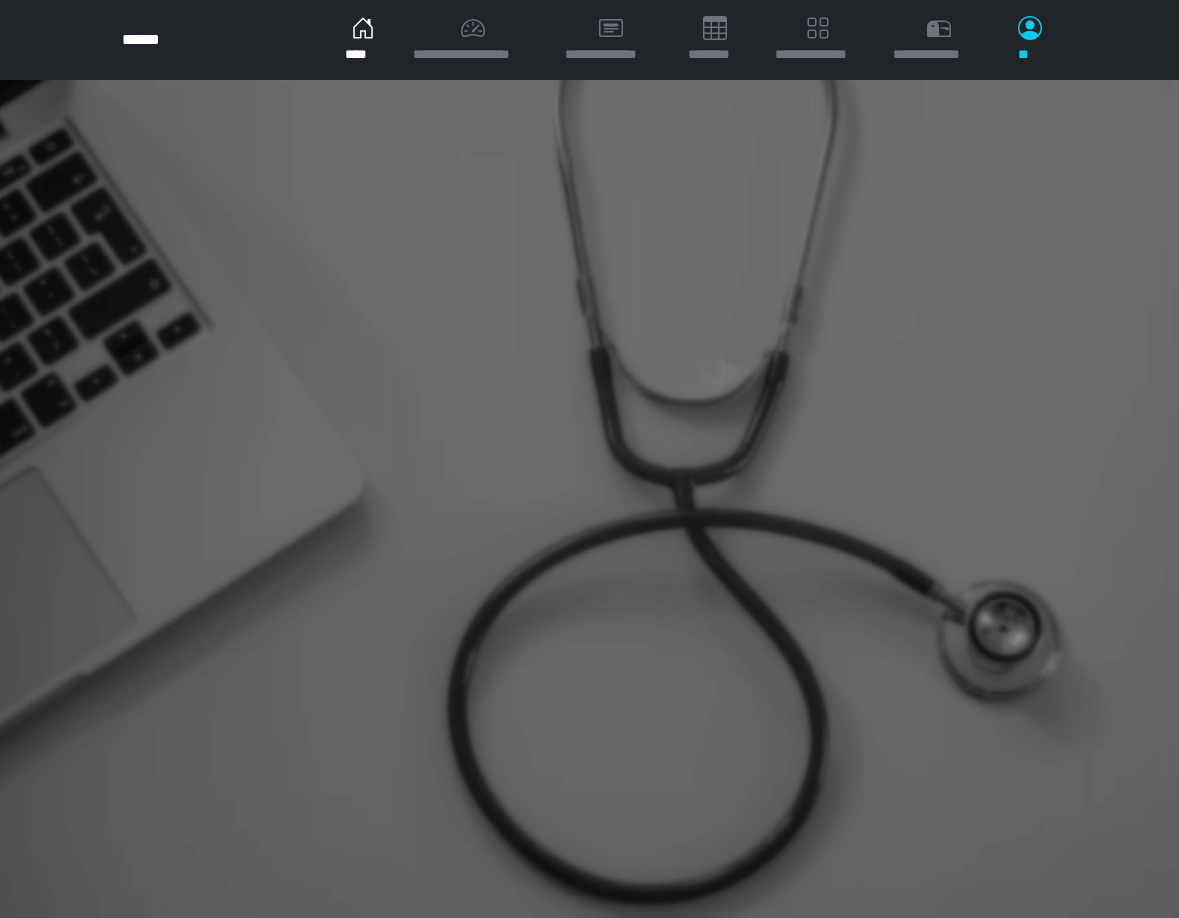scroll, scrollTop: 0, scrollLeft: 0, axis: both 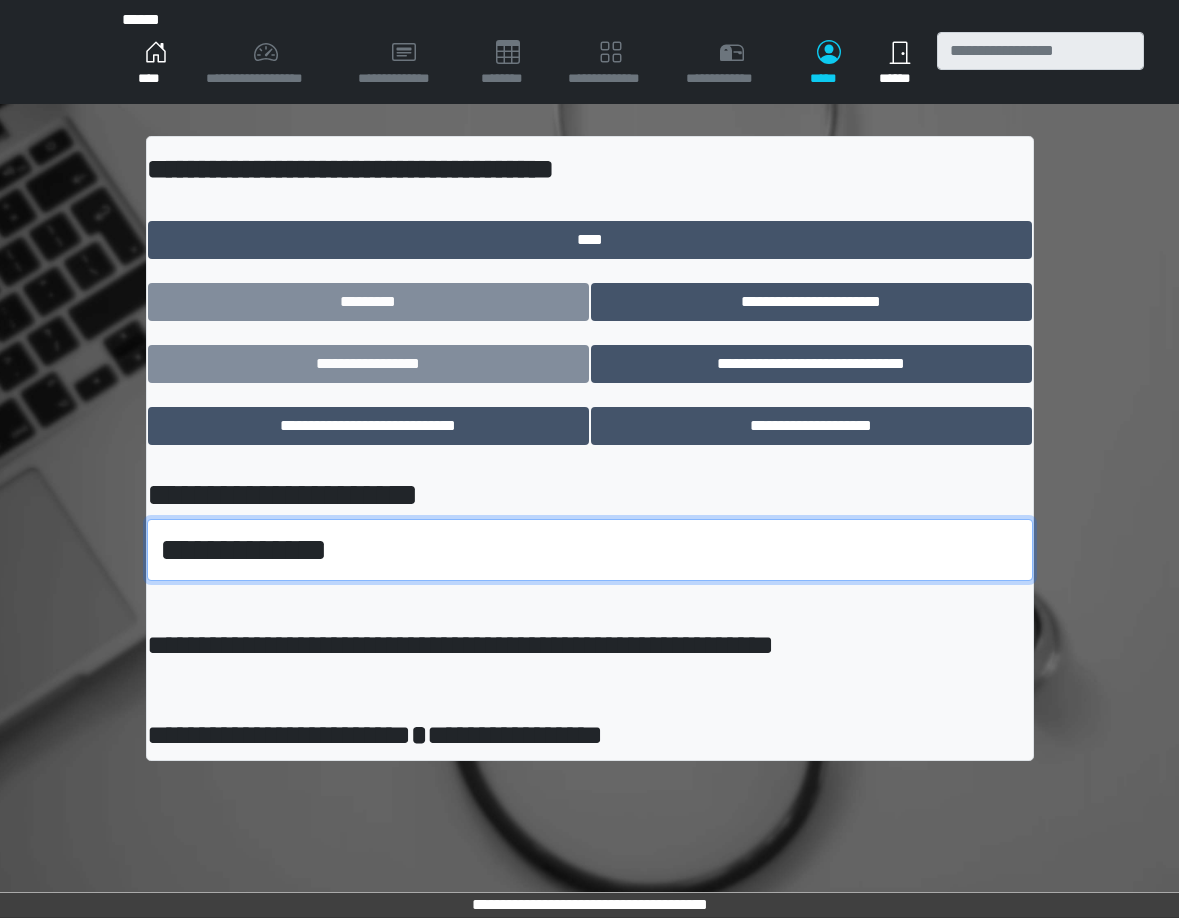 click on "**********" at bounding box center (590, 550) 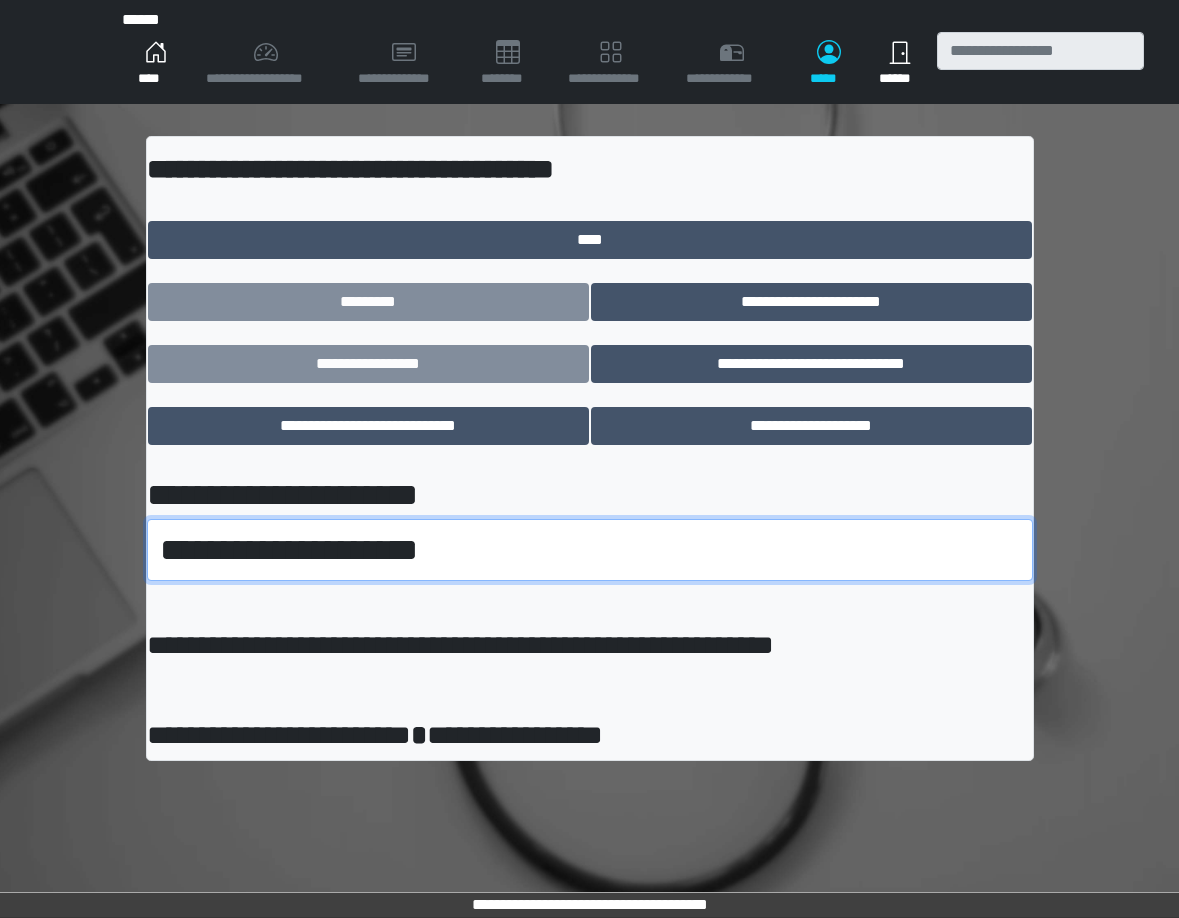 click on "**********" at bounding box center (590, 550) 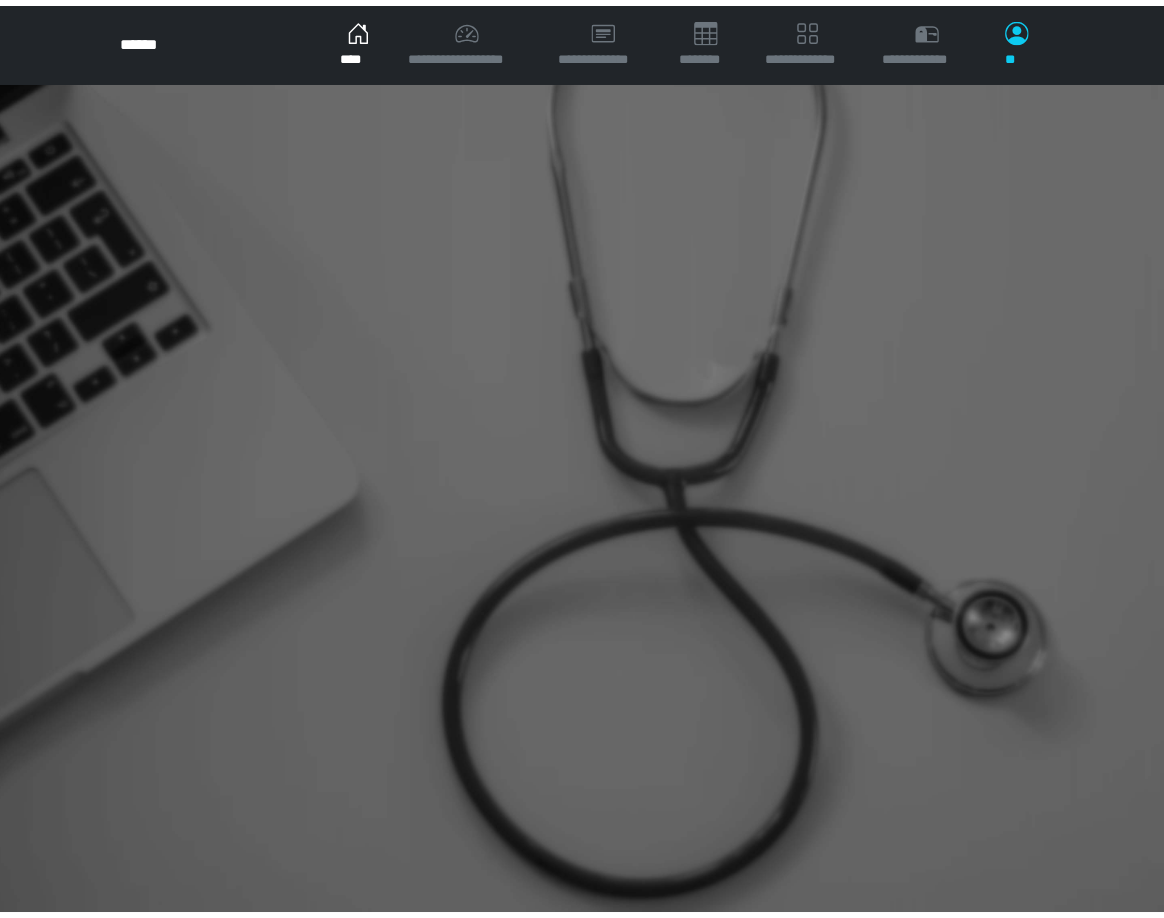 scroll, scrollTop: 0, scrollLeft: 0, axis: both 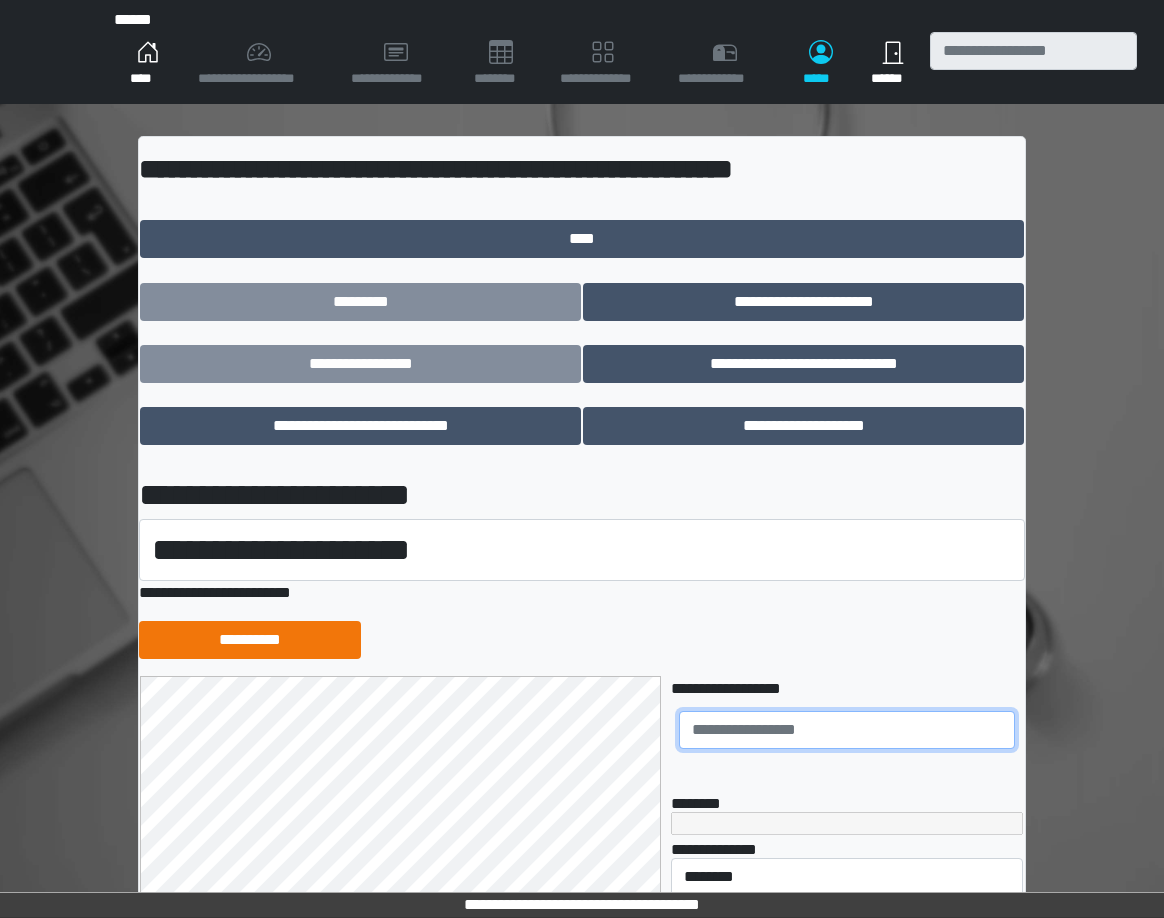 drag, startPoint x: 700, startPoint y: 724, endPoint x: 709, endPoint y: 717, distance: 11.401754 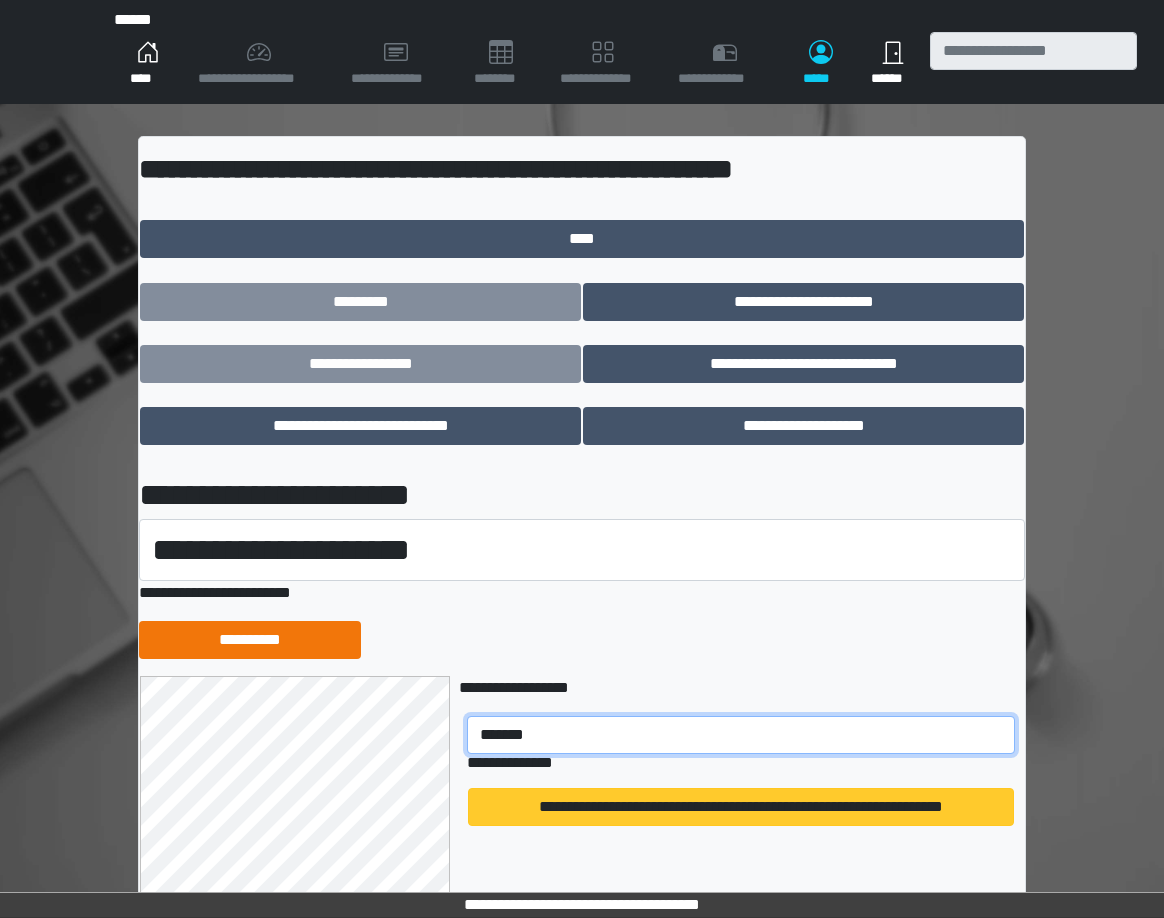 type on "*******" 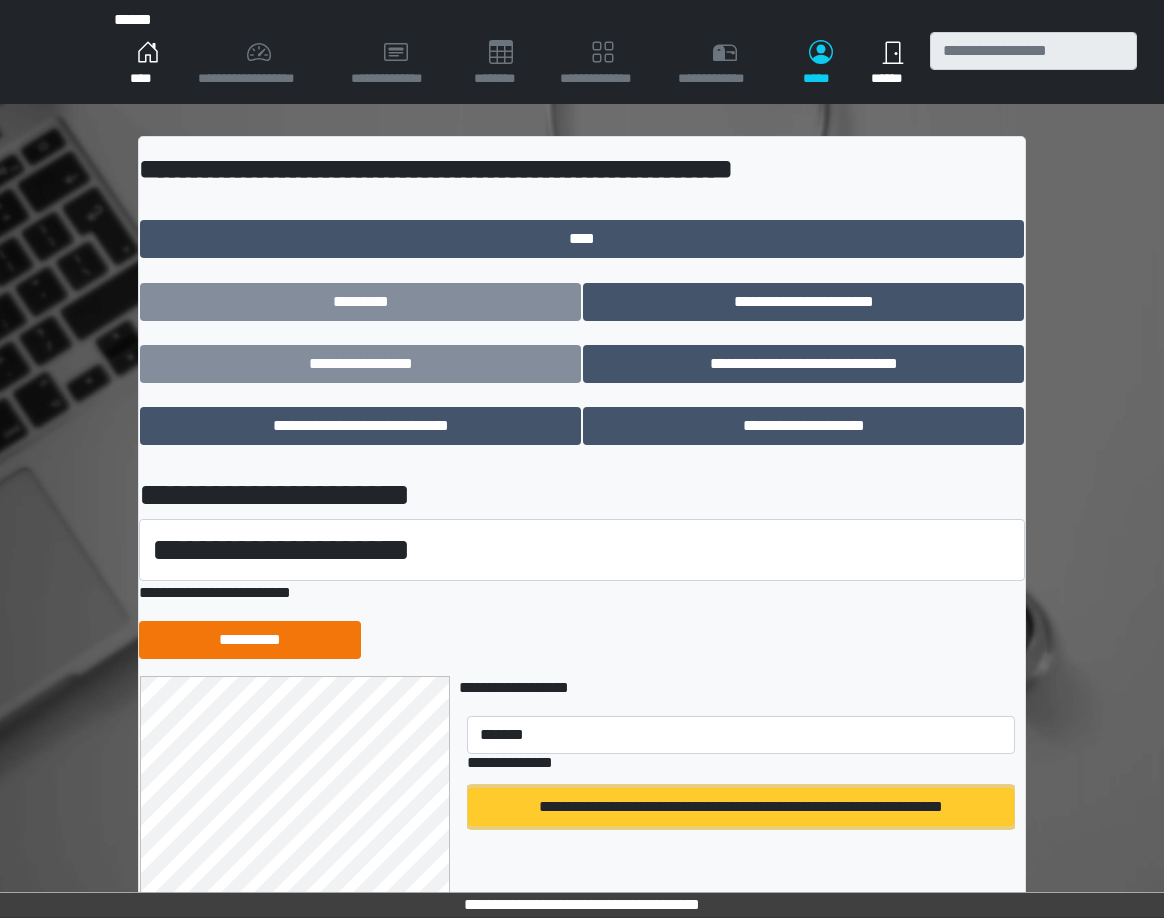 click on "**********" at bounding box center (741, 807) 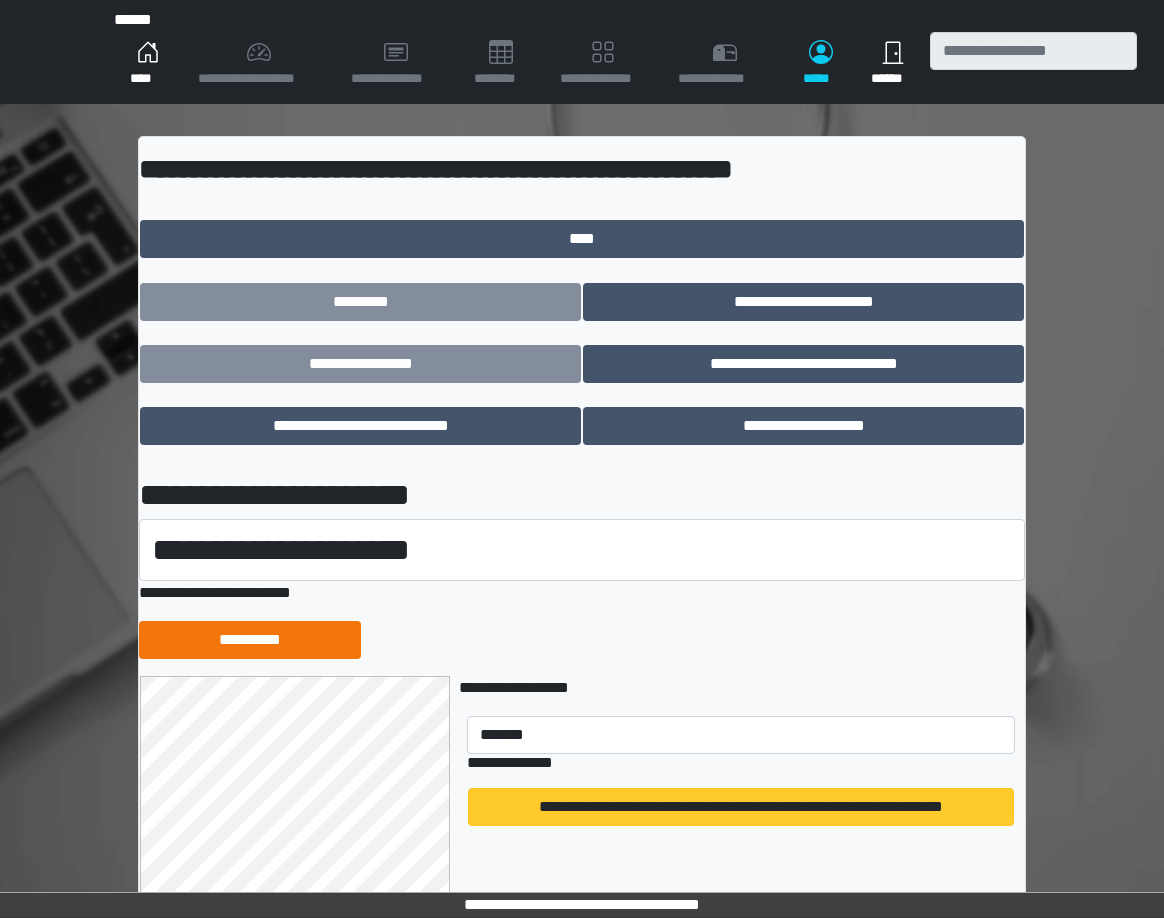 type 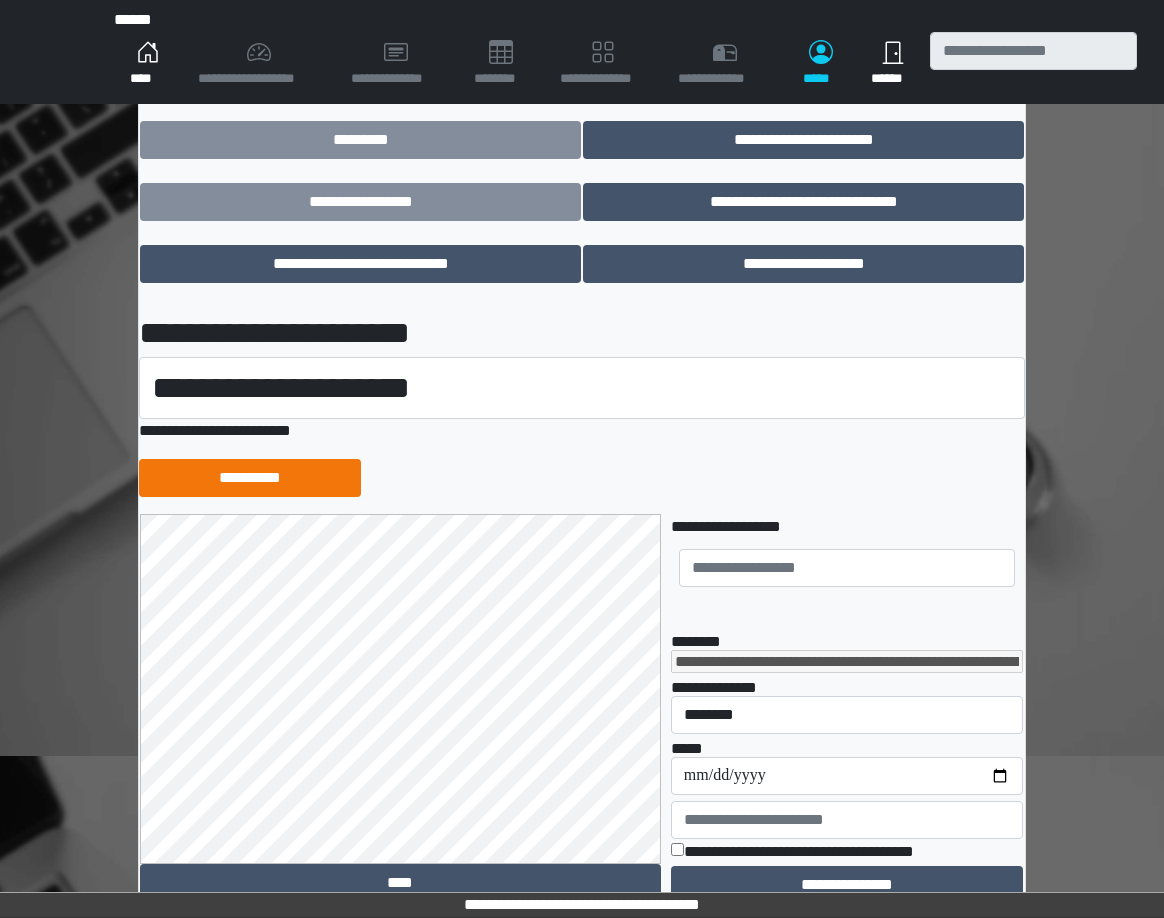 scroll, scrollTop: 206, scrollLeft: 0, axis: vertical 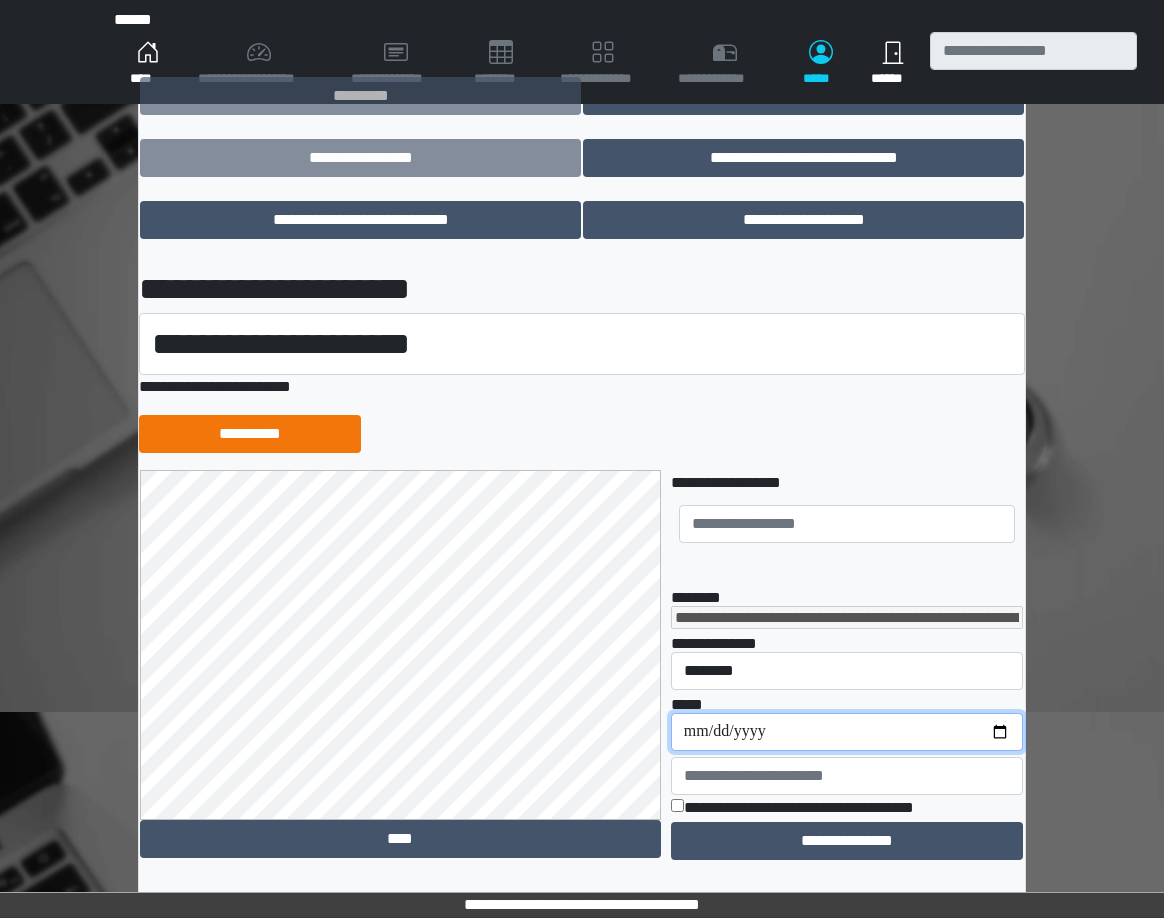 click on "**********" at bounding box center (847, 732) 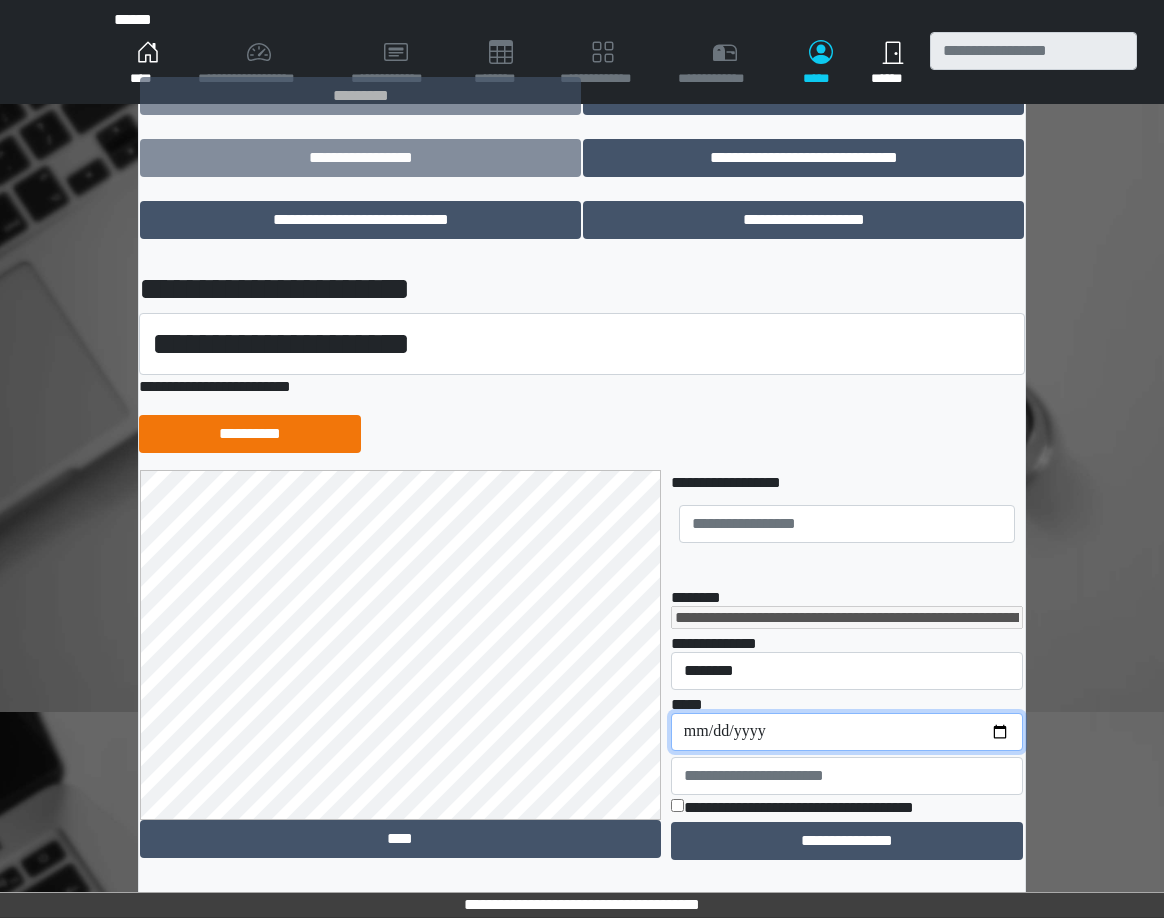 type on "**********" 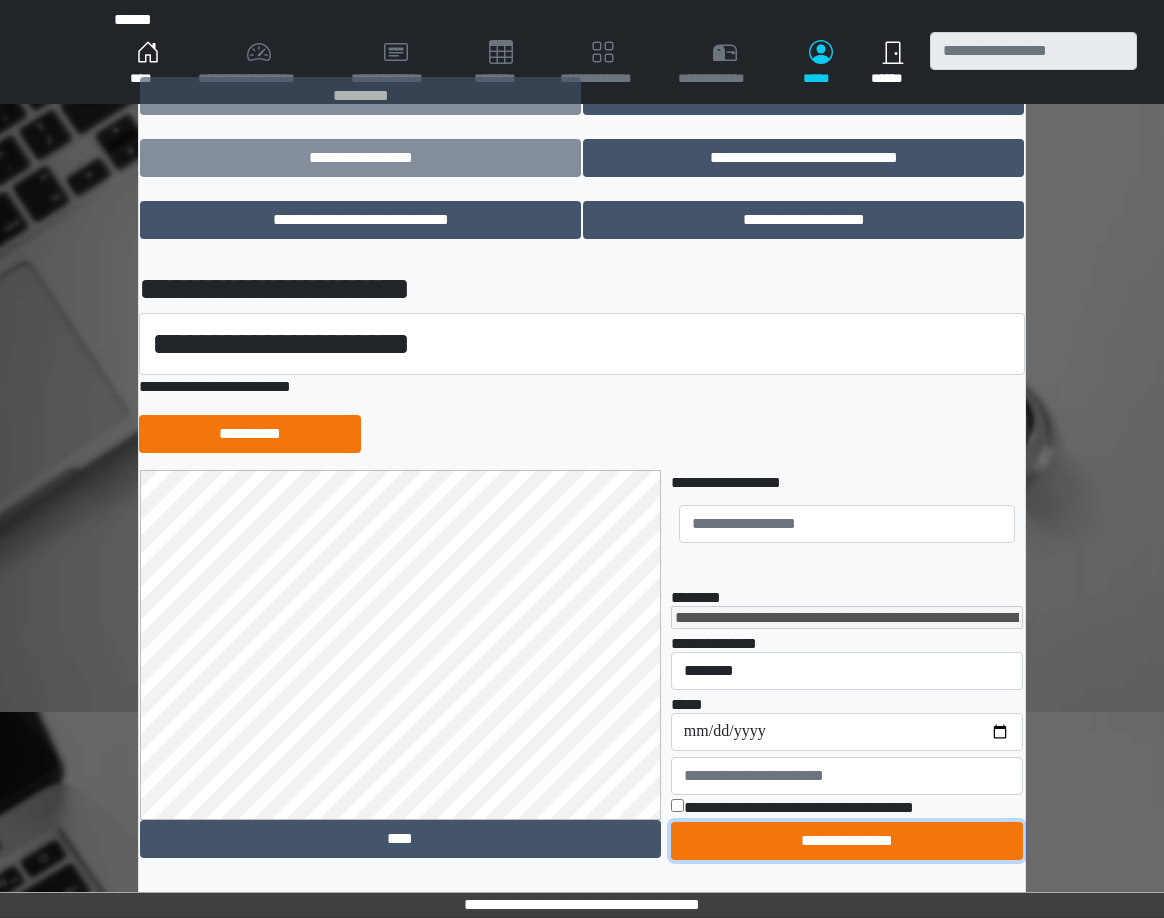click on "**********" at bounding box center [847, 841] 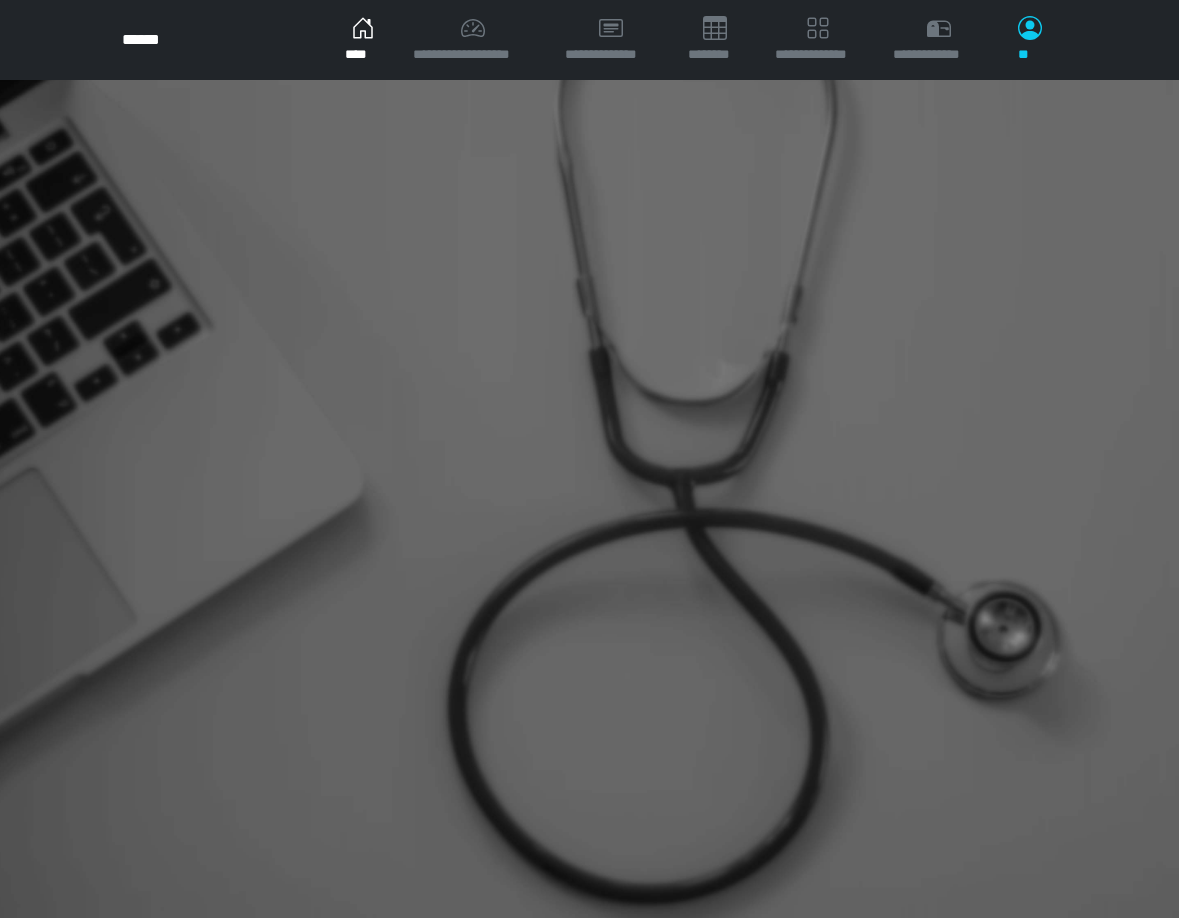 scroll, scrollTop: 0, scrollLeft: 0, axis: both 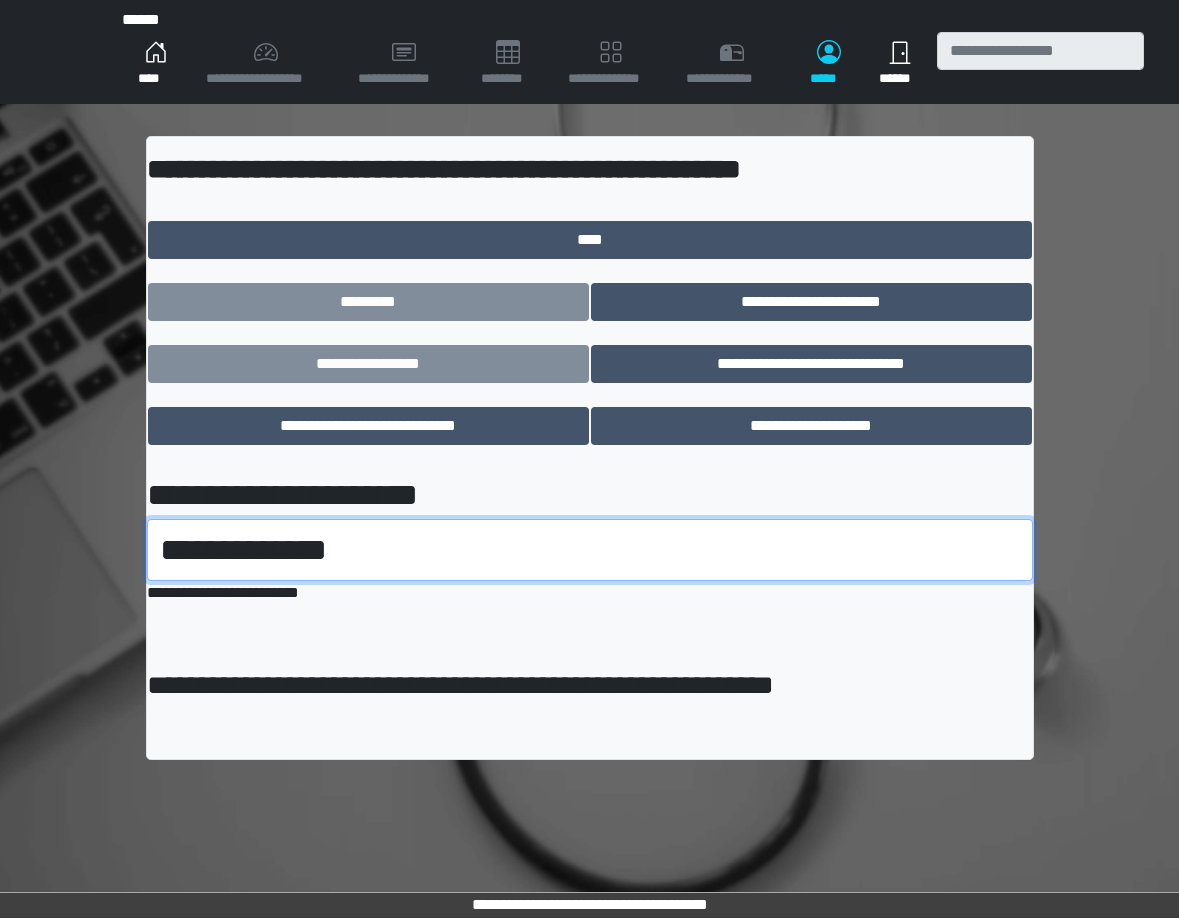 click on "**********" at bounding box center (590, 550) 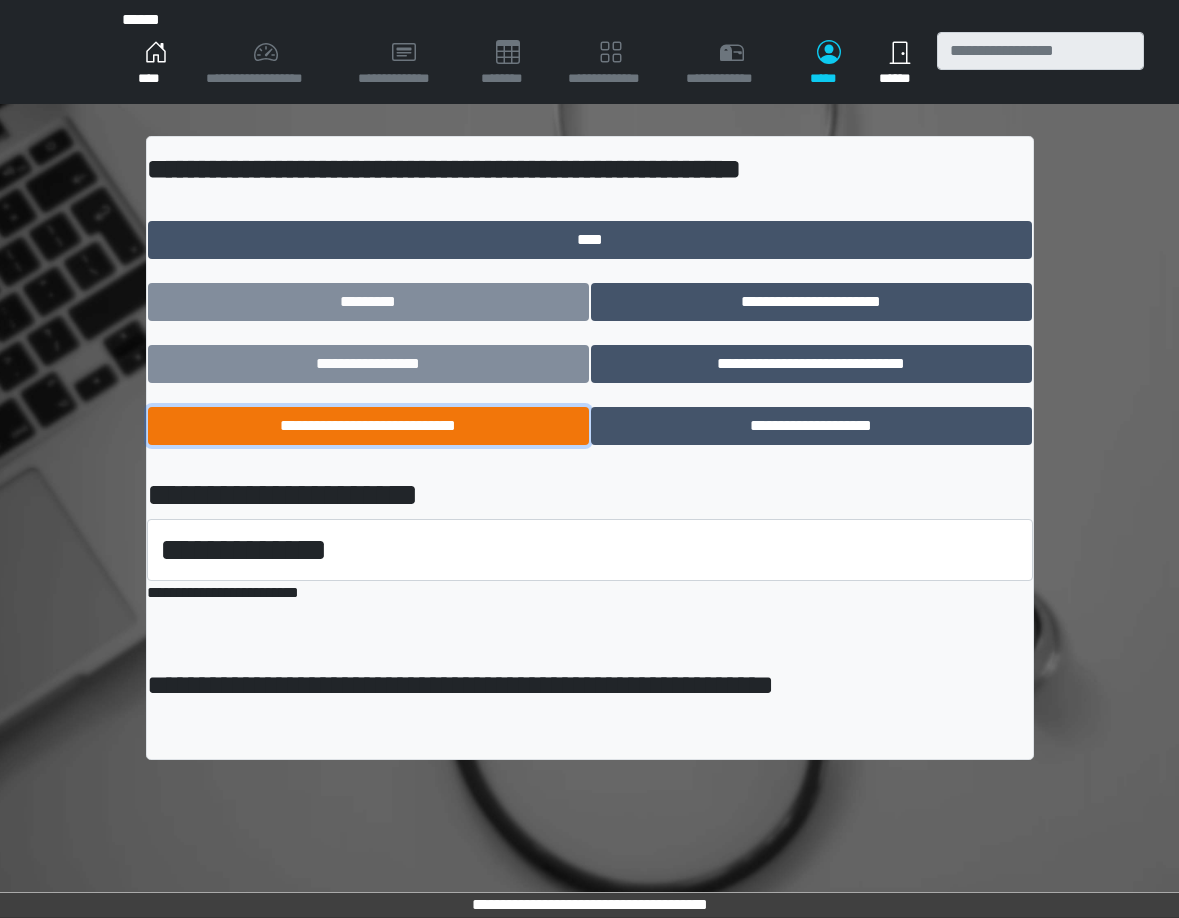 click on "**********" at bounding box center [368, 426] 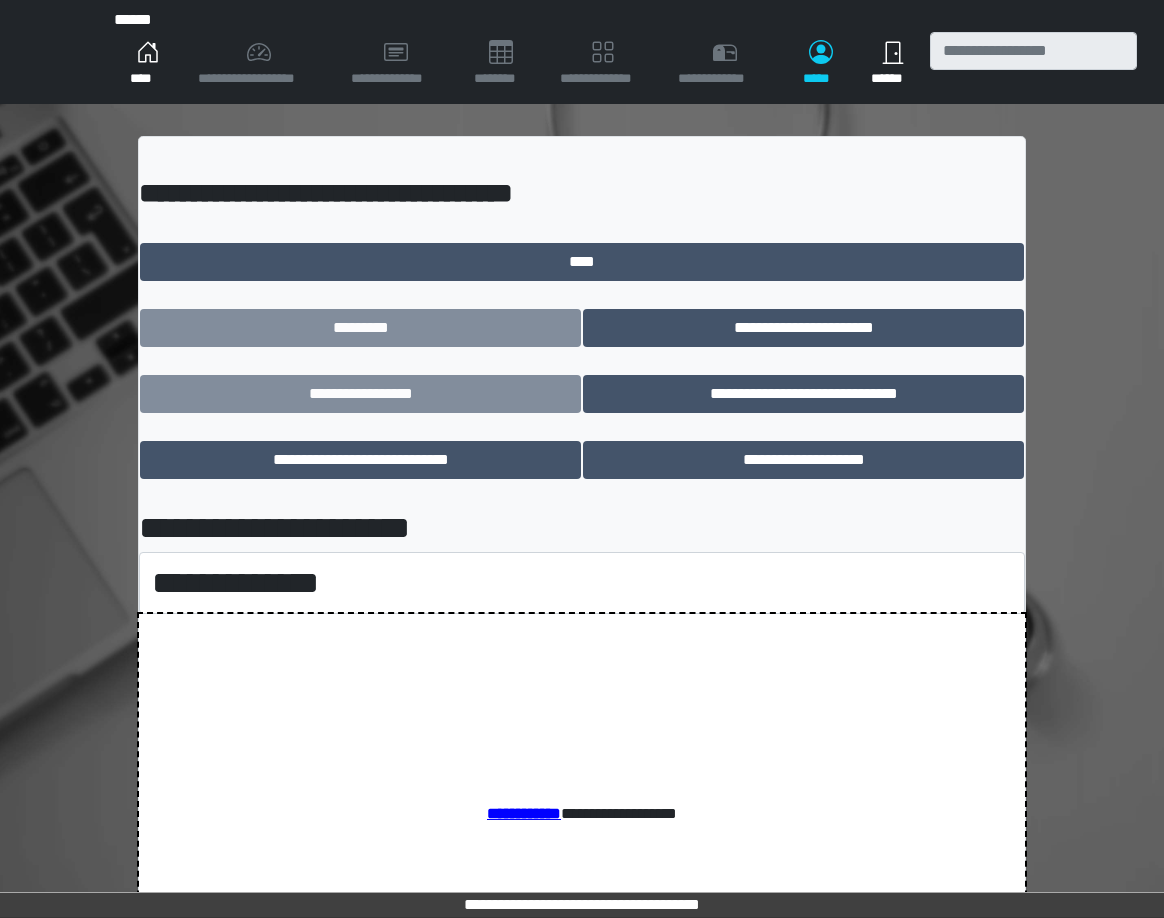 scroll, scrollTop: 0, scrollLeft: 0, axis: both 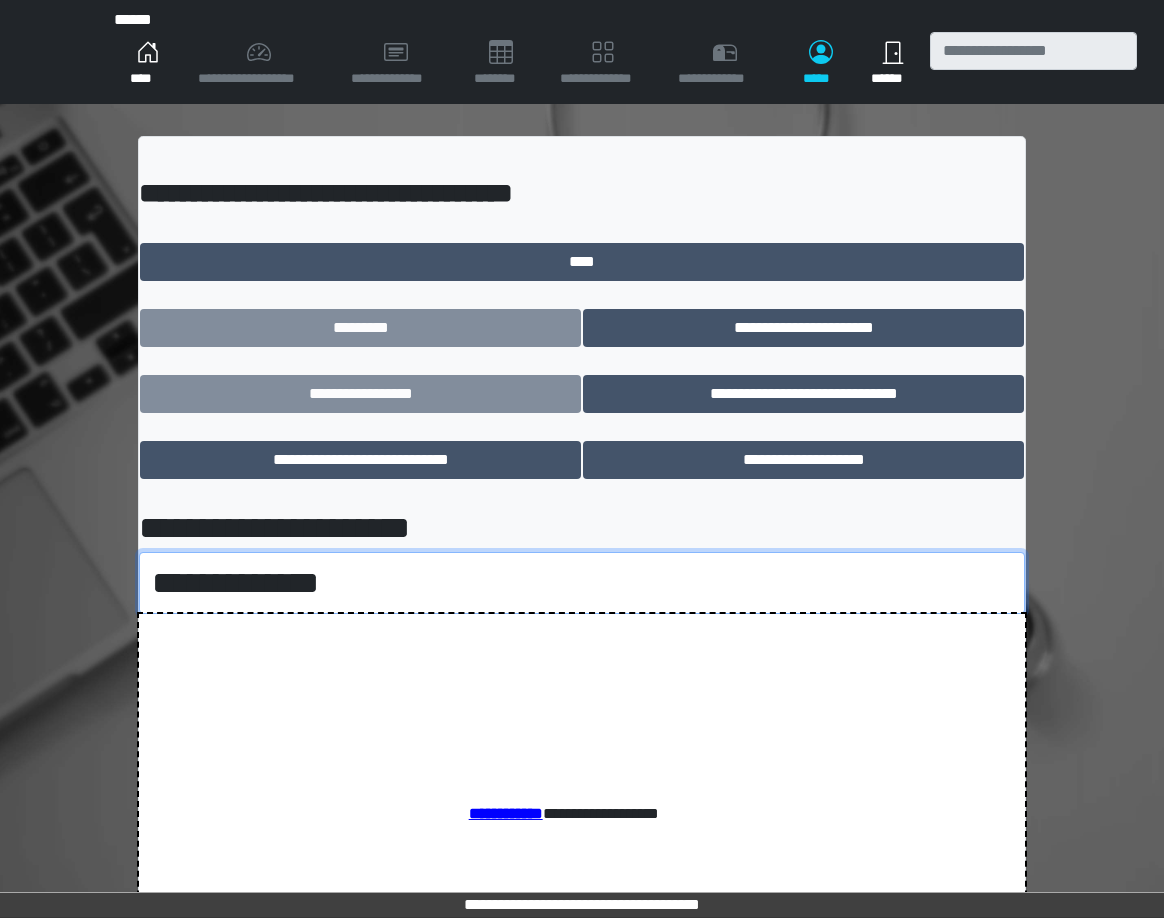 click on "**********" at bounding box center (582, 583) 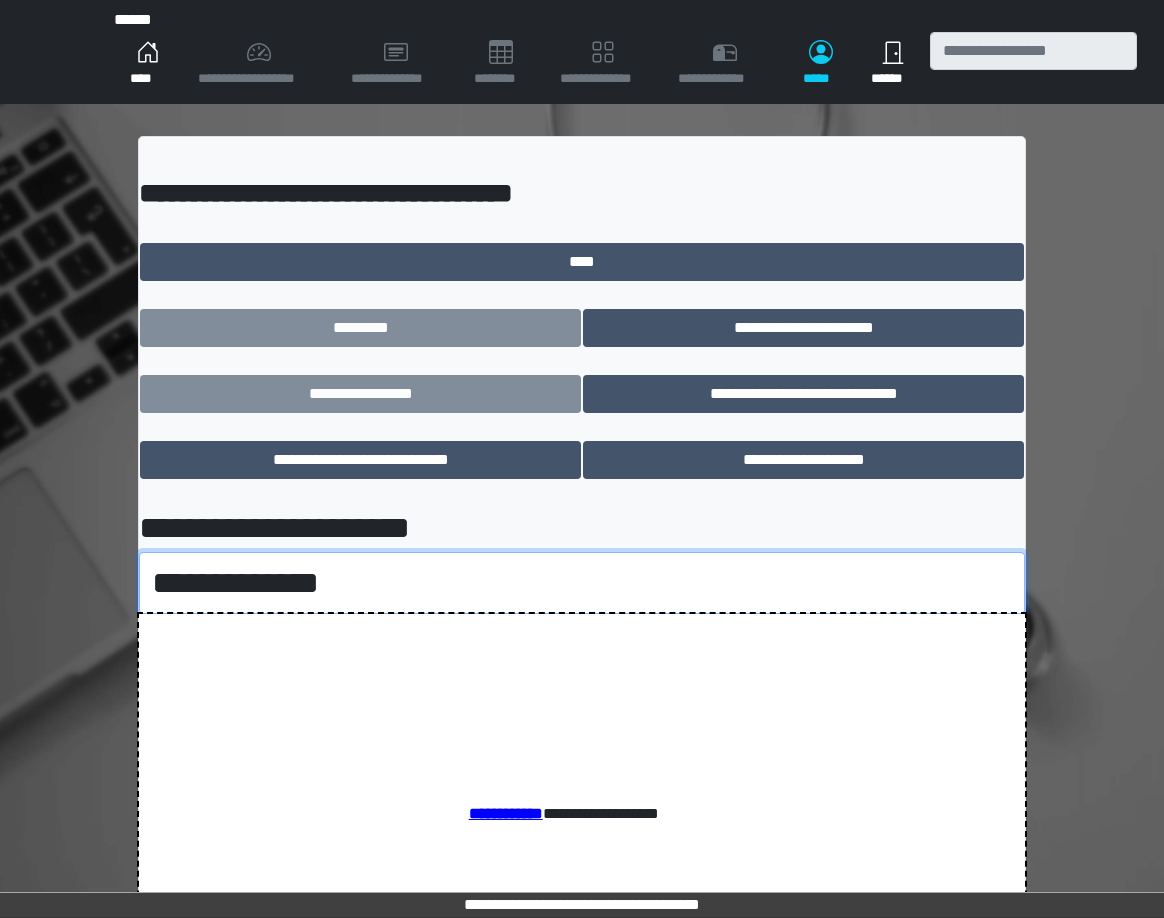 select on "*****" 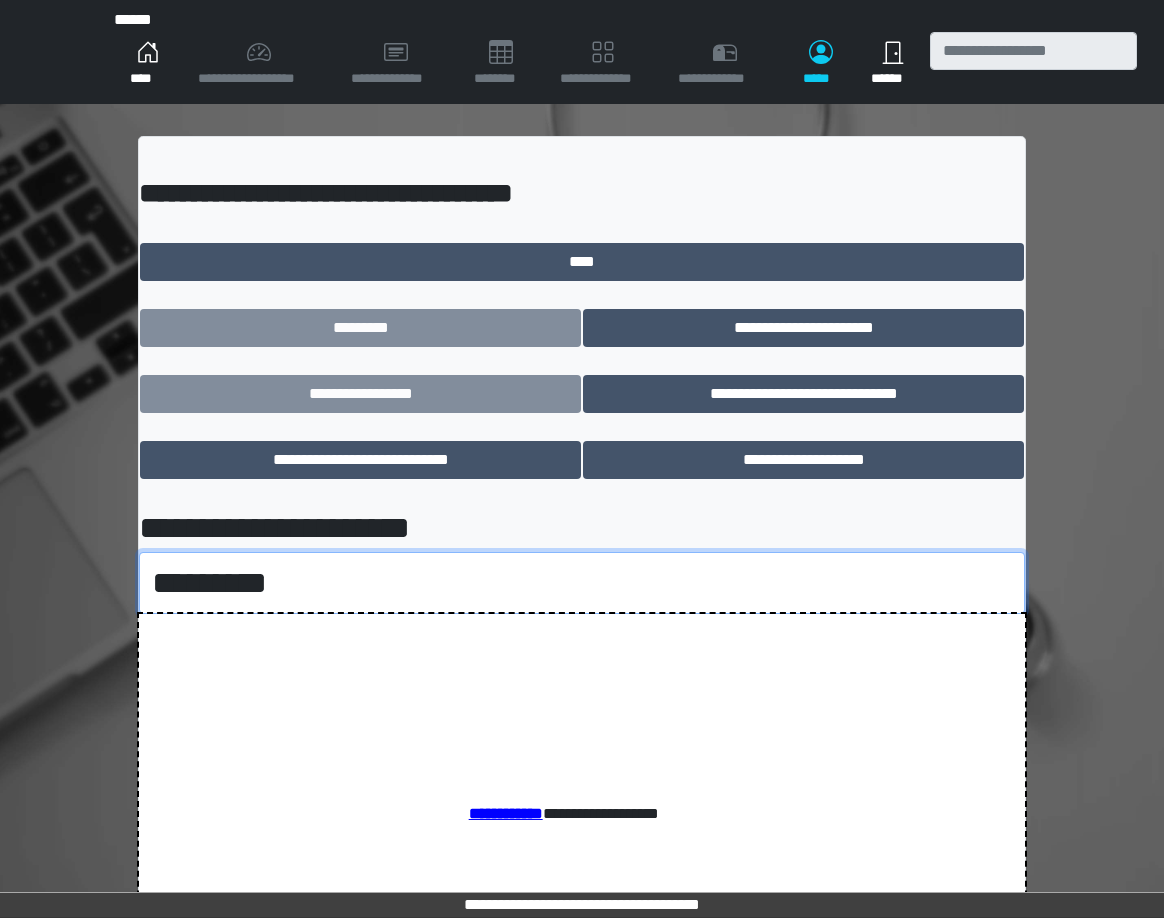 click on "**********" at bounding box center [582, 583] 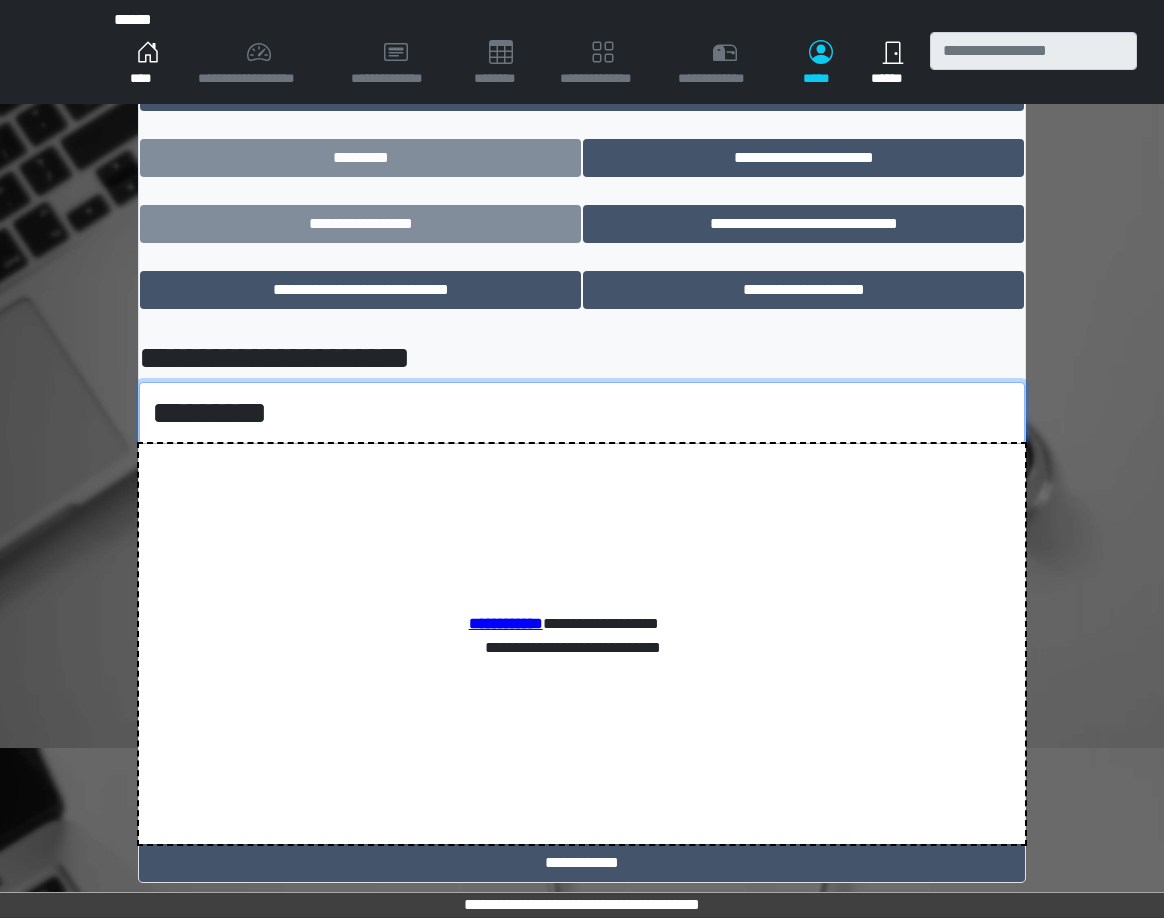 scroll, scrollTop: 189, scrollLeft: 0, axis: vertical 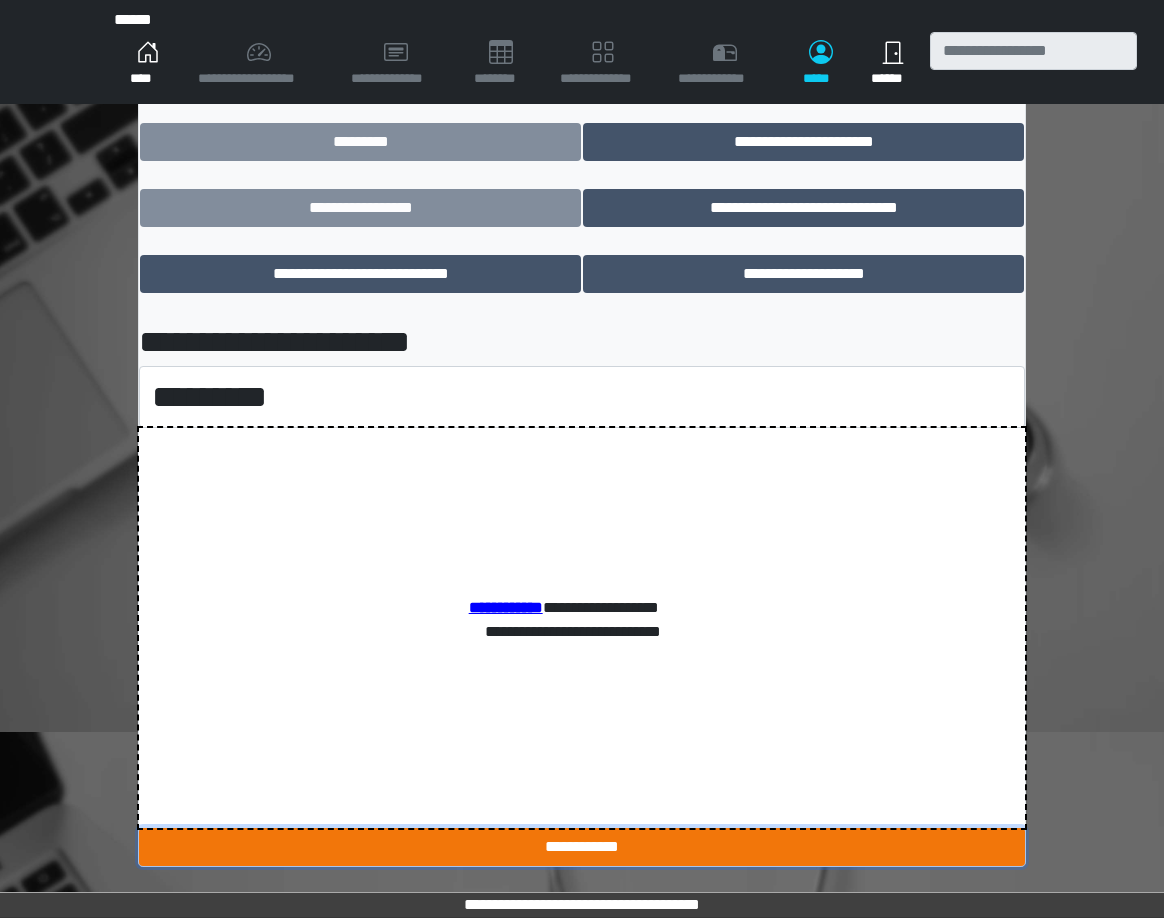 click on "**********" at bounding box center (582, 847) 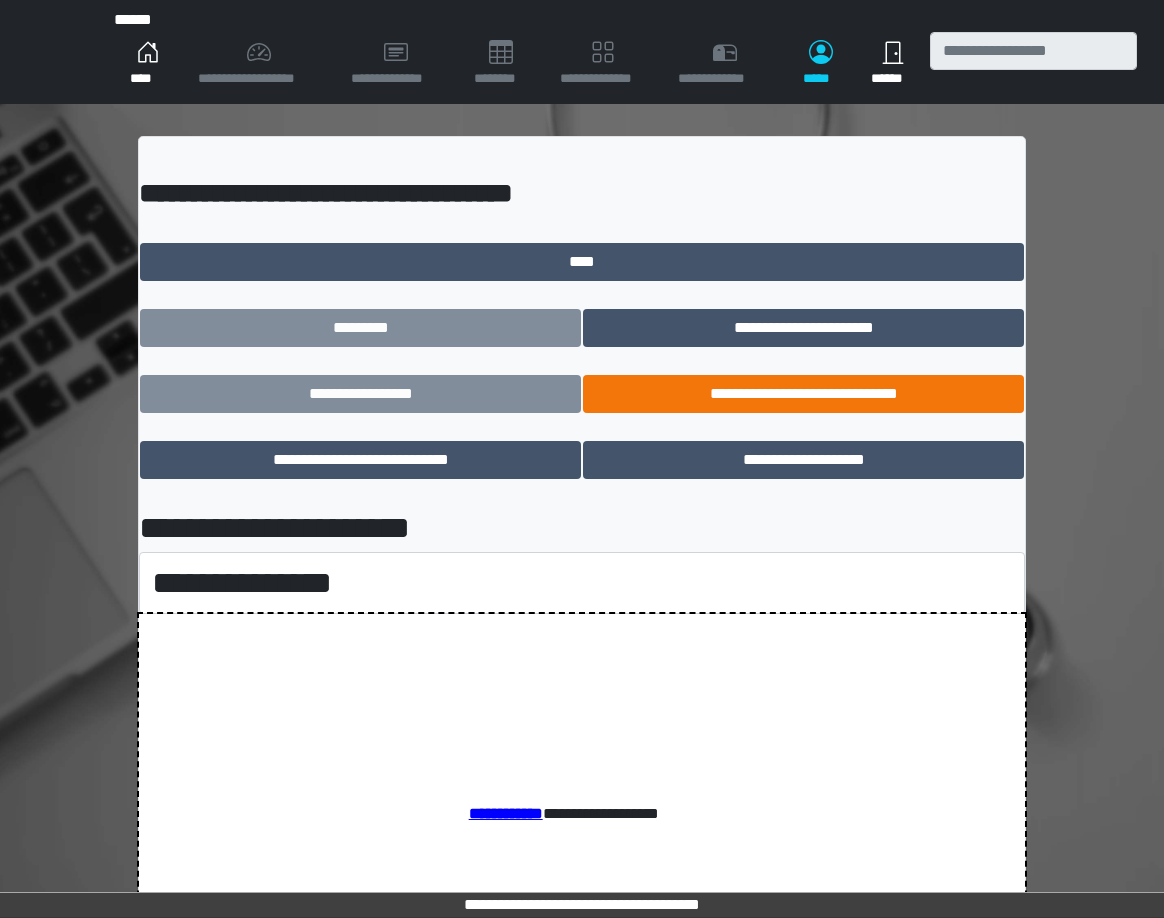 scroll, scrollTop: 0, scrollLeft: 0, axis: both 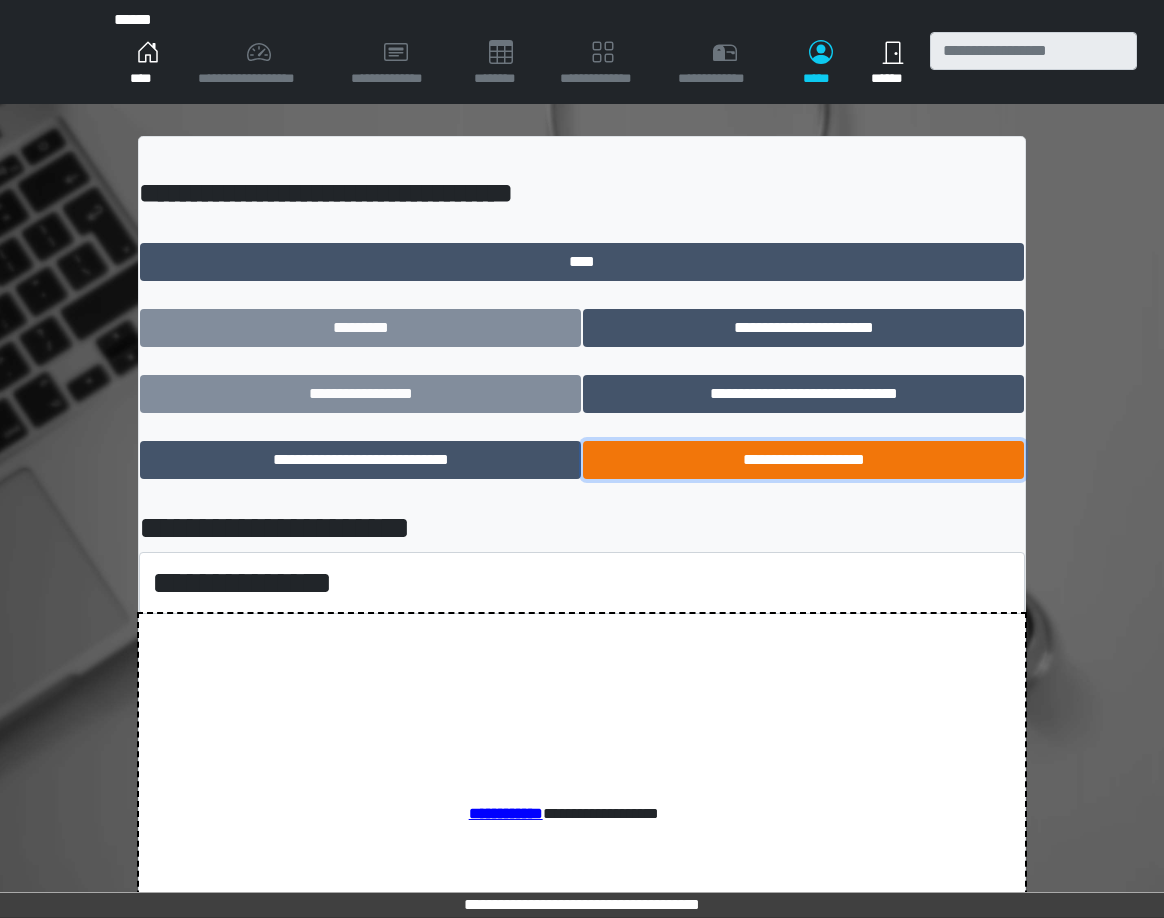 click on "**********" at bounding box center (803, 460) 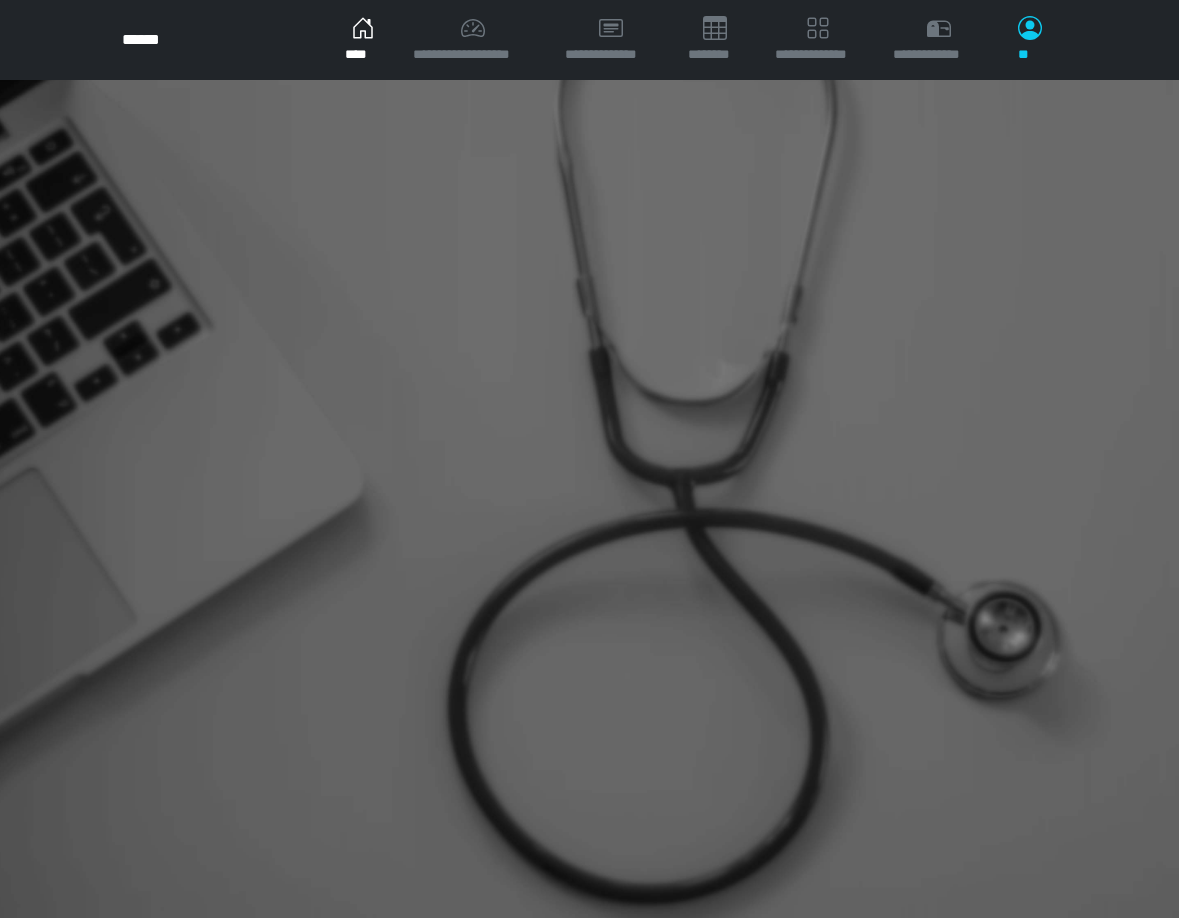 scroll, scrollTop: 0, scrollLeft: 0, axis: both 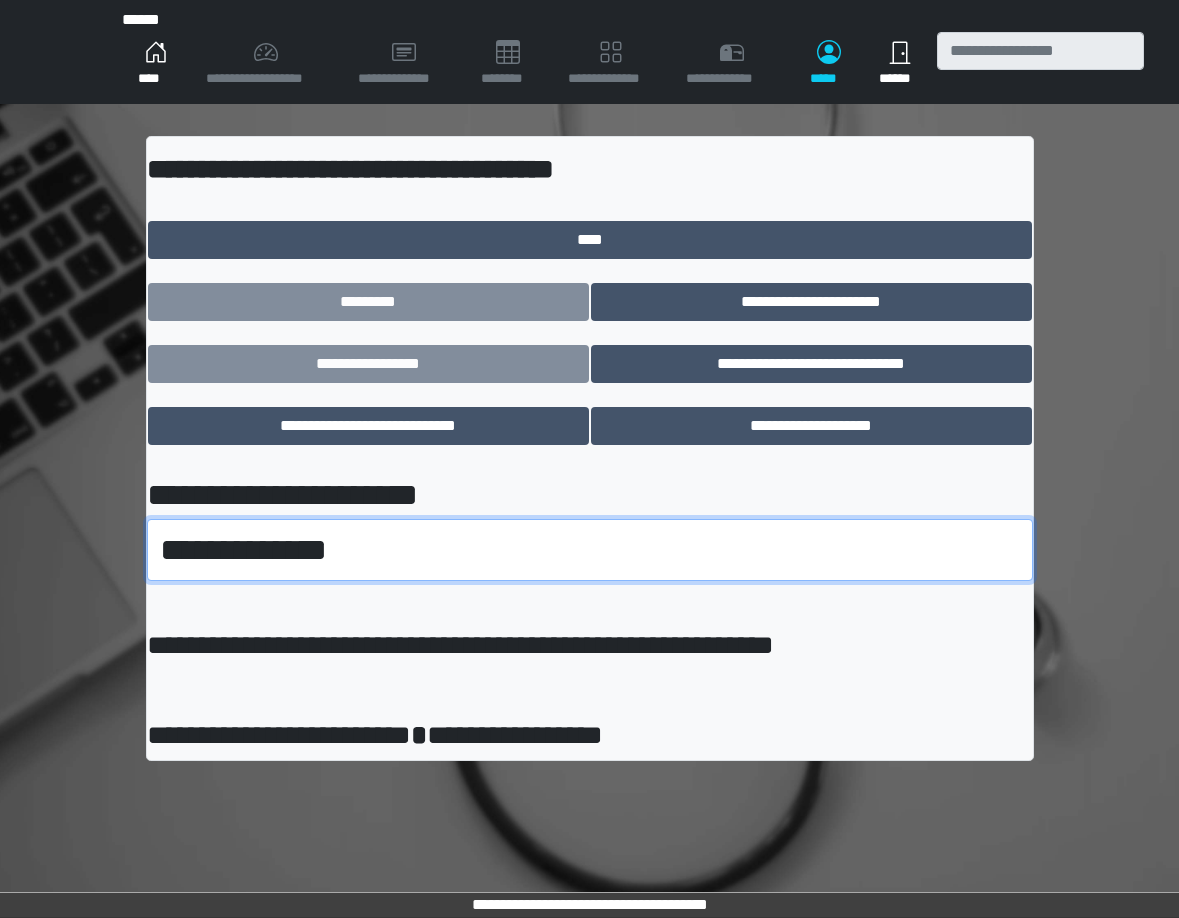 click on "**********" at bounding box center [590, 550] 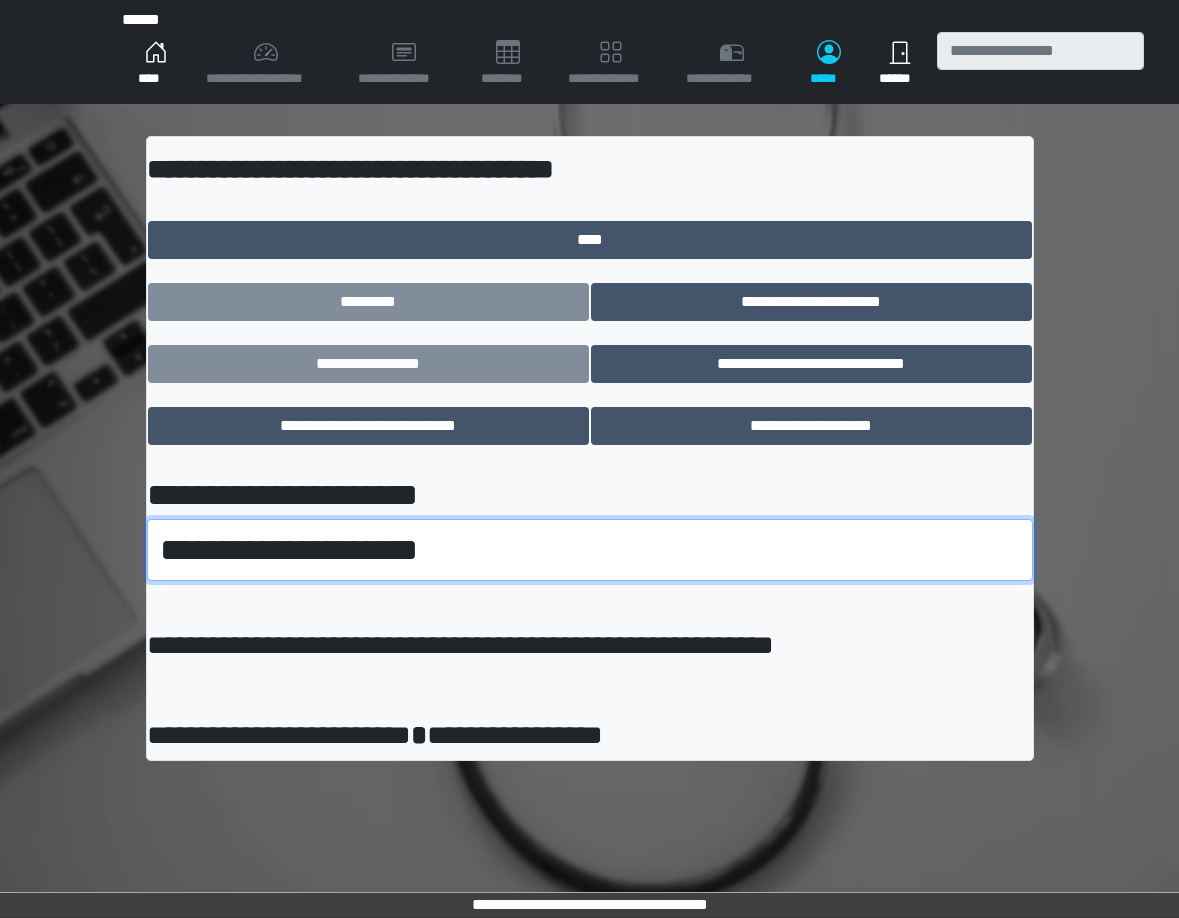 click on "**********" at bounding box center (590, 550) 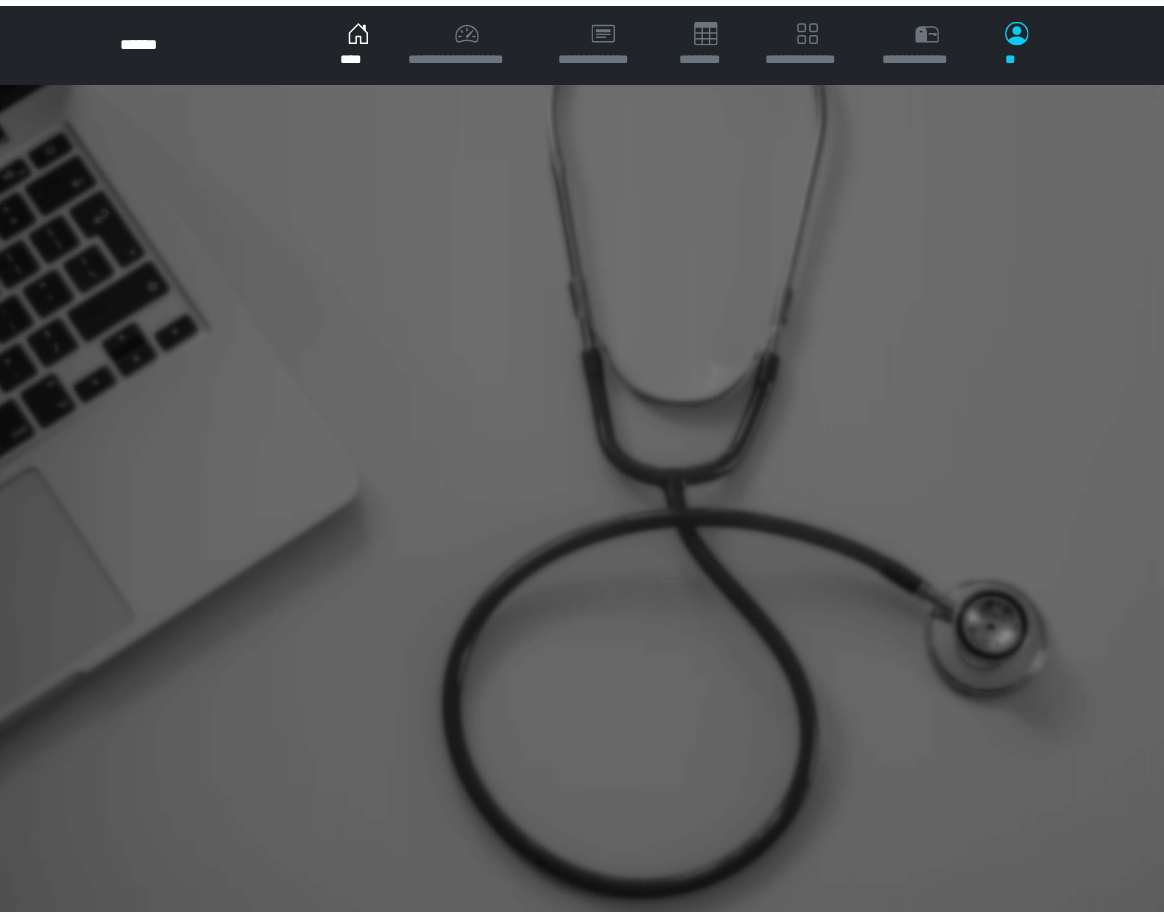 scroll, scrollTop: 0, scrollLeft: 0, axis: both 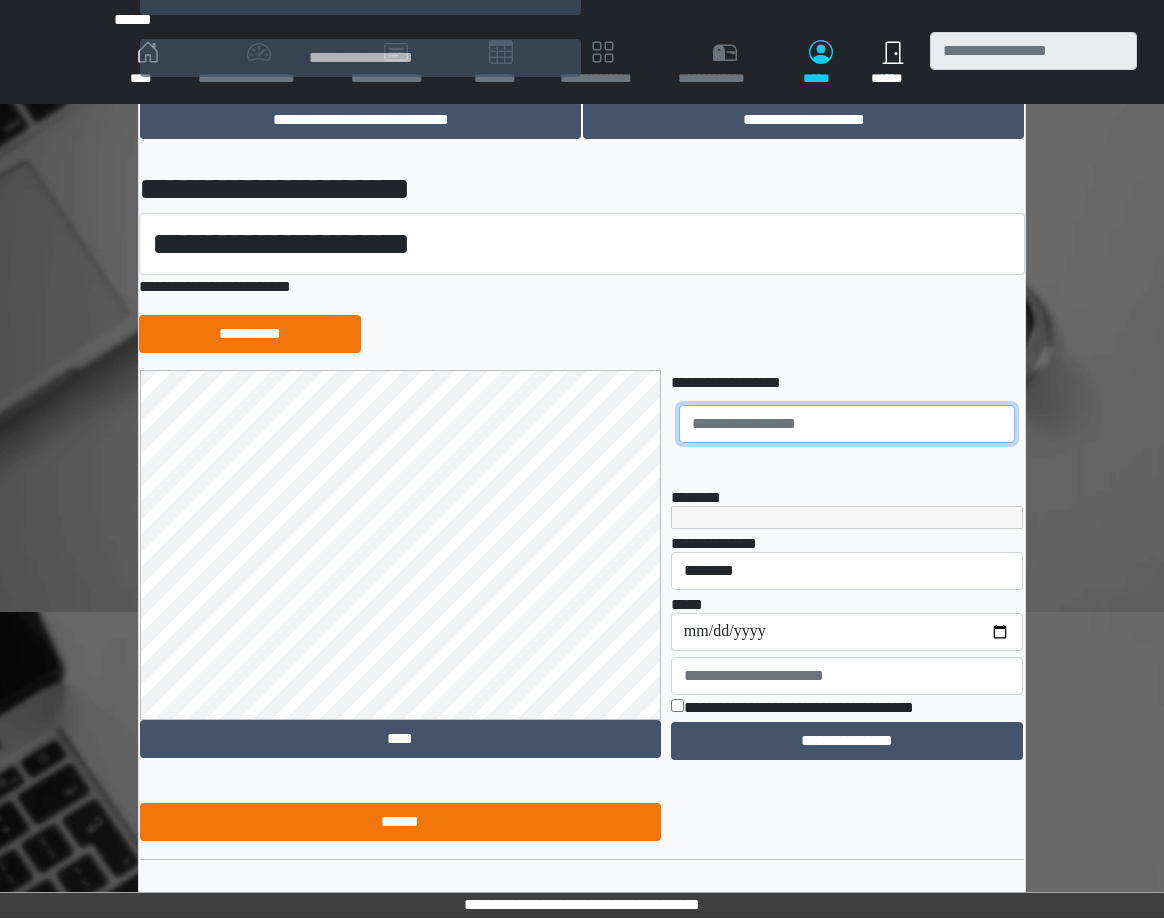 click at bounding box center [847, 424] 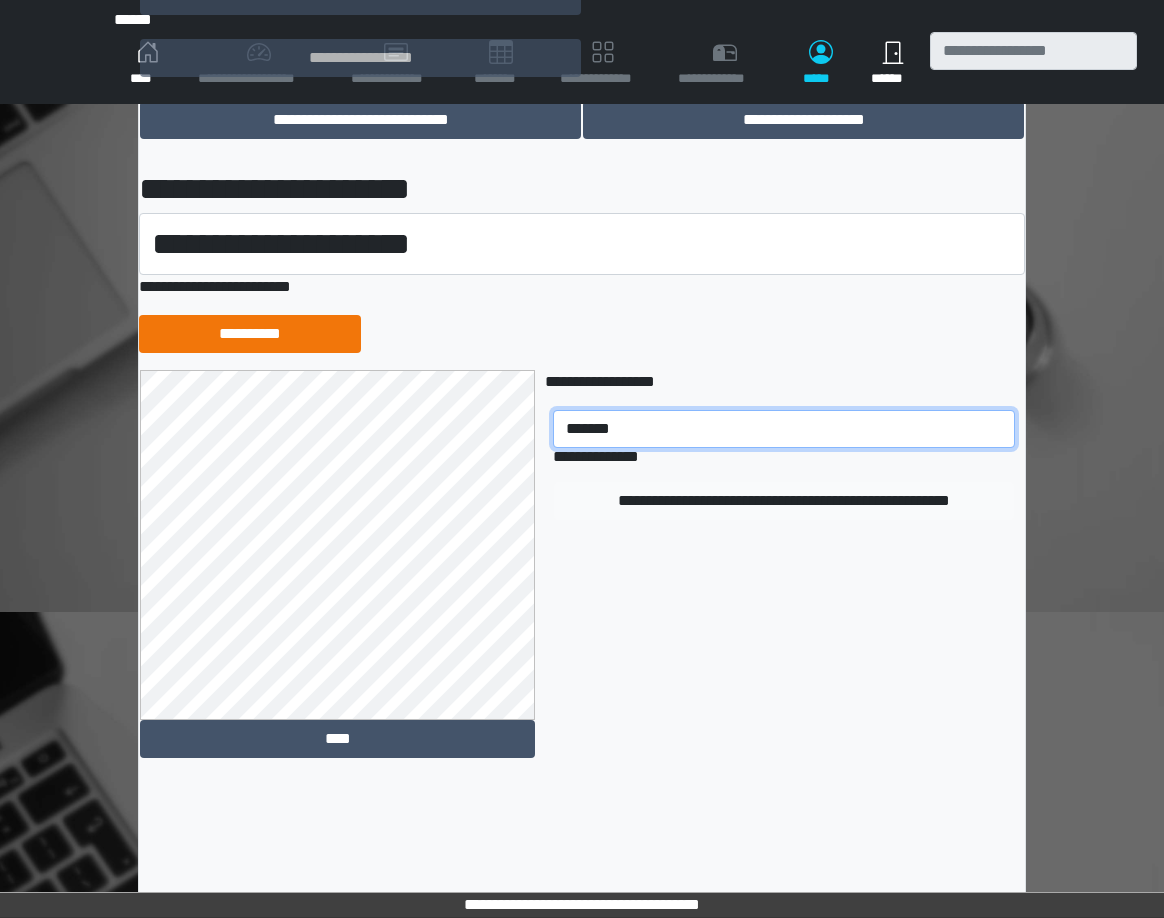 type on "*******" 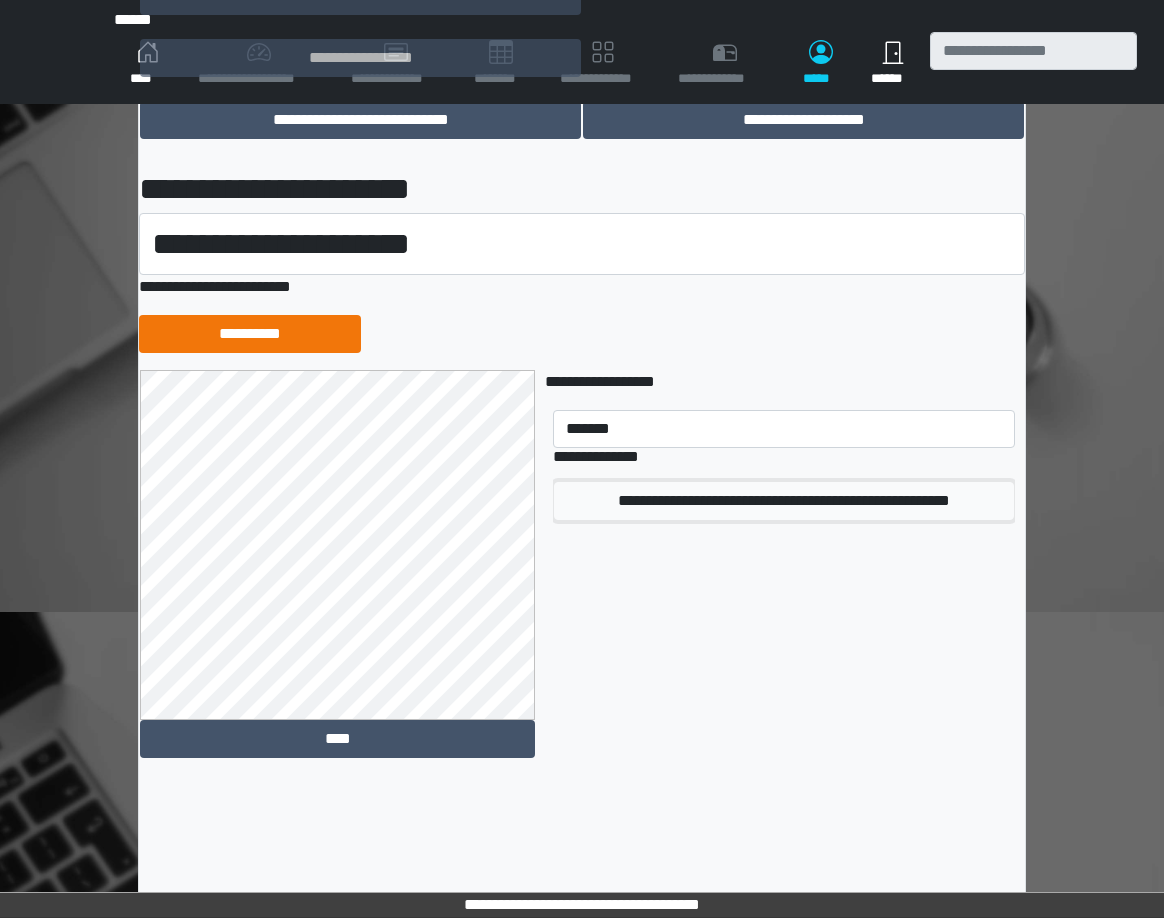 click on "**********" at bounding box center (784, 501) 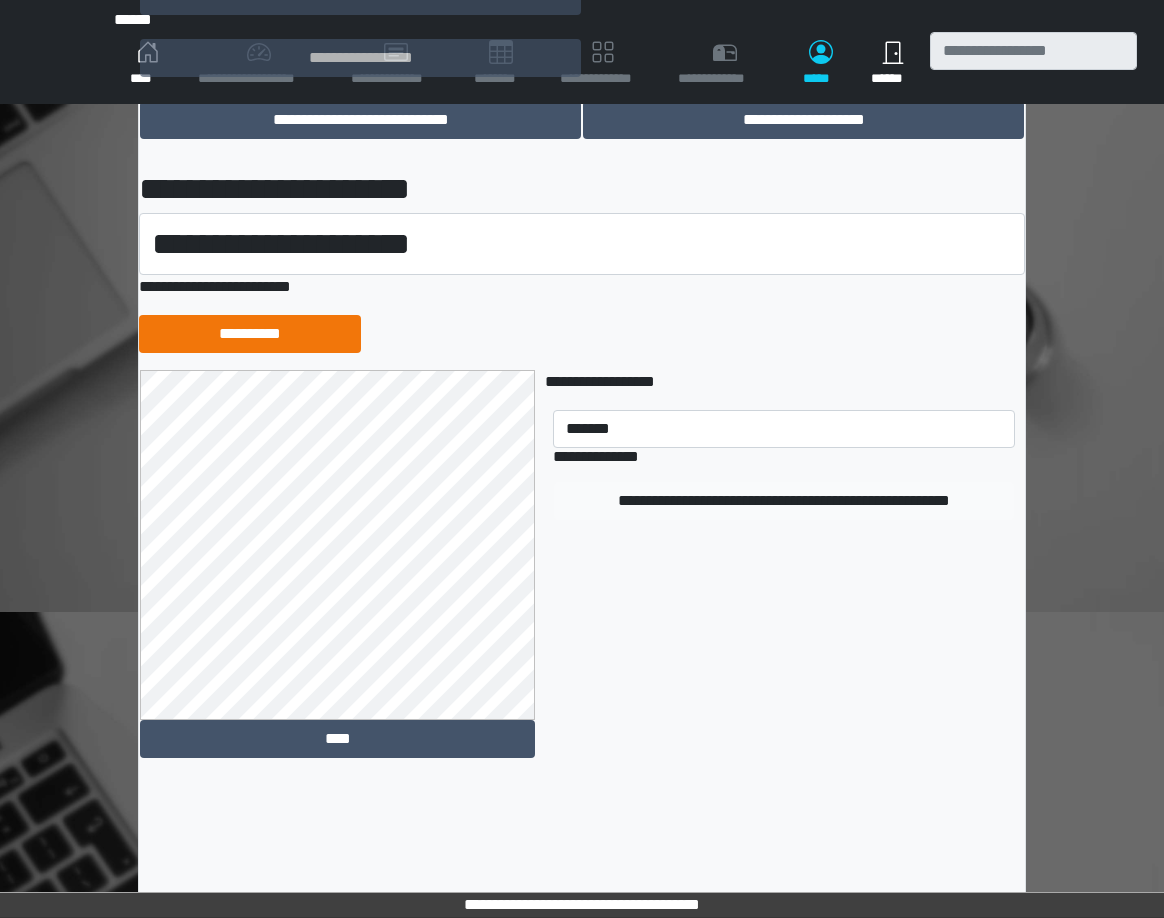type 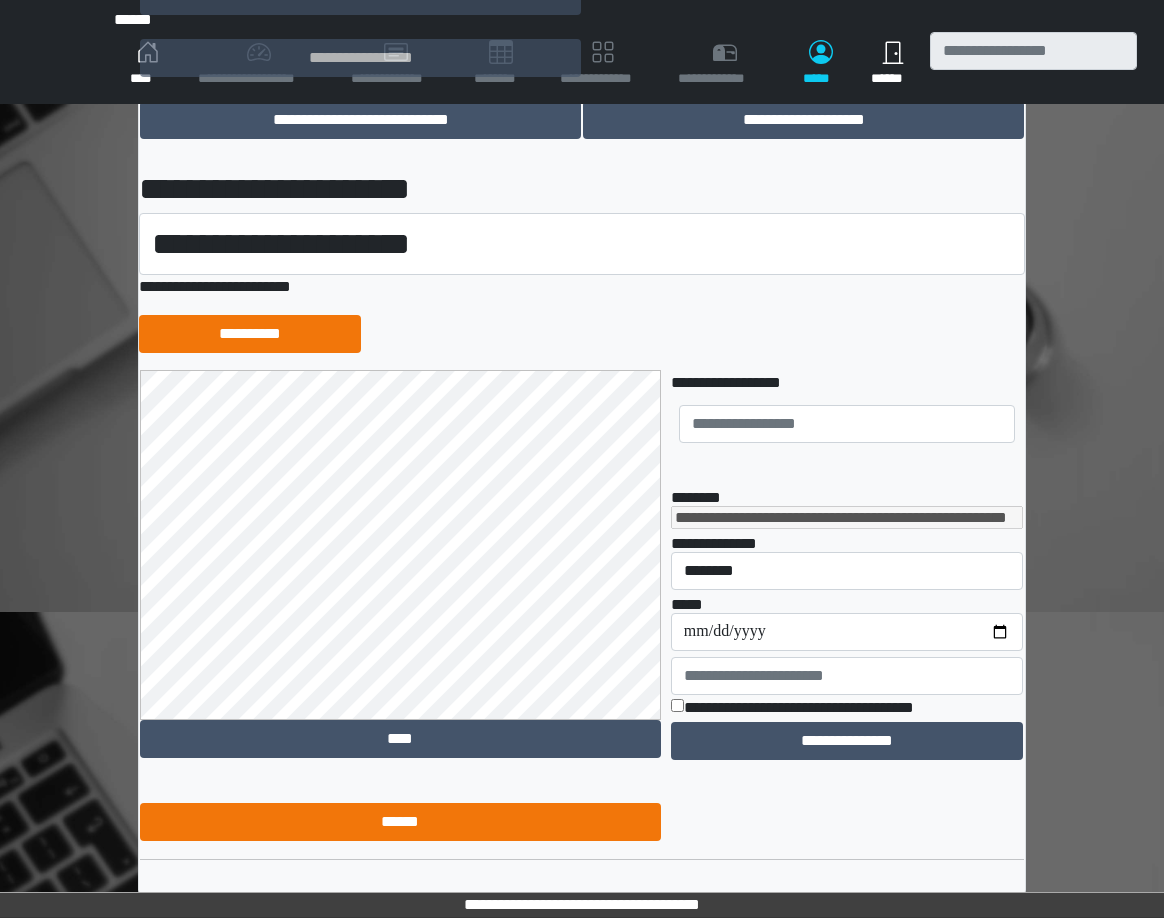 scroll, scrollTop: 337, scrollLeft: 0, axis: vertical 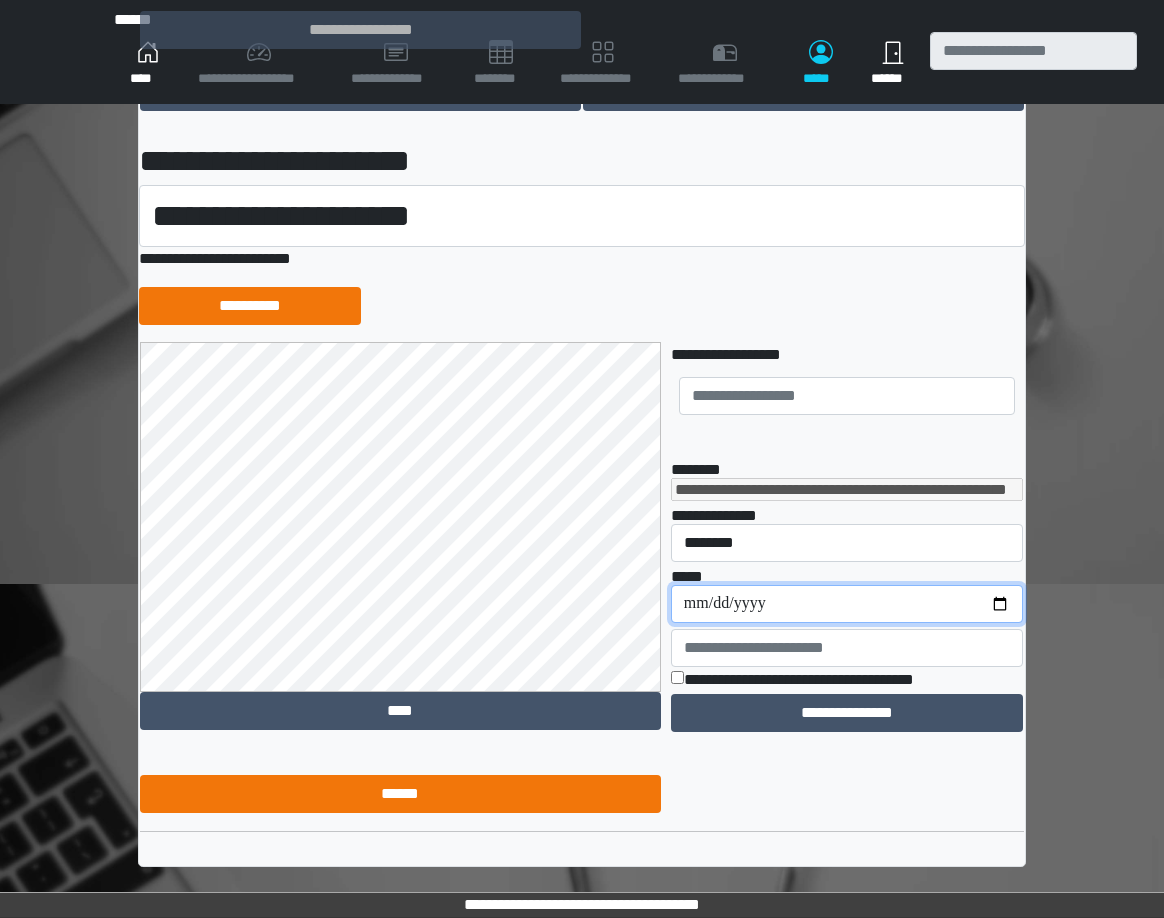 click on "**********" at bounding box center (847, 604) 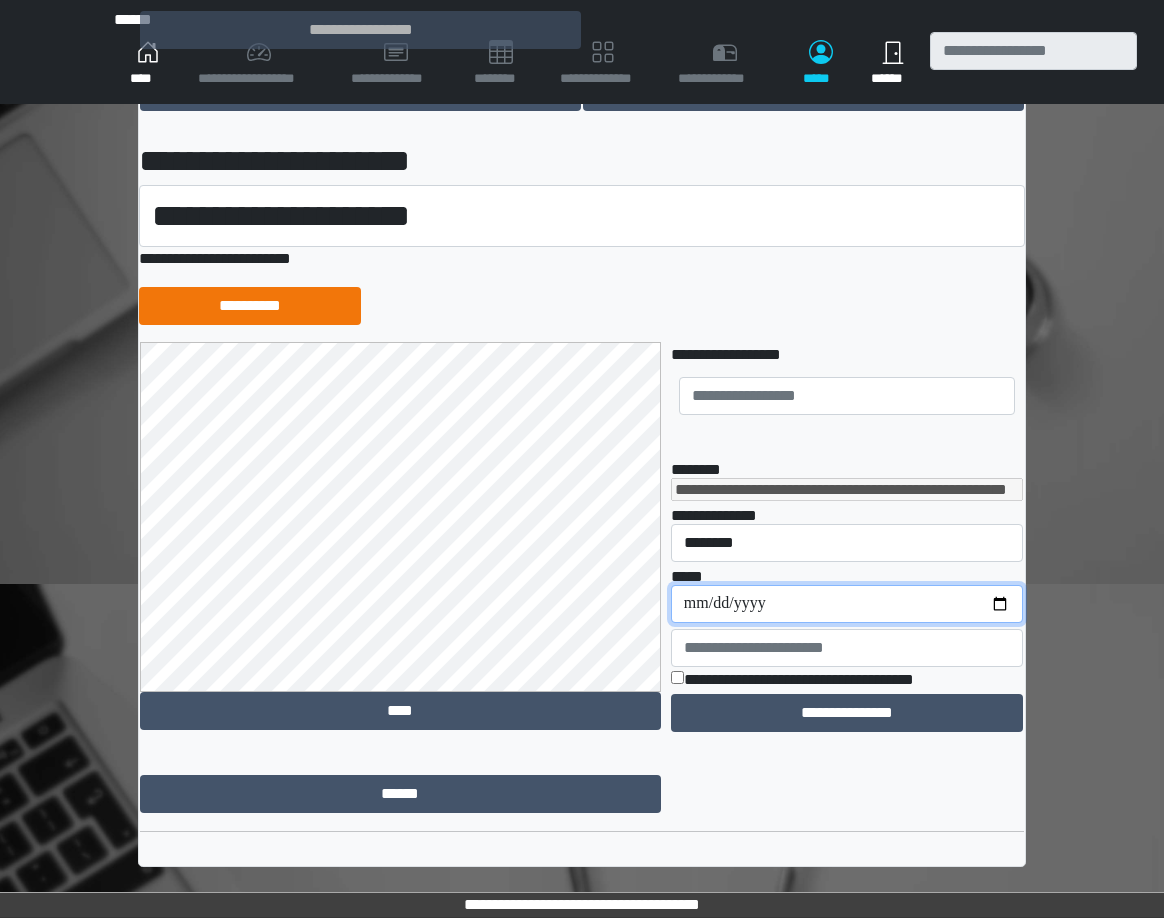 type on "**********" 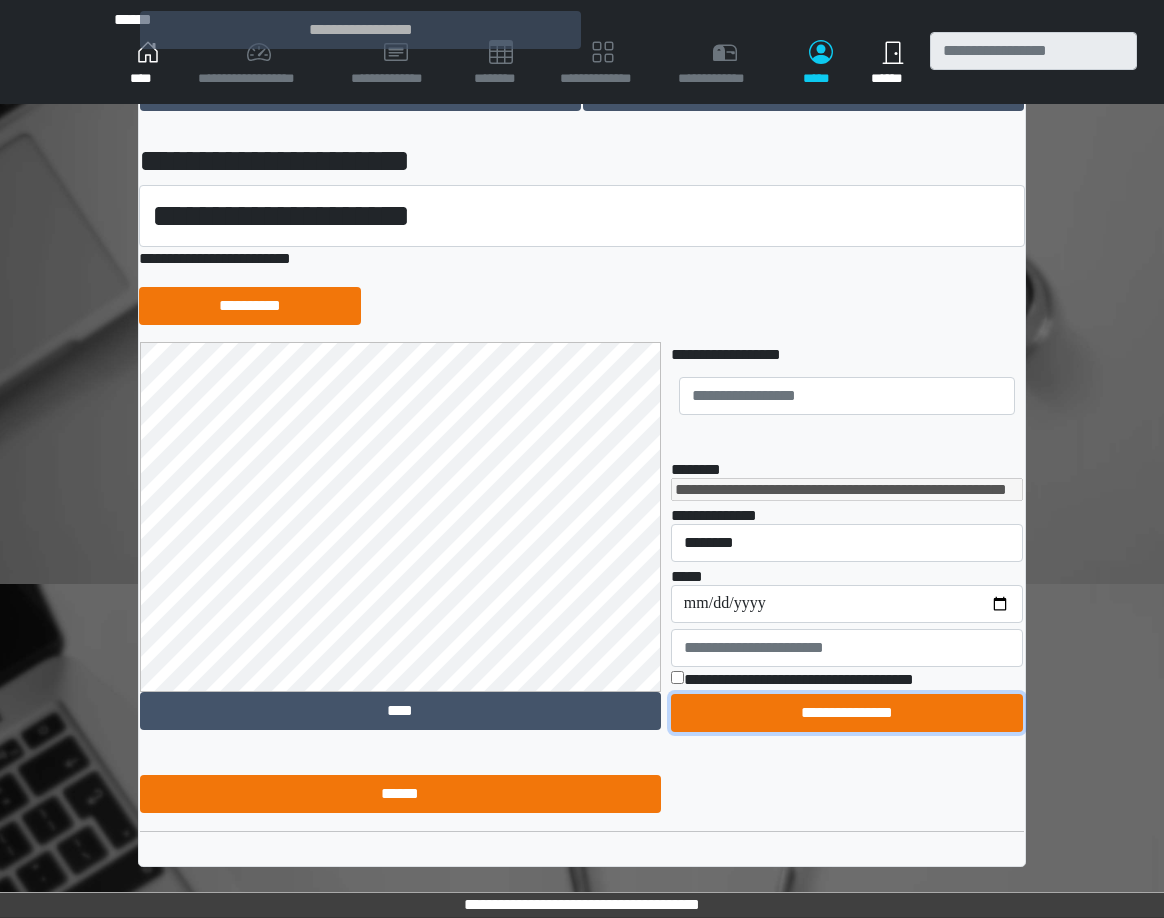 click on "**********" at bounding box center [847, 713] 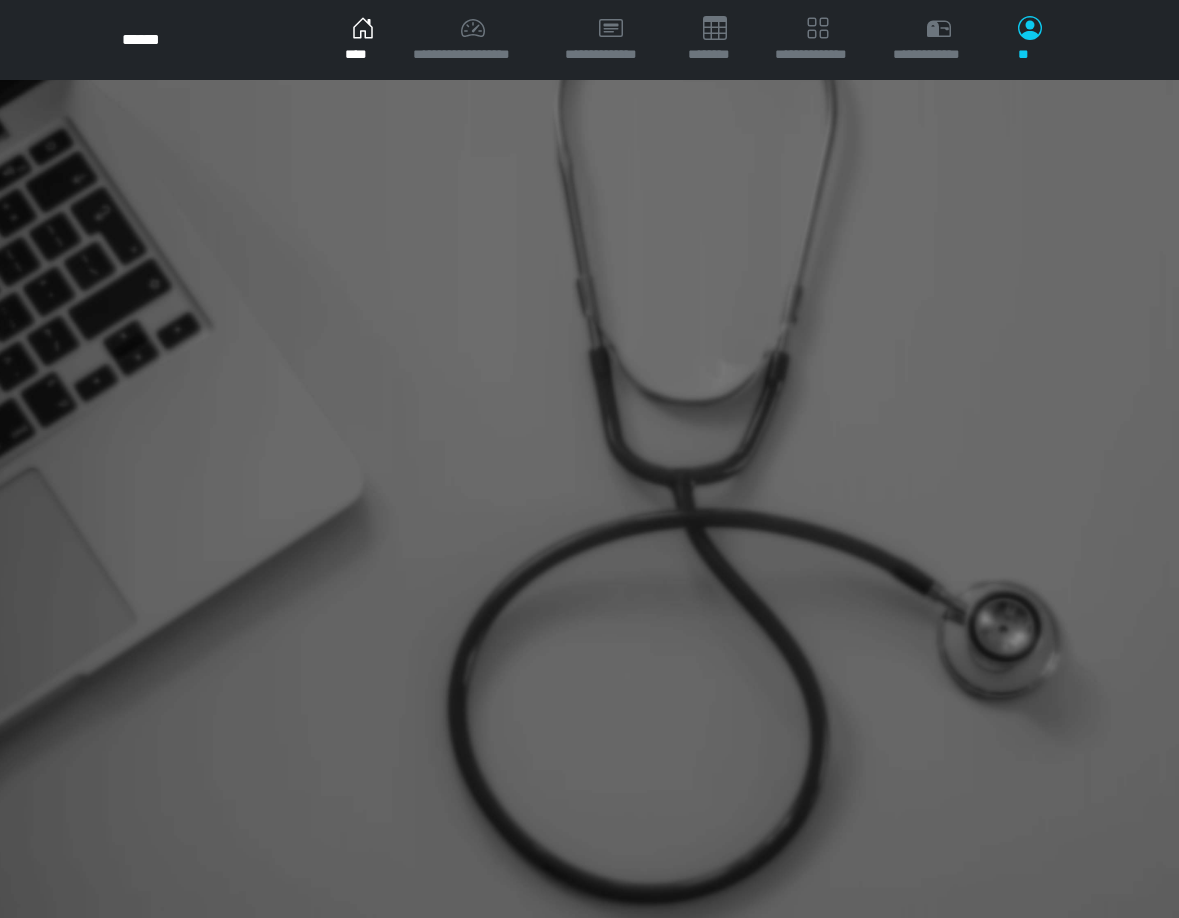 scroll, scrollTop: 0, scrollLeft: 0, axis: both 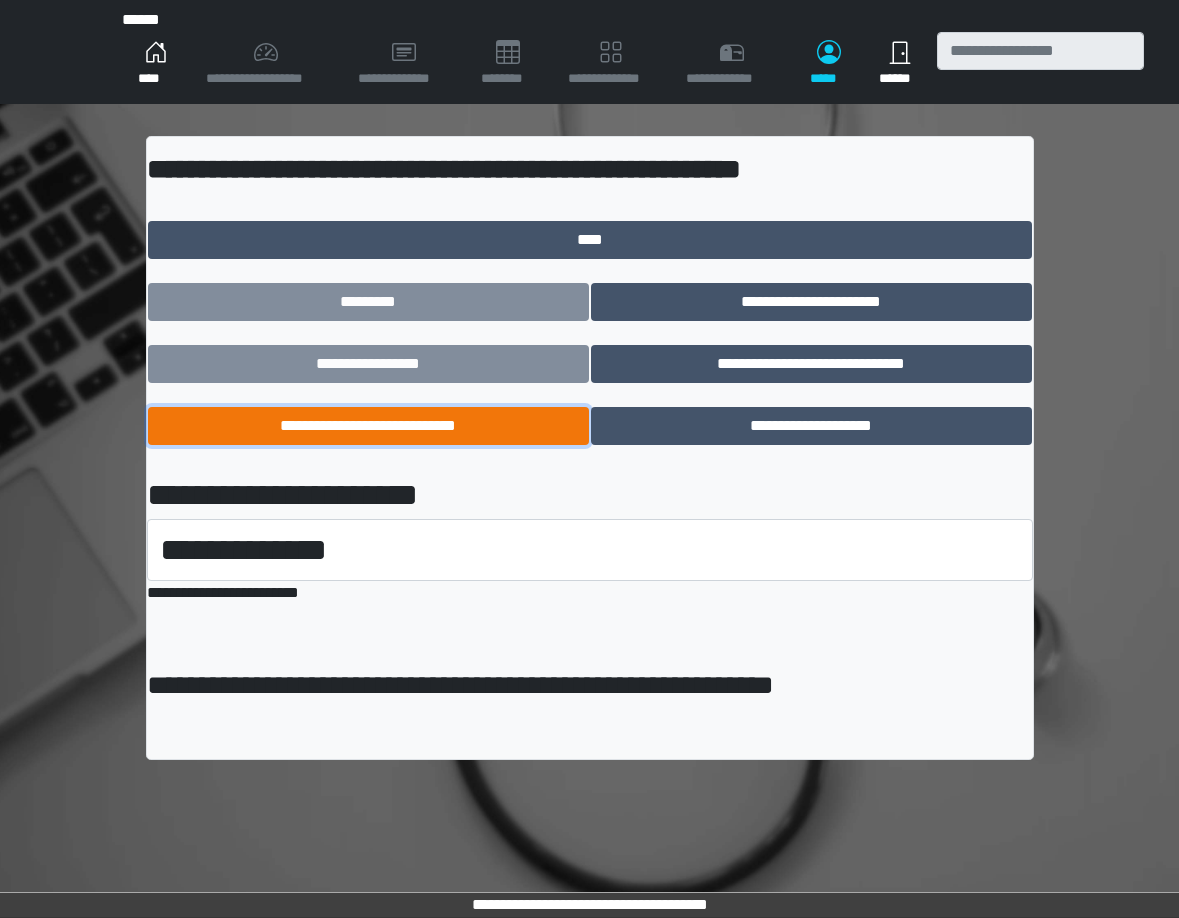 click on "**********" at bounding box center [368, 426] 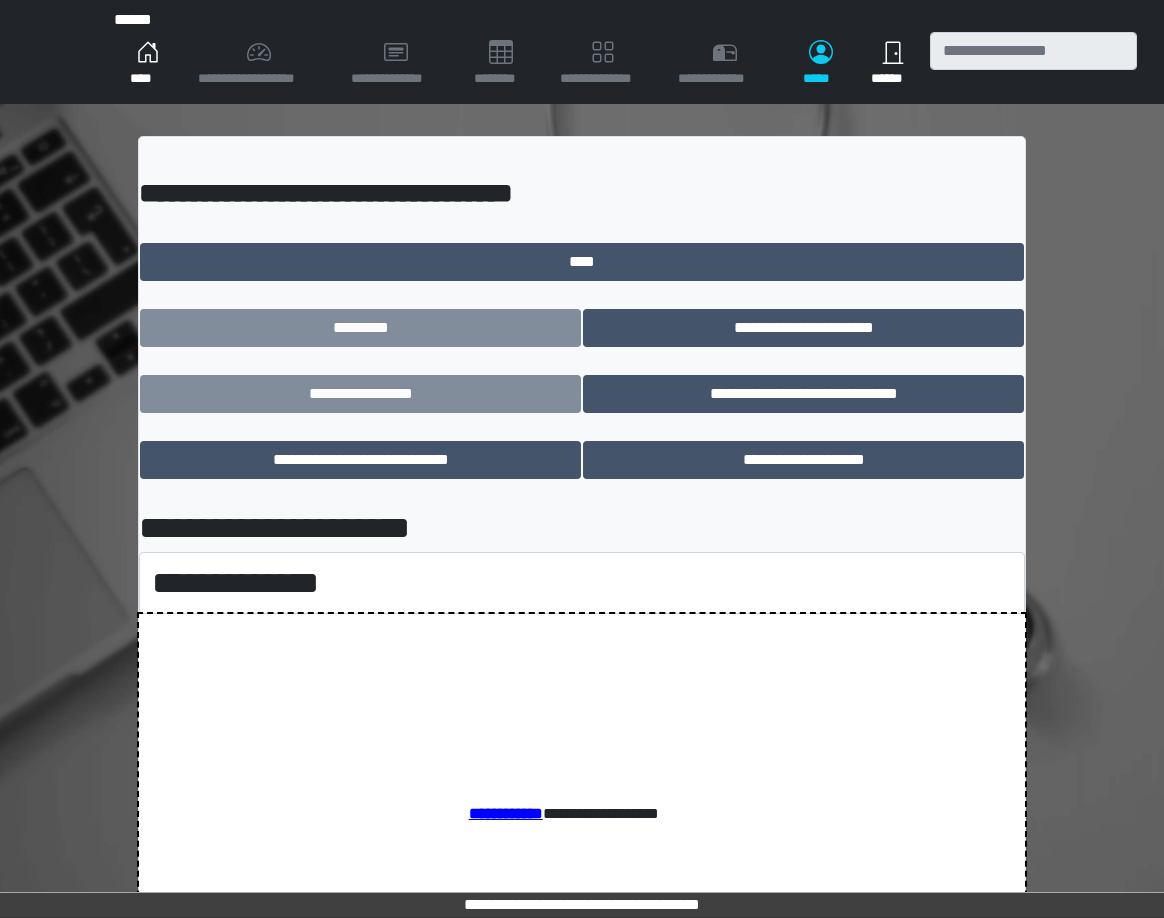scroll, scrollTop: 0, scrollLeft: 0, axis: both 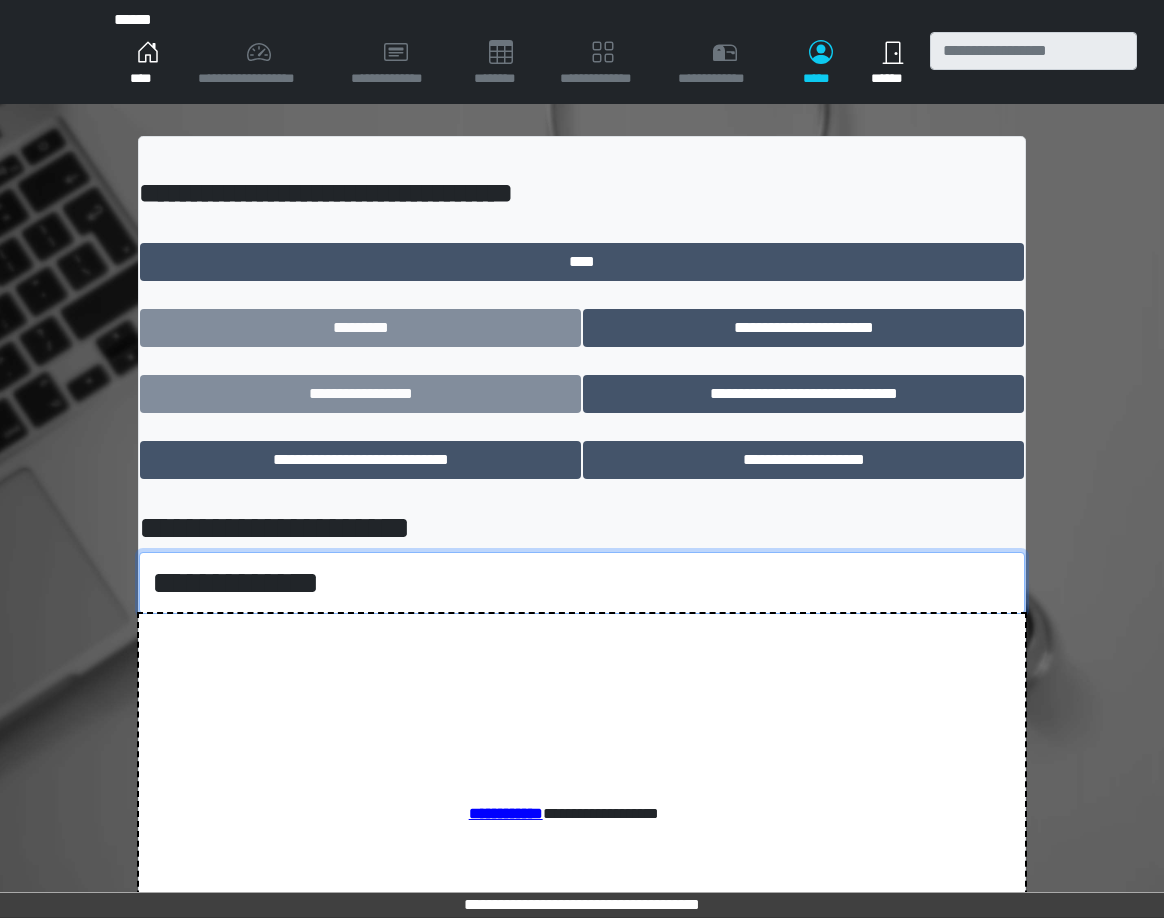 click on "**********" at bounding box center (582, 583) 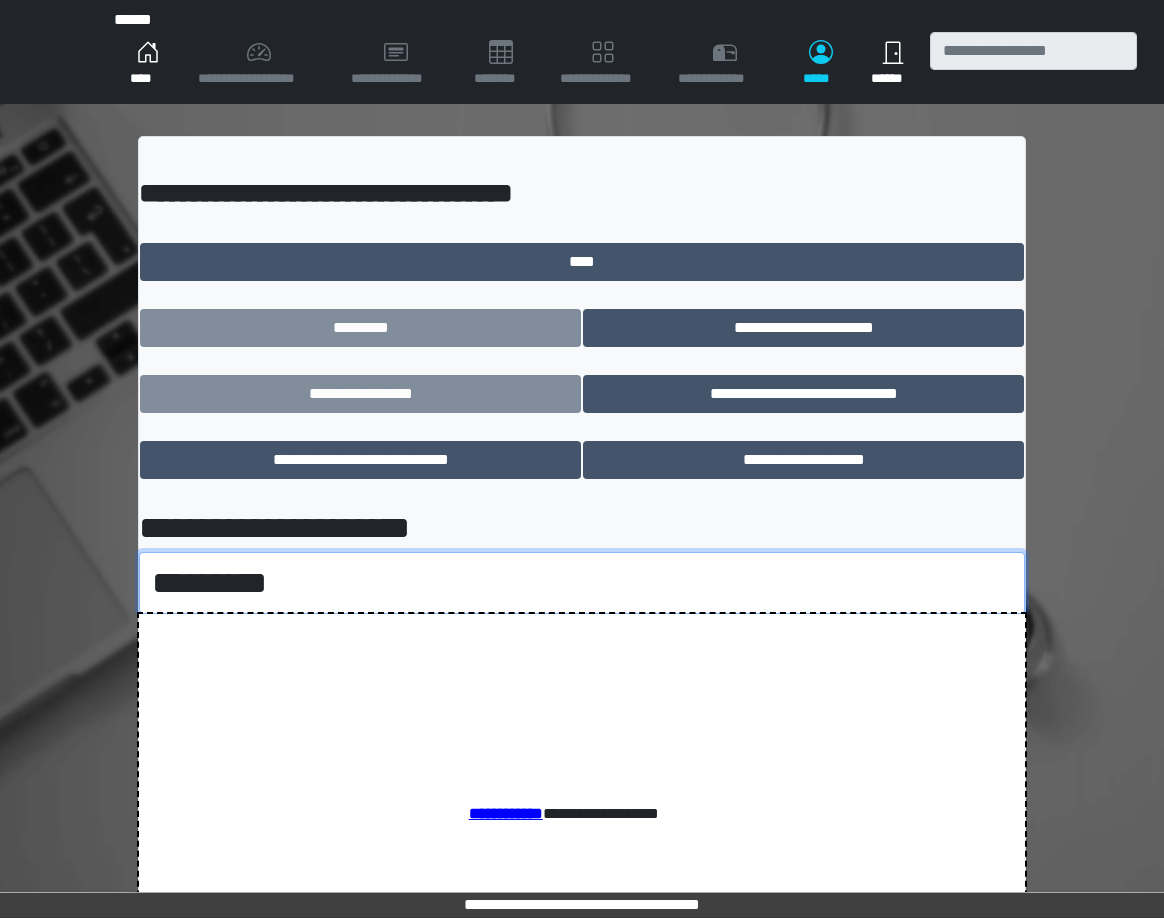 click on "**********" at bounding box center (582, 583) 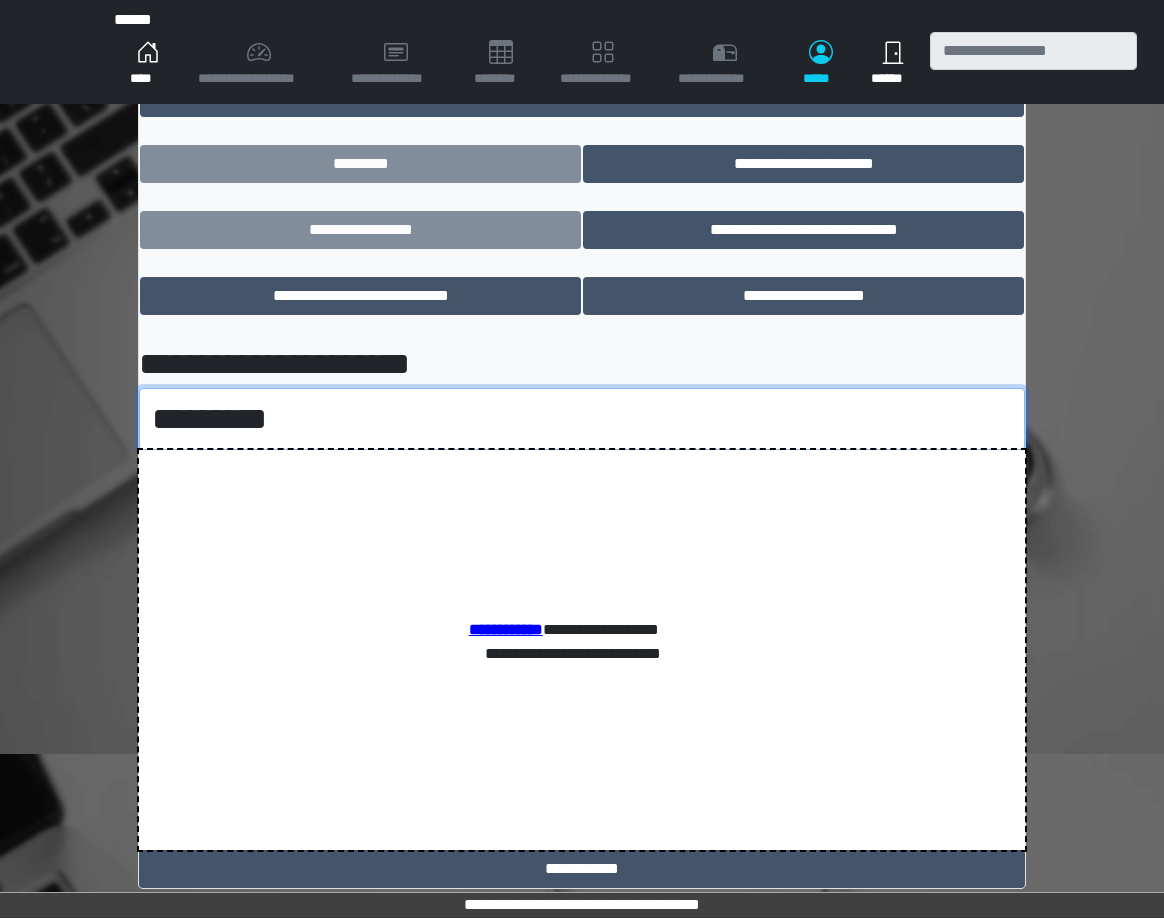 scroll, scrollTop: 189, scrollLeft: 0, axis: vertical 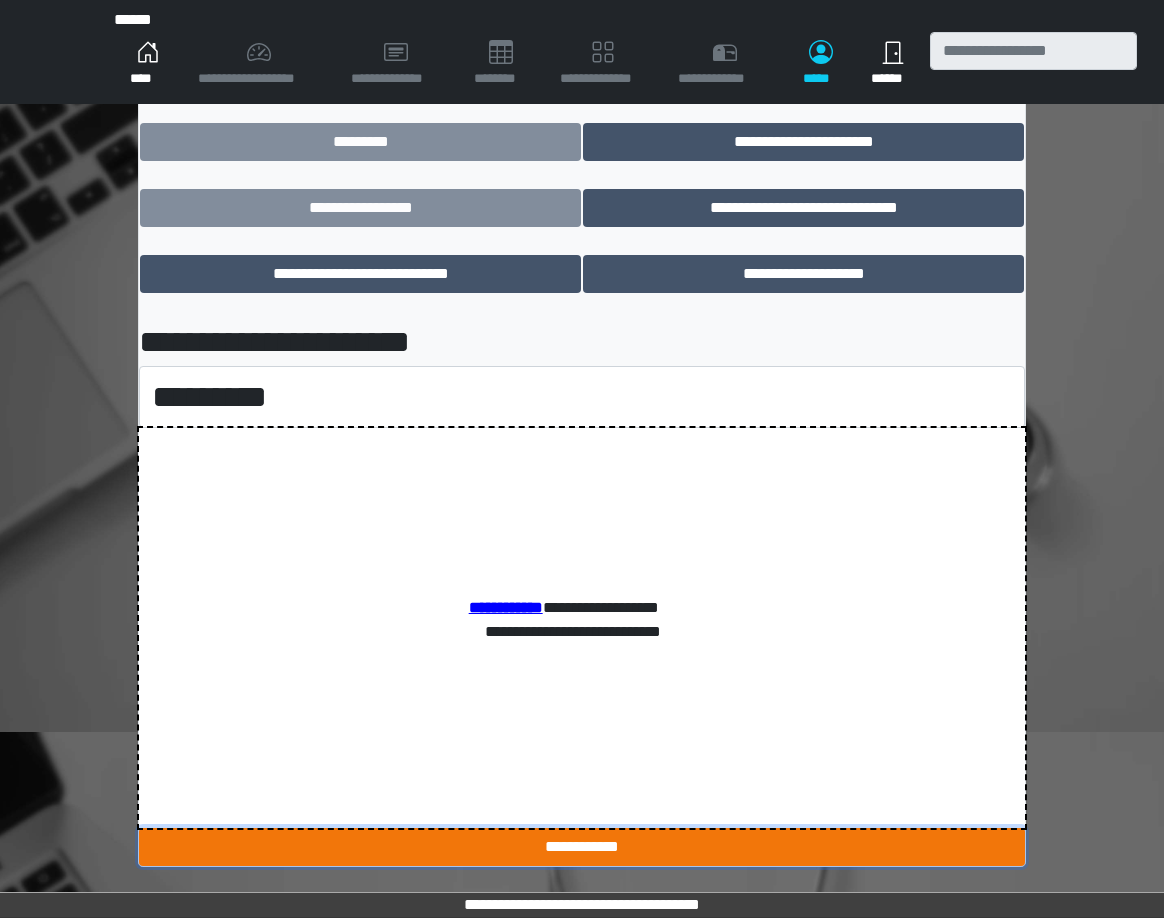 click on "**********" at bounding box center [582, 847] 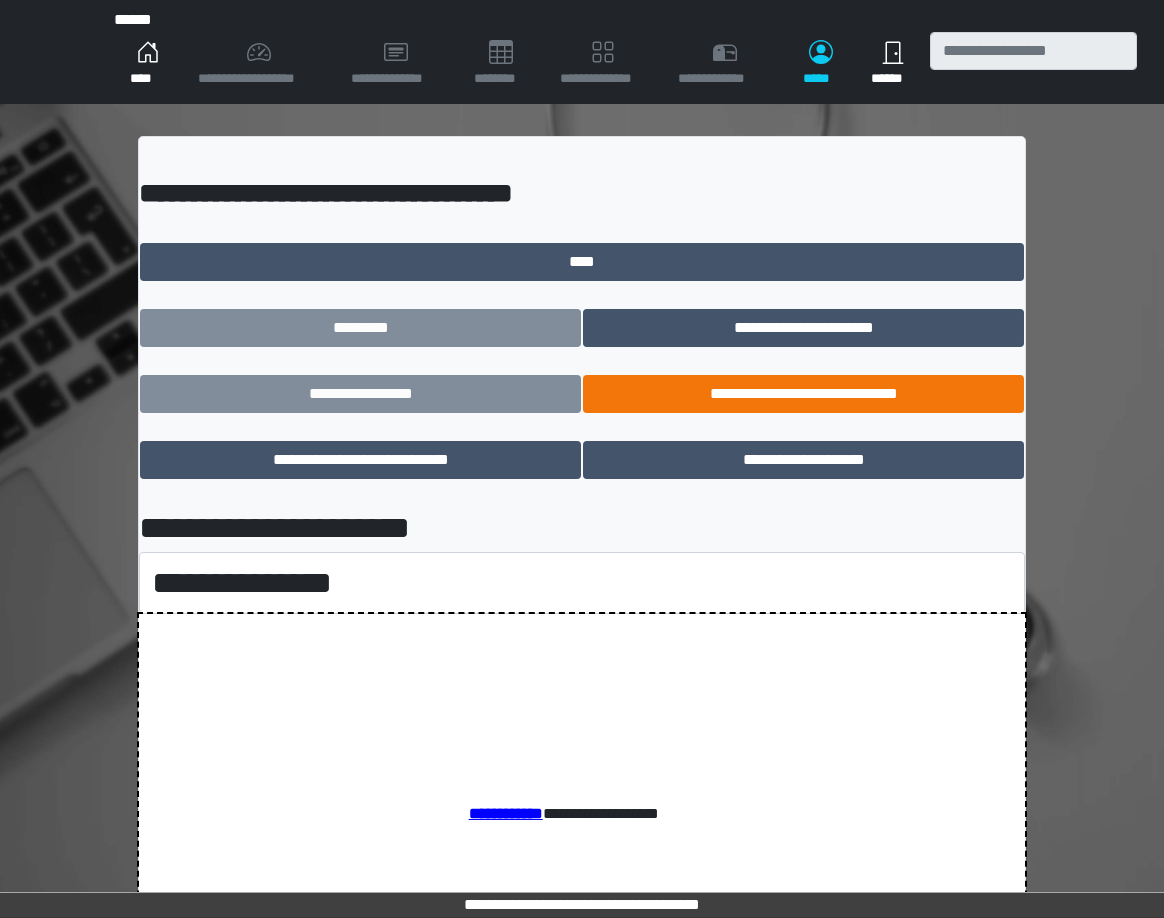 scroll, scrollTop: 0, scrollLeft: 0, axis: both 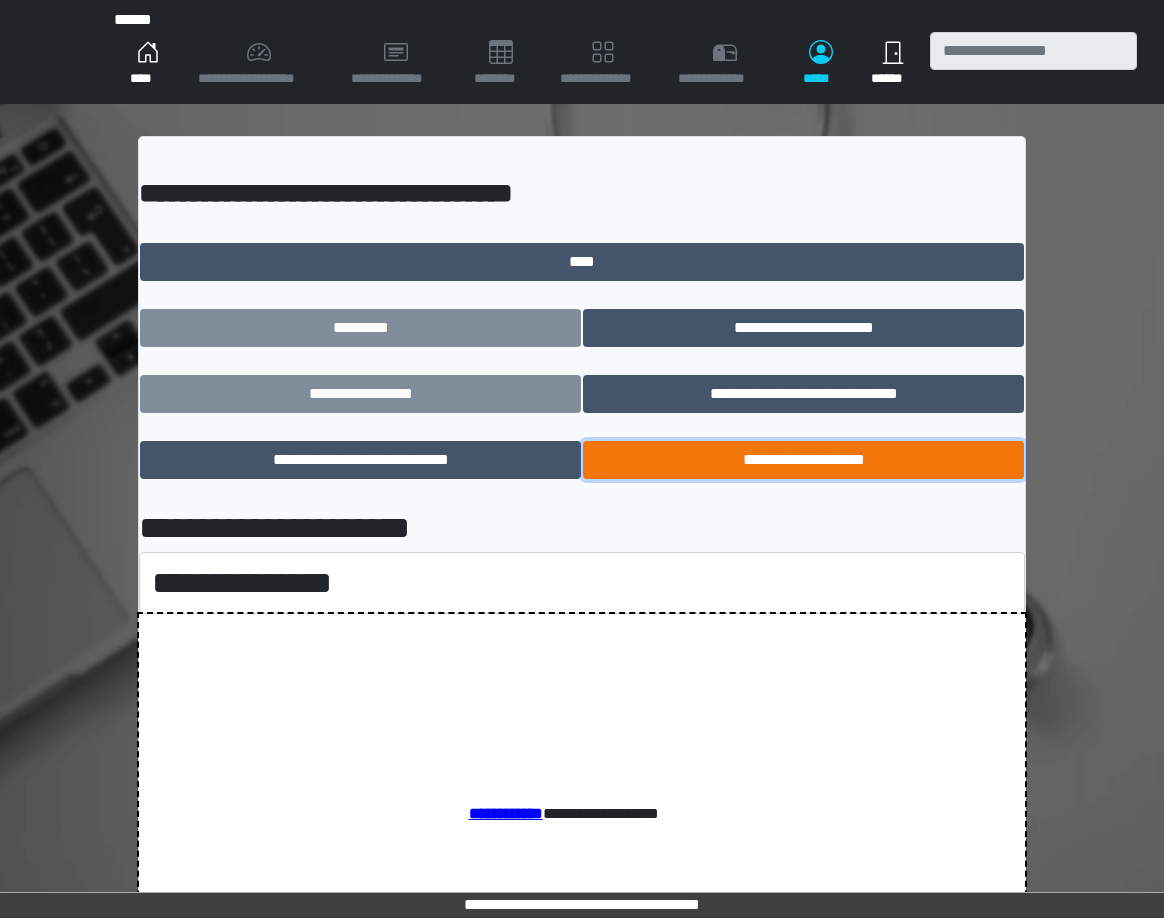 click on "**********" at bounding box center (803, 460) 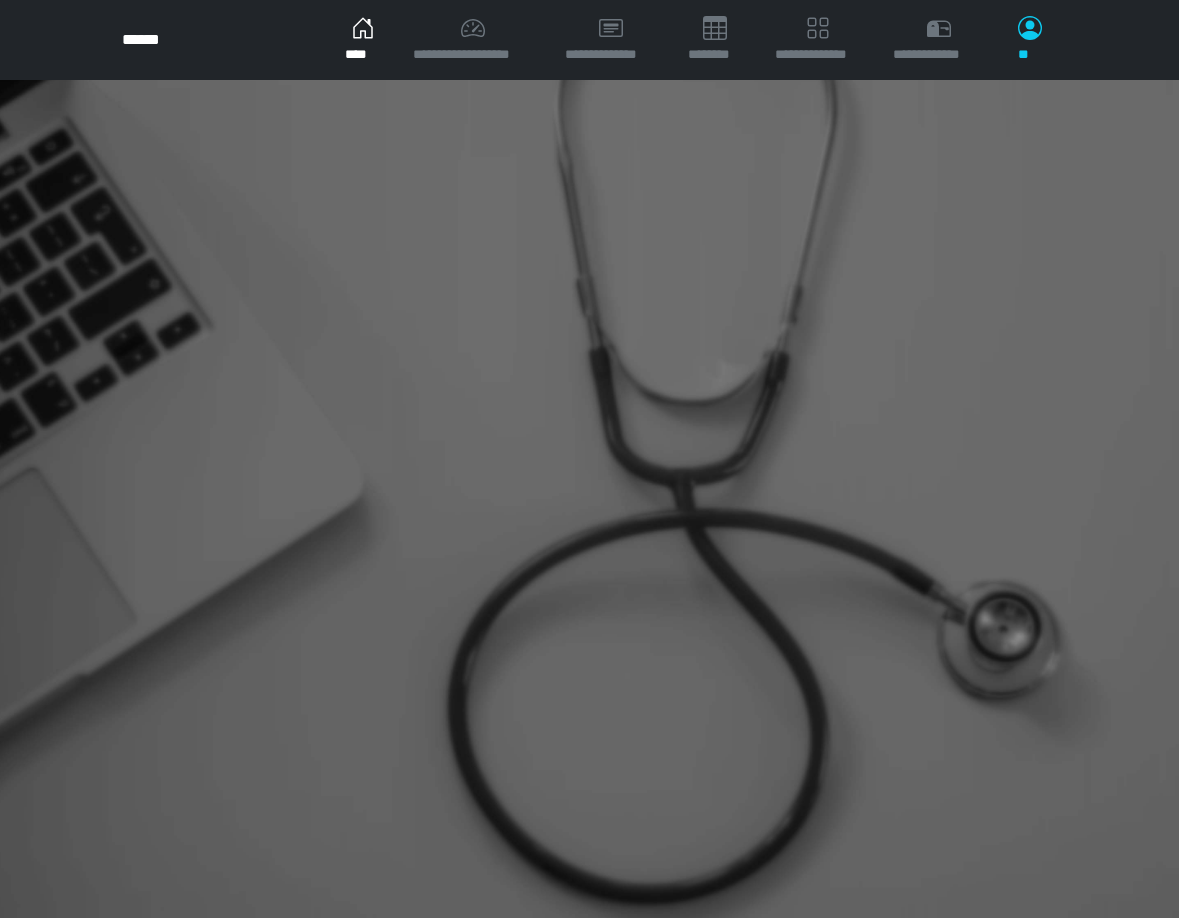 scroll, scrollTop: 0, scrollLeft: 0, axis: both 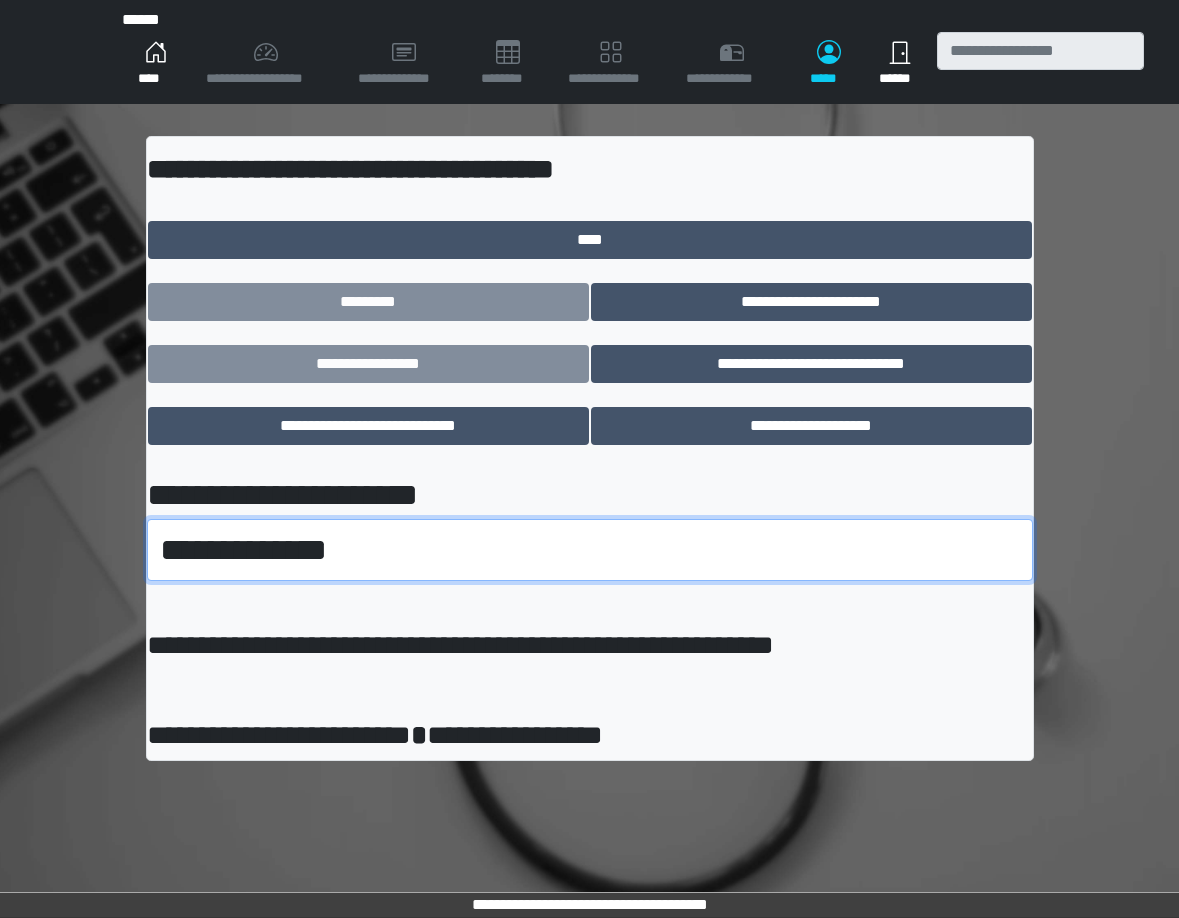 click on "**********" at bounding box center (590, 550) 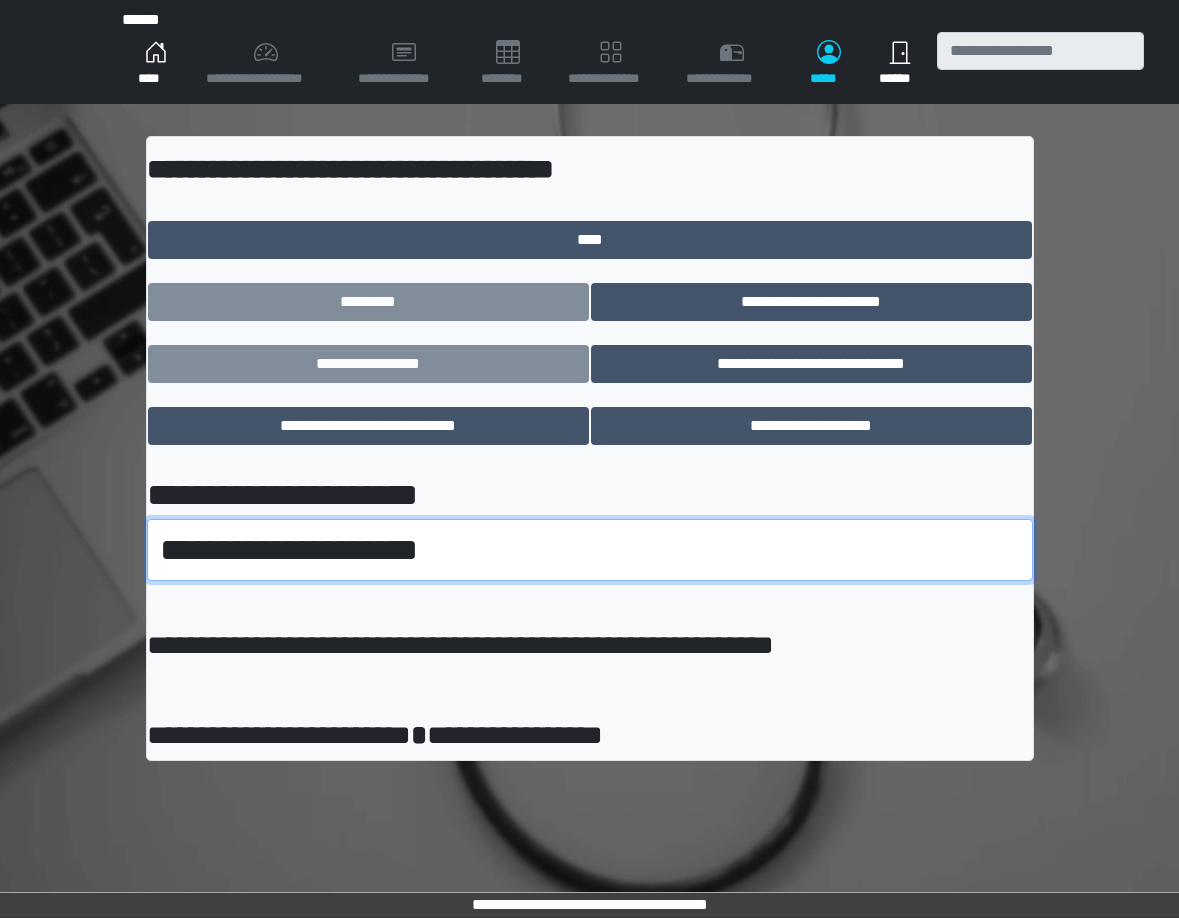click on "**********" at bounding box center [590, 550] 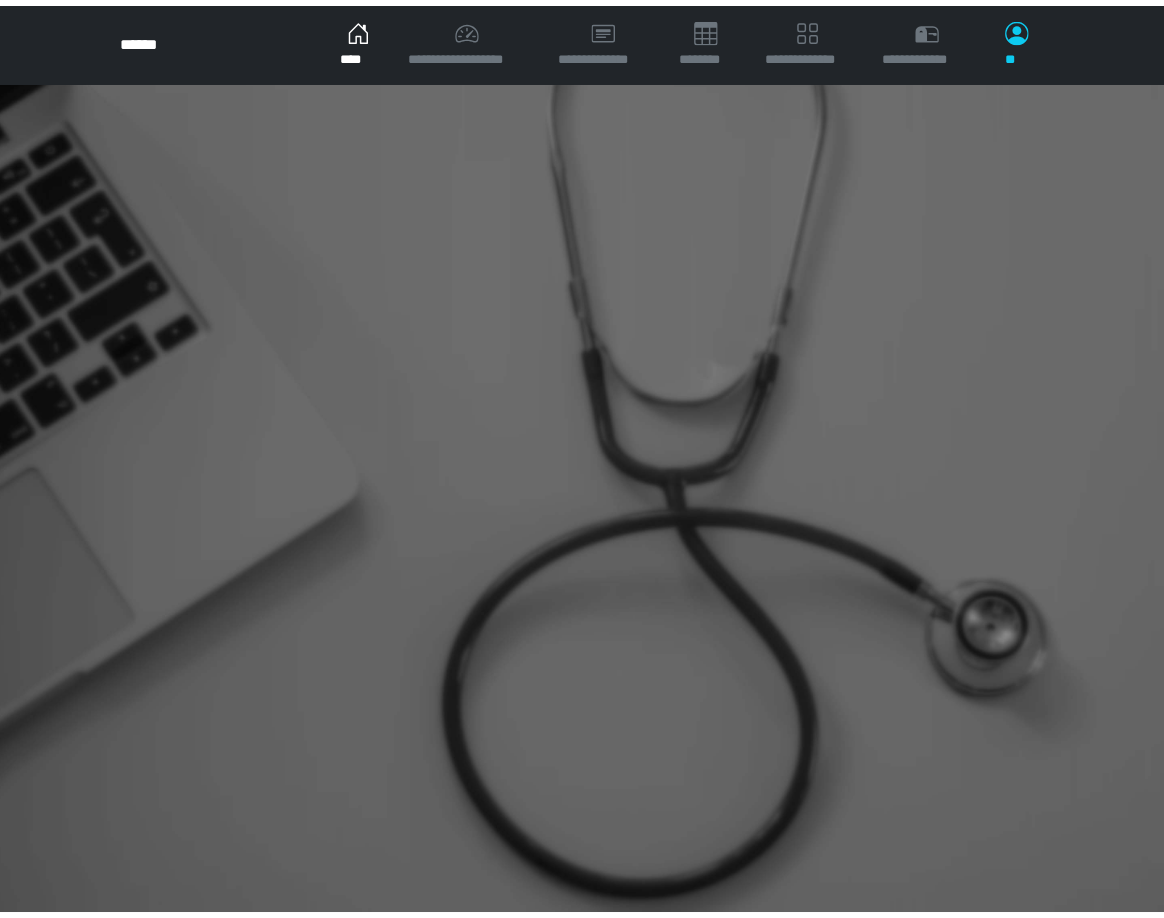 scroll, scrollTop: 0, scrollLeft: 0, axis: both 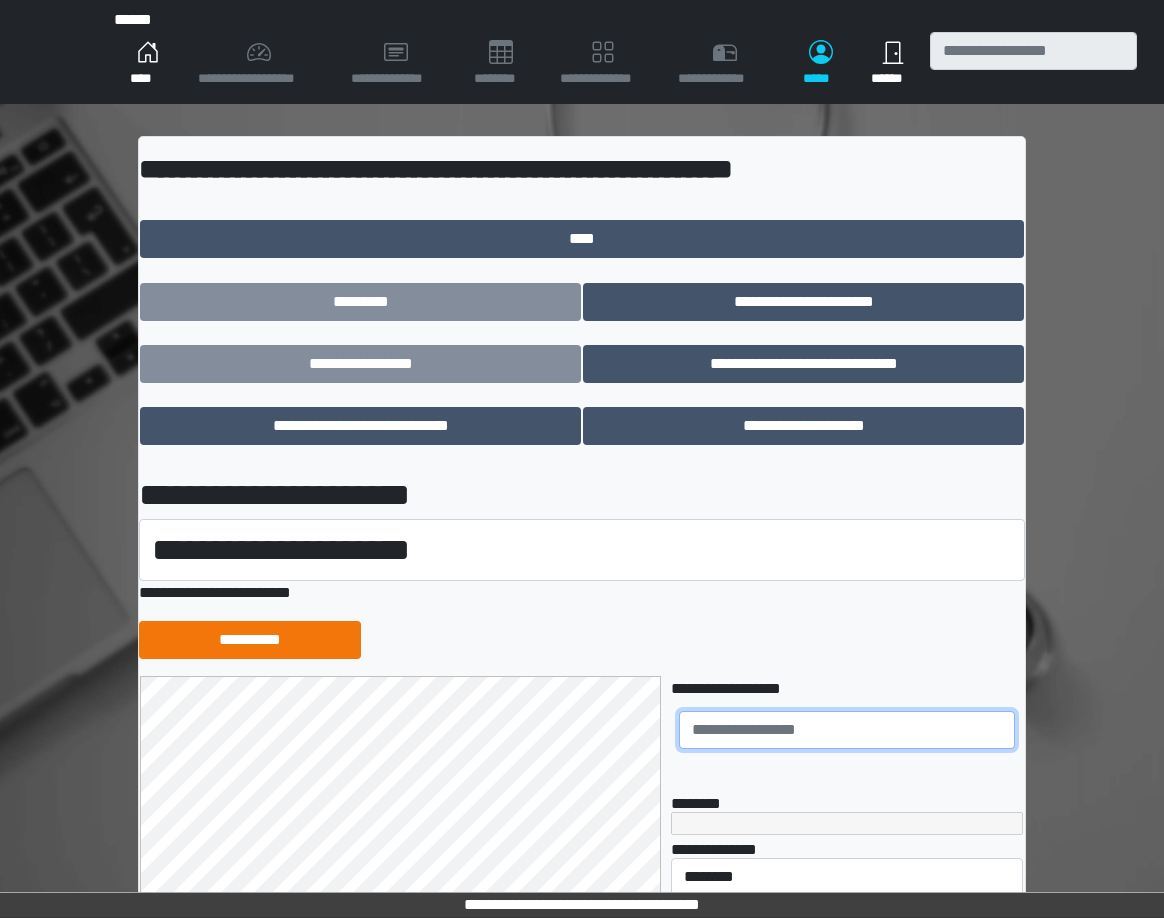 drag, startPoint x: 720, startPoint y: 732, endPoint x: 781, endPoint y: 701, distance: 68.42514 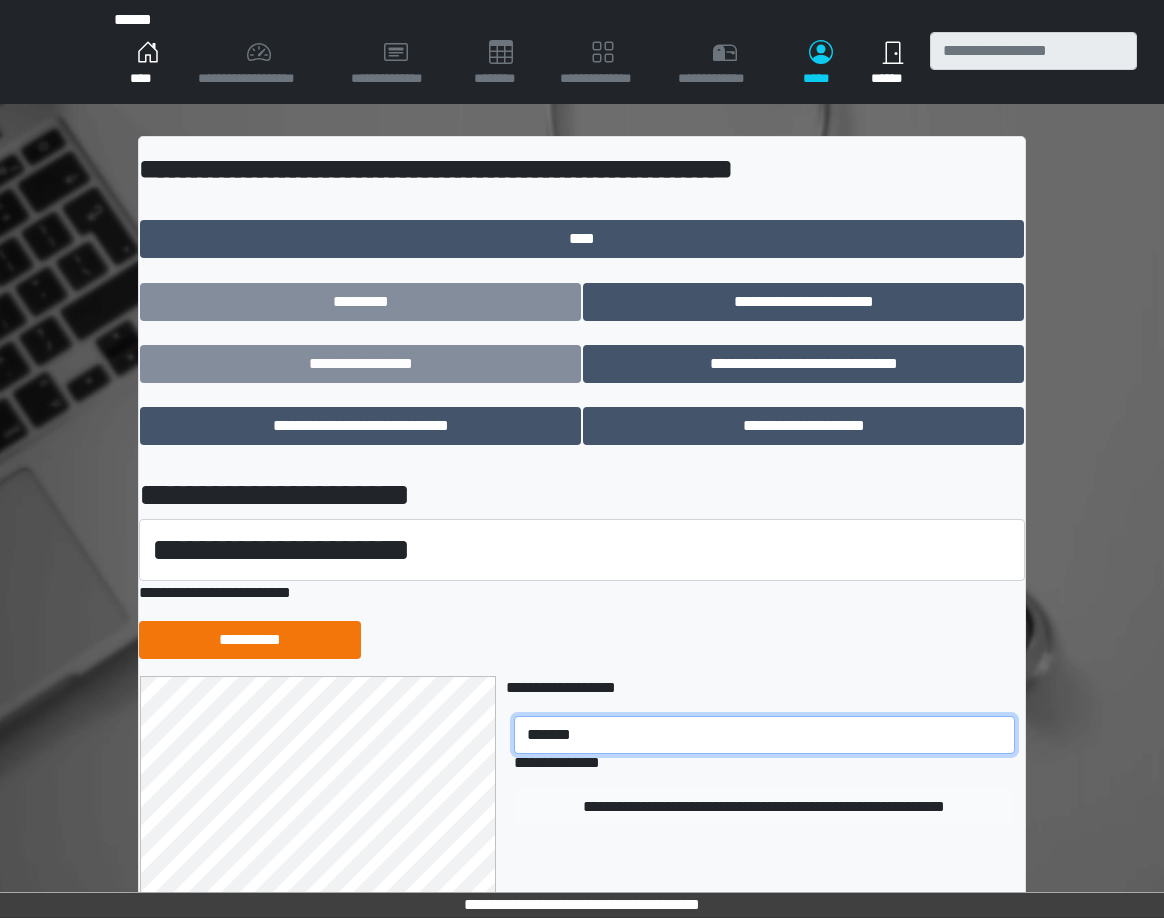 type on "*******" 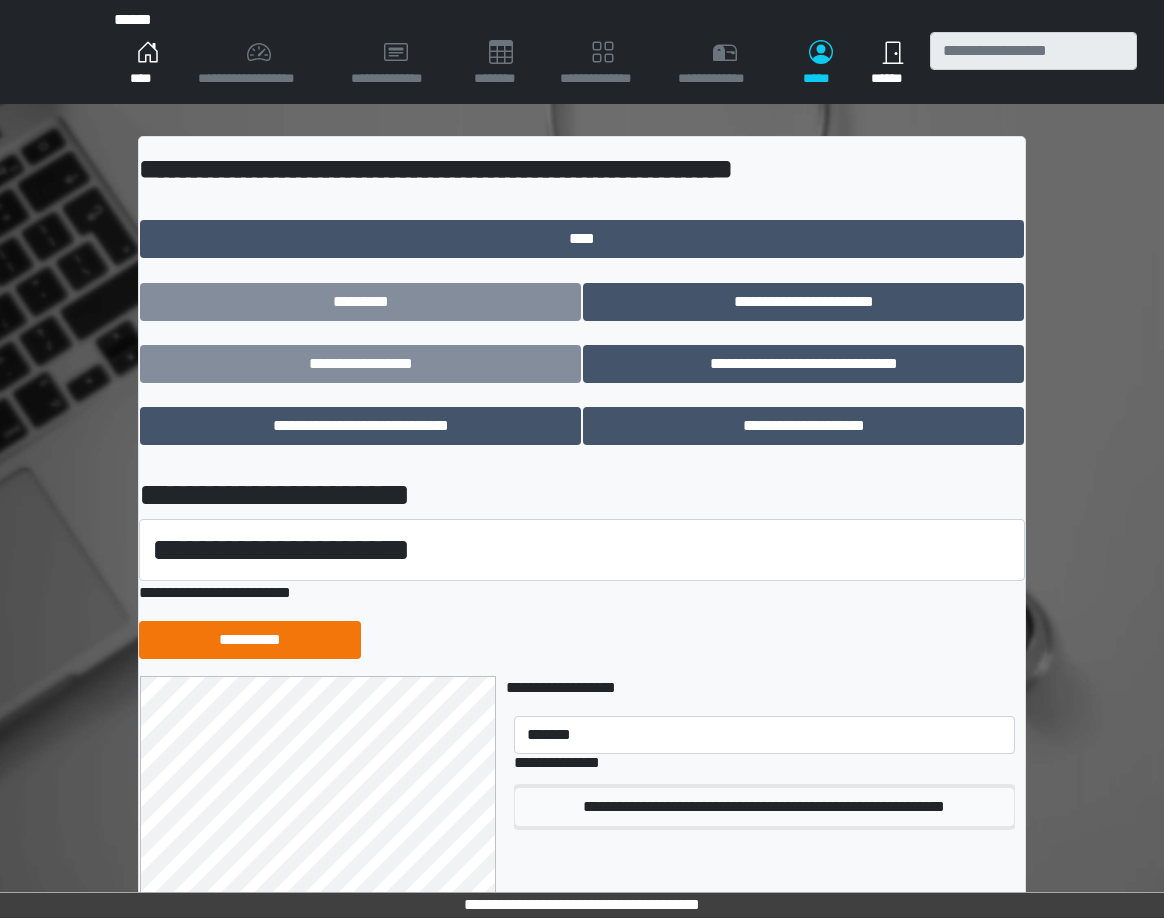 click on "**********" at bounding box center [764, 807] 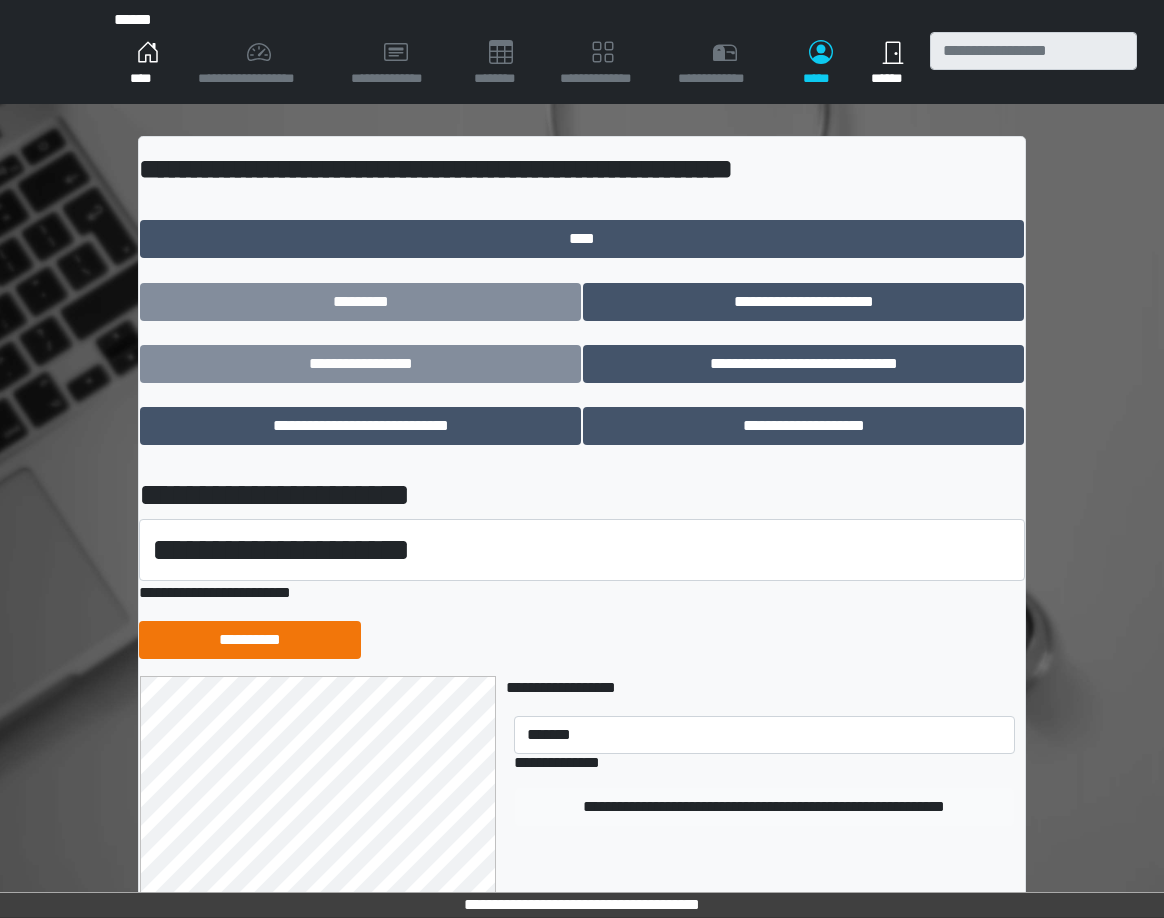 type 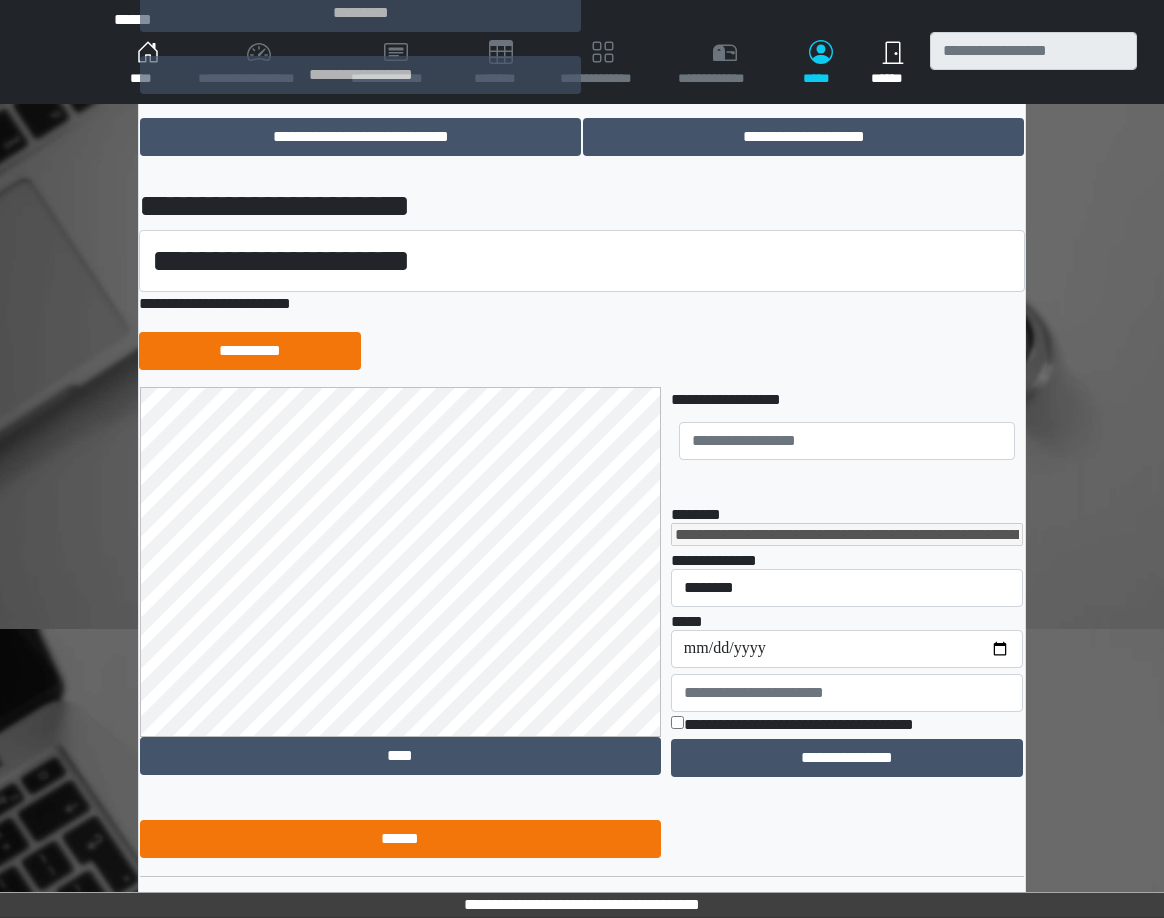 scroll, scrollTop: 337, scrollLeft: 0, axis: vertical 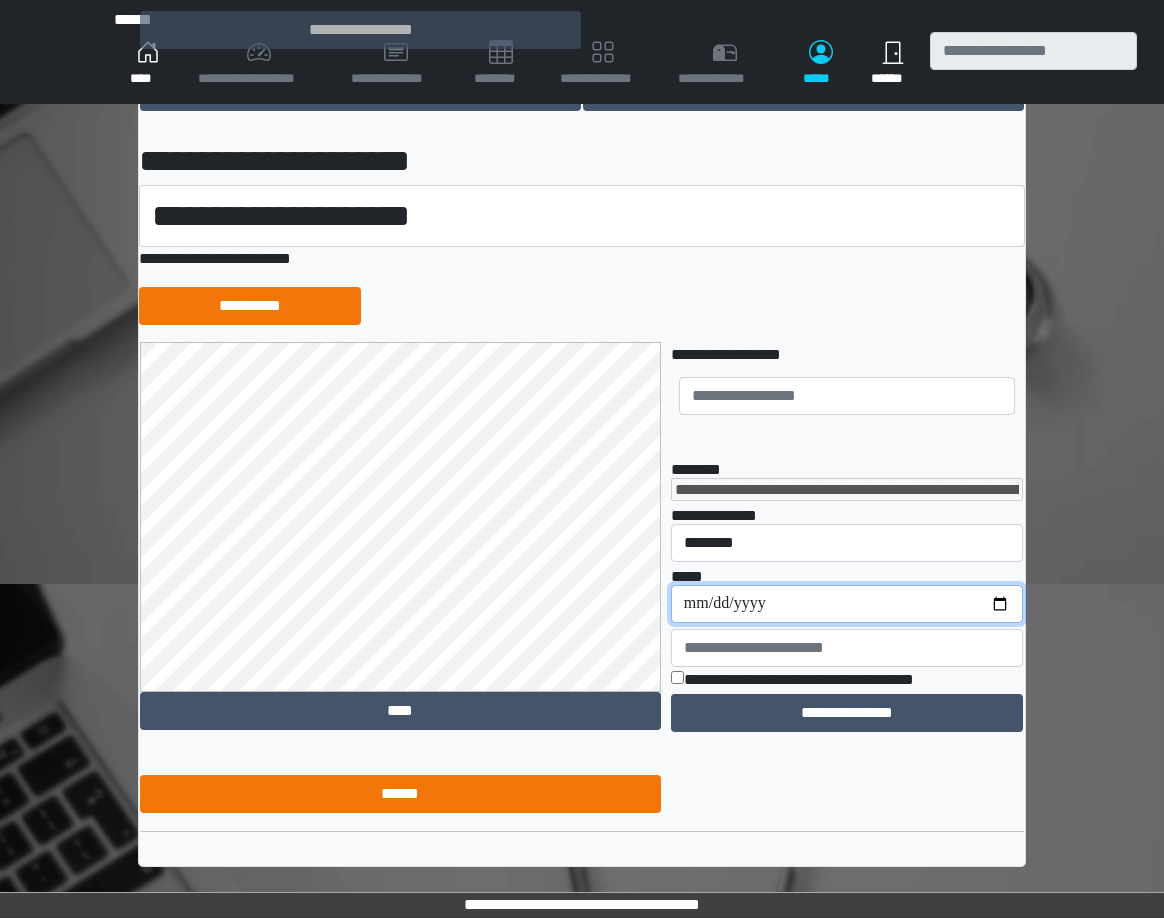 click on "**********" at bounding box center (847, 604) 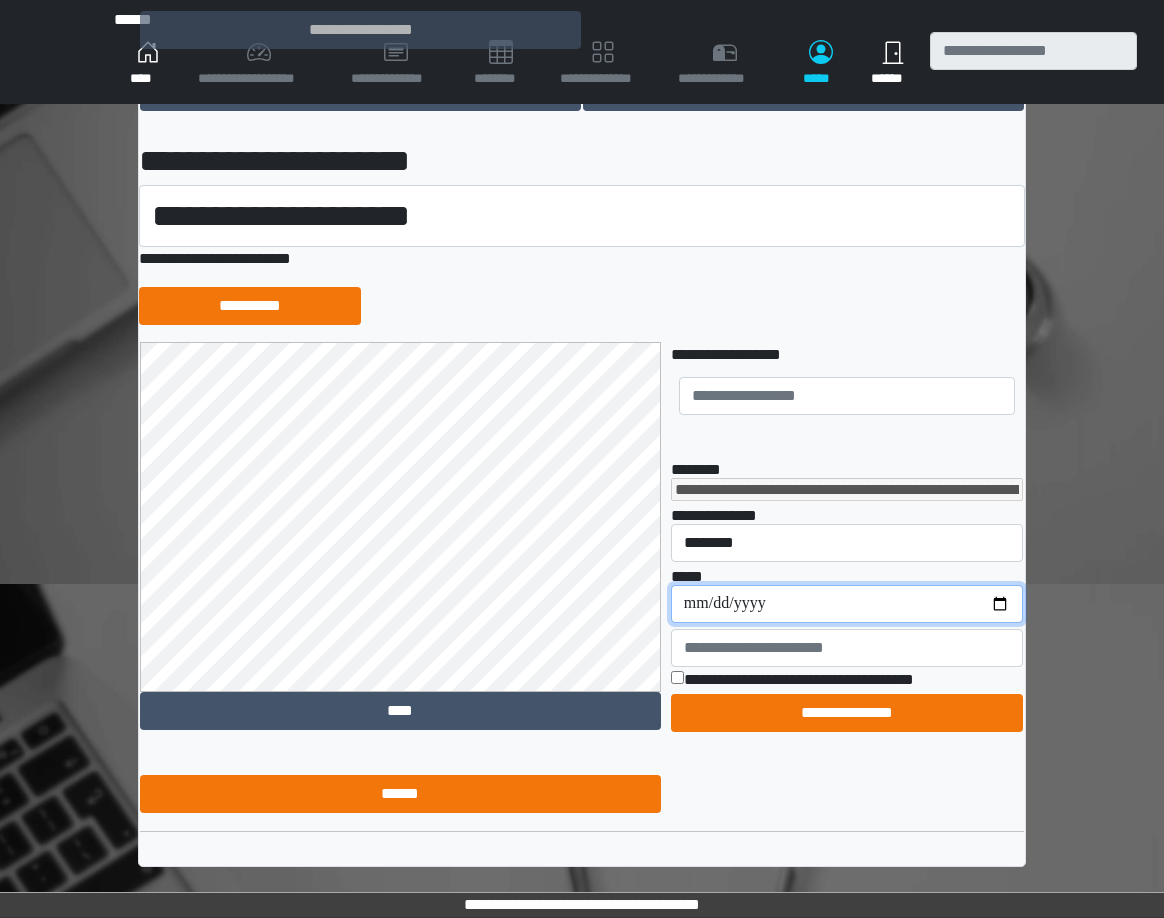 type on "**********" 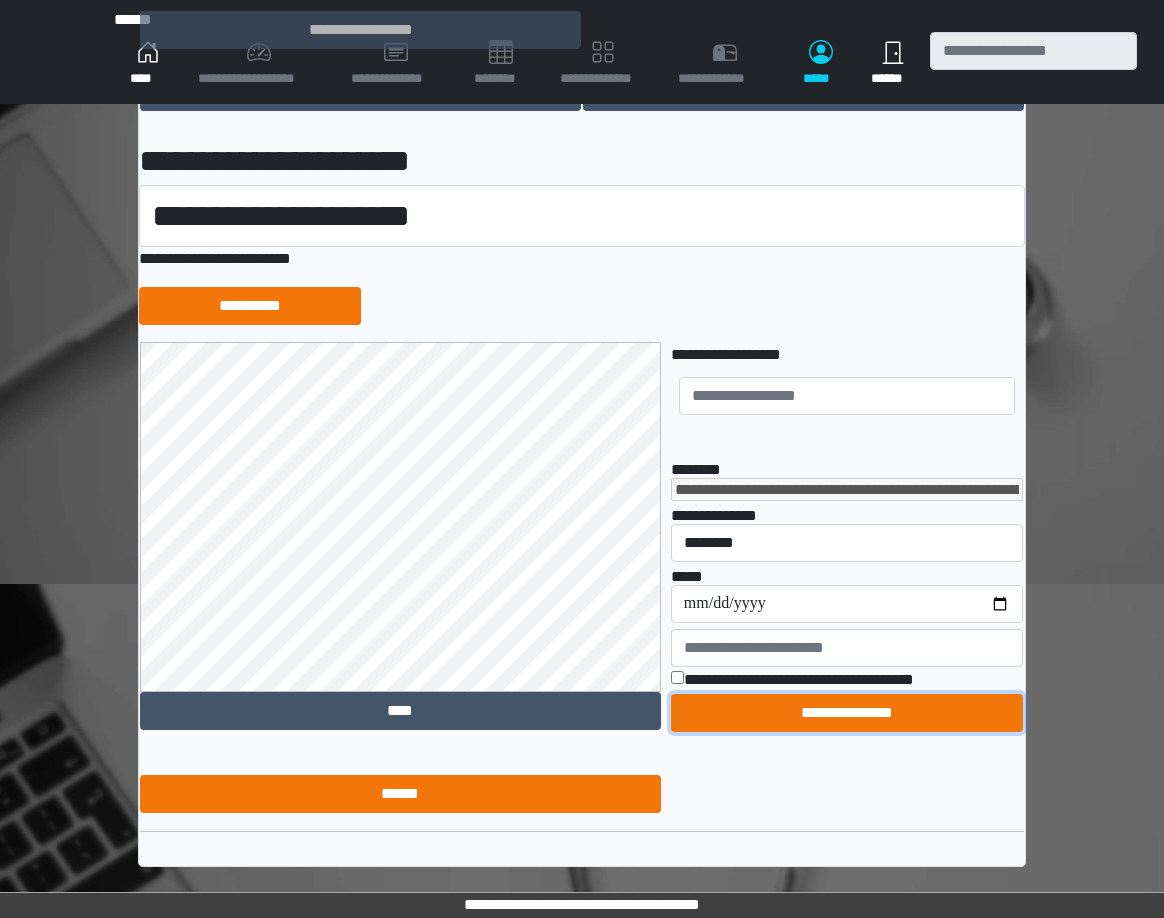 click on "**********" at bounding box center (847, 713) 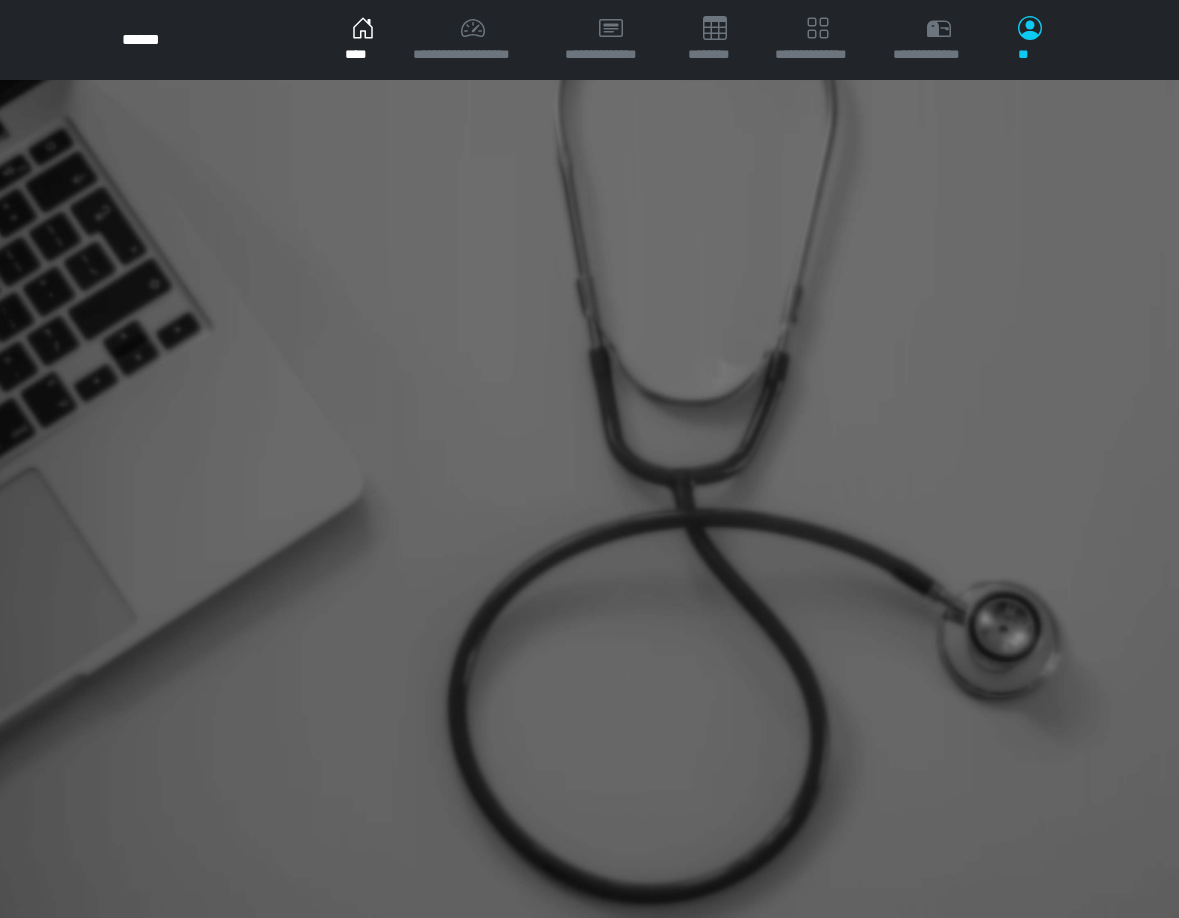 scroll, scrollTop: 0, scrollLeft: 0, axis: both 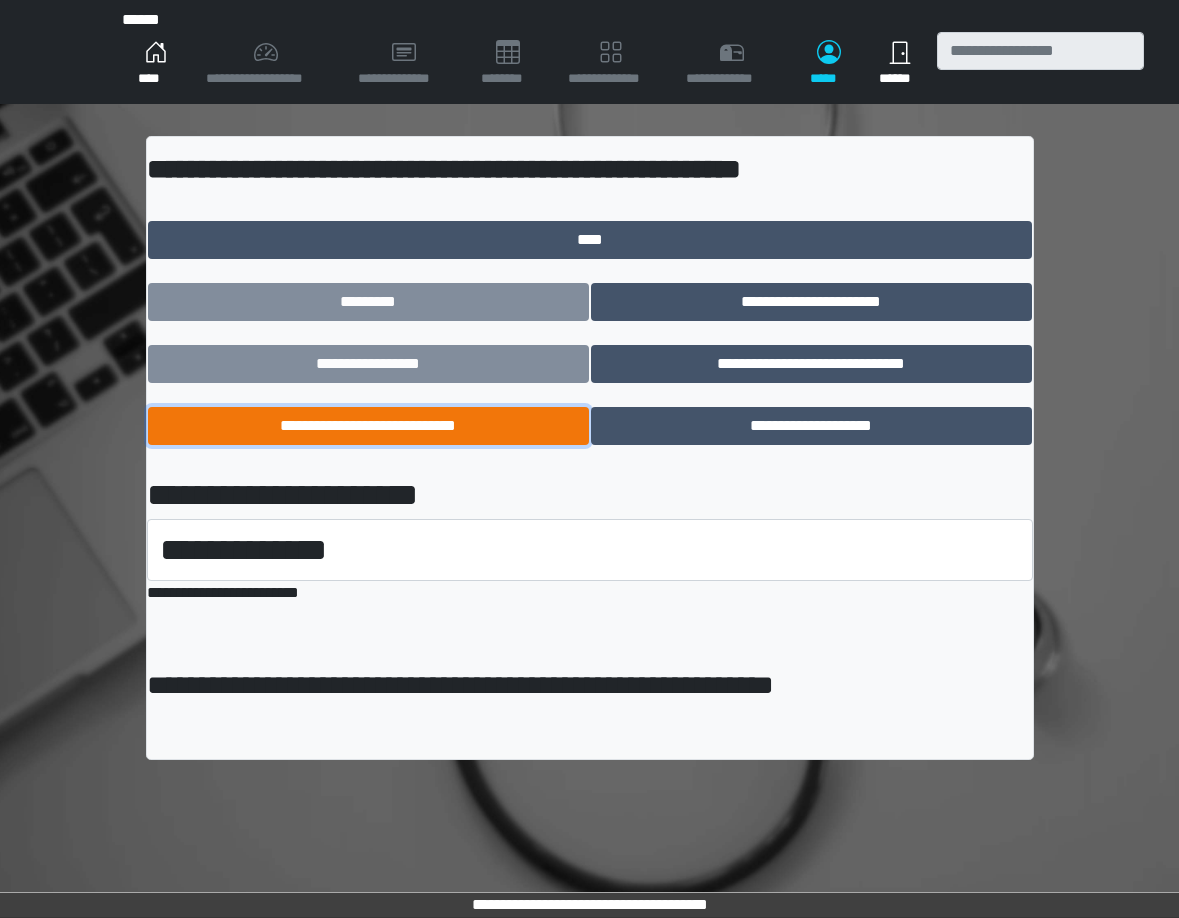 click on "**********" at bounding box center [368, 426] 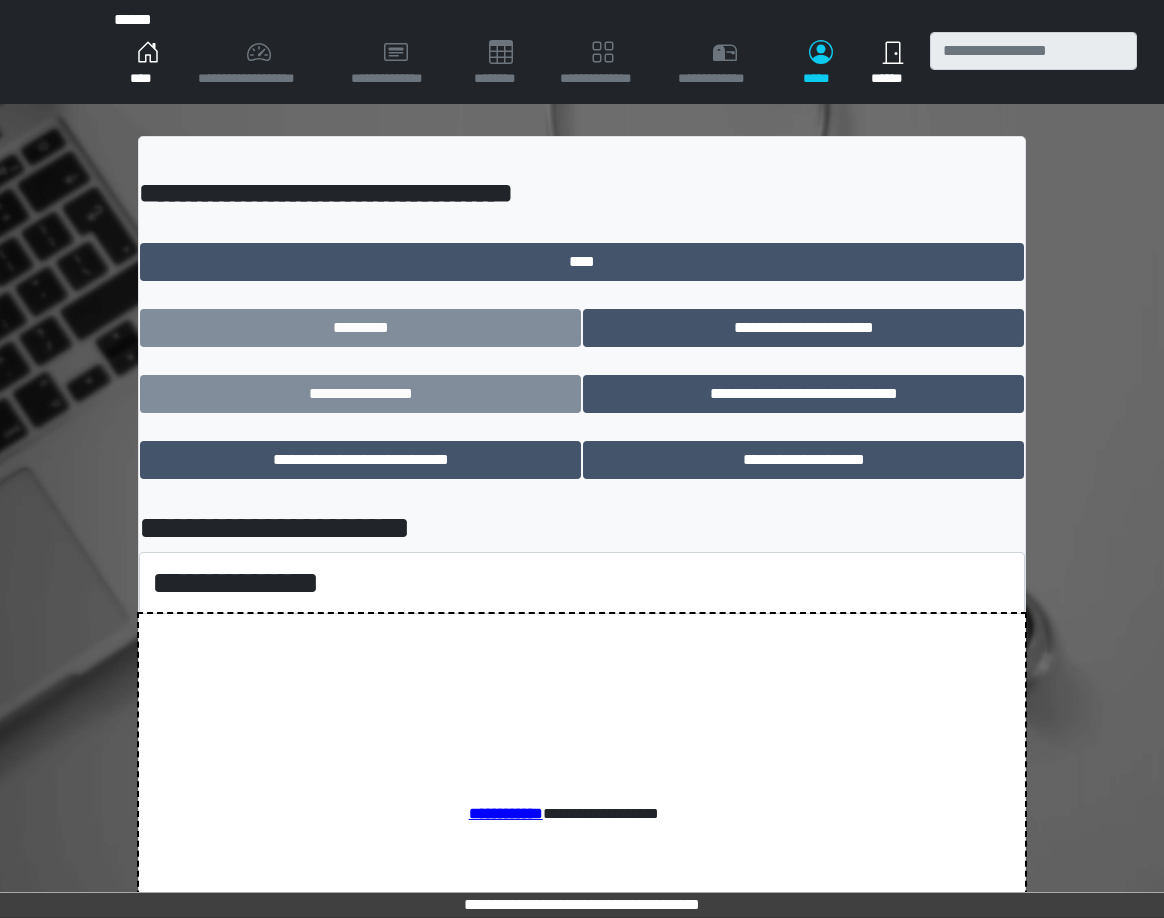 scroll, scrollTop: 0, scrollLeft: 0, axis: both 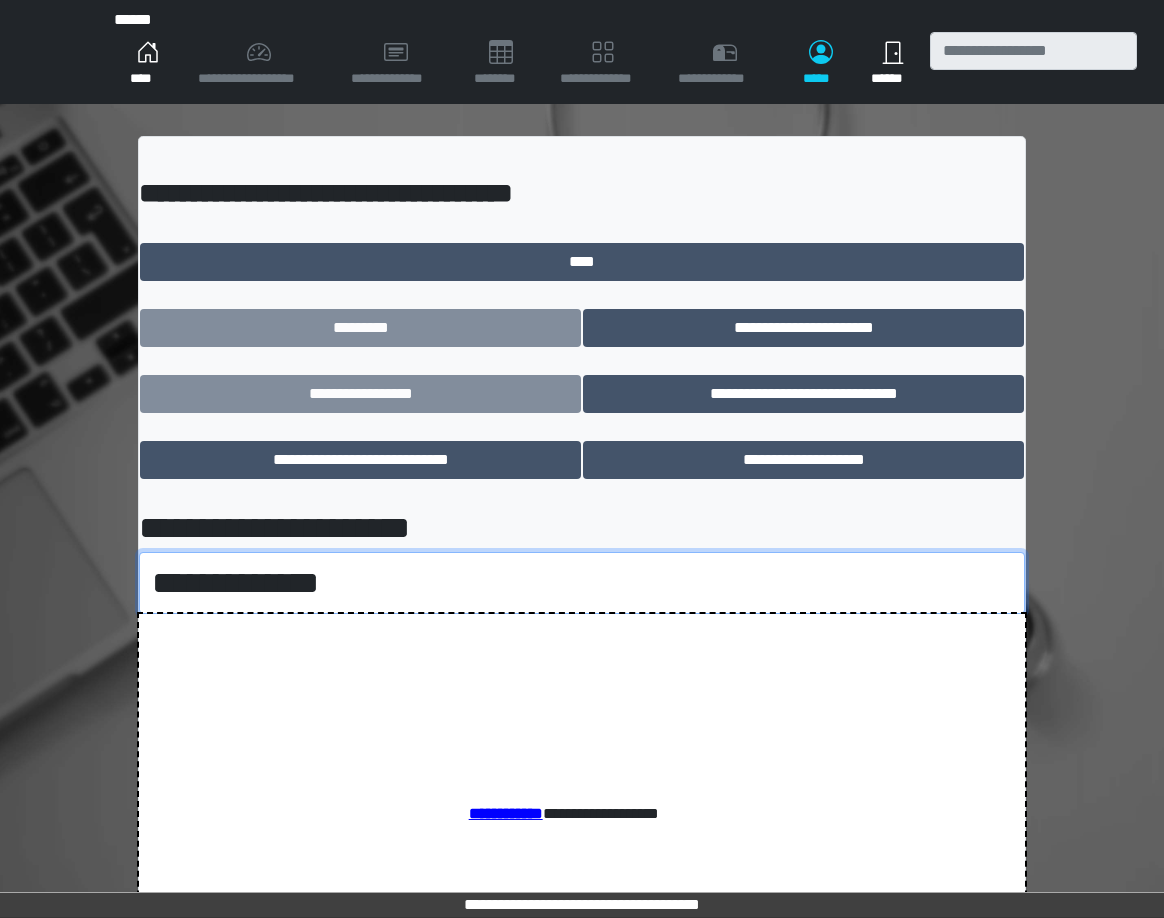 click on "**********" at bounding box center [582, 583] 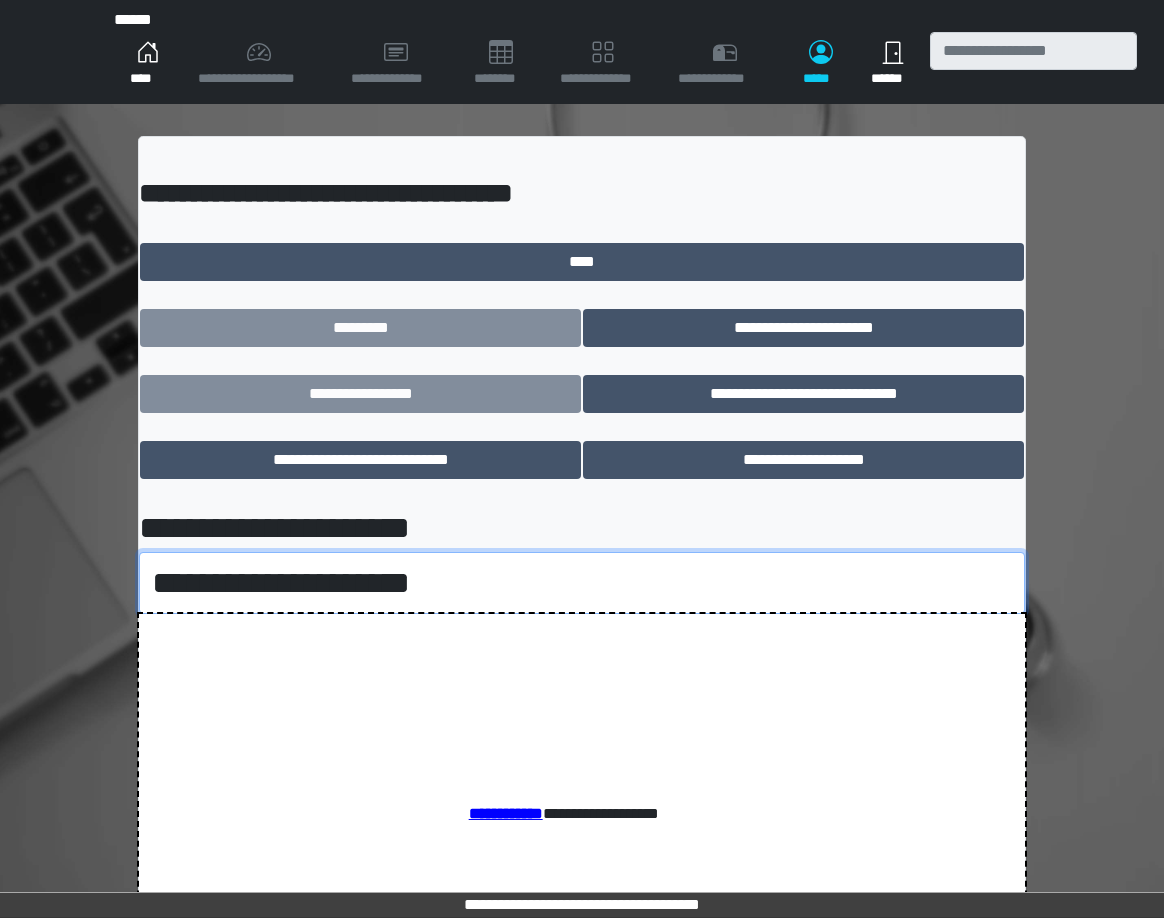 click on "**********" at bounding box center [582, 583] 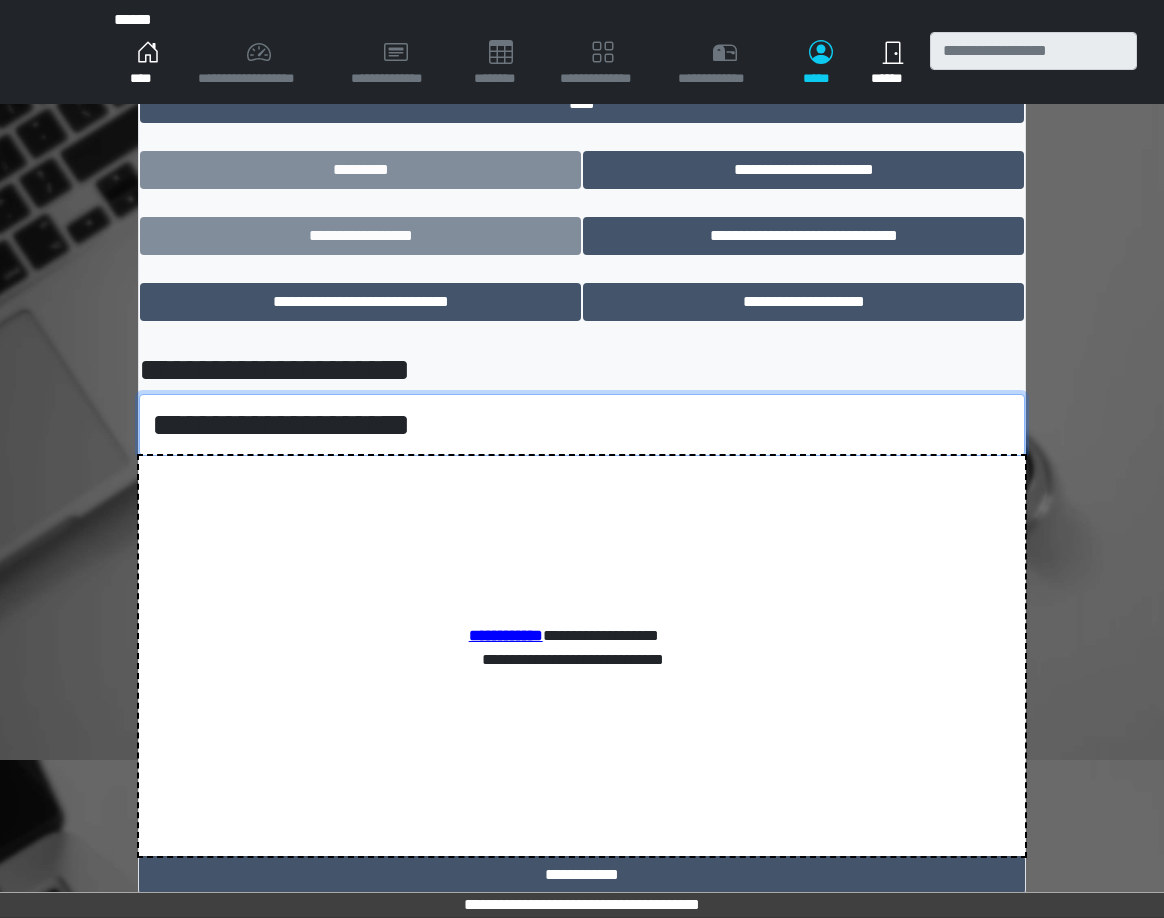 scroll, scrollTop: 189, scrollLeft: 0, axis: vertical 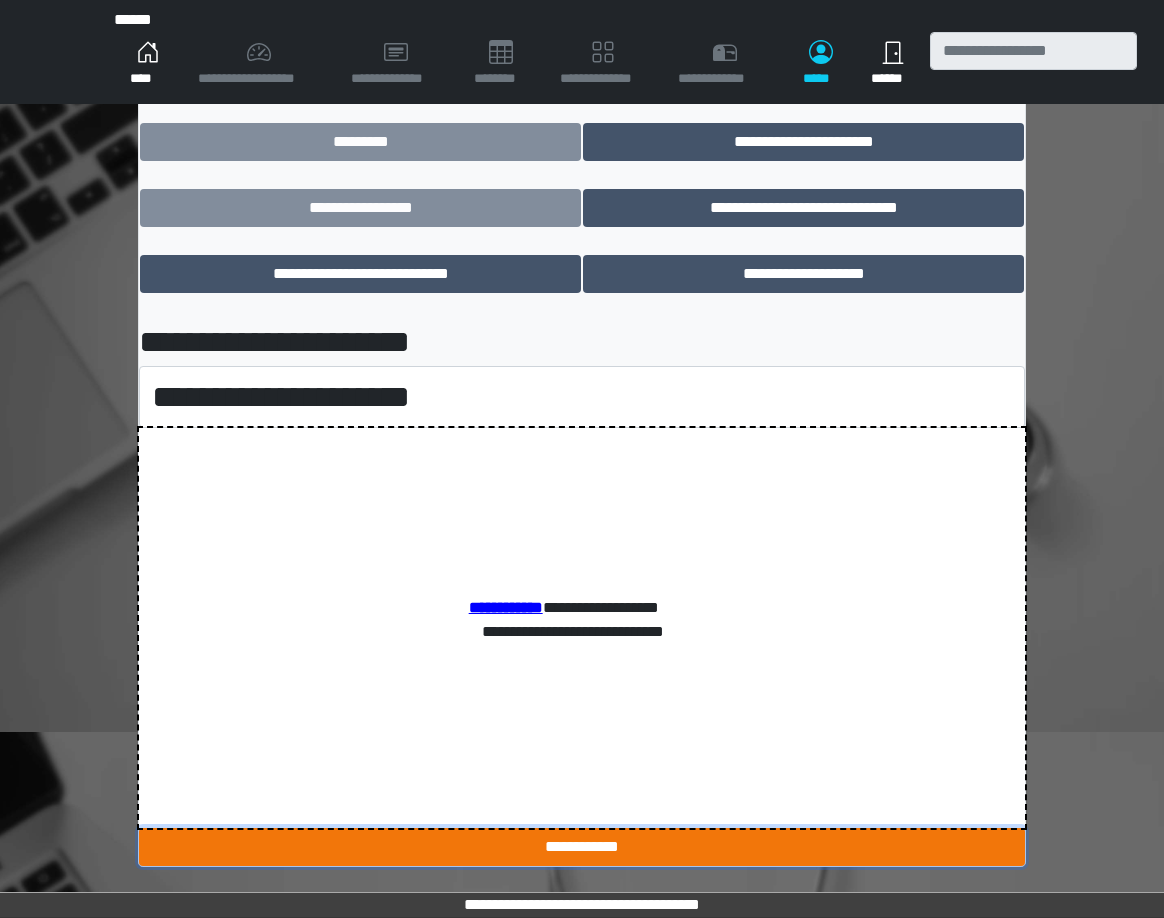 click on "**********" at bounding box center (582, 847) 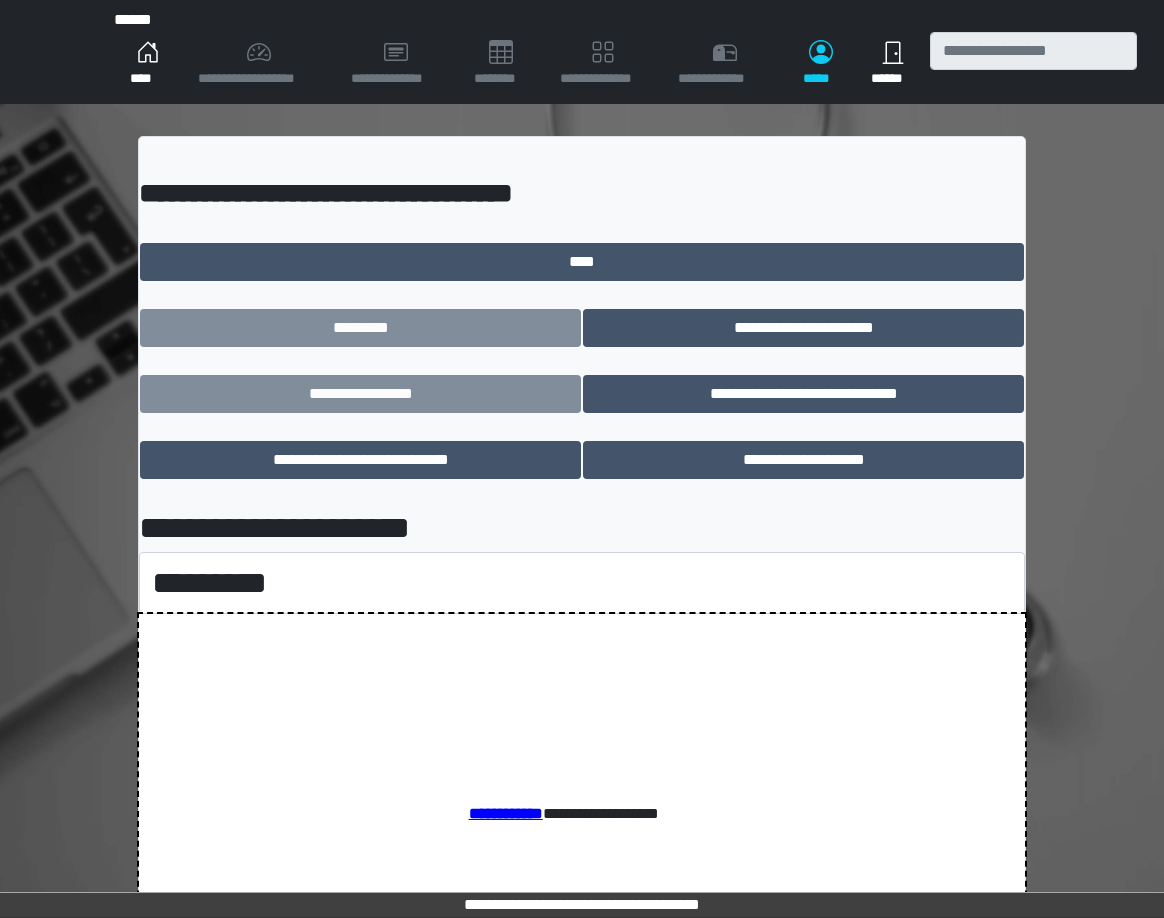 scroll, scrollTop: 0, scrollLeft: 0, axis: both 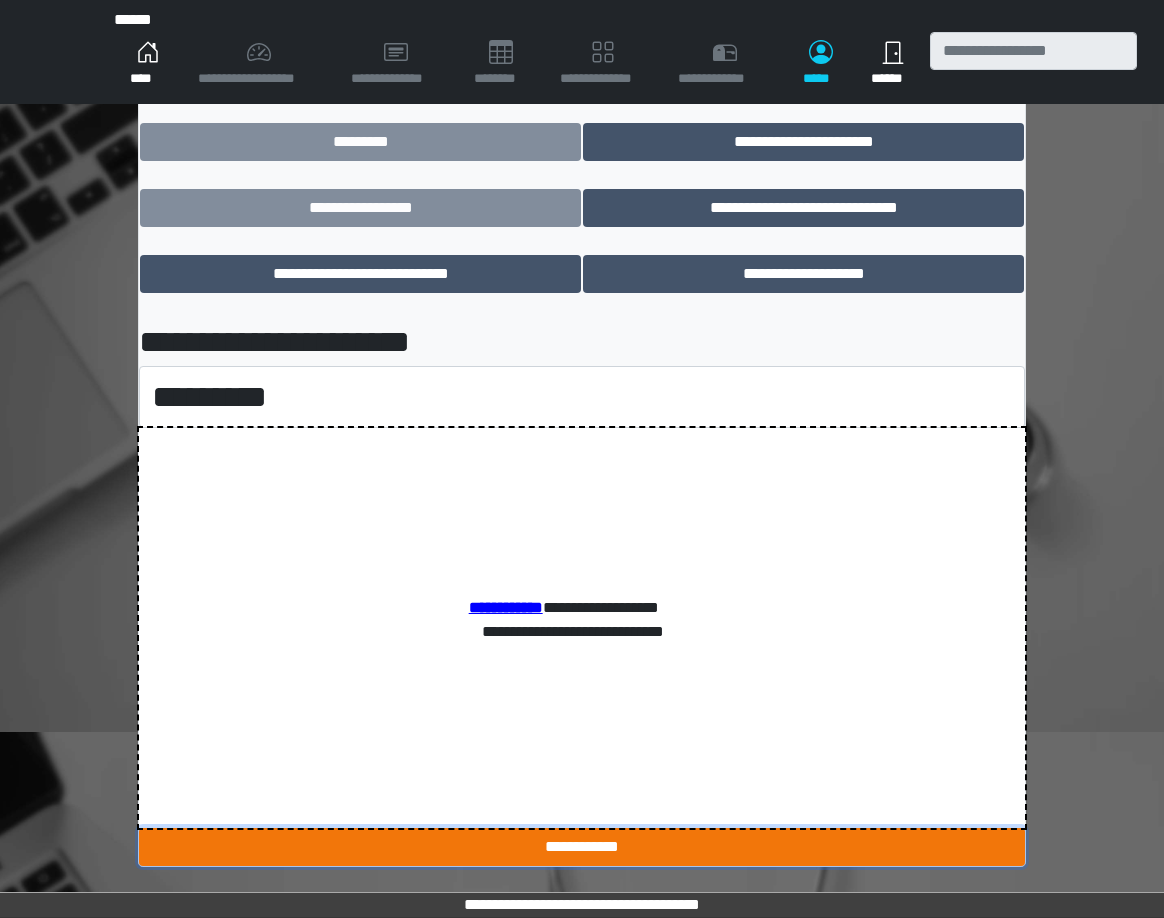 click on "**********" at bounding box center (582, 847) 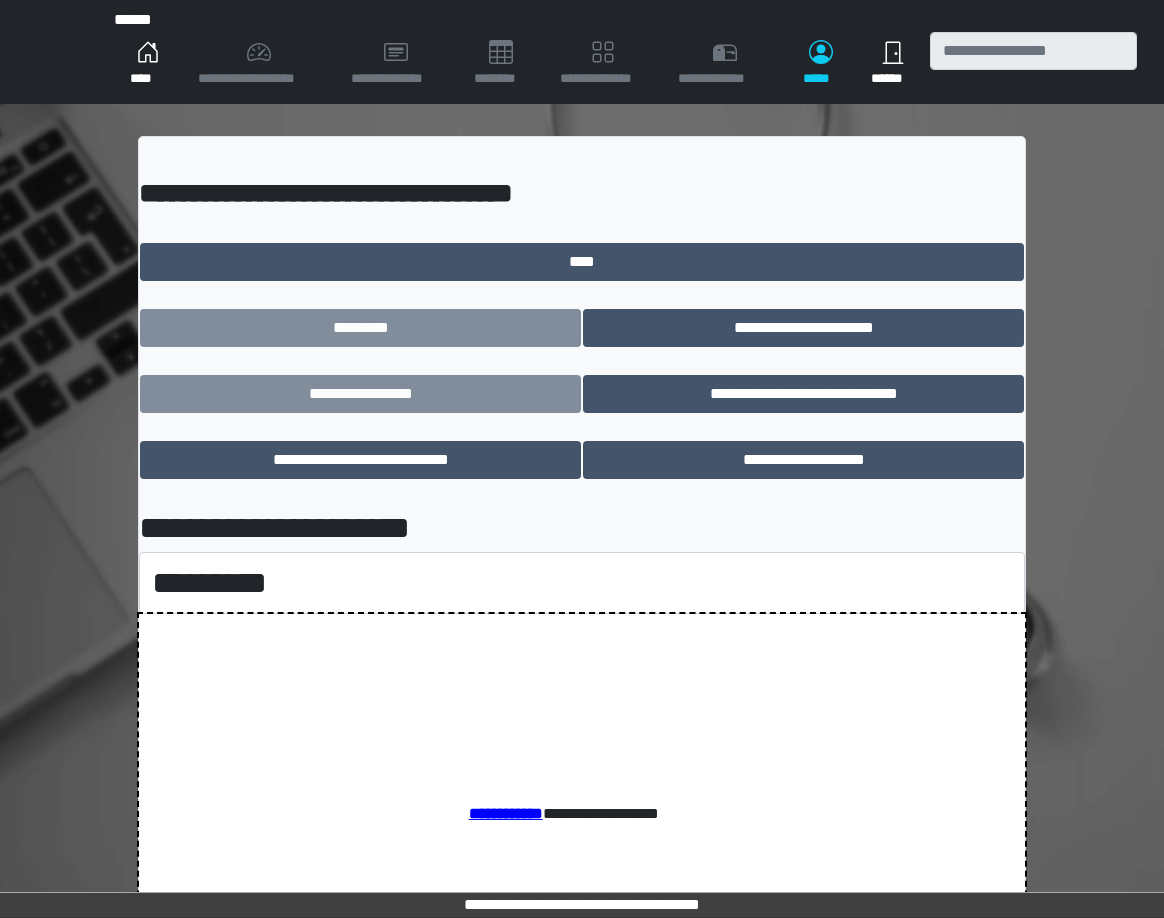scroll, scrollTop: 0, scrollLeft: 0, axis: both 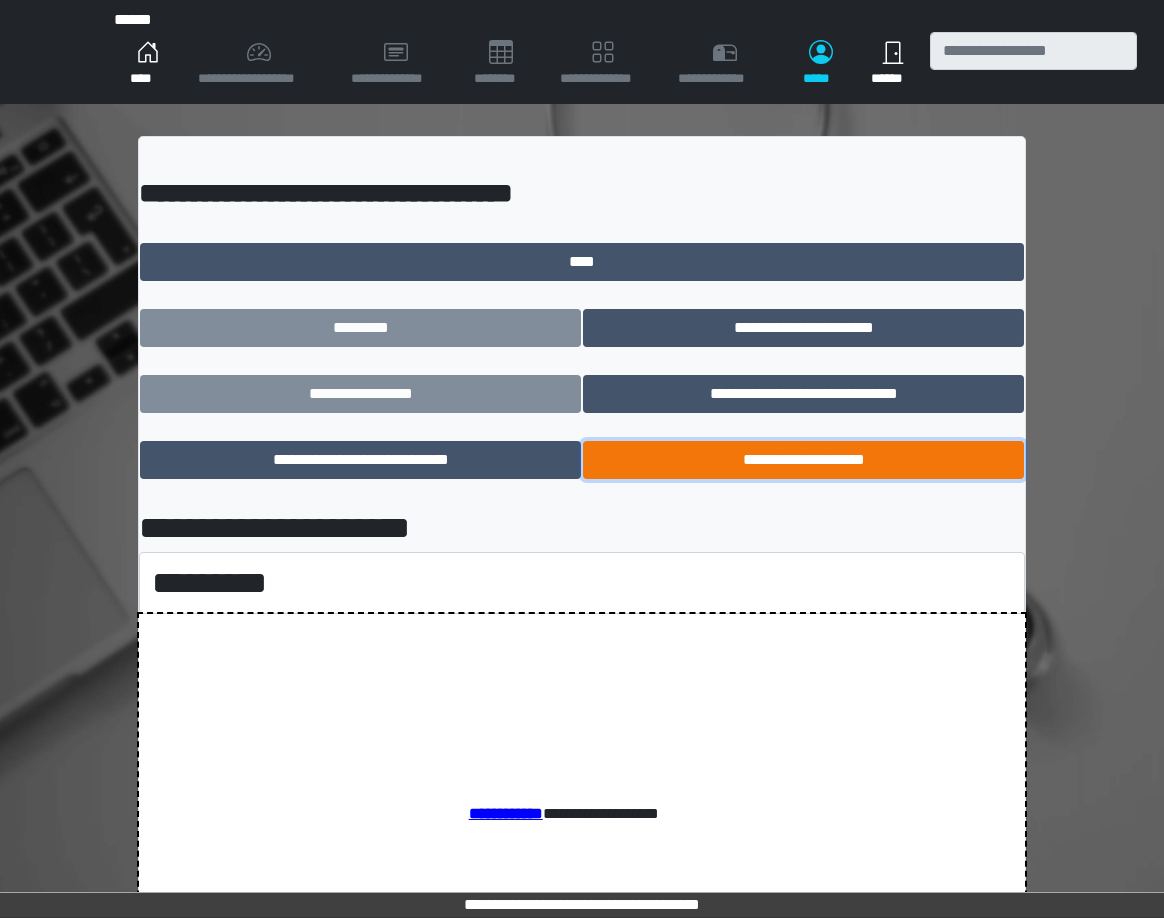 click on "**********" at bounding box center [803, 460] 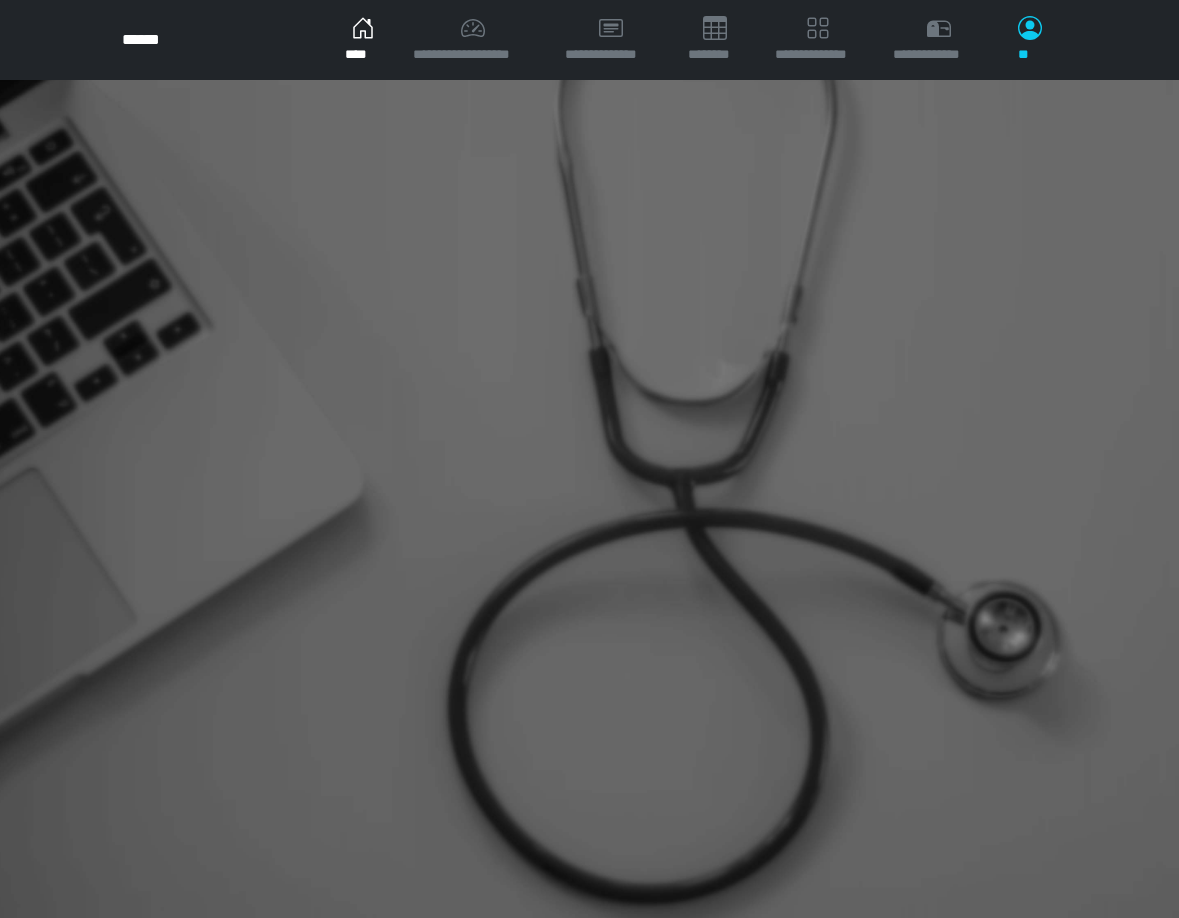 scroll, scrollTop: 0, scrollLeft: 0, axis: both 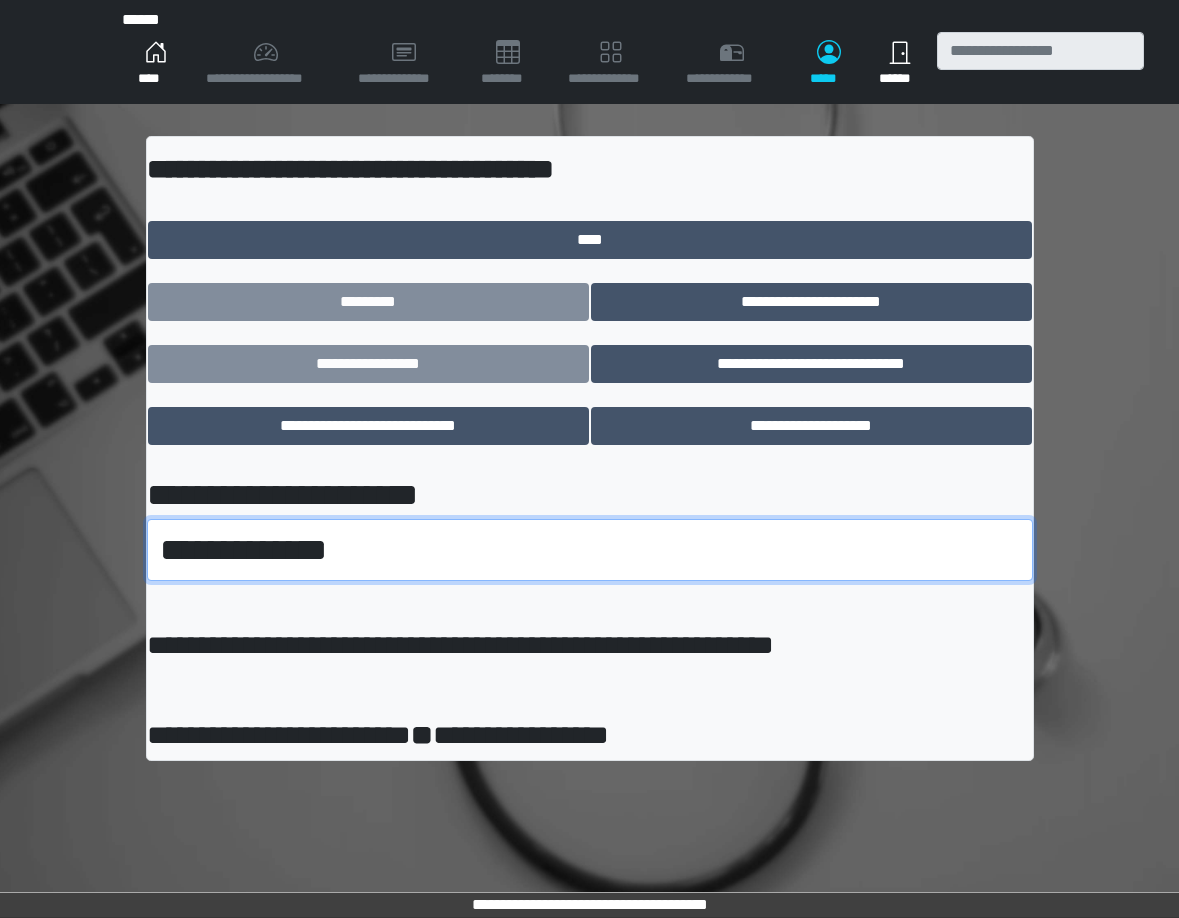 click on "**********" at bounding box center [590, 550] 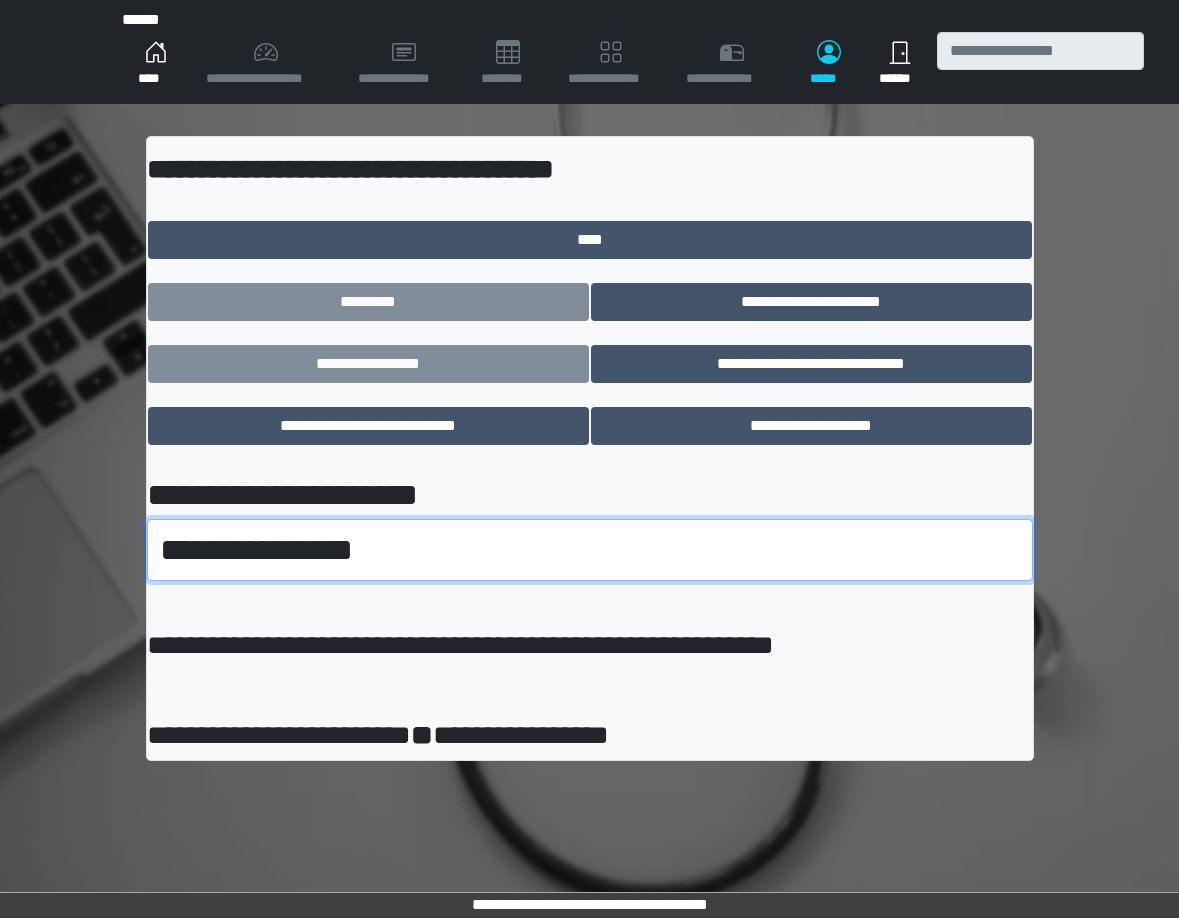 click on "**********" at bounding box center [590, 550] 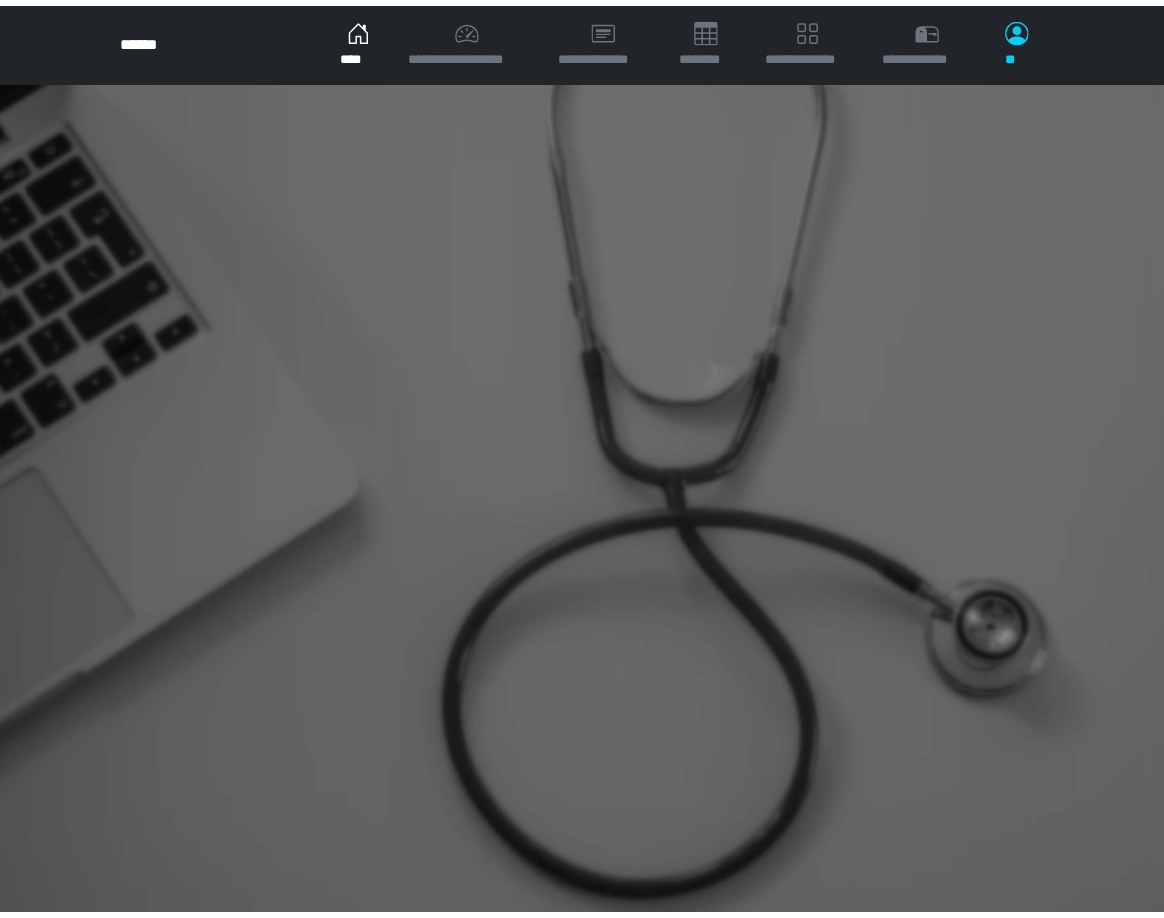 scroll, scrollTop: 0, scrollLeft: 0, axis: both 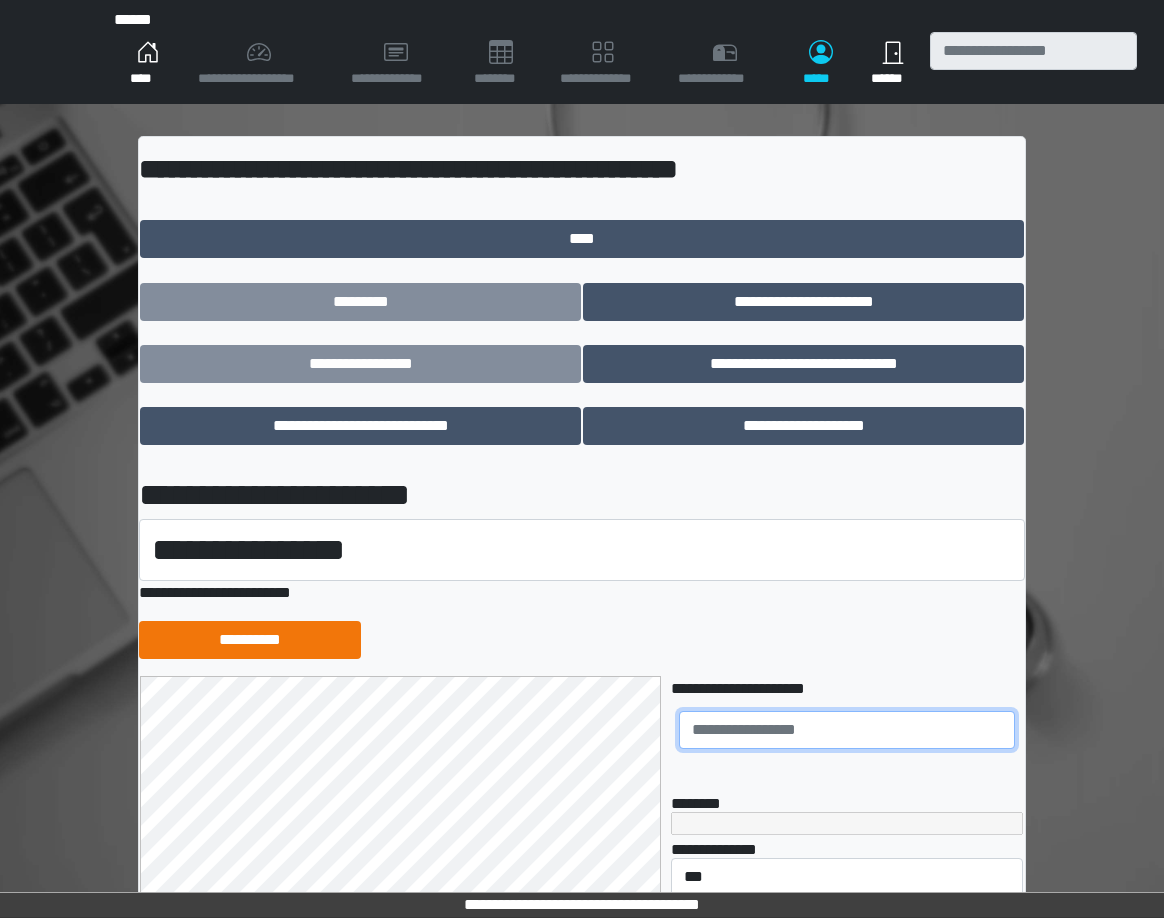 click at bounding box center [847, 730] 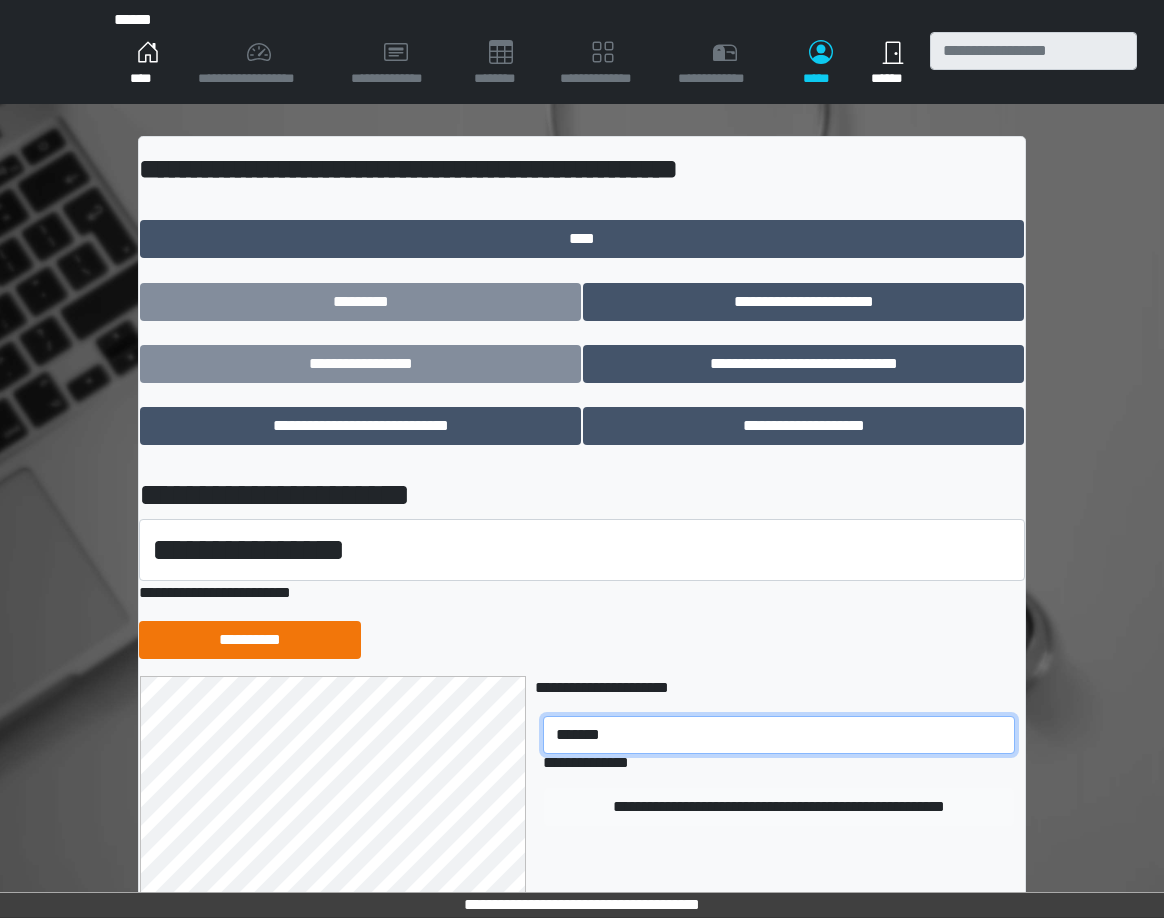 type on "*******" 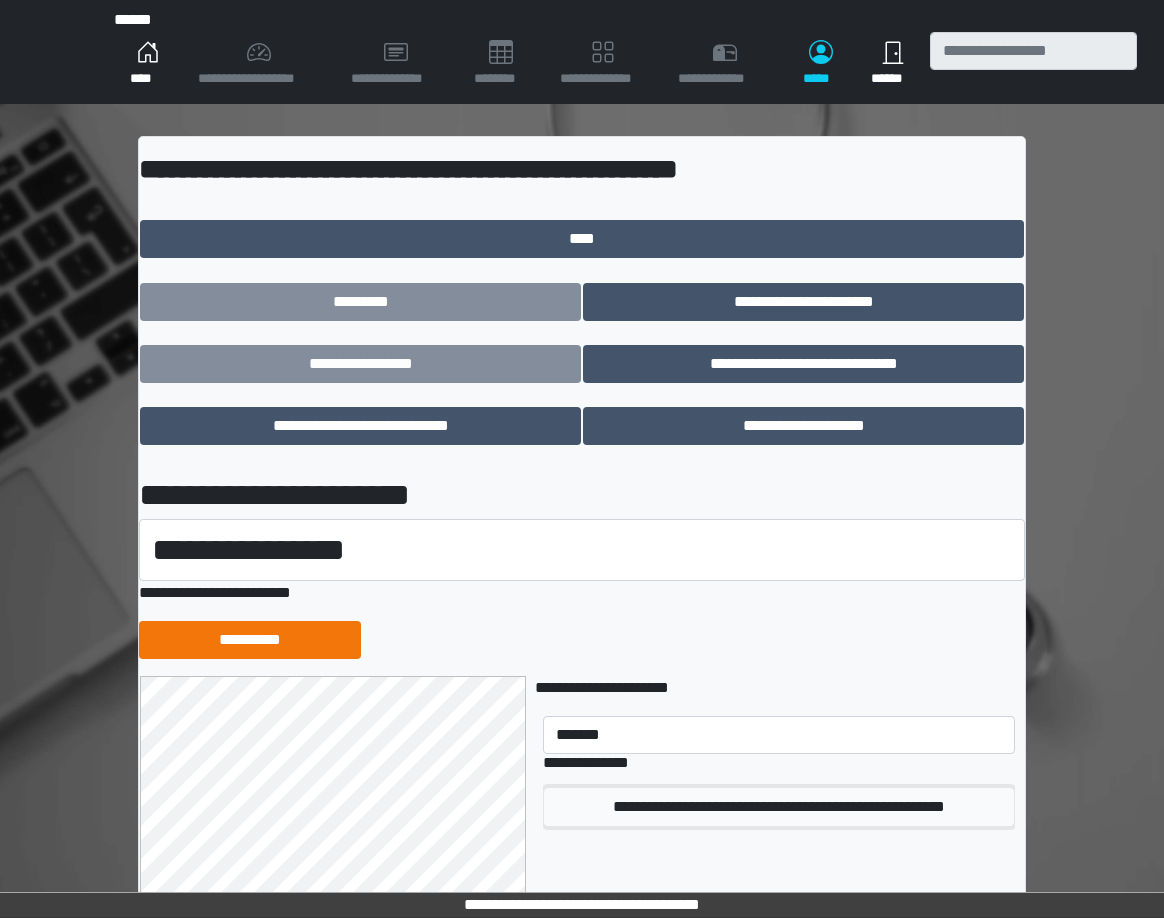 click on "**********" at bounding box center [779, 807] 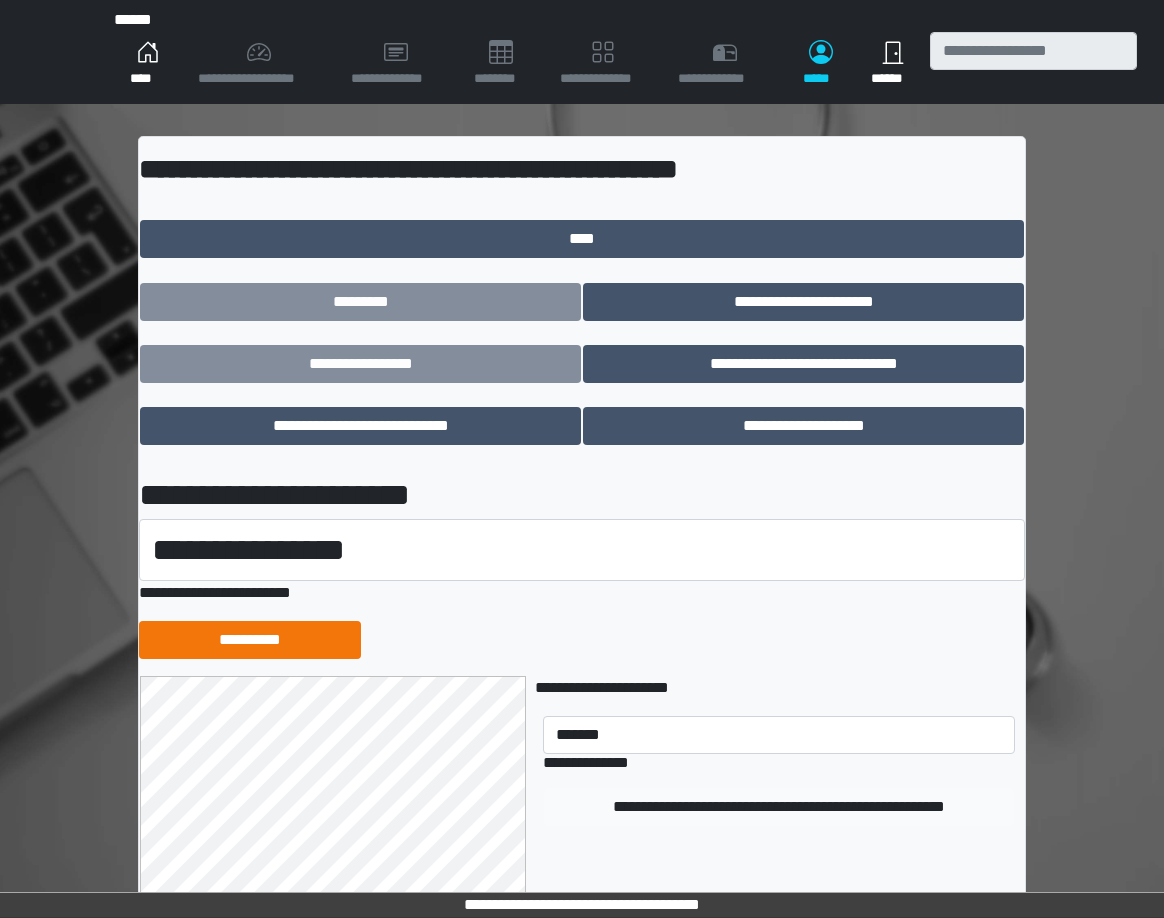 type 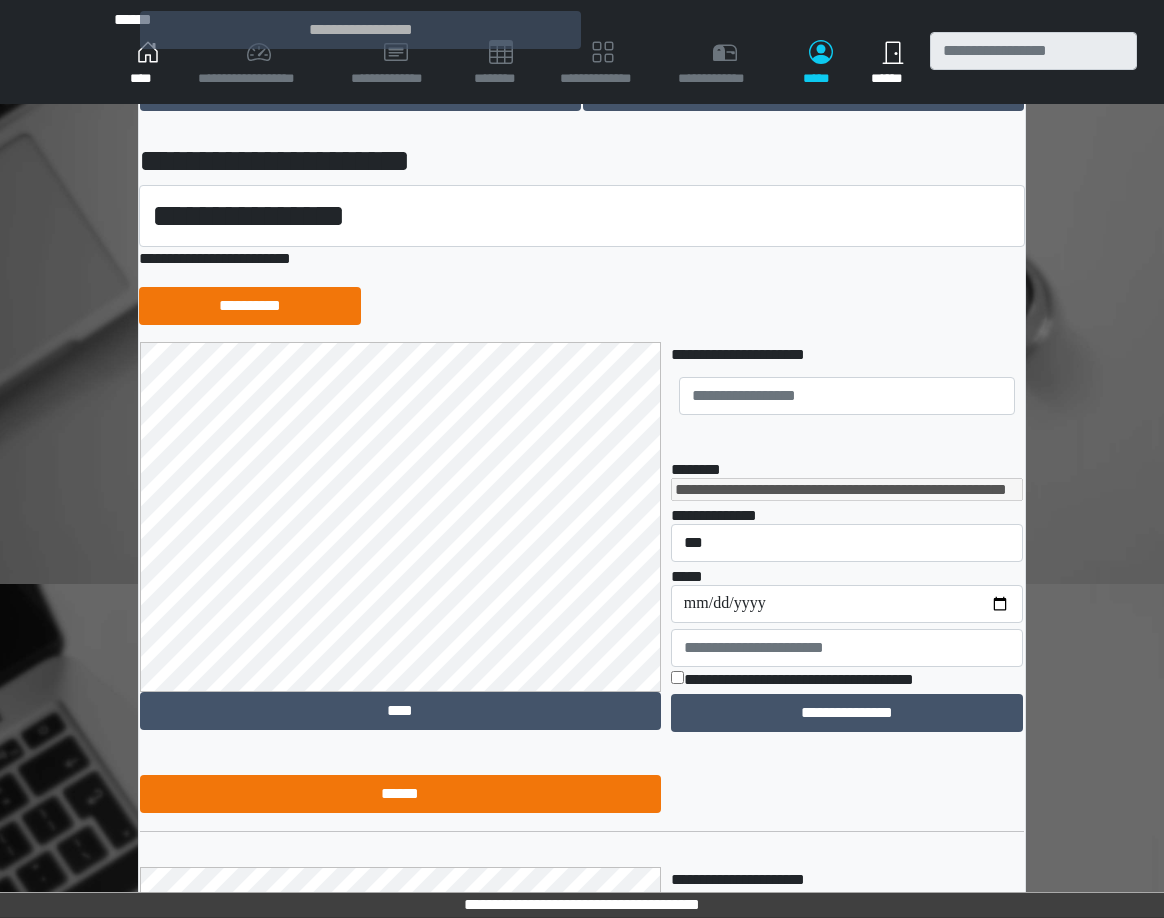 scroll, scrollTop: 396, scrollLeft: 0, axis: vertical 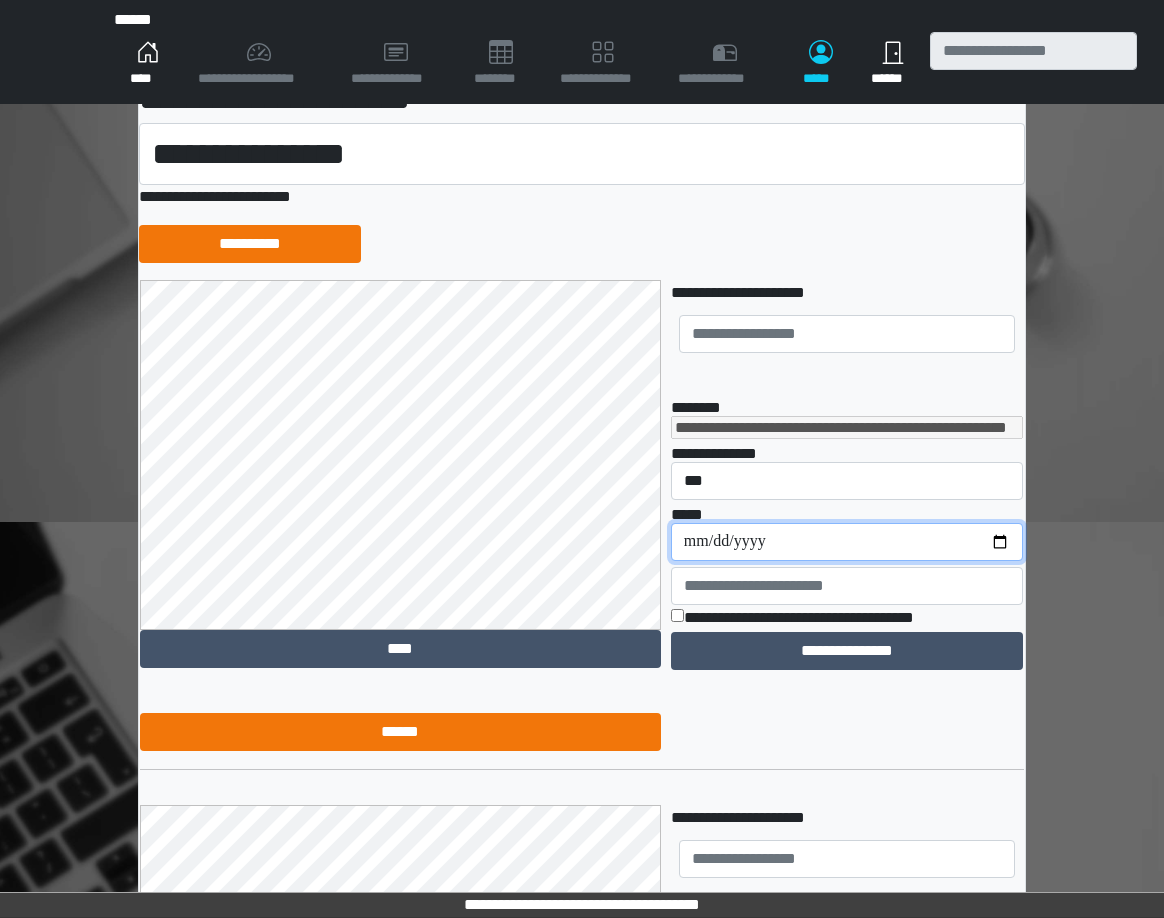 click on "**********" at bounding box center (847, 542) 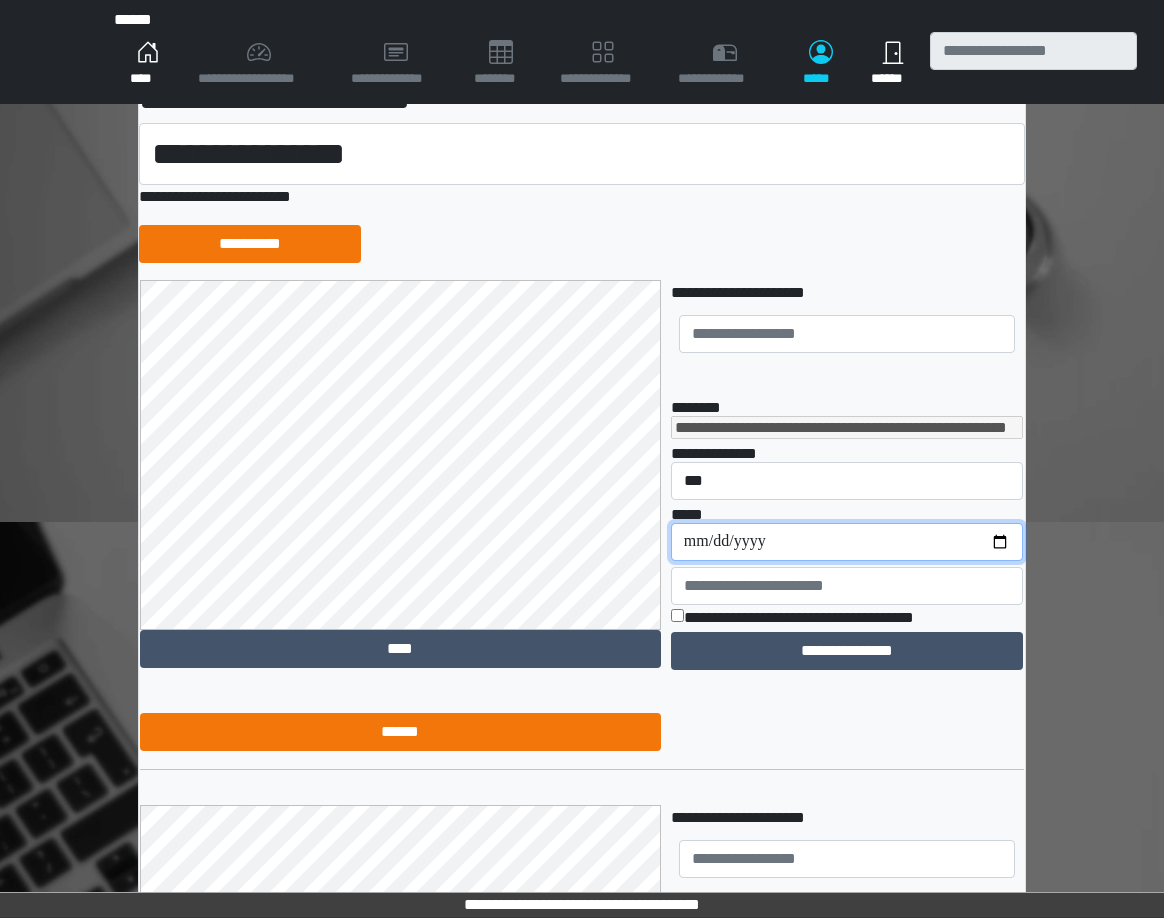 type on "**********" 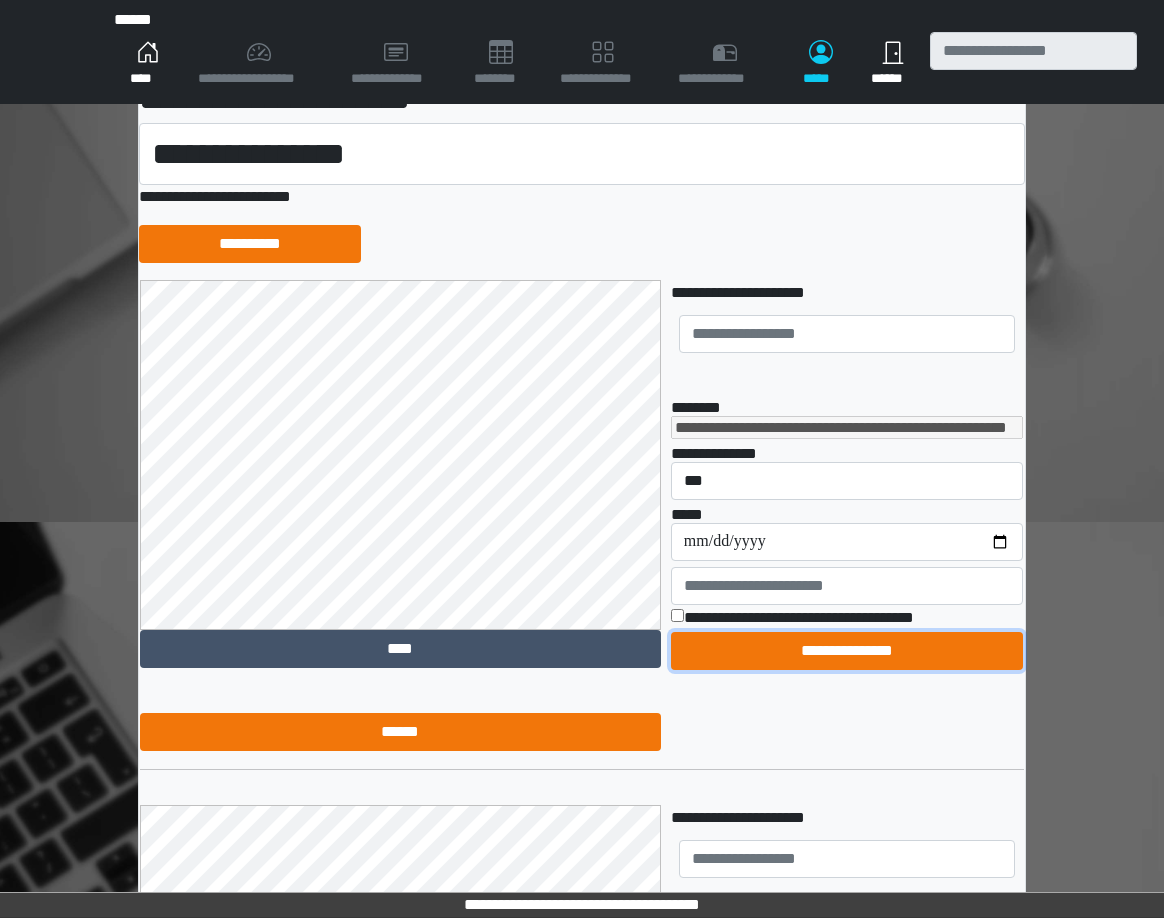 click on "**********" at bounding box center (847, 651) 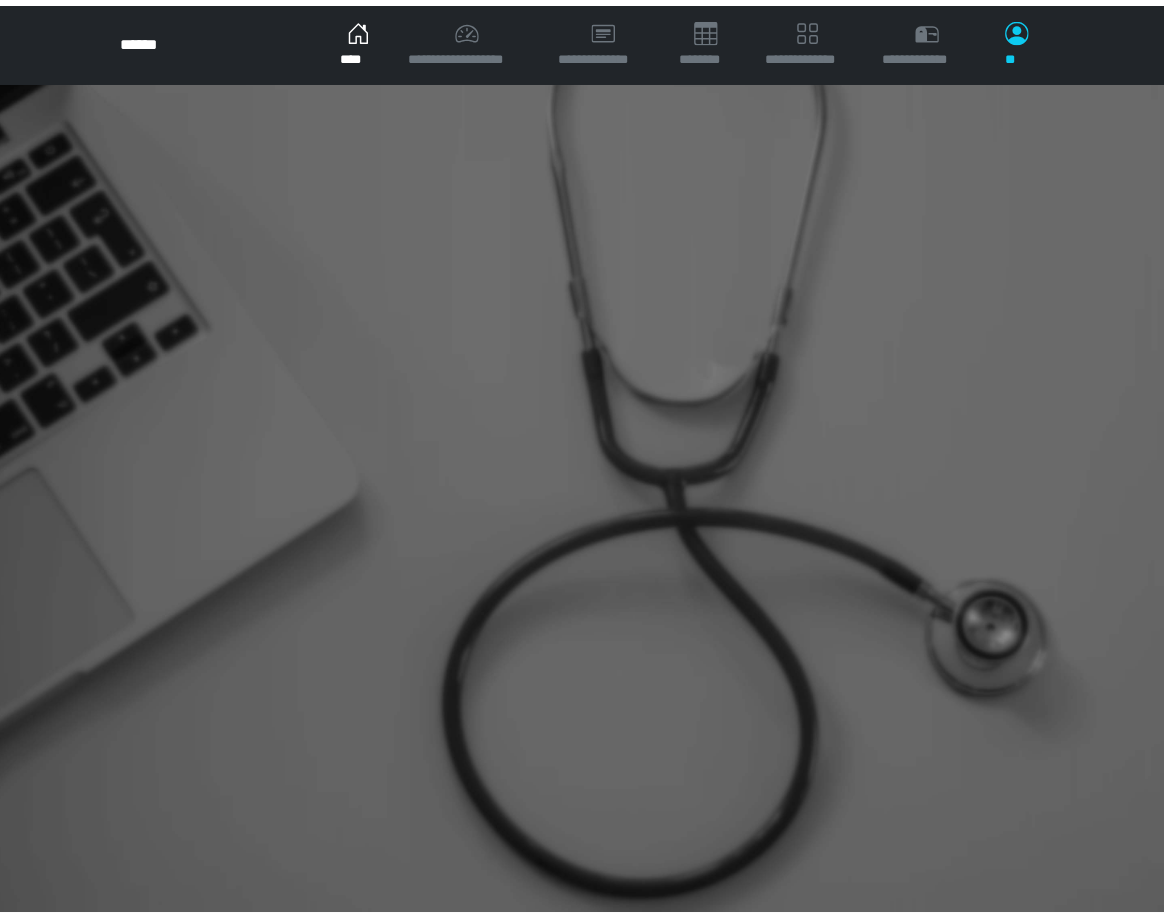 scroll, scrollTop: 0, scrollLeft: 0, axis: both 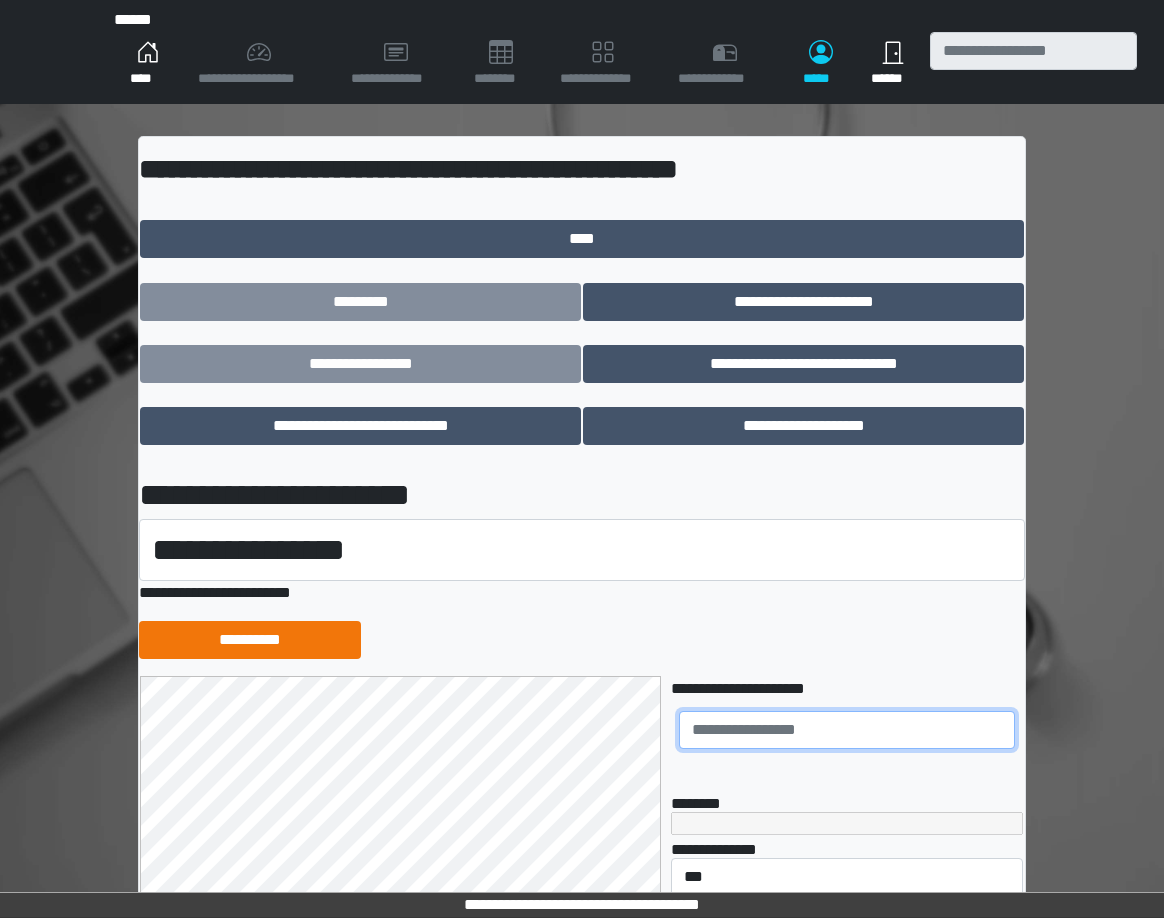 click at bounding box center (847, 730) 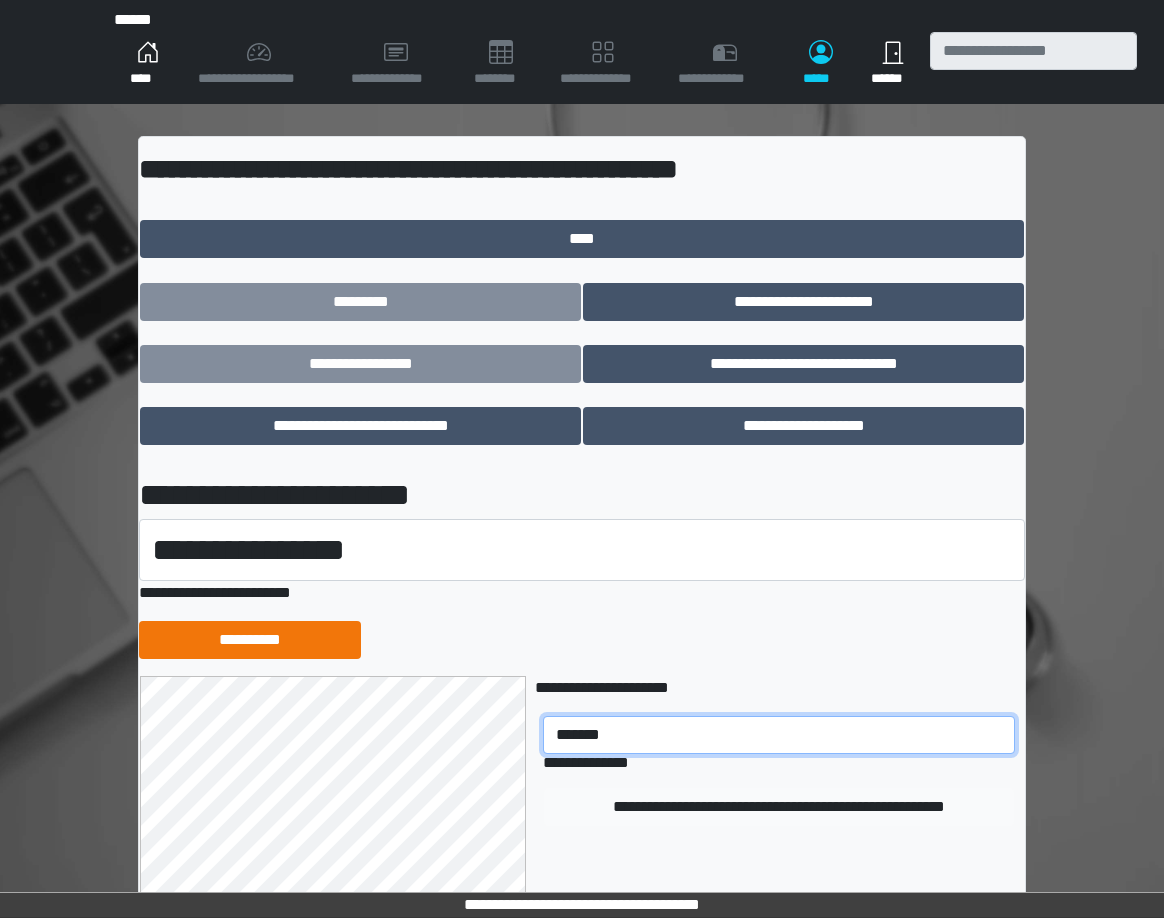 type on "*******" 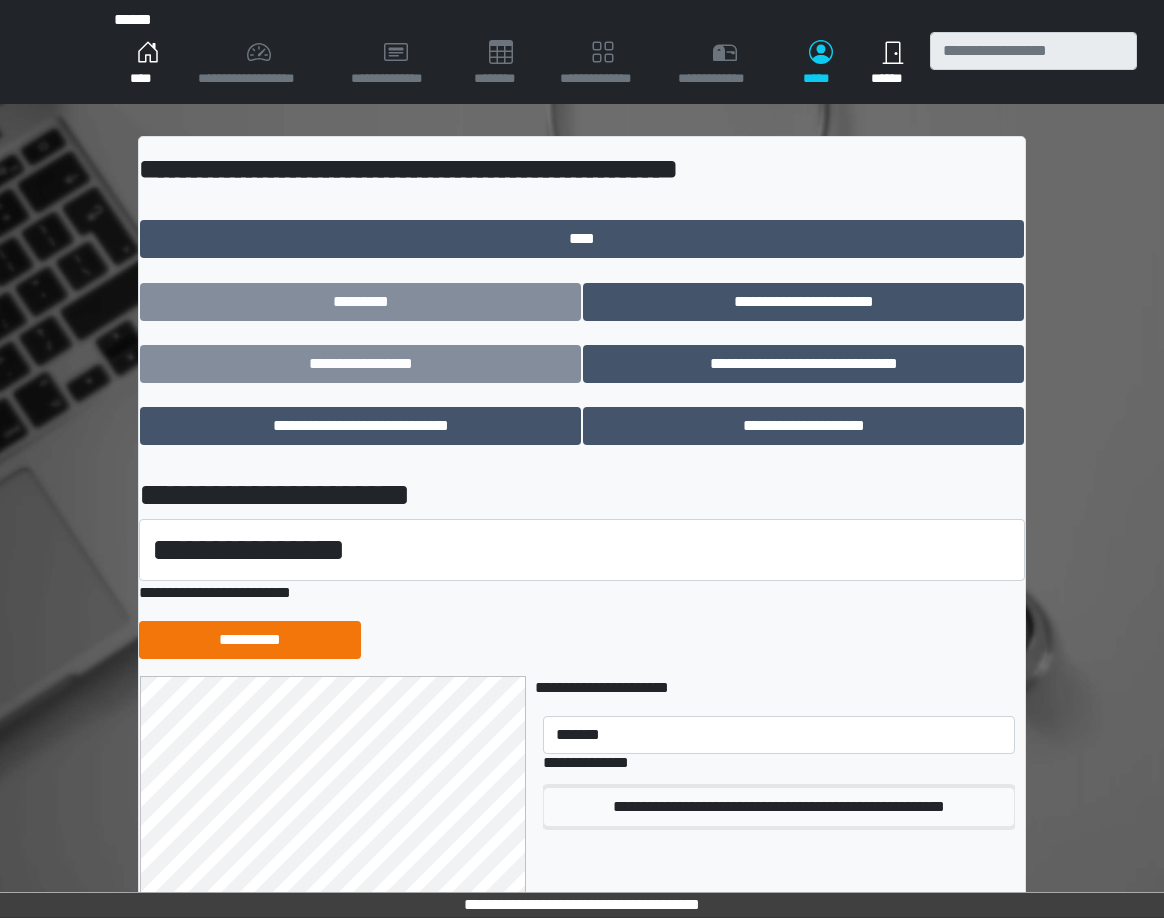 click on "**********" at bounding box center (779, 807) 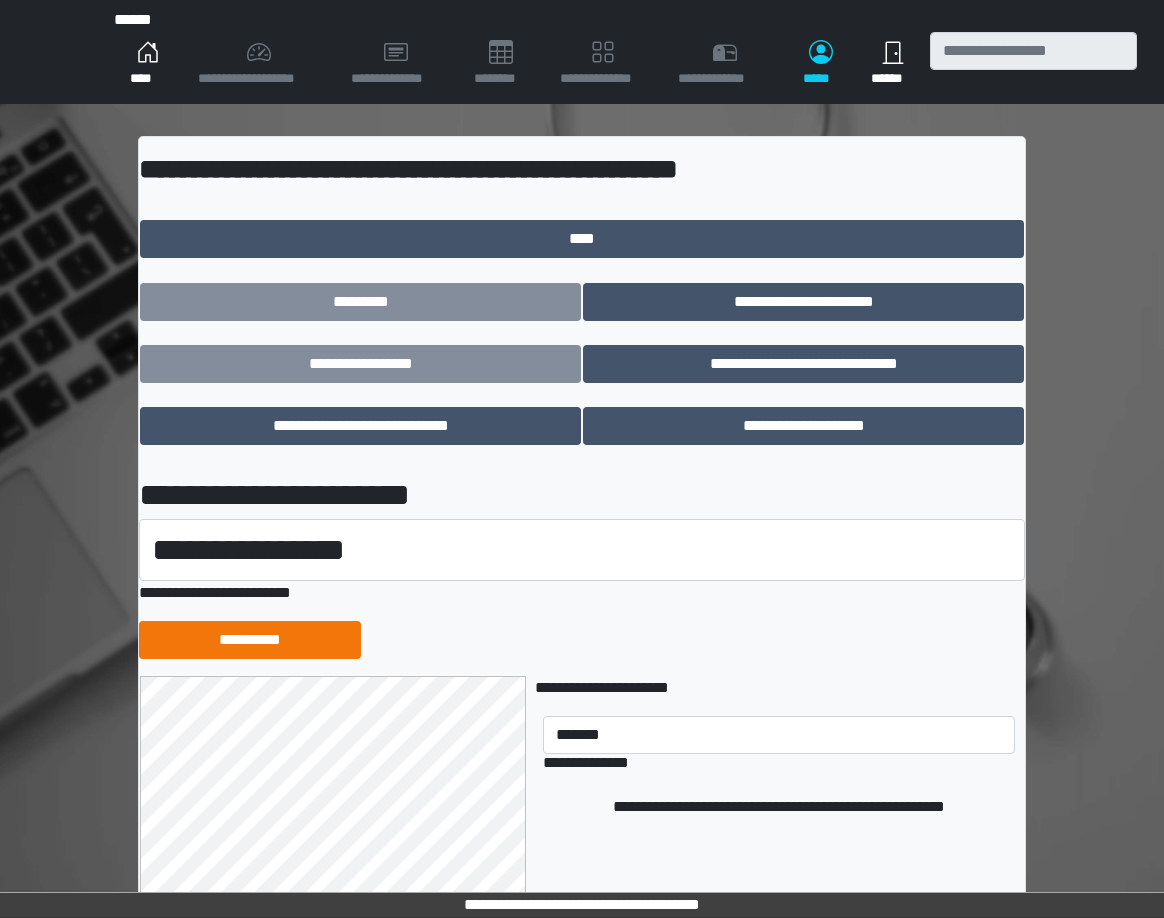 type 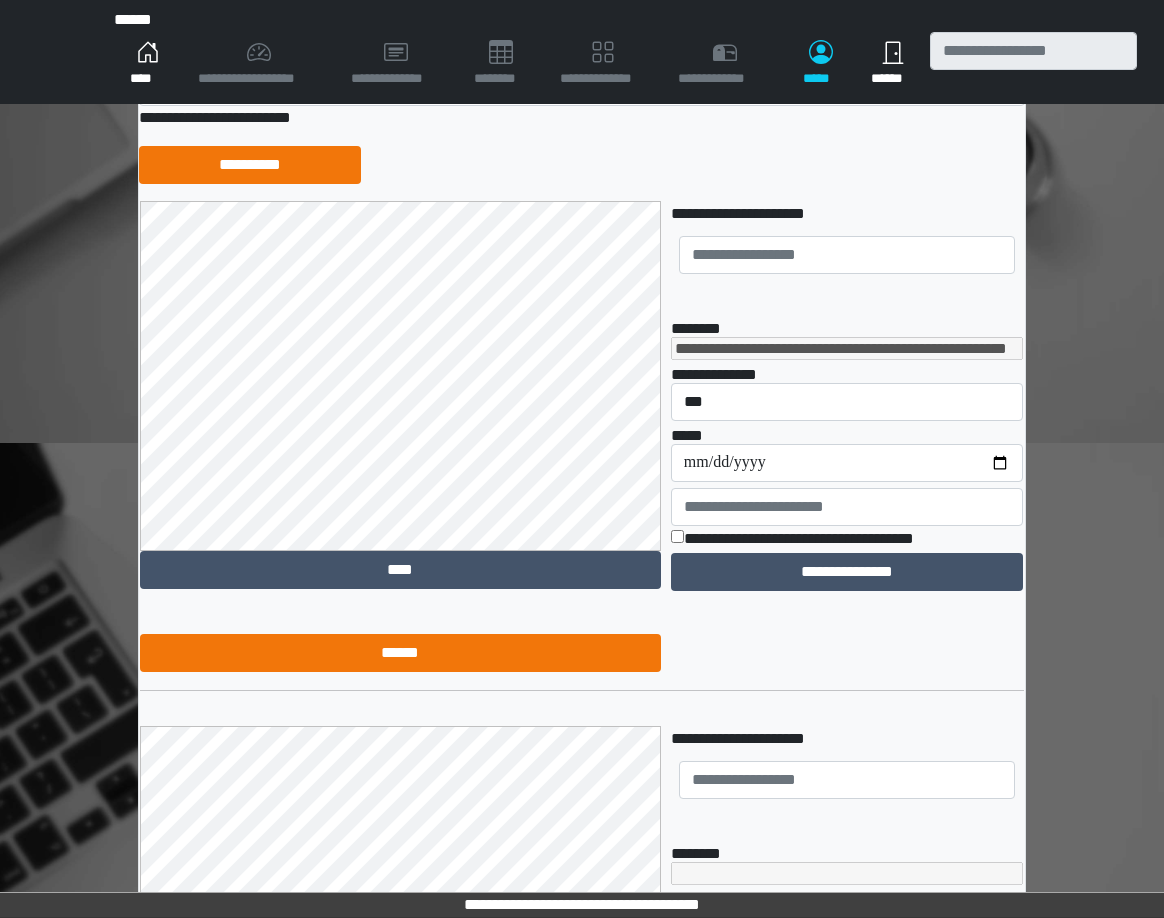 scroll, scrollTop: 481, scrollLeft: 0, axis: vertical 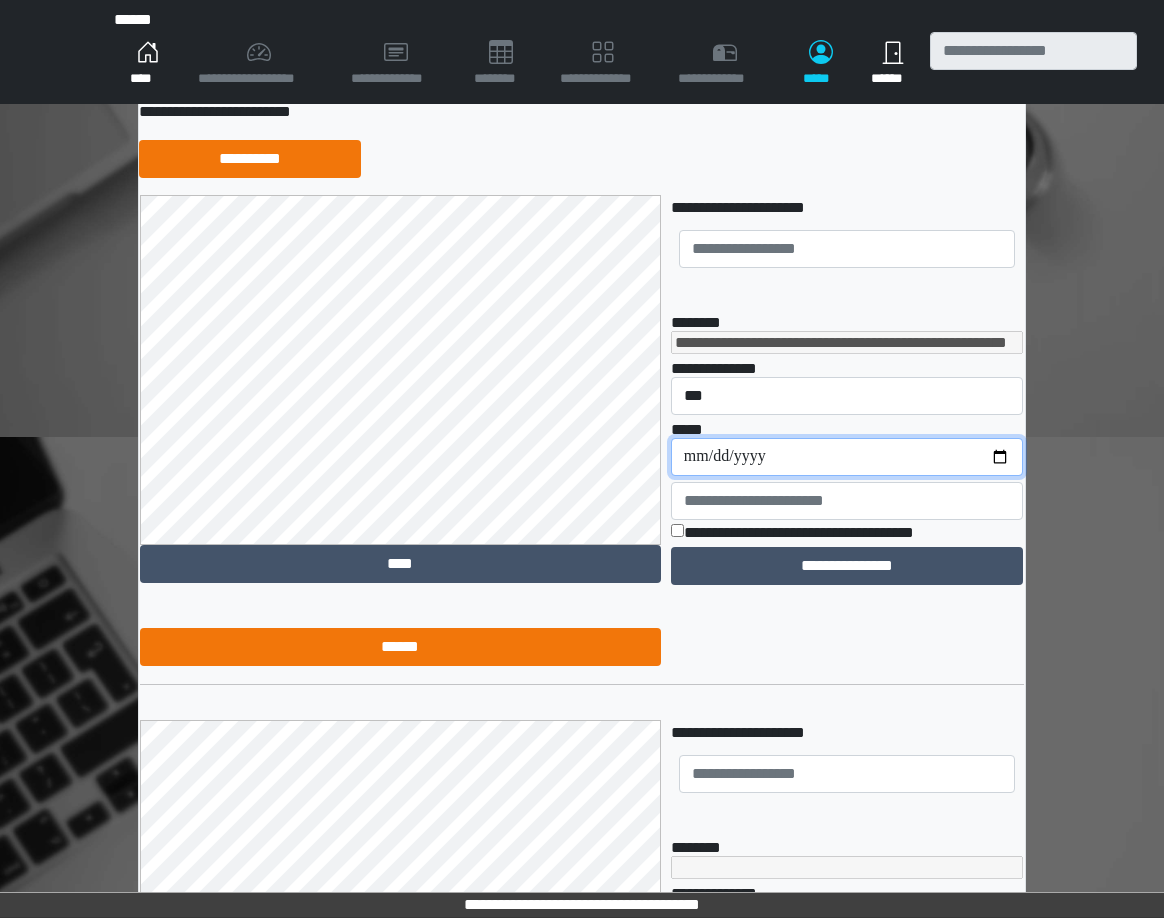 click on "**********" at bounding box center [847, 457] 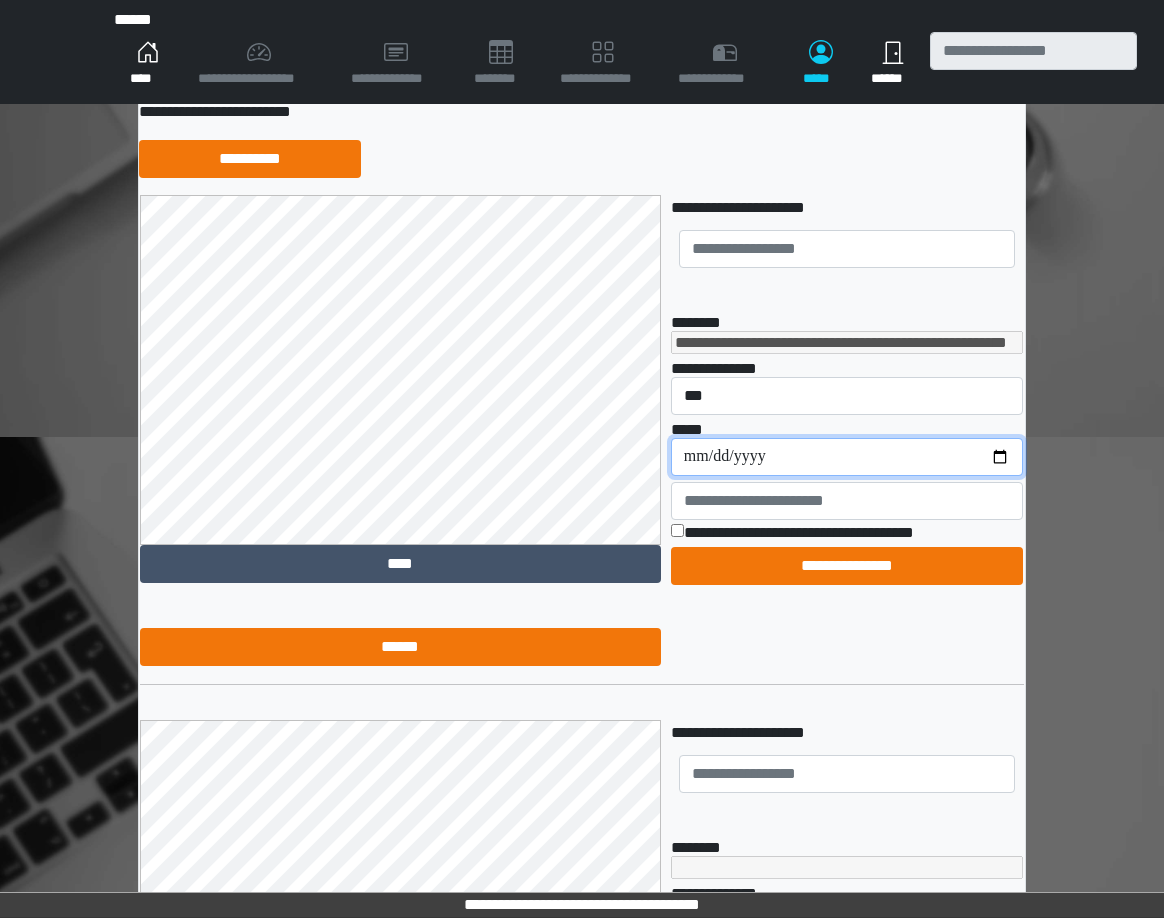 type on "**********" 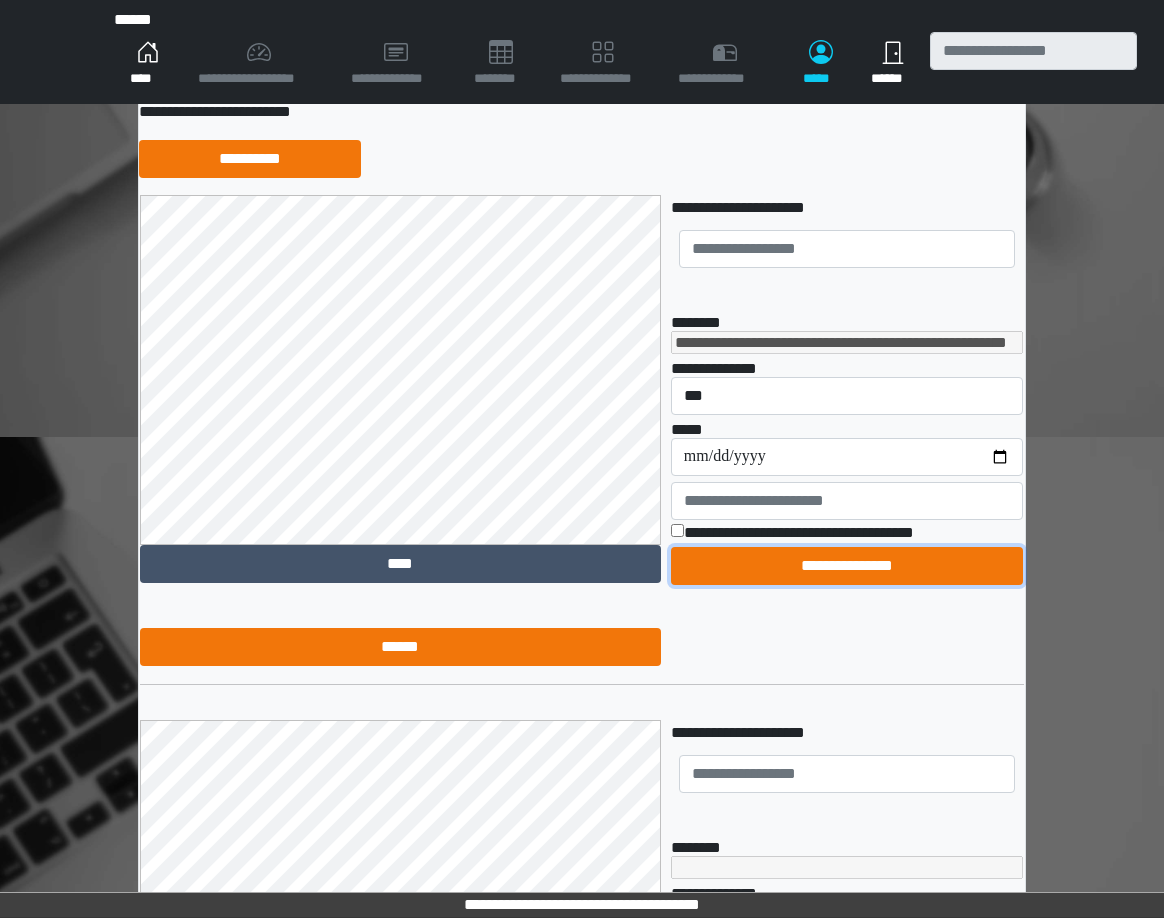 click on "**********" at bounding box center [847, 566] 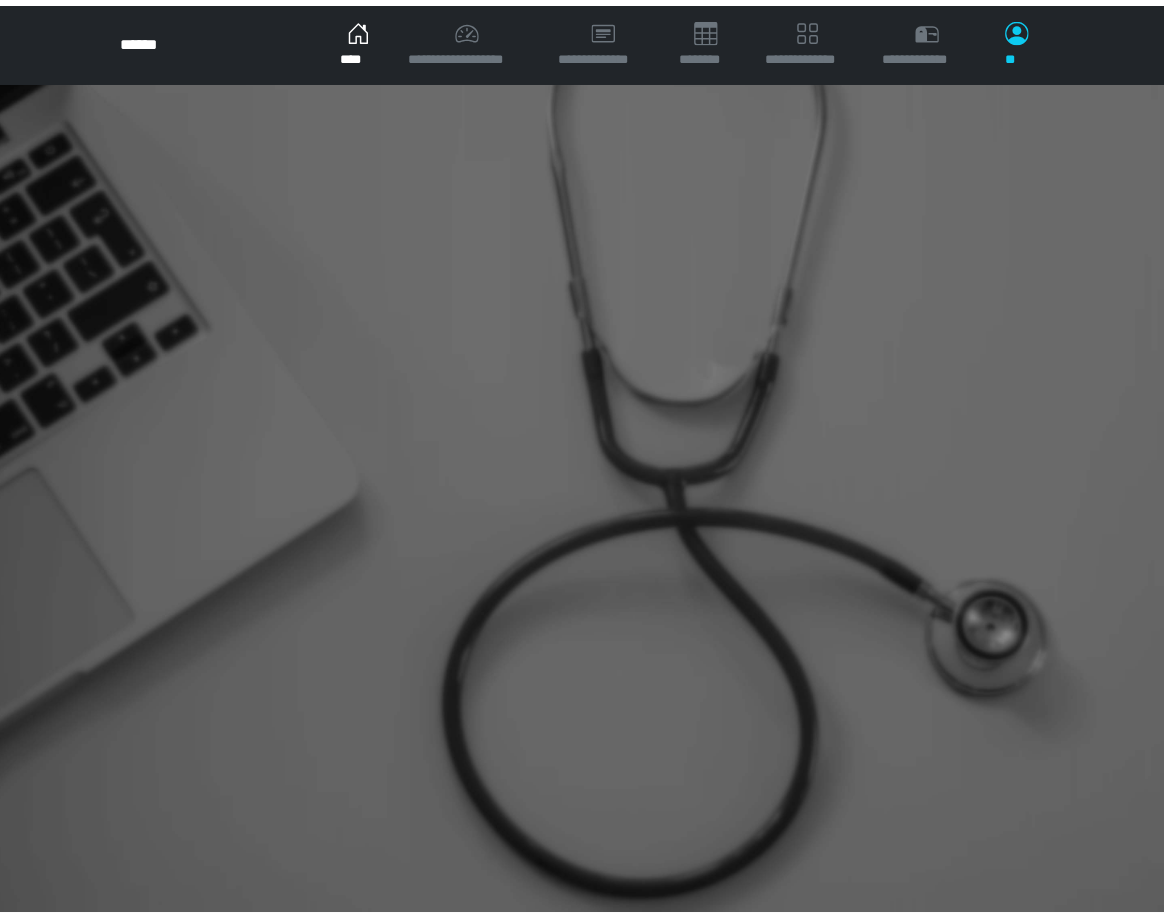 scroll, scrollTop: 0, scrollLeft: 0, axis: both 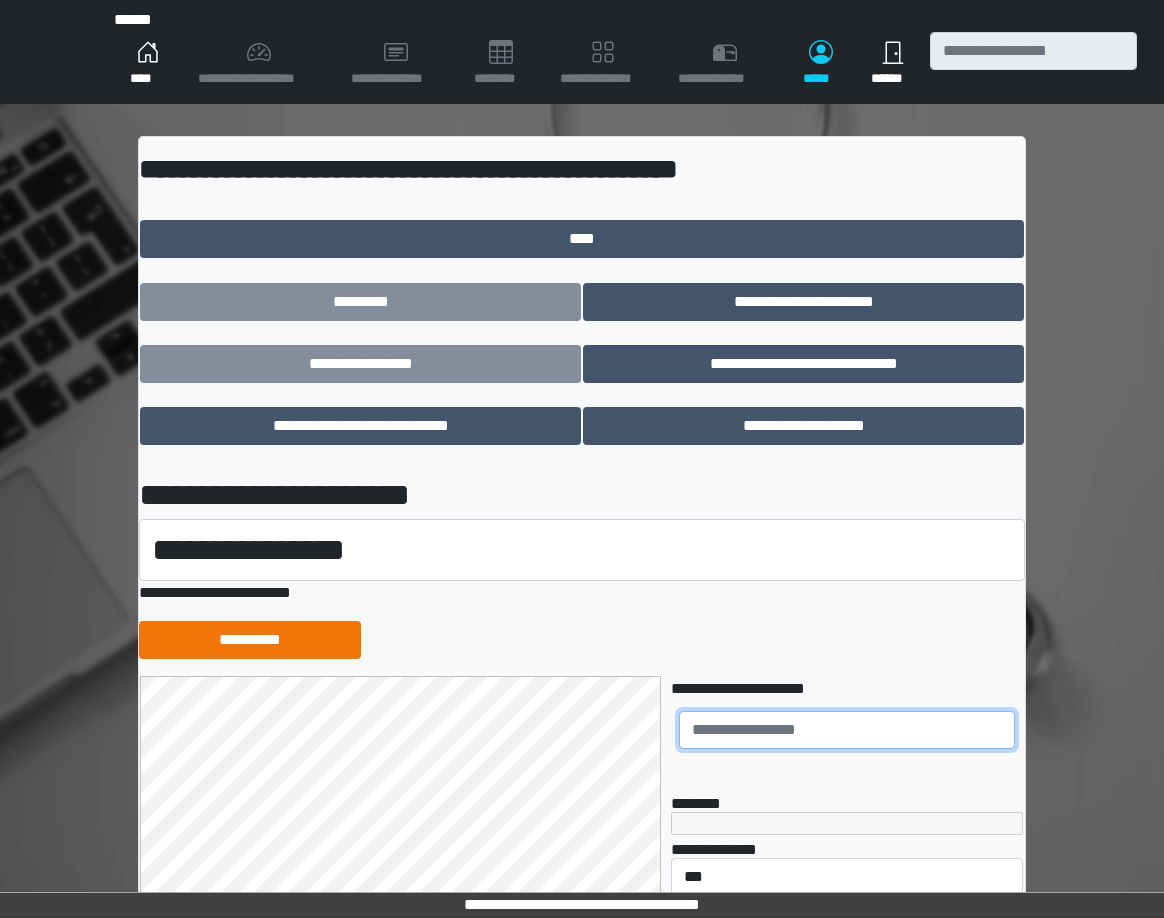 click at bounding box center [847, 730] 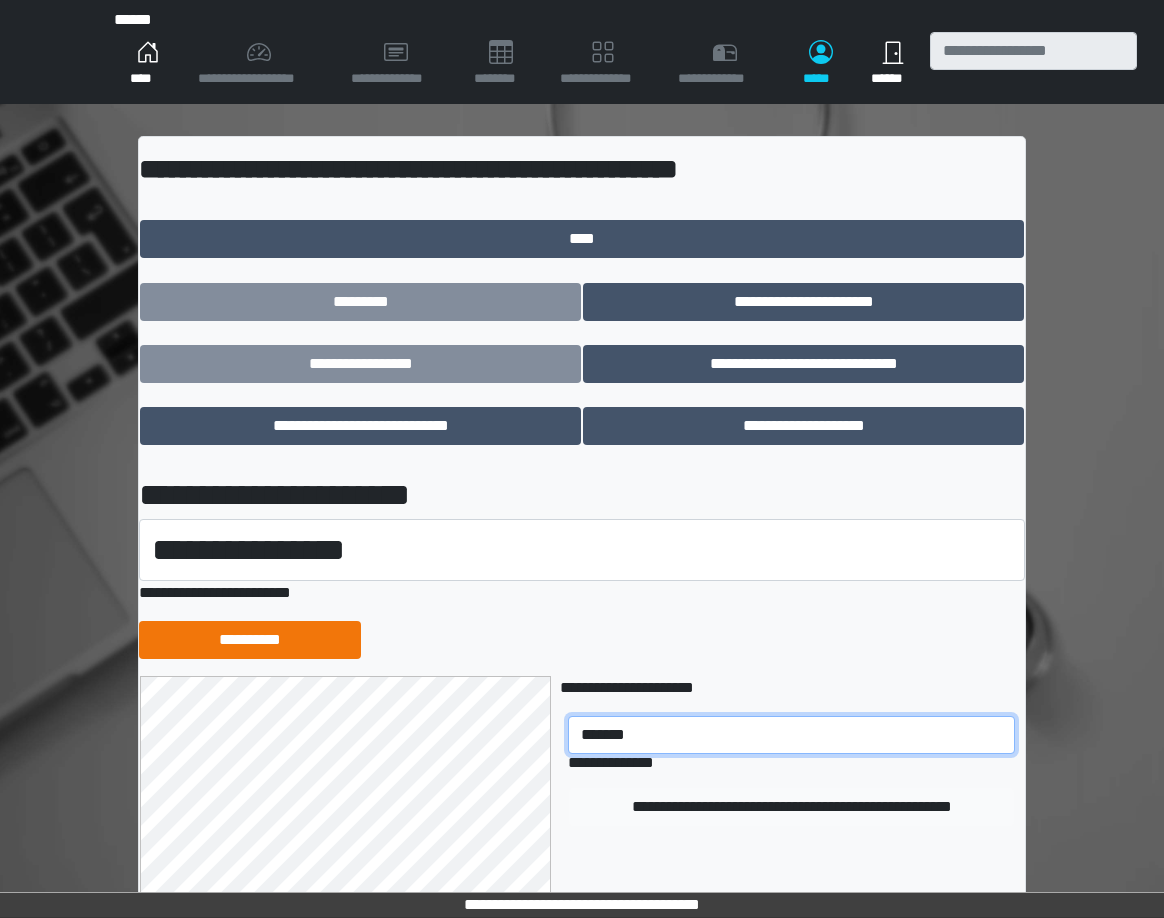 type on "*******" 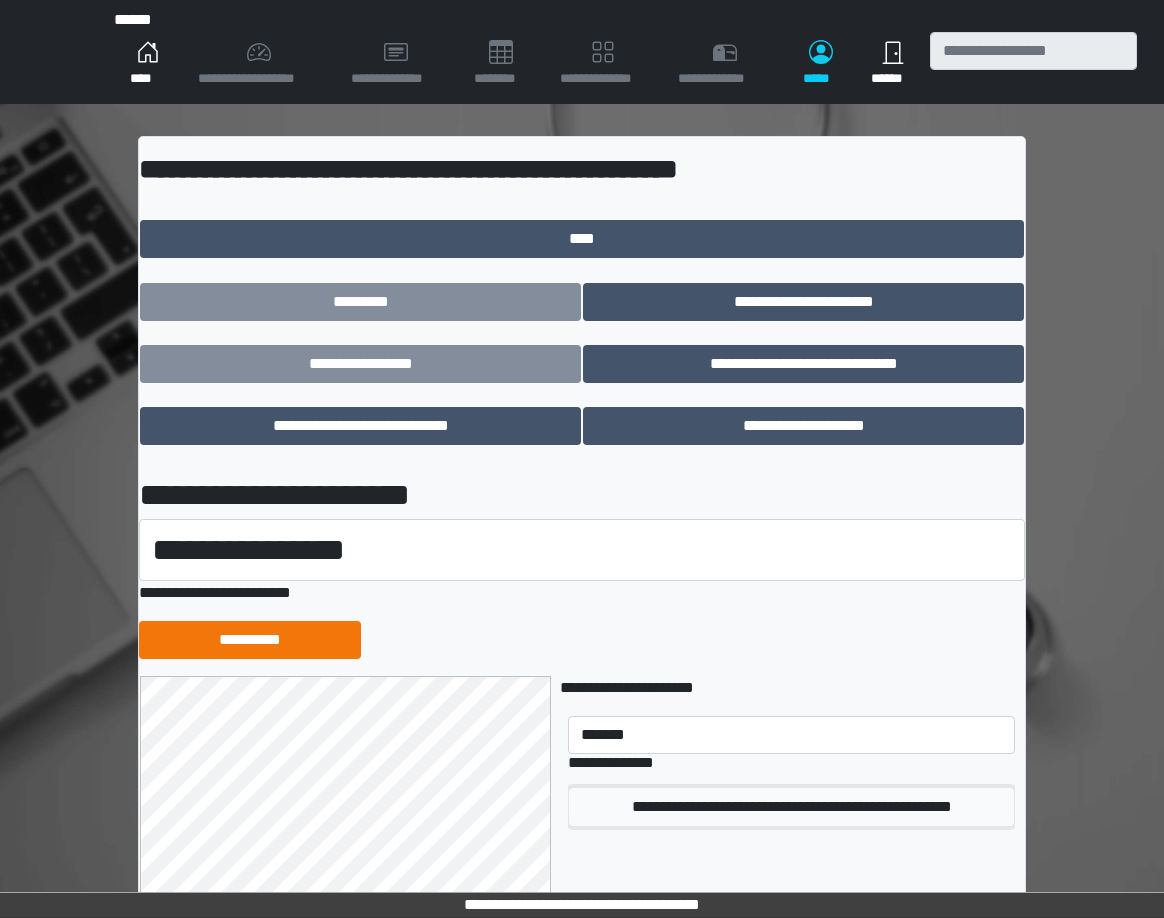 click on "**********" at bounding box center (791, 807) 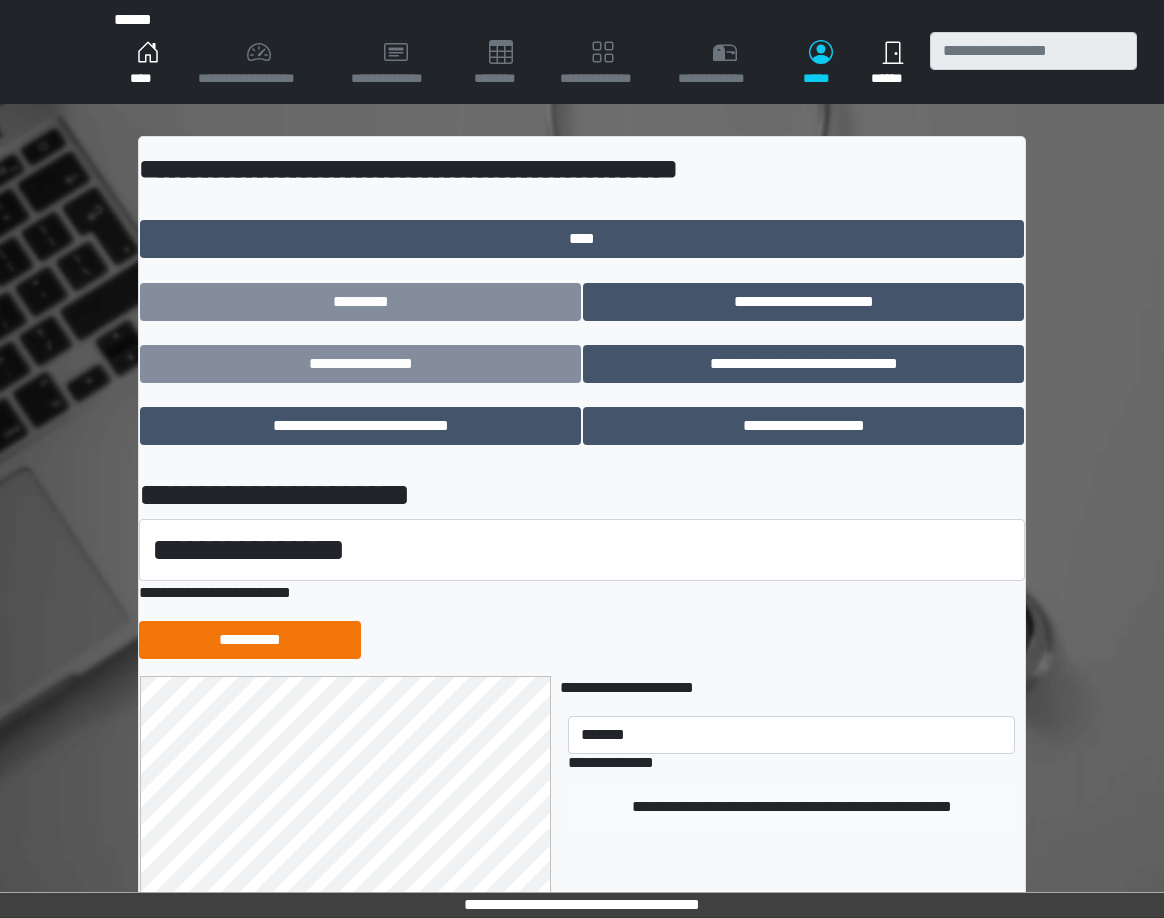 type 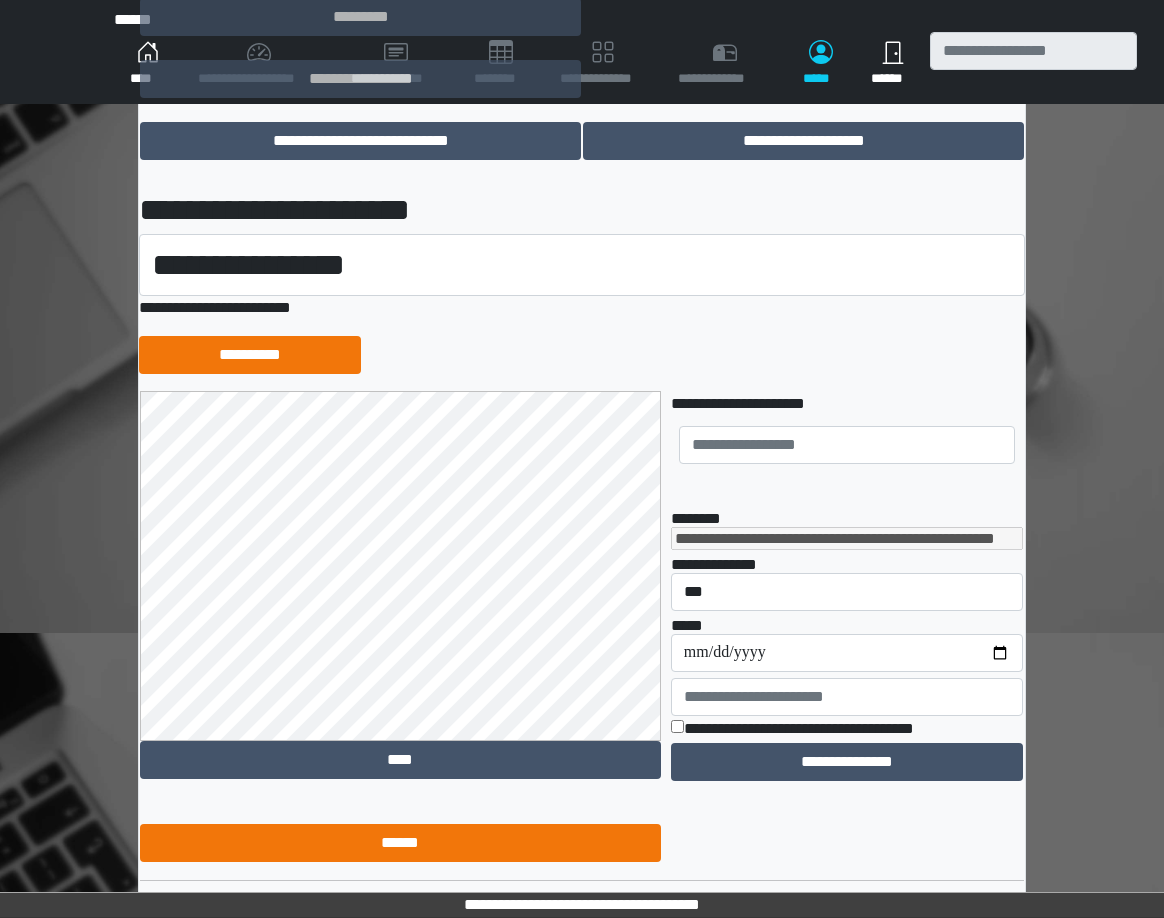 scroll, scrollTop: 305, scrollLeft: 0, axis: vertical 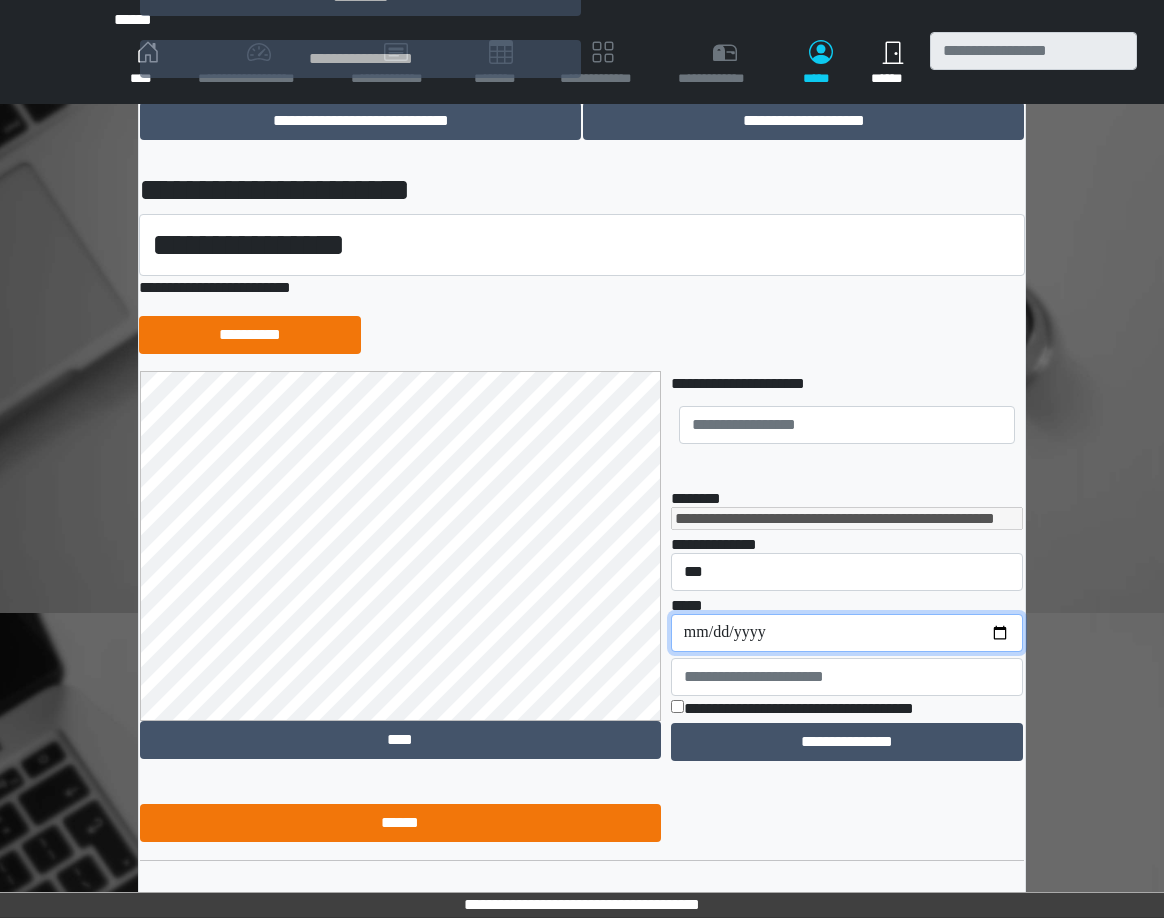 click on "**********" at bounding box center (847, 633) 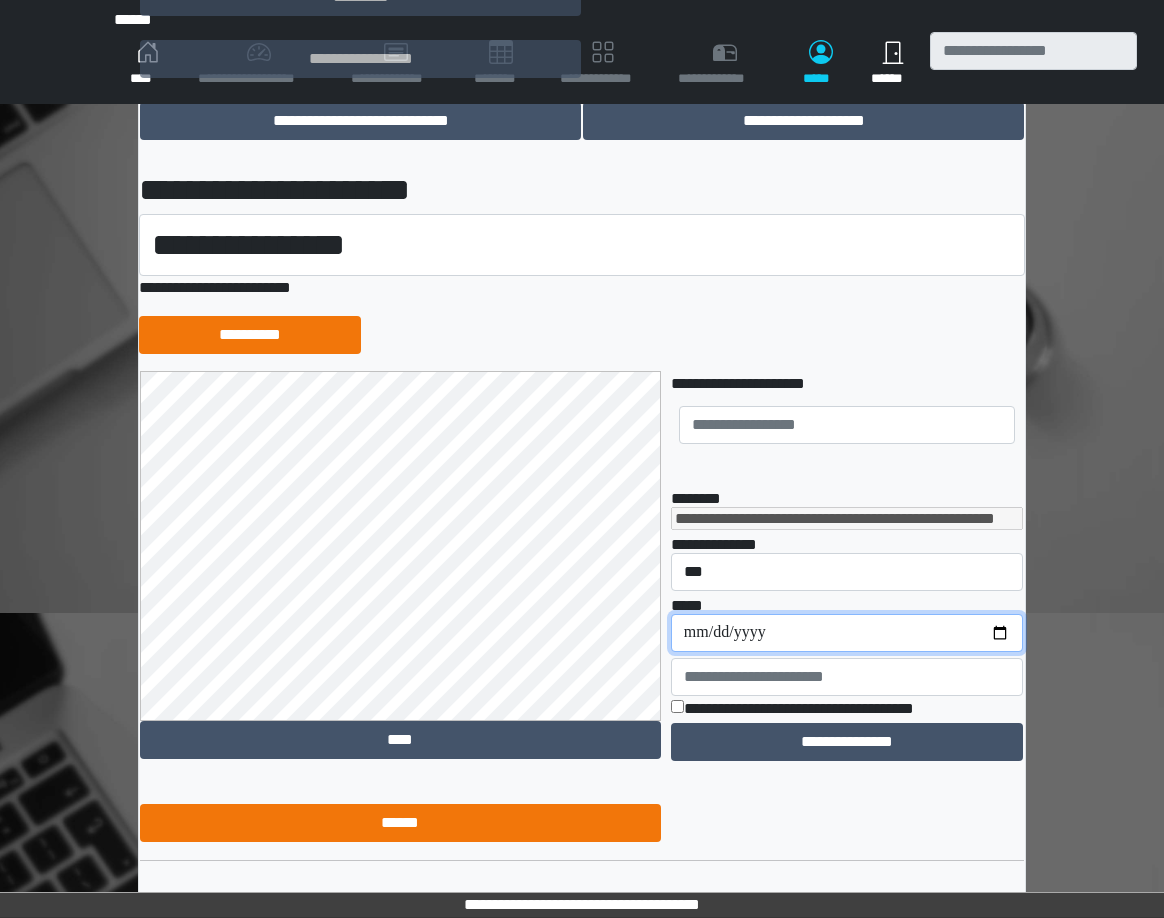 type on "**********" 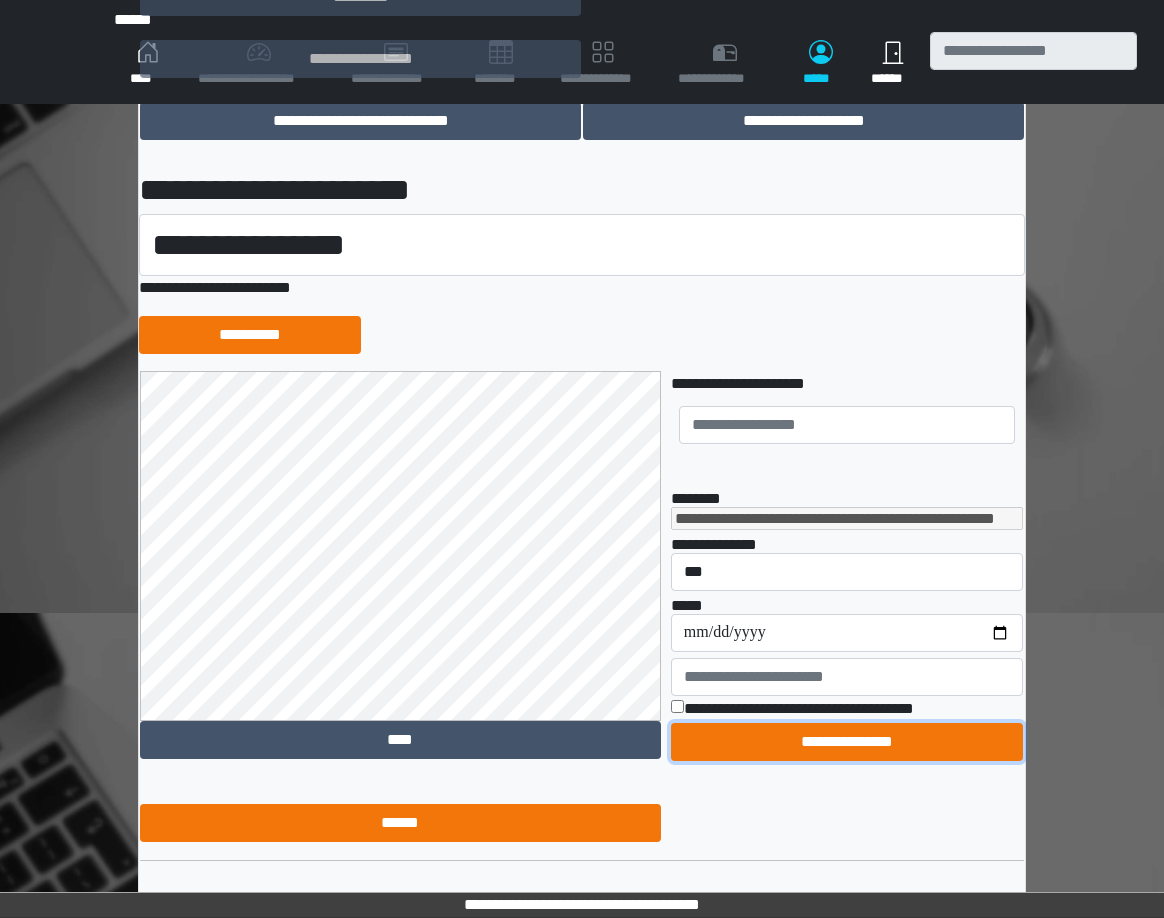 click on "**********" at bounding box center [847, 742] 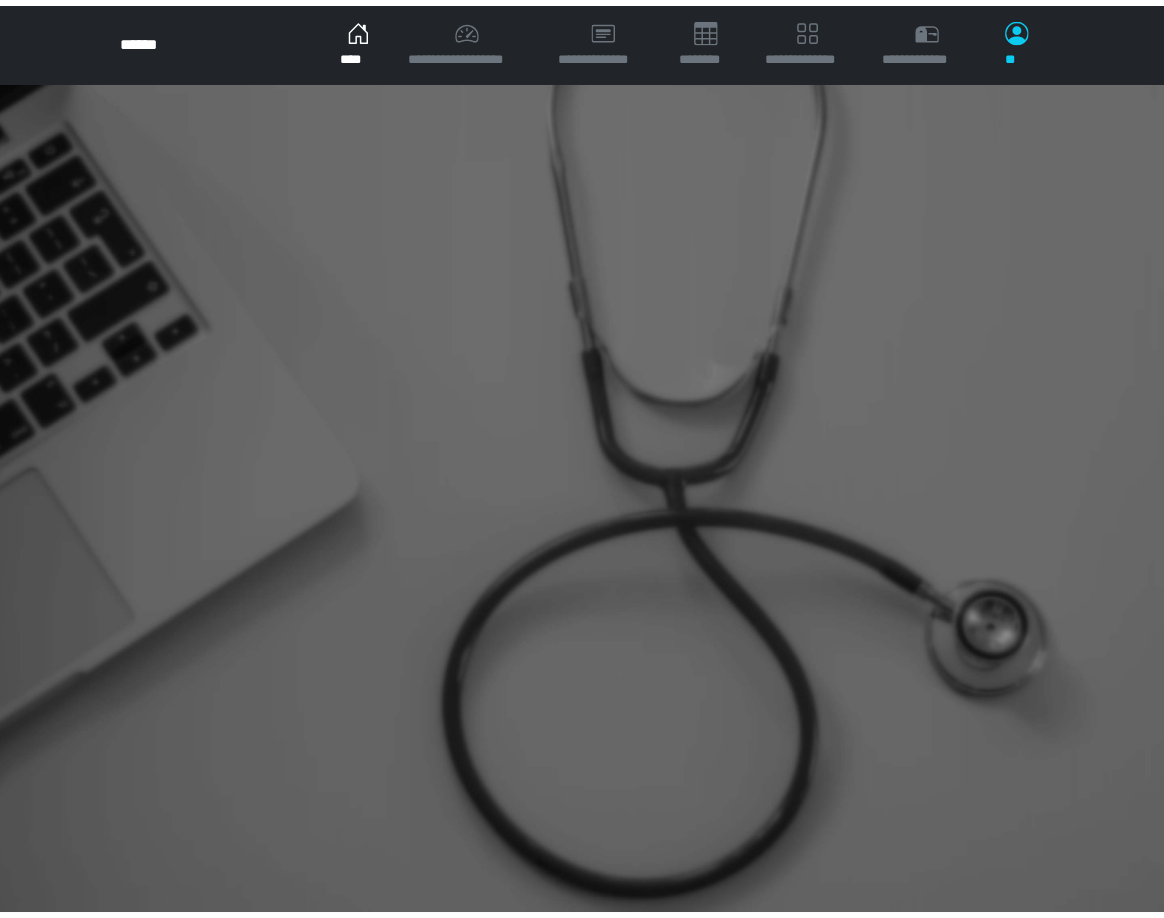 scroll, scrollTop: 0, scrollLeft: 0, axis: both 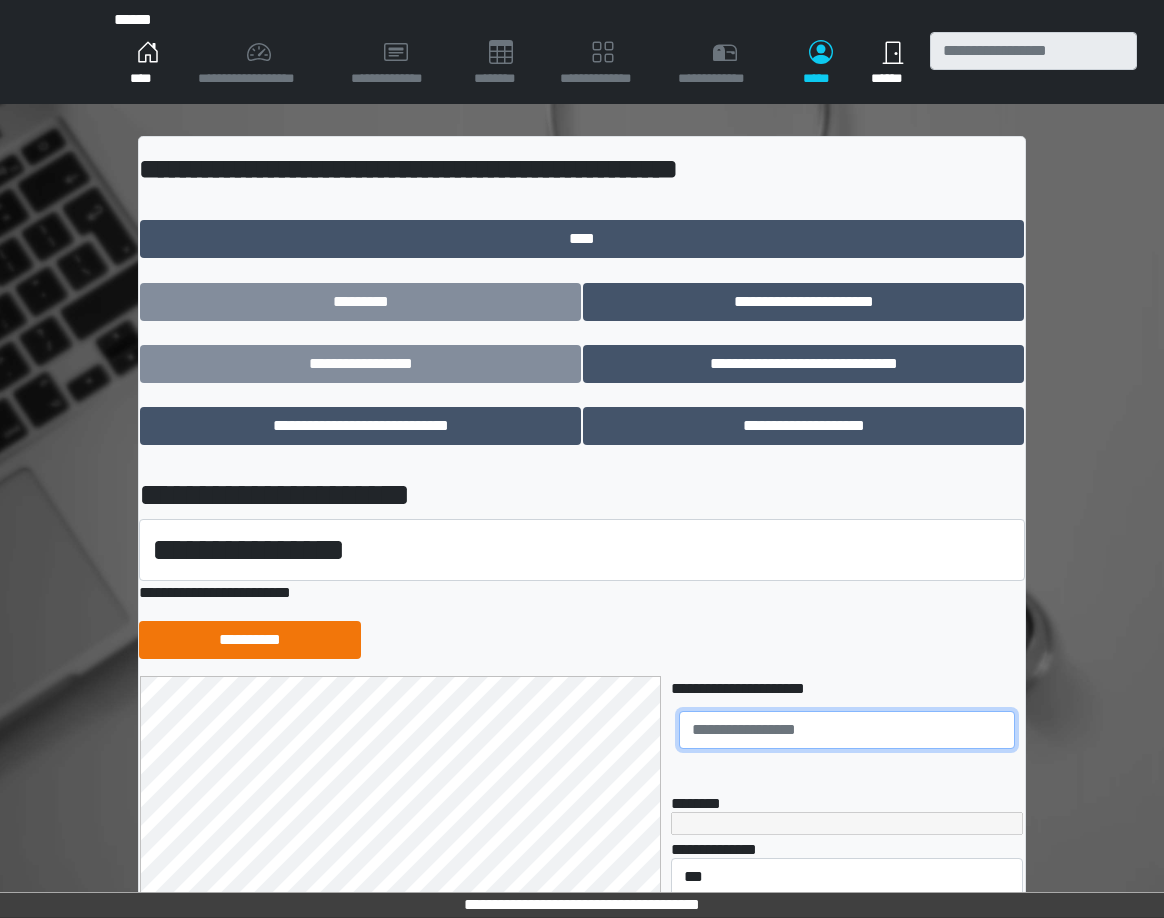 click at bounding box center (847, 730) 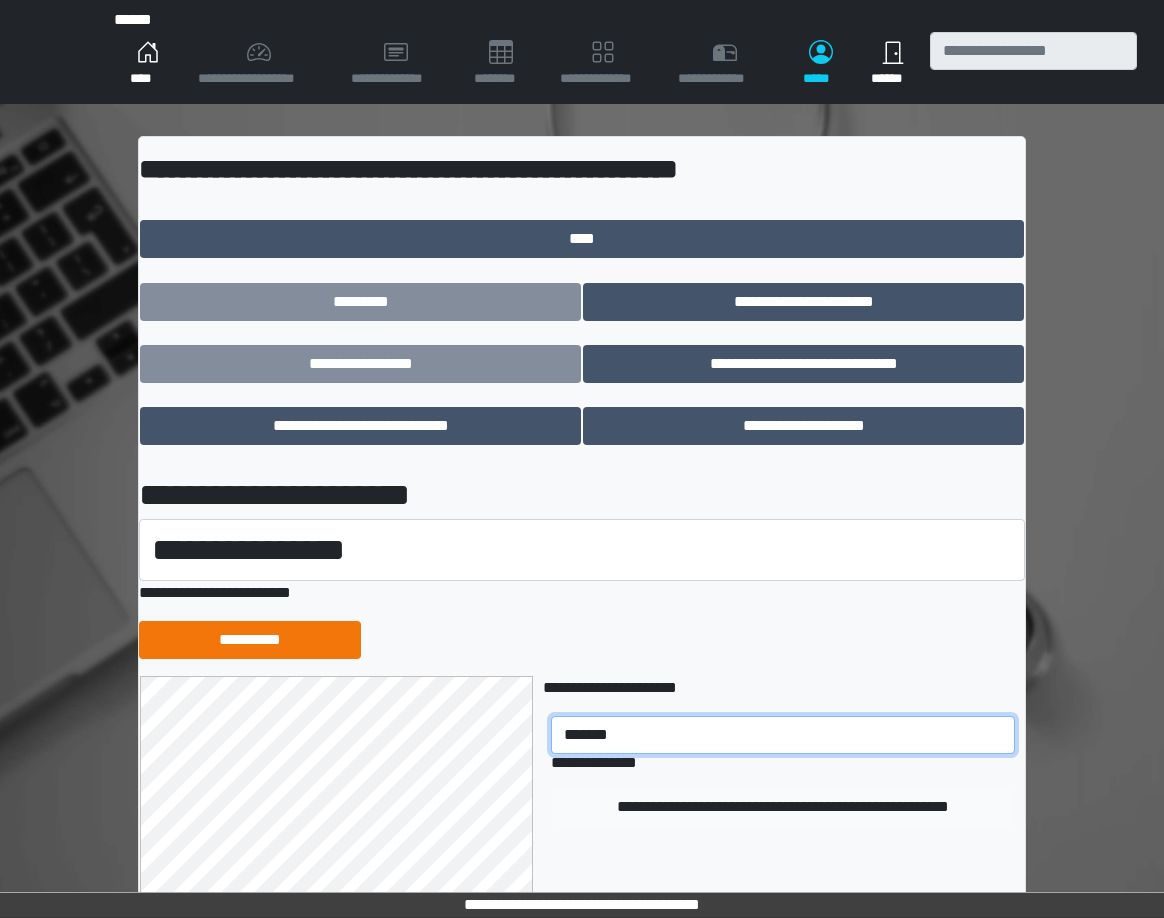 type on "*******" 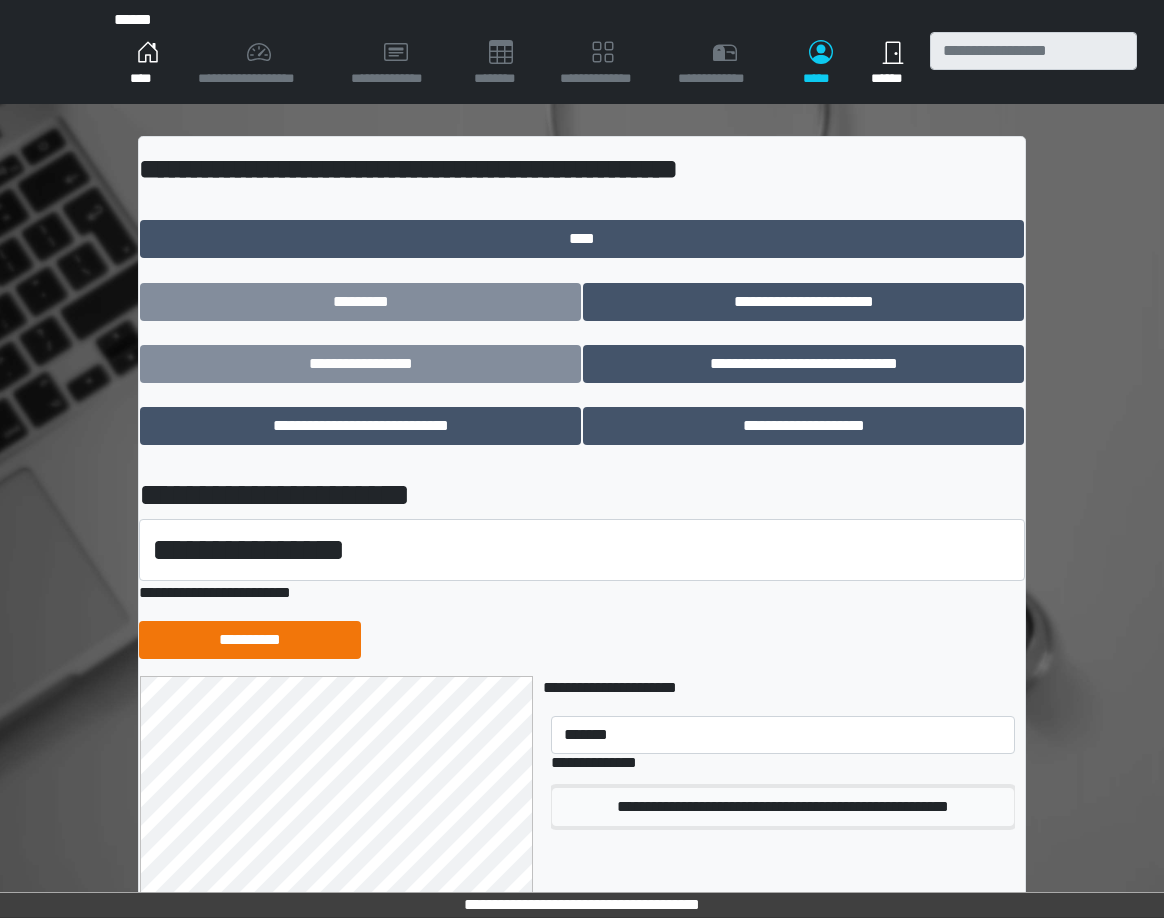 click on "**********" at bounding box center [783, 807] 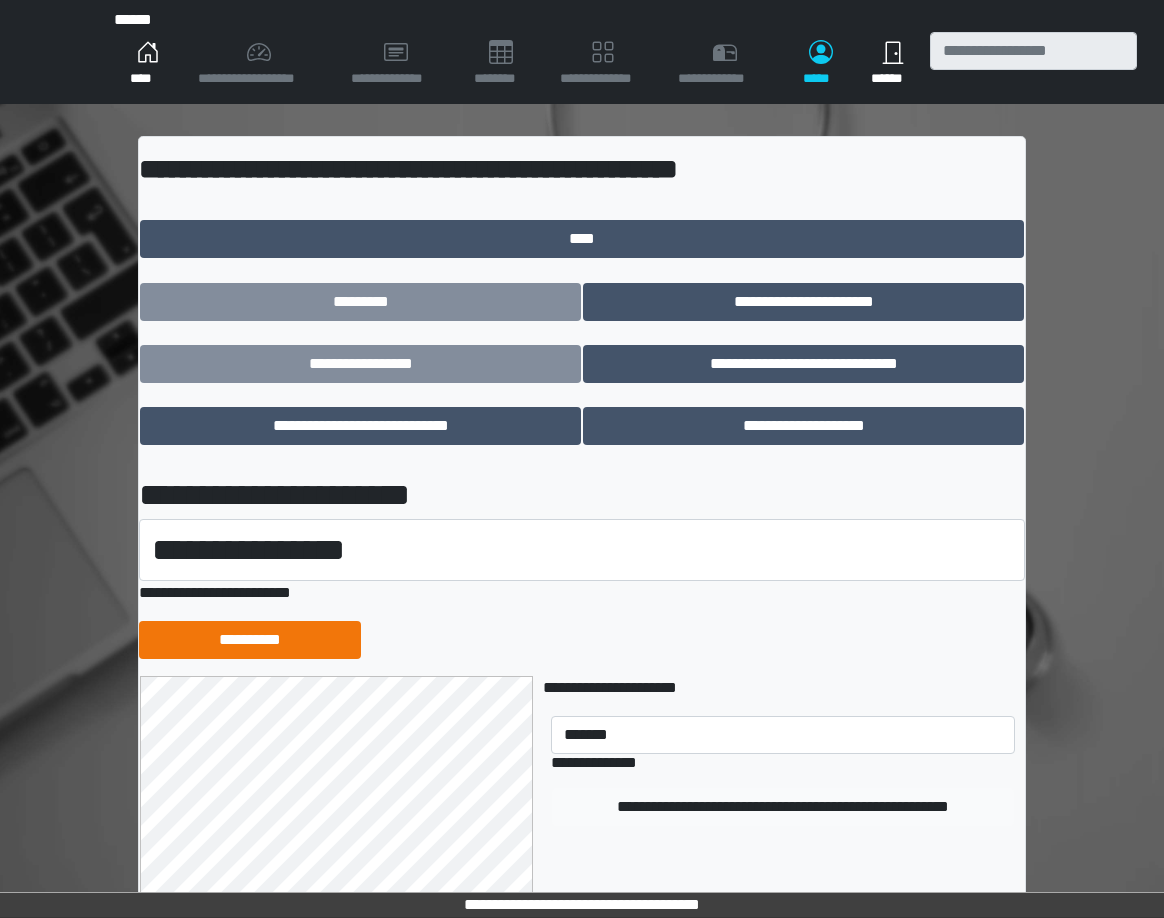 type 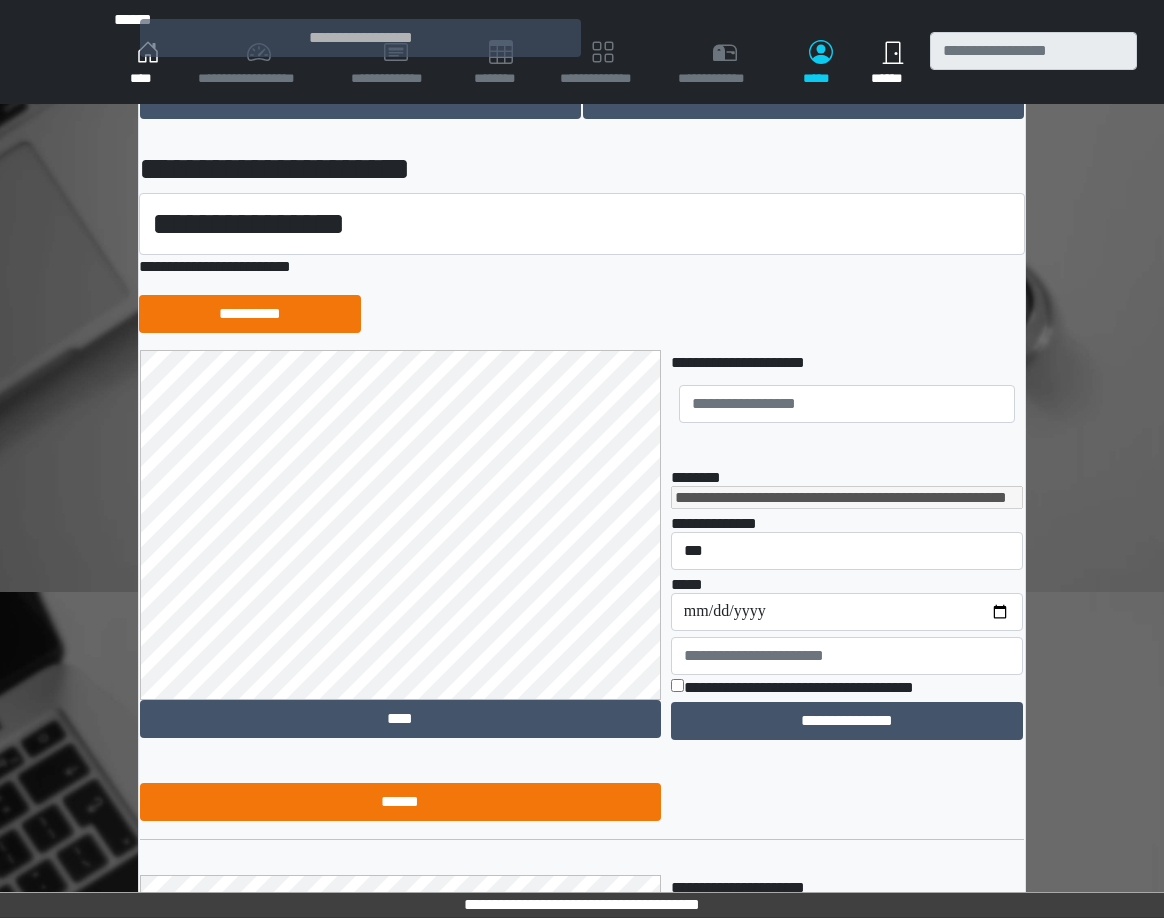 scroll, scrollTop: 396, scrollLeft: 0, axis: vertical 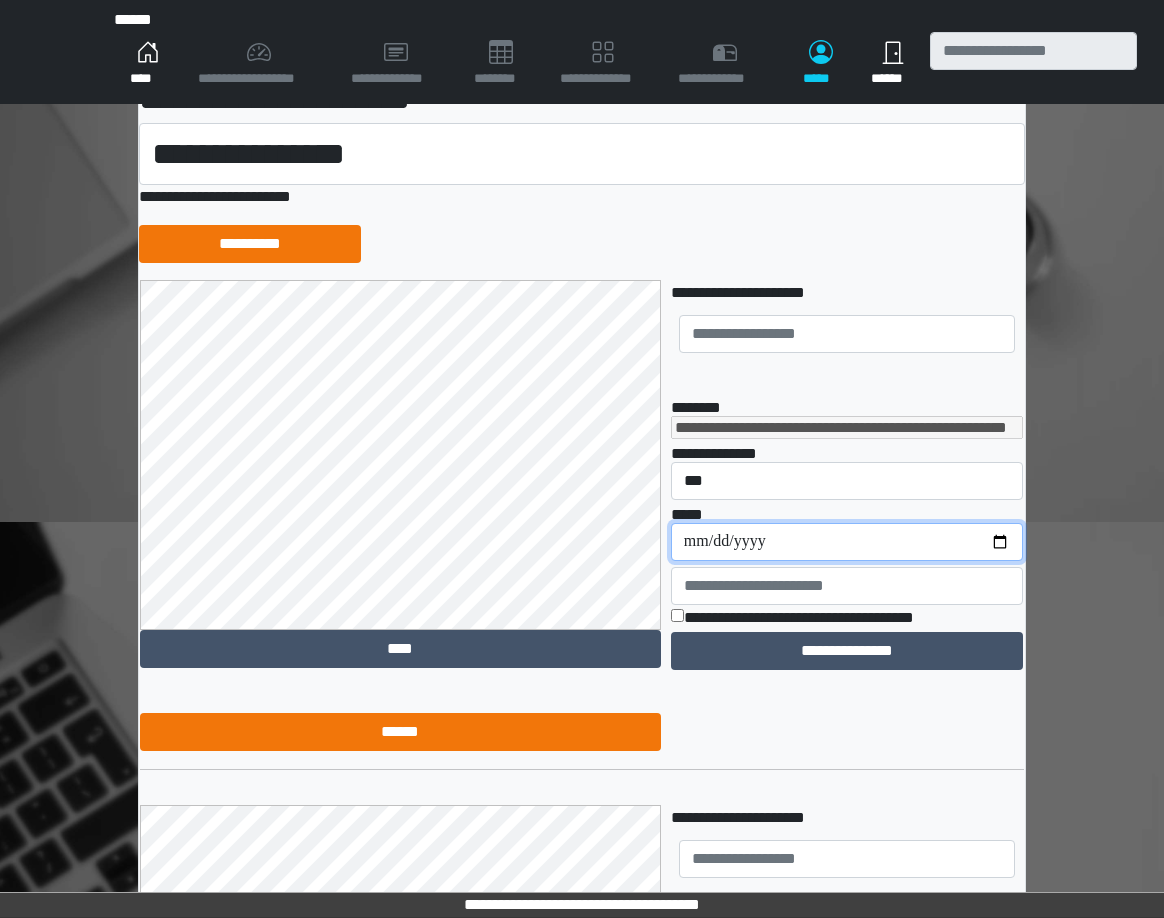 click on "**********" at bounding box center (847, 542) 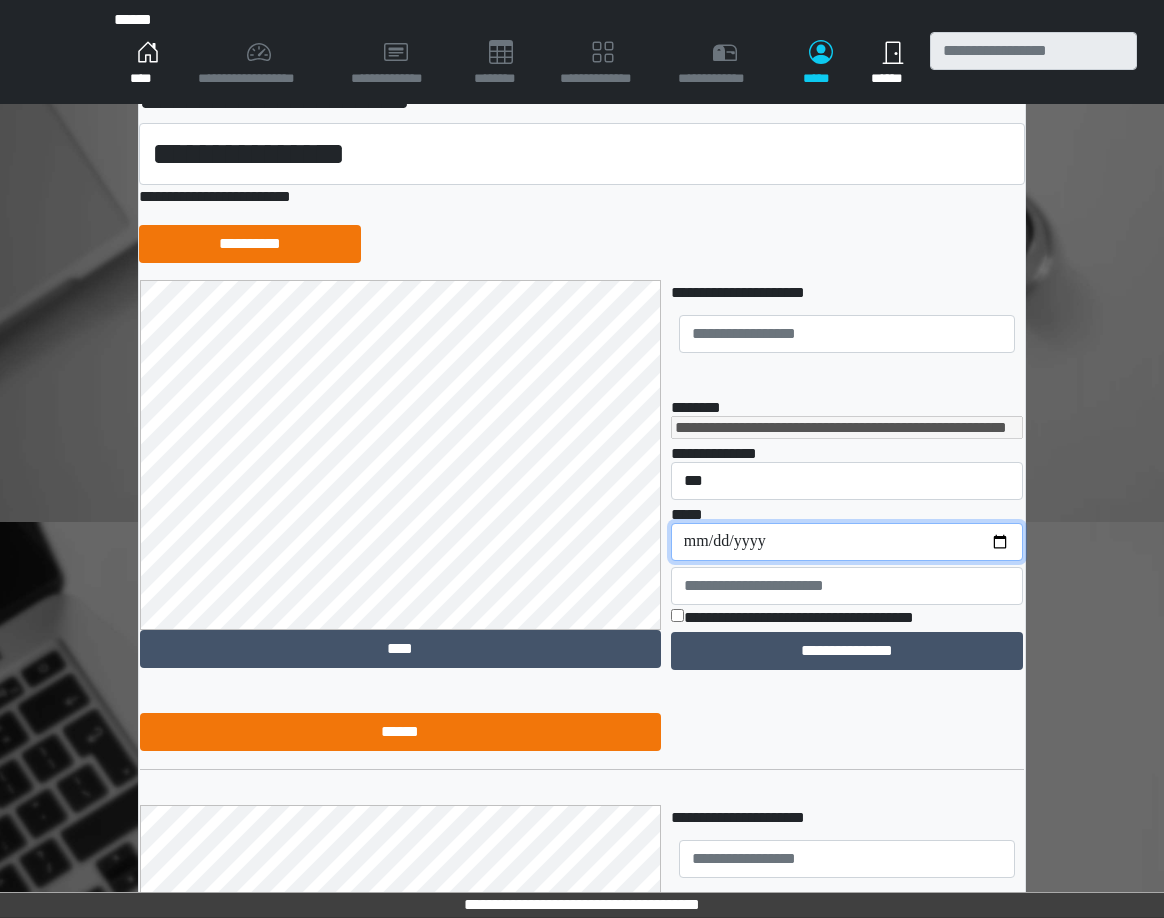 type on "**********" 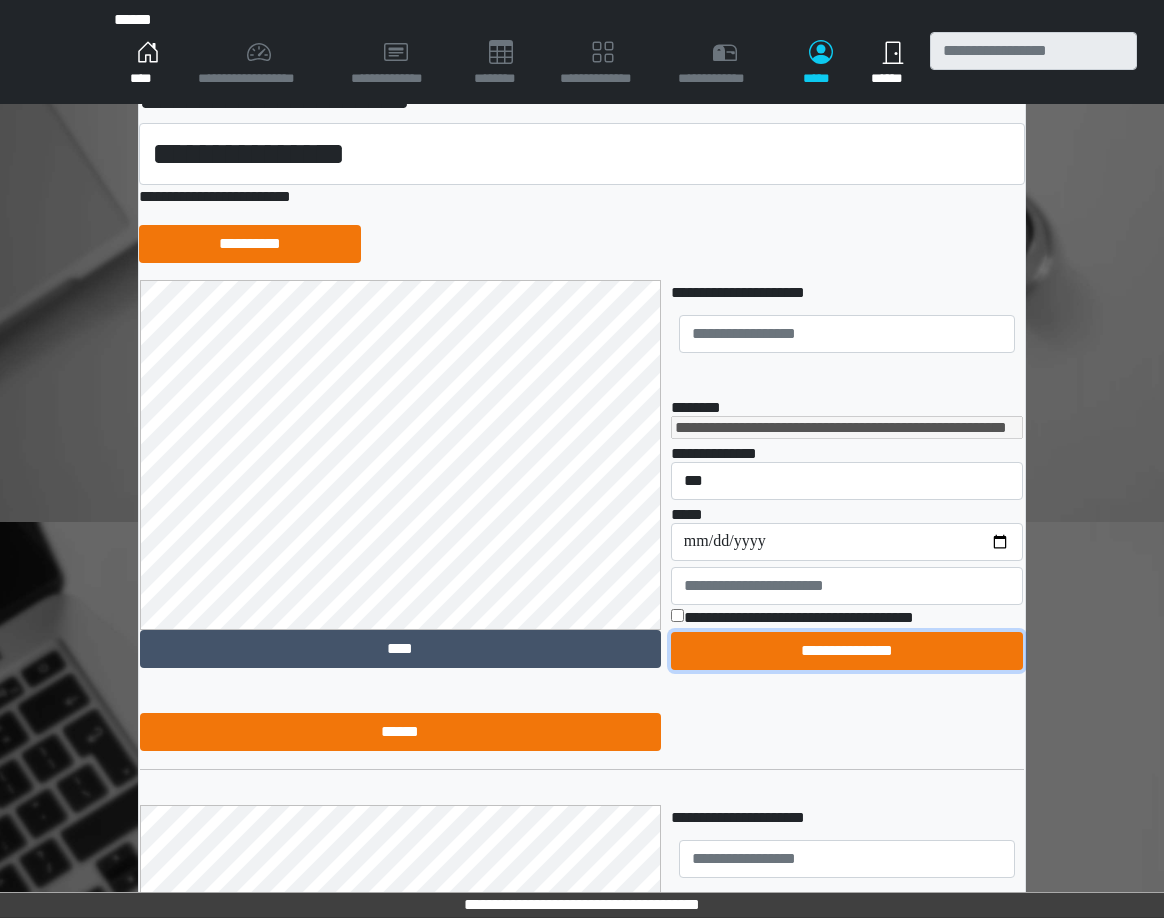click on "**********" at bounding box center (847, 651) 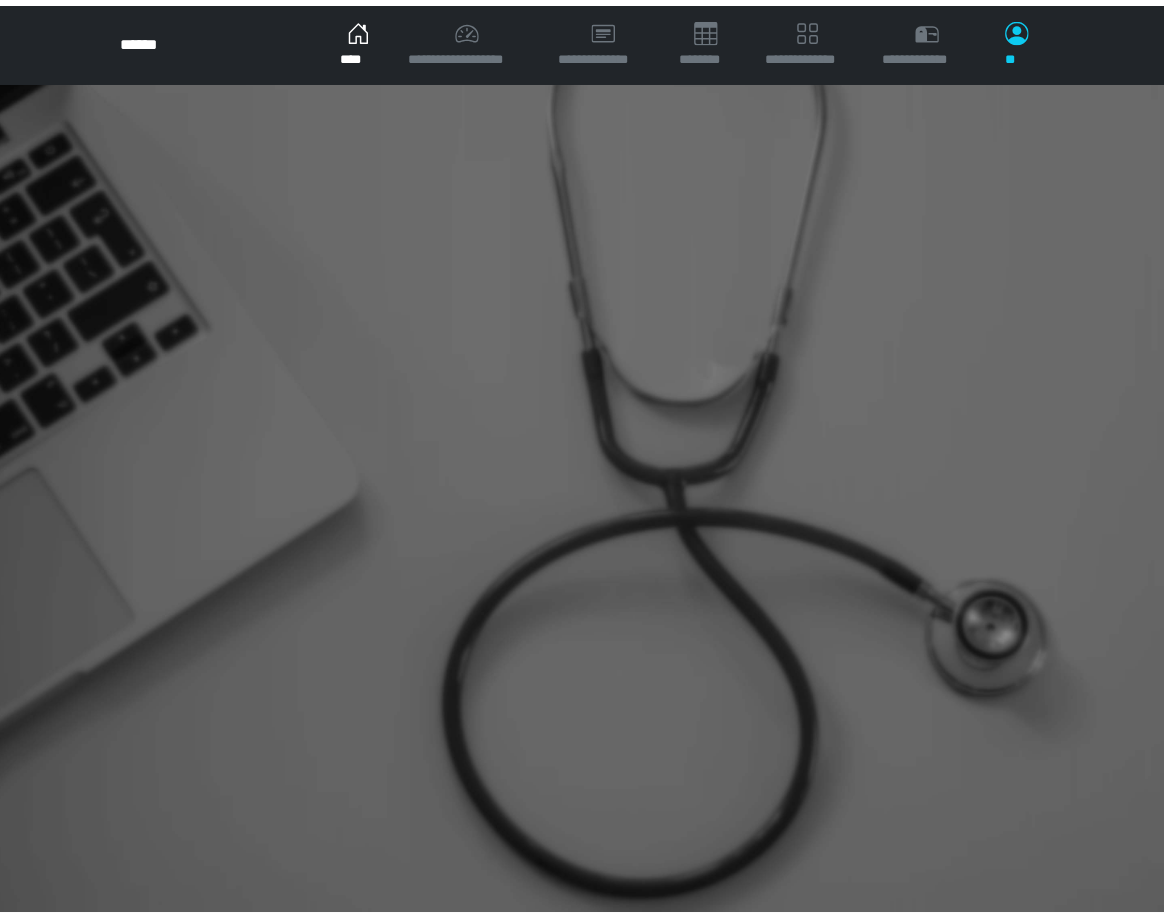 scroll, scrollTop: 0, scrollLeft: 0, axis: both 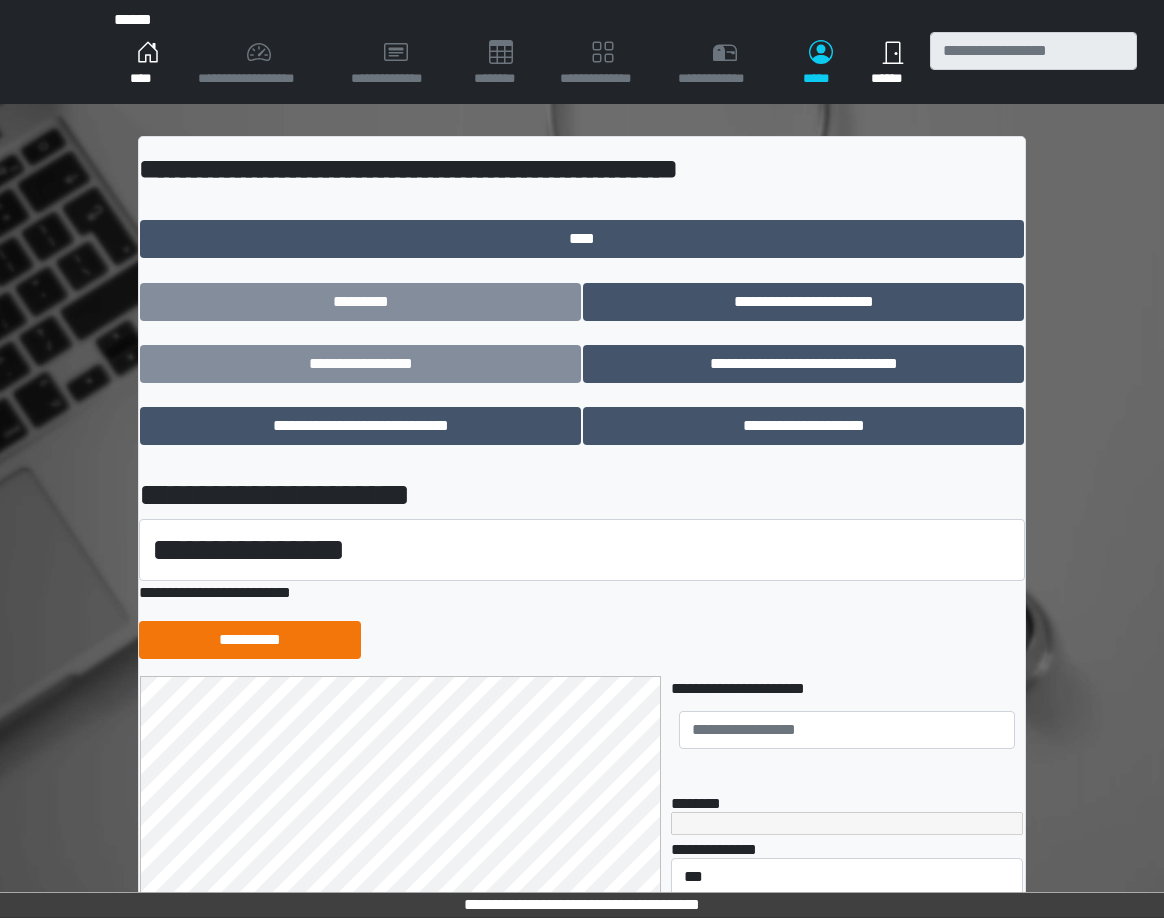 click on "****" at bounding box center (148, 64) 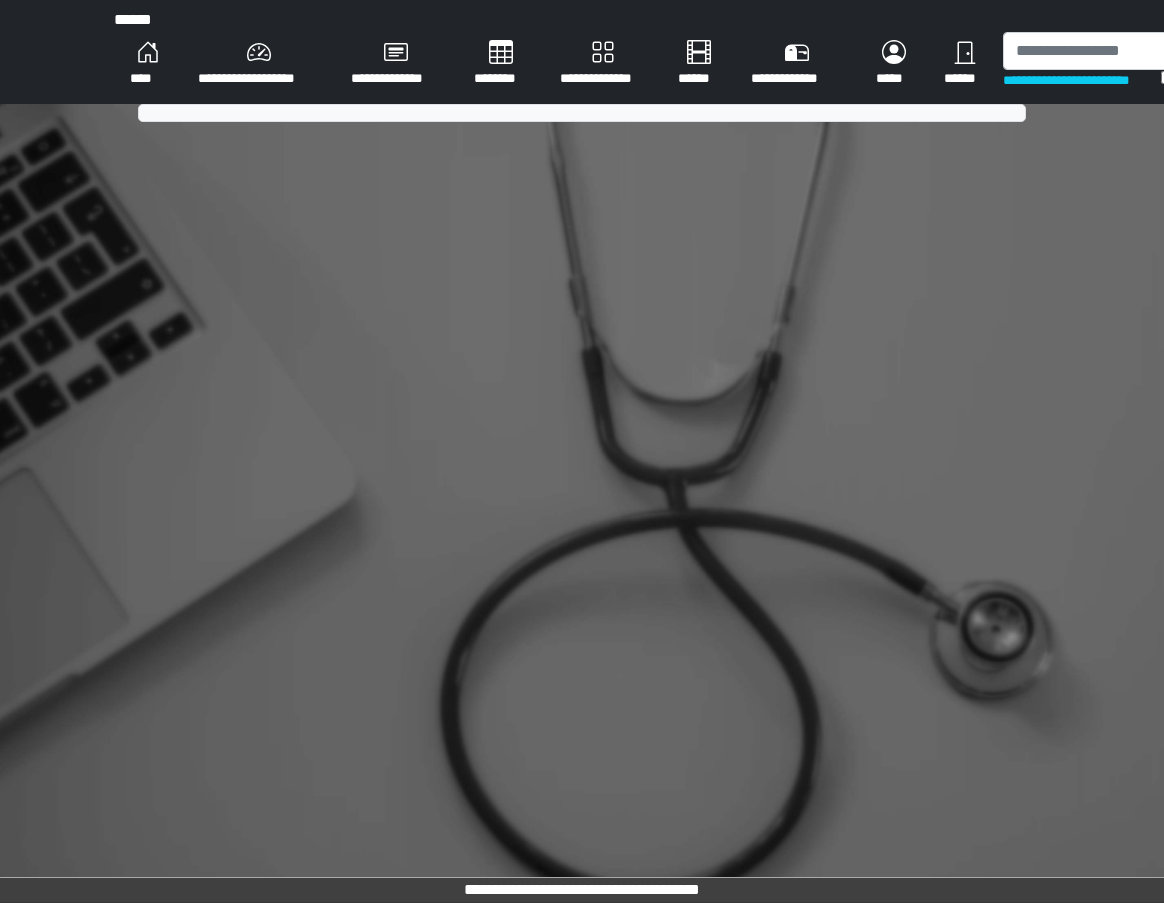 scroll, scrollTop: 0, scrollLeft: 0, axis: both 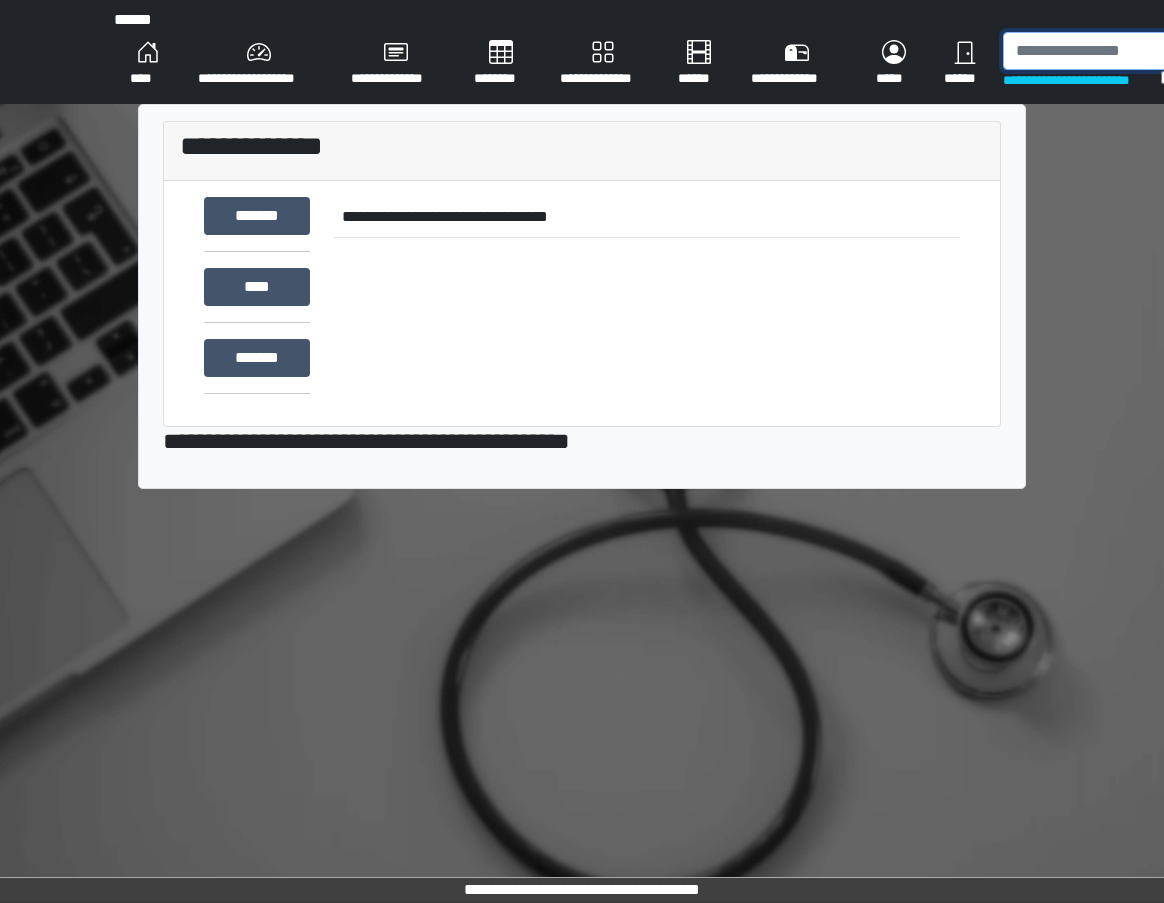 click at bounding box center (1106, 51) 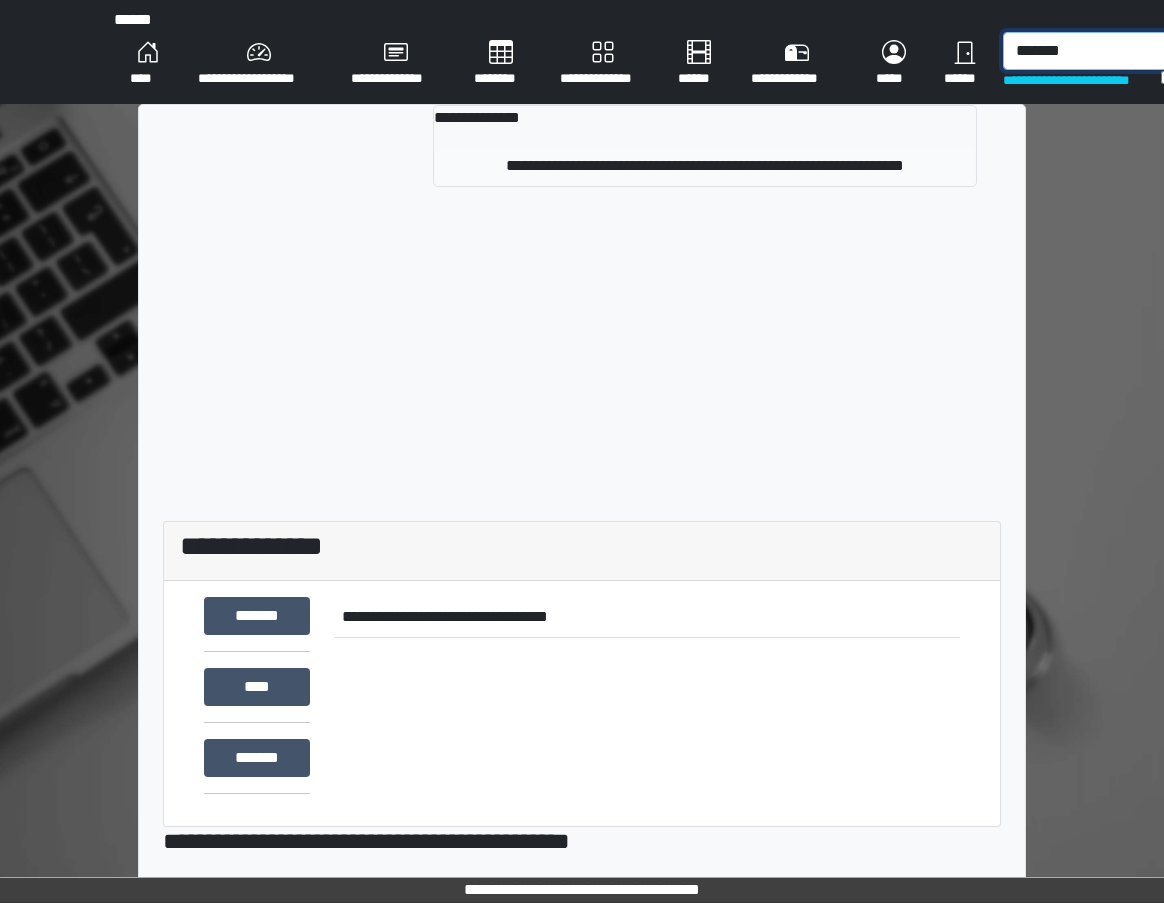 type on "*******" 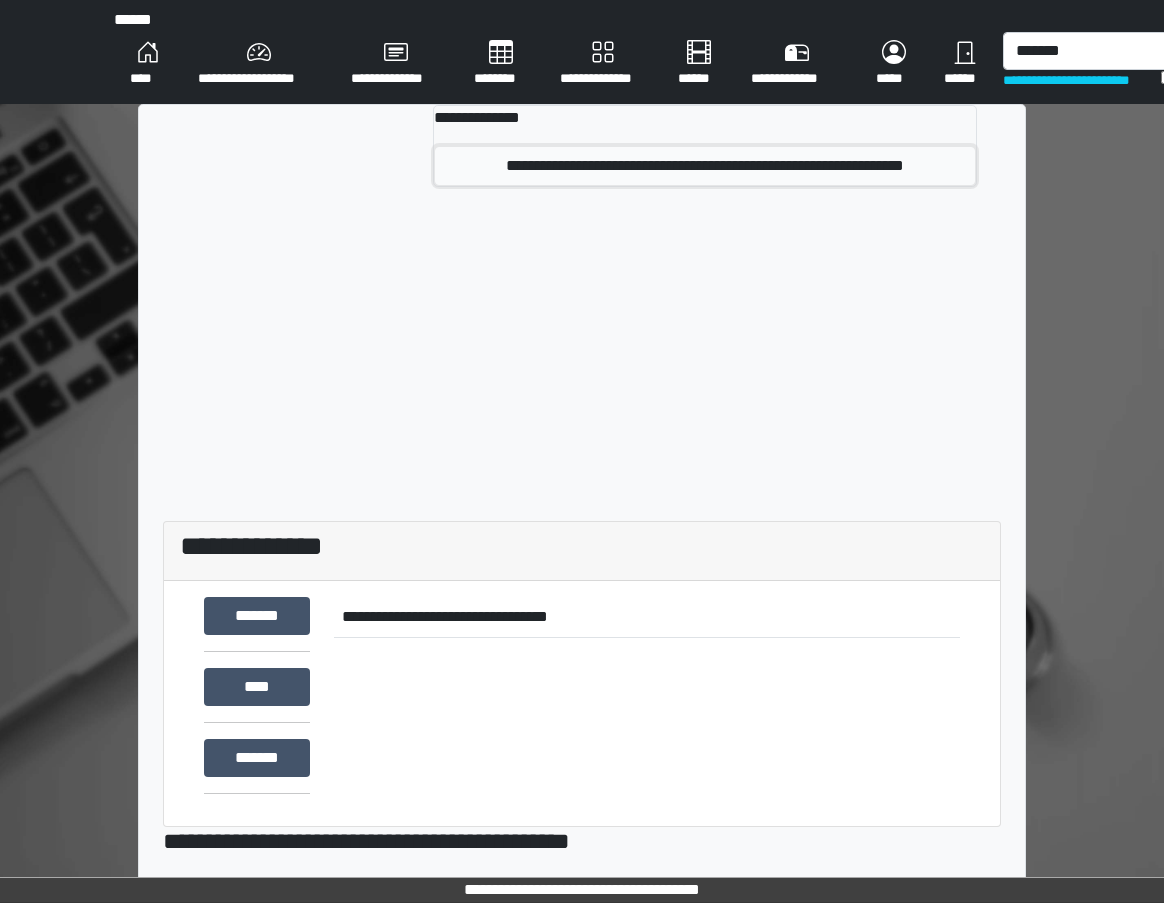 click on "**********" at bounding box center [705, 166] 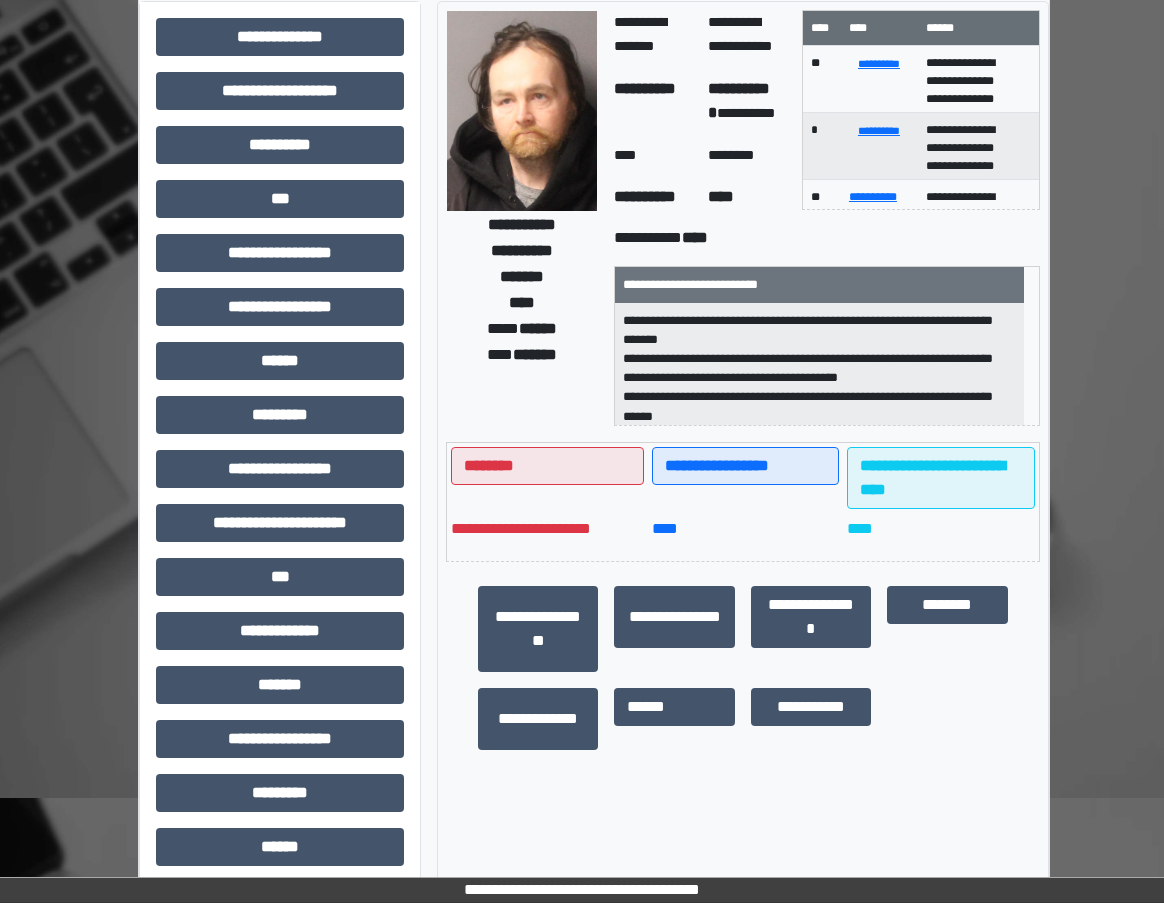scroll, scrollTop: 295, scrollLeft: 0, axis: vertical 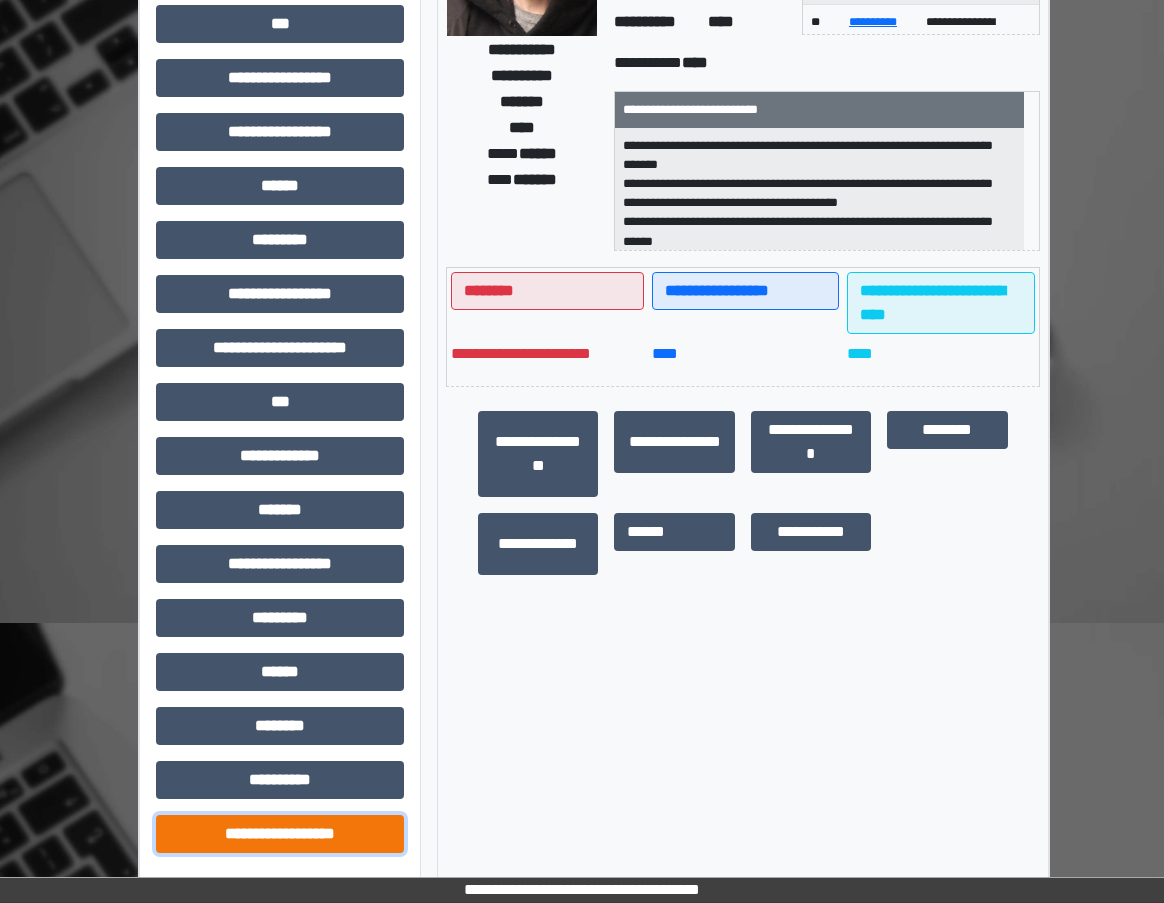 click on "**********" at bounding box center (280, 834) 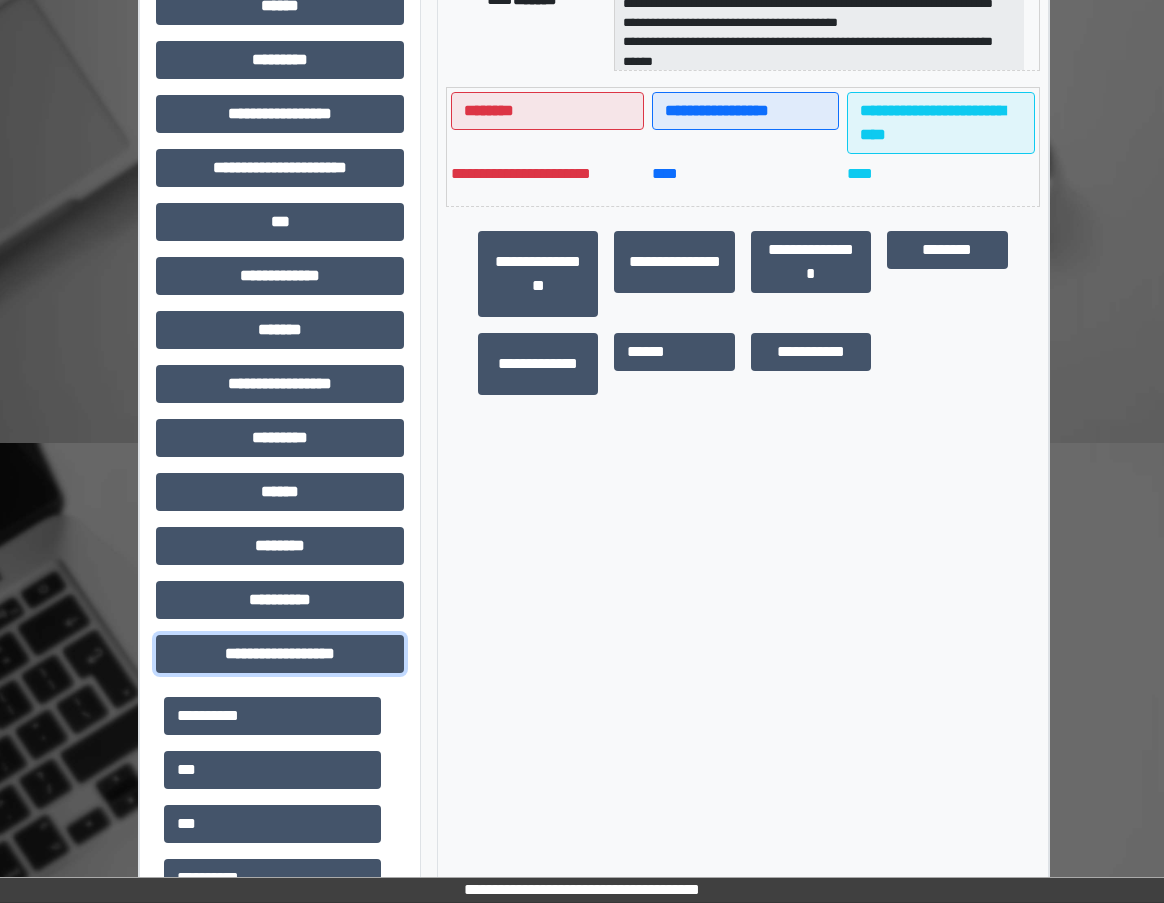 scroll, scrollTop: 541, scrollLeft: 0, axis: vertical 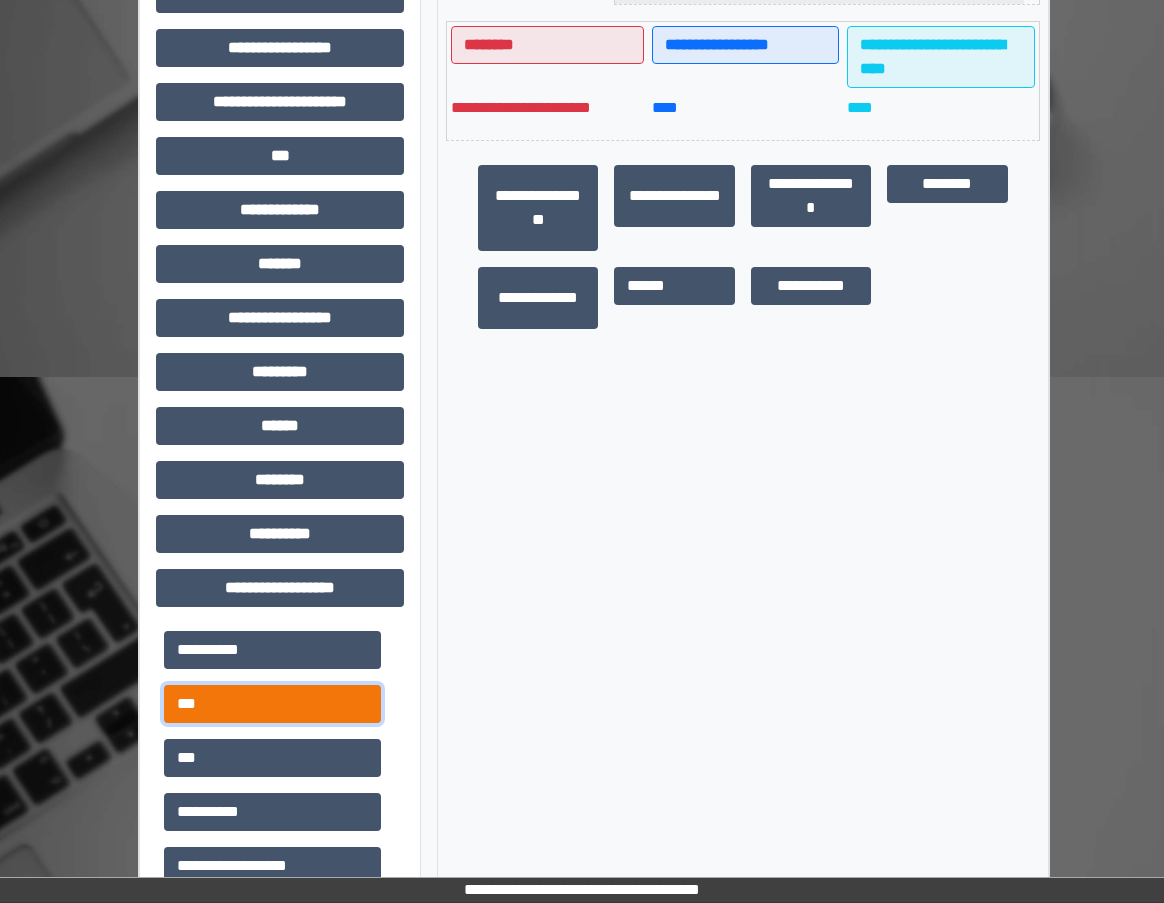 click on "***" at bounding box center (272, 704) 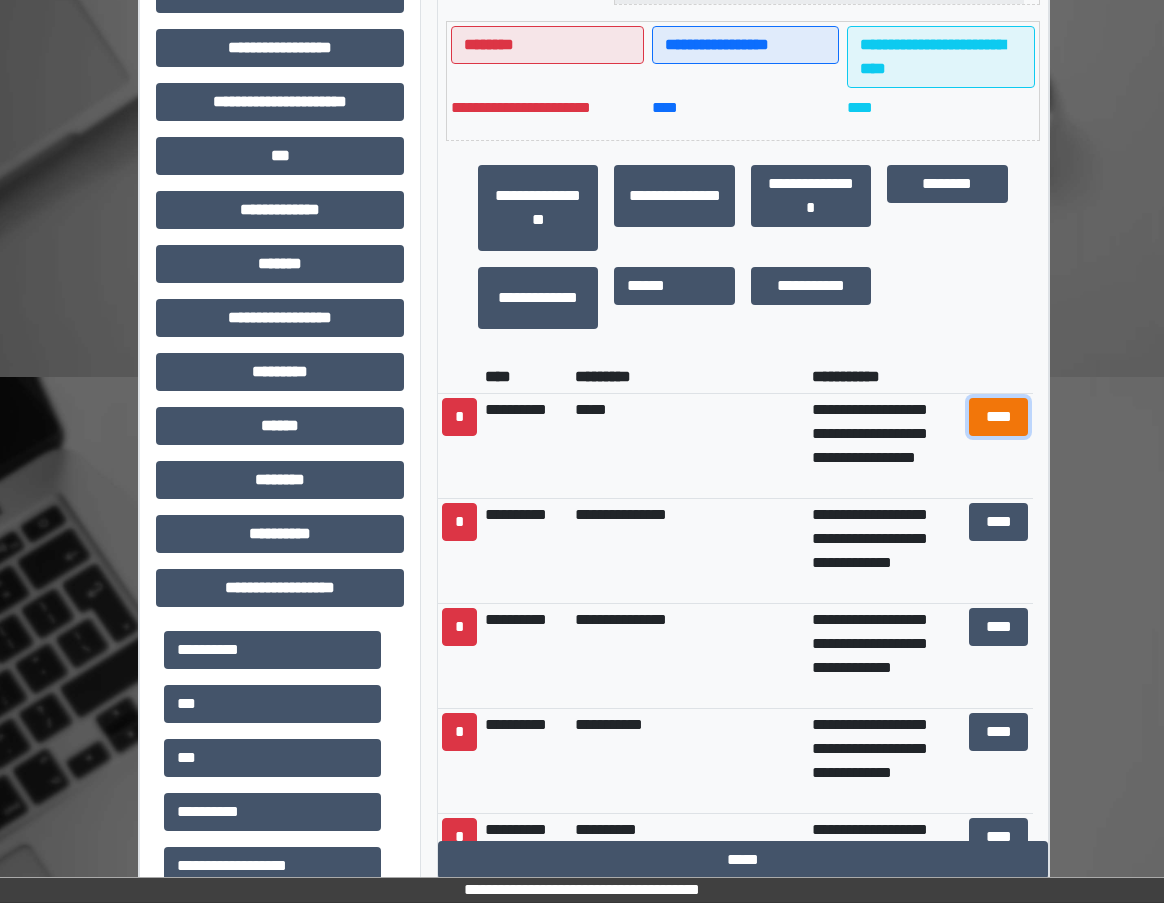click on "****" at bounding box center [999, 417] 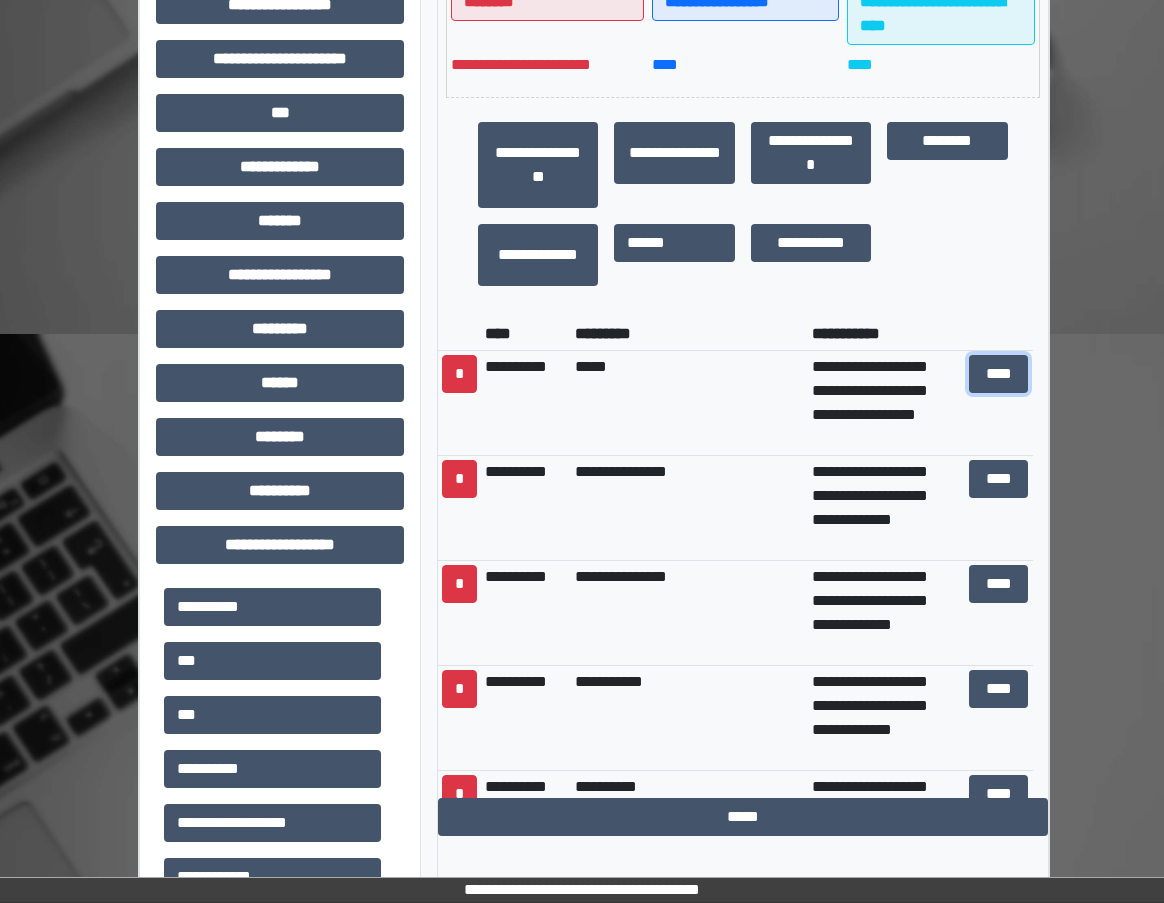 scroll, scrollTop: 588, scrollLeft: 0, axis: vertical 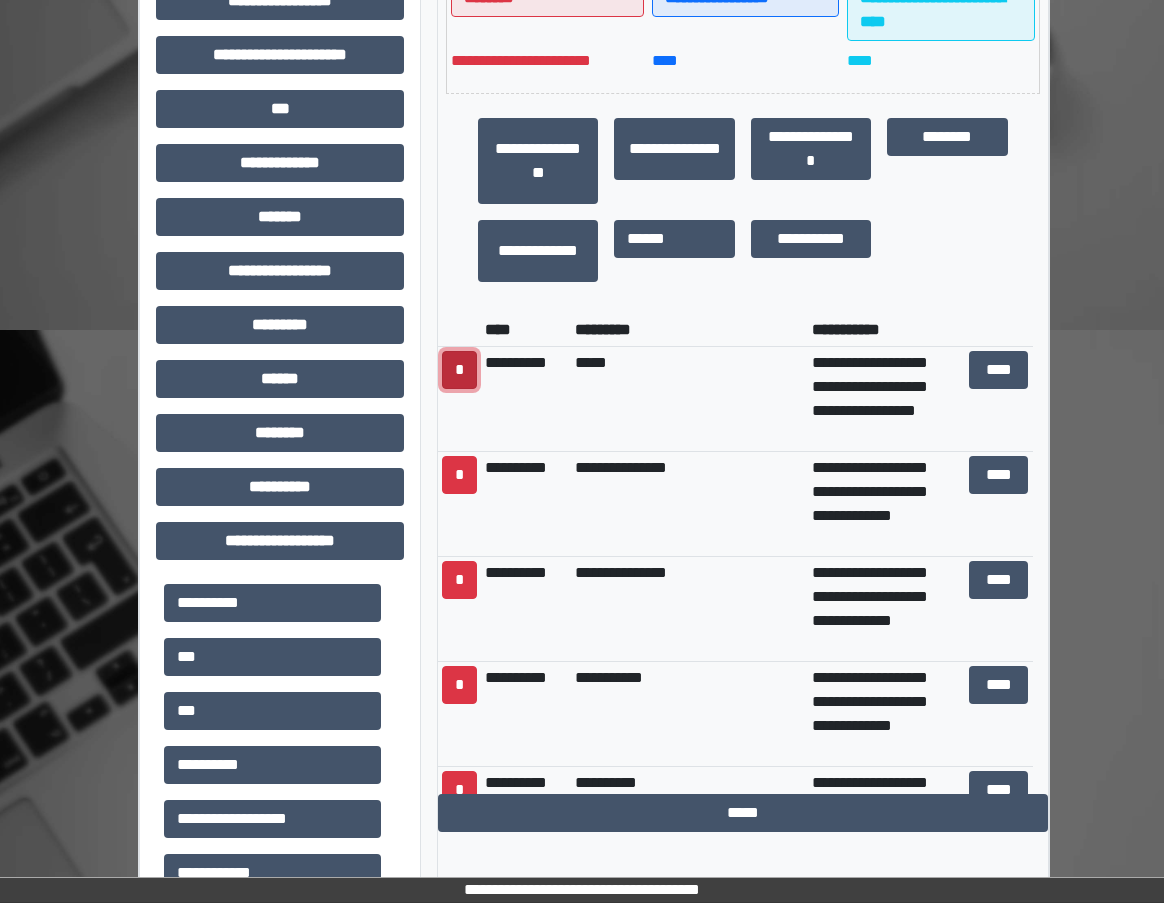 click on "*" at bounding box center [459, 370] 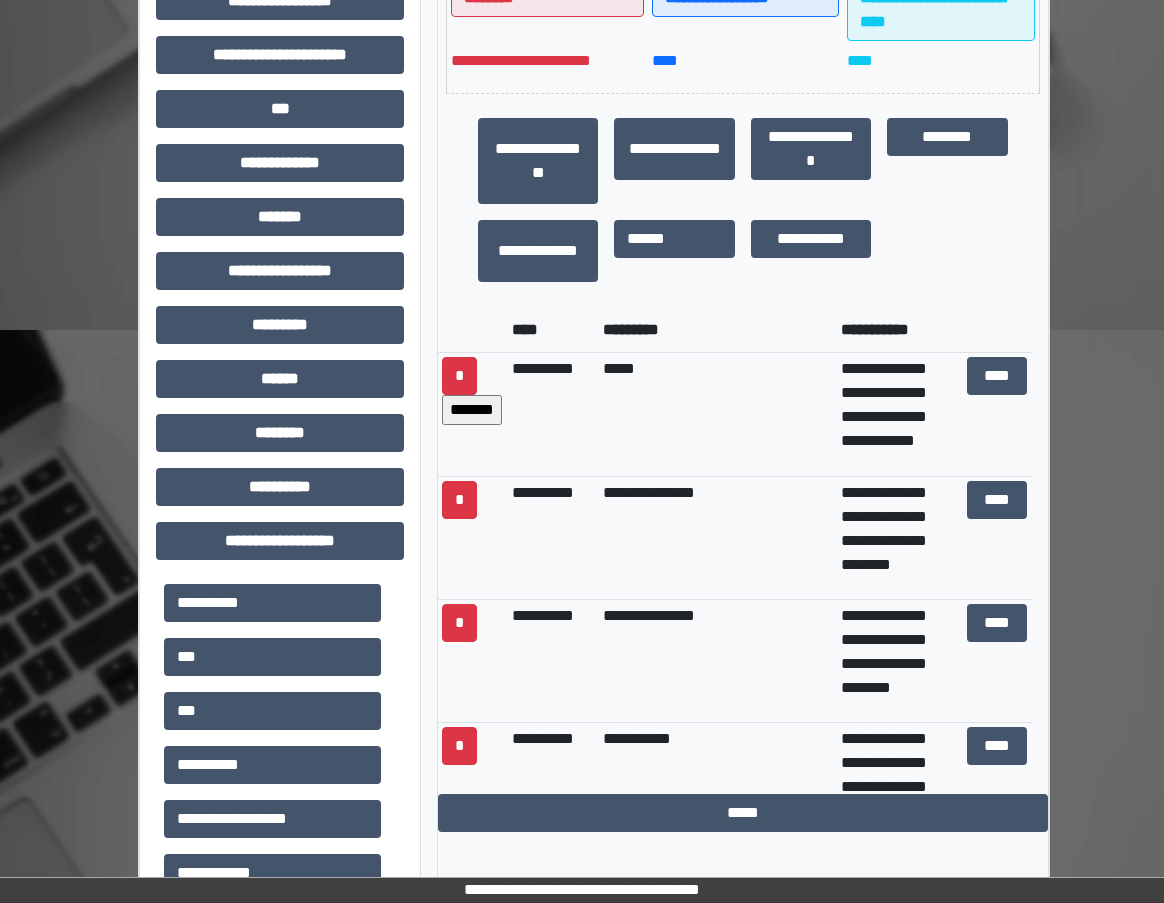 click on "*******" at bounding box center (472, 410) 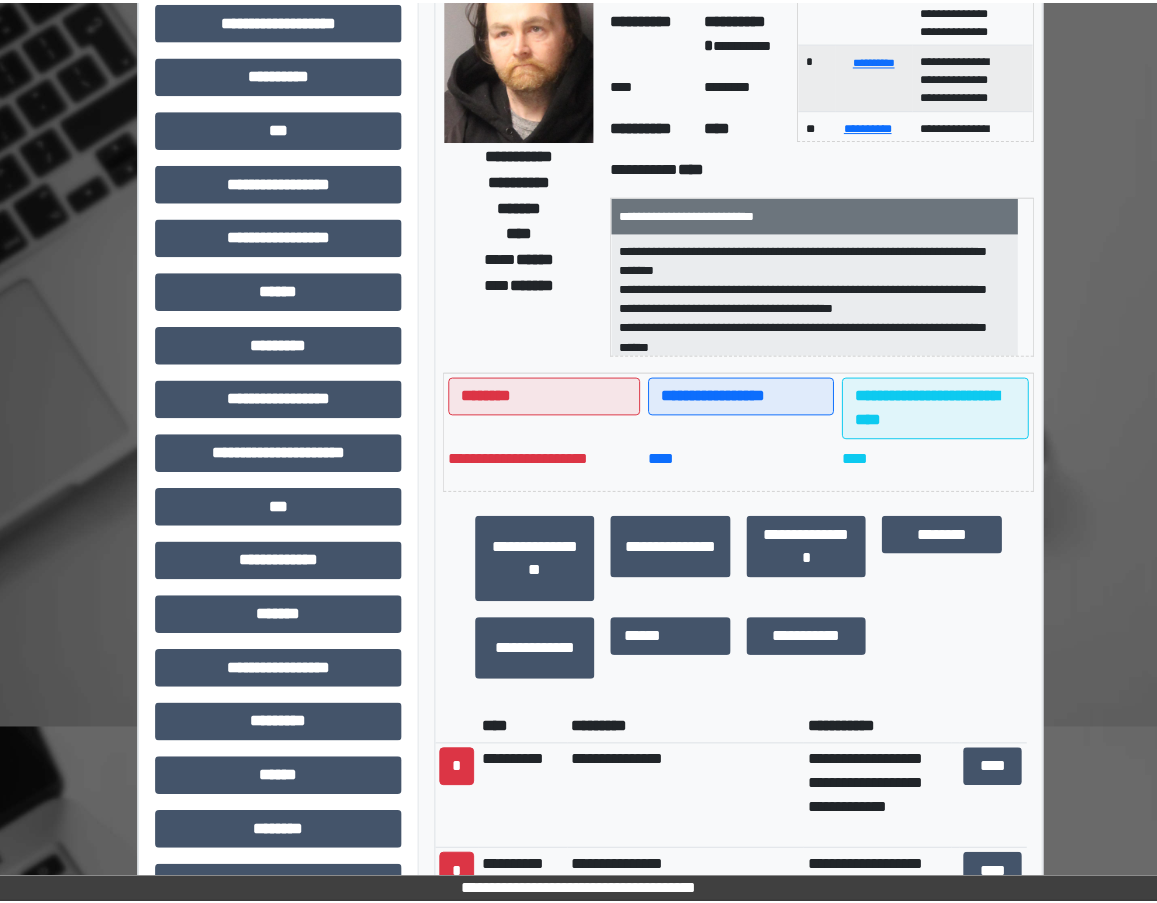 scroll, scrollTop: 169, scrollLeft: 0, axis: vertical 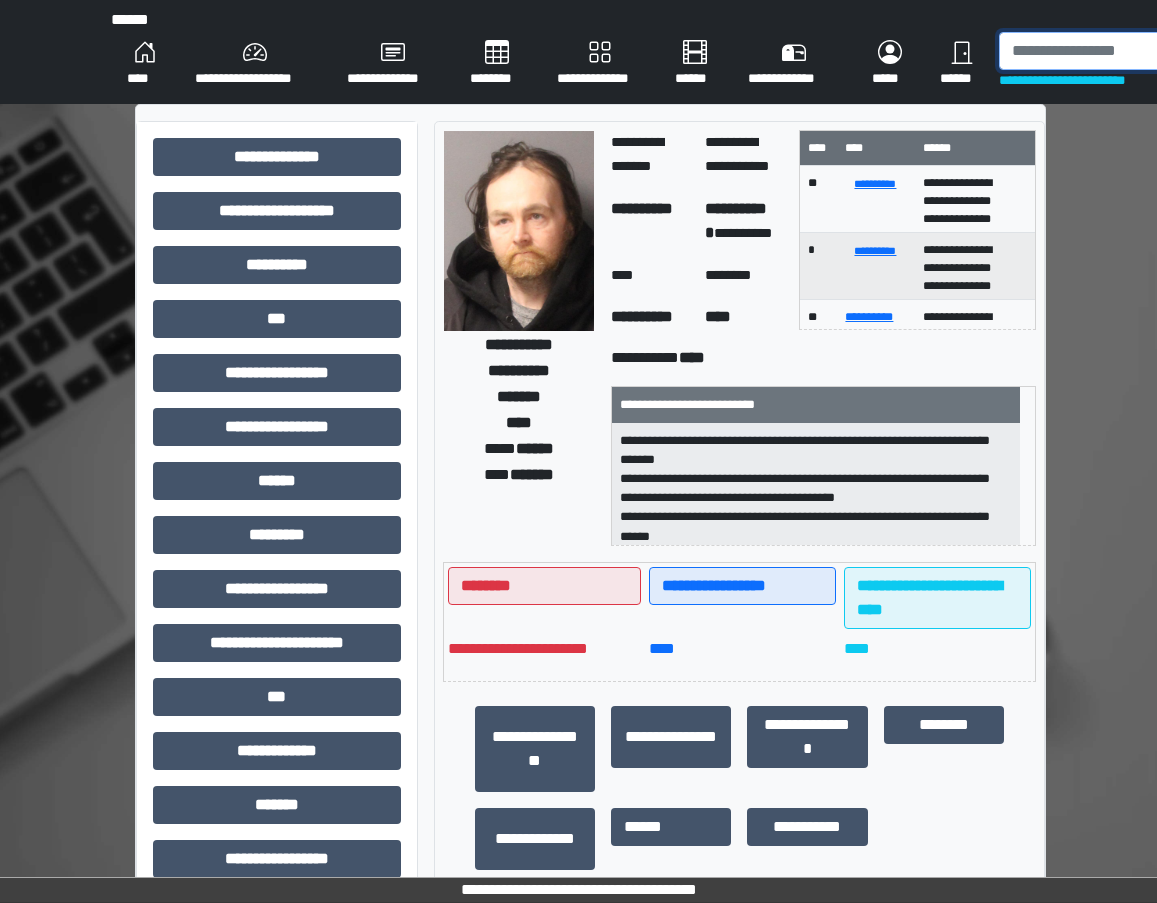 click at bounding box center [1102, 51] 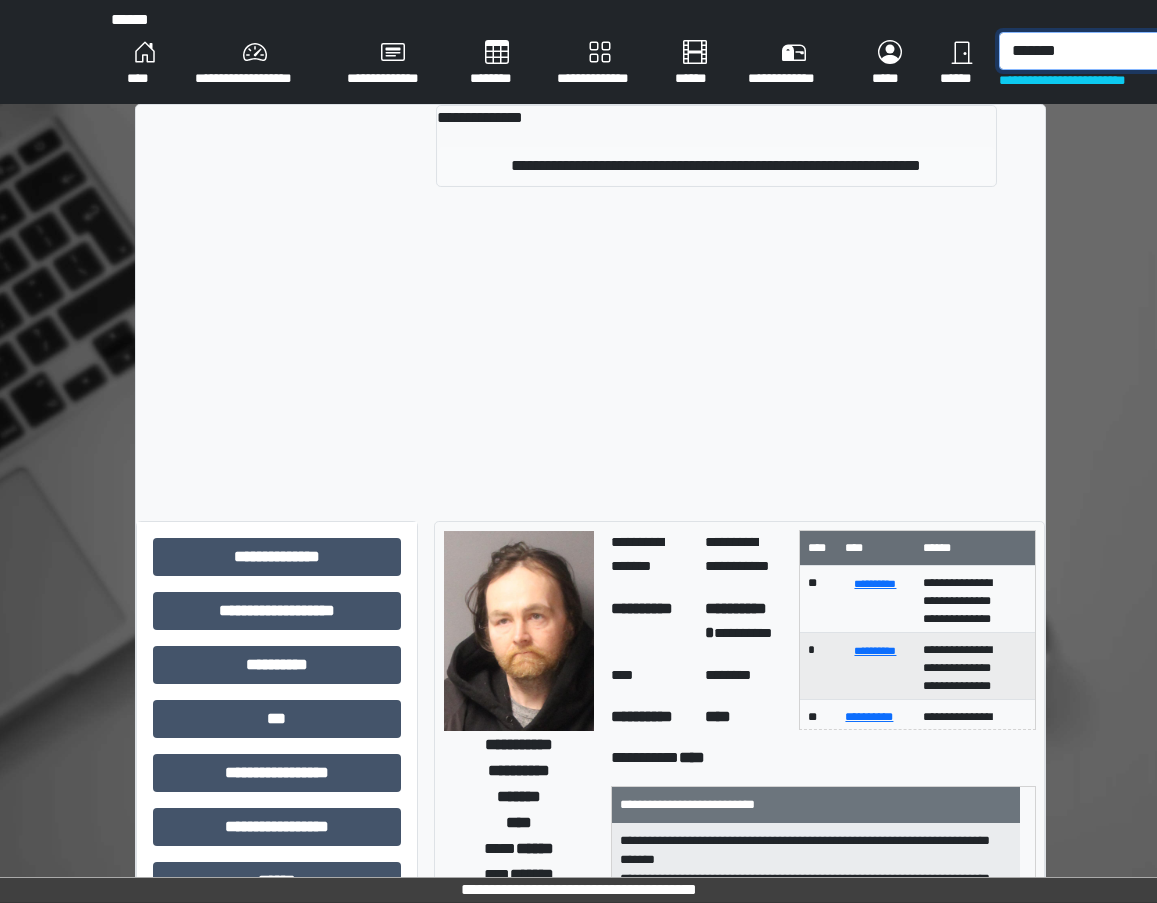 type on "*******" 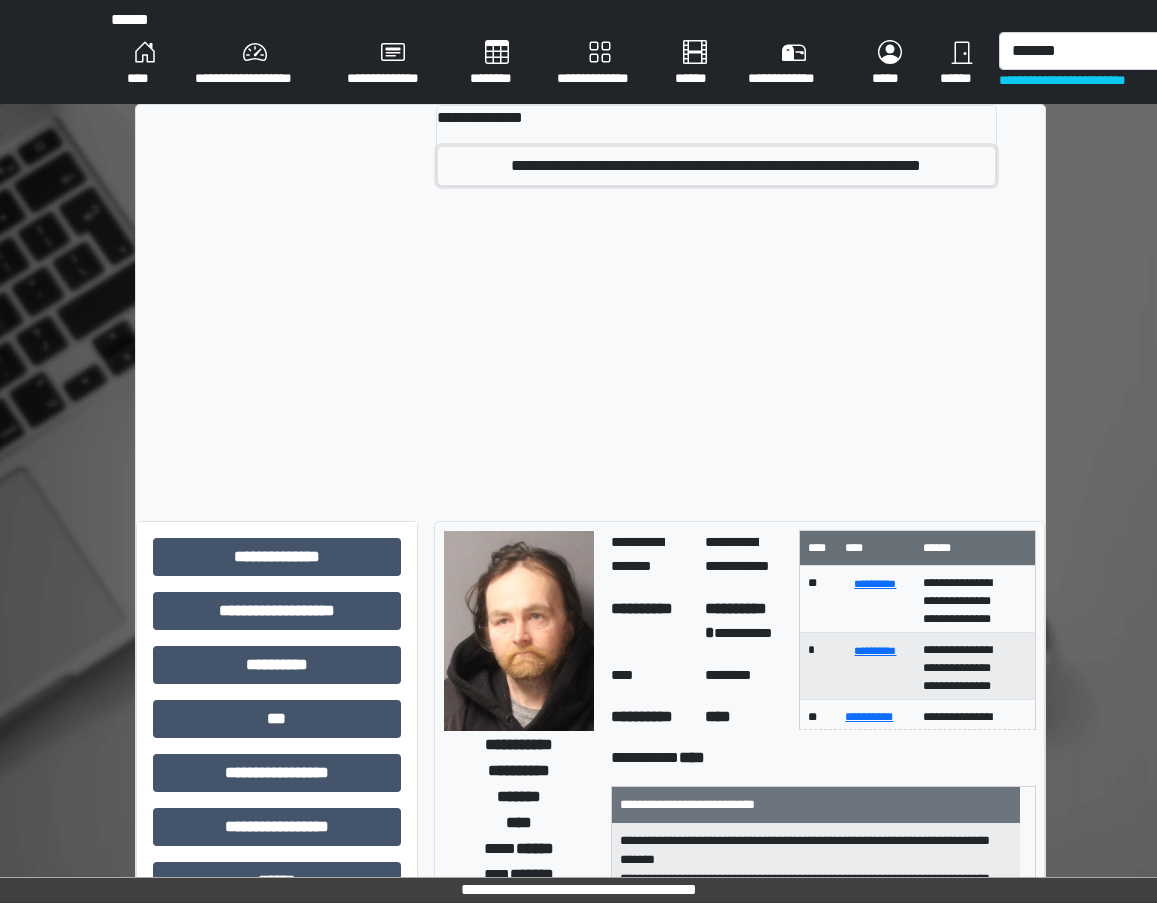 click on "**********" at bounding box center (716, 166) 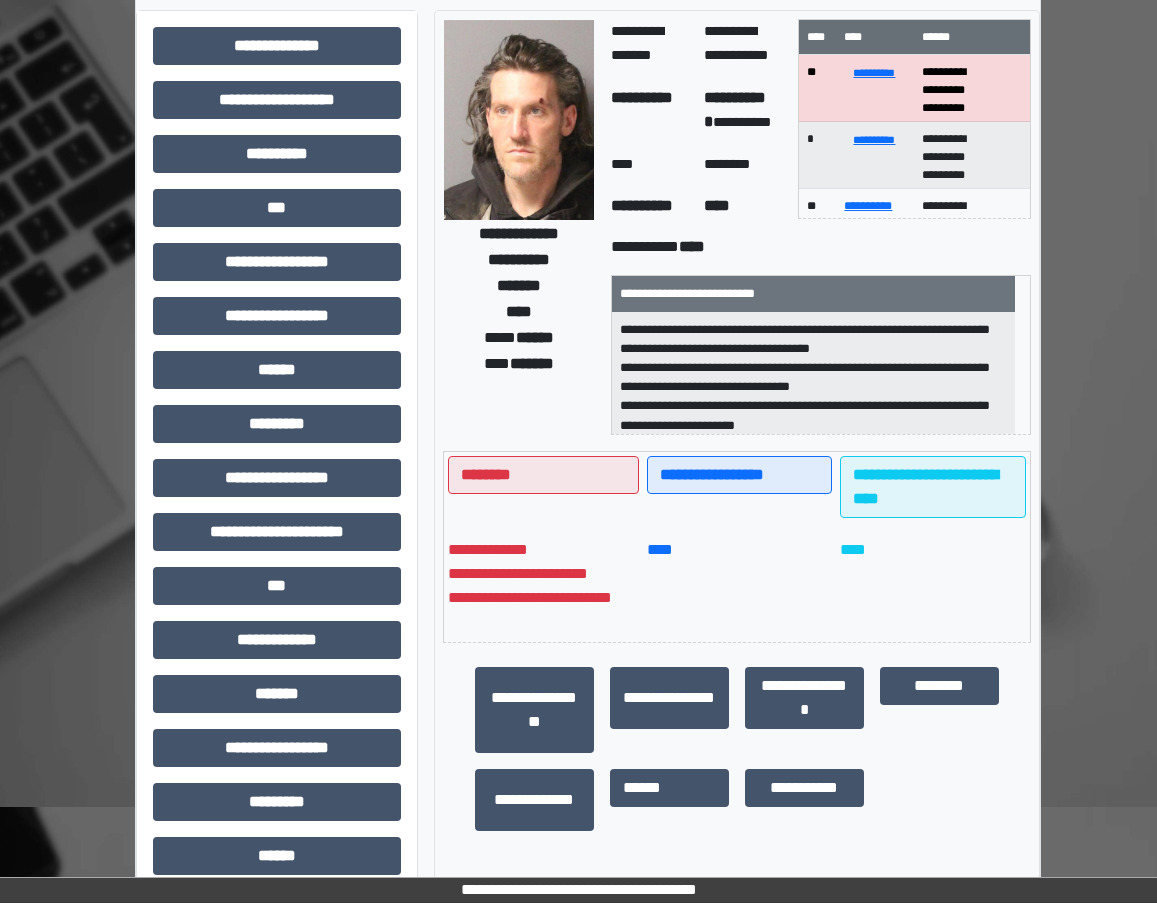 scroll, scrollTop: 295, scrollLeft: 0, axis: vertical 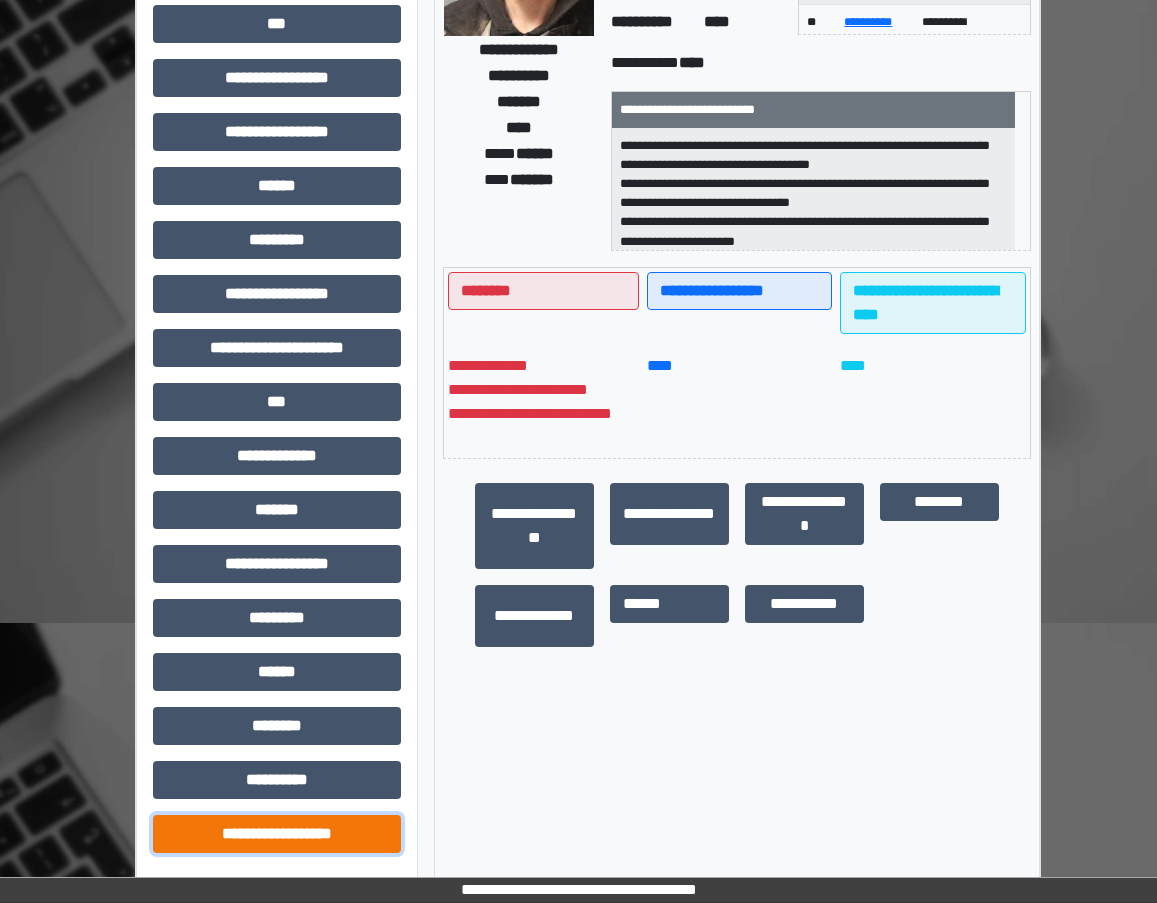 click on "**********" at bounding box center [277, 834] 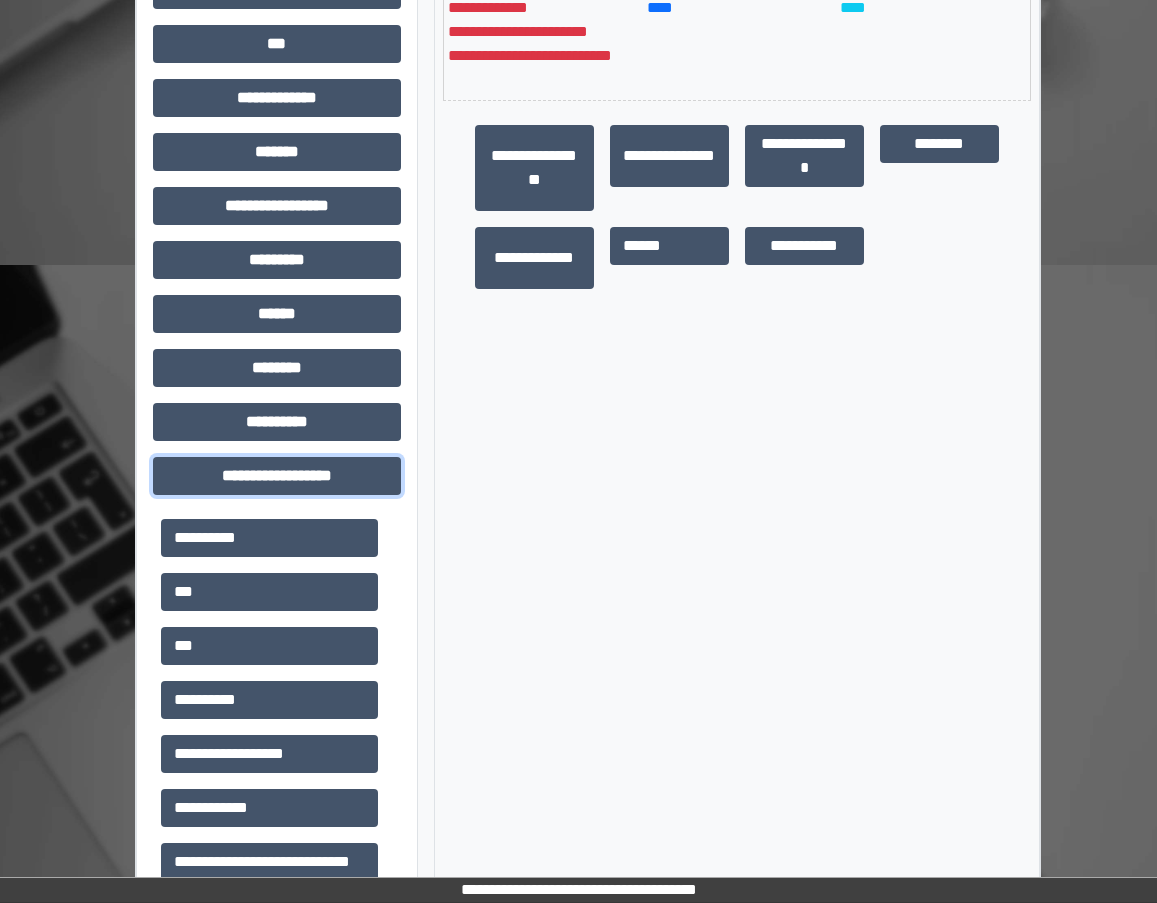 scroll, scrollTop: 659, scrollLeft: 0, axis: vertical 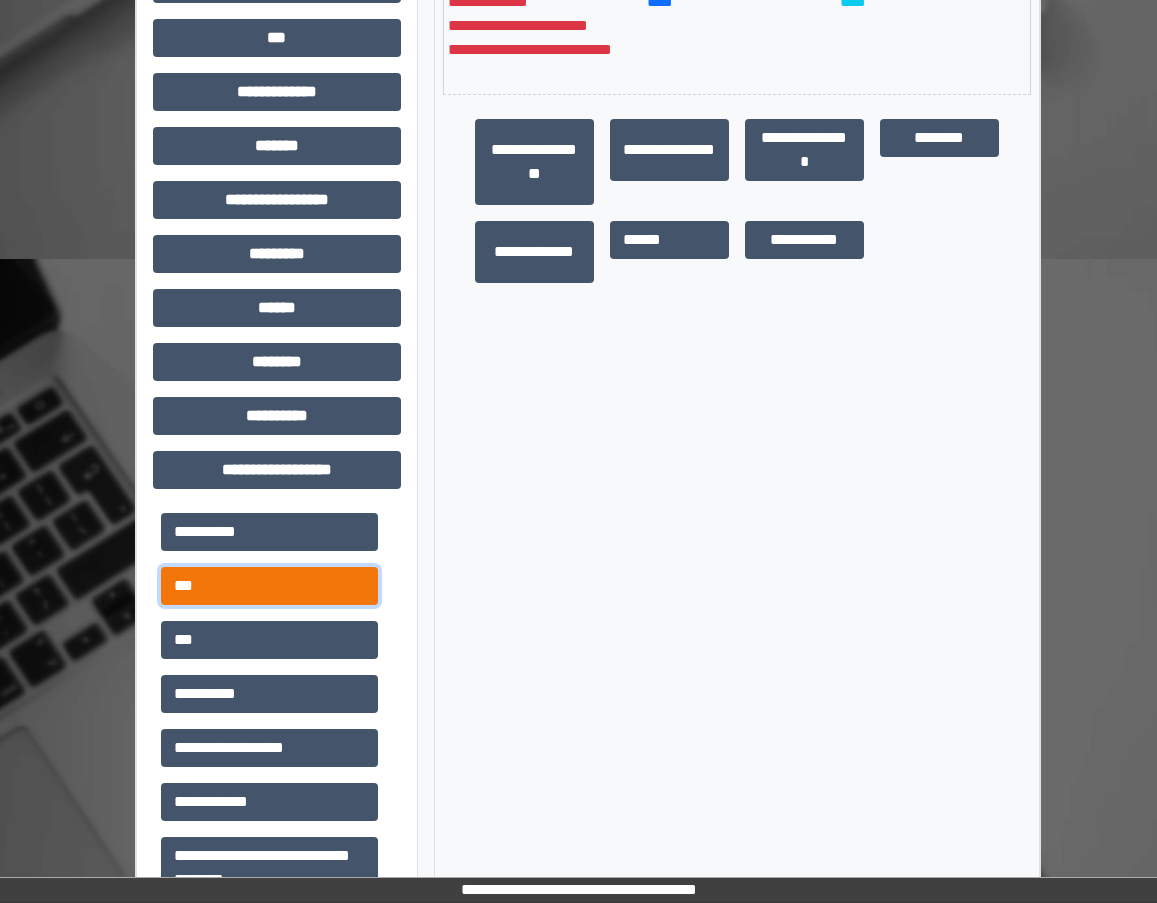 click on "***" at bounding box center (269, 586) 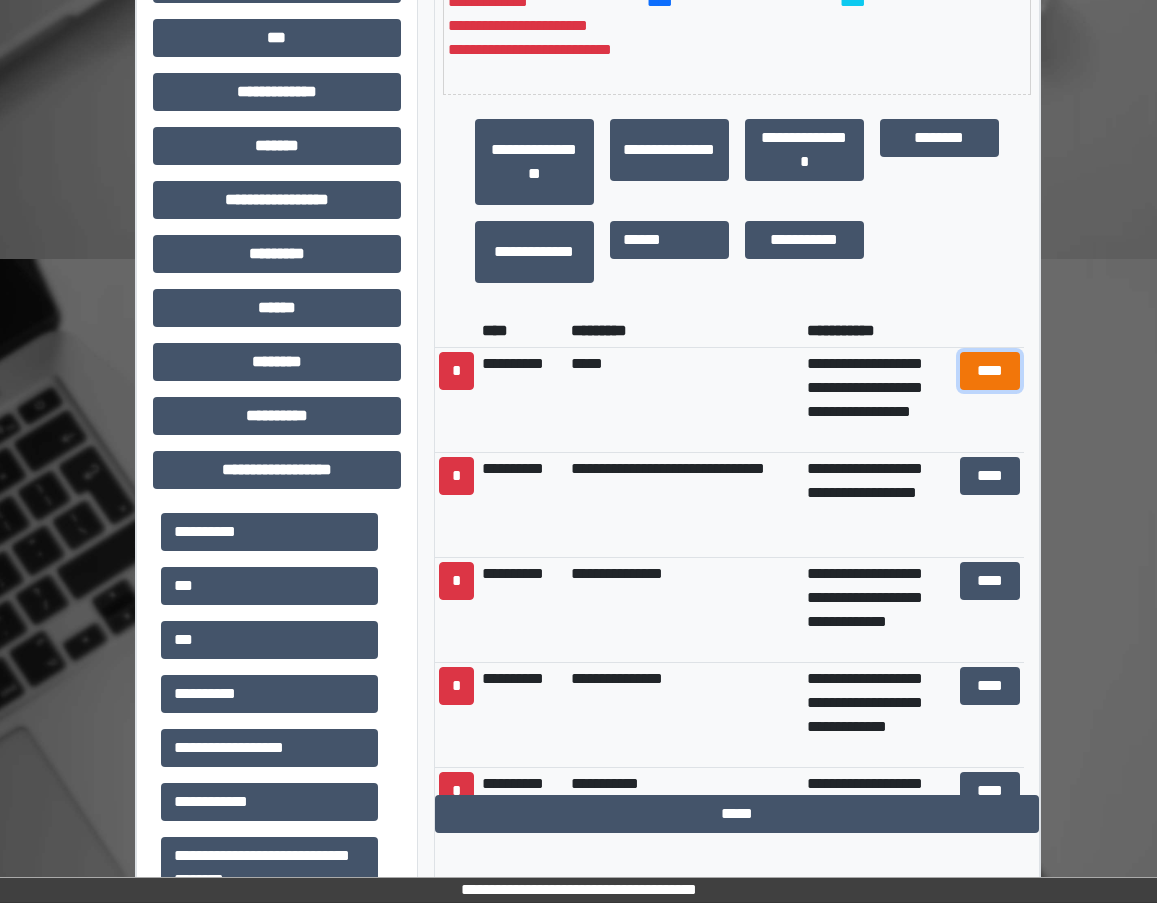 click on "****" at bounding box center (990, 371) 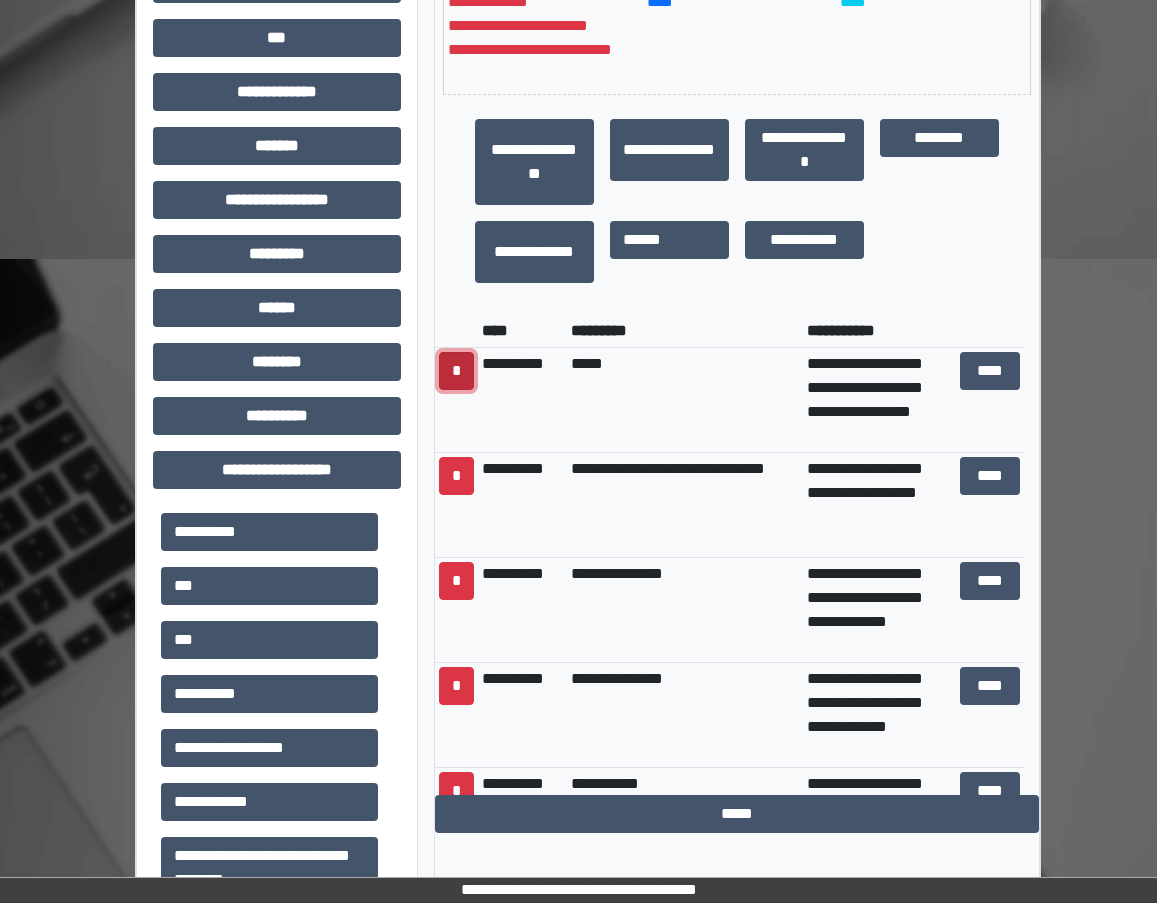 click on "*" at bounding box center (456, 371) 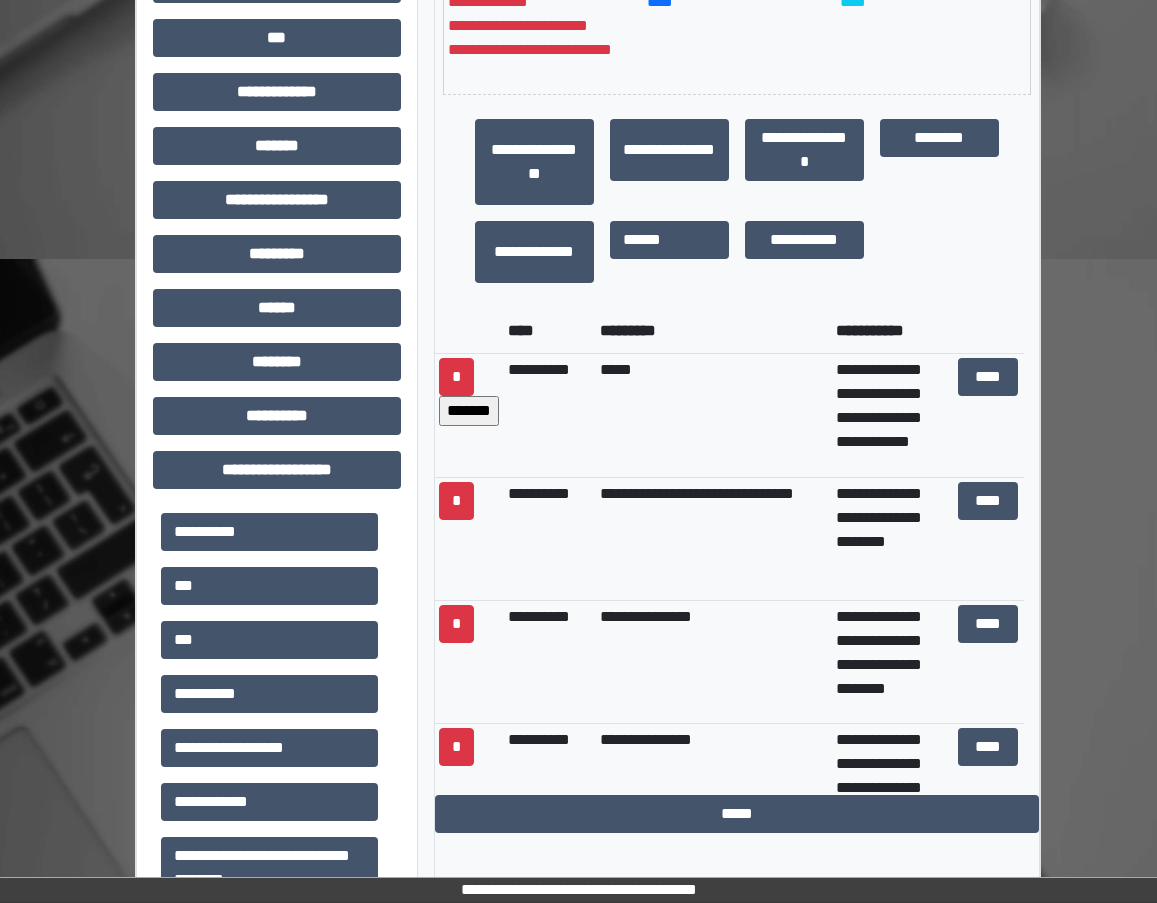 click on "*******" at bounding box center [469, 411] 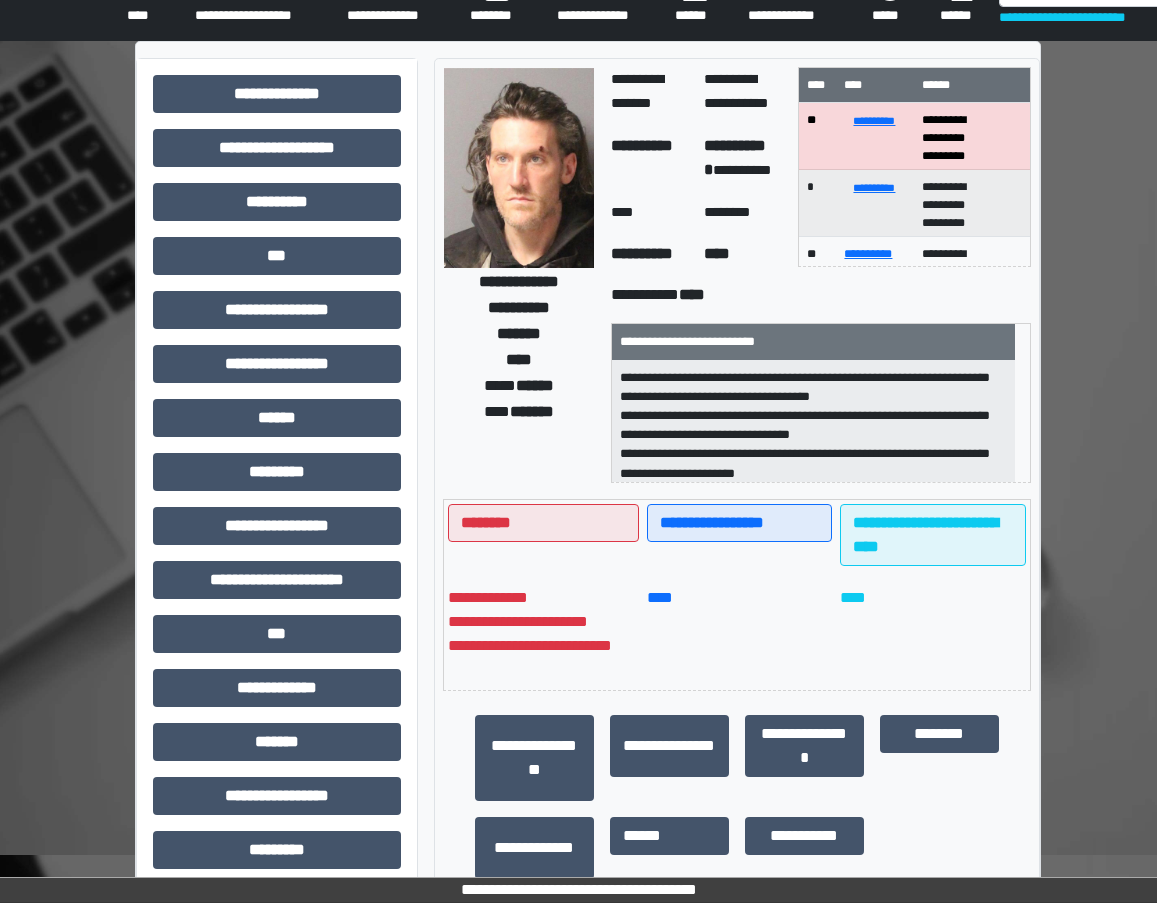 scroll, scrollTop: 10, scrollLeft: 0, axis: vertical 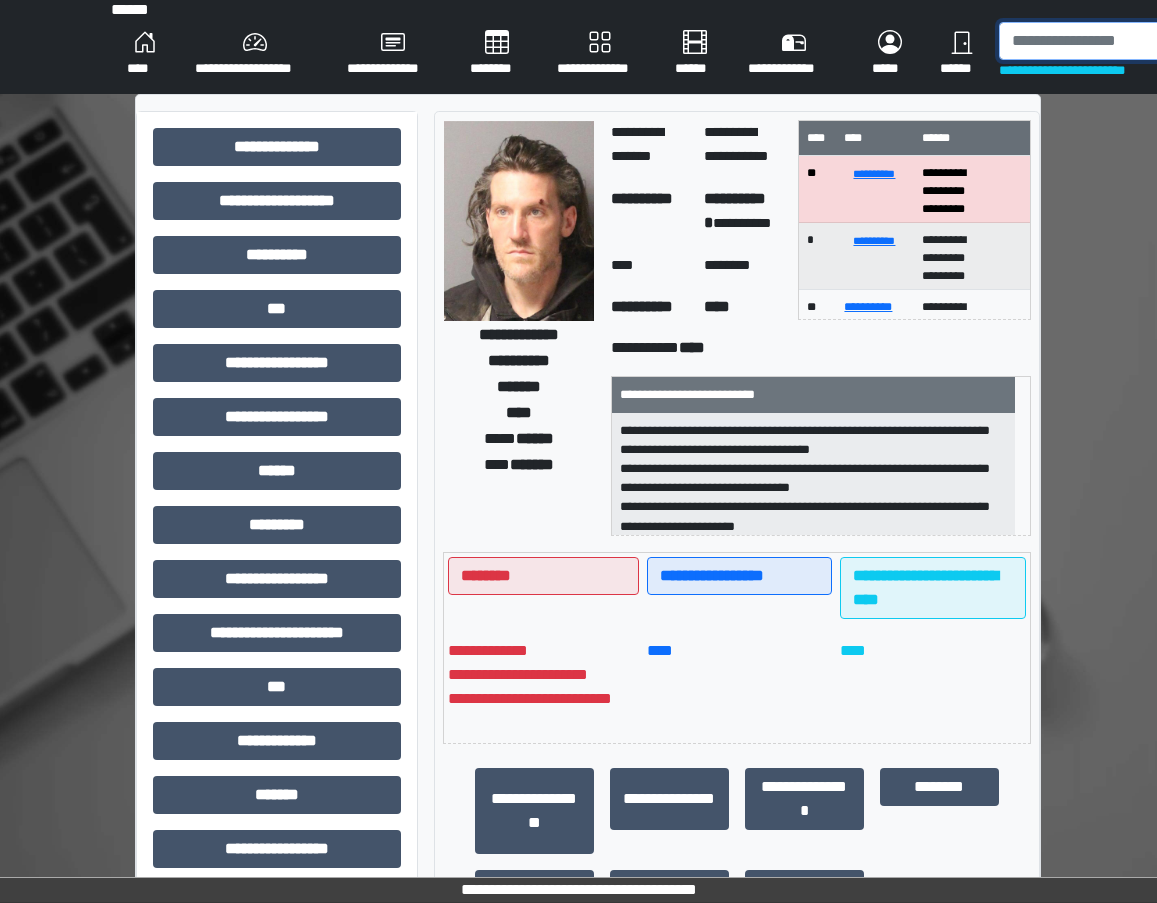 click at bounding box center [1102, 41] 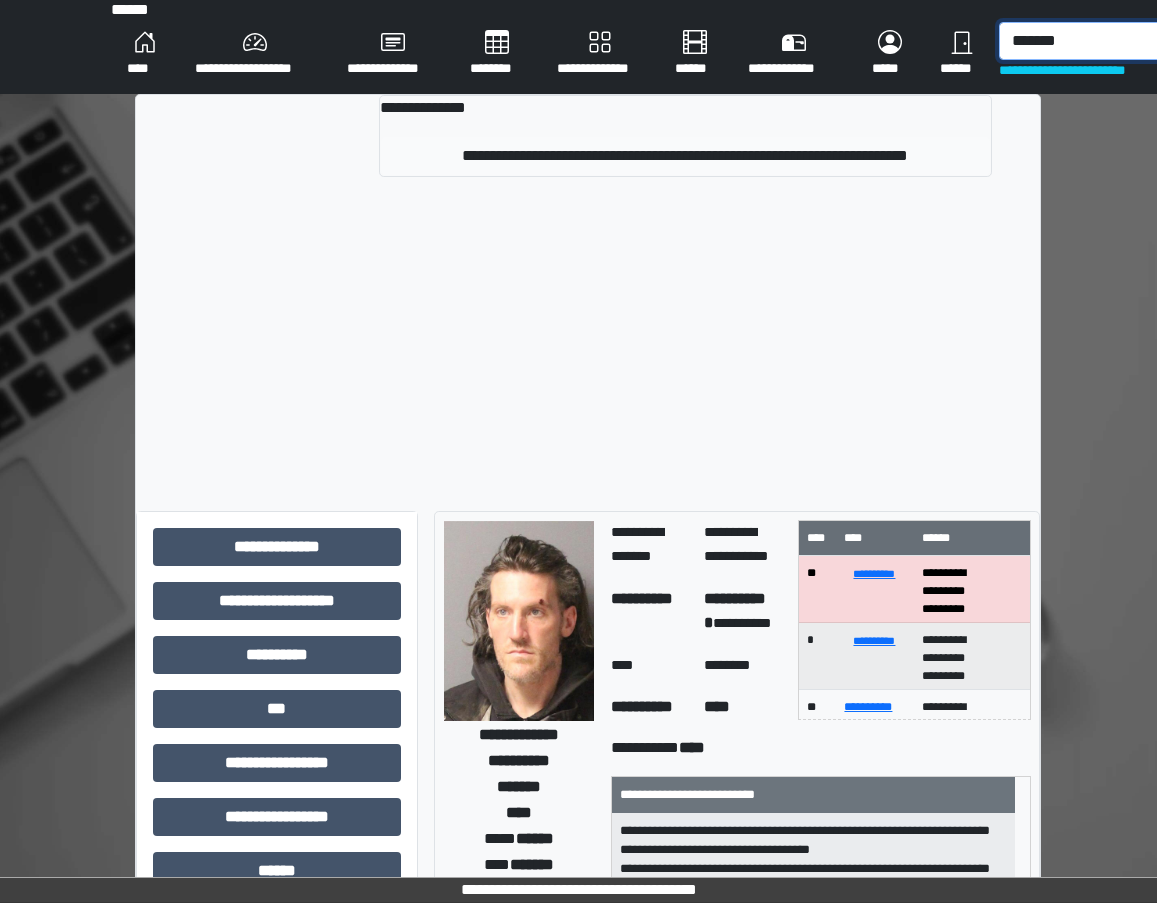 type on "*******" 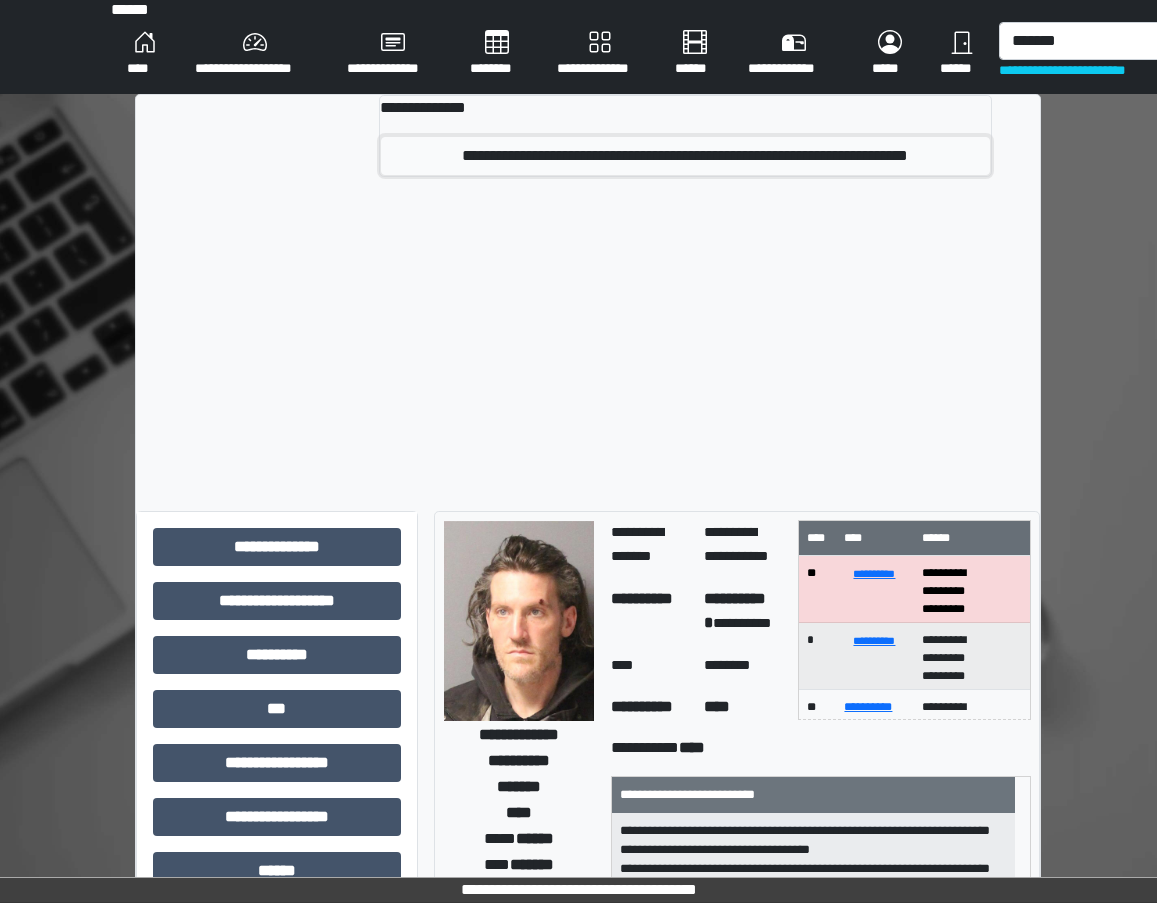 click on "**********" at bounding box center (685, 156) 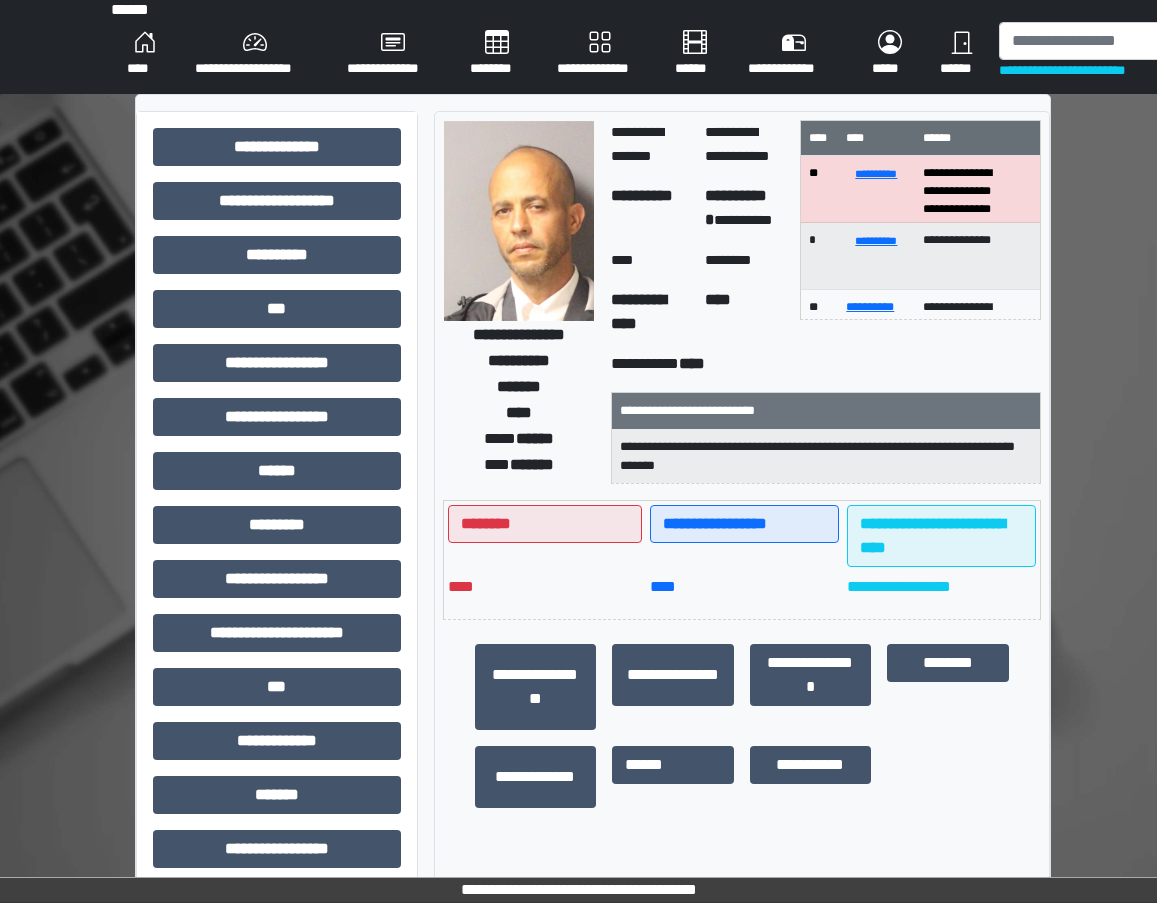 scroll, scrollTop: 295, scrollLeft: 0, axis: vertical 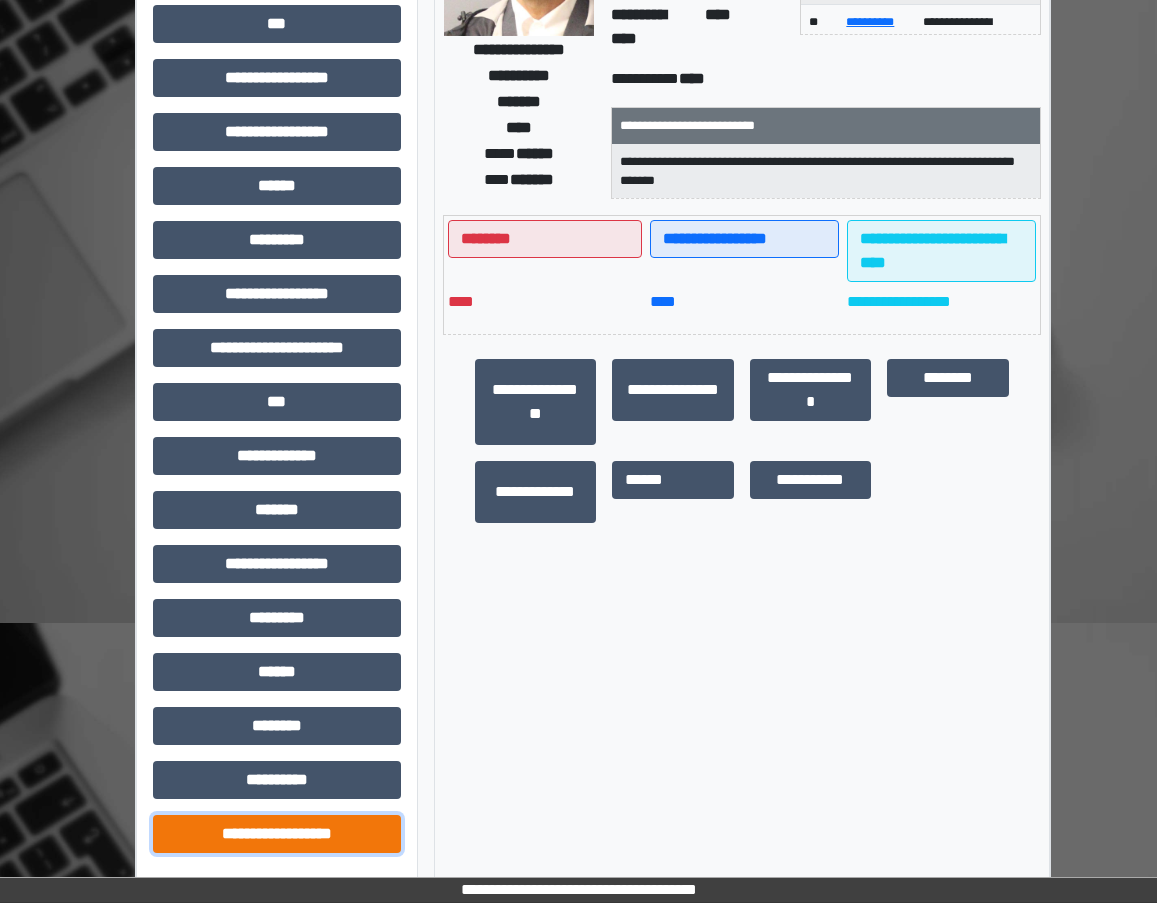 click on "**********" at bounding box center [277, 834] 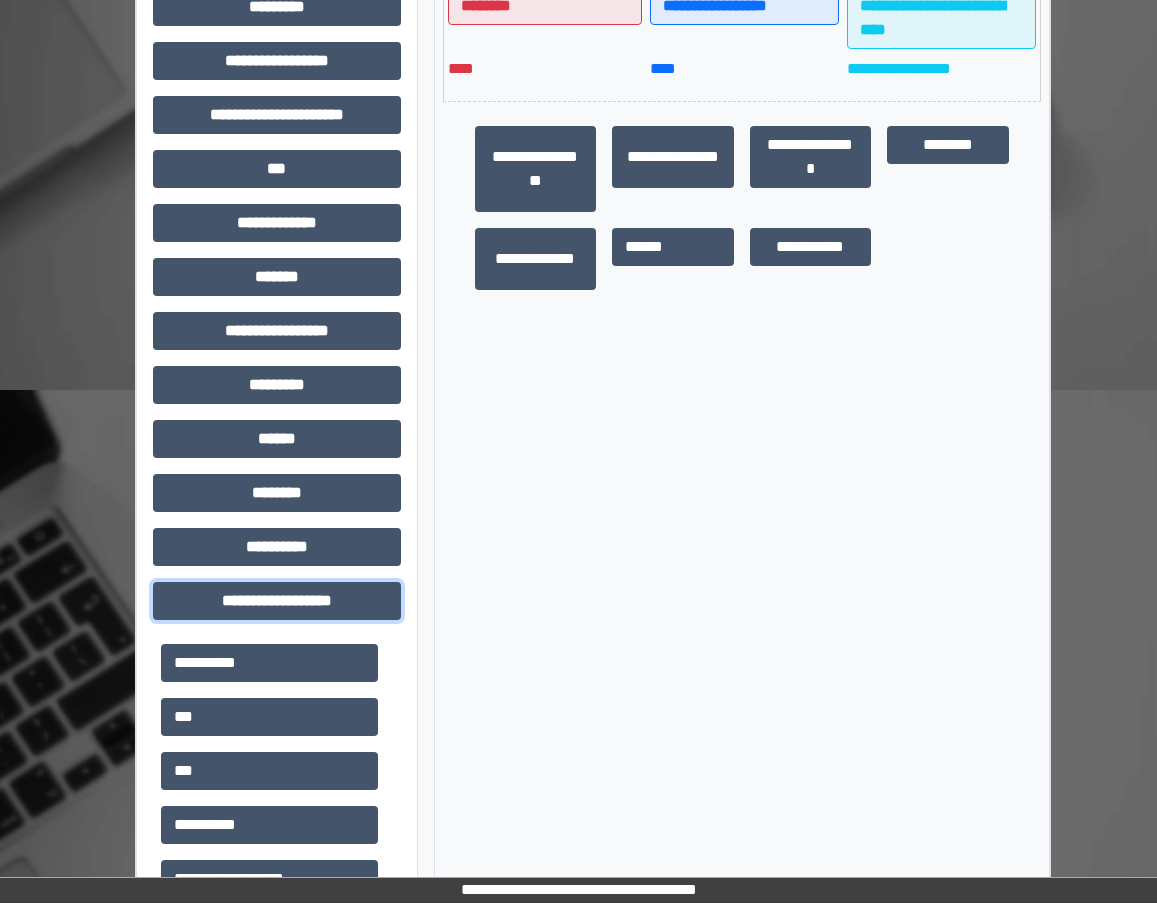 scroll, scrollTop: 545, scrollLeft: 0, axis: vertical 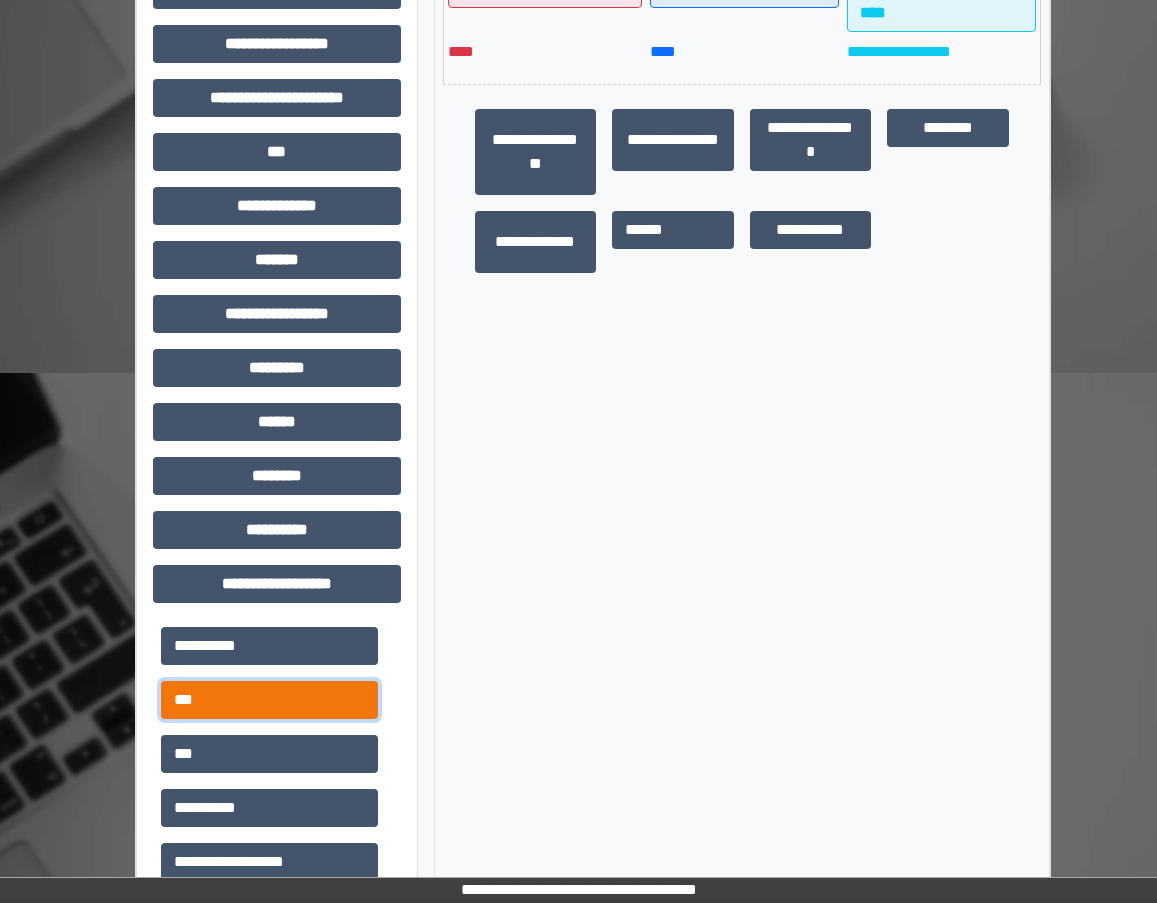 click on "***" at bounding box center (269, 700) 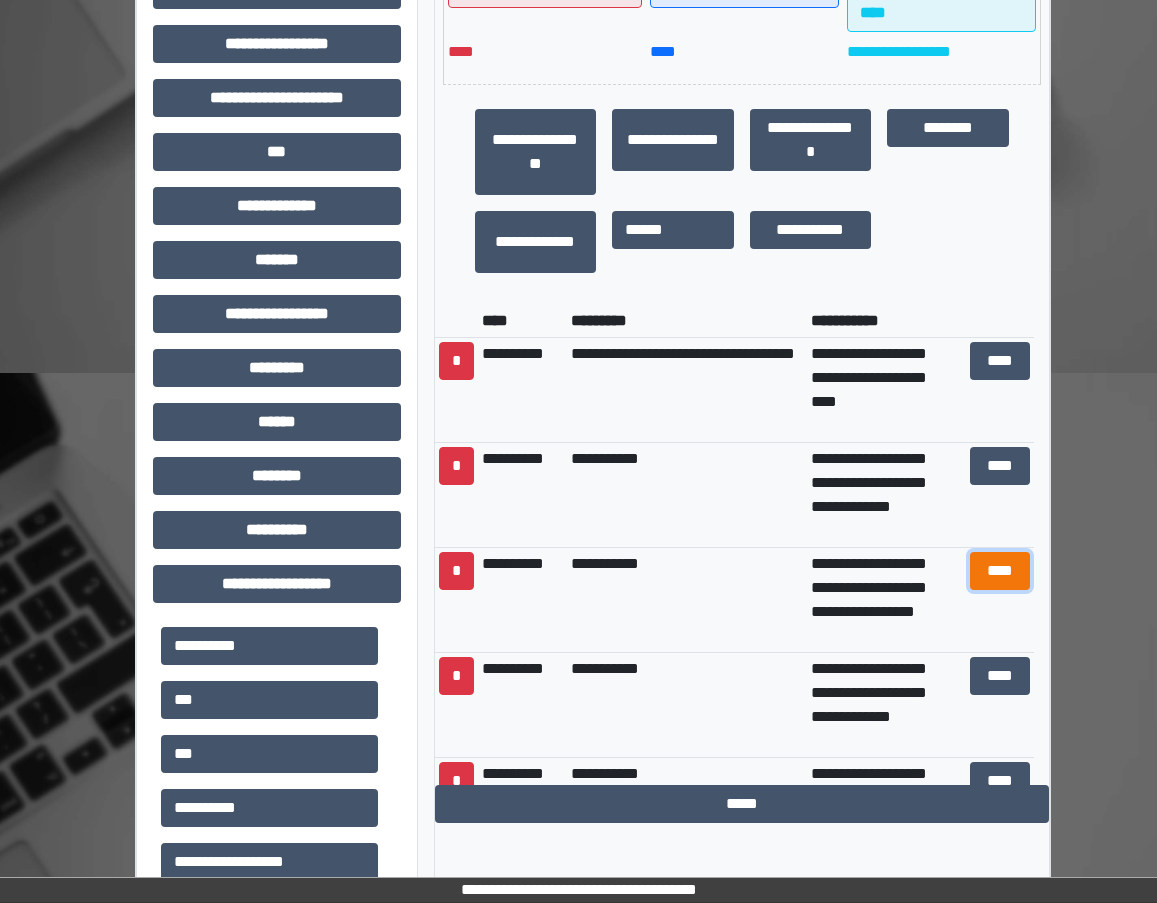 click on "****" at bounding box center [1000, 571] 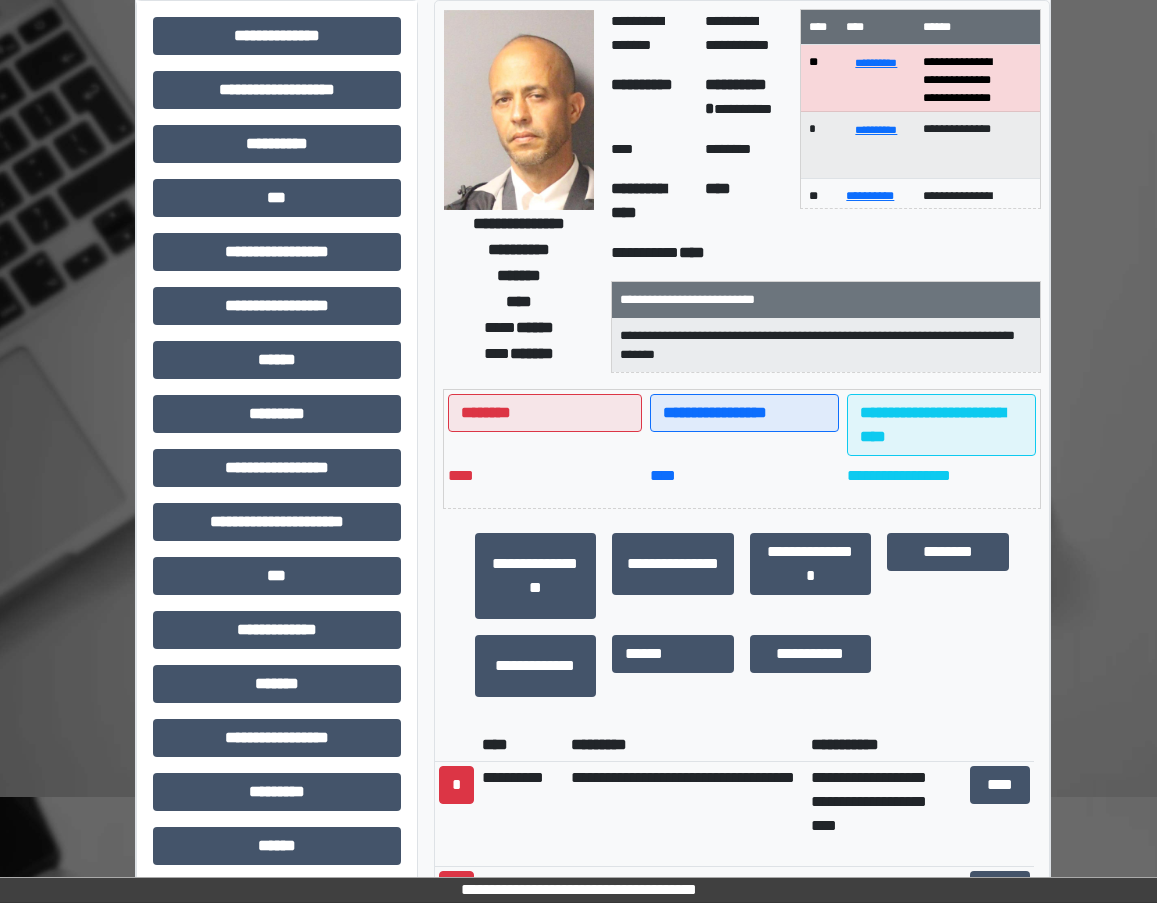 scroll, scrollTop: 61, scrollLeft: 0, axis: vertical 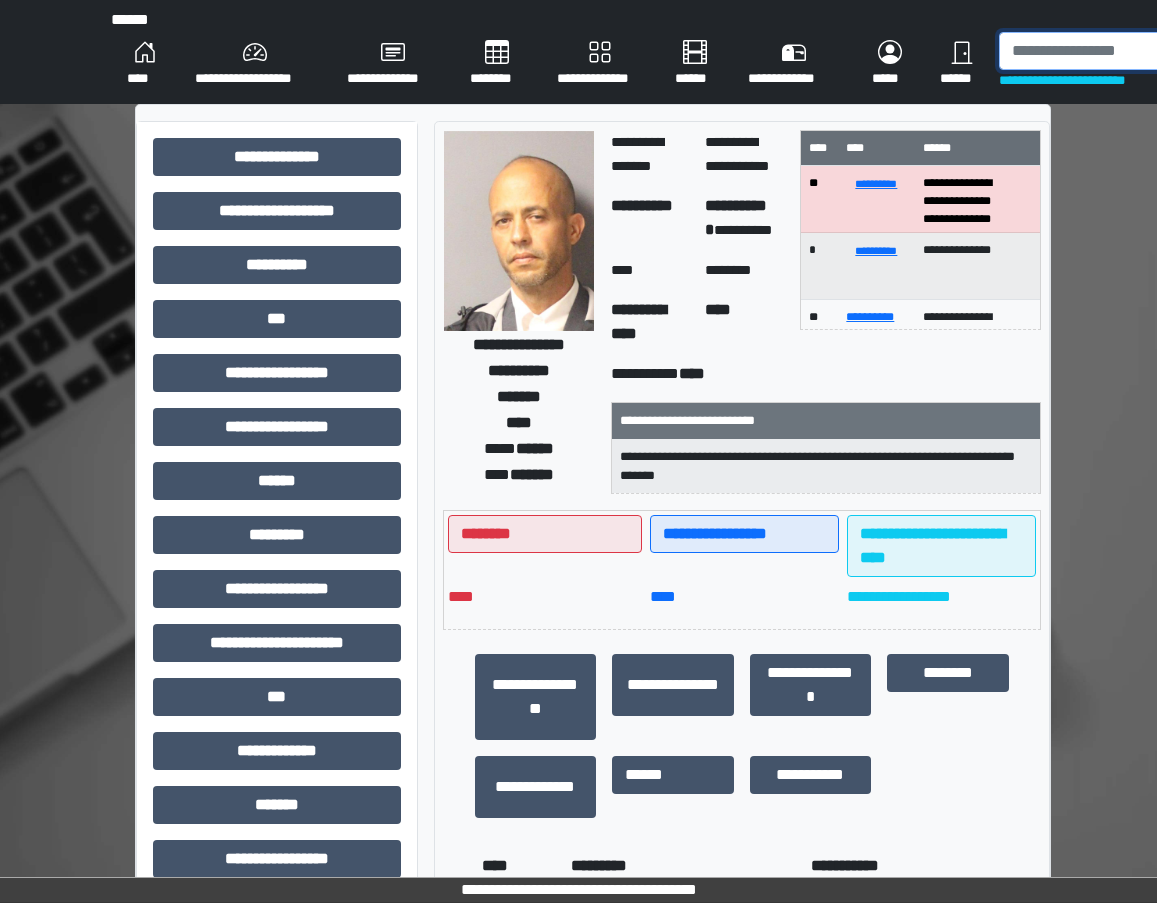 click at bounding box center (1102, 51) 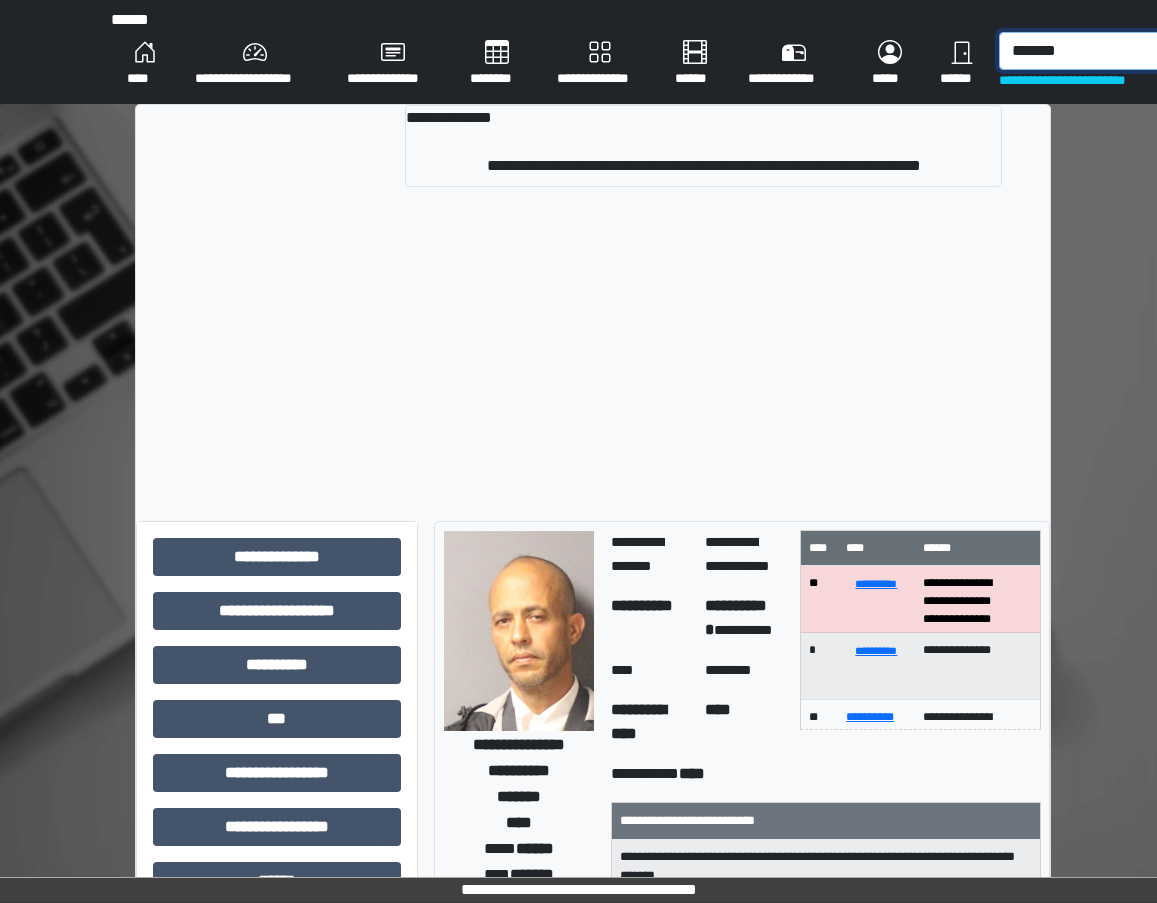 type on "*******" 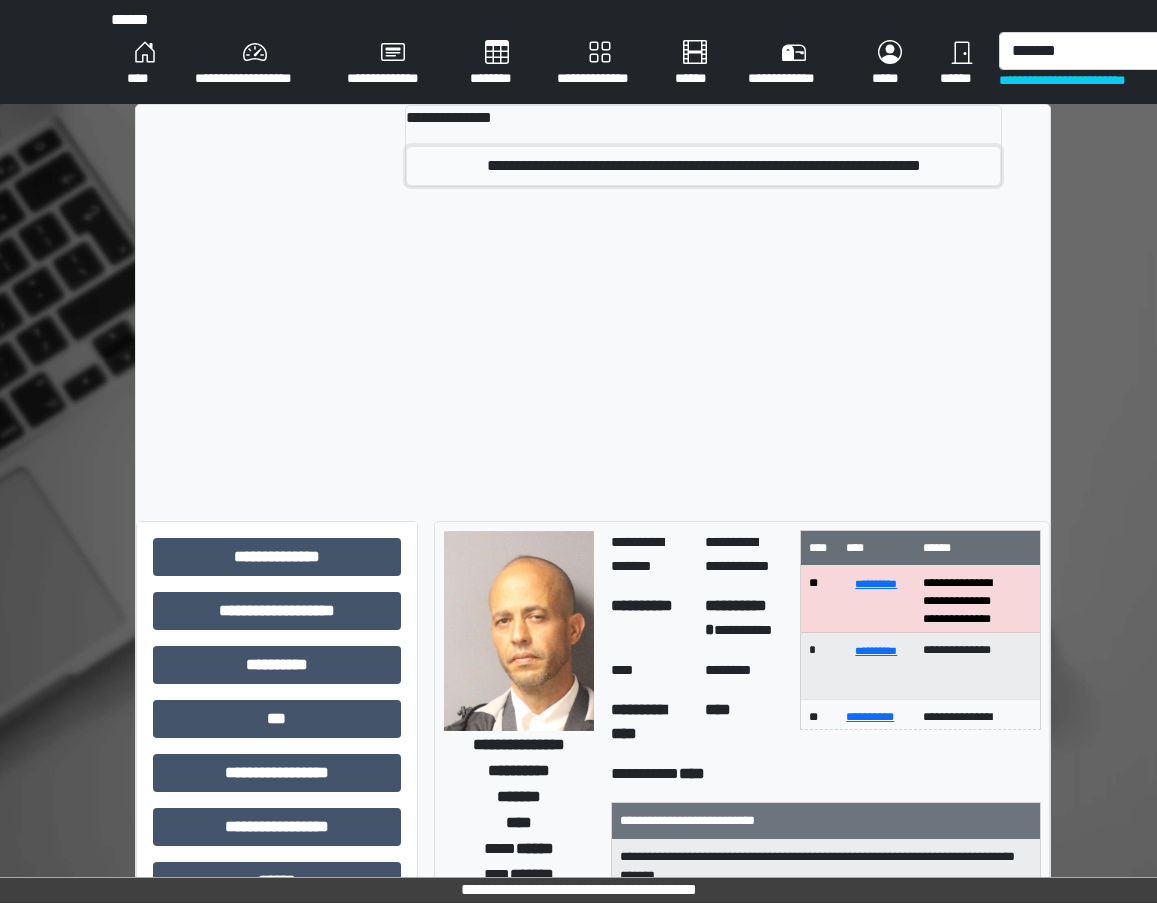 click on "**********" at bounding box center [703, 166] 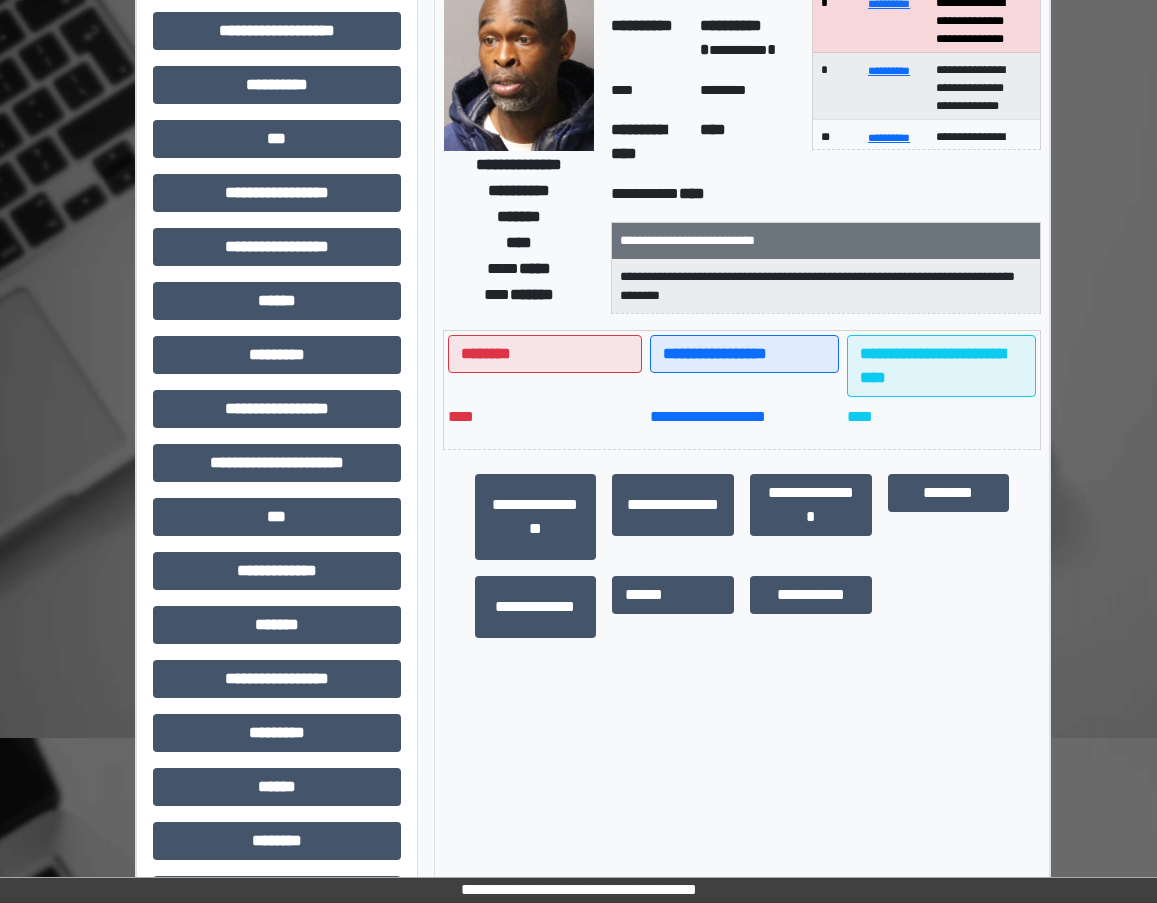 scroll, scrollTop: 295, scrollLeft: 0, axis: vertical 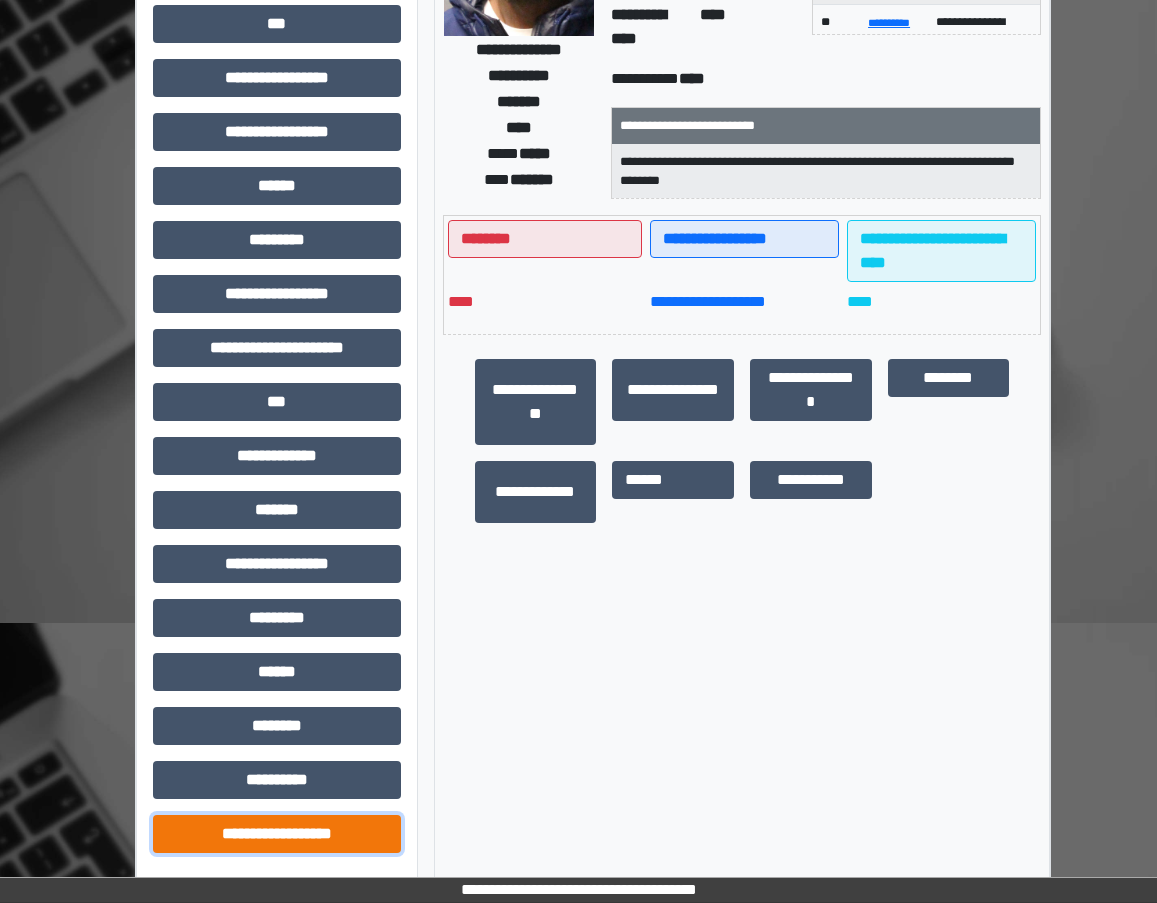 click on "**********" at bounding box center (277, 834) 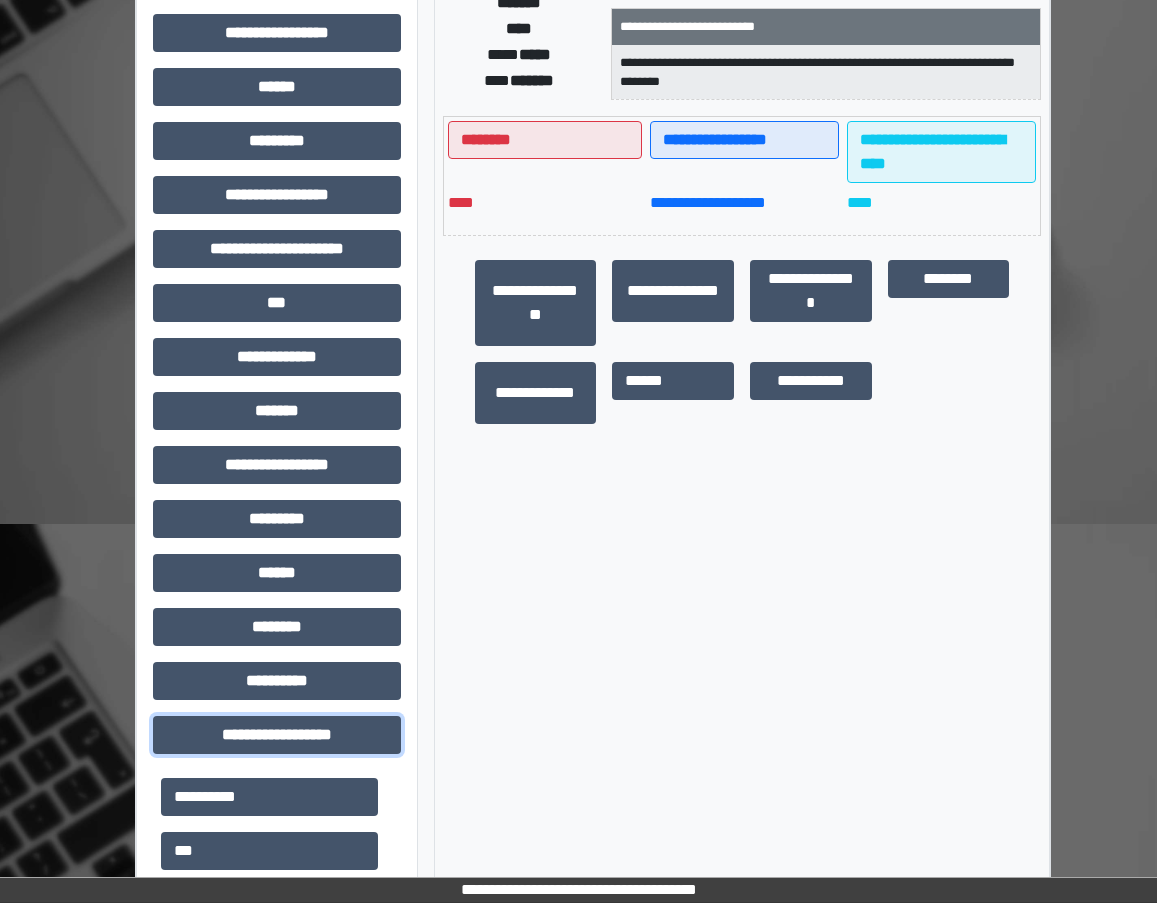 scroll, scrollTop: 398, scrollLeft: 0, axis: vertical 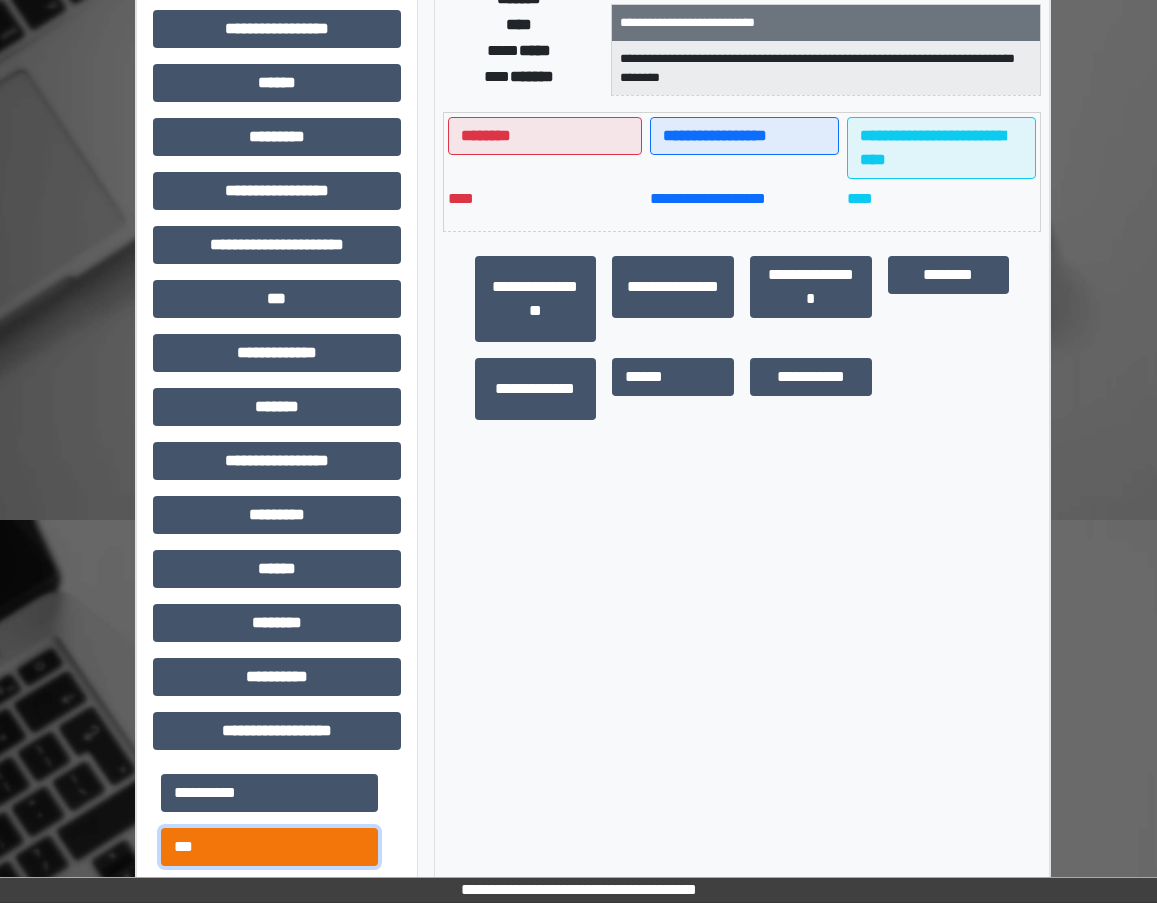 click on "***" at bounding box center [269, 847] 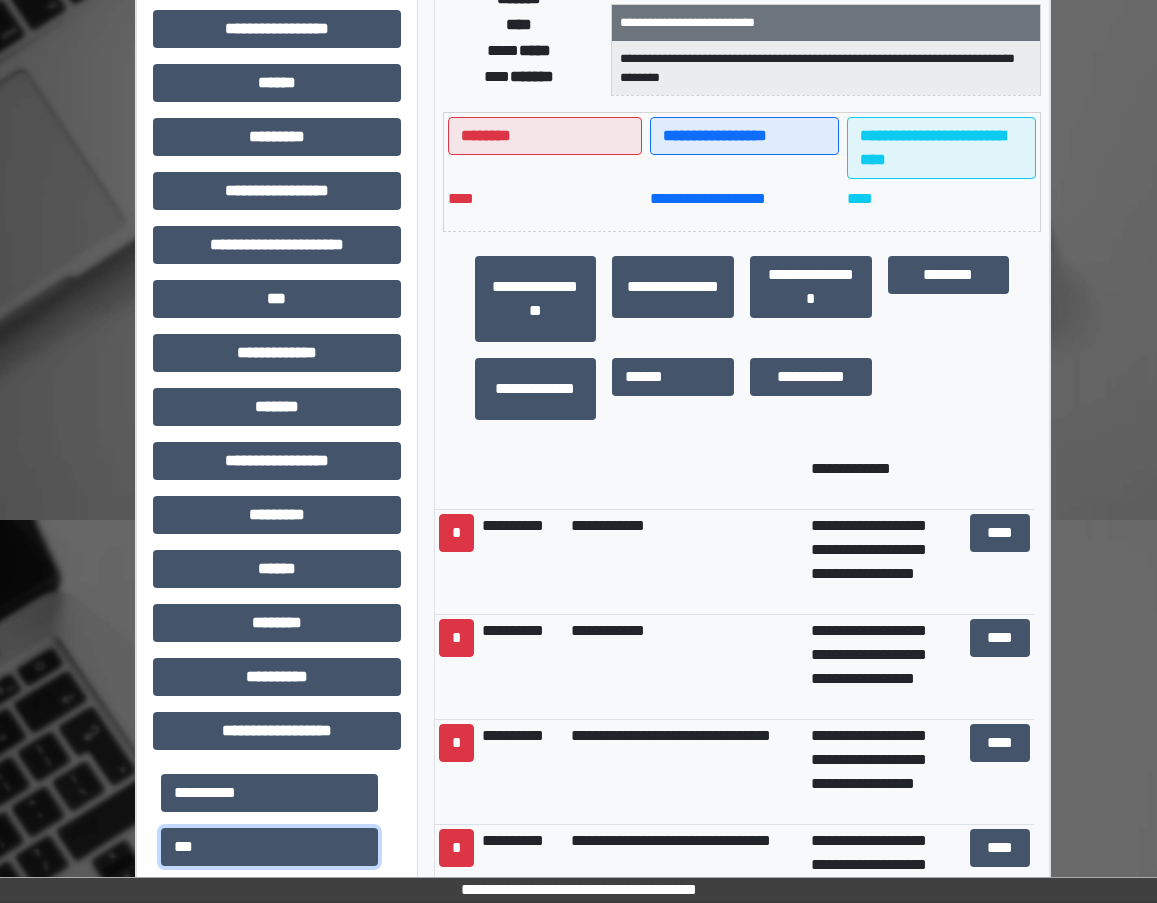 scroll, scrollTop: 514, scrollLeft: 0, axis: vertical 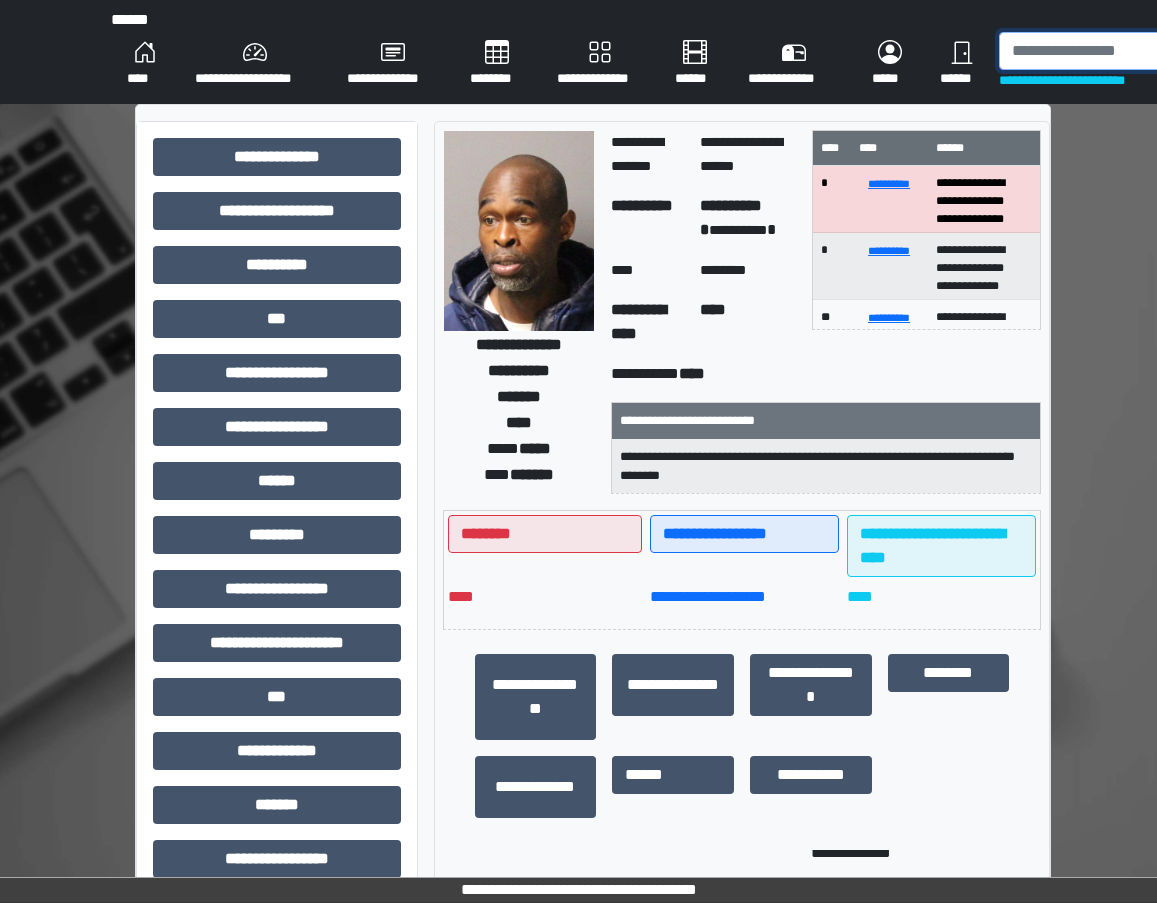 click at bounding box center [1102, 51] 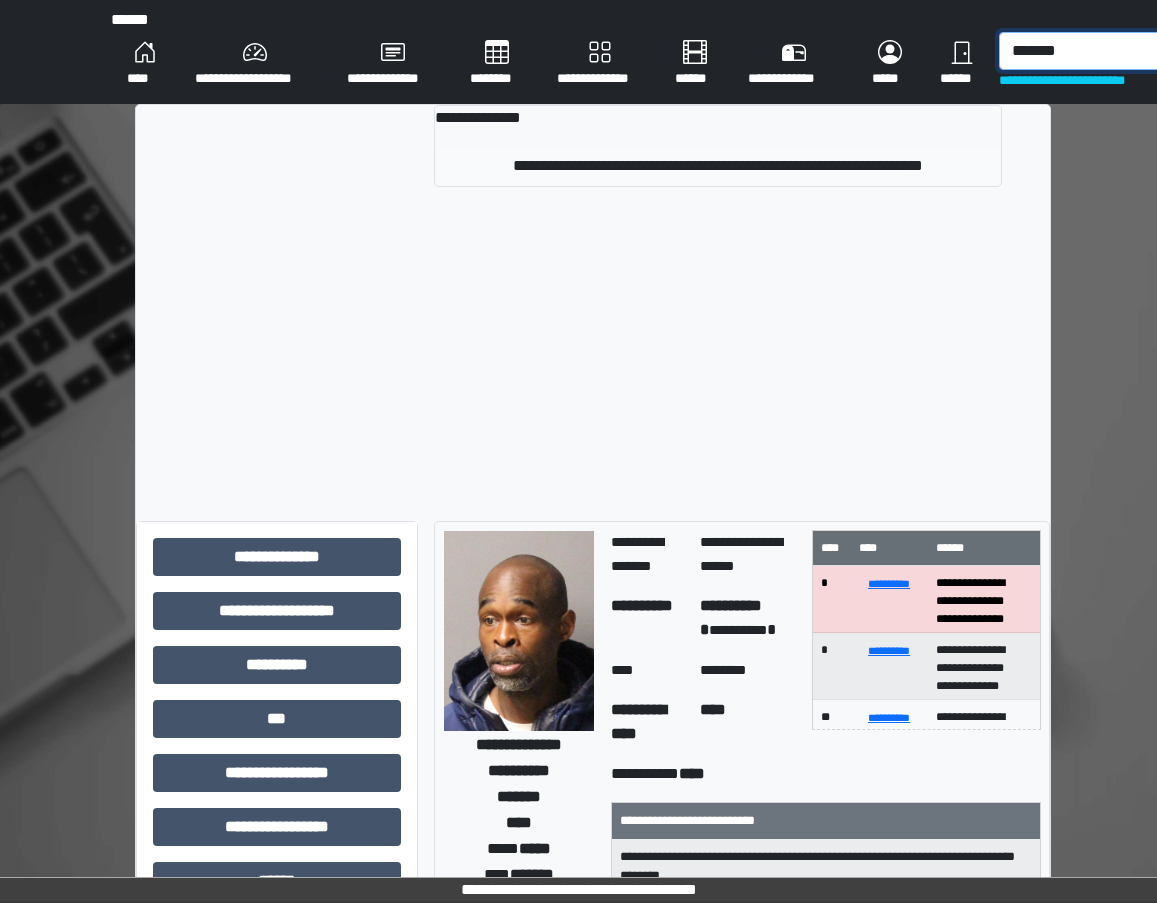 type on "*******" 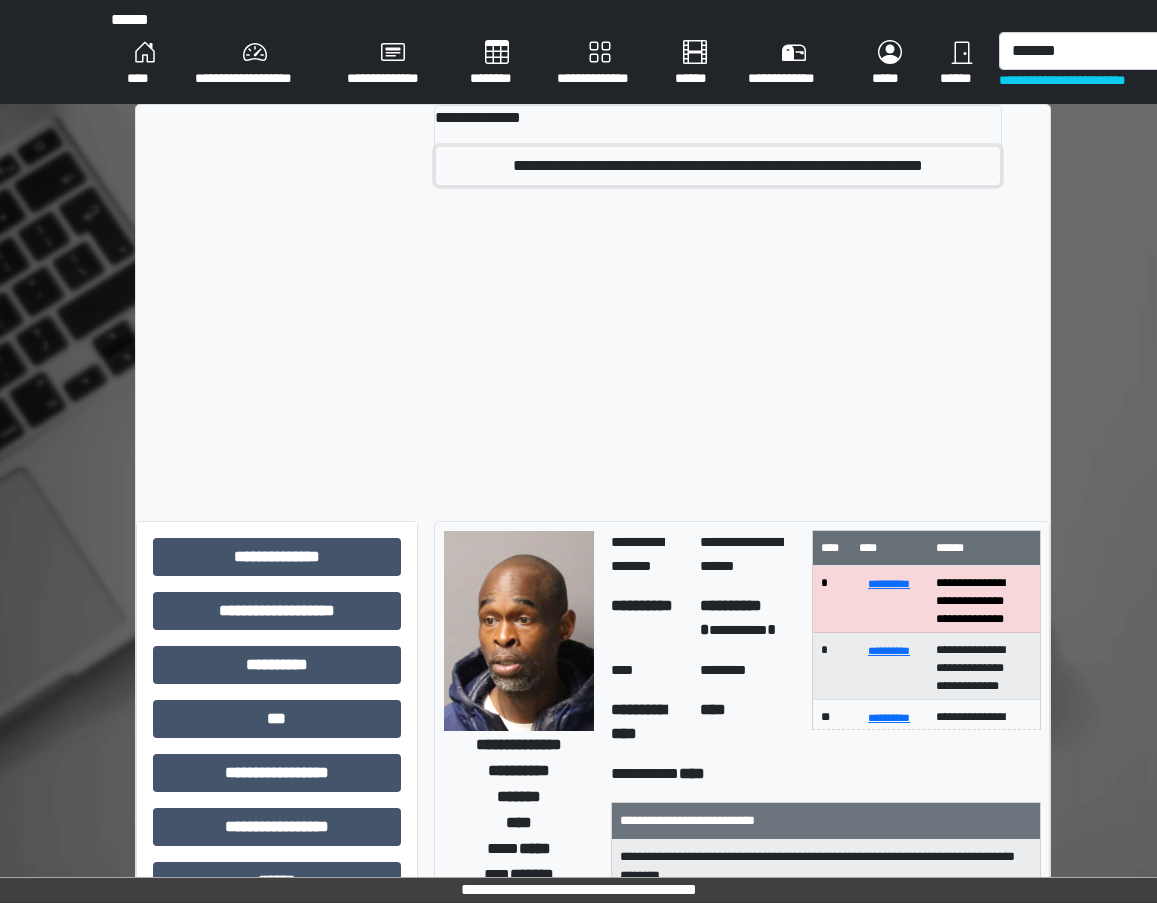 click on "**********" at bounding box center (718, 166) 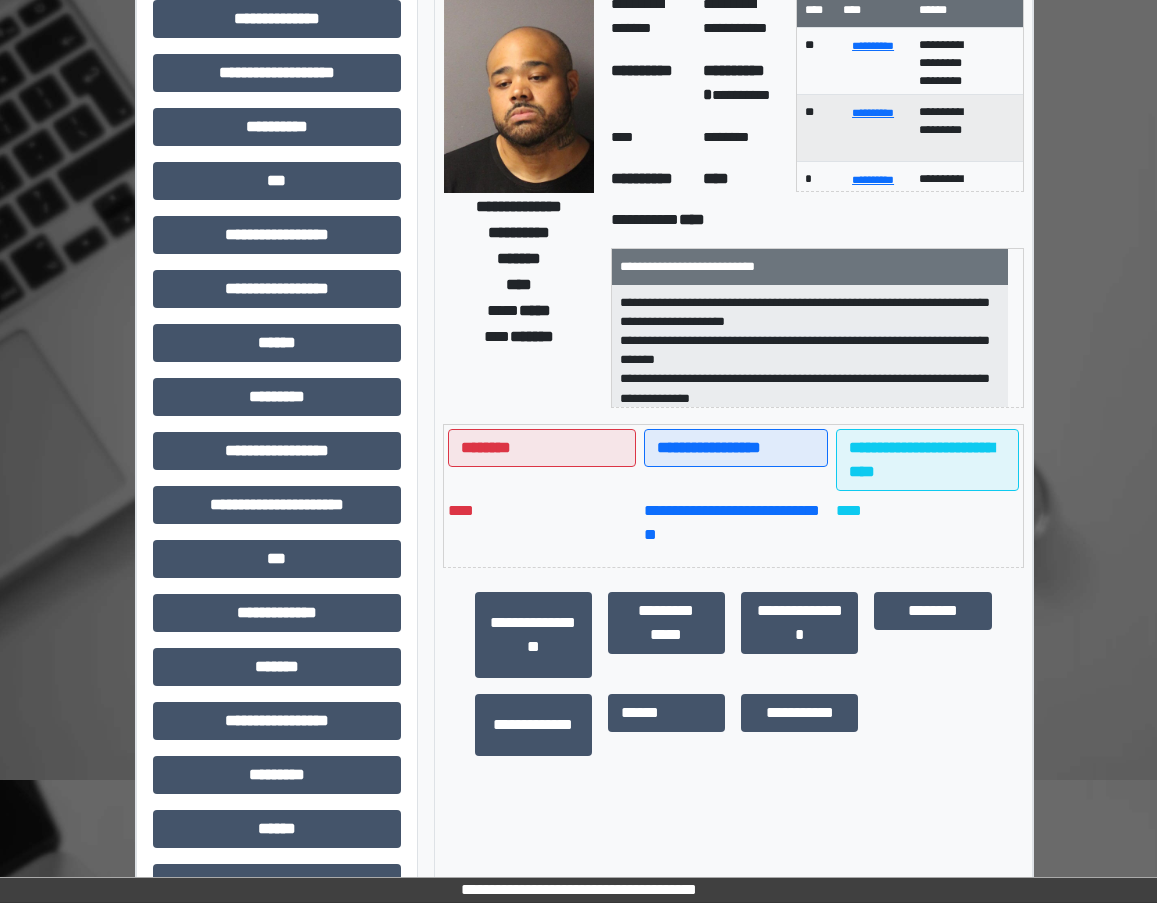 scroll, scrollTop: 295, scrollLeft: 0, axis: vertical 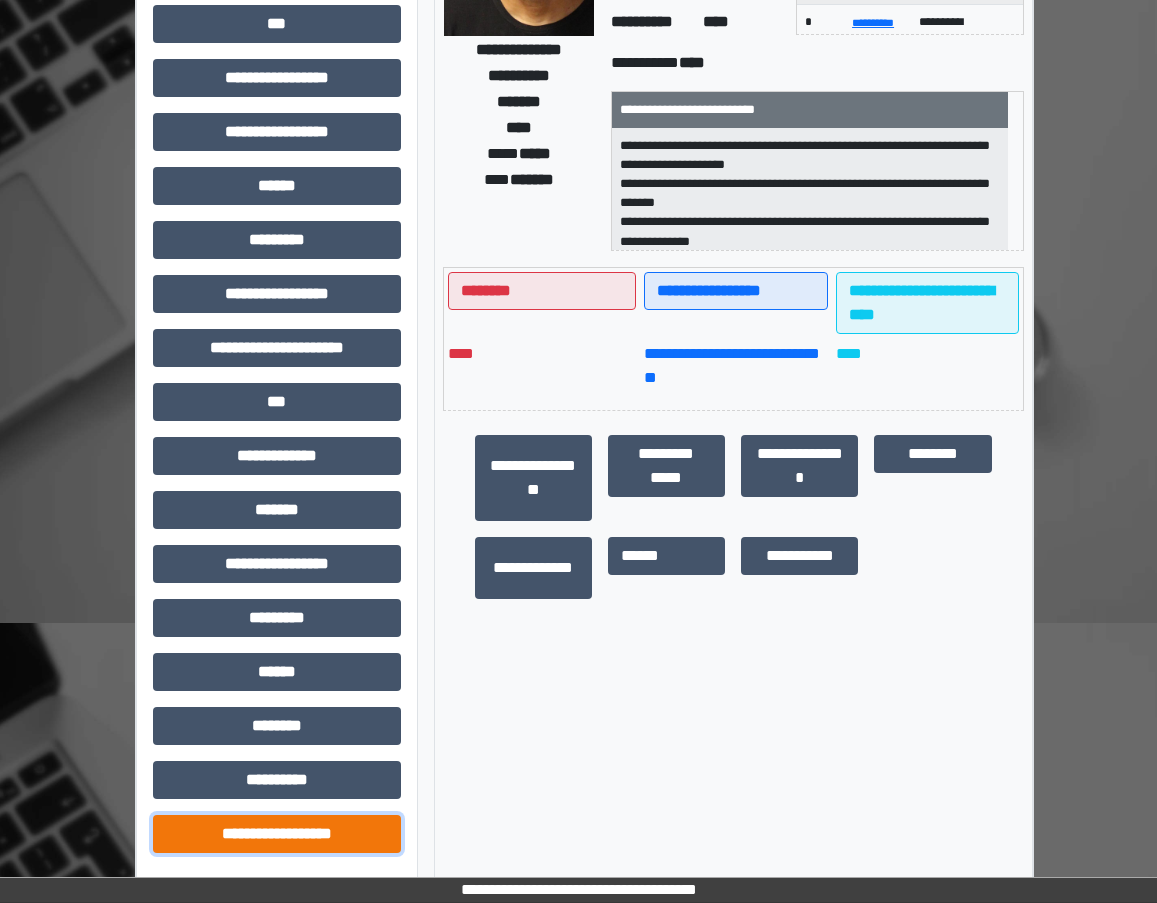 click on "**********" at bounding box center (277, 834) 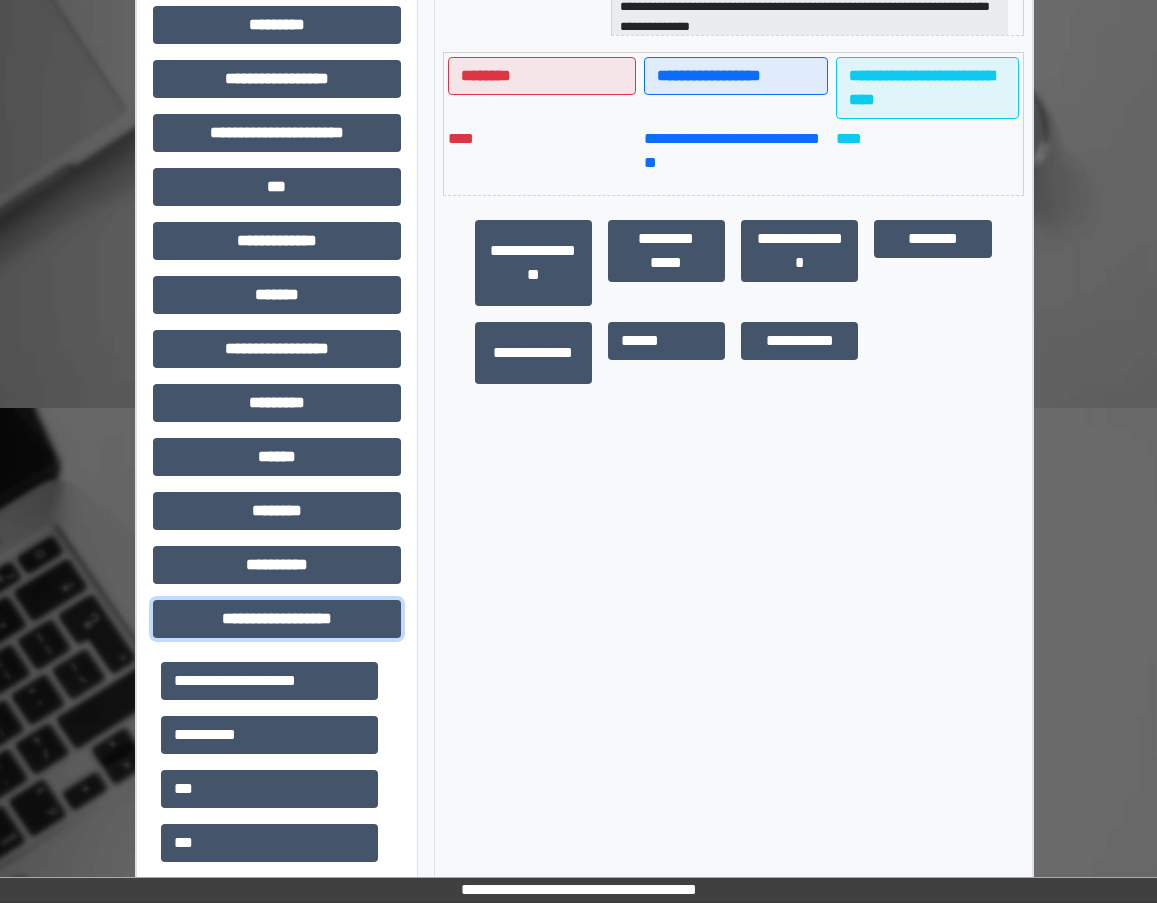 scroll, scrollTop: 535, scrollLeft: 0, axis: vertical 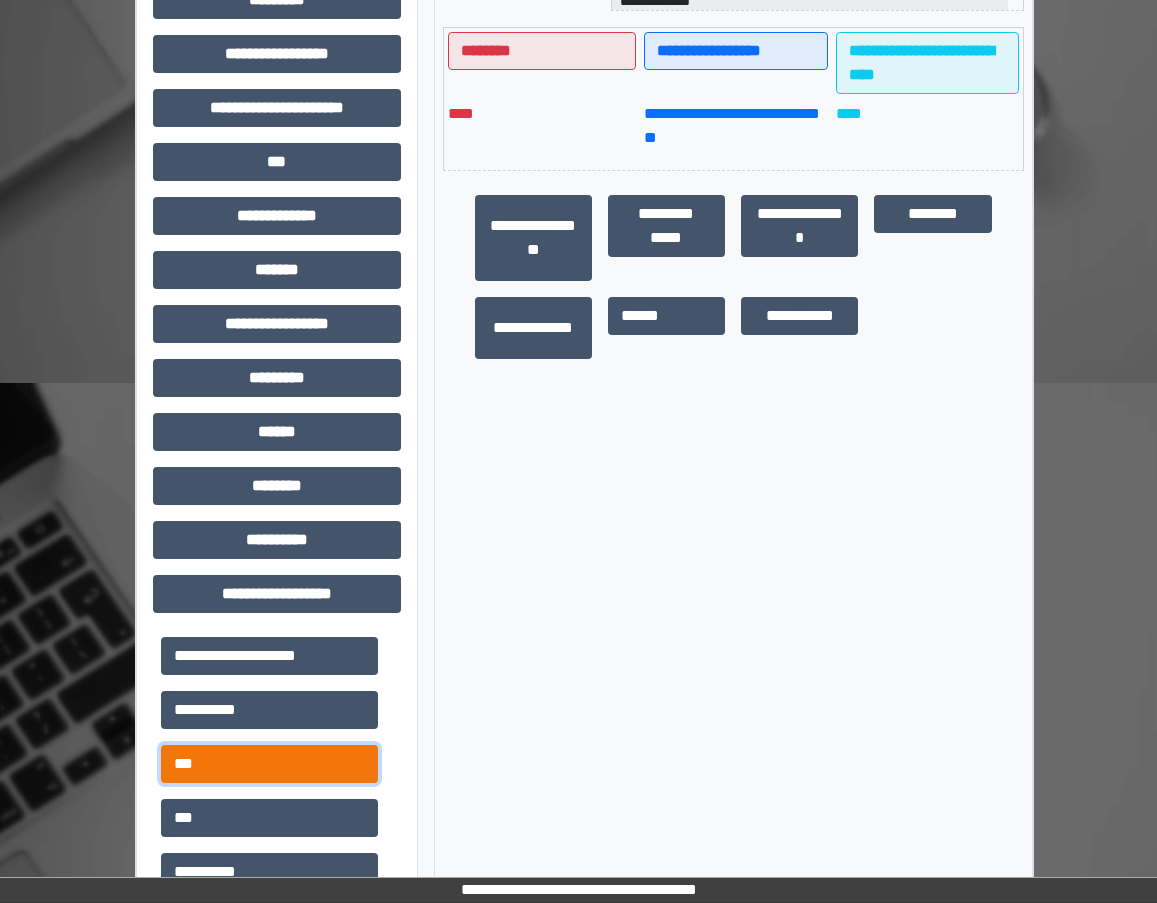 click on "***" at bounding box center [269, 764] 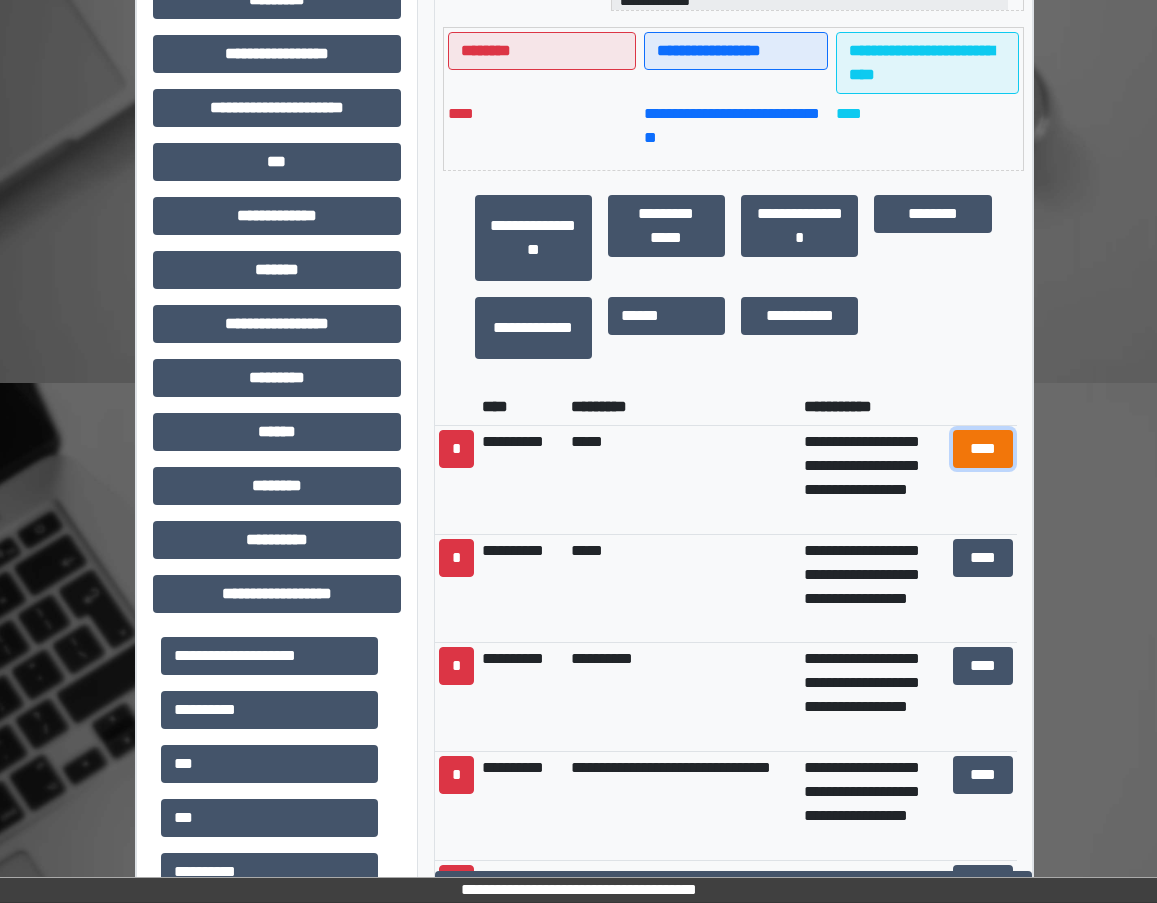 click on "****" at bounding box center [983, 449] 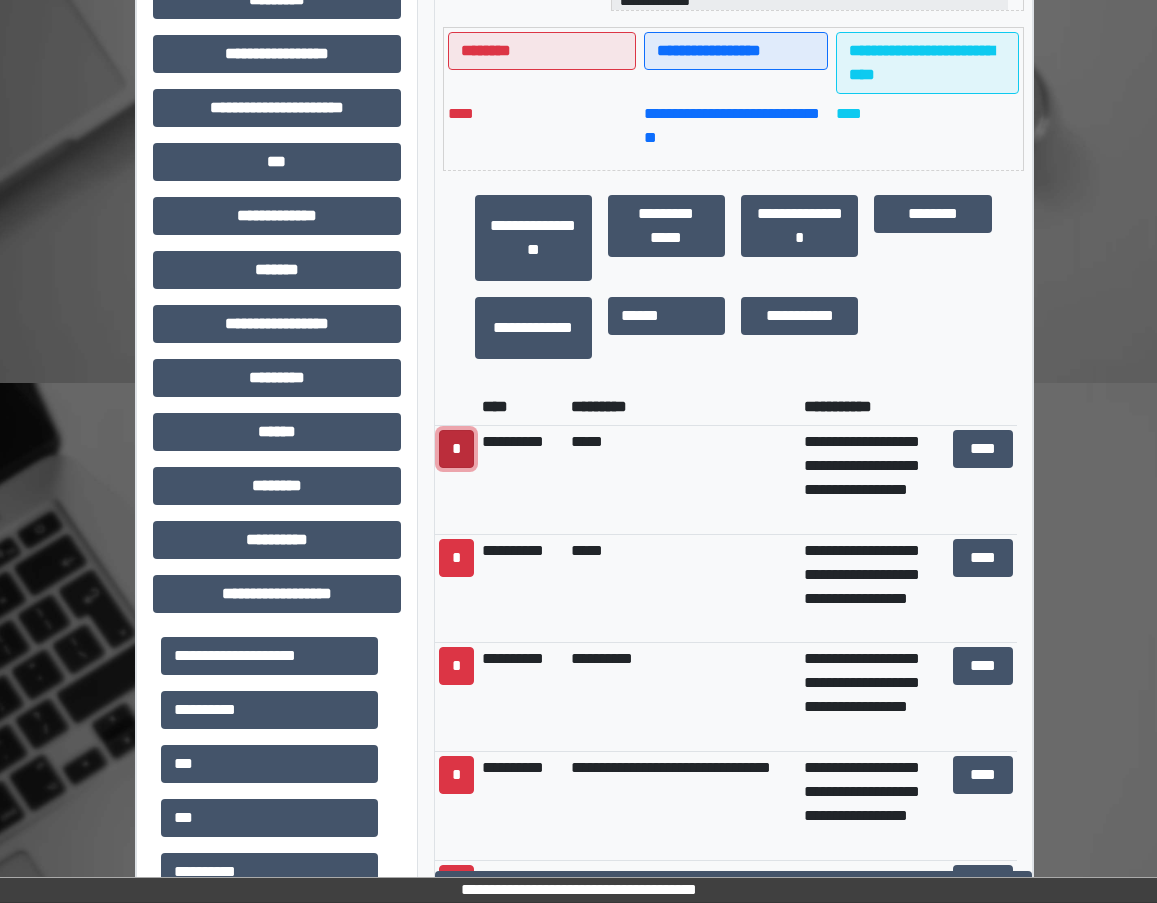 click on "*" at bounding box center [456, 449] 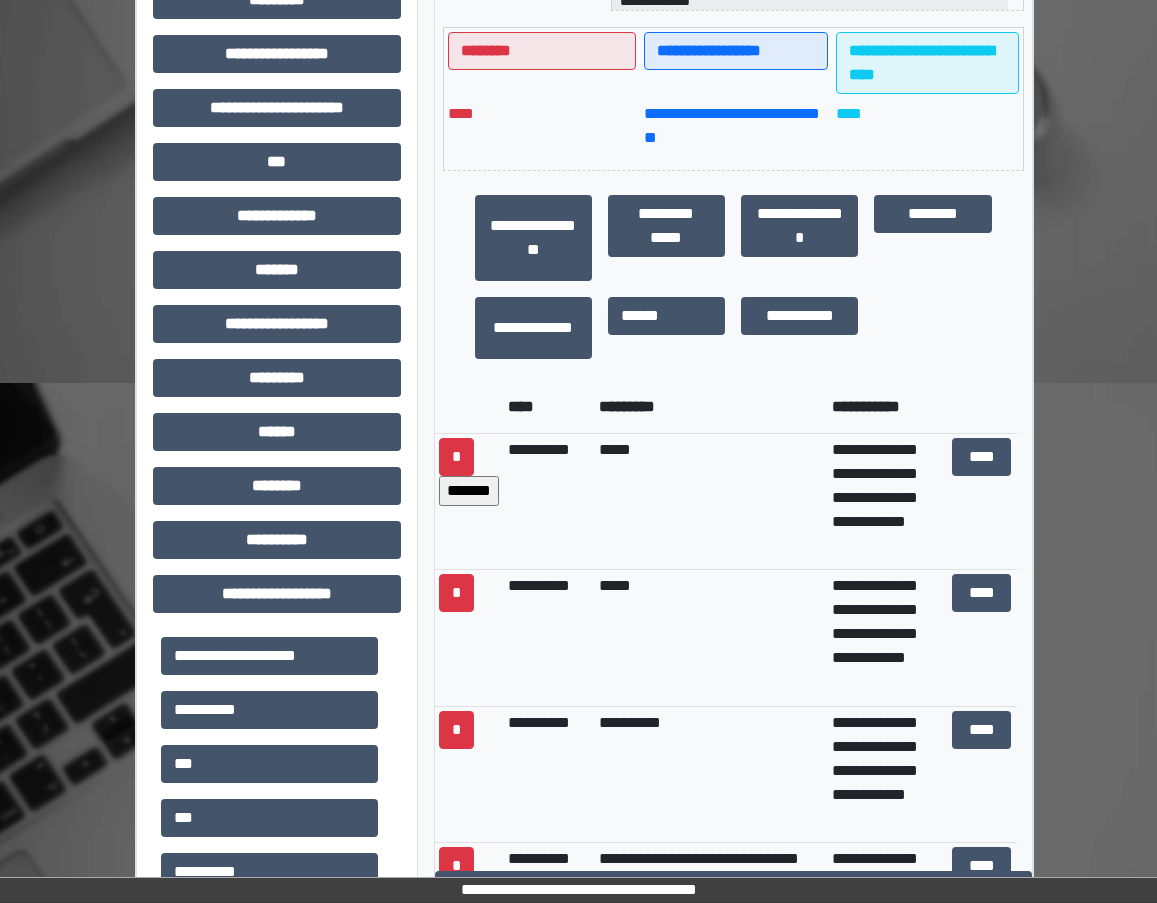 click on "*******" at bounding box center [469, 491] 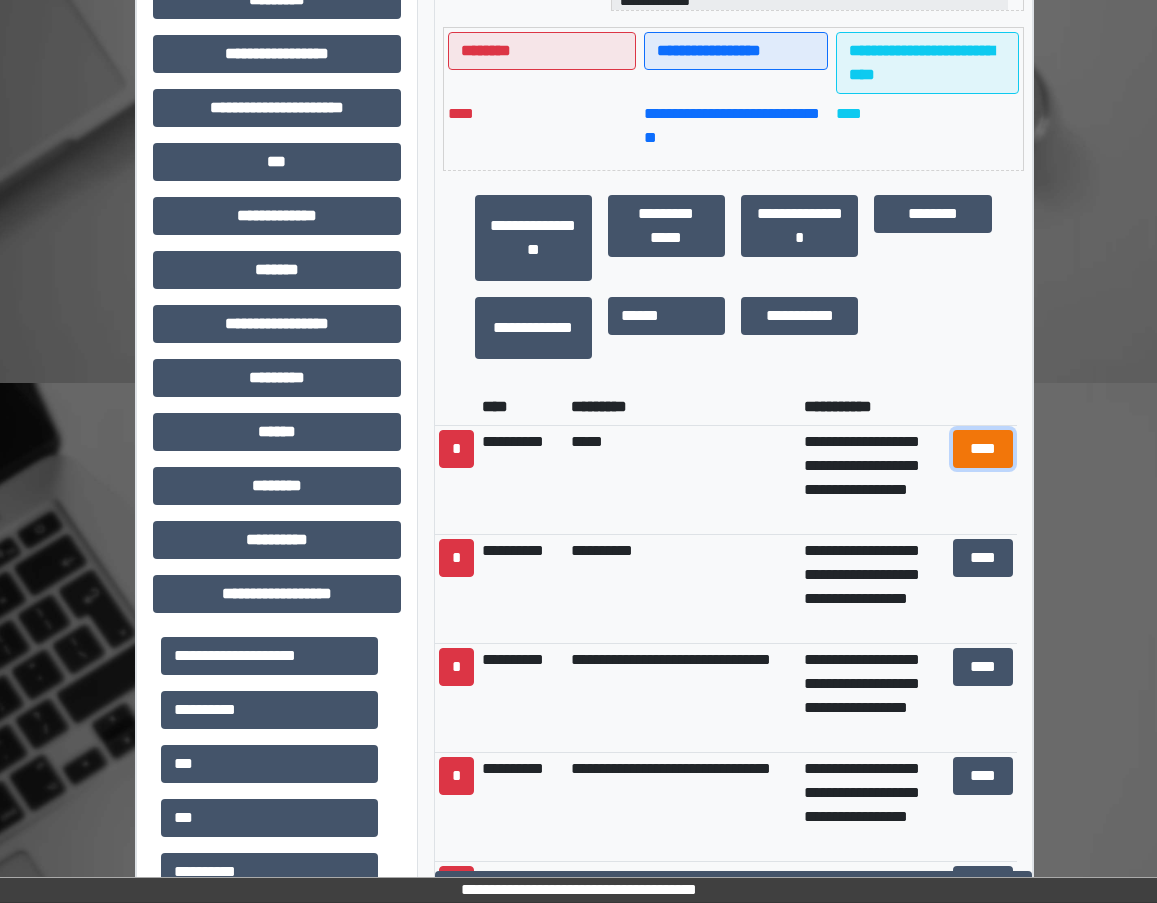 click on "****" at bounding box center [983, 449] 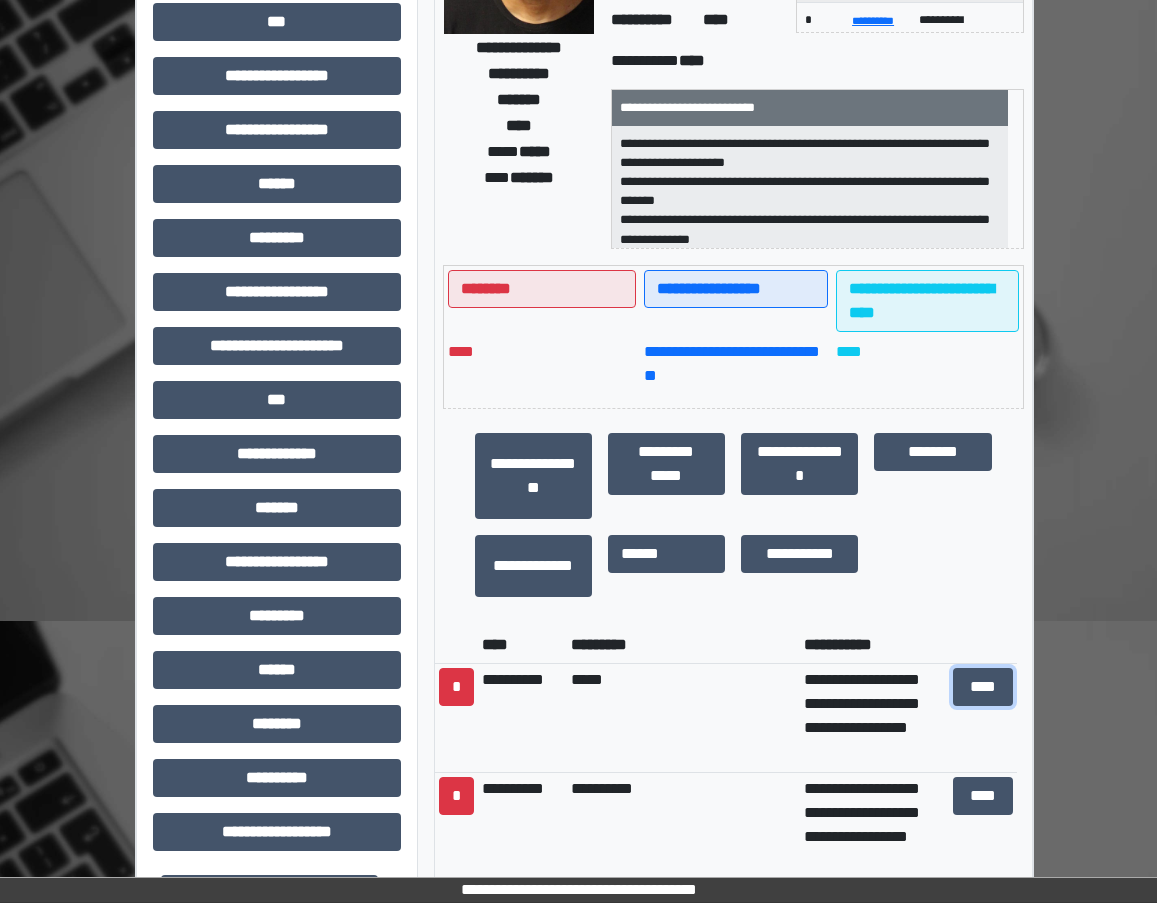 scroll, scrollTop: 415, scrollLeft: 0, axis: vertical 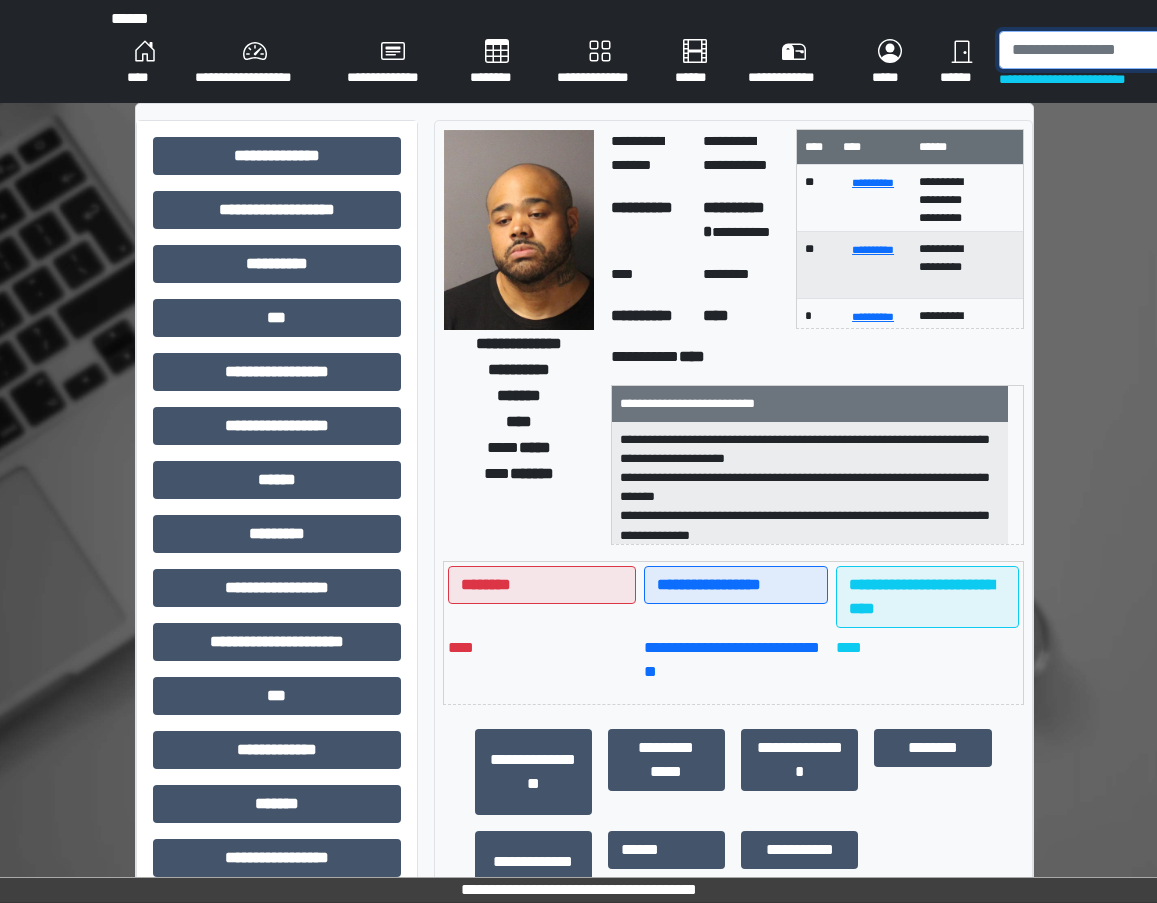 click at bounding box center [1102, 50] 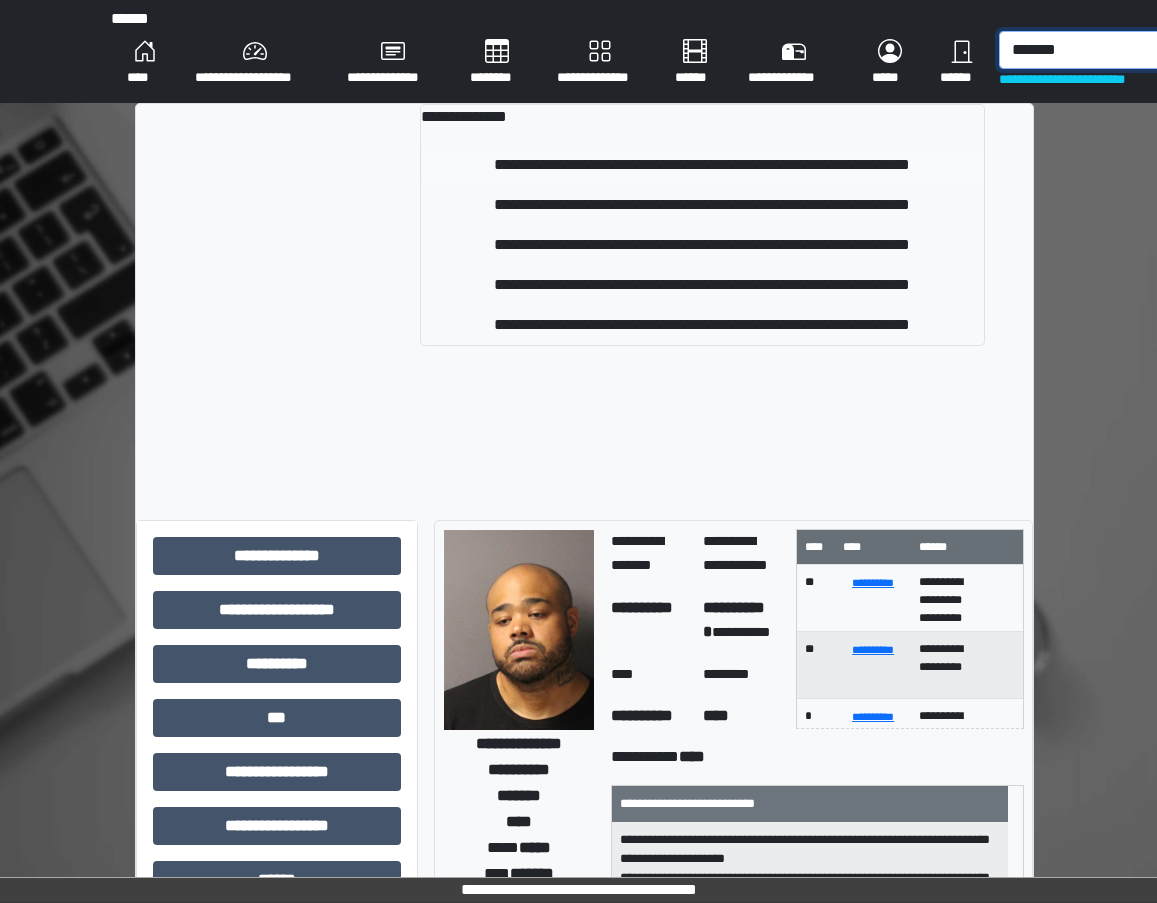 type on "*******" 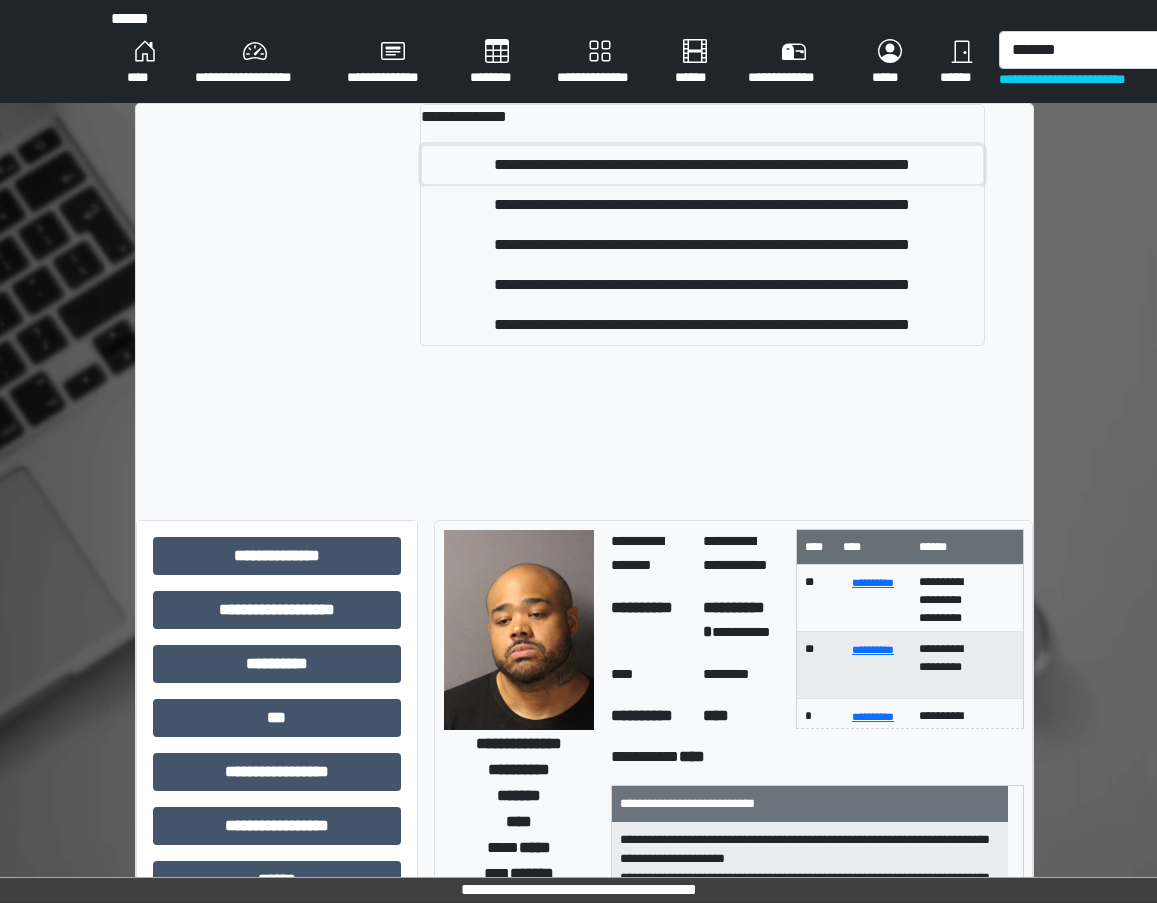 click on "**********" at bounding box center (702, 165) 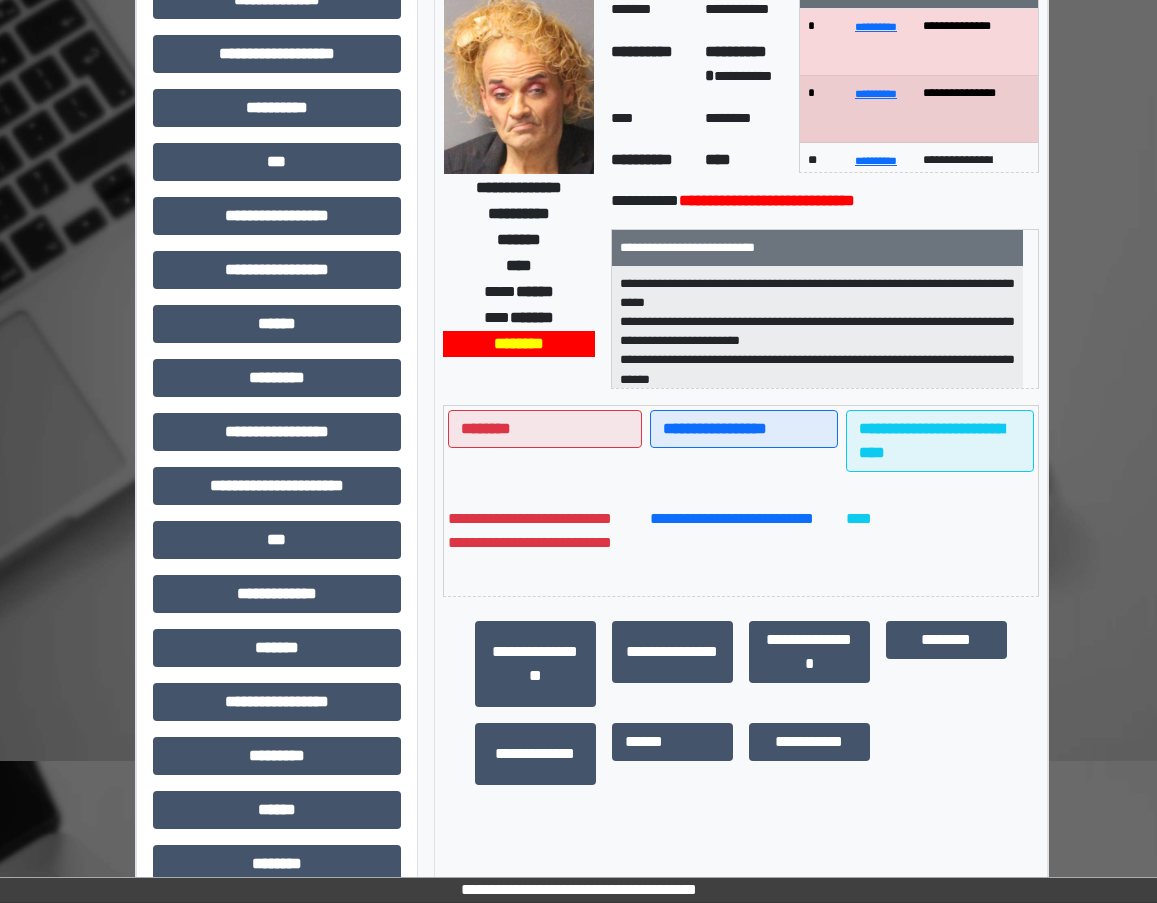 scroll, scrollTop: 185, scrollLeft: 0, axis: vertical 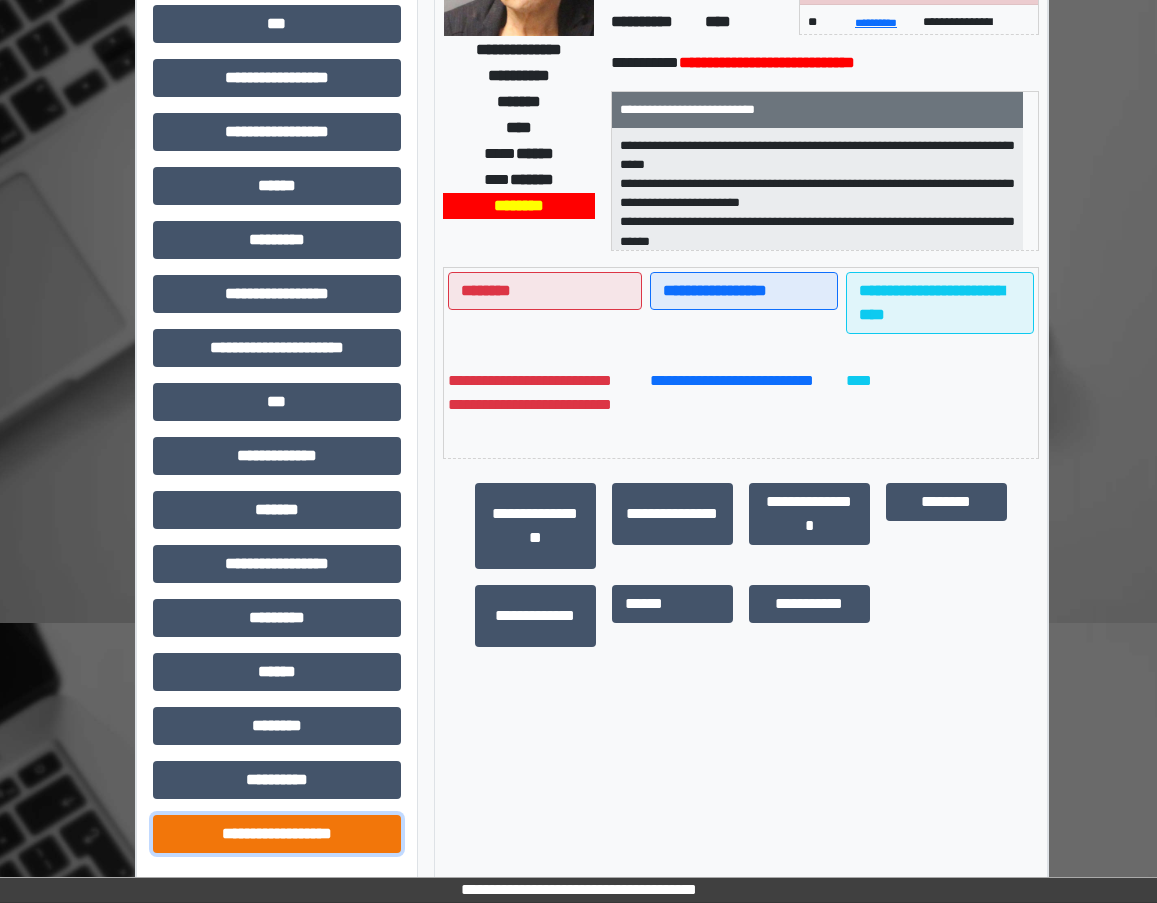 click on "**********" at bounding box center [277, 834] 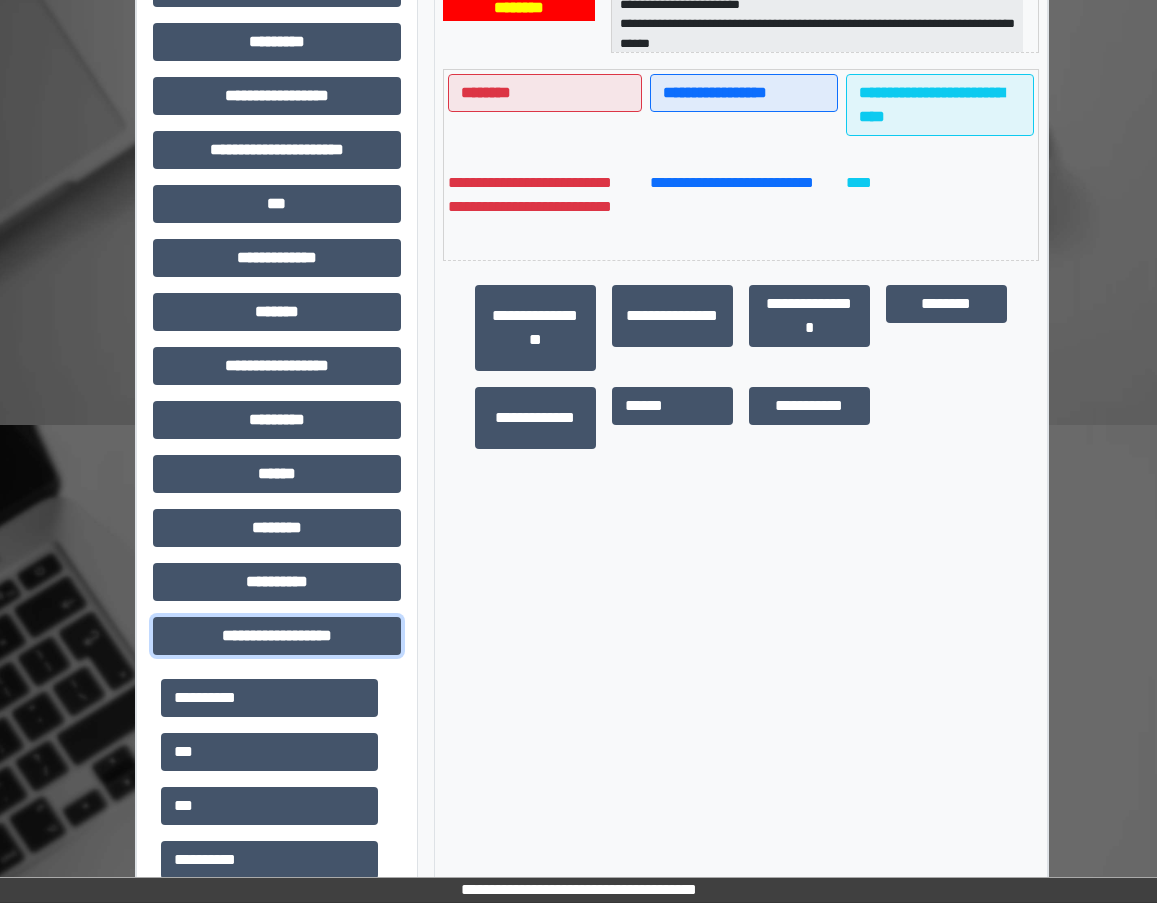 scroll, scrollTop: 562, scrollLeft: 0, axis: vertical 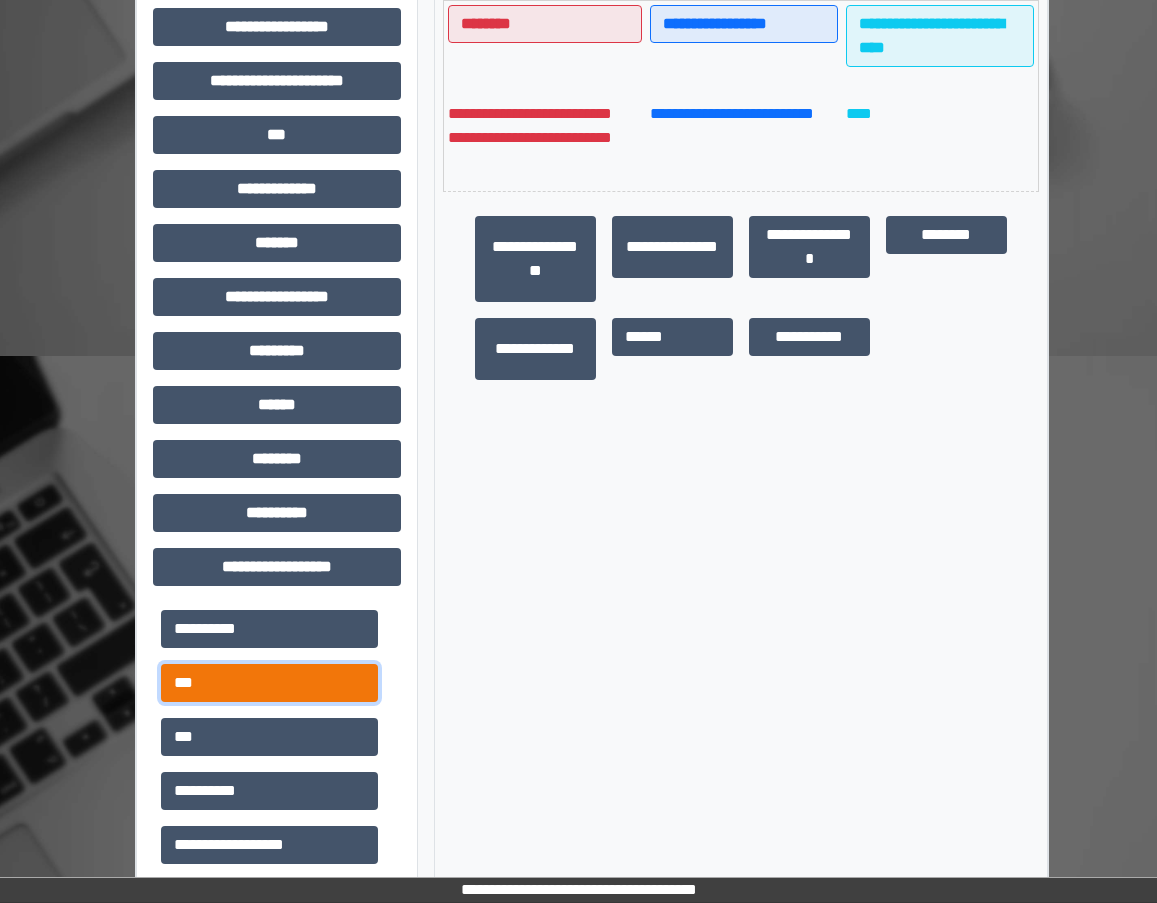 click on "***" at bounding box center [269, 683] 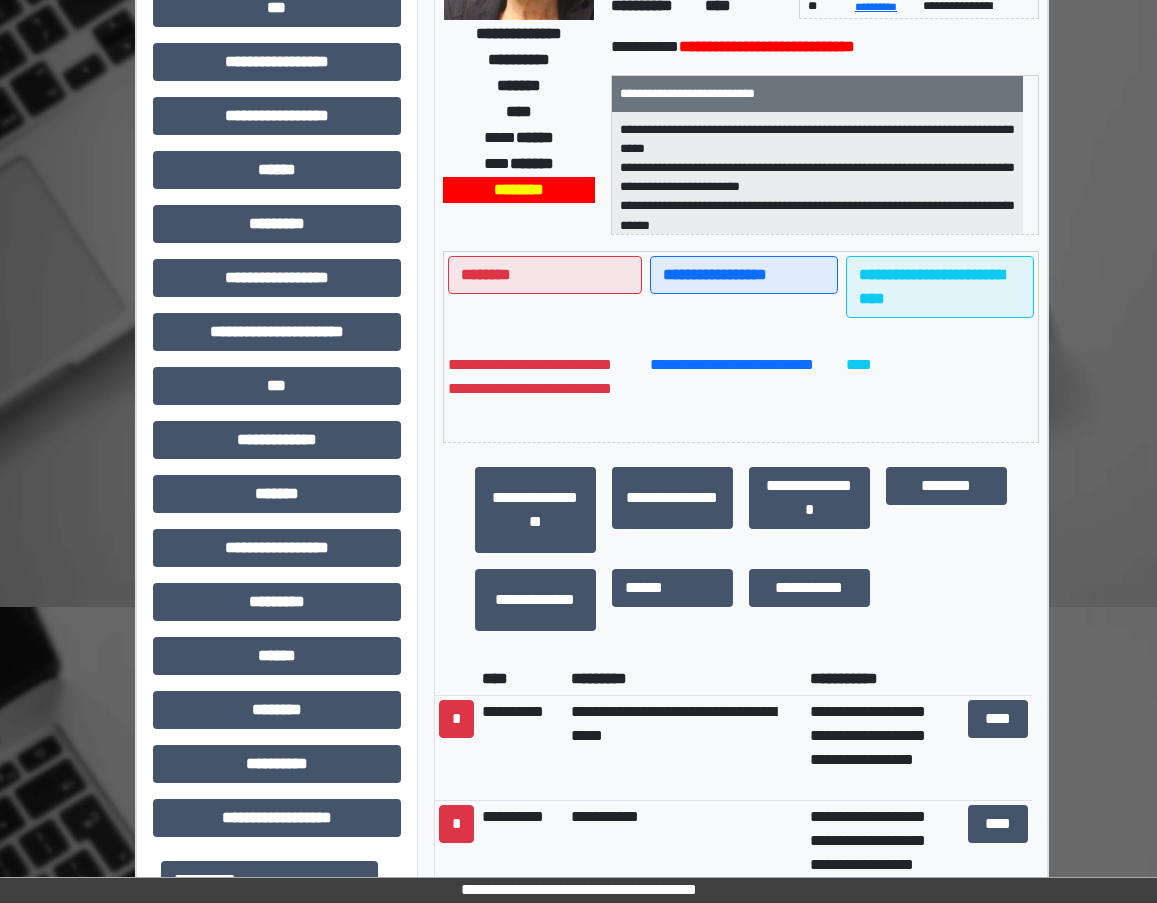 scroll, scrollTop: 144, scrollLeft: 0, axis: vertical 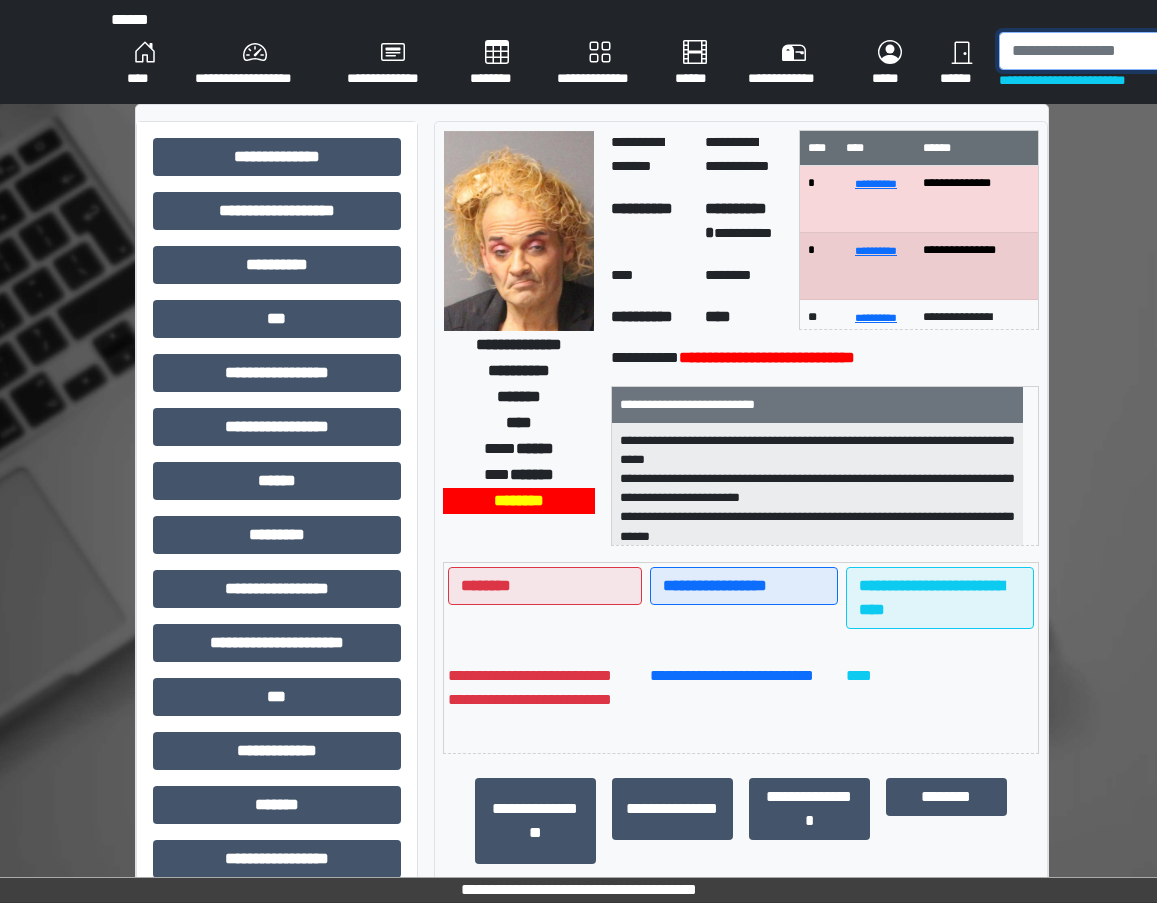 click at bounding box center [1102, 51] 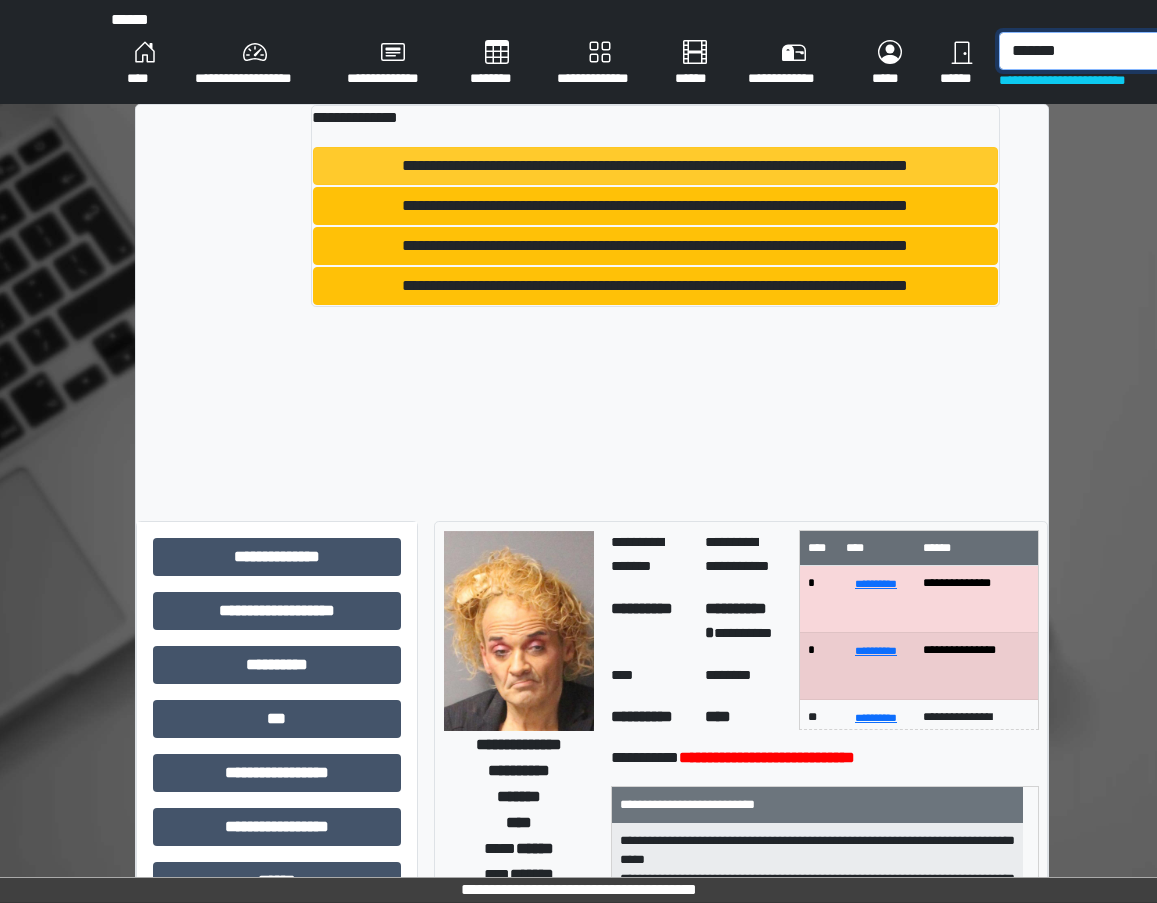 type on "*******" 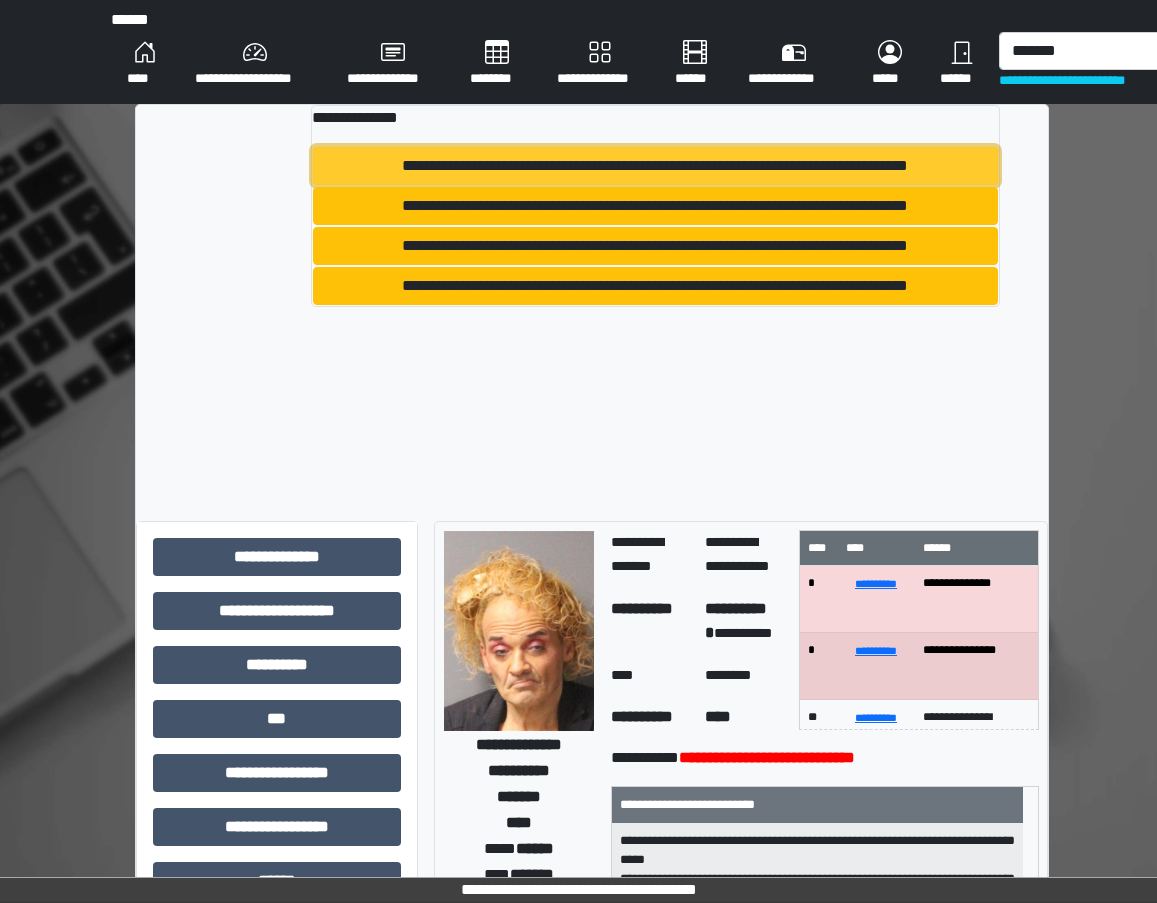 click on "**********" at bounding box center (655, 166) 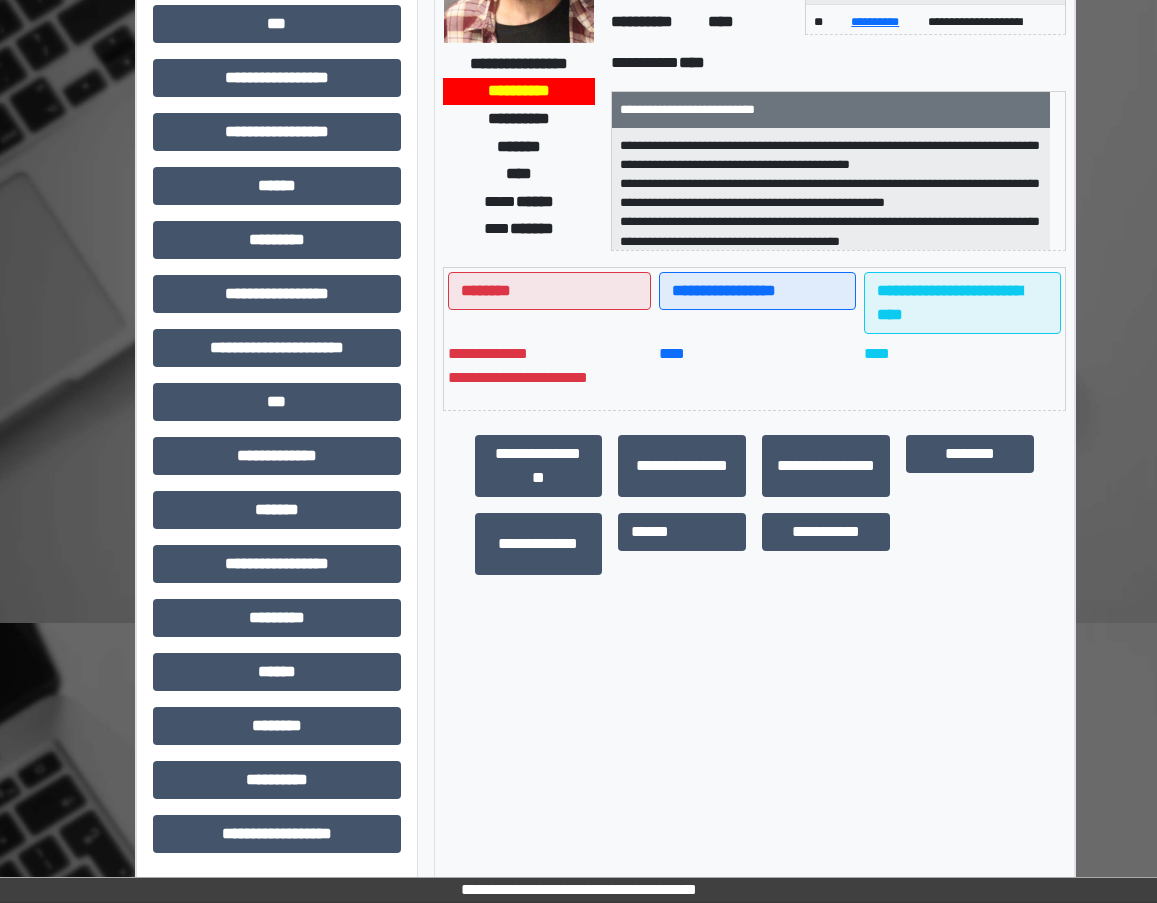 scroll, scrollTop: 165, scrollLeft: 0, axis: vertical 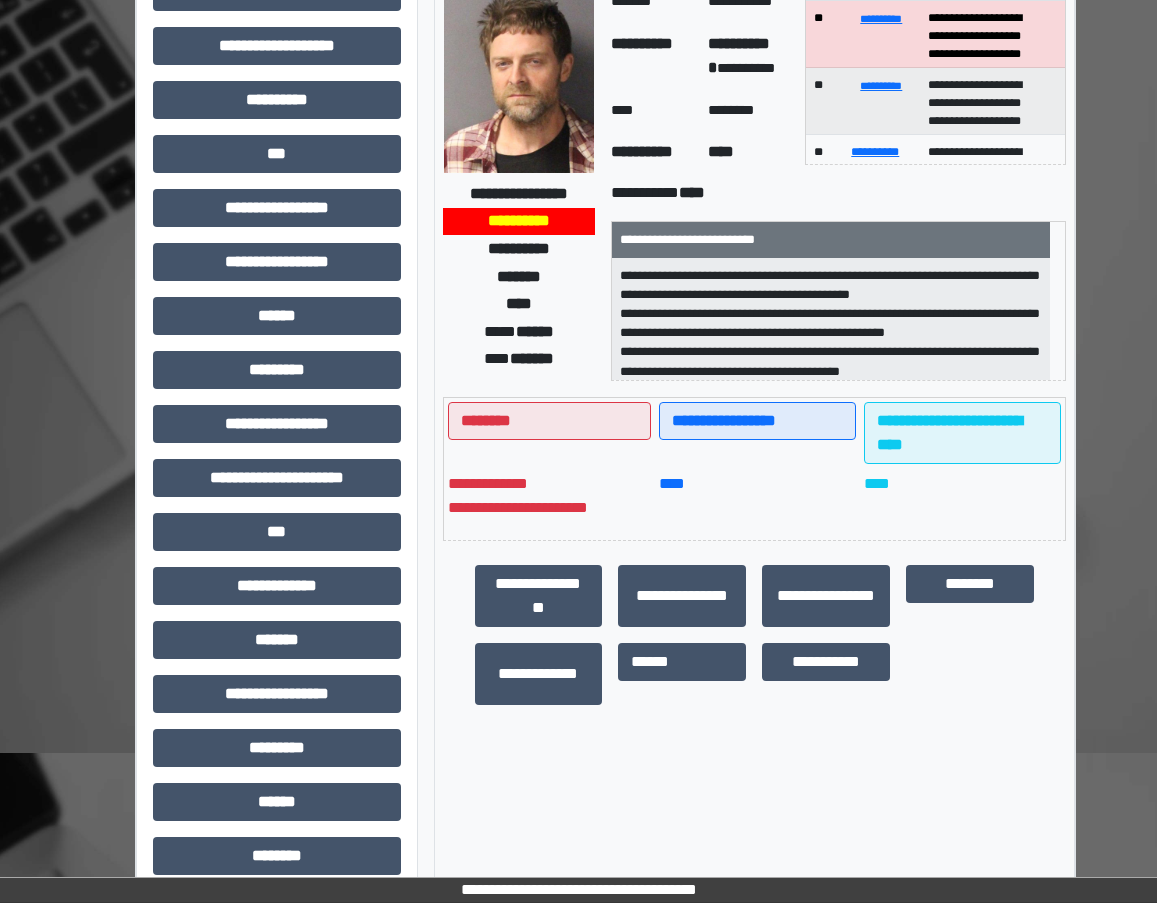 click on "**********" at bounding box center (277, 486) 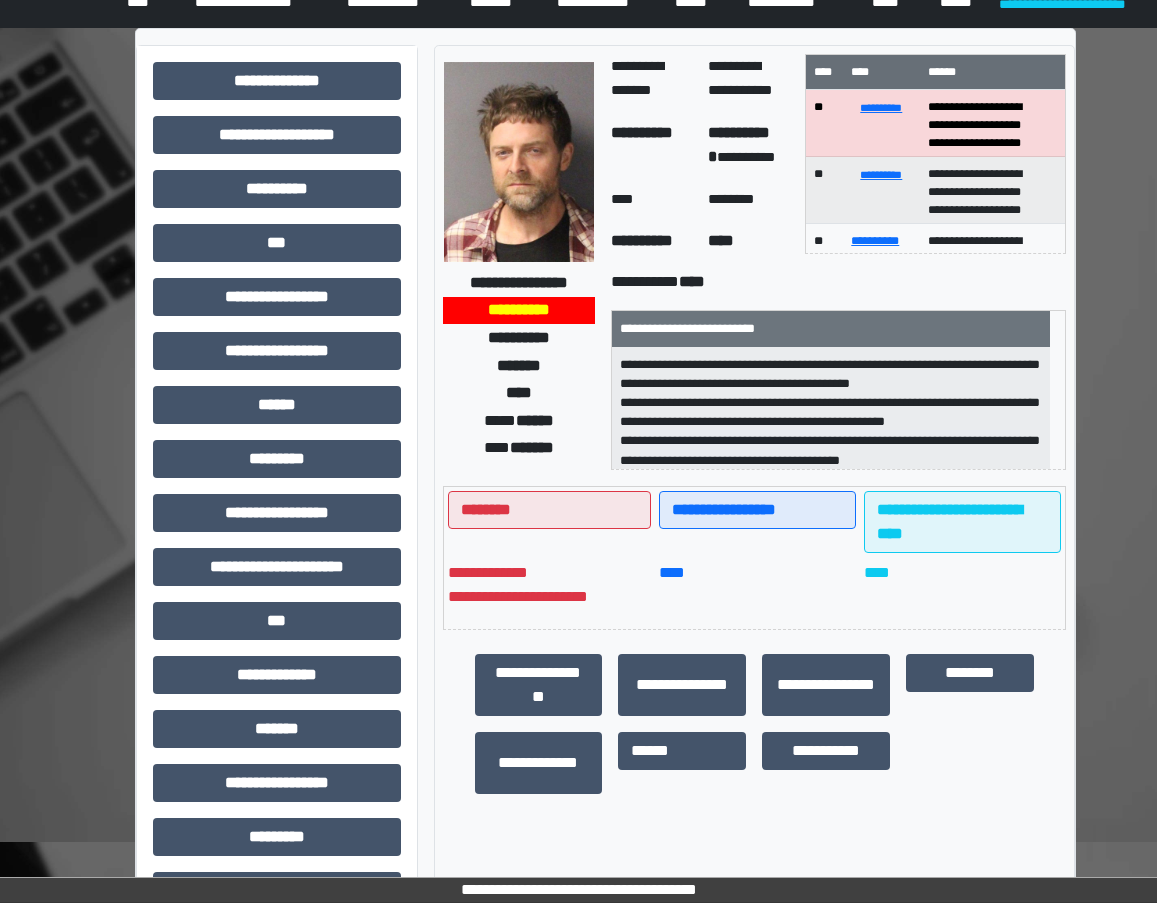 scroll, scrollTop: 0, scrollLeft: 0, axis: both 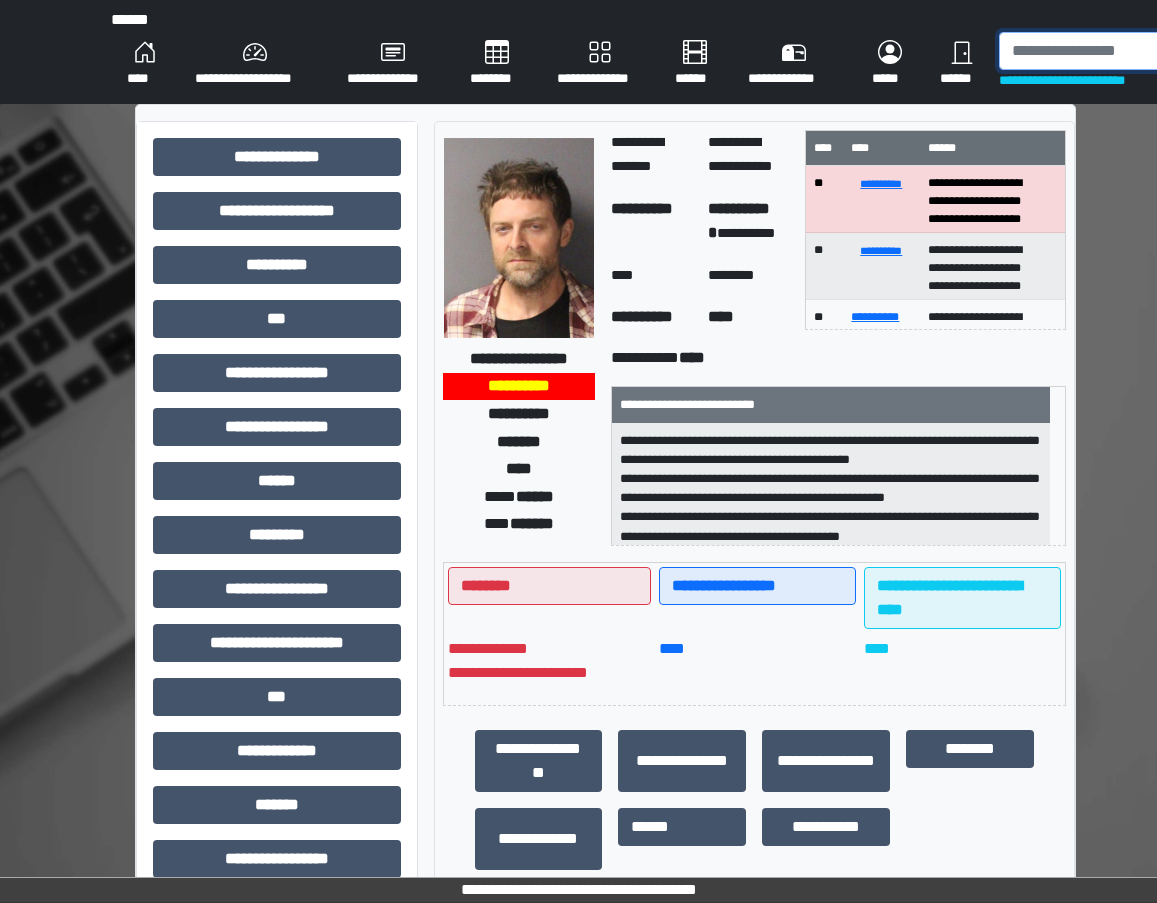 click at bounding box center [1102, 51] 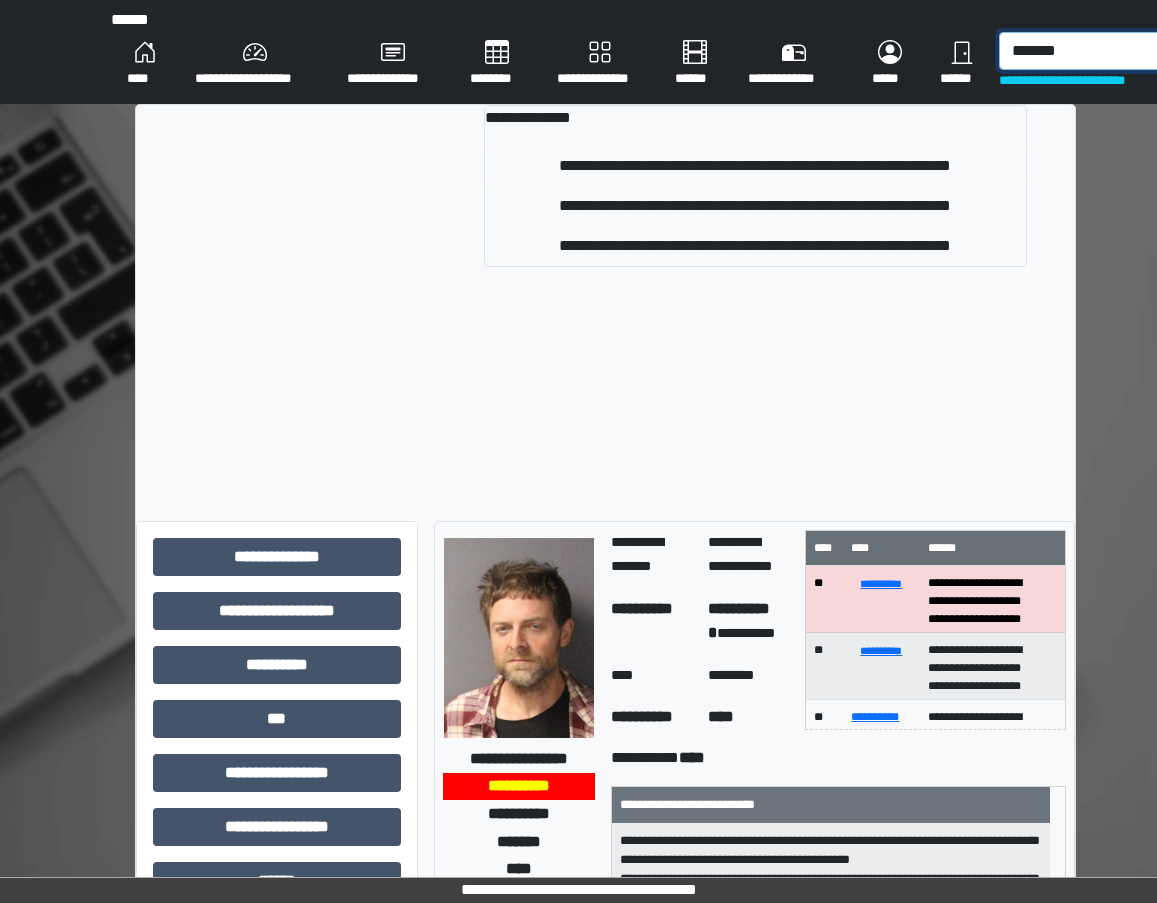 type on "*******" 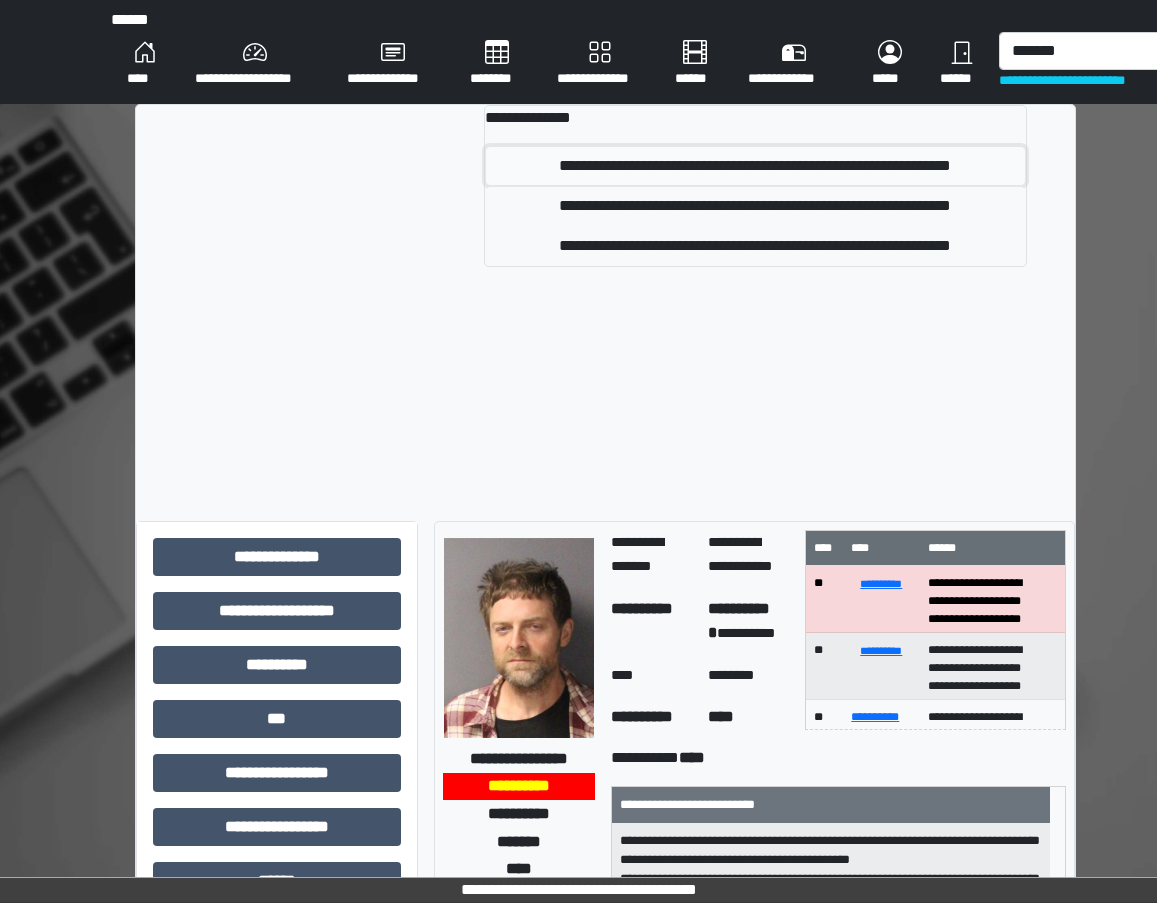 click on "**********" at bounding box center [755, 166] 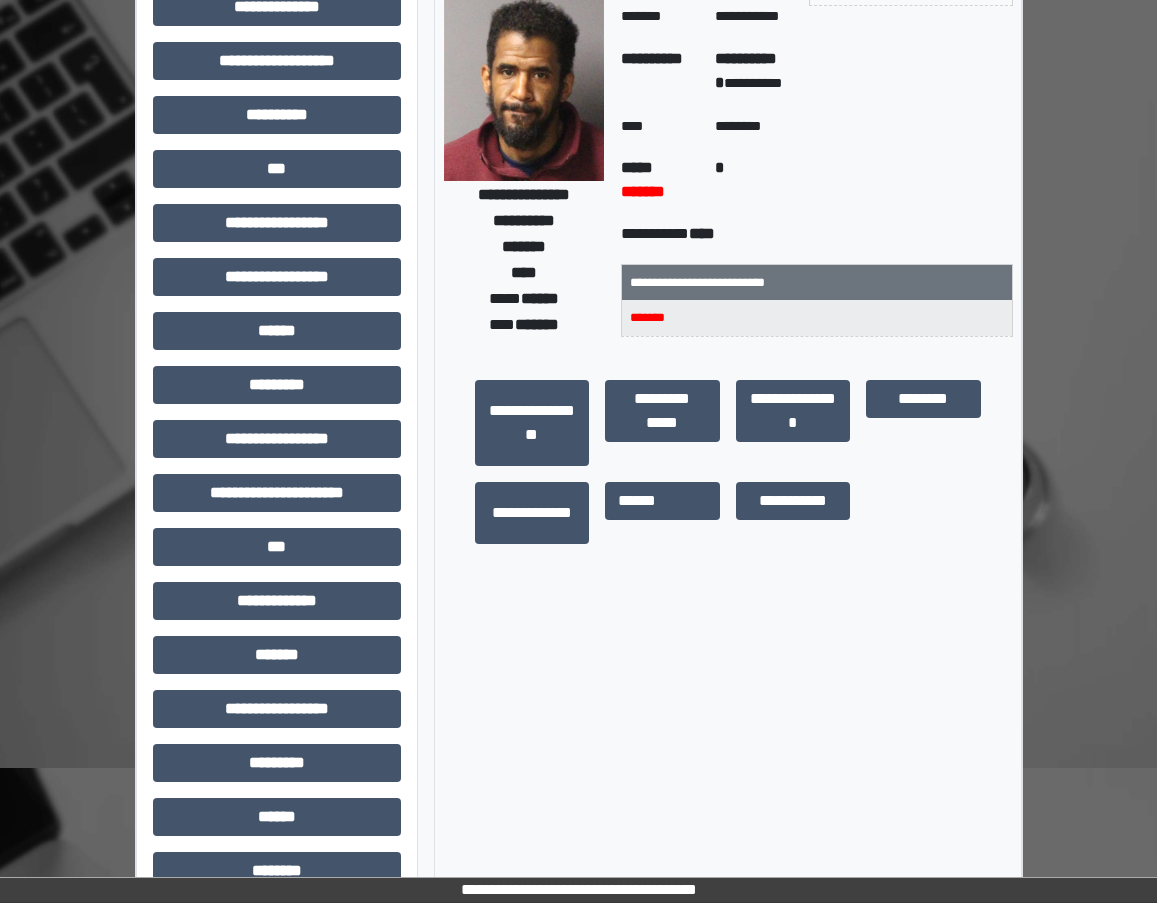 scroll, scrollTop: 295, scrollLeft: 0, axis: vertical 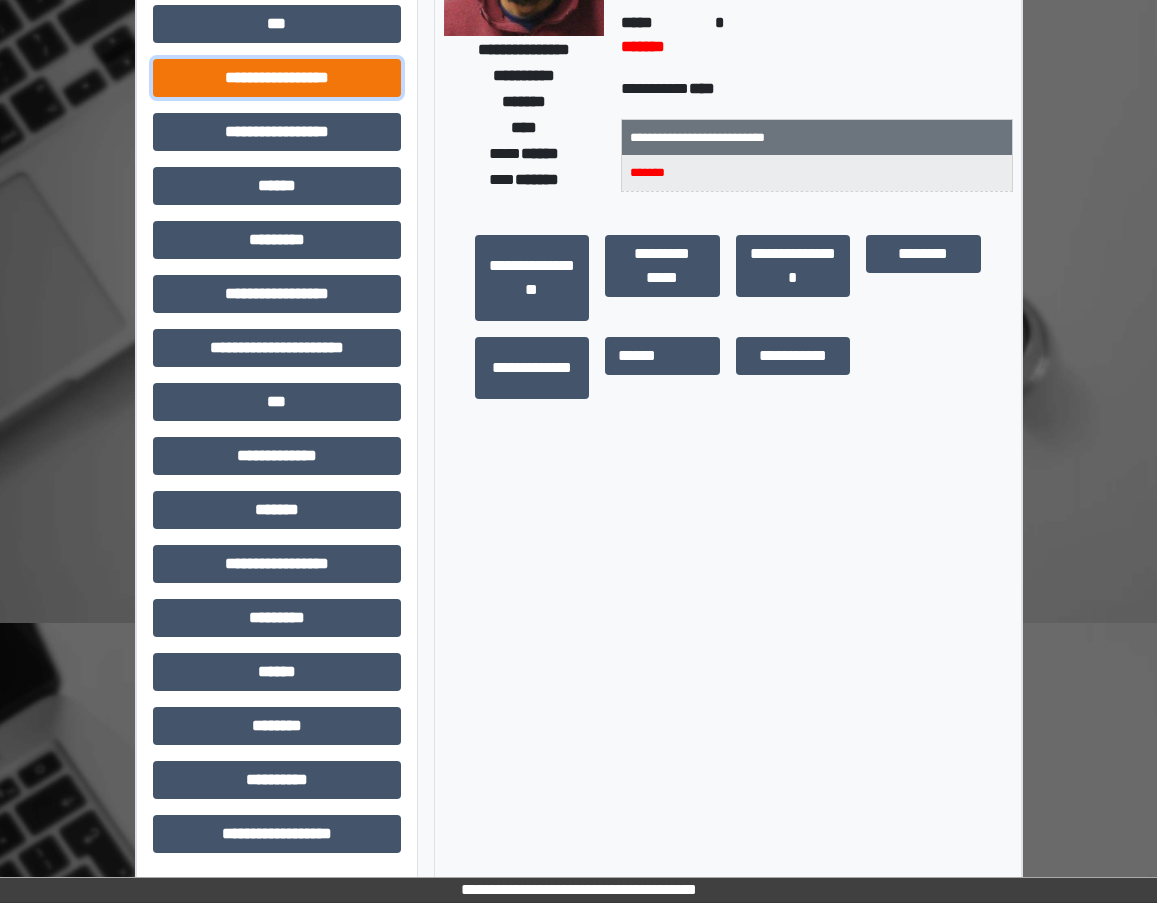 click on "**********" at bounding box center (277, 78) 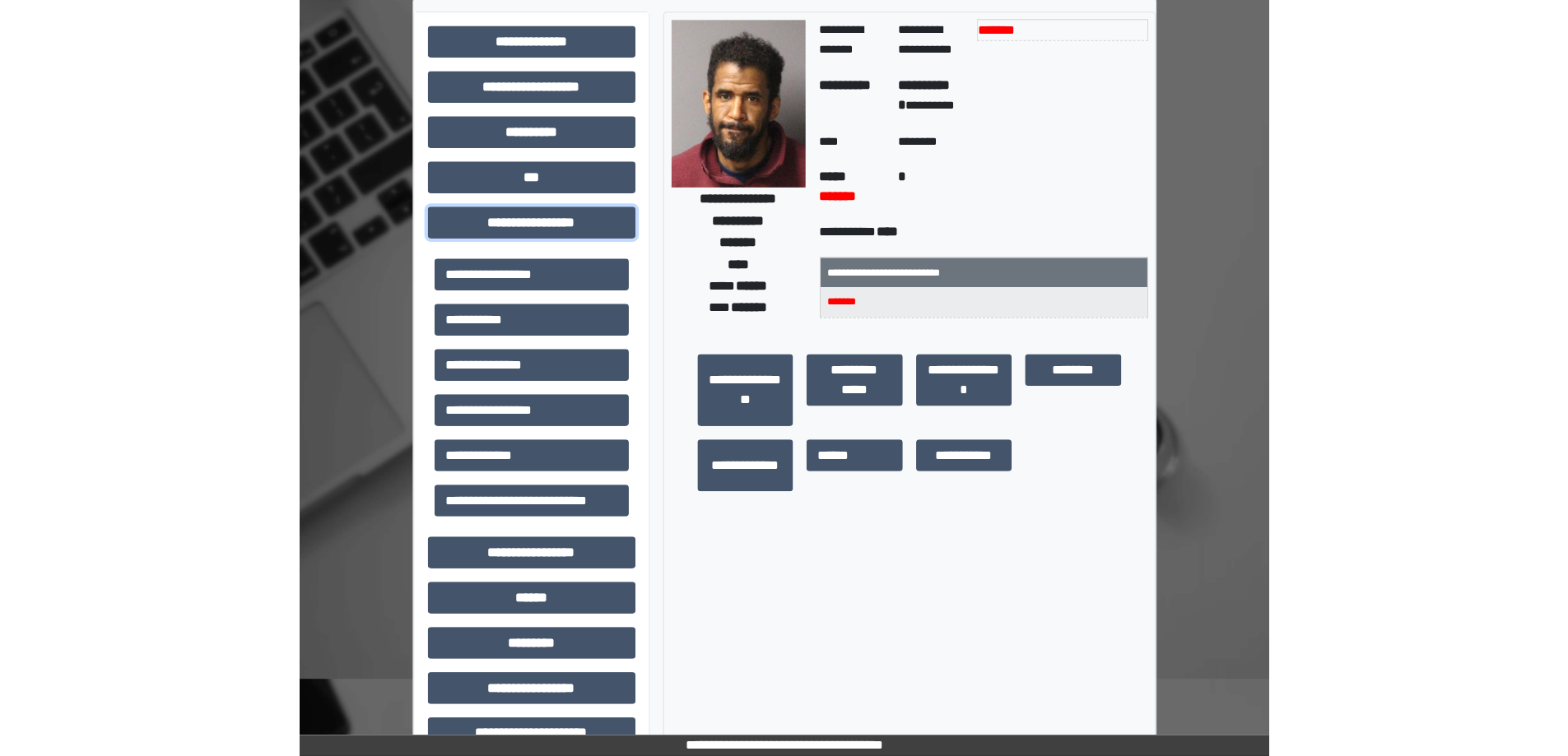 scroll, scrollTop: 0, scrollLeft: 0, axis: both 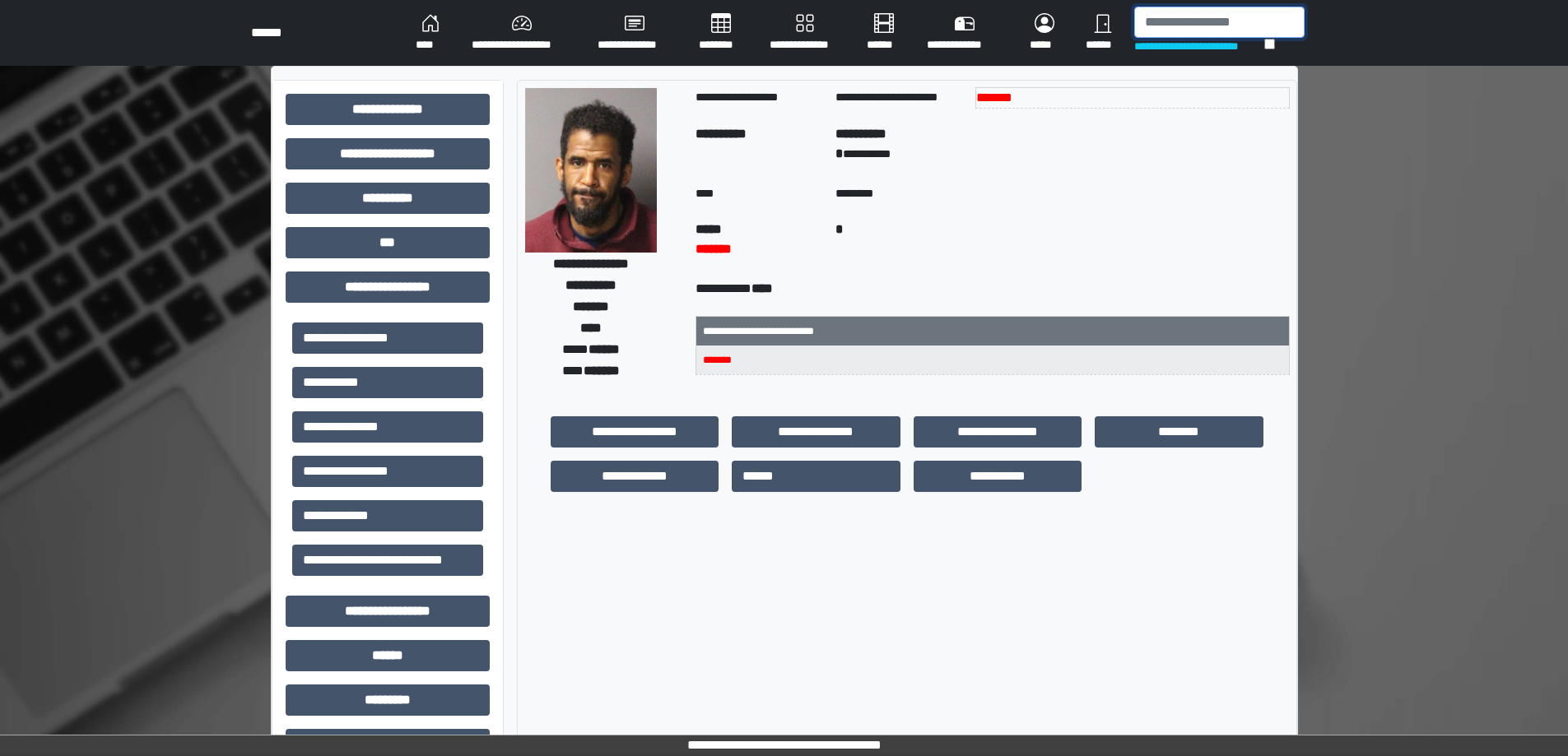 click at bounding box center (1219, 22) 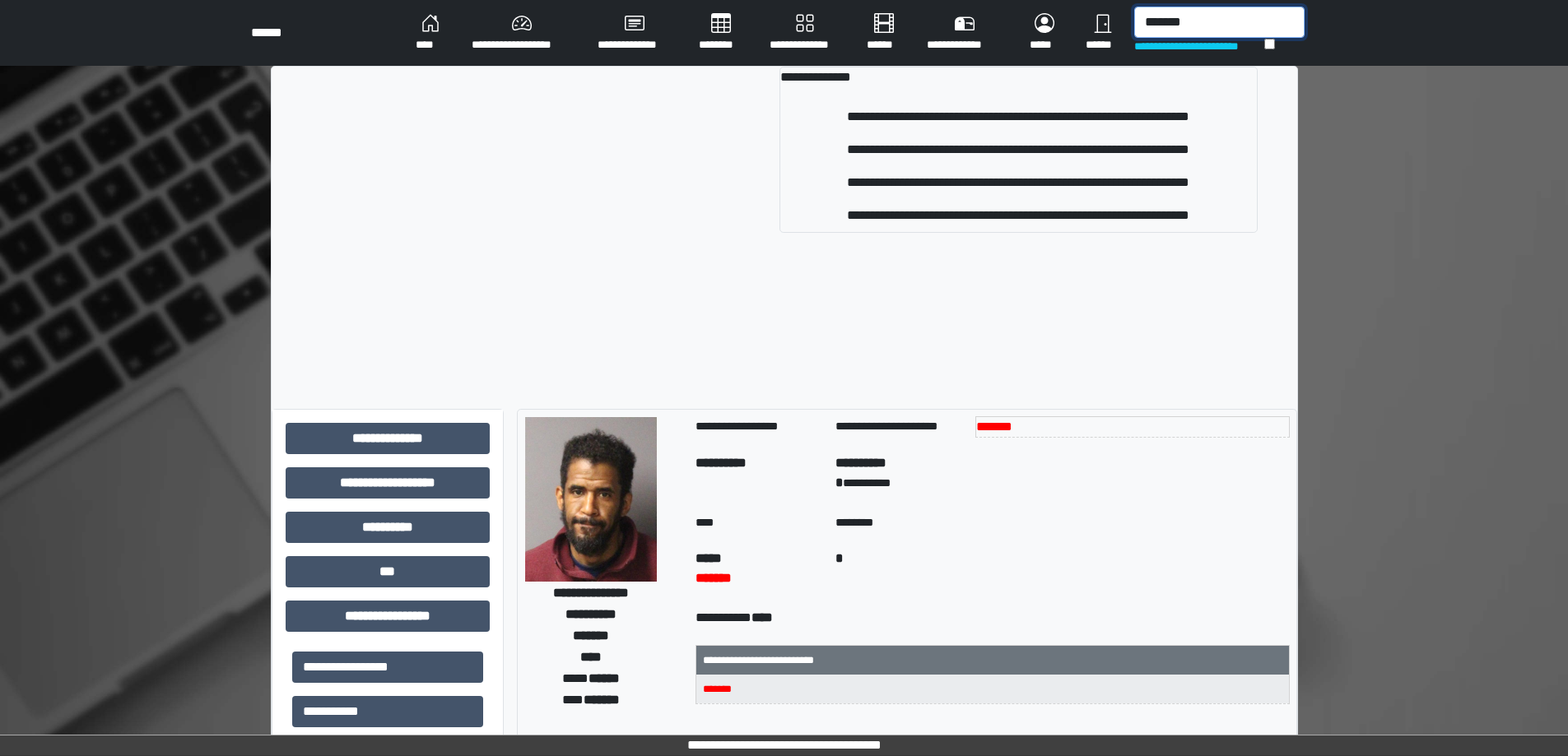 click on "*******" at bounding box center (1219, 22) 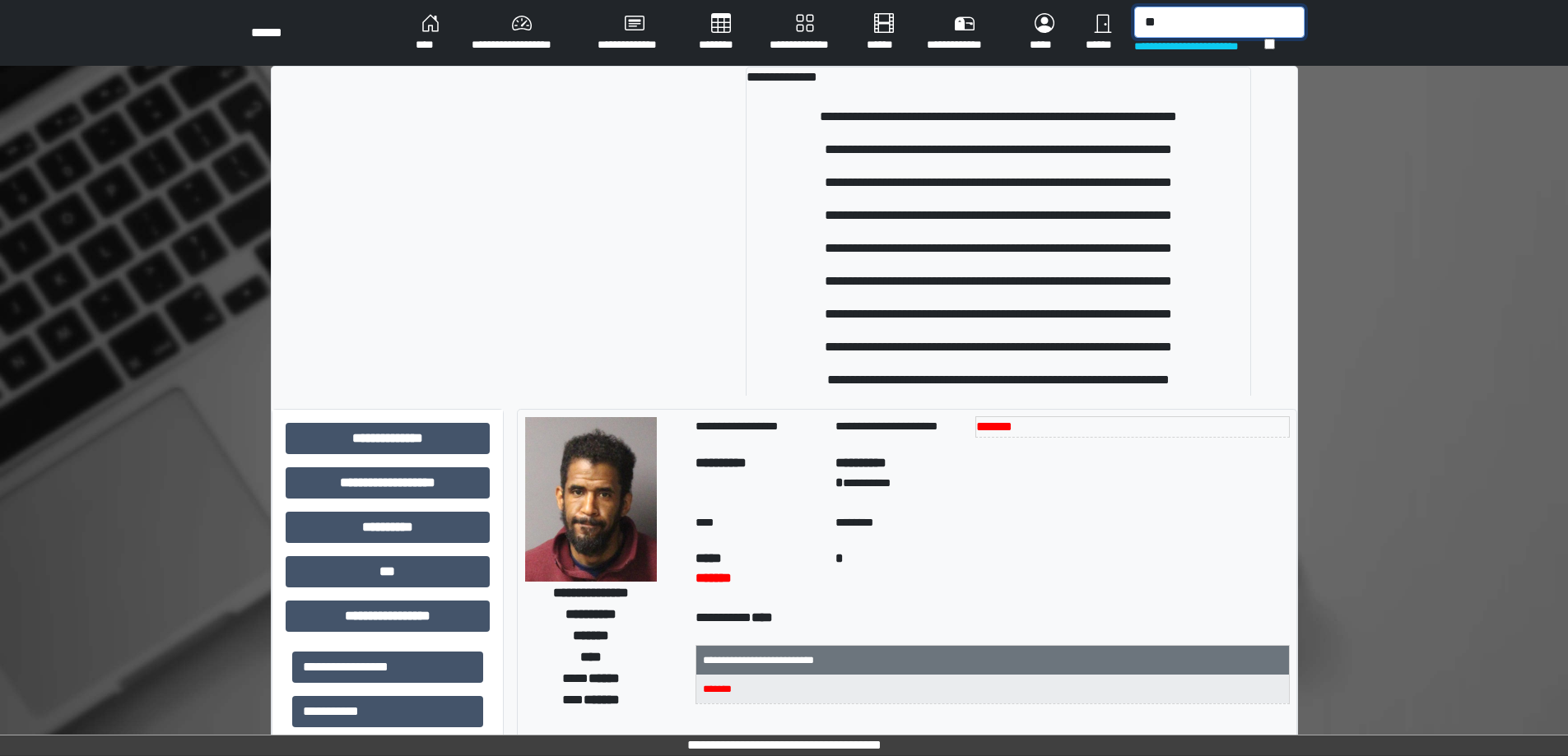 type on "*" 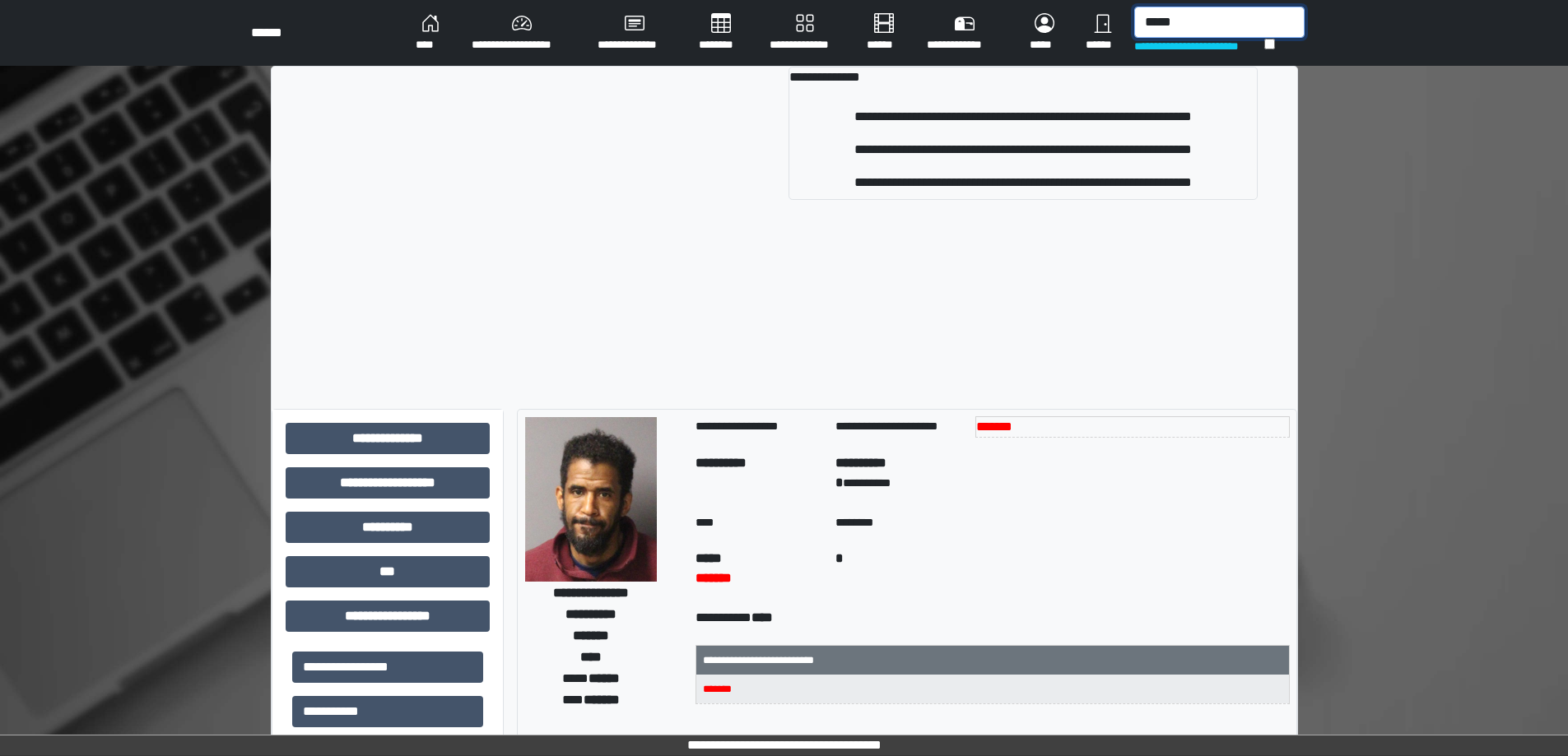 click on "*****" at bounding box center (1219, 22) 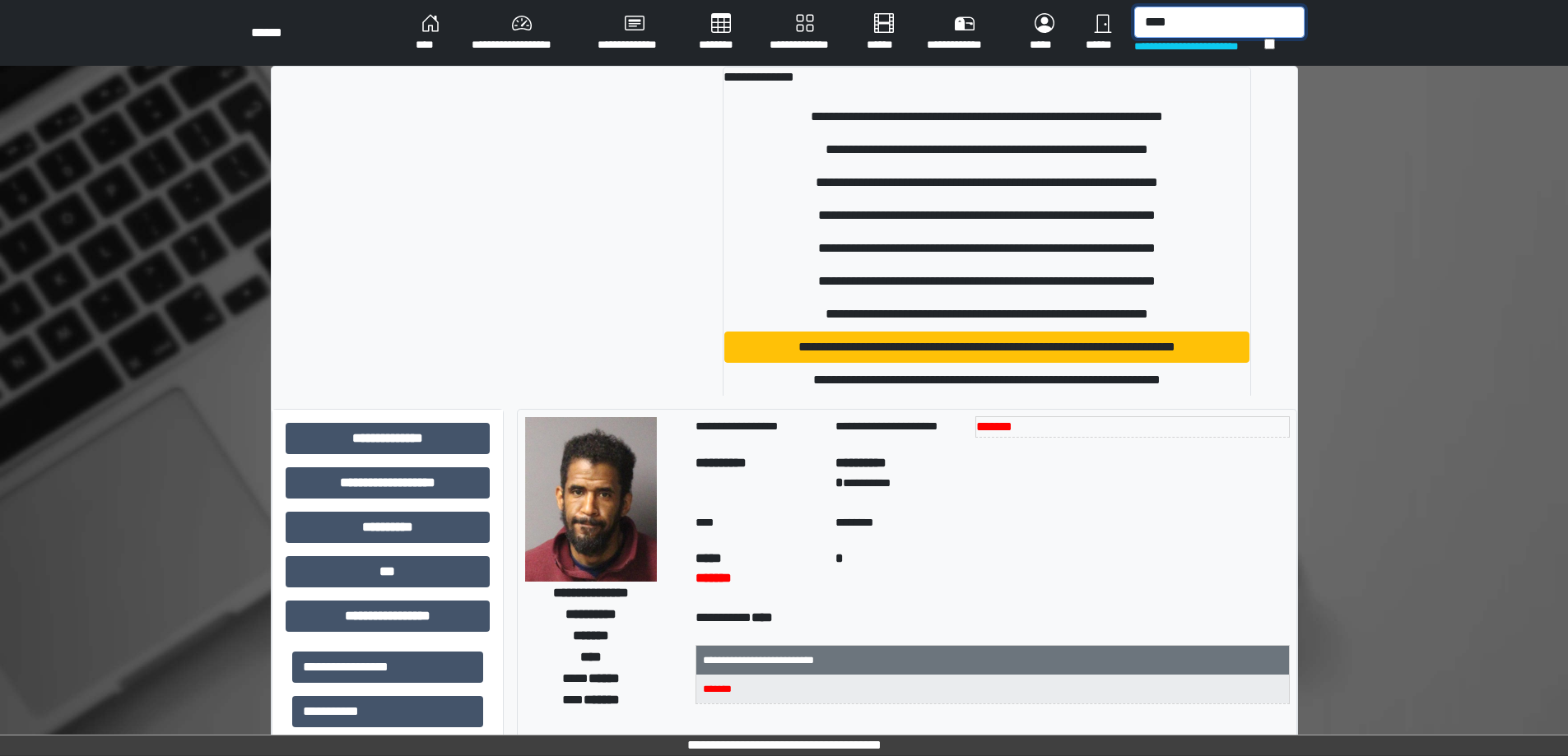 type on "*****" 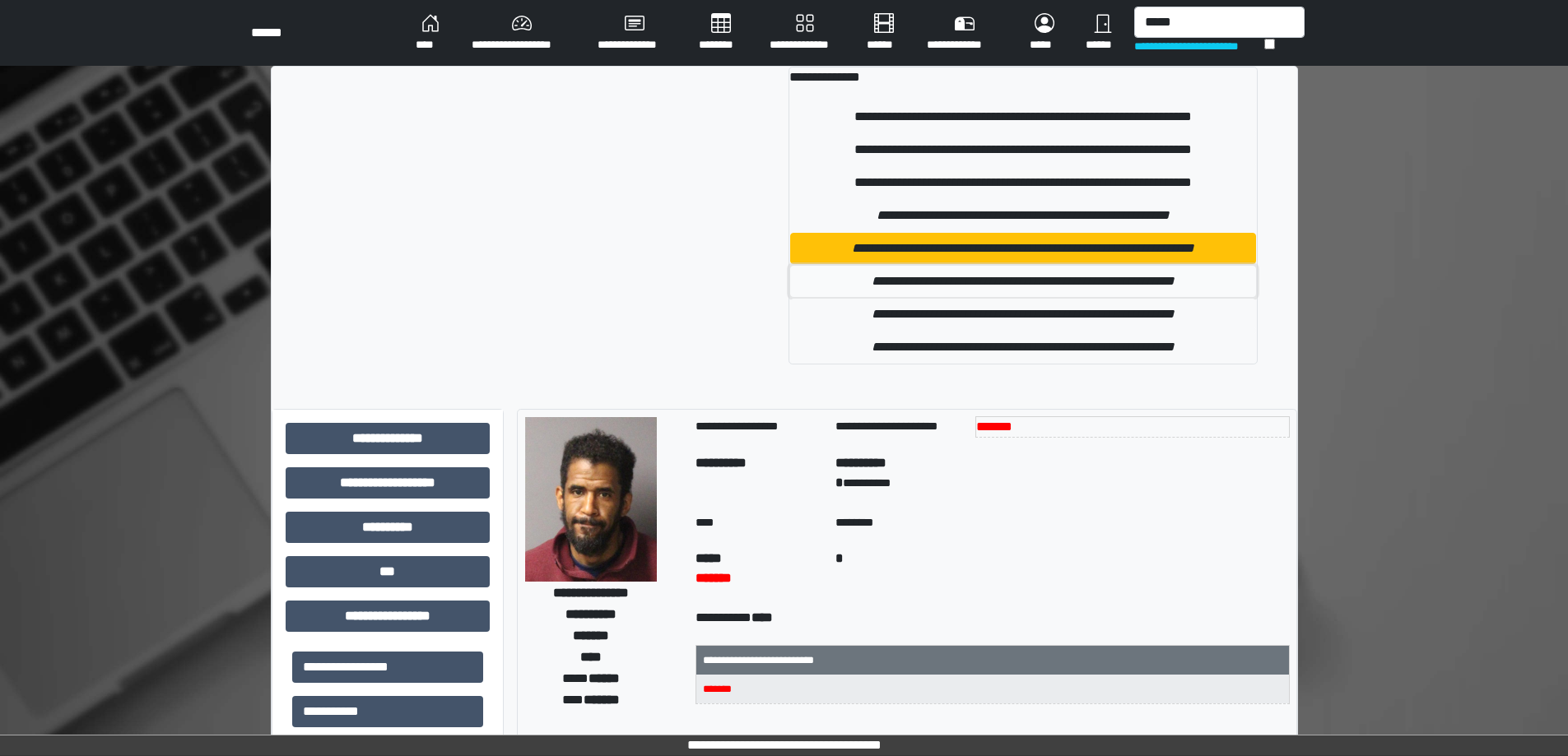 click on "**********" at bounding box center (1023, 281) 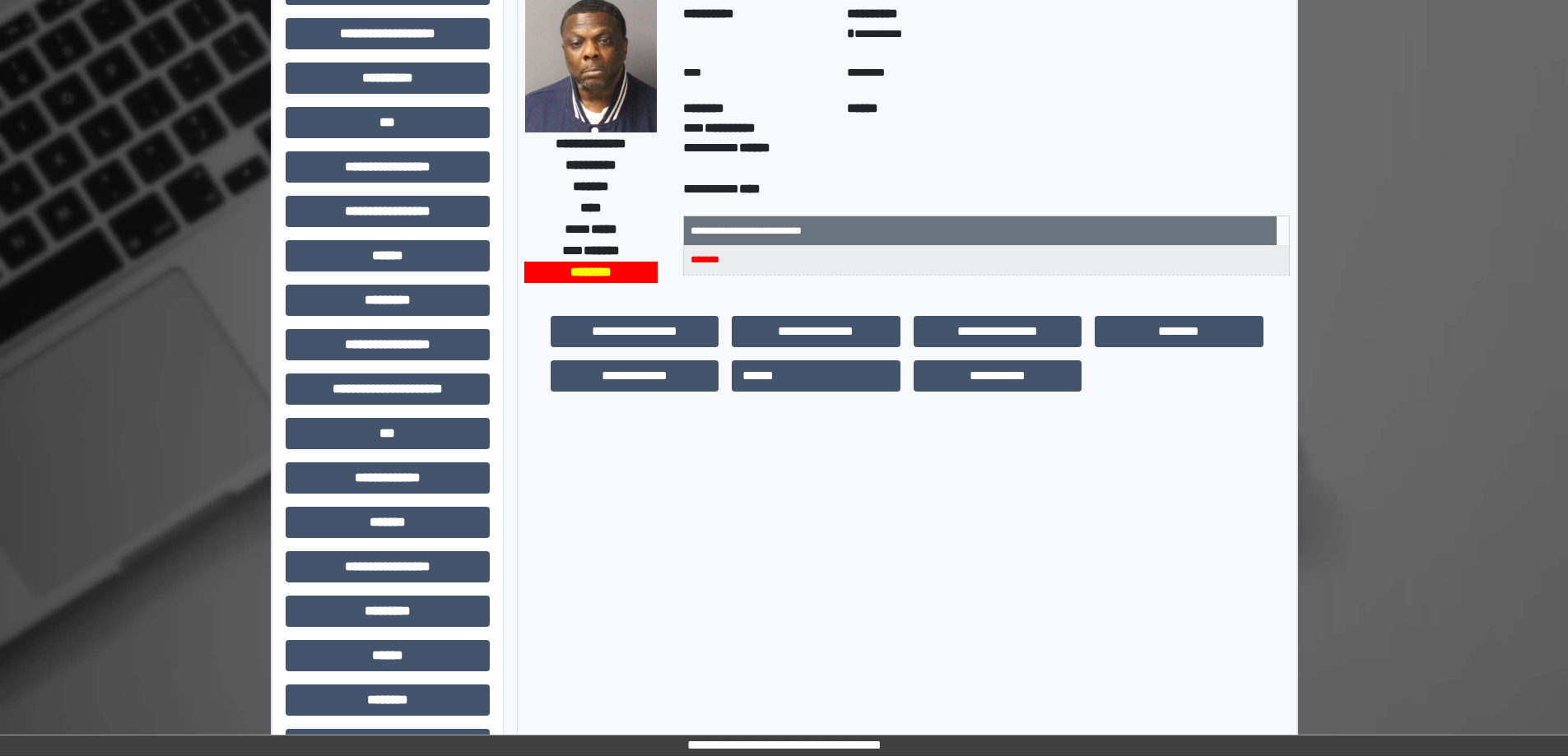 scroll, scrollTop: 210, scrollLeft: 0, axis: vertical 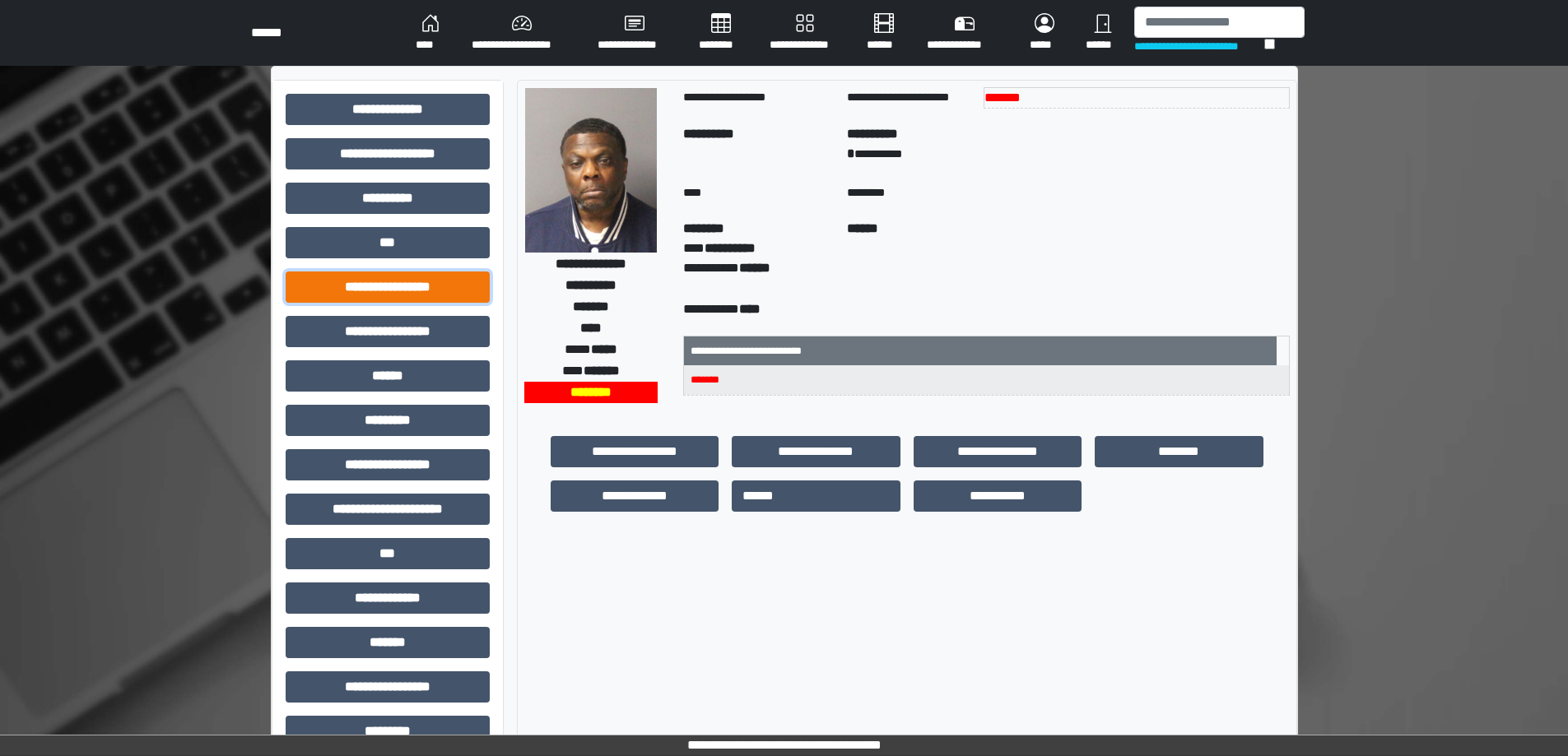 click on "**********" at bounding box center [388, 287] 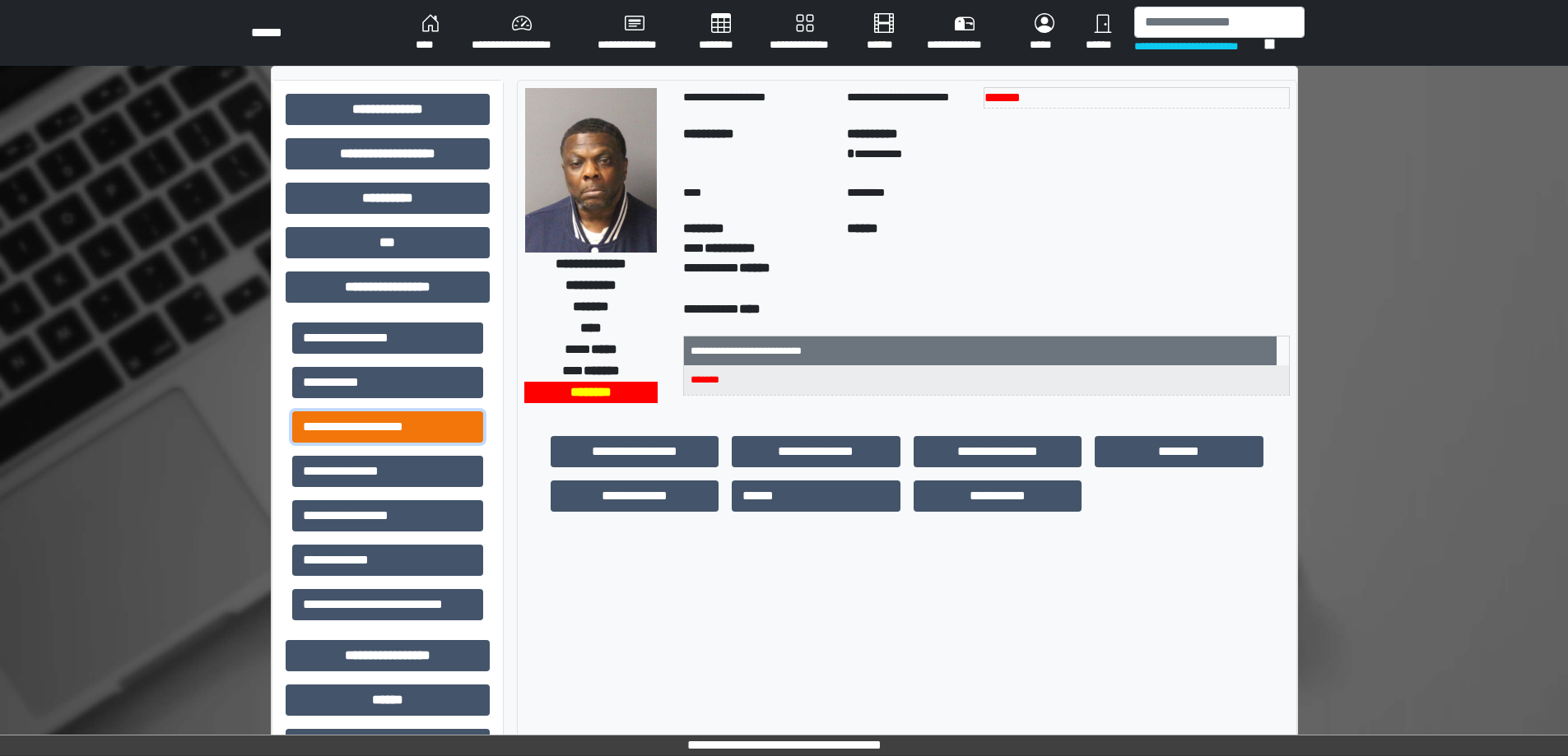 click on "**********" at bounding box center (388, 427) 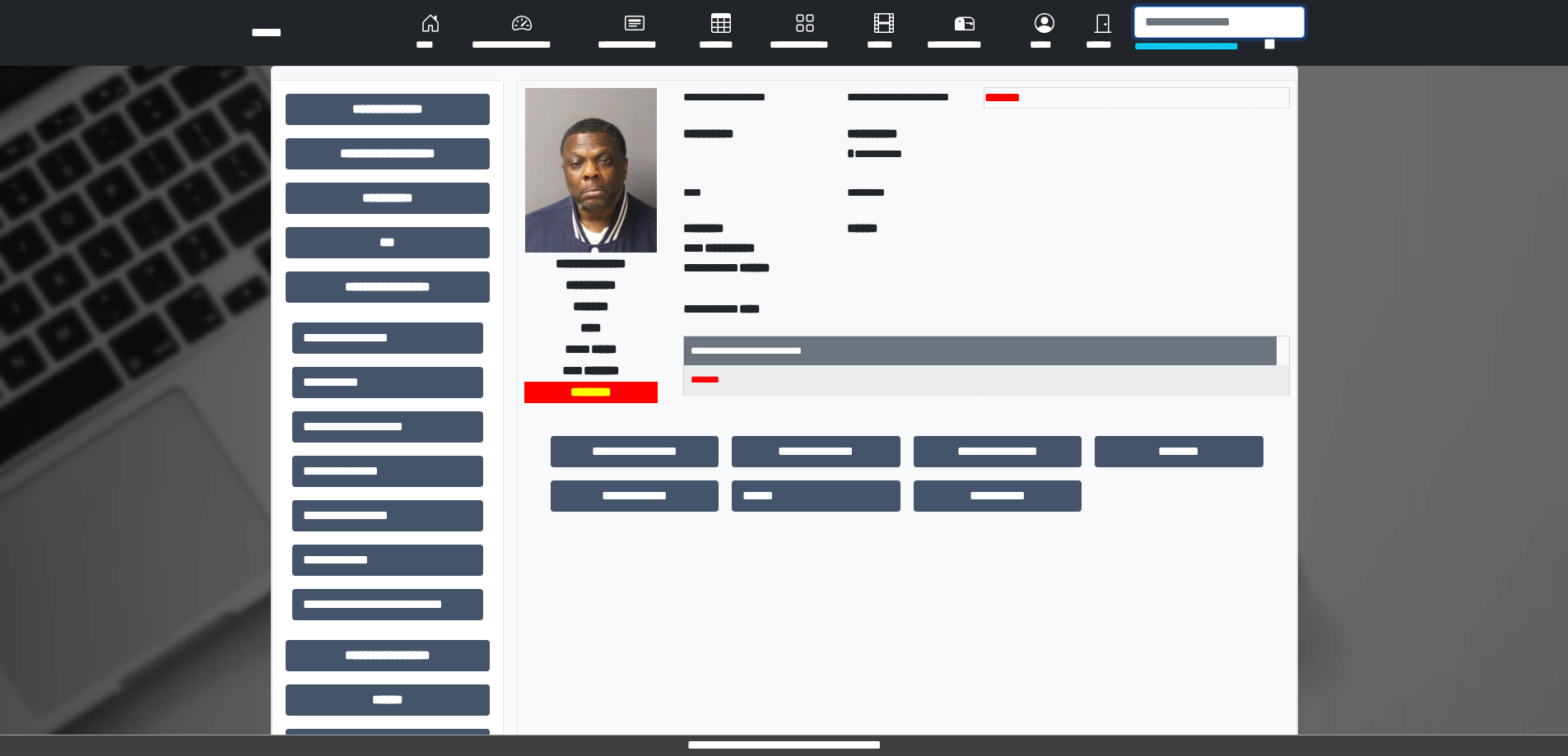 click at bounding box center (1219, 22) 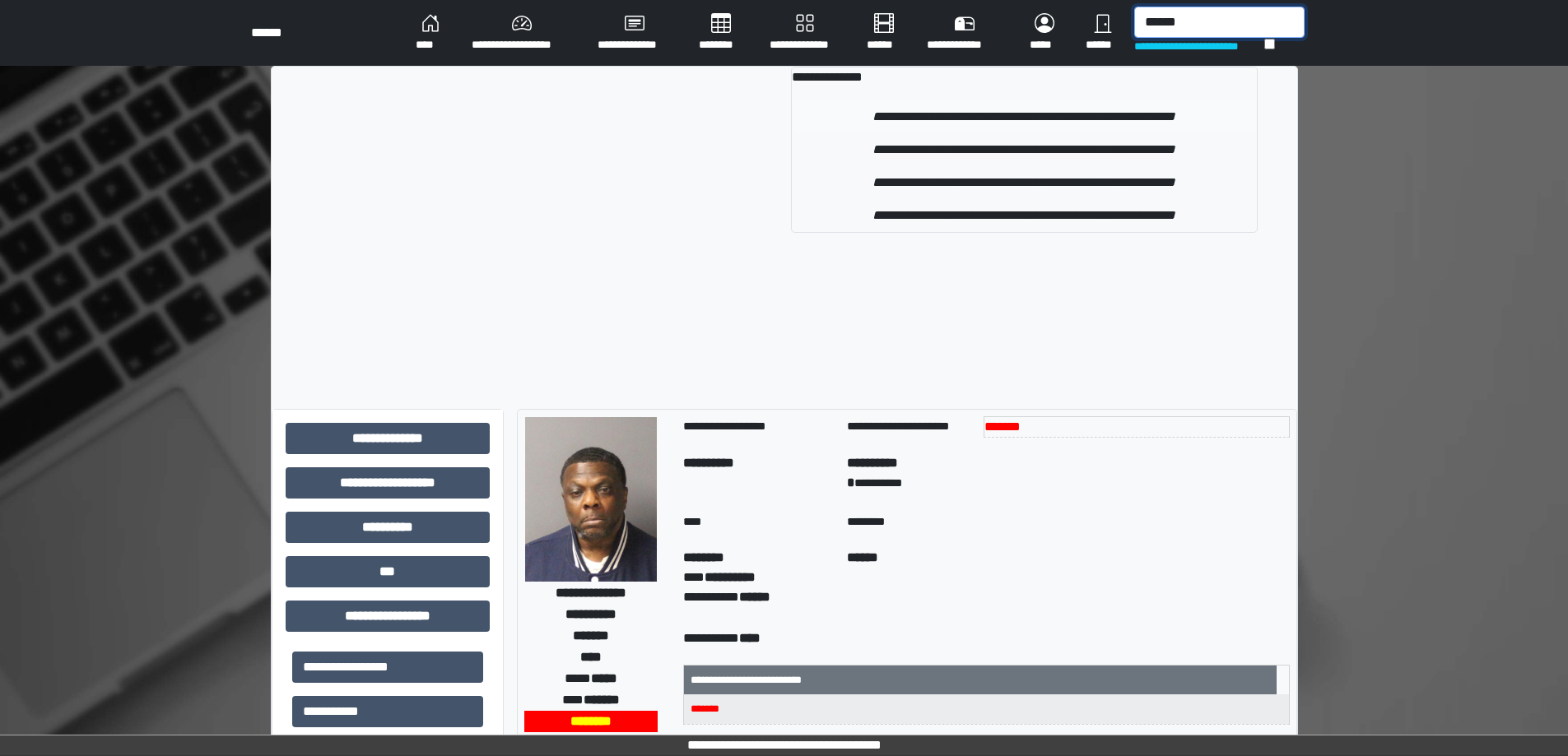 type on "******" 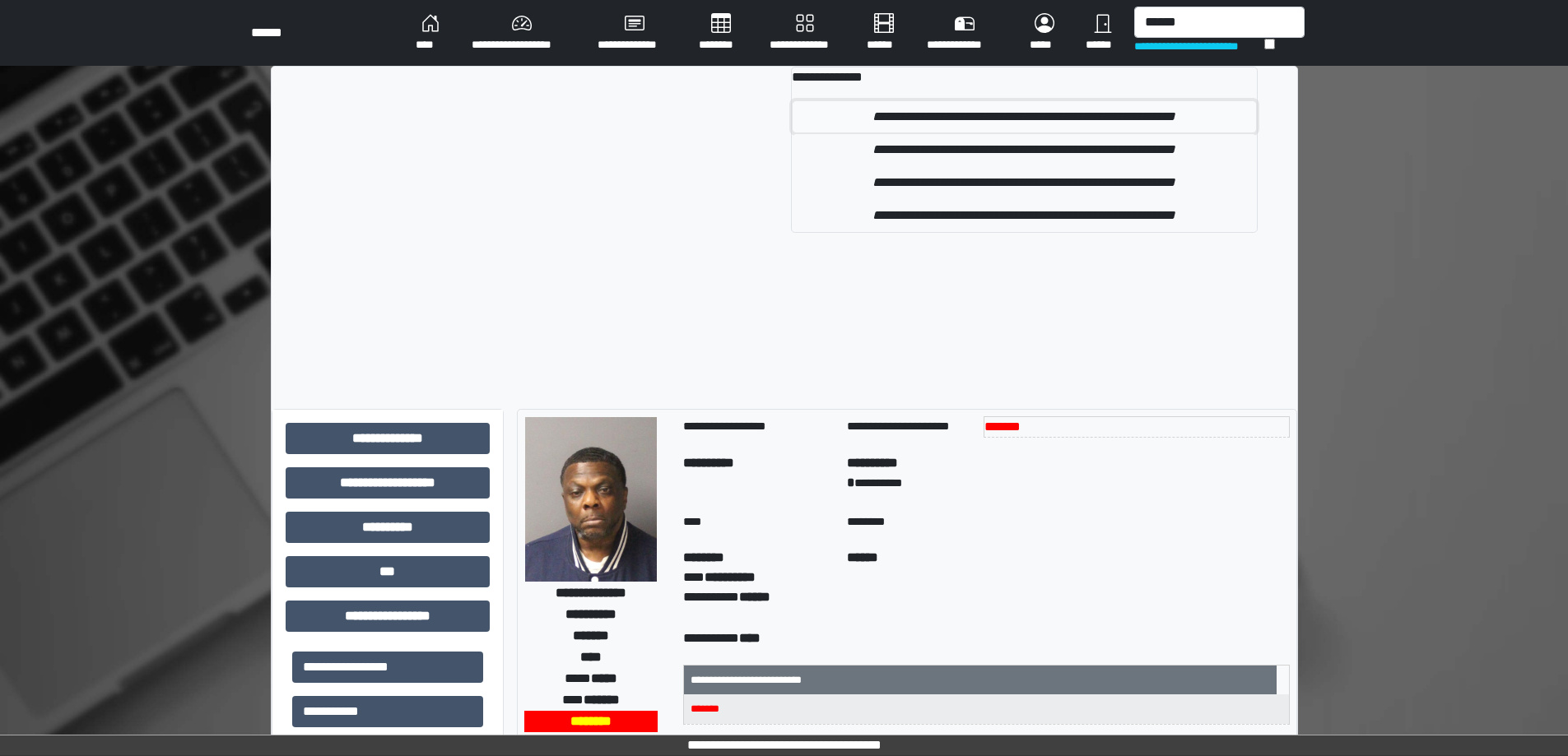 click on "**********" at bounding box center (1024, 117) 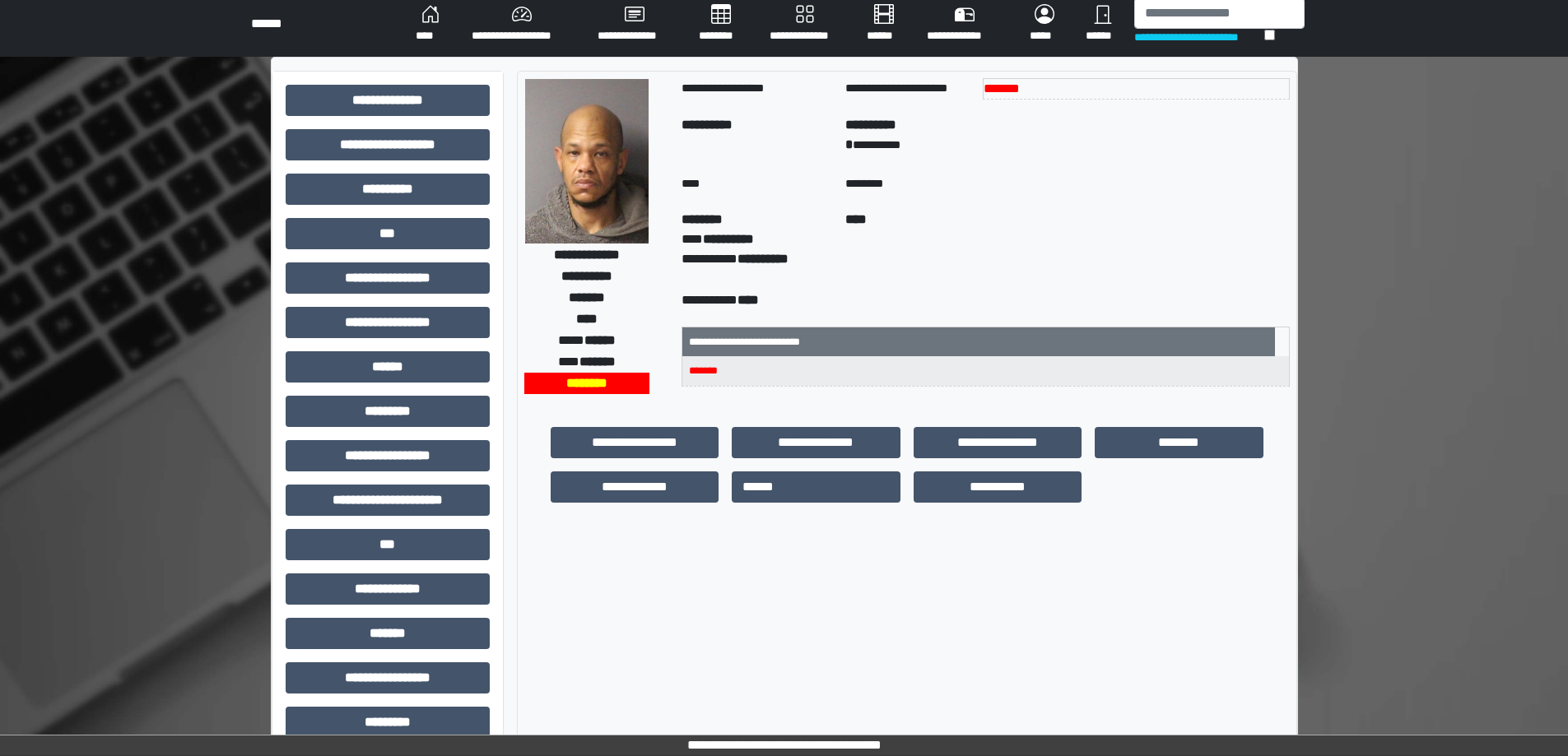 scroll, scrollTop: 7, scrollLeft: 0, axis: vertical 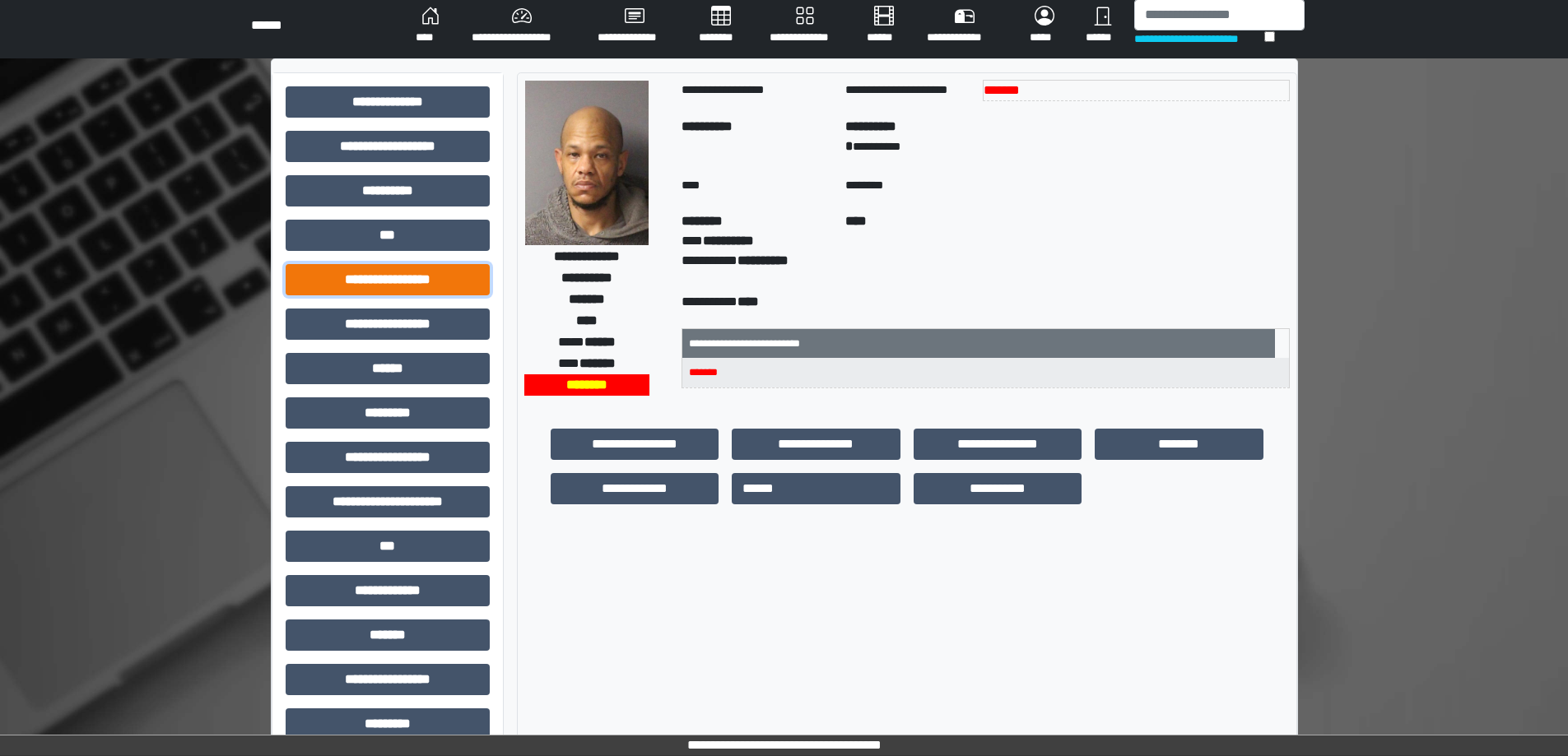 click on "**********" at bounding box center (388, 280) 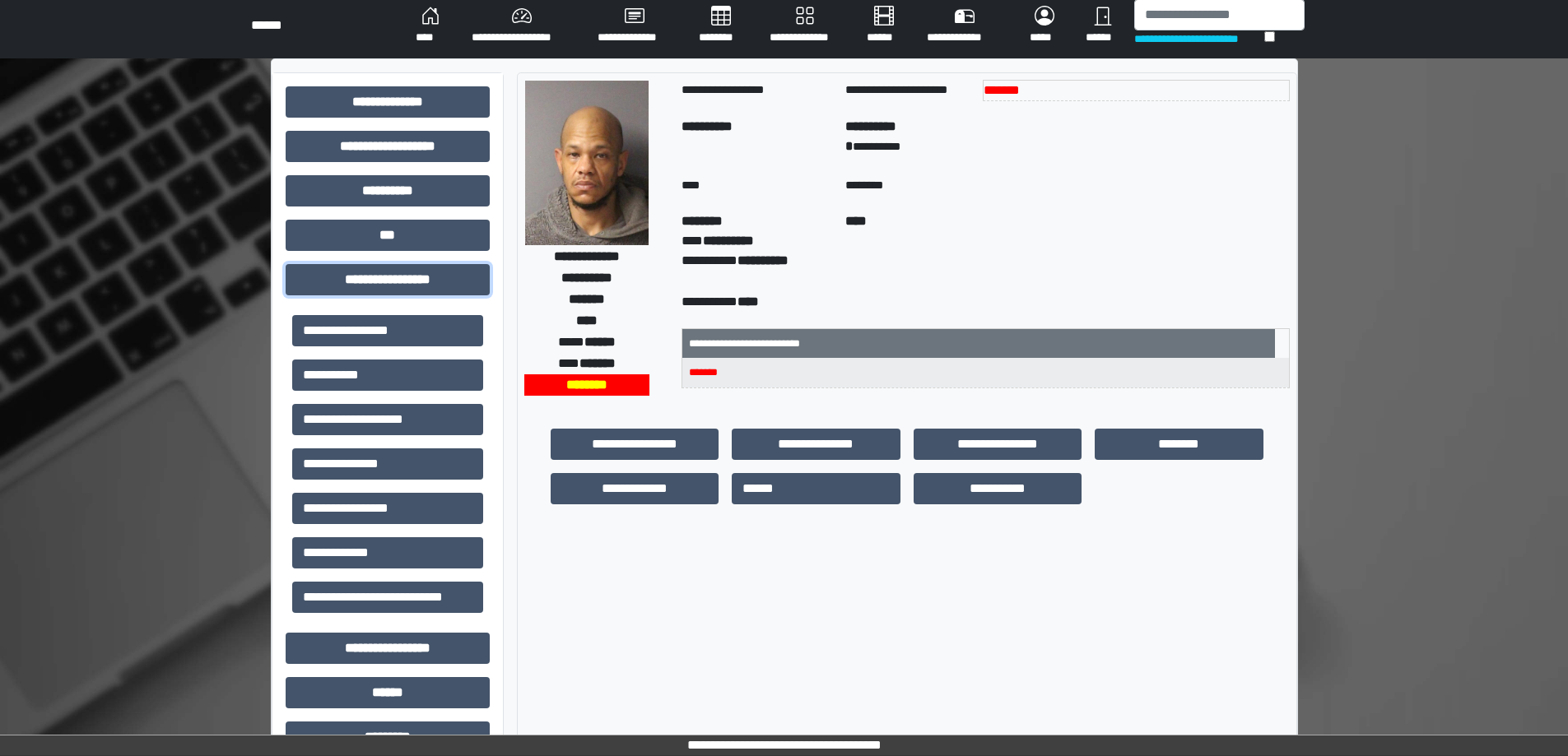 scroll, scrollTop: 0, scrollLeft: 0, axis: both 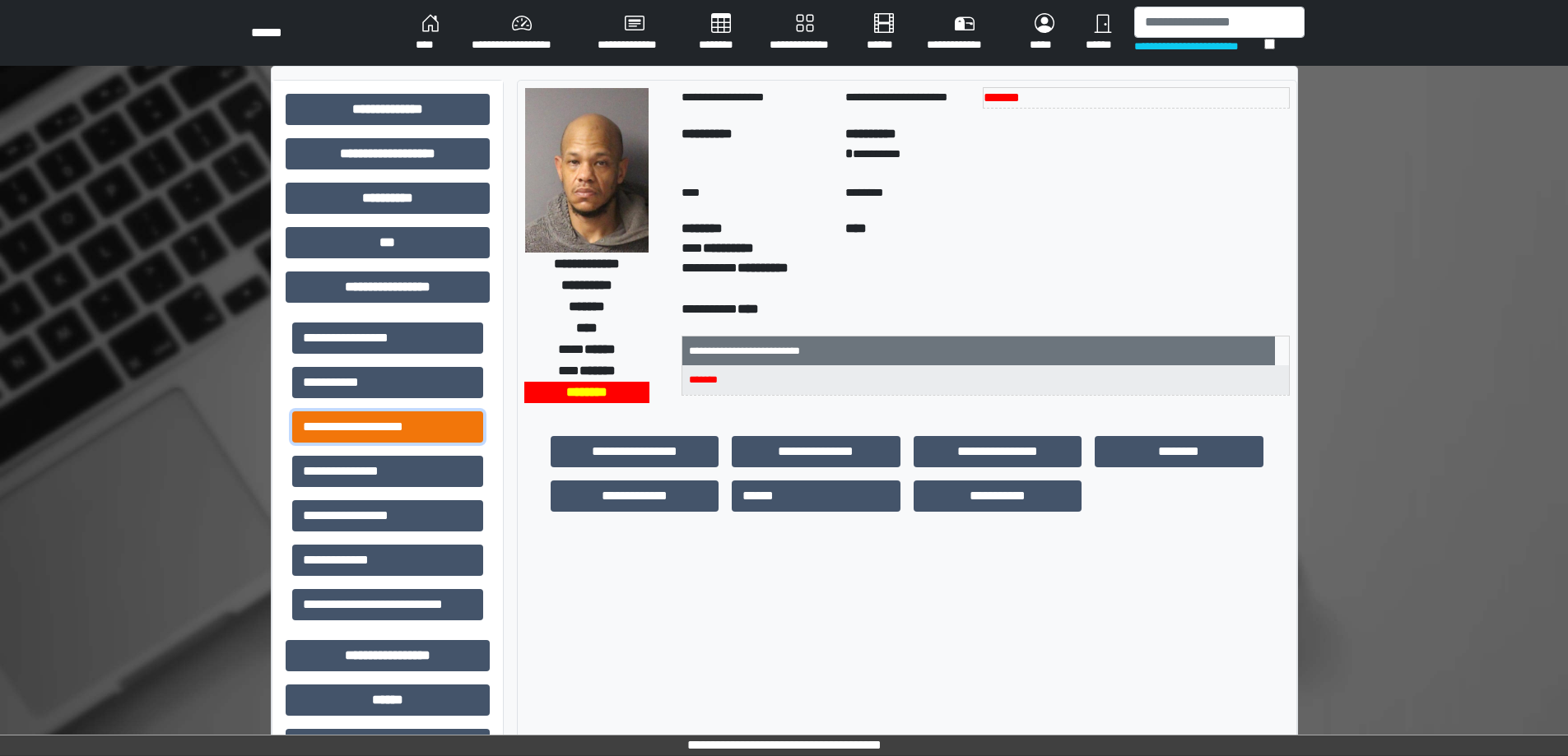 click on "**********" at bounding box center (388, 427) 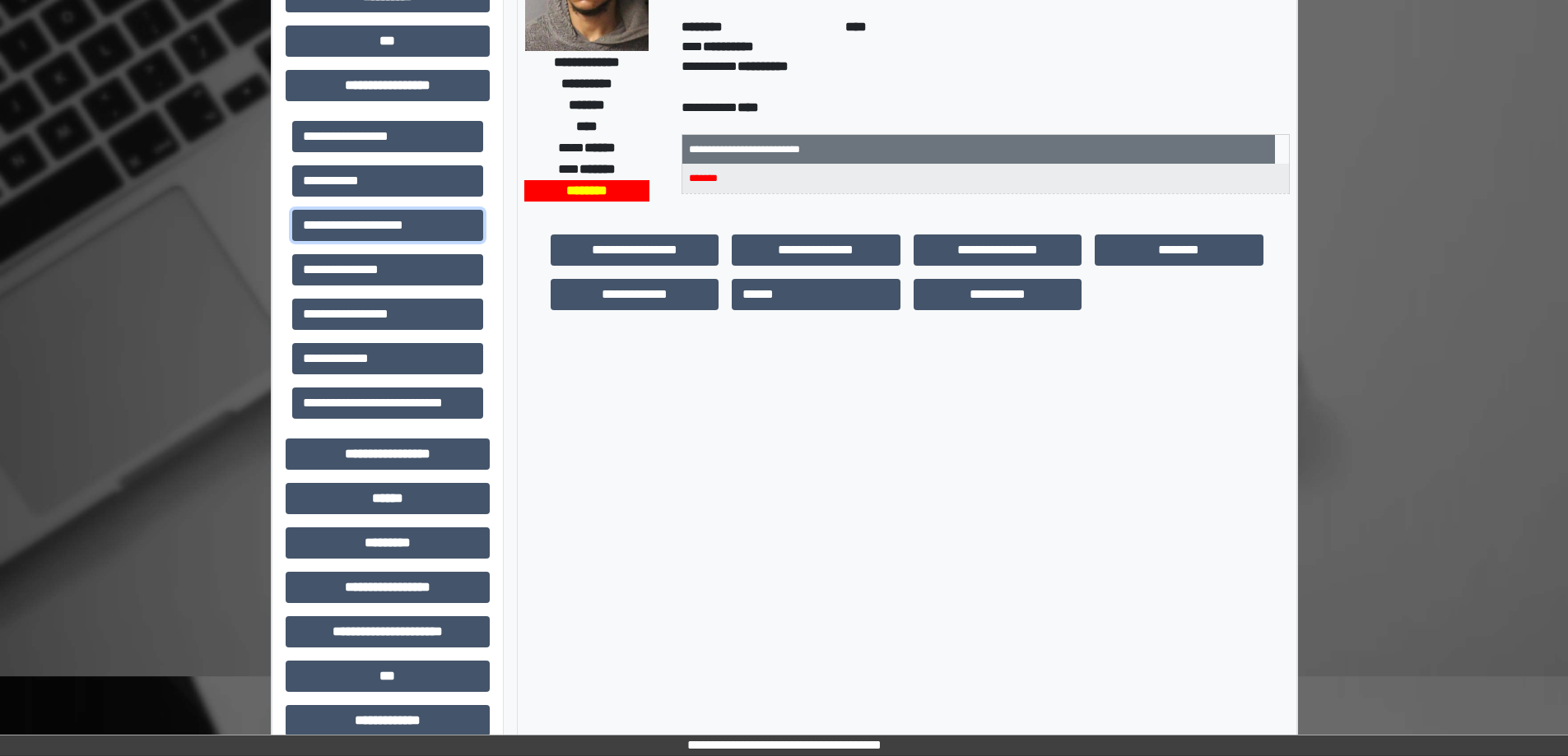 scroll, scrollTop: 0, scrollLeft: 0, axis: both 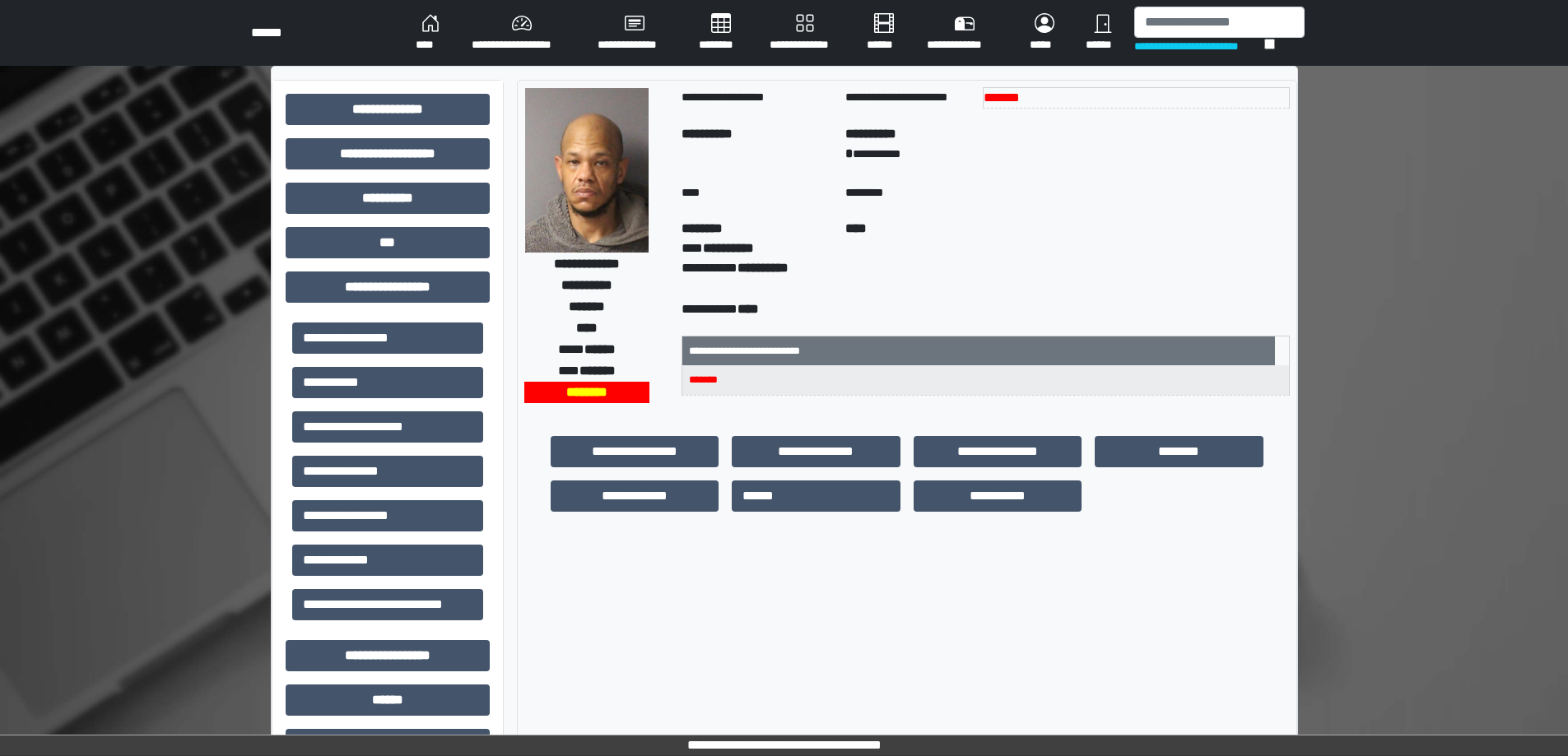 click on "**********" at bounding box center (521, 33) 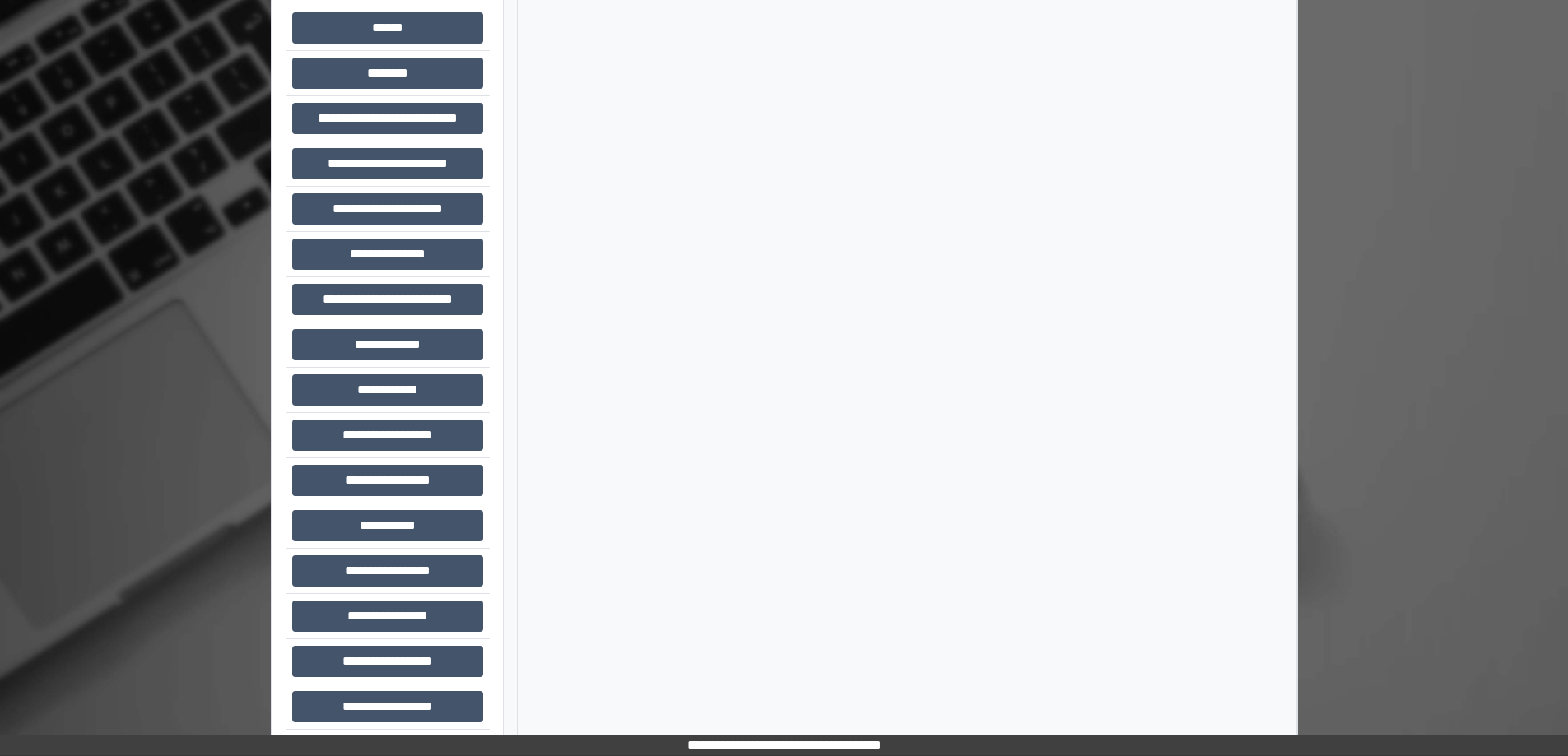 scroll, scrollTop: 103, scrollLeft: 0, axis: vertical 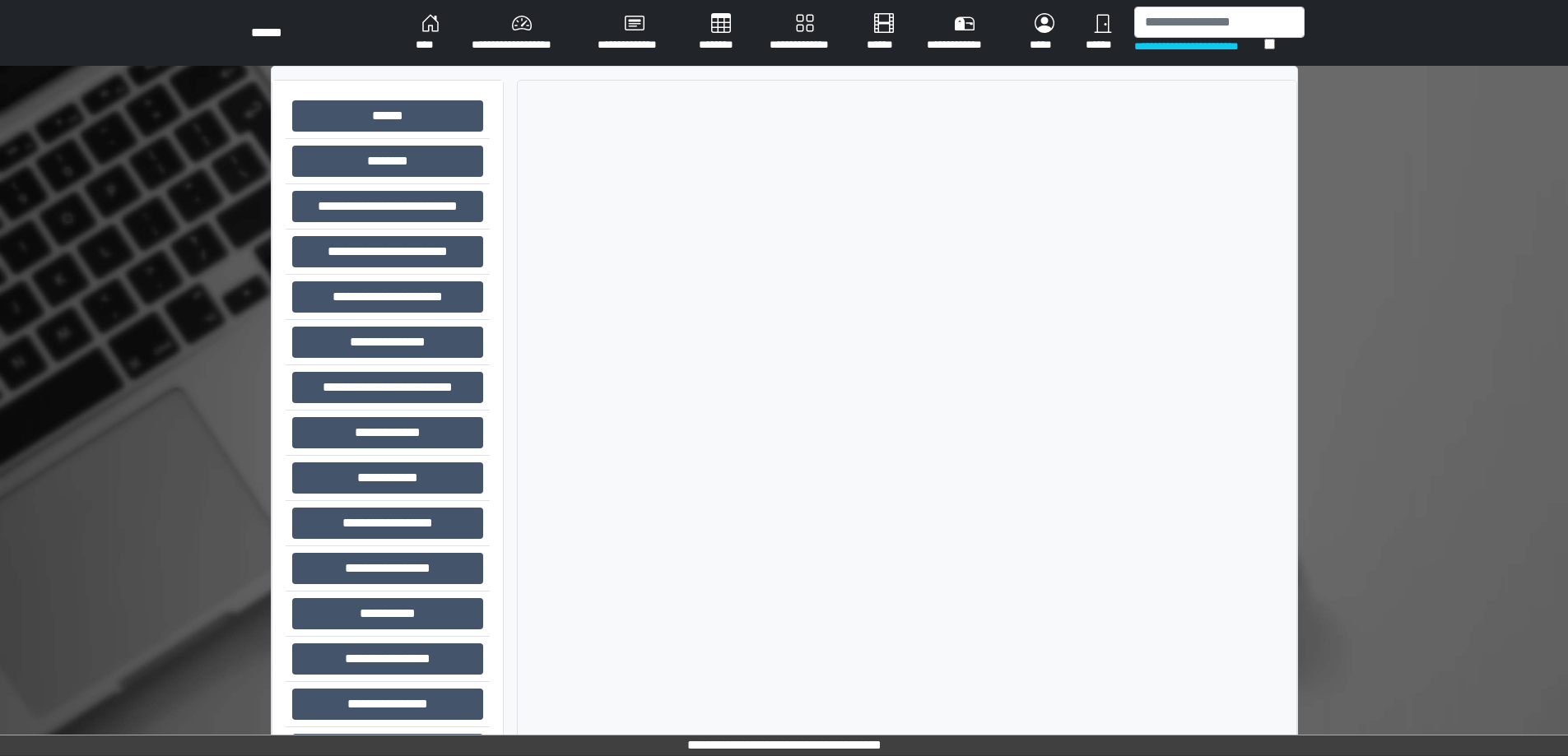 click on "****" at bounding box center [430, 33] 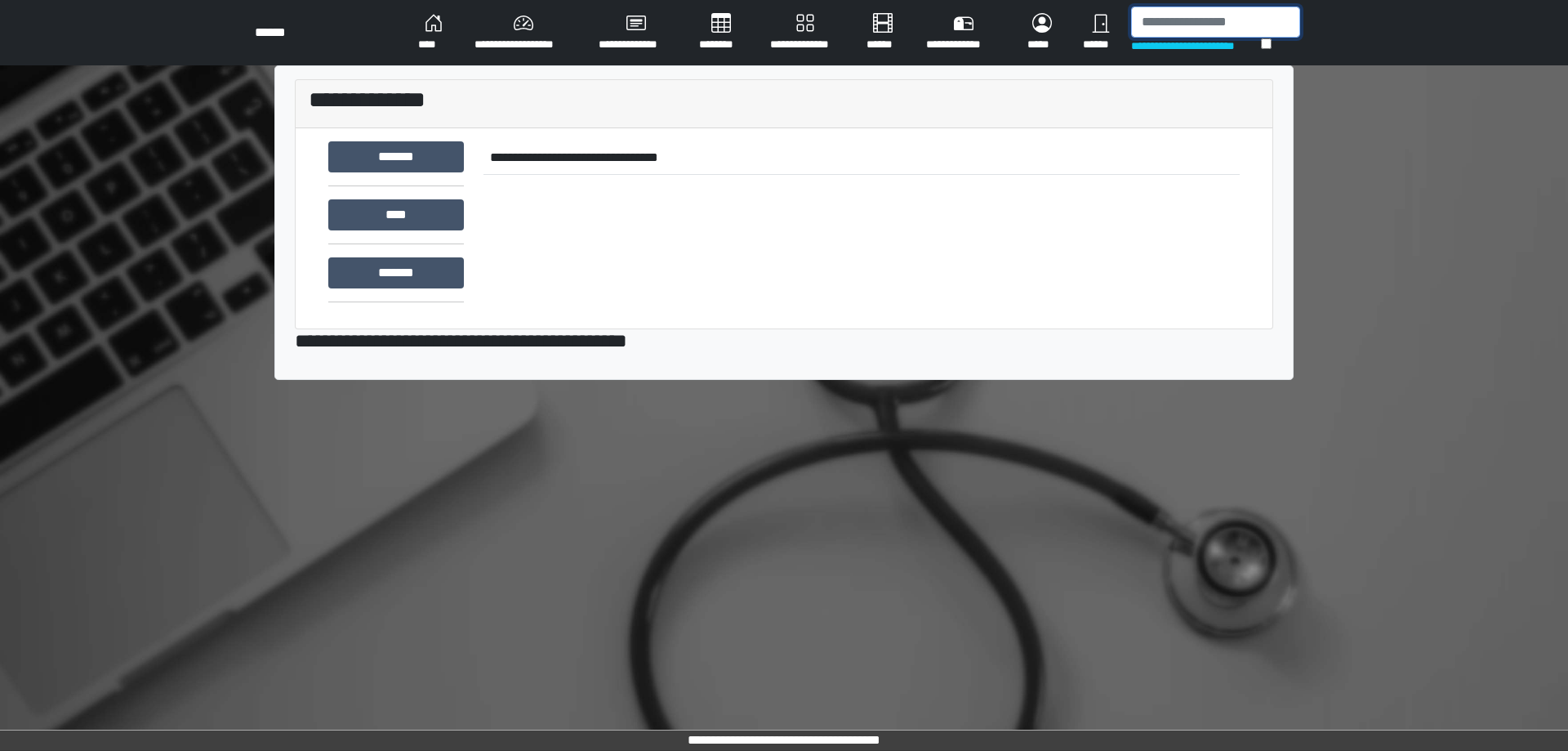 click at bounding box center [1215, 22] 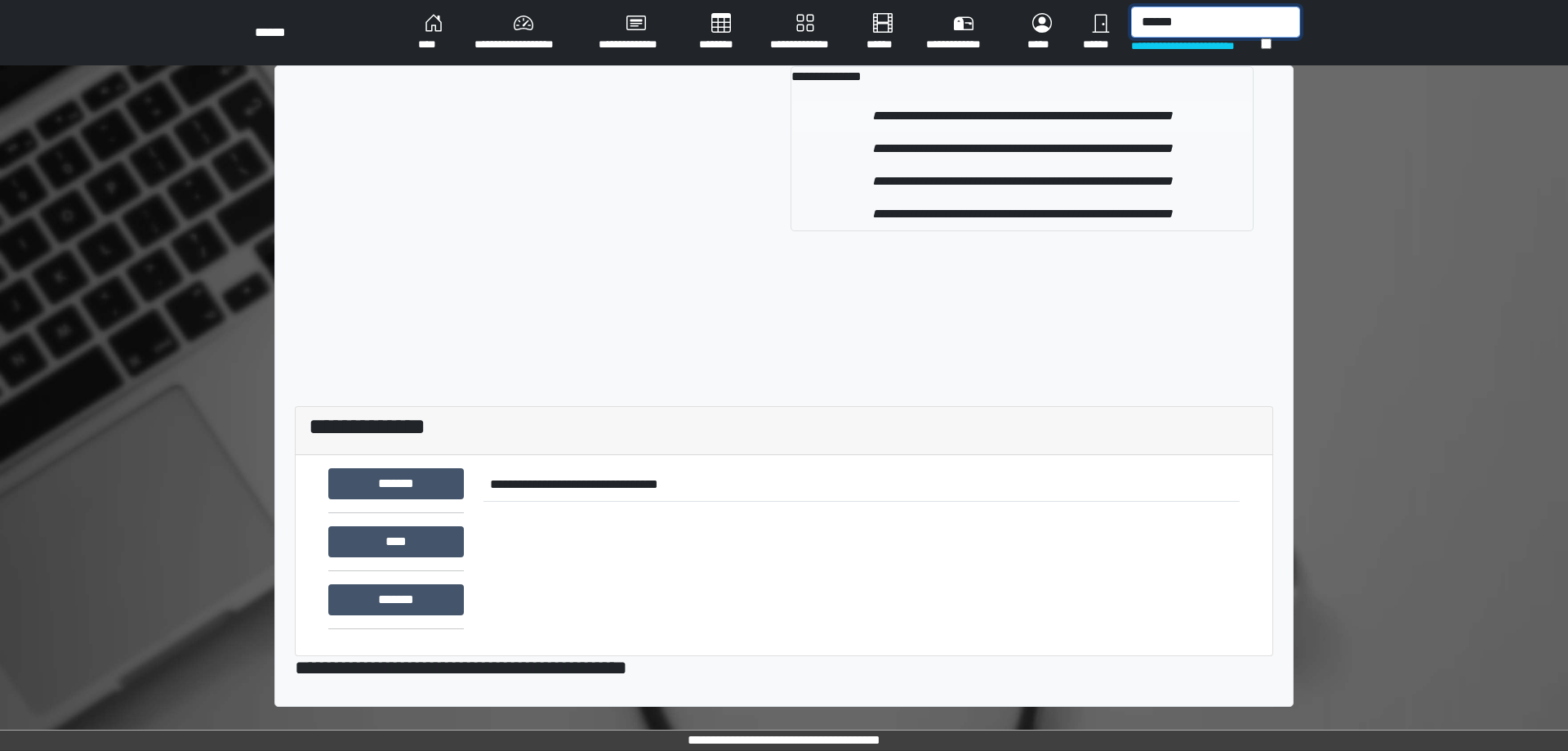 type on "******" 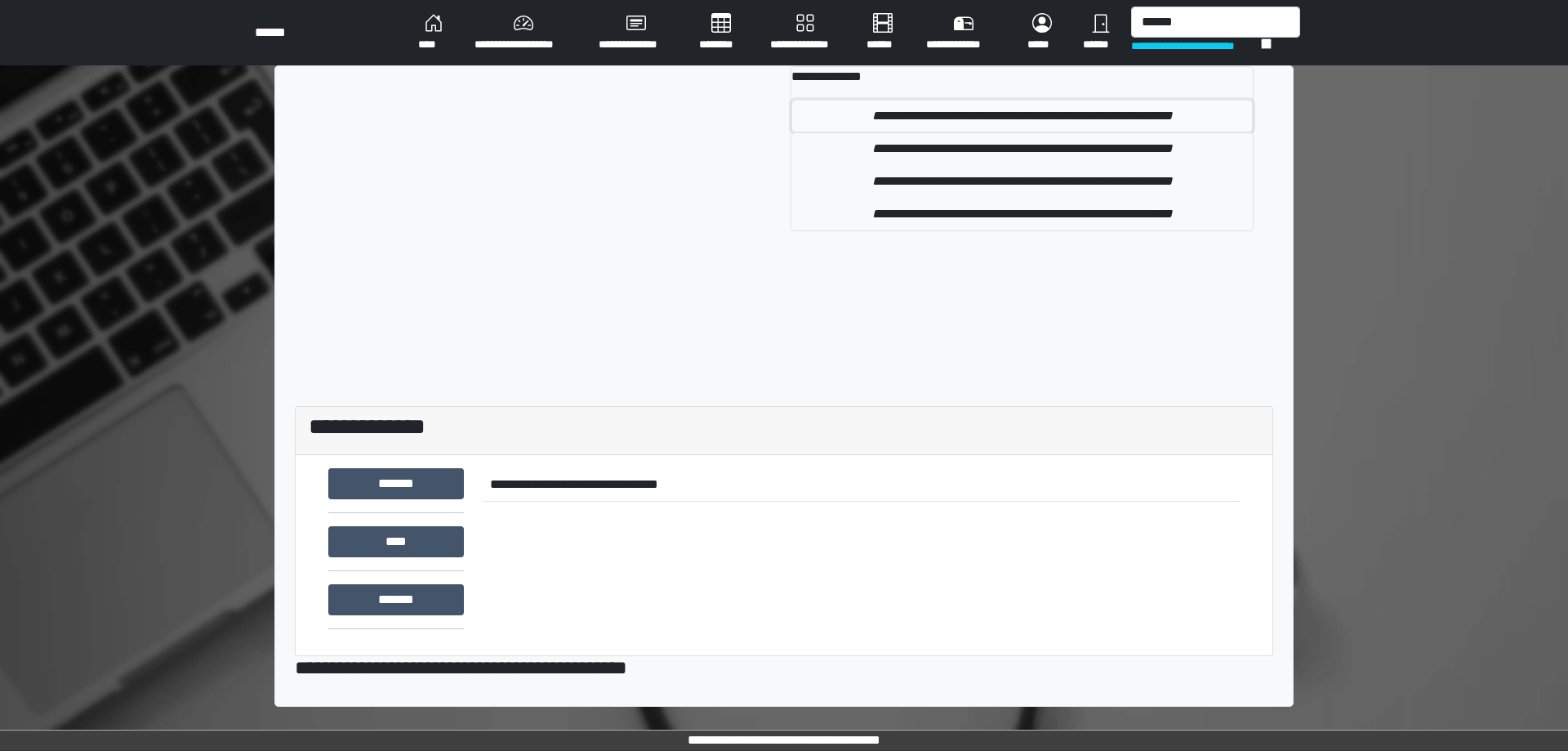 click on "**********" at bounding box center [1022, 116] 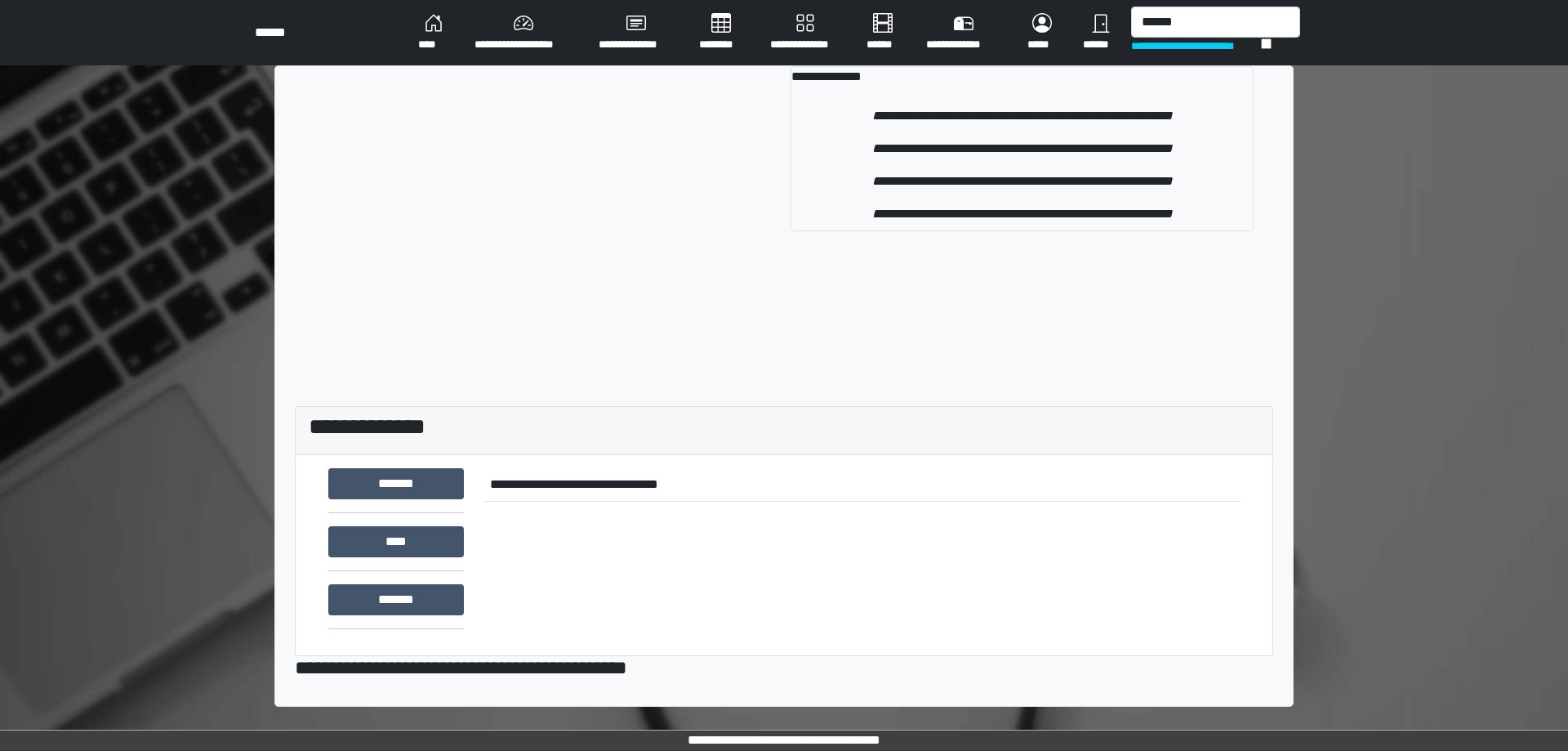 type 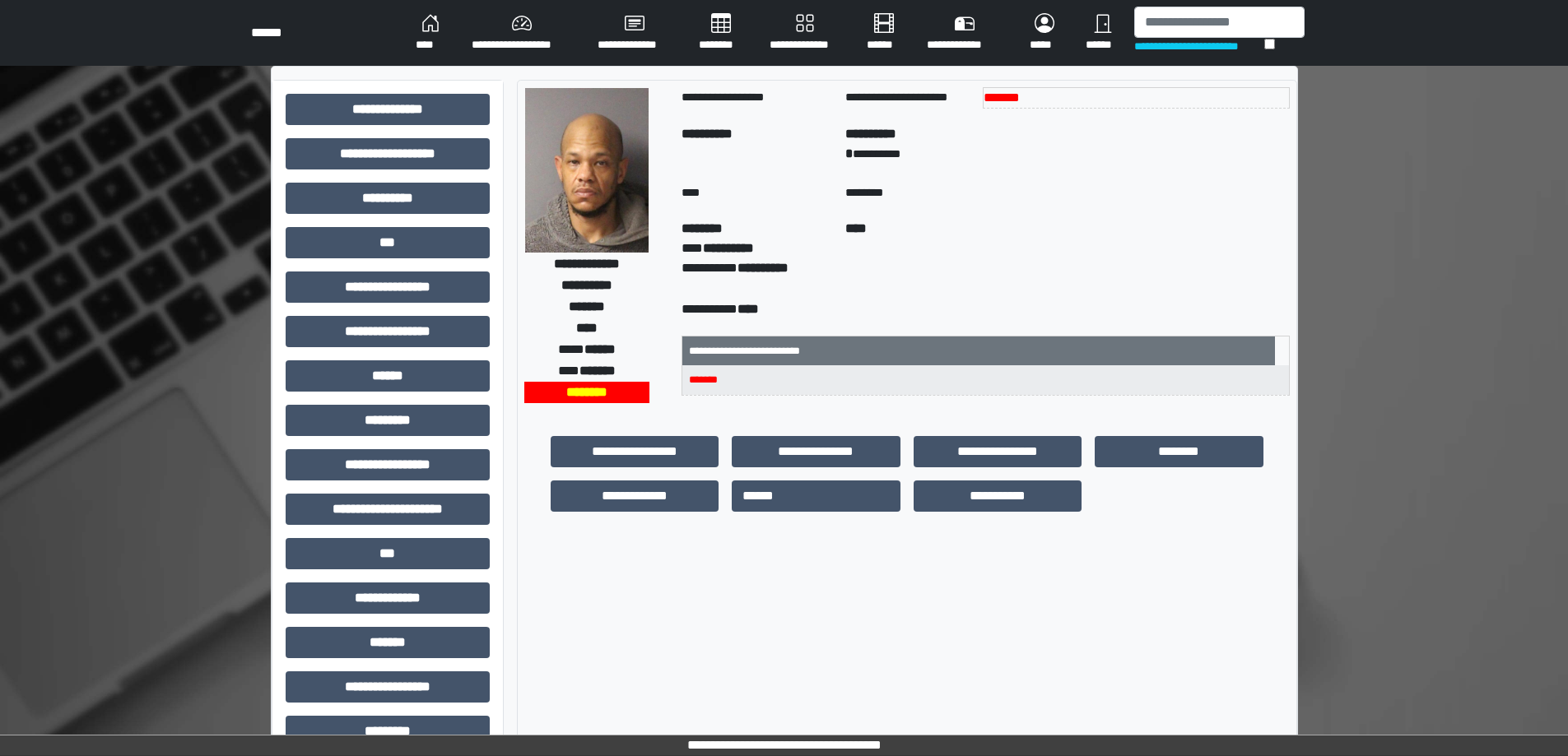drag, startPoint x: 1569, startPoint y: 92, endPoint x: 1570, endPoint y: 174, distance: 82.006 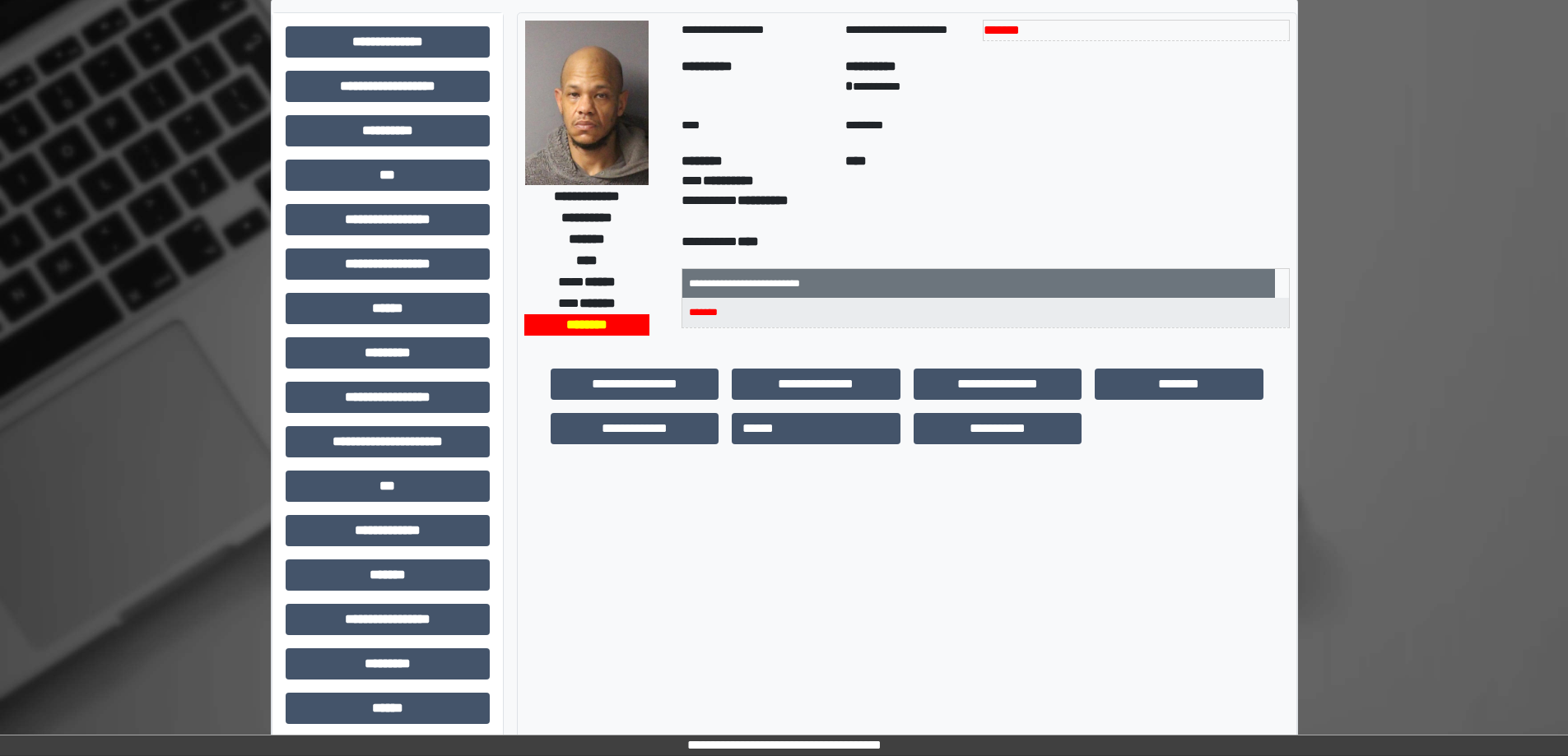 scroll, scrollTop: 0, scrollLeft: 0, axis: both 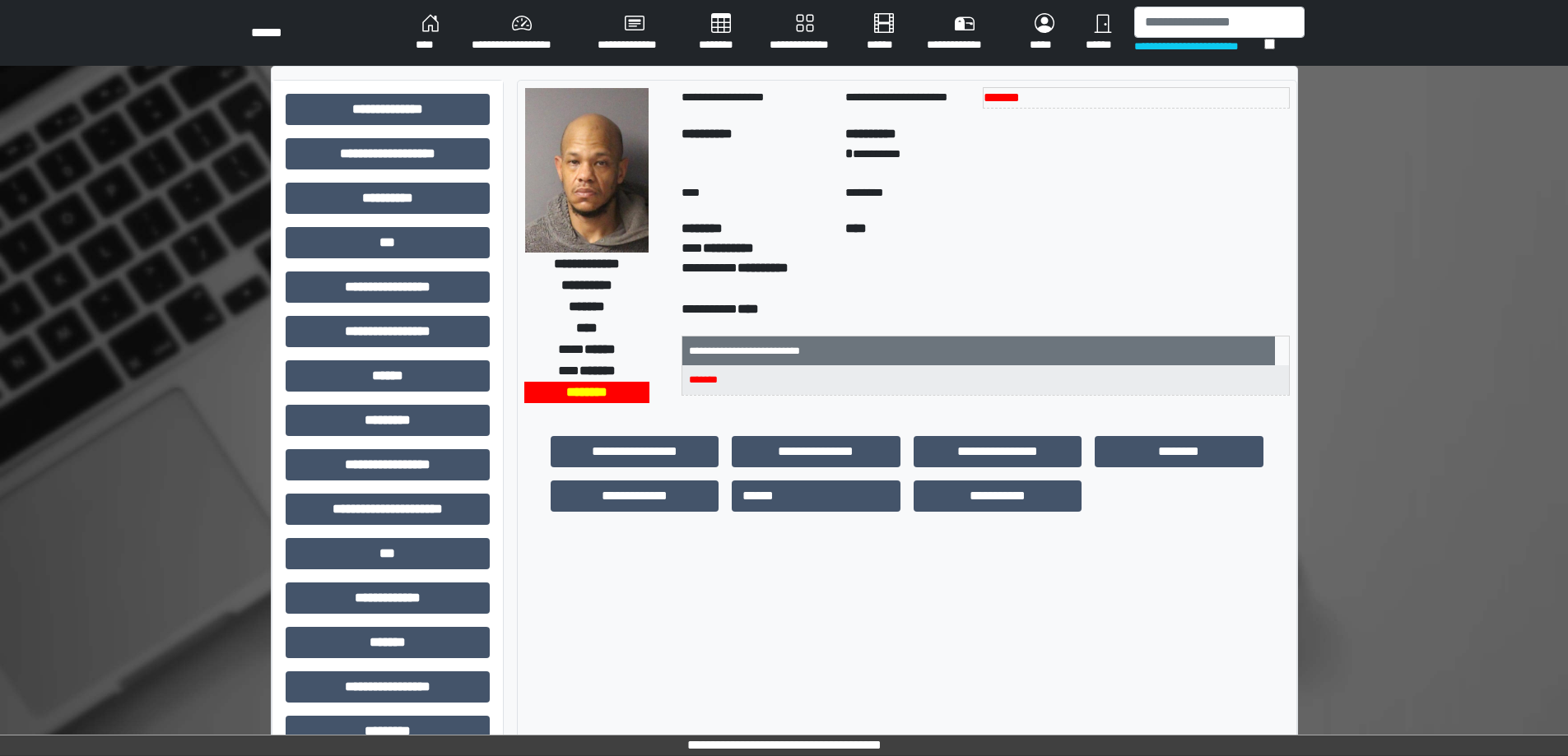 click on "**********" at bounding box center [521, 33] 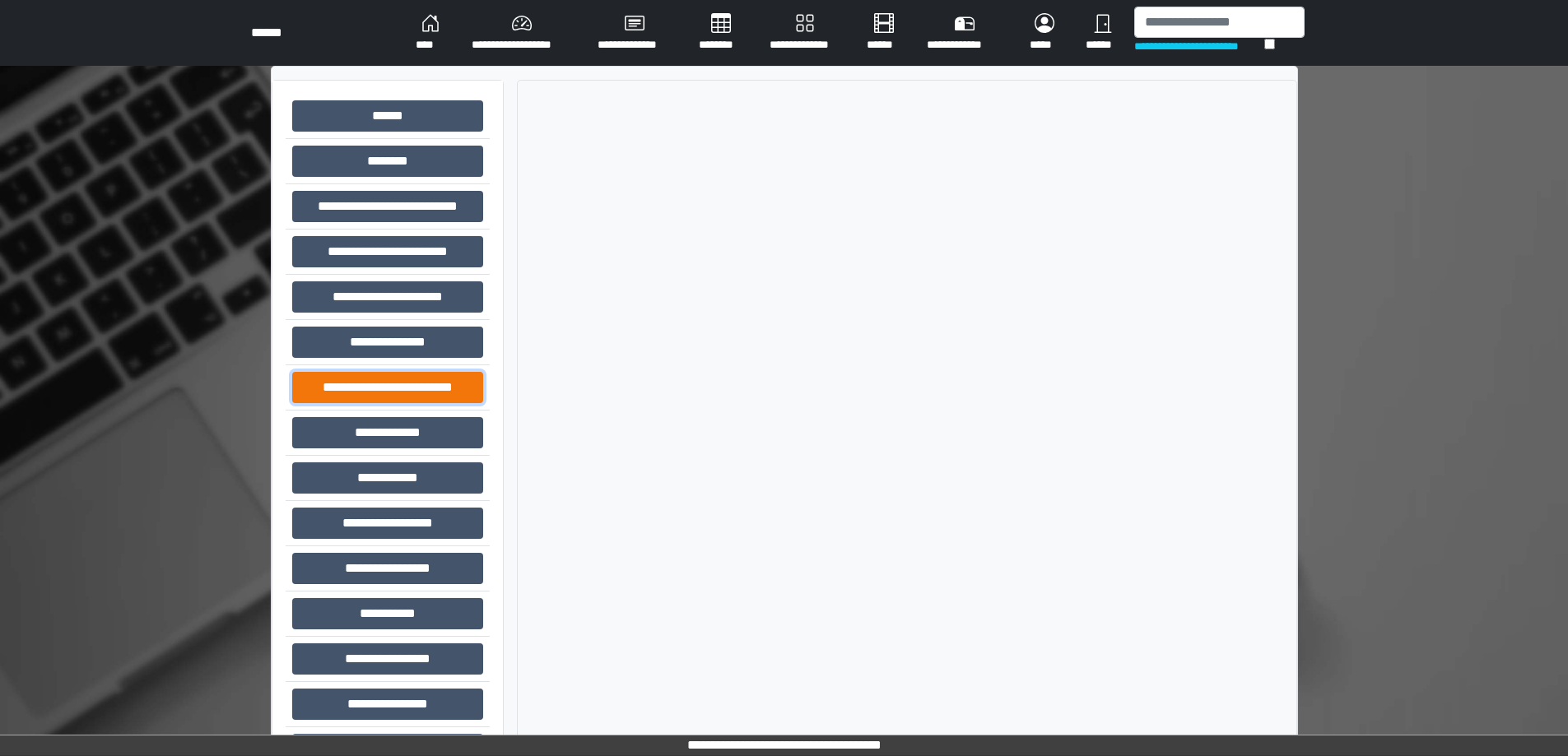 click on "**********" at bounding box center (388, 387) 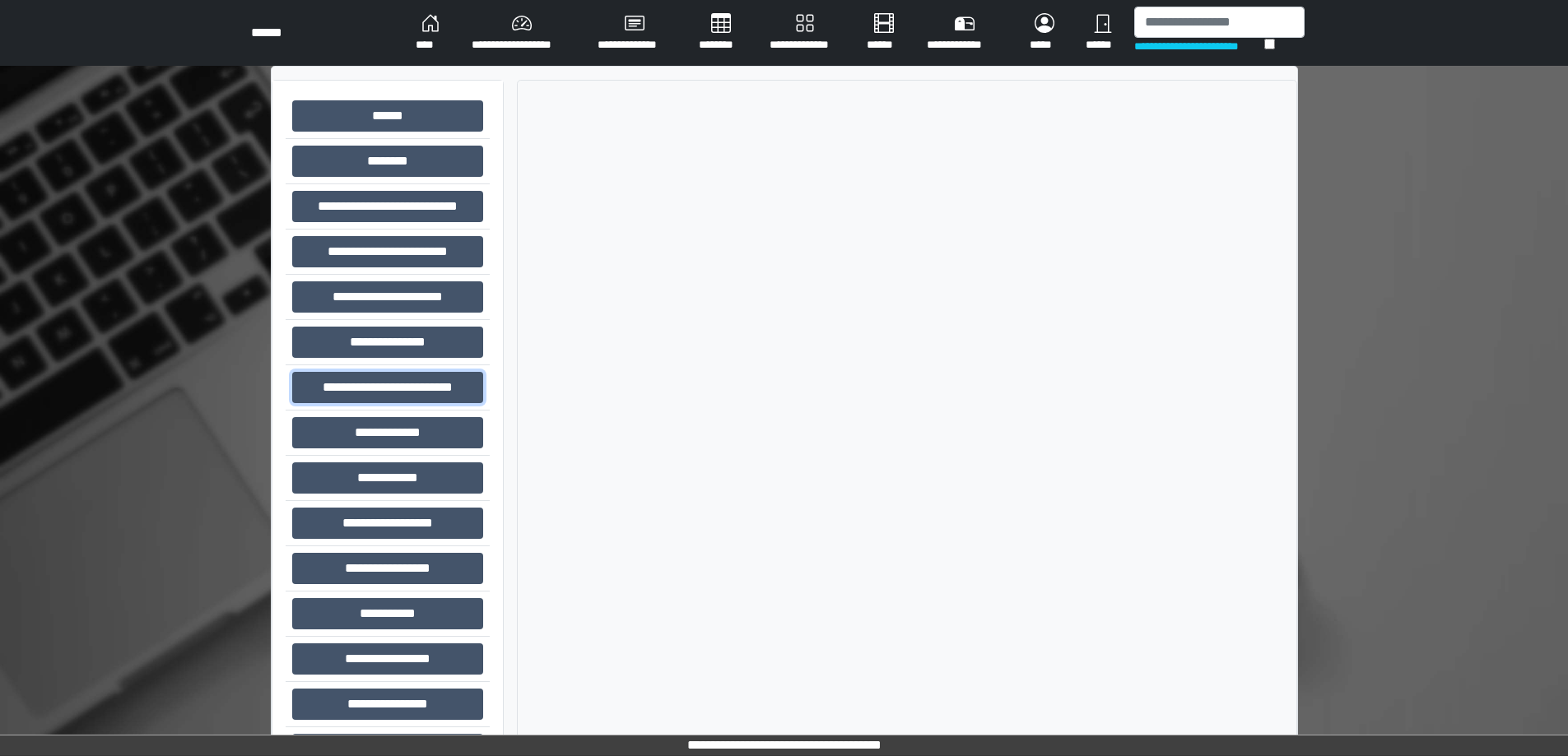 select 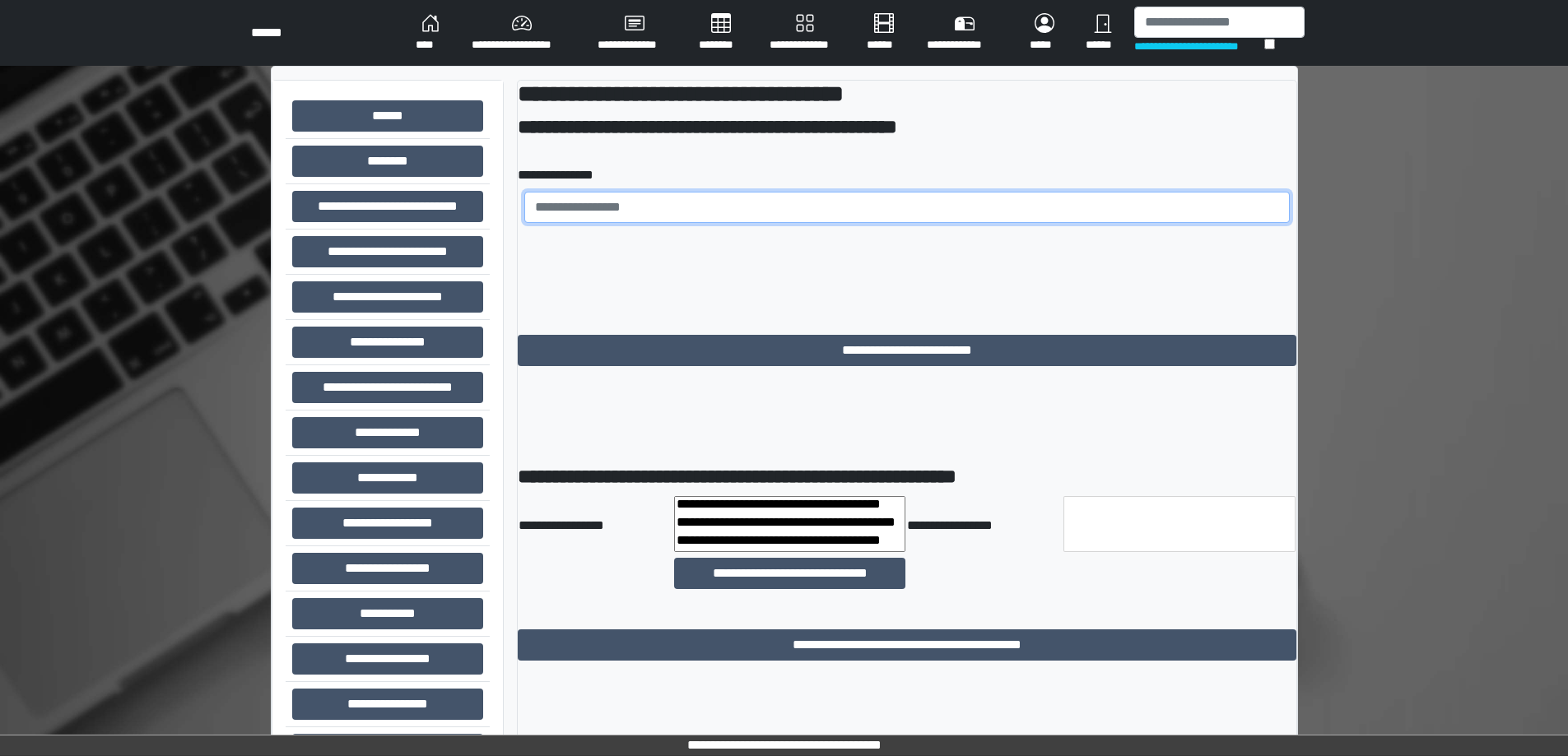 click at bounding box center (907, 207) 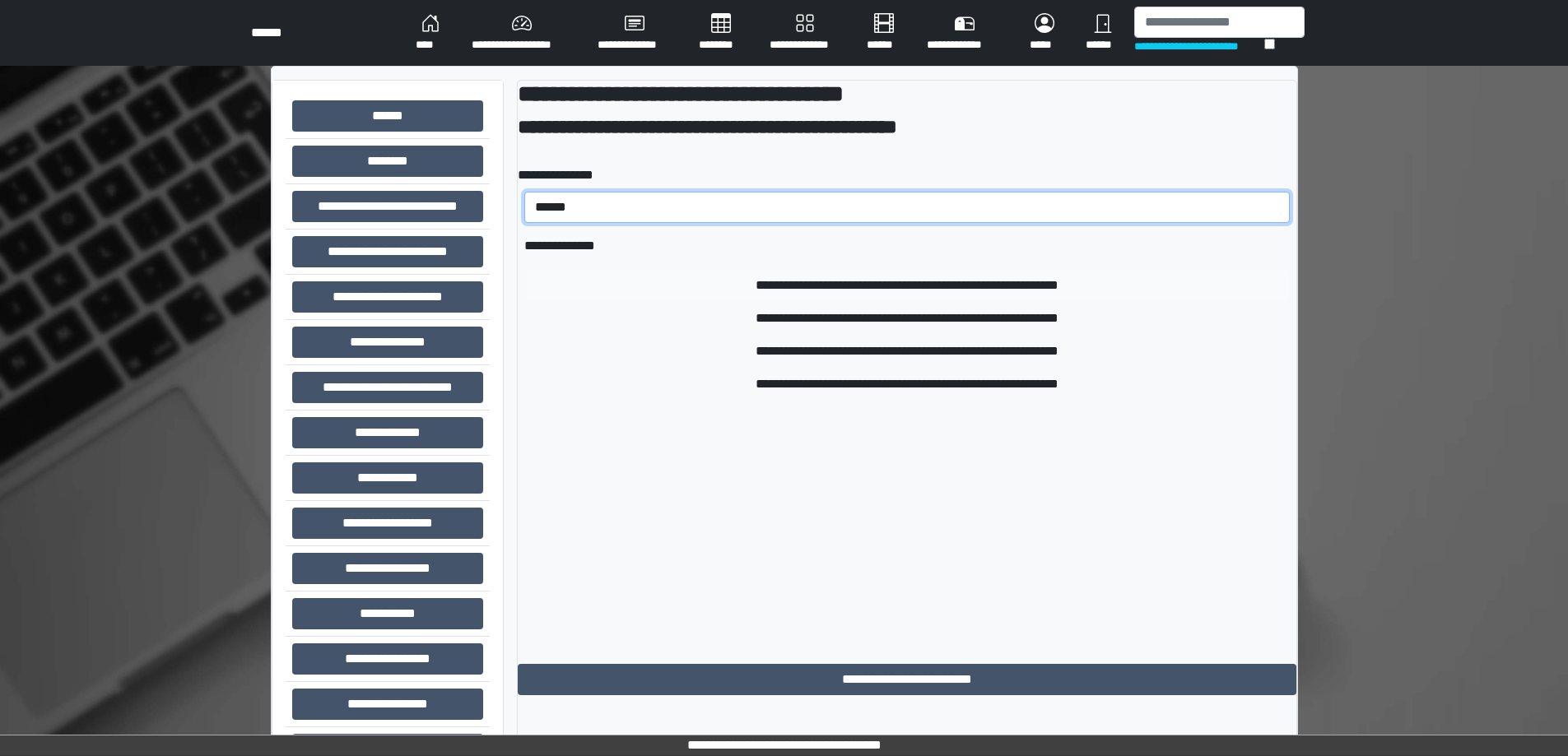 type on "******" 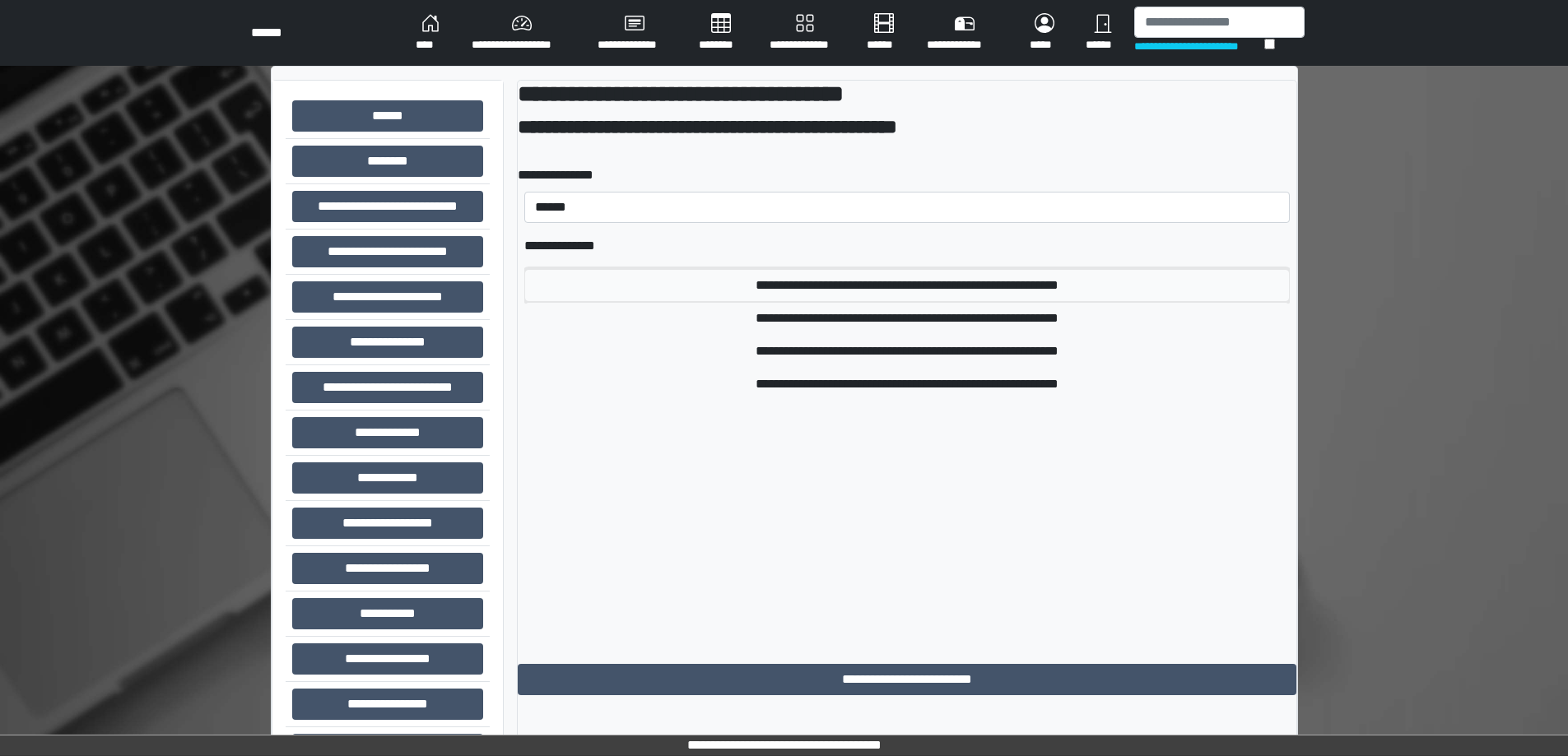 click on "**********" at bounding box center (907, 285) 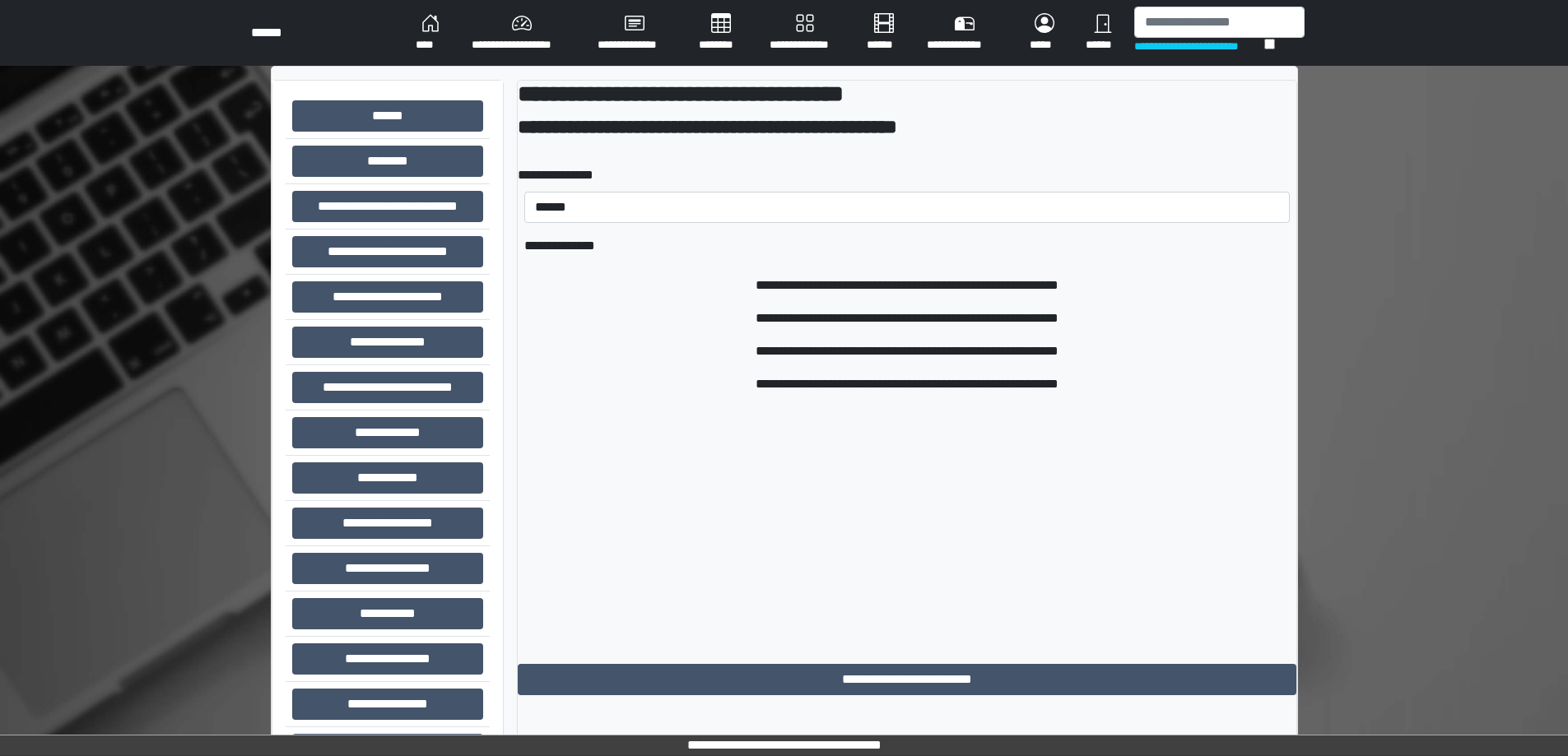 type 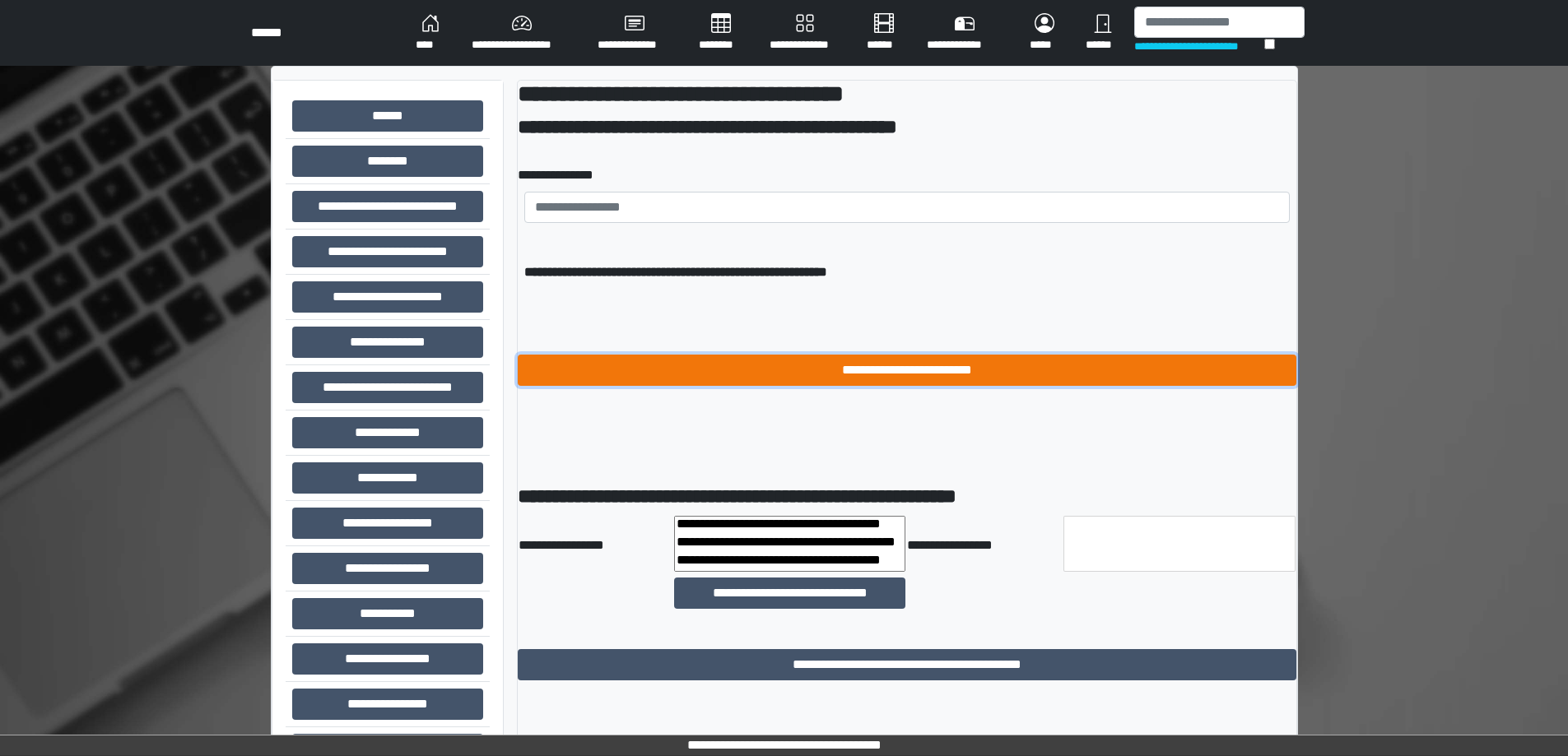 click on "**********" at bounding box center (907, 370) 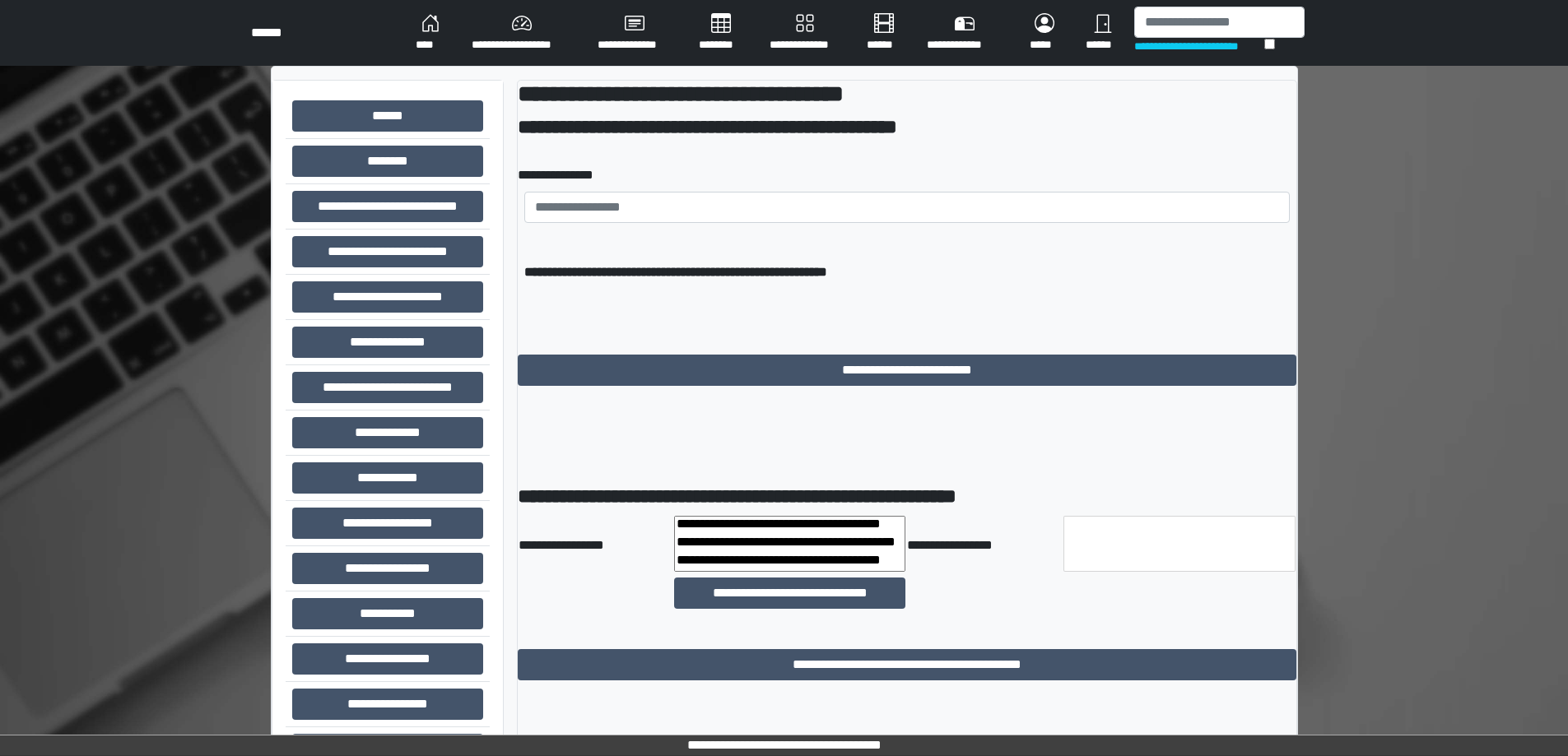 select 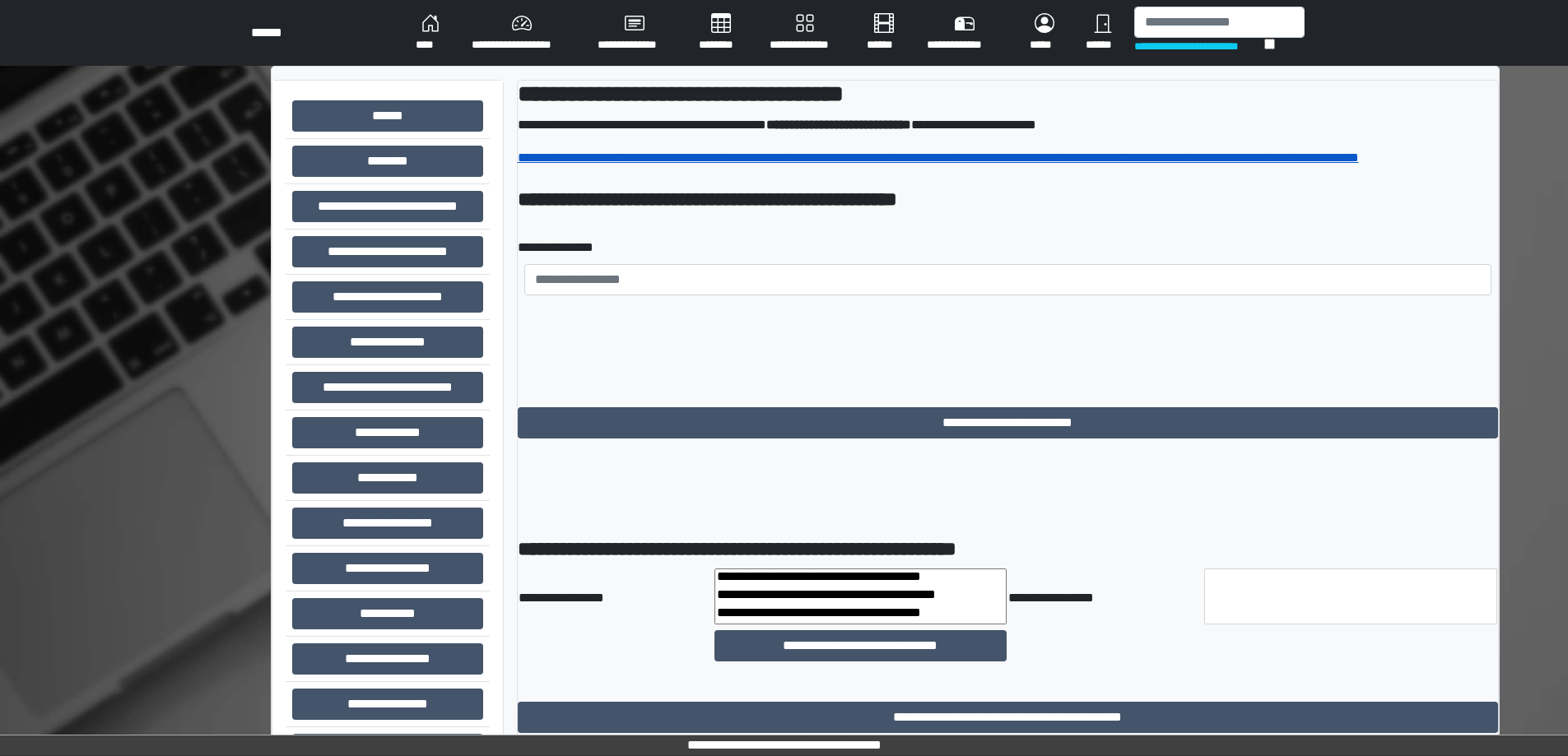 click on "**********" at bounding box center (938, 157) 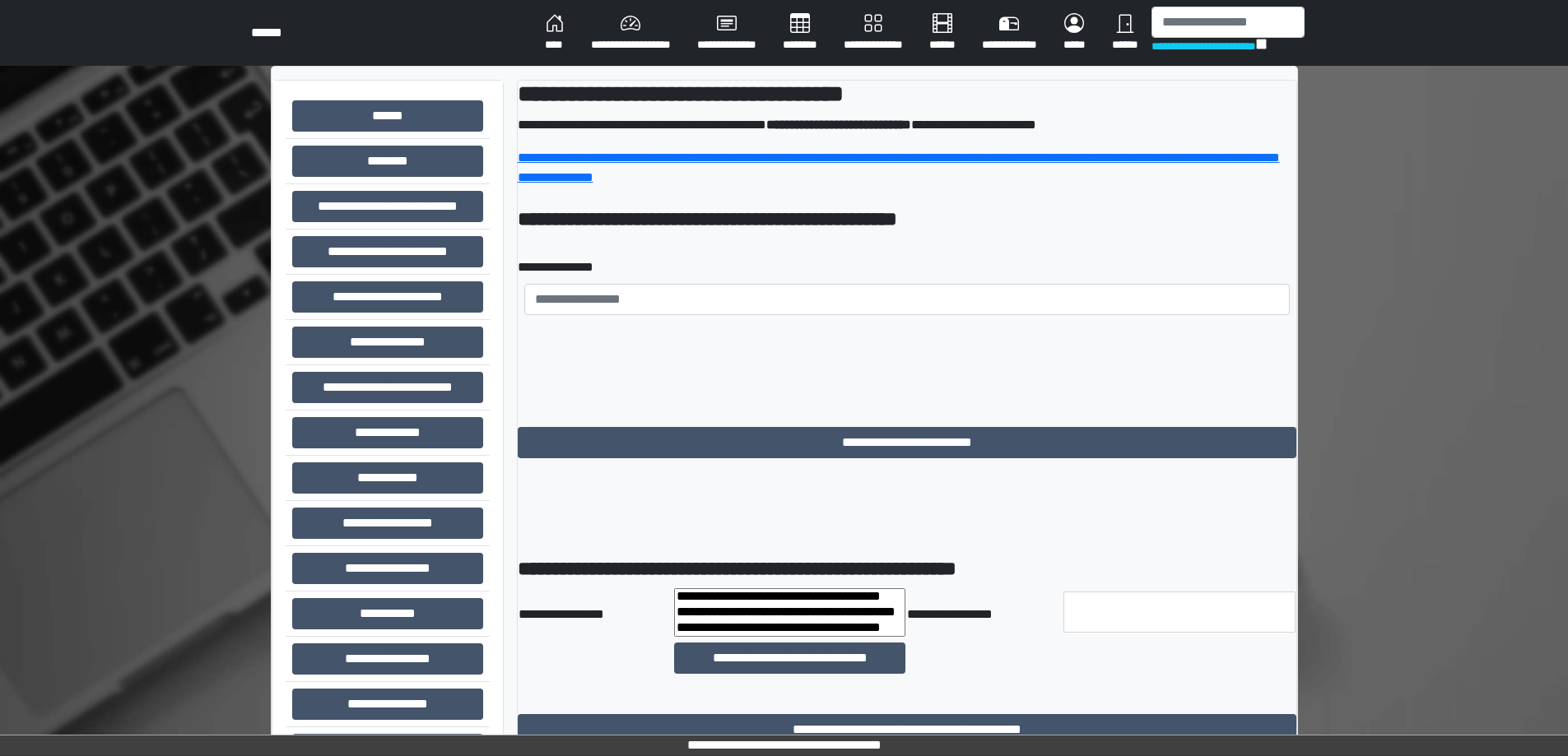 select 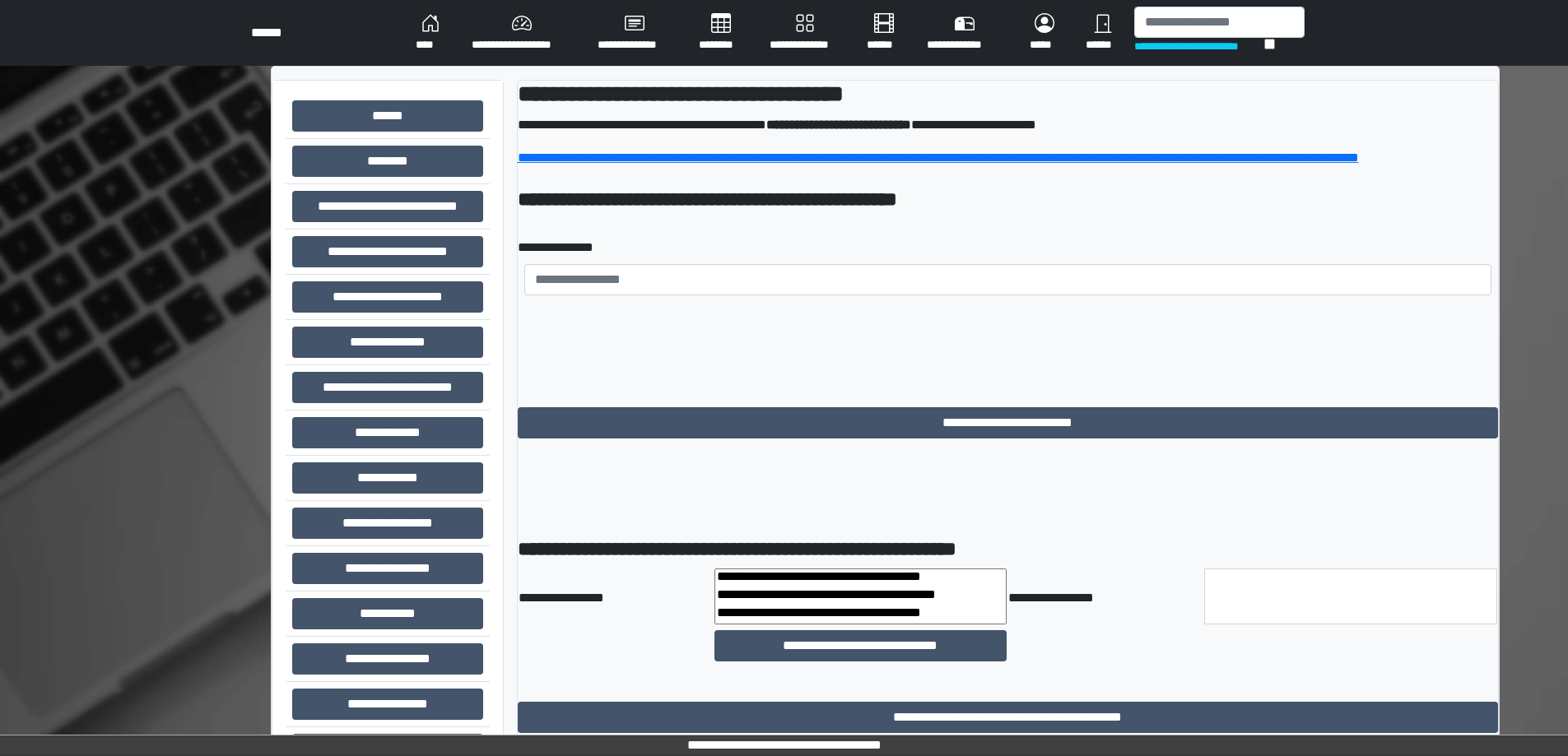 scroll, scrollTop: 0, scrollLeft: 0, axis: both 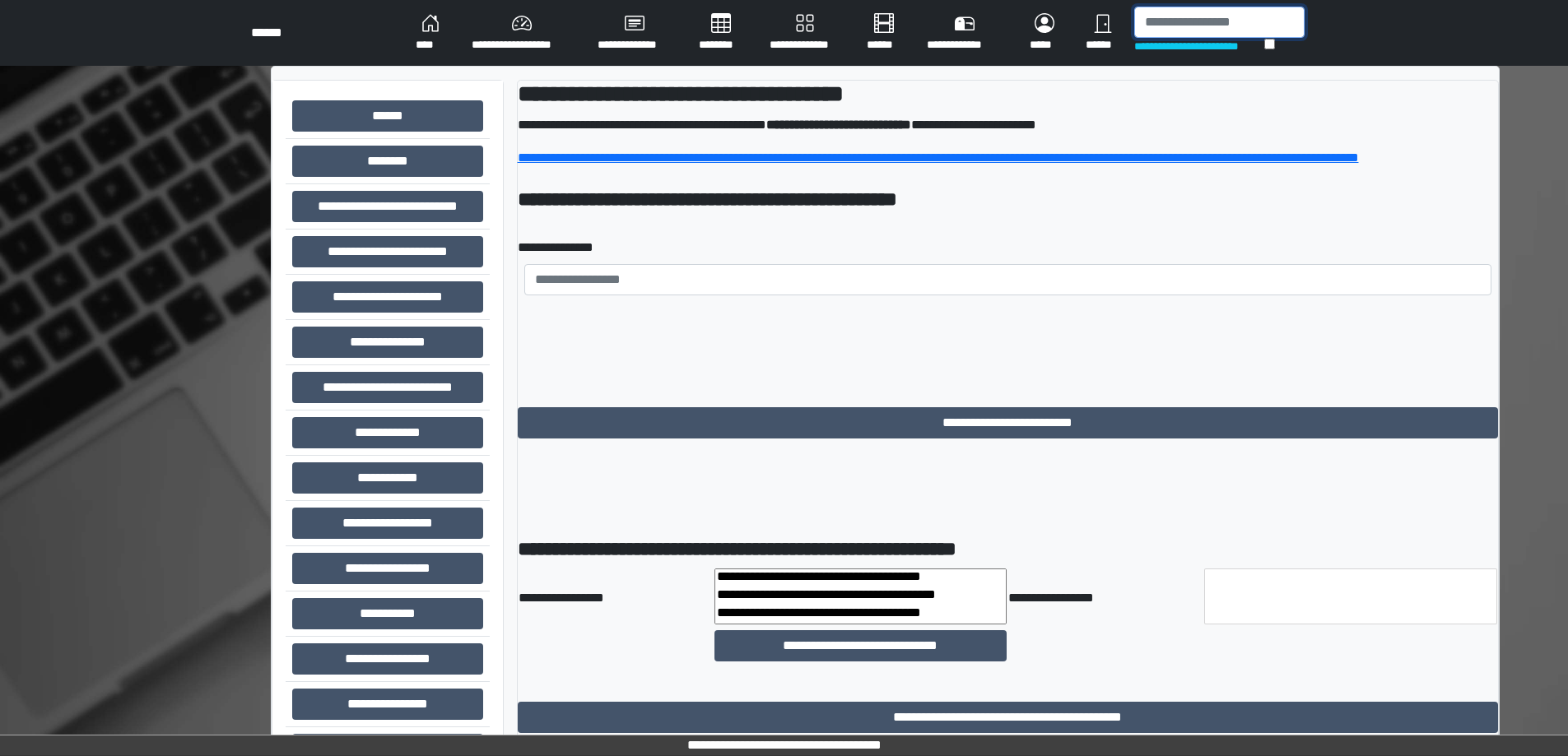 click at bounding box center (1219, 22) 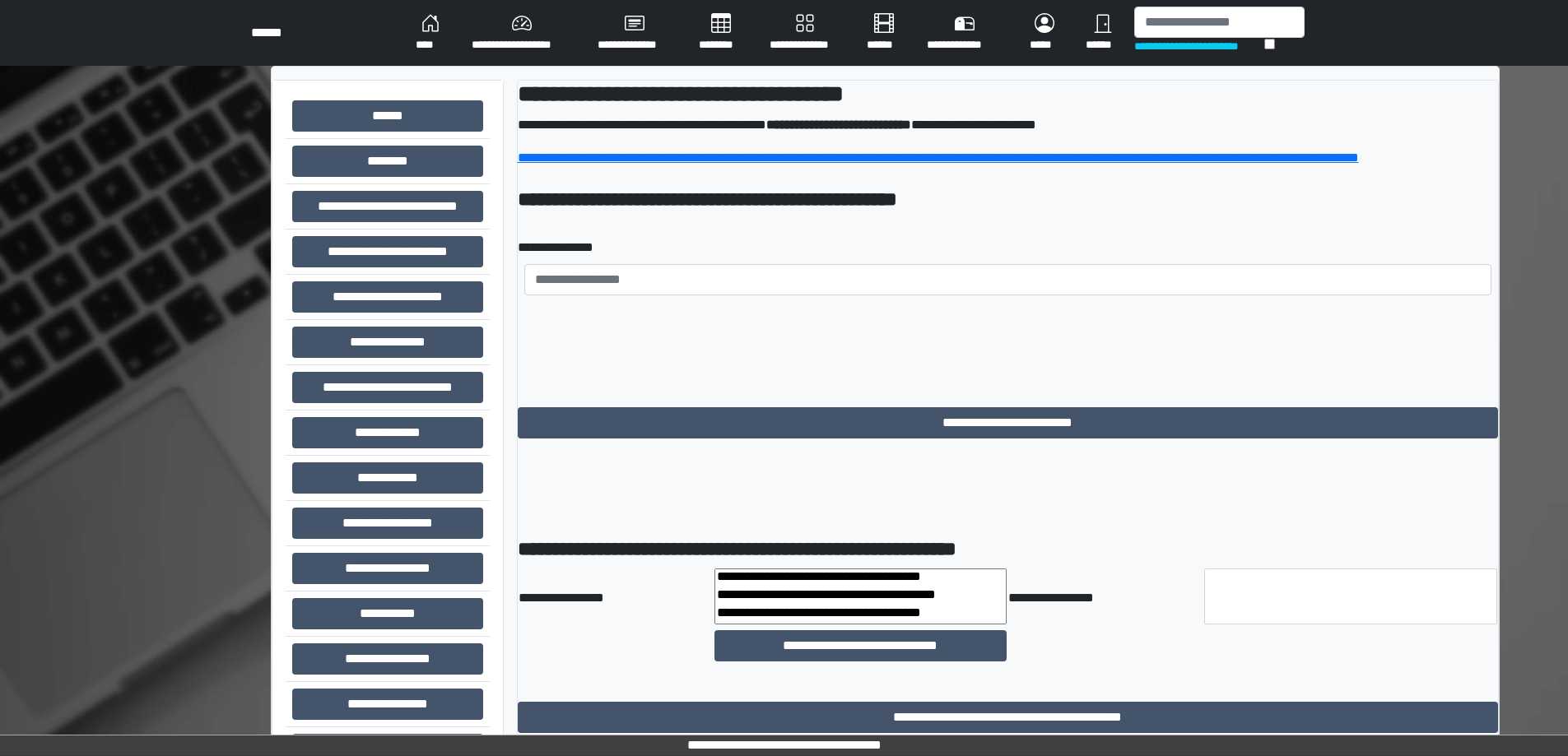 click on "****" at bounding box center (430, 33) 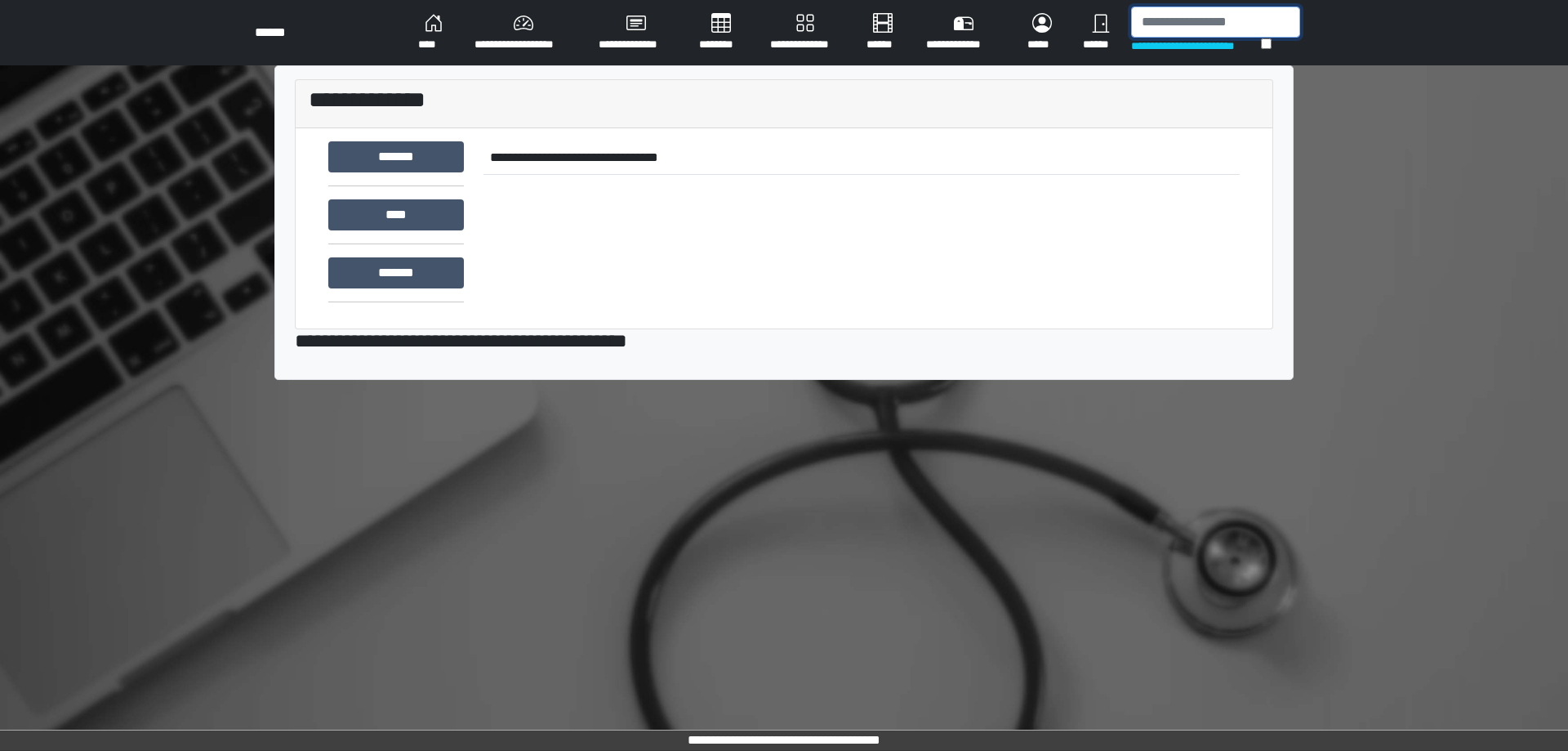 click at bounding box center [1215, 22] 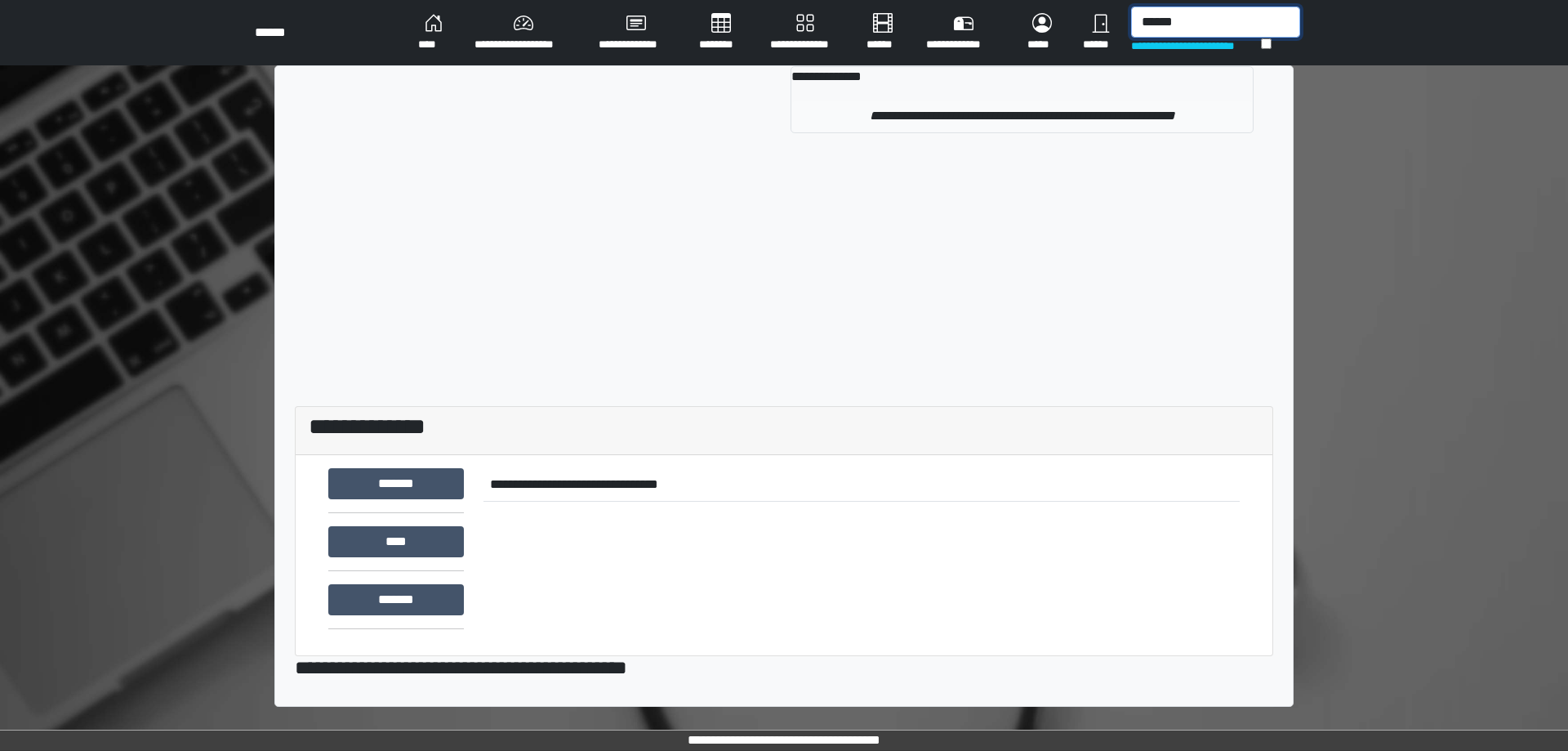 type on "******" 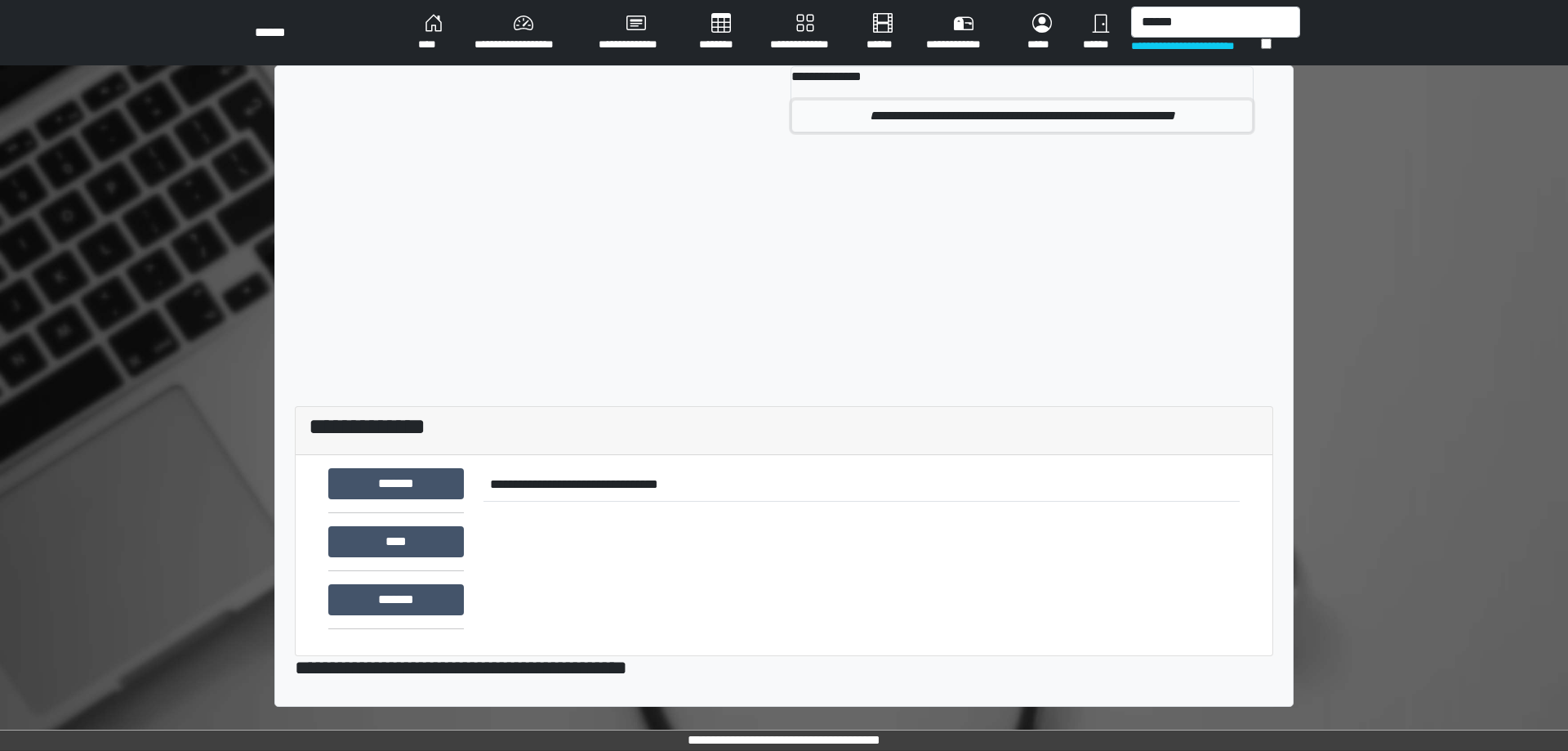 click on "**********" at bounding box center (1022, 116) 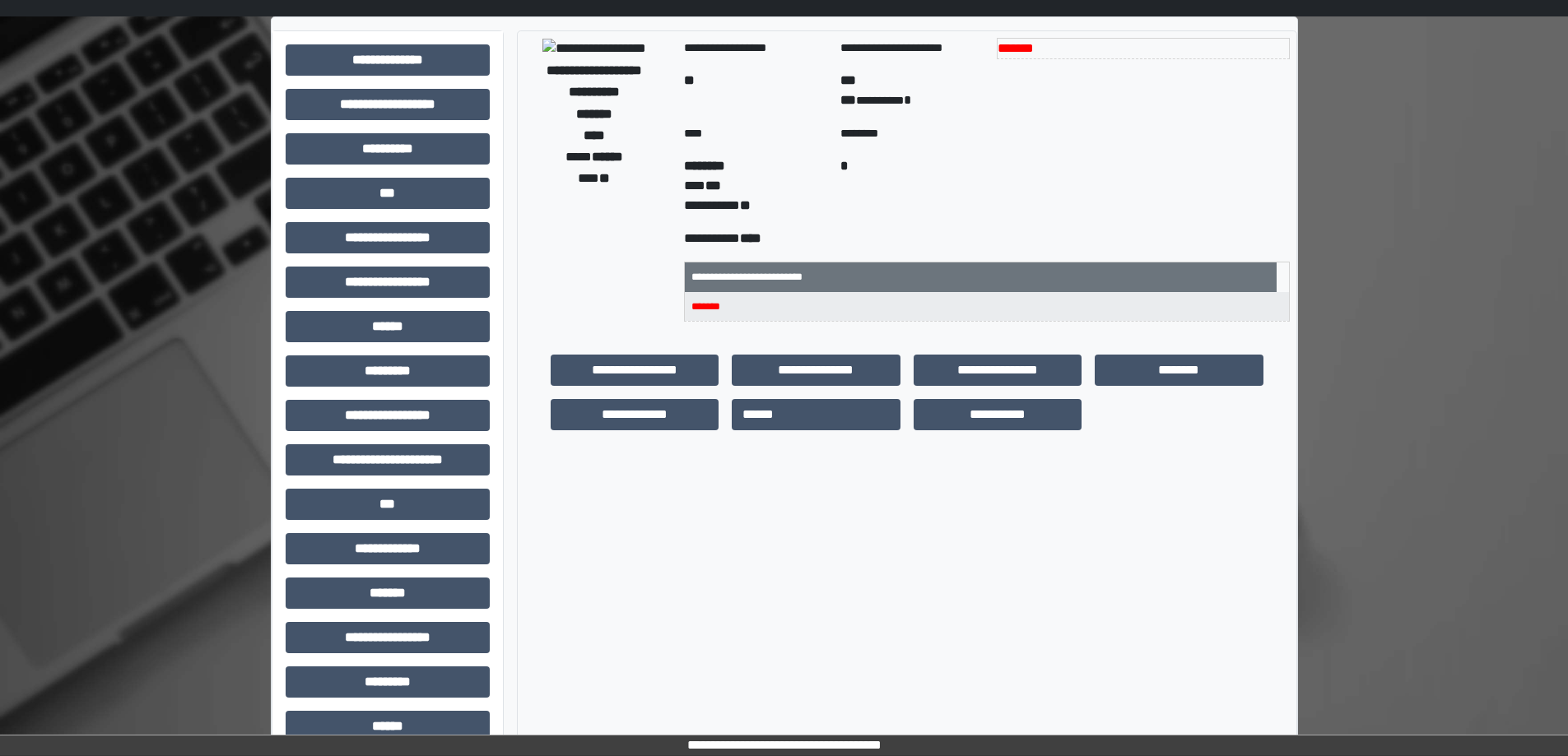 scroll, scrollTop: 210, scrollLeft: 0, axis: vertical 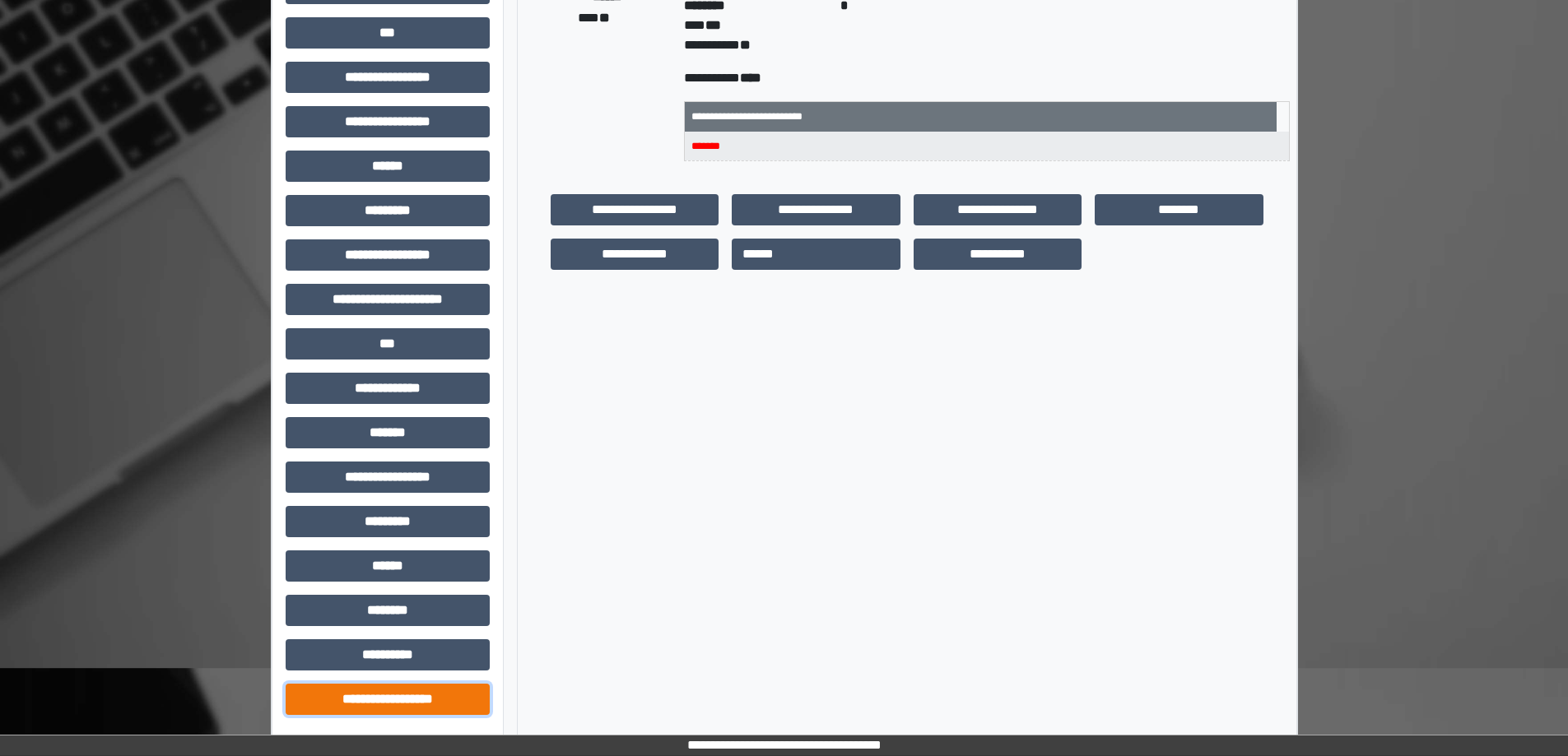 click on "**********" at bounding box center [388, 699] 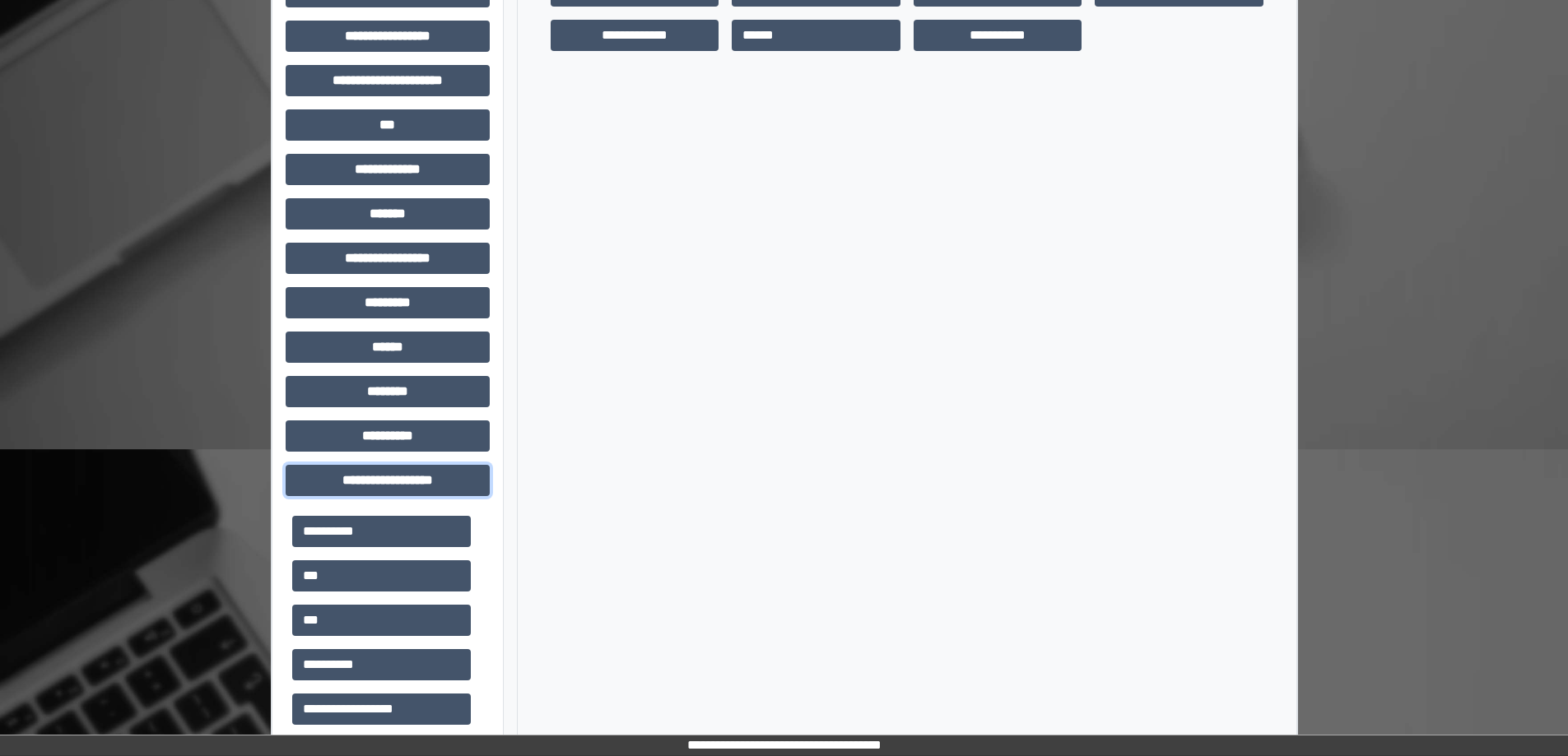 scroll, scrollTop: 423, scrollLeft: 0, axis: vertical 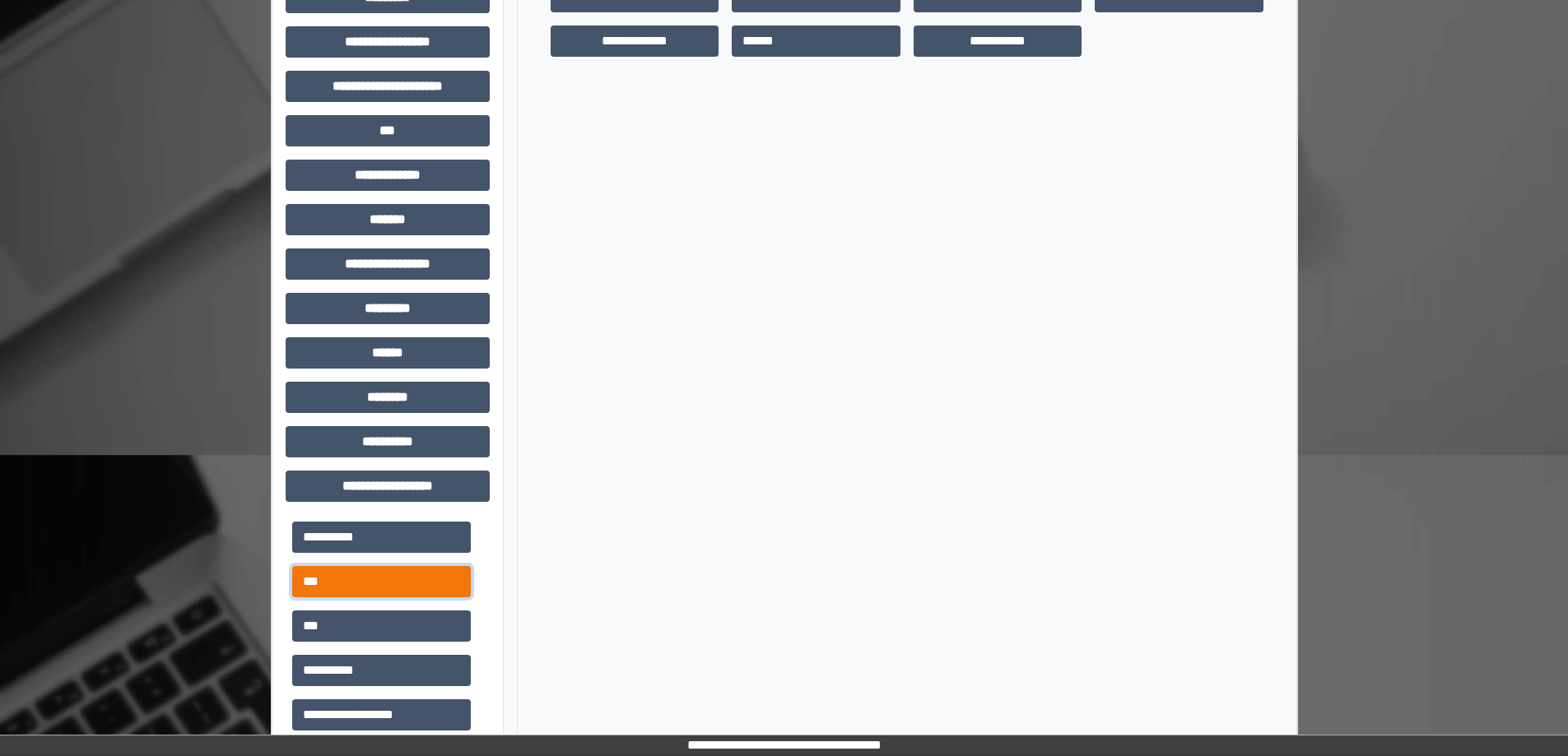 click on "***" at bounding box center (381, 582) 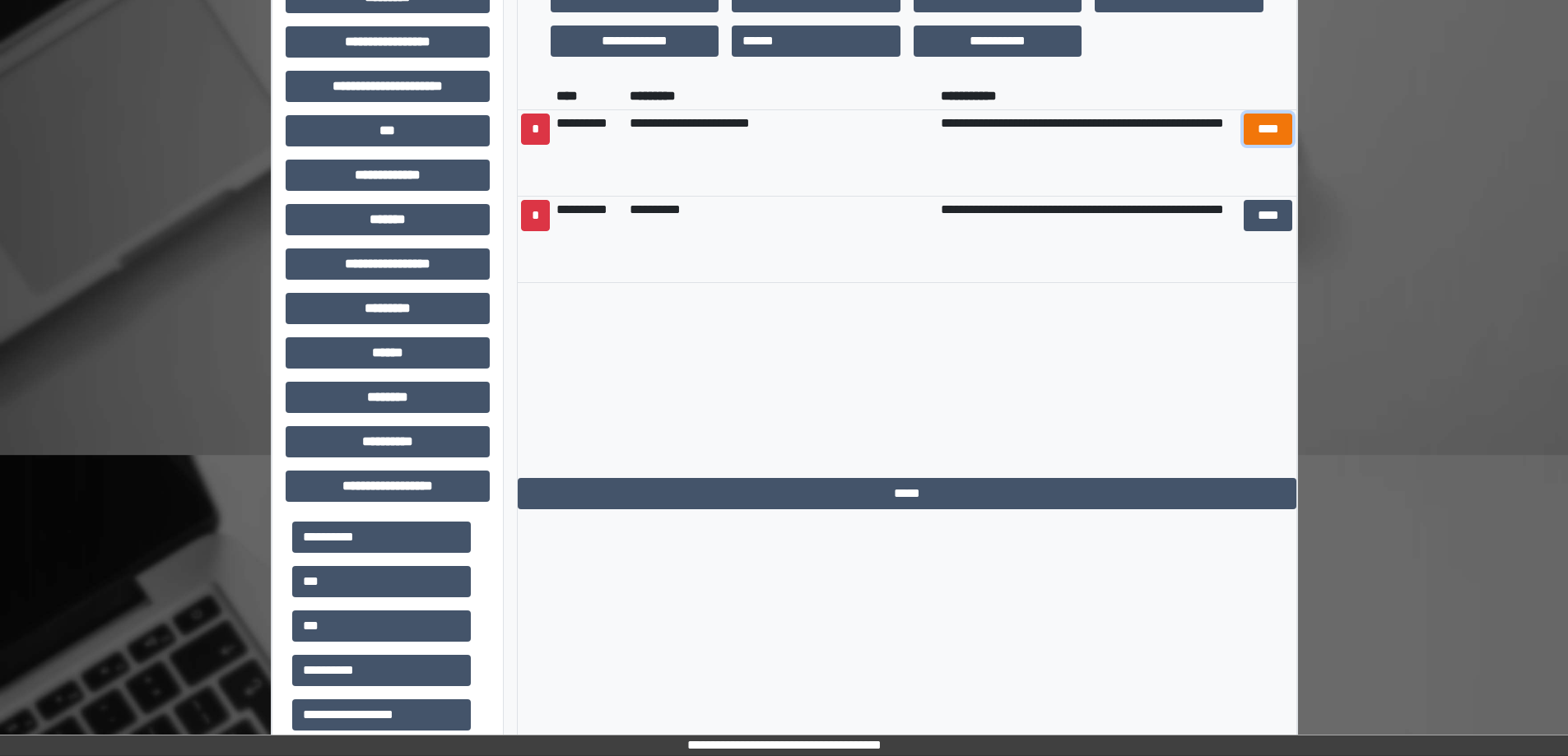 click on "****" at bounding box center [1268, 129] 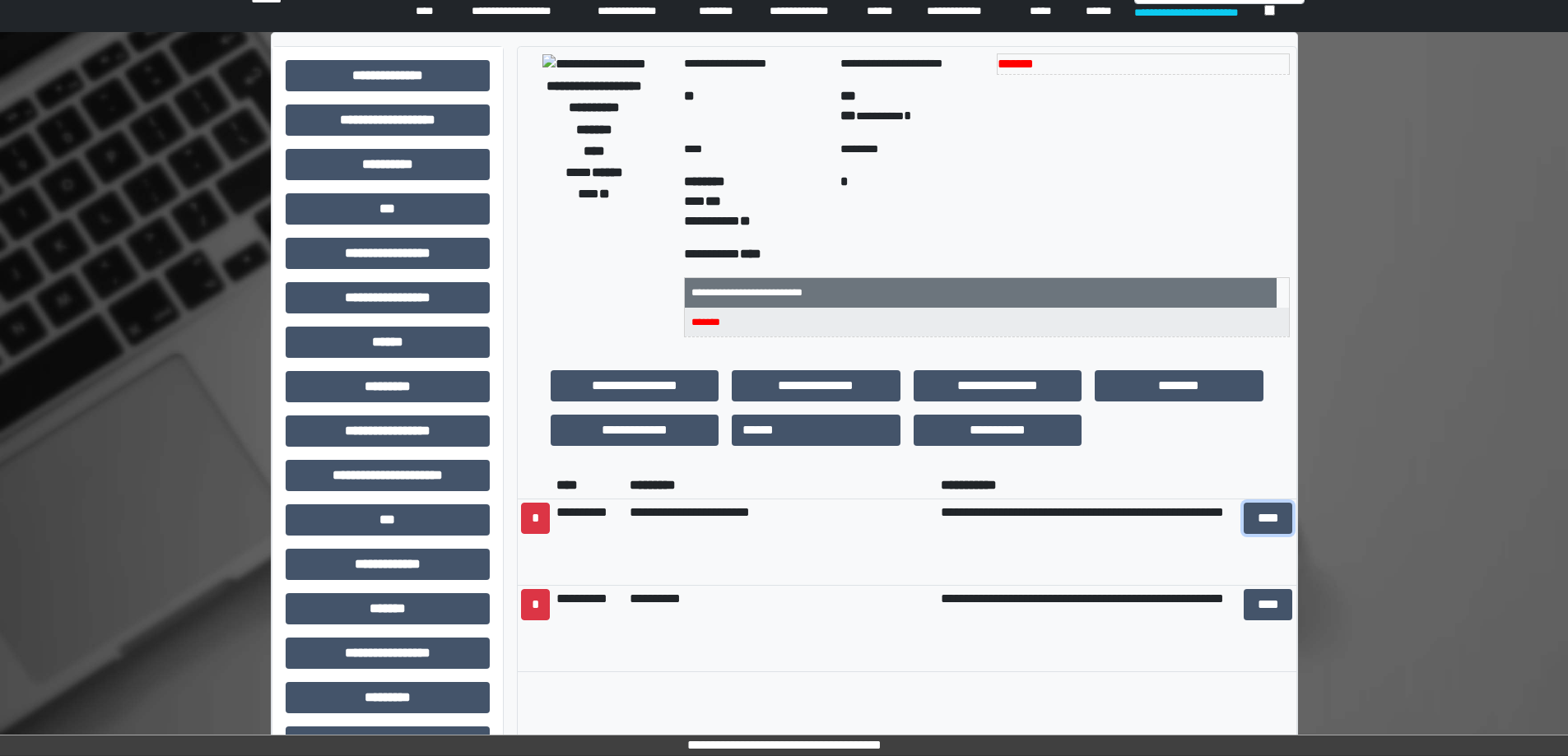 scroll, scrollTop: 0, scrollLeft: 0, axis: both 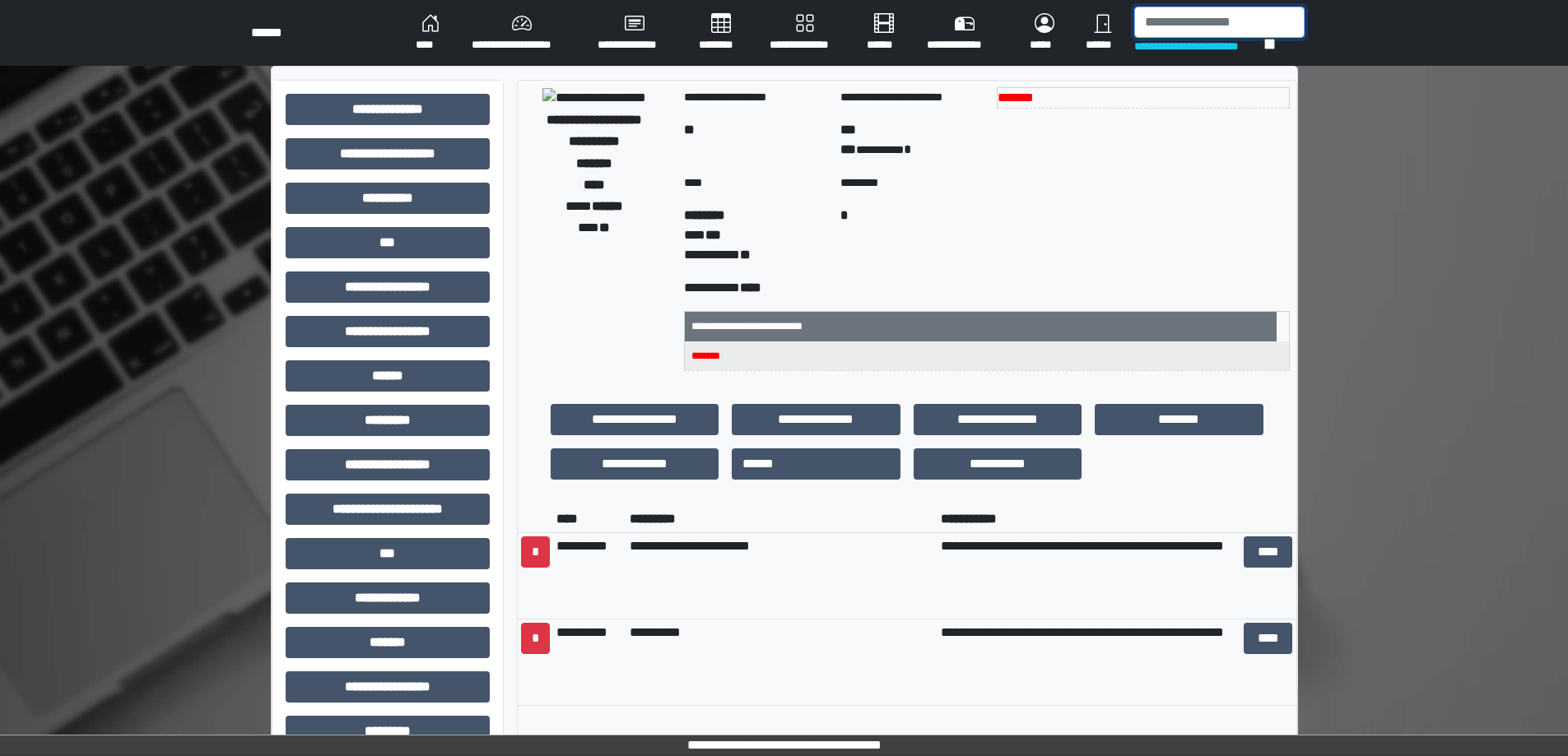 click at bounding box center (1219, 22) 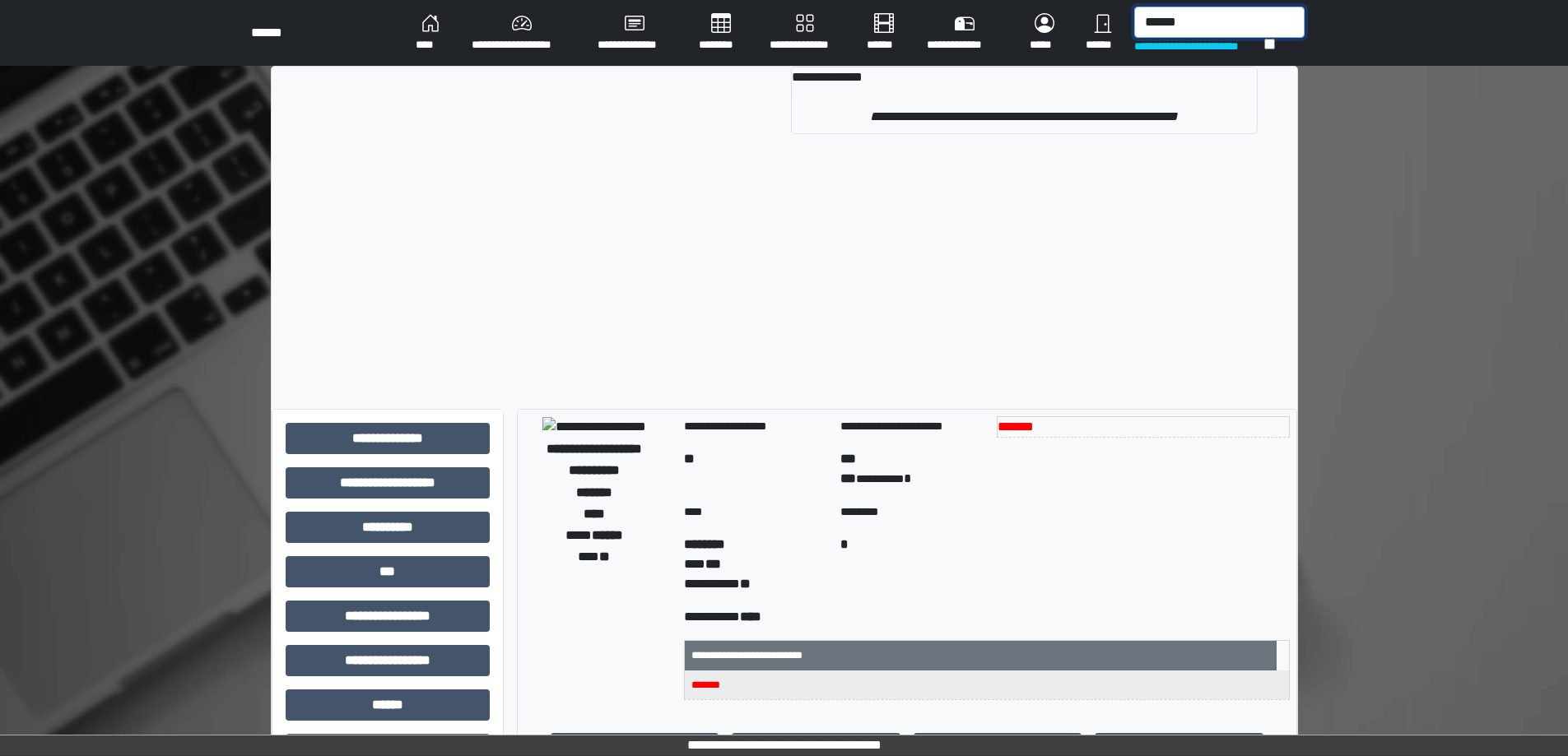 type on "******" 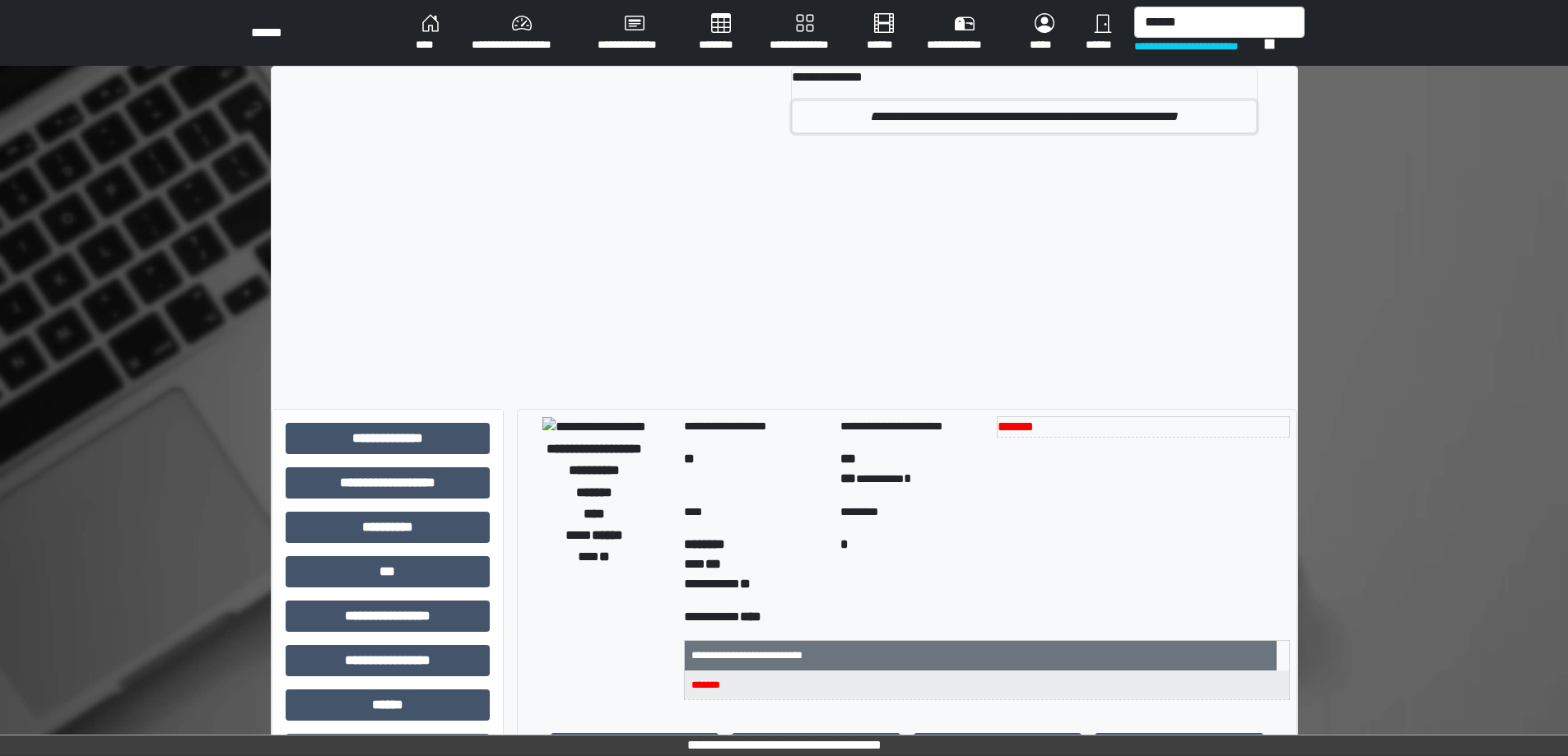 click on "**********" at bounding box center (1024, 117) 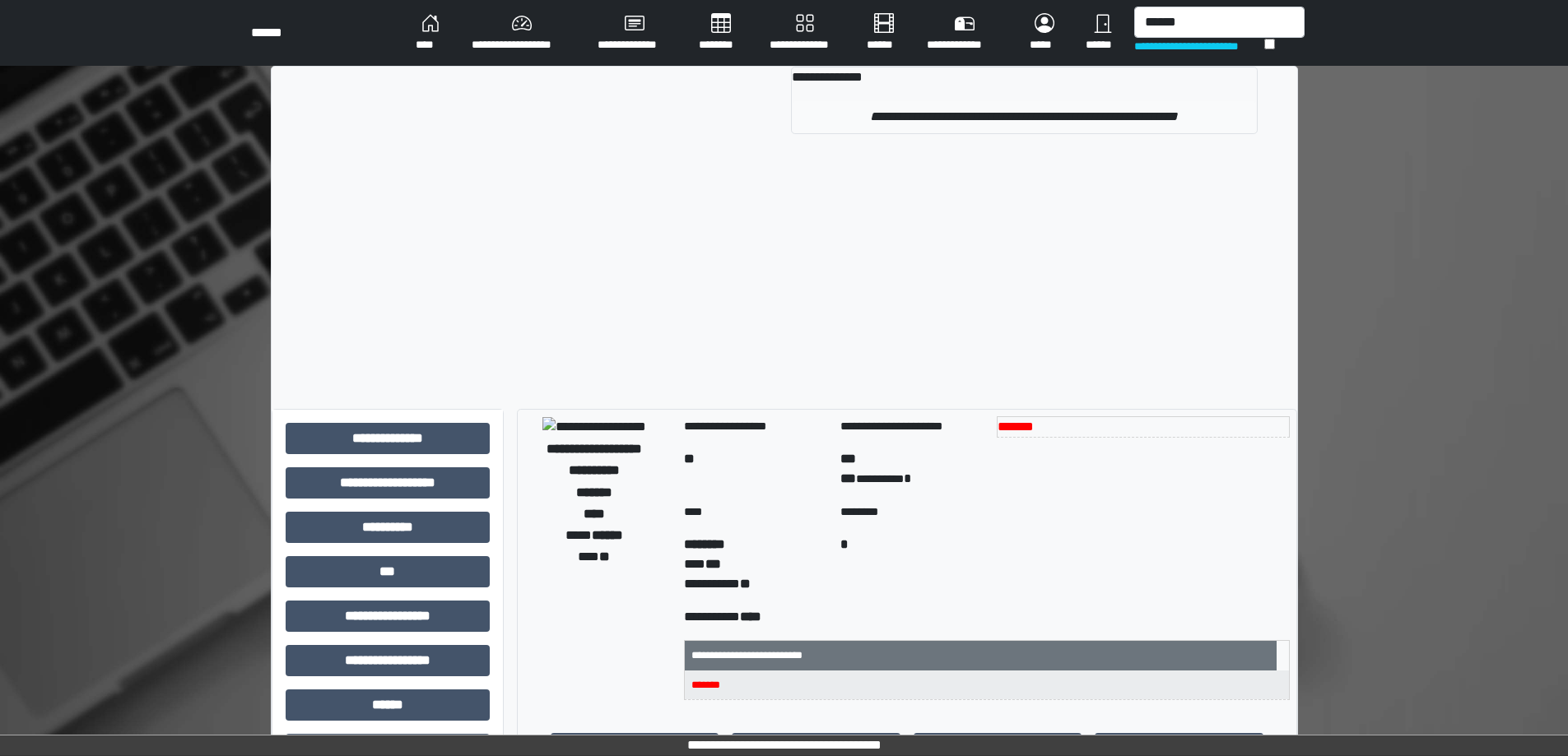 type 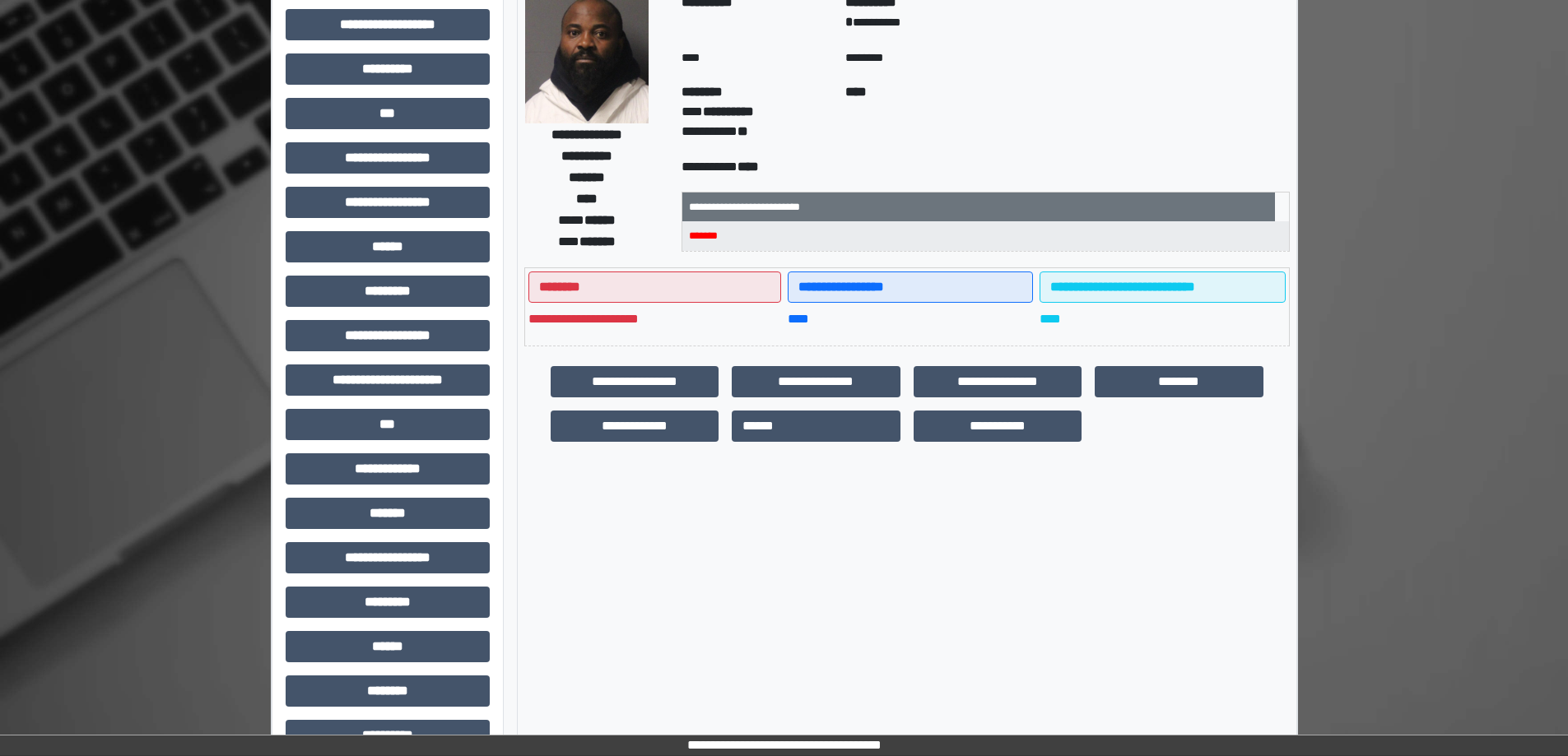 scroll, scrollTop: 210, scrollLeft: 0, axis: vertical 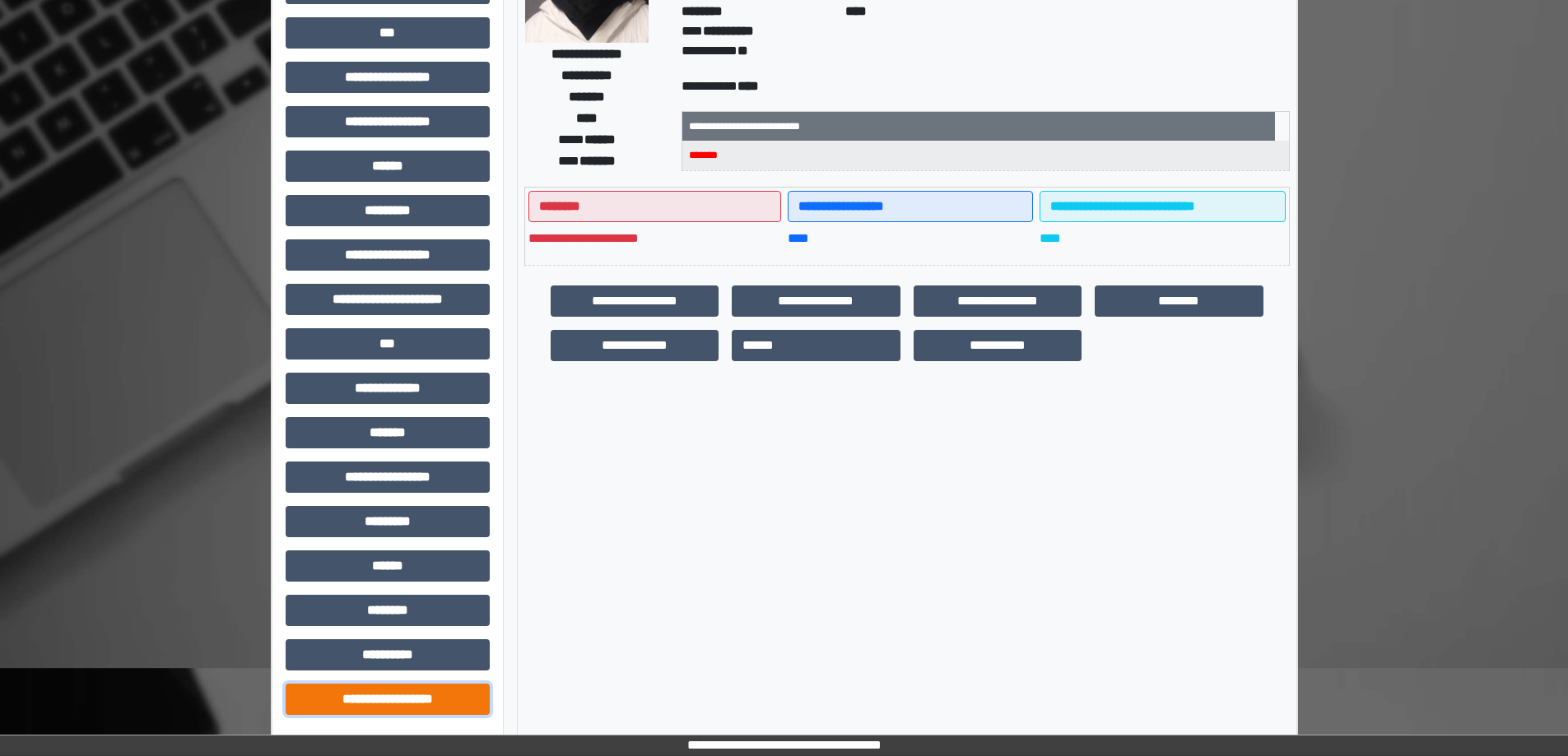 click on "**********" at bounding box center [388, 699] 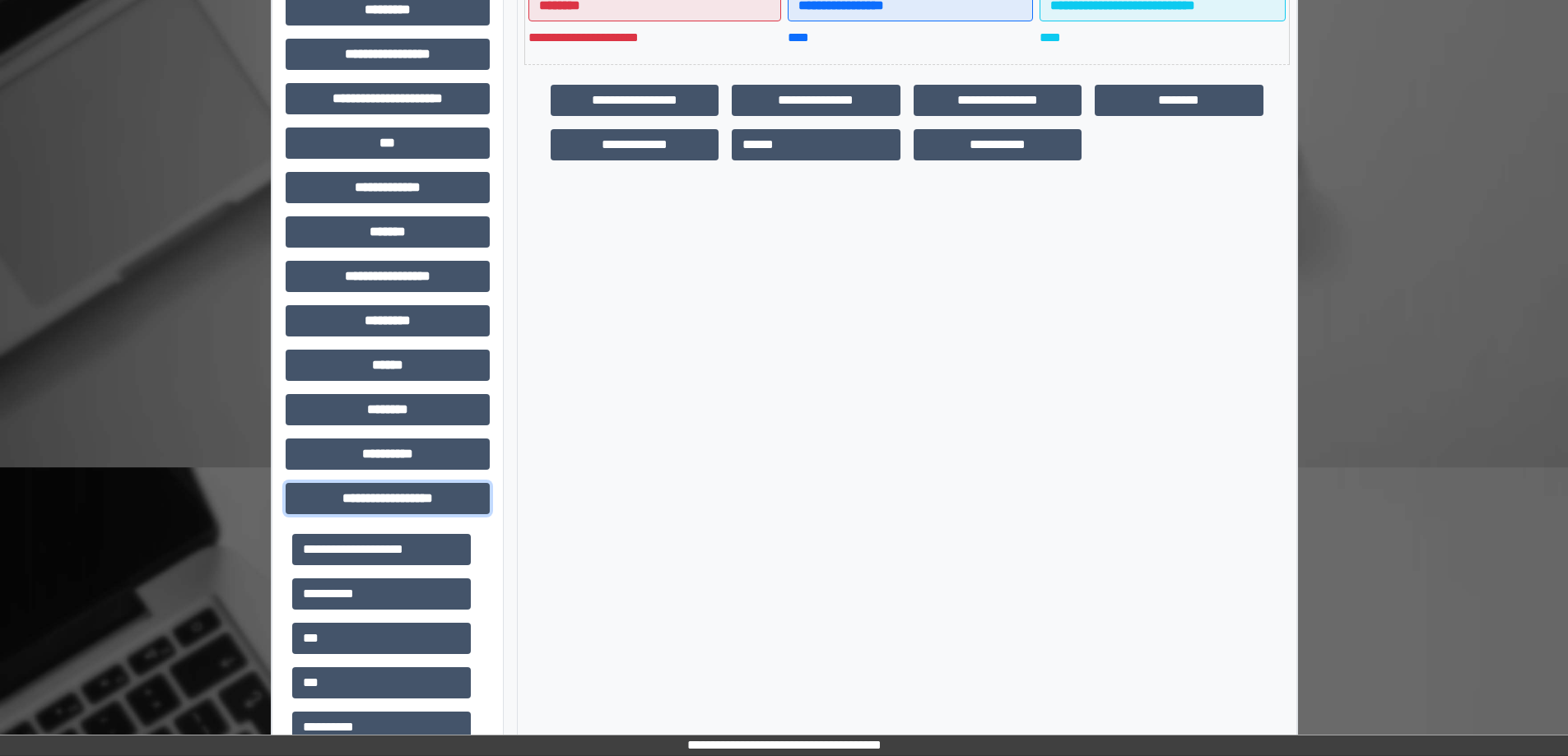 scroll, scrollTop: 407, scrollLeft: 0, axis: vertical 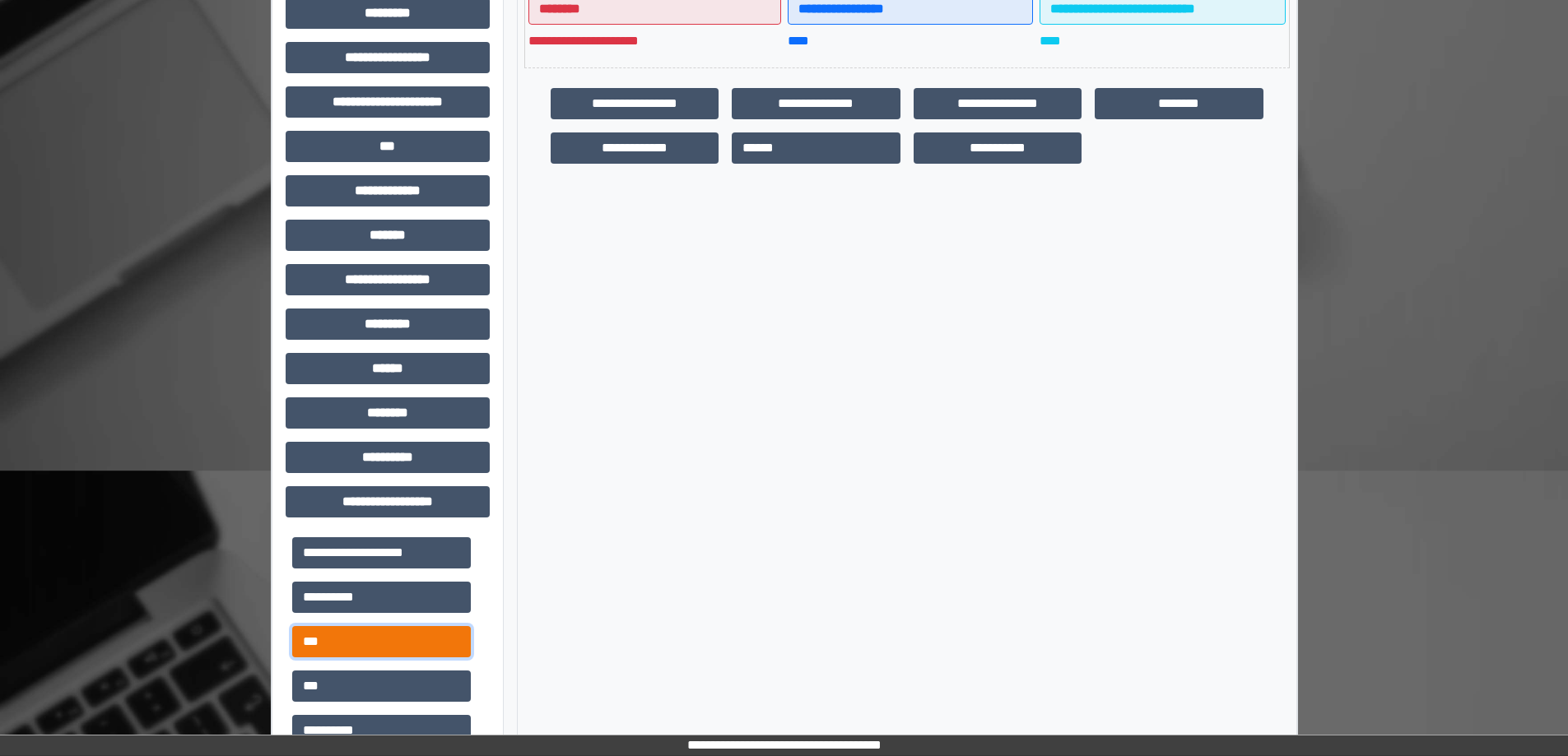 click on "***" at bounding box center [381, 642] 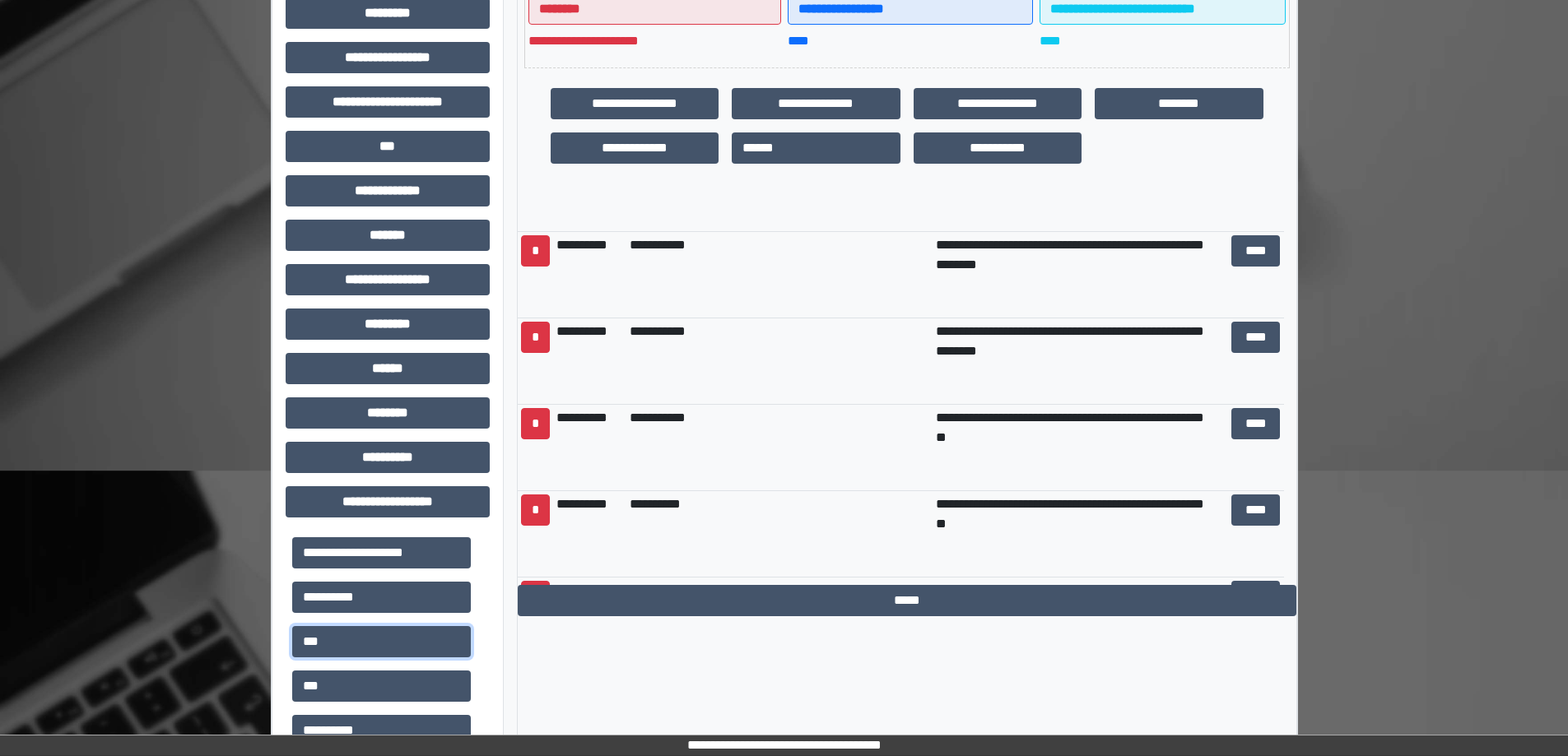 scroll, scrollTop: 431, scrollLeft: 0, axis: vertical 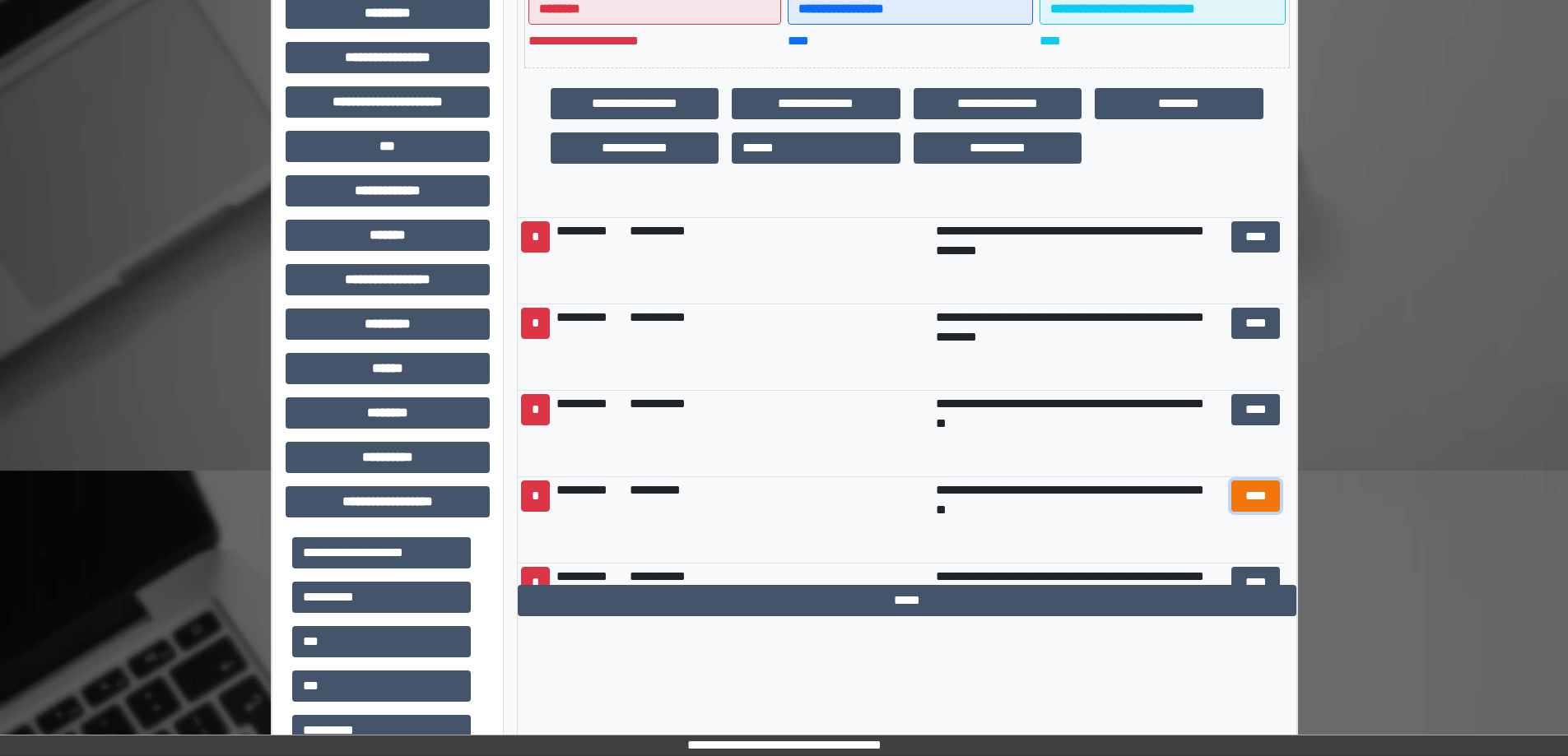 click on "****" at bounding box center [1256, 496] 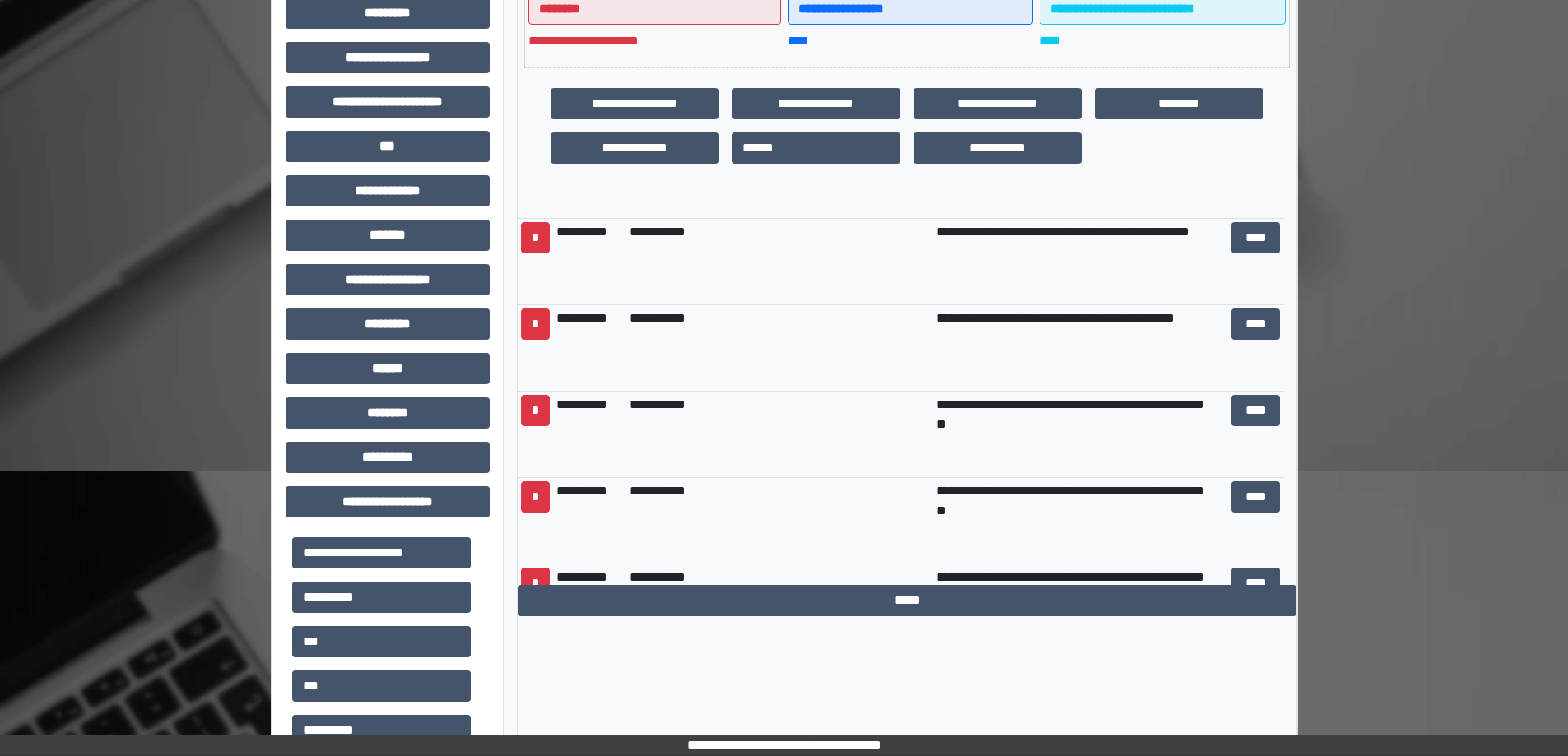 scroll, scrollTop: 1200, scrollLeft: 0, axis: vertical 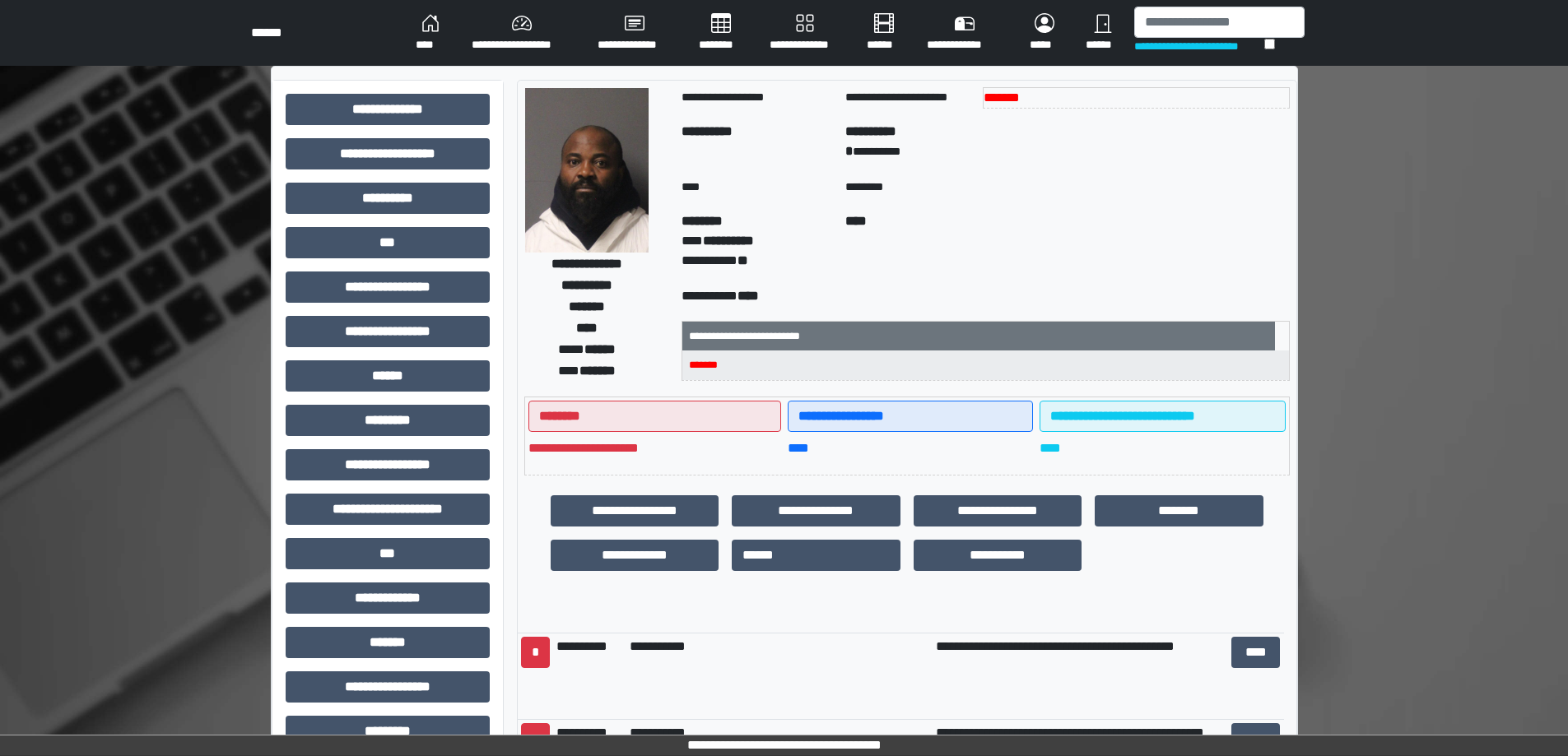 click on "**********" at bounding box center [521, 33] 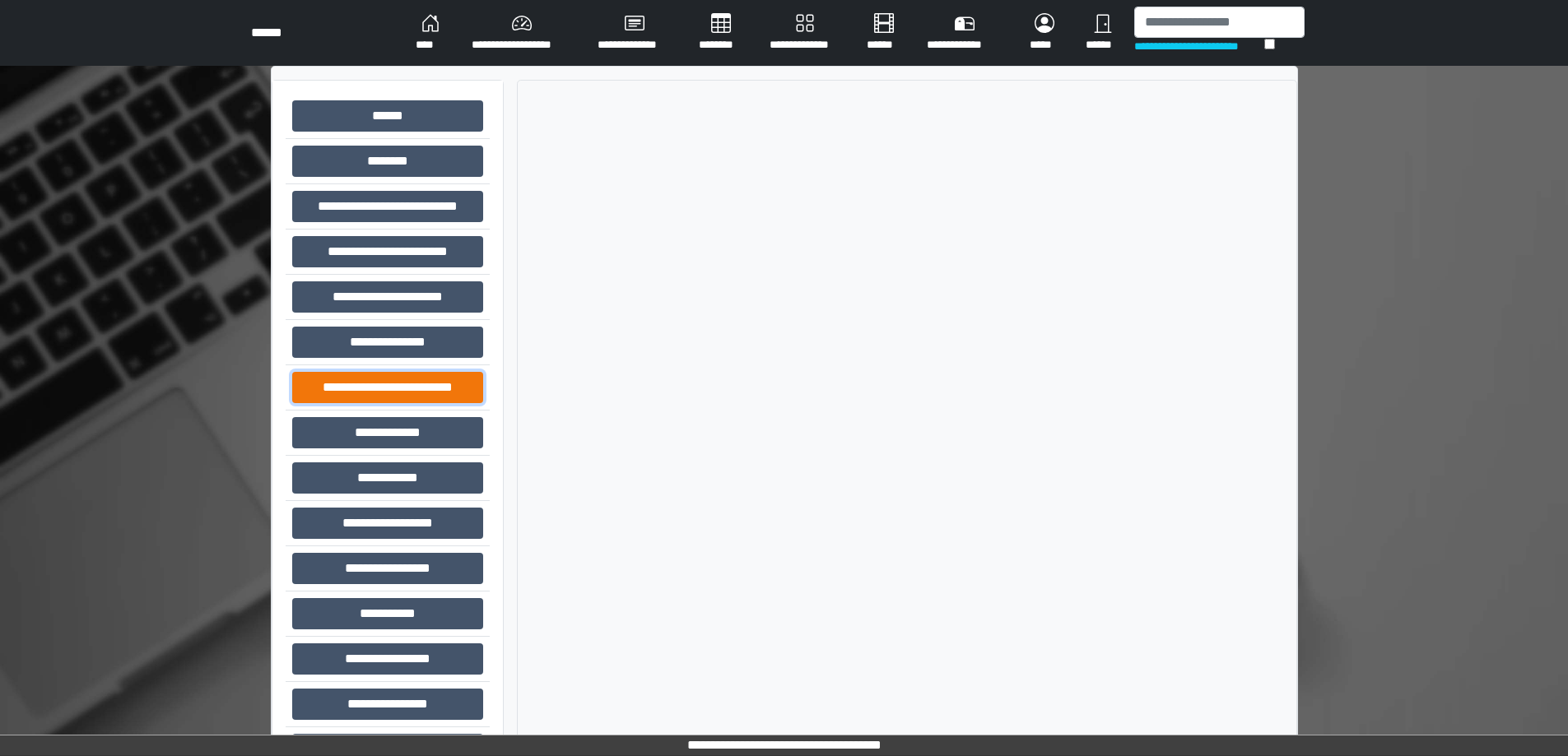 click on "**********" at bounding box center [388, 387] 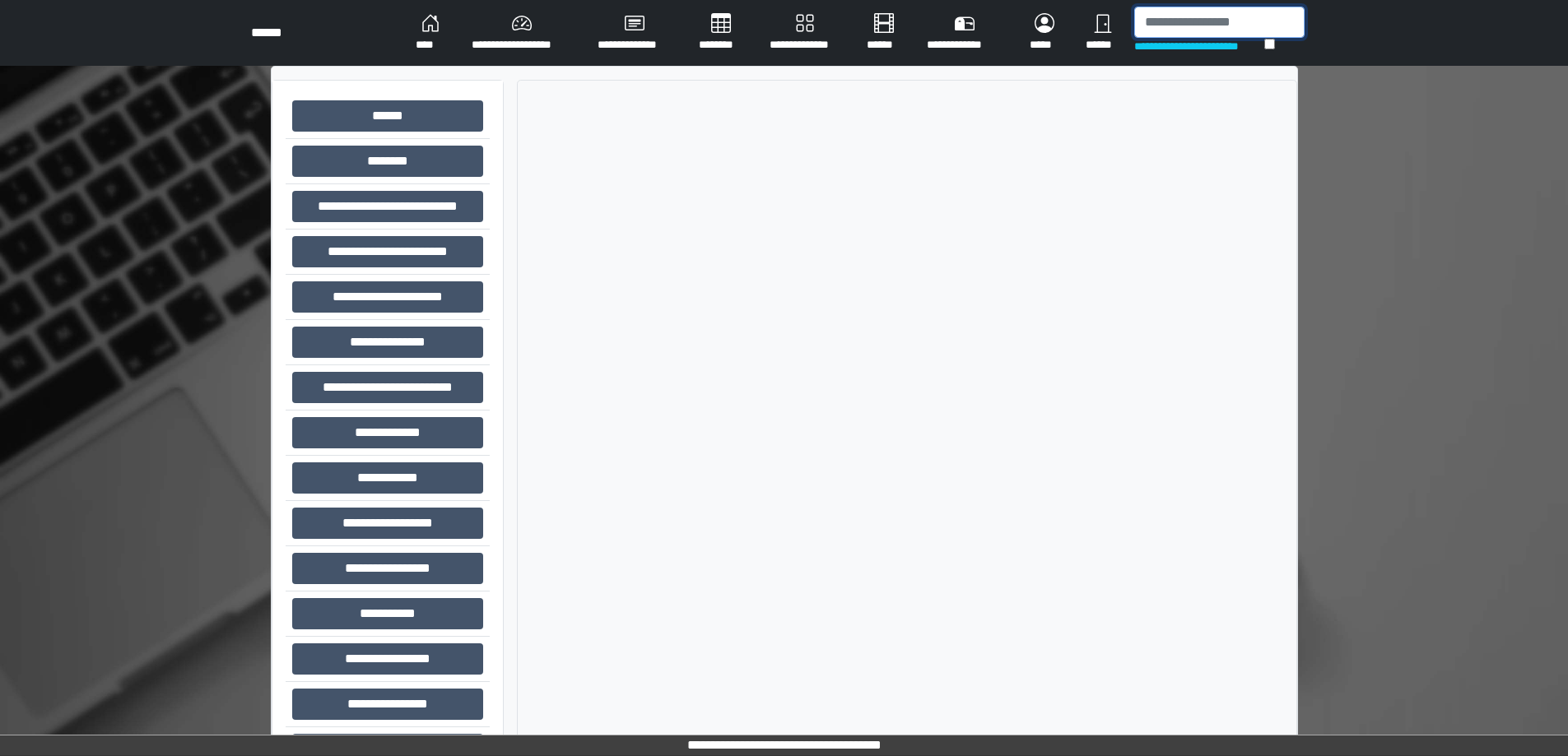 click at bounding box center [1219, 22] 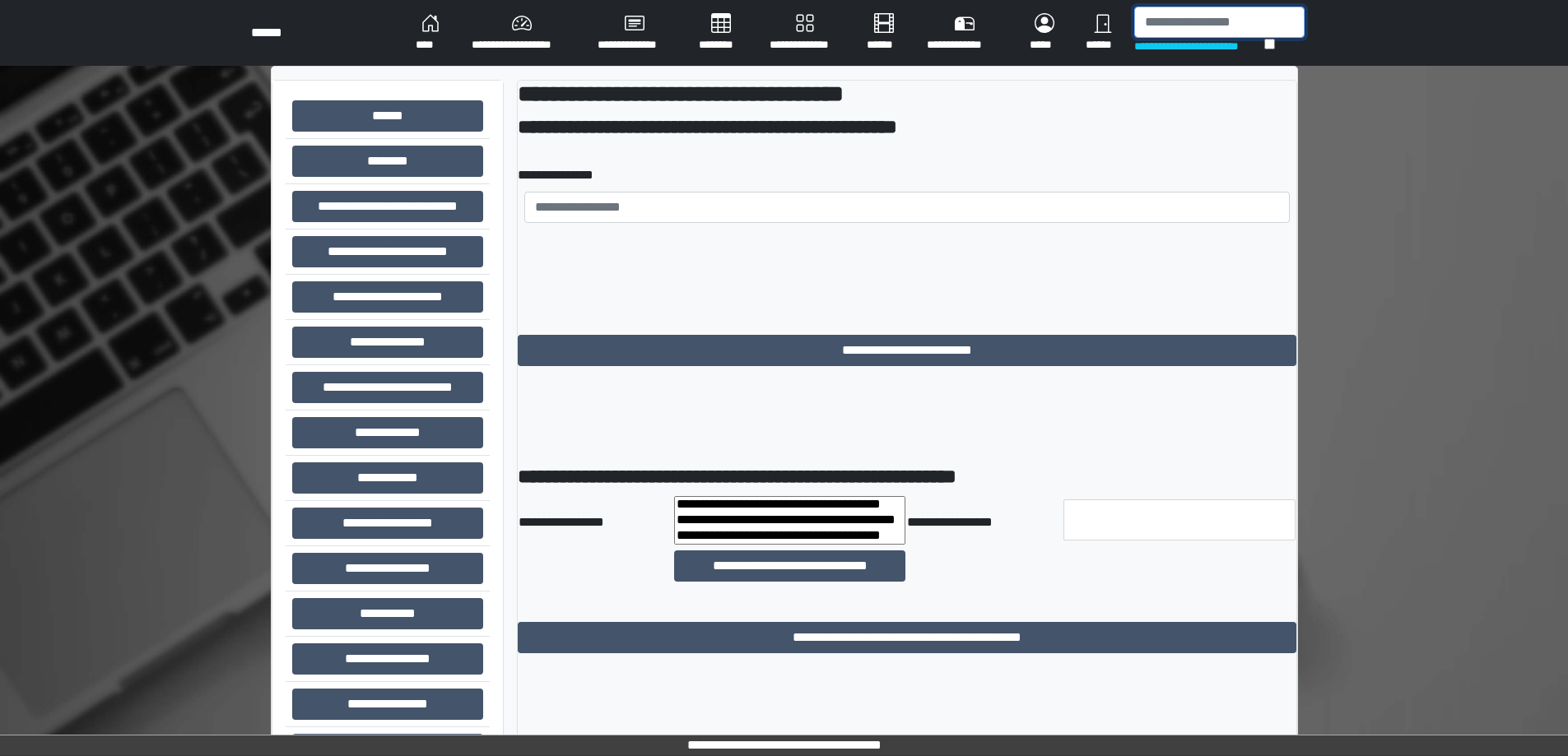click at bounding box center (1219, 22) 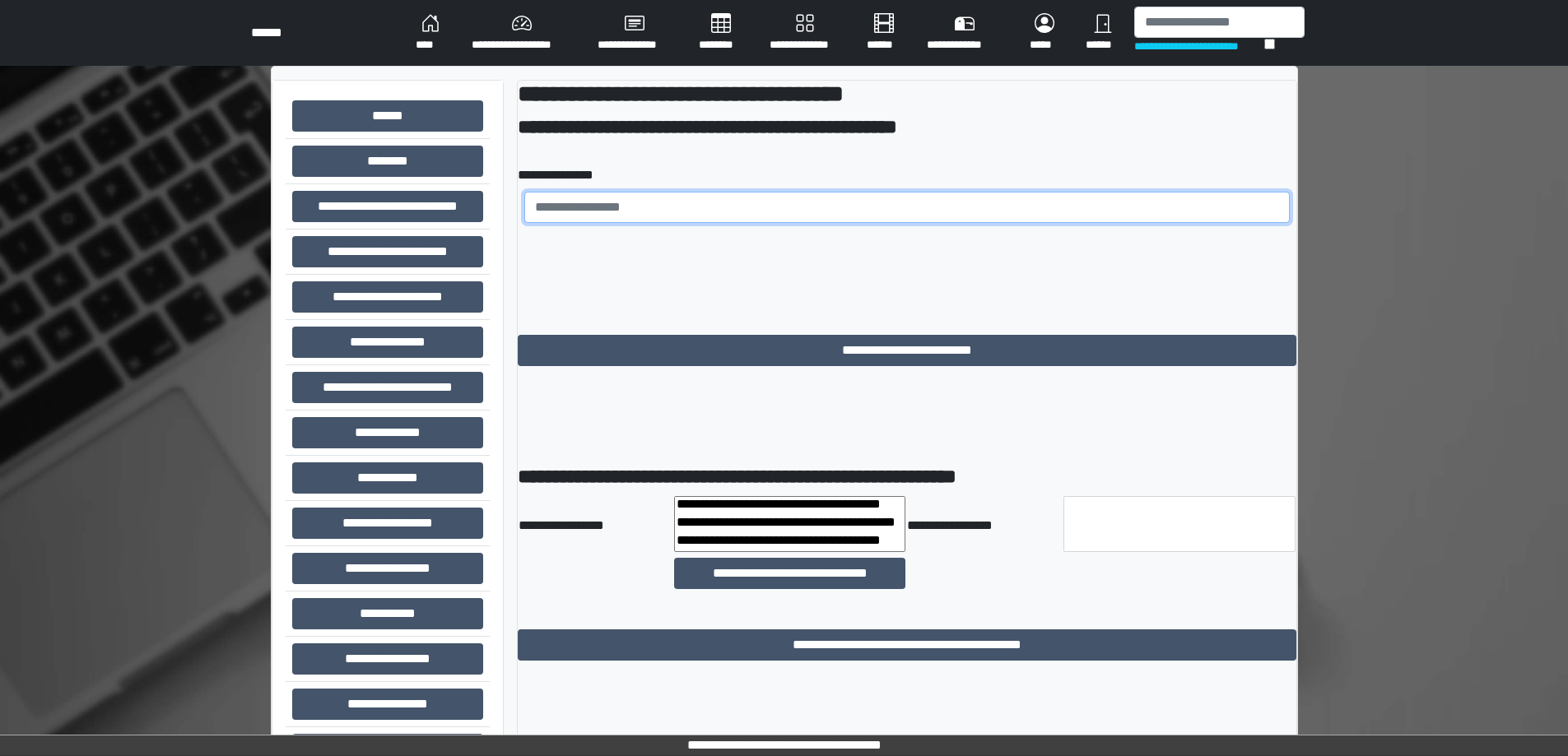 click at bounding box center (907, 207) 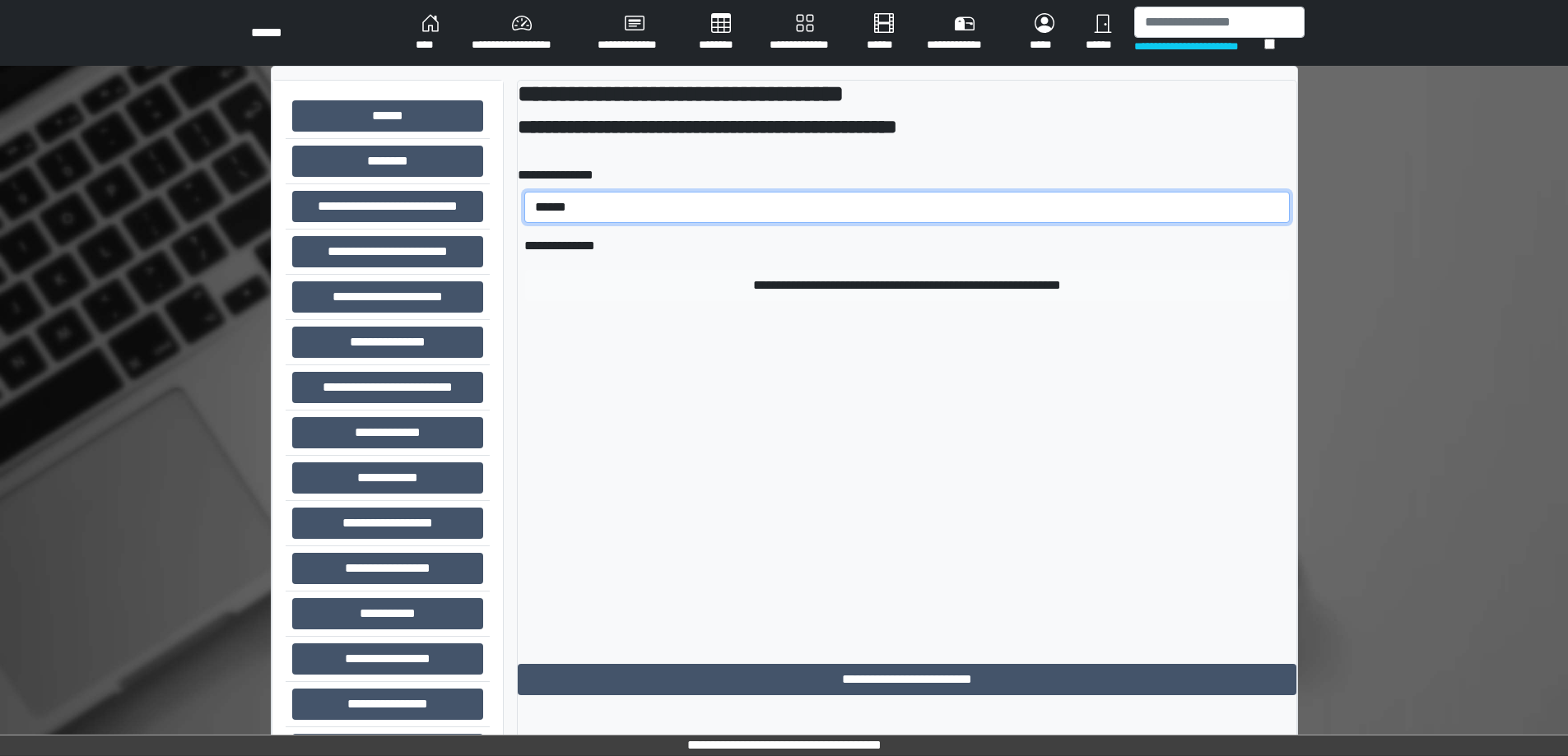 type on "******" 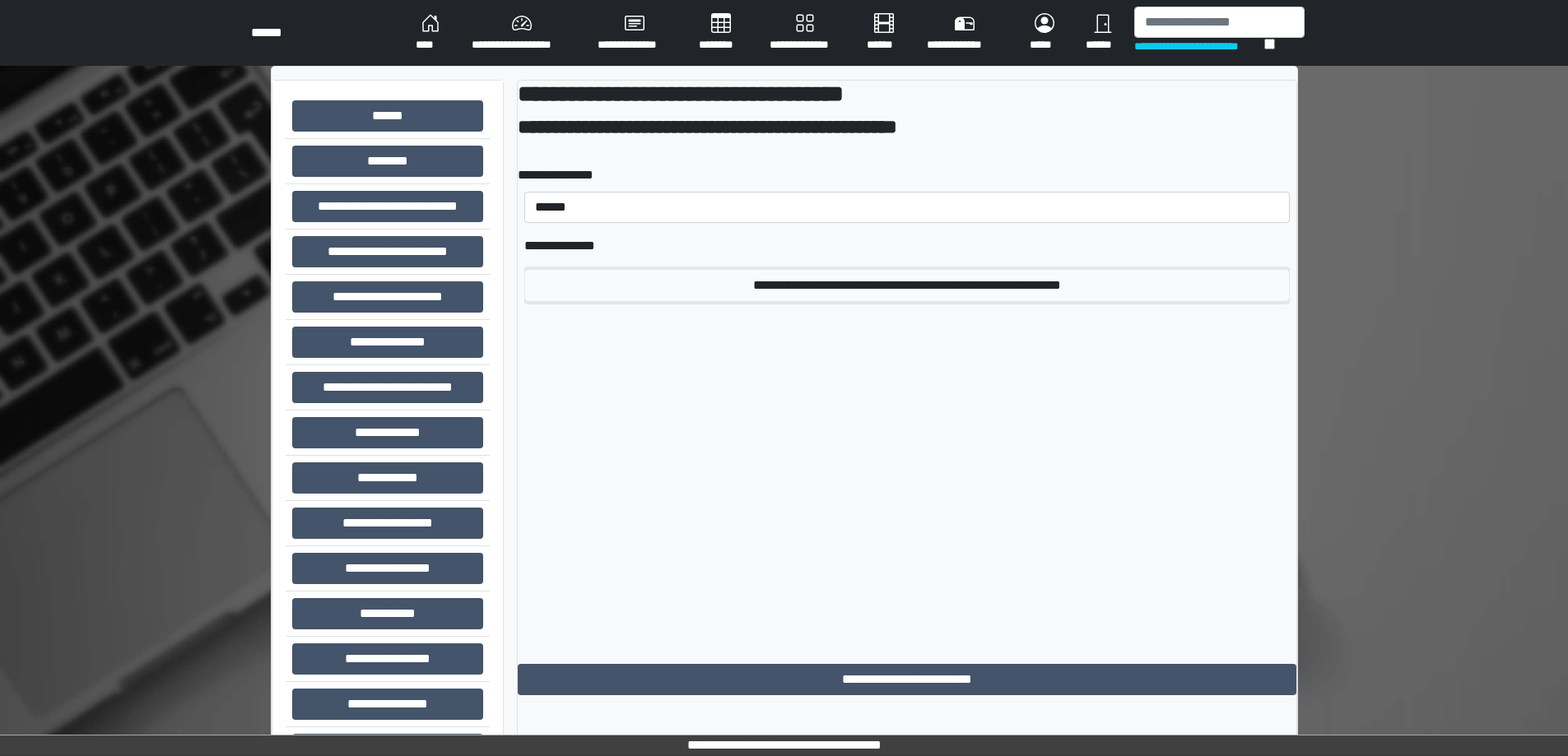 click on "**********" at bounding box center [907, 285] 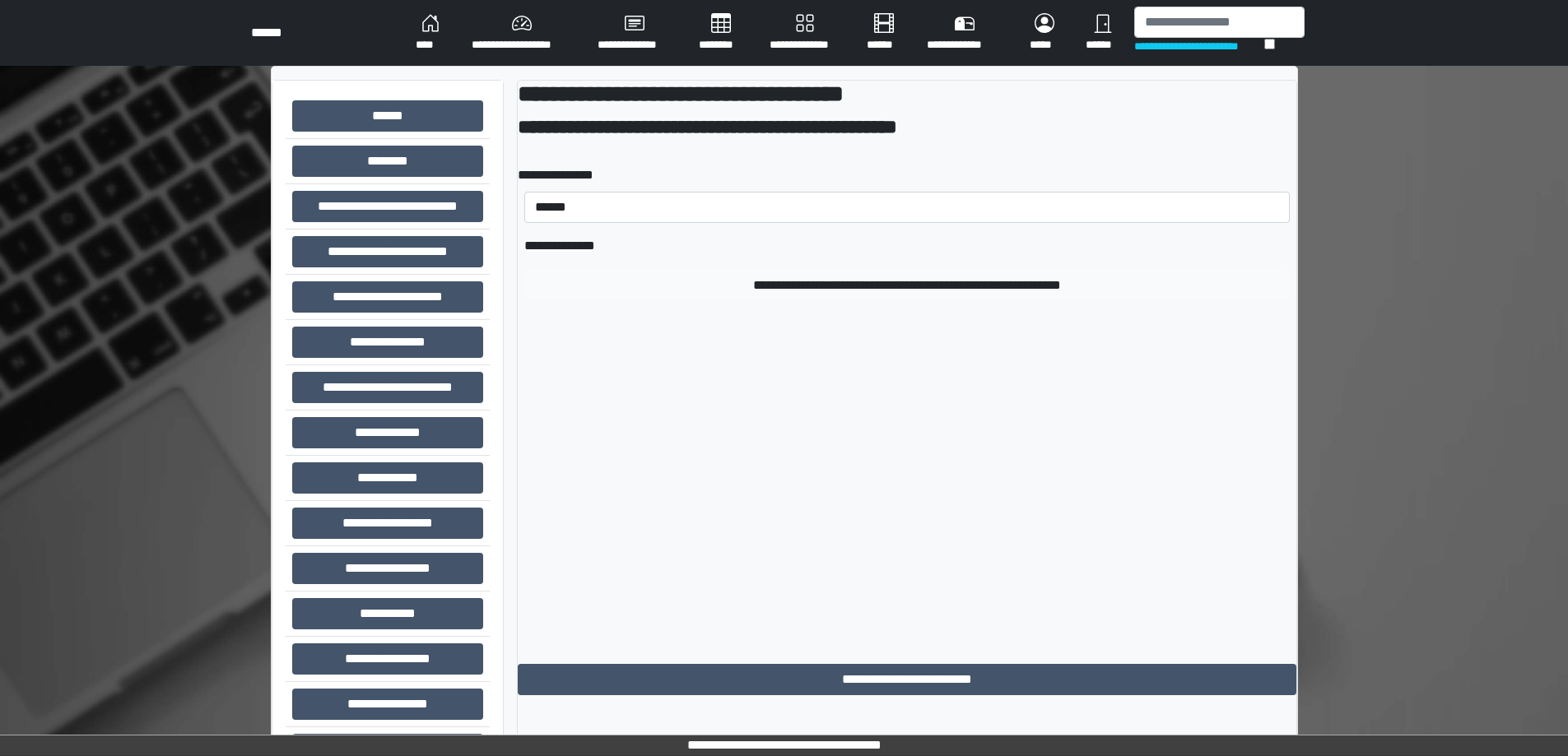 type 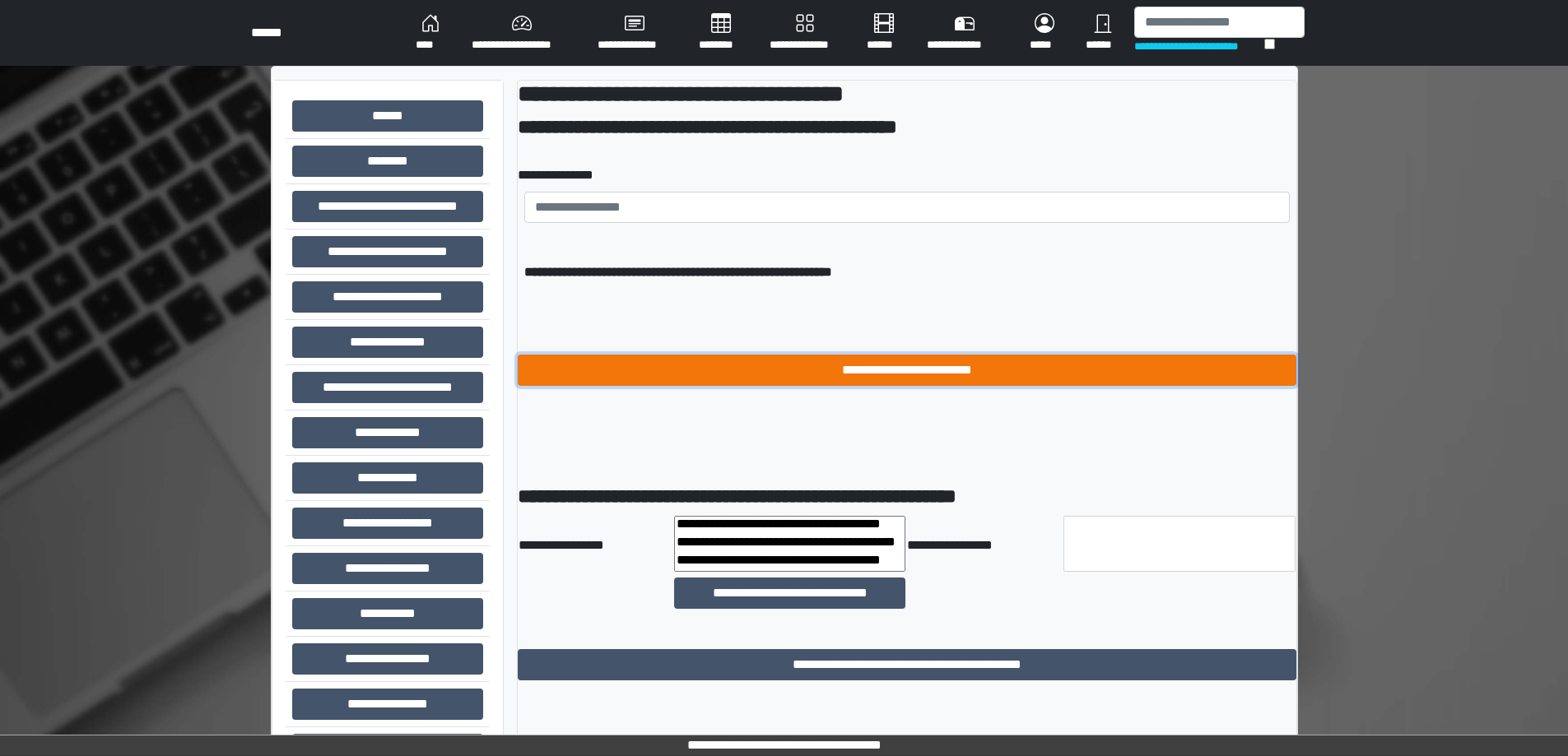 click on "**********" at bounding box center [907, 370] 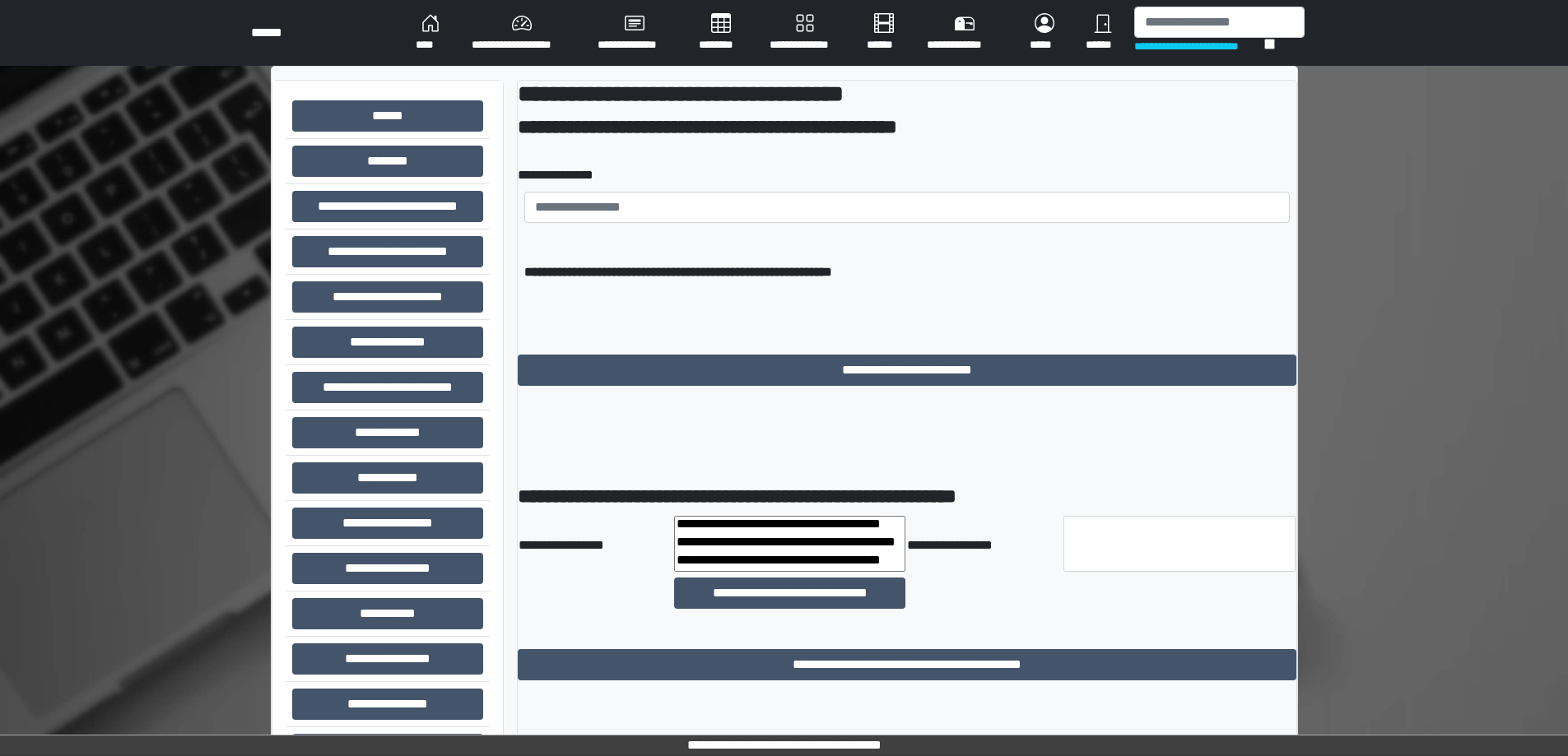 select 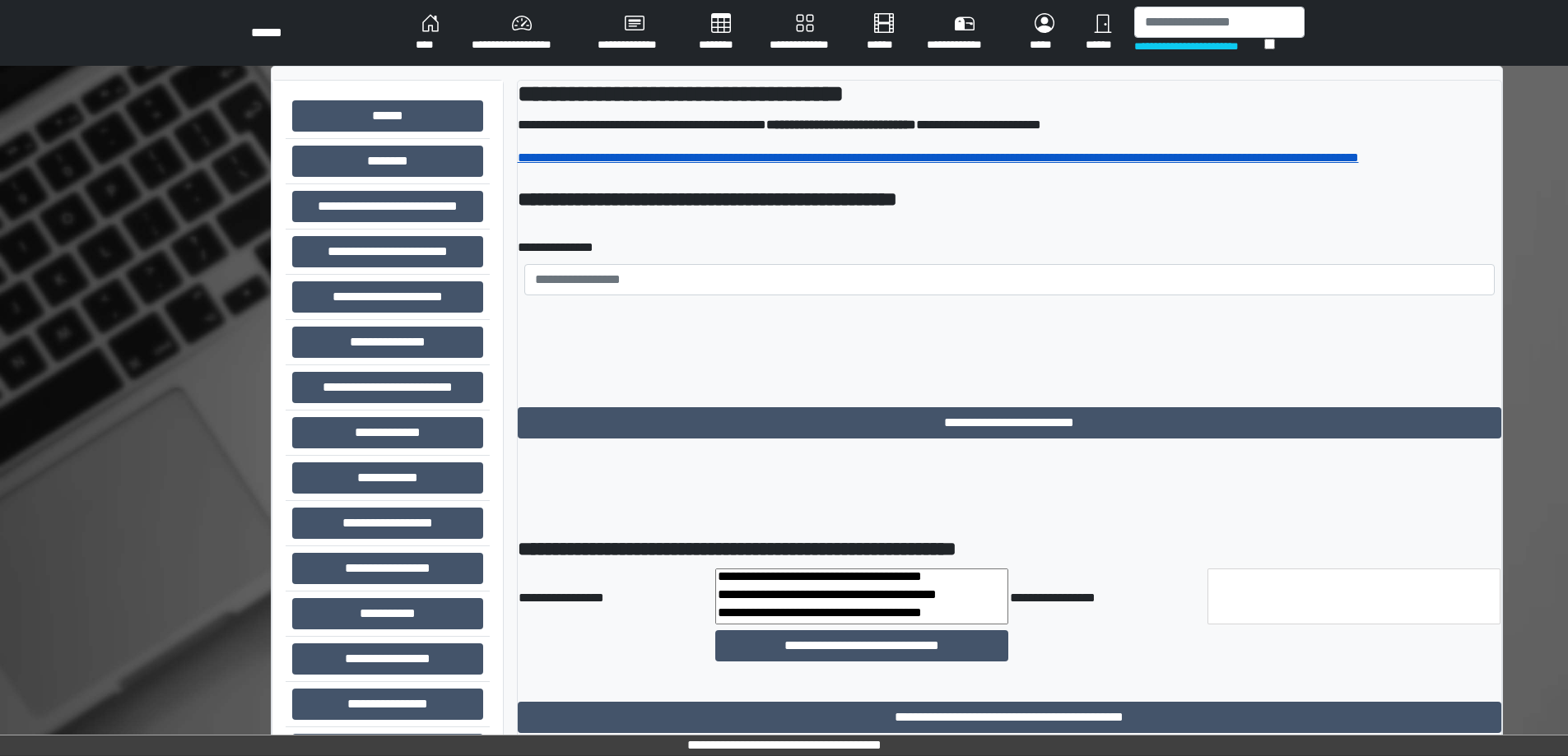 click on "**********" at bounding box center [938, 157] 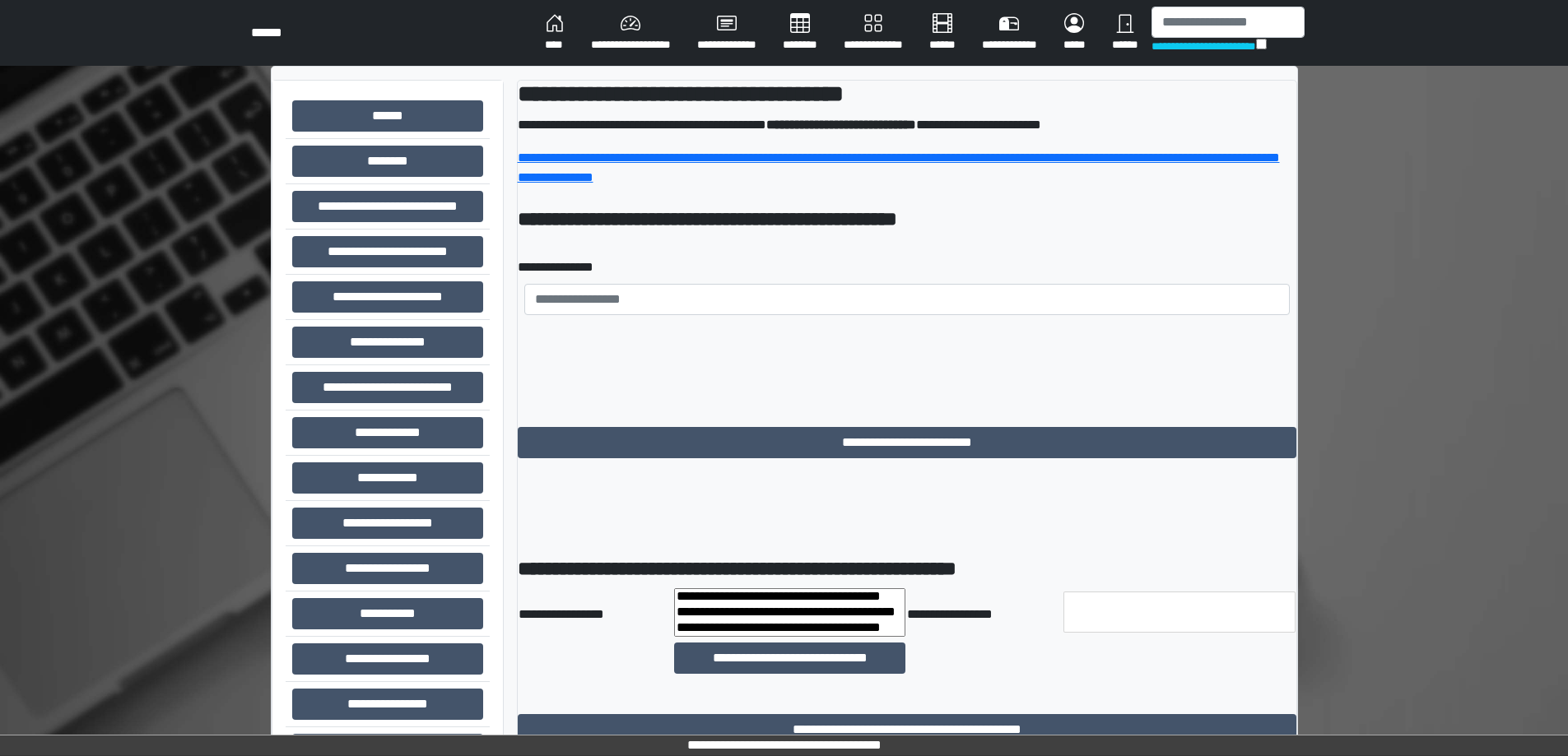 select 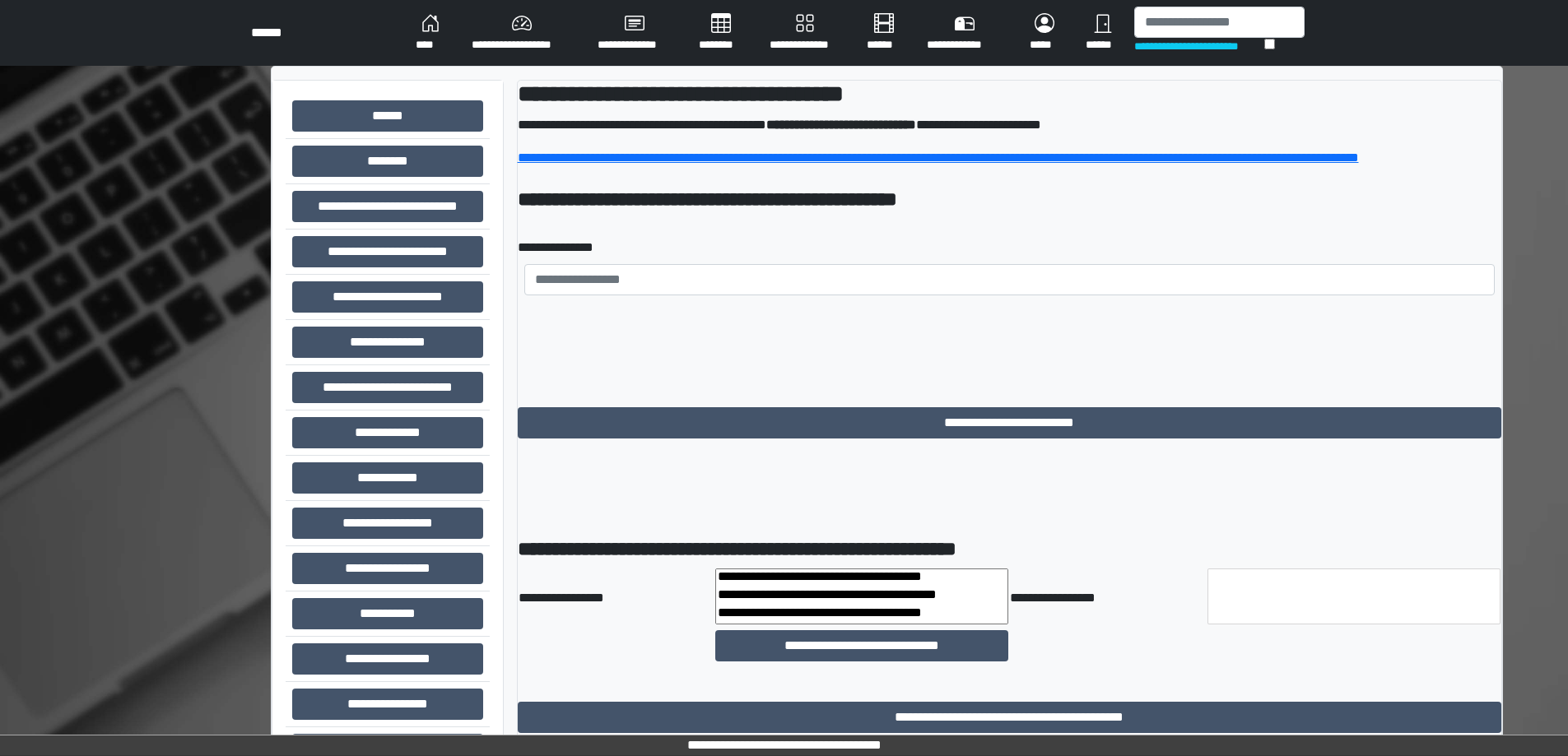 scroll, scrollTop: 0, scrollLeft: 0, axis: both 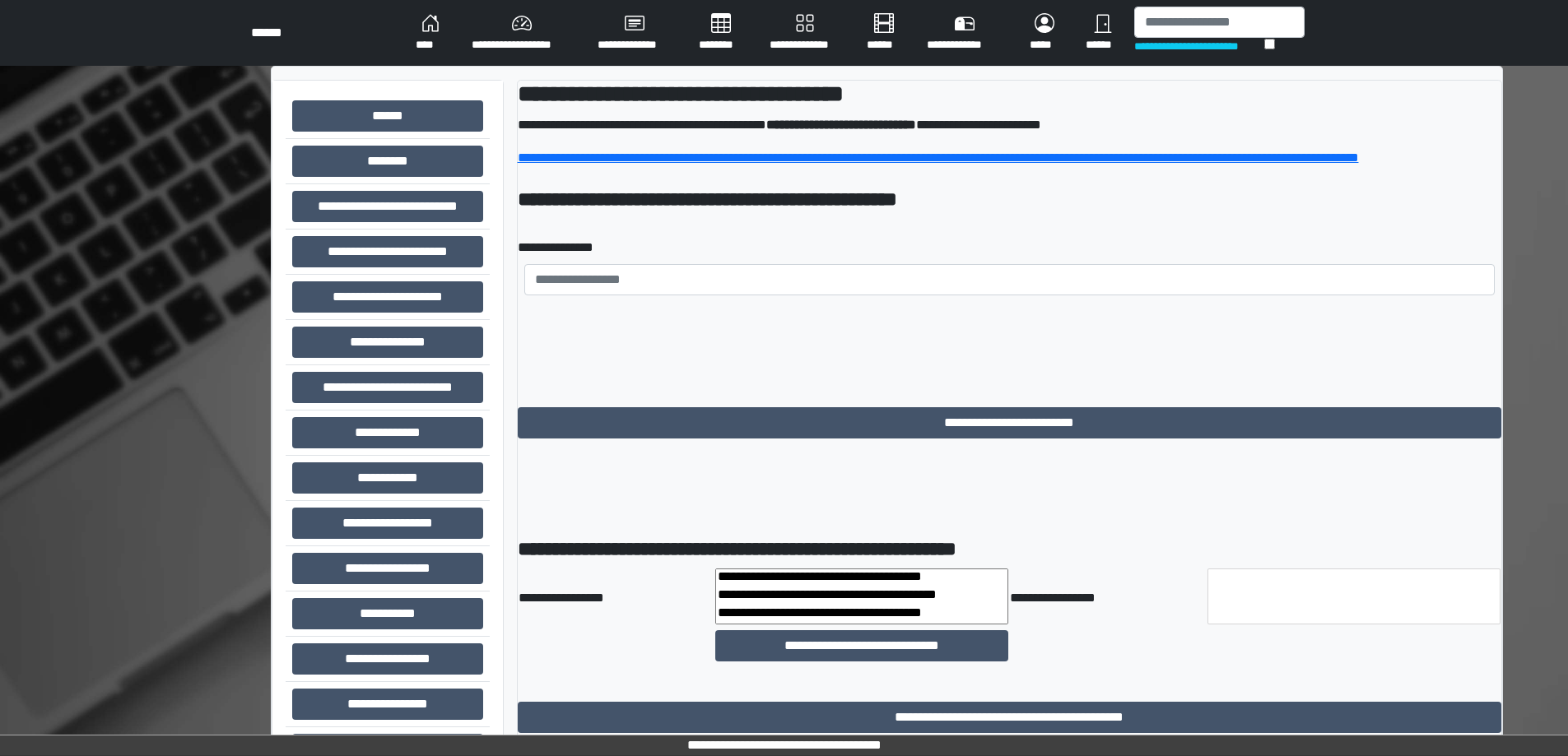click on "**********" at bounding box center (1010, 415) 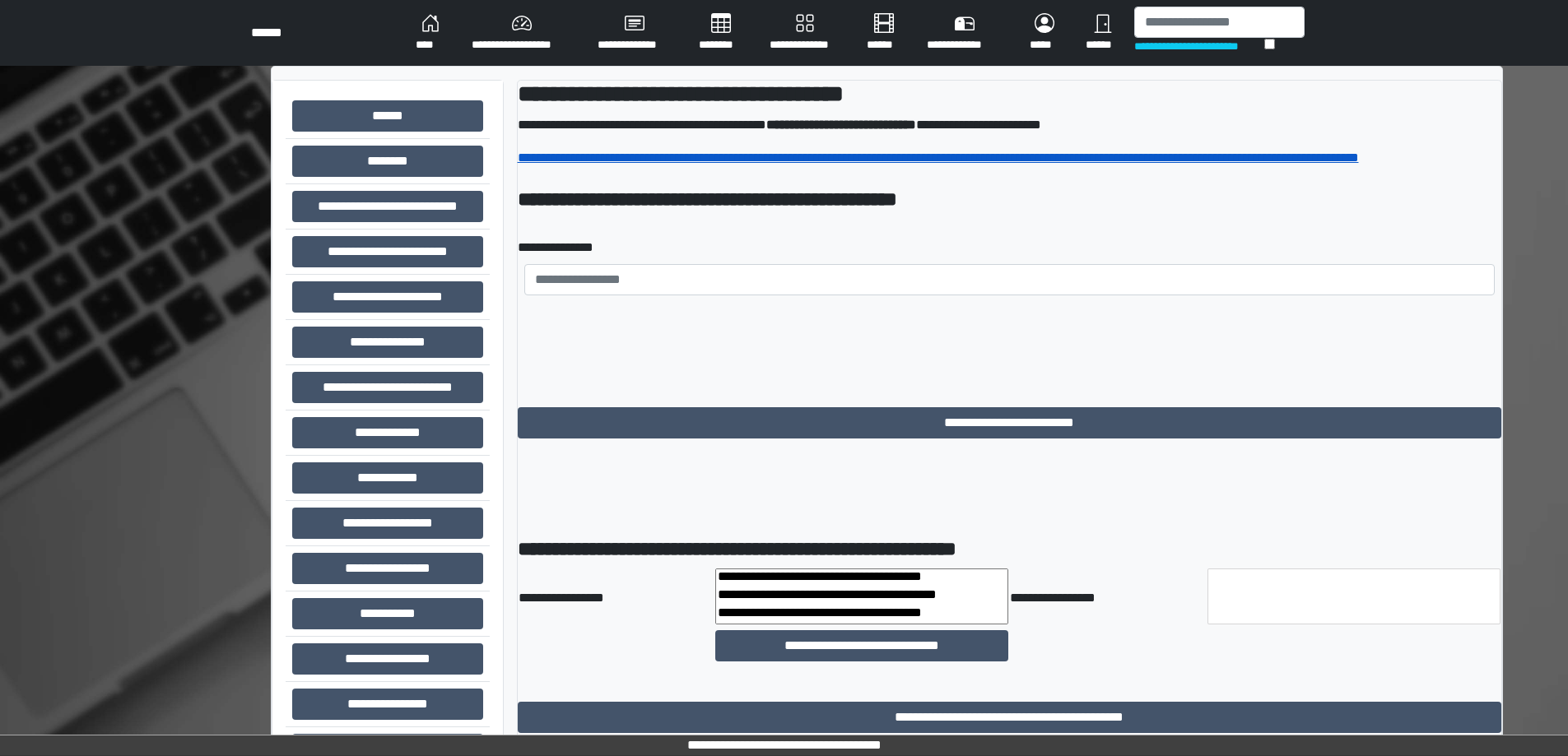 click on "**********" at bounding box center (938, 157) 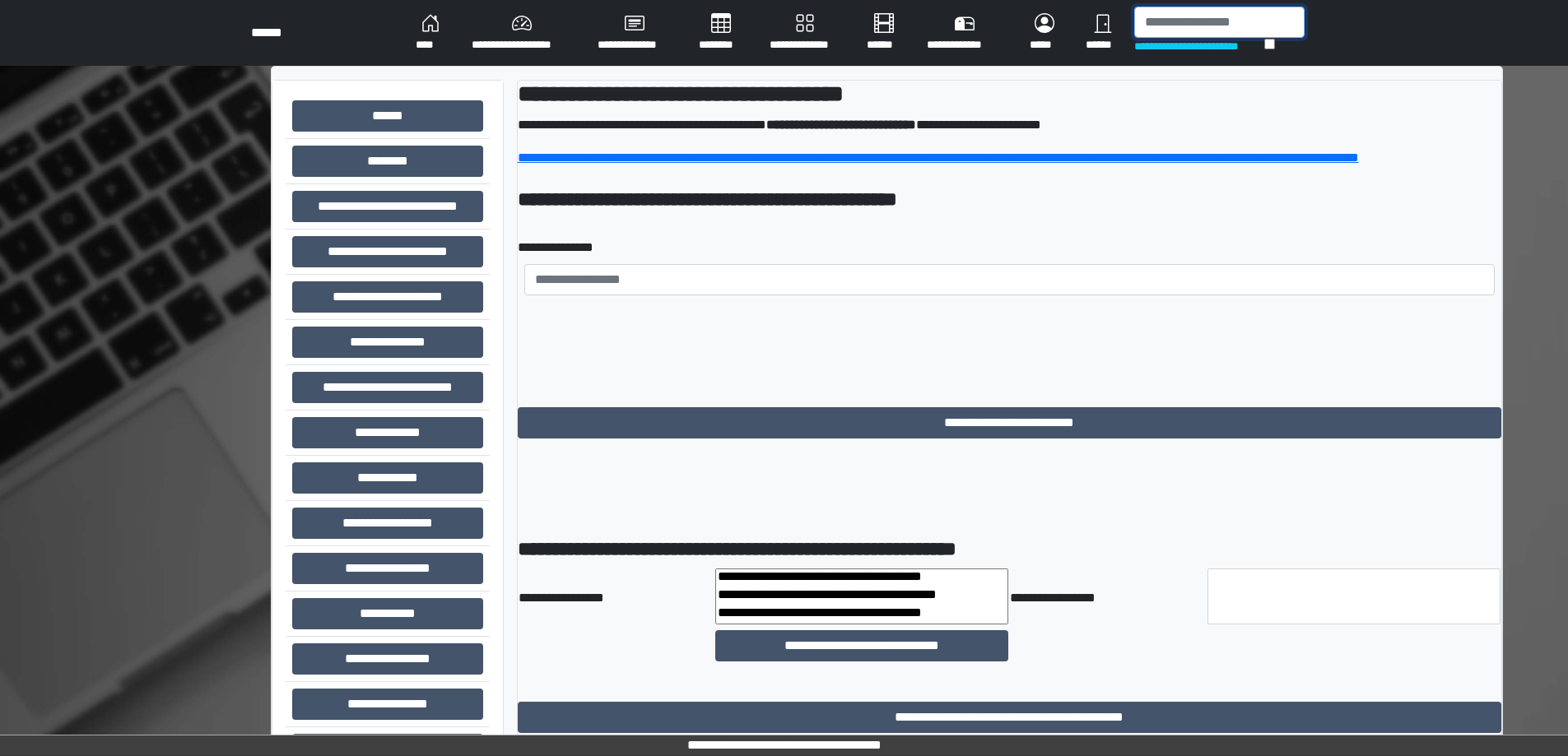 click at bounding box center (1219, 22) 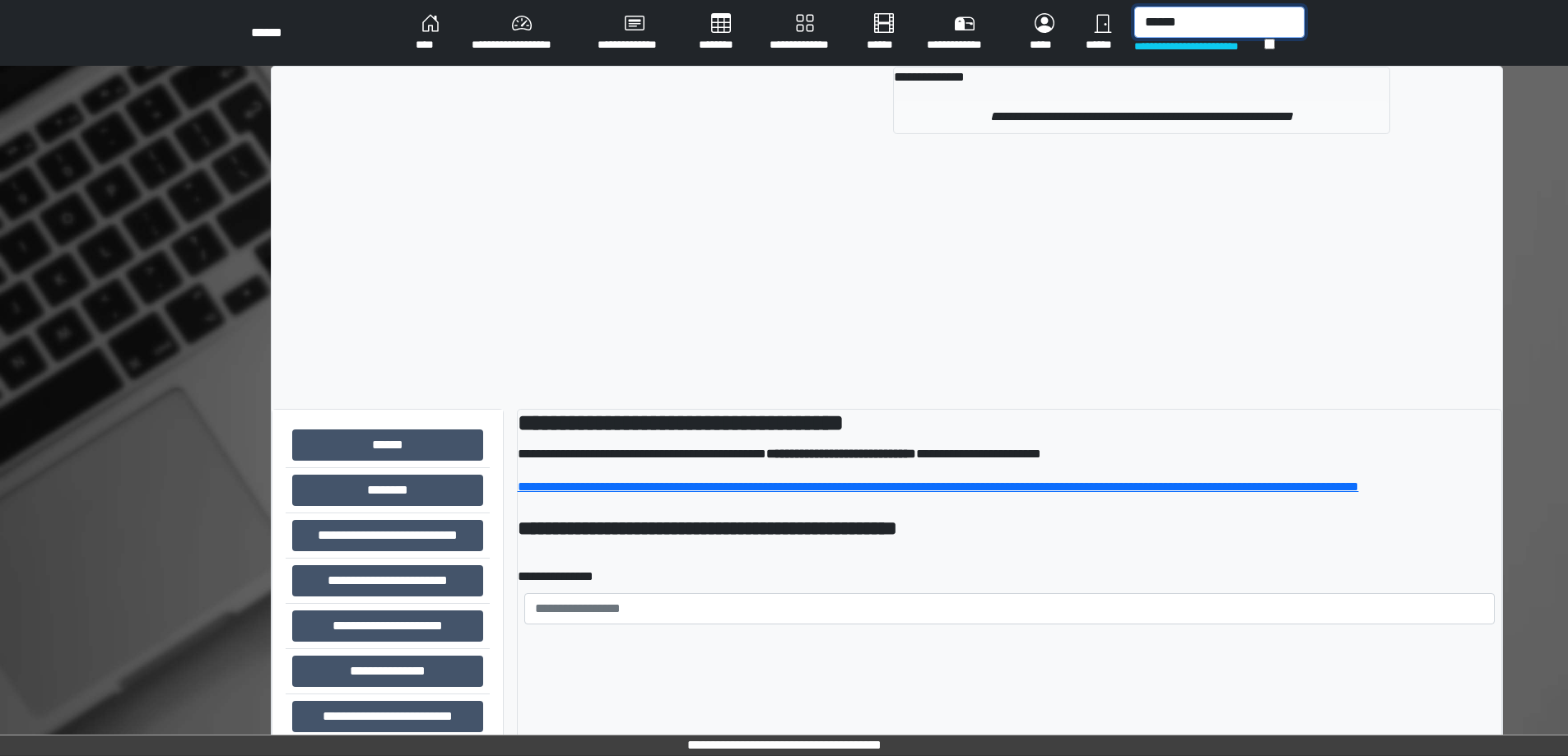 type on "******" 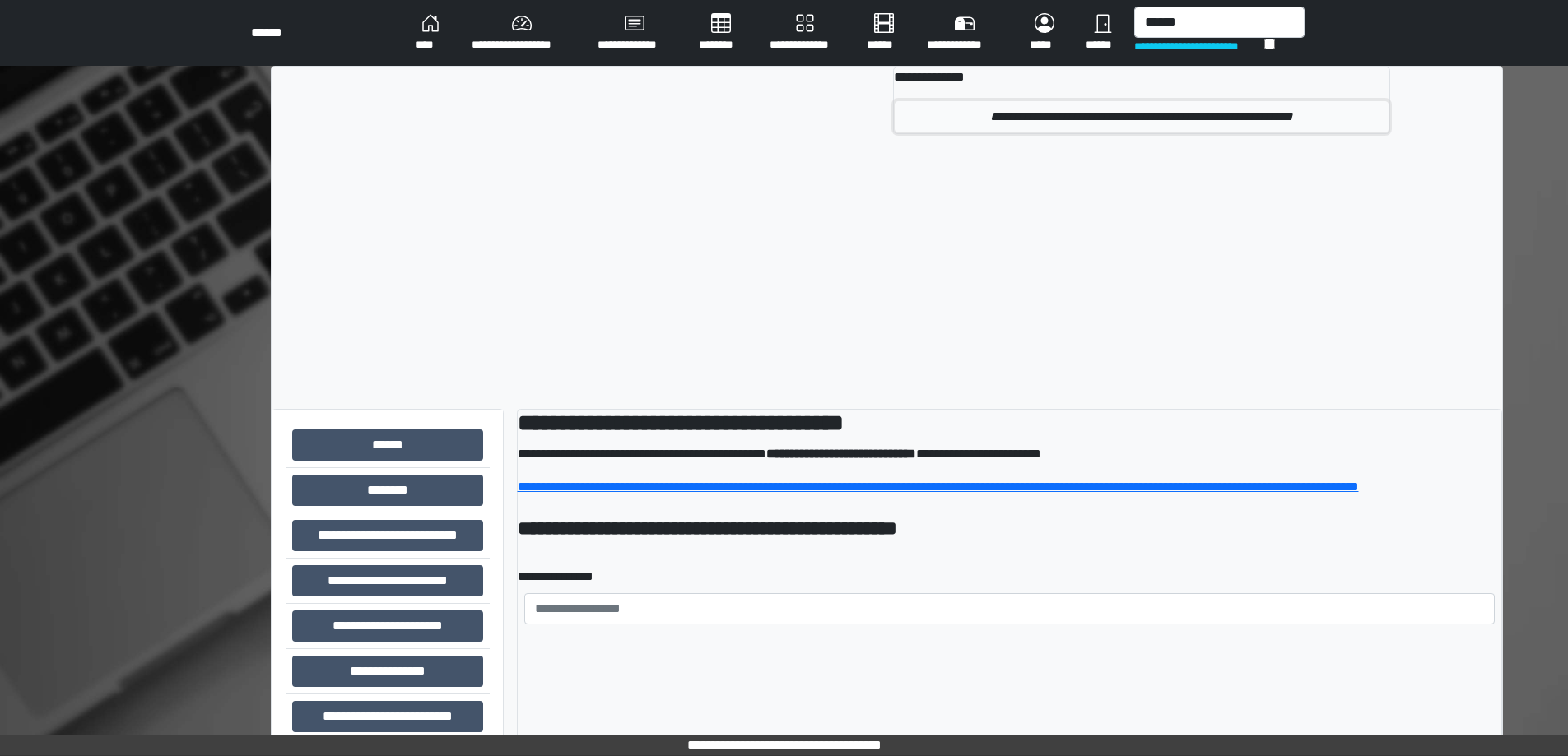 click on "**********" at bounding box center [1142, 117] 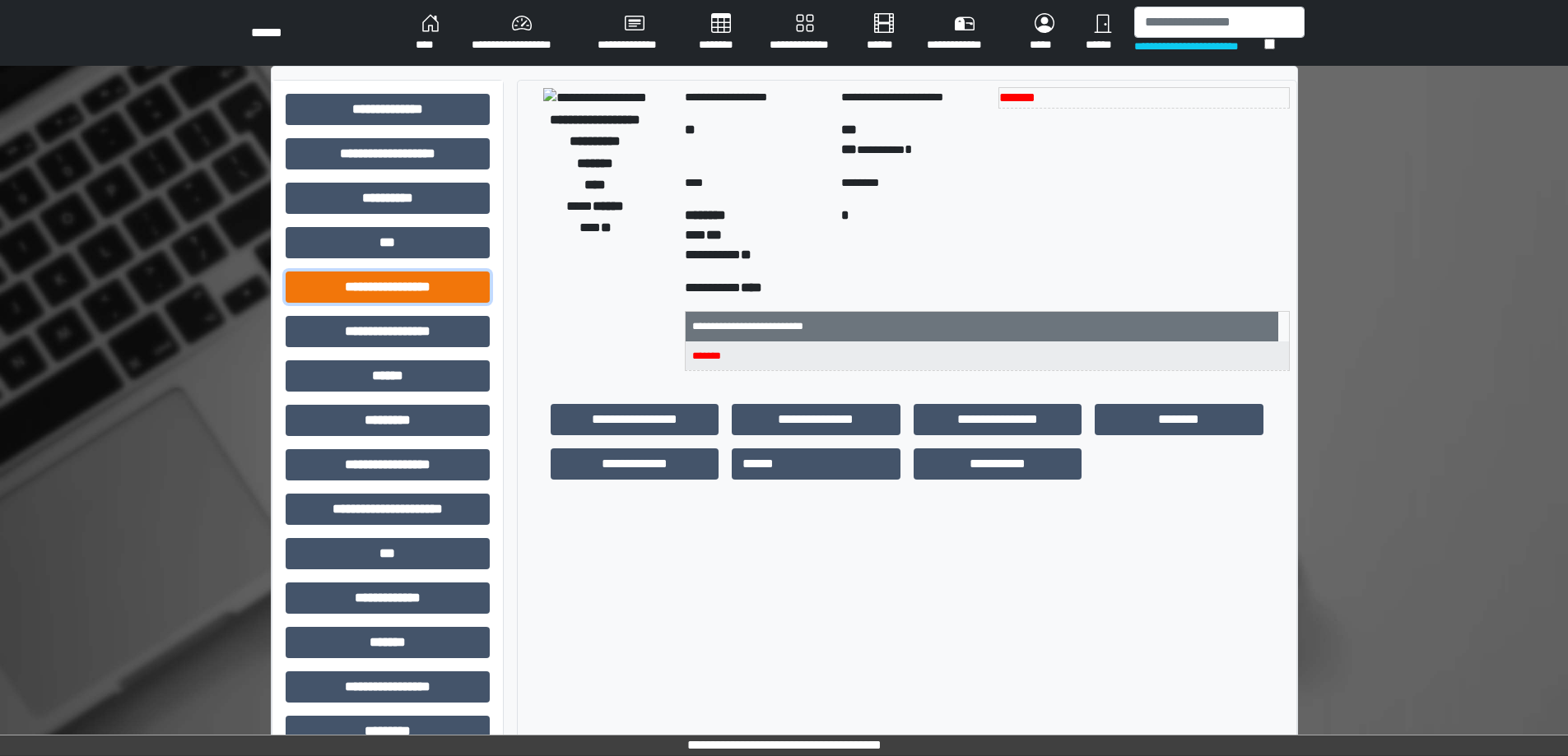 click on "**********" at bounding box center [388, 287] 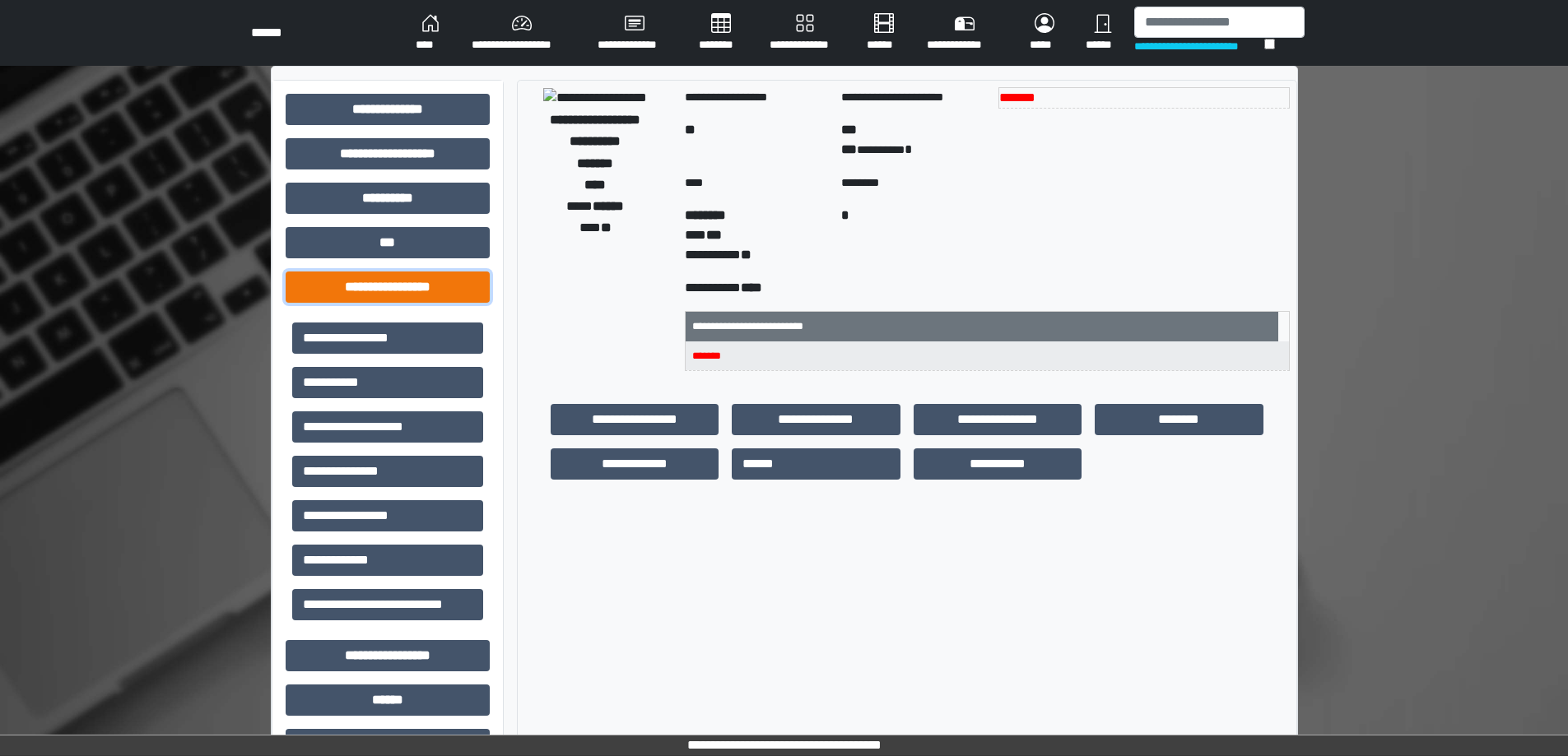 click on "**********" at bounding box center [388, 287] 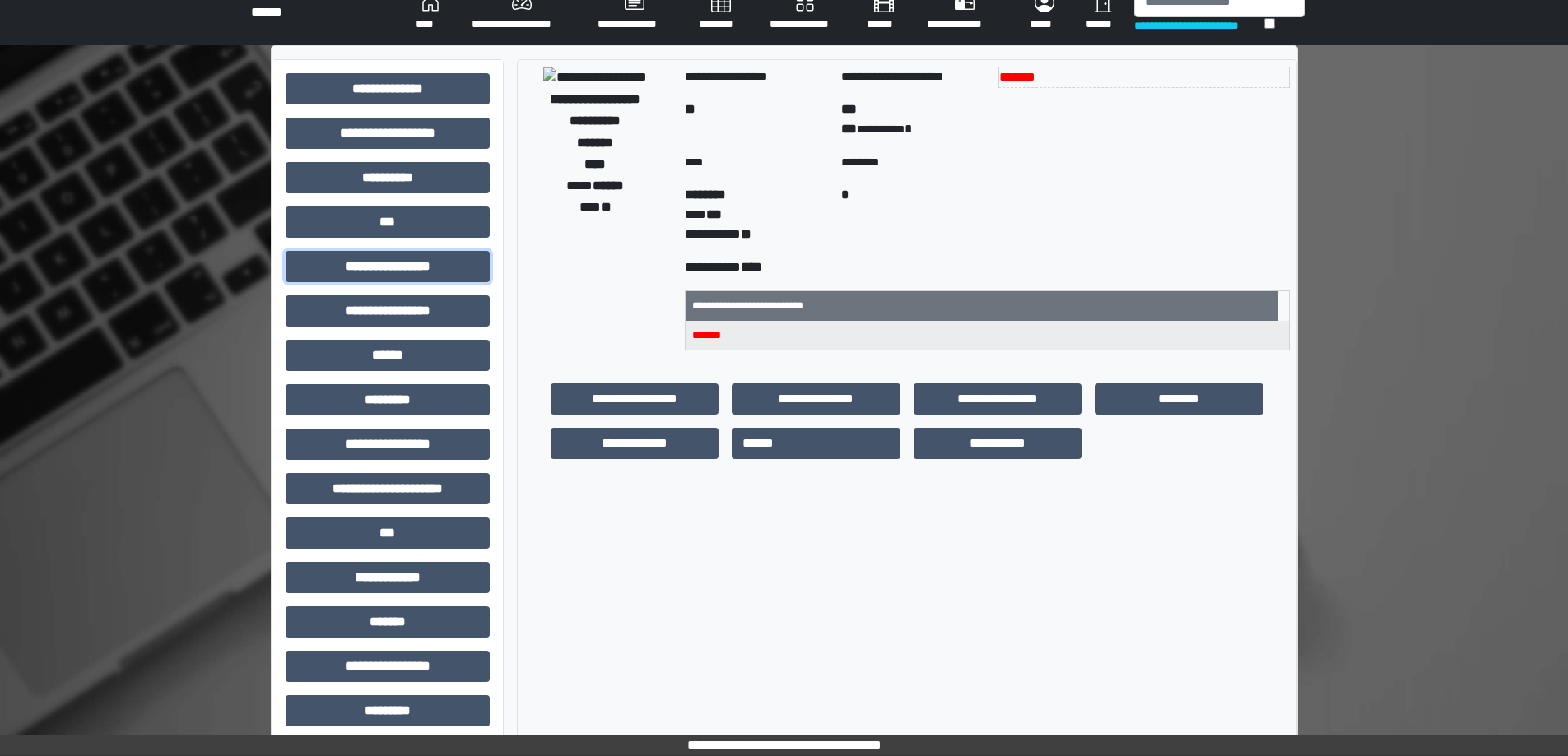 scroll, scrollTop: 0, scrollLeft: 0, axis: both 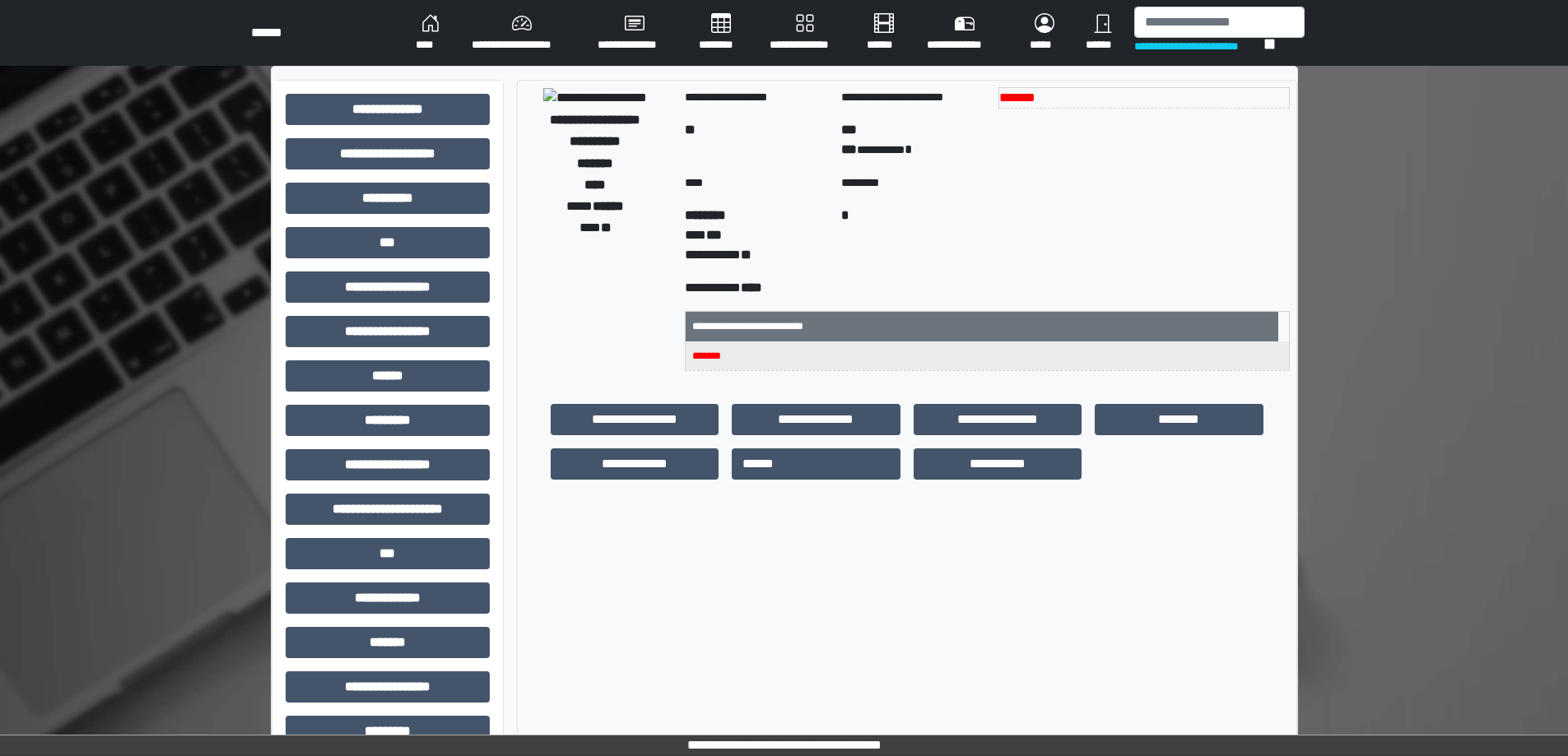 click on "****" at bounding box center (430, 33) 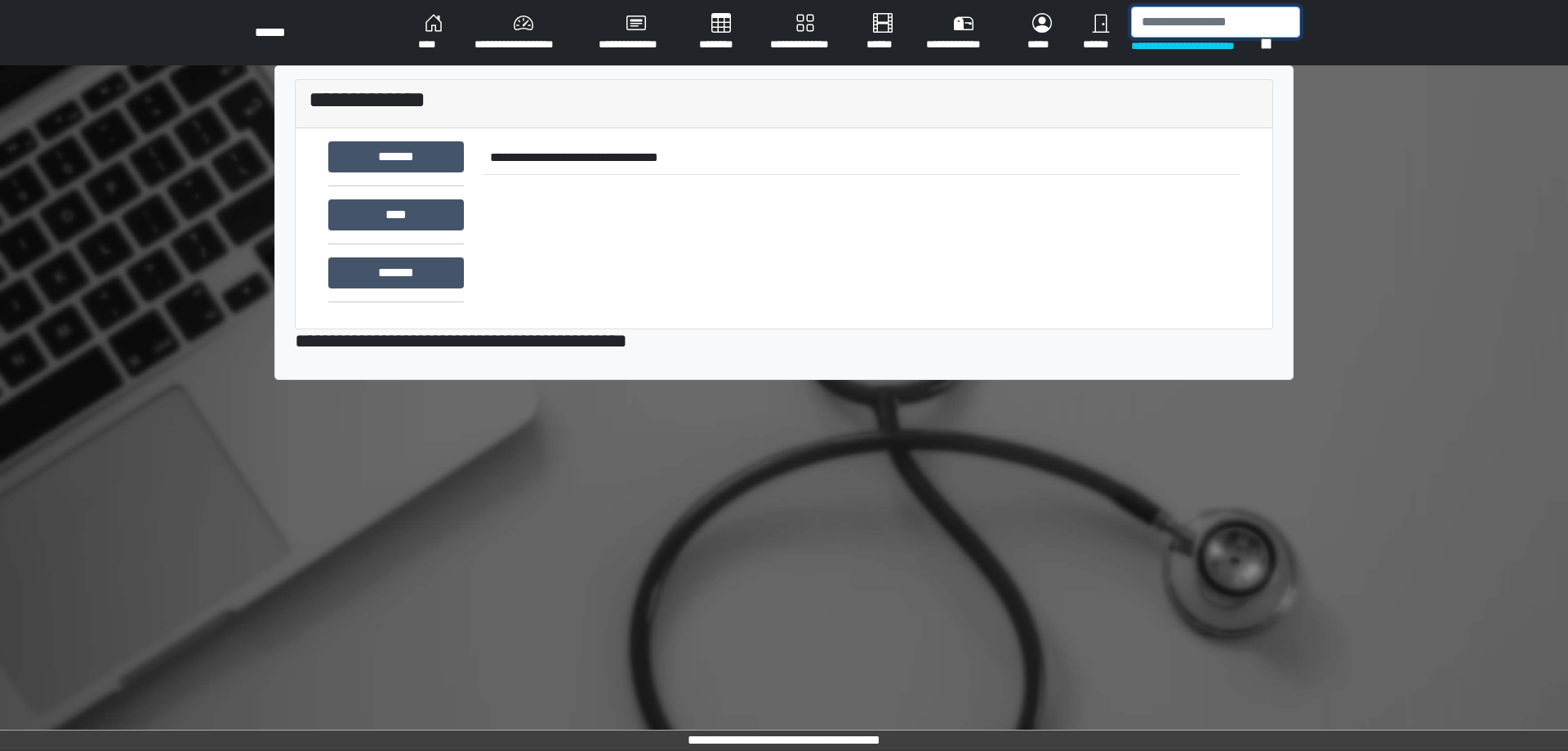 click at bounding box center [1215, 22] 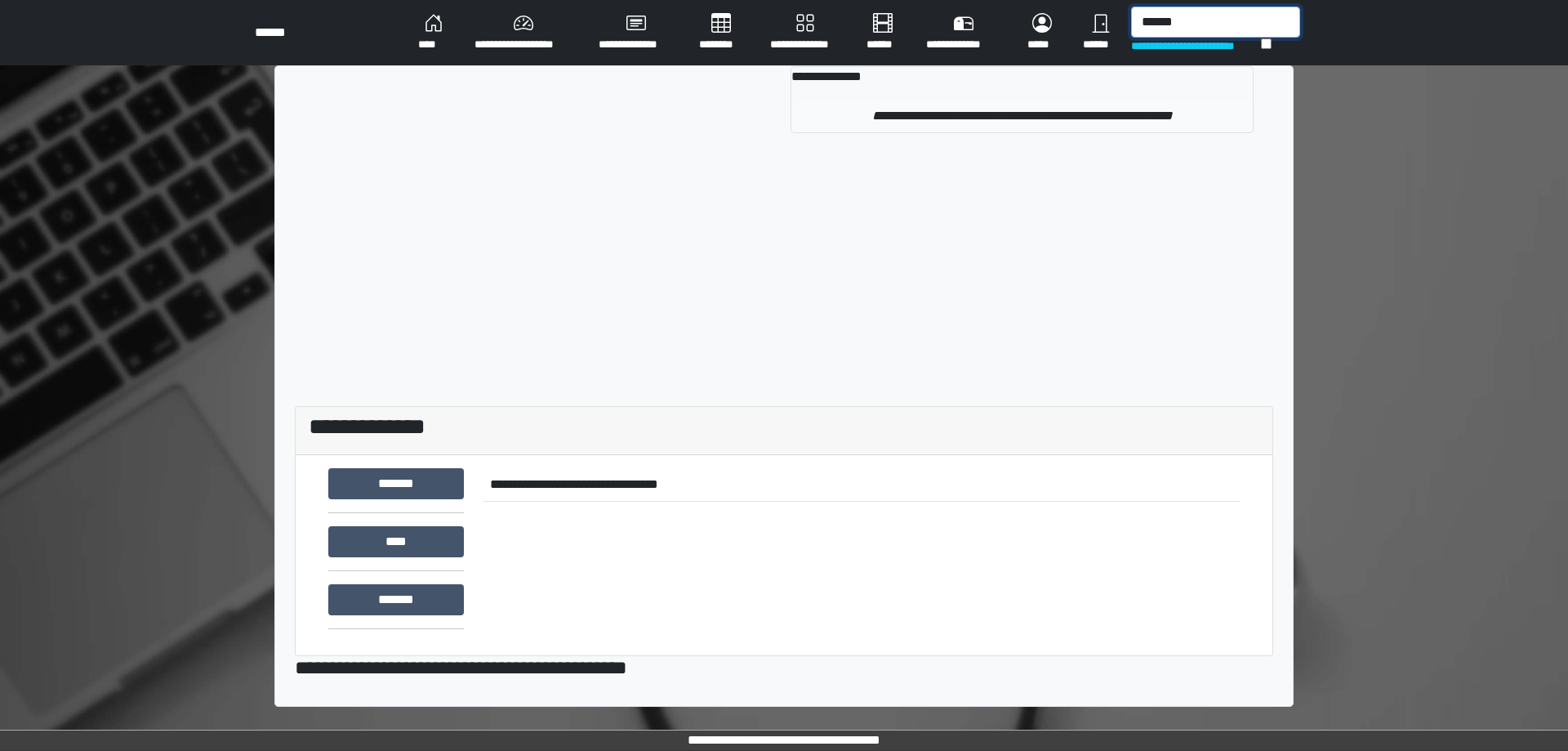 type on "******" 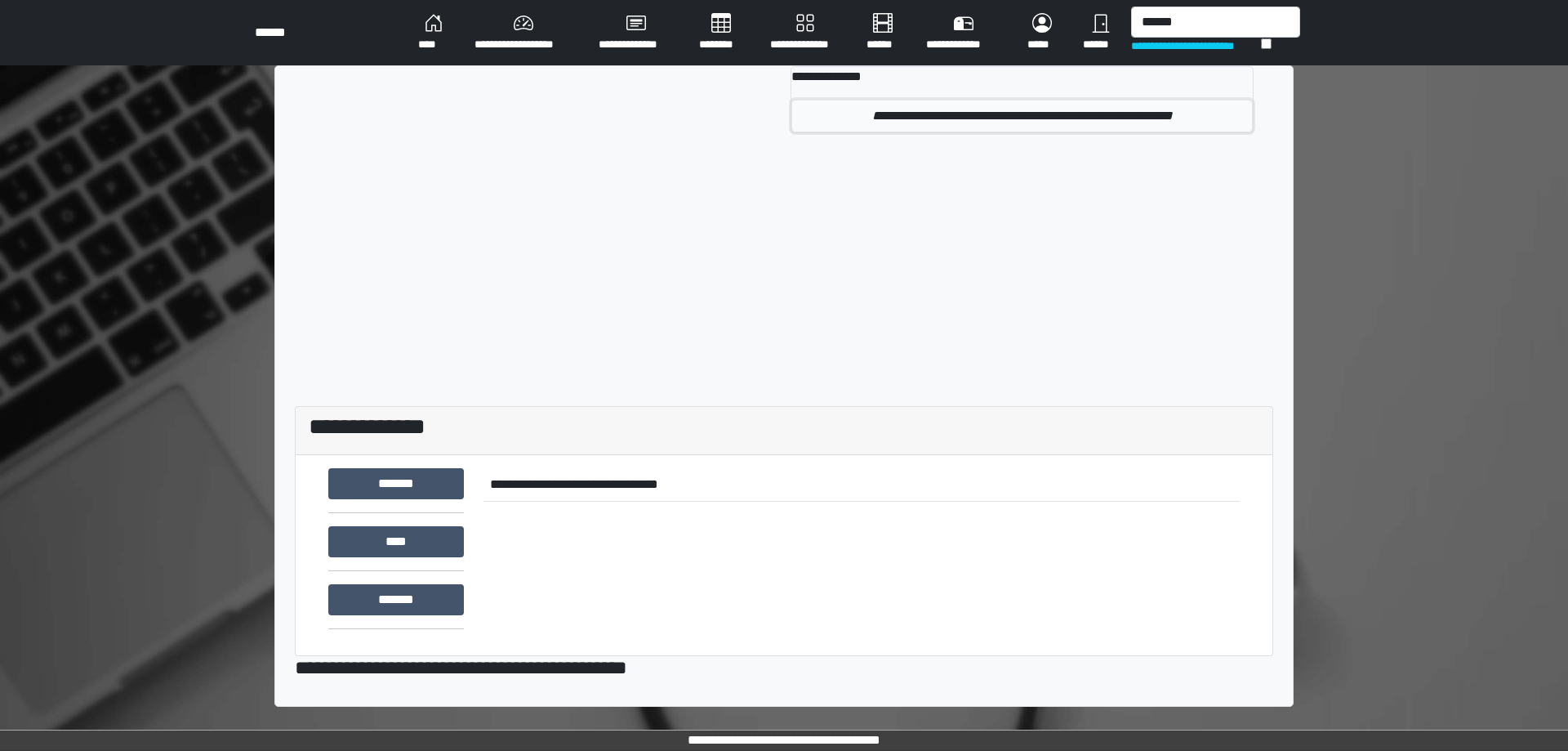 click on "**********" at bounding box center [1022, 116] 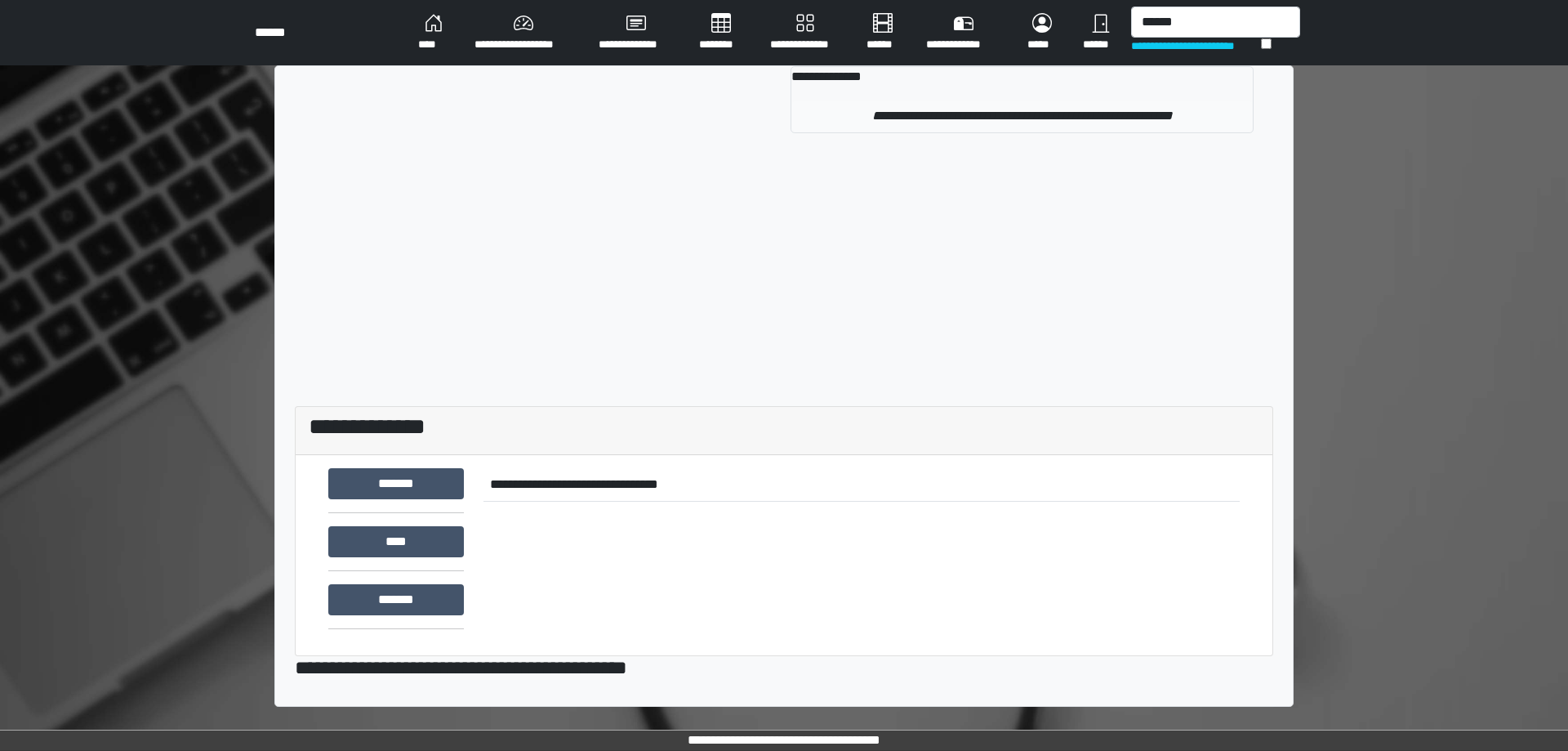 type 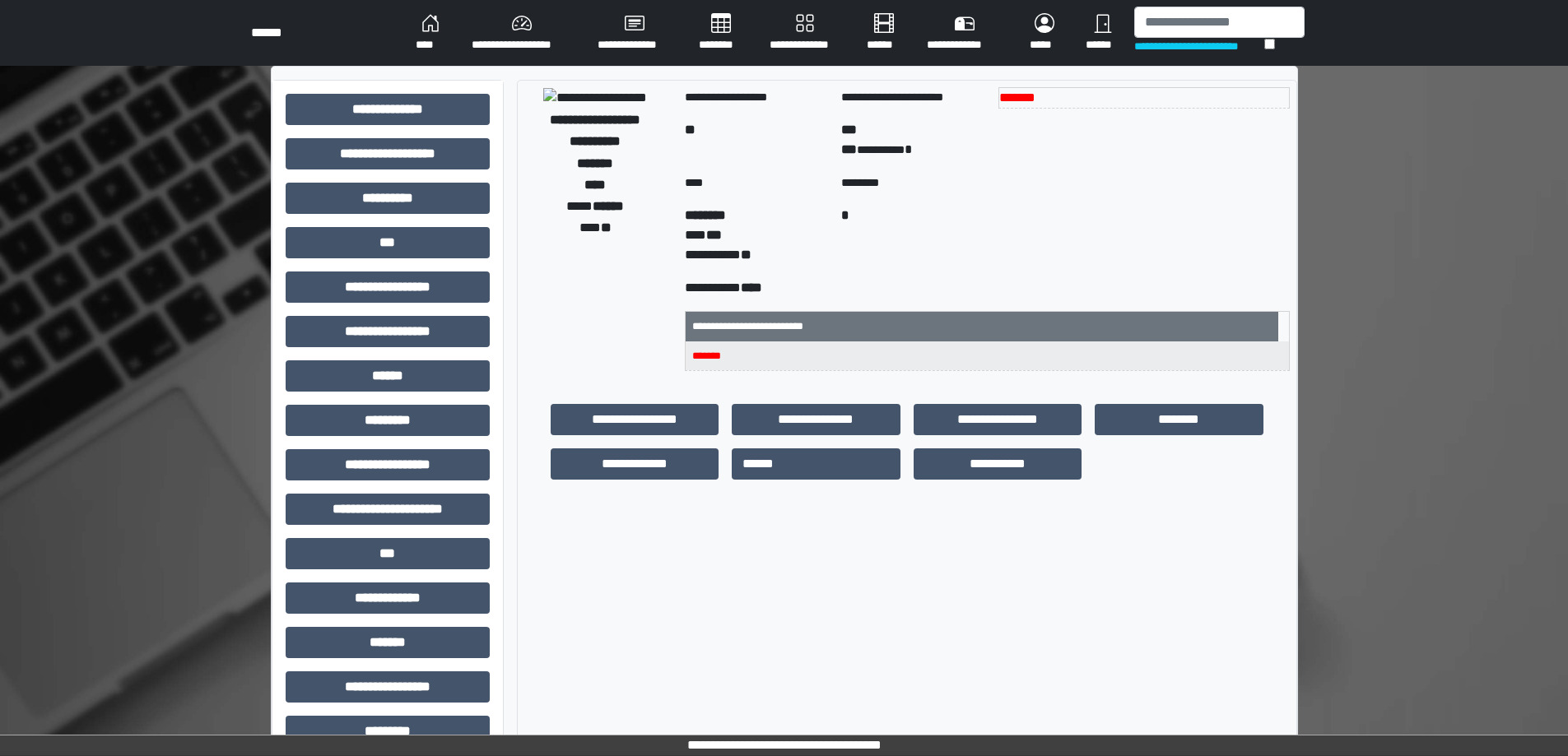 scroll, scrollTop: 210, scrollLeft: 0, axis: vertical 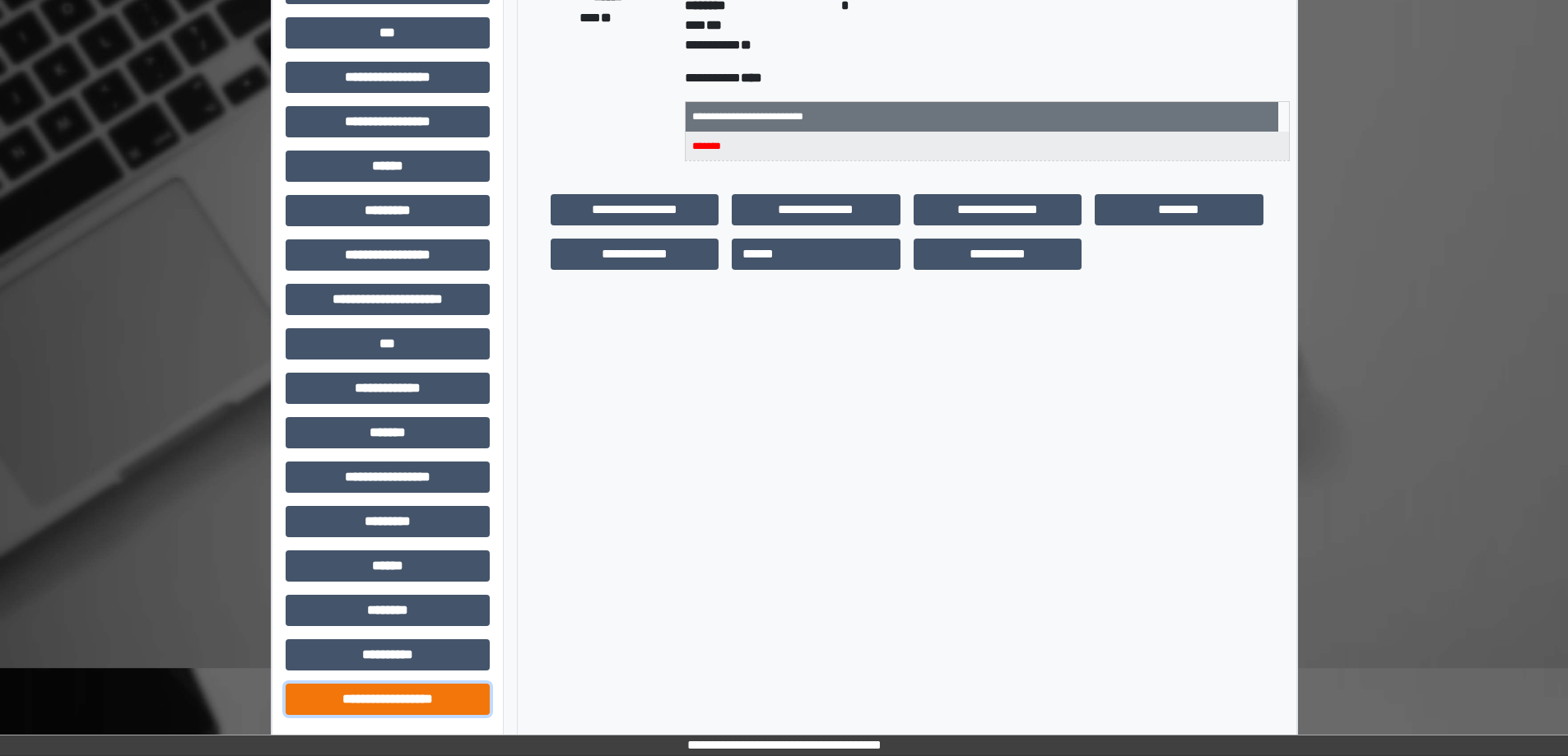 click on "**********" at bounding box center [388, 699] 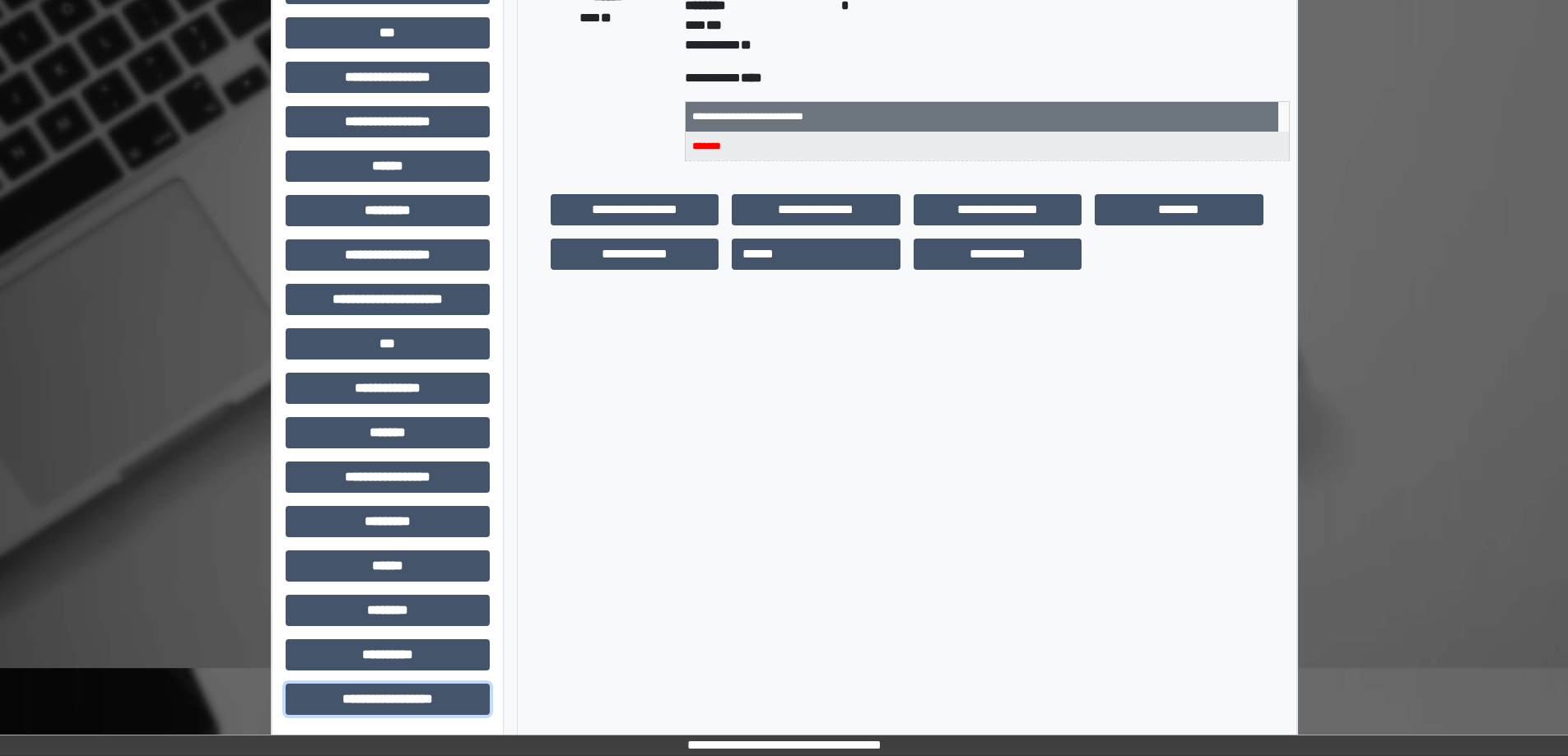 scroll, scrollTop: 472, scrollLeft: 0, axis: vertical 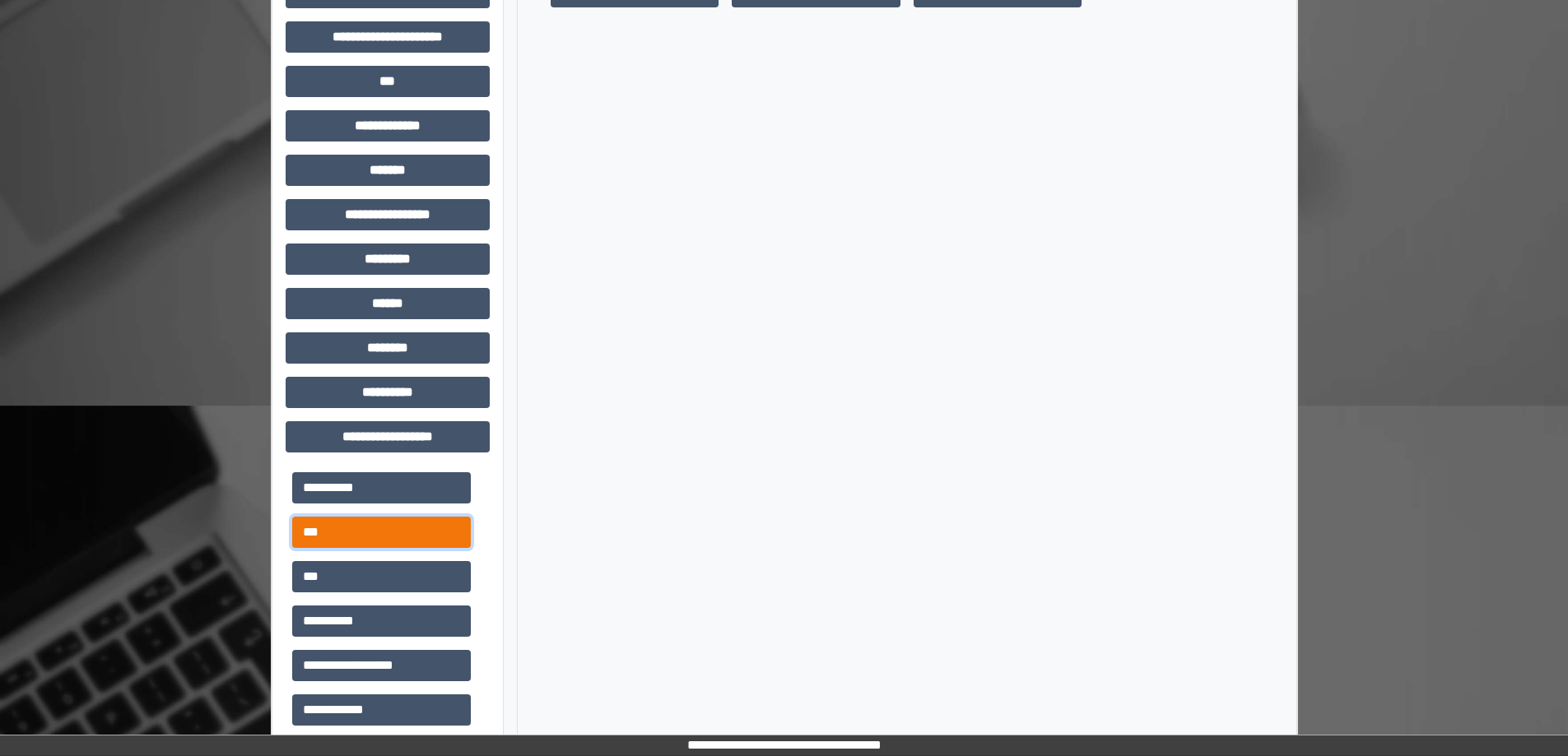 click on "***" at bounding box center (381, 532) 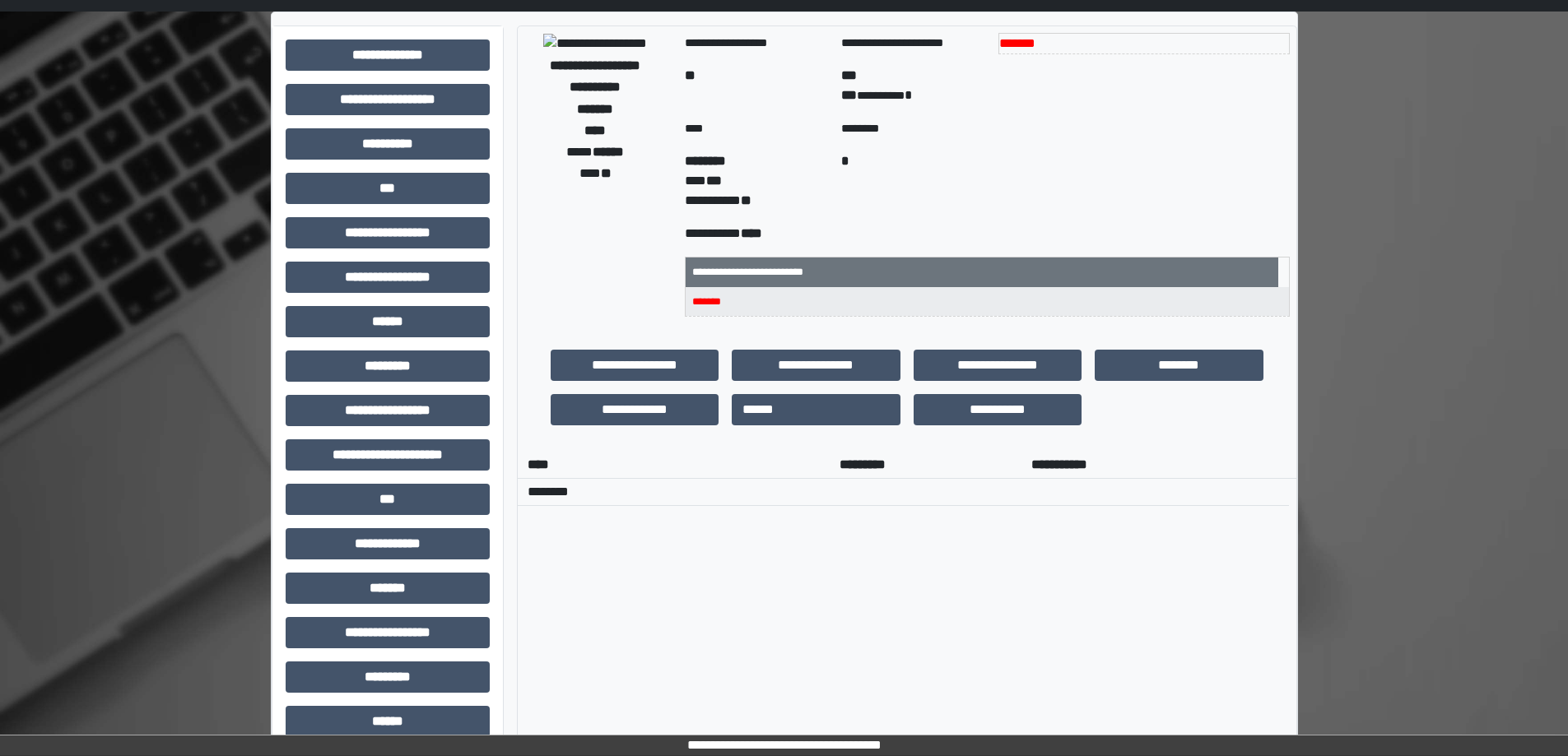 scroll, scrollTop: 49, scrollLeft: 0, axis: vertical 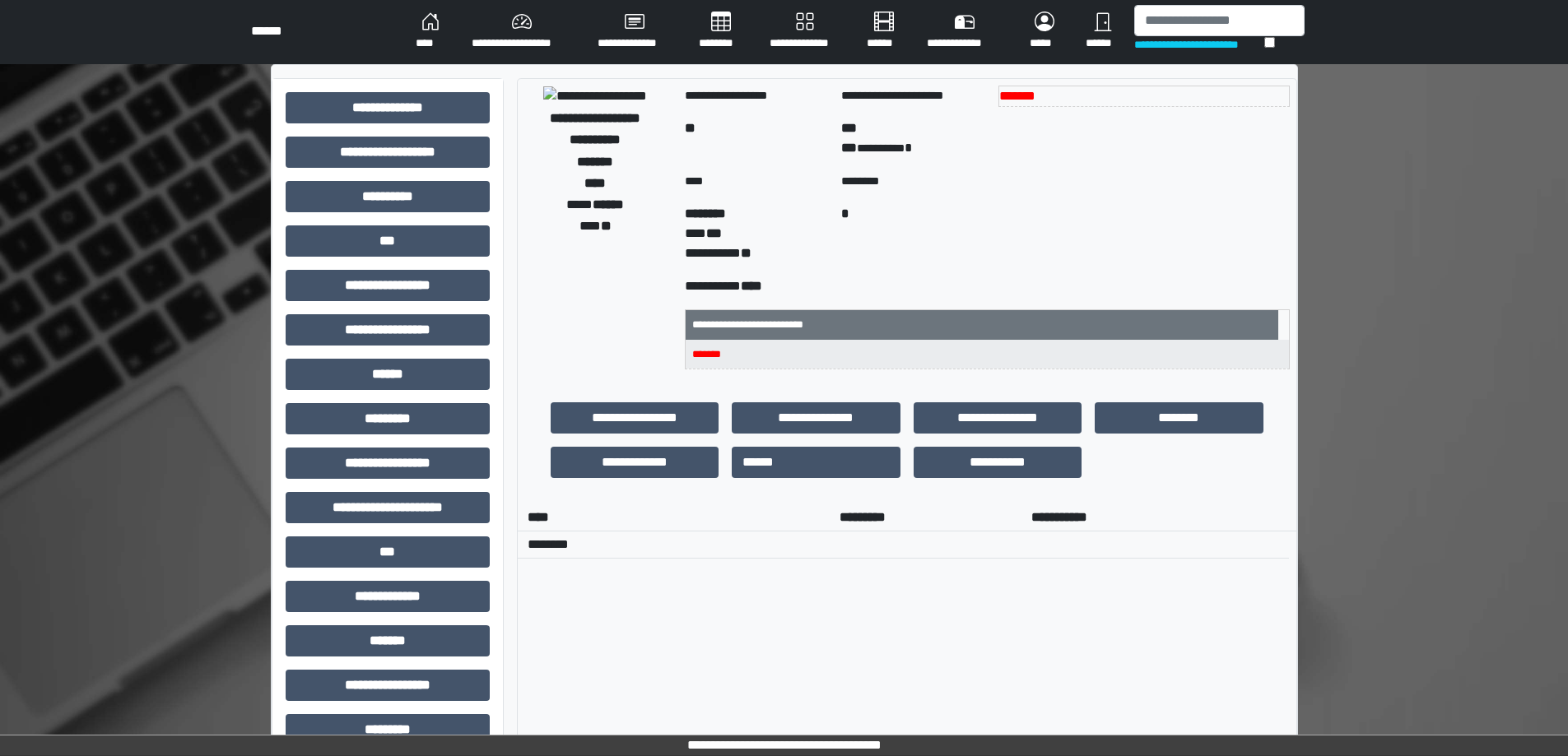 click on "**********" at bounding box center (521, 31) 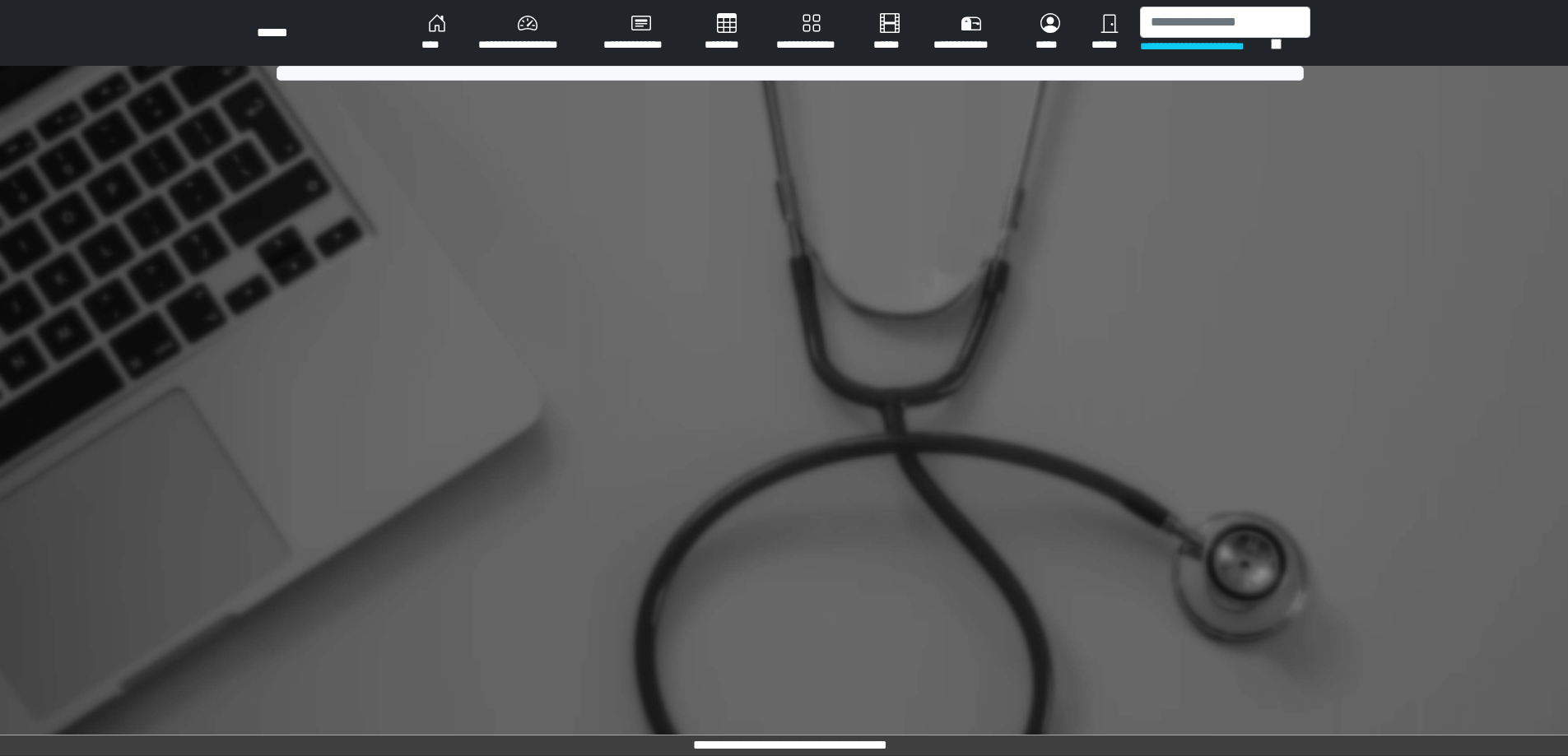 scroll, scrollTop: 0, scrollLeft: 0, axis: both 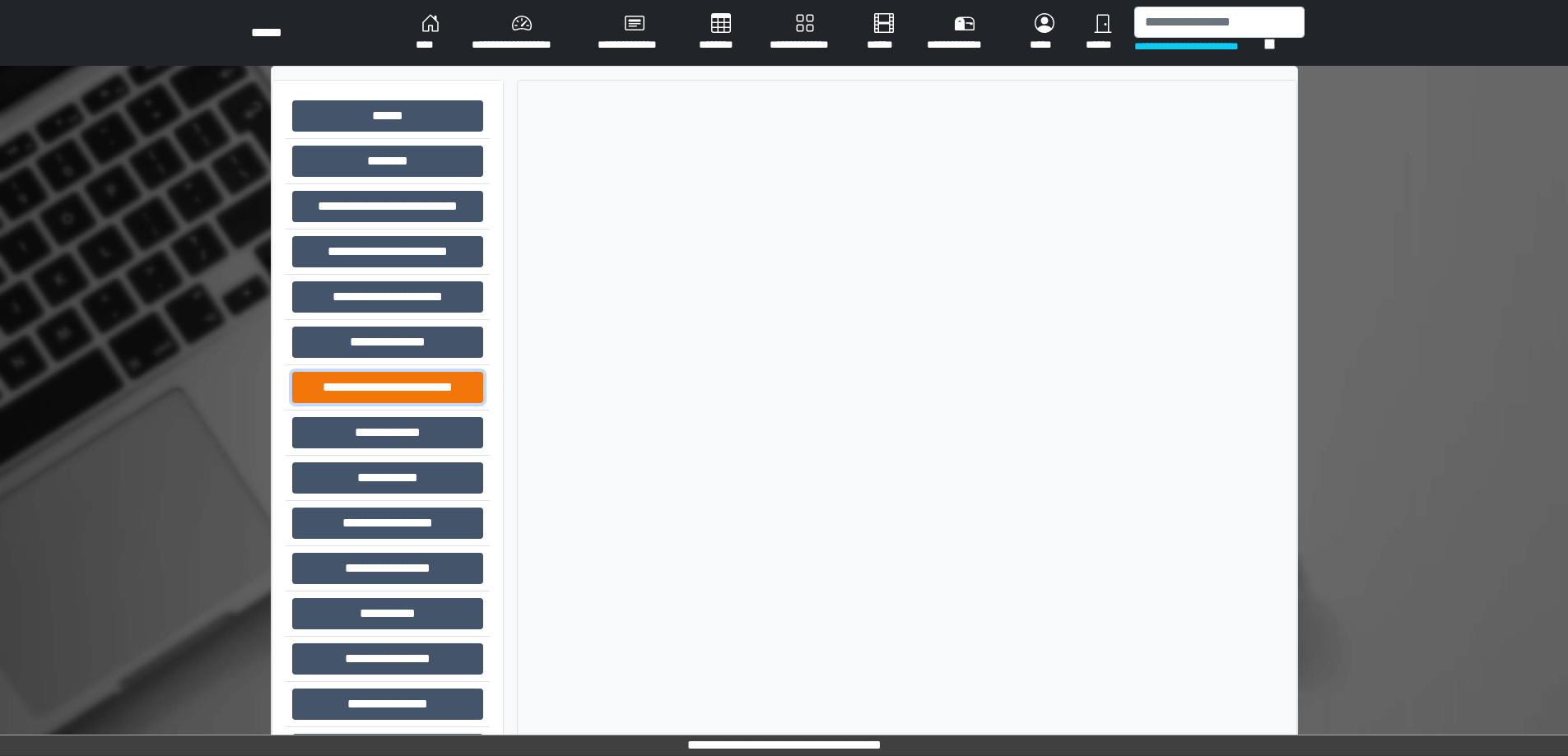click on "**********" at bounding box center [388, 387] 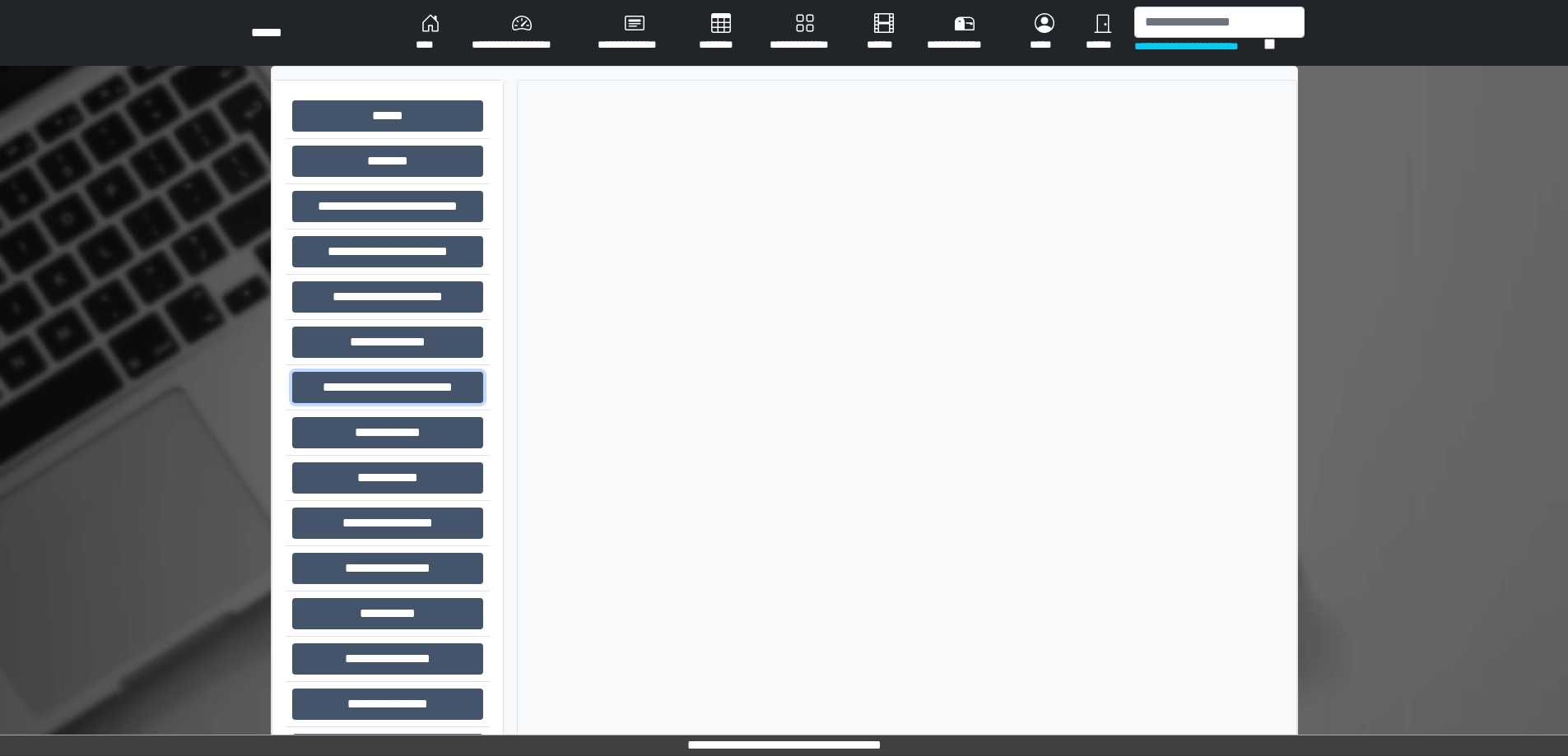 select 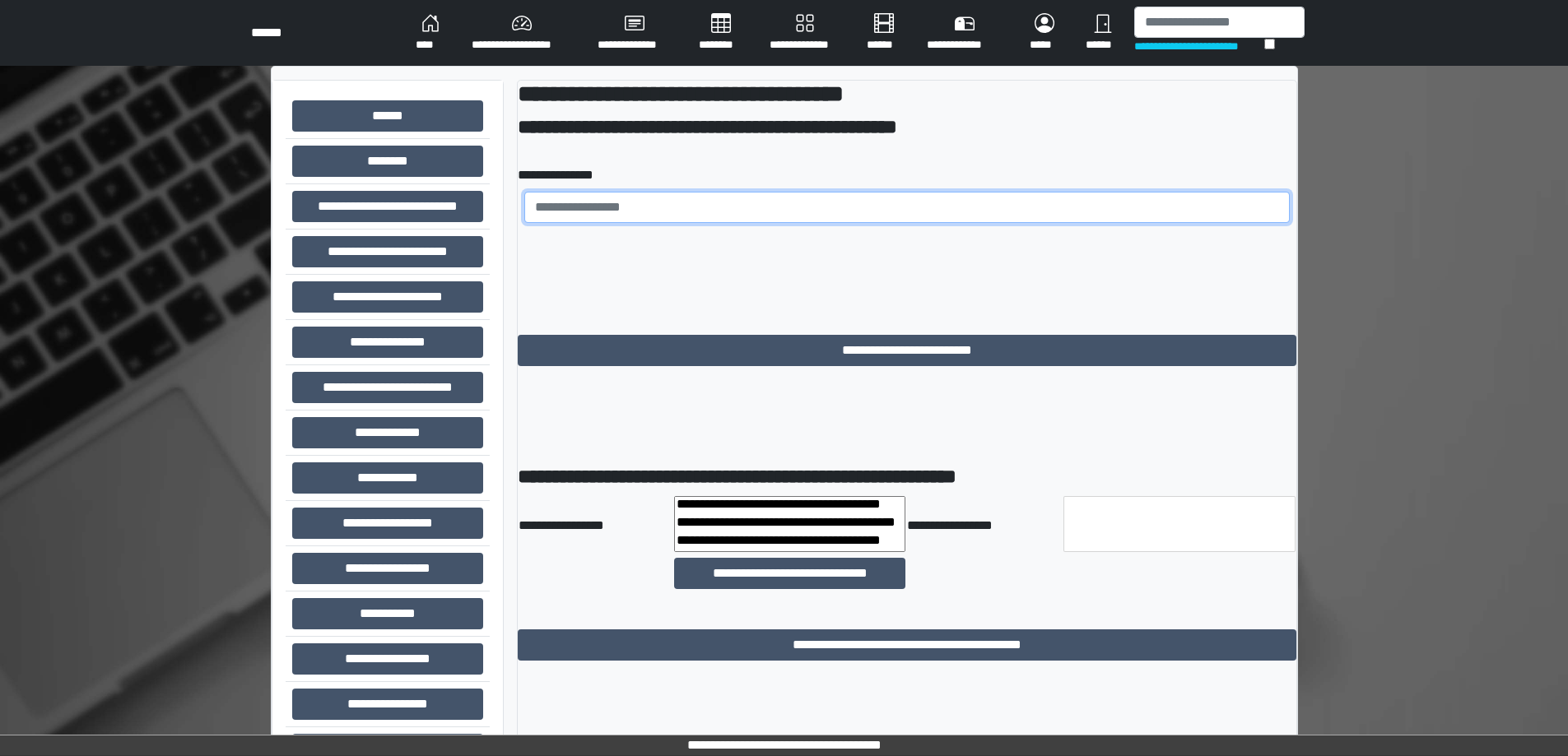click at bounding box center [907, 207] 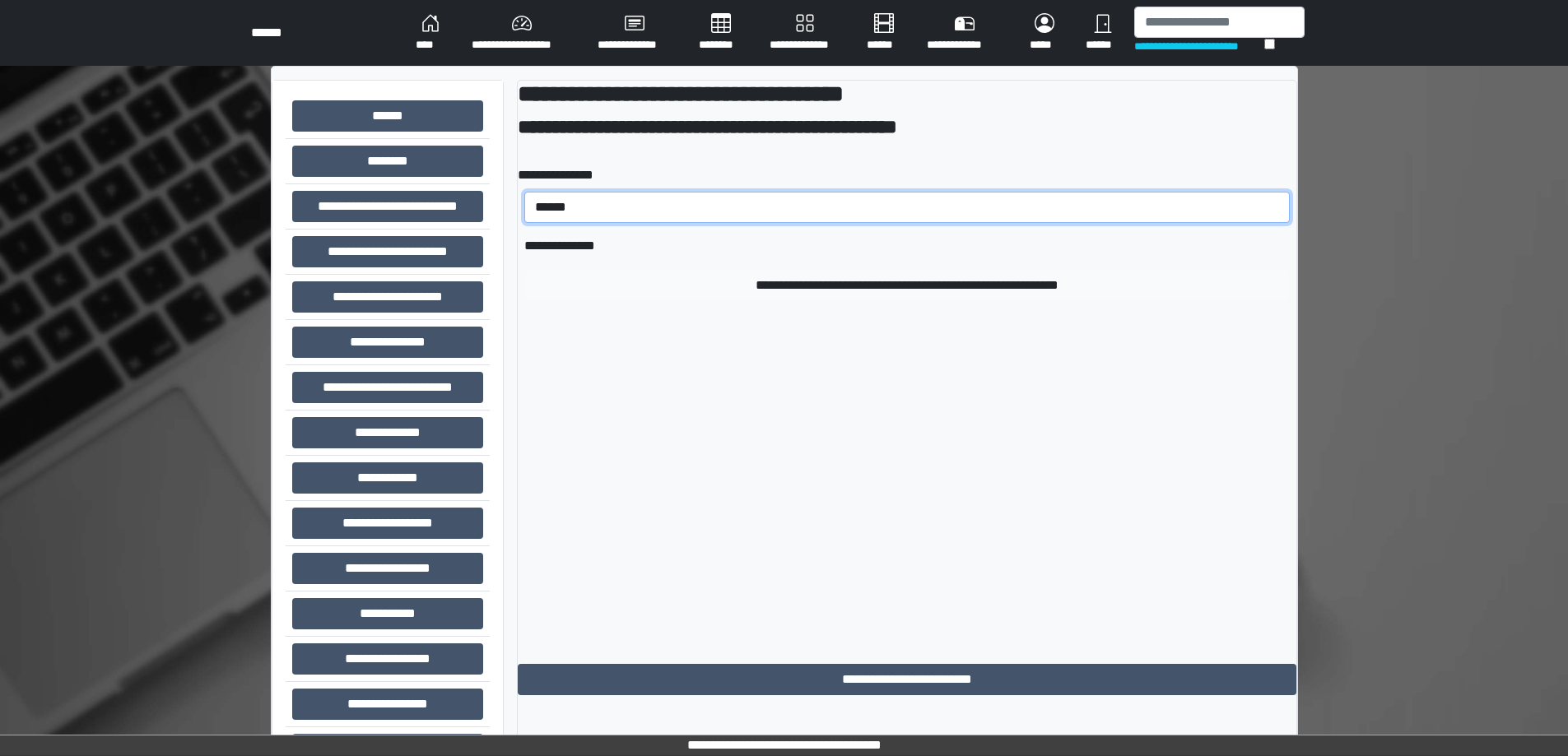 type on "******" 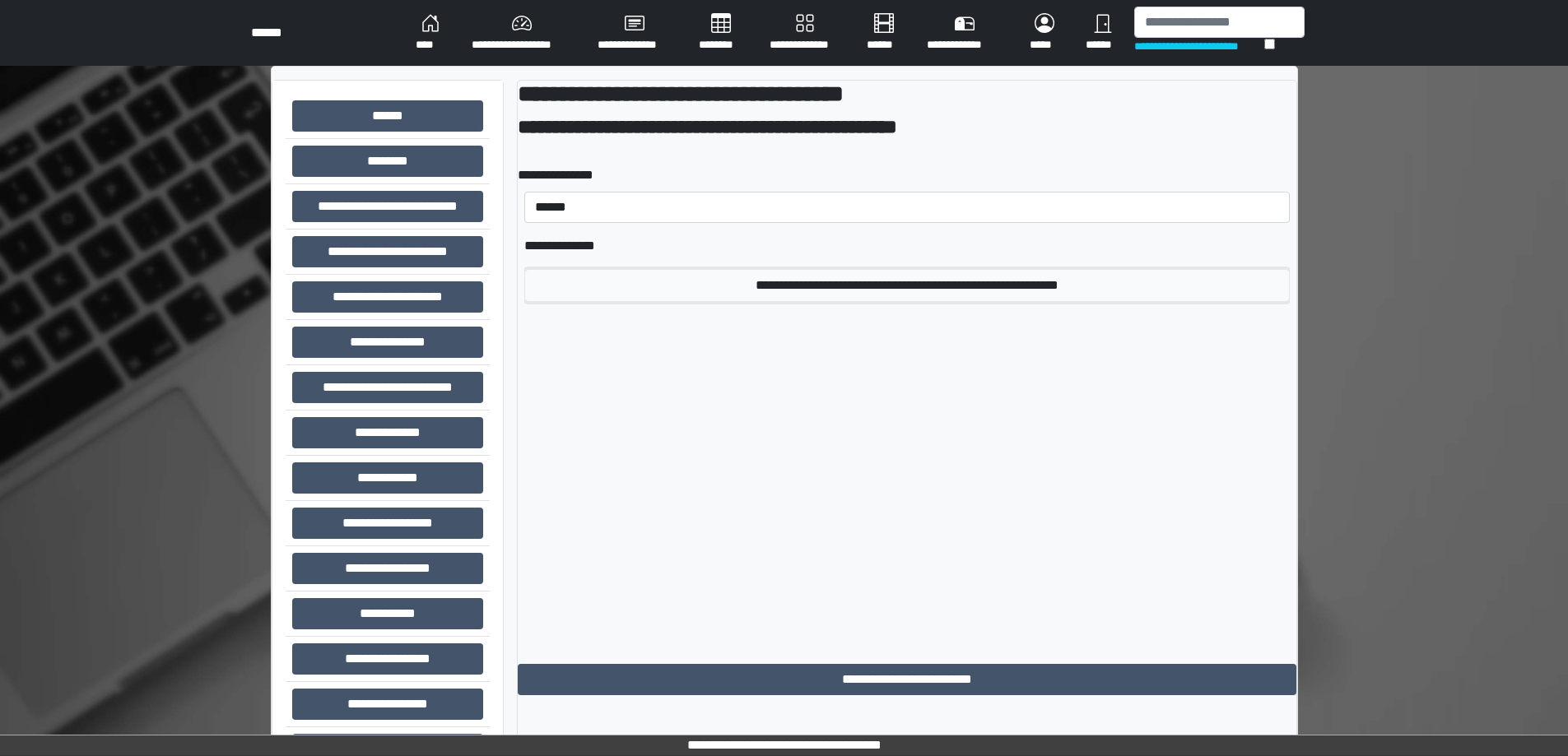 click on "**********" at bounding box center (907, 285) 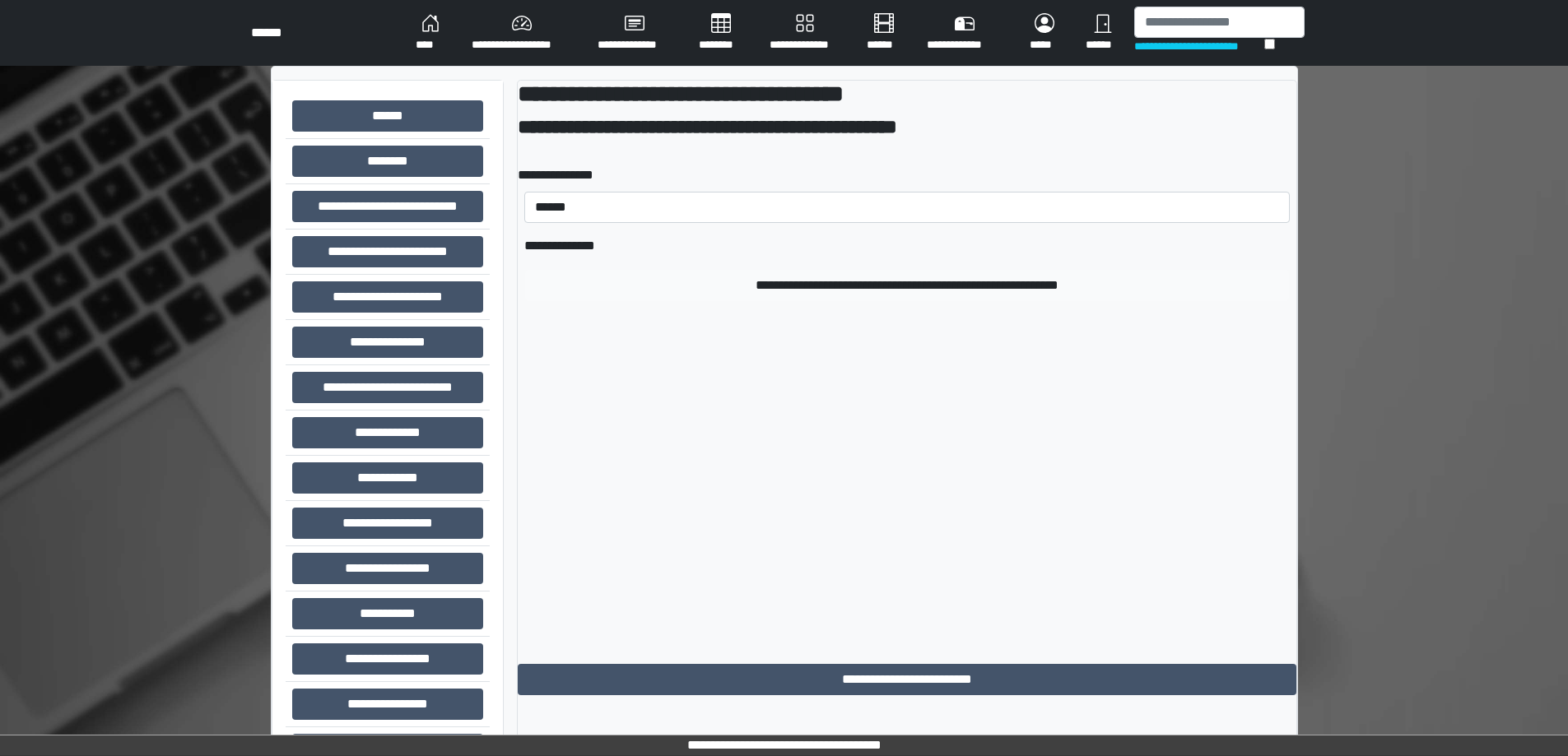 type 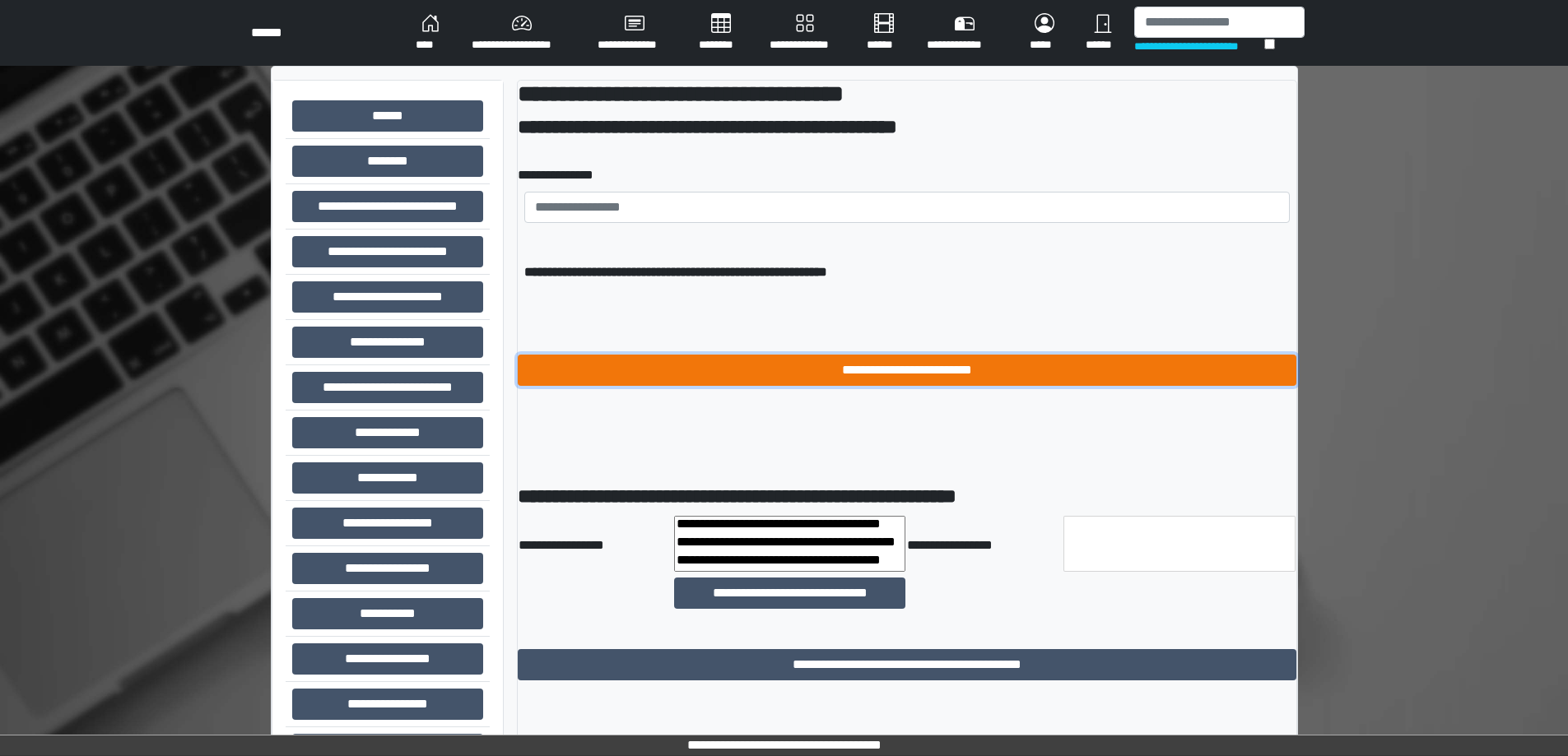 click on "**********" at bounding box center [907, 370] 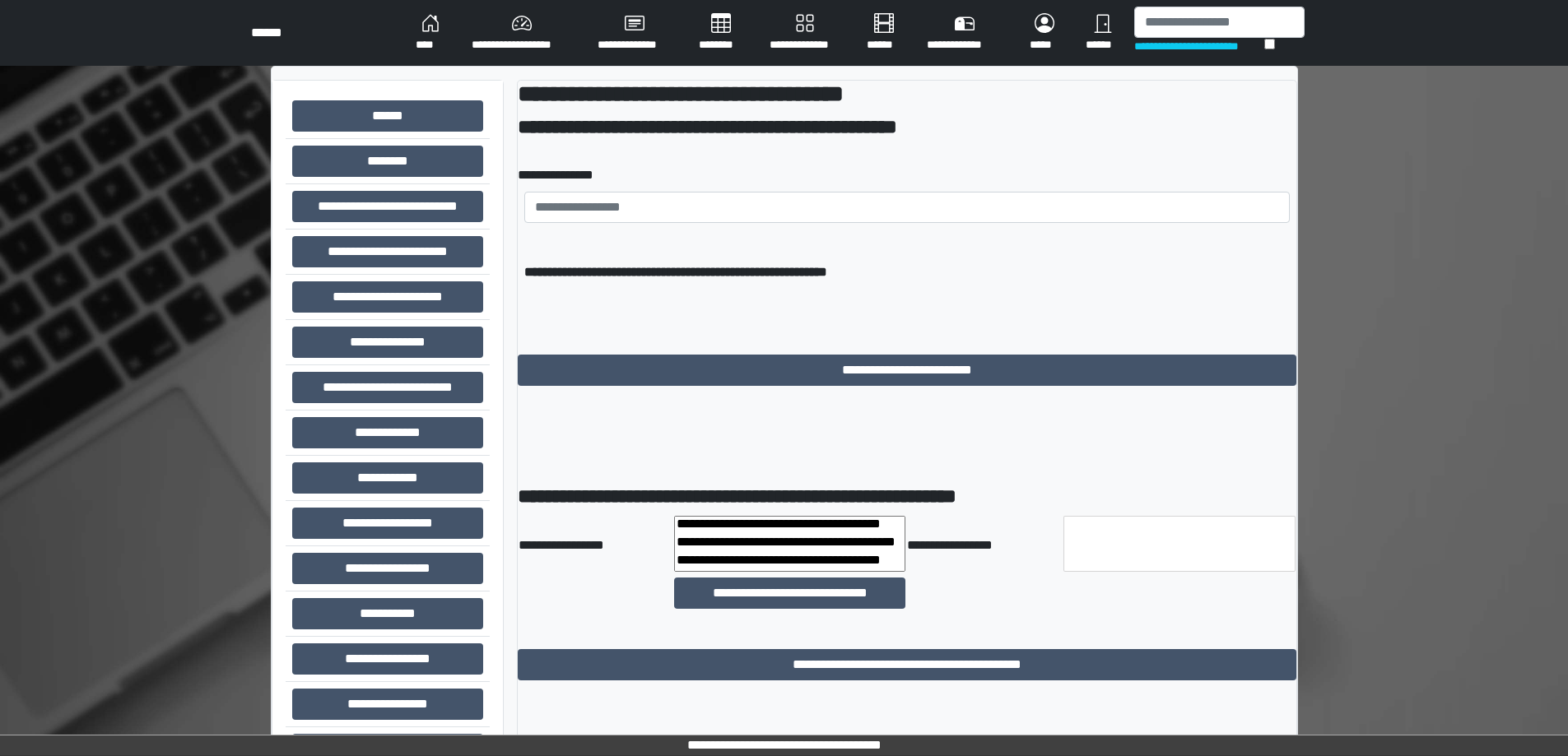 select 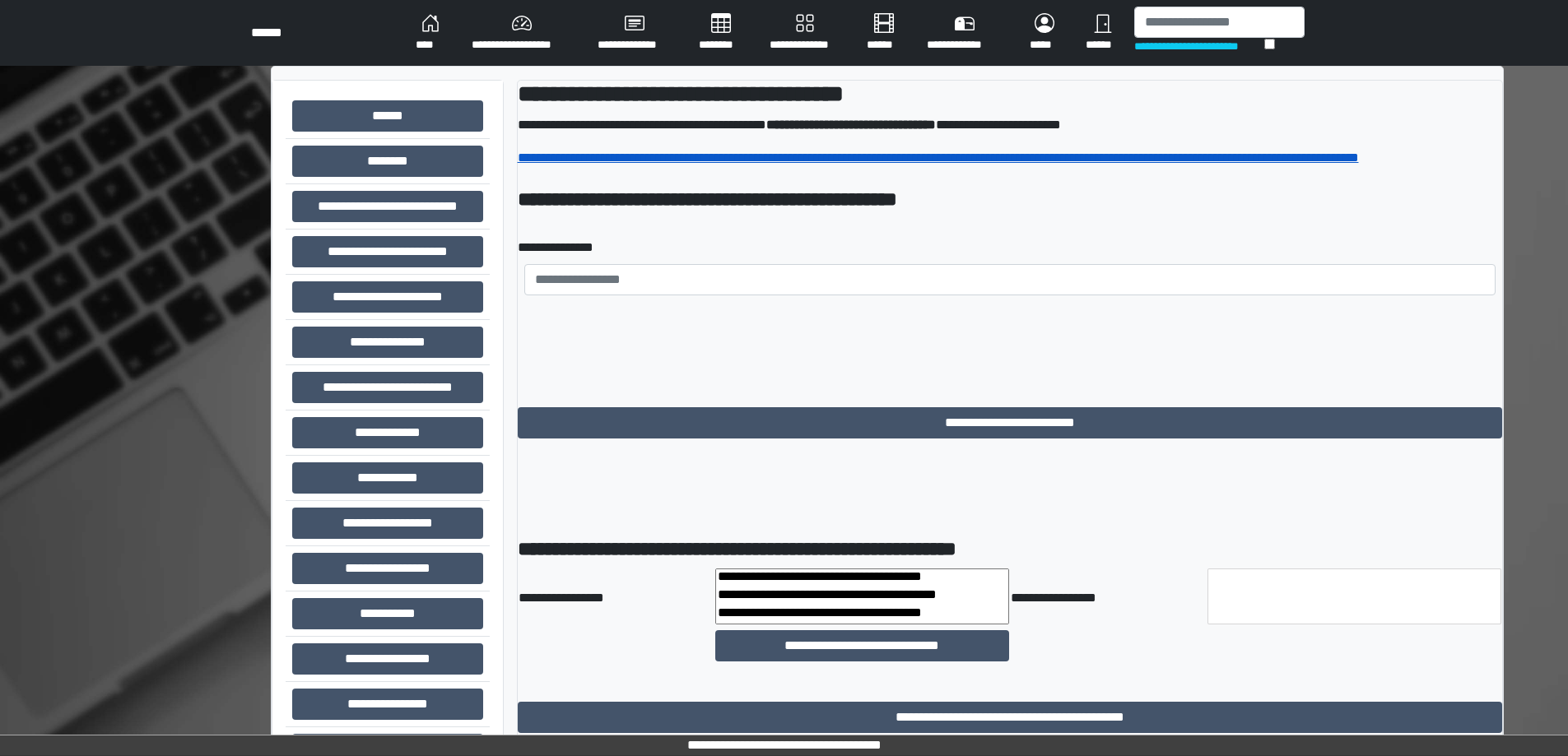 click on "**********" at bounding box center (938, 157) 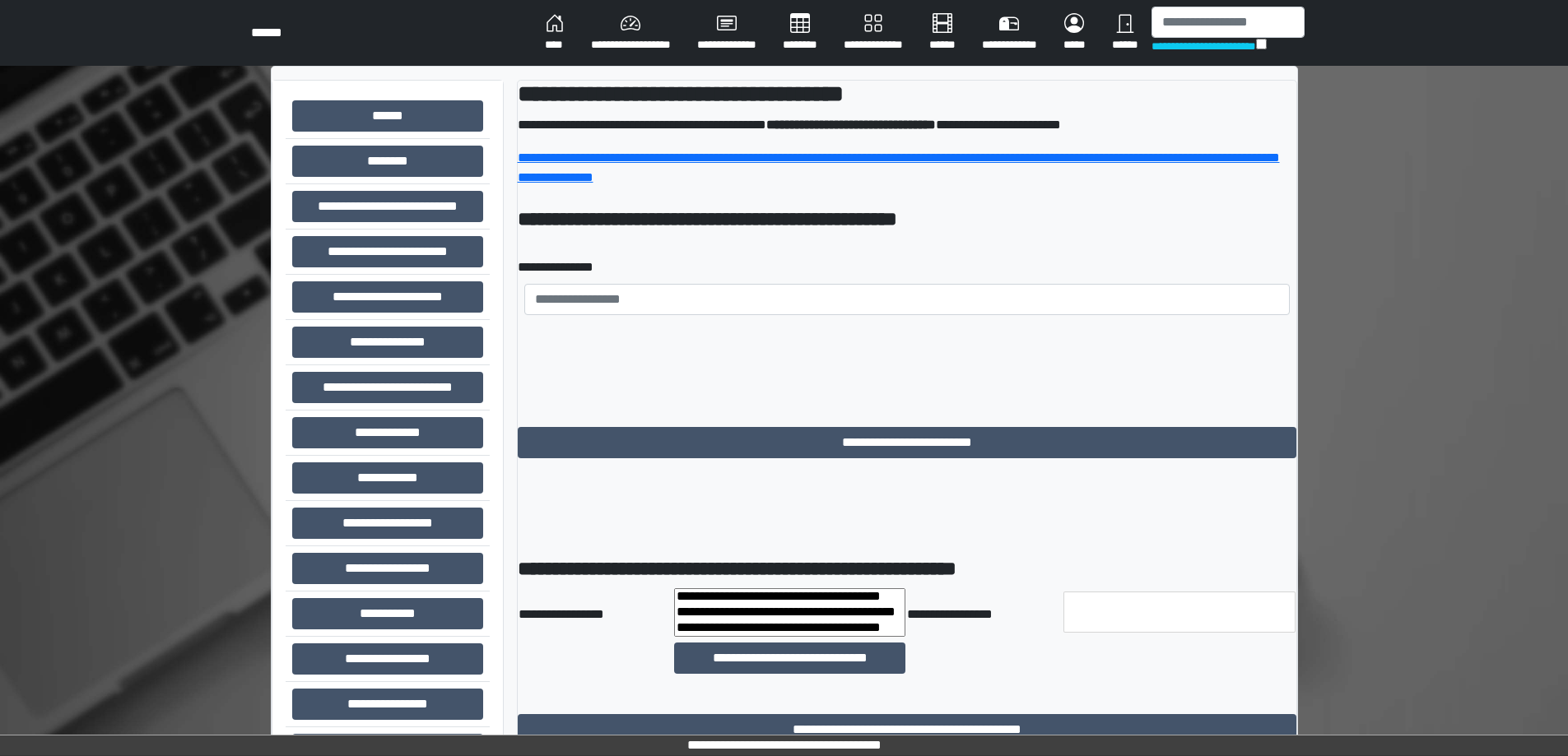 select 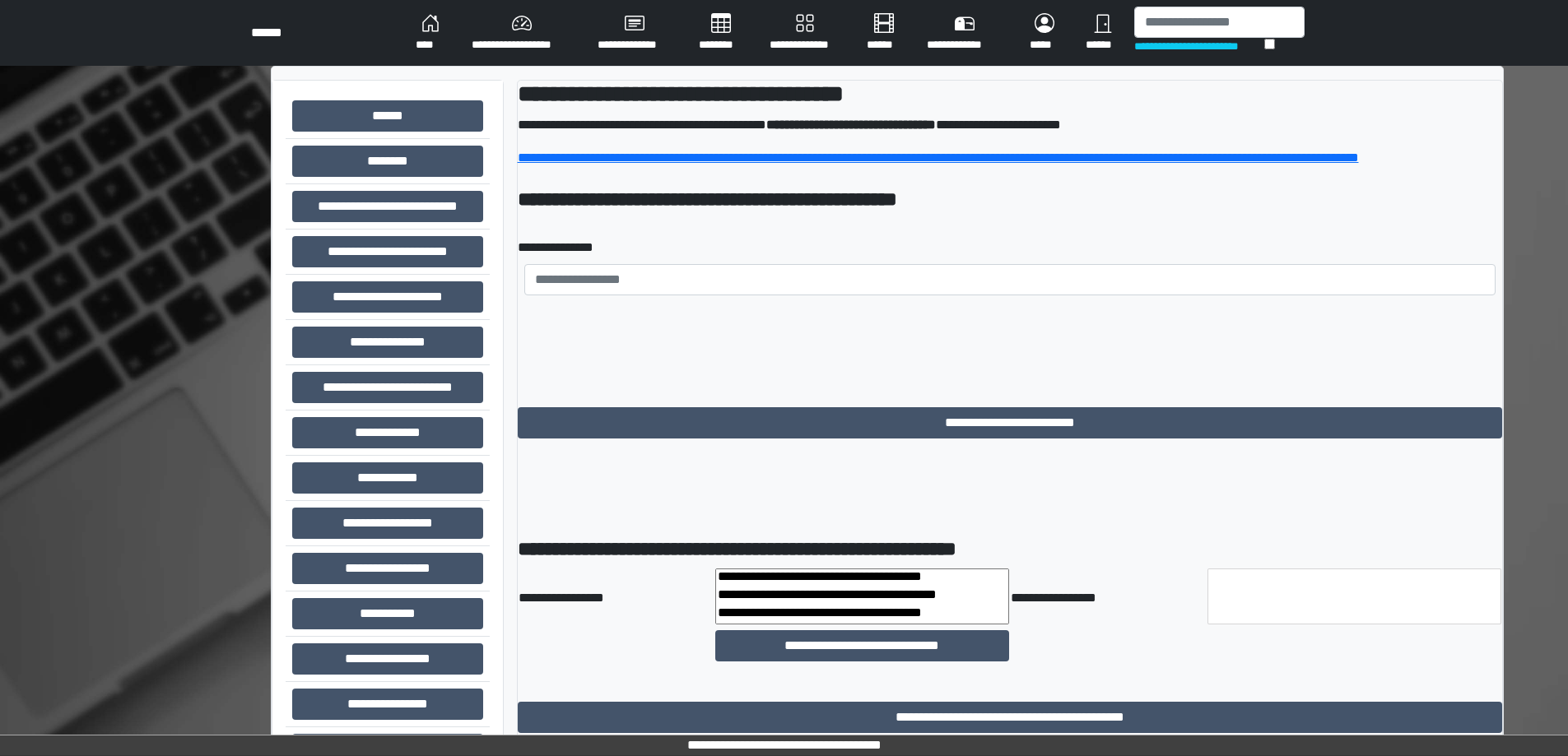 scroll, scrollTop: 0, scrollLeft: 0, axis: both 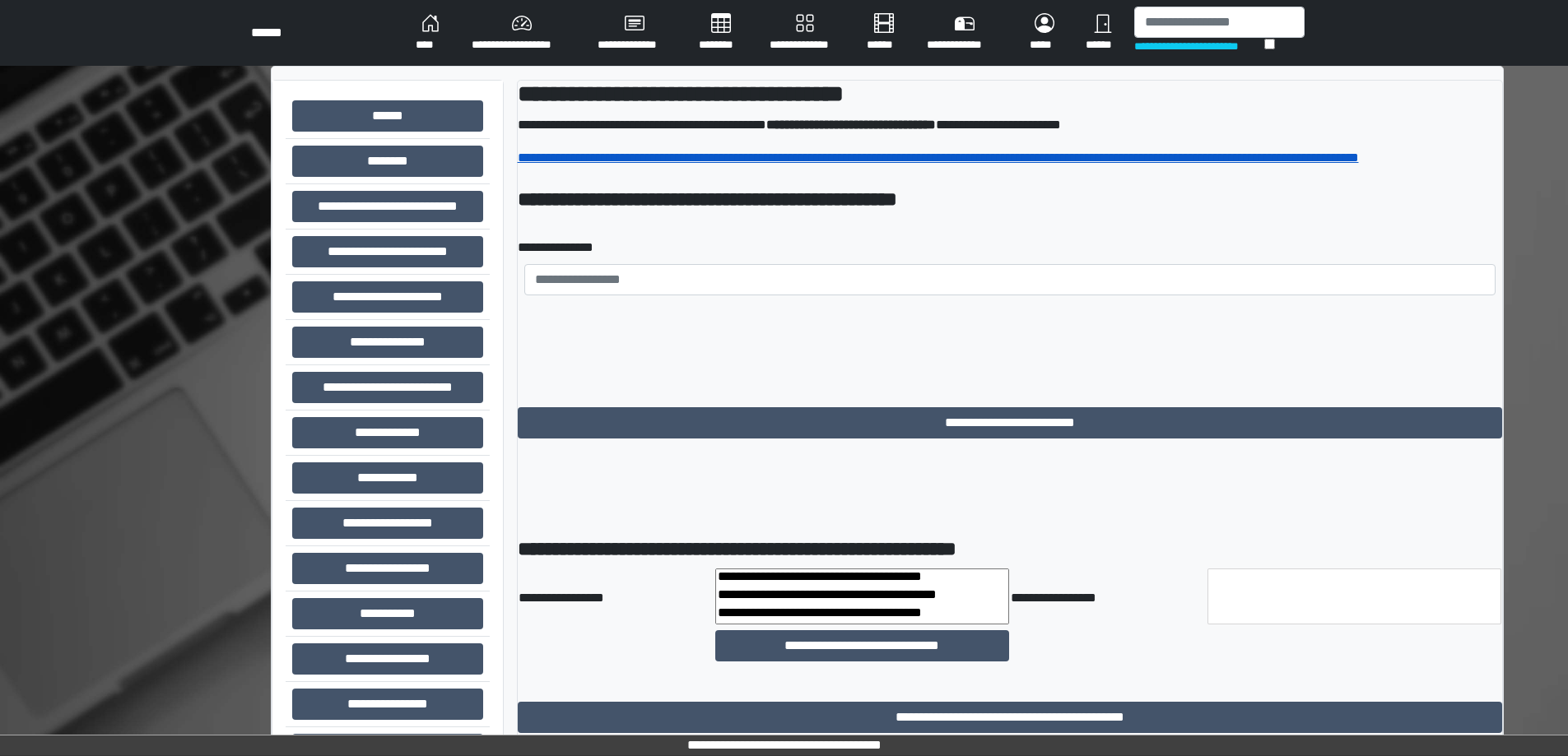 click on "**********" at bounding box center [938, 157] 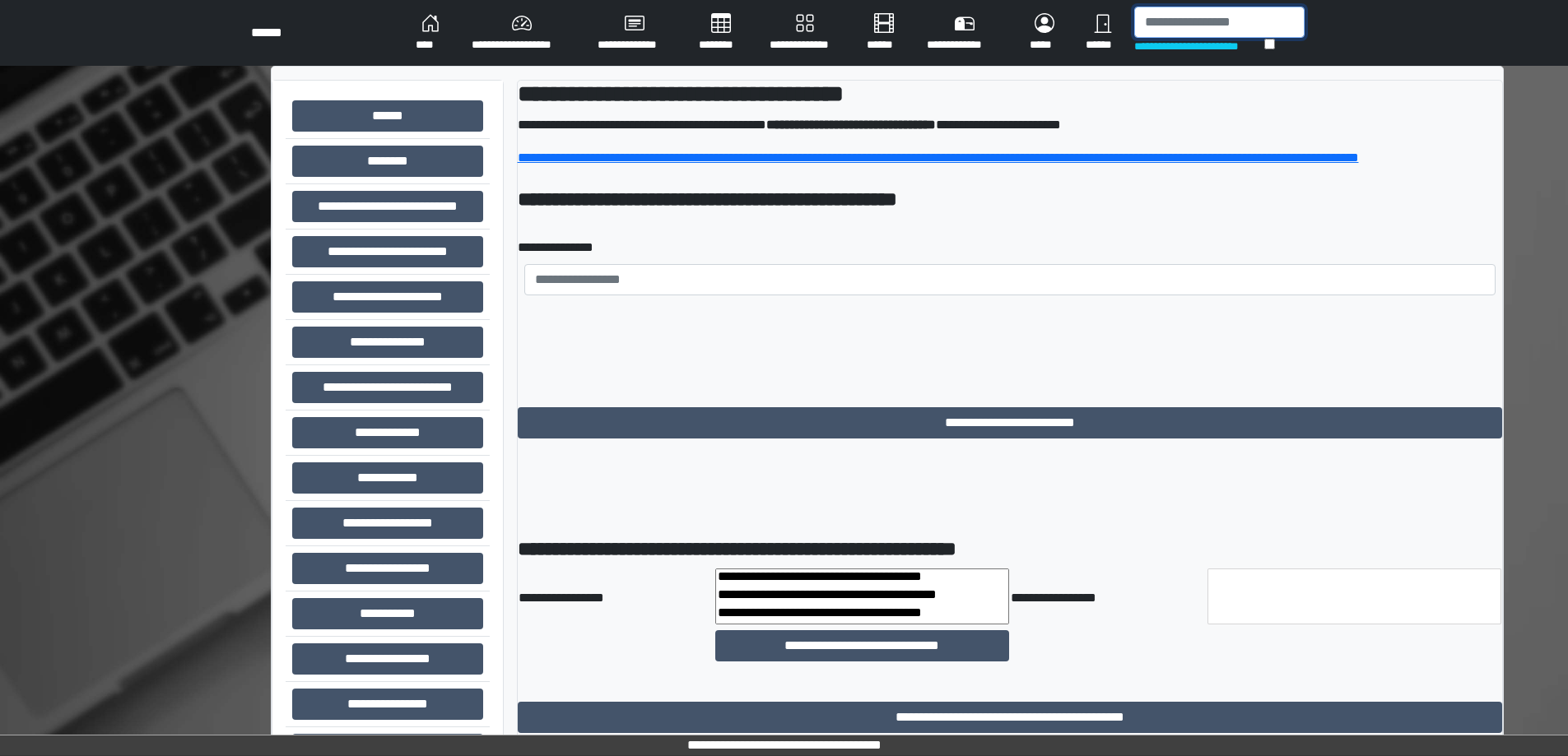 click at bounding box center (1219, 22) 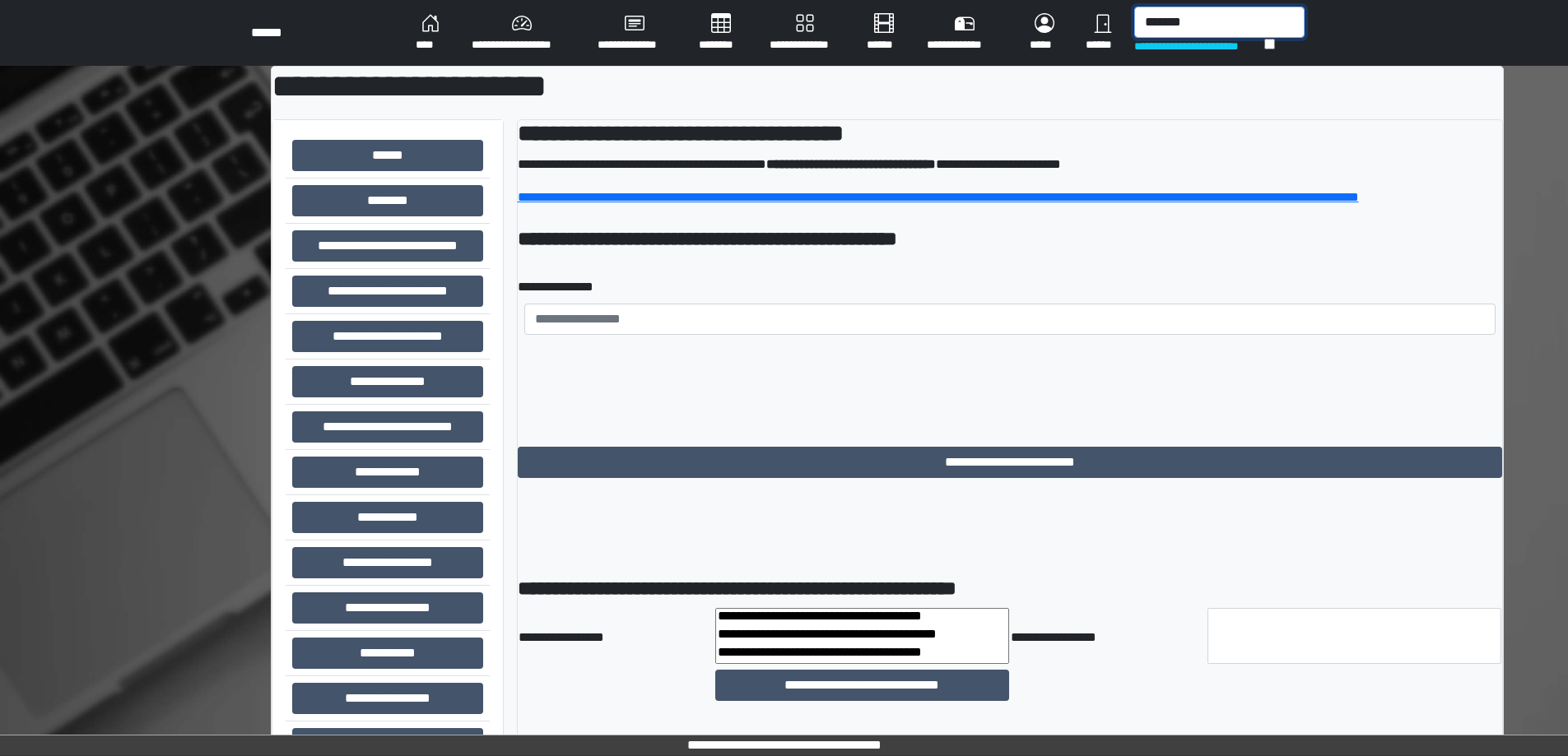 click on "*******" at bounding box center (1219, 22) 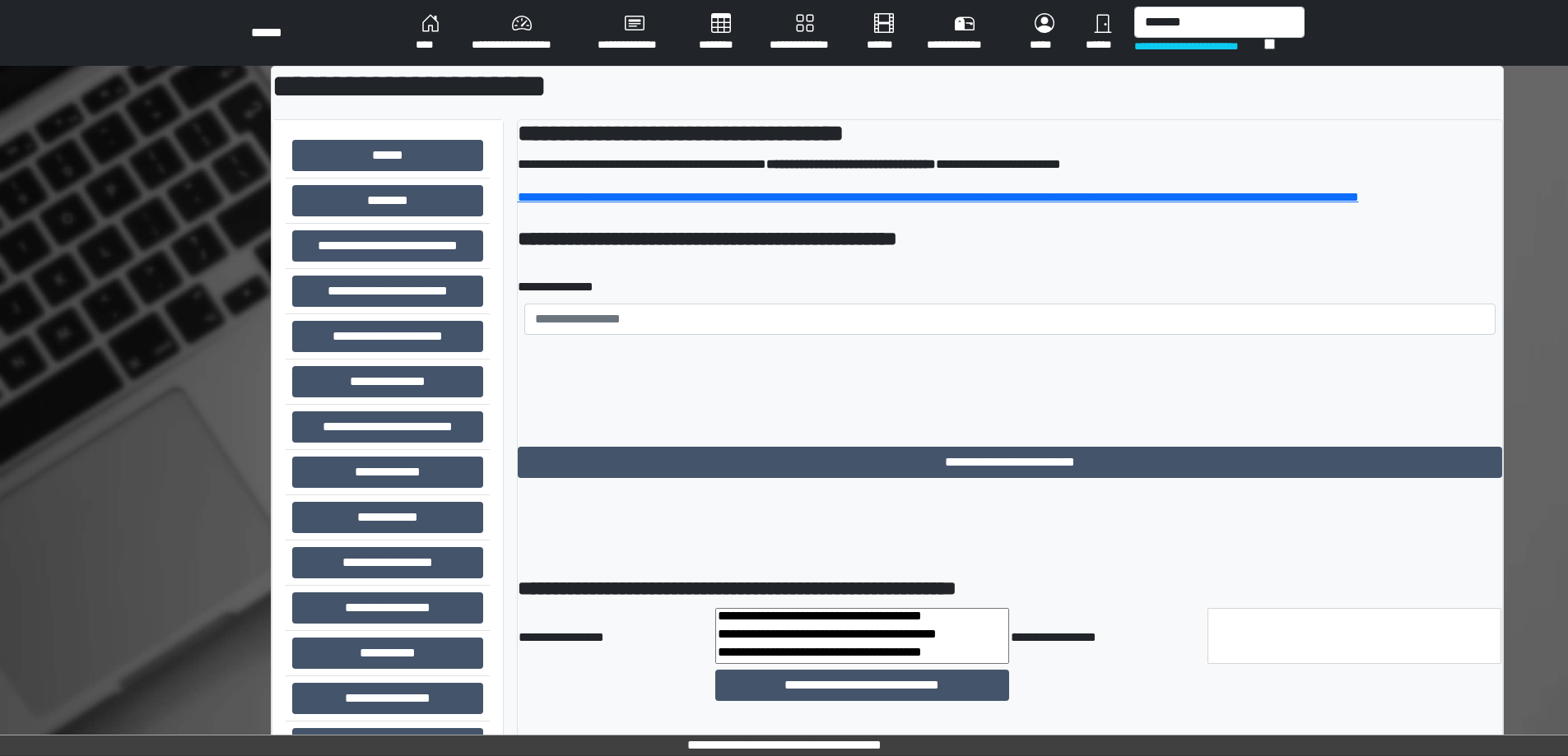 click on "****" at bounding box center [430, 33] 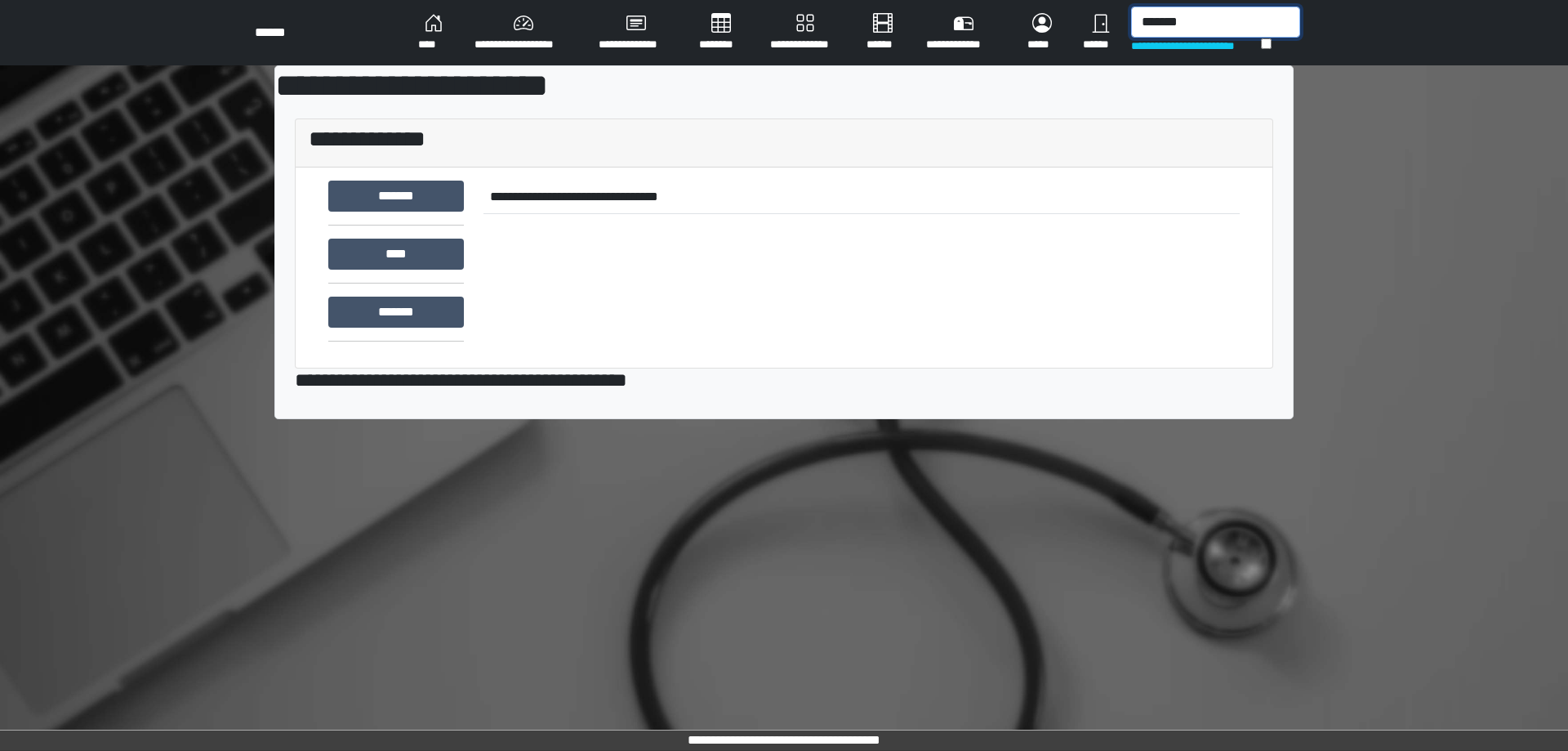 click on "*******" at bounding box center [1215, 22] 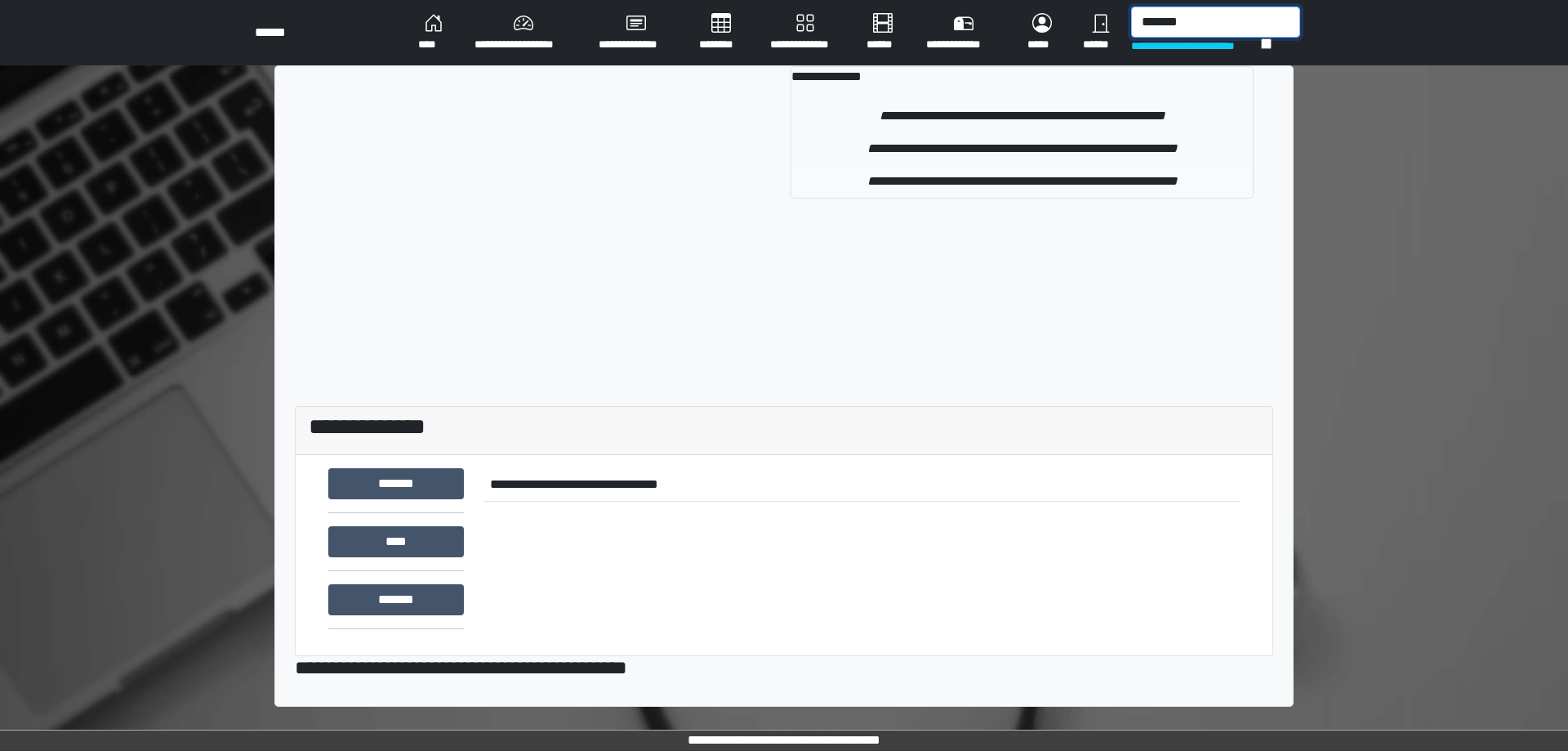 type on "*******" 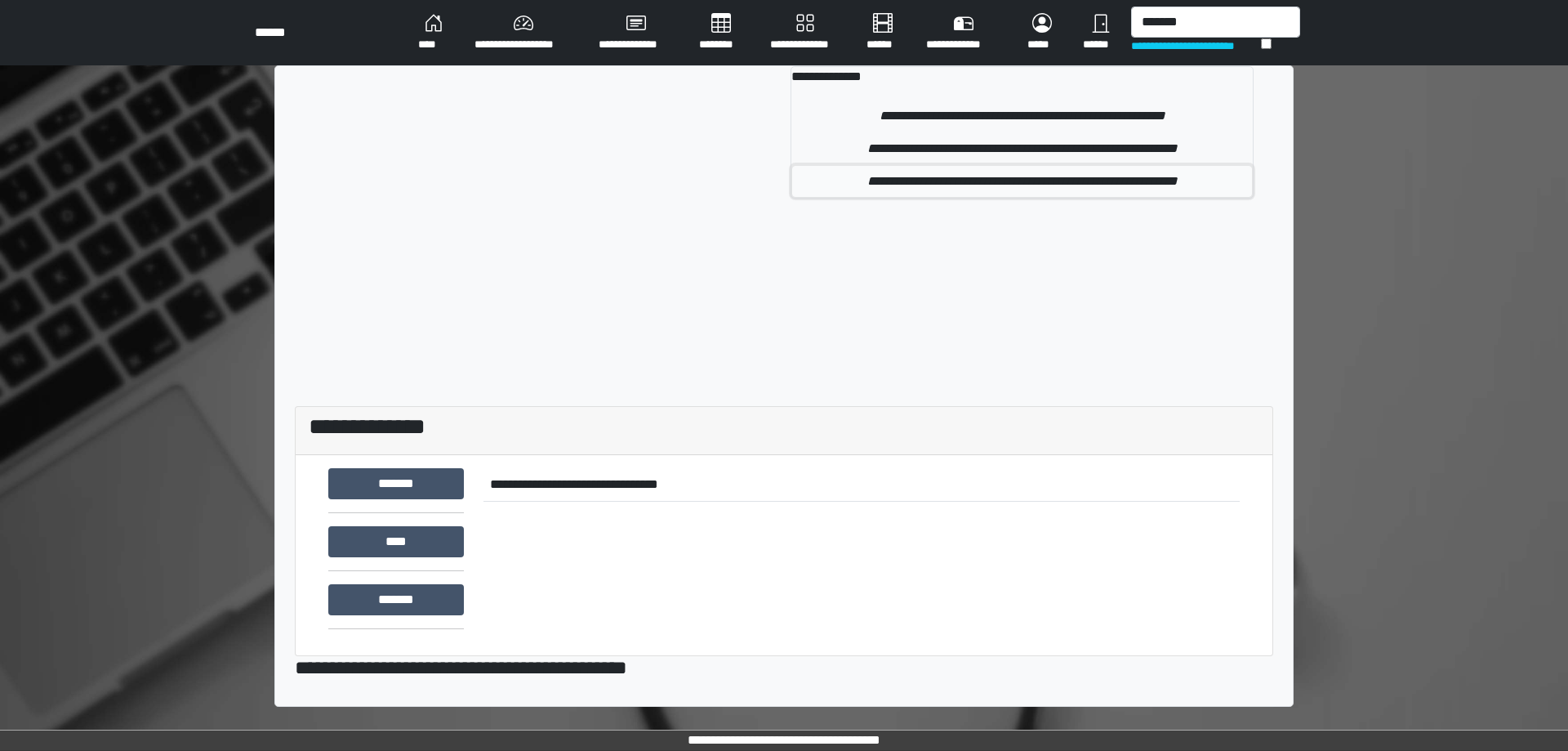 click on "**********" at bounding box center (1022, 181) 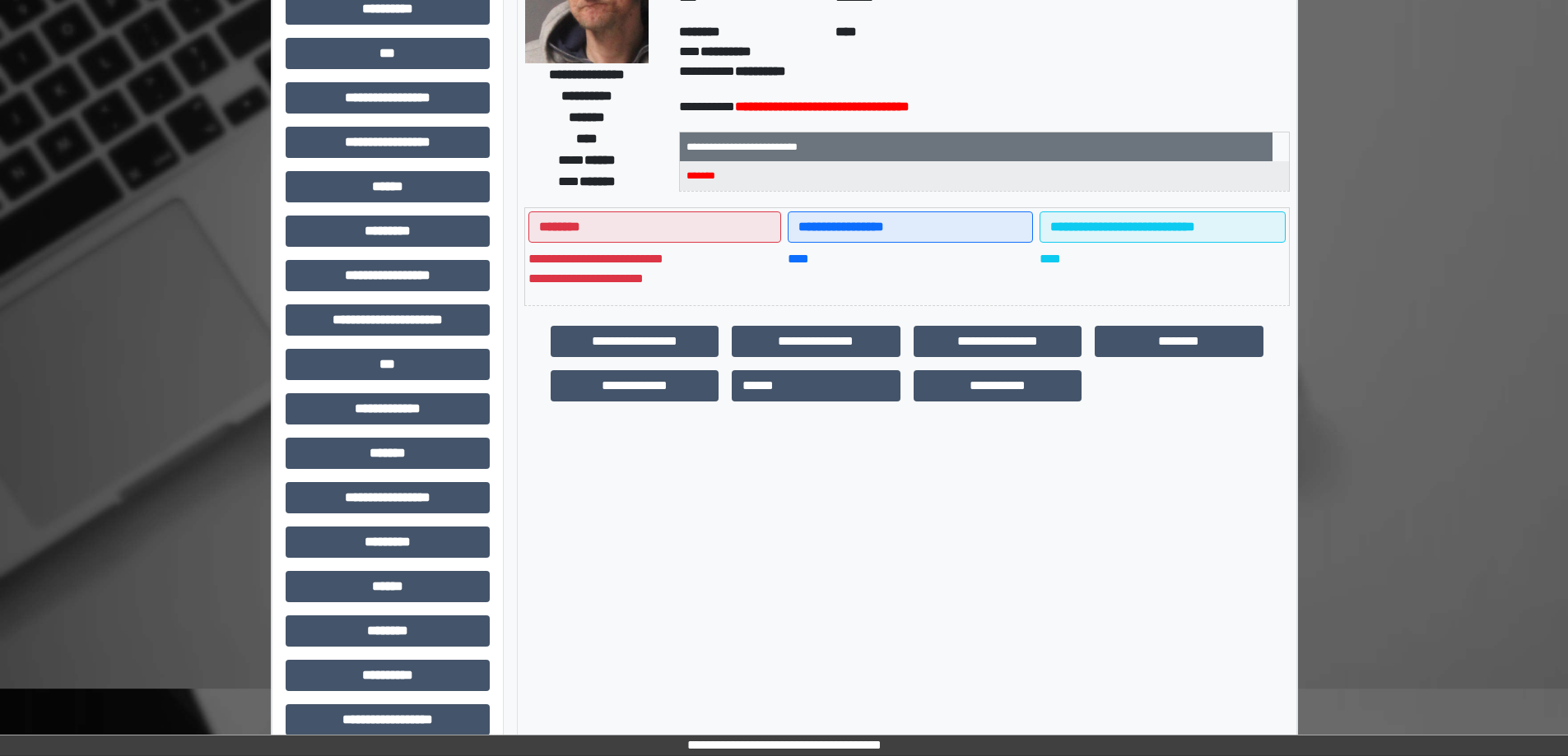 scroll, scrollTop: 210, scrollLeft: 0, axis: vertical 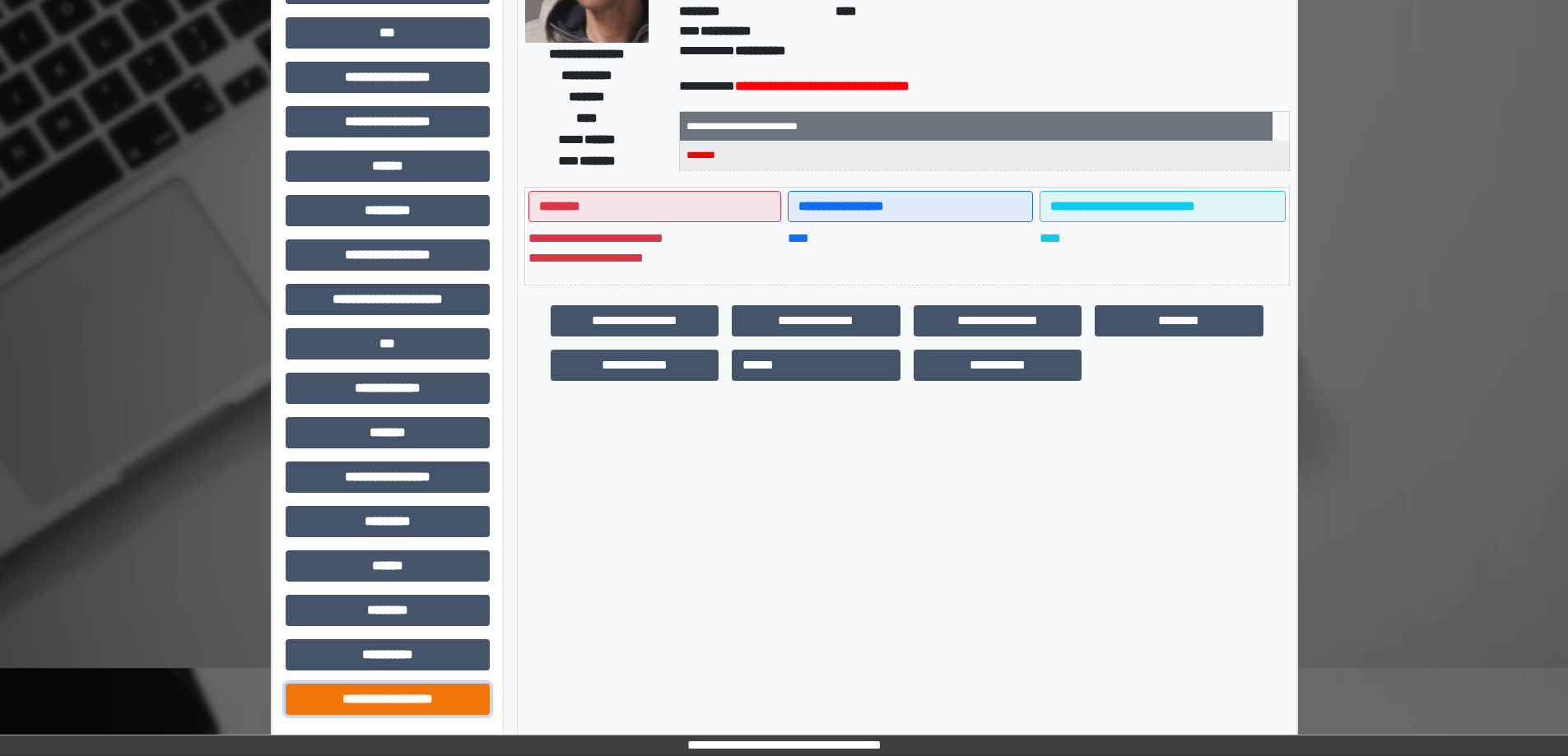 click on "**********" at bounding box center (388, 699) 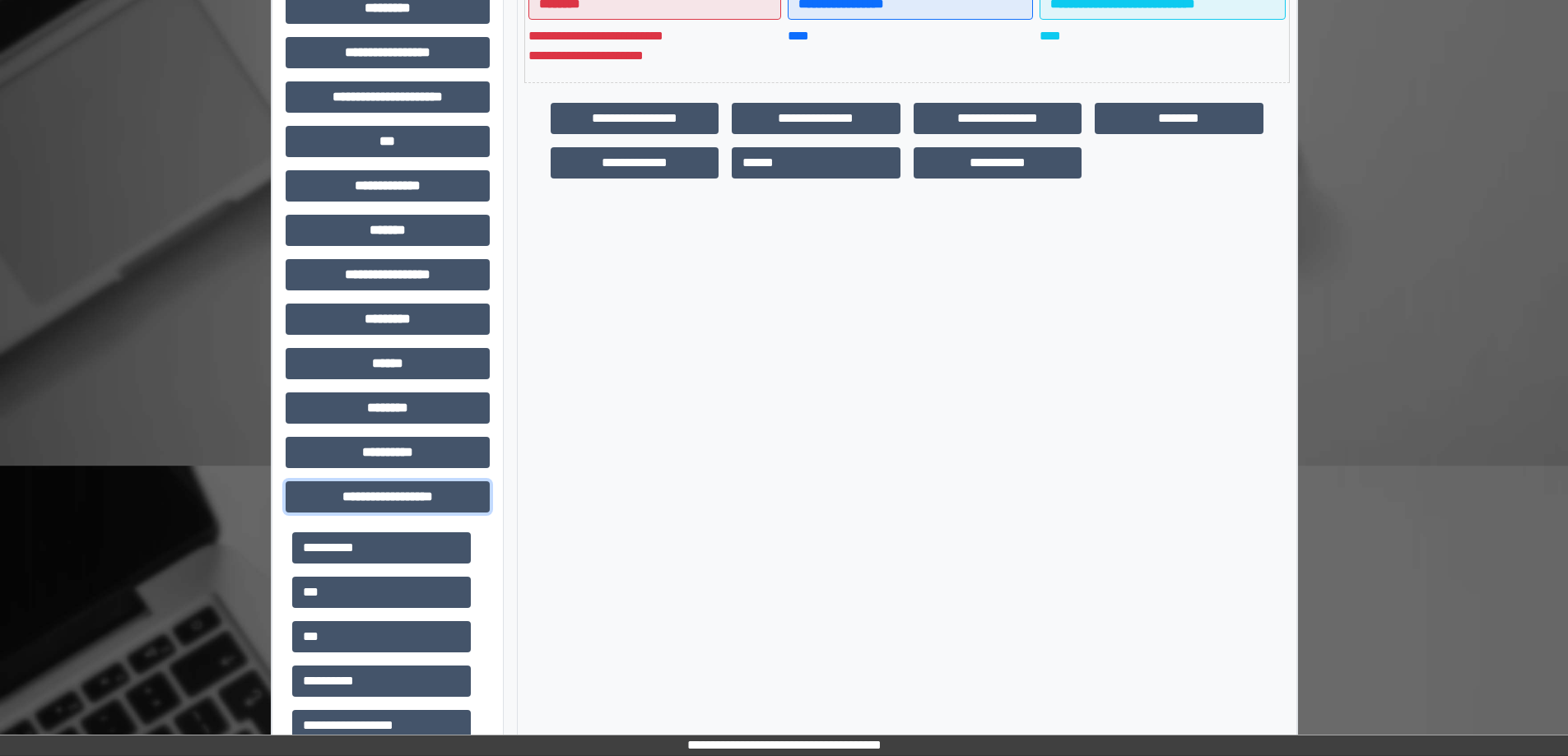 scroll, scrollTop: 414, scrollLeft: 0, axis: vertical 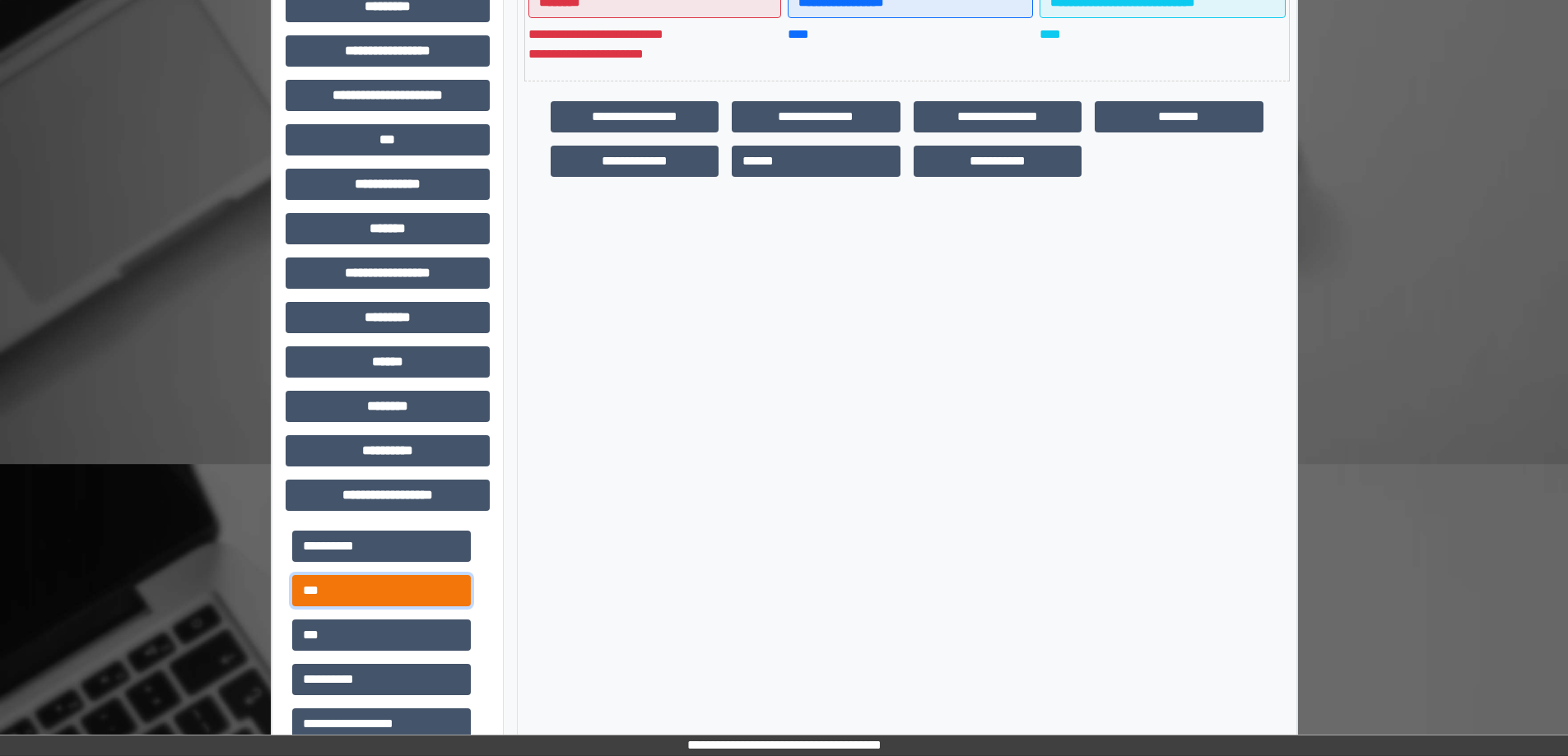 click on "***" at bounding box center [381, 591] 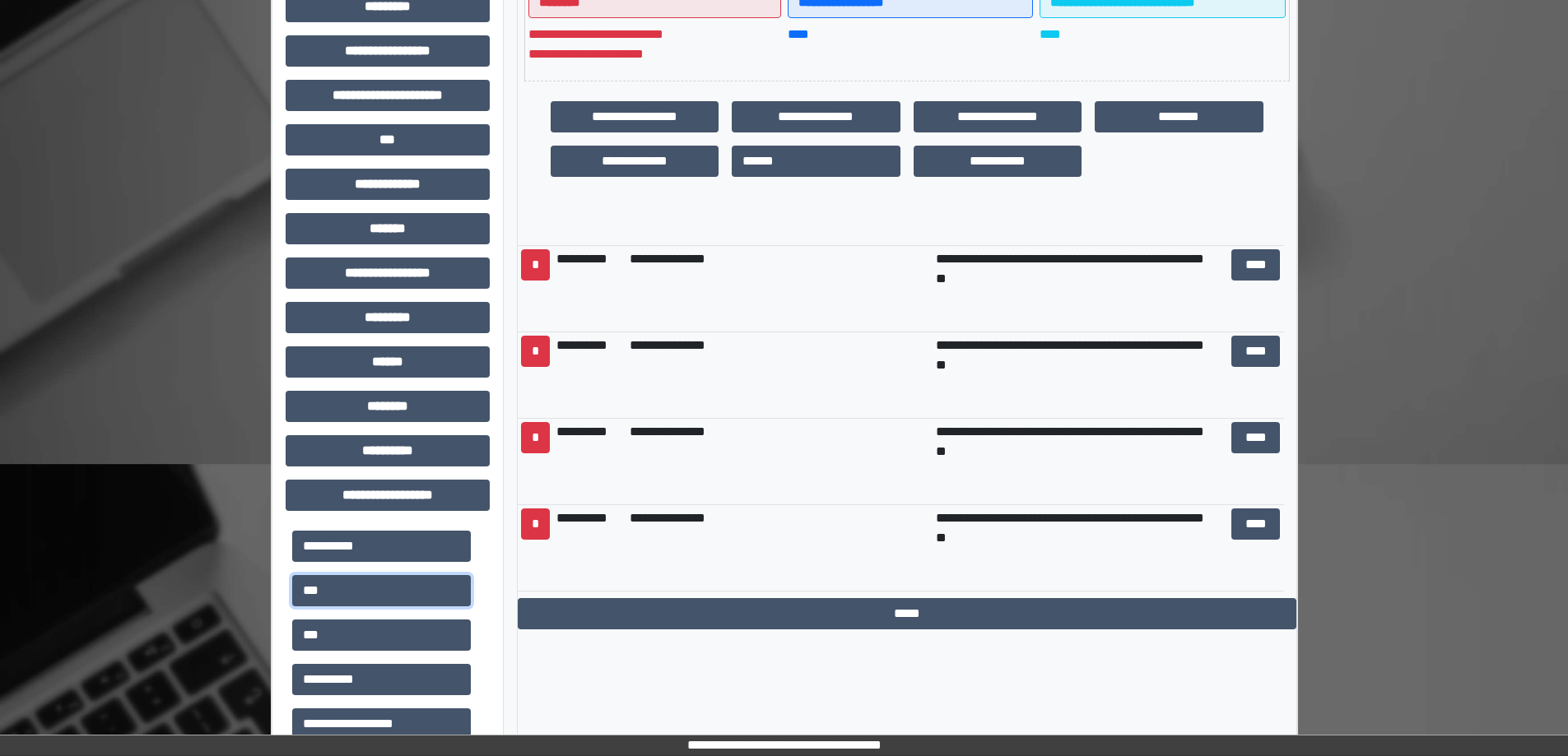 scroll, scrollTop: 596, scrollLeft: 0, axis: vertical 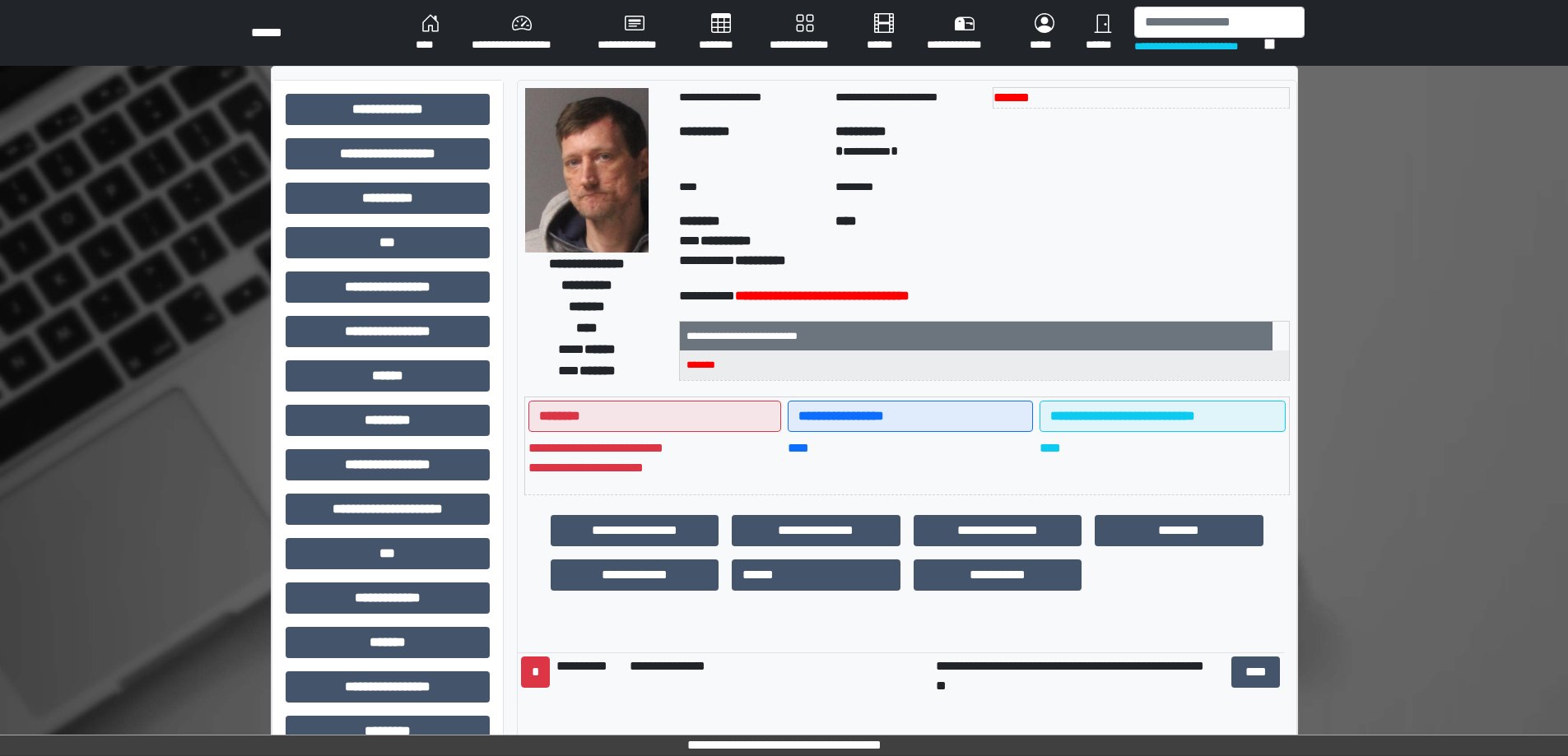 click on "****" at bounding box center [430, 33] 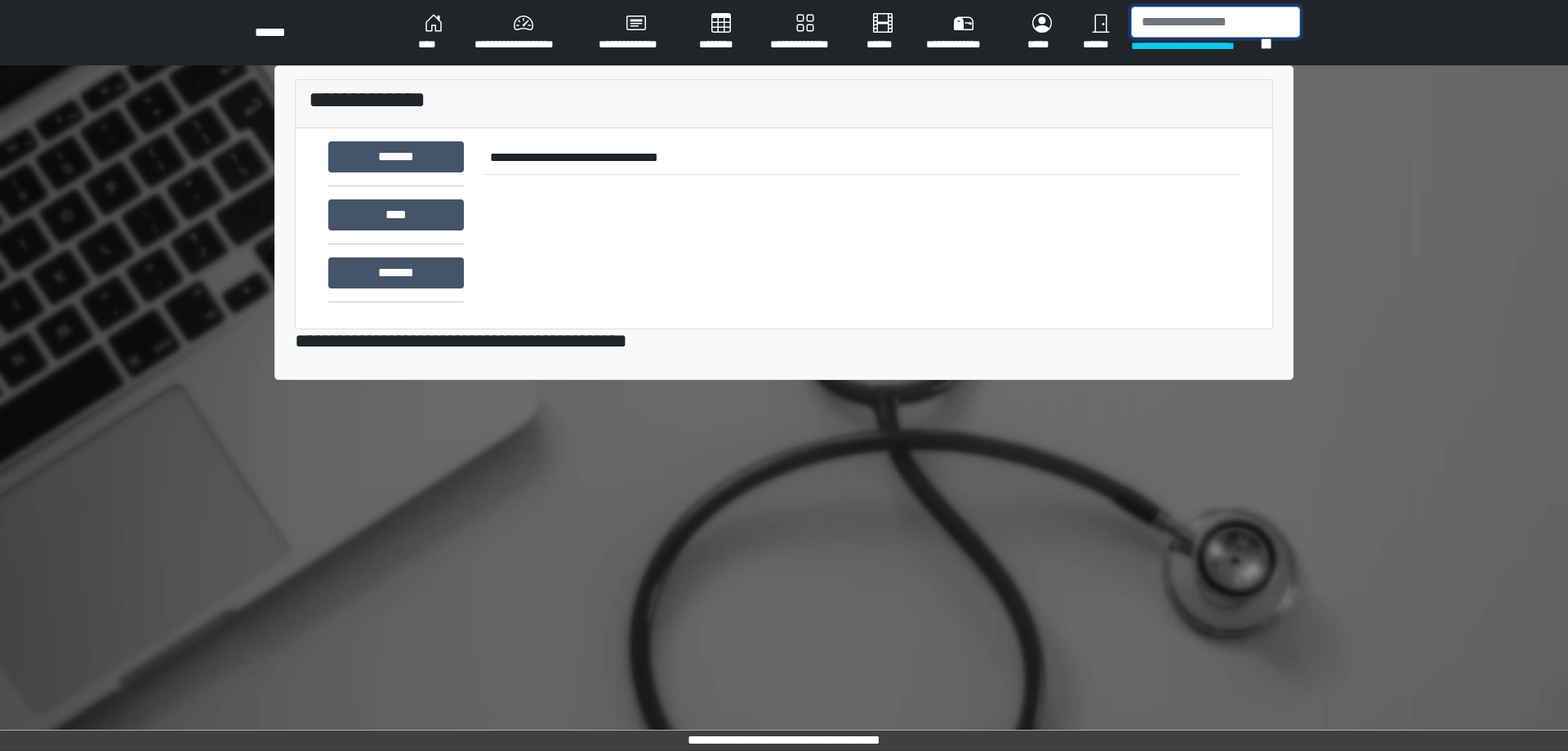 click at bounding box center [1215, 22] 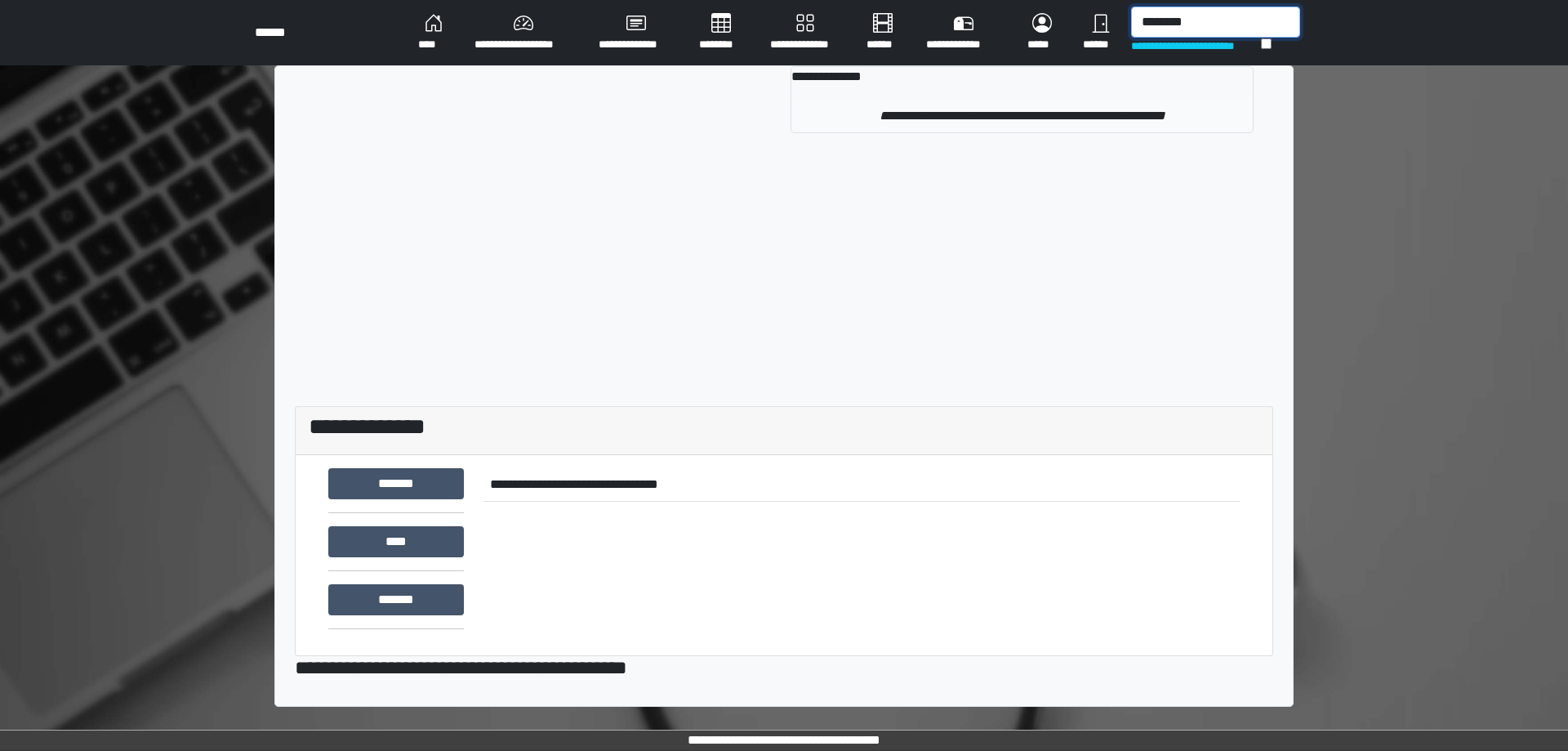 type on "********" 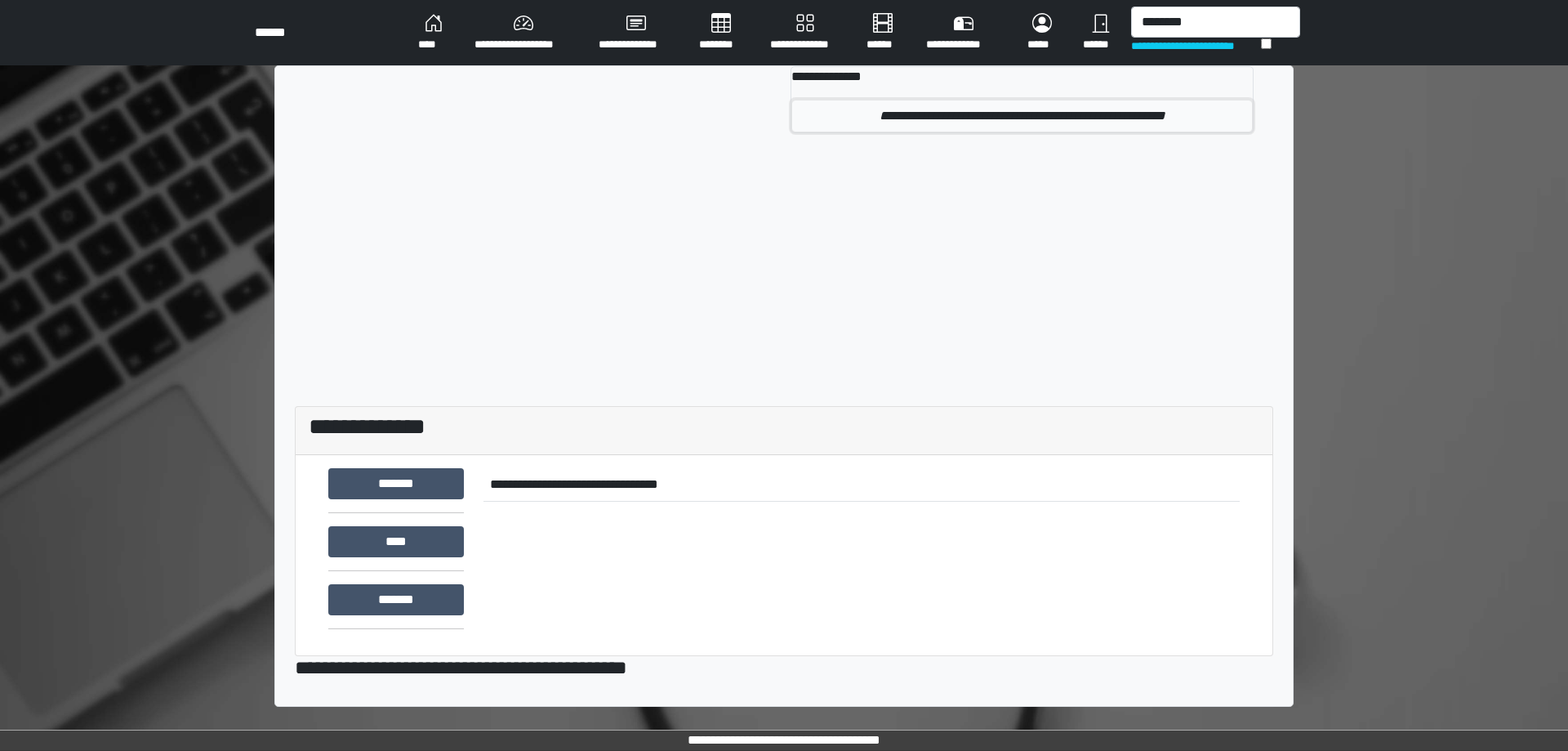 click on "**********" at bounding box center (1022, 116) 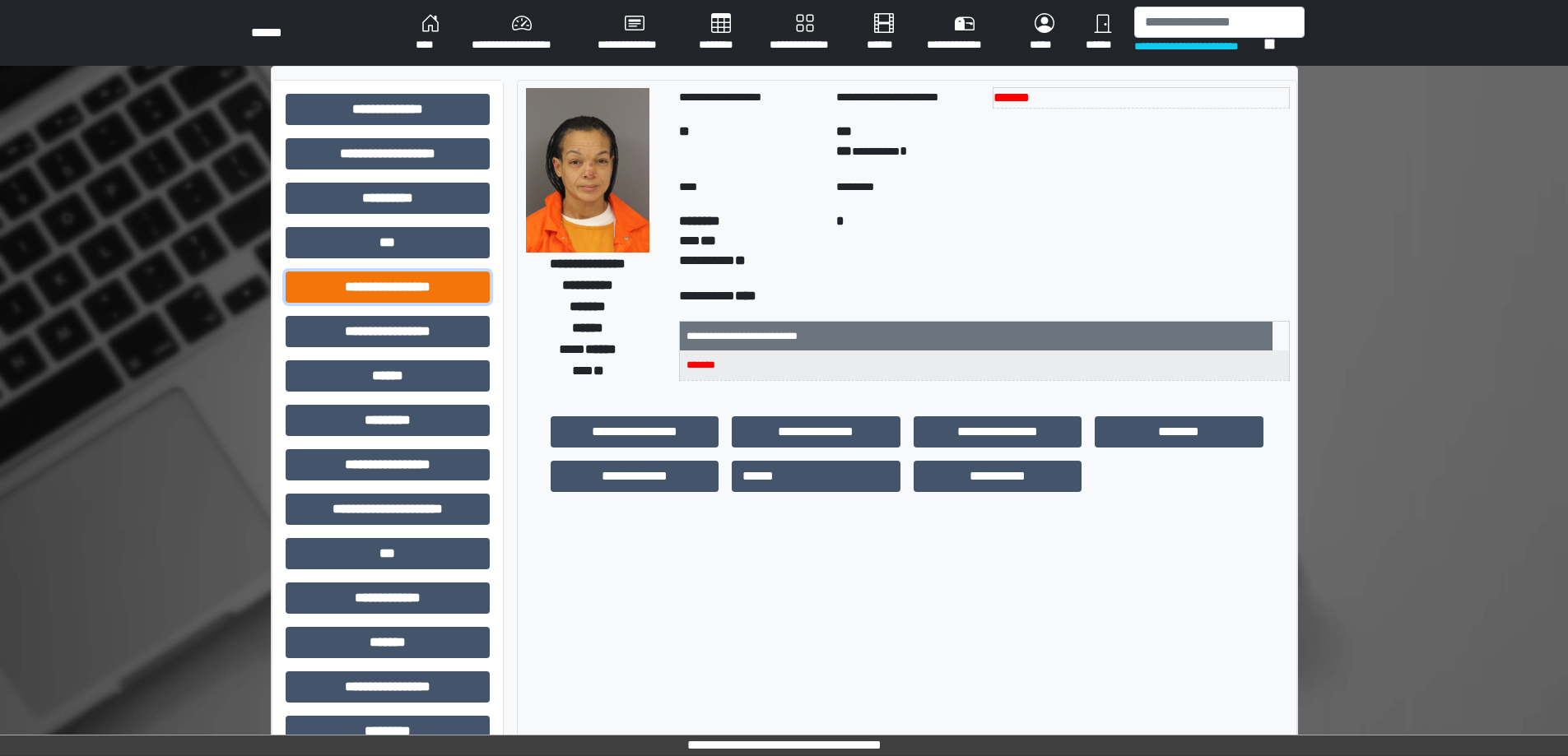 click on "**********" at bounding box center (388, 287) 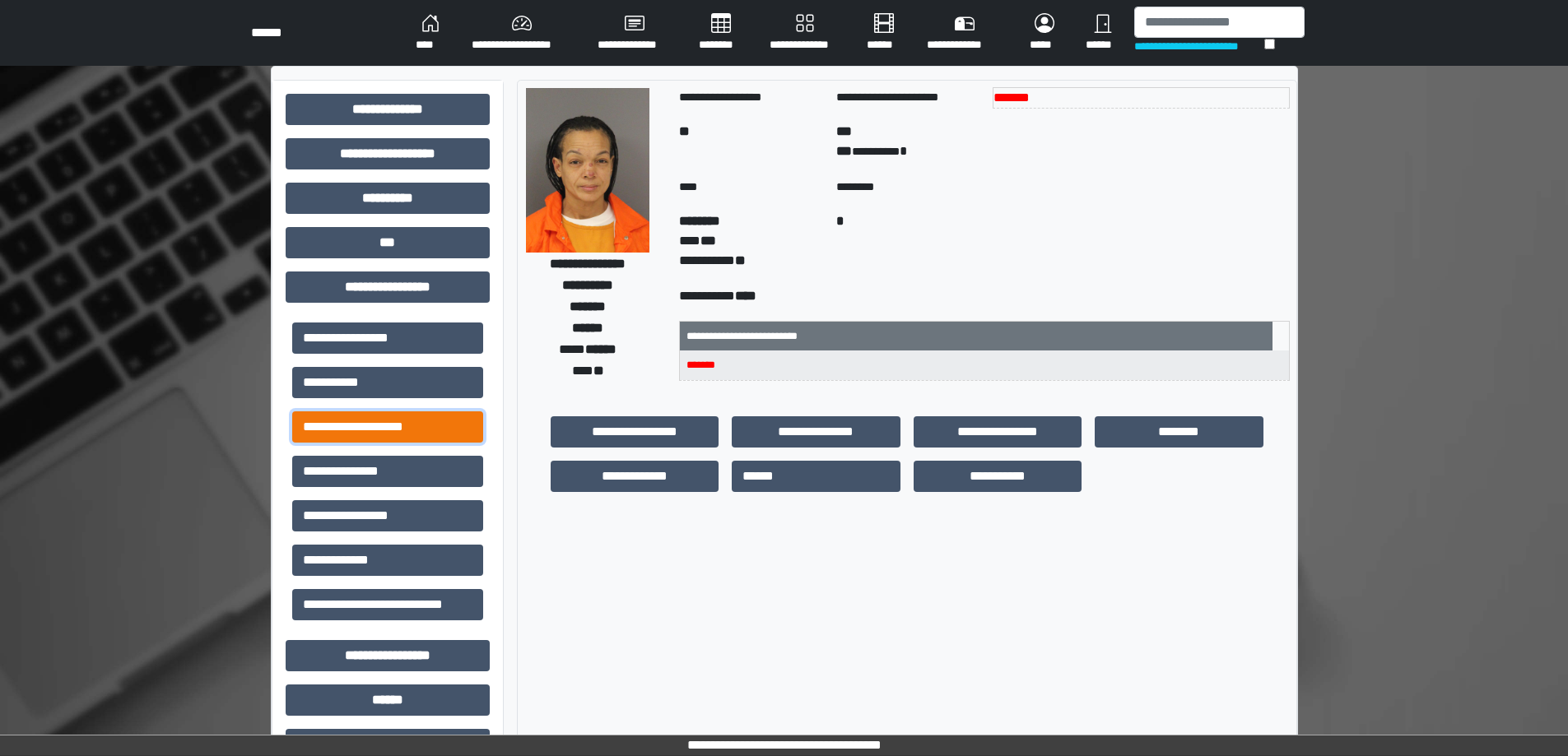 click on "**********" at bounding box center (388, 427) 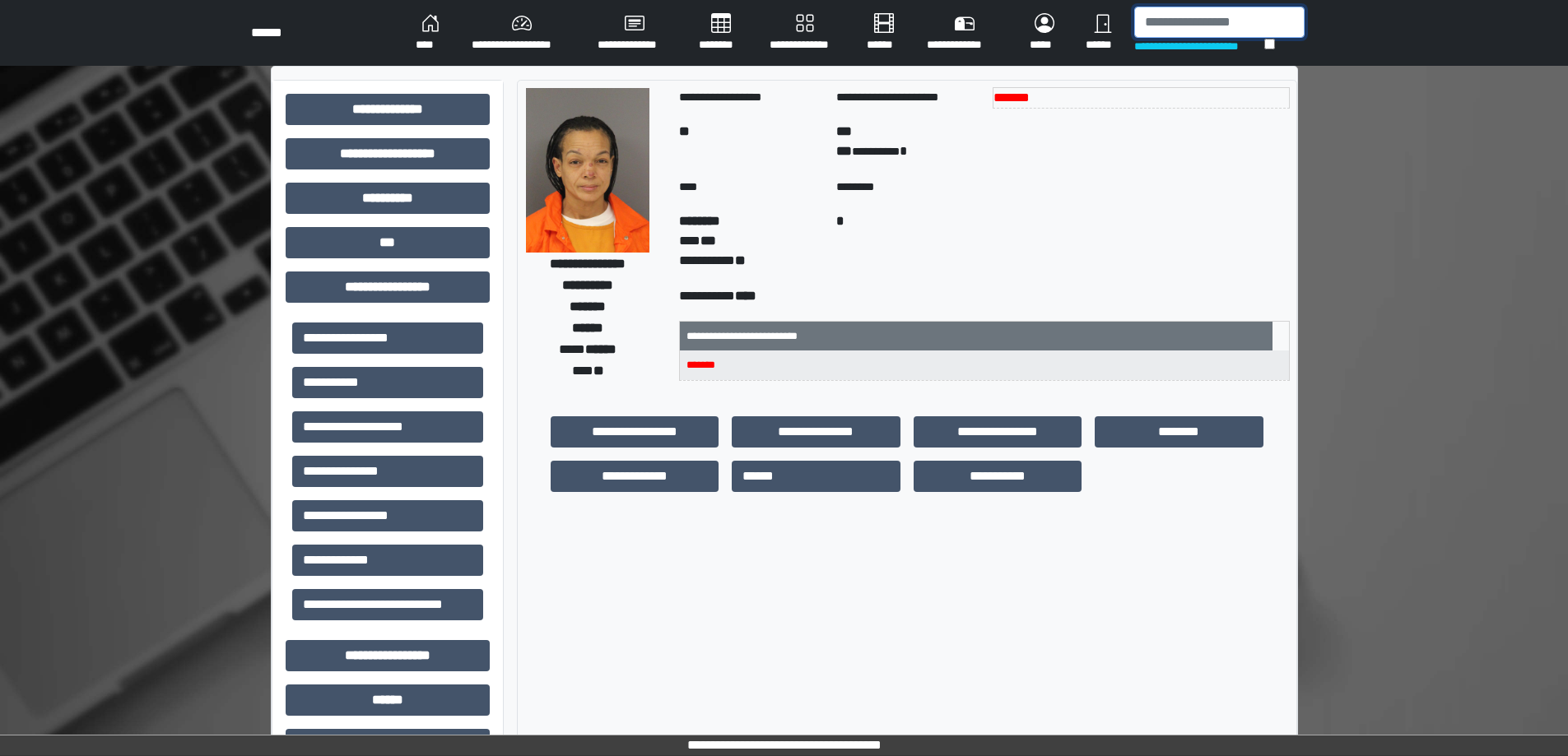 click at bounding box center [1219, 22] 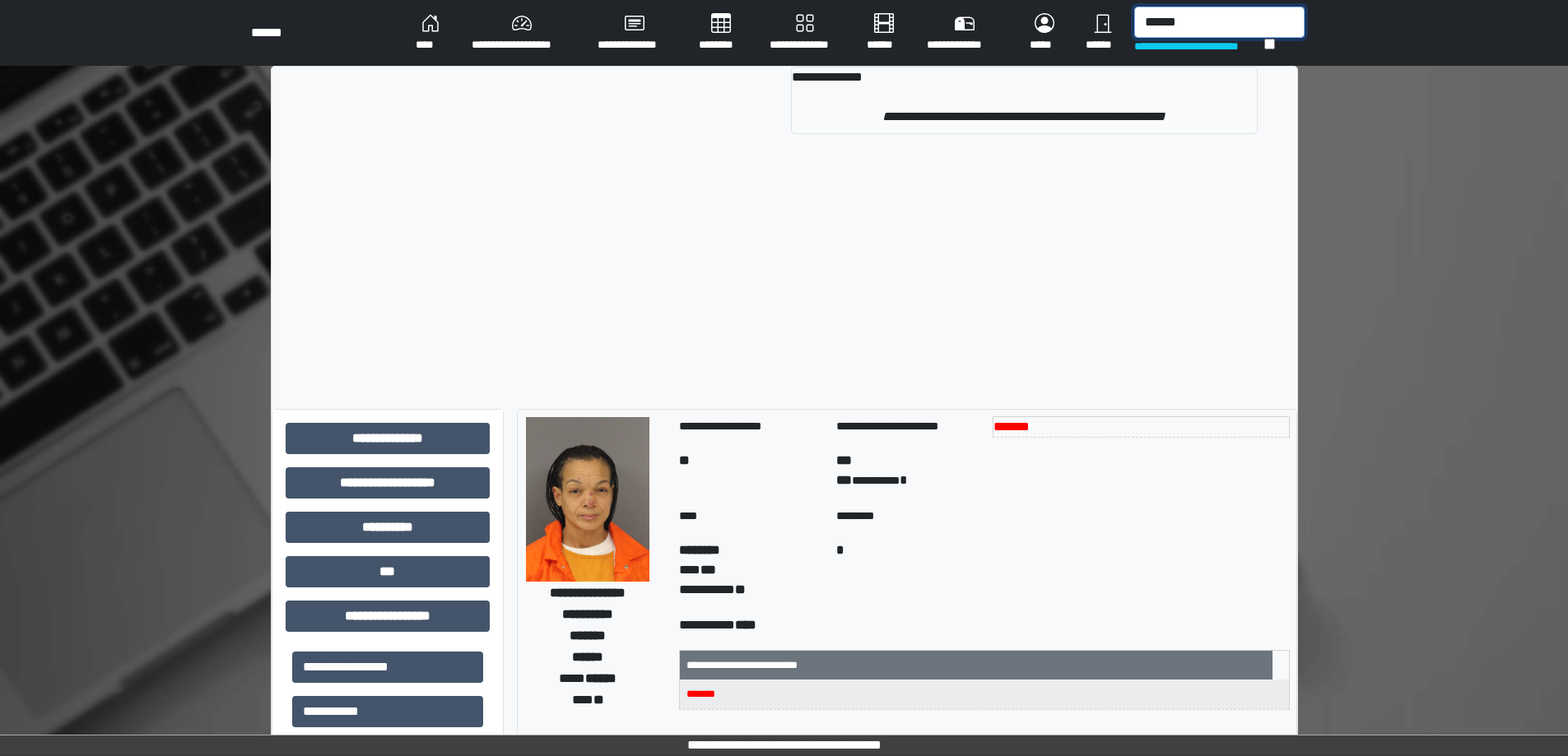 type on "******" 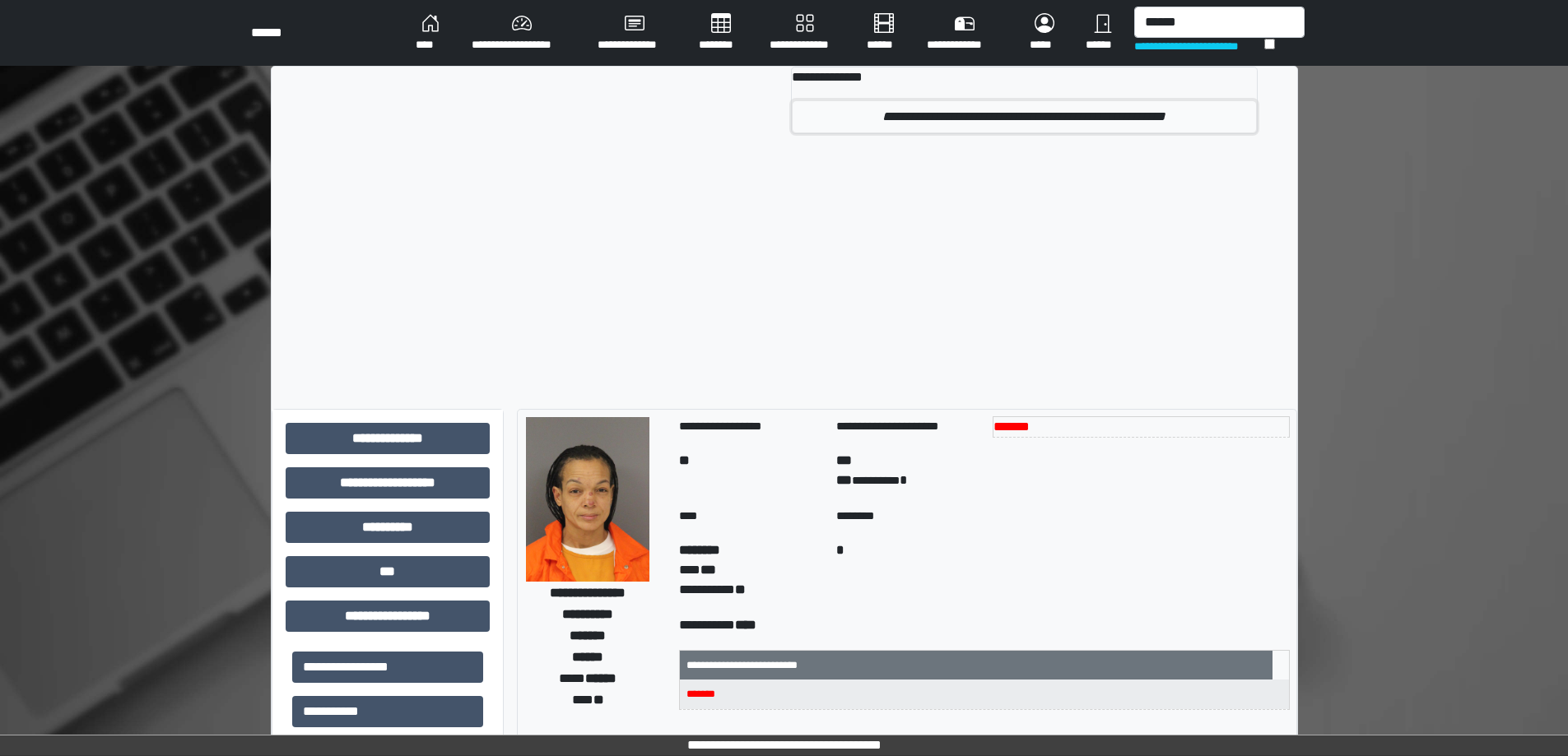 click on "**********" at bounding box center (1024, 117) 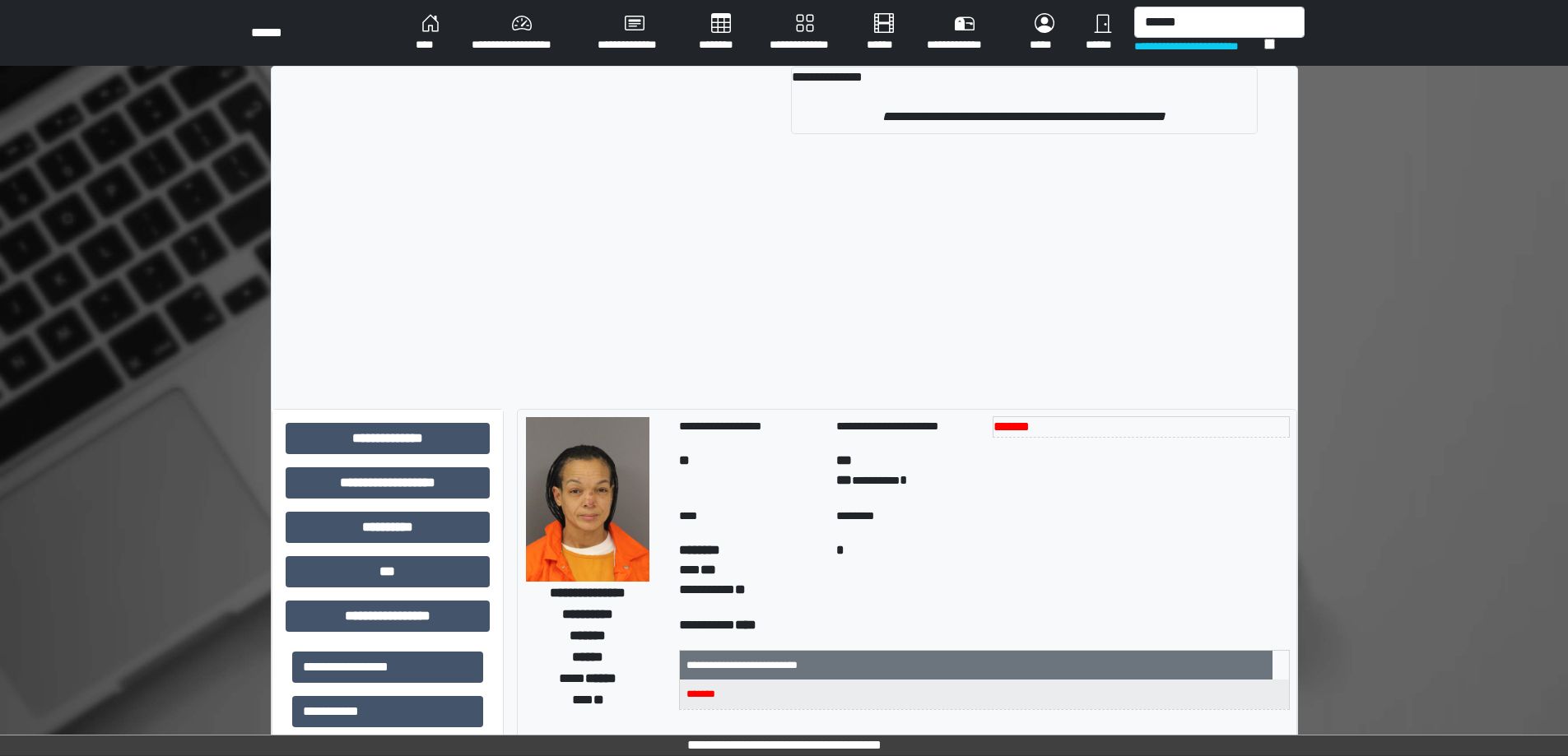 type 